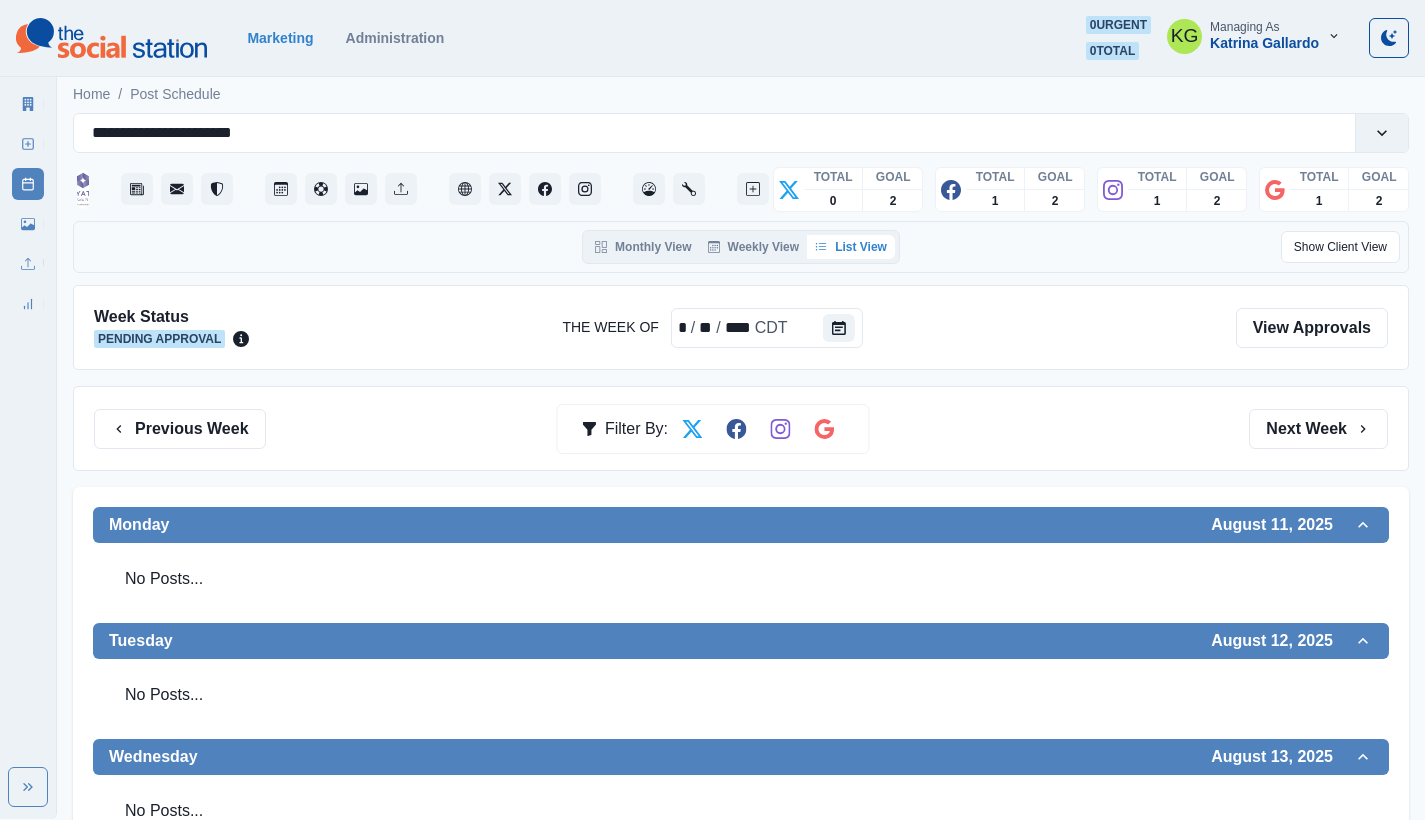 scroll, scrollTop: 0, scrollLeft: 0, axis: both 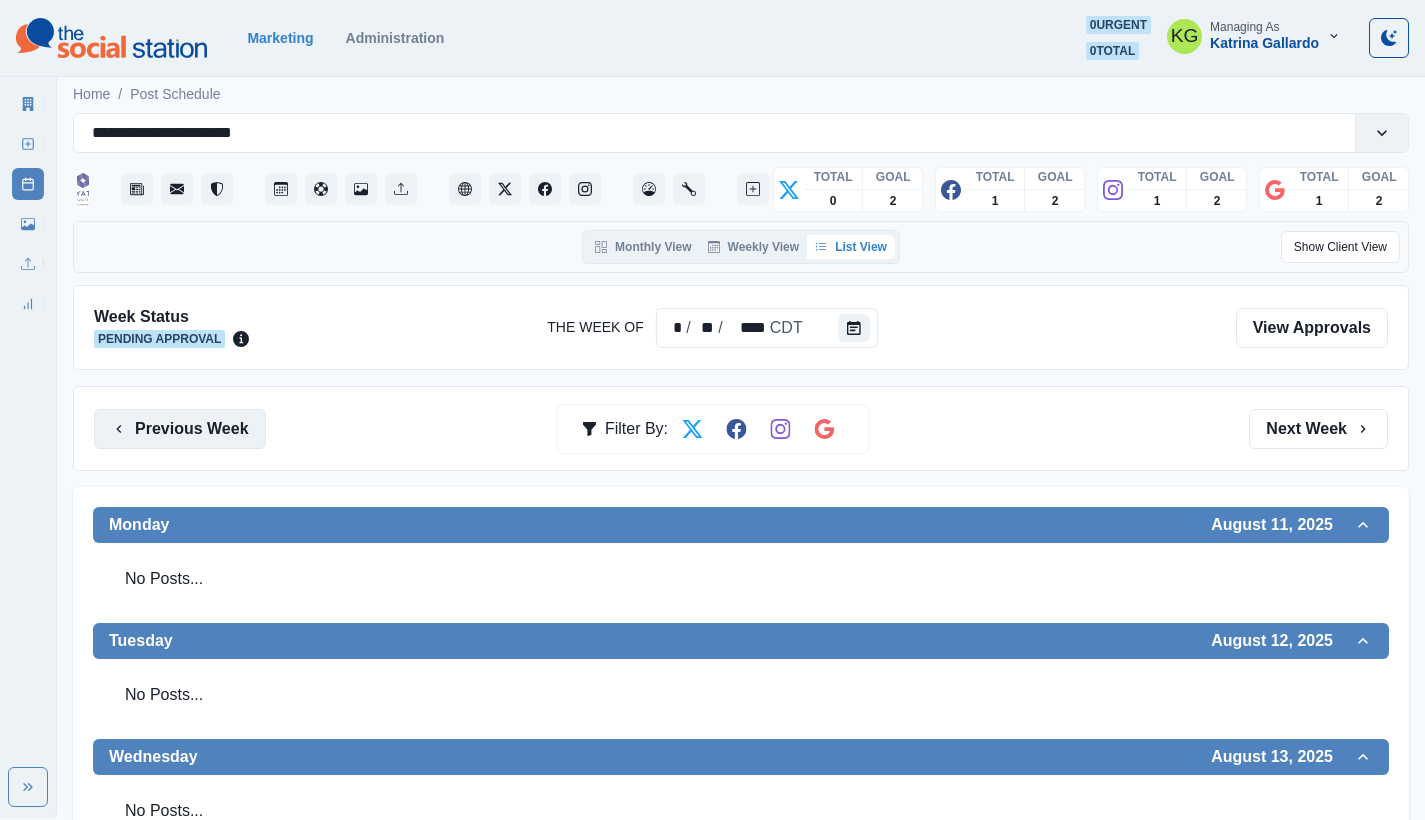 click on "Previous Week" at bounding box center [180, 429] 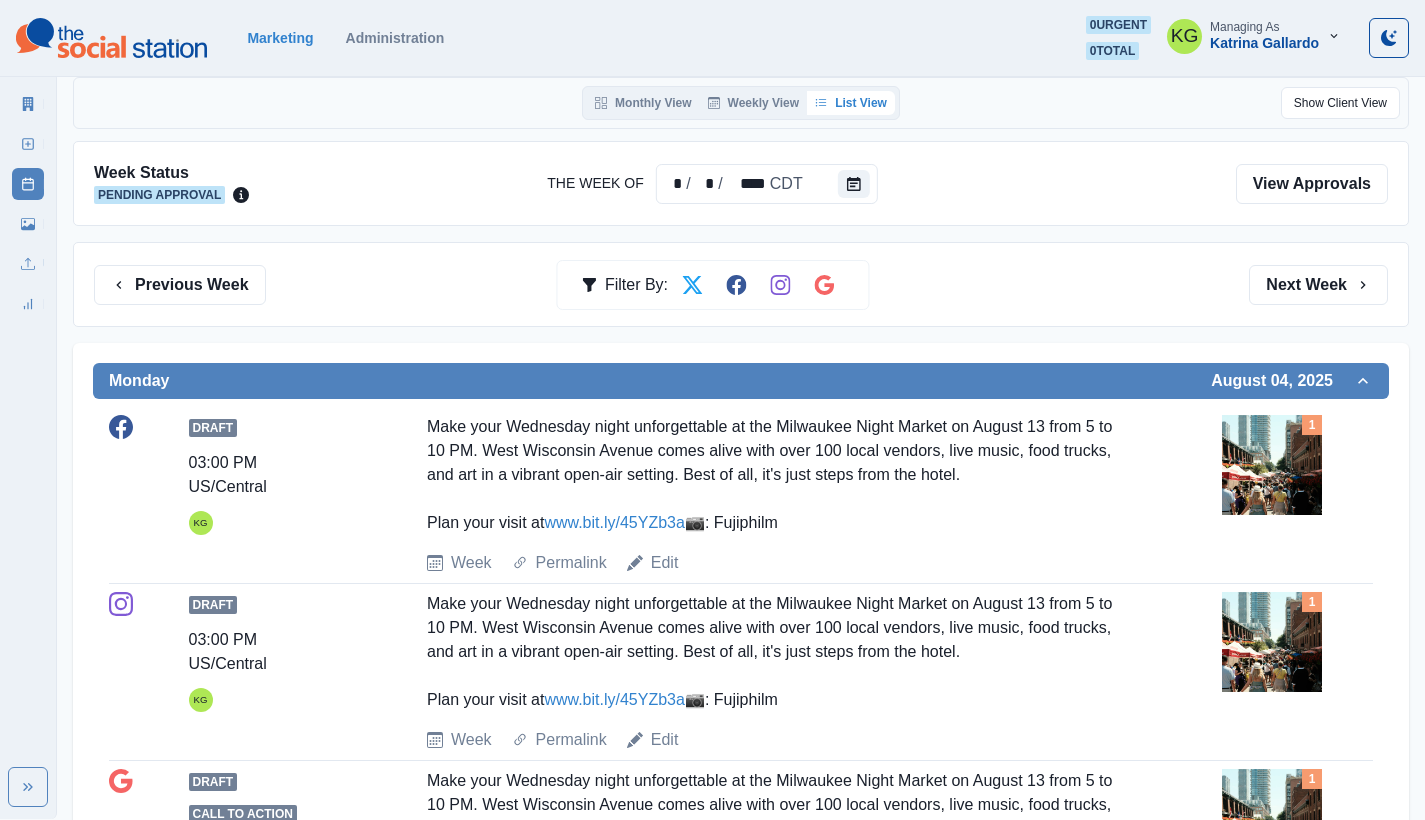scroll, scrollTop: 0, scrollLeft: 0, axis: both 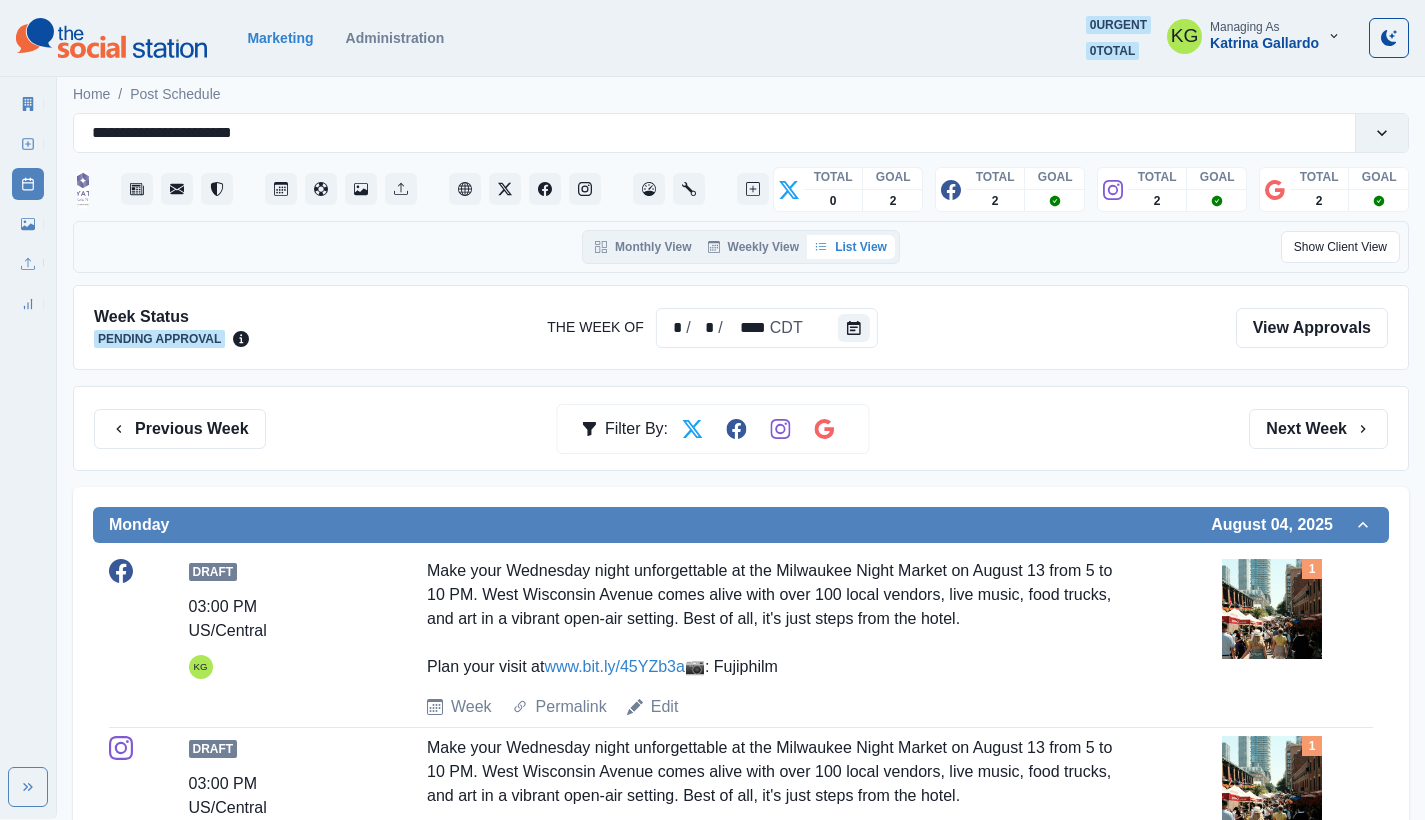 click on "Previous Week Filter By: Next Week" at bounding box center (741, 428) 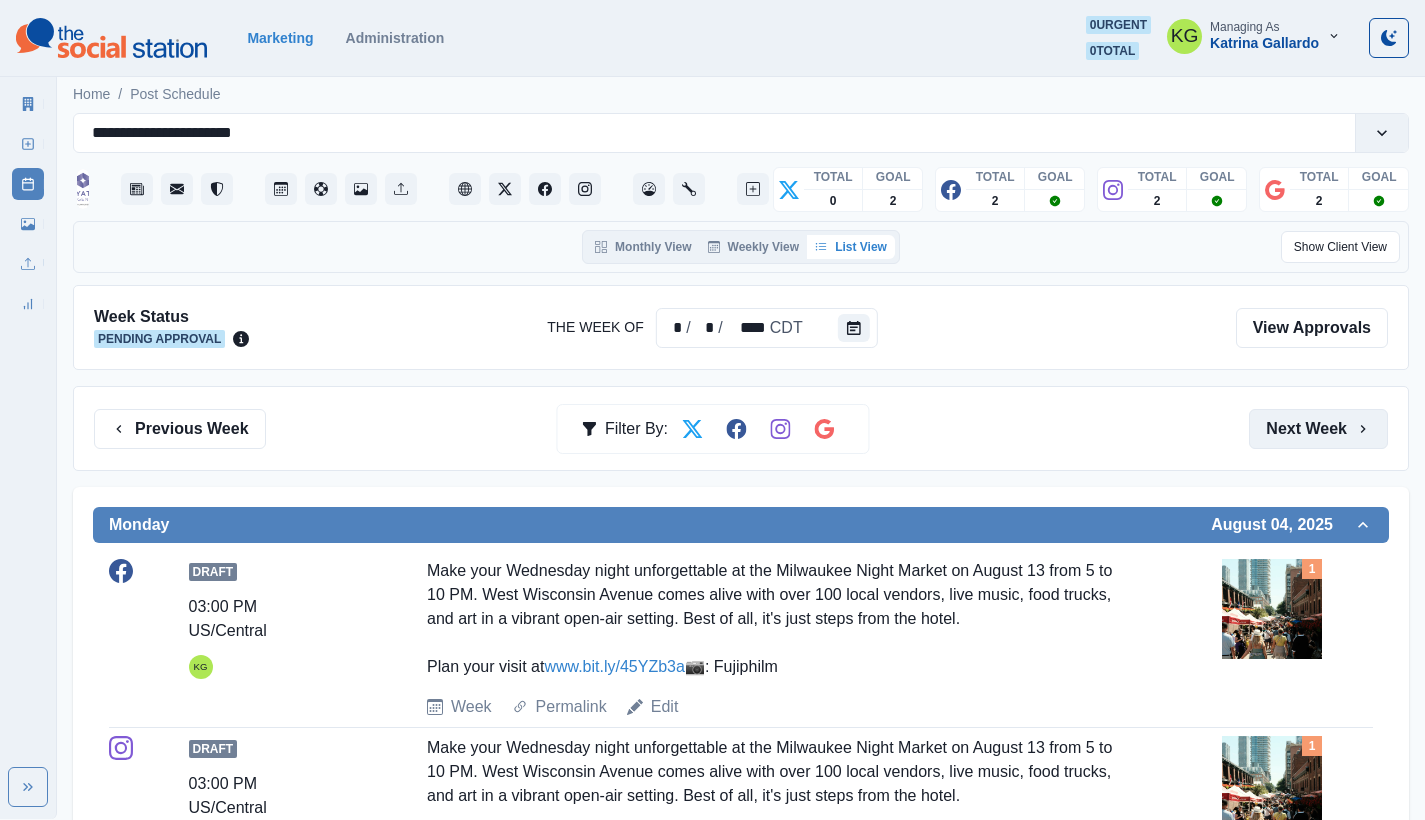 click on "Next Week" at bounding box center (1318, 429) 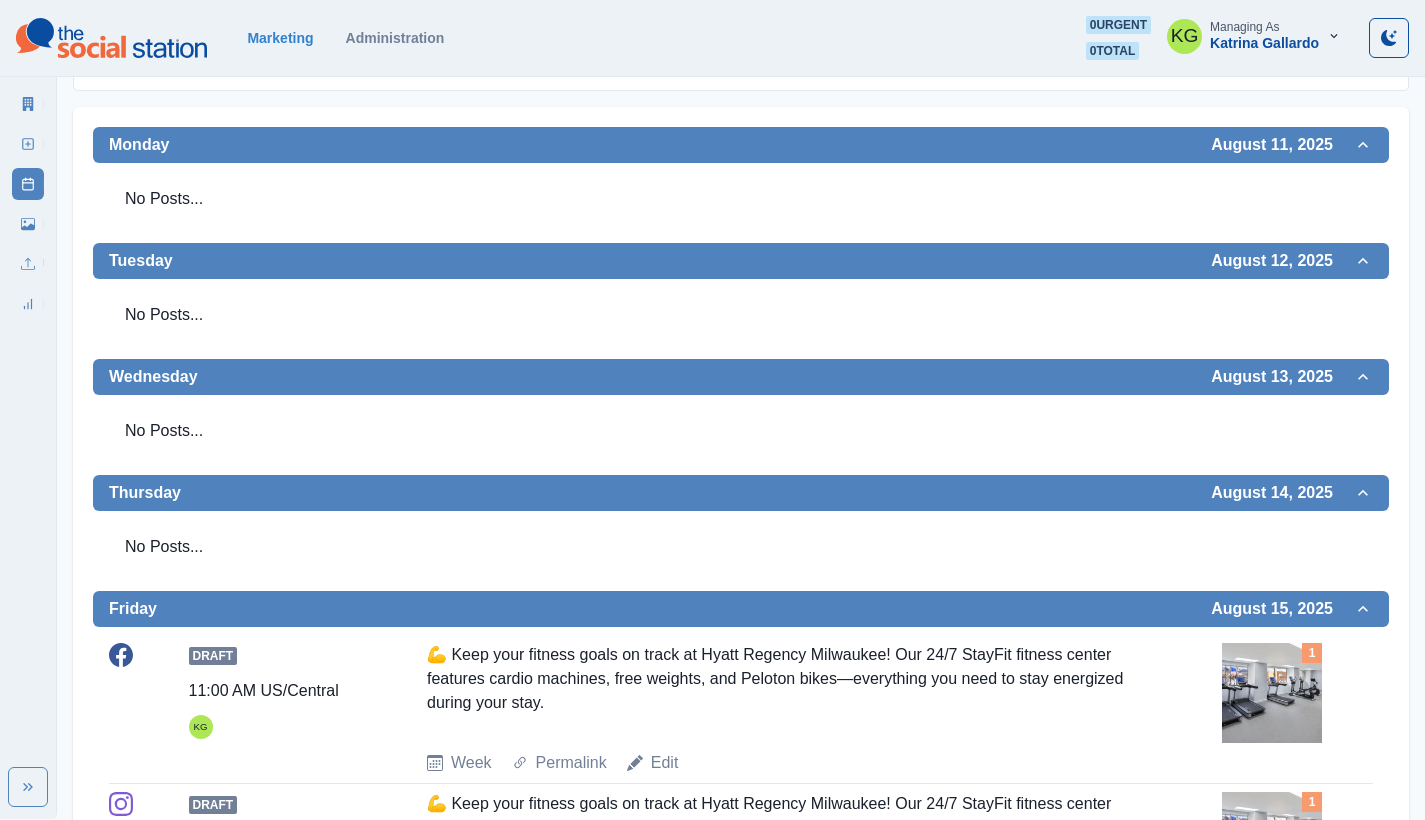 scroll, scrollTop: 0, scrollLeft: 0, axis: both 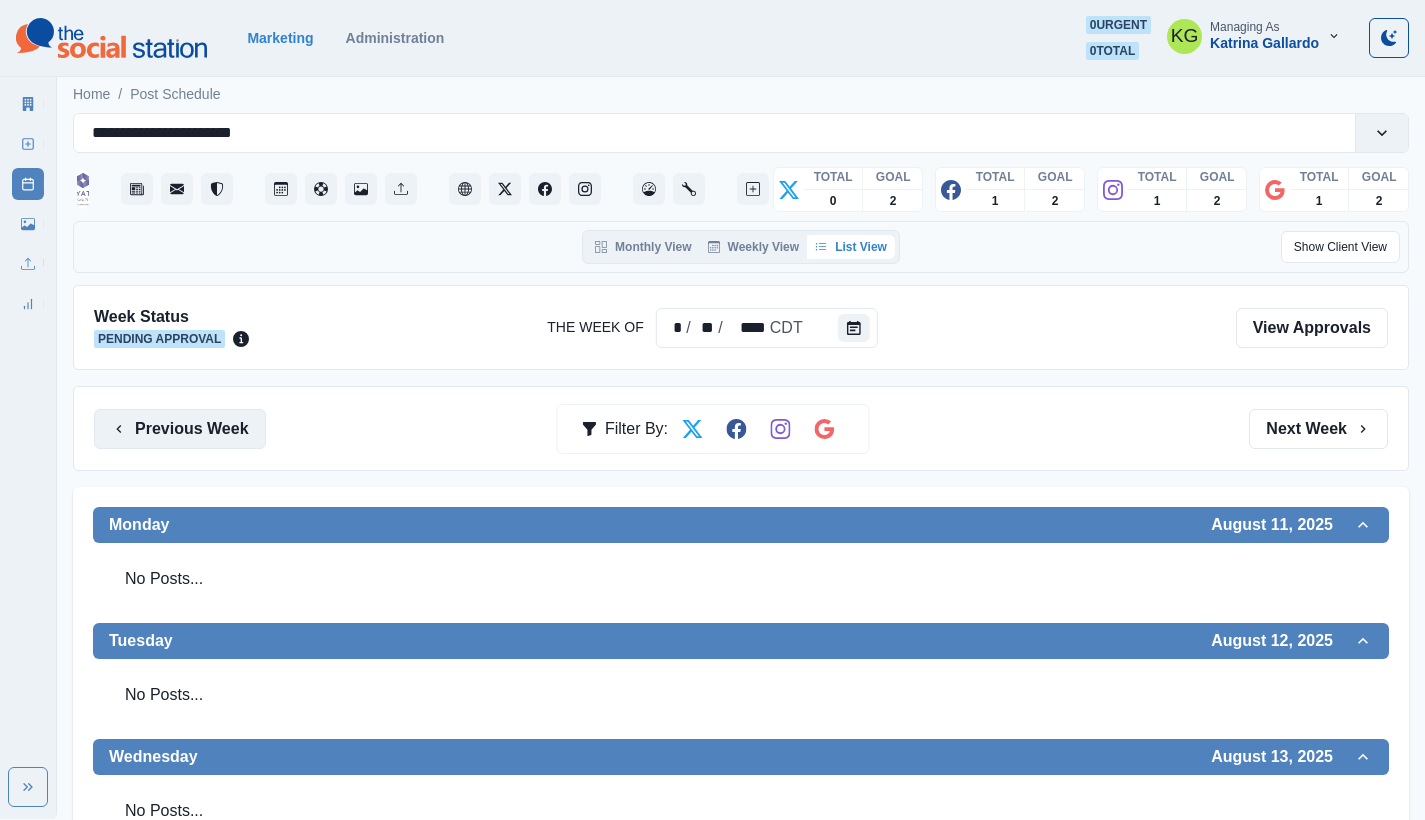 click on "Previous Week" at bounding box center [180, 429] 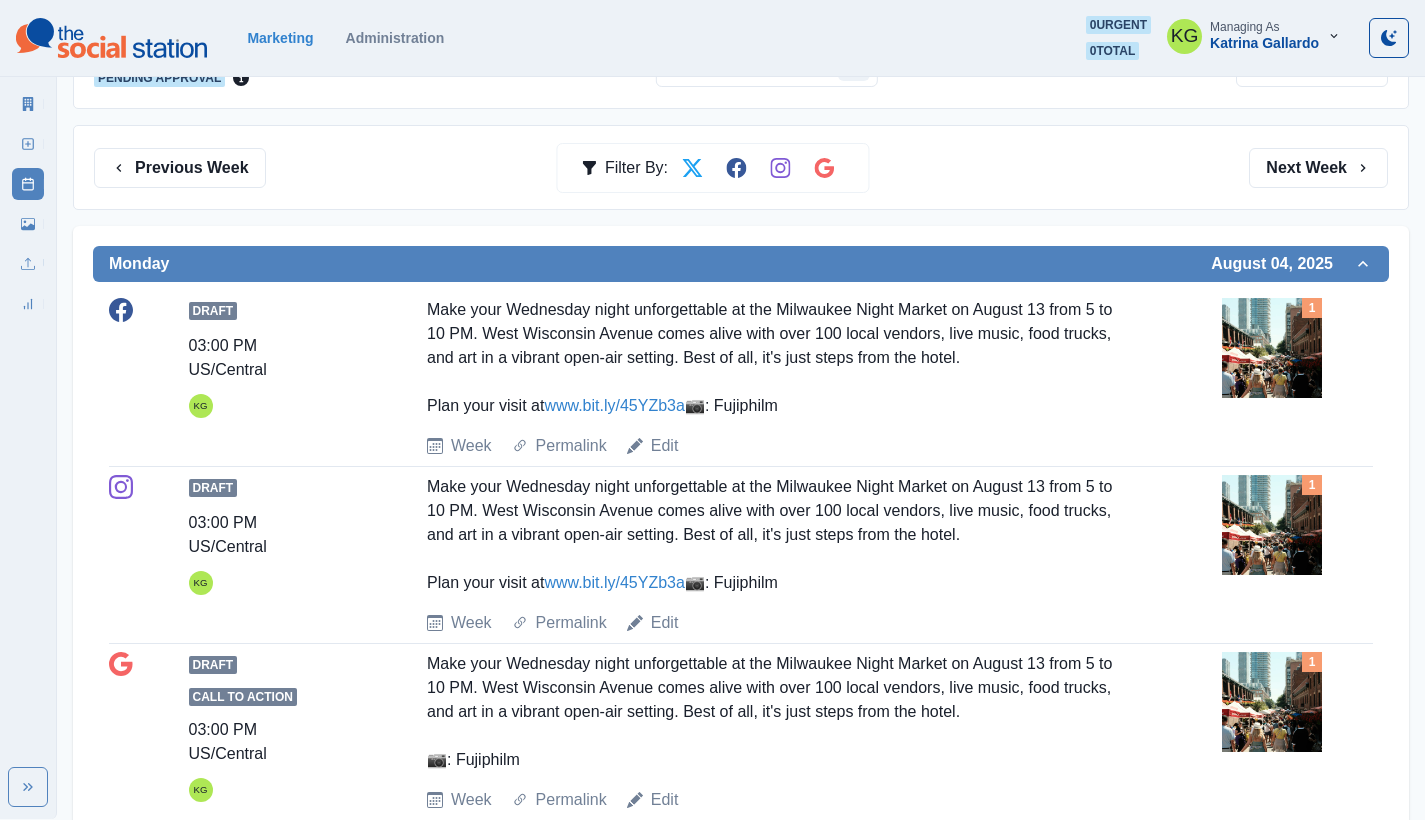scroll, scrollTop: 225, scrollLeft: 0, axis: vertical 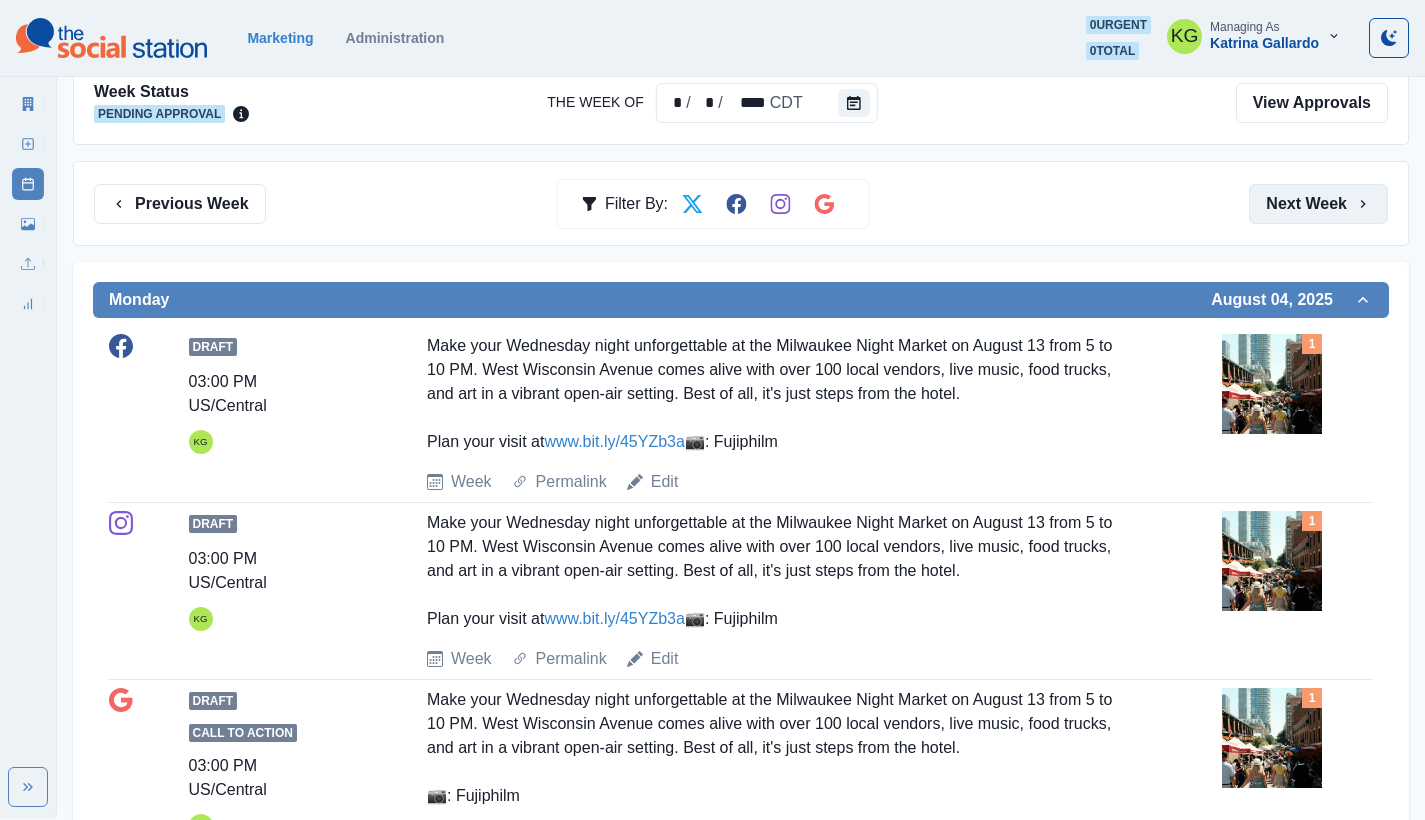 click on "Next Week" at bounding box center [1318, 204] 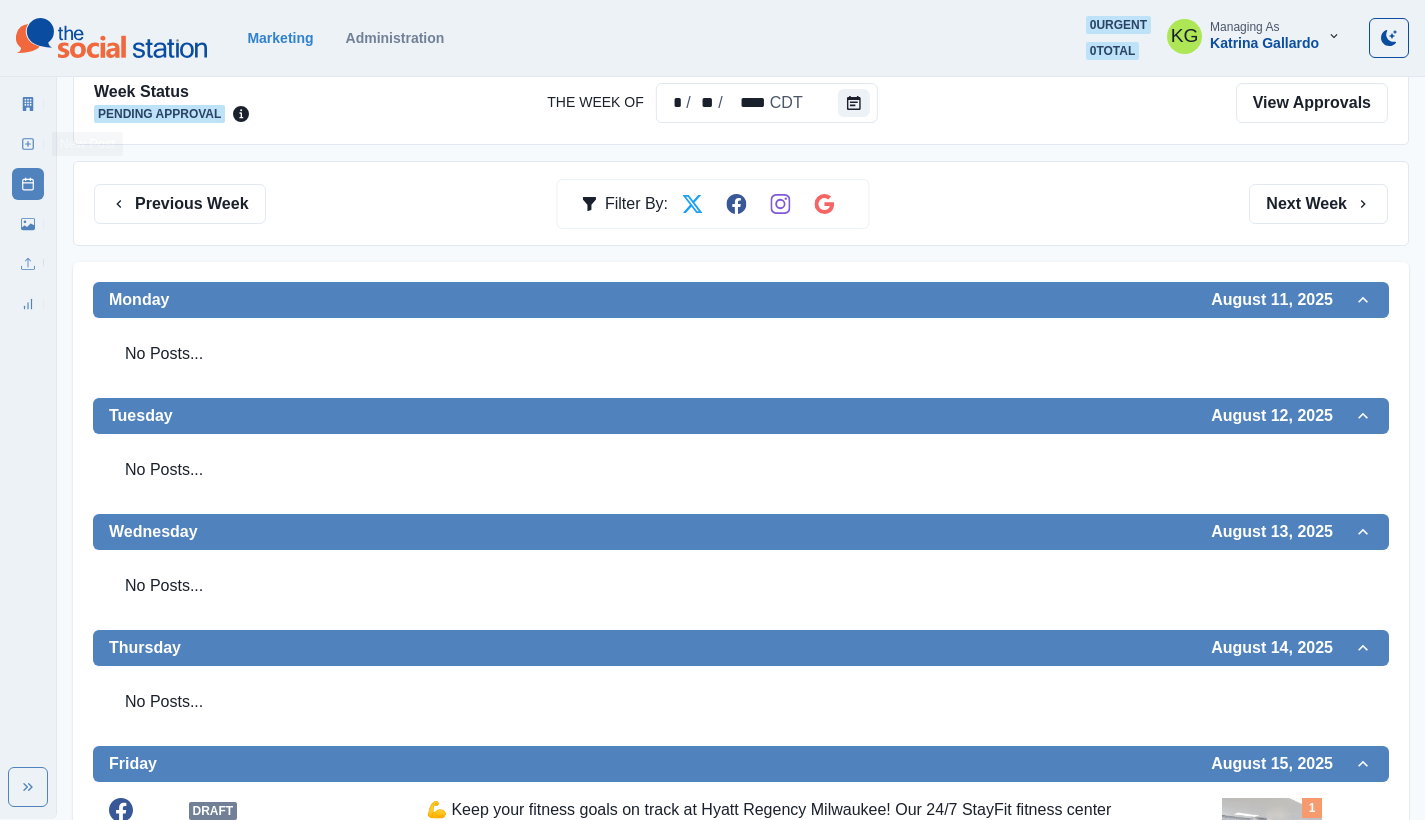 click 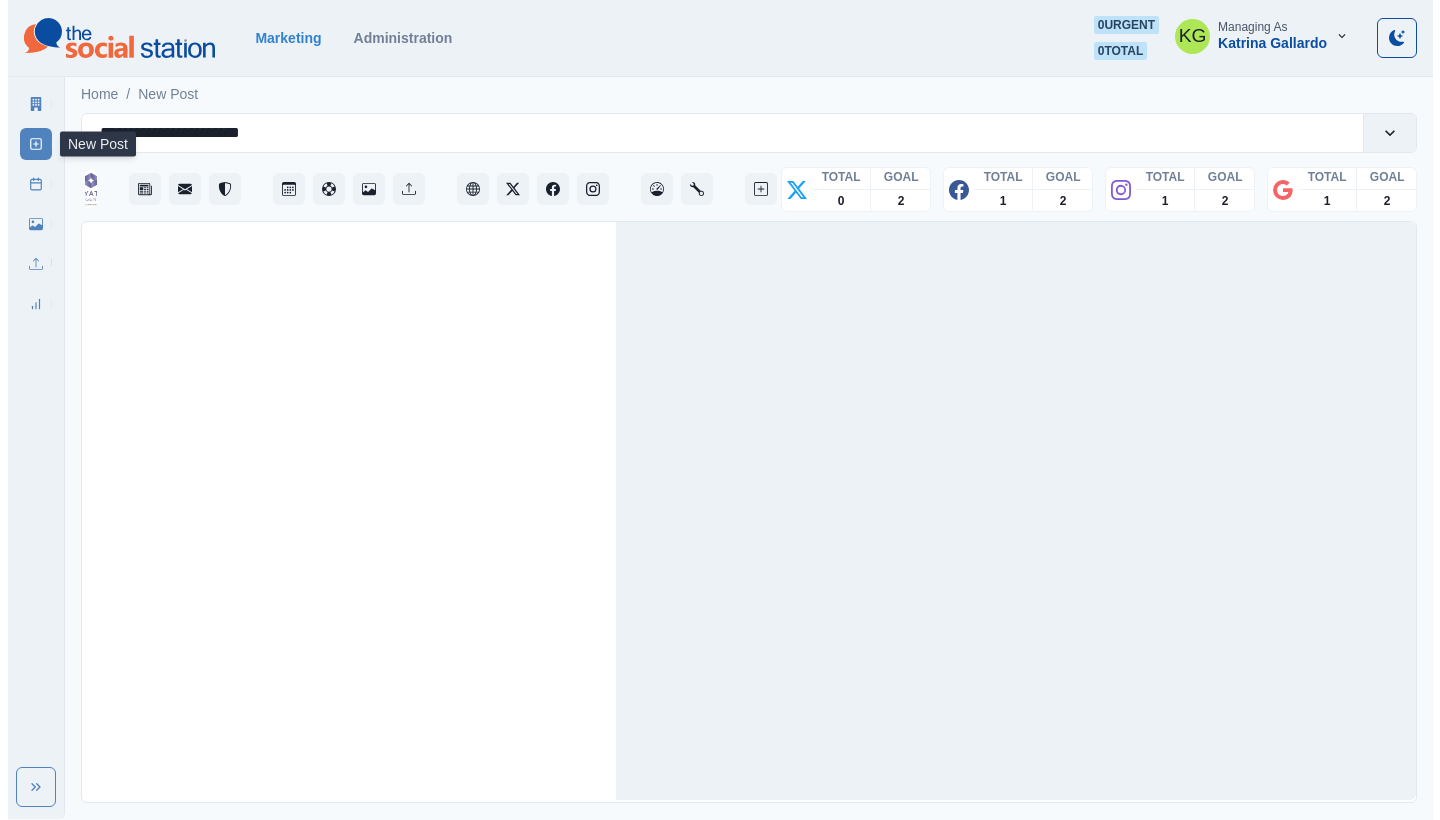 scroll, scrollTop: 0, scrollLeft: 0, axis: both 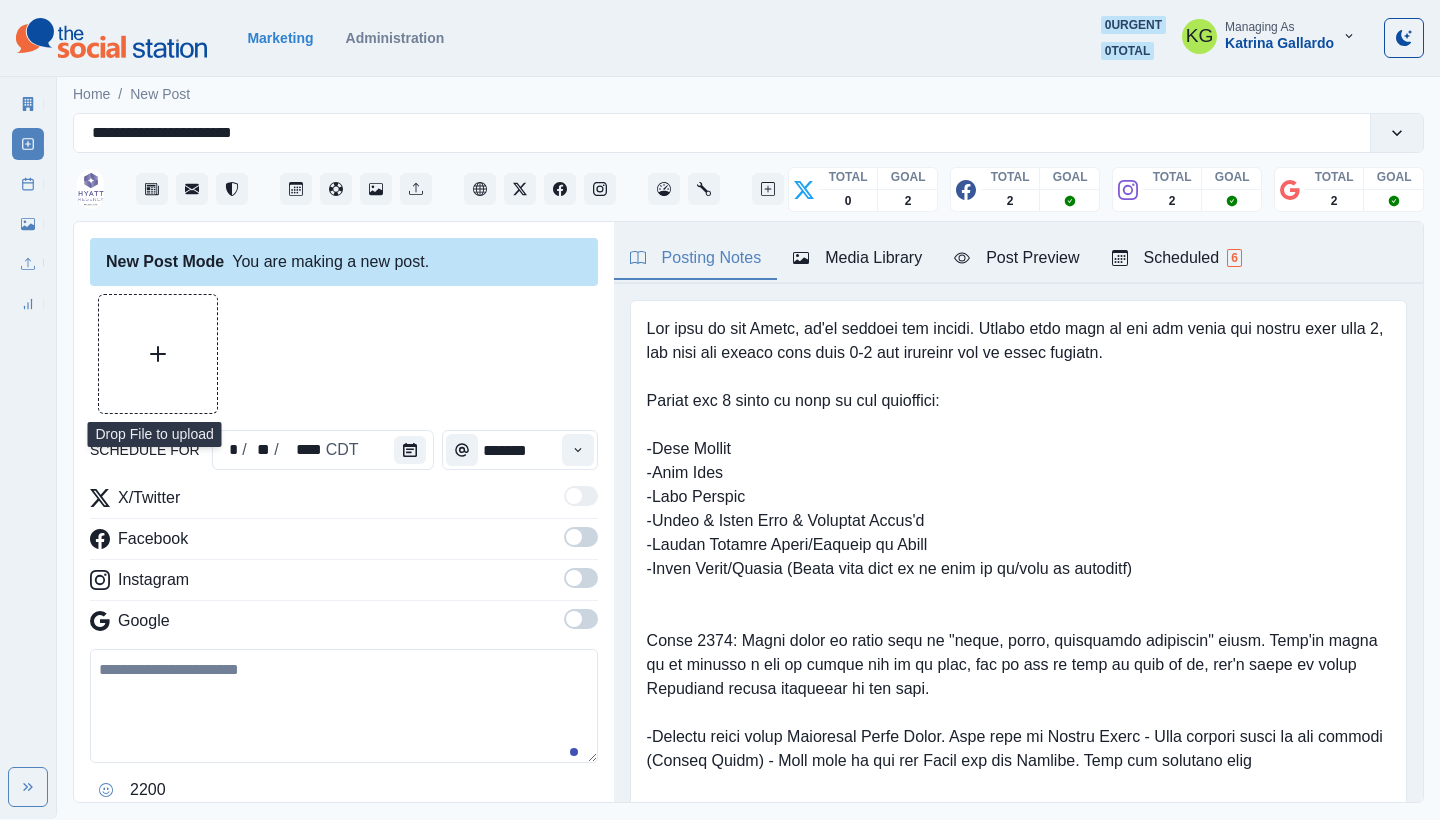 click at bounding box center [158, 354] 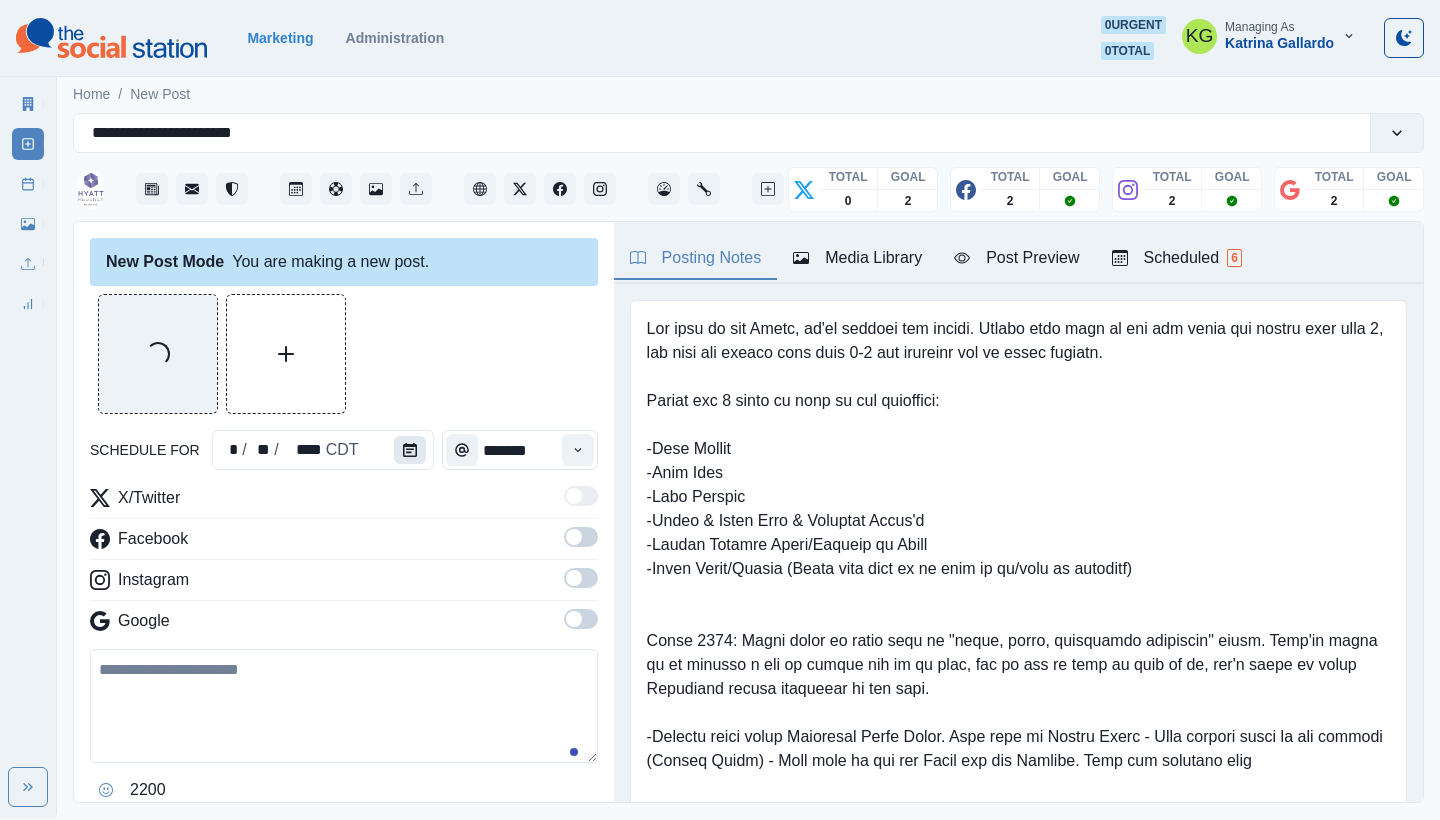 click at bounding box center [410, 450] 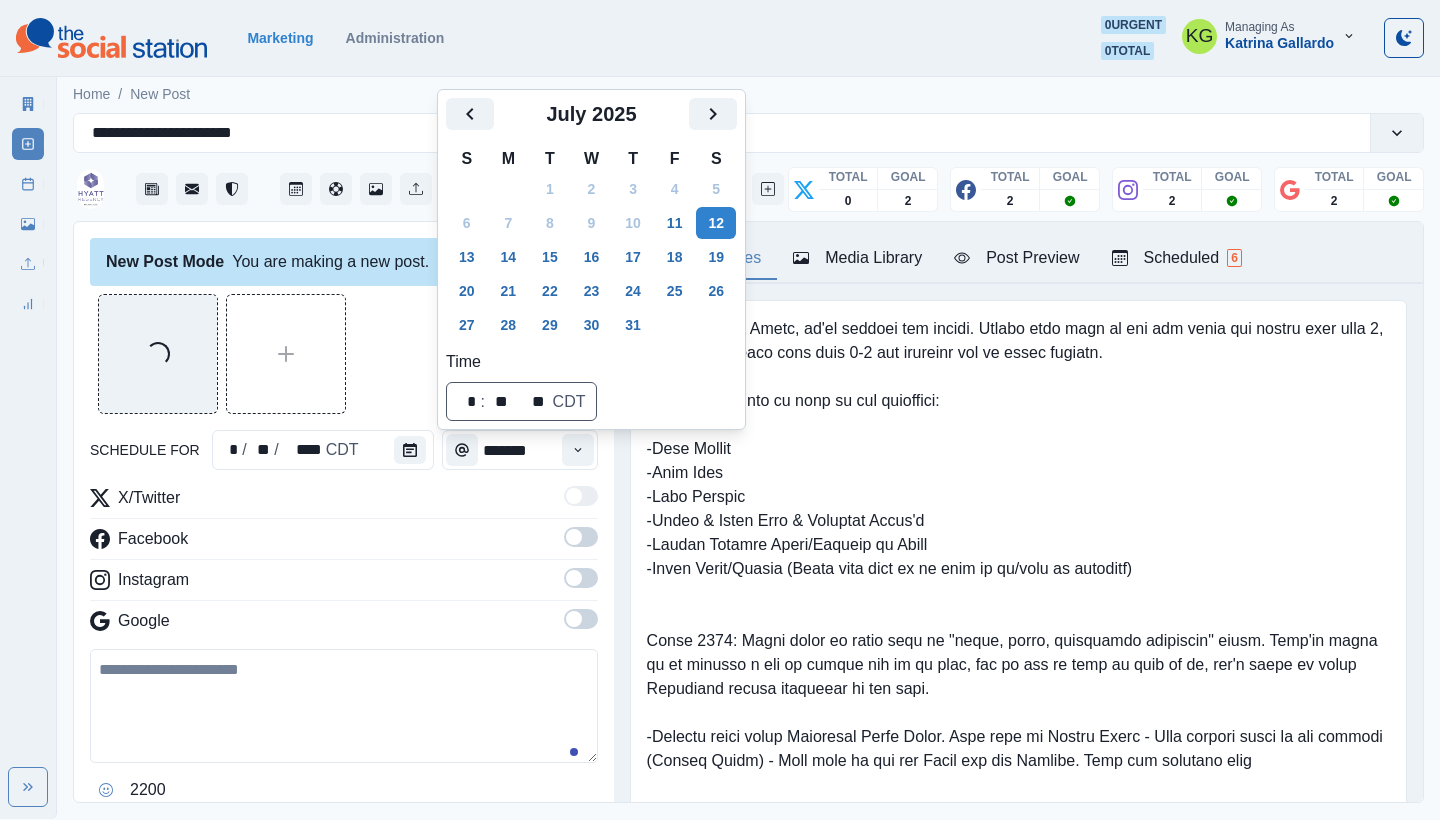 click on "July 2025" at bounding box center (591, 122) 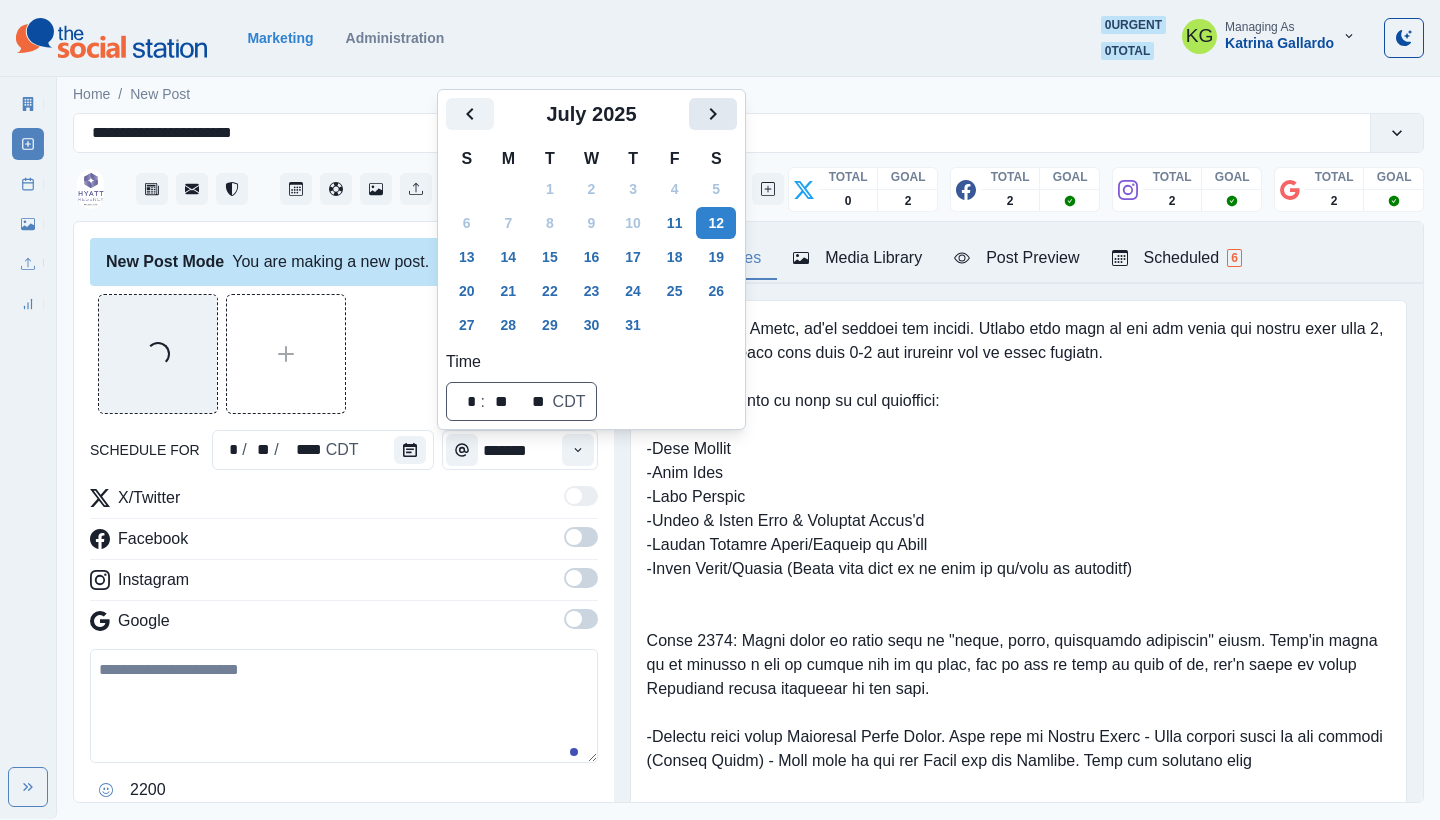 click at bounding box center (713, 114) 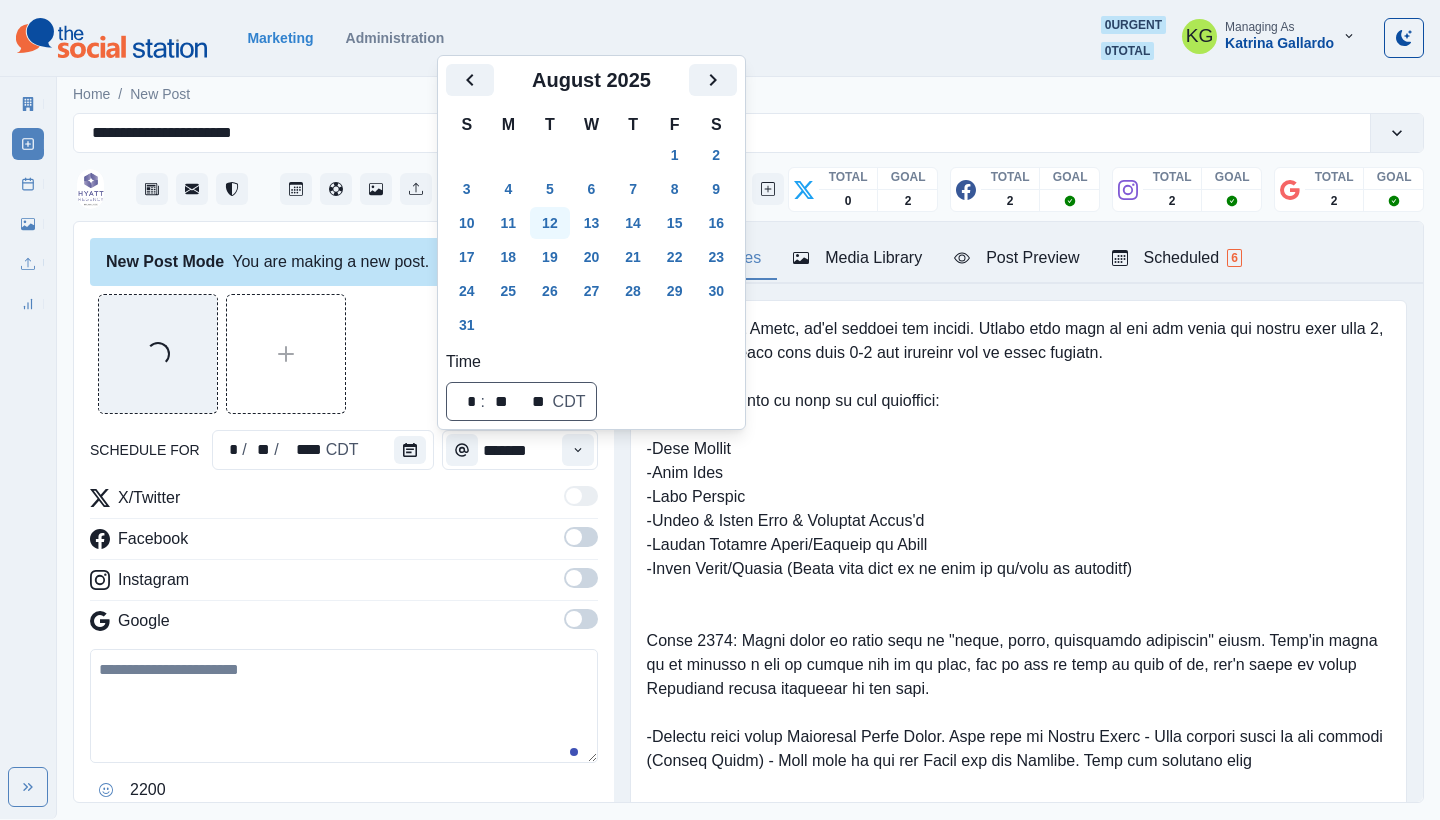 click on "12" at bounding box center [550, 223] 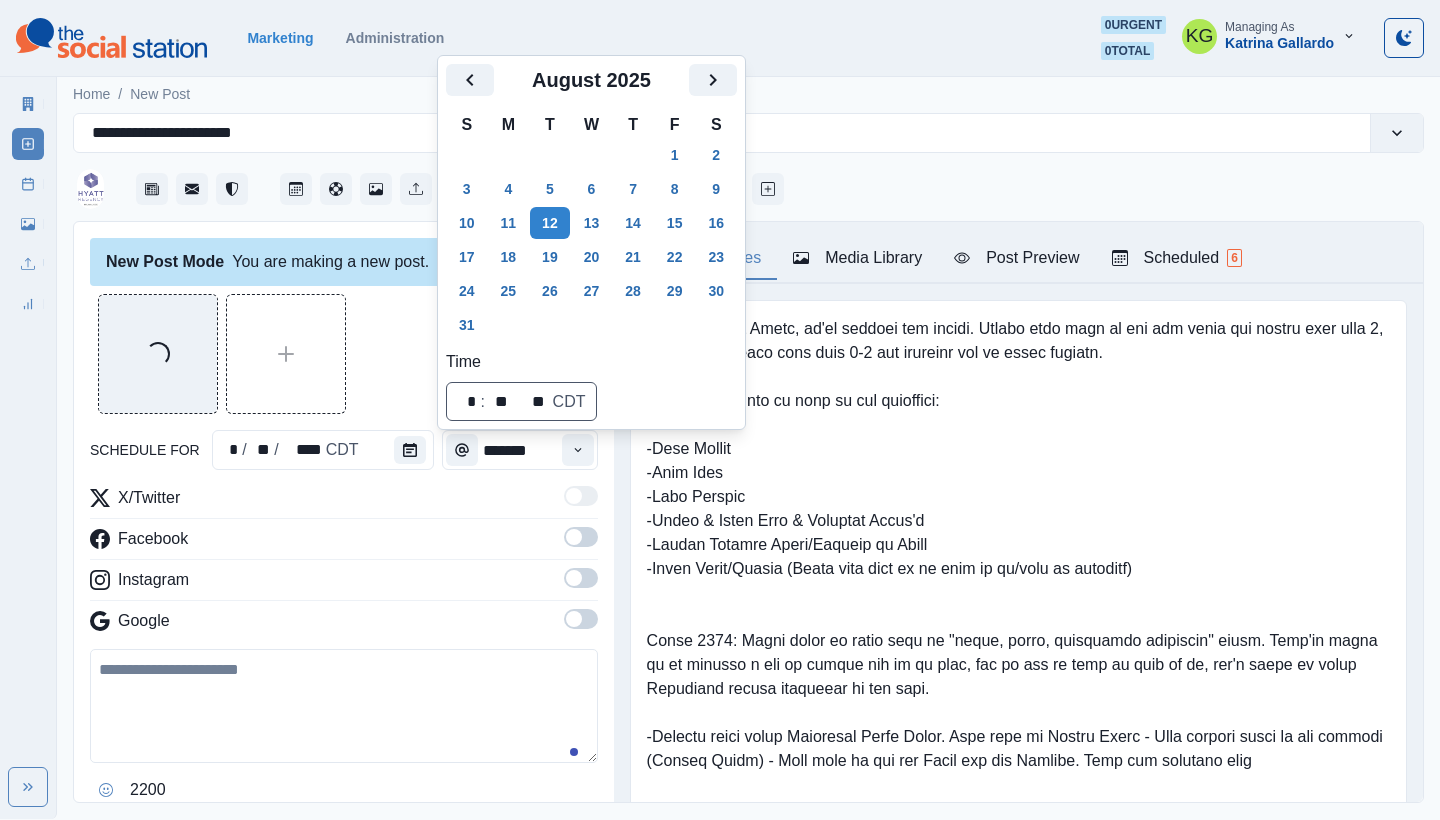 click on "Loading..." at bounding box center [344, 354] 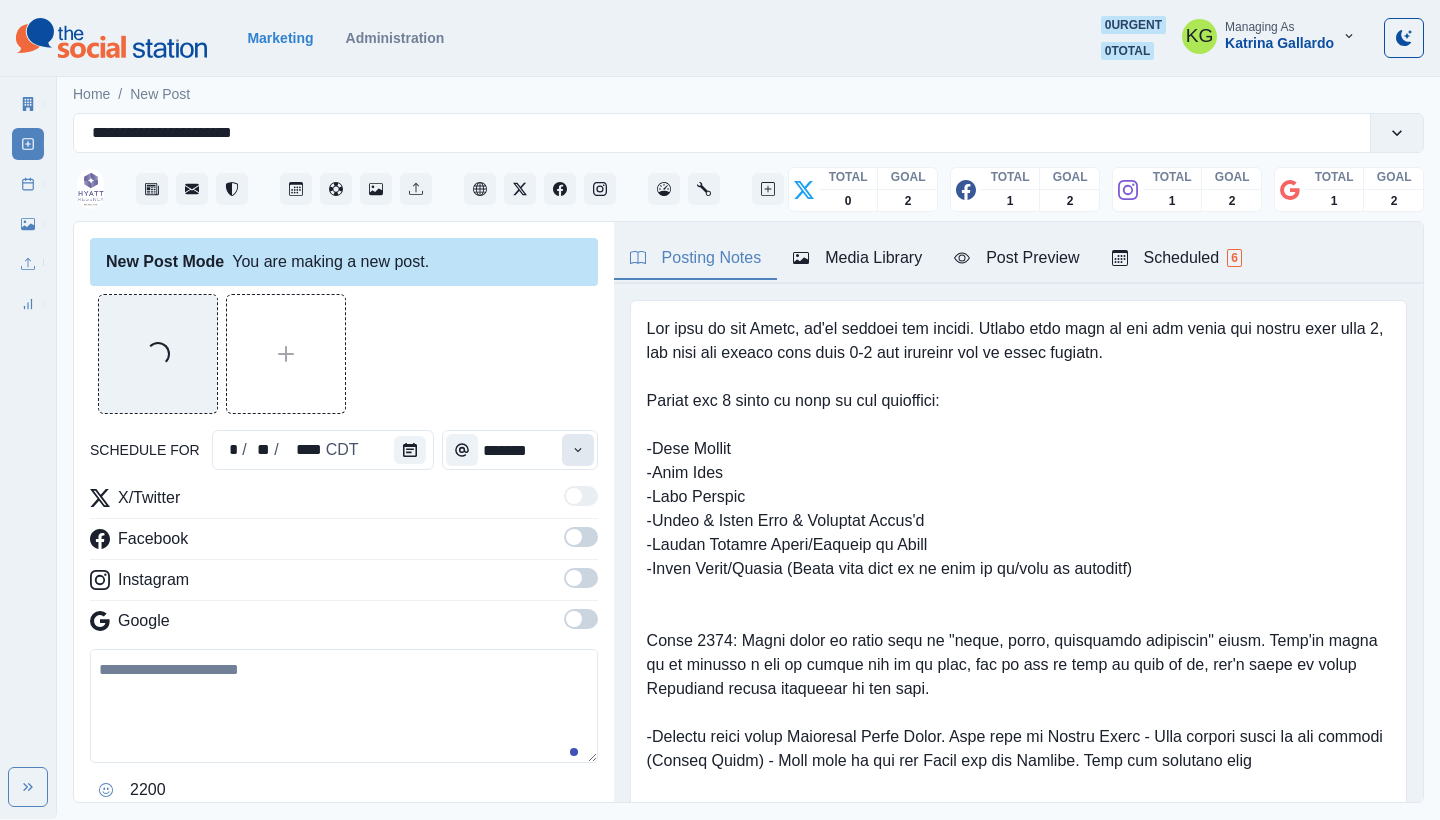 click at bounding box center (578, 450) 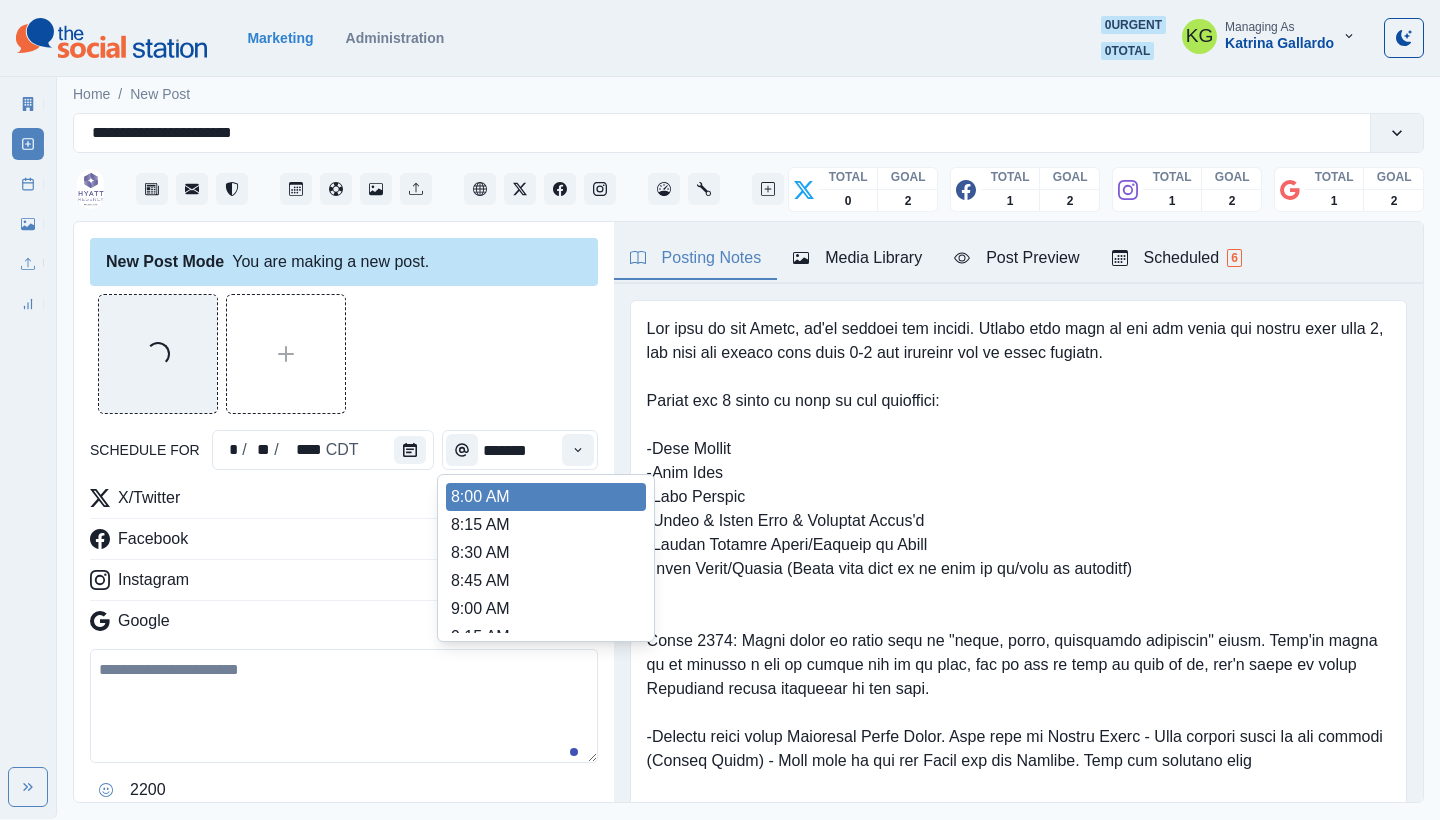 scroll, scrollTop: 700, scrollLeft: 0, axis: vertical 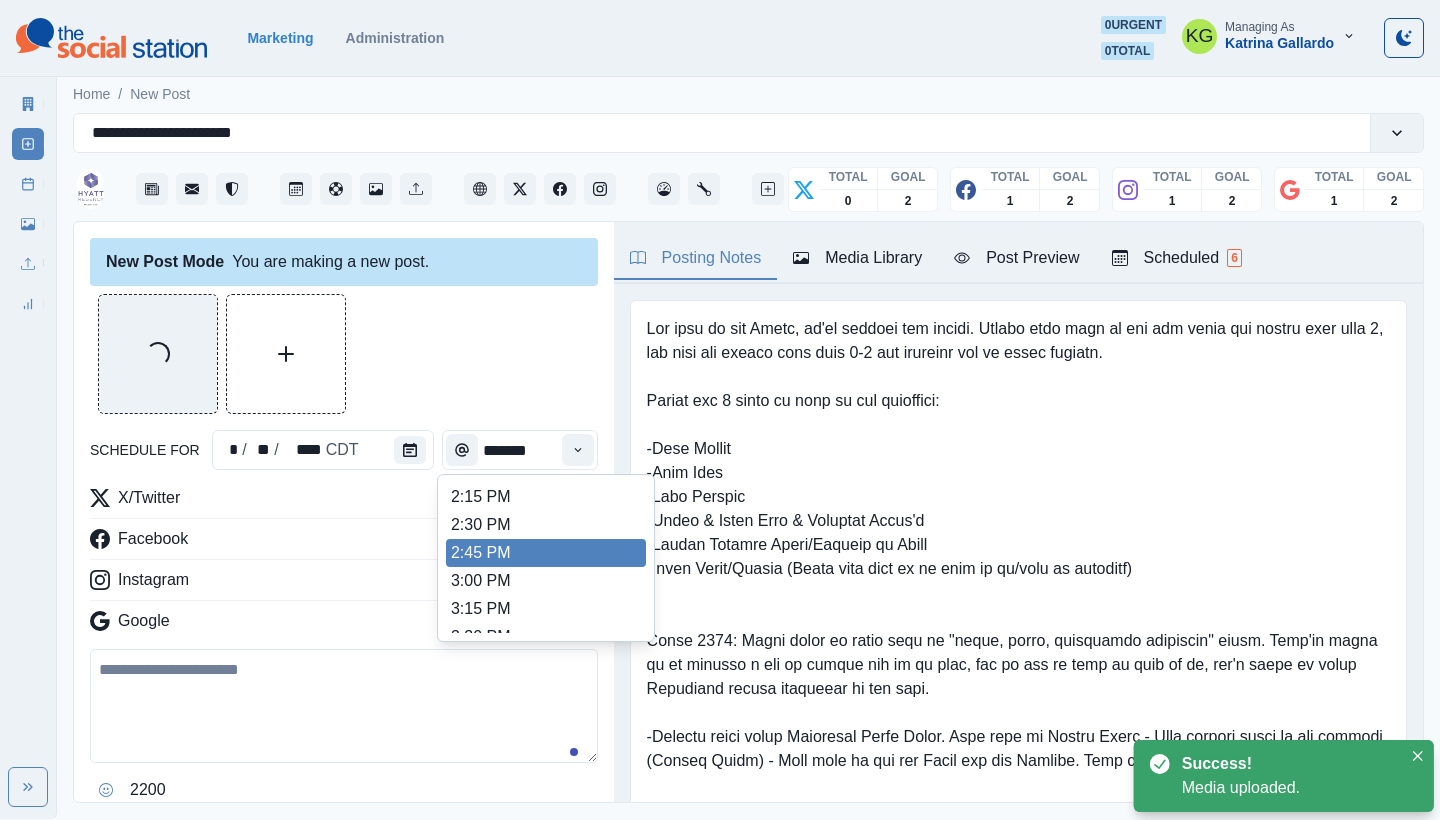 click on "3:00 PM" at bounding box center (546, 581) 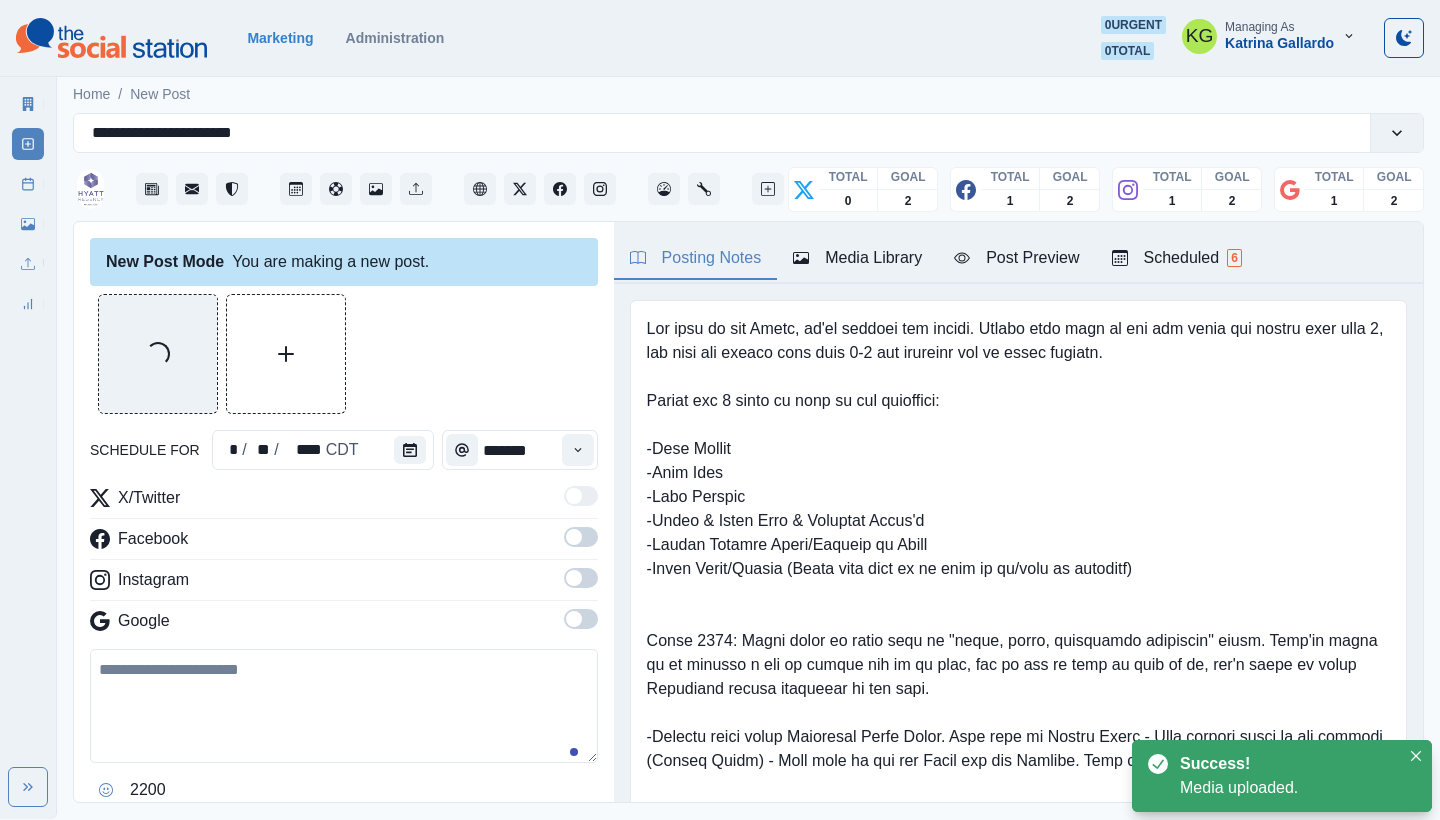 type on "*******" 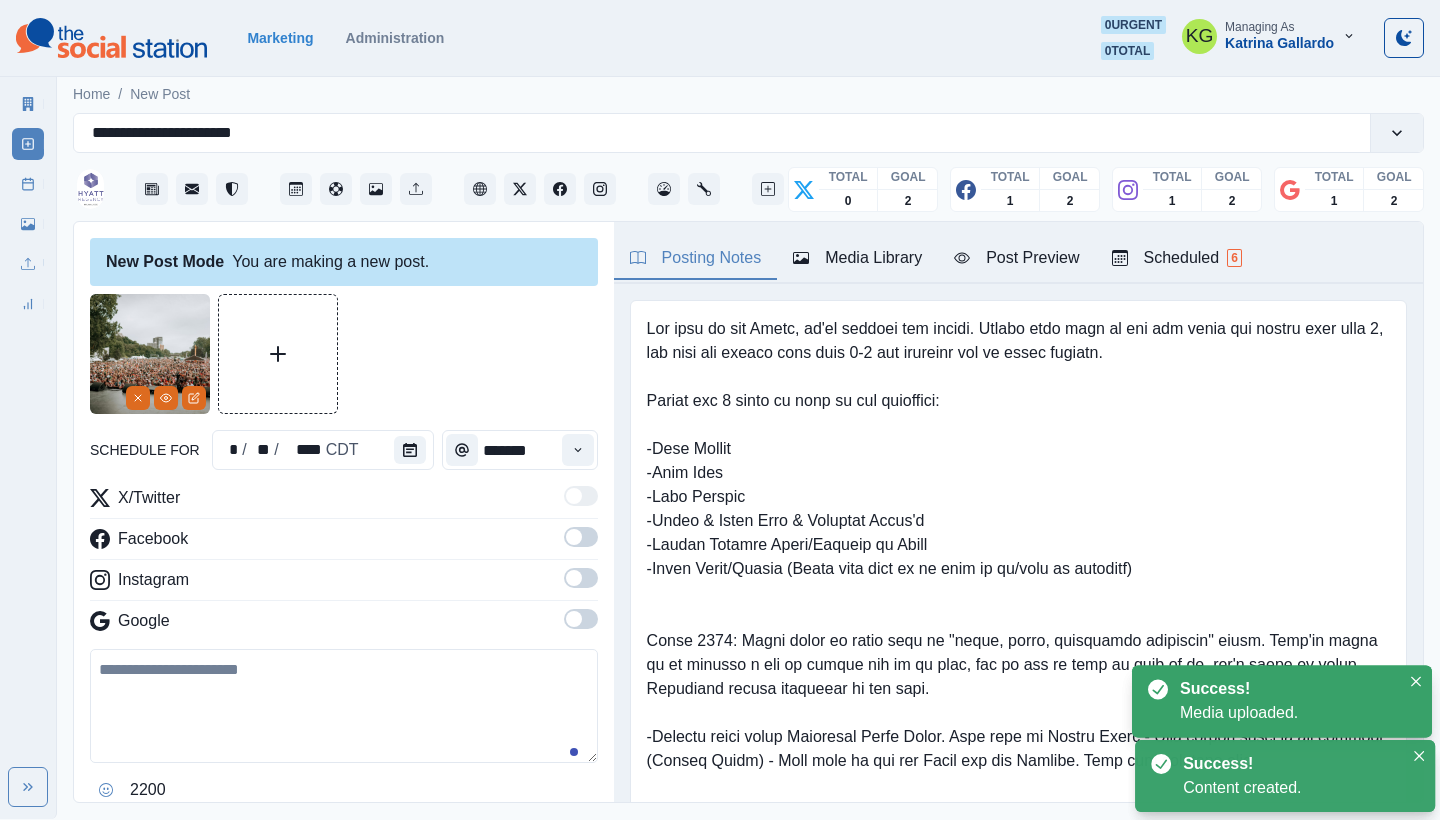 click at bounding box center (581, 619) 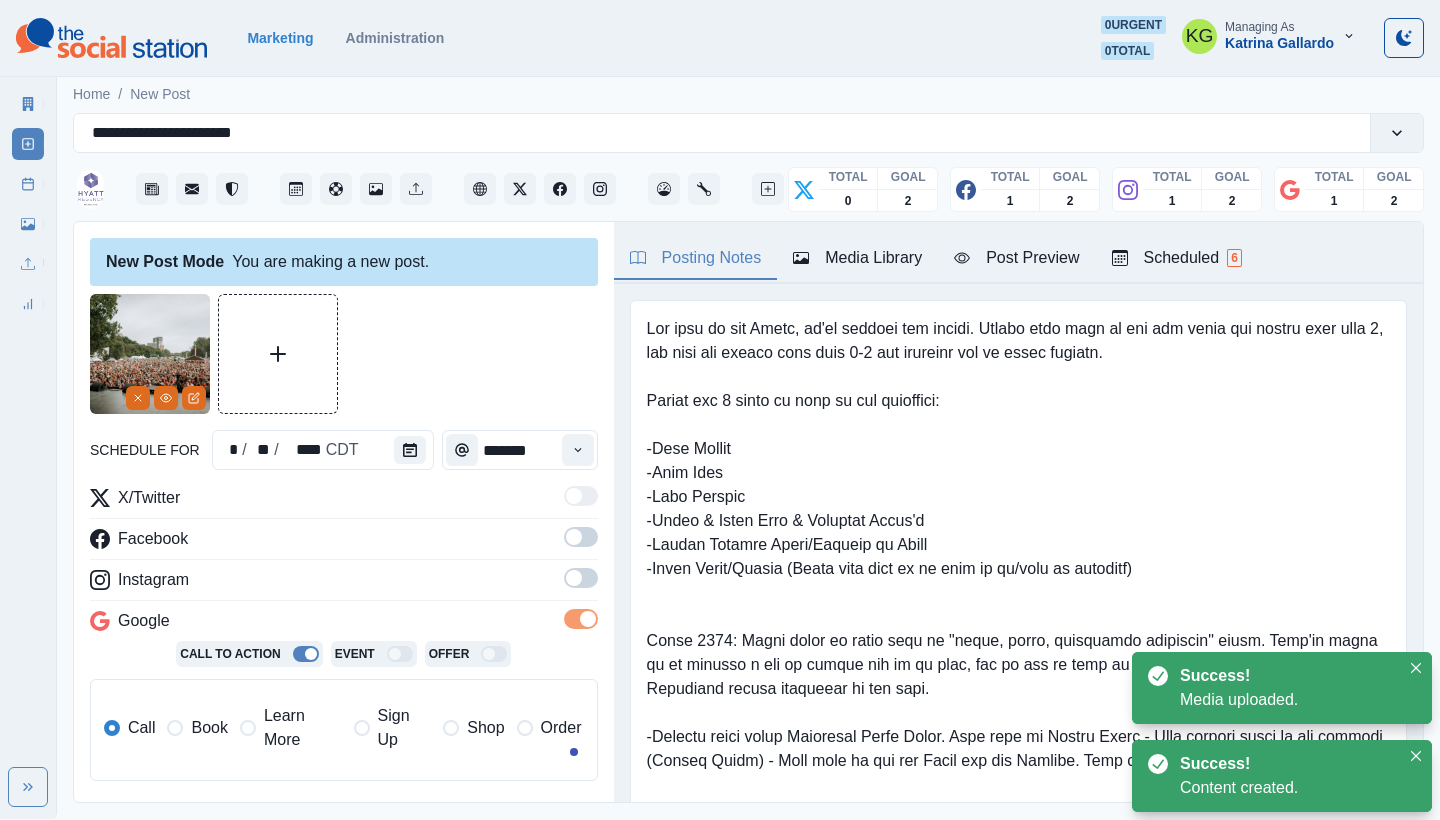 click at bounding box center [581, 578] 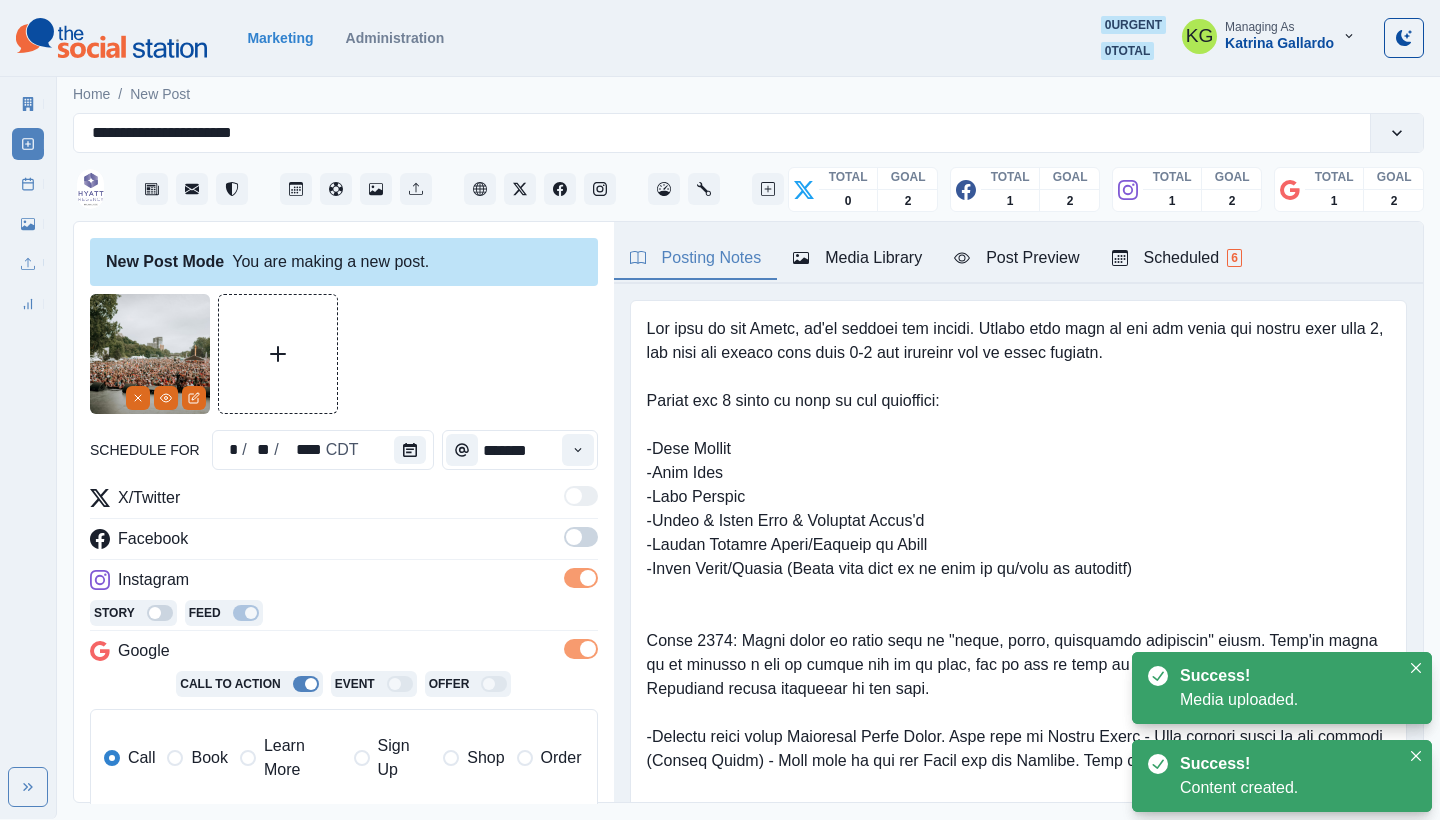 drag, startPoint x: 573, startPoint y: 539, endPoint x: 571, endPoint y: 523, distance: 16.124516 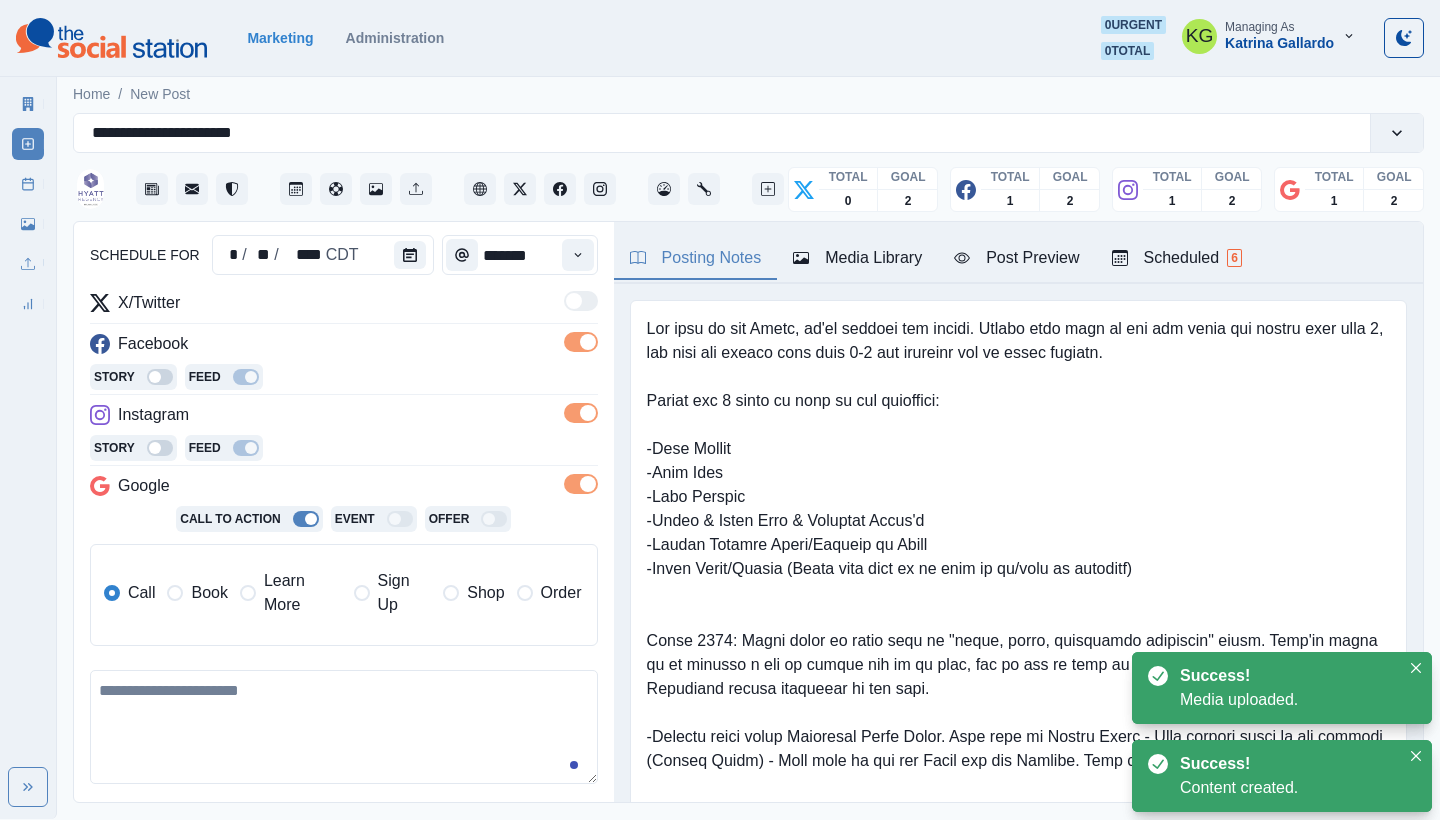 click on "Learn More" at bounding box center (303, 593) 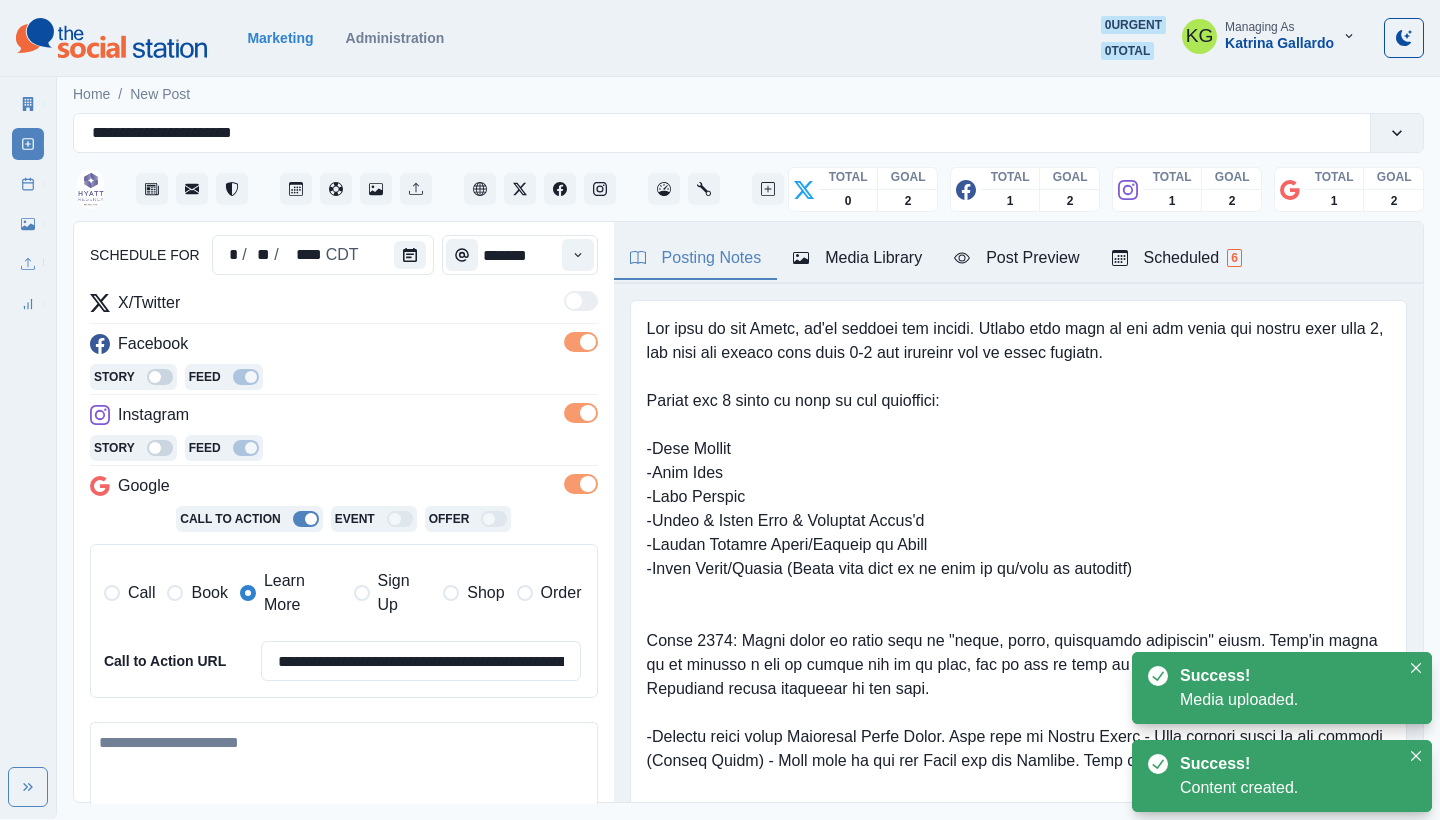 scroll, scrollTop: 454, scrollLeft: 0, axis: vertical 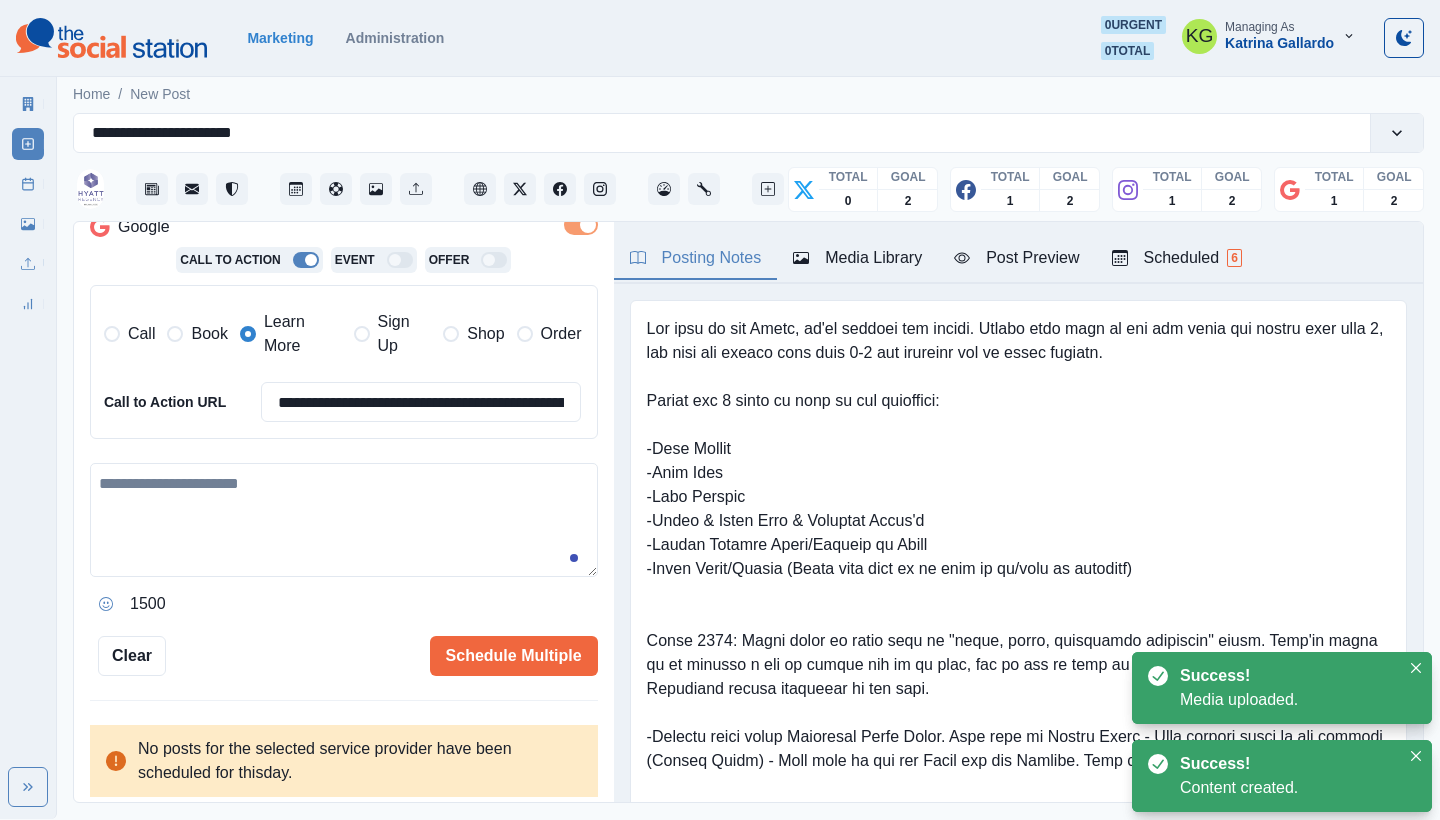 click at bounding box center (344, 520) 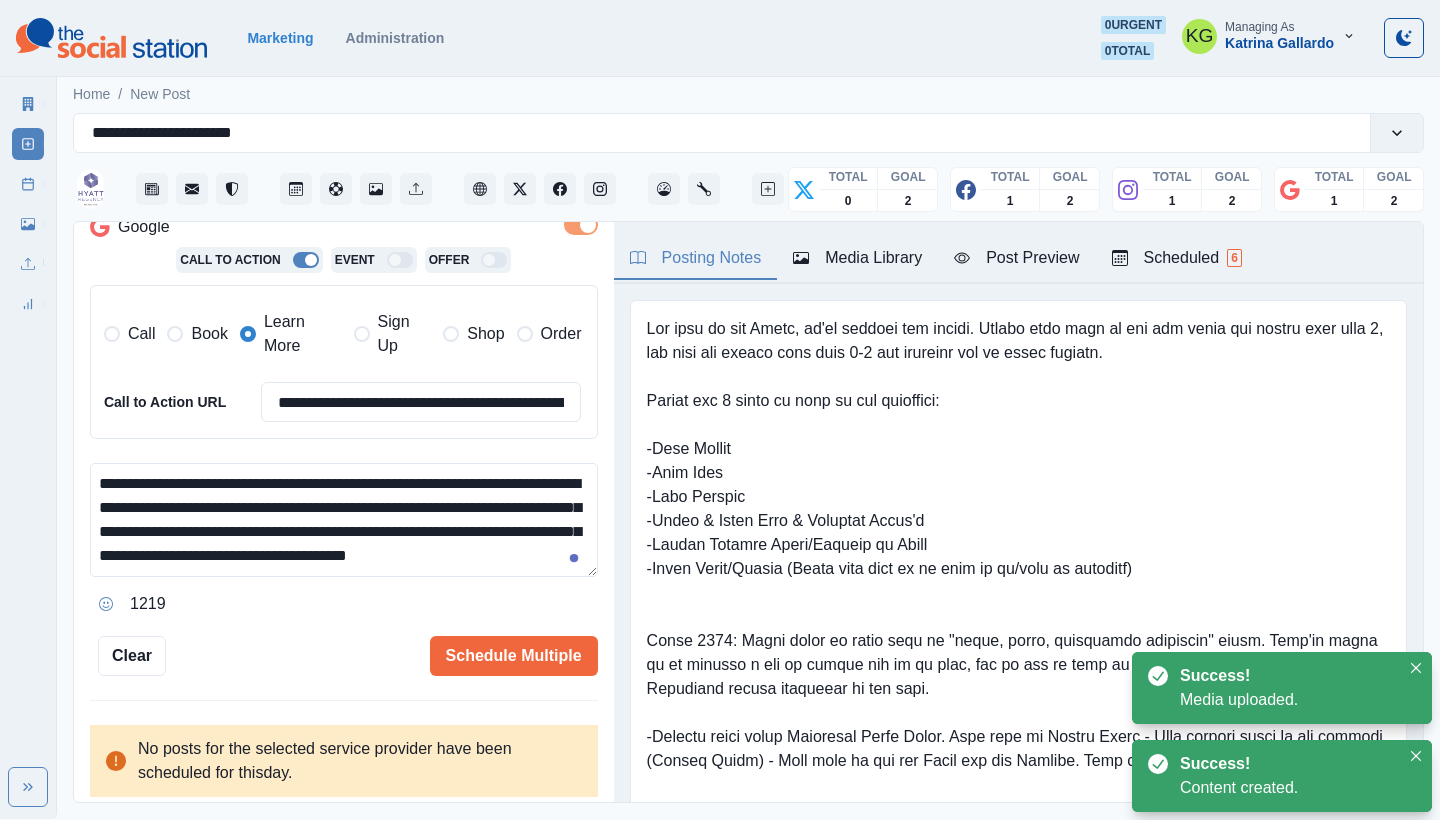 scroll, scrollTop: 13, scrollLeft: 0, axis: vertical 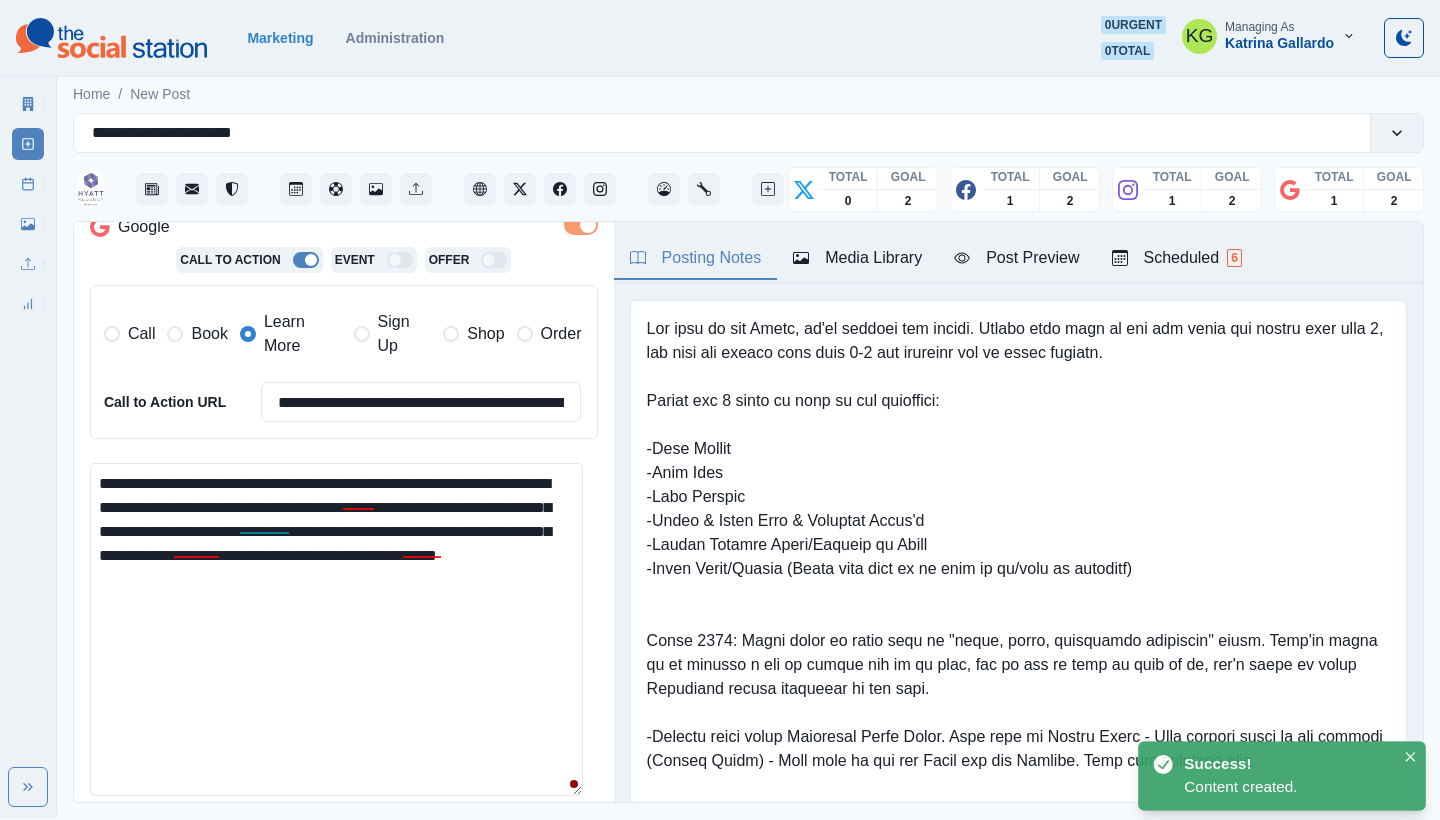 click on "**********" at bounding box center (336, 629) 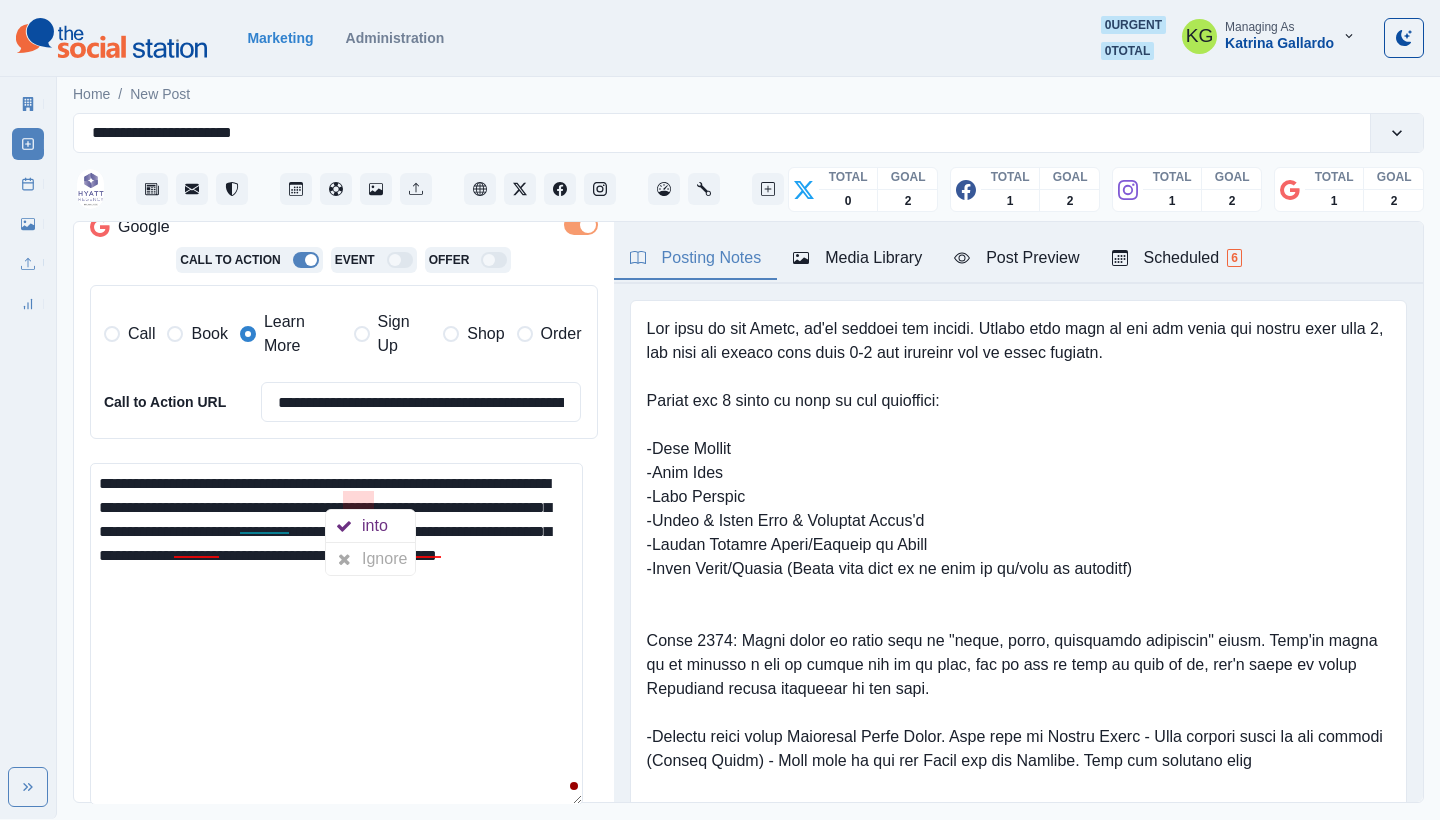 click on "**********" at bounding box center (336, 634) 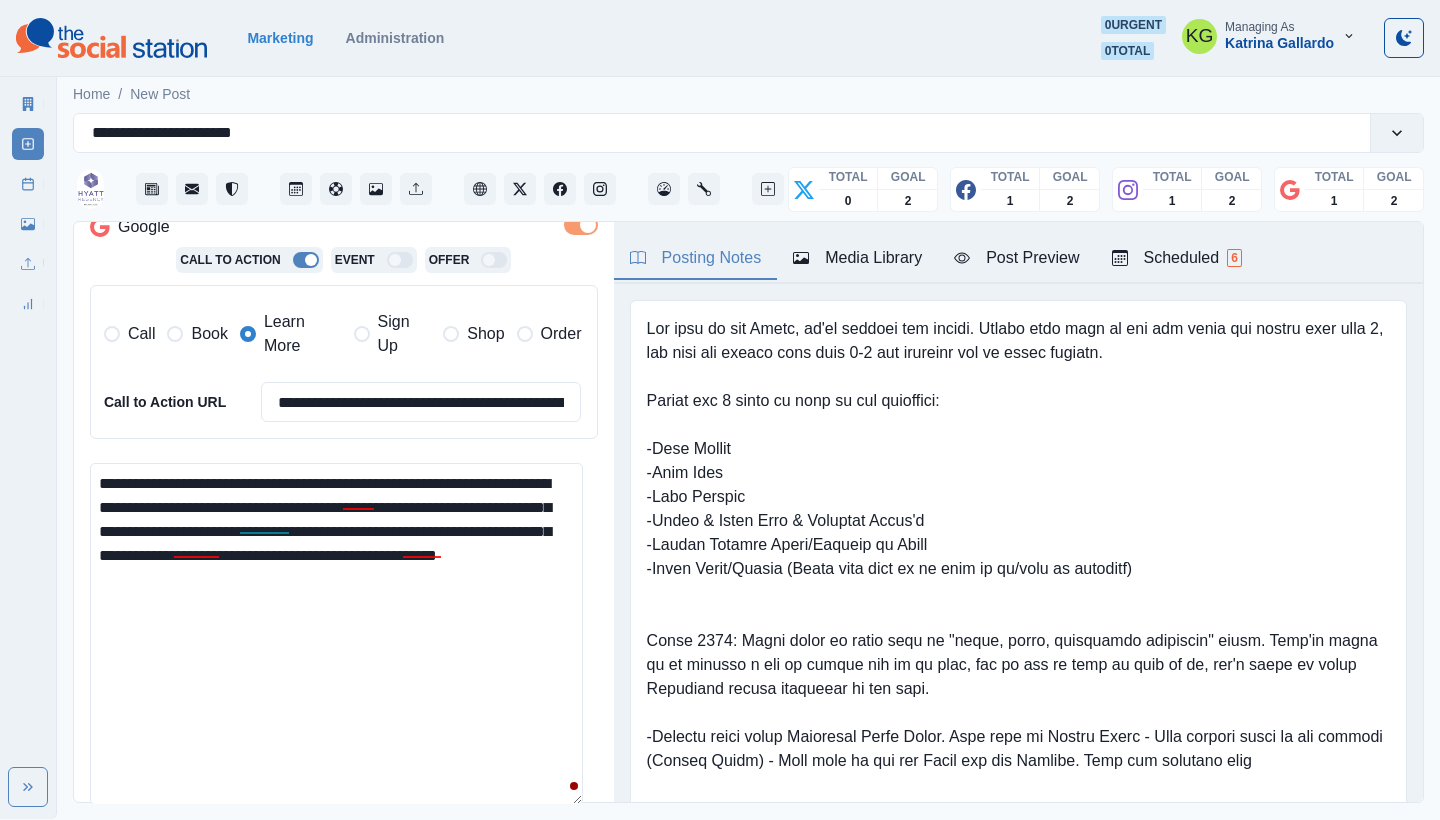click on "**********" at bounding box center (336, 634) 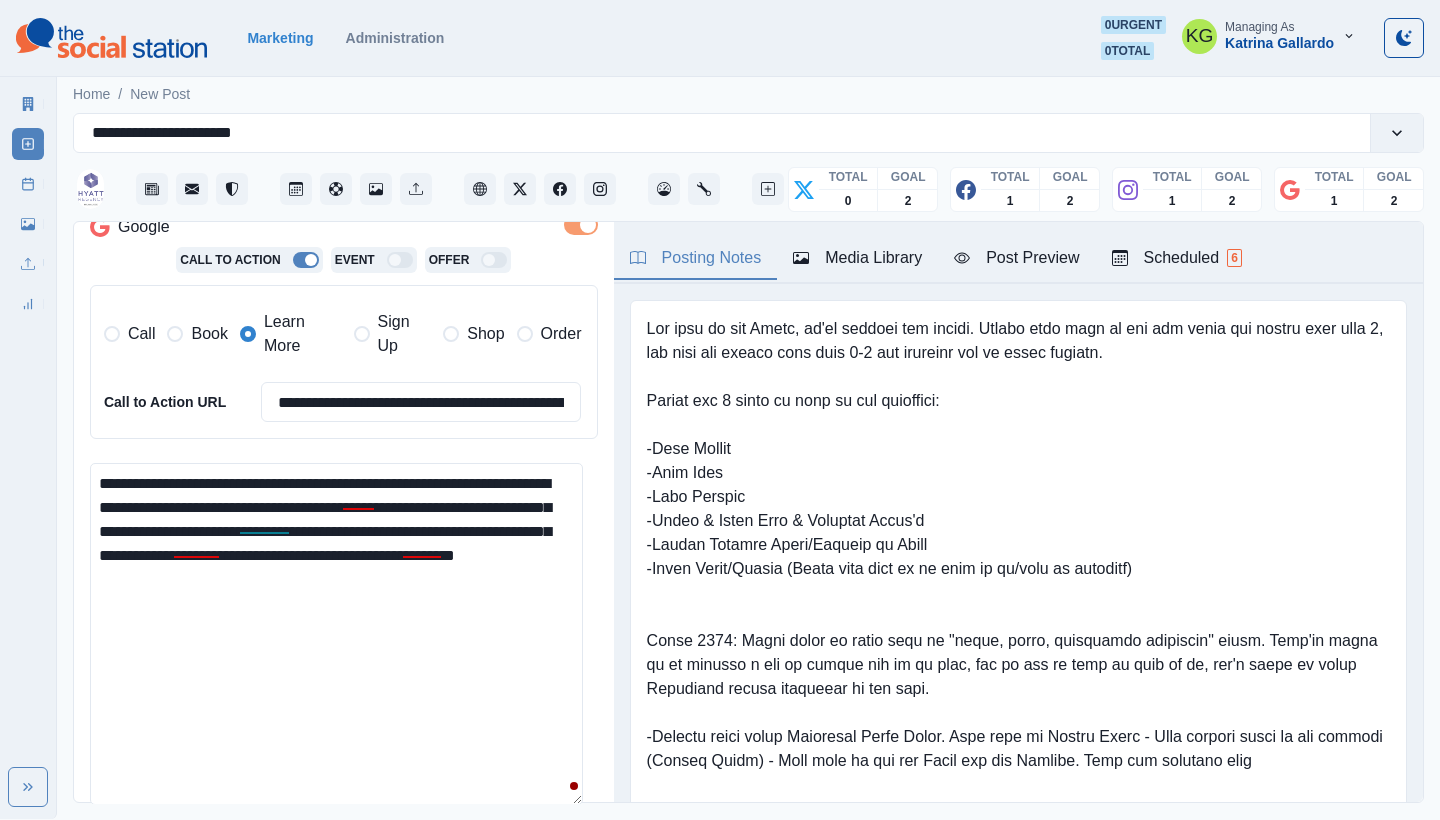 paste on "**********" 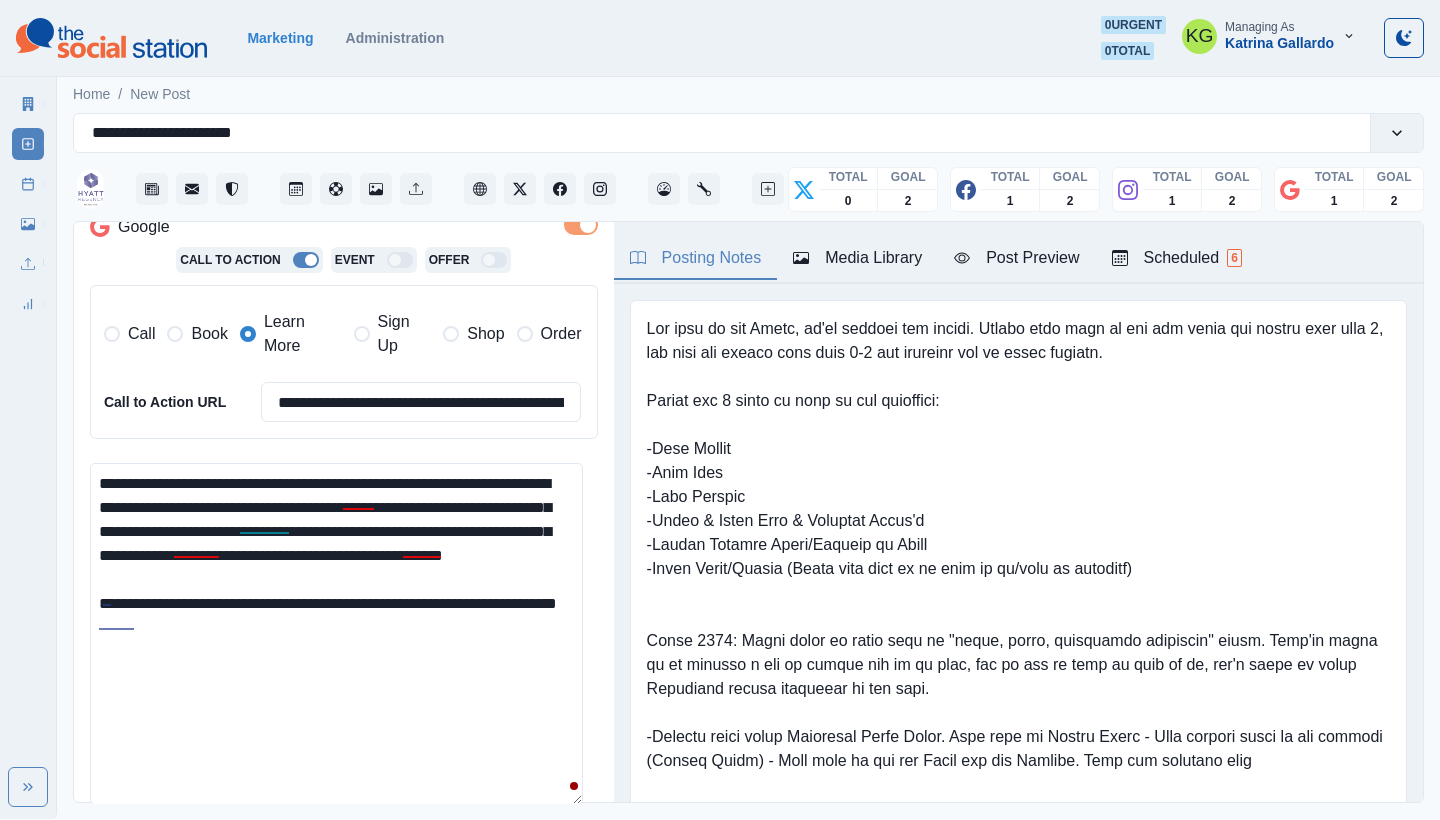 drag, startPoint x: 203, startPoint y: 616, endPoint x: 135, endPoint y: 610, distance: 68.26419 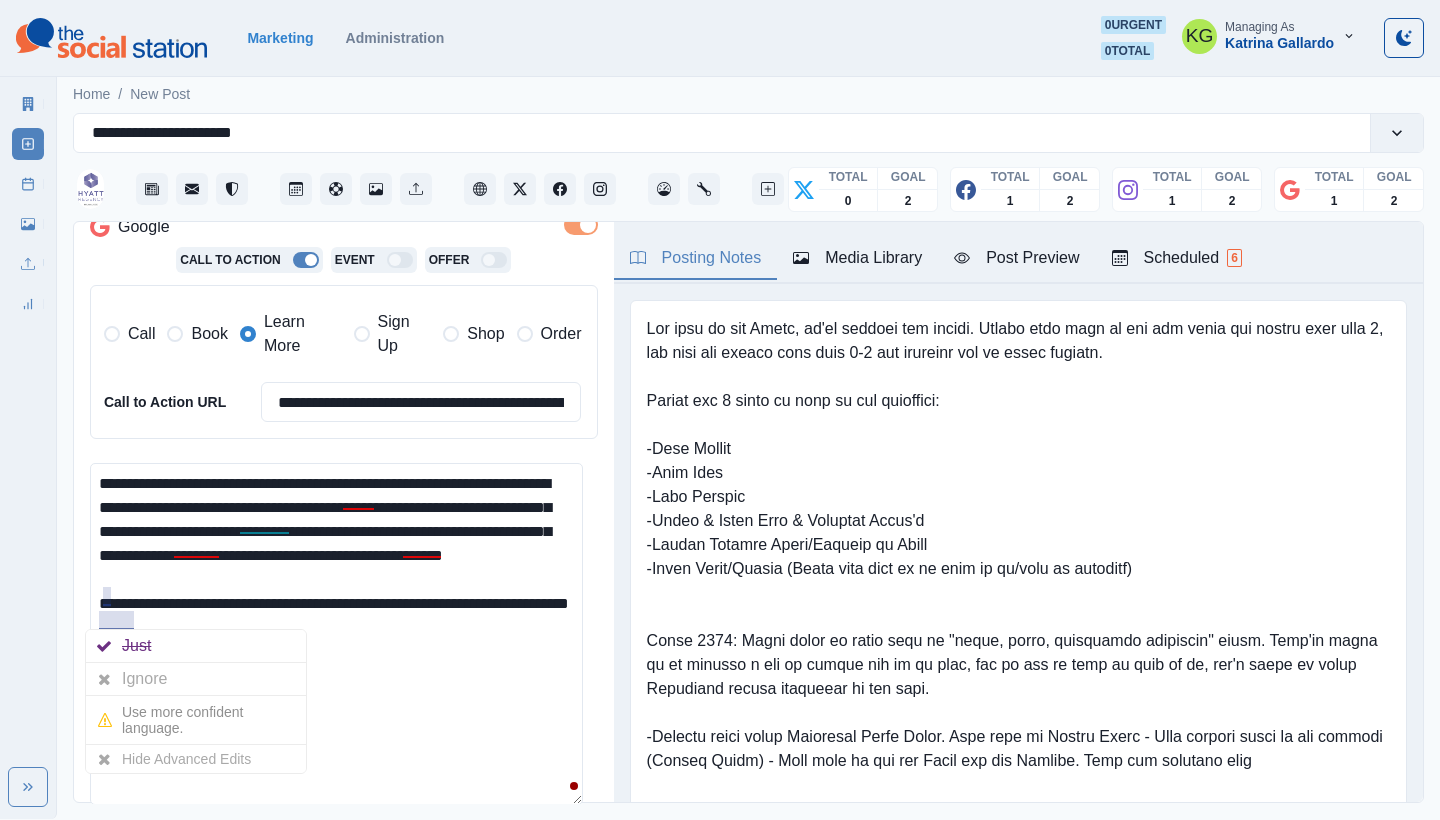 click on "**********" at bounding box center [336, 634] 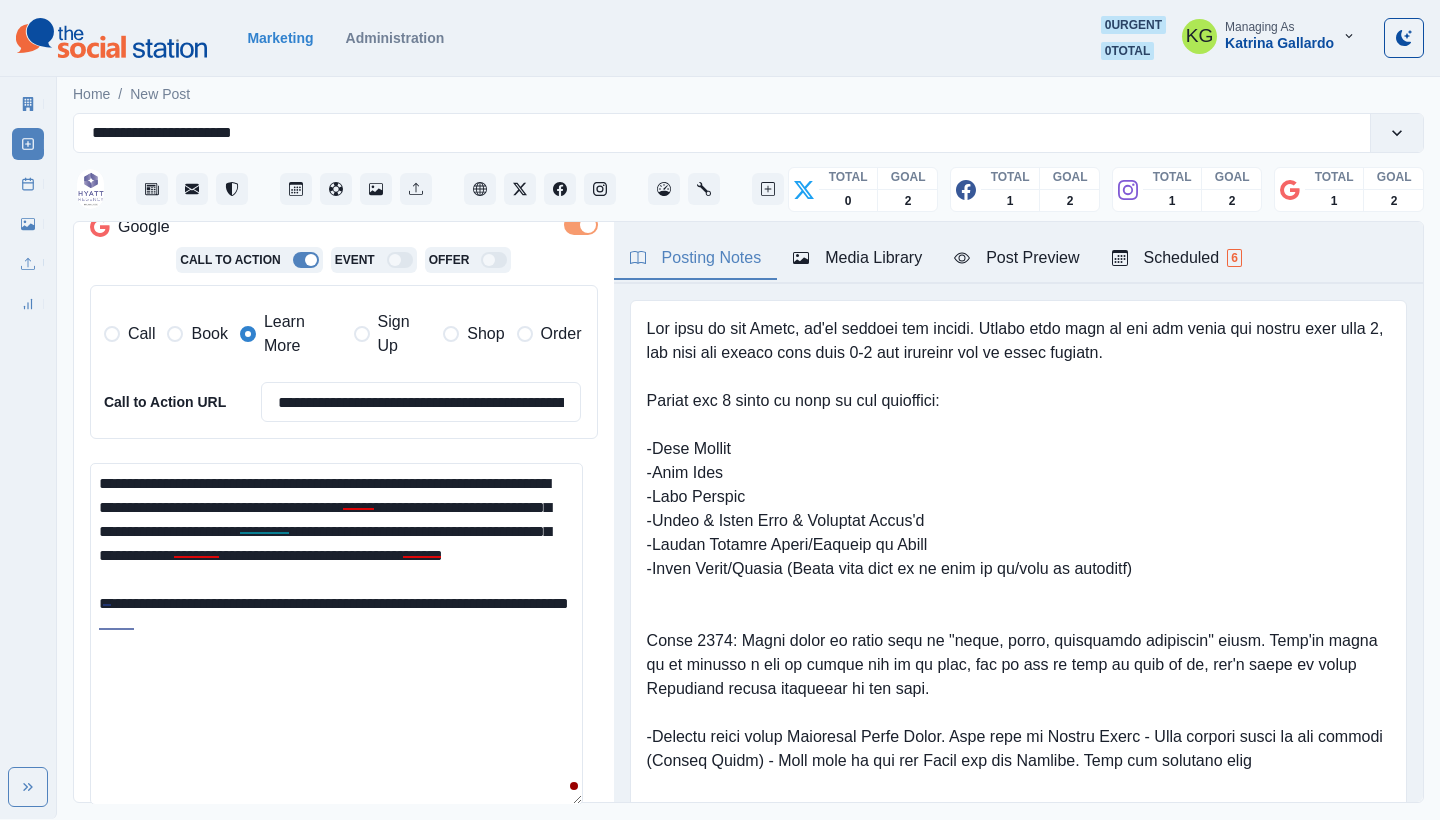 drag, startPoint x: 416, startPoint y: 667, endPoint x: 84, endPoint y: 462, distance: 390.19098 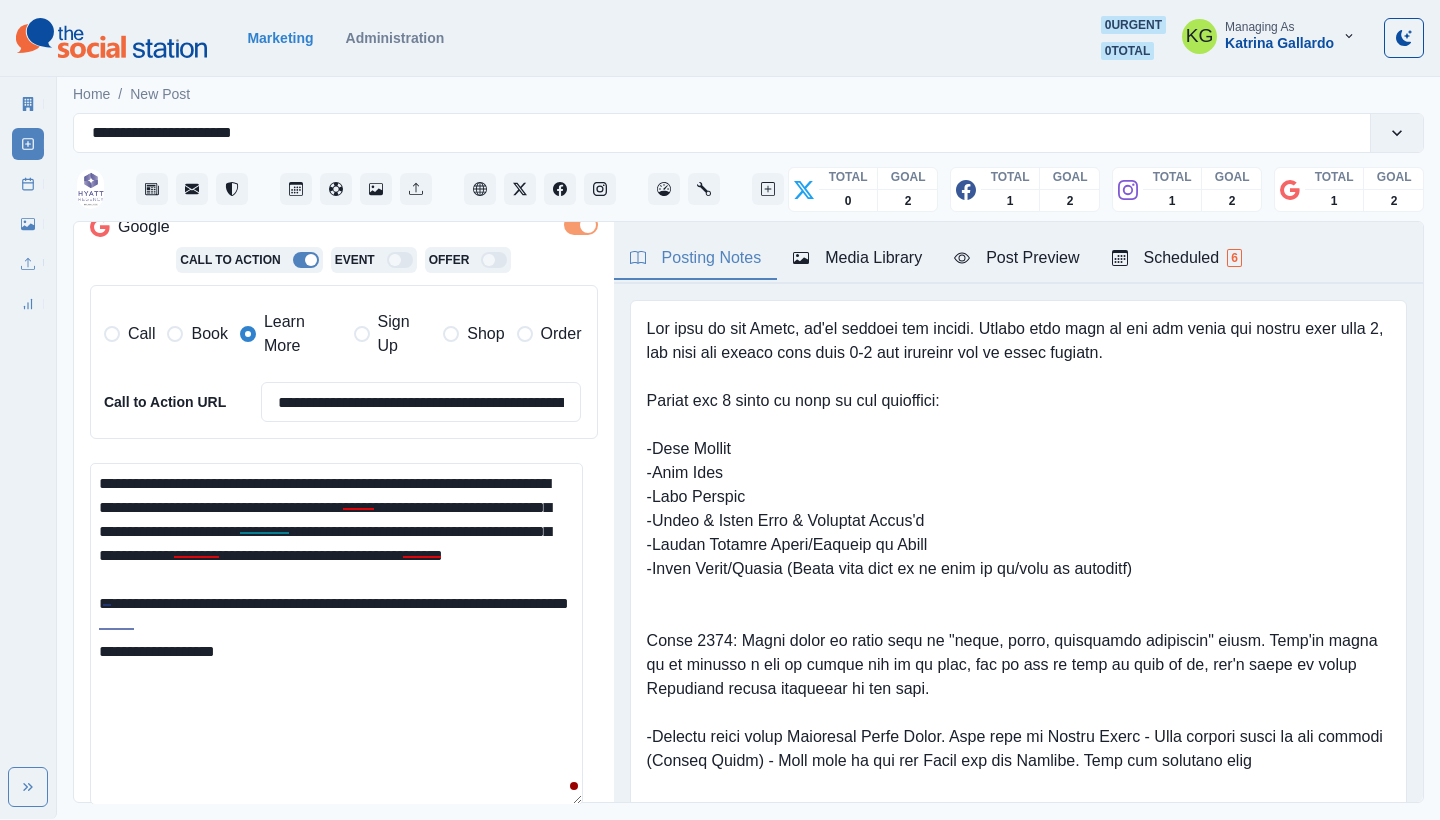 paste on "**********" 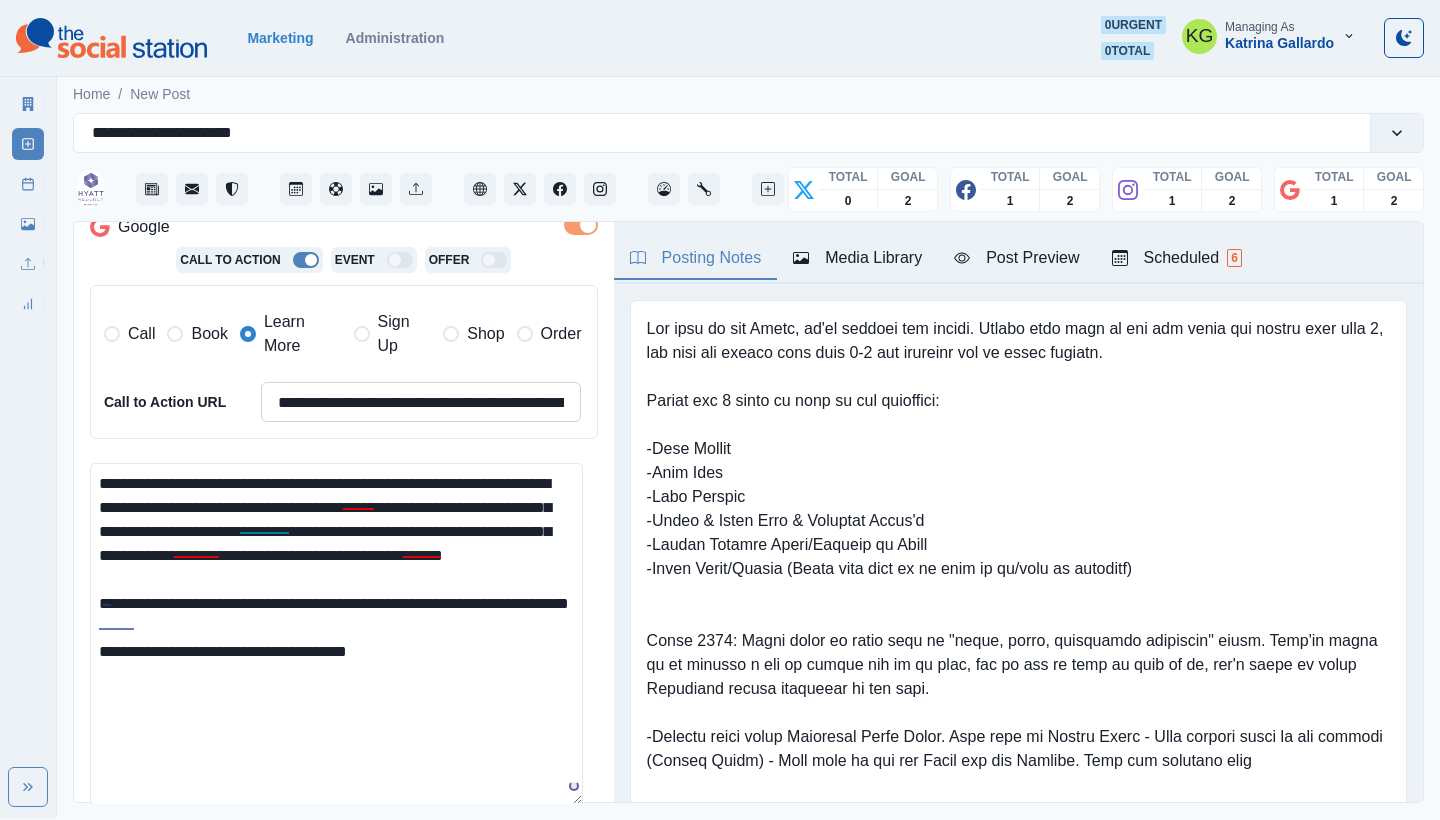 type on "**********" 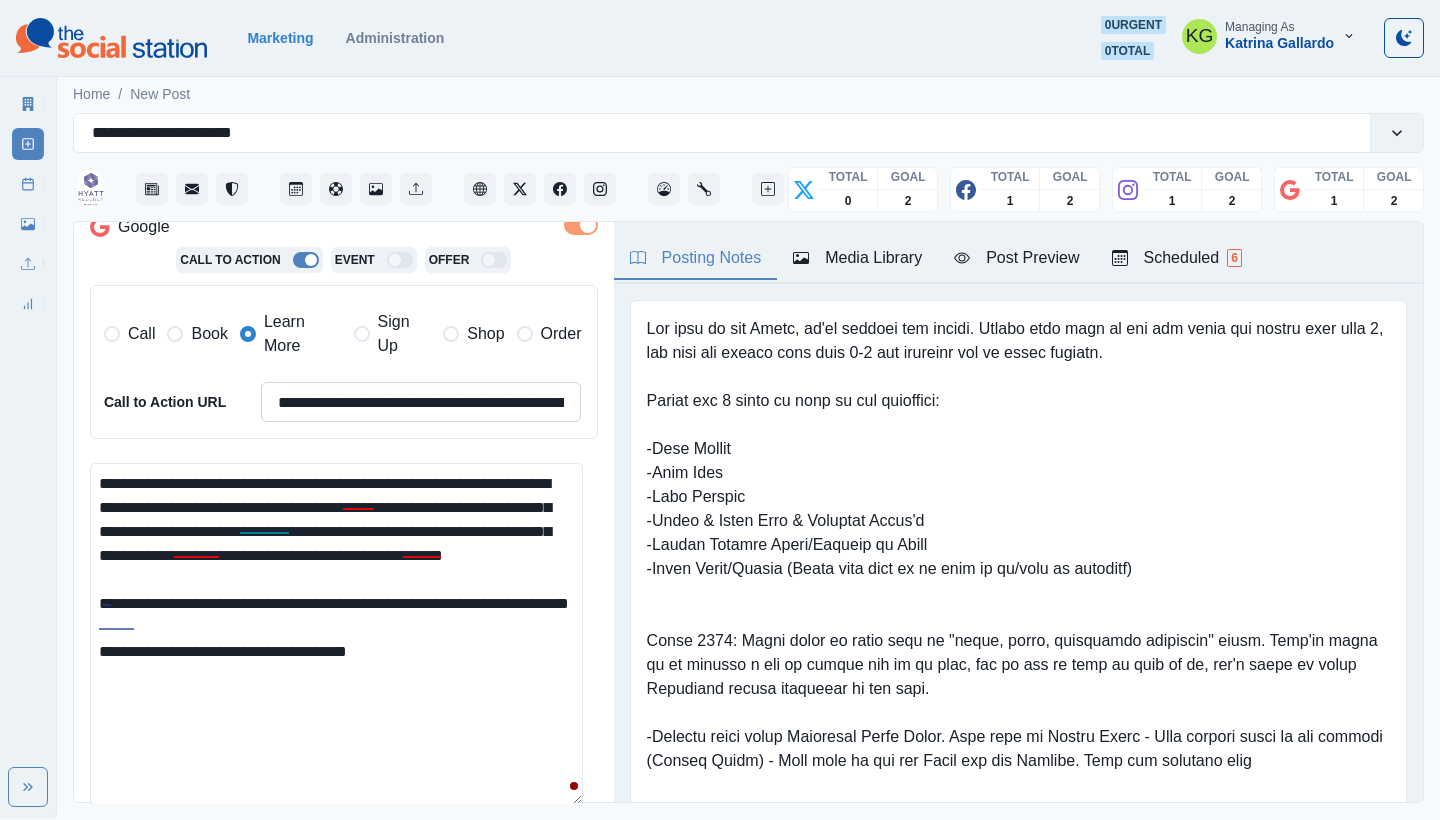 click on "**********" at bounding box center (421, 402) 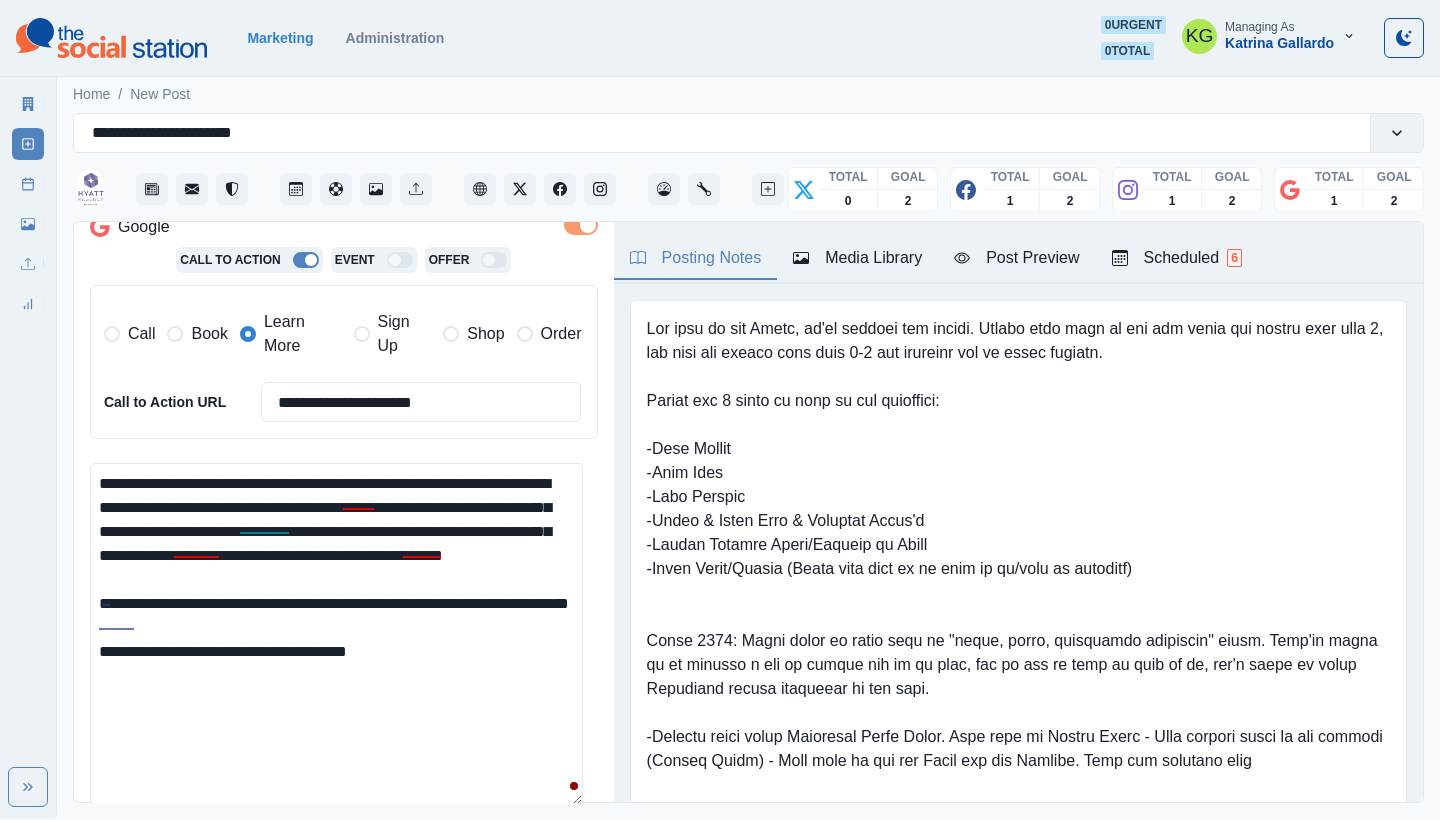 type on "**********" 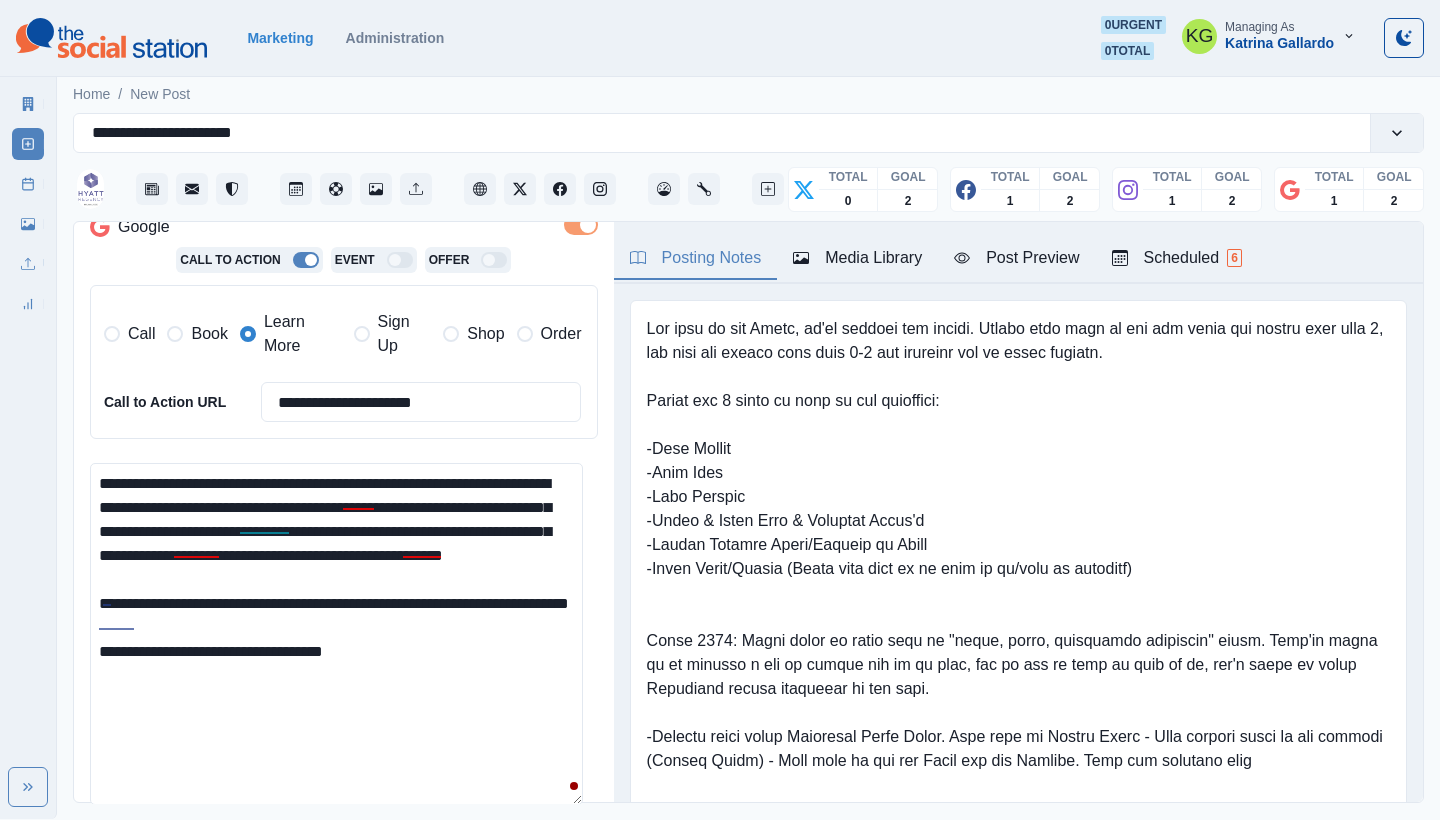 click on "**********" at bounding box center [336, 634] 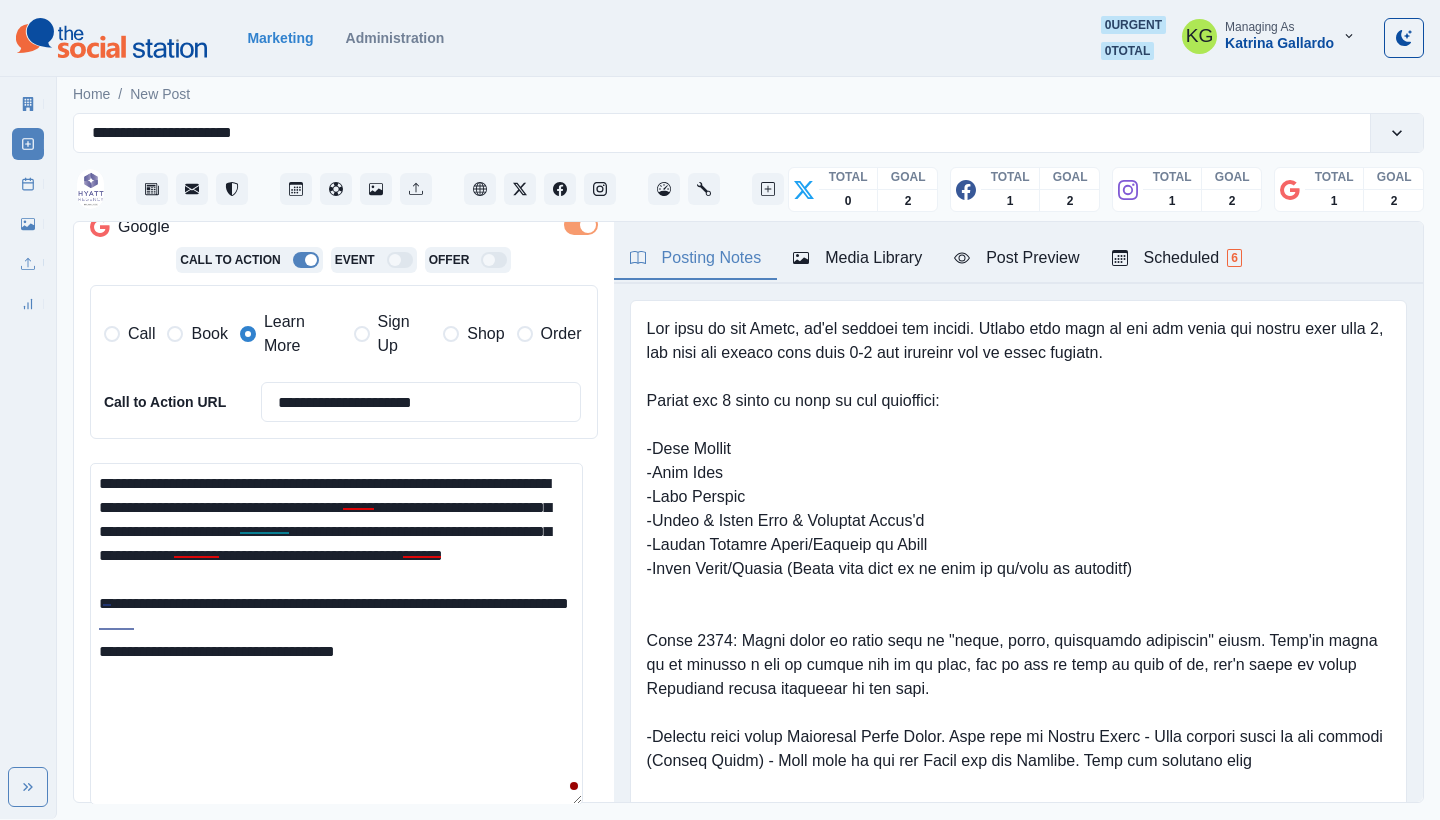 scroll, scrollTop: 682, scrollLeft: 0, axis: vertical 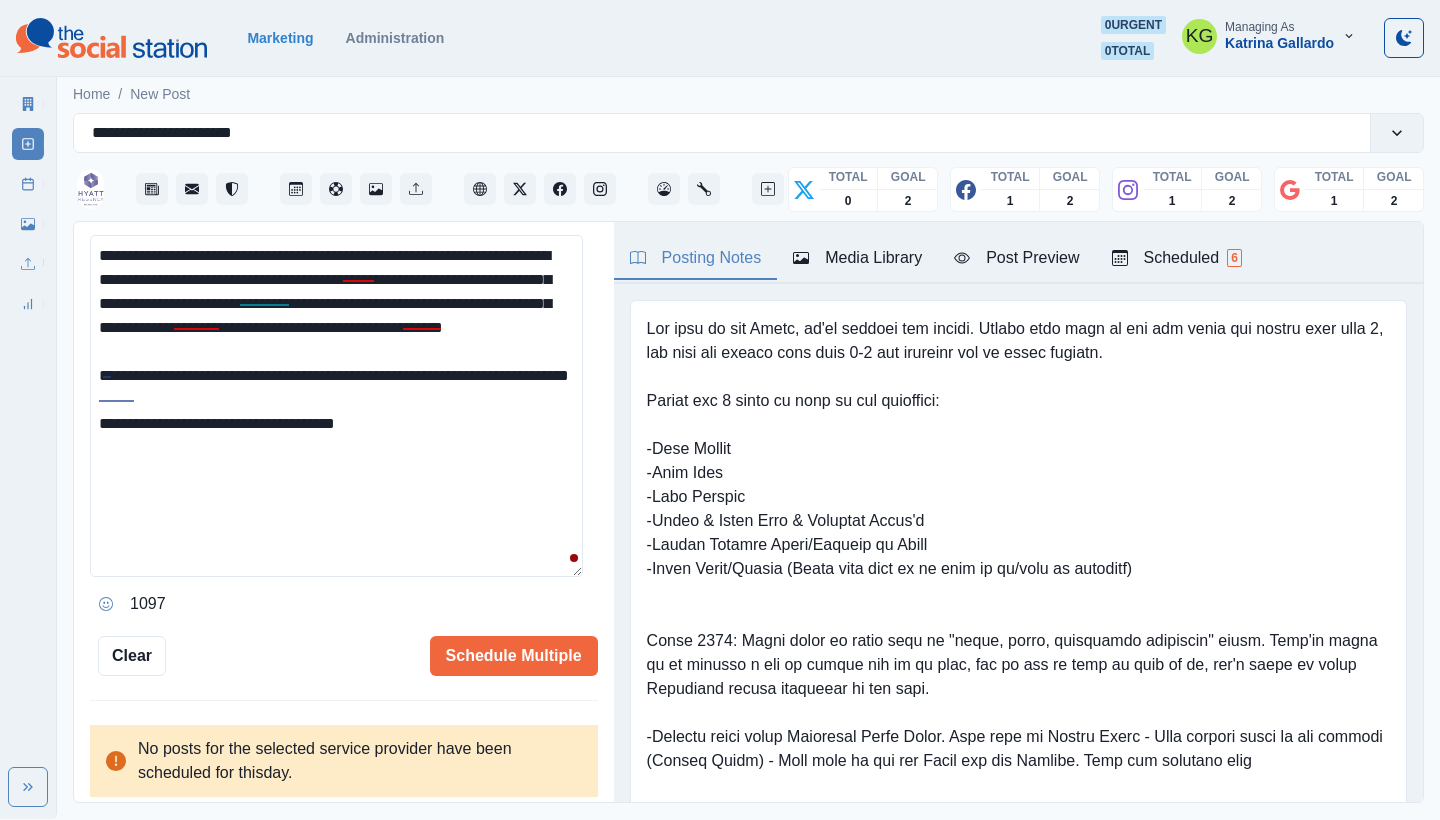 click at bounding box center [106, 604] 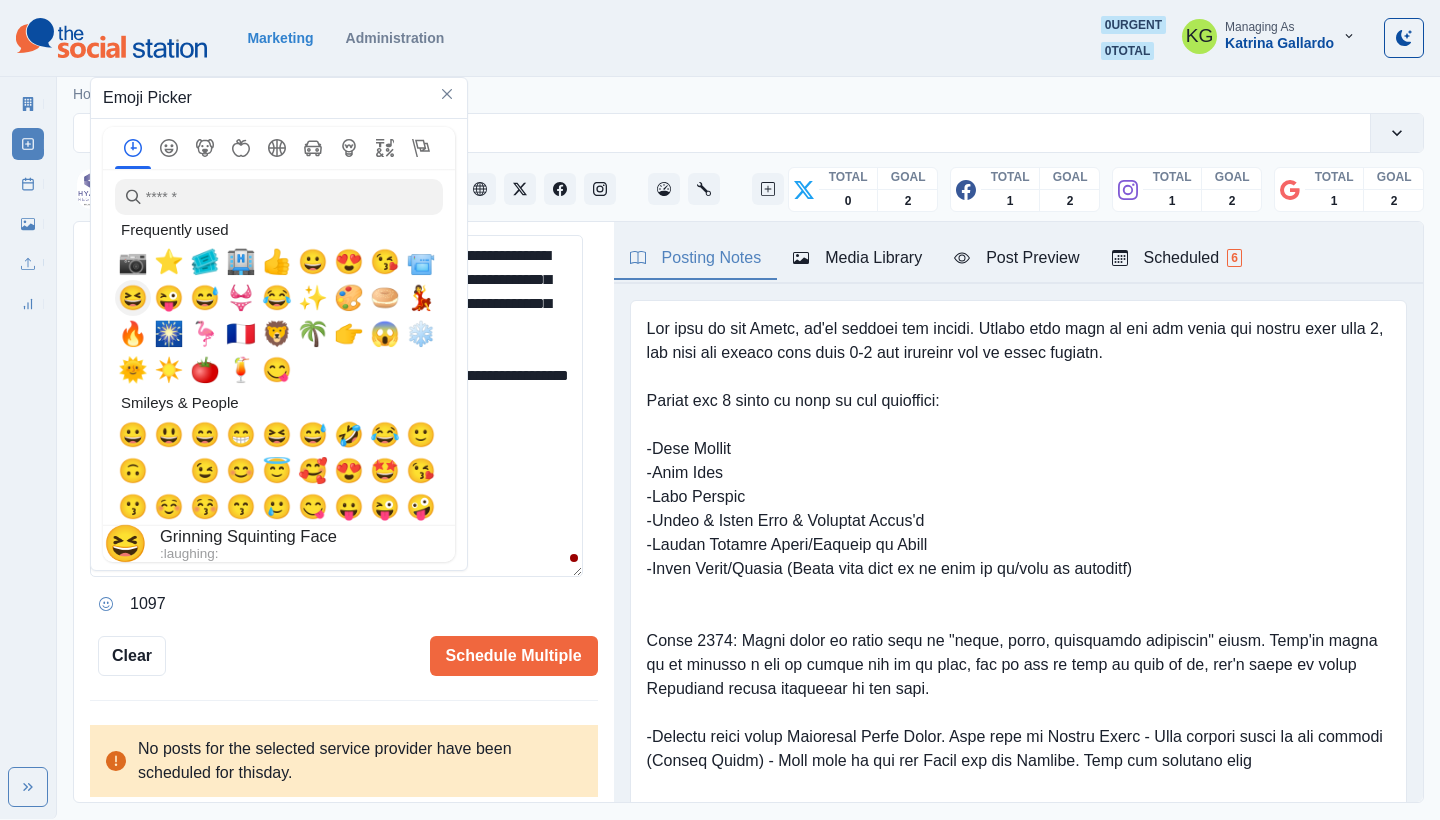 click on "📷" at bounding box center [133, 262] 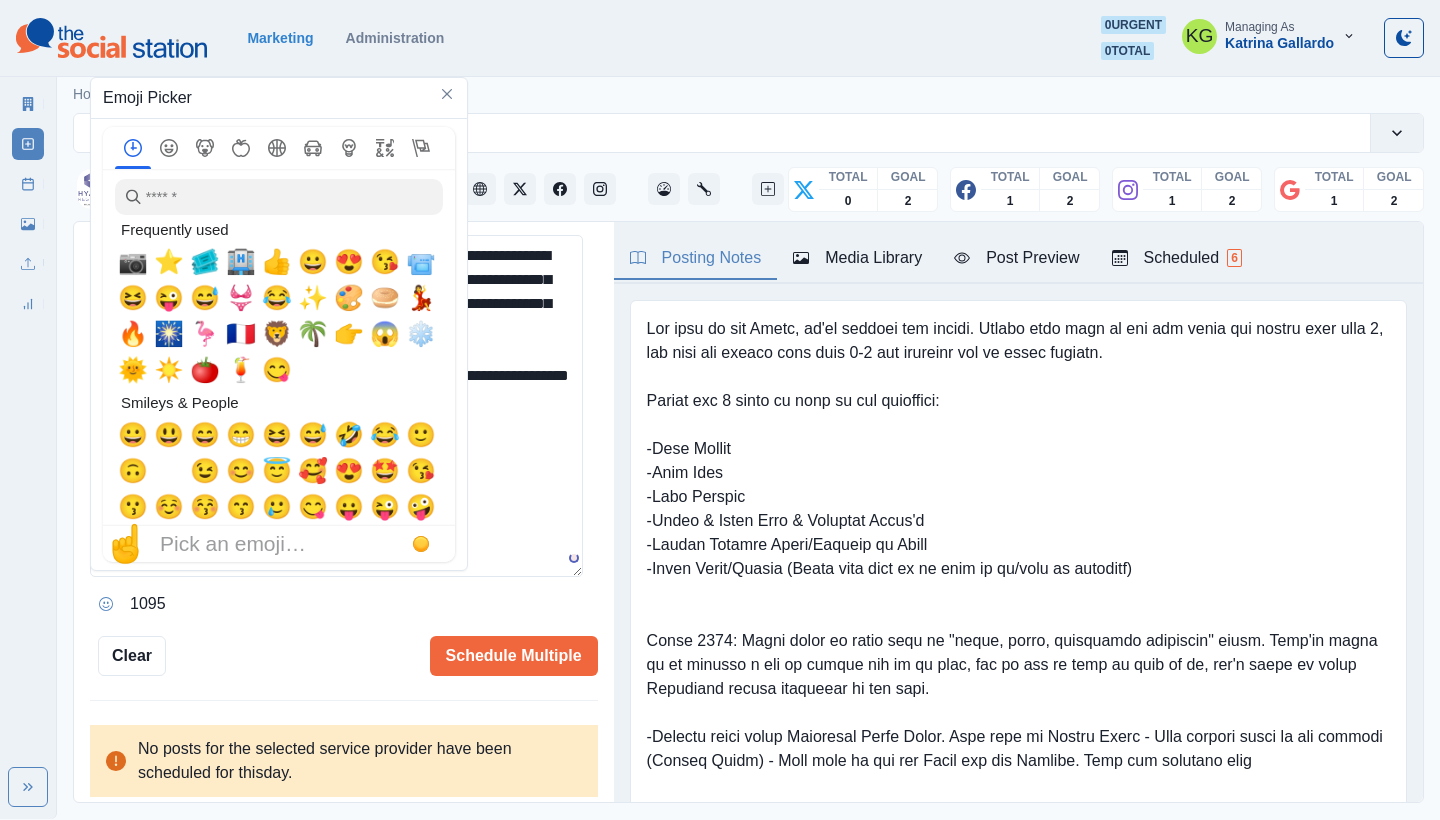 drag, startPoint x: 563, startPoint y: 533, endPoint x: 541, endPoint y: 536, distance: 22.203604 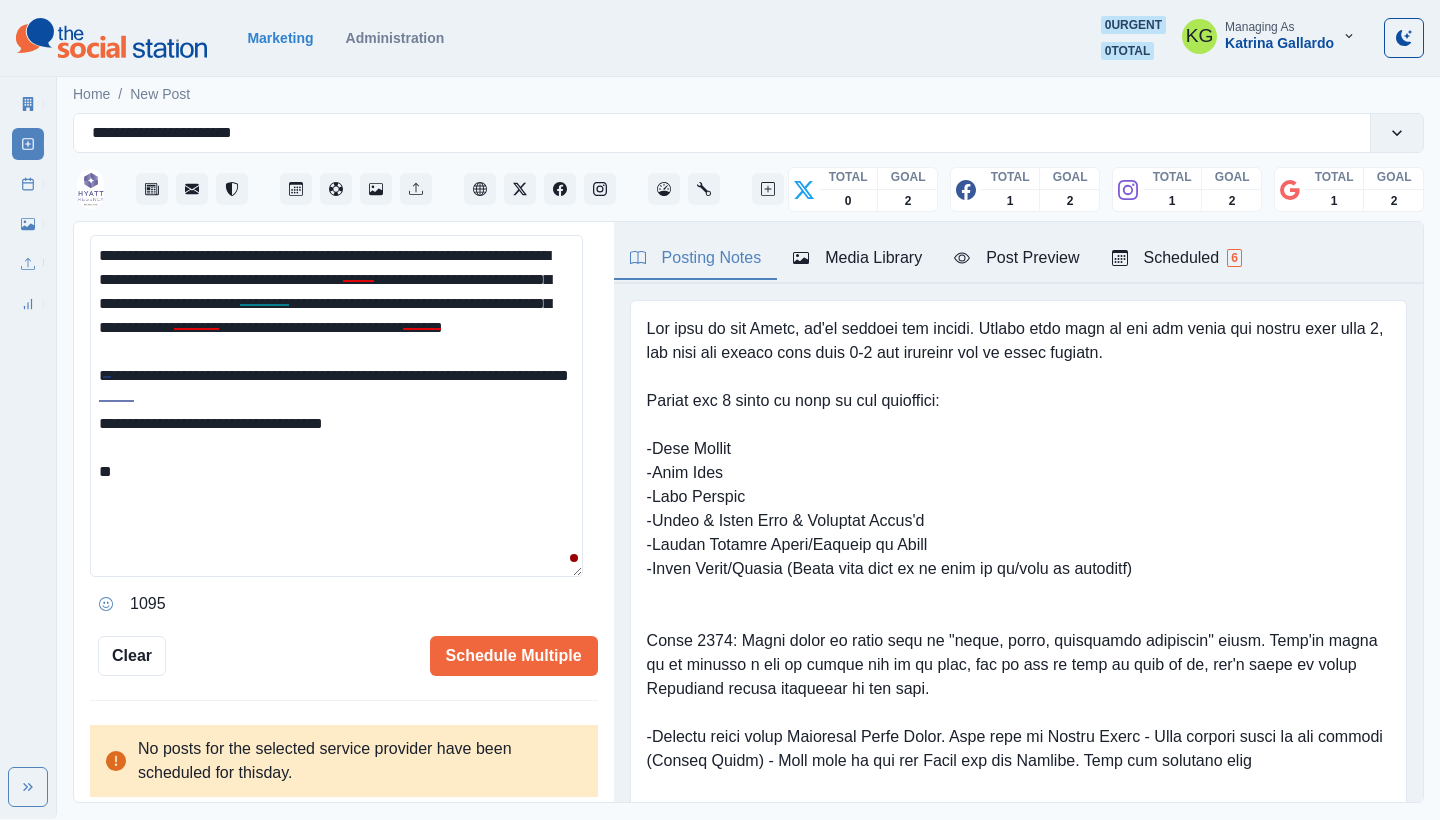 click on "**********" at bounding box center [336, 406] 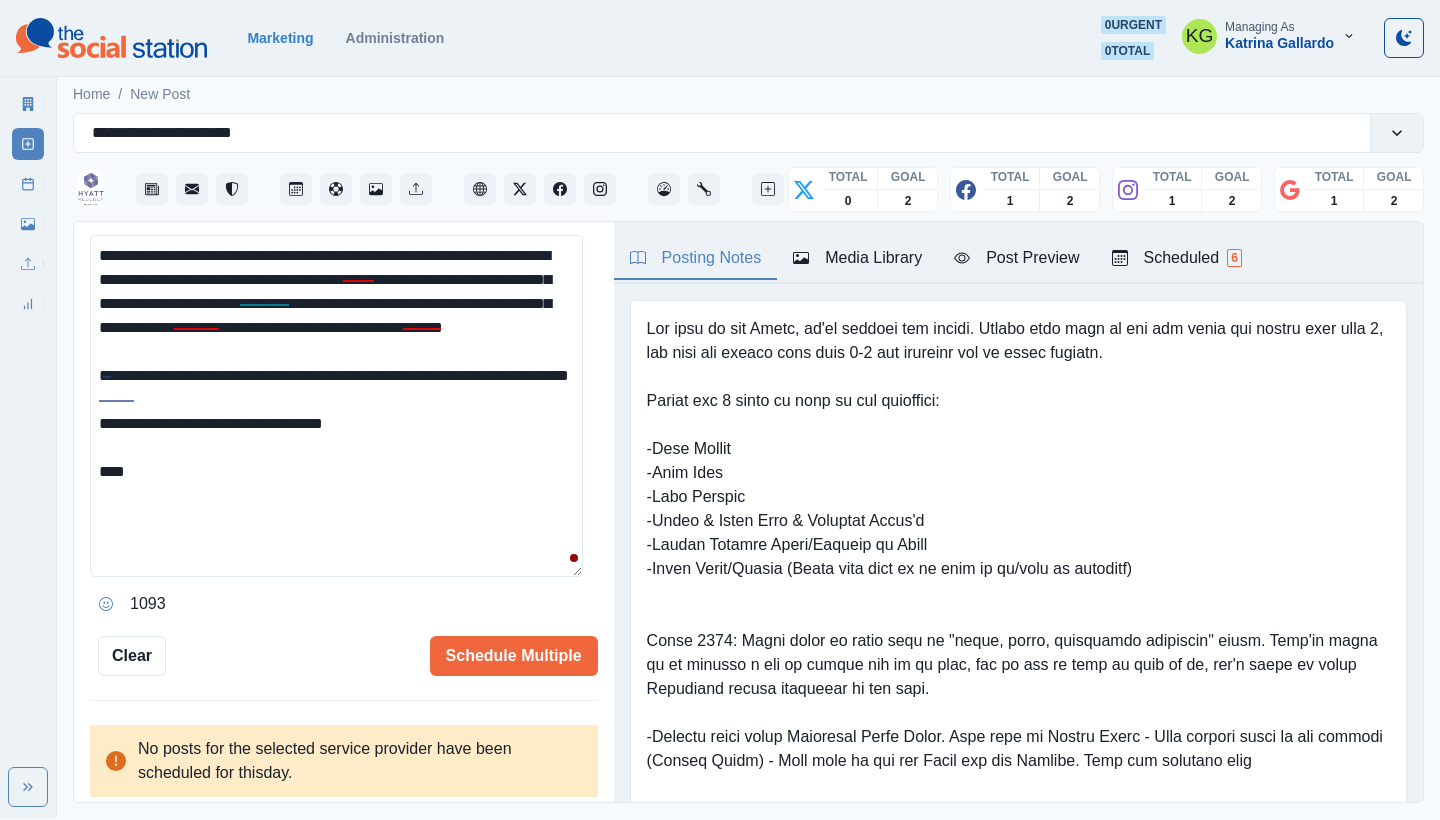 paste on "**********" 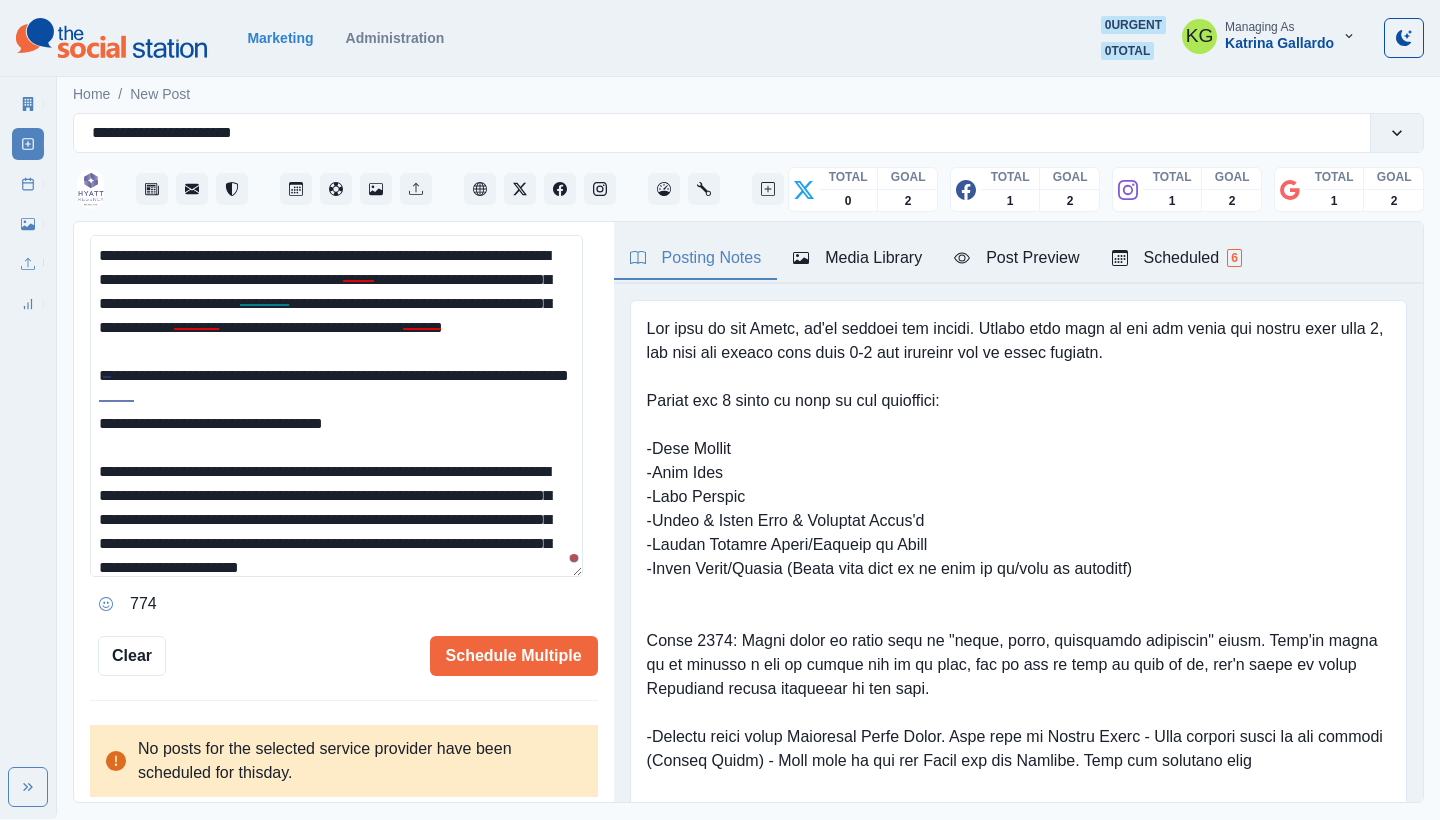 scroll, scrollTop: 132, scrollLeft: 0, axis: vertical 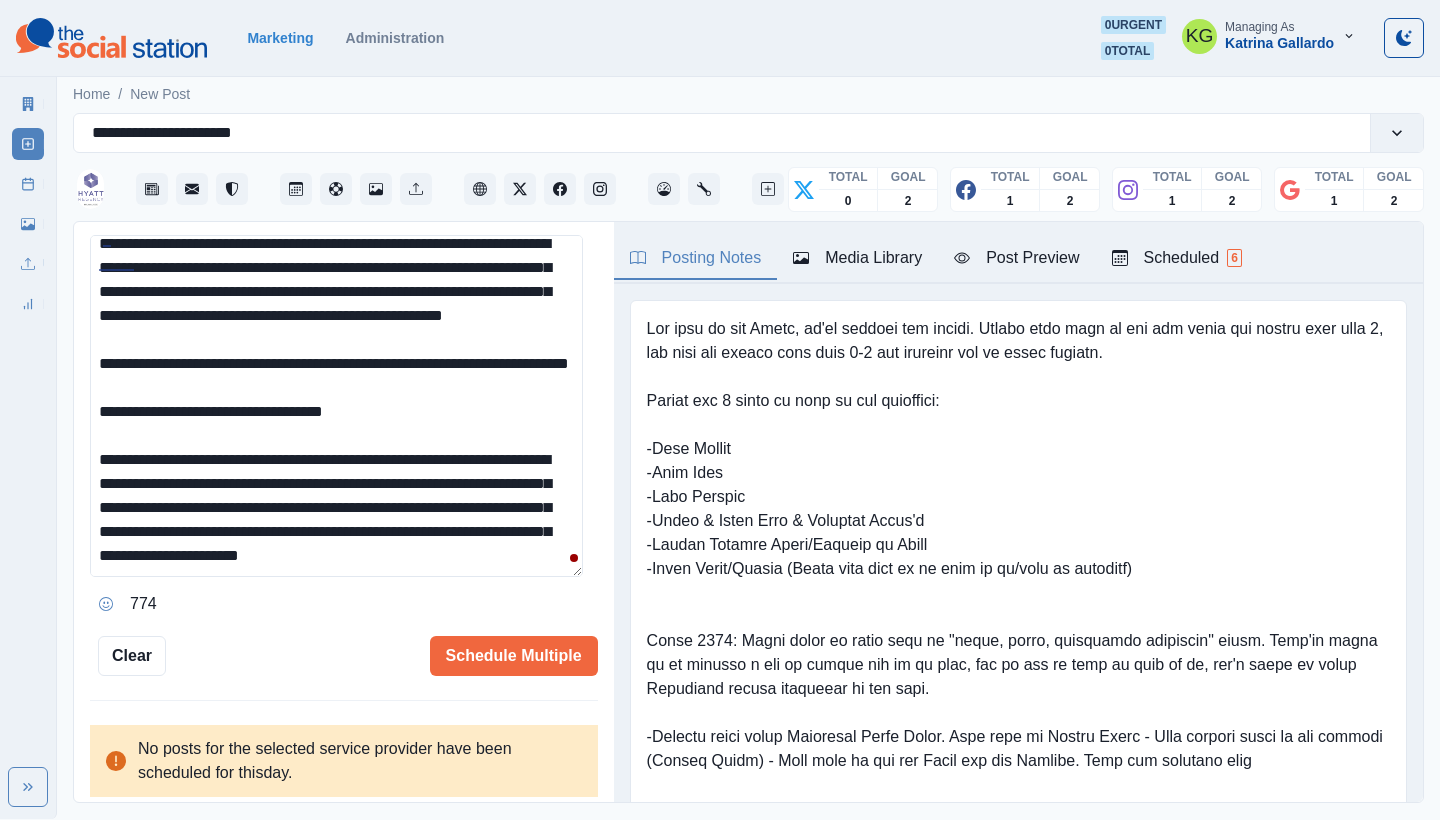 drag, startPoint x: 134, startPoint y: 377, endPoint x: 146, endPoint y: 382, distance: 13 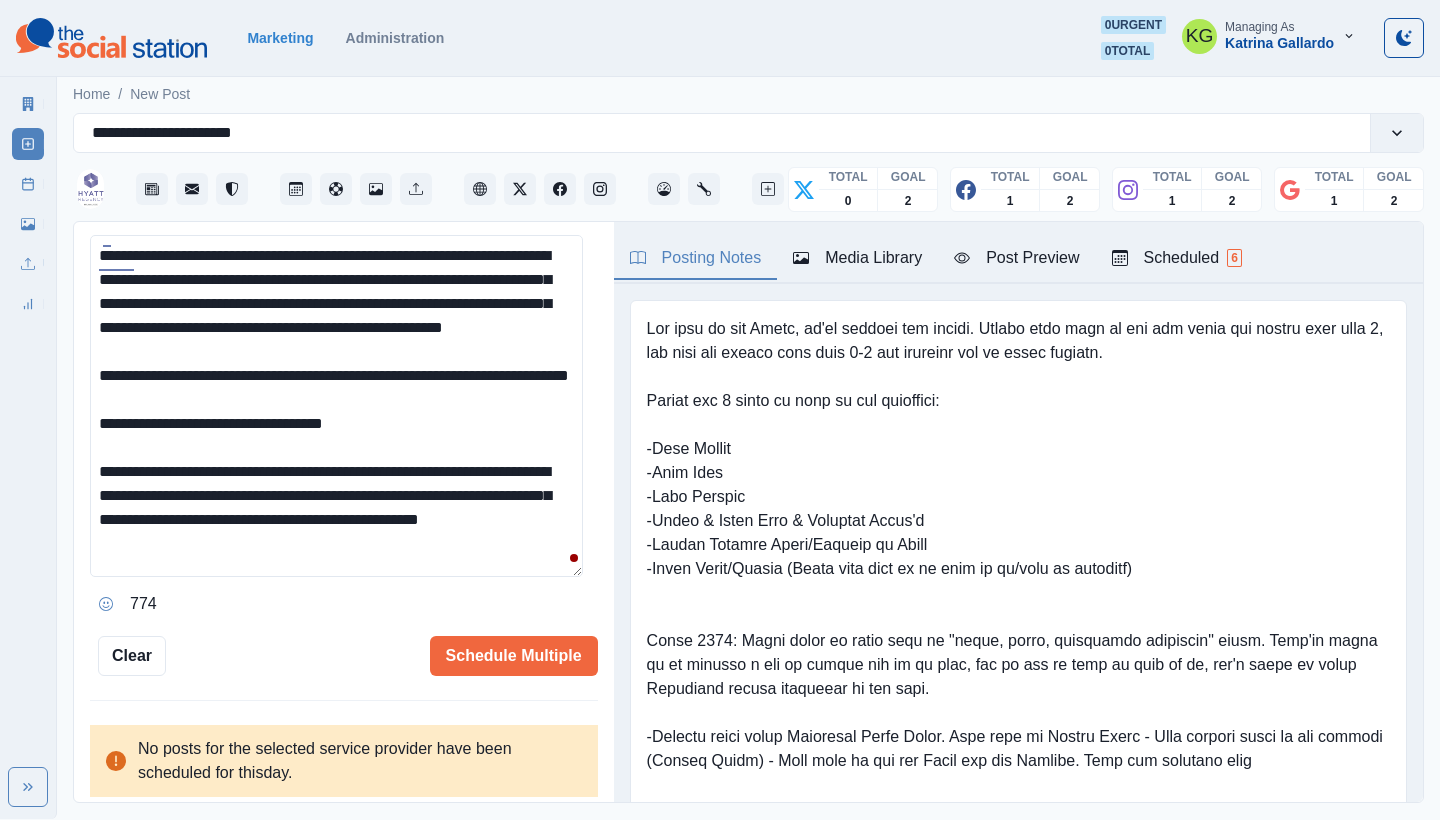 scroll, scrollTop: 84, scrollLeft: 0, axis: vertical 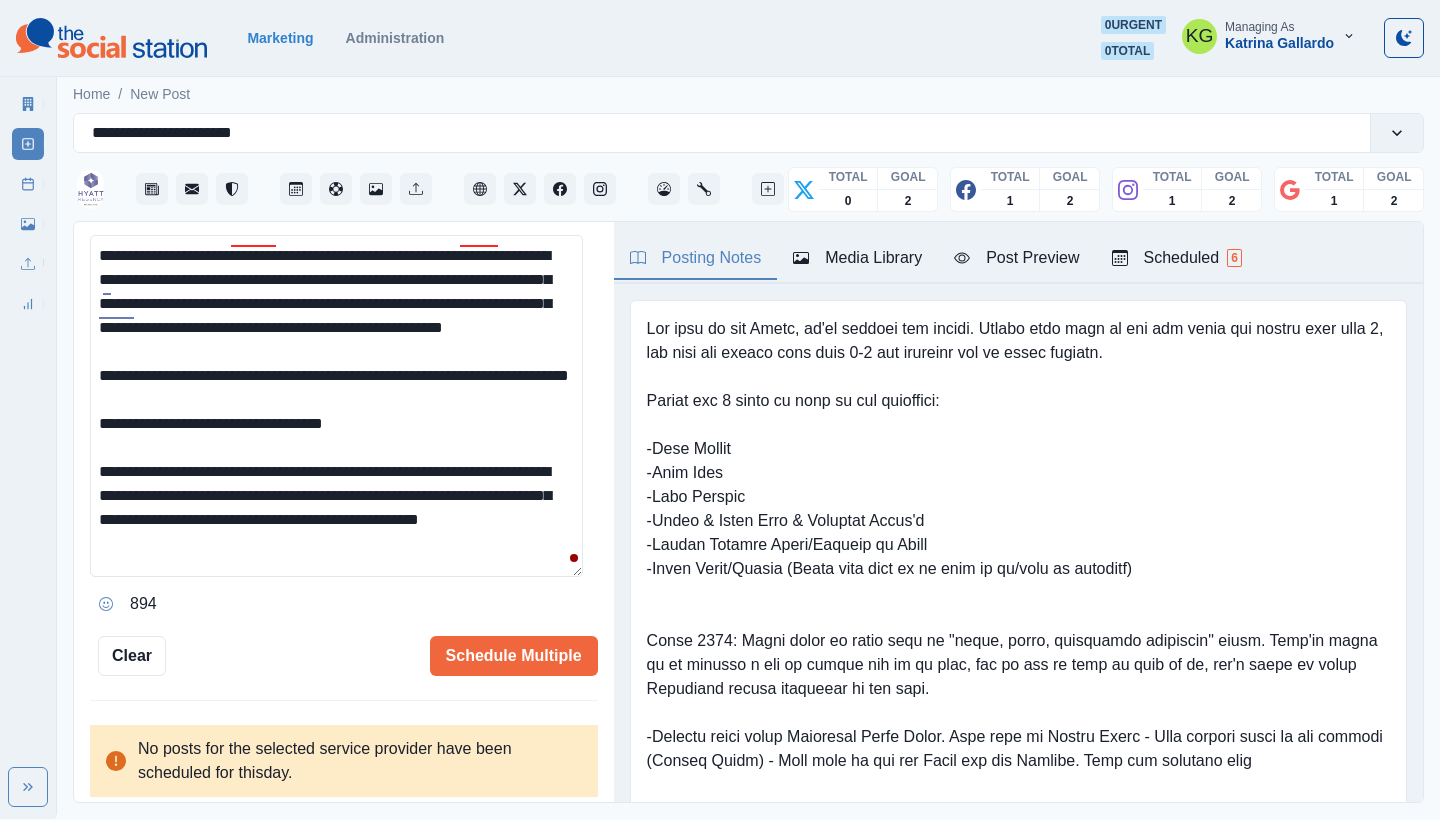drag, startPoint x: 245, startPoint y: 442, endPoint x: 391, endPoint y: 581, distance: 201.58621 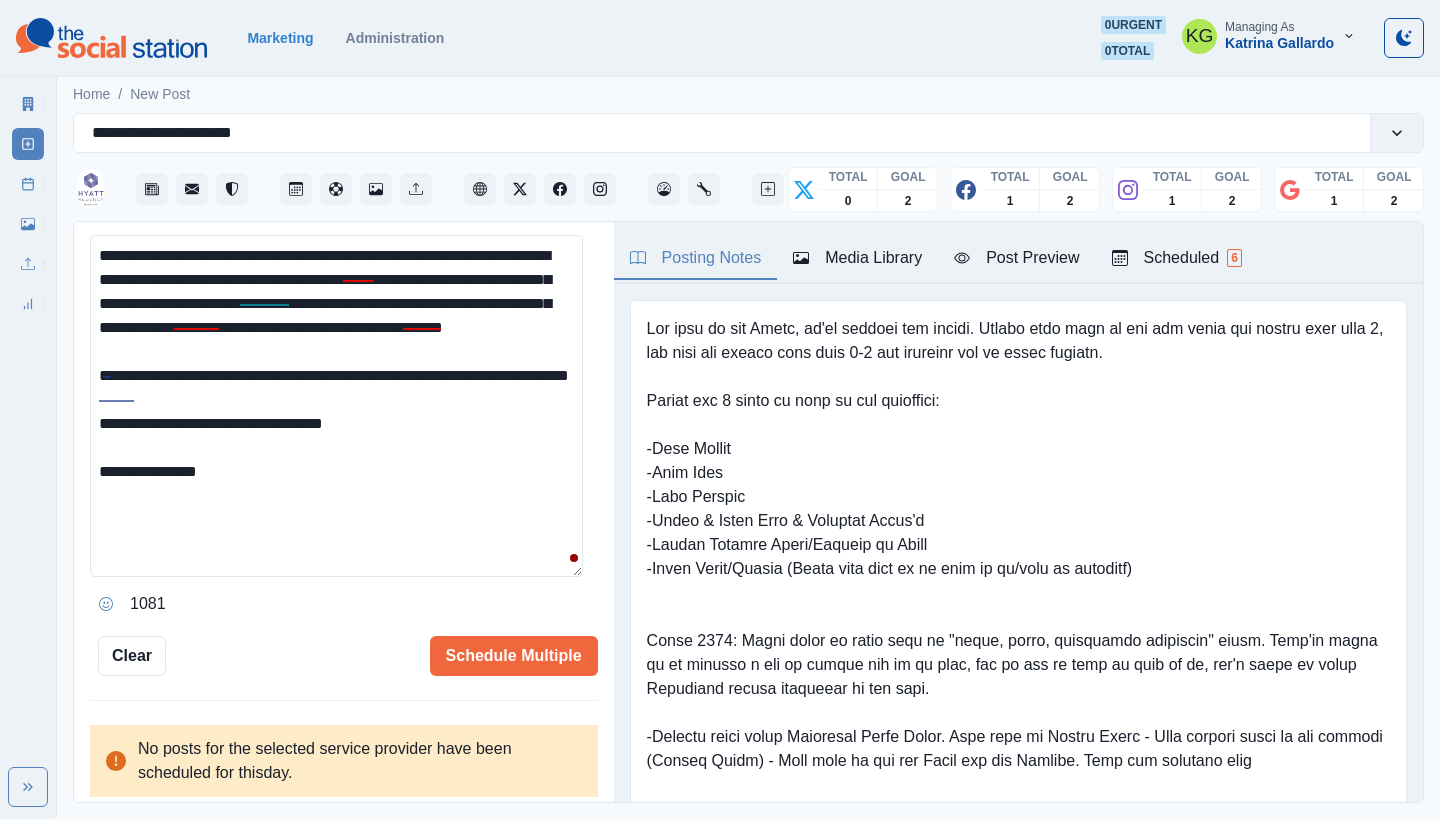 scroll, scrollTop: 0, scrollLeft: 0, axis: both 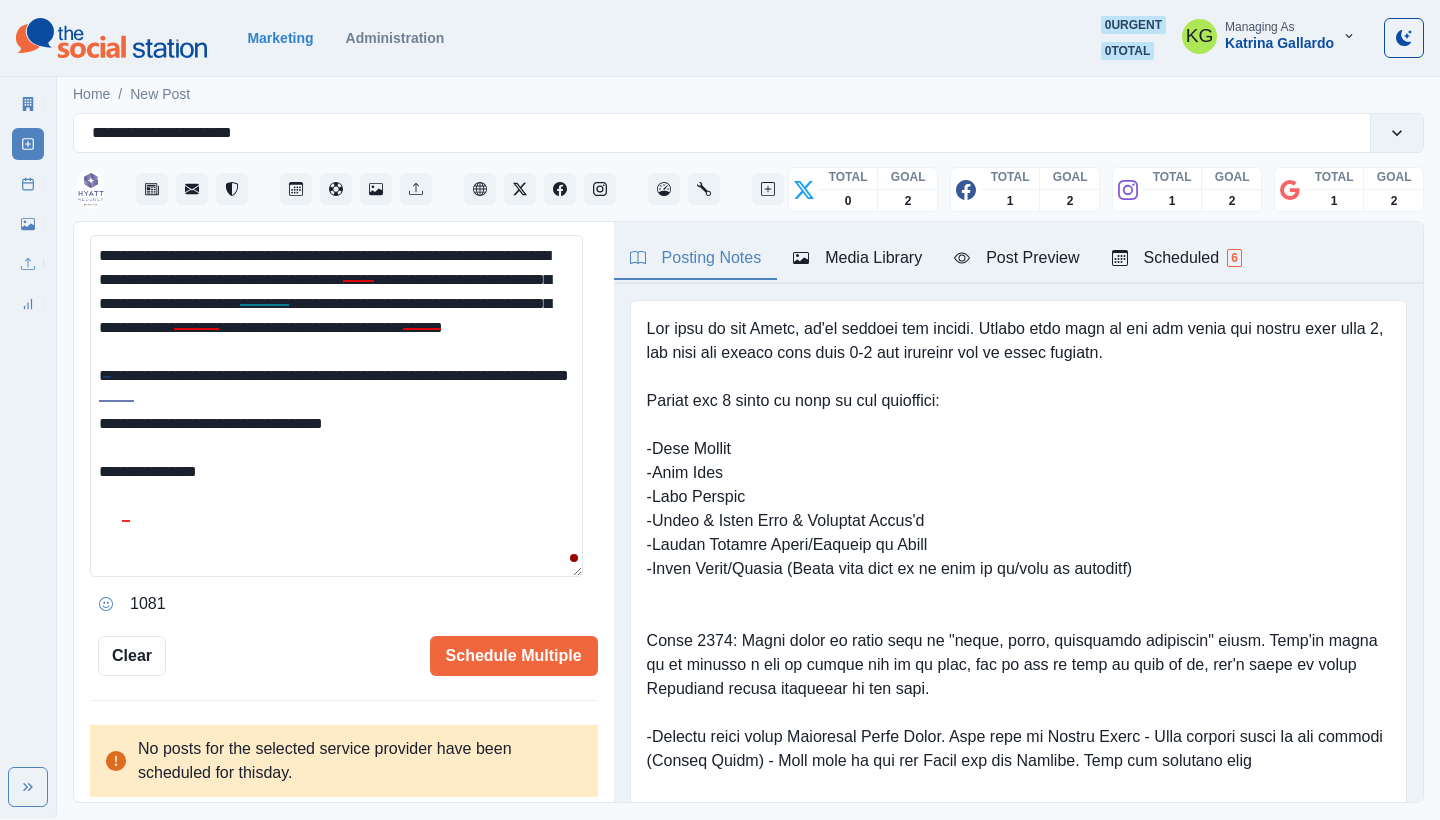 drag, startPoint x: 192, startPoint y: 374, endPoint x: 100, endPoint y: 239, distance: 163.36769 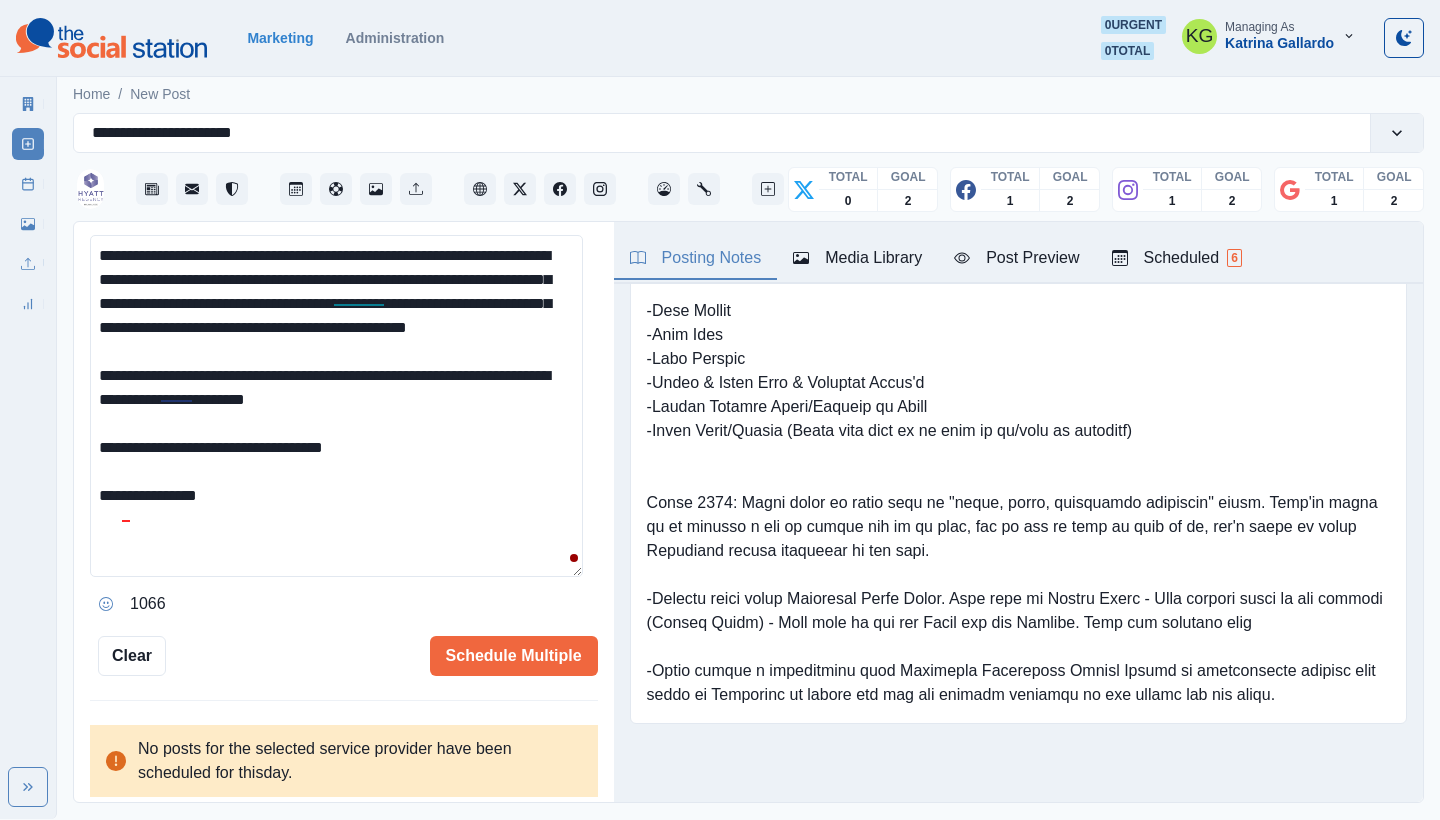 scroll, scrollTop: 0, scrollLeft: 0, axis: both 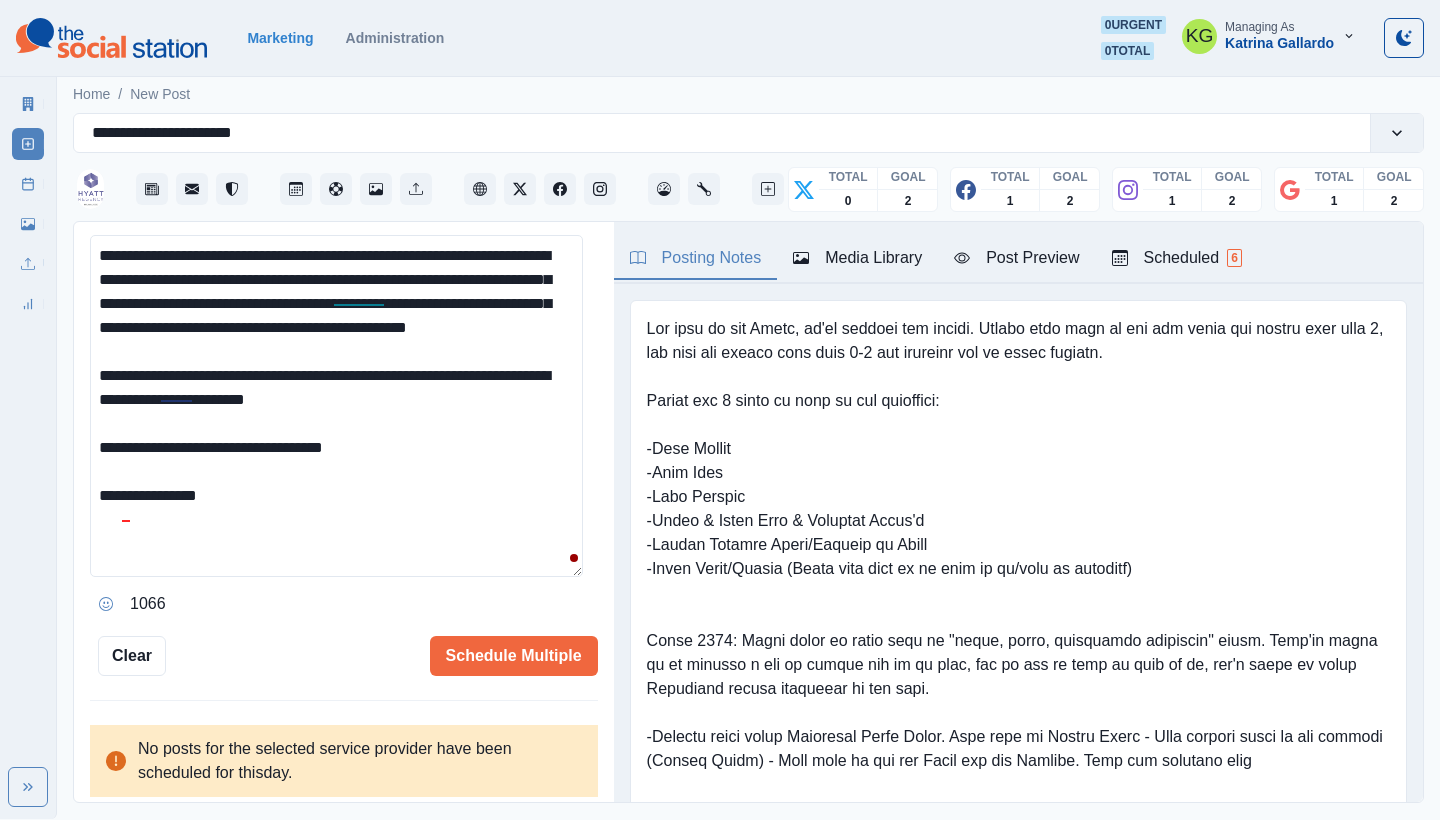 click on "**********" at bounding box center [336, 406] 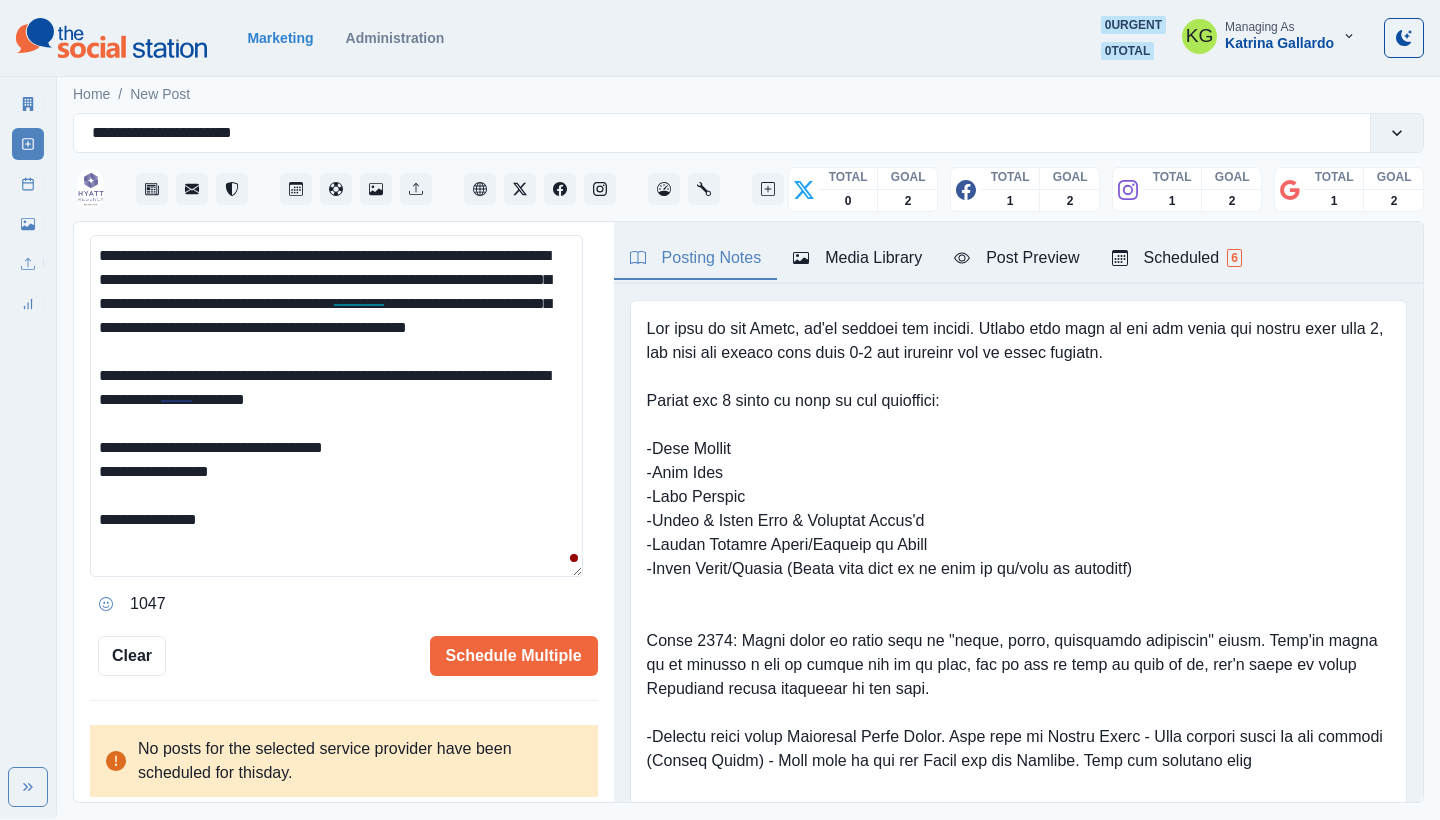 paste on "**********" 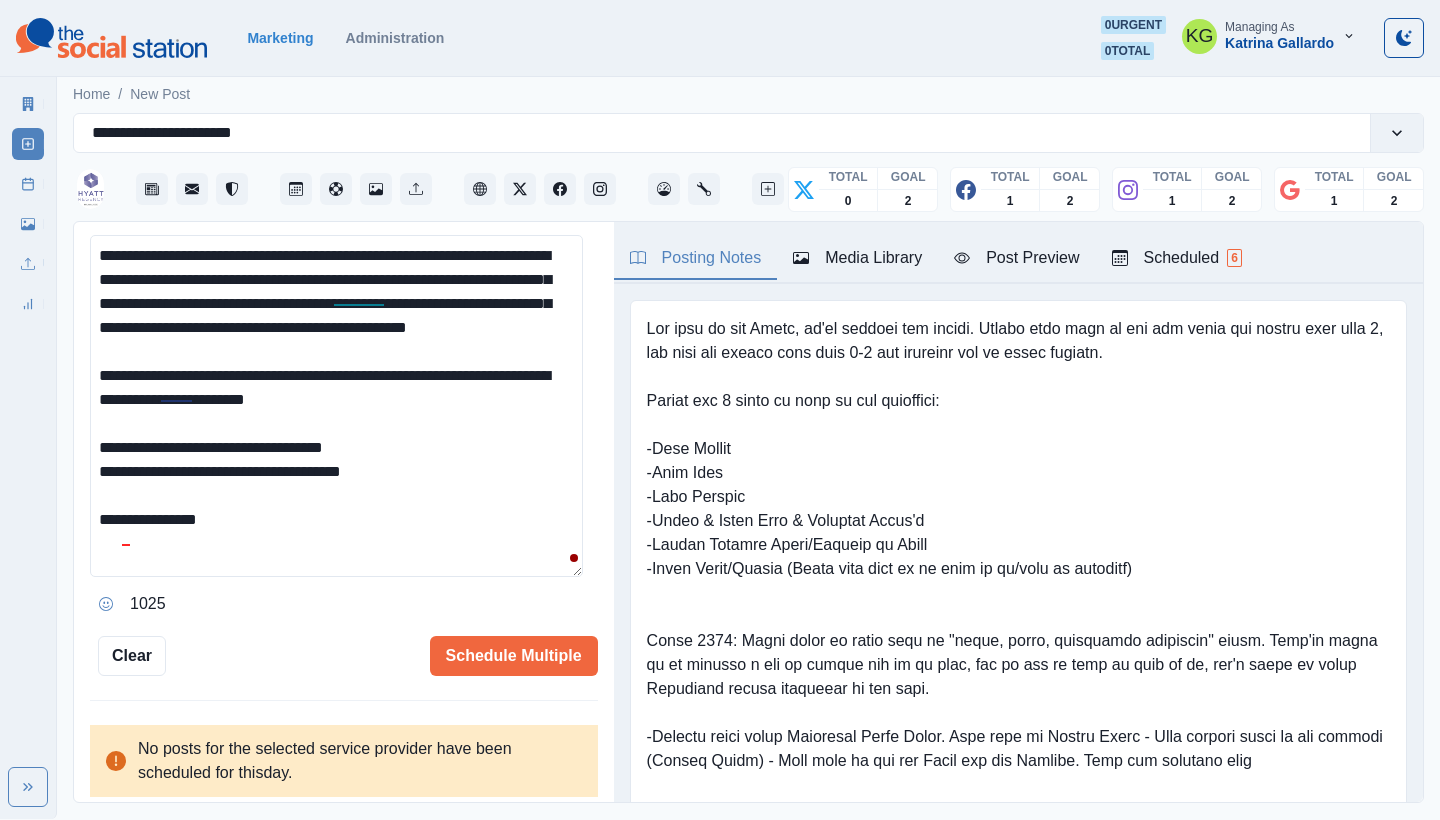 click on "**********" at bounding box center [336, 406] 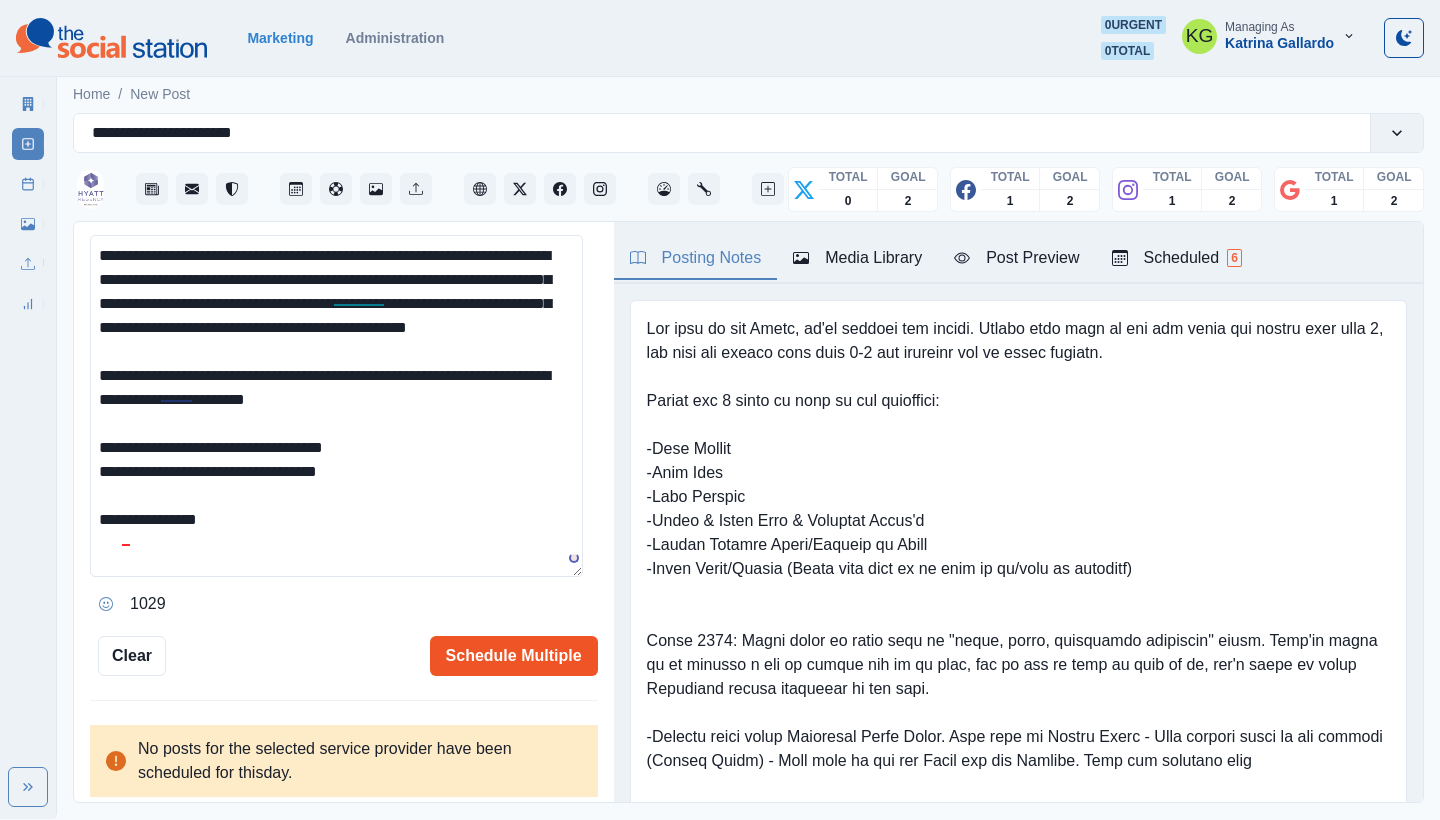 type on "**********" 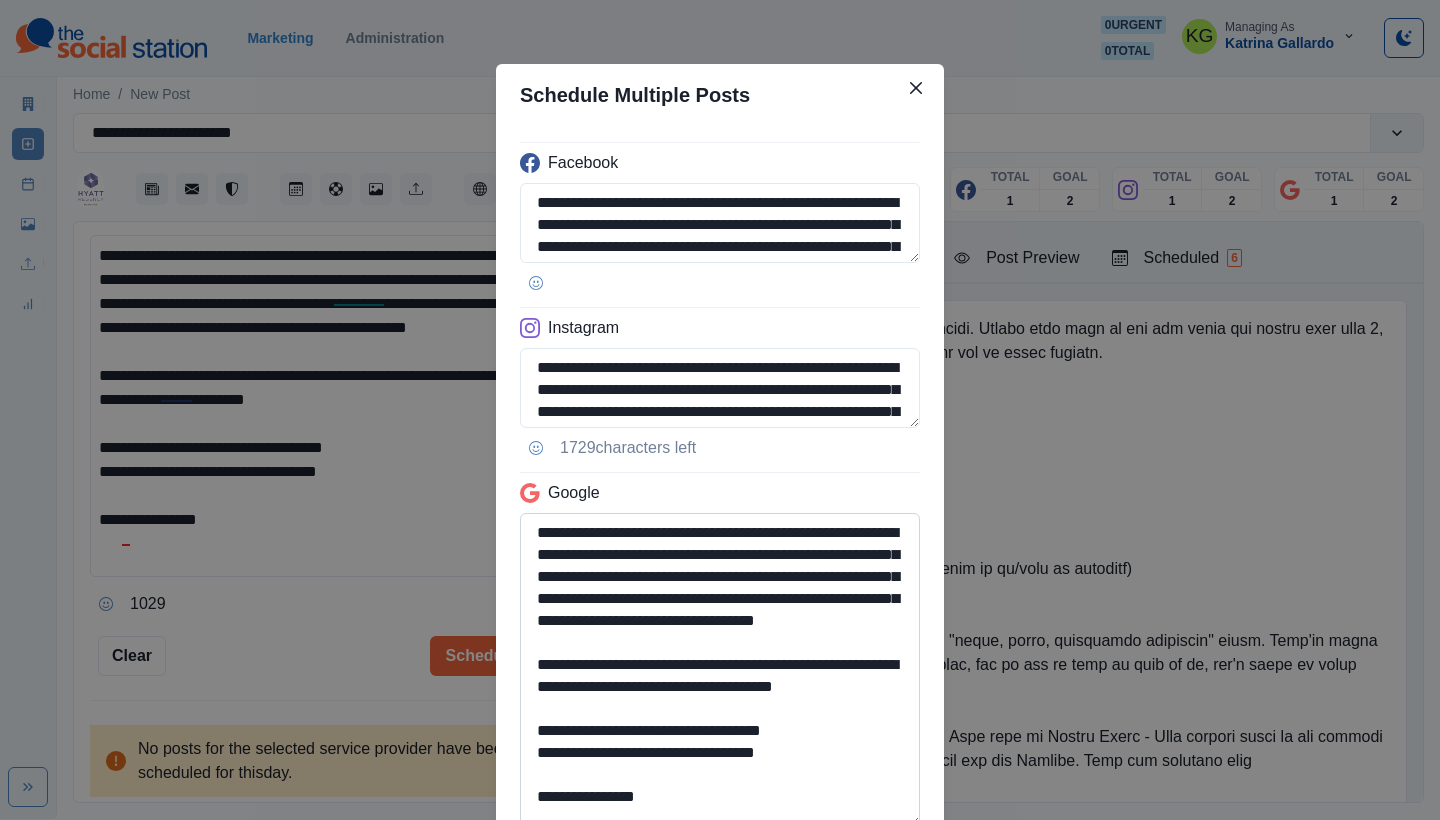 click on "**********" at bounding box center [720, 670] 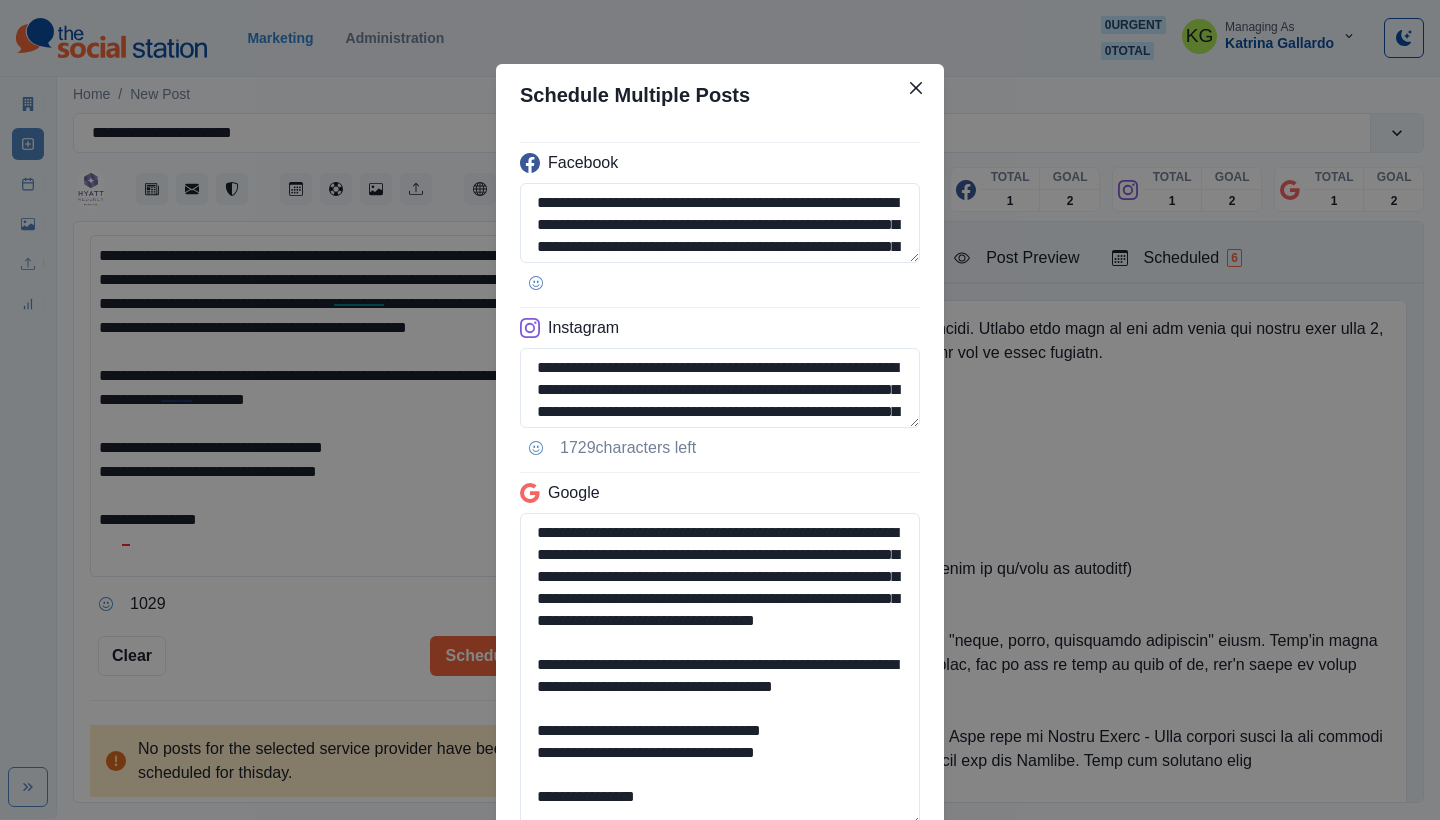 drag, startPoint x: 878, startPoint y: 778, endPoint x: 511, endPoint y: 741, distance: 368.8604 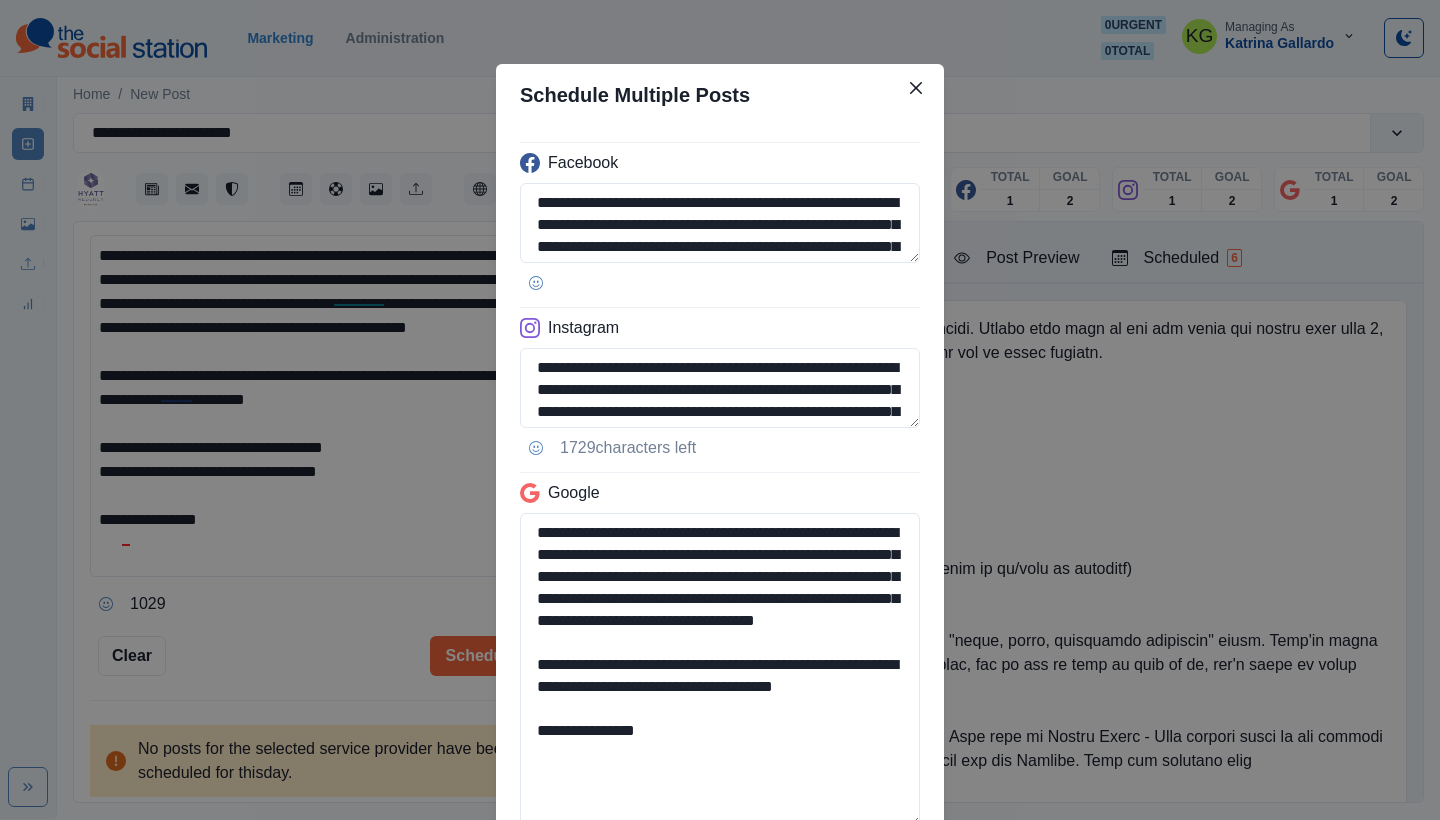 scroll, scrollTop: 0, scrollLeft: 0, axis: both 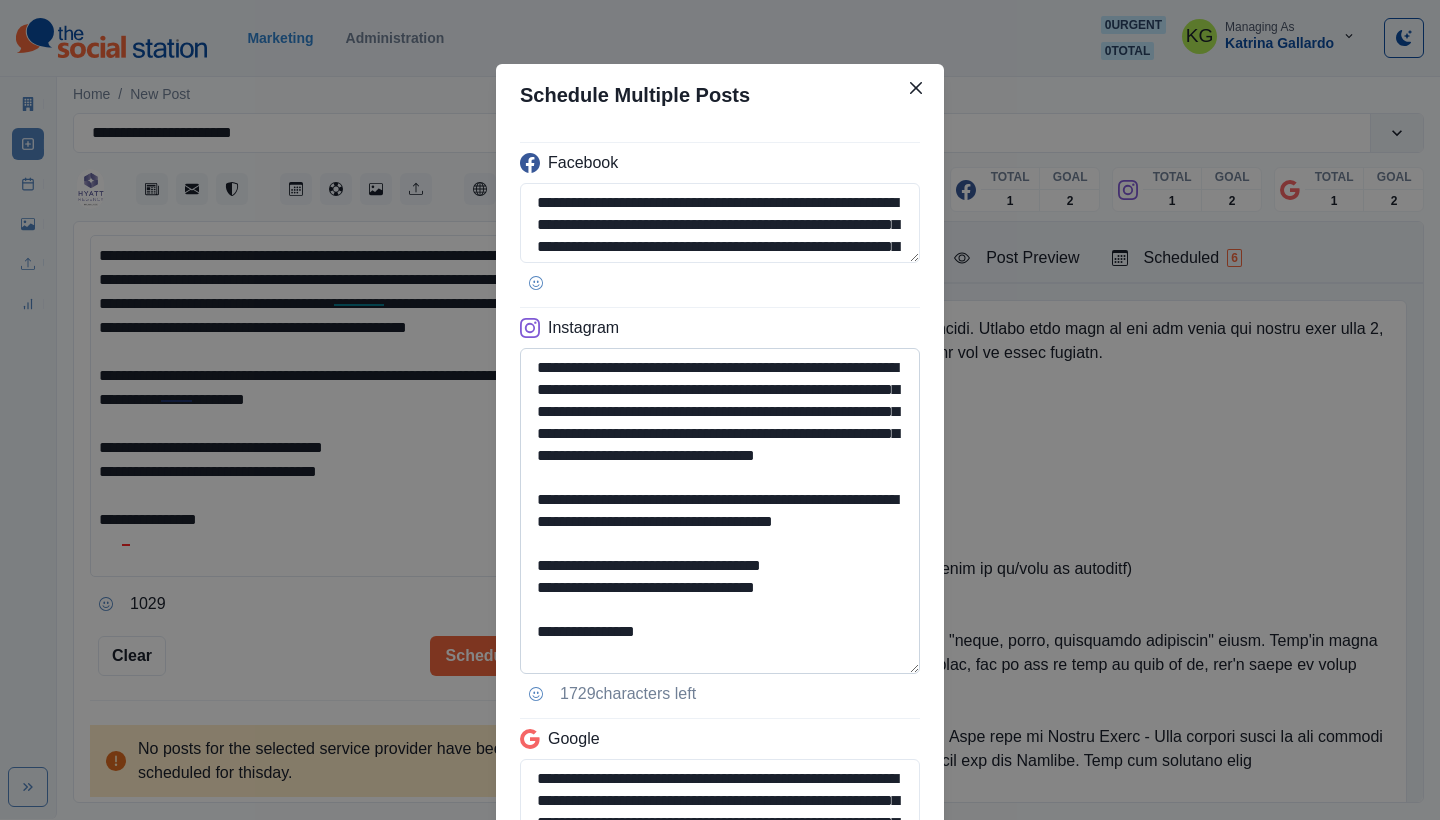 click on "**********" at bounding box center [720, 511] 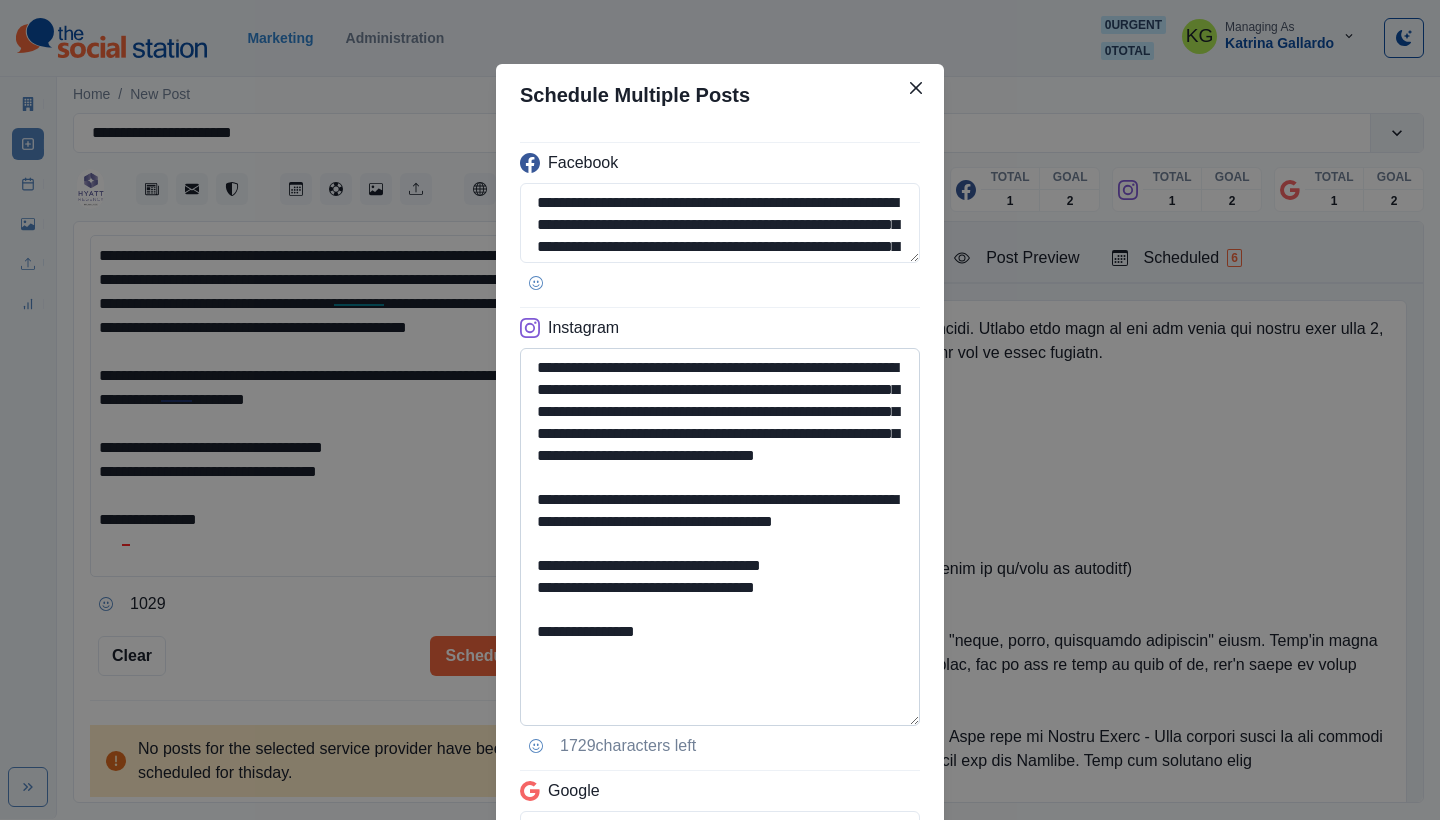 type on "**********" 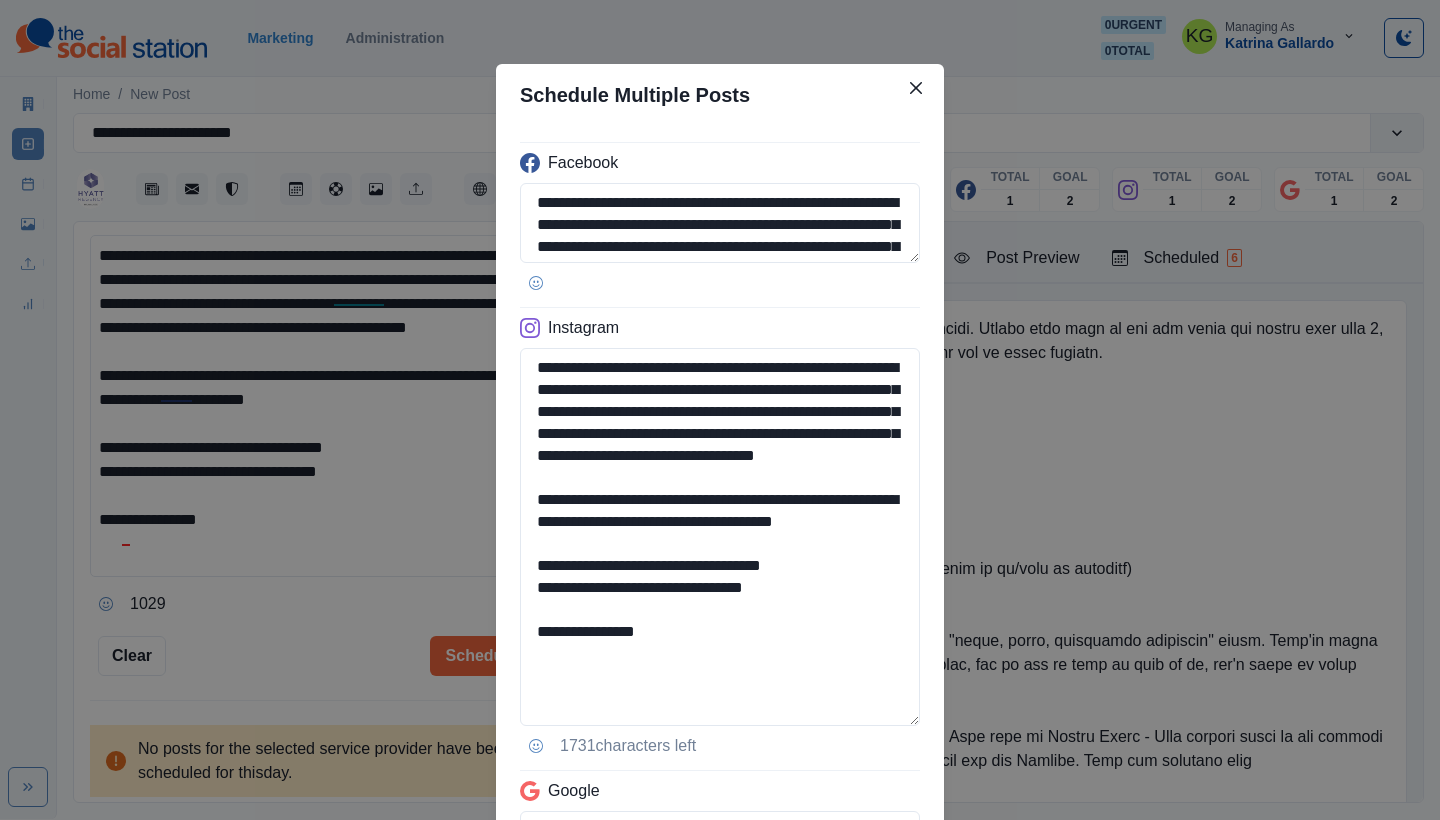 scroll, scrollTop: 485, scrollLeft: 0, axis: vertical 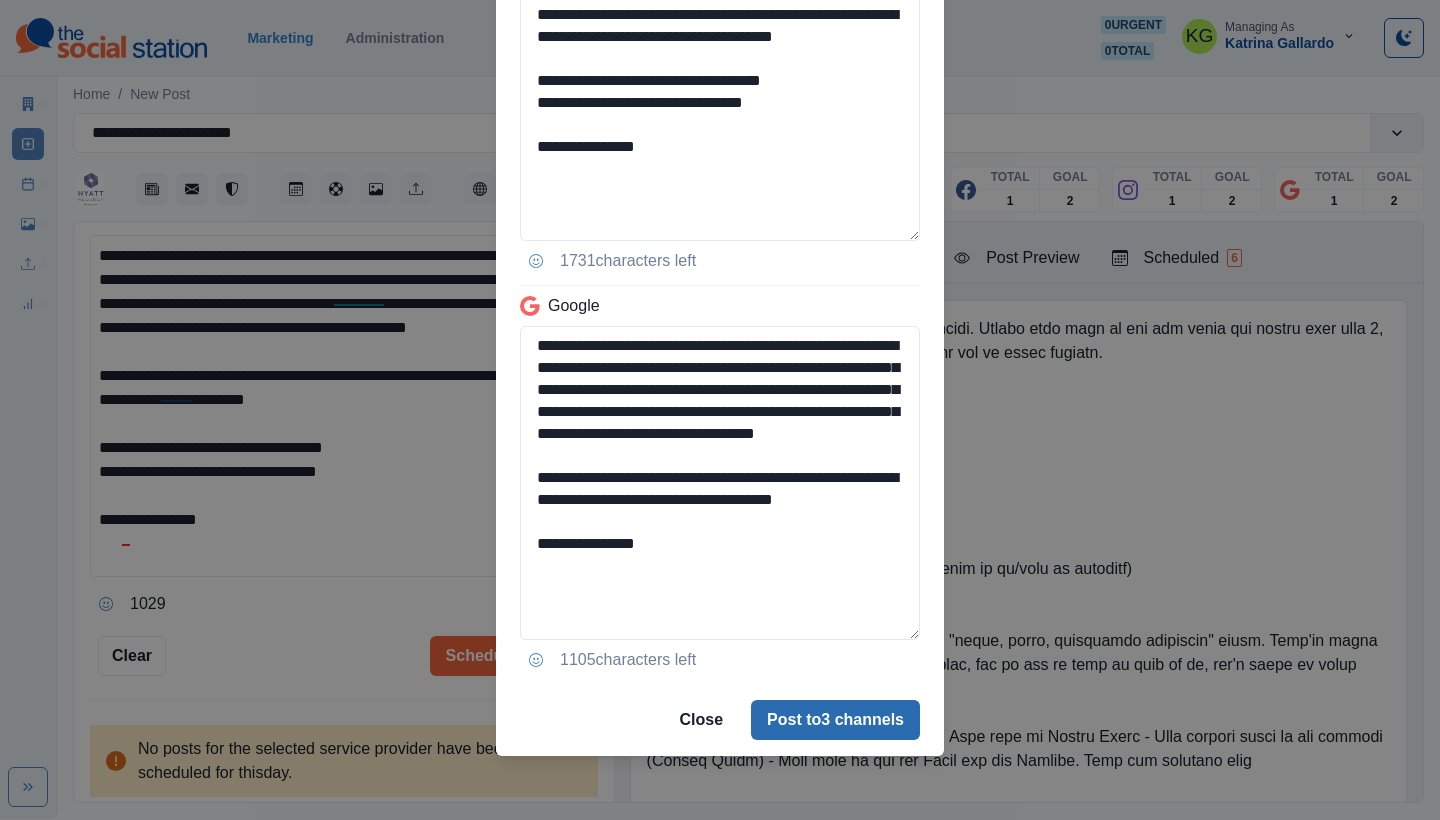 type on "**********" 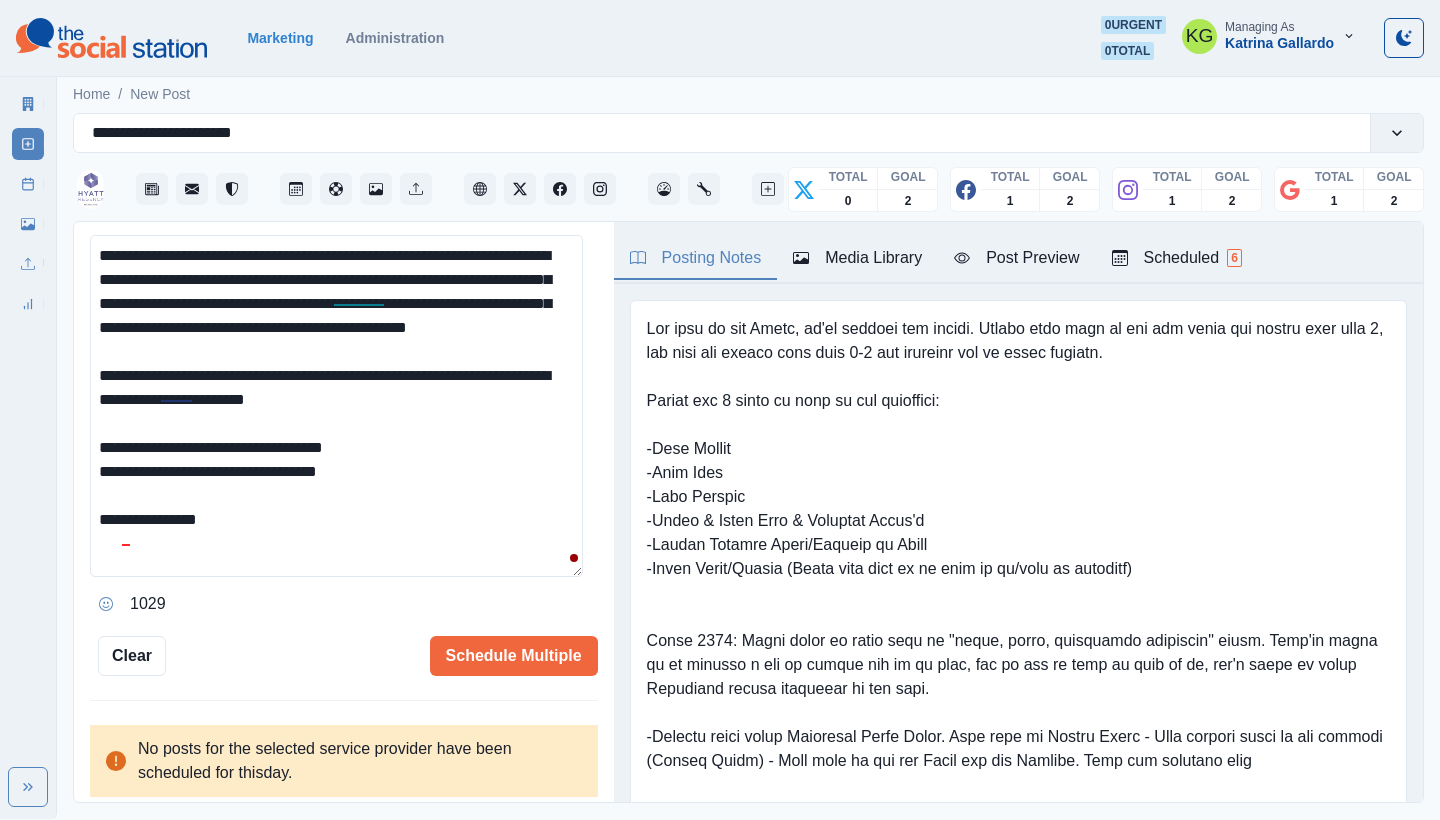 type 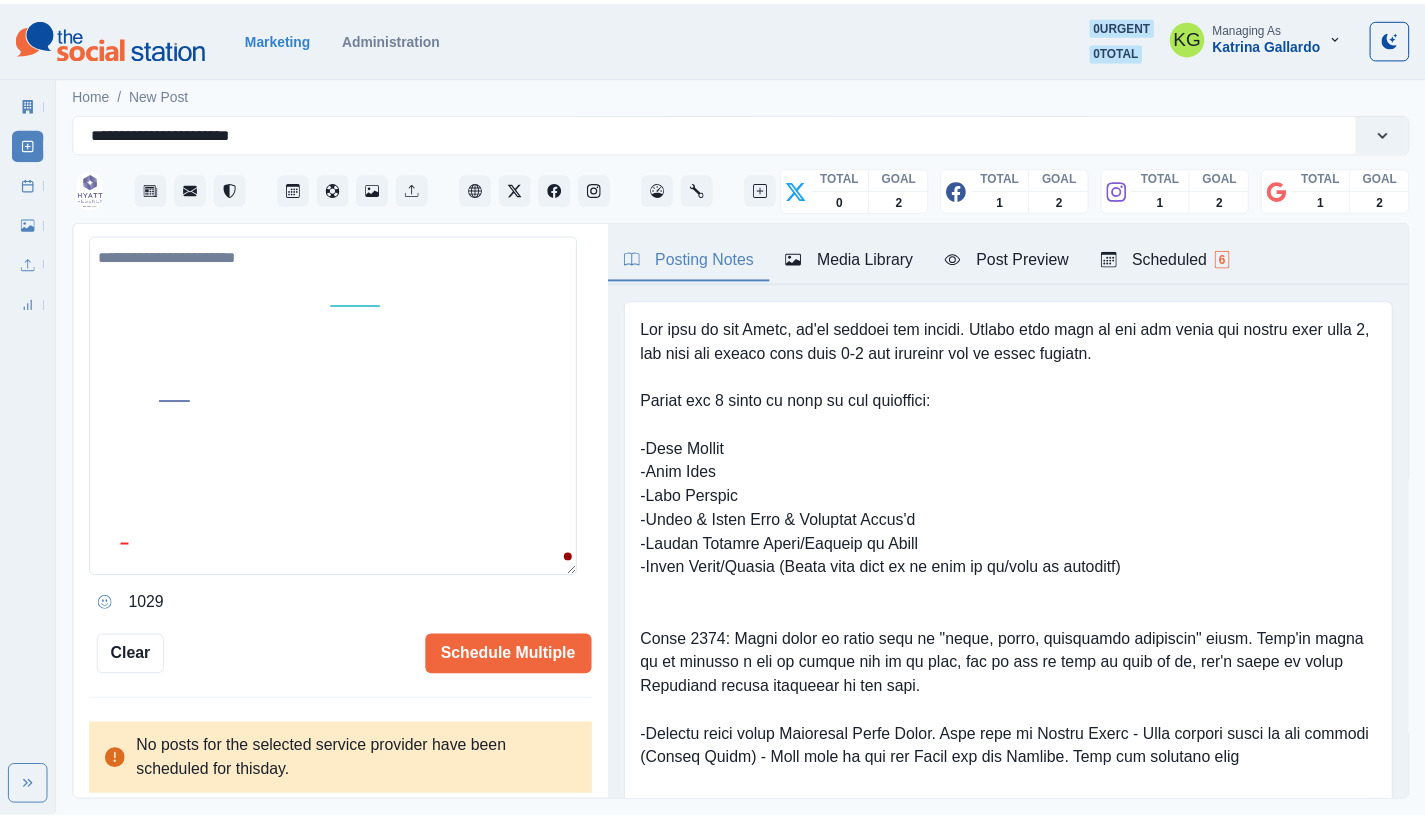 scroll, scrollTop: 422, scrollLeft: 0, axis: vertical 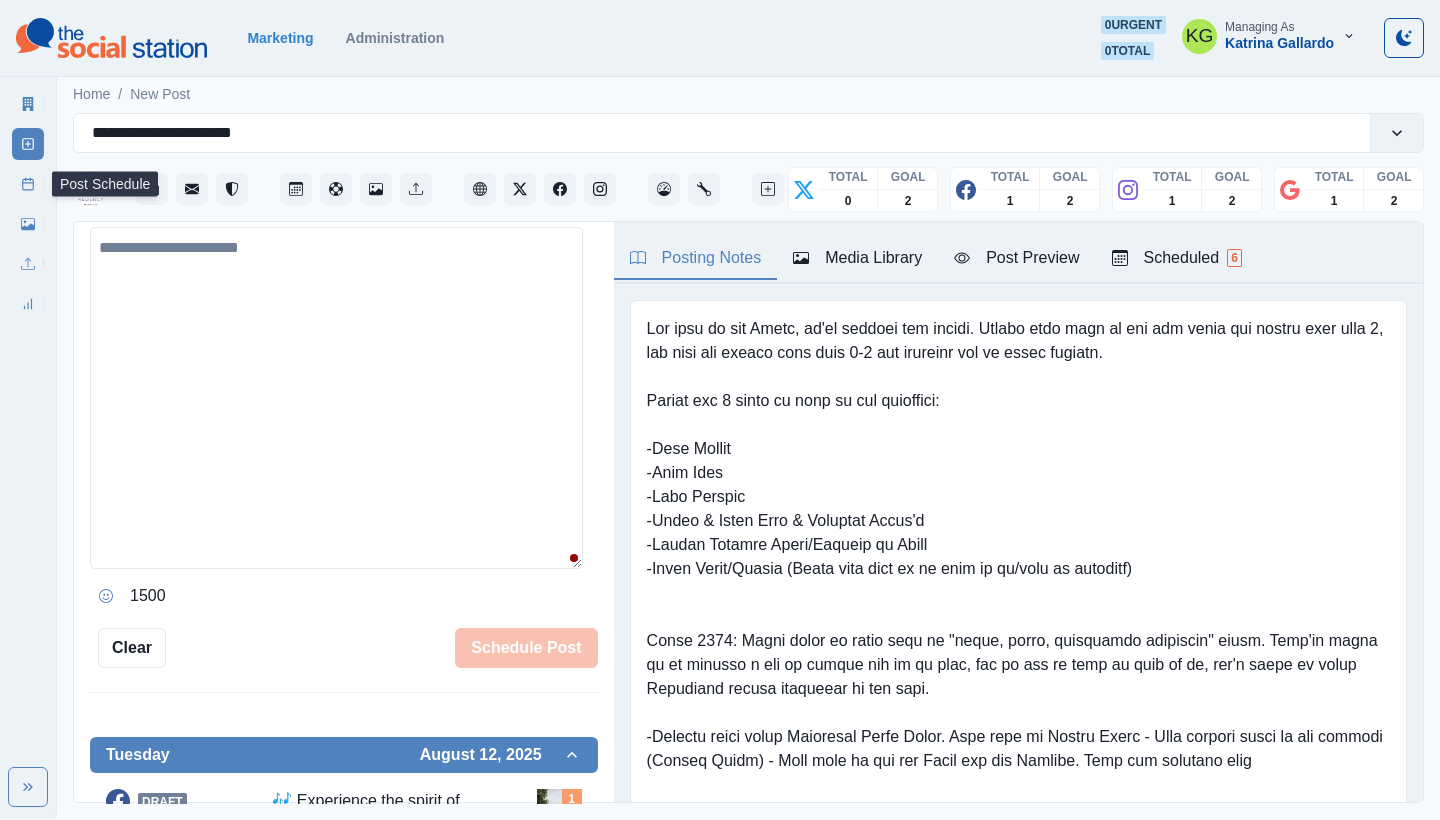 click 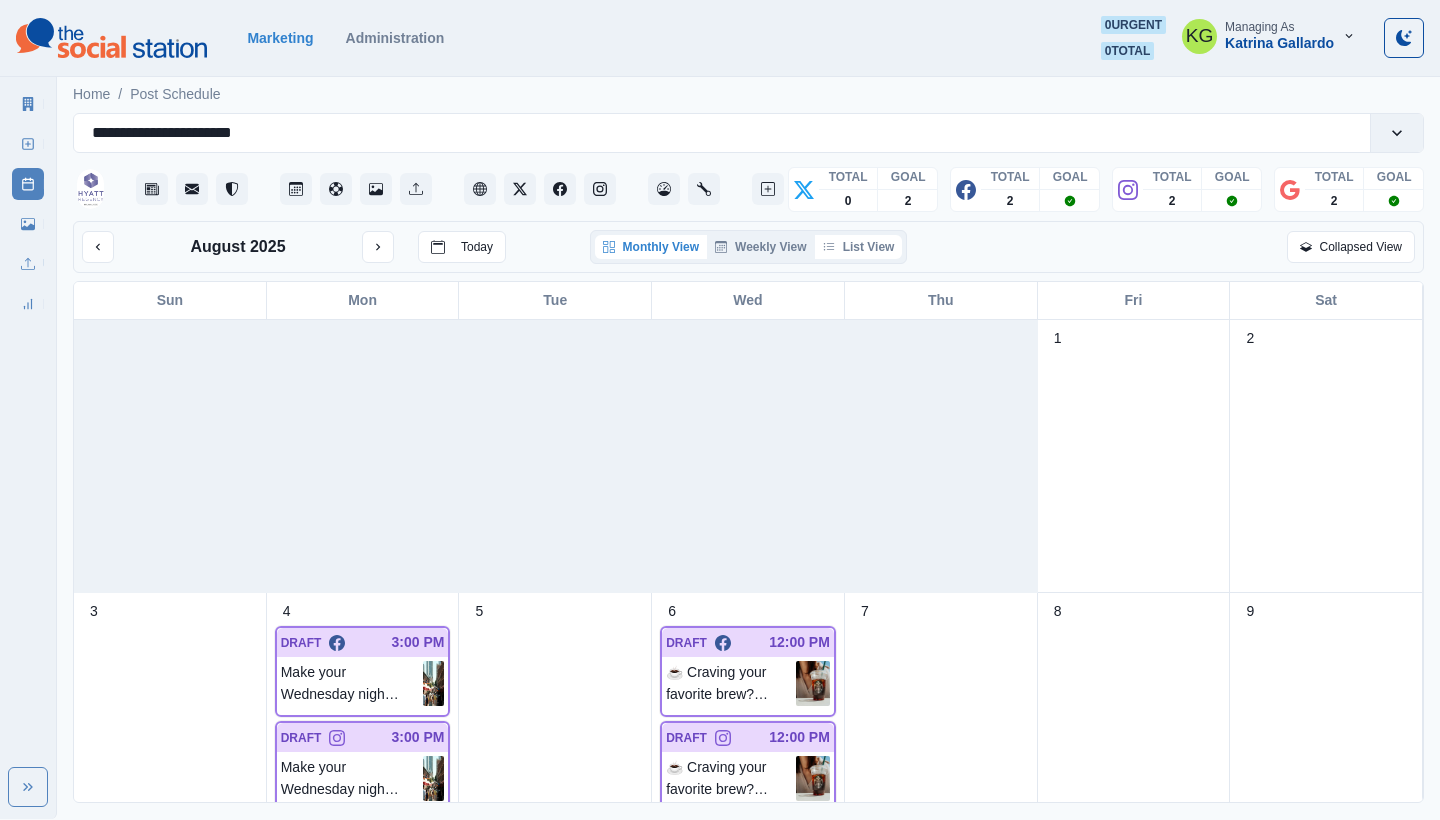 click on "List View" at bounding box center [859, 247] 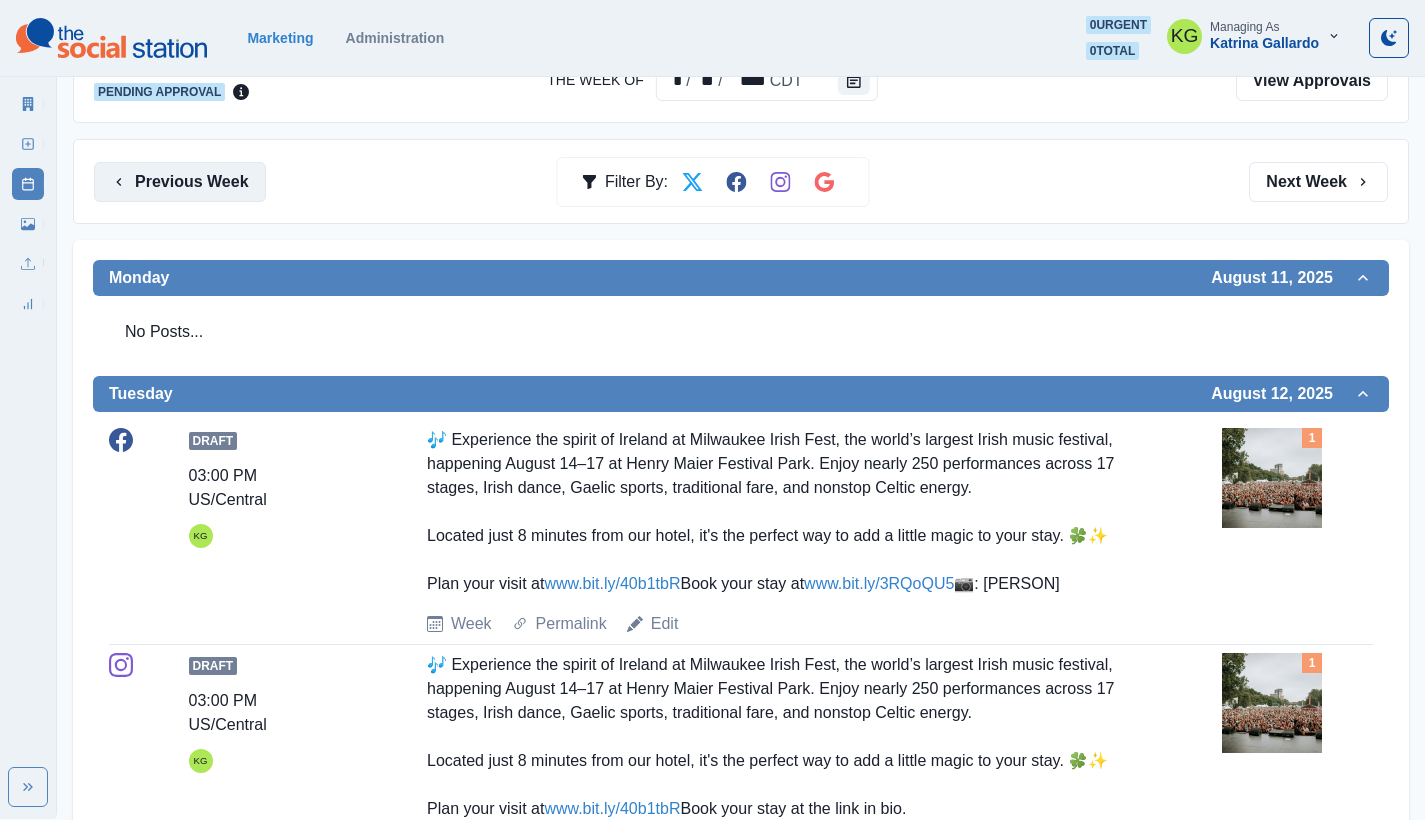 scroll, scrollTop: 41, scrollLeft: 0, axis: vertical 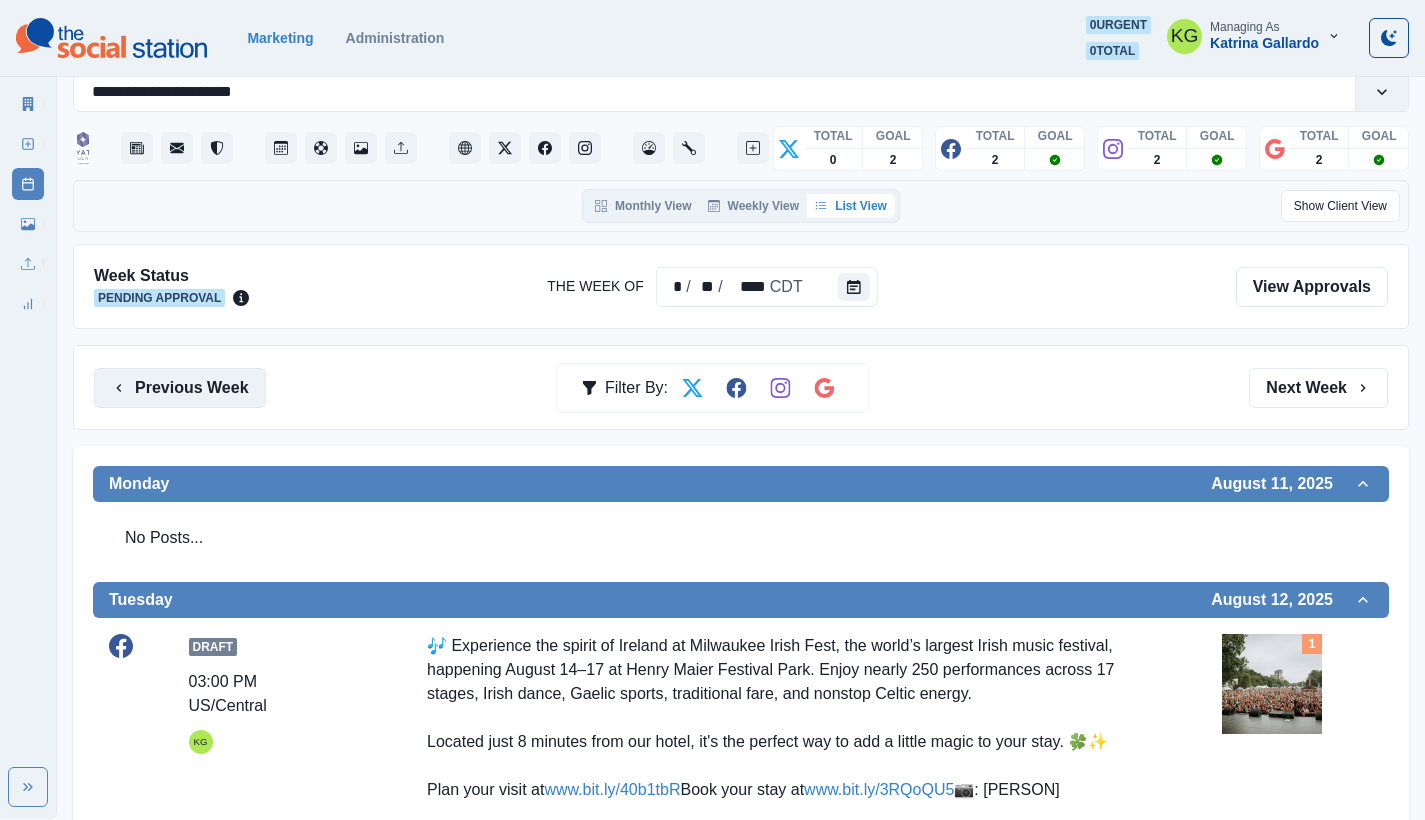 click on "Previous Week" at bounding box center (180, 388) 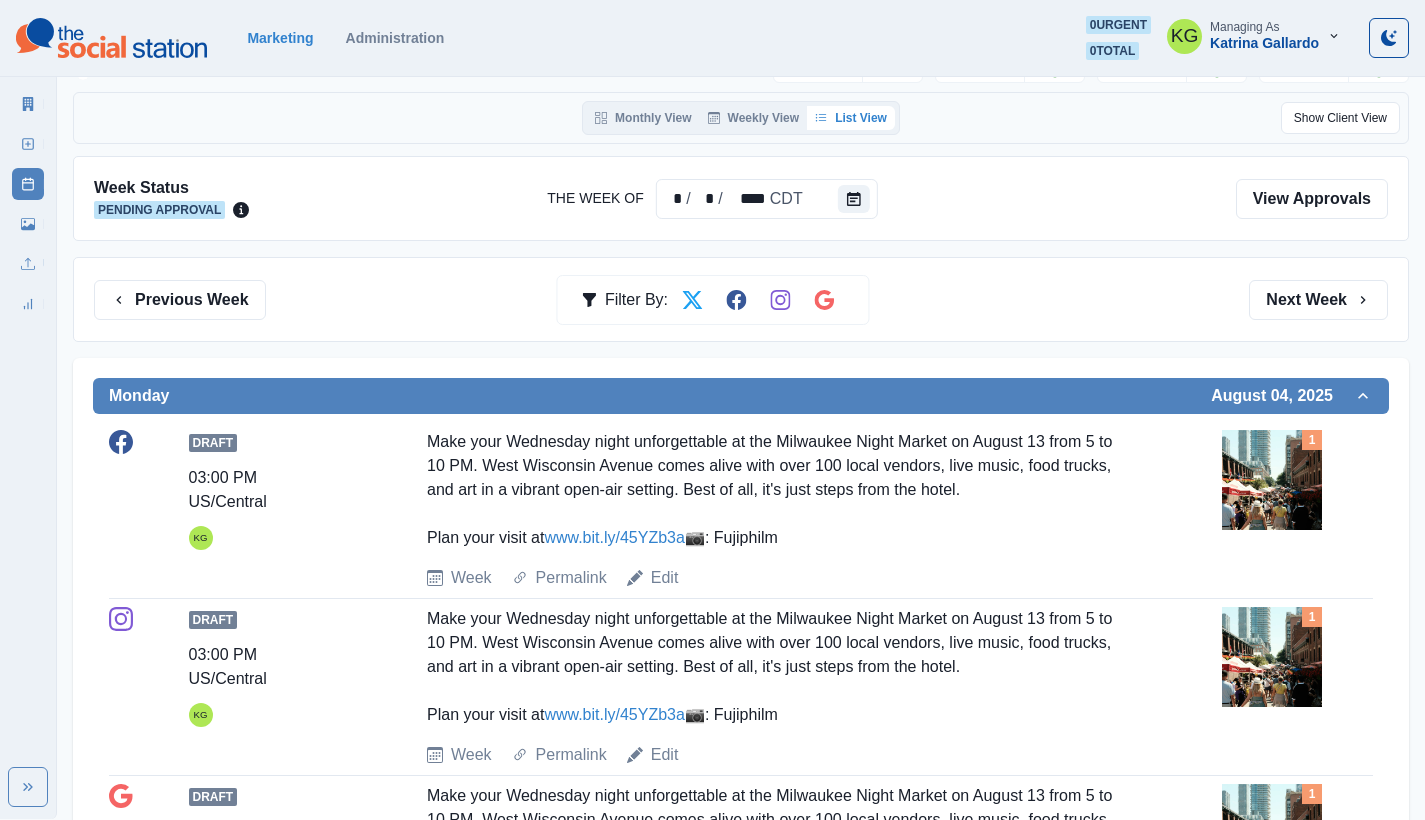 scroll, scrollTop: 0, scrollLeft: 0, axis: both 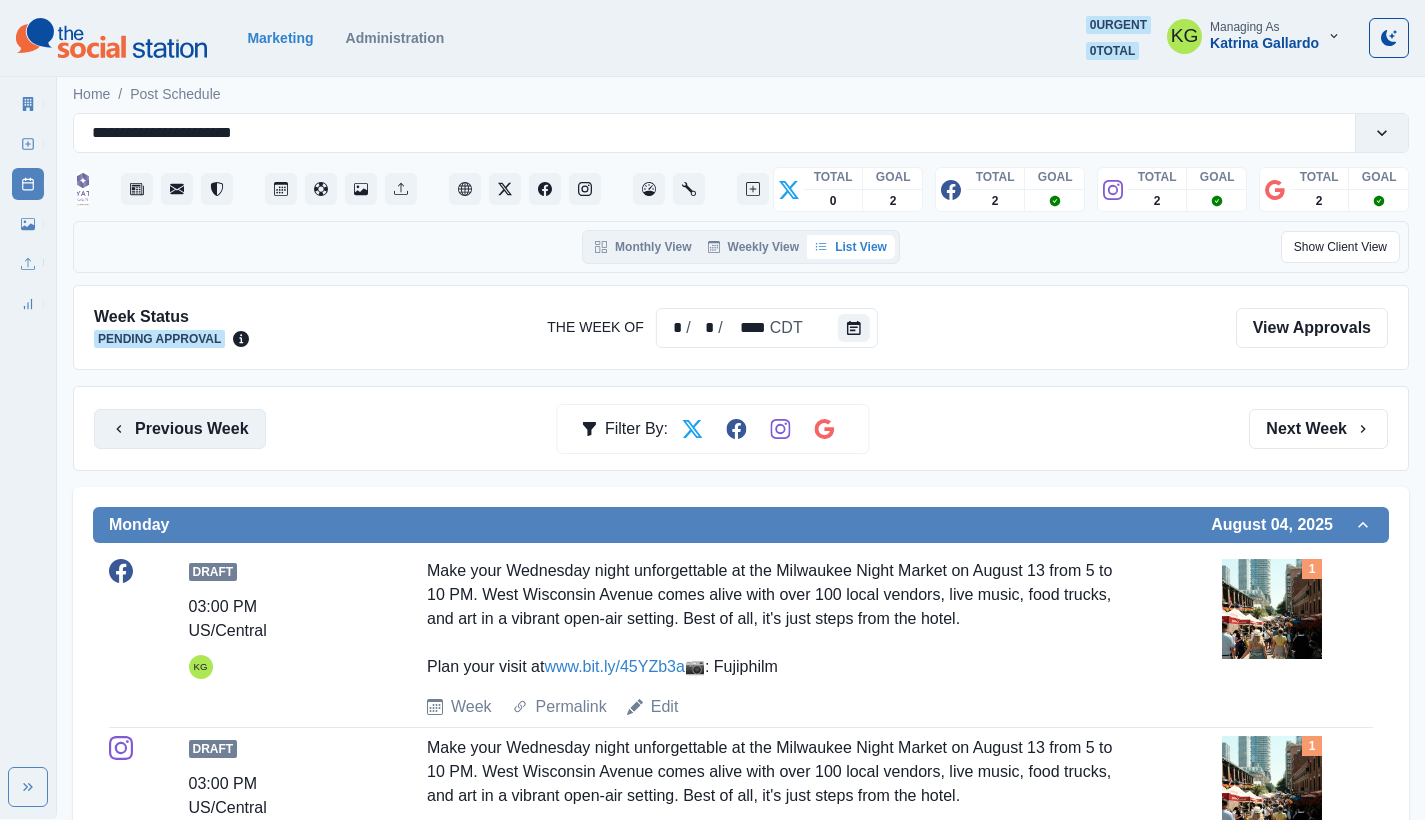 click on "Previous Week" at bounding box center [180, 429] 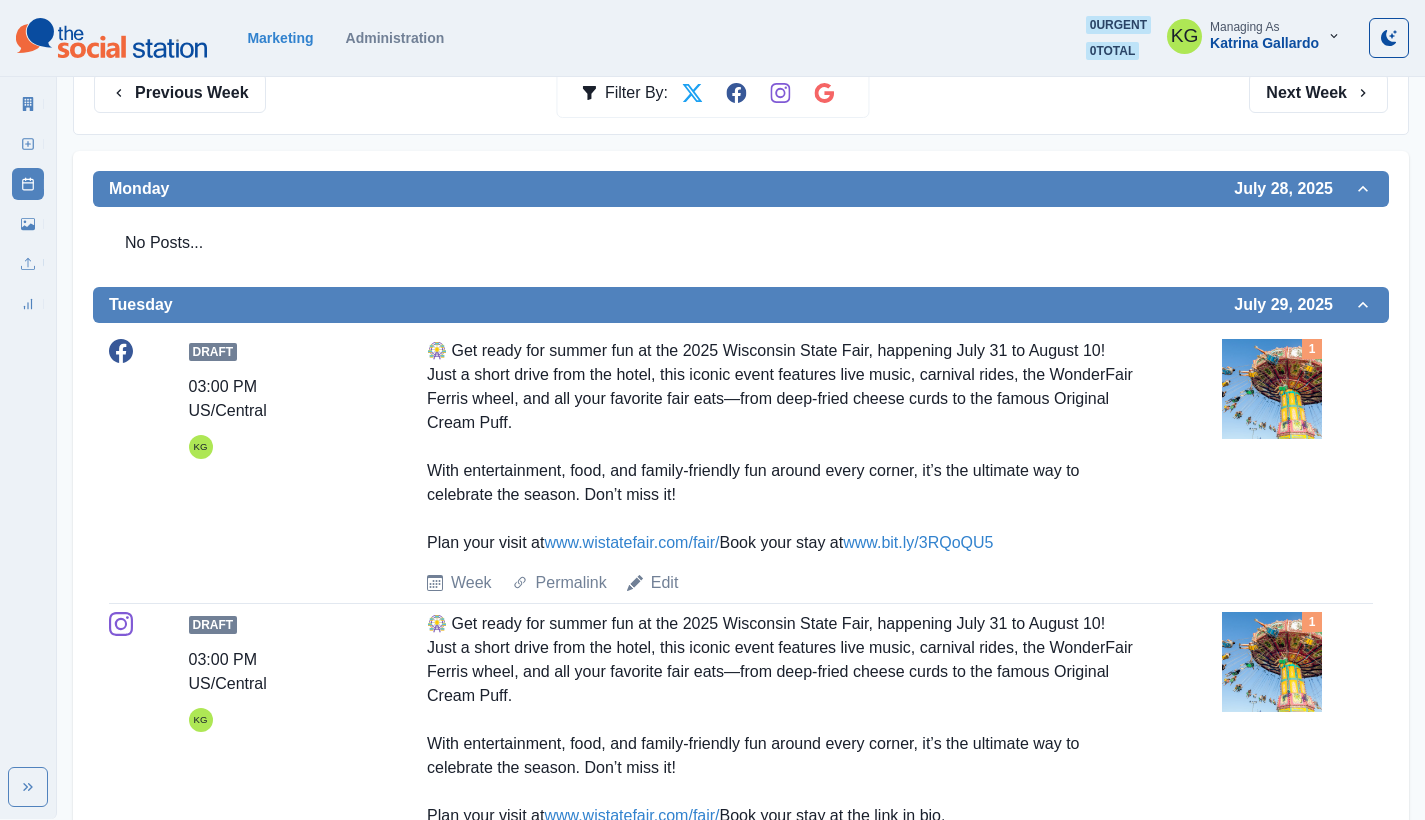 scroll, scrollTop: 0, scrollLeft: 0, axis: both 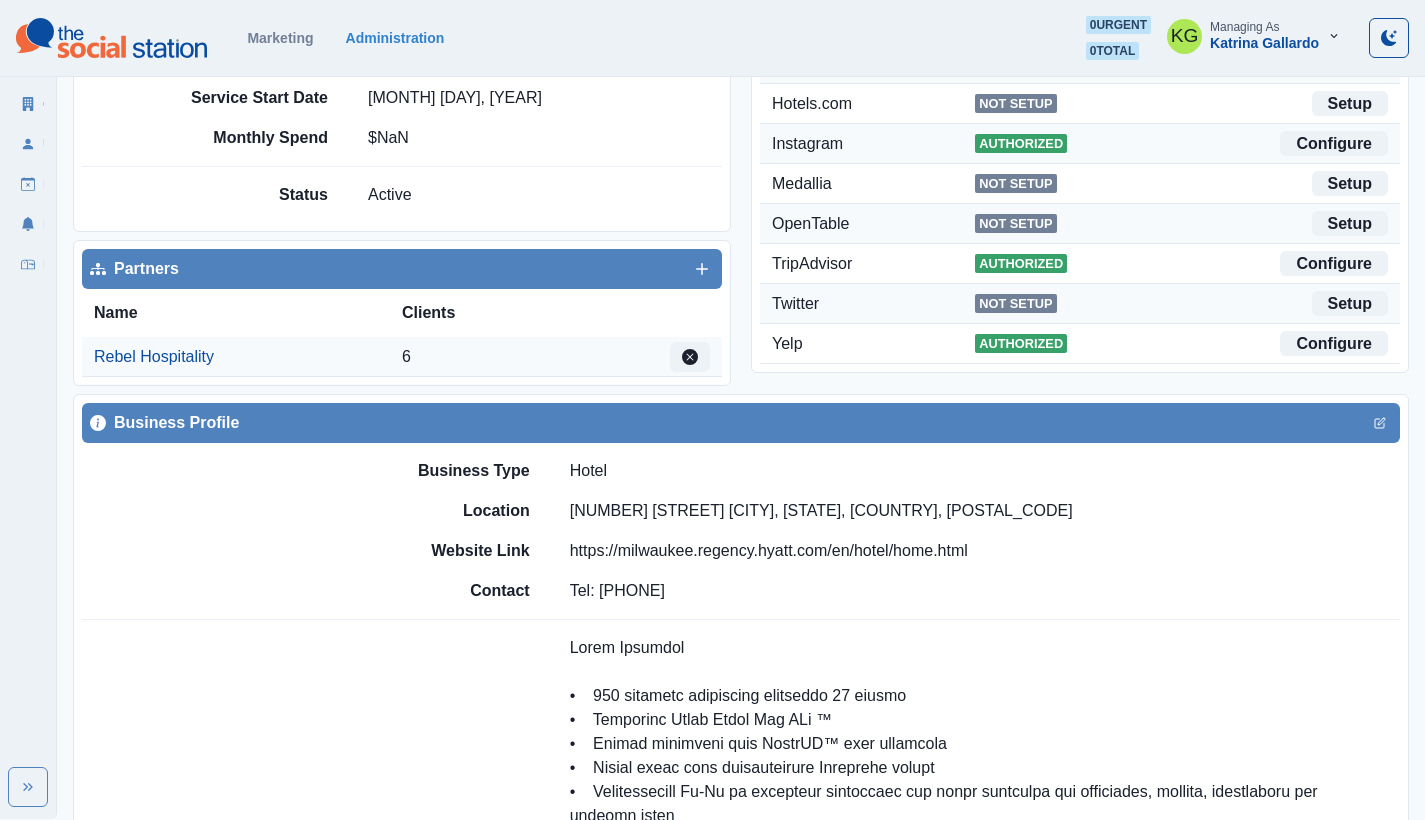click on "Marketing Administration 0  urgent 0  total KG Managing As Katrina Gallardo" at bounding box center [712, 38] 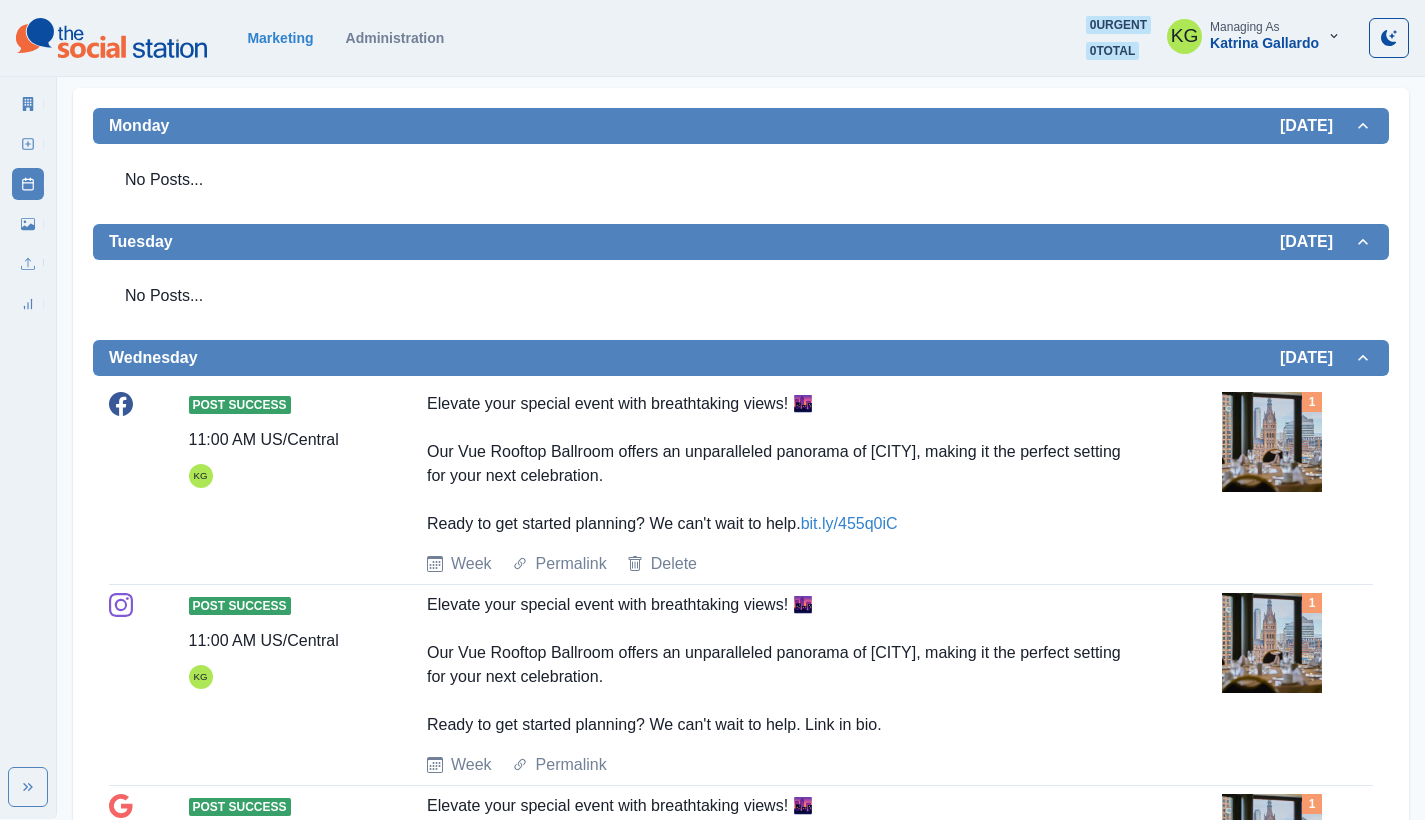 scroll, scrollTop: 0, scrollLeft: 0, axis: both 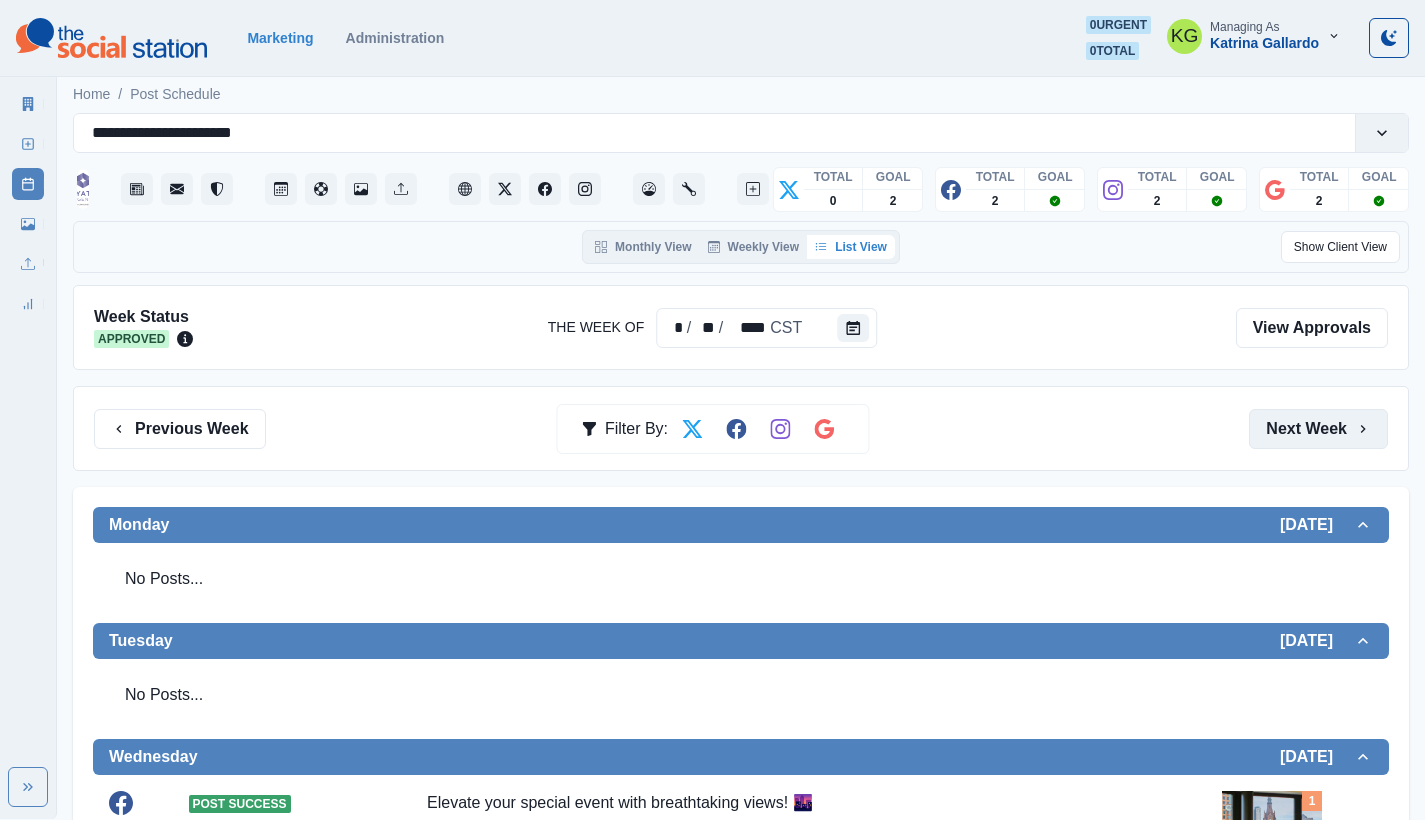 click on "Next Week" at bounding box center (1318, 429) 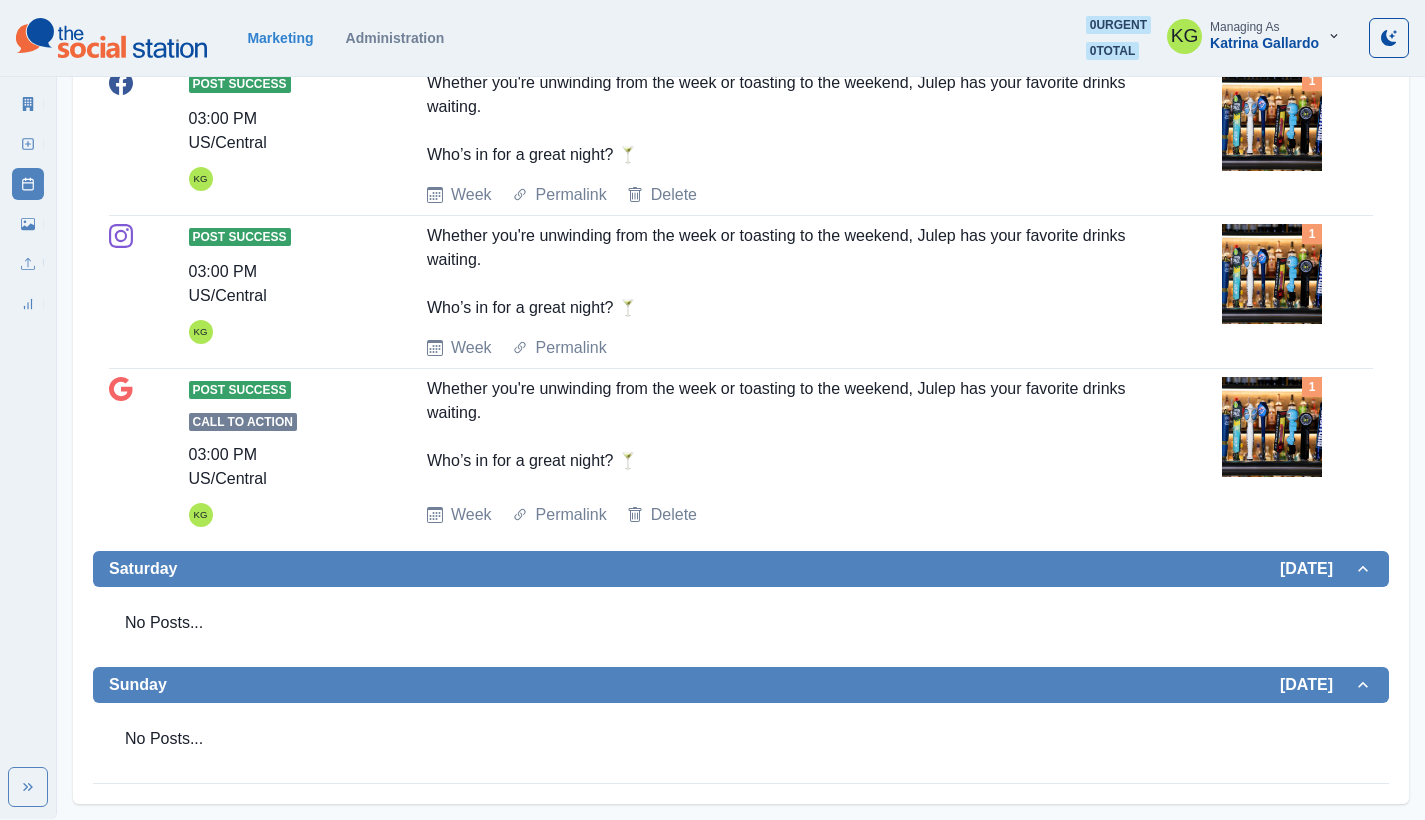 scroll, scrollTop: 4, scrollLeft: 0, axis: vertical 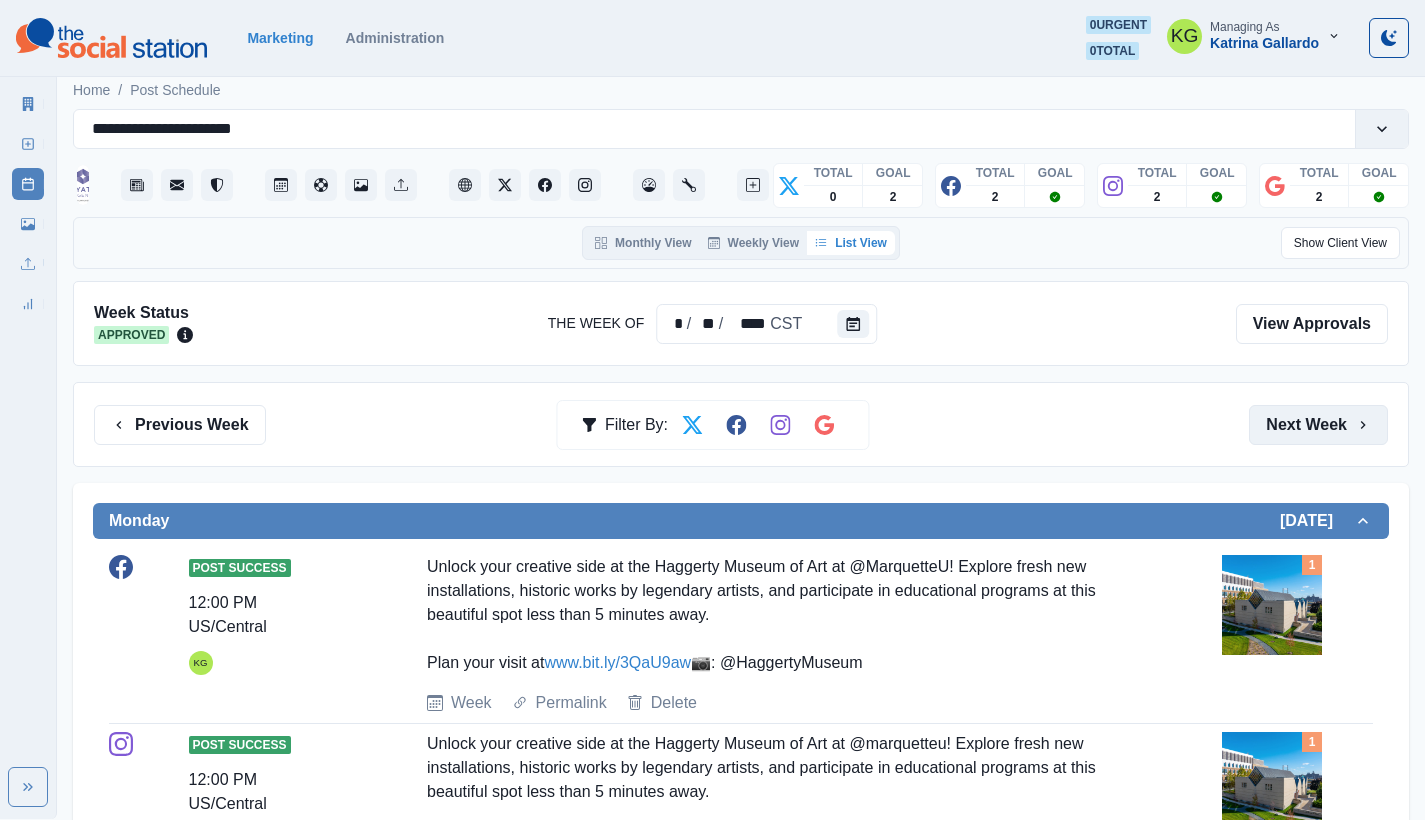 click on "Next Week" at bounding box center [1318, 425] 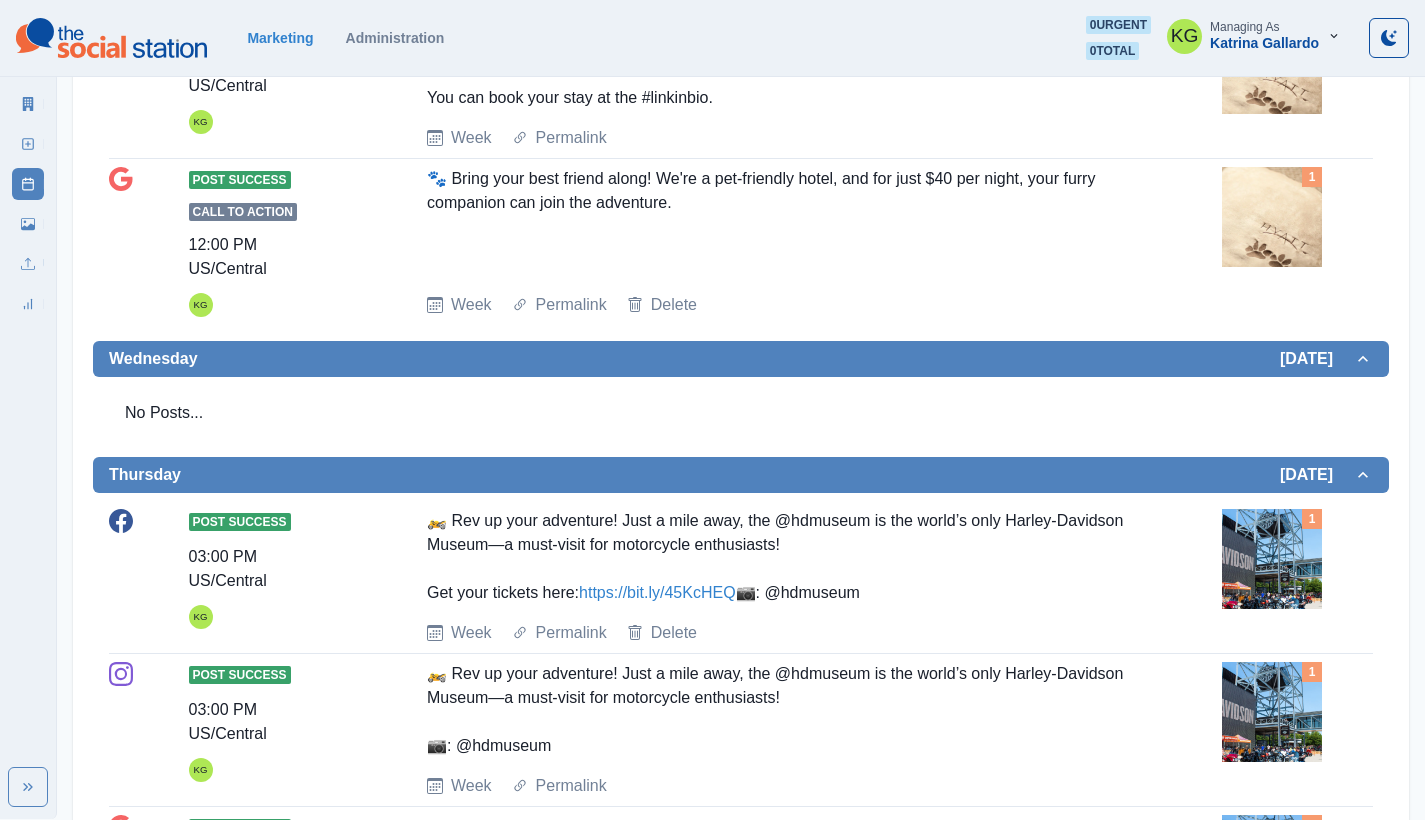 scroll, scrollTop: 394, scrollLeft: 0, axis: vertical 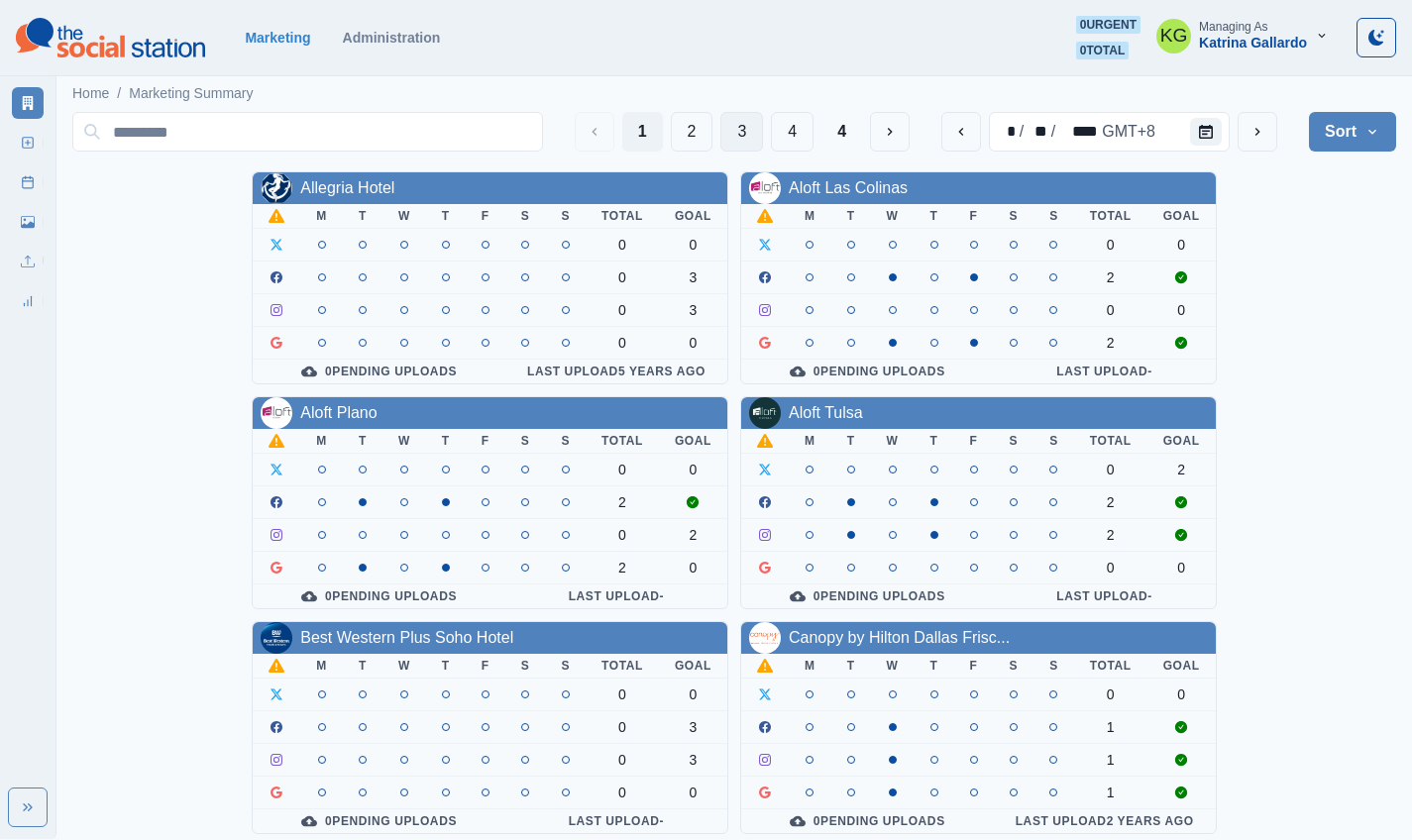 click on "3" at bounding box center [741, 132] 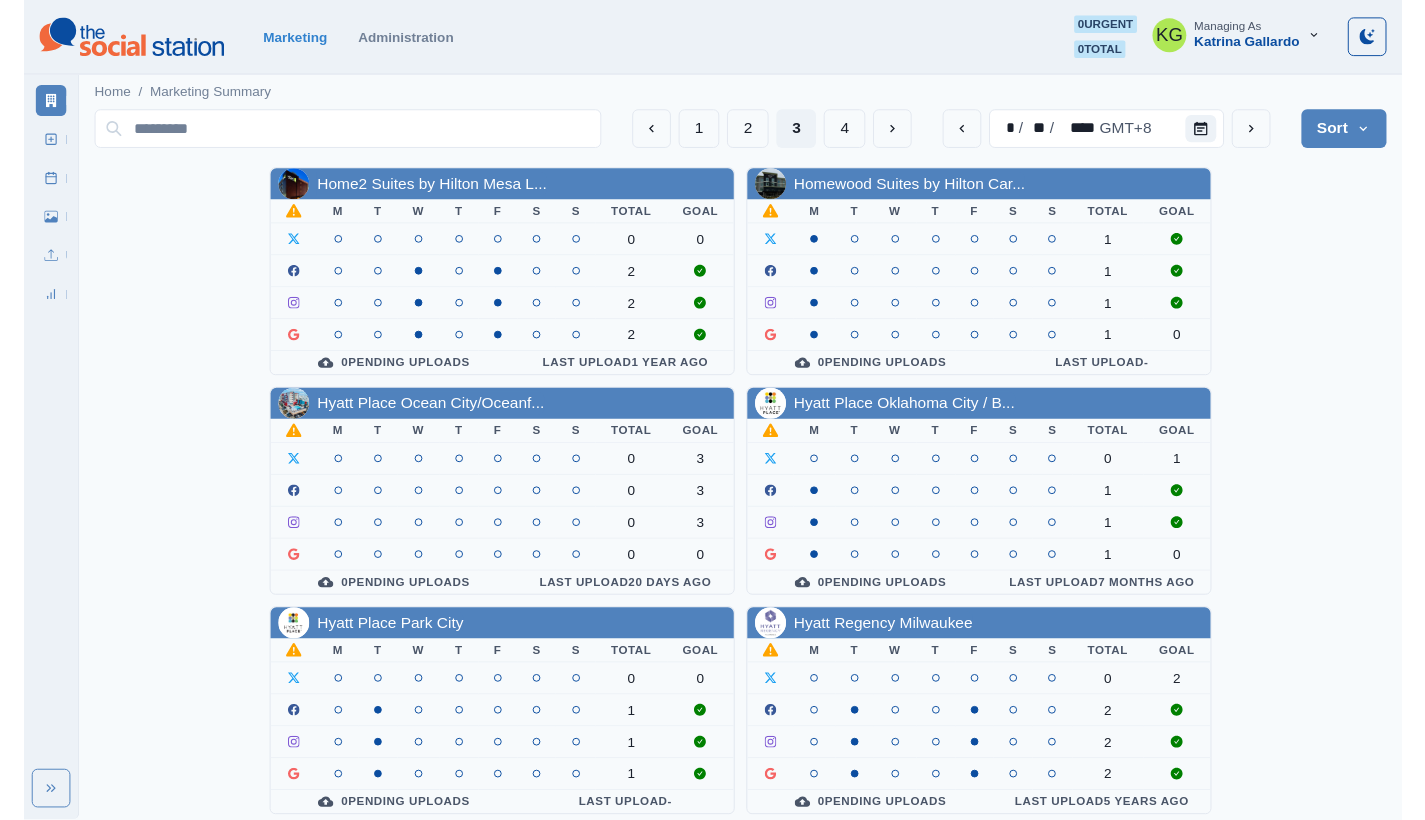 scroll, scrollTop: 691, scrollLeft: 0, axis: vertical 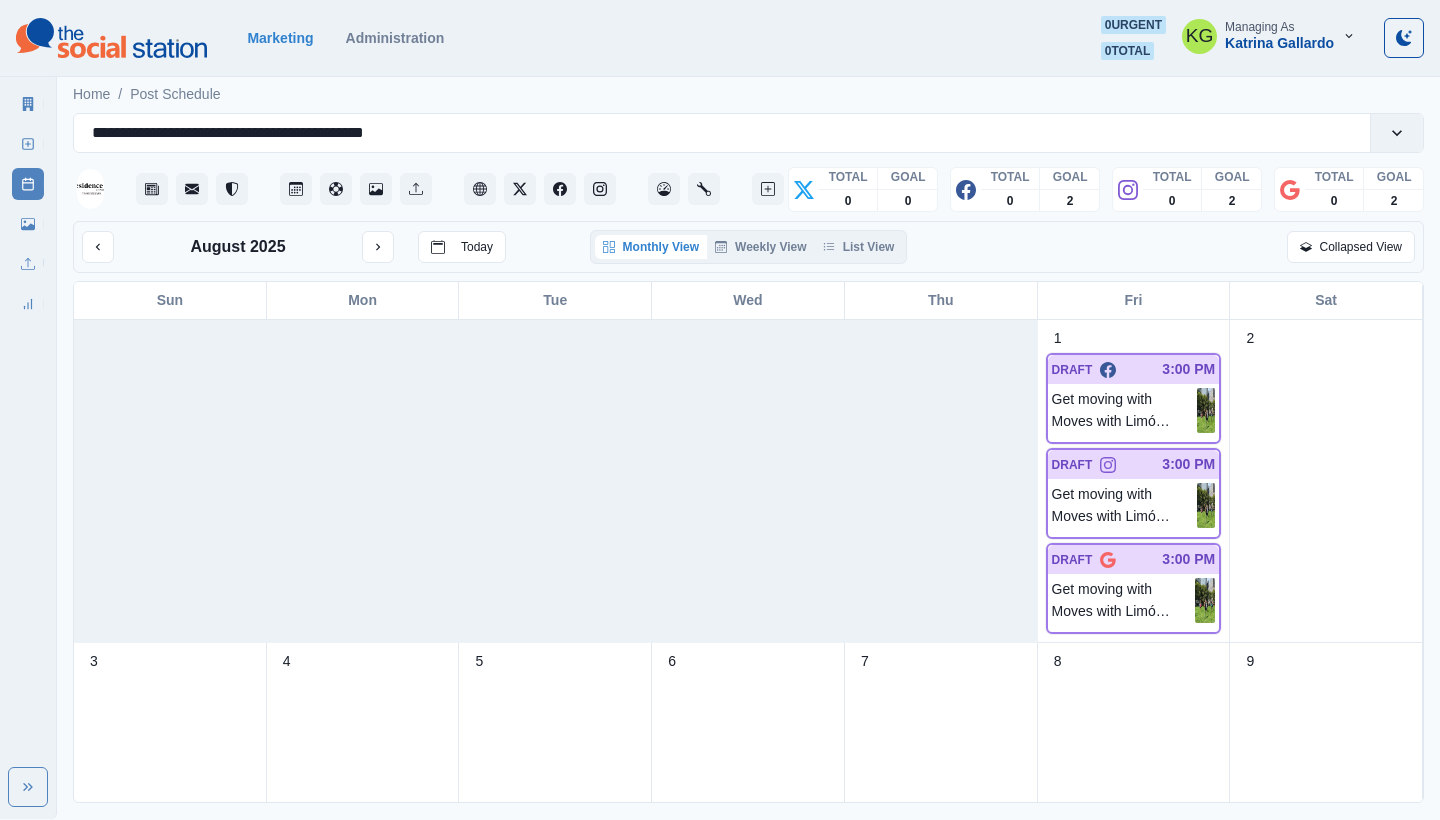 click on "Monthly View Weekly View List View" at bounding box center [748, 247] 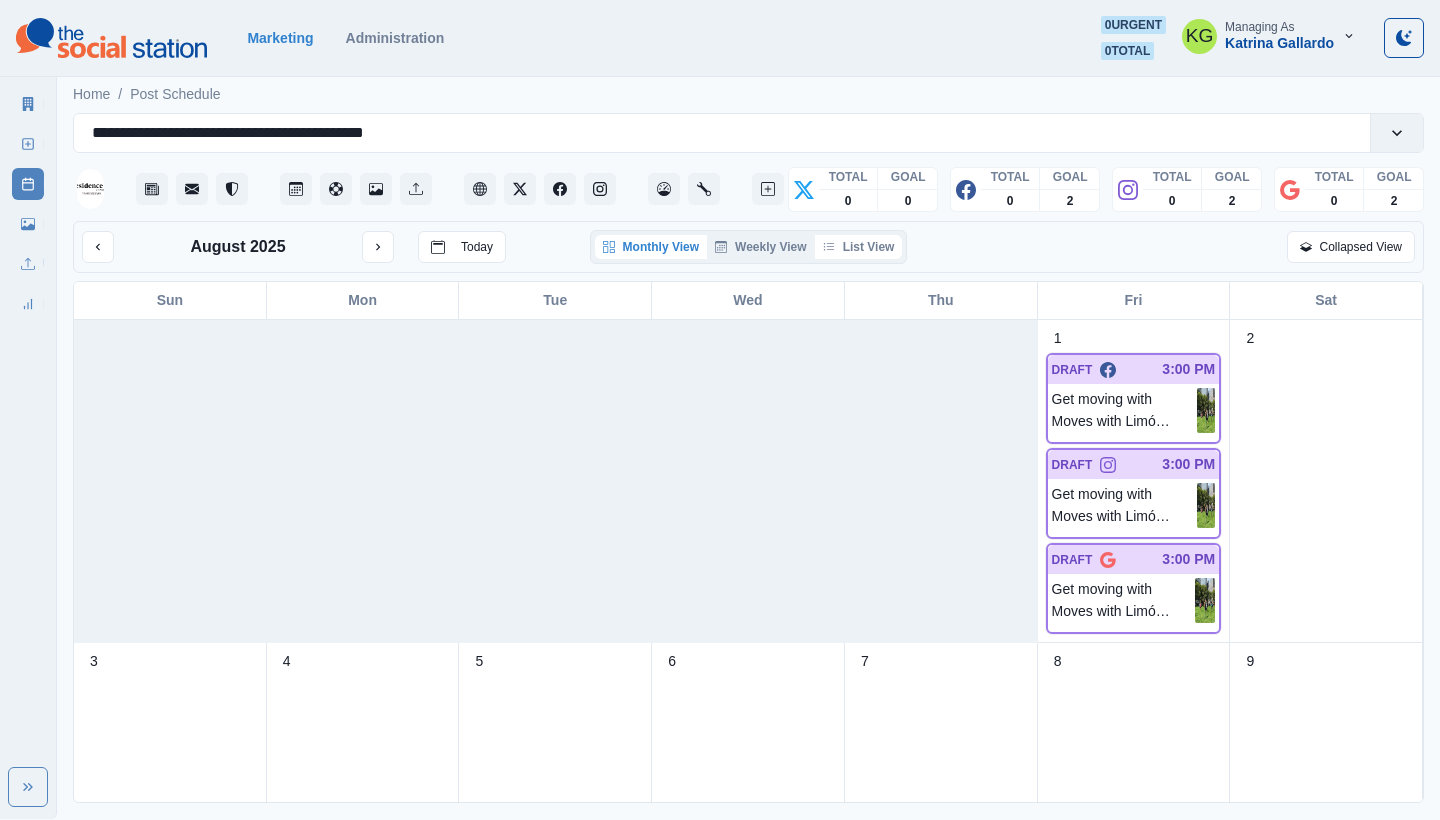 click on "List View" at bounding box center (859, 247) 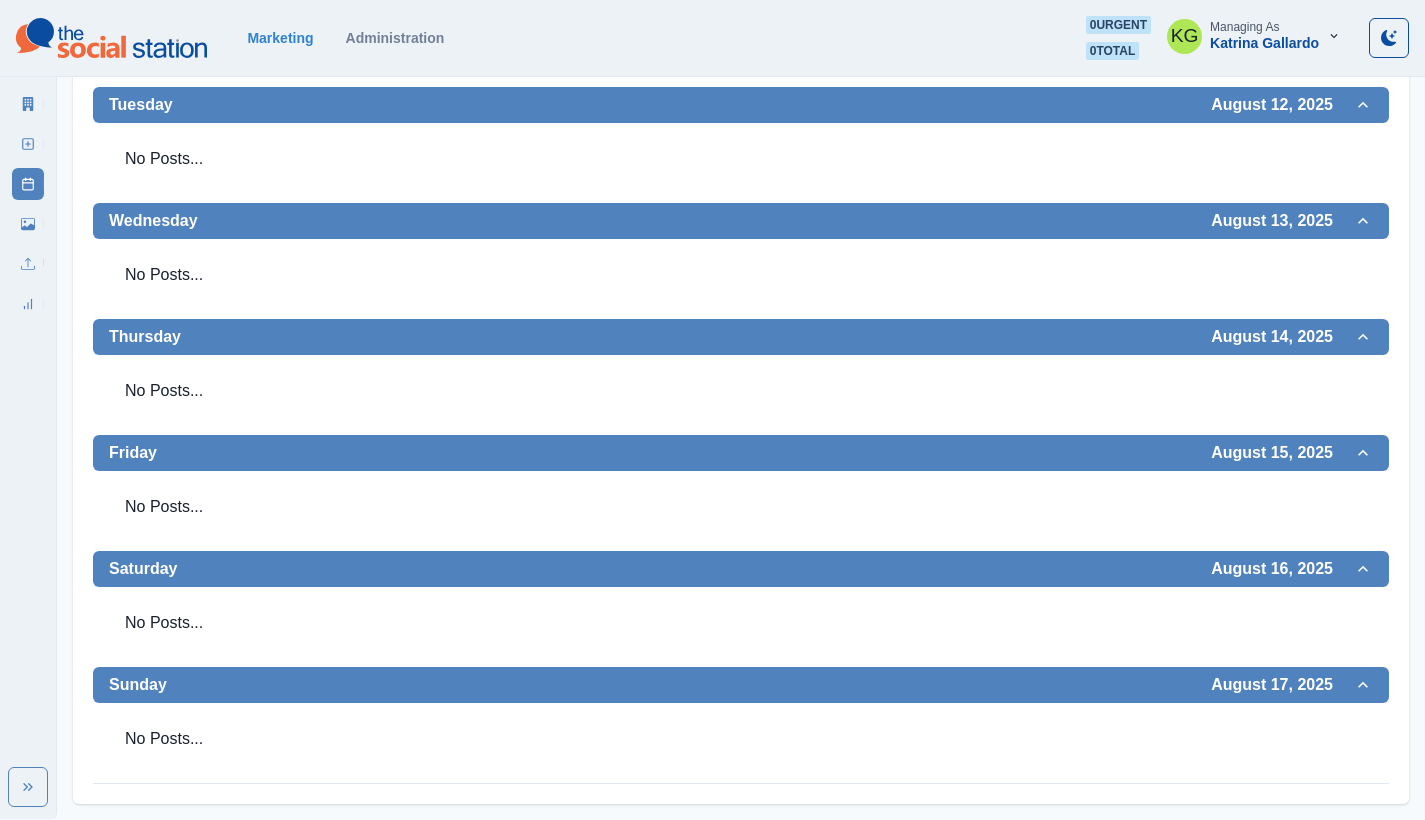 scroll, scrollTop: 0, scrollLeft: 0, axis: both 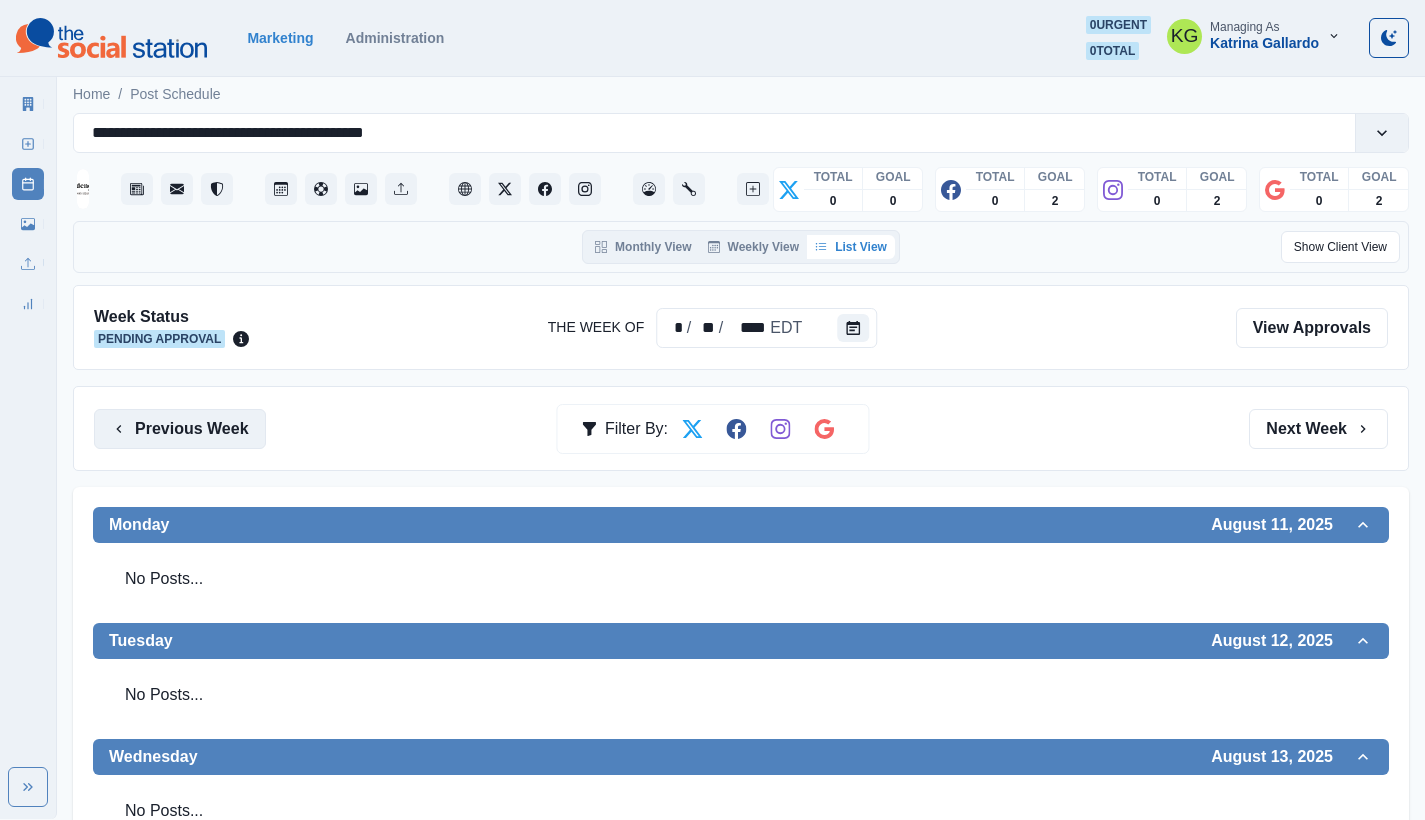click on "Previous Week" at bounding box center [180, 429] 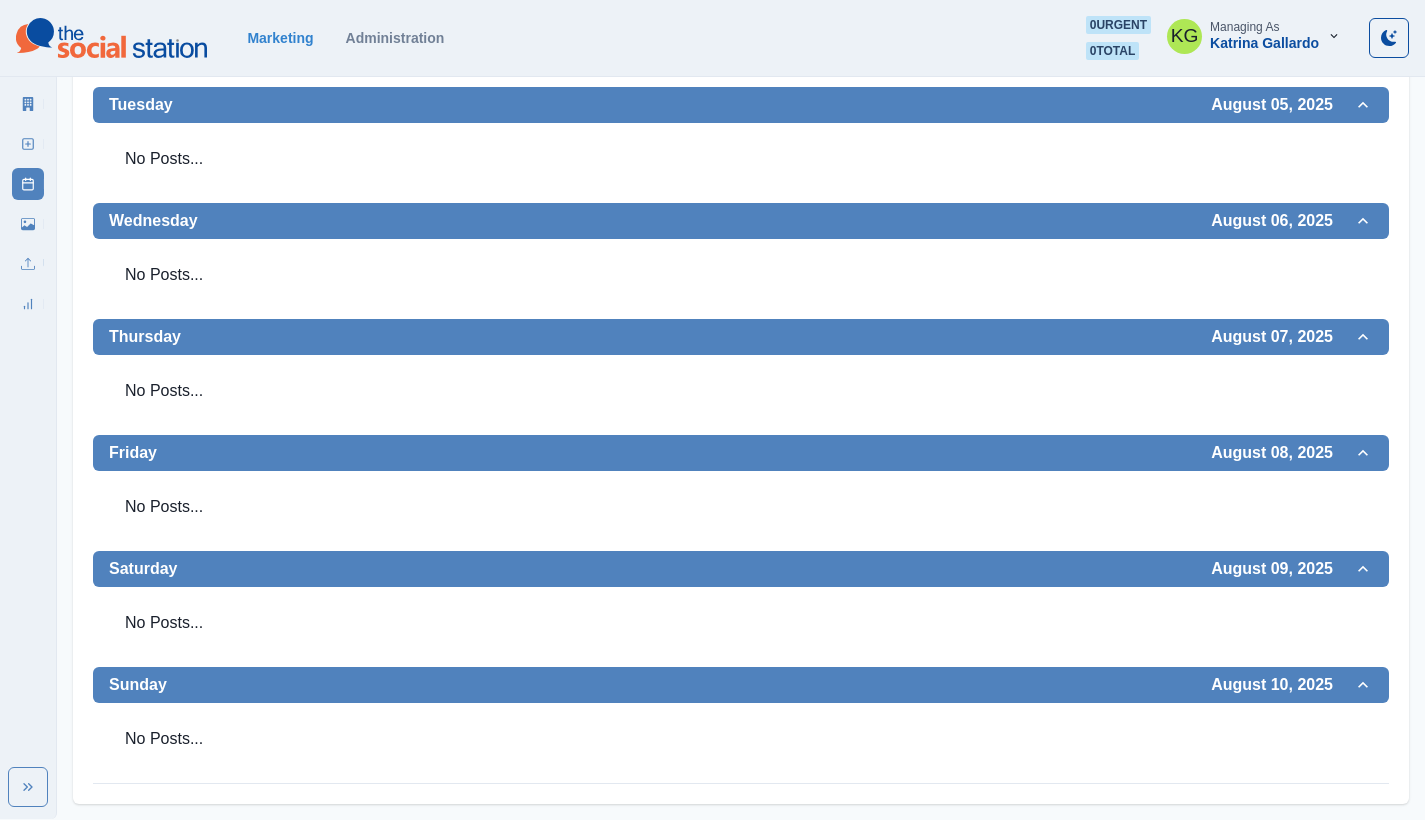 scroll, scrollTop: 0, scrollLeft: 0, axis: both 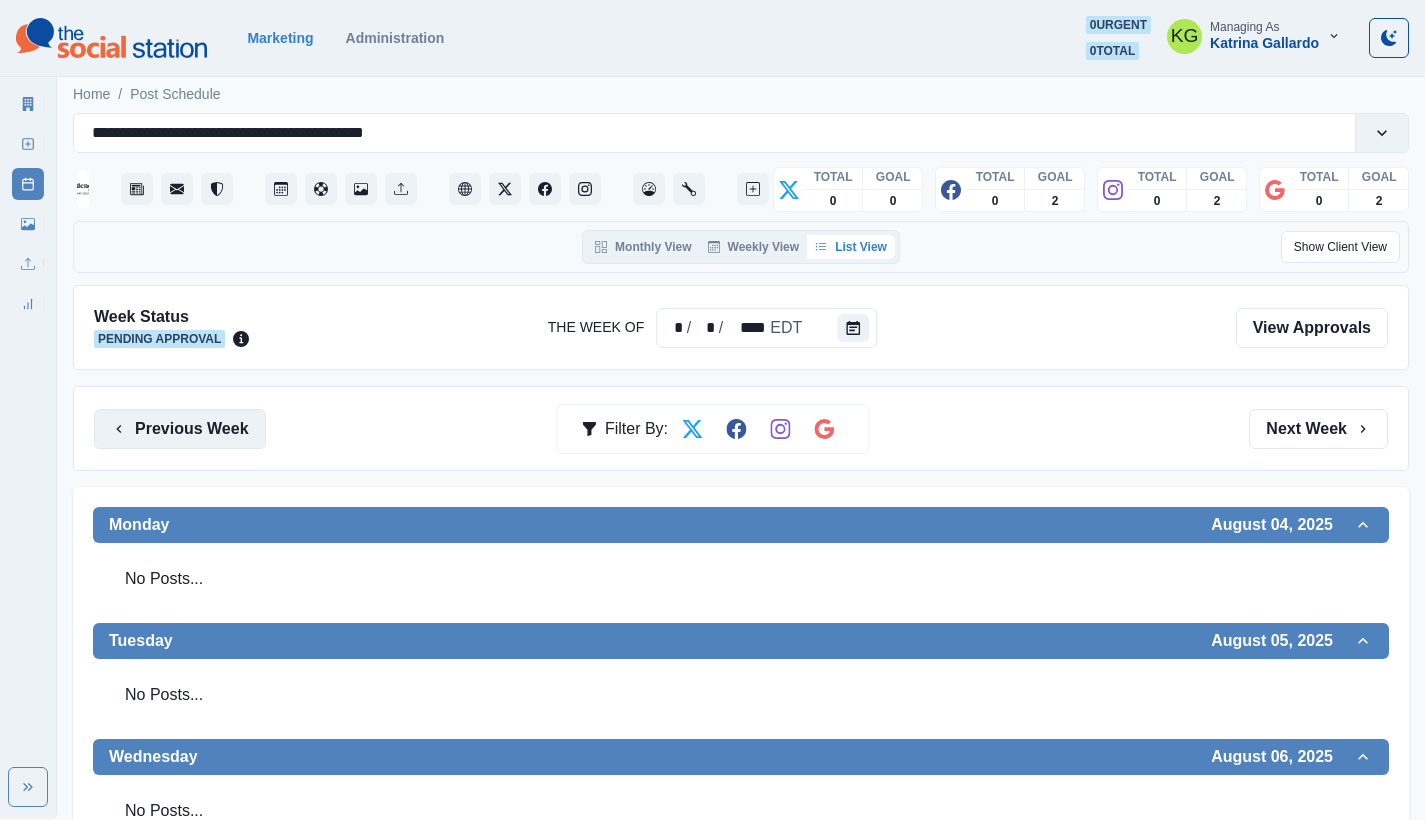 click on "Previous Week" at bounding box center (180, 429) 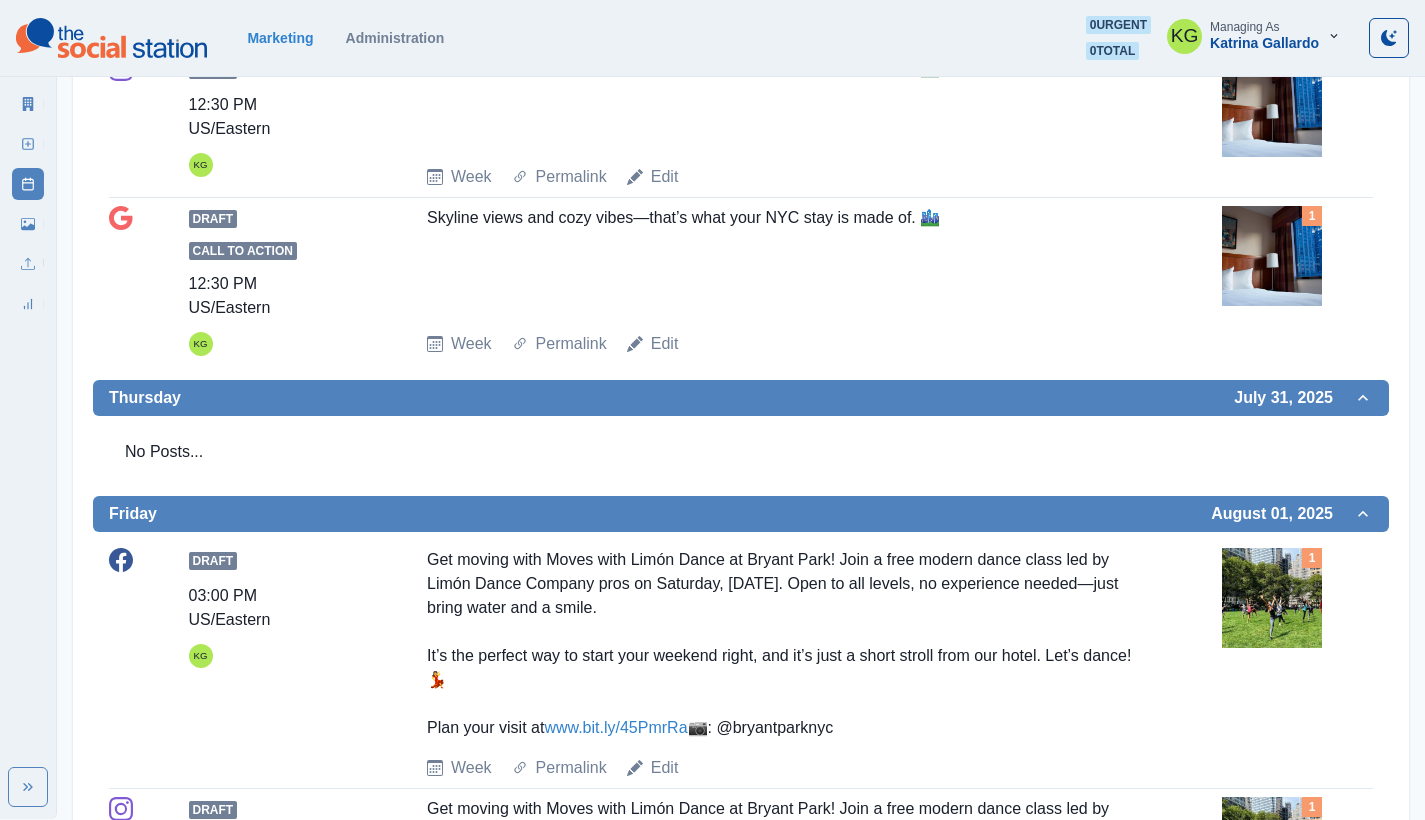 scroll, scrollTop: 212, scrollLeft: 0, axis: vertical 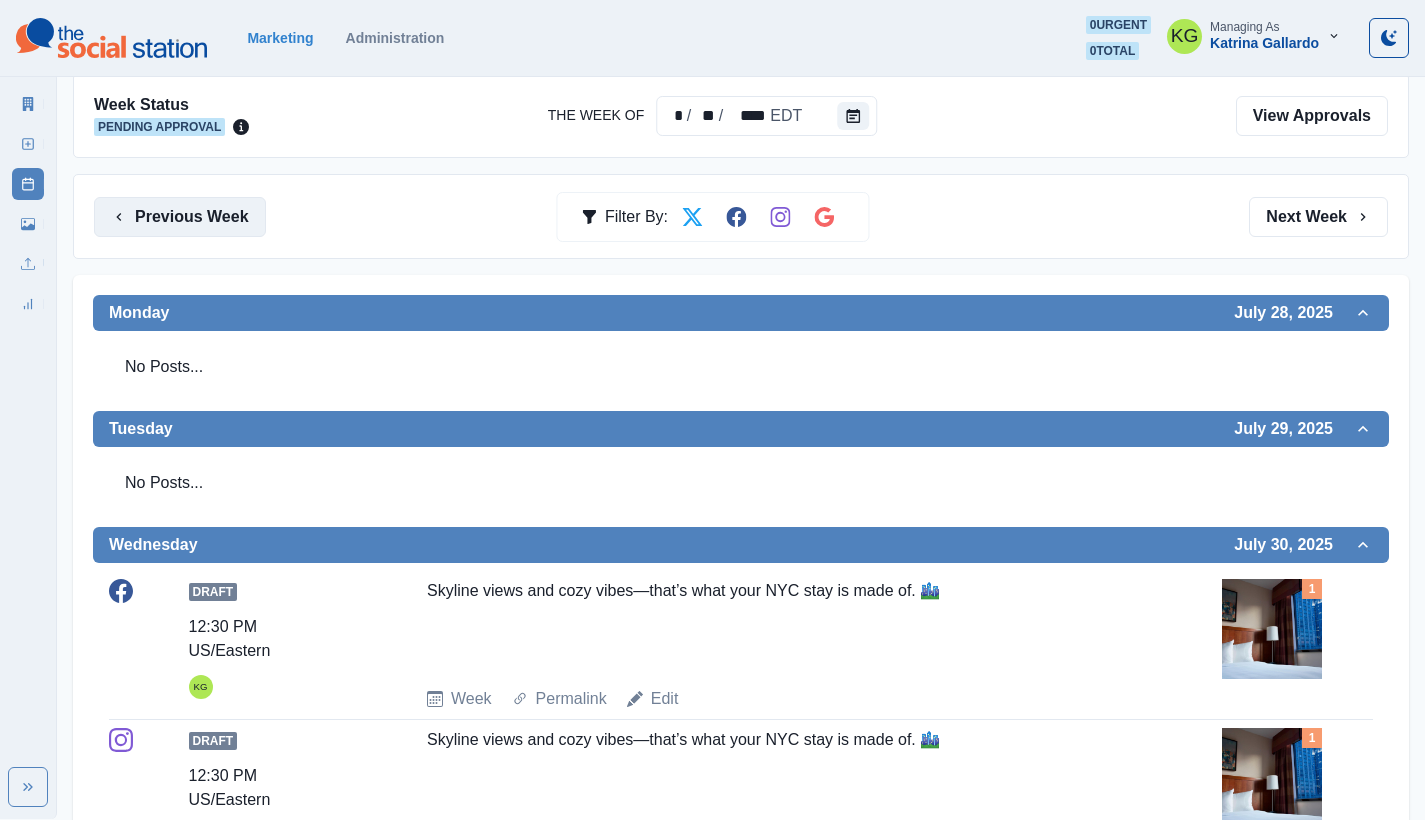 click on "Previous Week" at bounding box center [180, 217] 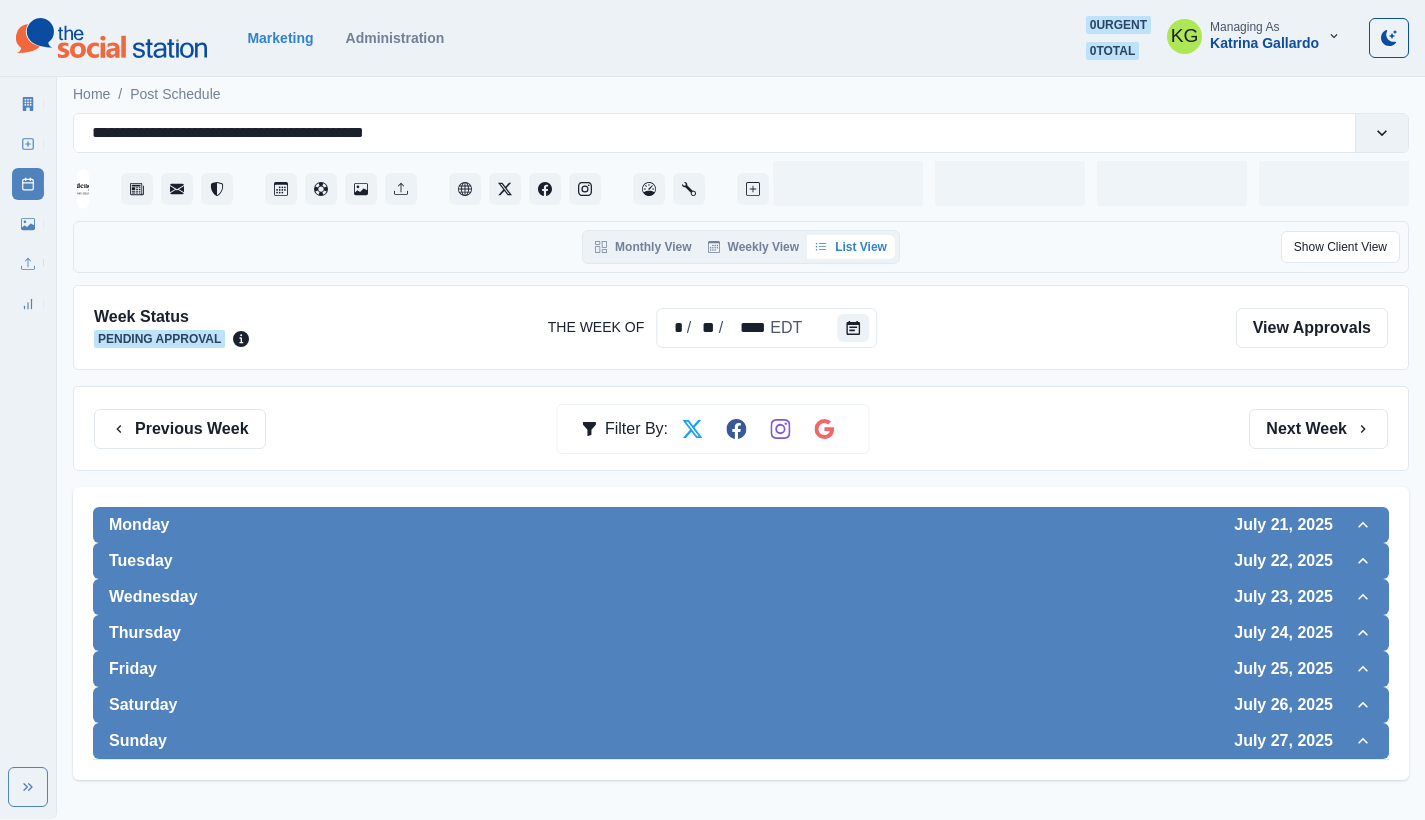 scroll, scrollTop: 0, scrollLeft: 0, axis: both 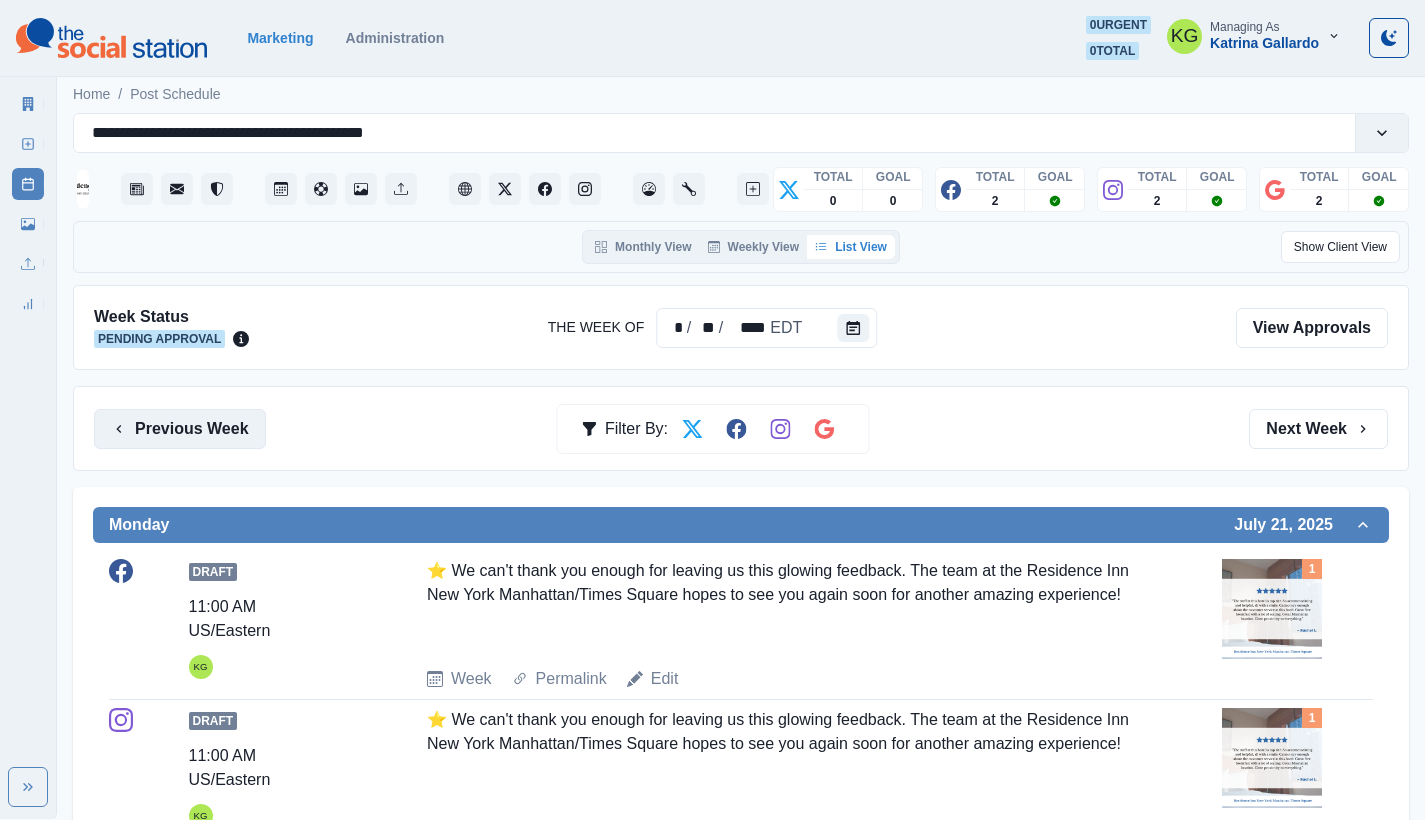 click on "Previous Week" at bounding box center [180, 429] 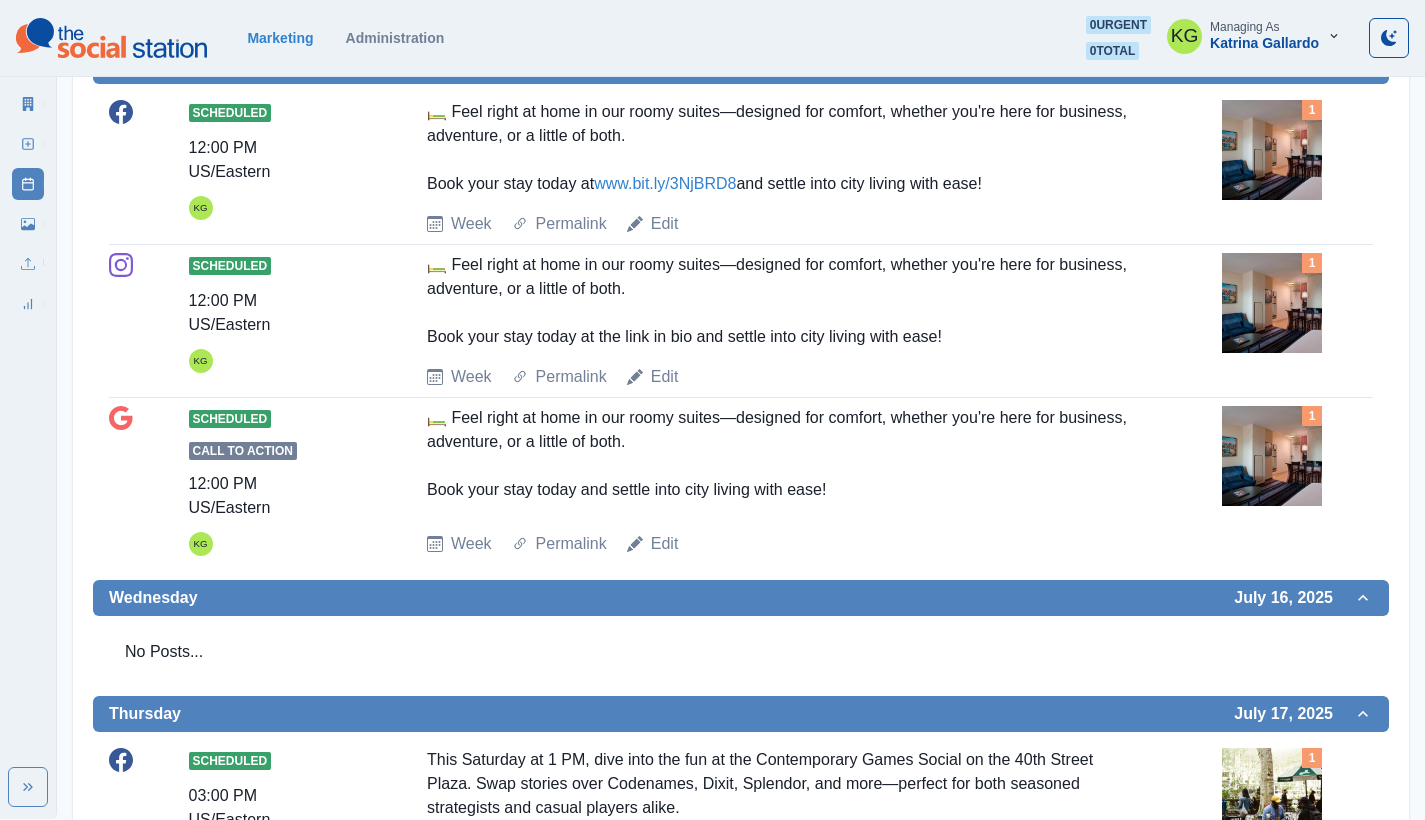 scroll, scrollTop: 0, scrollLeft: 0, axis: both 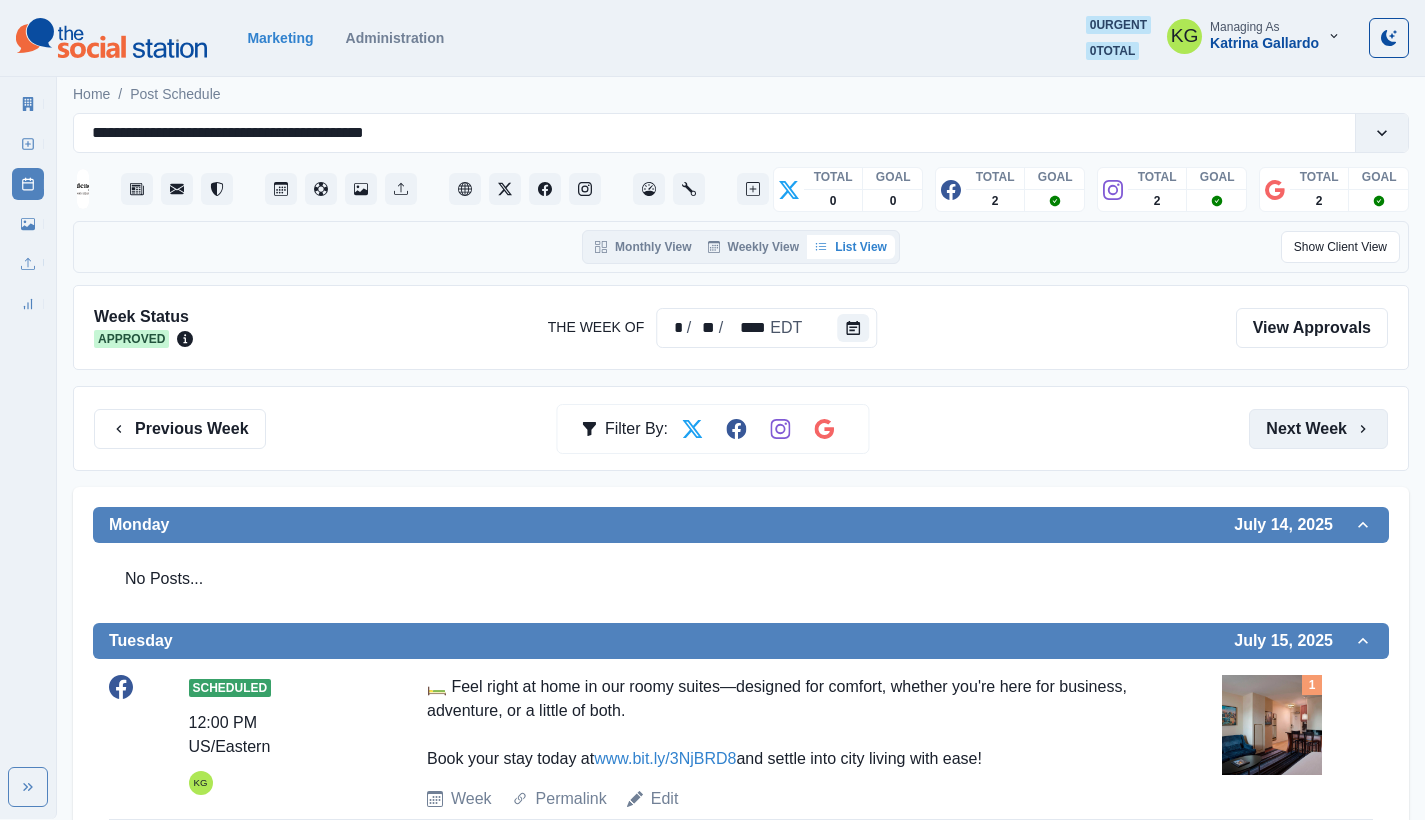 click on "Next Week" at bounding box center (1318, 429) 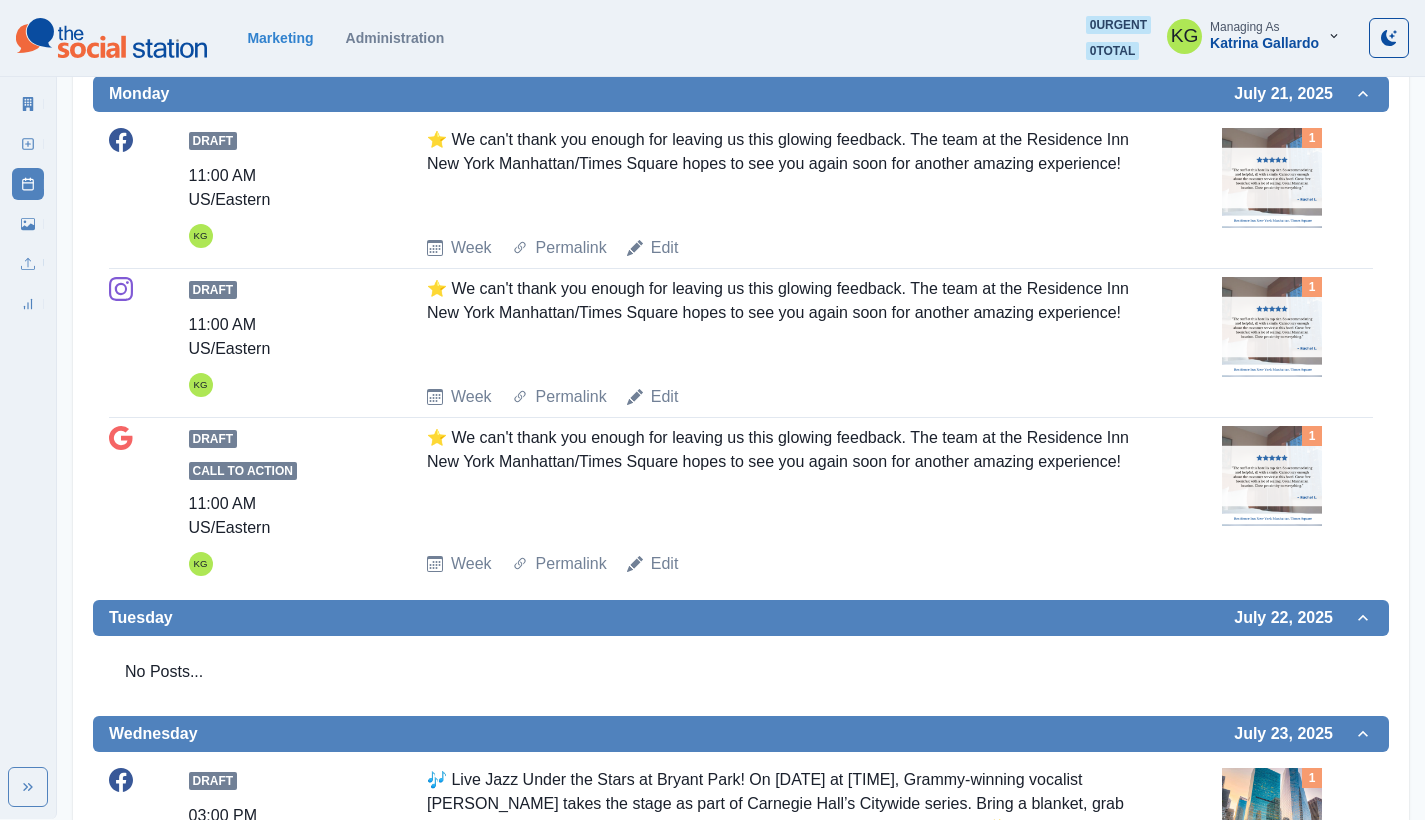 scroll, scrollTop: 842, scrollLeft: 0, axis: vertical 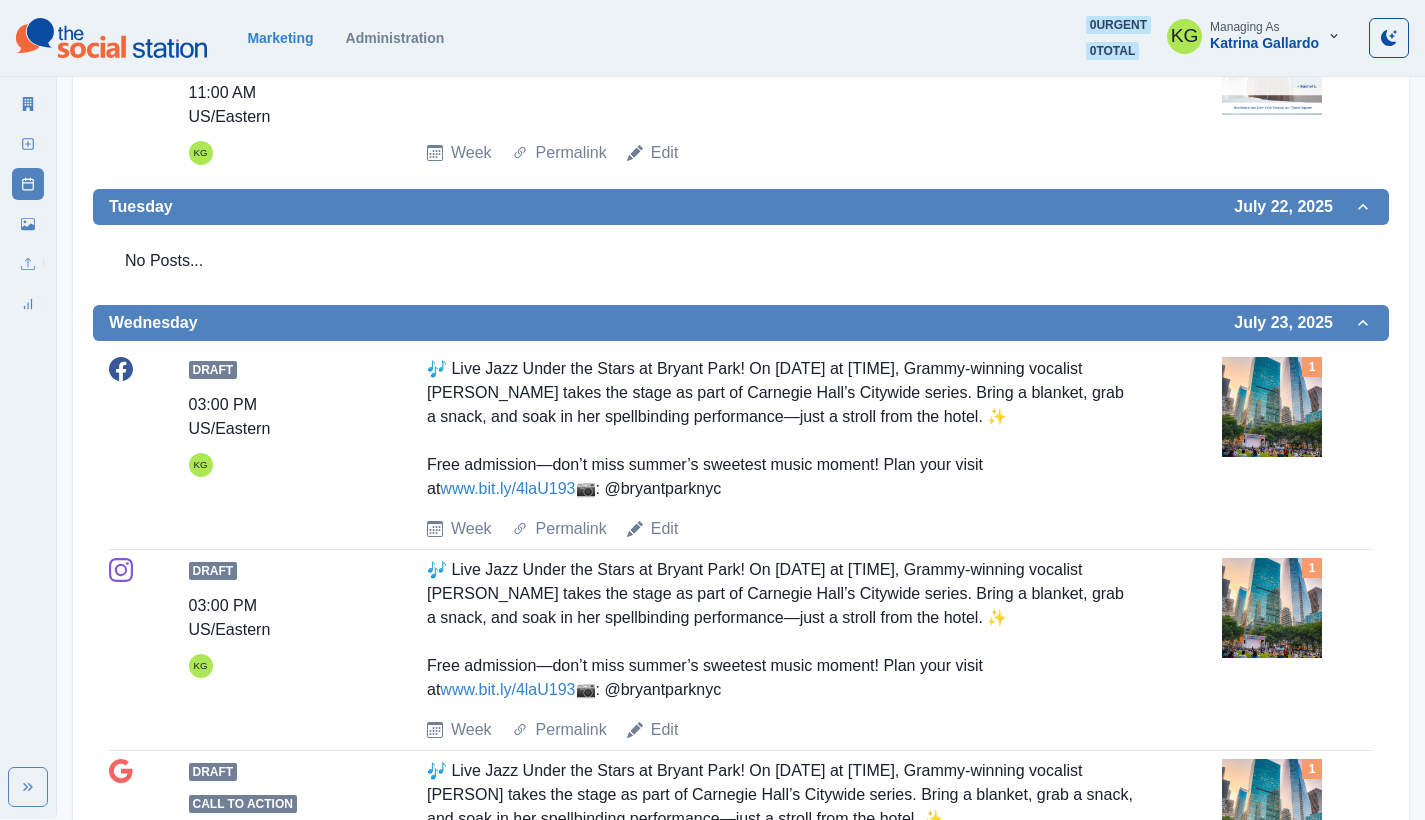 click at bounding box center (1272, 407) 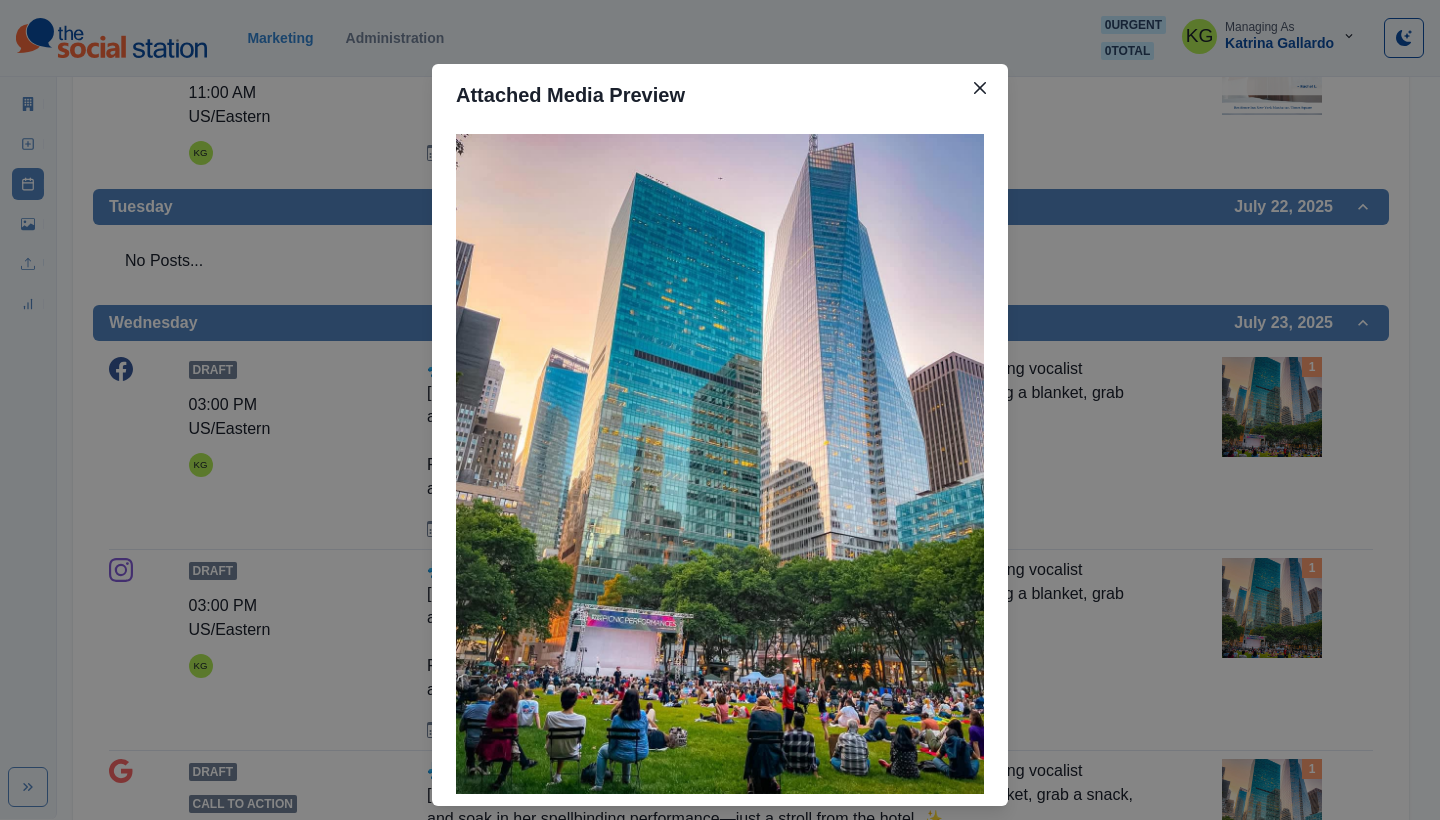 click on "Attached Media Preview" at bounding box center [720, 410] 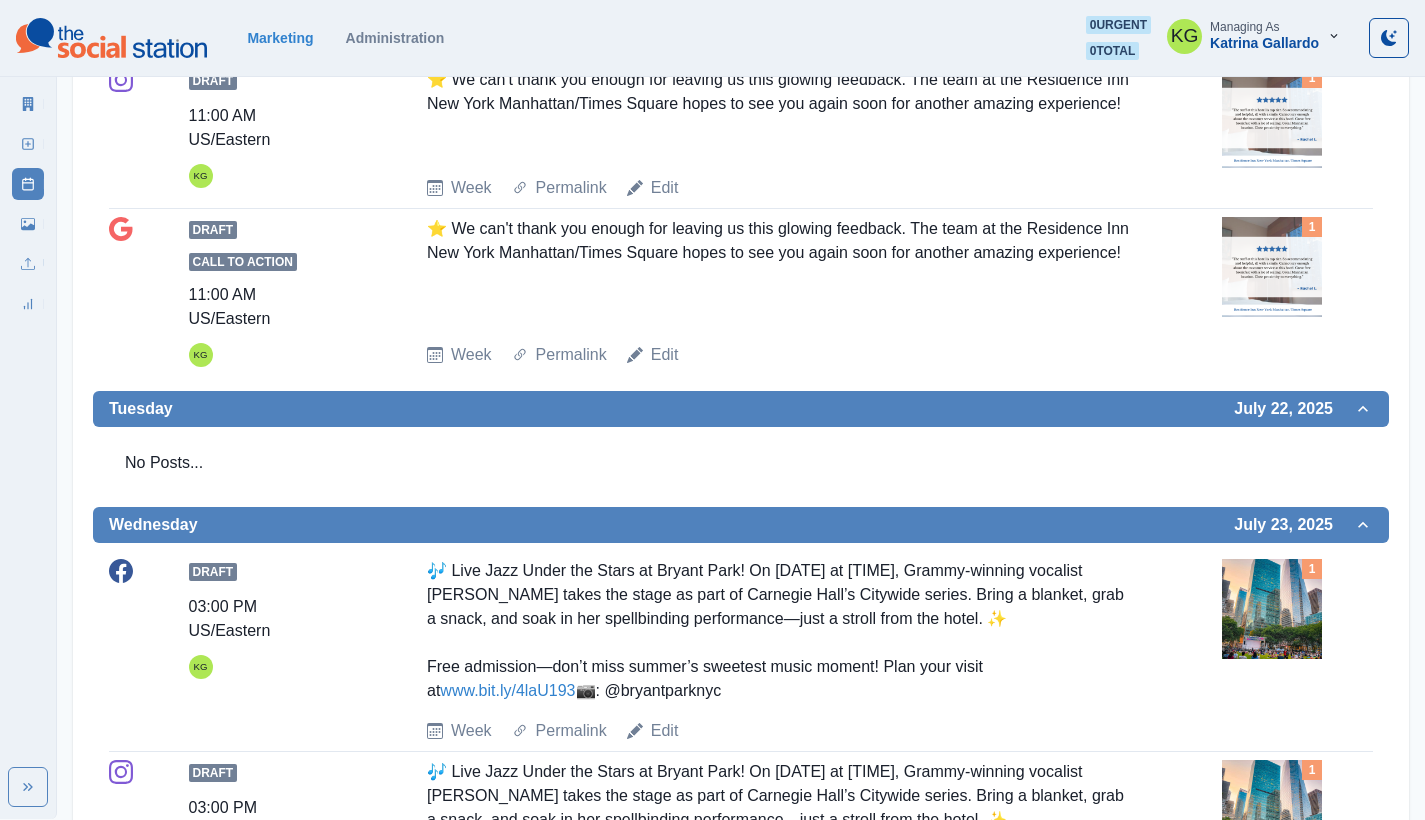 scroll, scrollTop: 0, scrollLeft: 0, axis: both 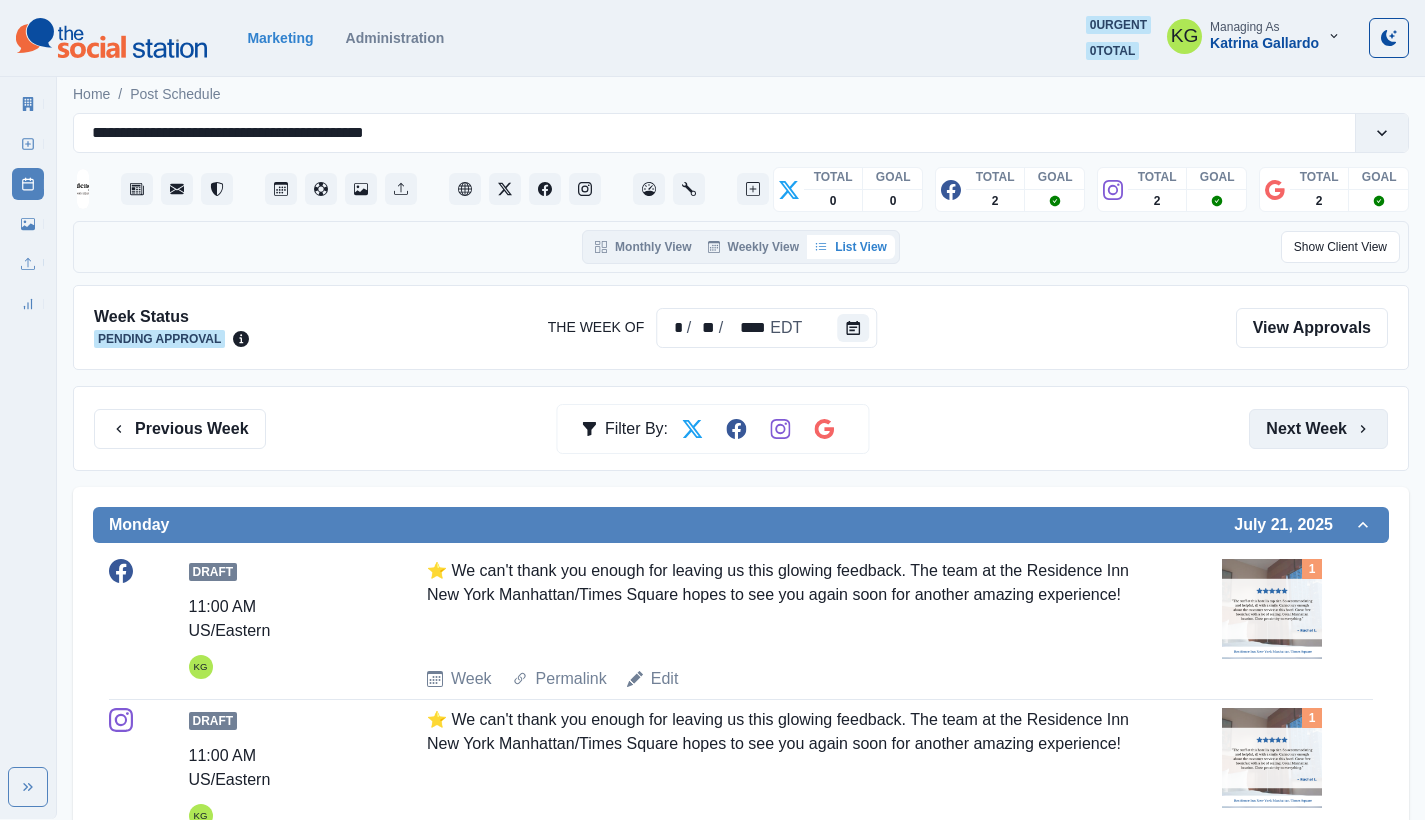 click on "Next Week" at bounding box center (1318, 429) 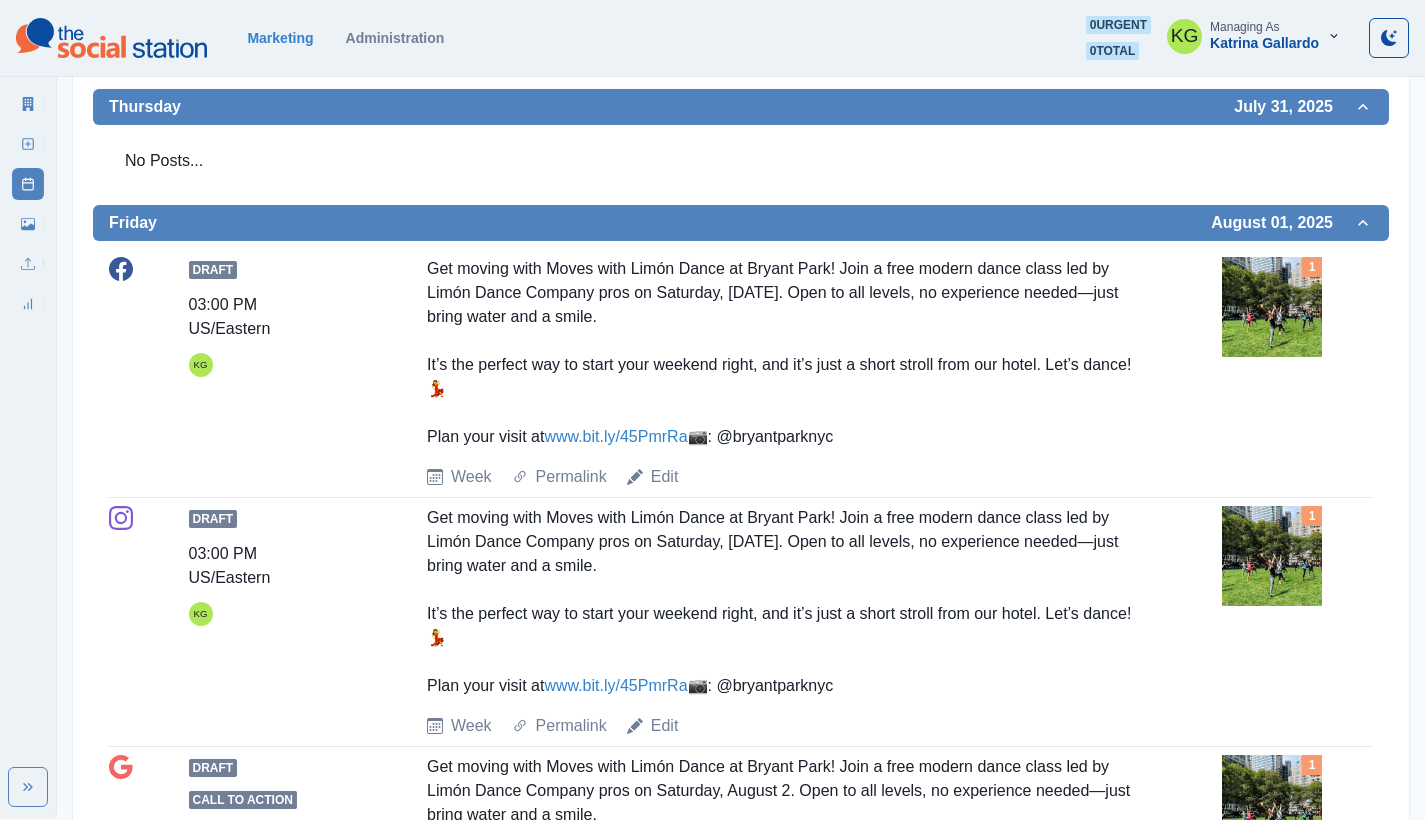 scroll, scrollTop: 0, scrollLeft: 0, axis: both 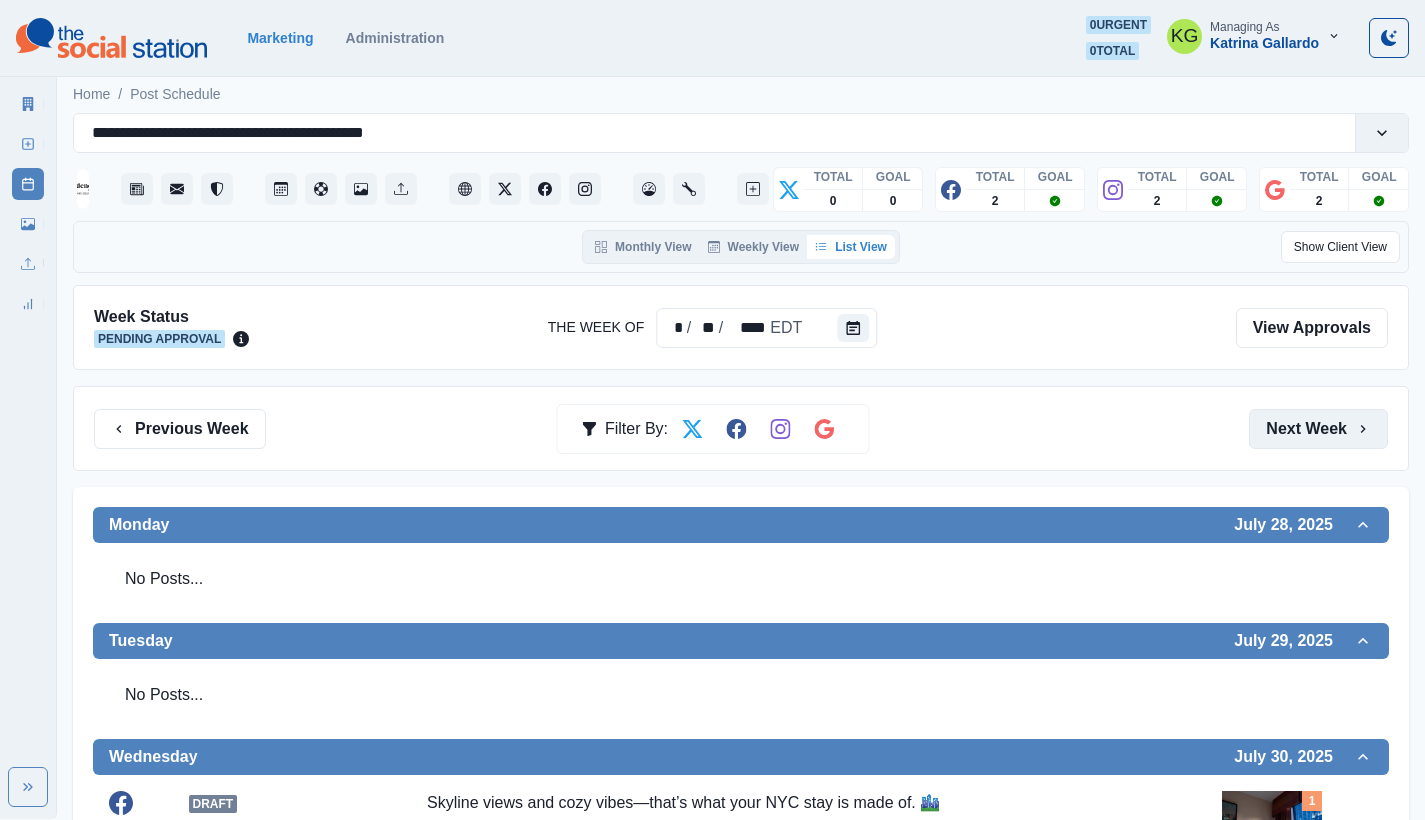 click on "Next Week" at bounding box center (1318, 429) 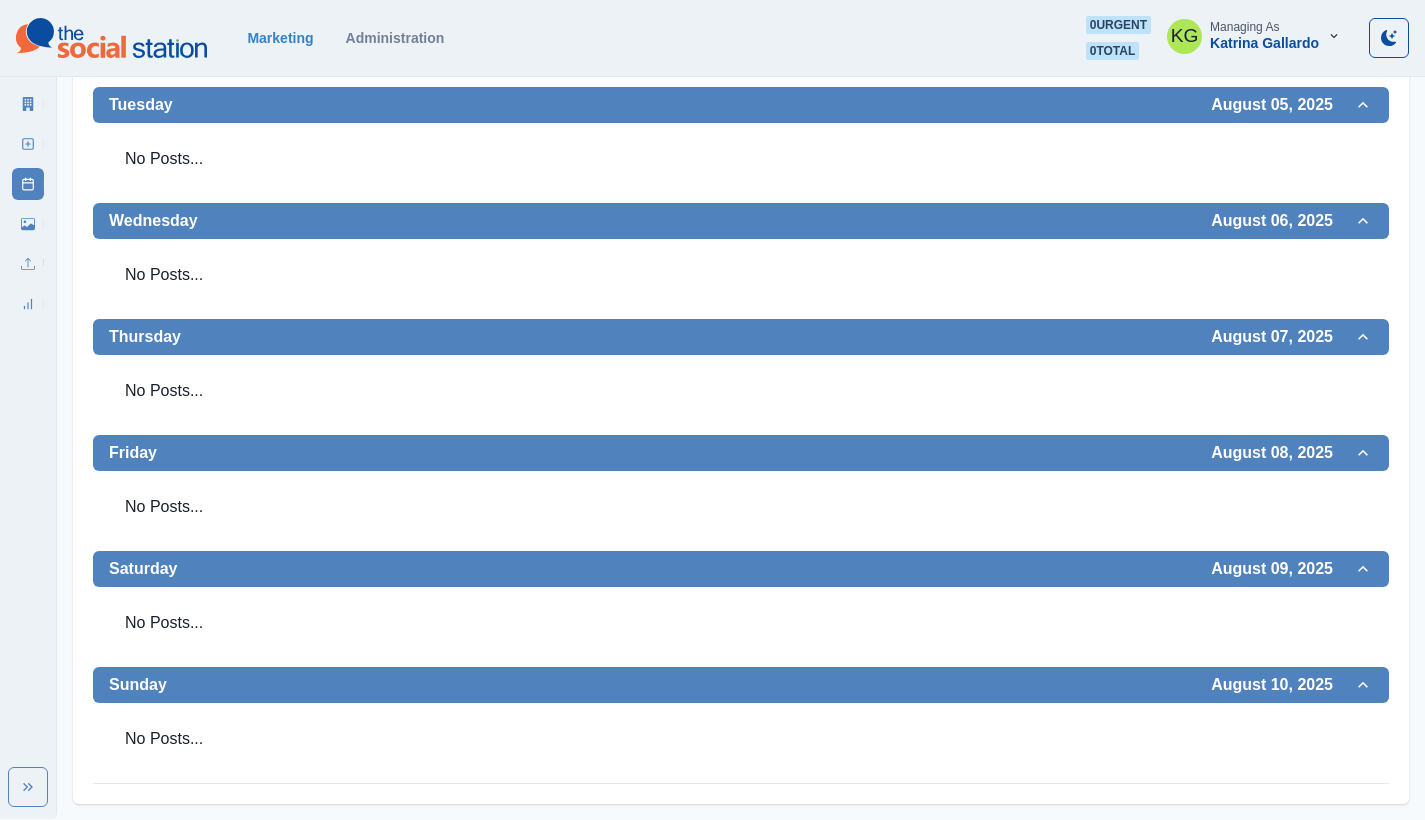 scroll, scrollTop: 0, scrollLeft: 0, axis: both 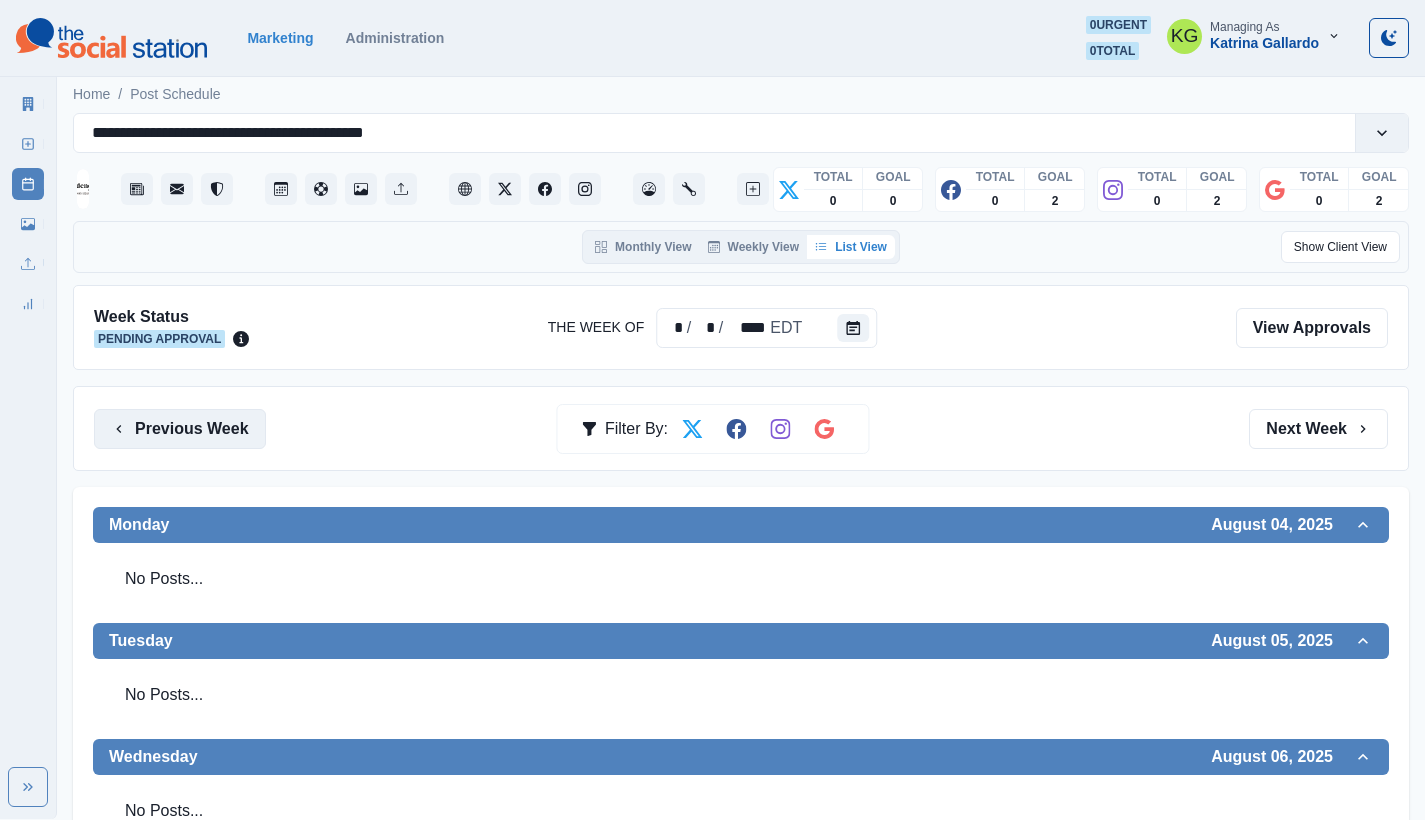 click on "Previous Week" at bounding box center [180, 429] 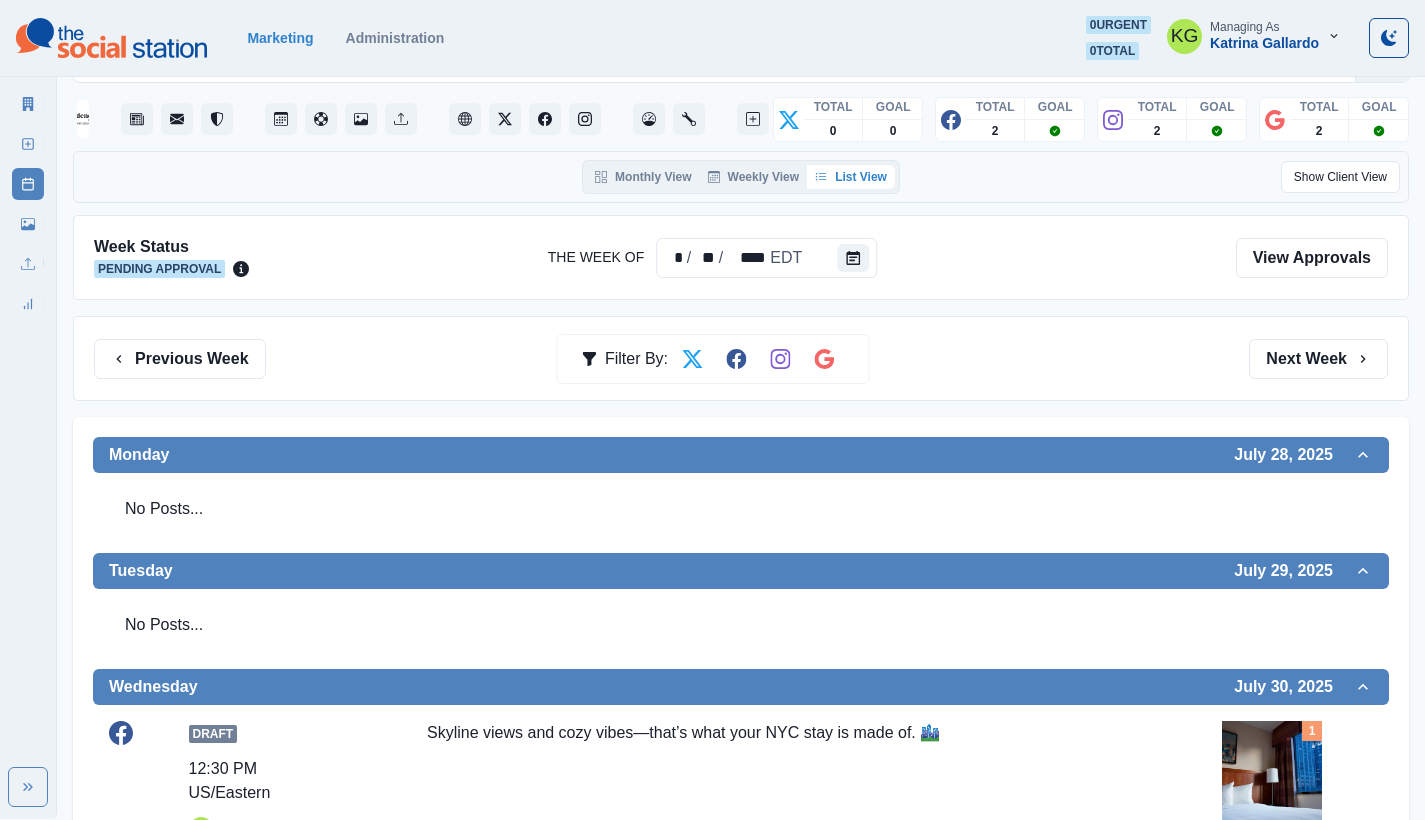 scroll, scrollTop: 0, scrollLeft: 0, axis: both 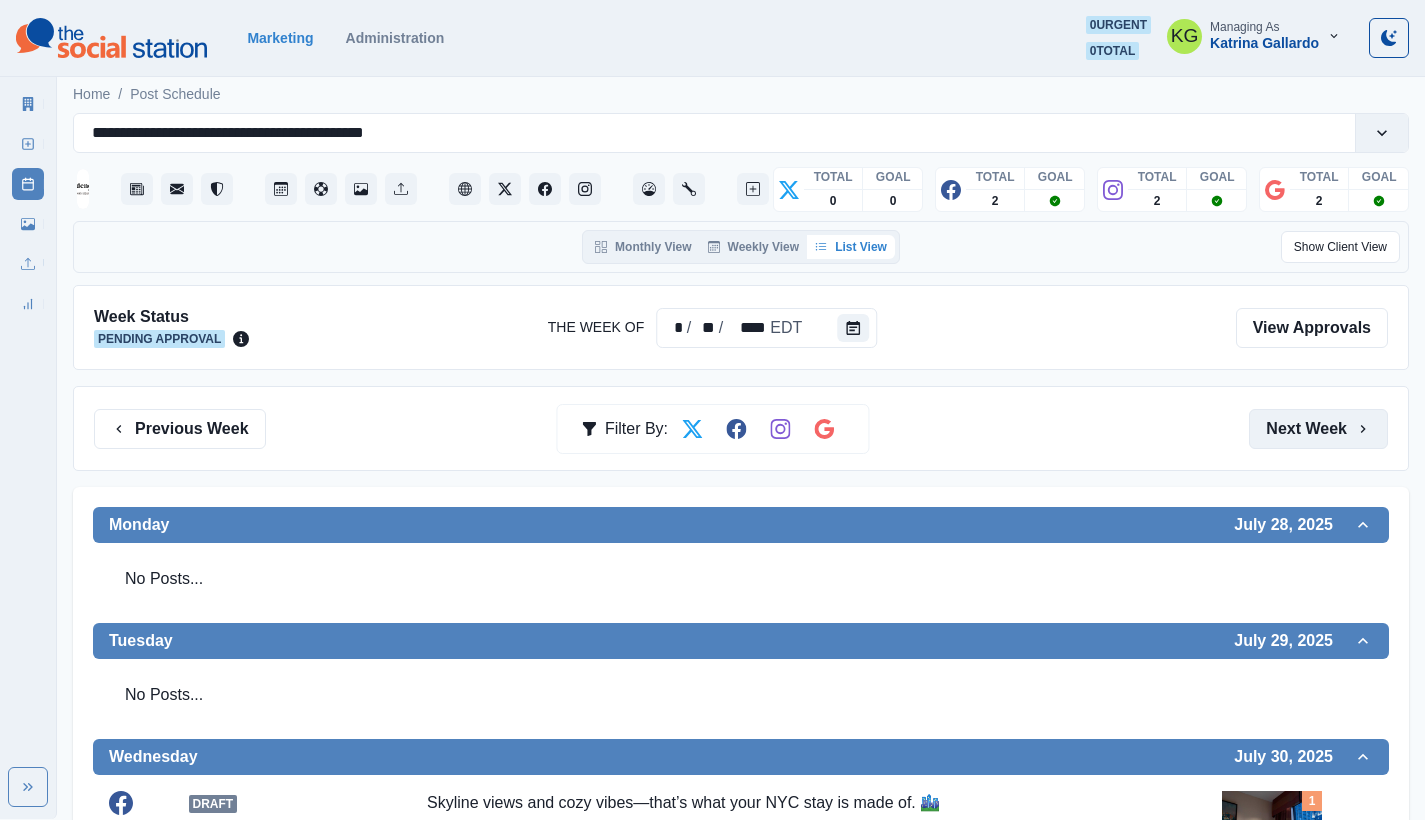click on "Next Week" at bounding box center [1318, 429] 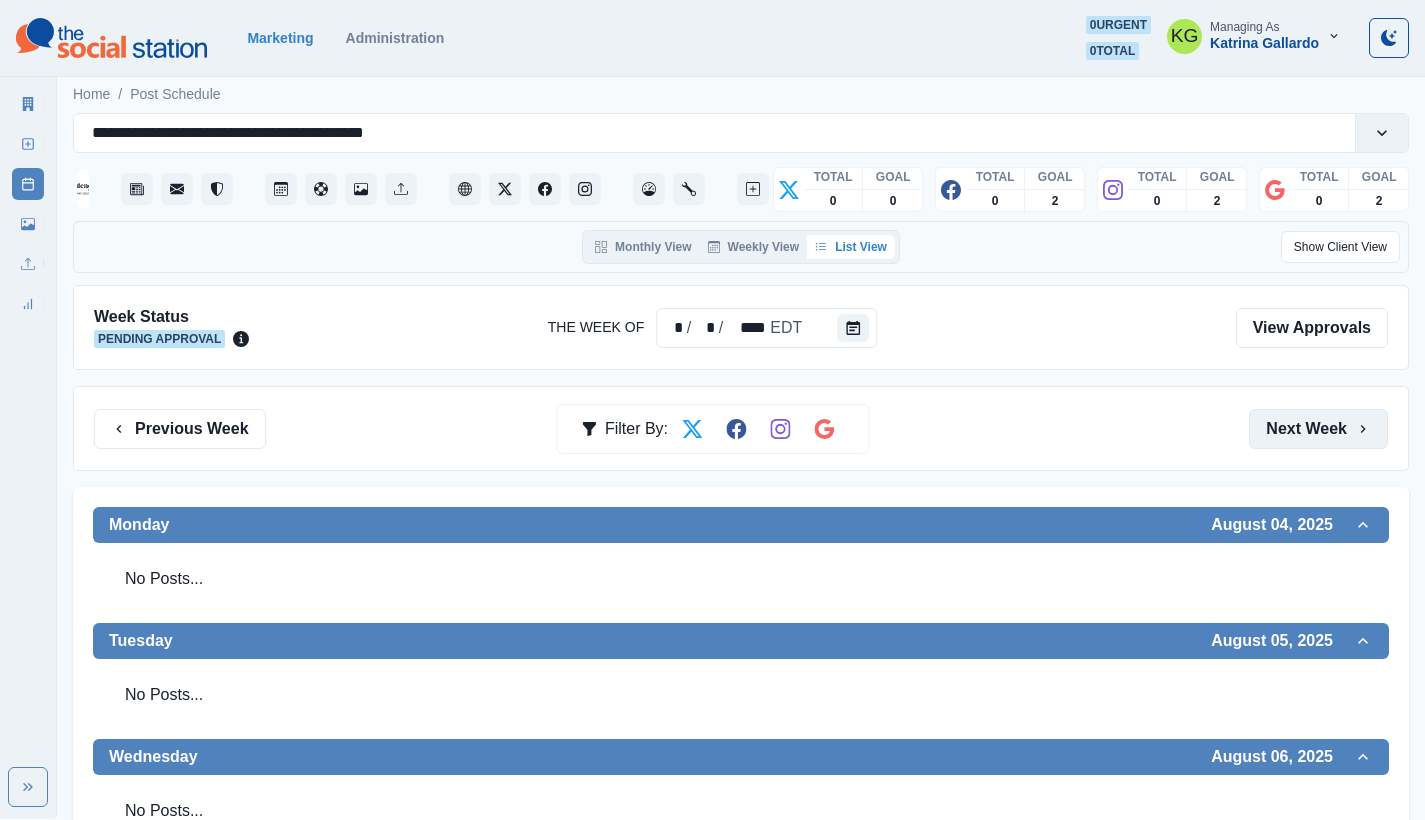 scroll, scrollTop: 410, scrollLeft: 0, axis: vertical 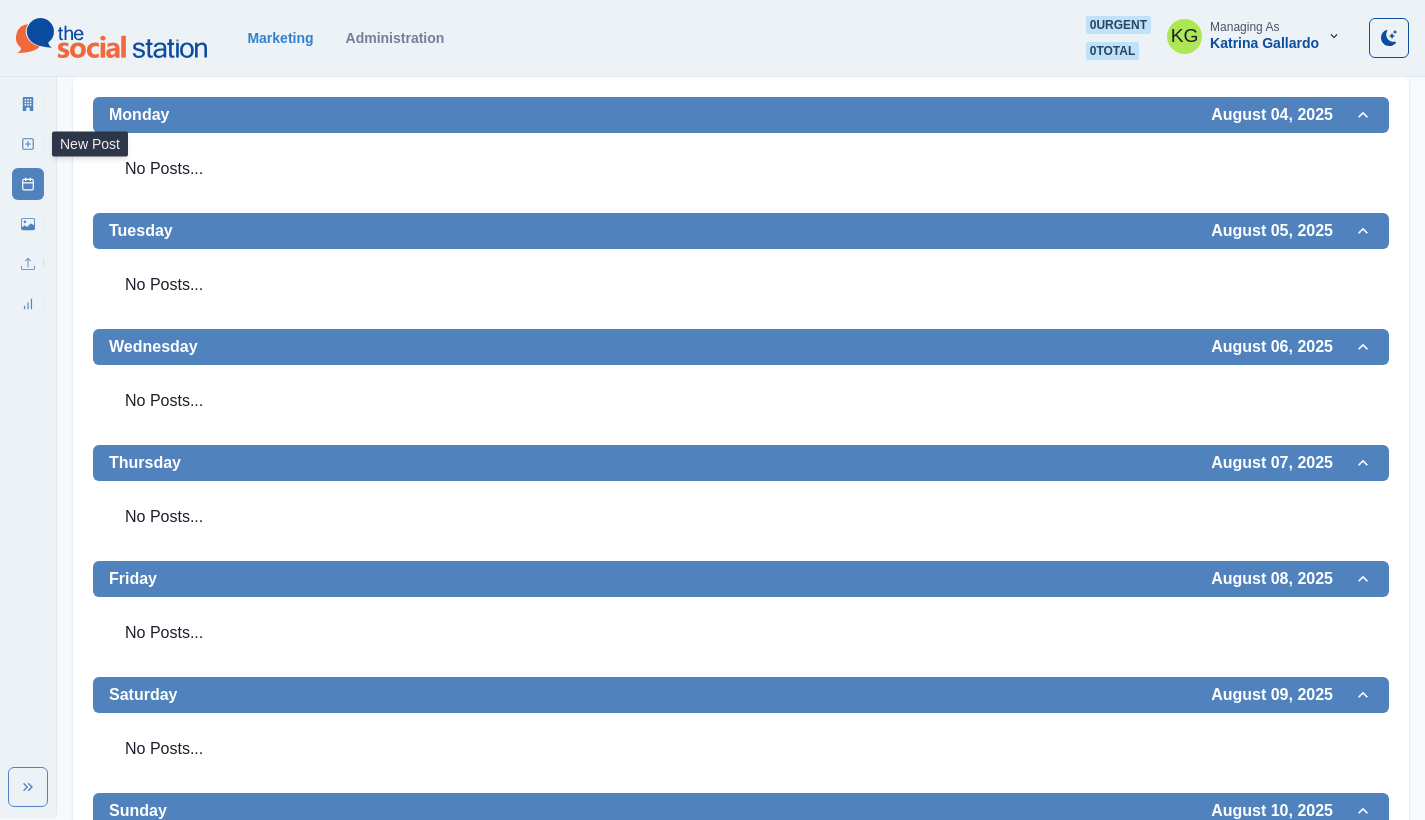 click on "New Post" at bounding box center (28, 144) 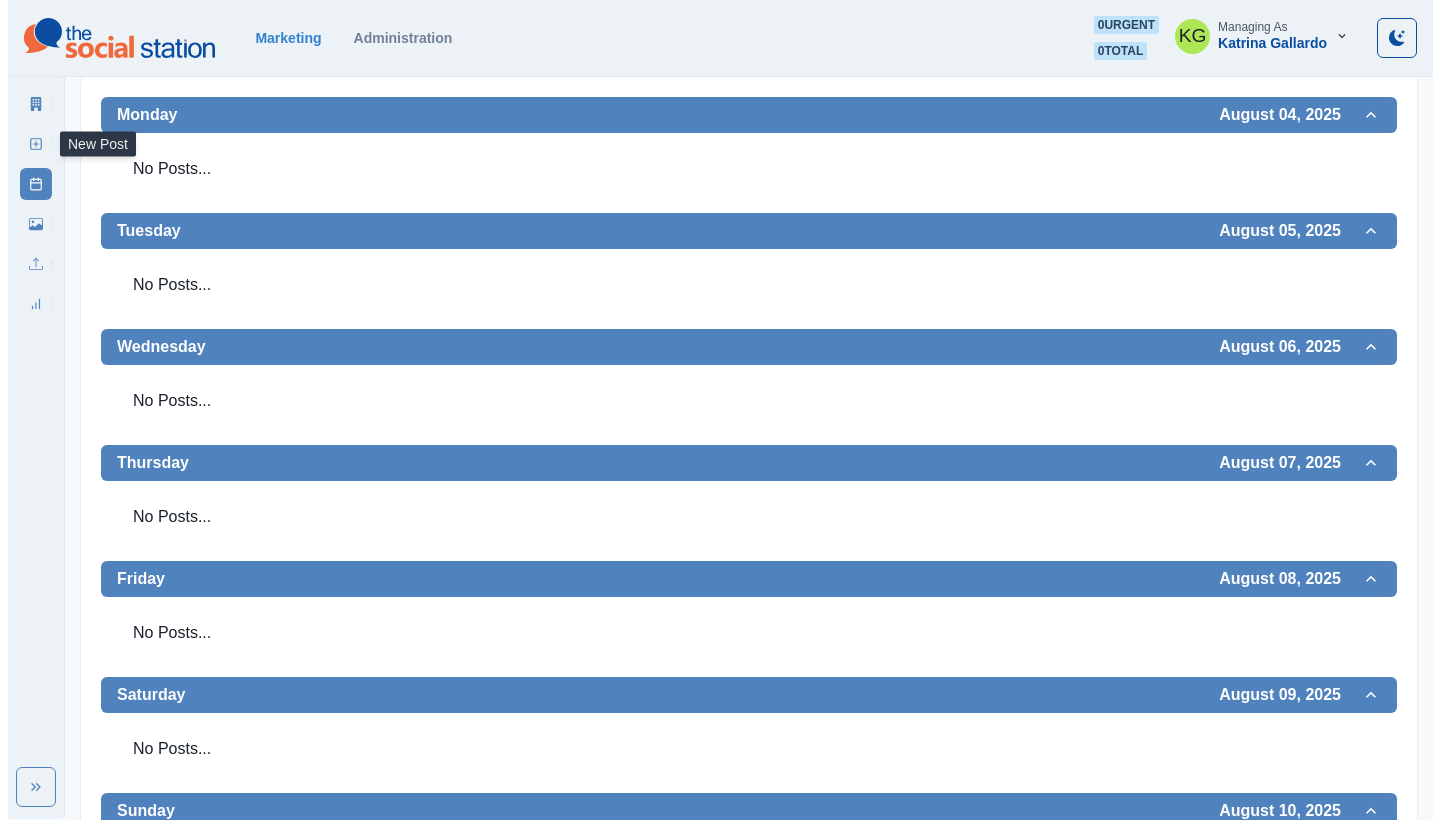 scroll, scrollTop: 0, scrollLeft: 0, axis: both 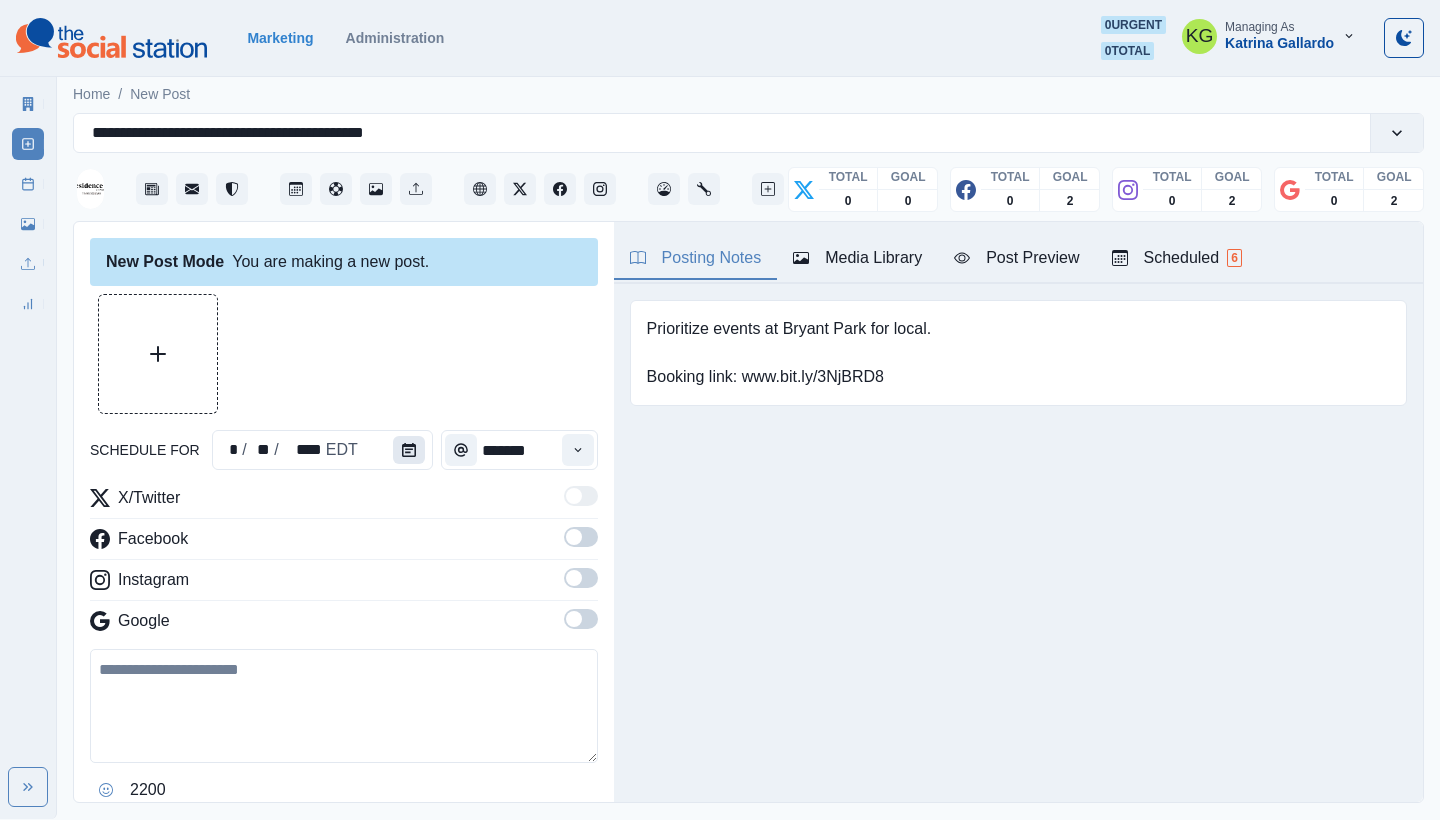 click 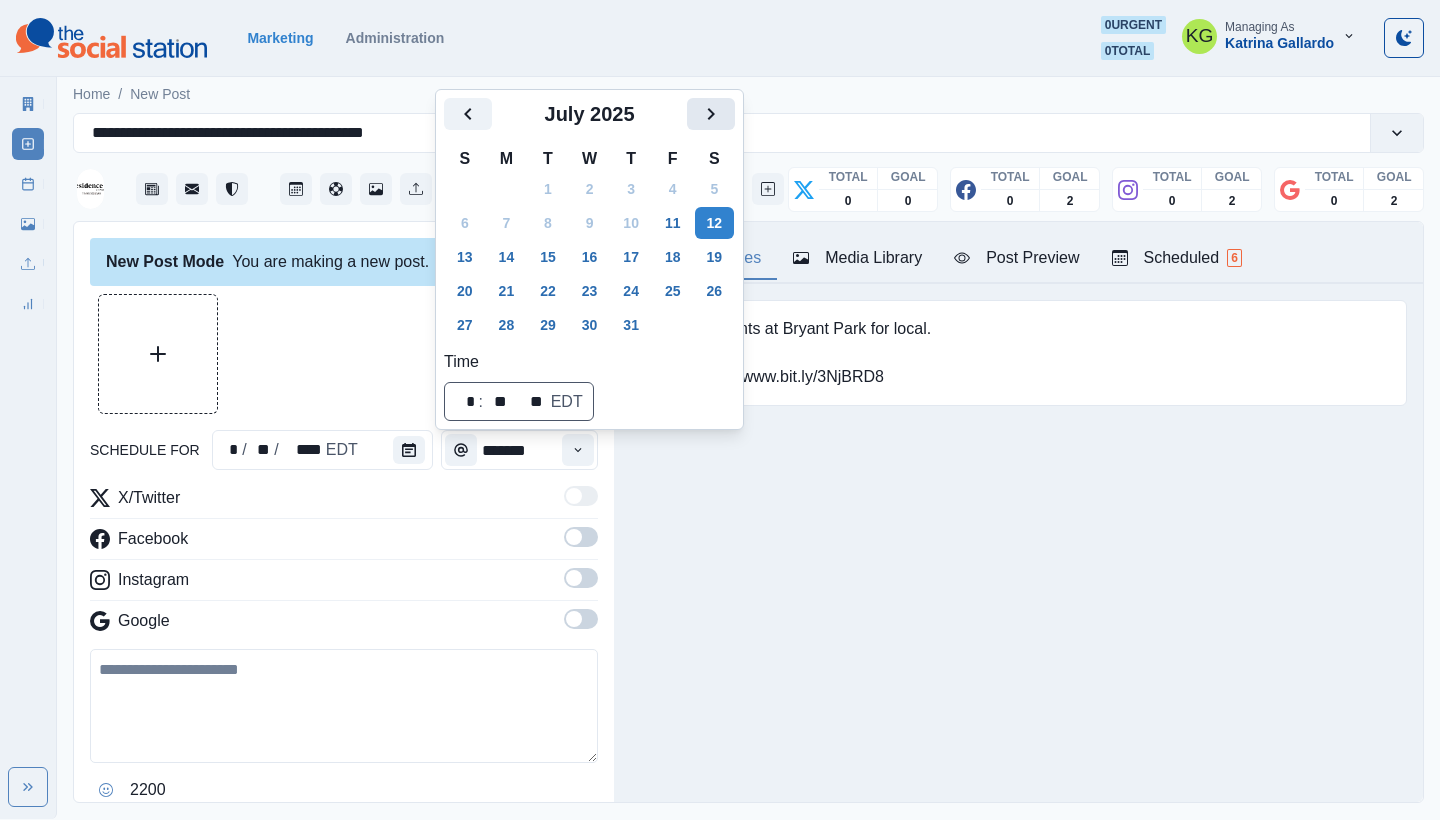 click at bounding box center (711, 114) 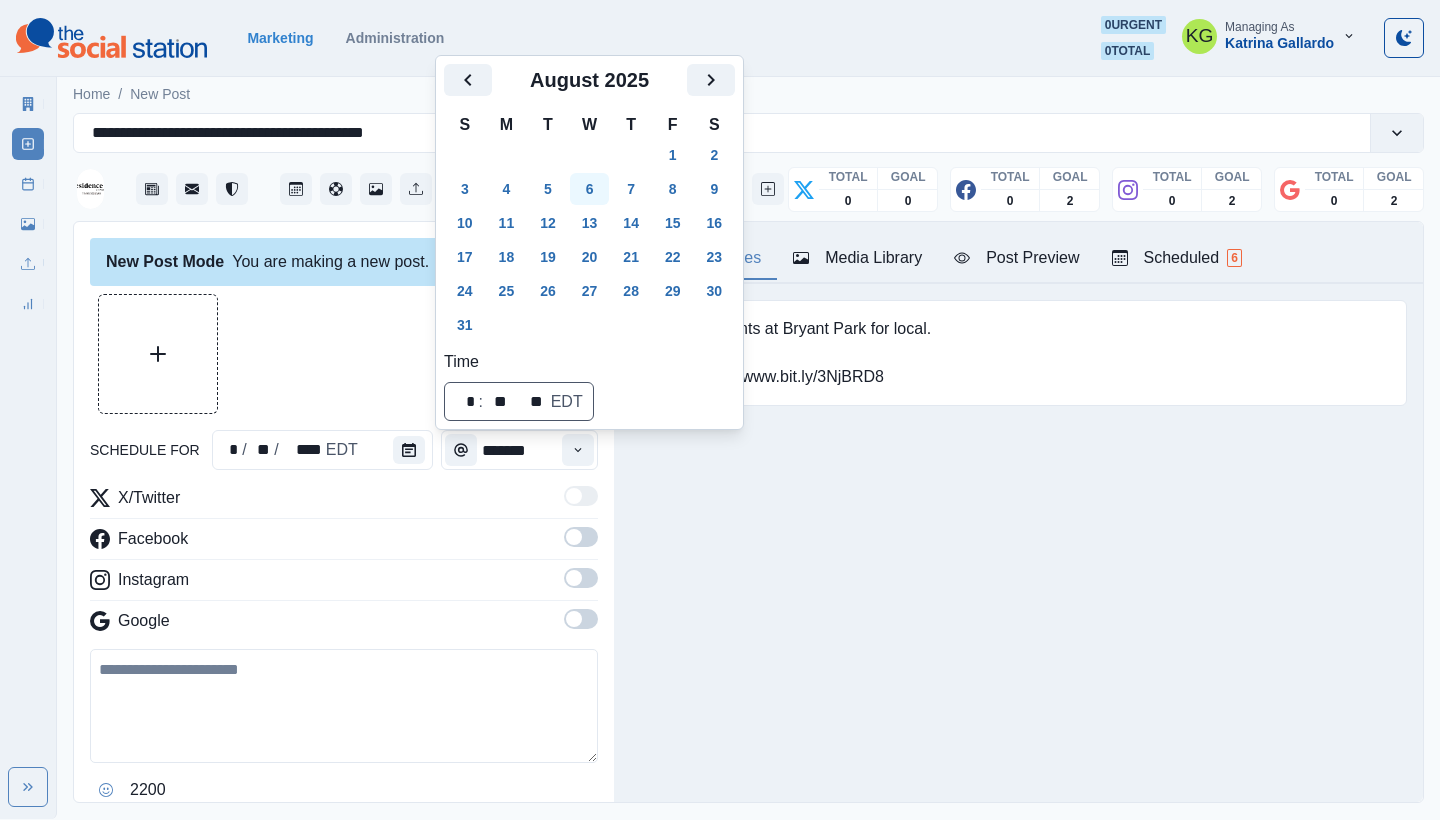 click on "6" at bounding box center (590, 189) 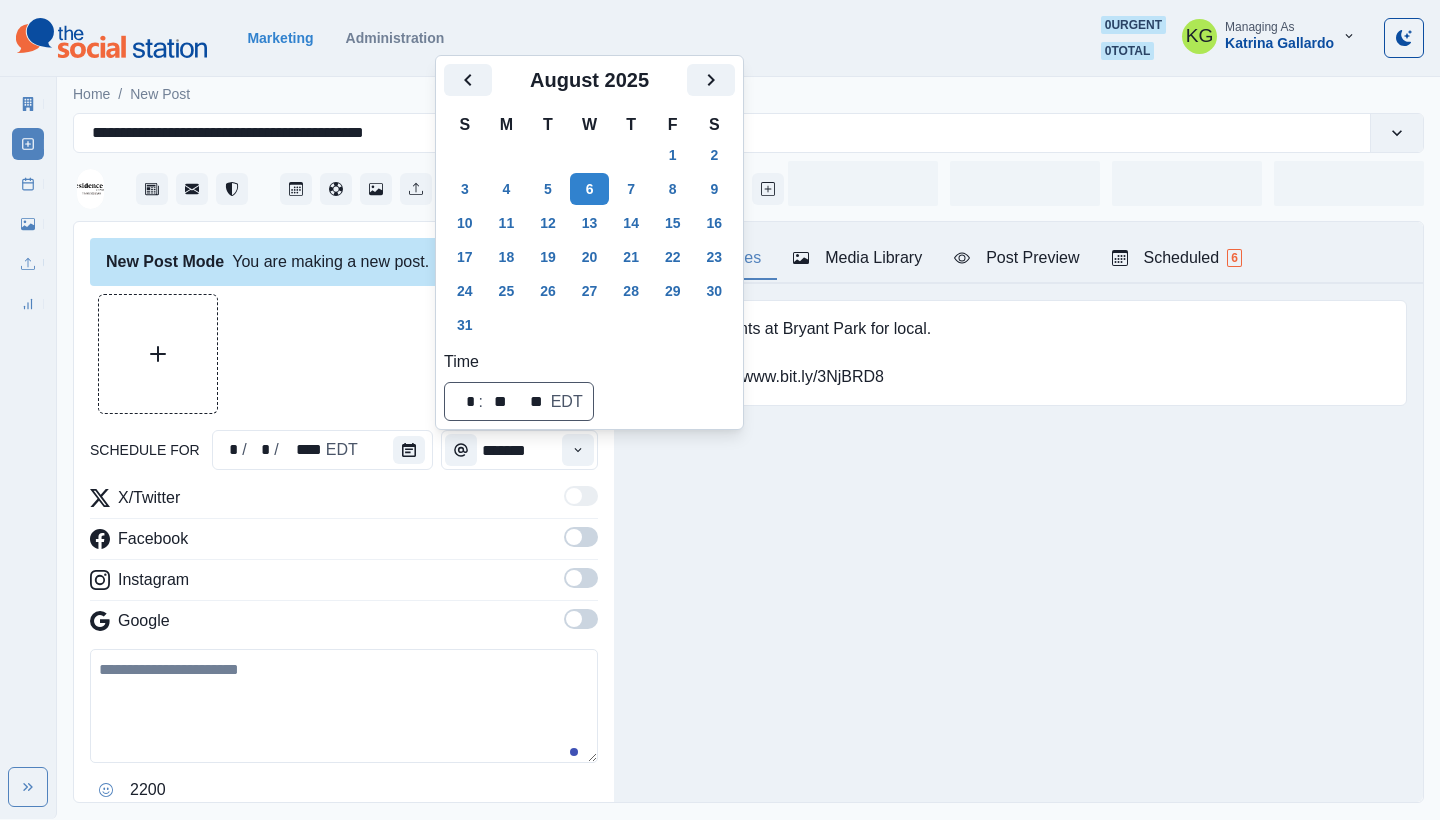 click on "Posting Notes Media Library Post Preview Scheduled 6 Prioritize events at Bryant Park for local.
Booking link: www.bit.ly/3NjBRD8 Upload Type Any Image Video Source Any Upload Social Manager Found: Instagram Found: Google Customer Photo Found: TripAdvisor Review Found: Yelp Review Reusable Any Yes No Description Any Missing Description Duplicates Any Show Duplicated Media Last Scheduled Any Over A Month Ago Over 3 Months Ago Over 6 Months Ago Never Scheduled Sort Newest Media Oldest Media Most Recently Scheduled Least Recently Scheduled Please select a service provider to see a post preview. Week Of * / ** / **** GMT+8 Monday July 07, 2025 Post Success 11:00 AM US/Eastern KG Planning something special? From meetings to milestones, we’ve got six versatile spaces ready to bring your vision to life.
Contact us today at  www.bit.ly/3NjBRD8  to start planning. Week Permalink Delete 1 Post Success 11:00 AM US/Eastern KG Week Permalink 1 Post Success Call to Action 11:00 AM US/Eastern KG Week Permalink Delete 1" at bounding box center (1018, 512) 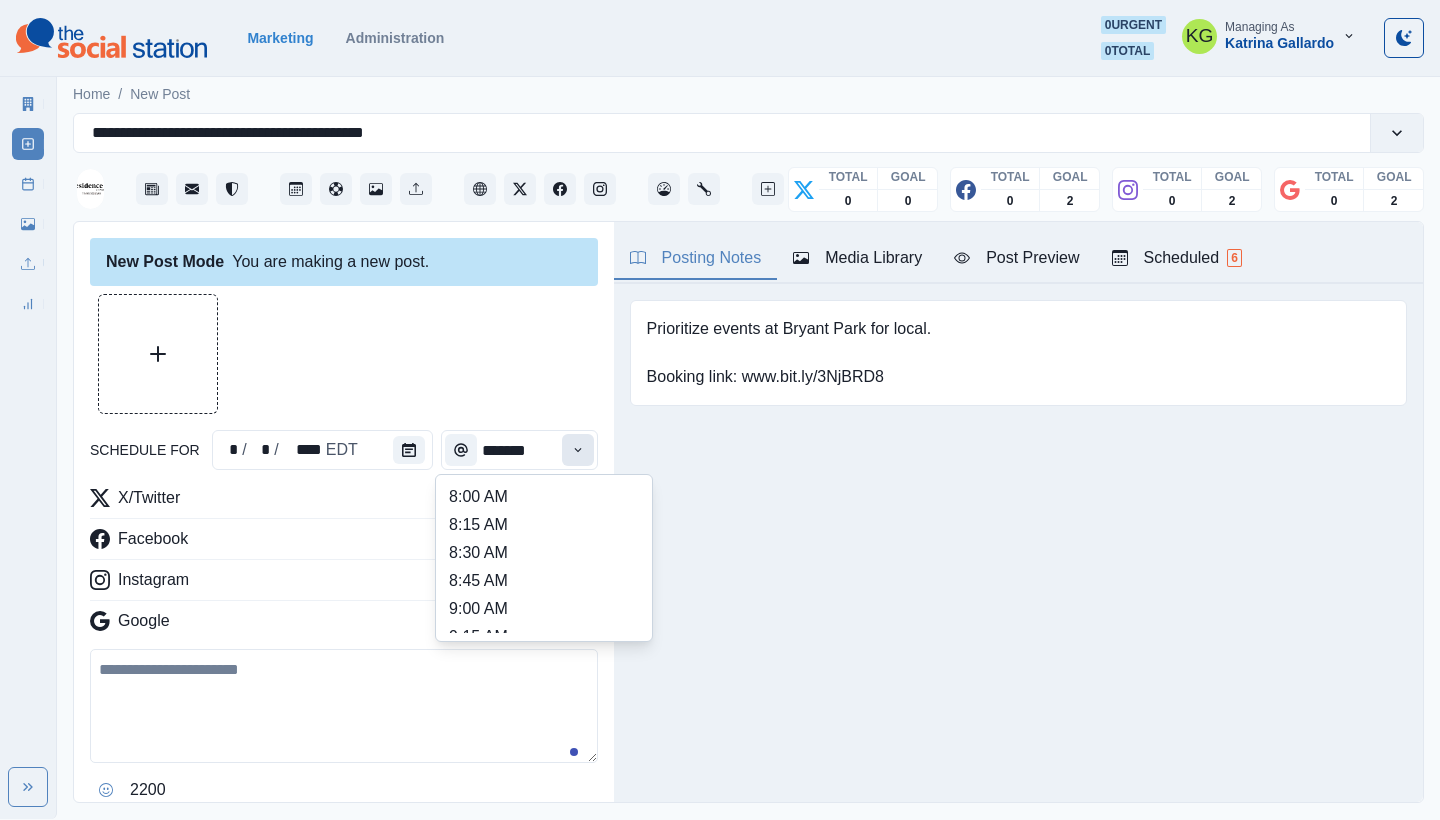 click 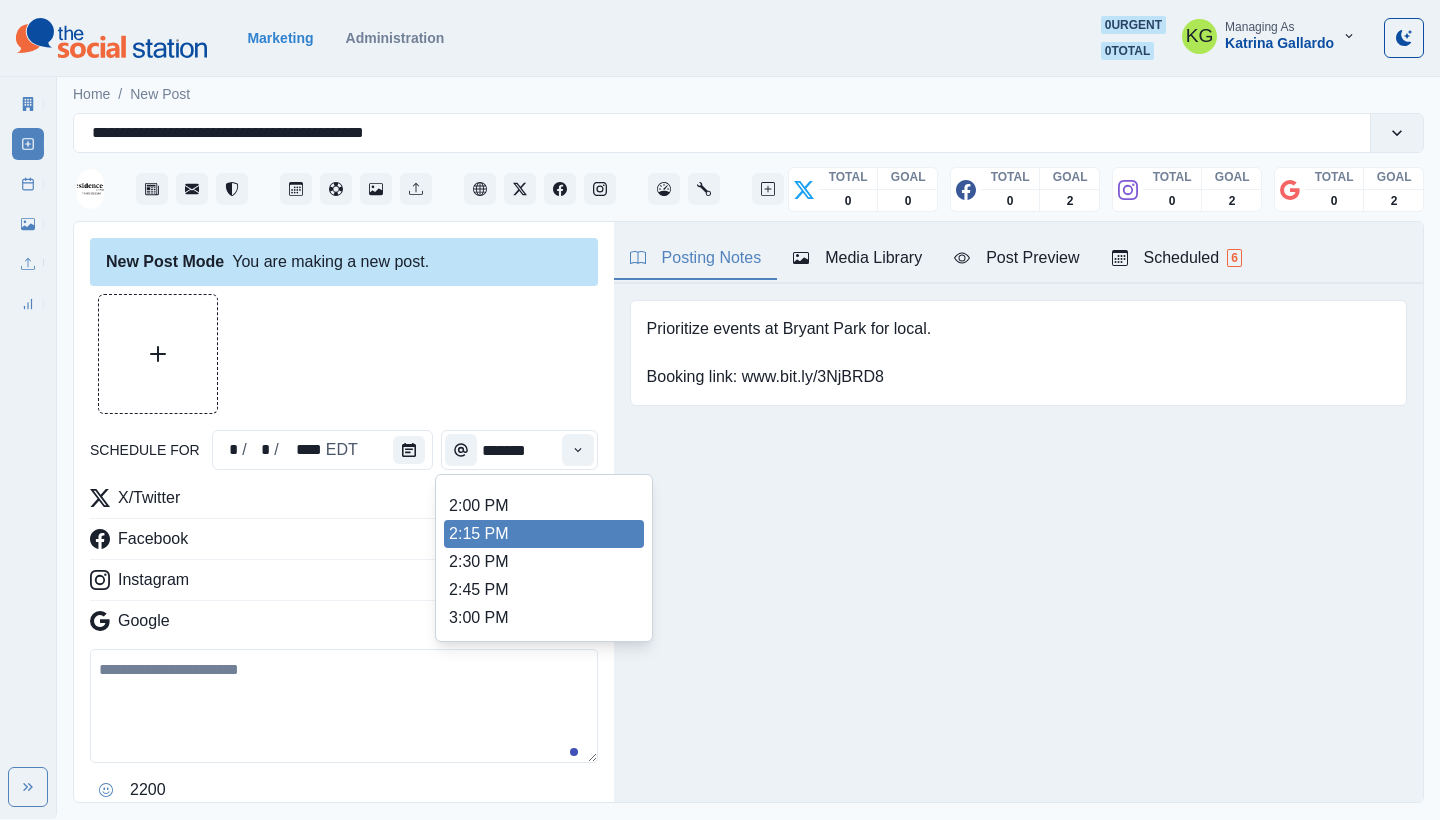 scroll, scrollTop: 702, scrollLeft: 0, axis: vertical 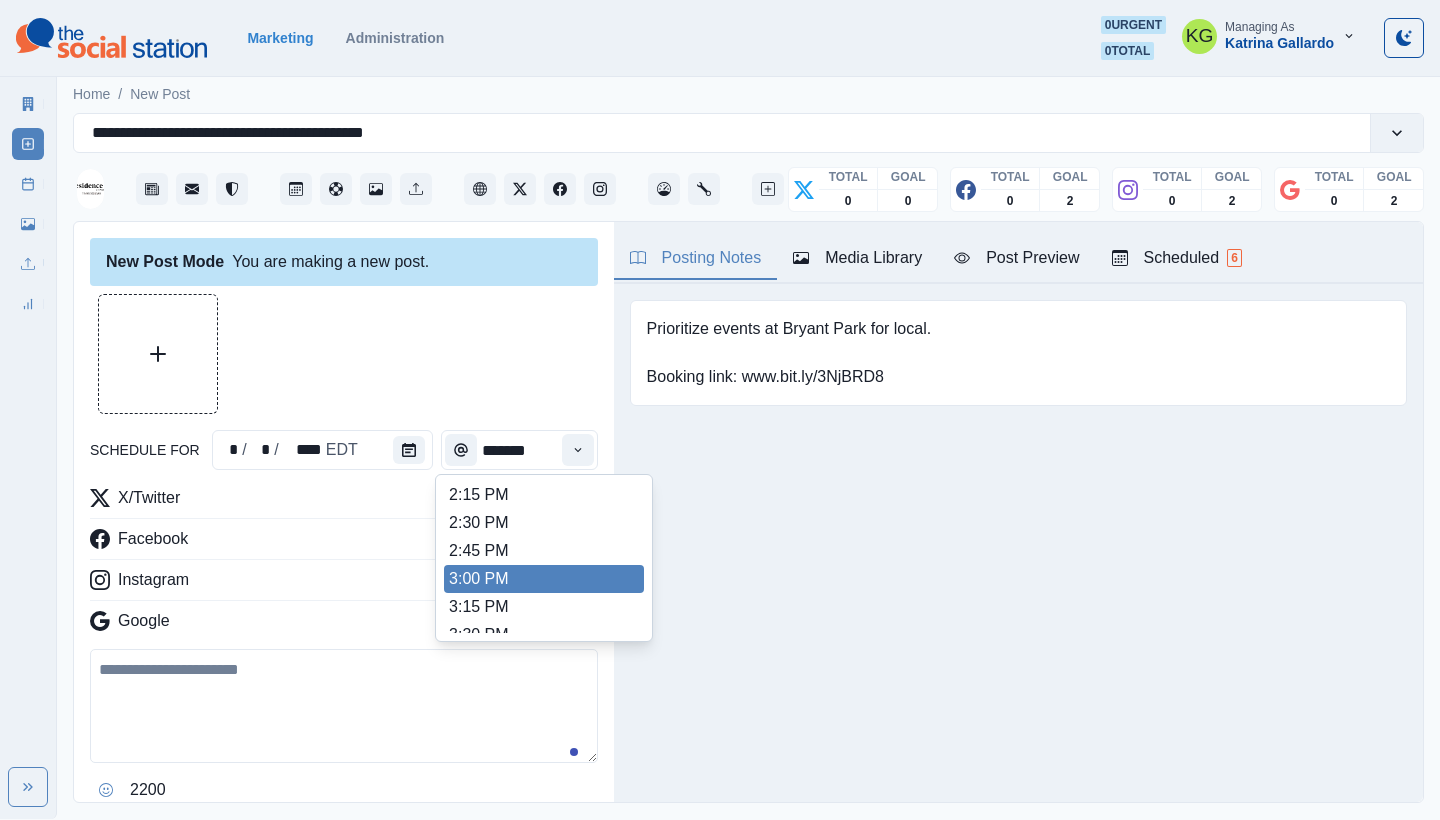 click on "3:00 PM" at bounding box center (544, 579) 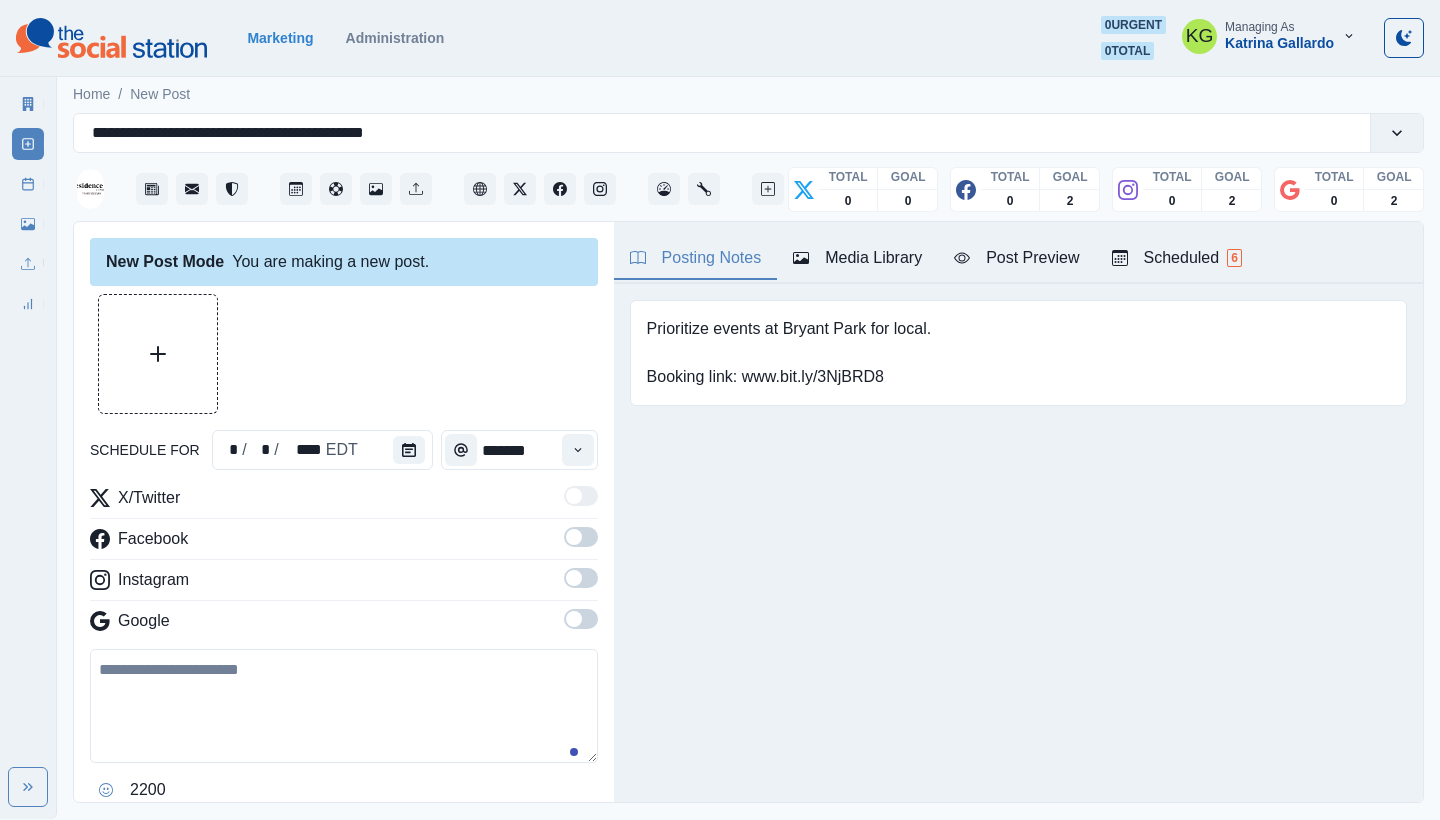 click at bounding box center (574, 619) 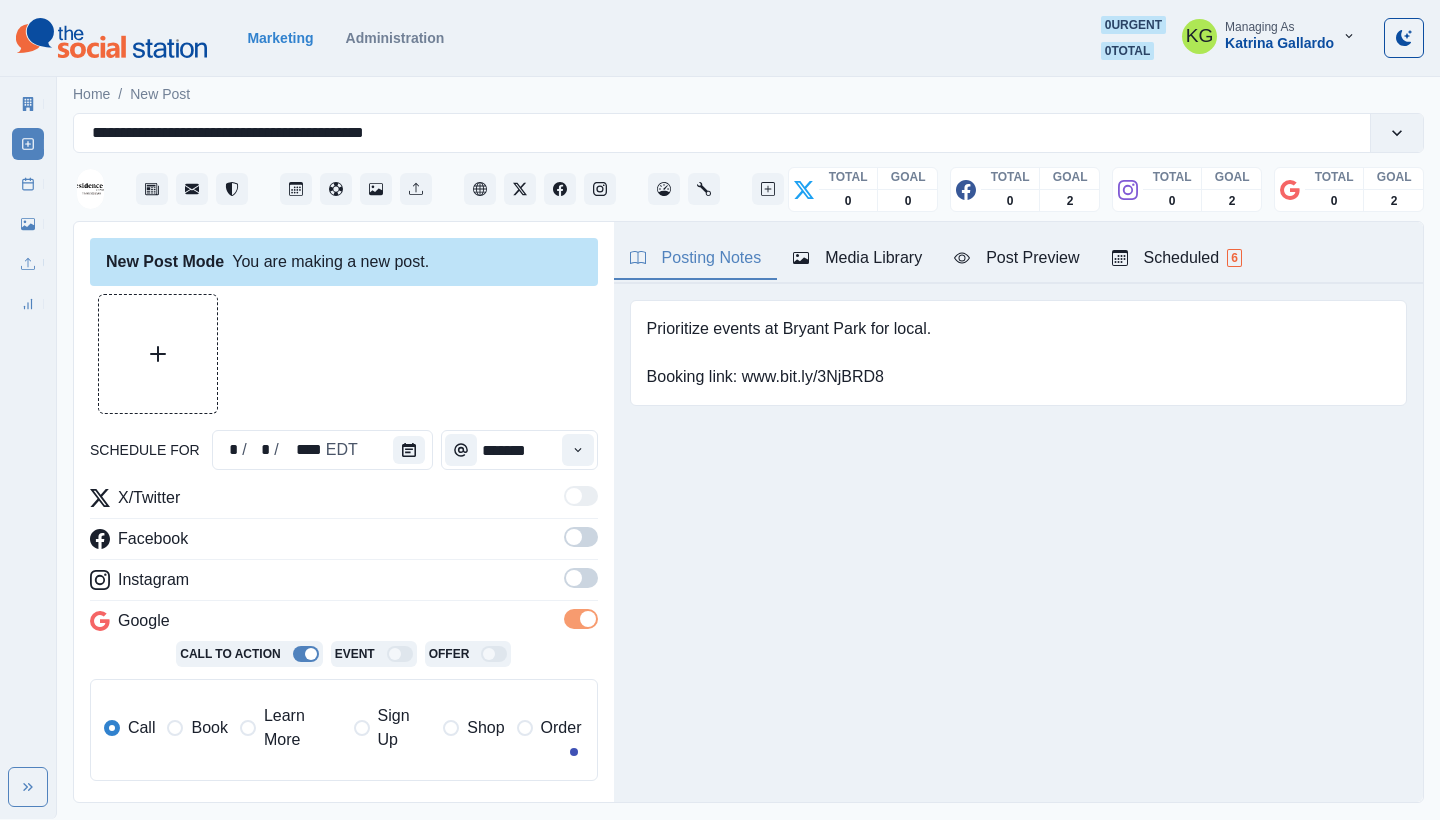 drag, startPoint x: 562, startPoint y: 590, endPoint x: 562, endPoint y: 574, distance: 16 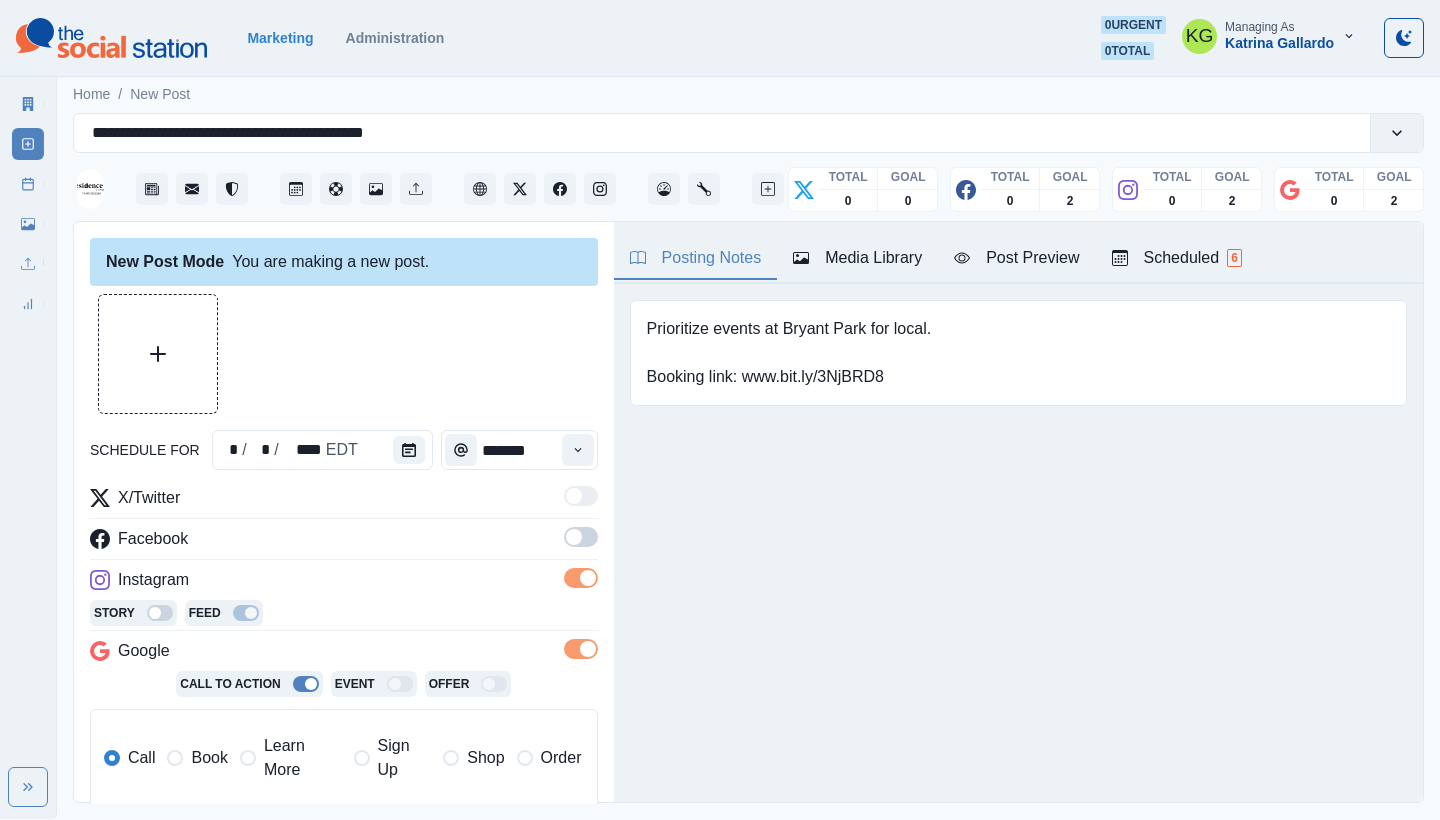 click at bounding box center [574, 537] 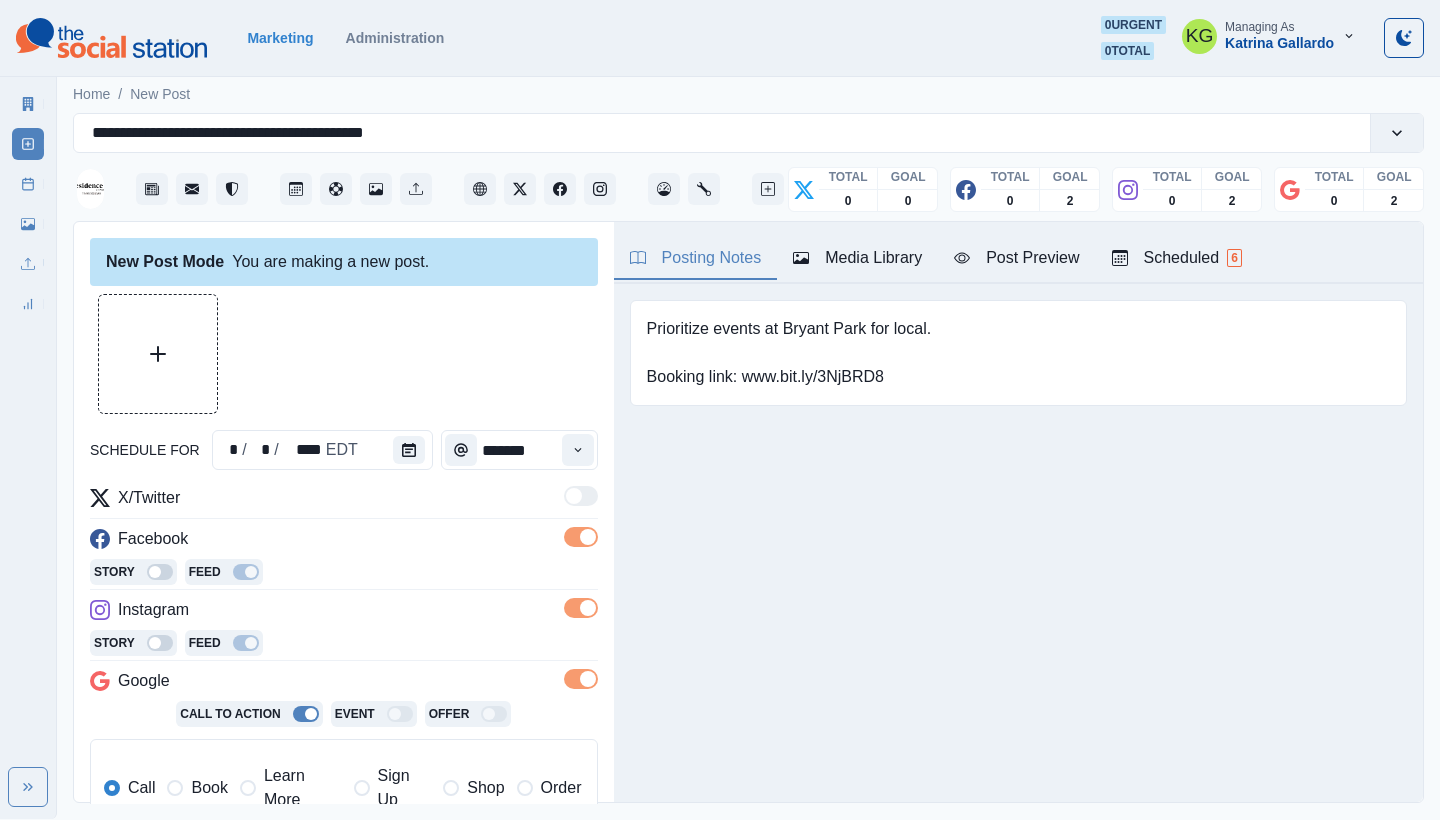 scroll, scrollTop: 402, scrollLeft: 0, axis: vertical 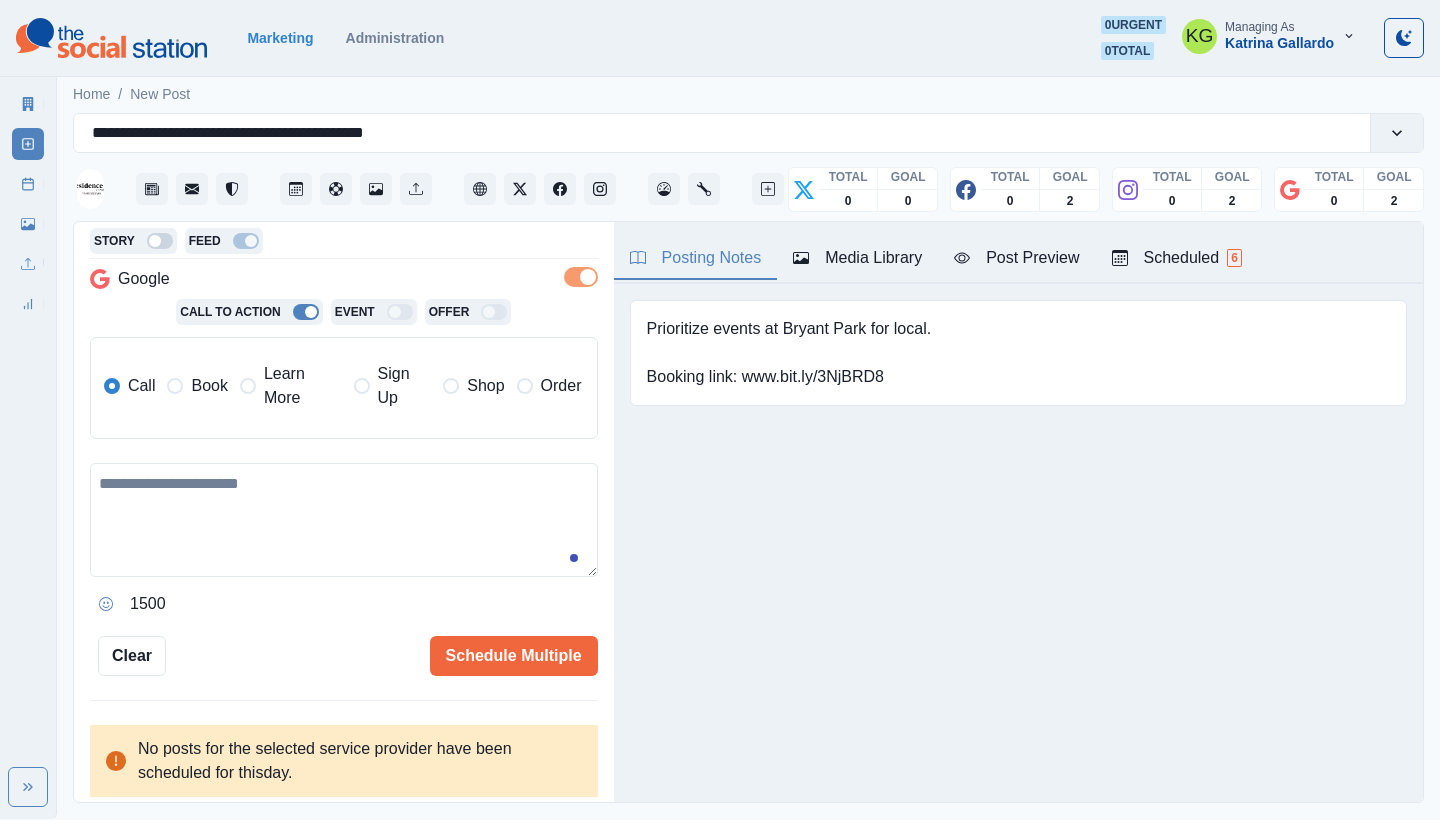 click on "Learn More" at bounding box center (303, 386) 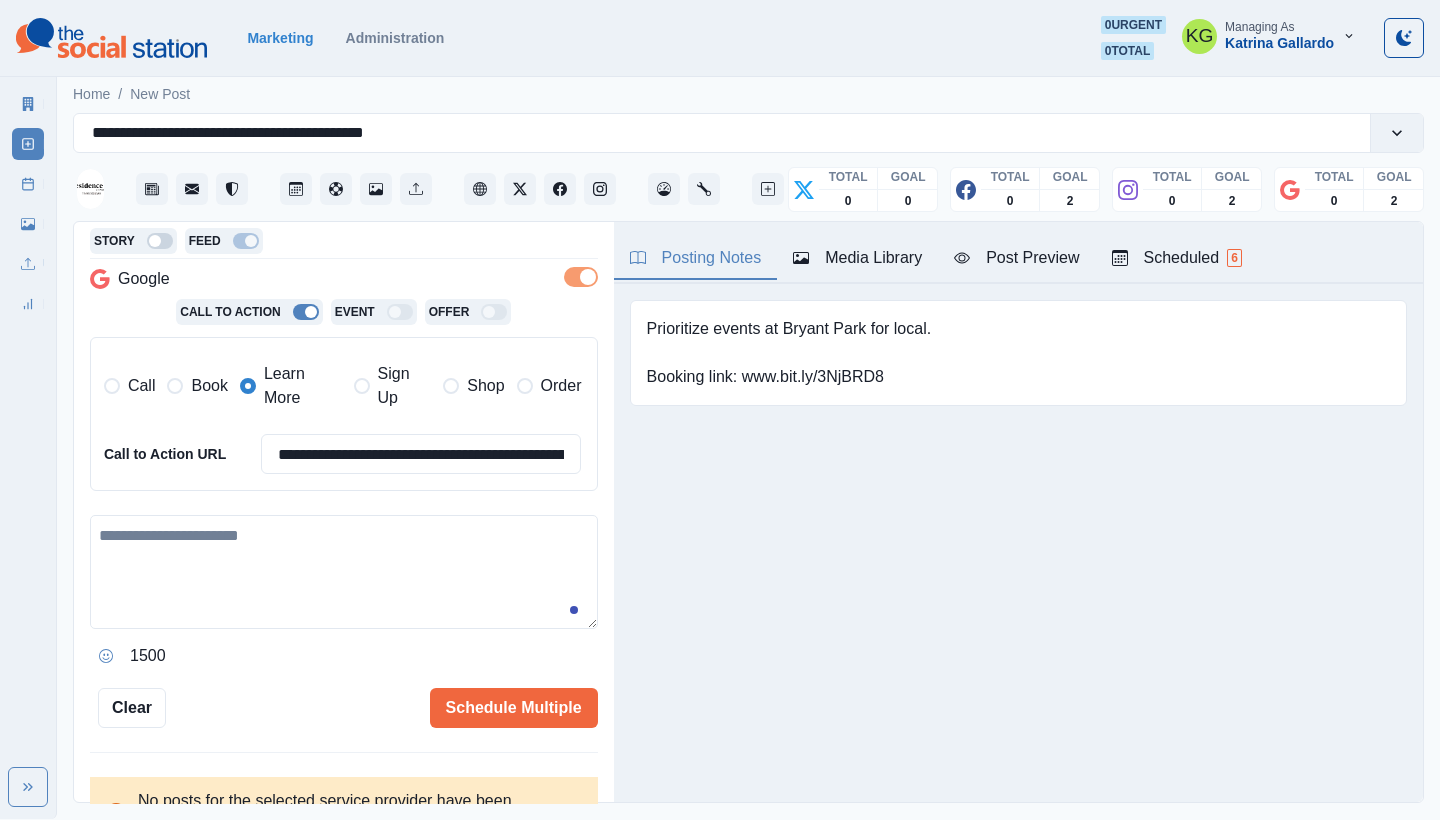 scroll, scrollTop: 0, scrollLeft: 0, axis: both 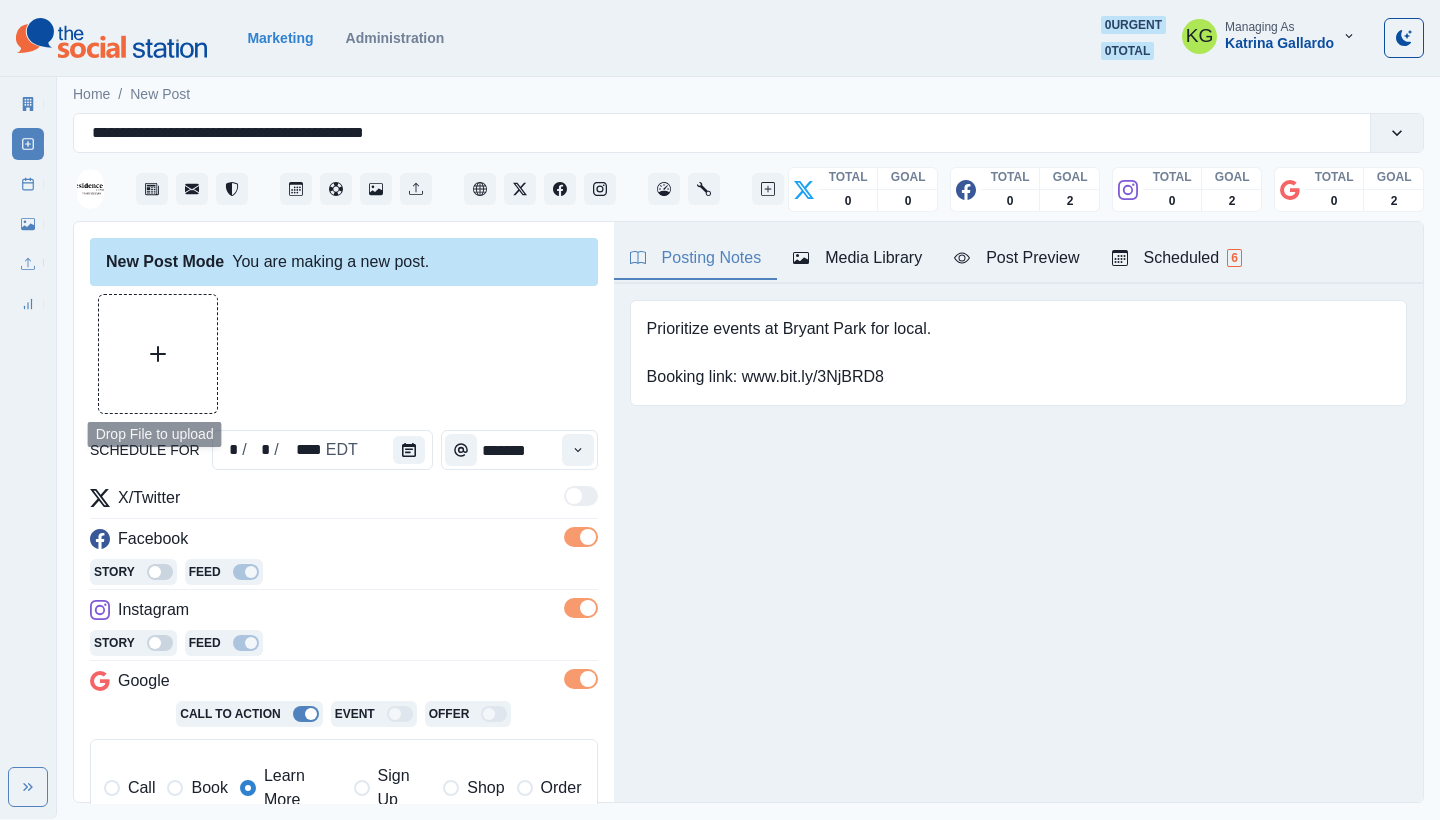 click at bounding box center (158, 354) 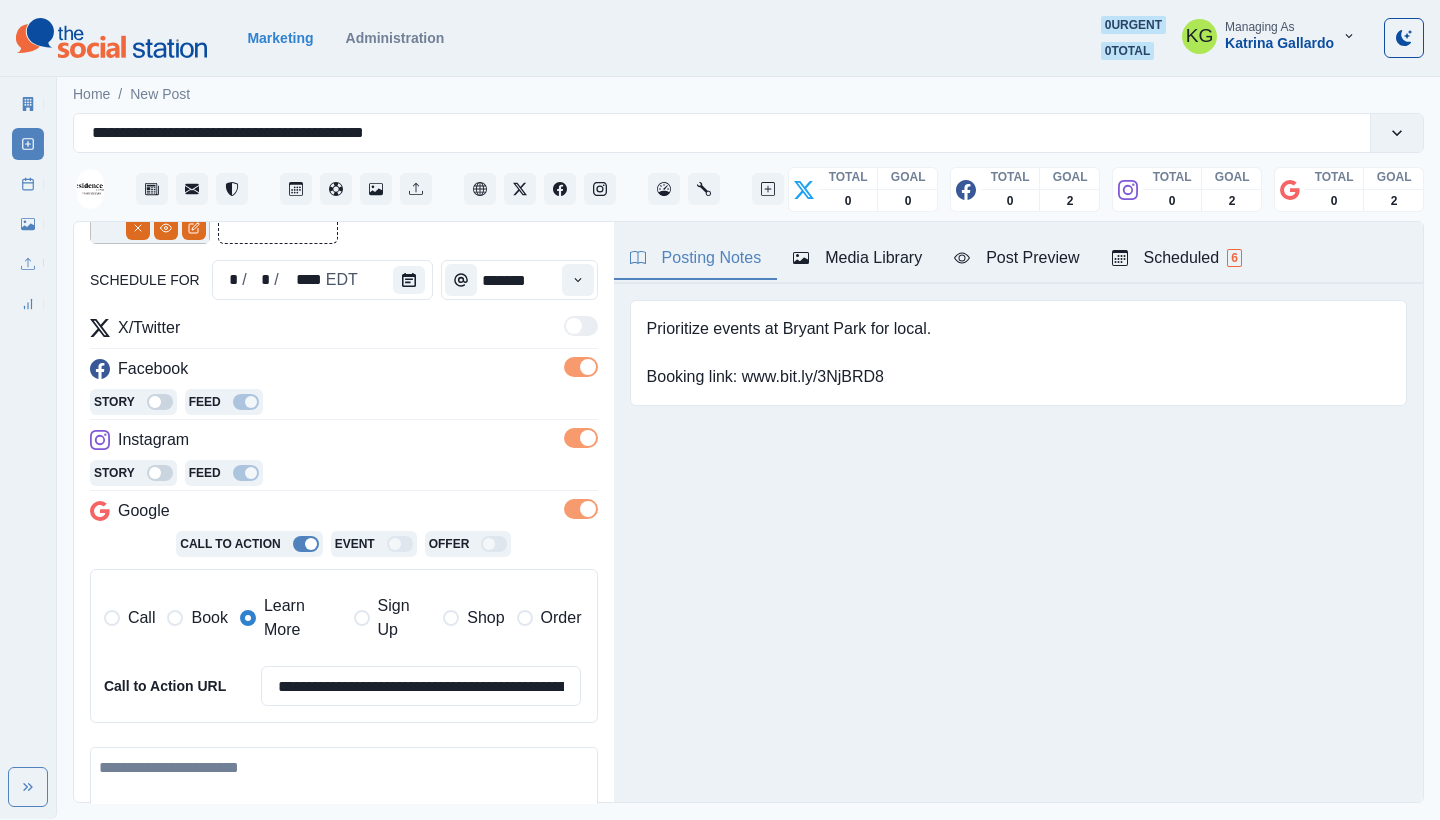 scroll, scrollTop: 295, scrollLeft: 0, axis: vertical 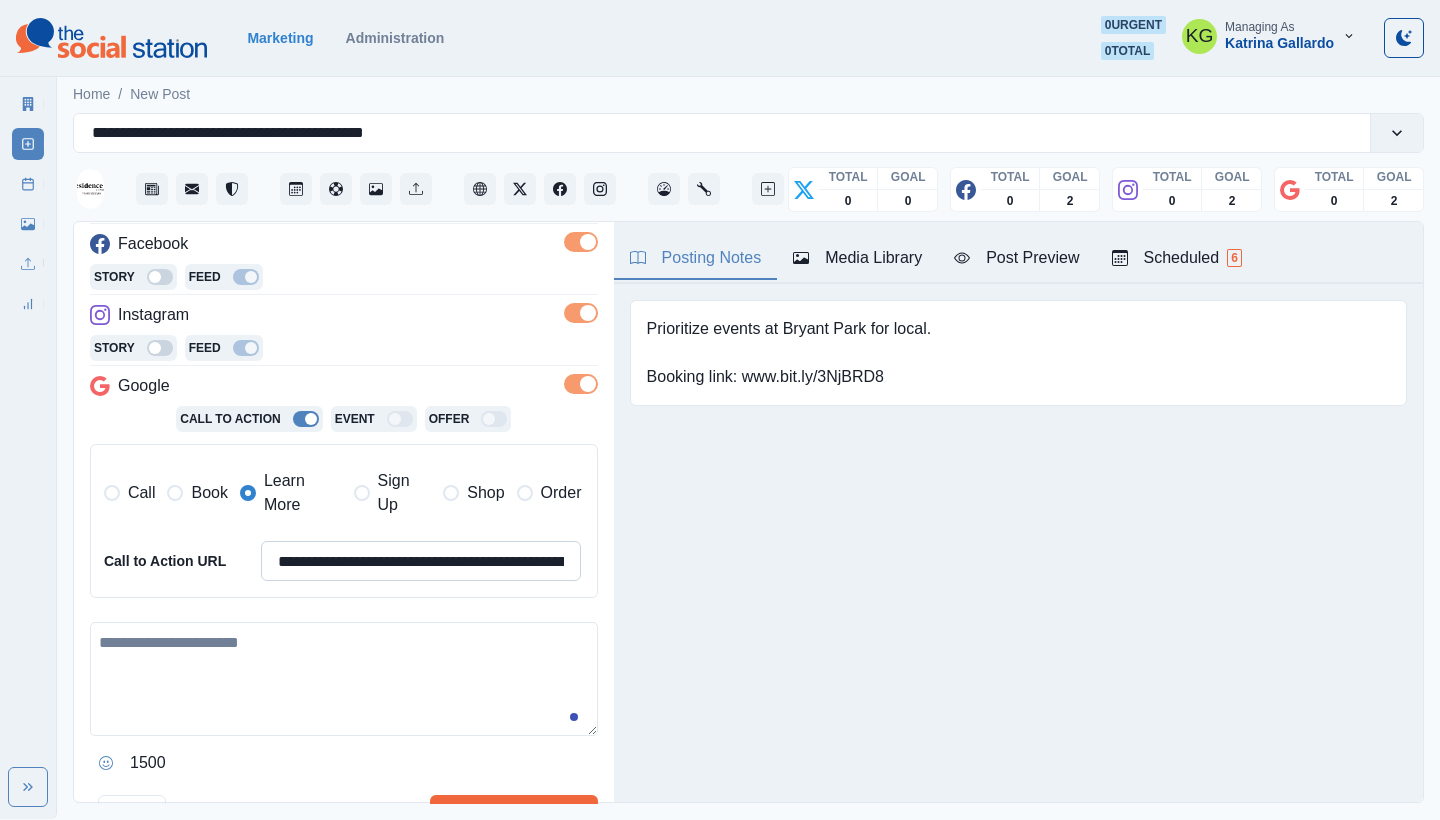 click on "**********" at bounding box center [421, 561] 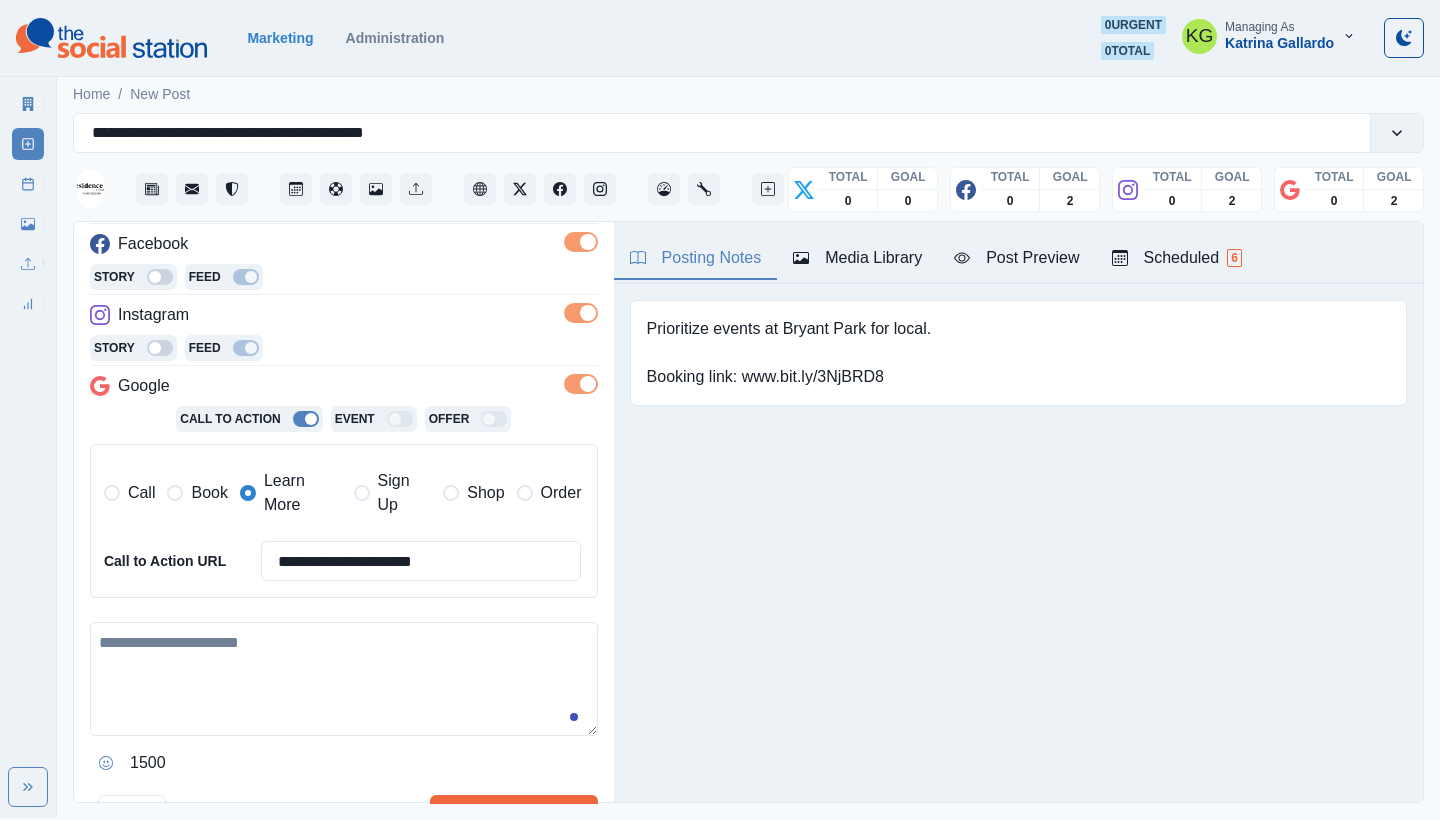 type on "**********" 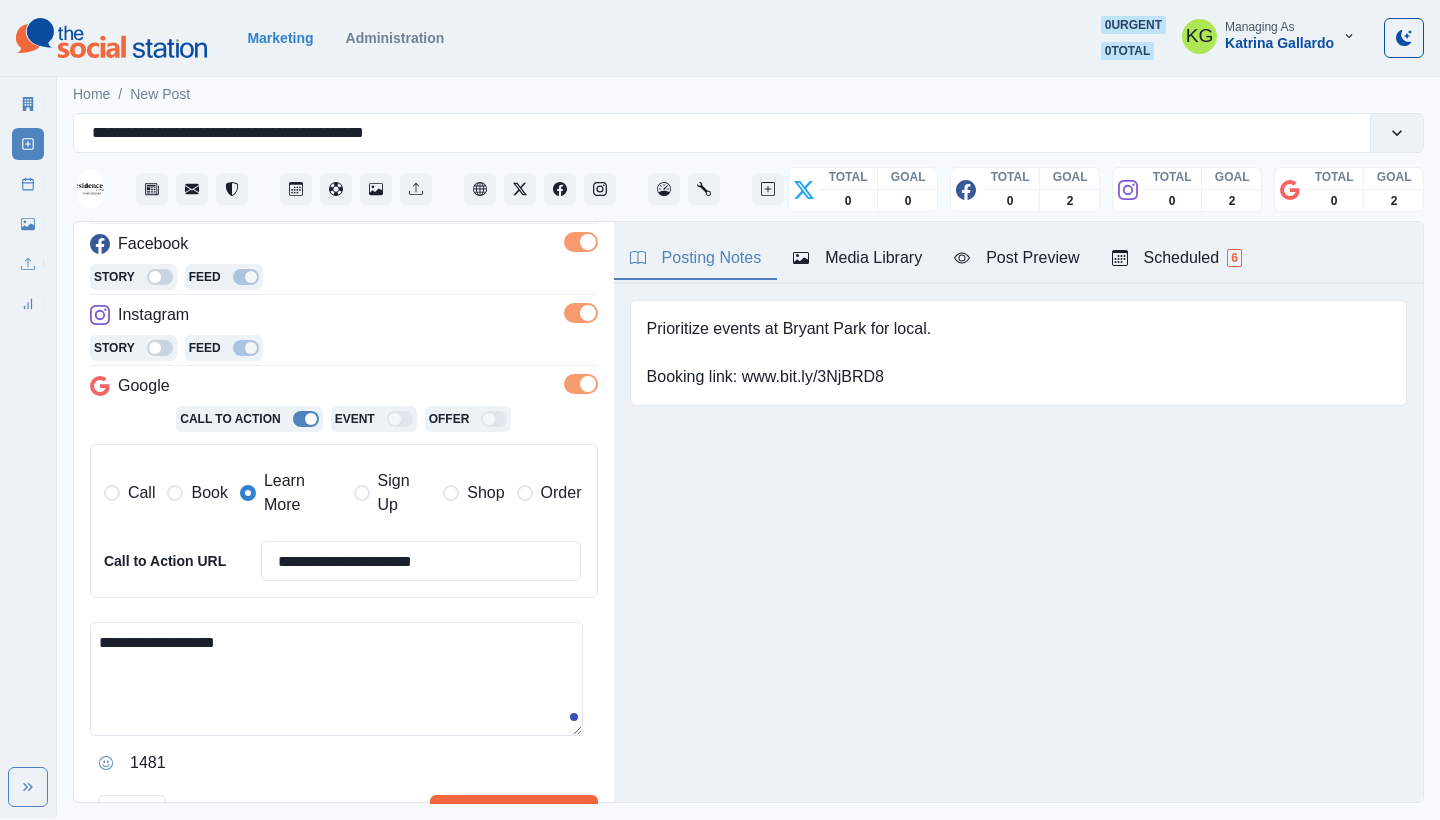 paste on "**********" 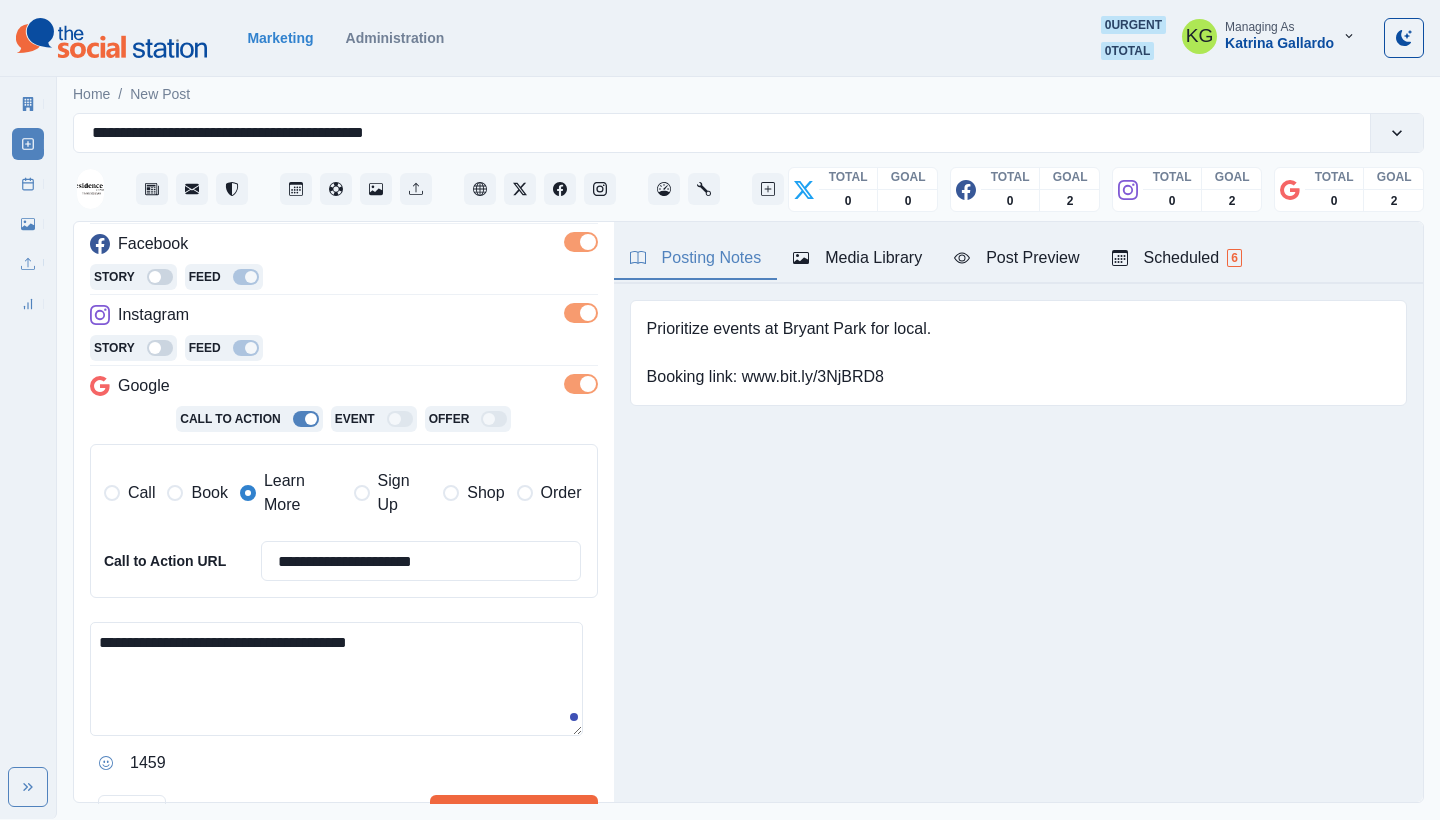 drag, startPoint x: 270, startPoint y: 634, endPoint x: 226, endPoint y: 632, distance: 44.04543 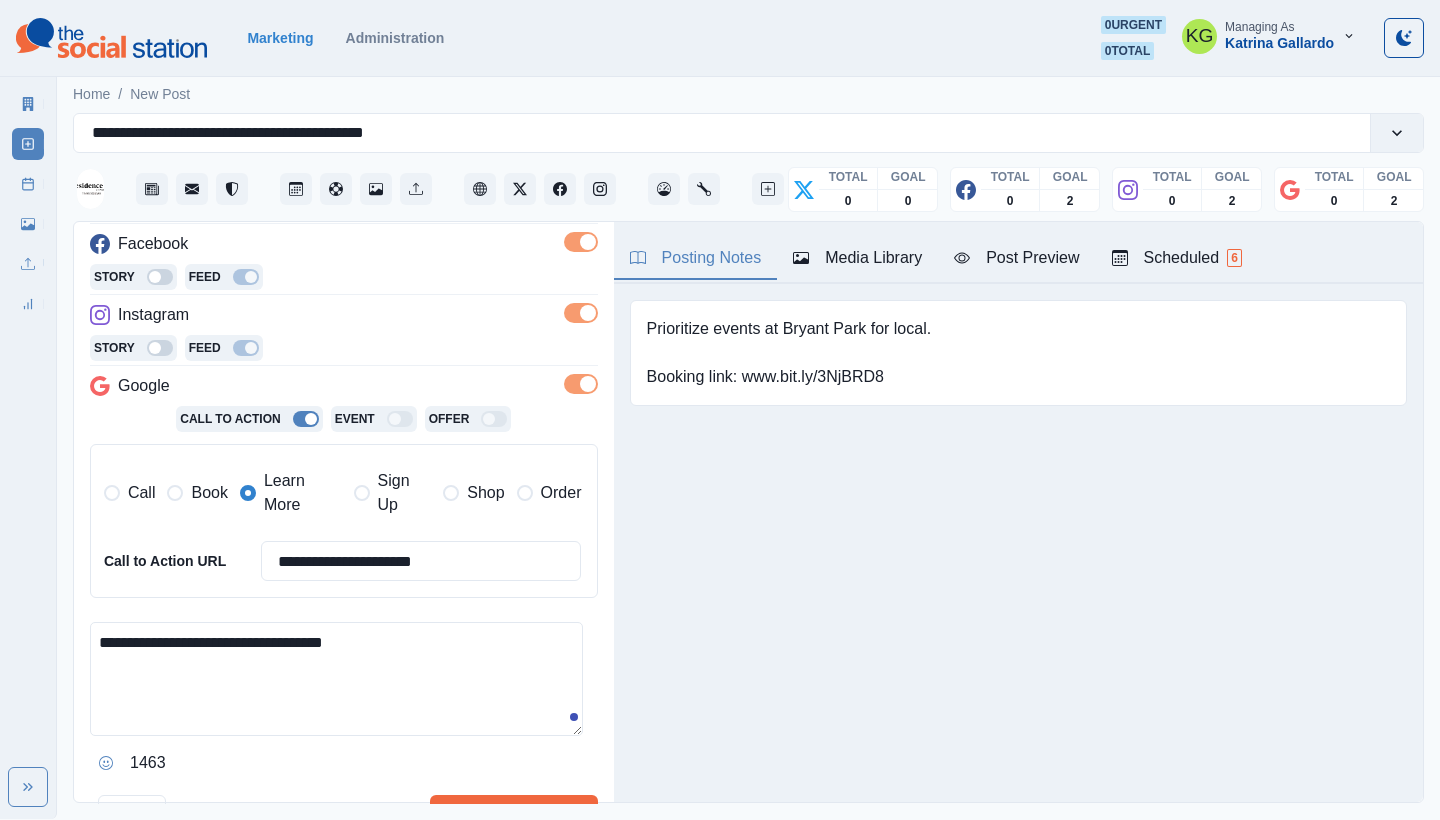 click on "**********" at bounding box center (336, 679) 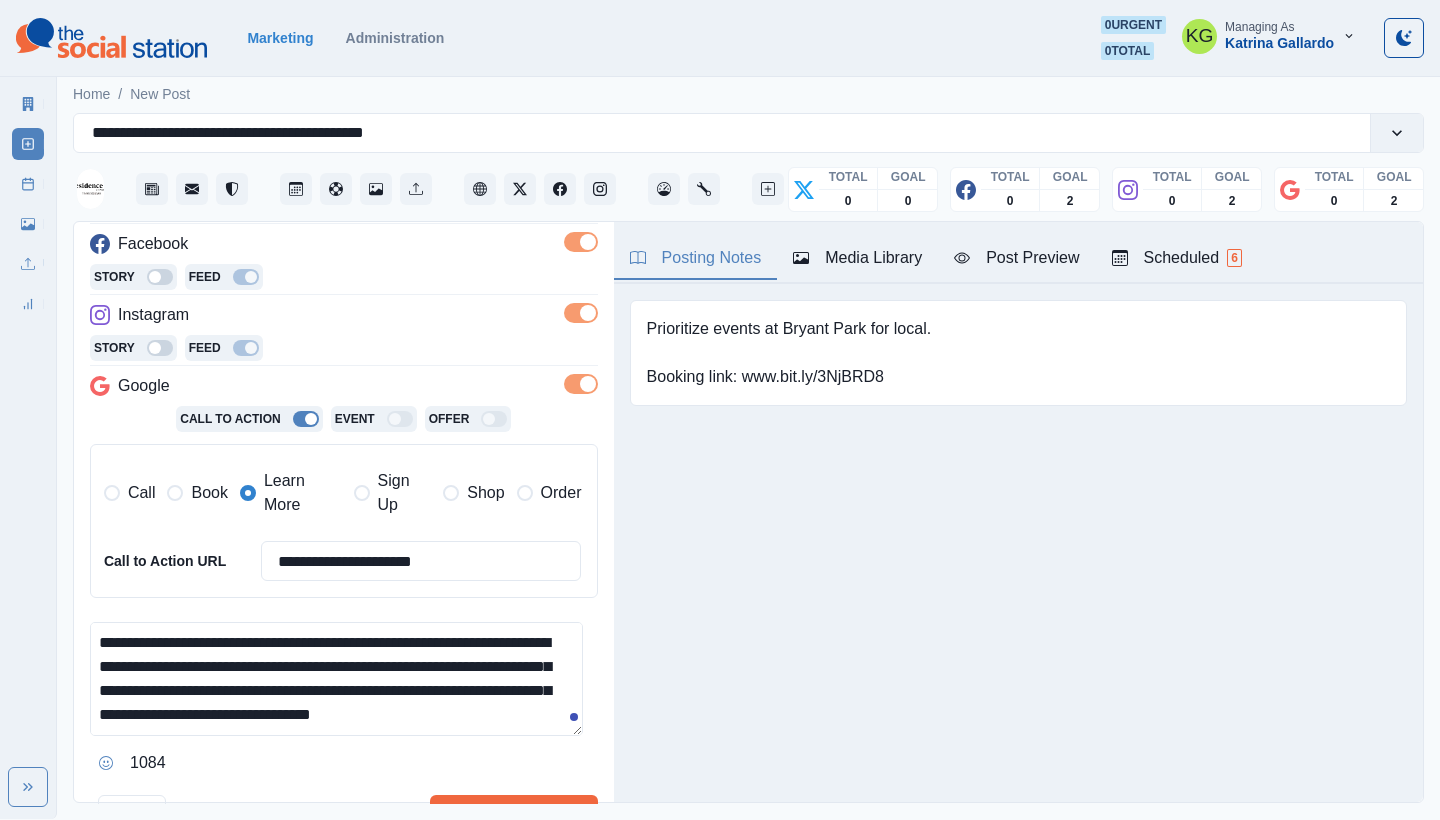 scroll, scrollTop: 120, scrollLeft: 0, axis: vertical 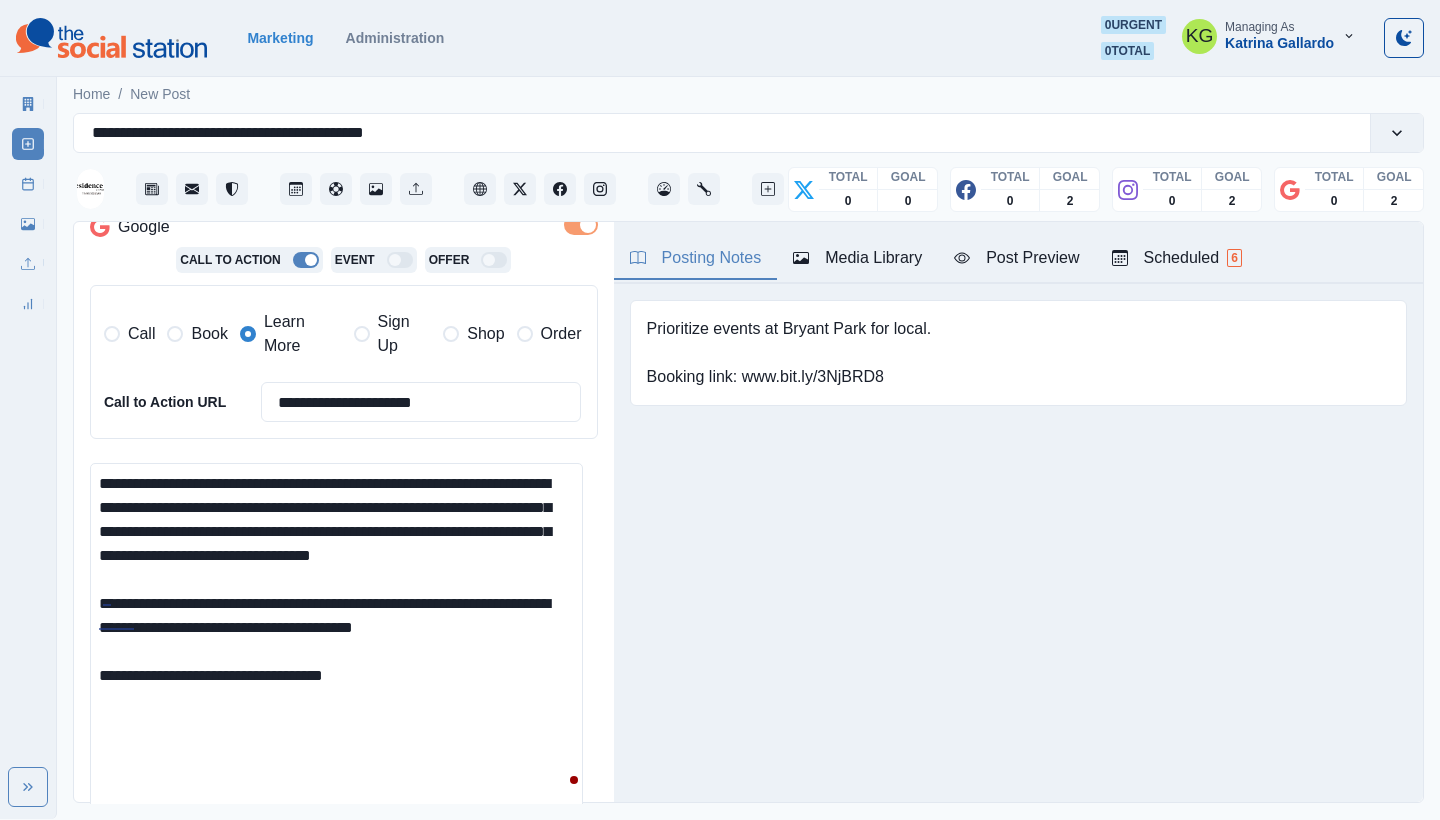 click on "**********" at bounding box center (720, 409) 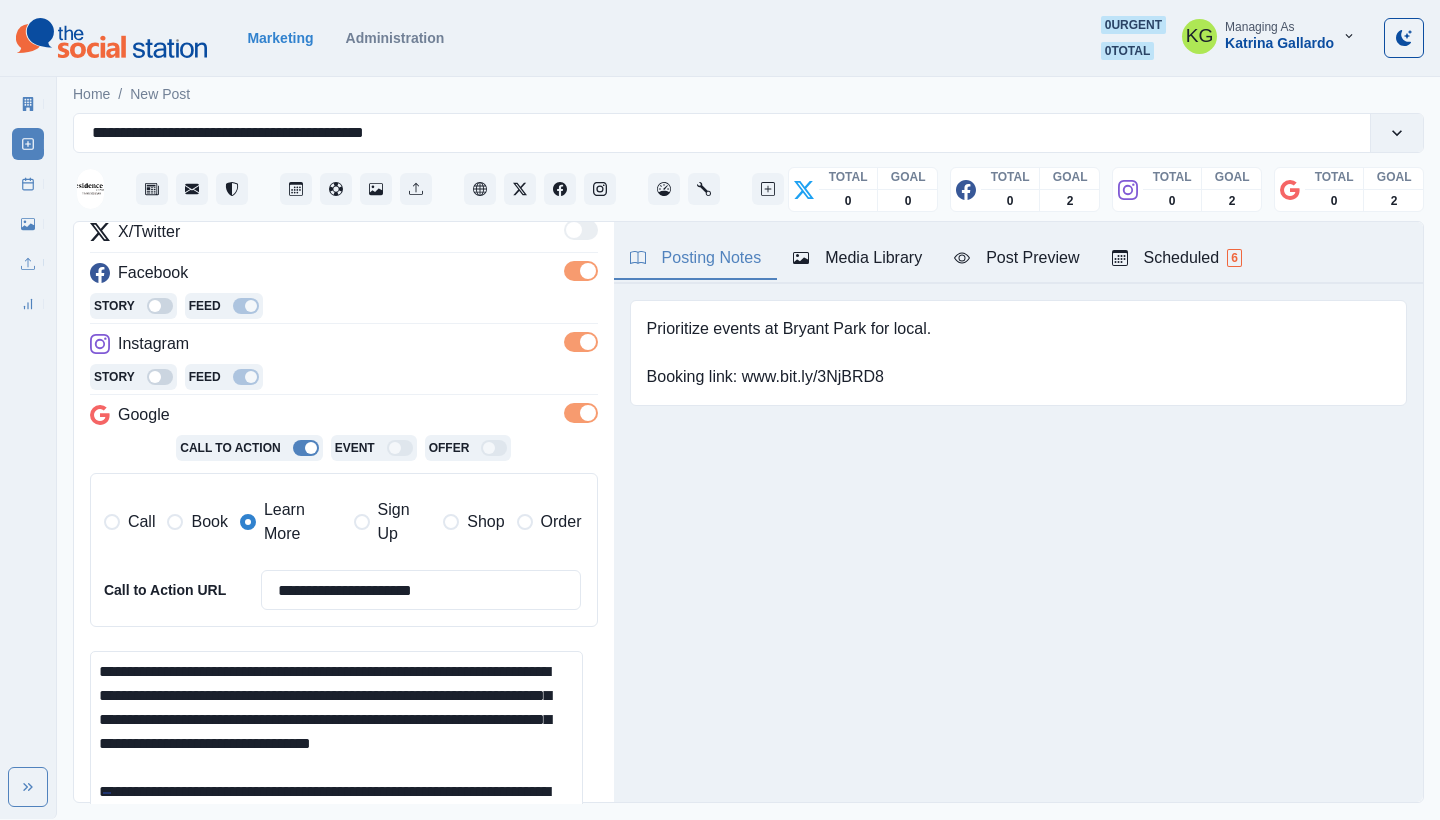 scroll, scrollTop: 0, scrollLeft: 0, axis: both 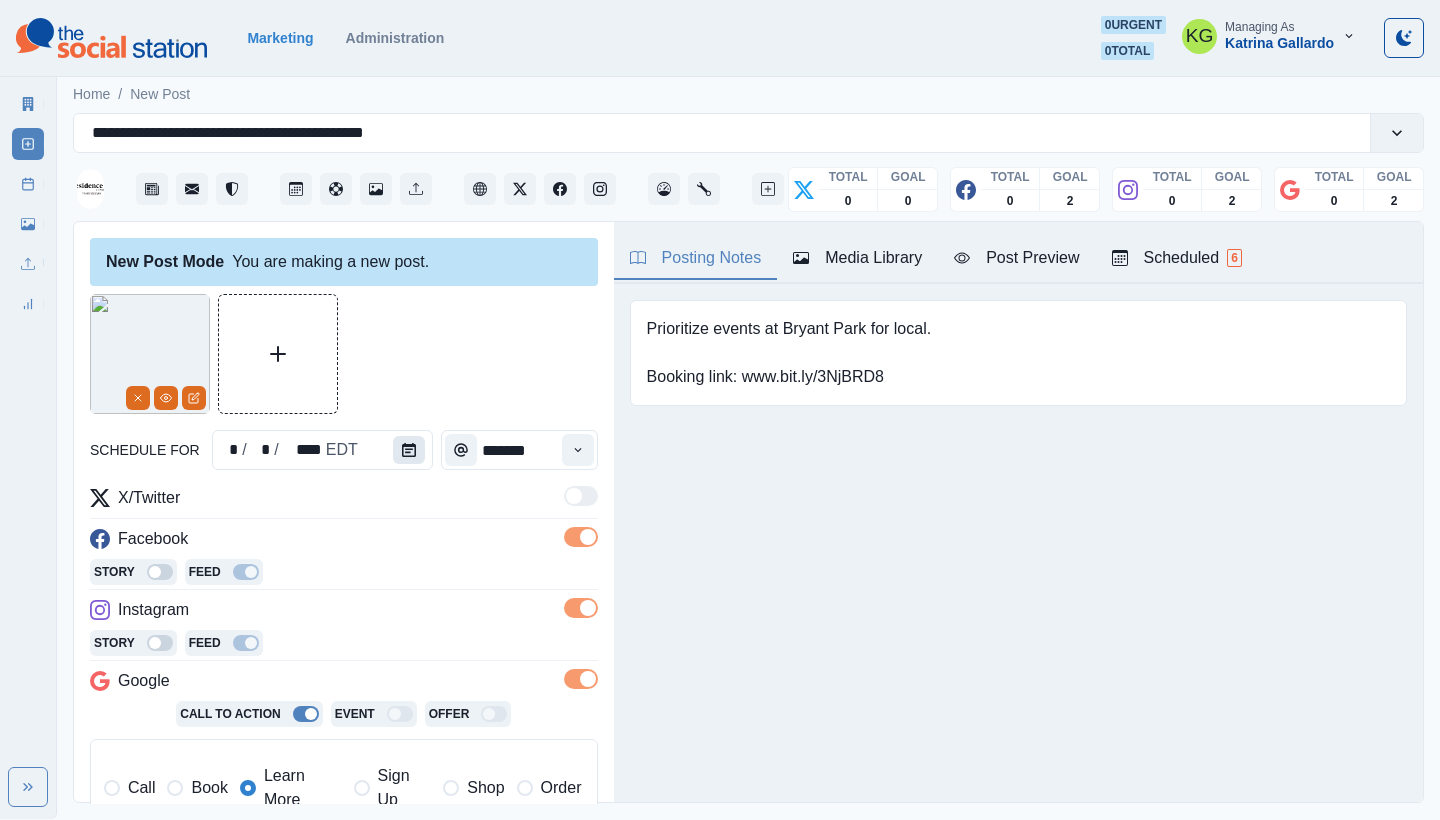 click 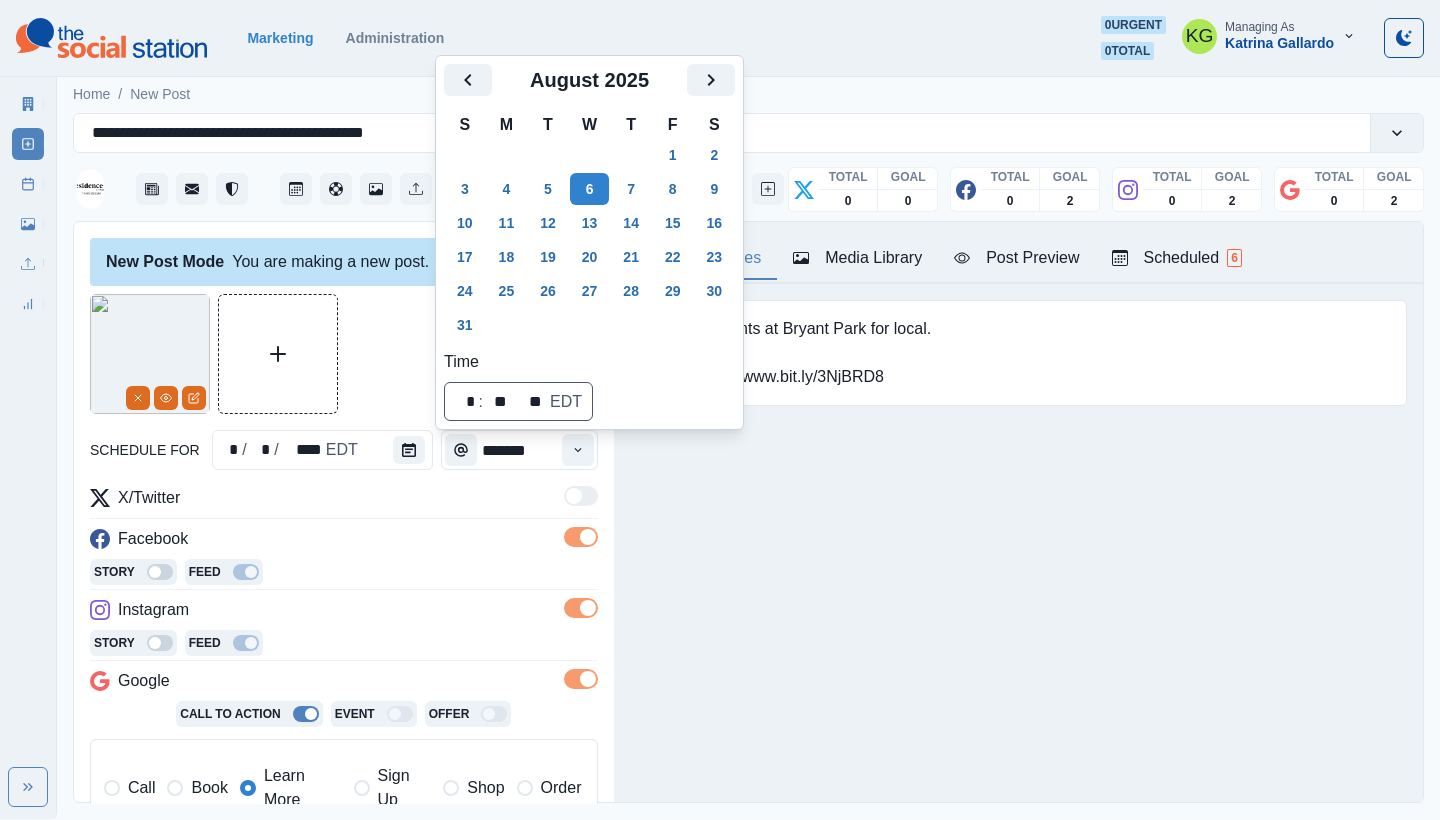 click on "Posting Notes Media Library Post Preview Scheduled 6 Prioritize events at Bryant Park for local.
Booking link: www.bit.ly/3NjBRD8 Upload Type Any Image Video Source Any Upload Social Manager Found: Instagram Found: Google Customer Photo Found: TripAdvisor Review Found: Yelp Review Reusable Any Yes No Description Any Missing Description Duplicates Any Show Duplicated Media Last Scheduled Any Over A Month Ago Over 3 Months Ago Over 6 Months Ago Never Scheduled Sort Newest Media Oldest Media Most Recently Scheduled Least Recently Scheduled 1 2 3 4 5 15 Residence Inn by Marriott New York Manhattan/Times Square August 6, 2025 at 3:00 PM Like Comment Share residenceinntimessquare August 6, 2025 at 3:00 PM 2,238 likes Residence Inn New York Manhattan/Times Square Residence Inn New York Manhattan/Times Square 4 days ago Learn More Week Of * / ** / **** GMT+8 Monday July 07, 2025 Post Success 11:00 AM US/Eastern KG www.bit.ly/3NjBRD8  to start planning. Week Permalink Delete 1 Post Success 11:00 AM US/Eastern KG 1 1" at bounding box center [1018, 512] 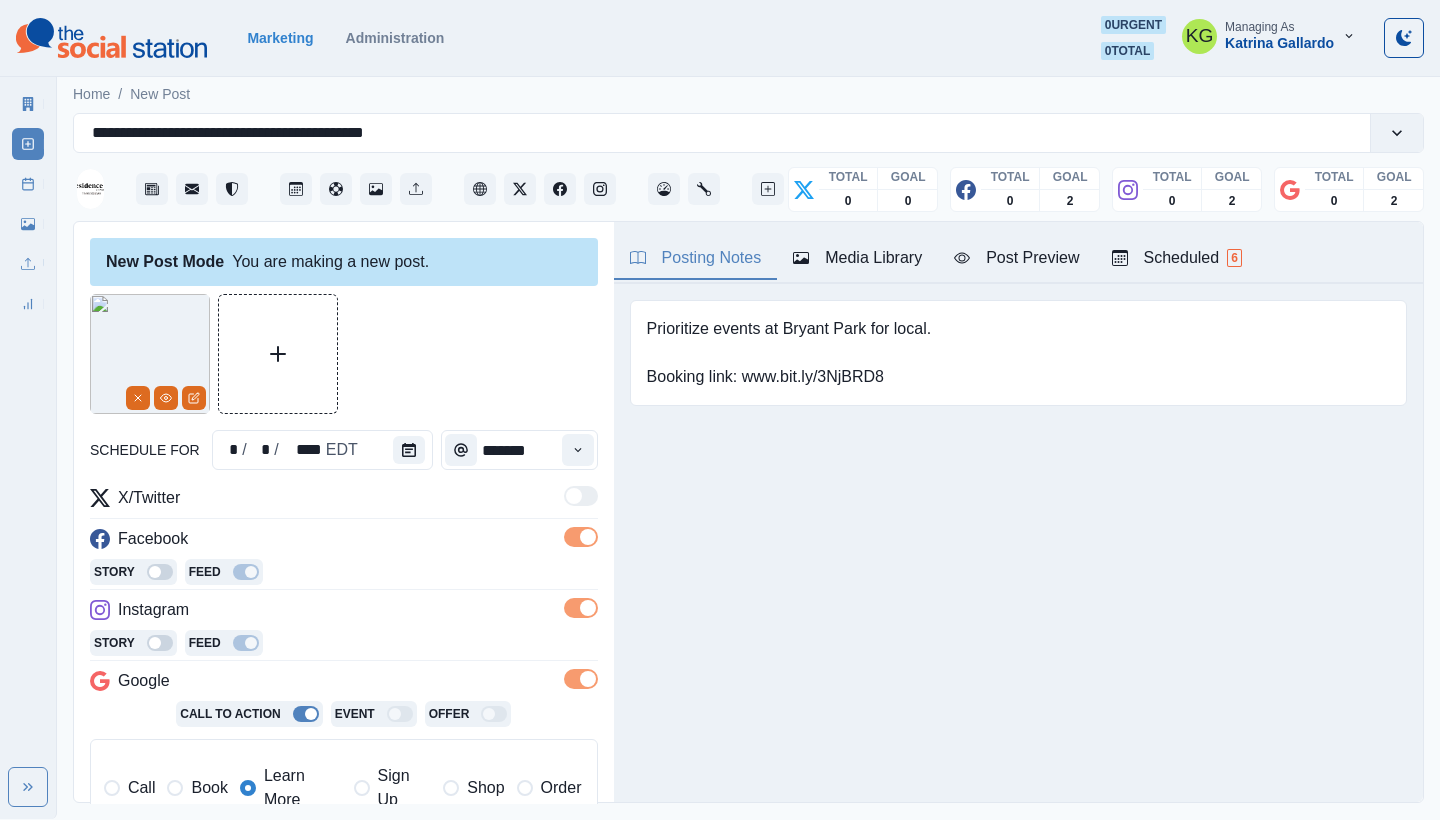 scroll, scrollTop: 416, scrollLeft: 0, axis: vertical 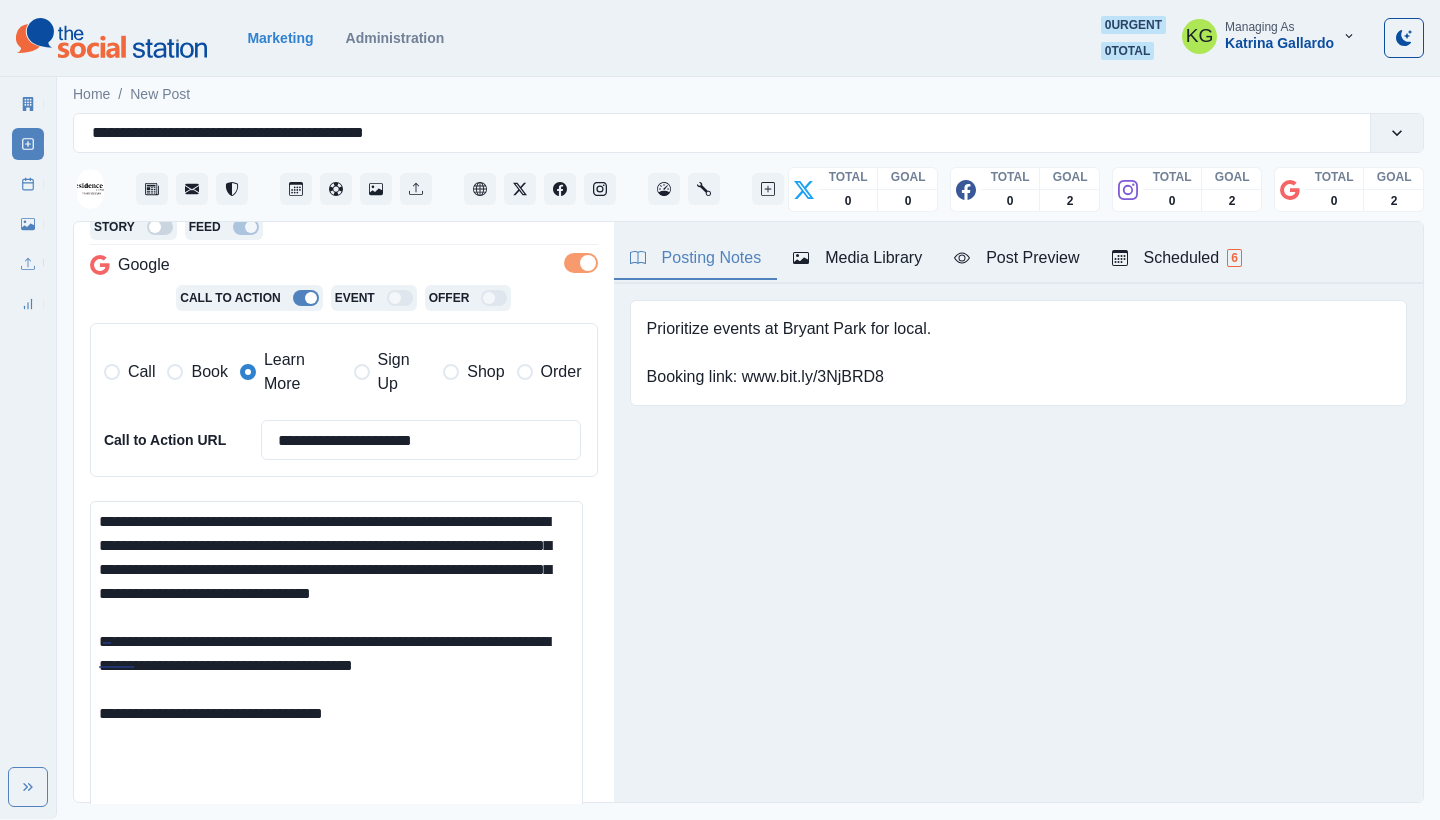 click on "**********" at bounding box center [336, 686] 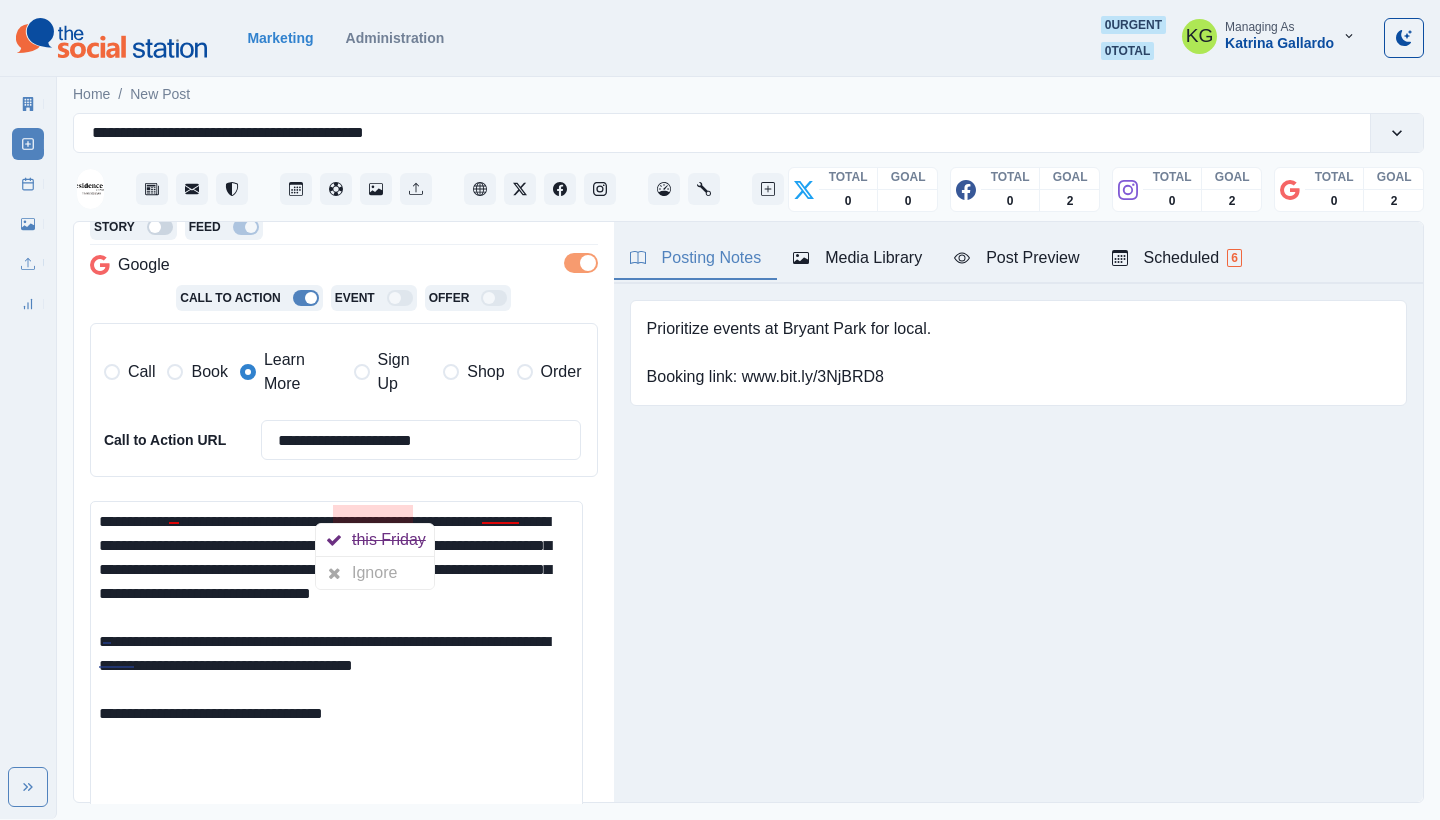 click on "Posting Notes Media Library Post Preview Scheduled 6 Prioritize events at Bryant Park for local.
Booking link: www.bit.ly/3NjBRD8 Upload Type Any Image Video Source Any Upload Social Manager Found: Instagram Found: Google Customer Photo Found: TripAdvisor Review Found: Yelp Review Reusable Any Yes No Description Any Missing Description Duplicates Any Show Duplicated Media Last Scheduled Any Over A Month Ago Over 3 Months Ago Over 6 Months Ago Never Scheduled Sort Newest Media Oldest Media Most Recently Scheduled Least Recently Scheduled 1 2 3 4 5 15 Residence Inn by Marriott New York Manhattan/Times Square August 6, 2025 at 3:00 PM Like Comment Share residenceinntimessquare August 6, 2025 at 3:00 PM 2,238 likes Residence Inn New York Manhattan/Times Square Residence Inn New York Manhattan/Times Square 4 days ago Learn More Week Of * / ** / **** GMT+8 Monday July 07, 2025 Post Success 11:00 AM US/Eastern KG www.bit.ly/3NjBRD8  to start planning. Week Permalink Delete 1 Post Success 11:00 AM US/Eastern KG 1 1" at bounding box center (1018, 512) 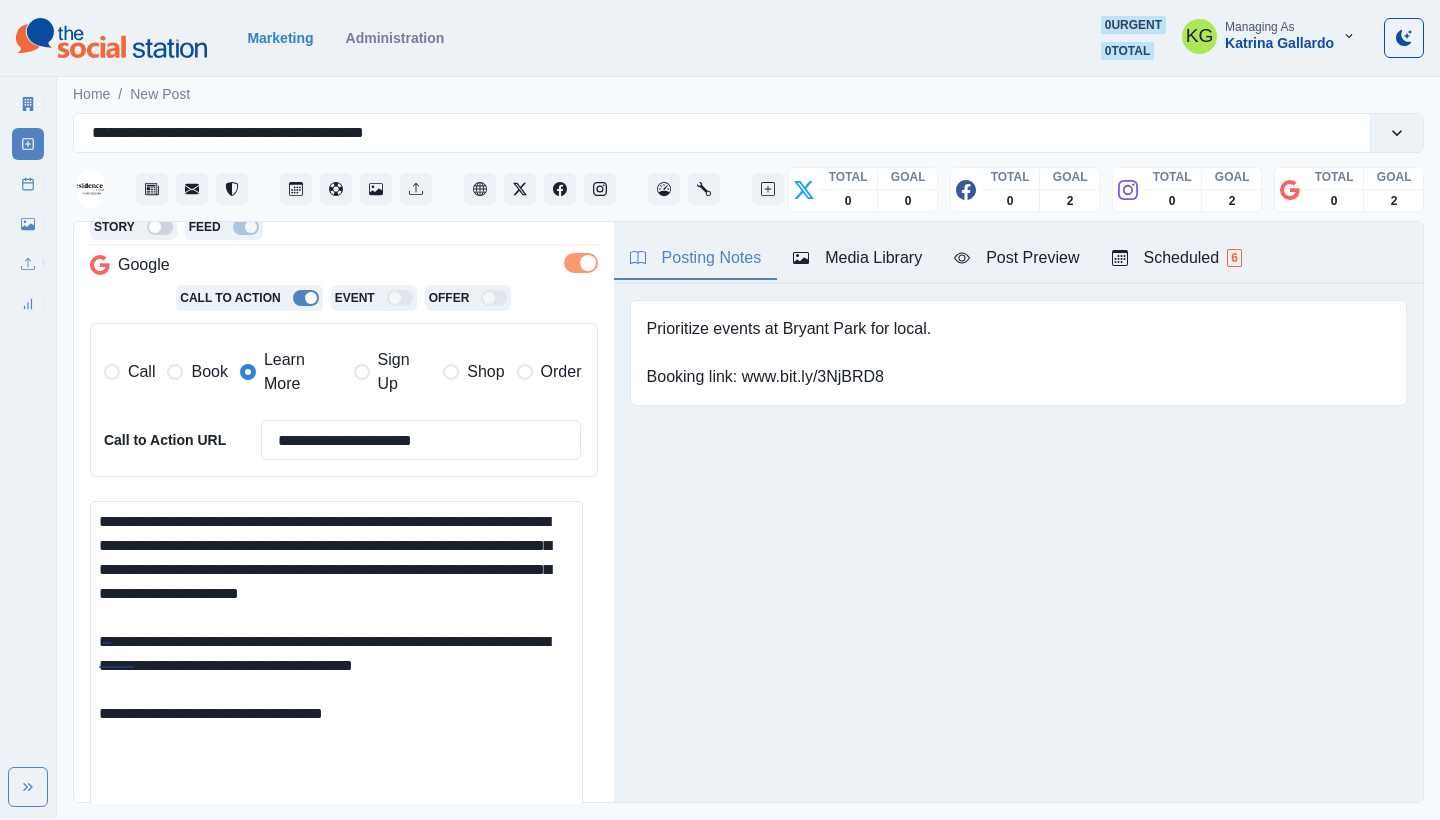 click on "**********" at bounding box center (336, 686) 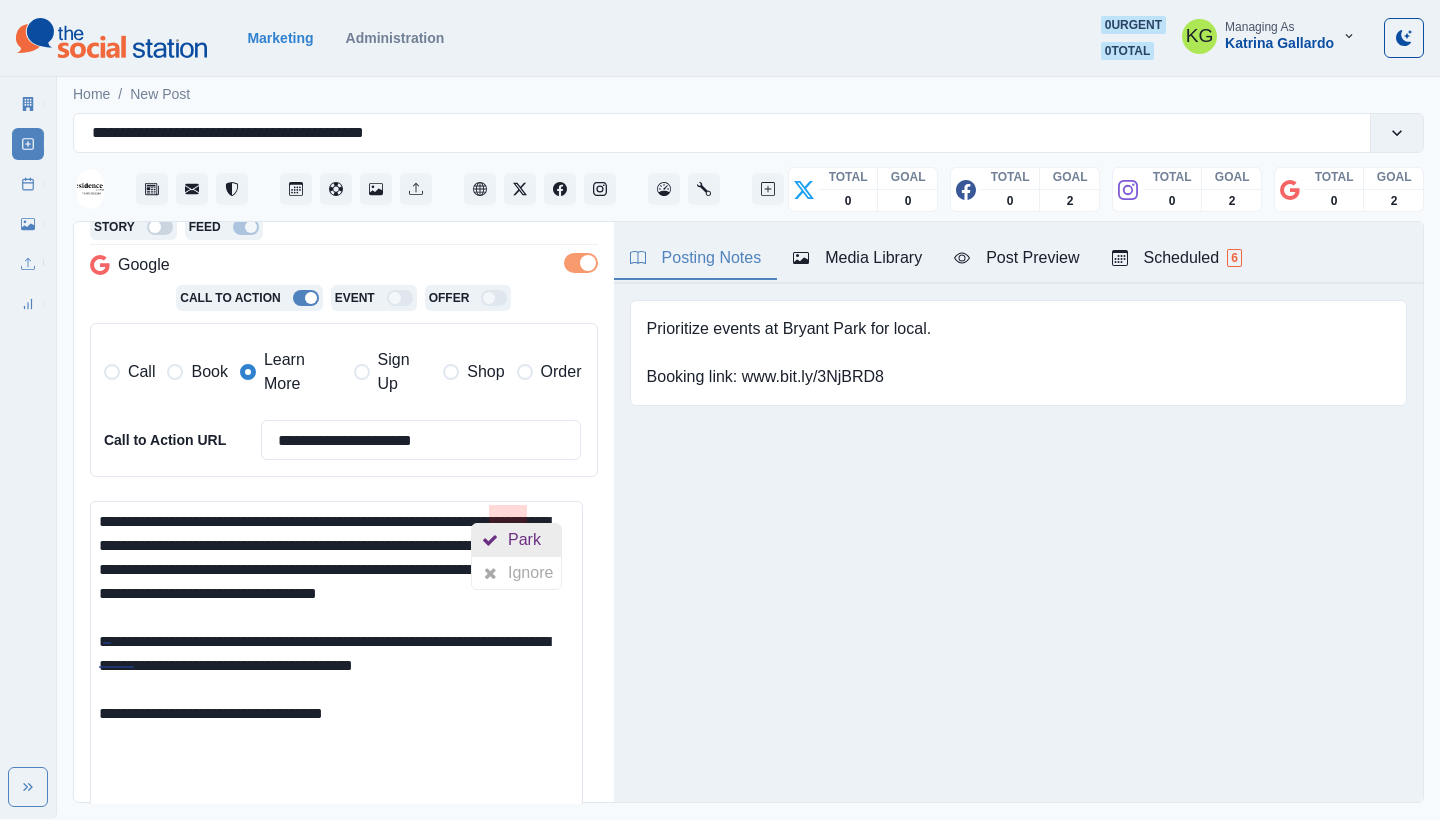 click on "Park" at bounding box center [528, 540] 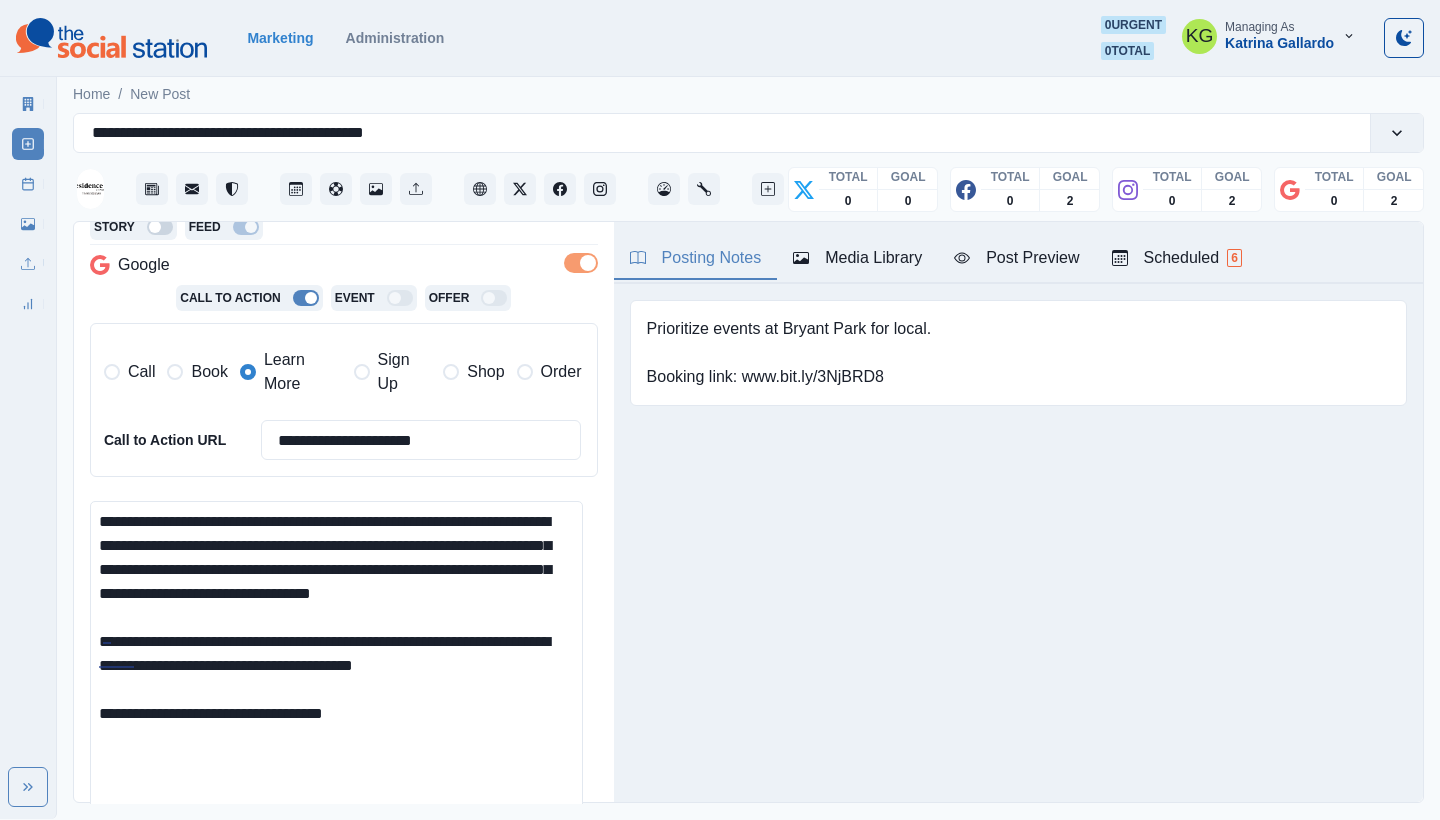 type on "**********" 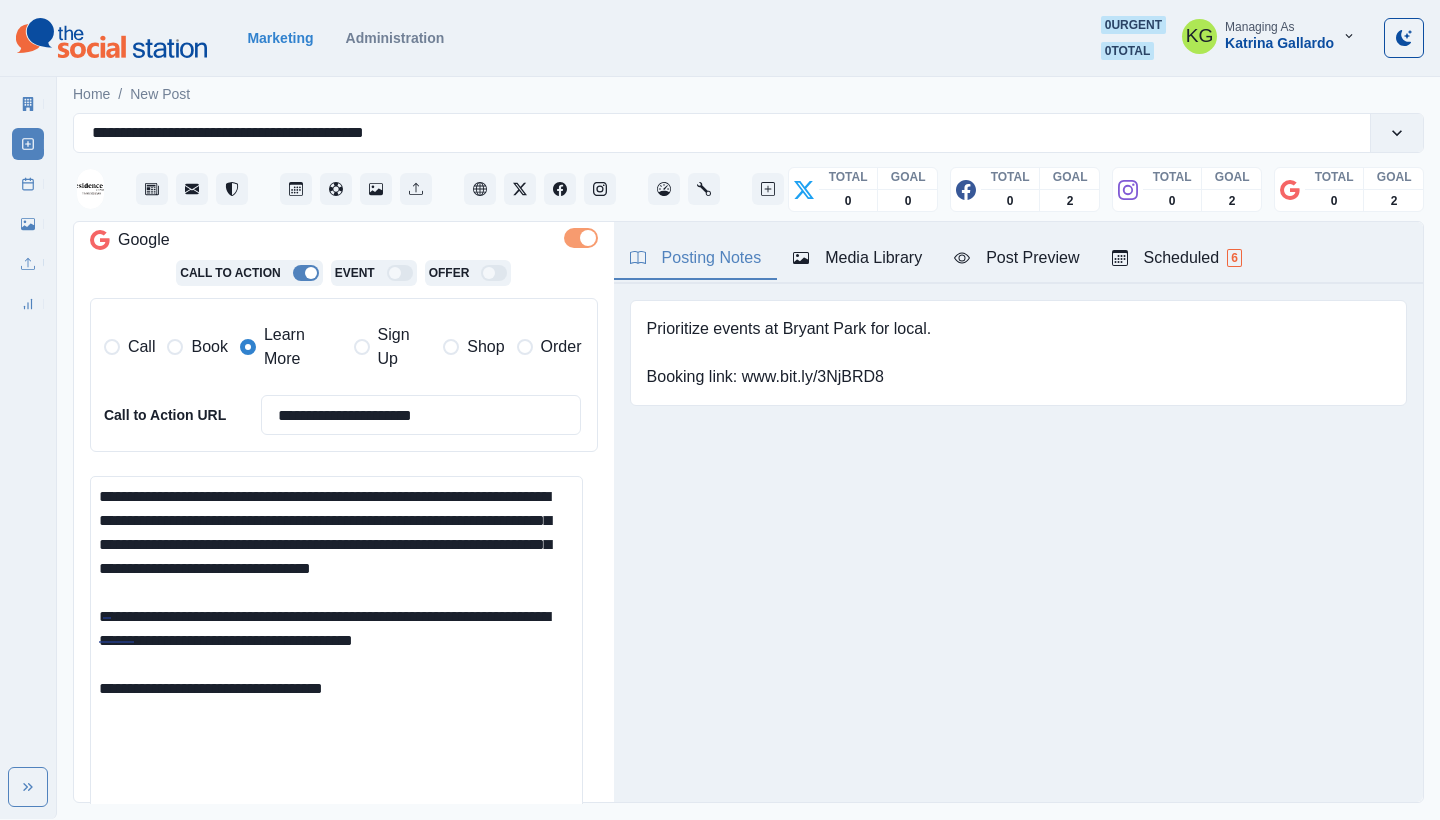 scroll, scrollTop: 471, scrollLeft: 0, axis: vertical 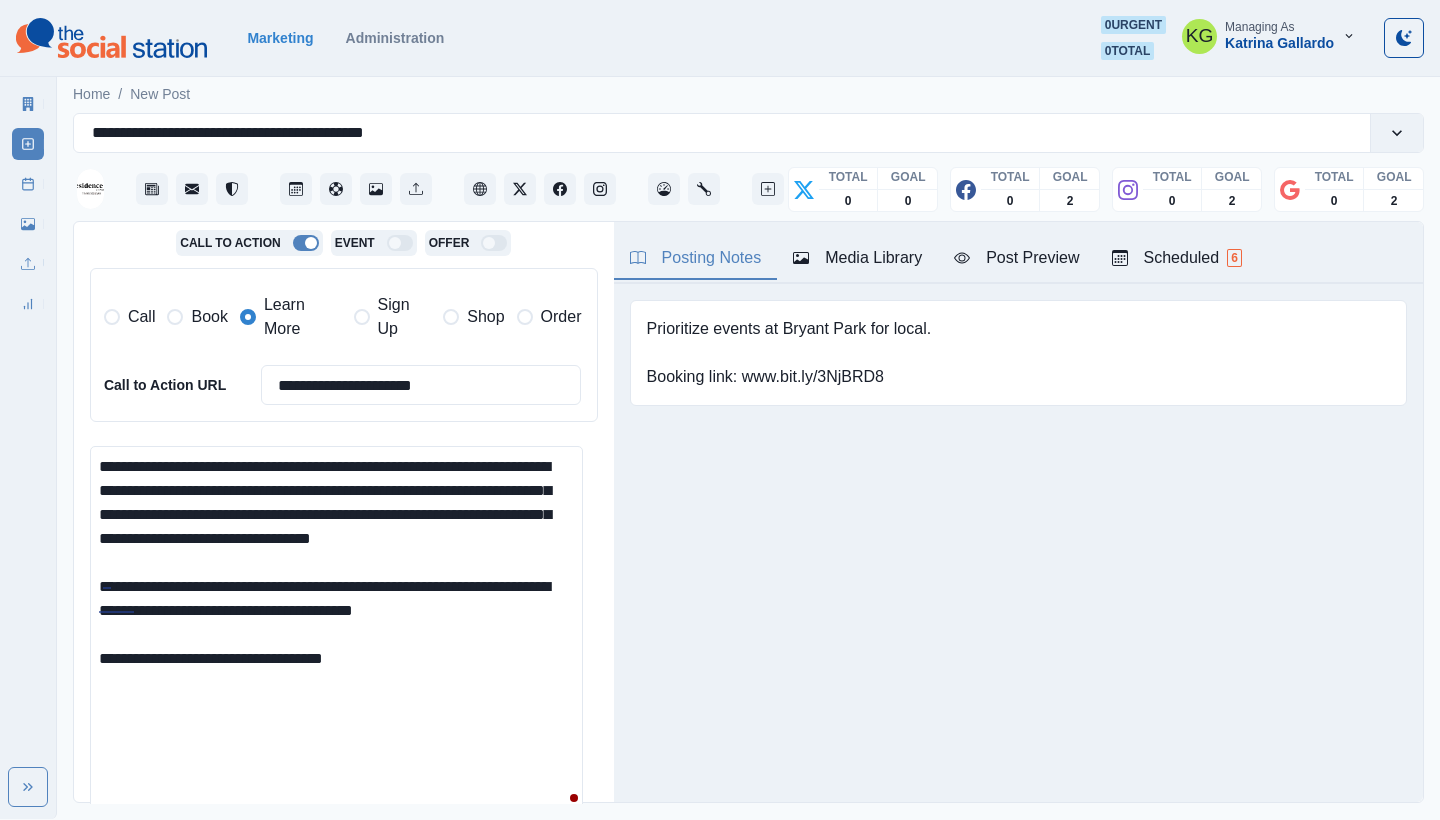 click on "**********" at bounding box center [336, 631] 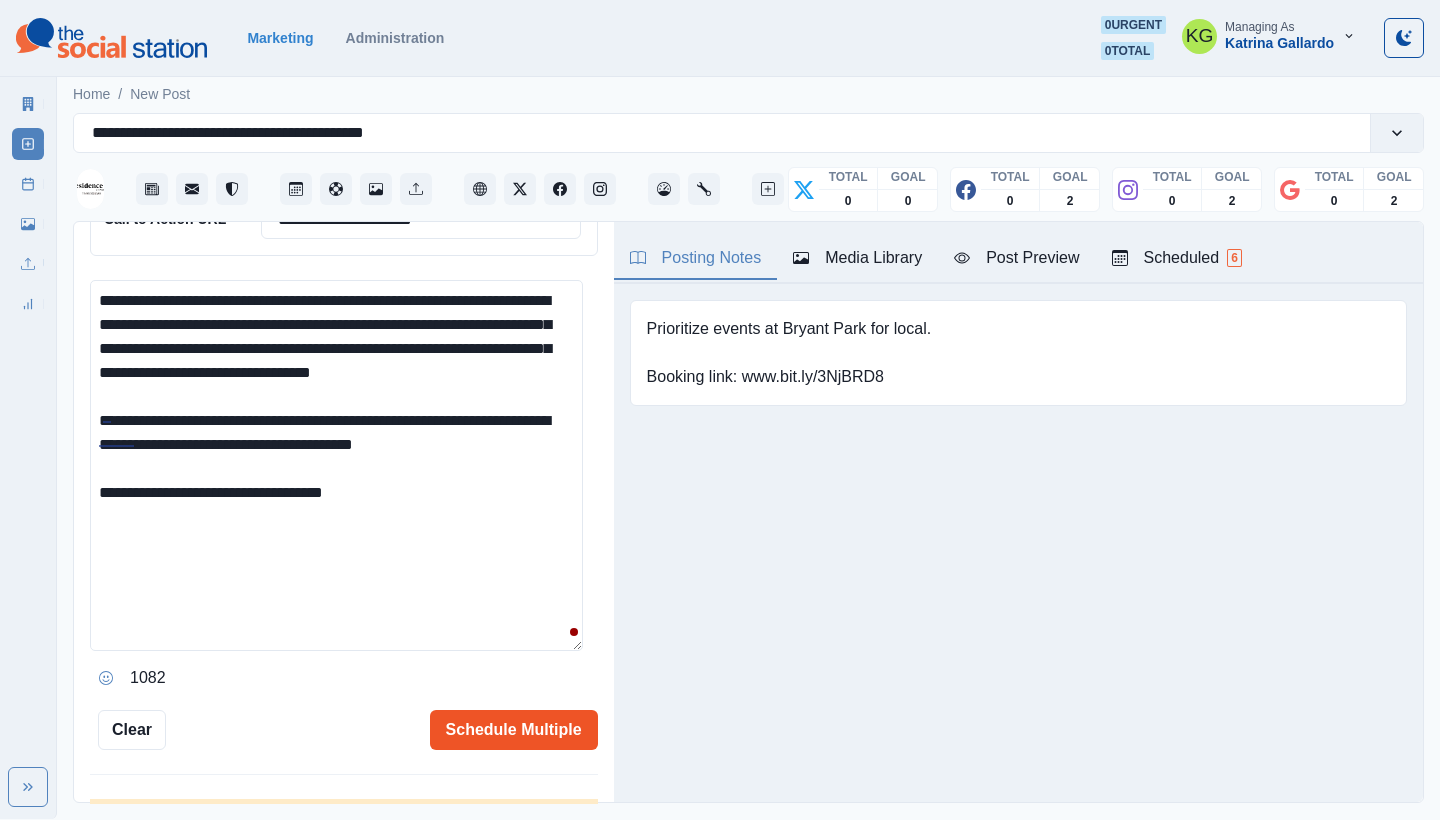 click on "Schedule Multiple" at bounding box center [514, 730] 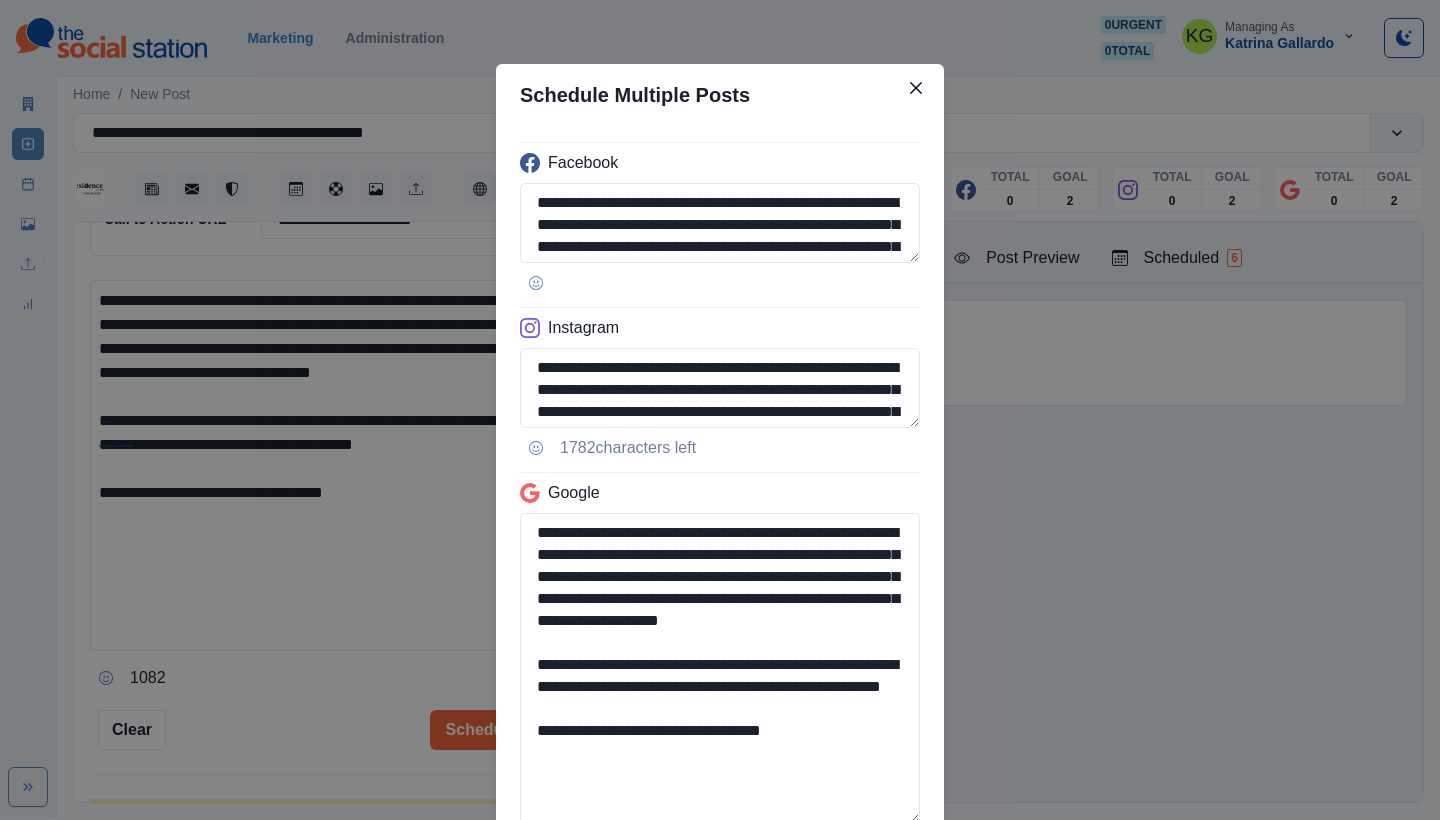 click on "**********" at bounding box center [720, 410] 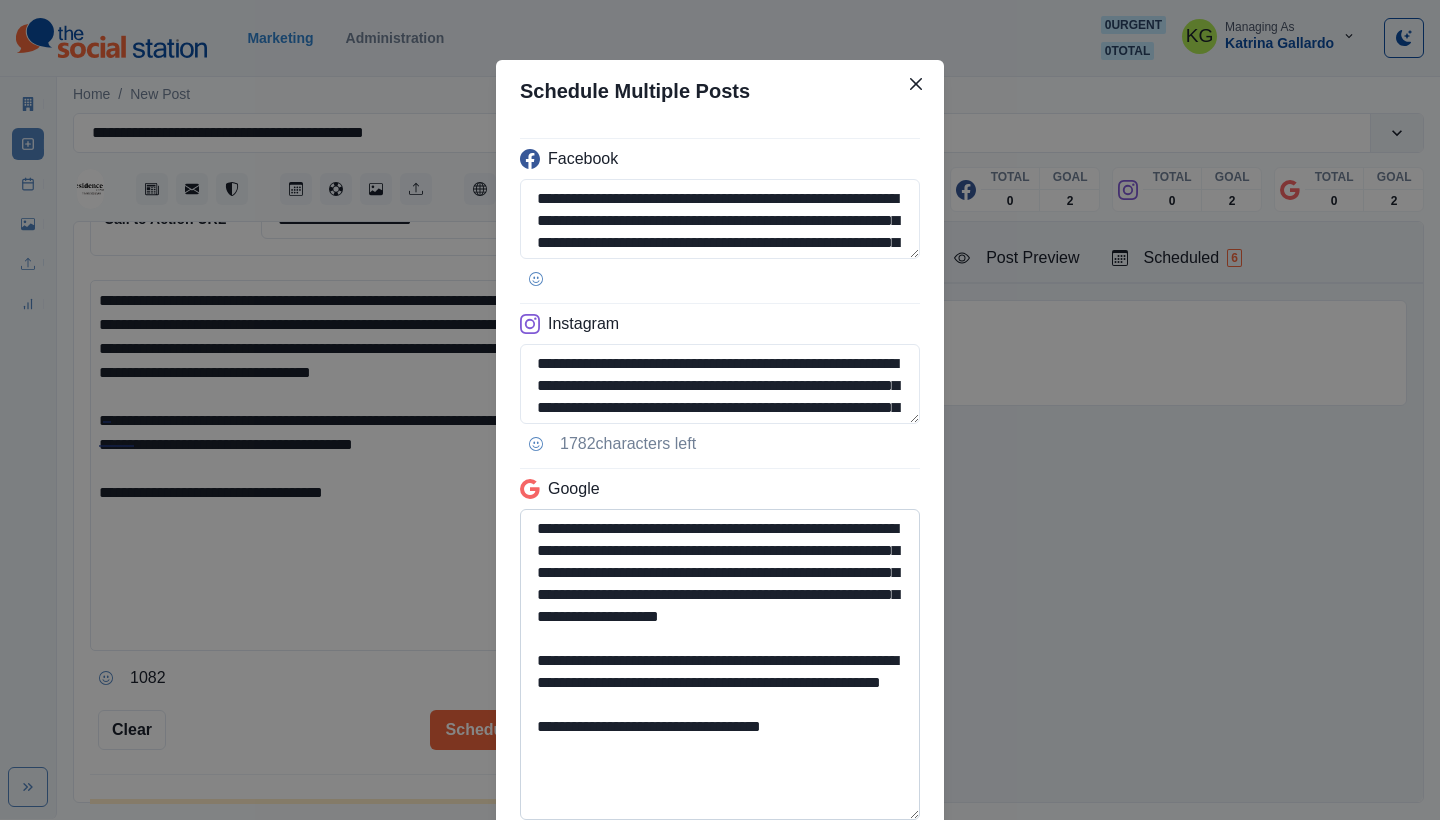 scroll, scrollTop: 68, scrollLeft: 0, axis: vertical 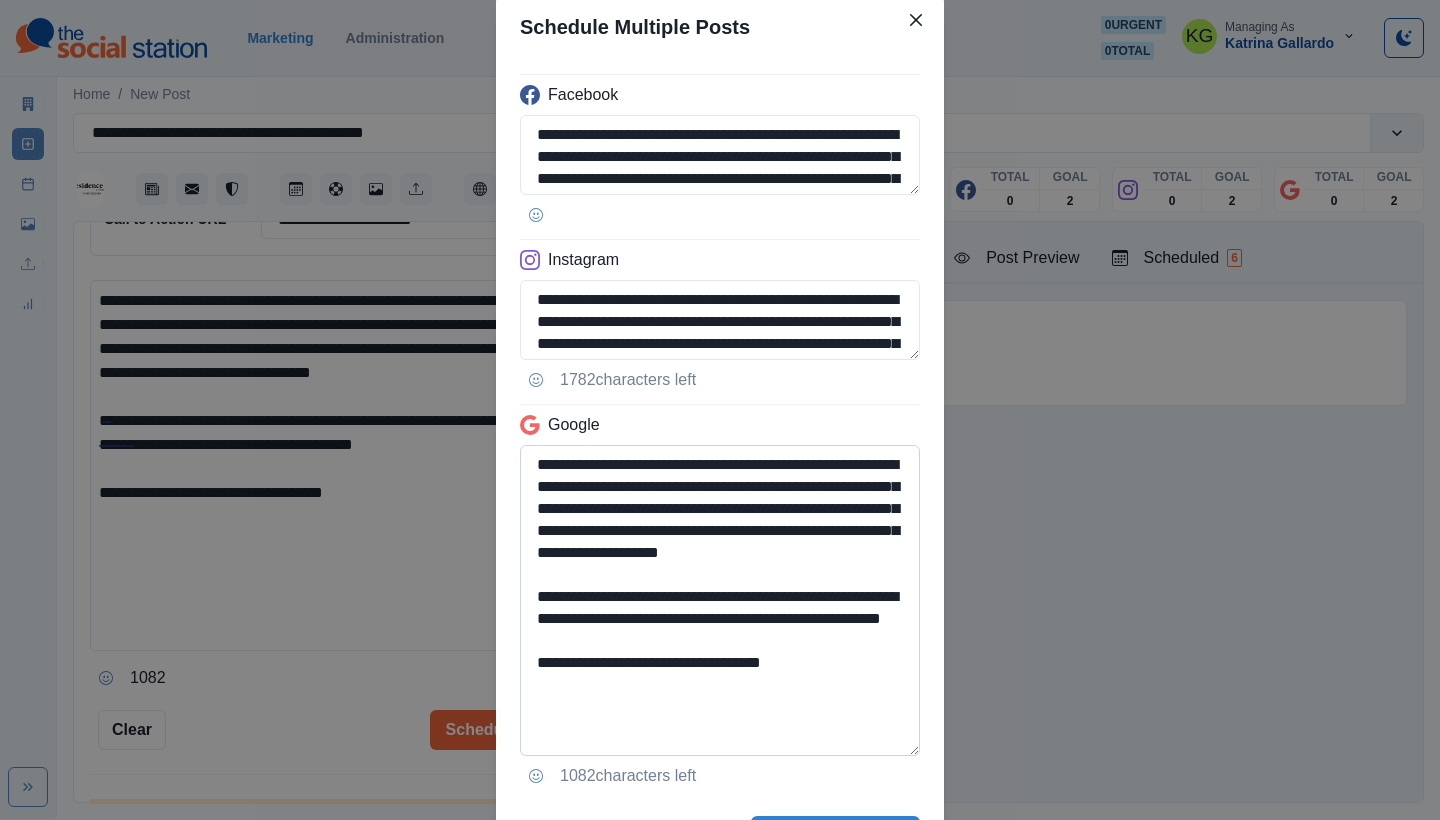 click on "**********" at bounding box center (720, 600) 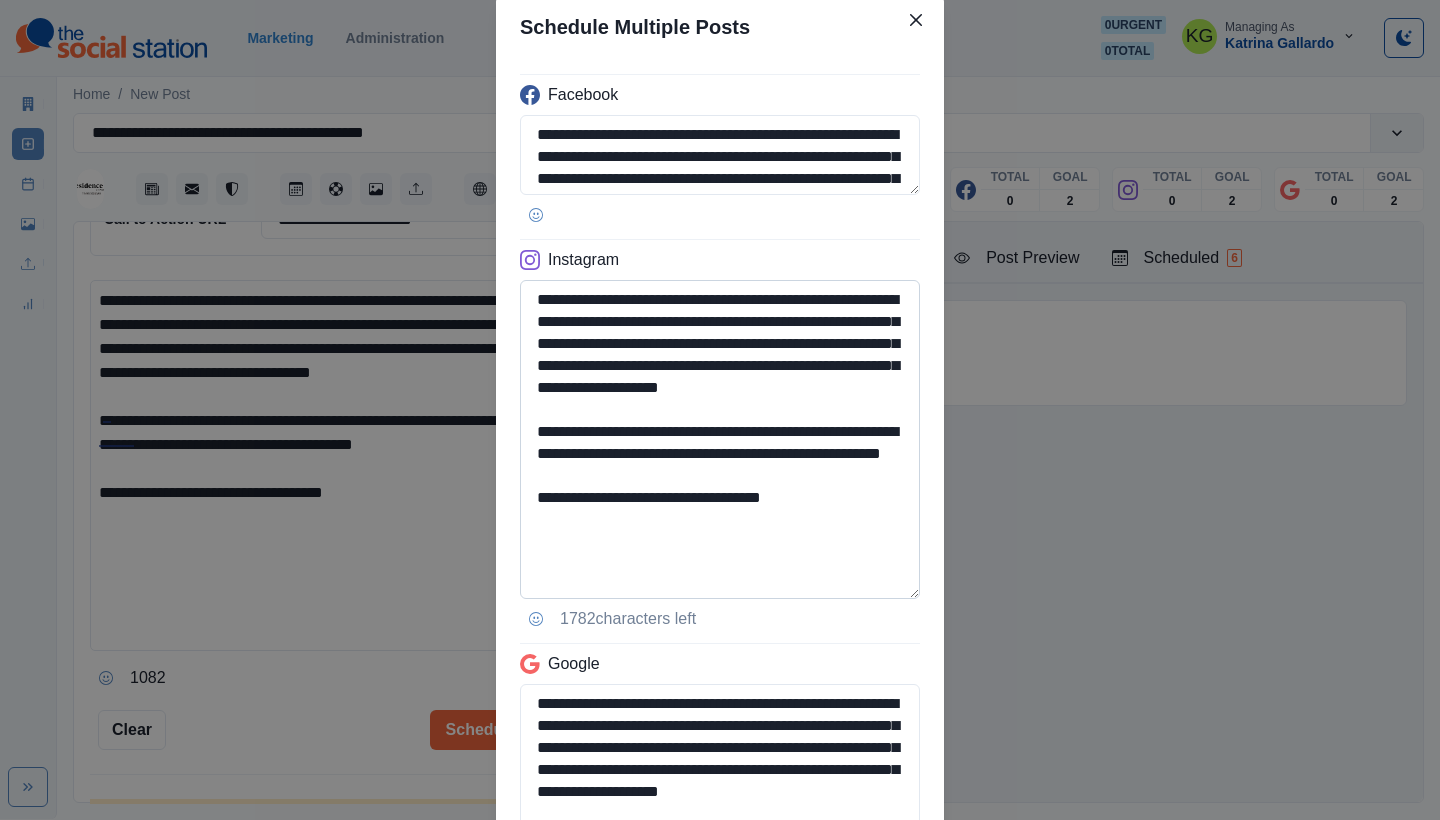 click on "**********" at bounding box center [720, 439] 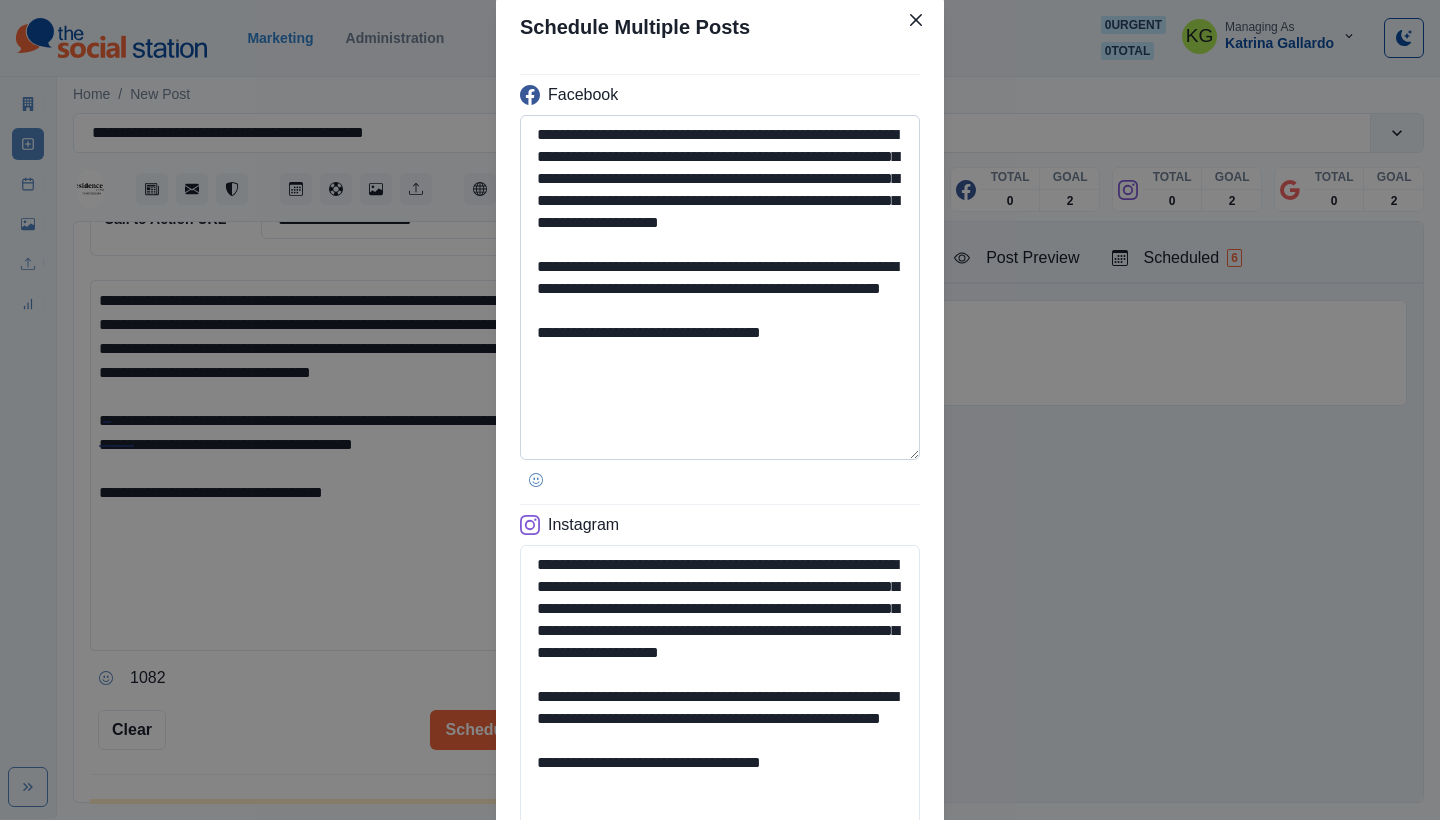 click on "**********" at bounding box center (720, 287) 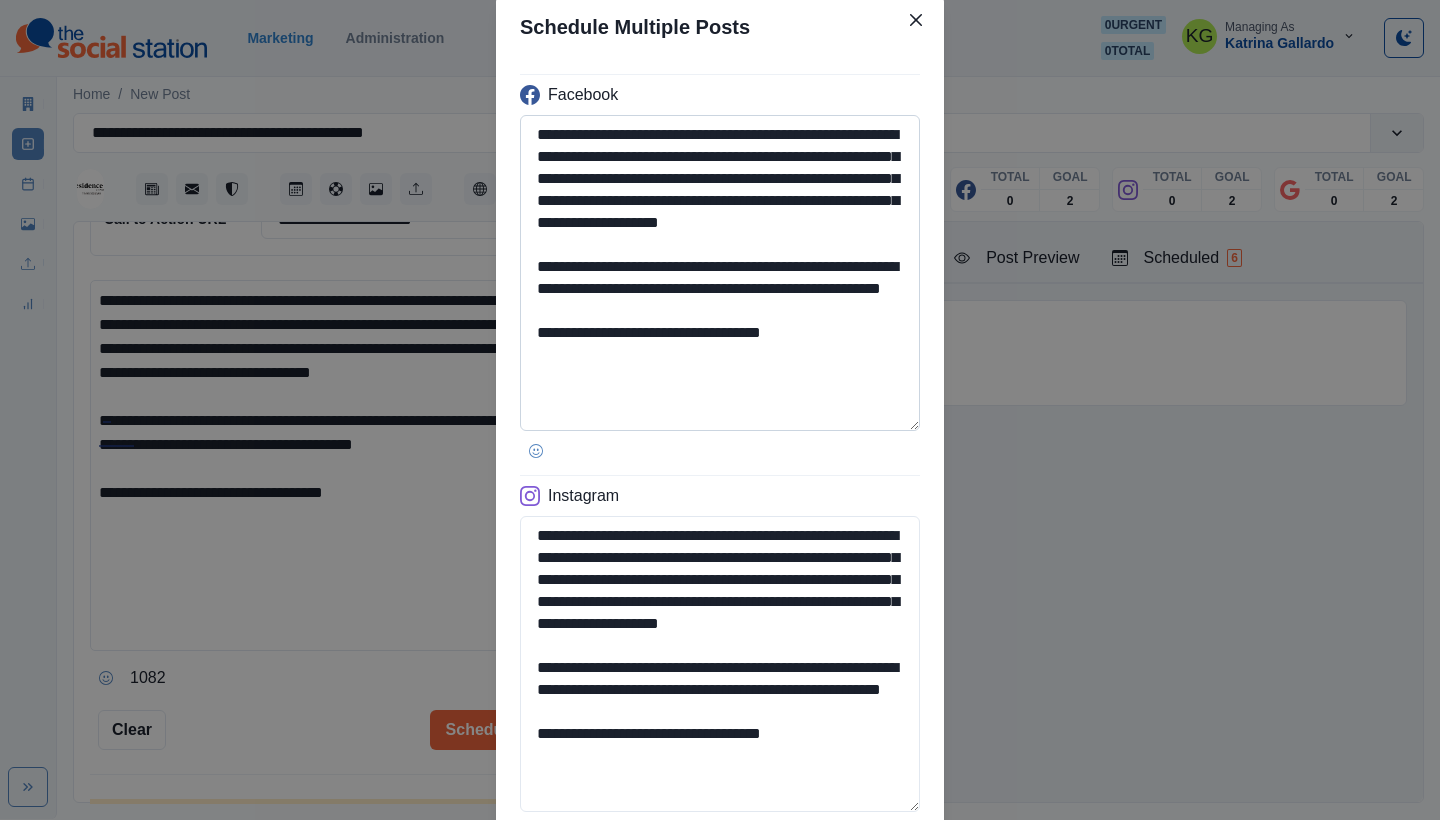 scroll, scrollTop: 636, scrollLeft: 0, axis: vertical 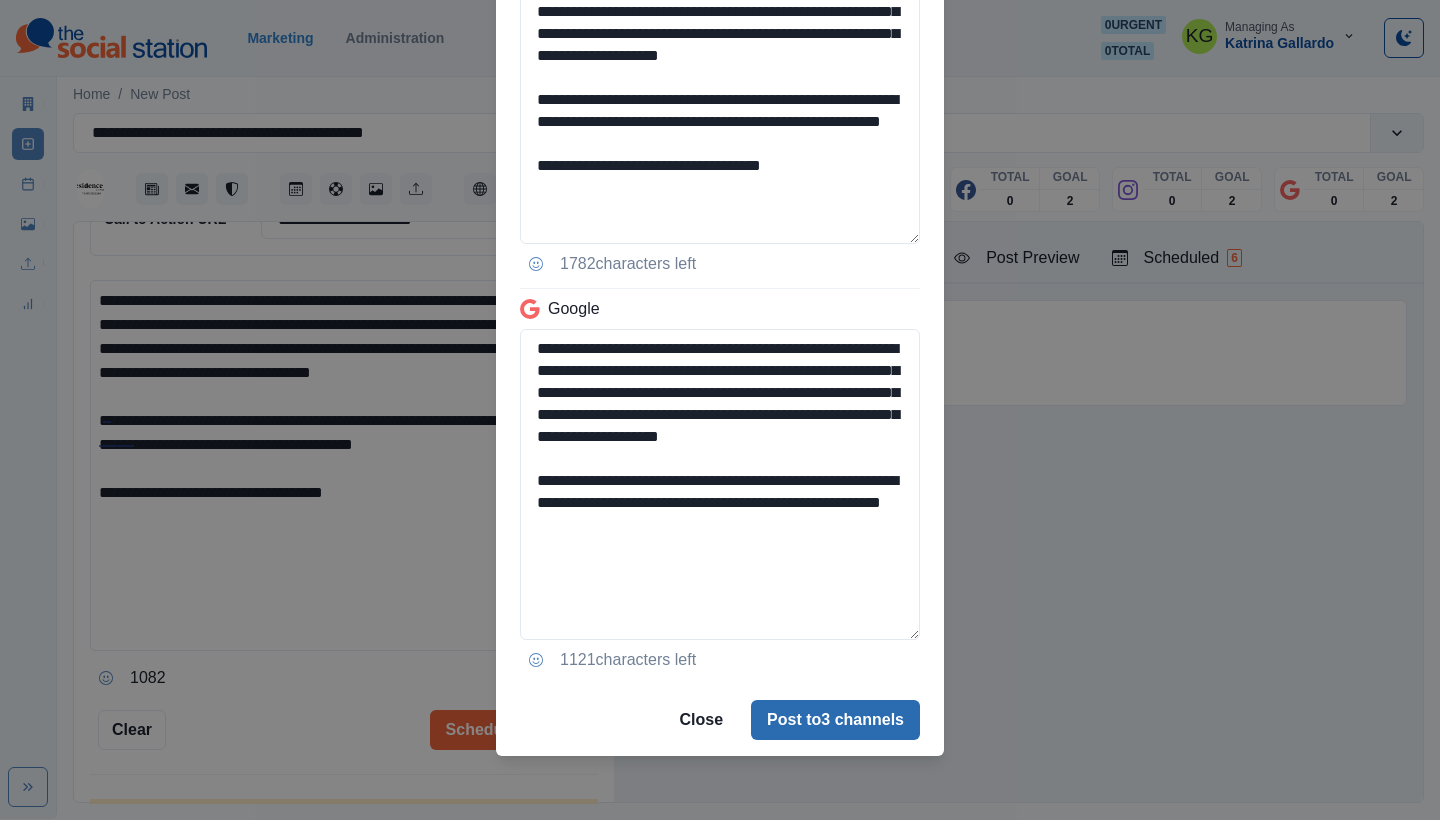 type on "**********" 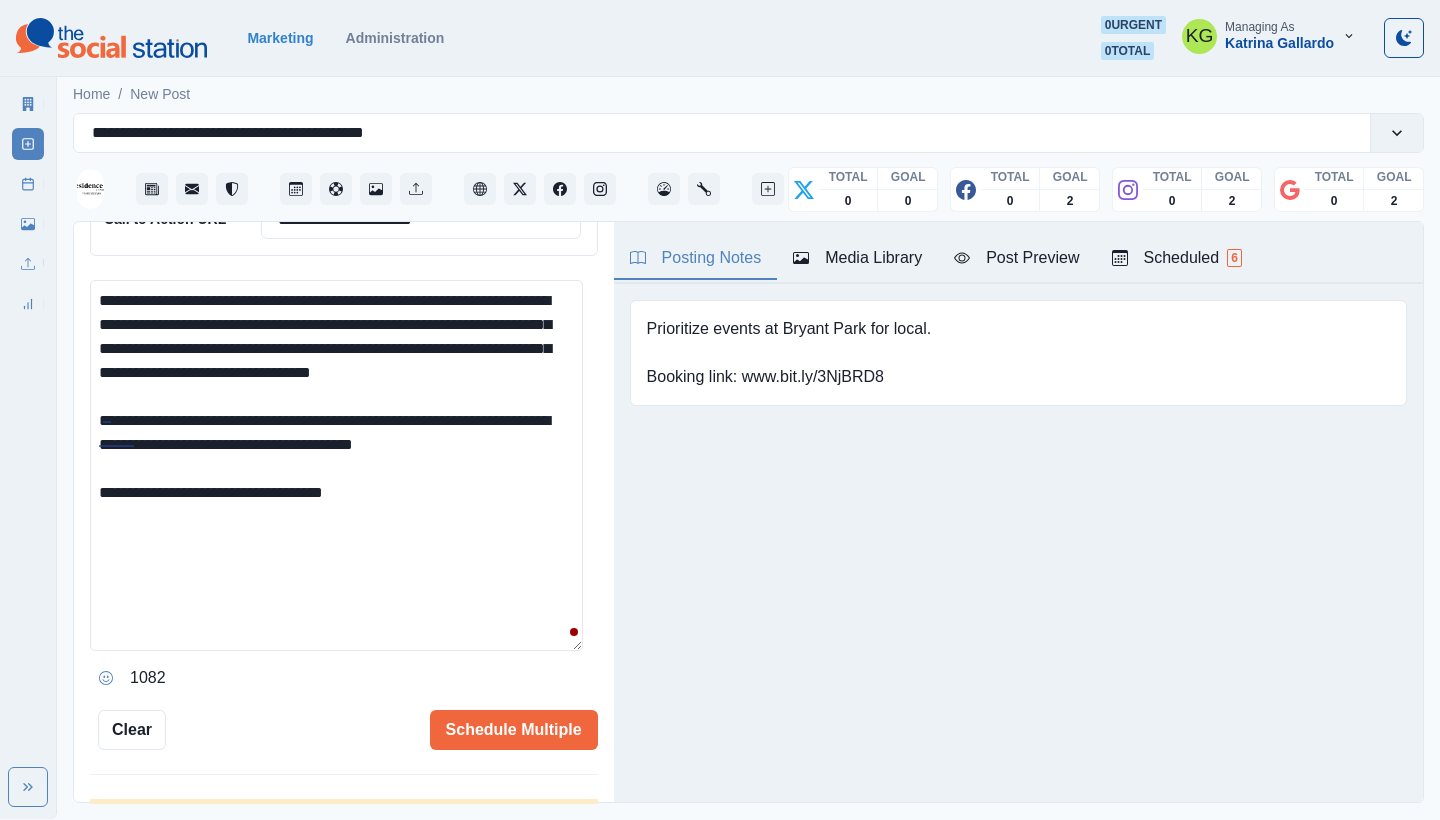 type 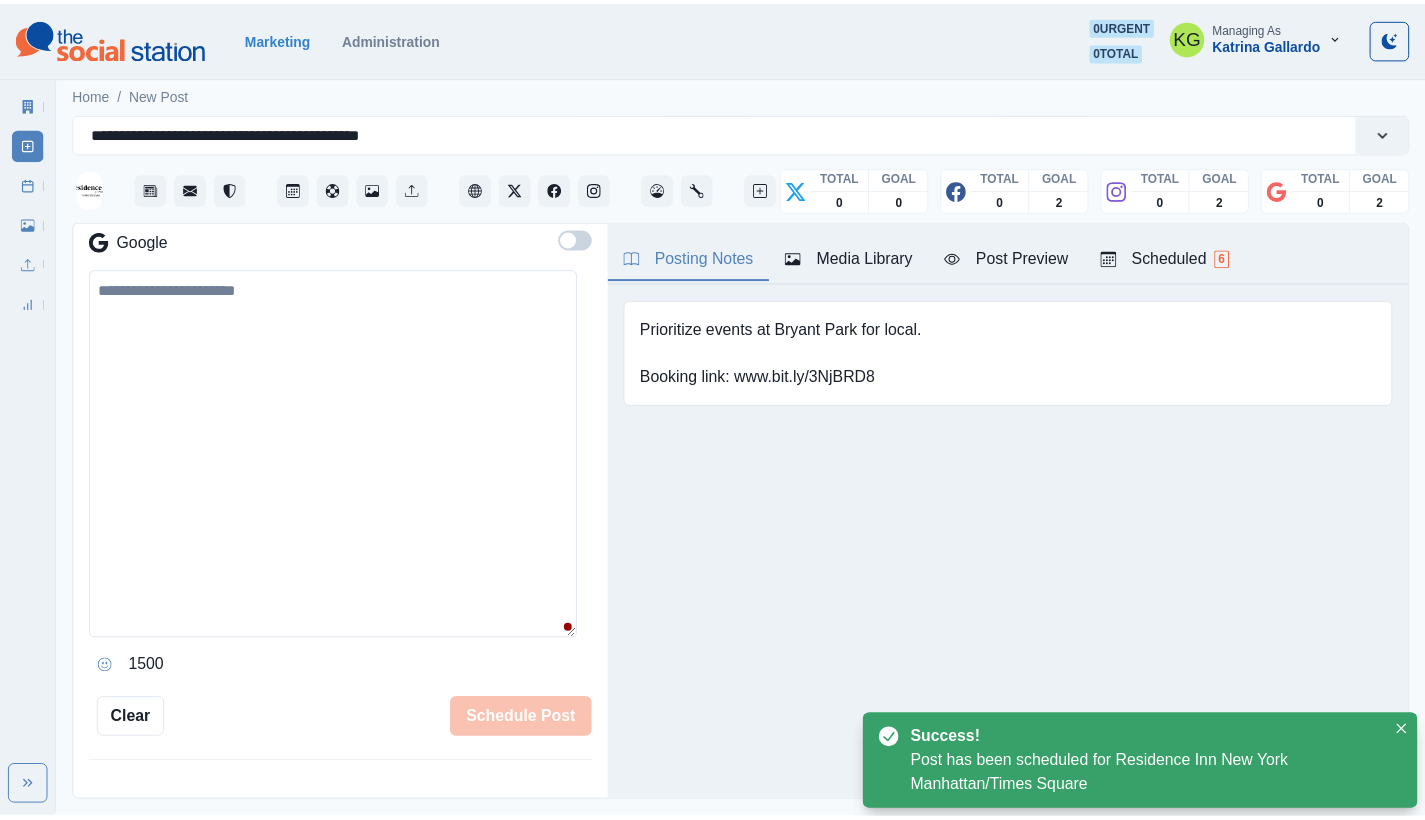 scroll, scrollTop: 379, scrollLeft: 0, axis: vertical 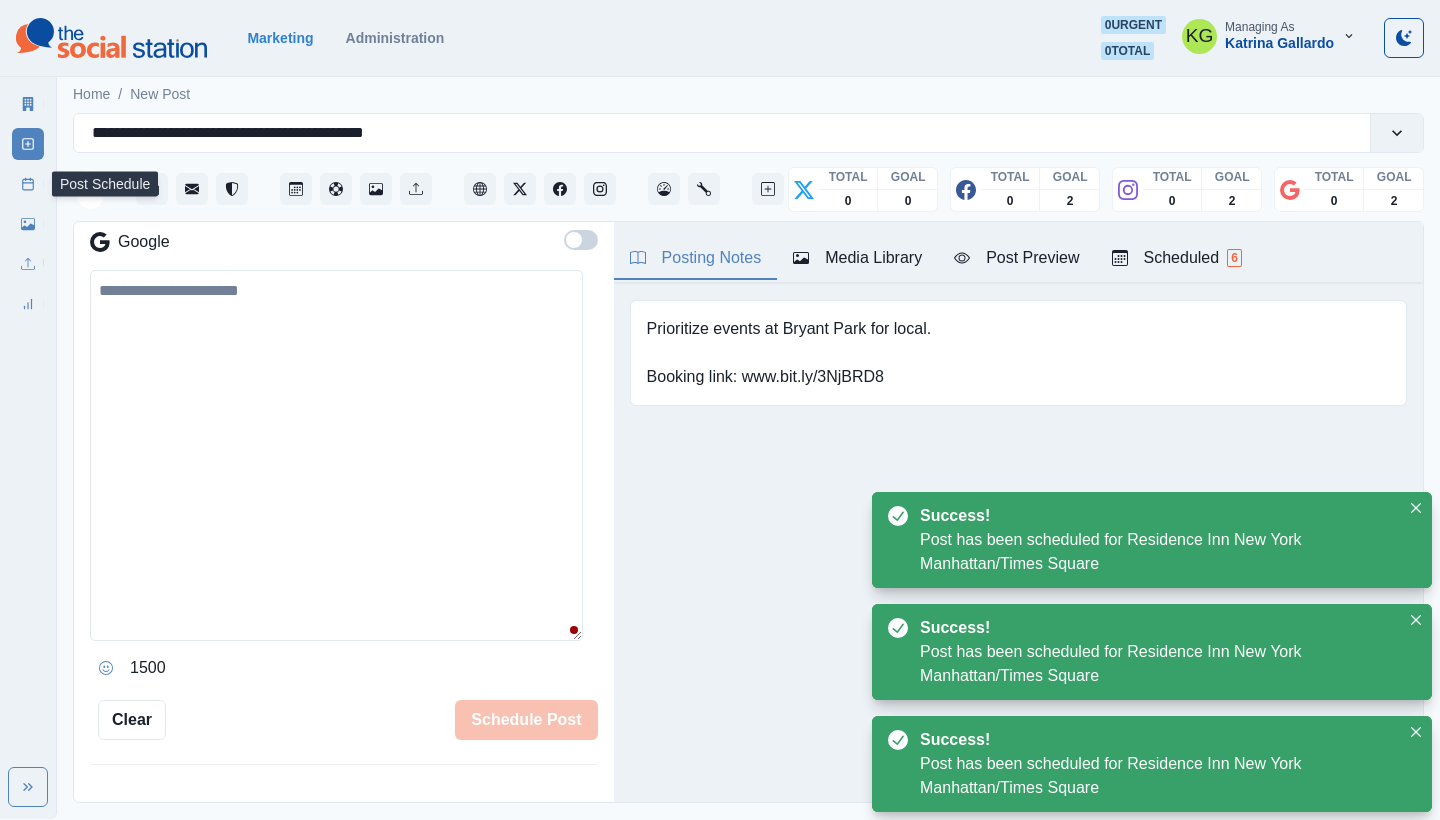 click on "Post Schedule" at bounding box center (28, 184) 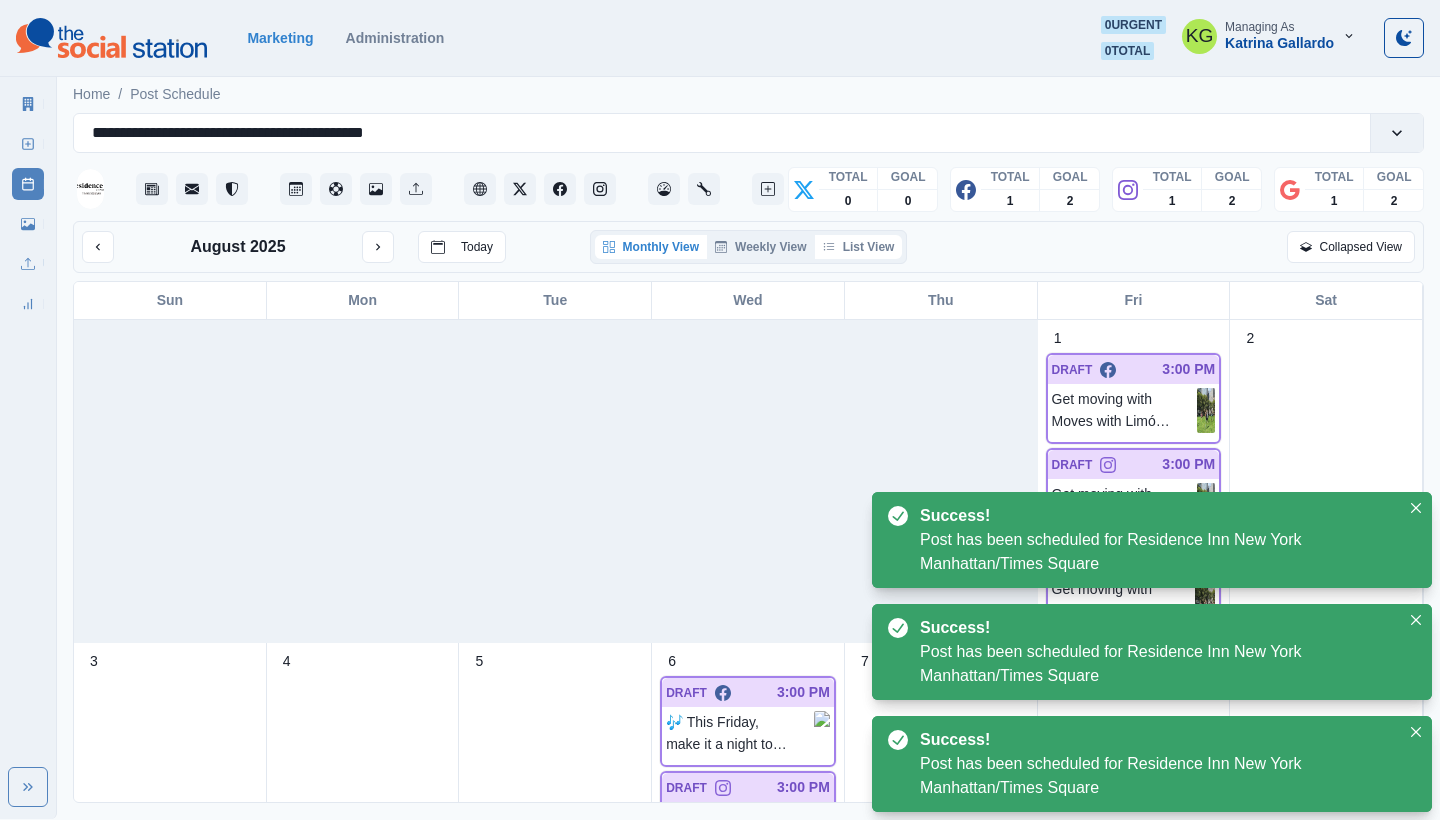click on "List View" at bounding box center [859, 247] 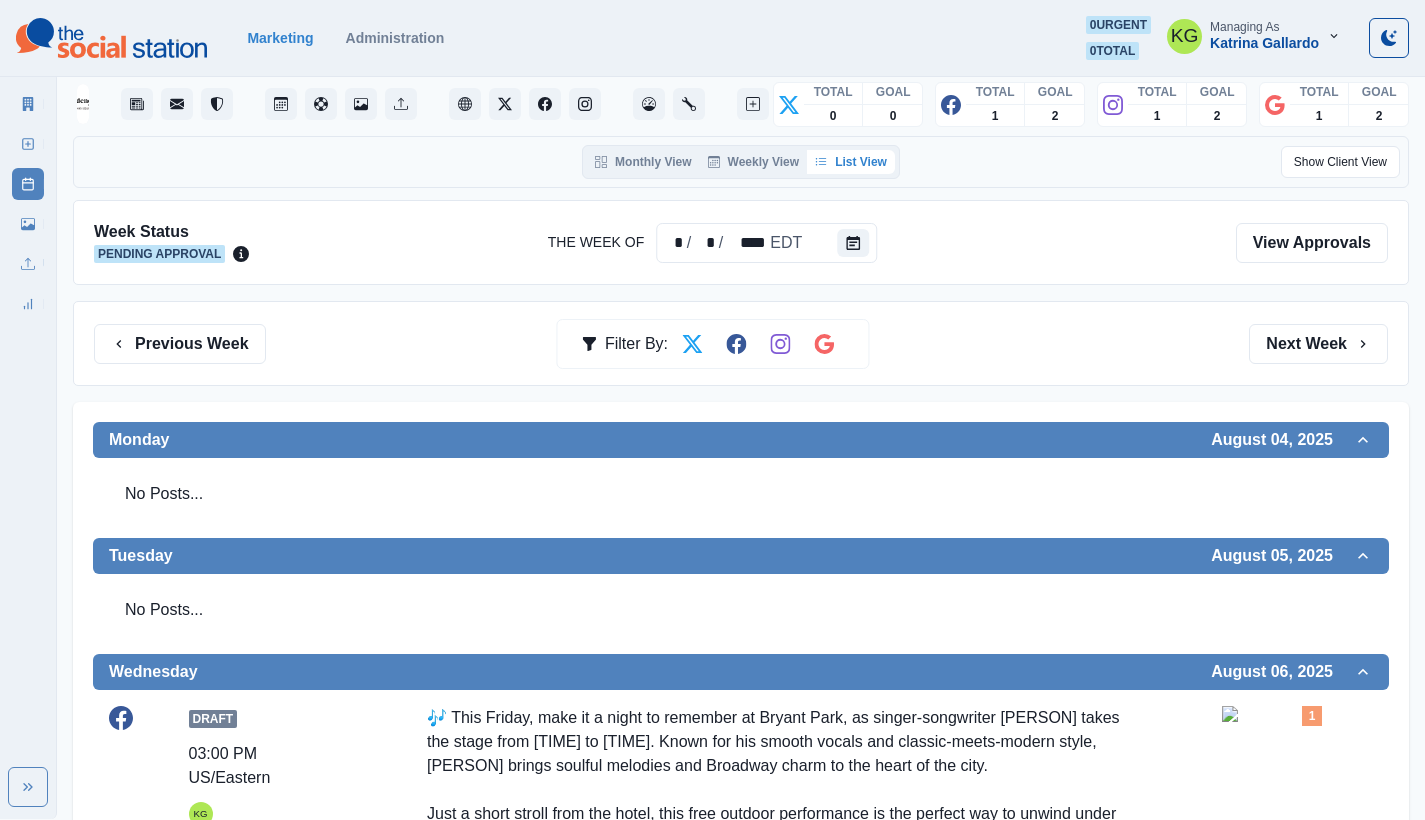 scroll, scrollTop: 0, scrollLeft: 0, axis: both 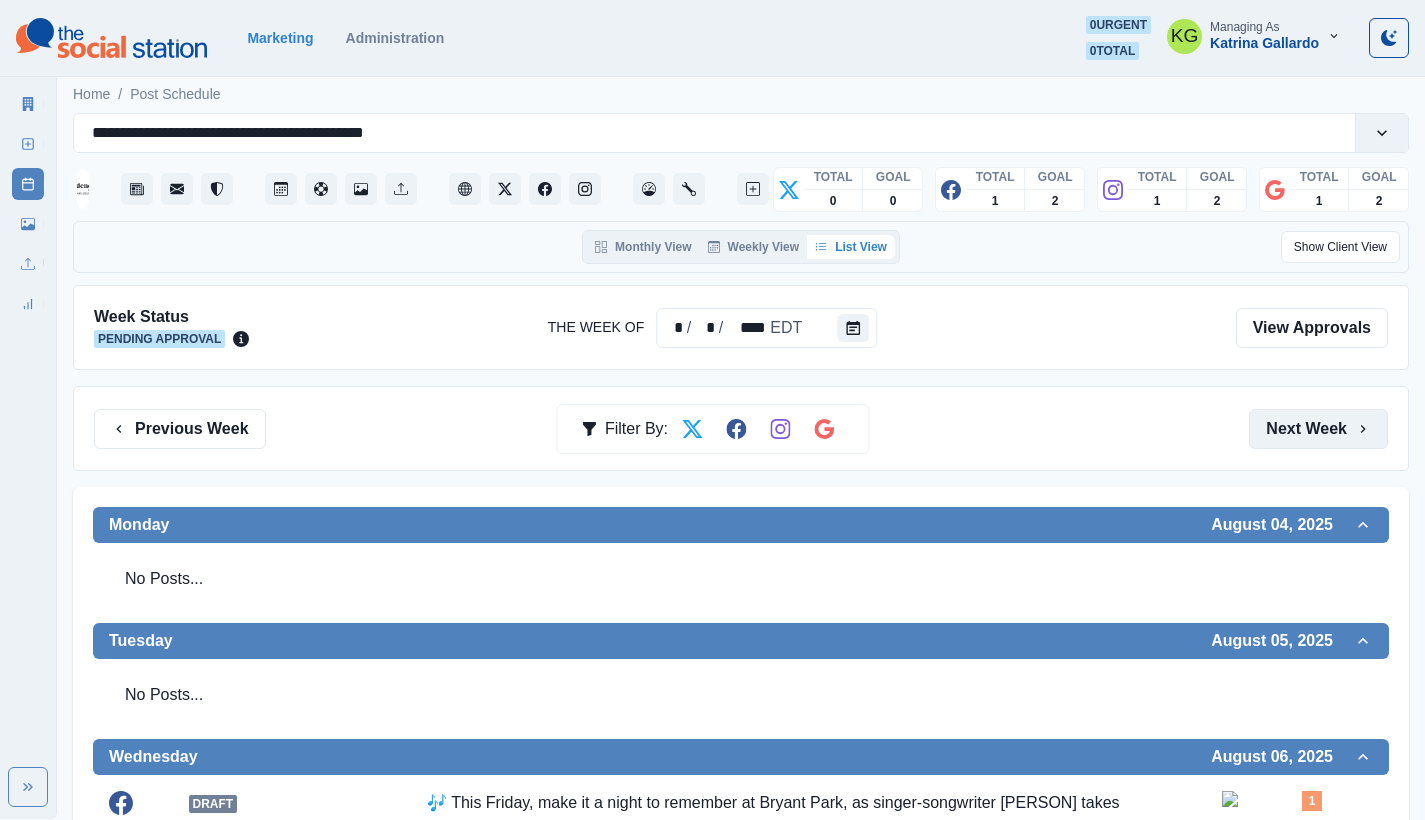 click on "Next Week" at bounding box center [1318, 429] 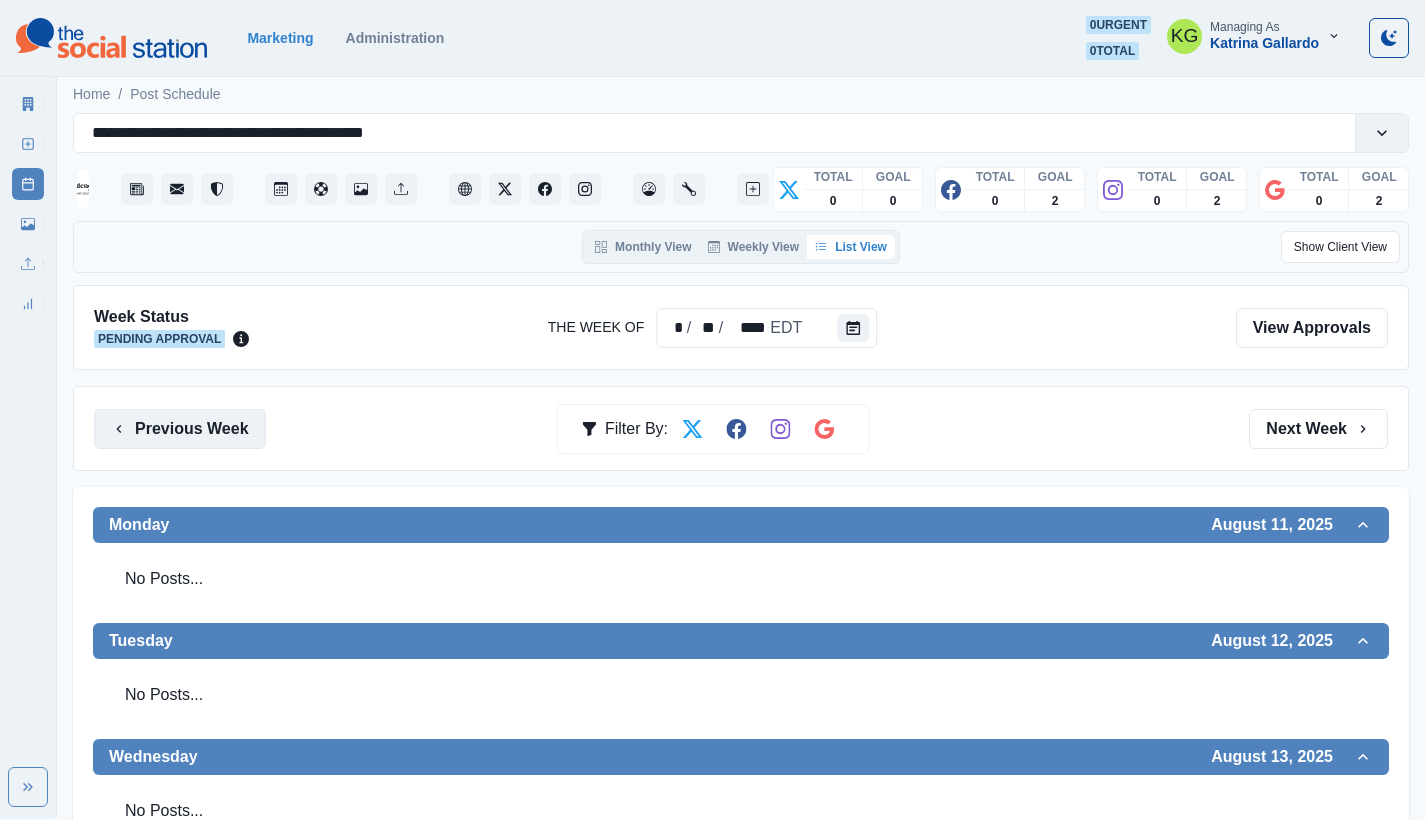 scroll, scrollTop: 0, scrollLeft: 0, axis: both 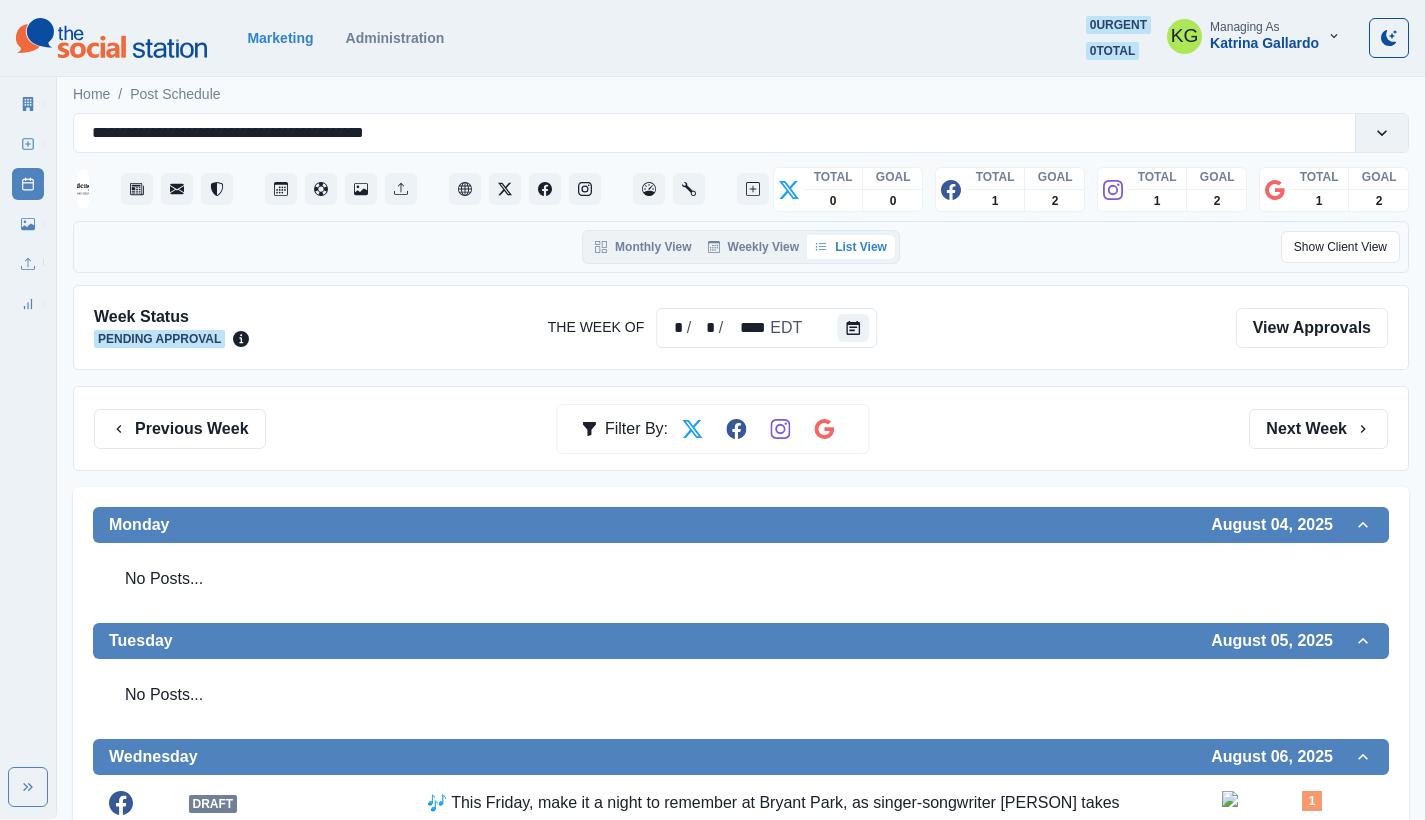 click on "Previous Week Filter By: Next Week" at bounding box center [741, 428] 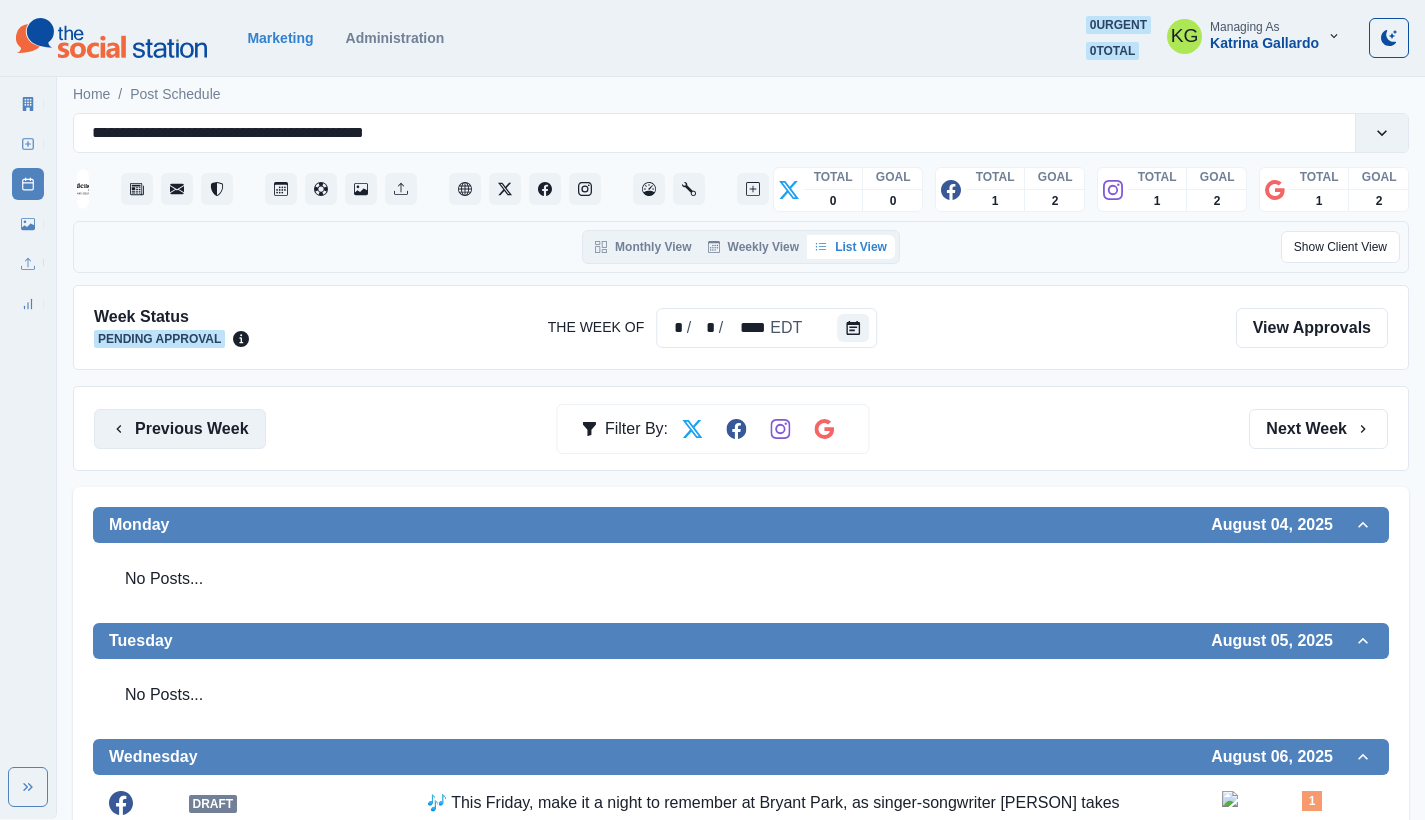 click on "Previous Week" at bounding box center (180, 429) 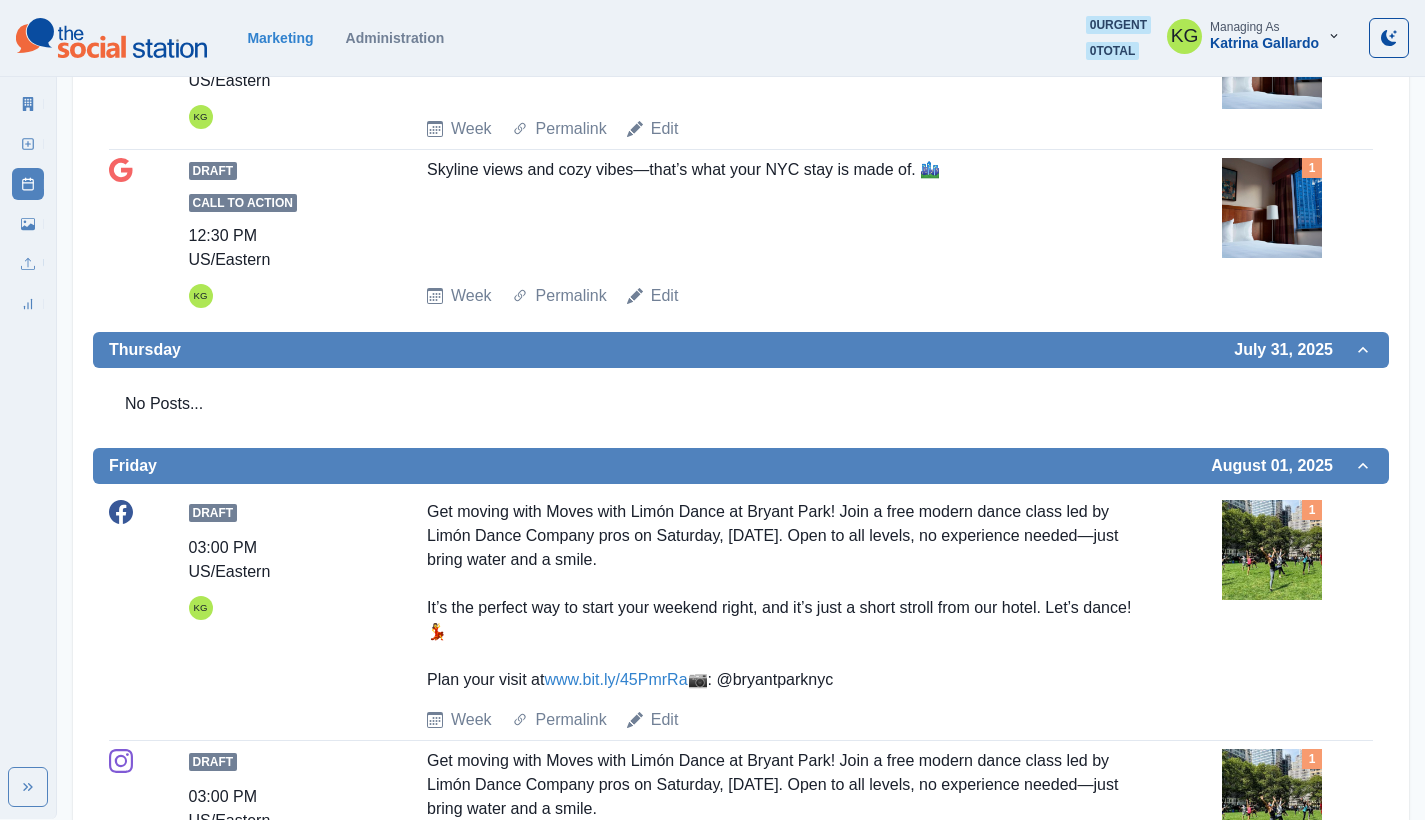scroll, scrollTop: 0, scrollLeft: 0, axis: both 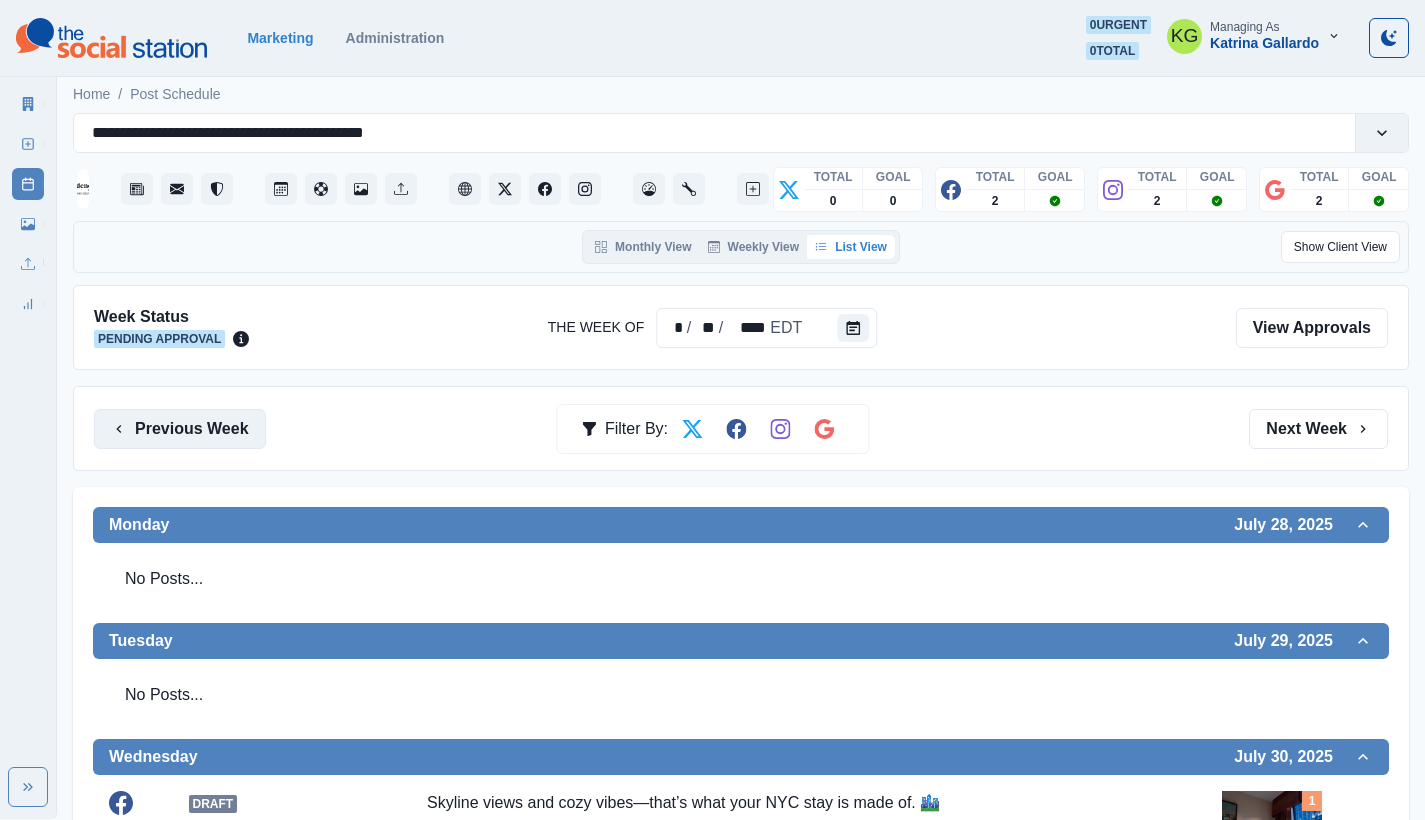 click on "Previous Week" at bounding box center [180, 429] 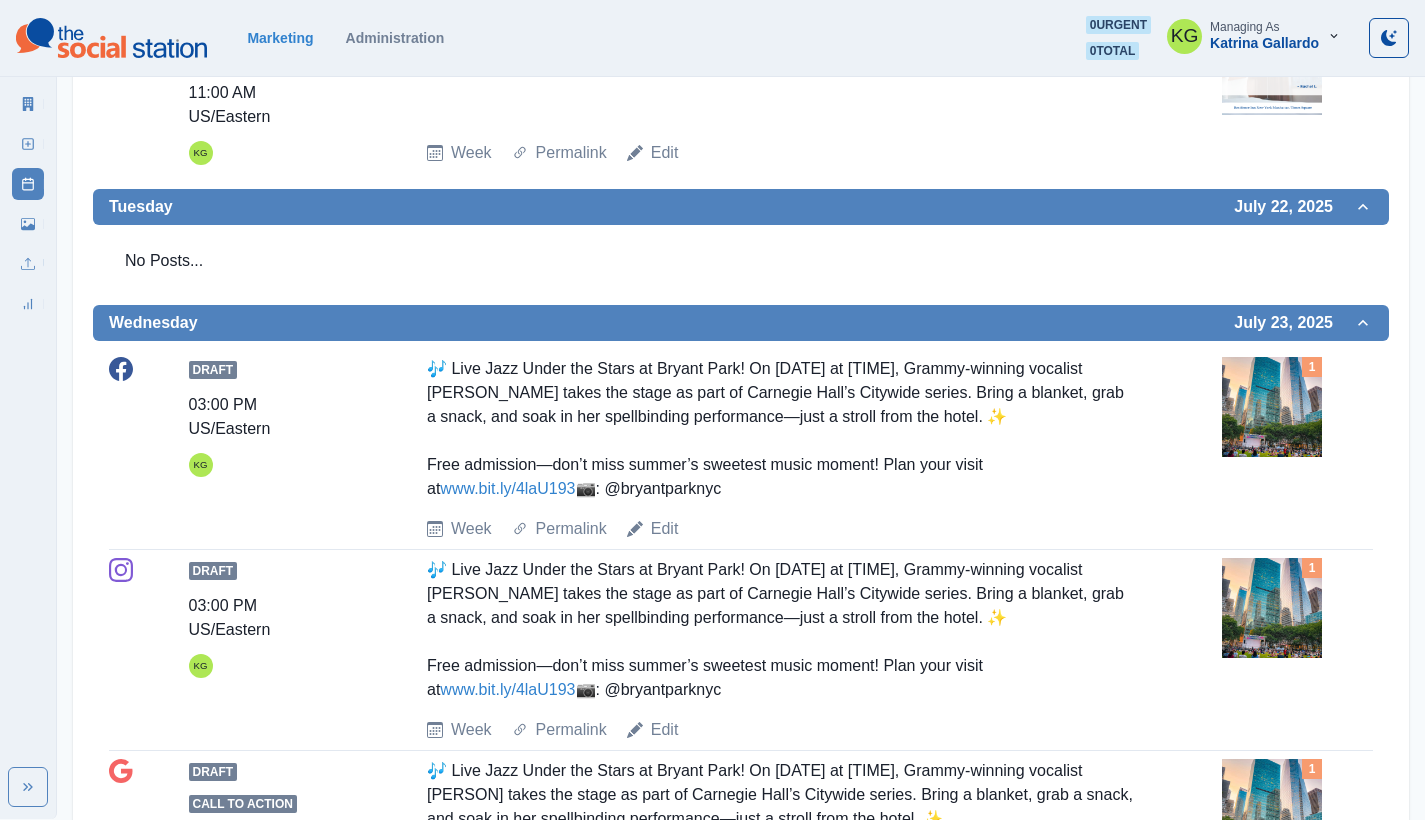 scroll, scrollTop: 0, scrollLeft: 0, axis: both 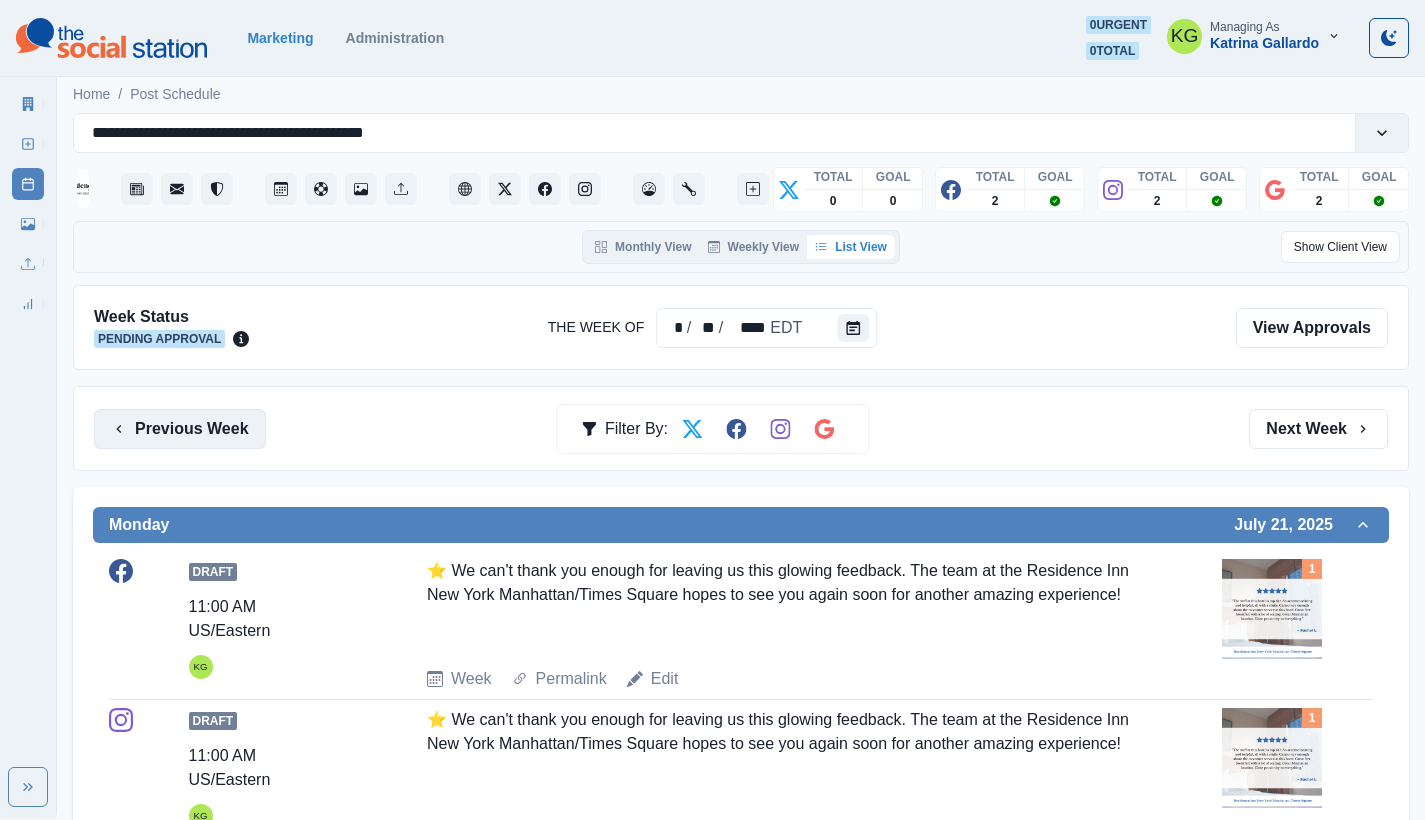 click on "Previous Week" at bounding box center [180, 429] 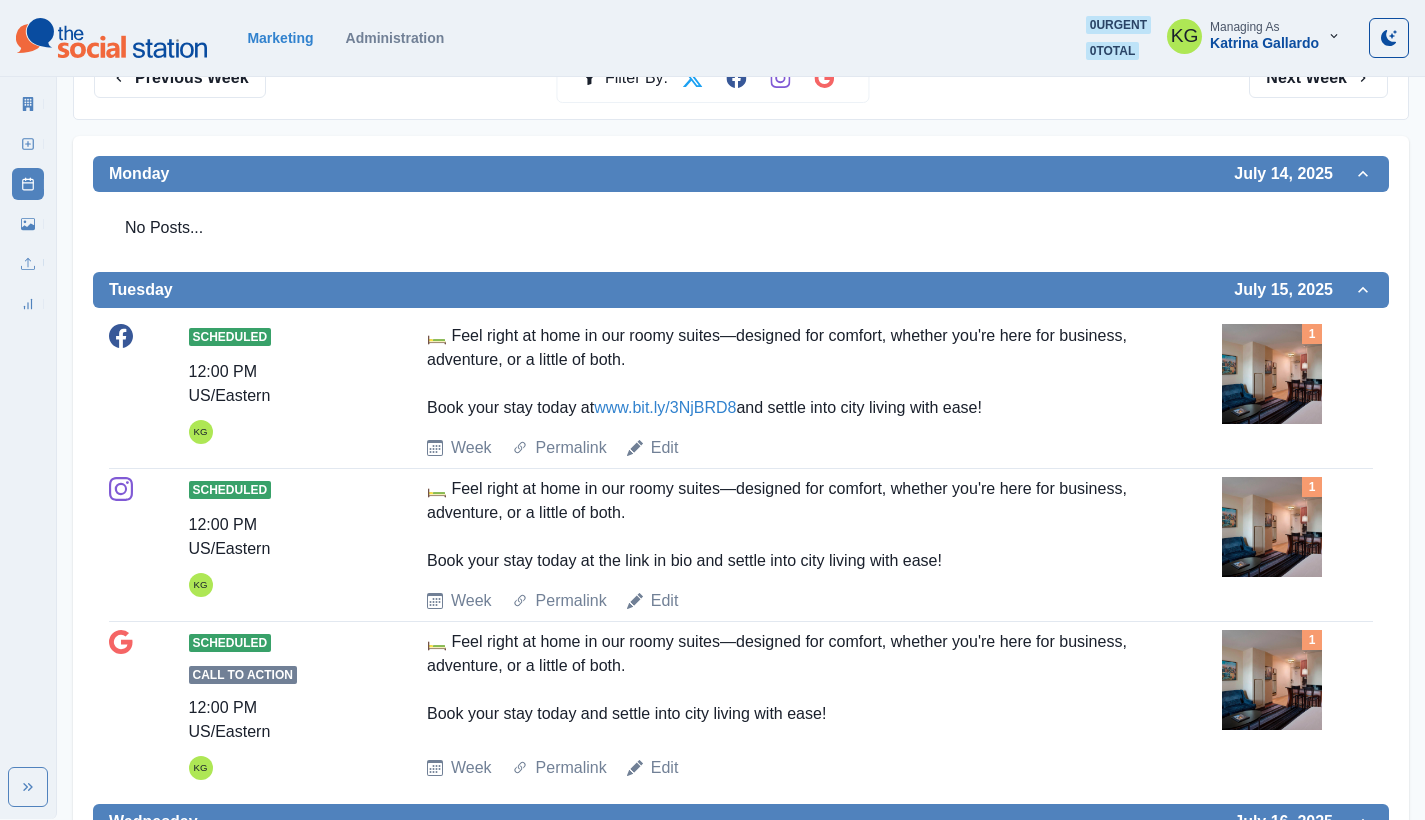 scroll, scrollTop: 0, scrollLeft: 0, axis: both 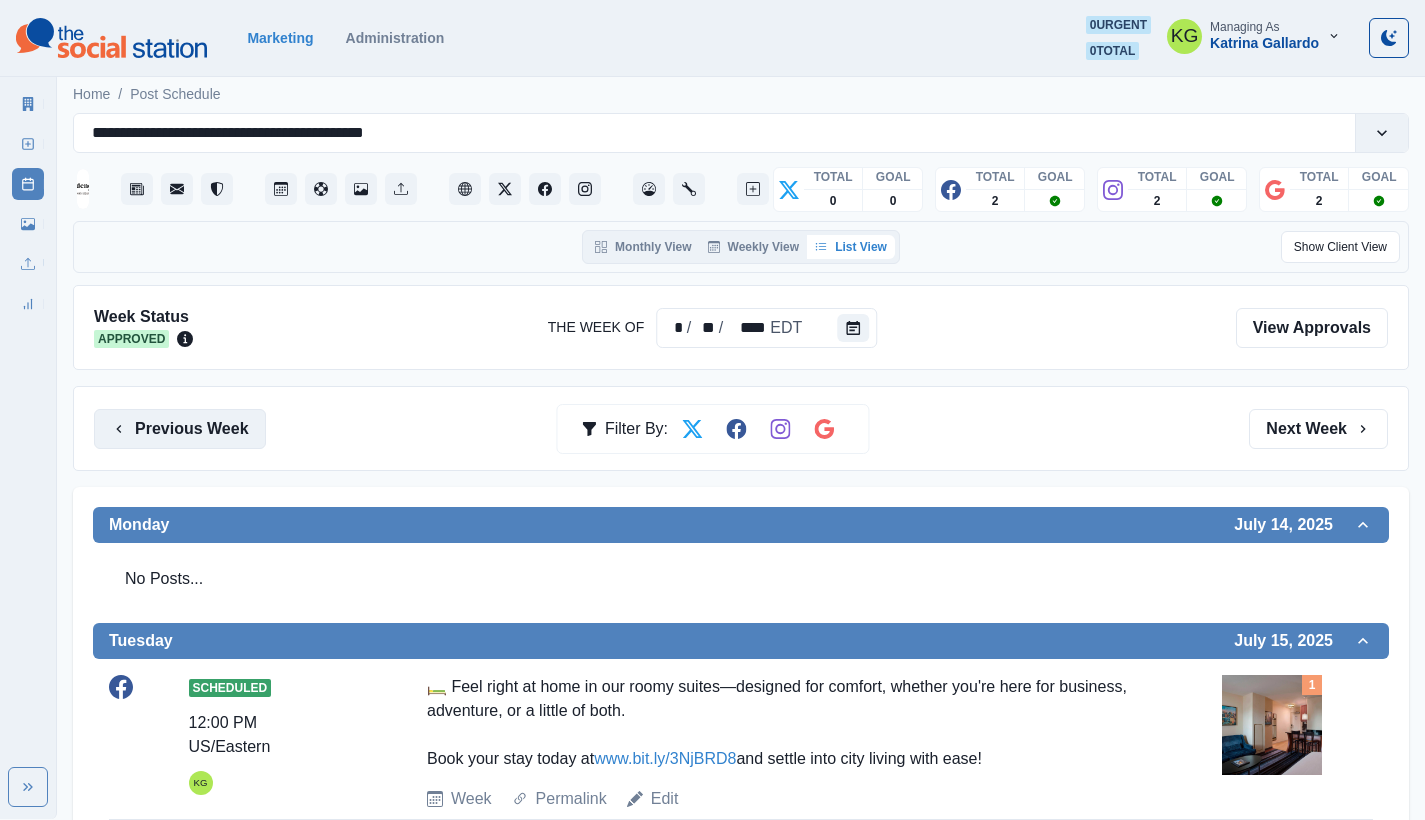 click on "Previous Week" at bounding box center (180, 429) 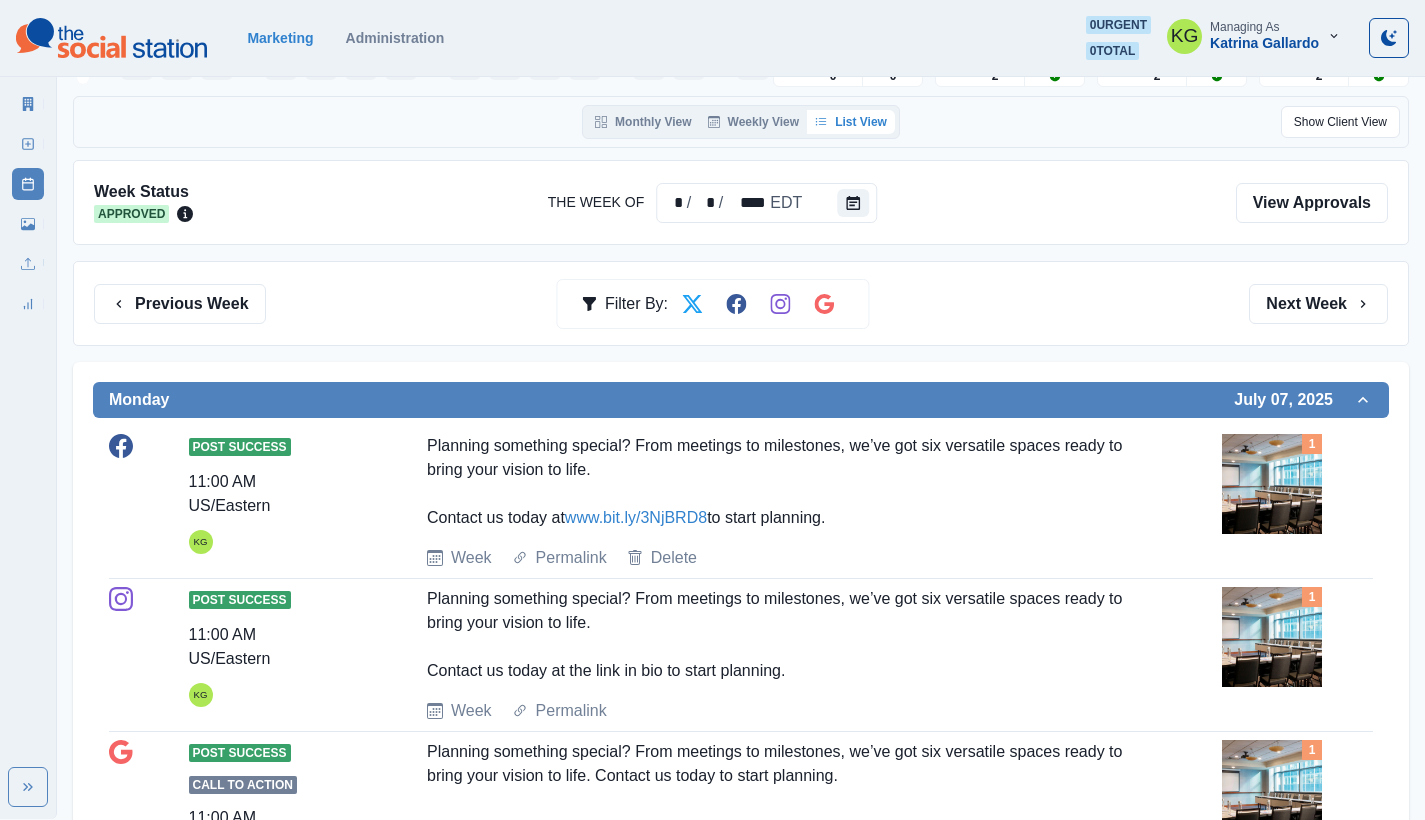 scroll, scrollTop: 0, scrollLeft: 0, axis: both 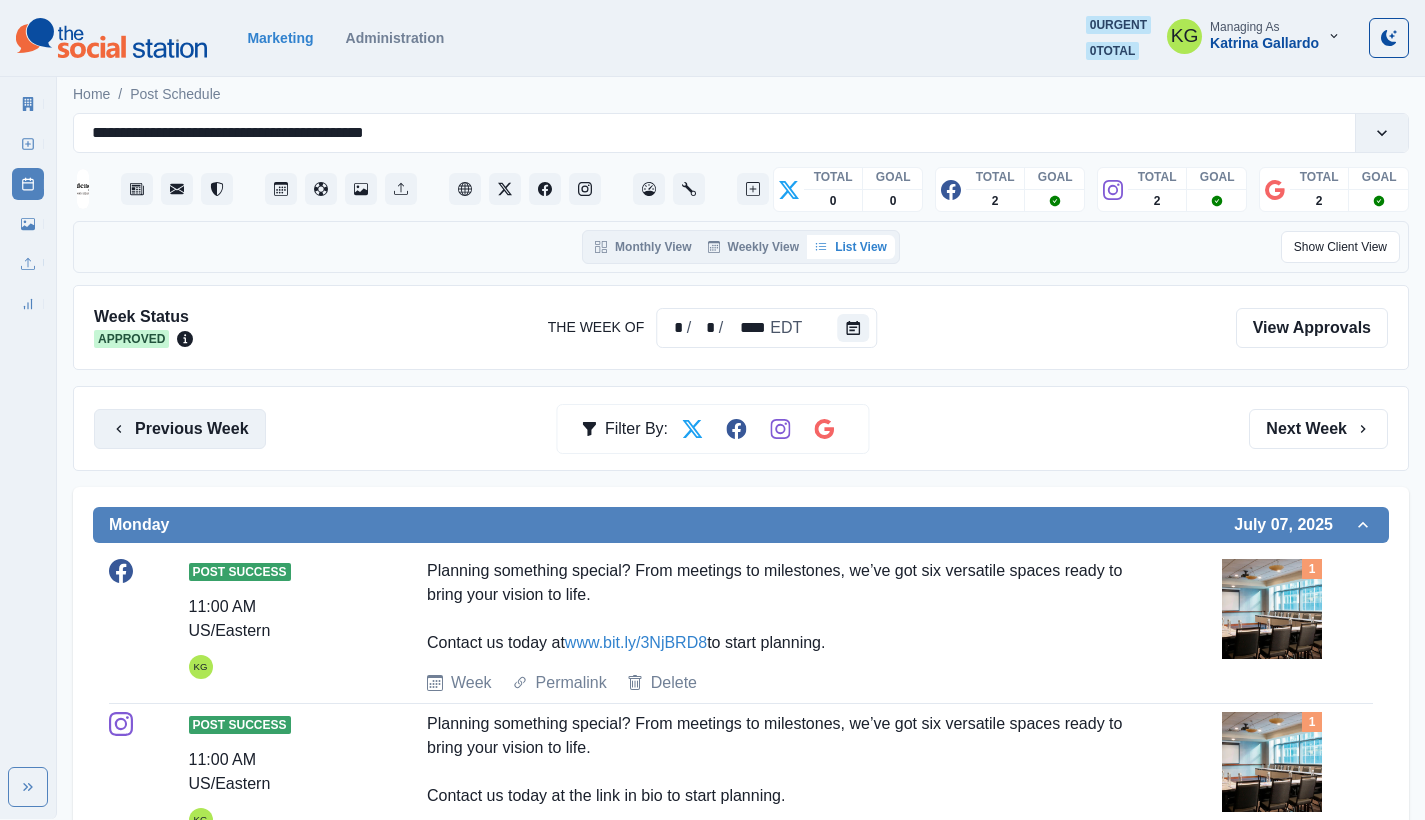 click on "Previous Week" at bounding box center (180, 429) 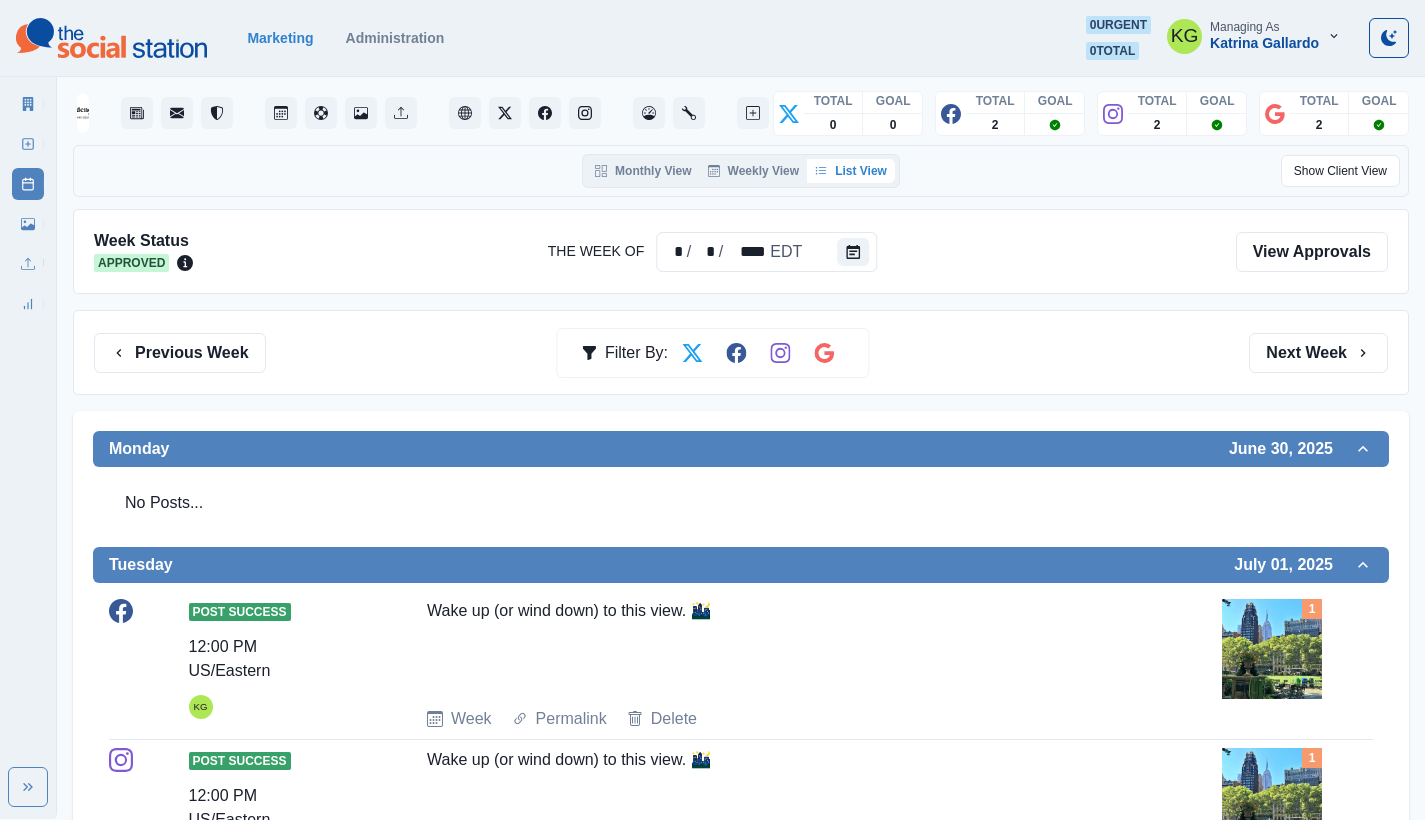 scroll, scrollTop: 0, scrollLeft: 0, axis: both 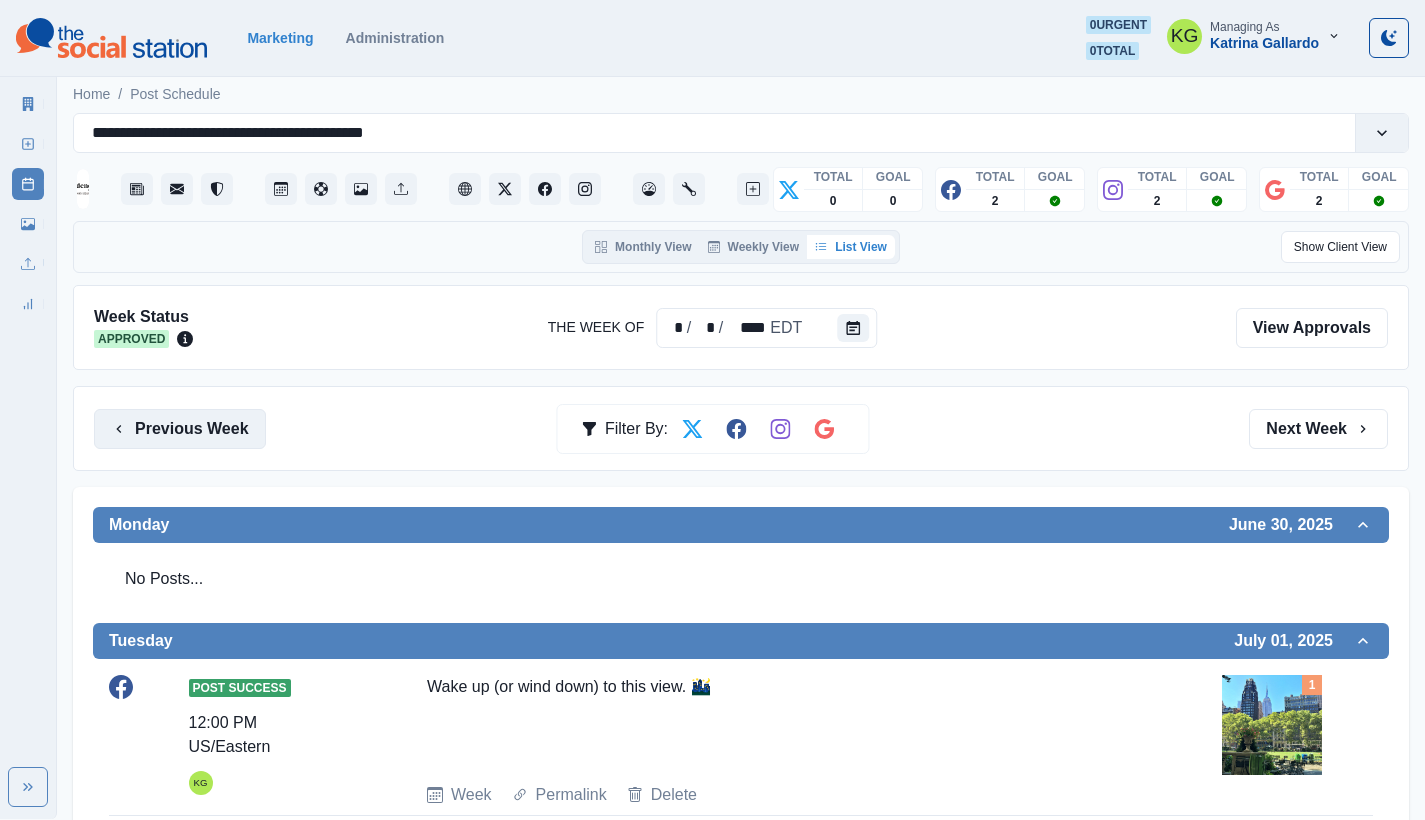 click on "Previous Week" at bounding box center [180, 429] 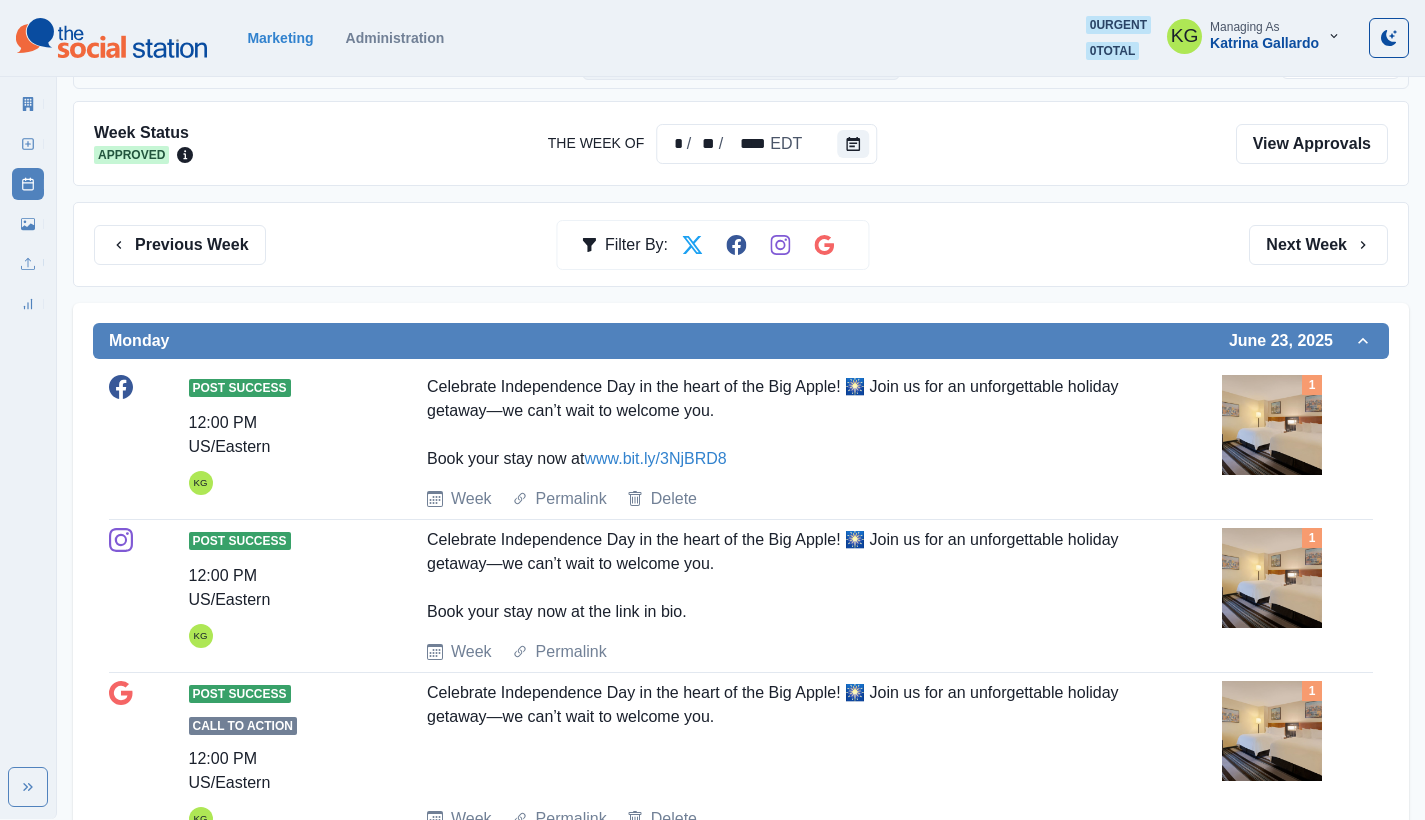 scroll, scrollTop: 0, scrollLeft: 0, axis: both 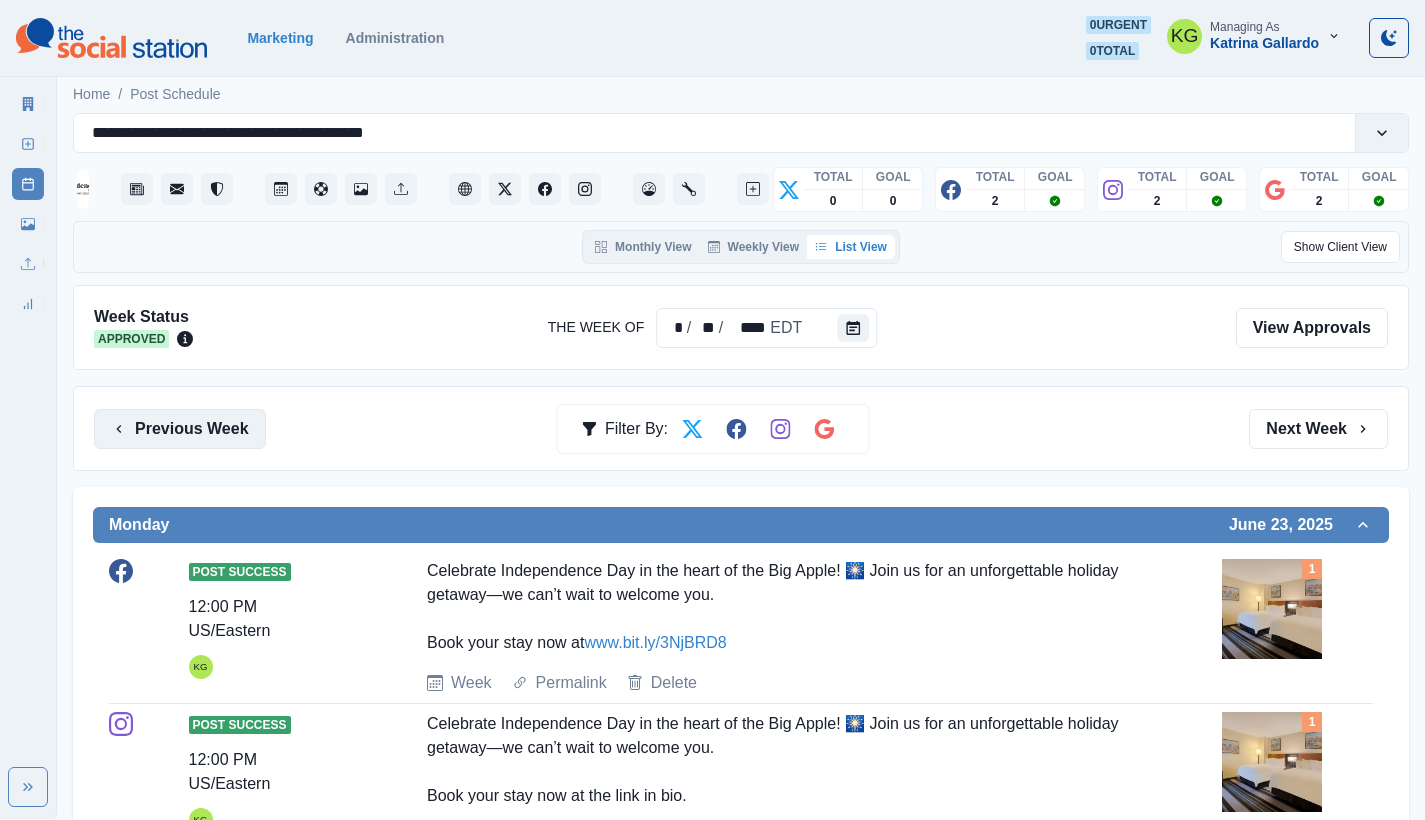 click on "Previous Week" at bounding box center (180, 429) 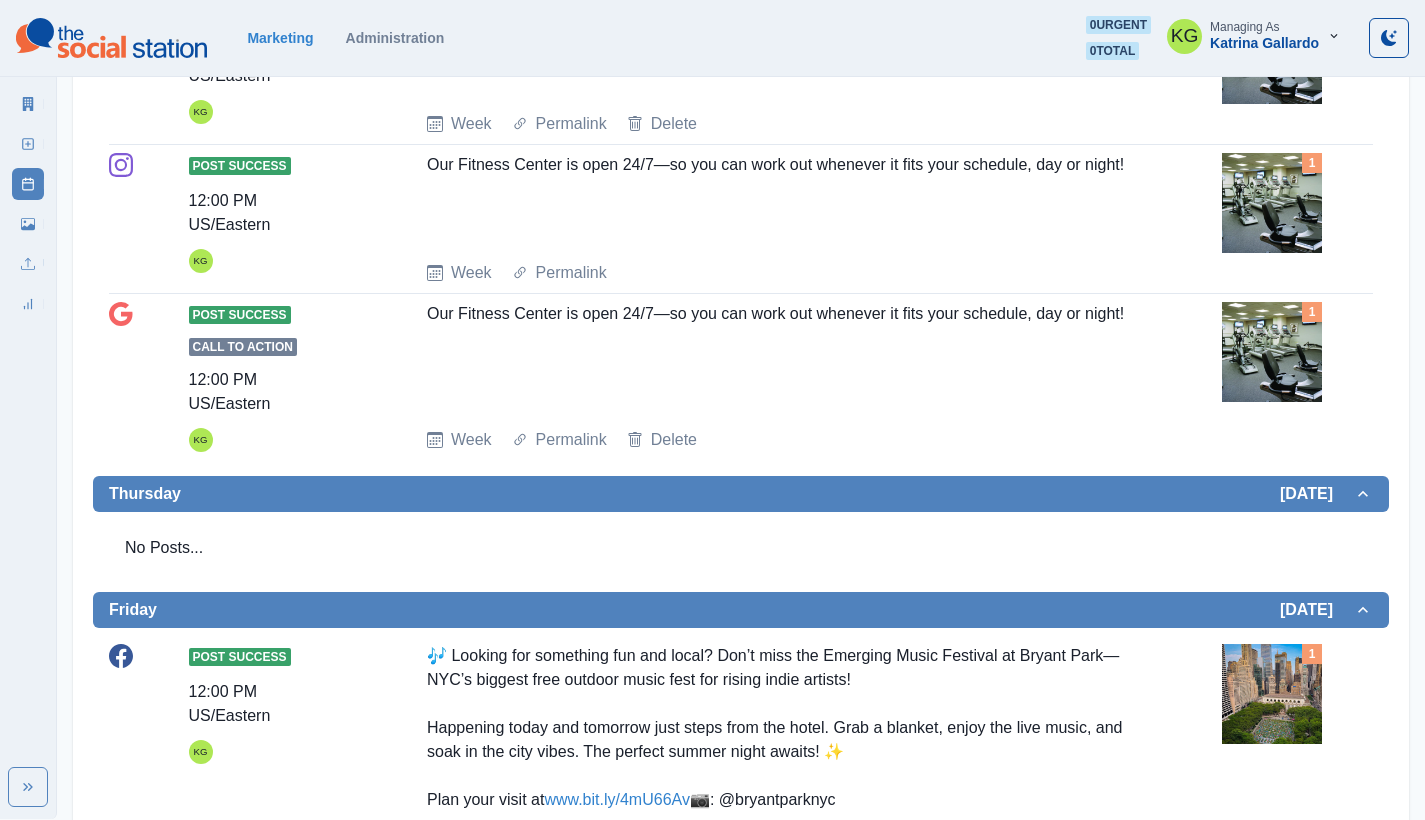 scroll, scrollTop: 791, scrollLeft: 0, axis: vertical 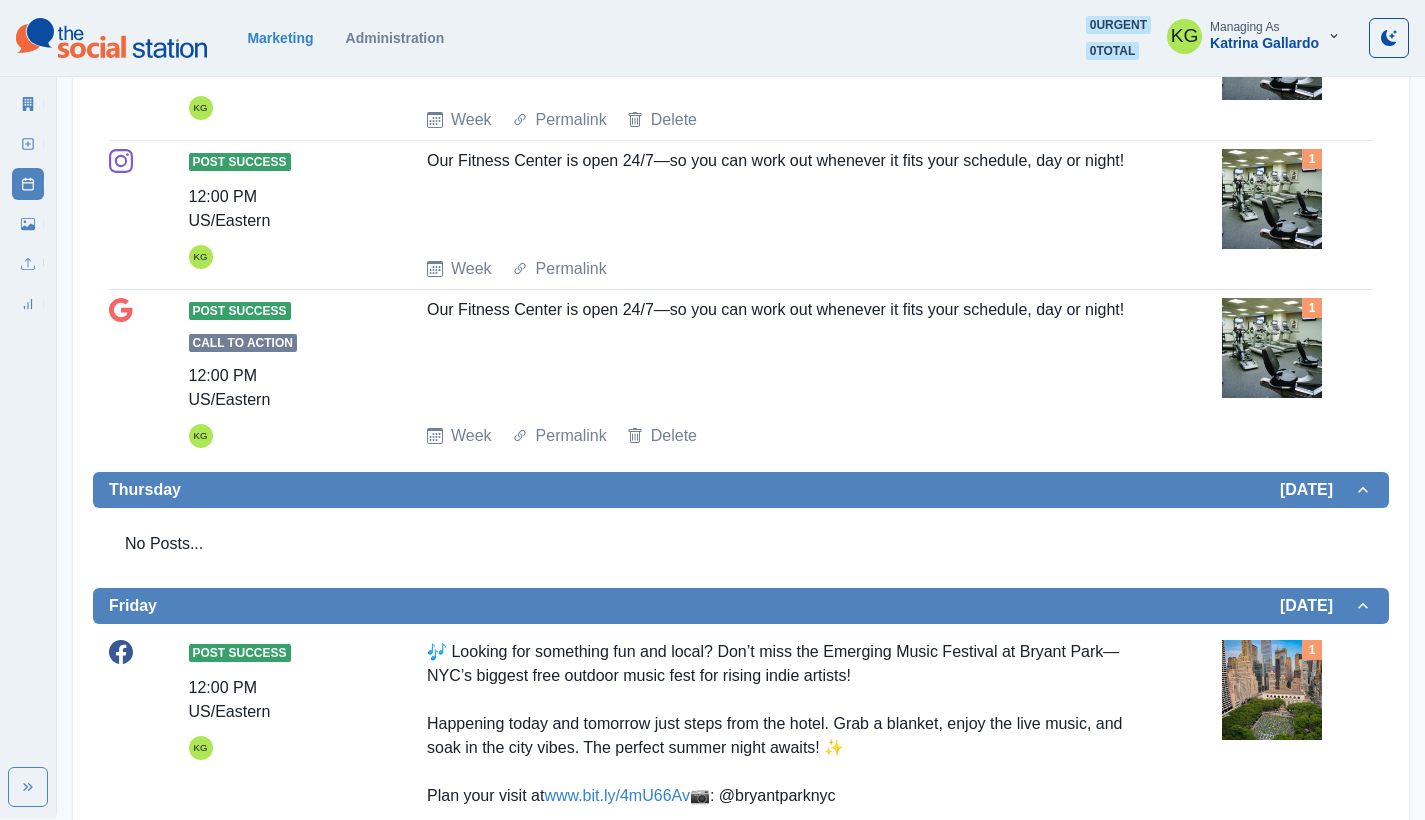 click at bounding box center [1272, 690] 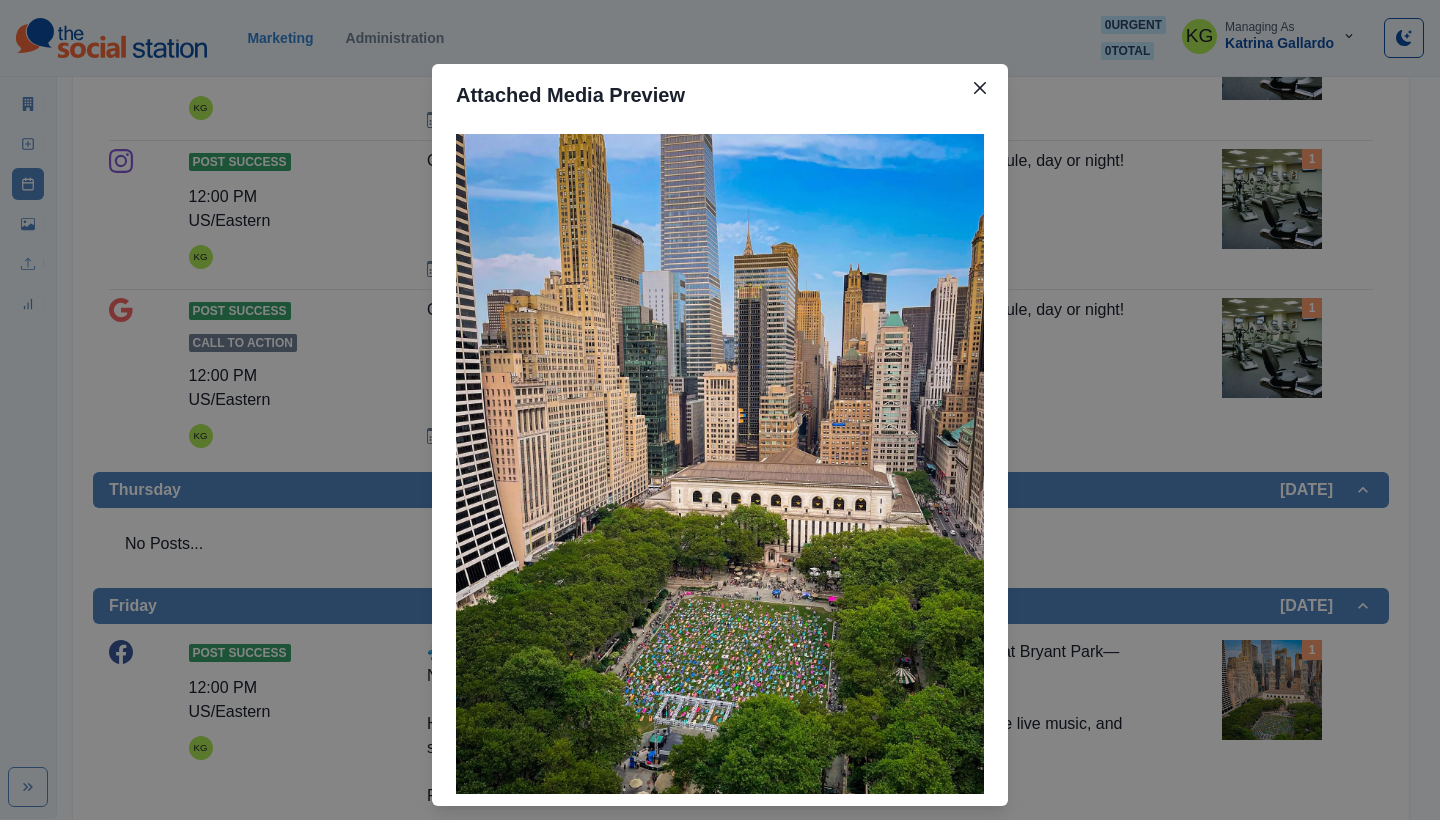 click on "Attached Media Preview" at bounding box center [720, 410] 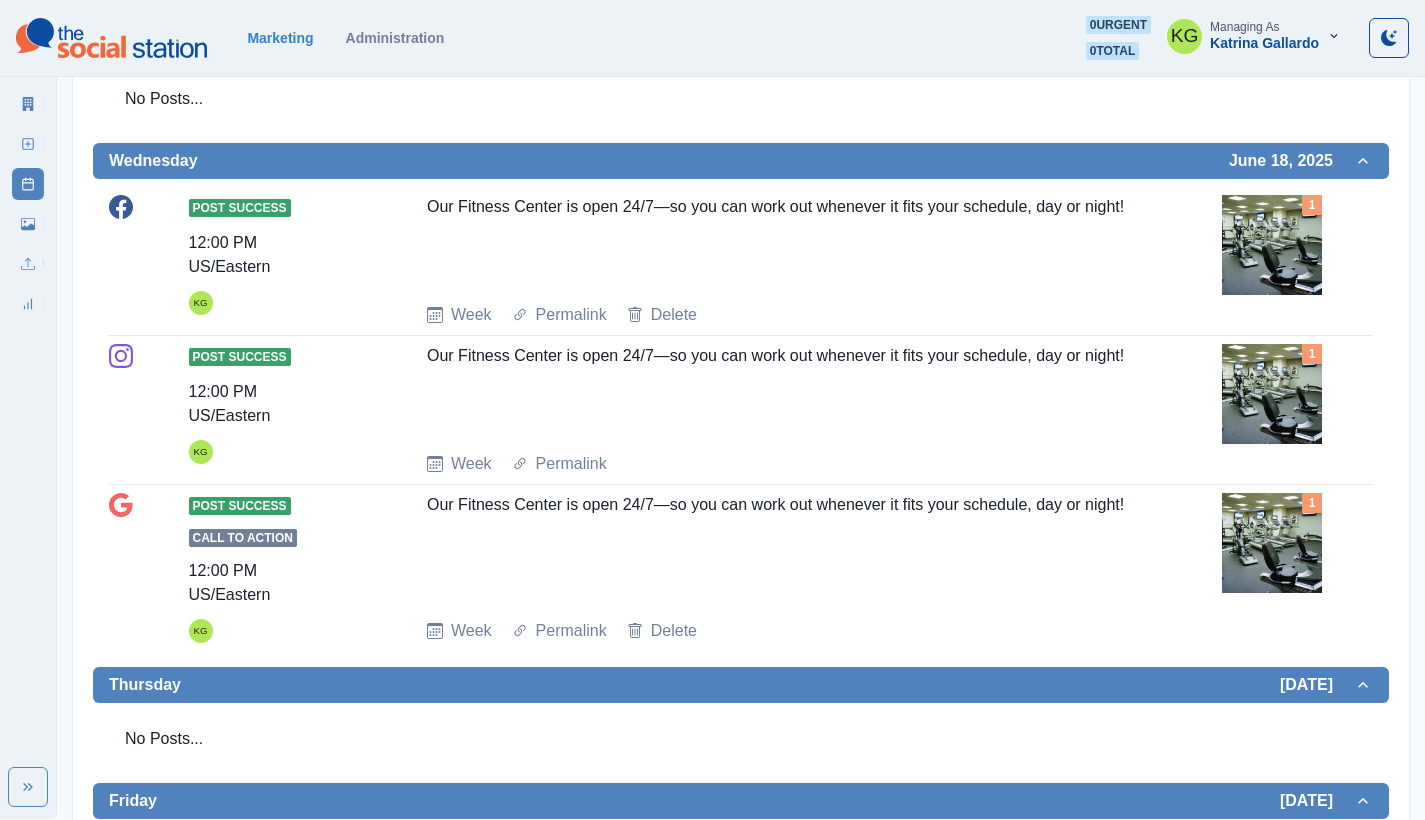 scroll, scrollTop: 0, scrollLeft: 0, axis: both 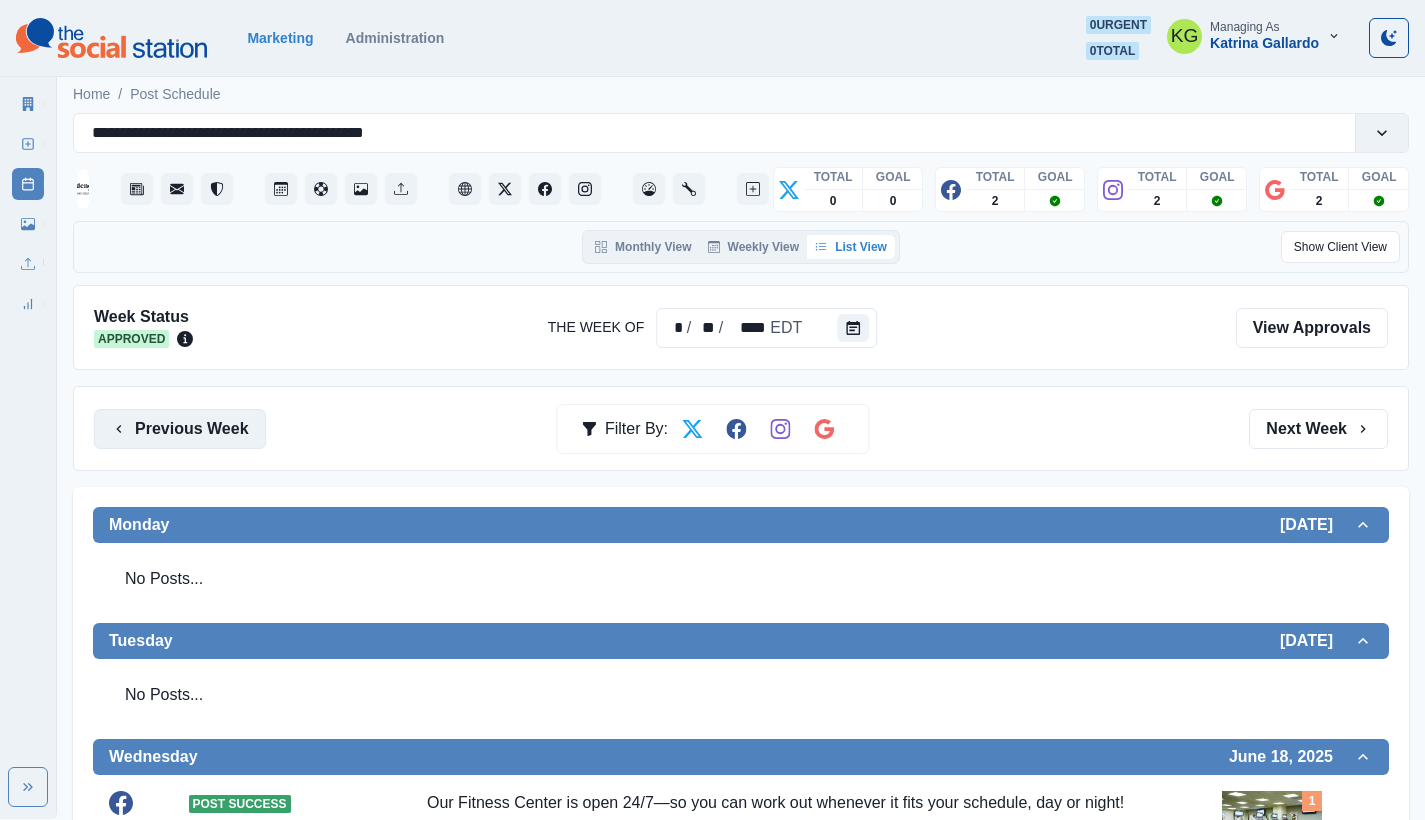 click on "Previous Week" at bounding box center [180, 429] 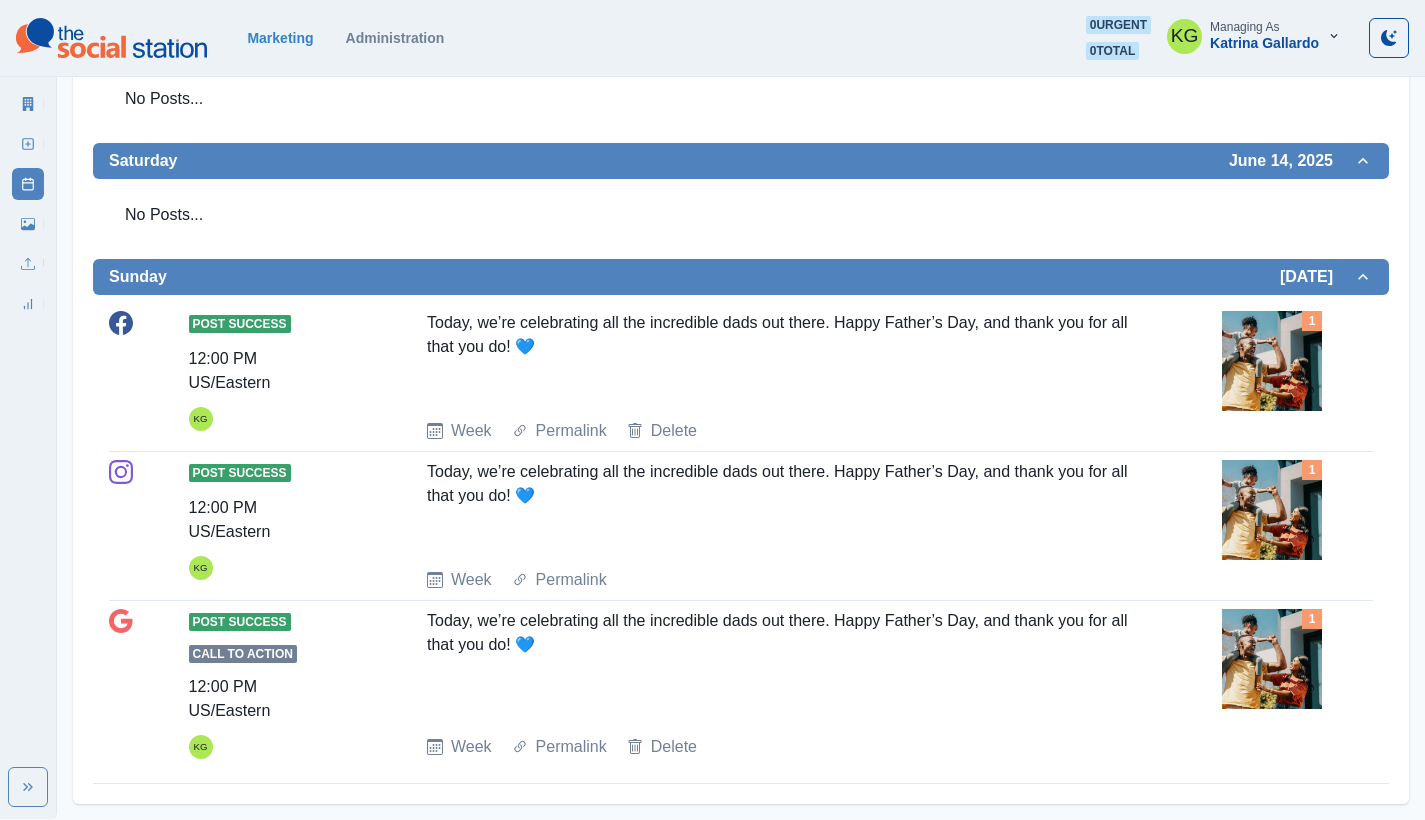 scroll, scrollTop: 33, scrollLeft: 0, axis: vertical 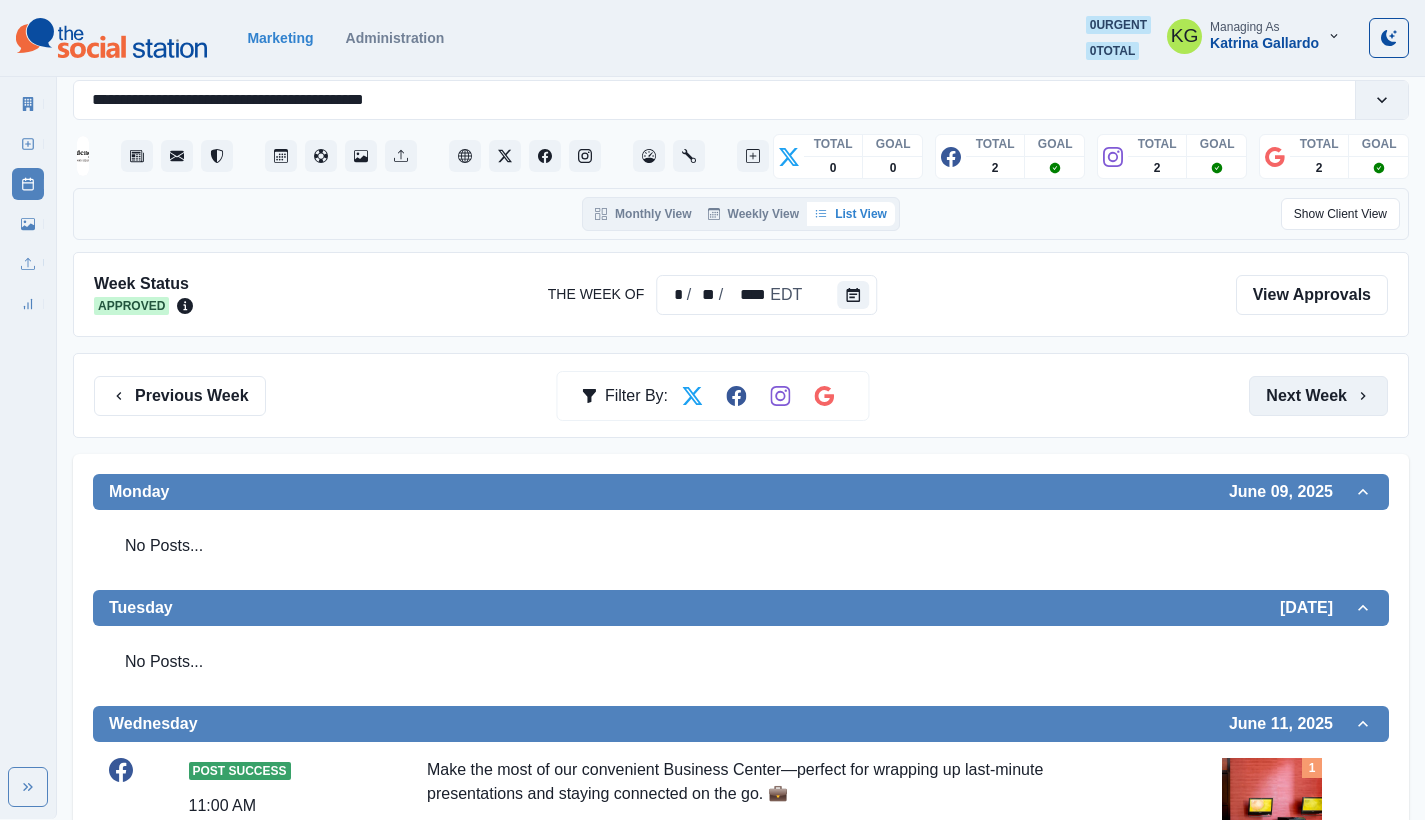 click on "Next Week" at bounding box center (1318, 396) 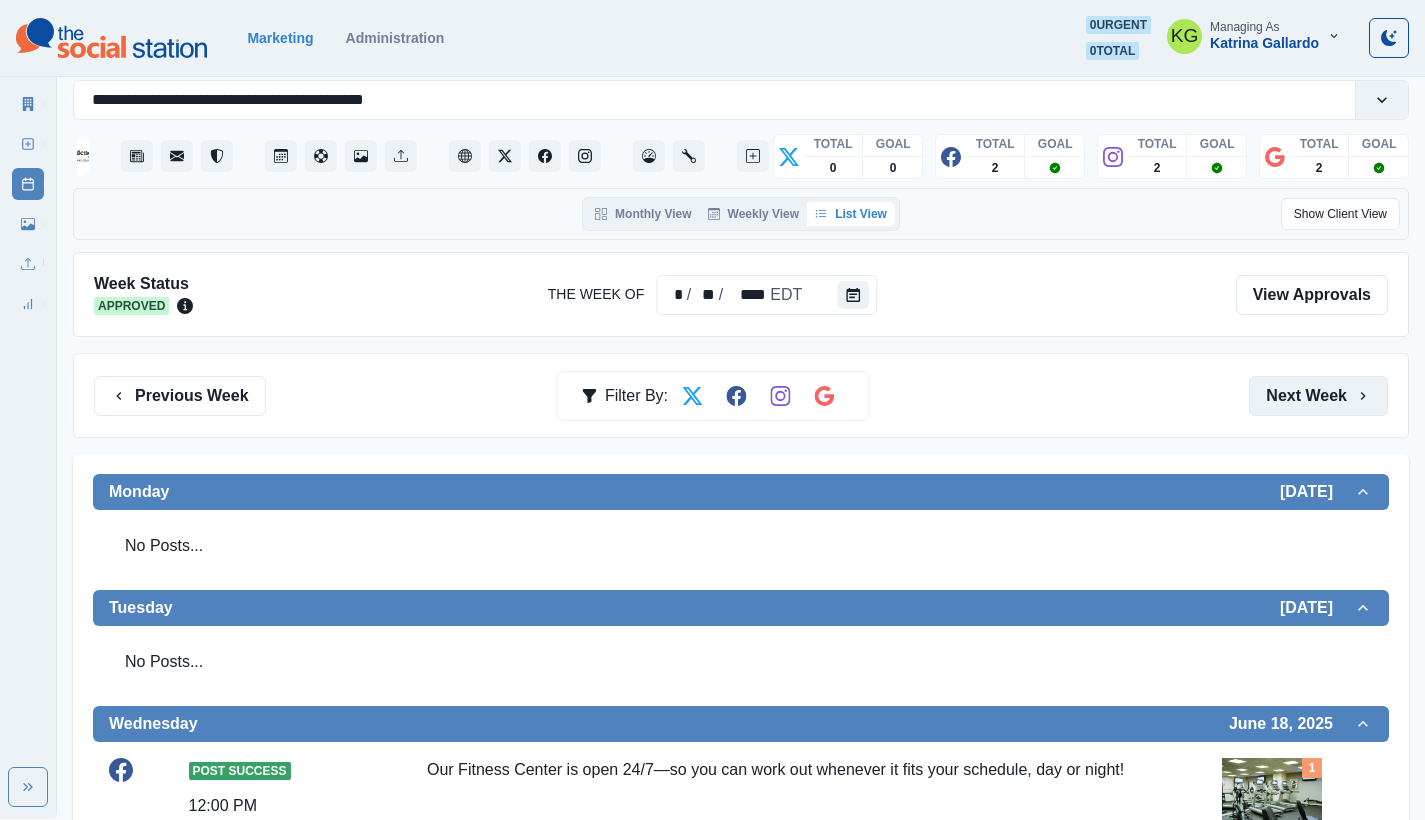 click on "Next Week" at bounding box center [1318, 396] 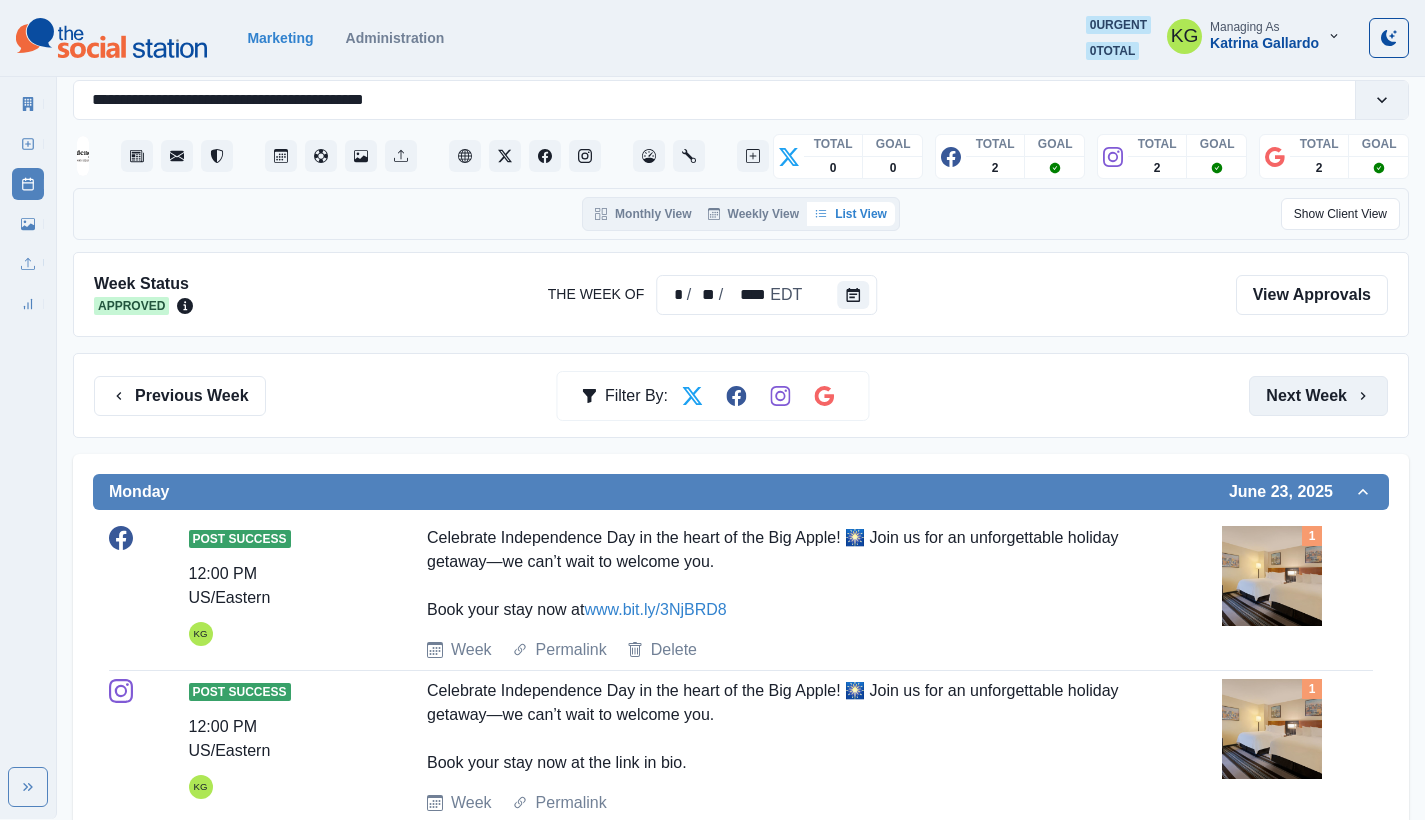click on "Next Week" at bounding box center (1318, 396) 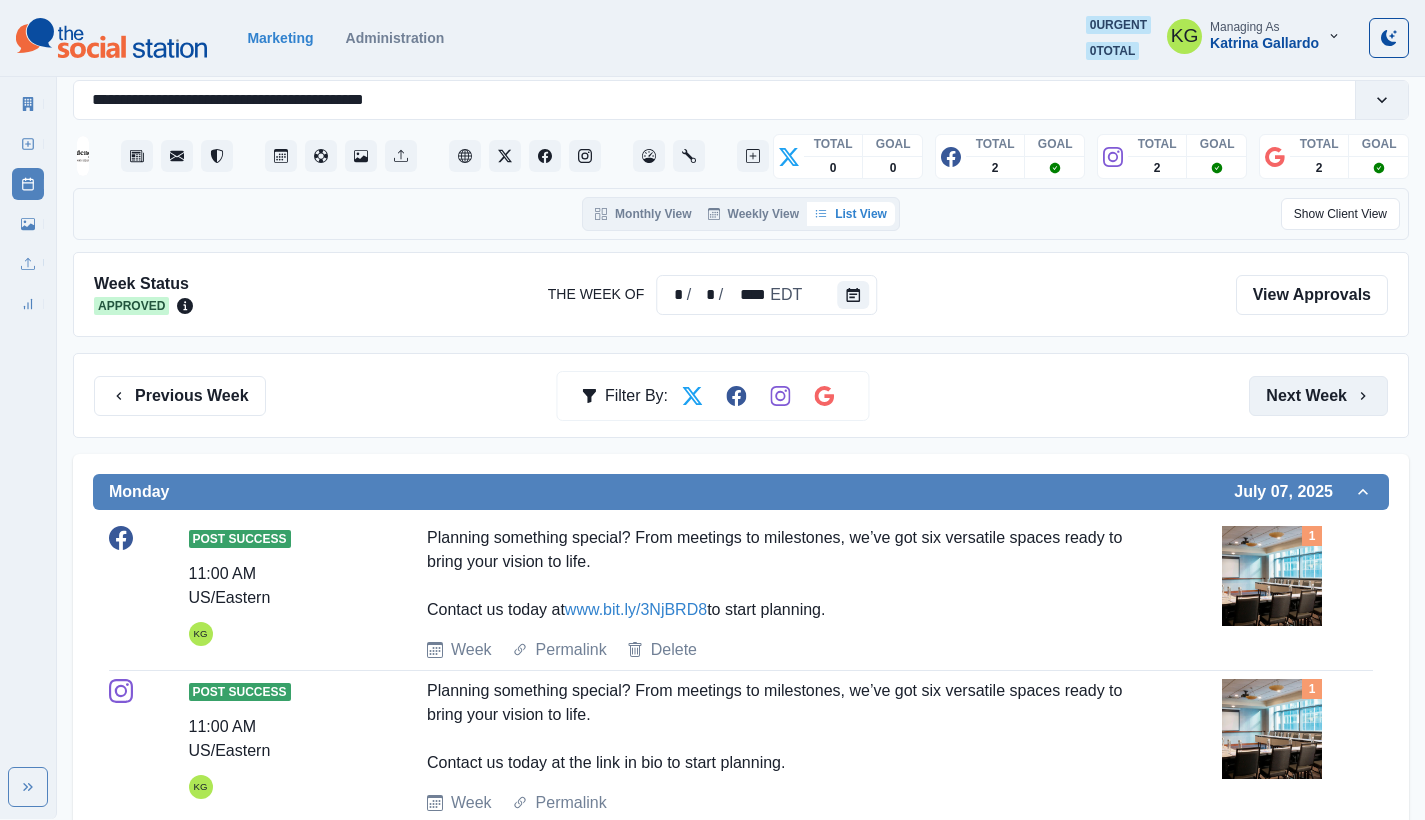 click on "Next Week" at bounding box center [1318, 396] 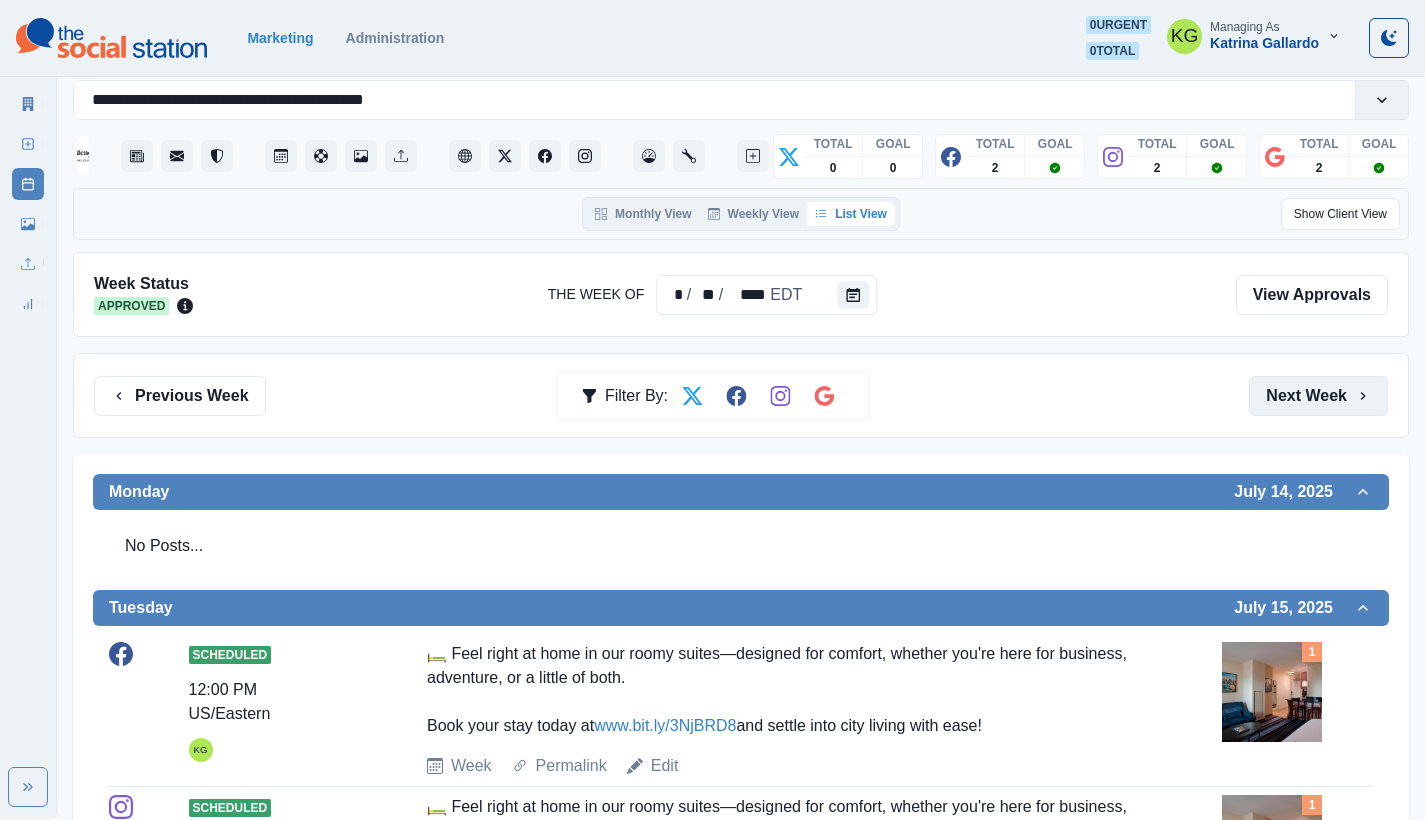 click on "Next Week" at bounding box center [1318, 396] 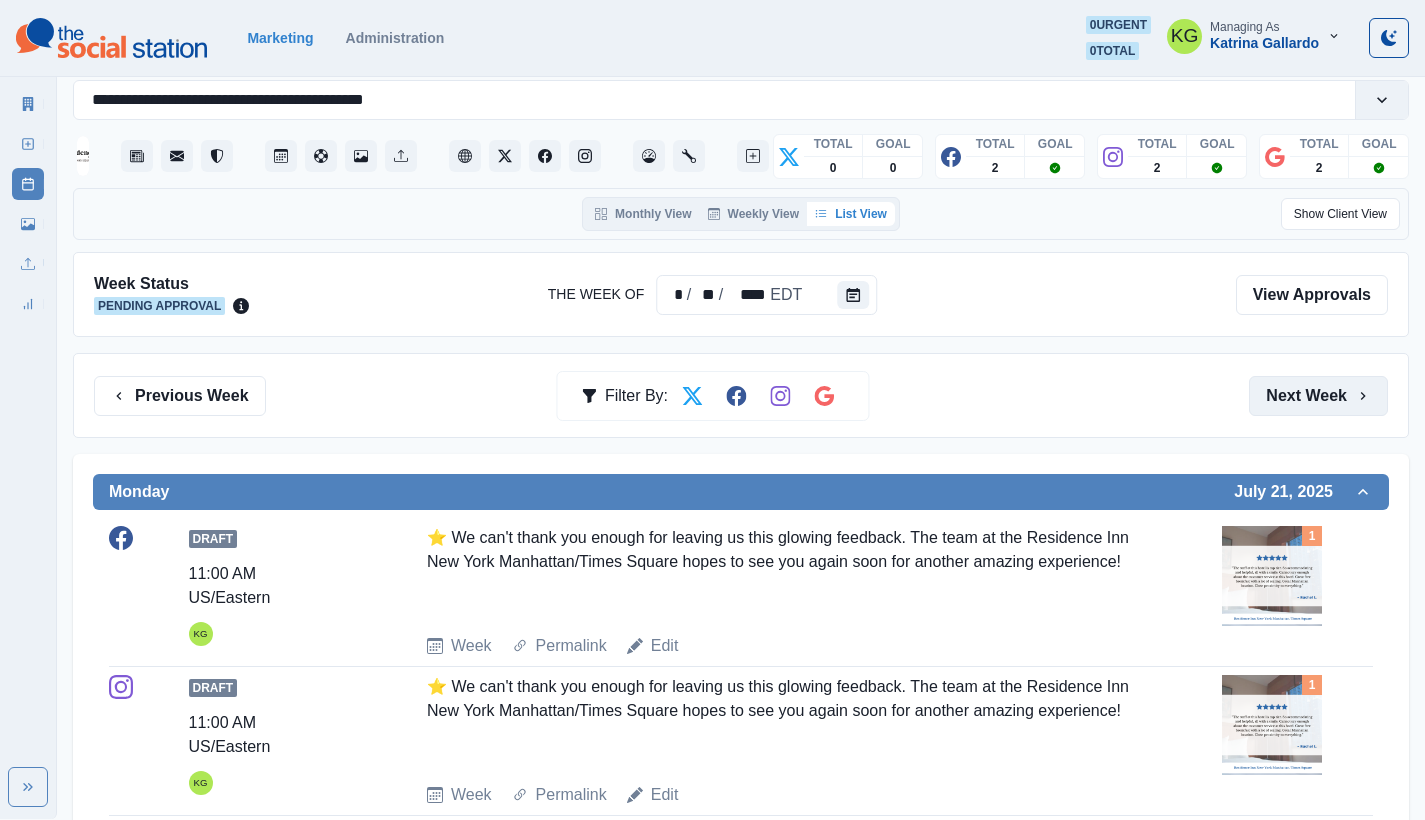 click on "Next Week" at bounding box center [1318, 396] 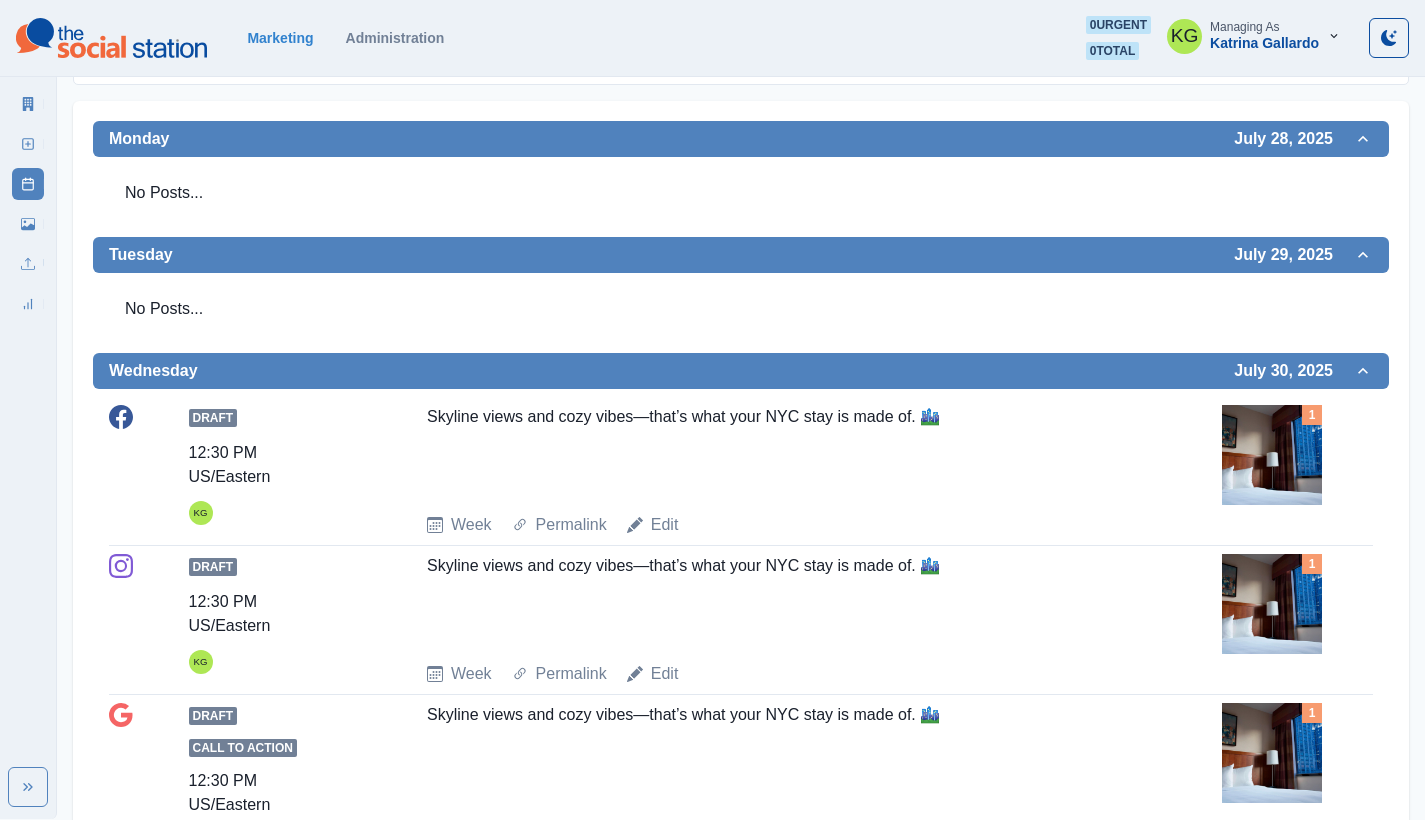 scroll, scrollTop: 61, scrollLeft: 0, axis: vertical 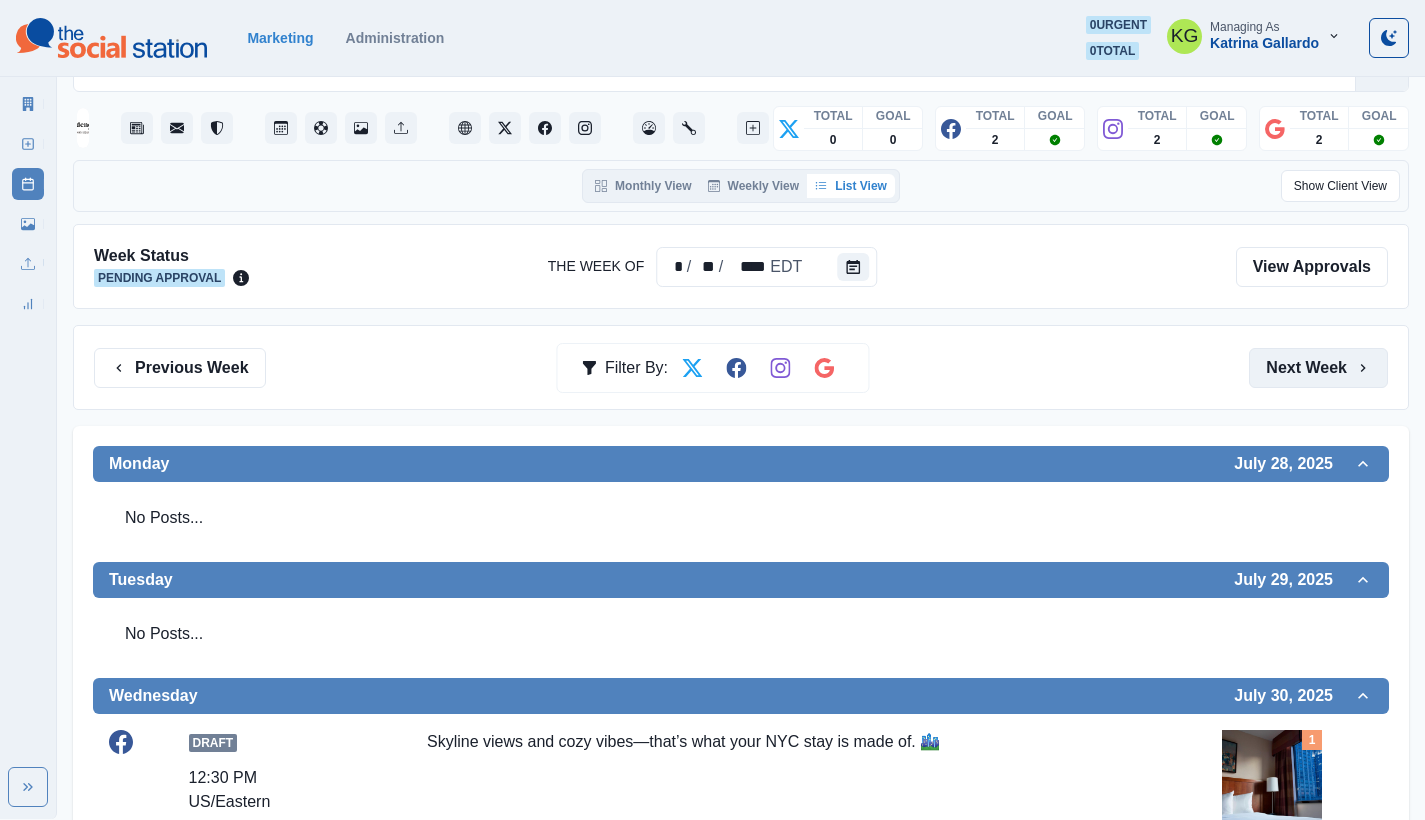 click on "Next Week" at bounding box center [1318, 368] 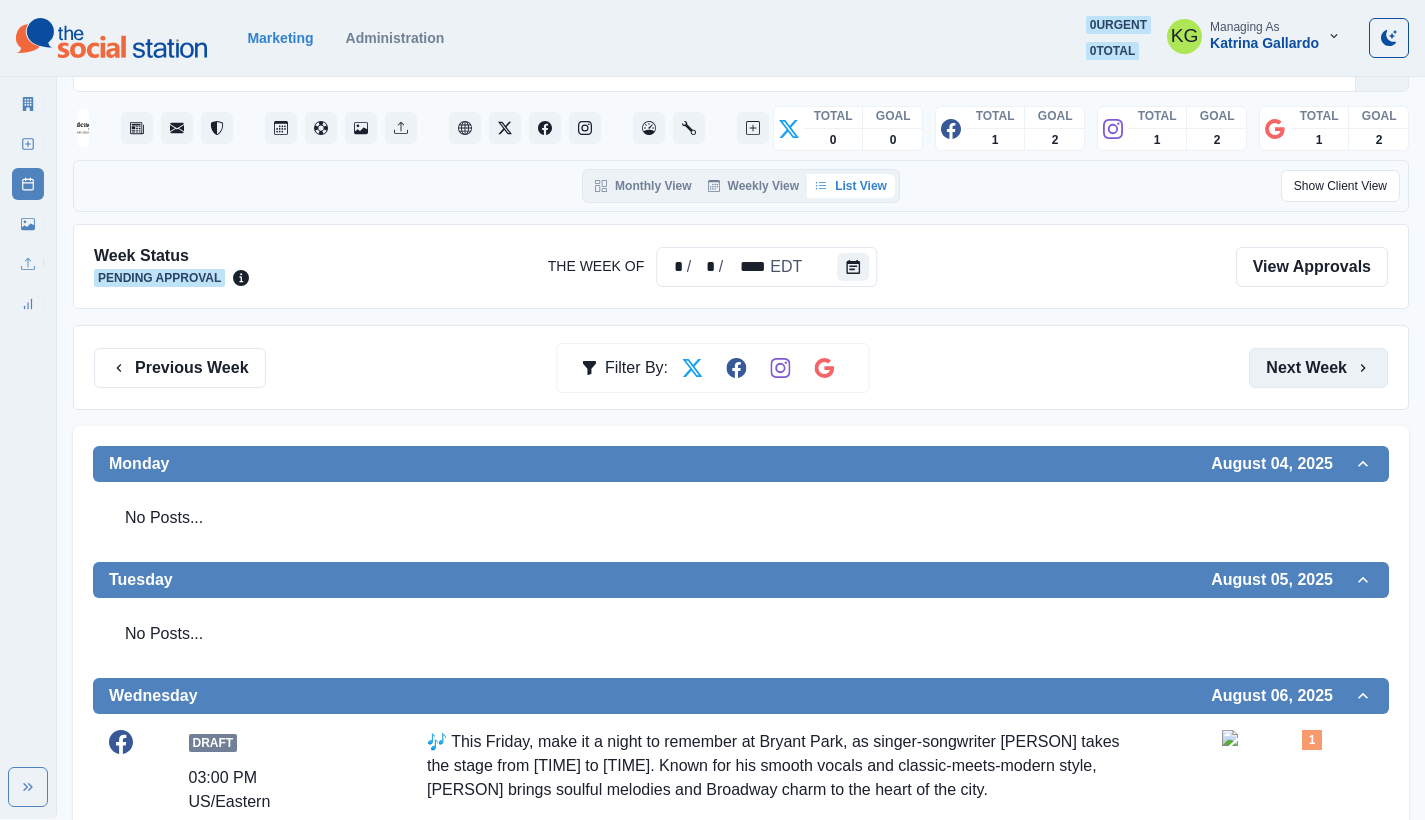 click on "Next Week" at bounding box center (1318, 368) 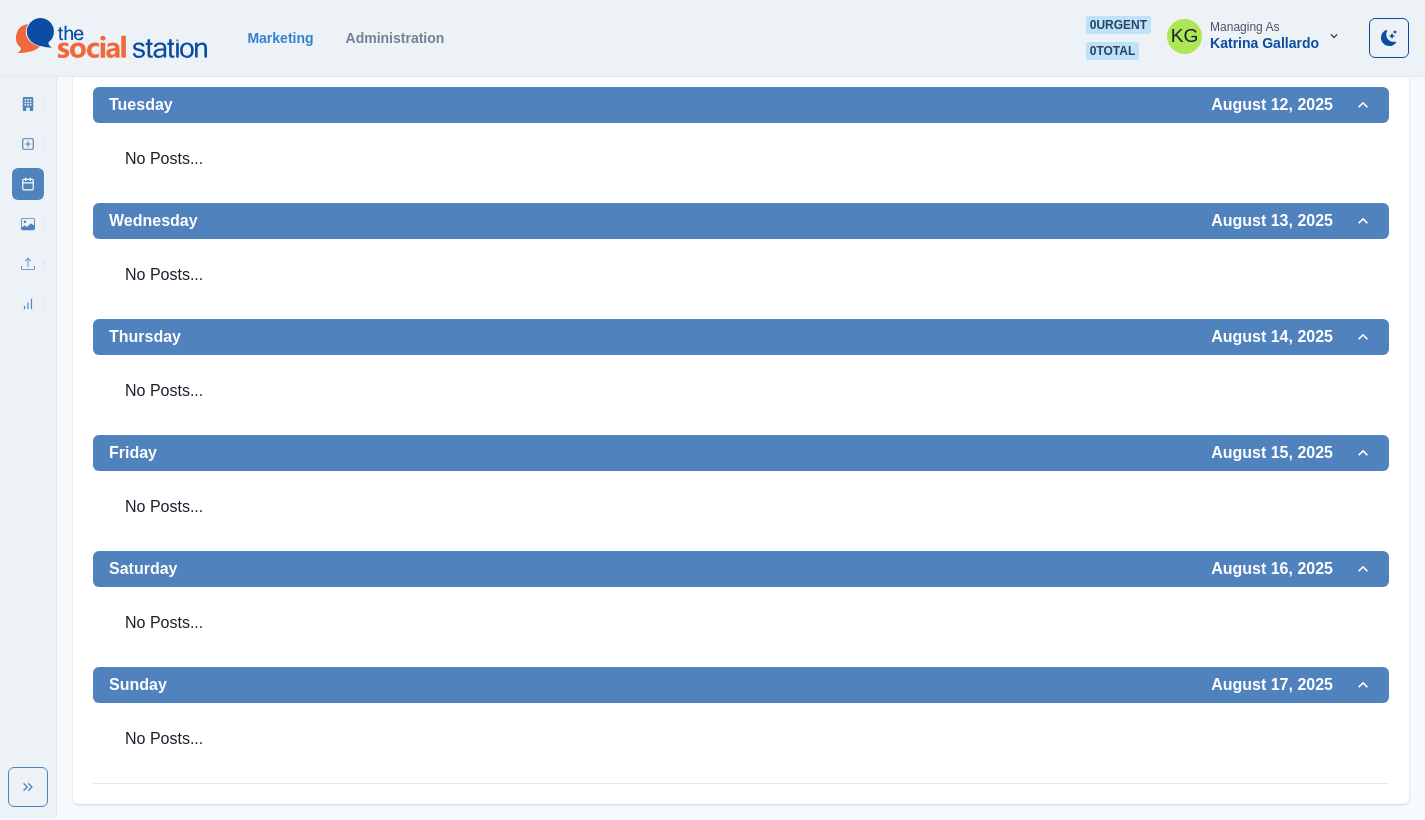 scroll, scrollTop: 106, scrollLeft: 0, axis: vertical 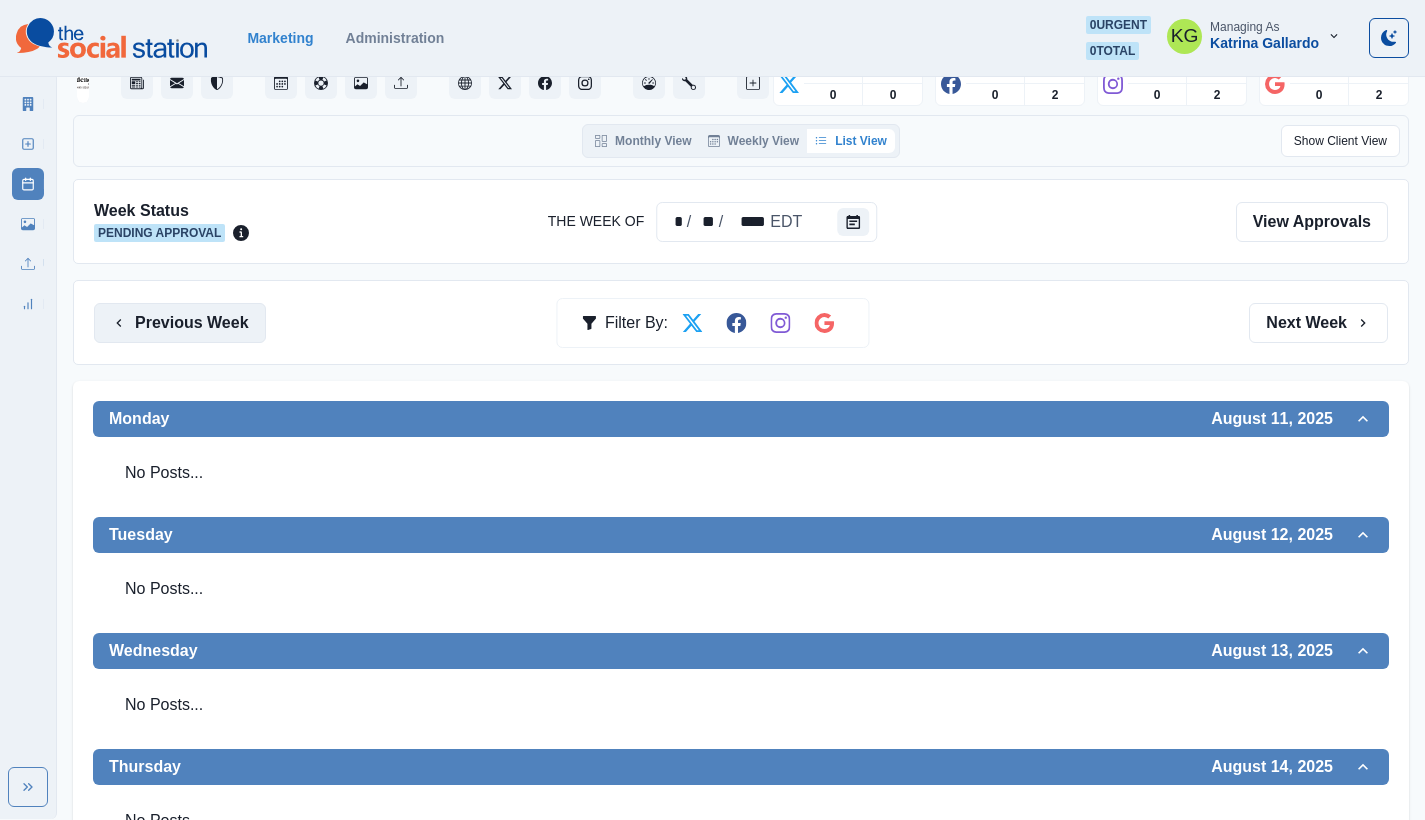 click on "Previous Week" at bounding box center (180, 323) 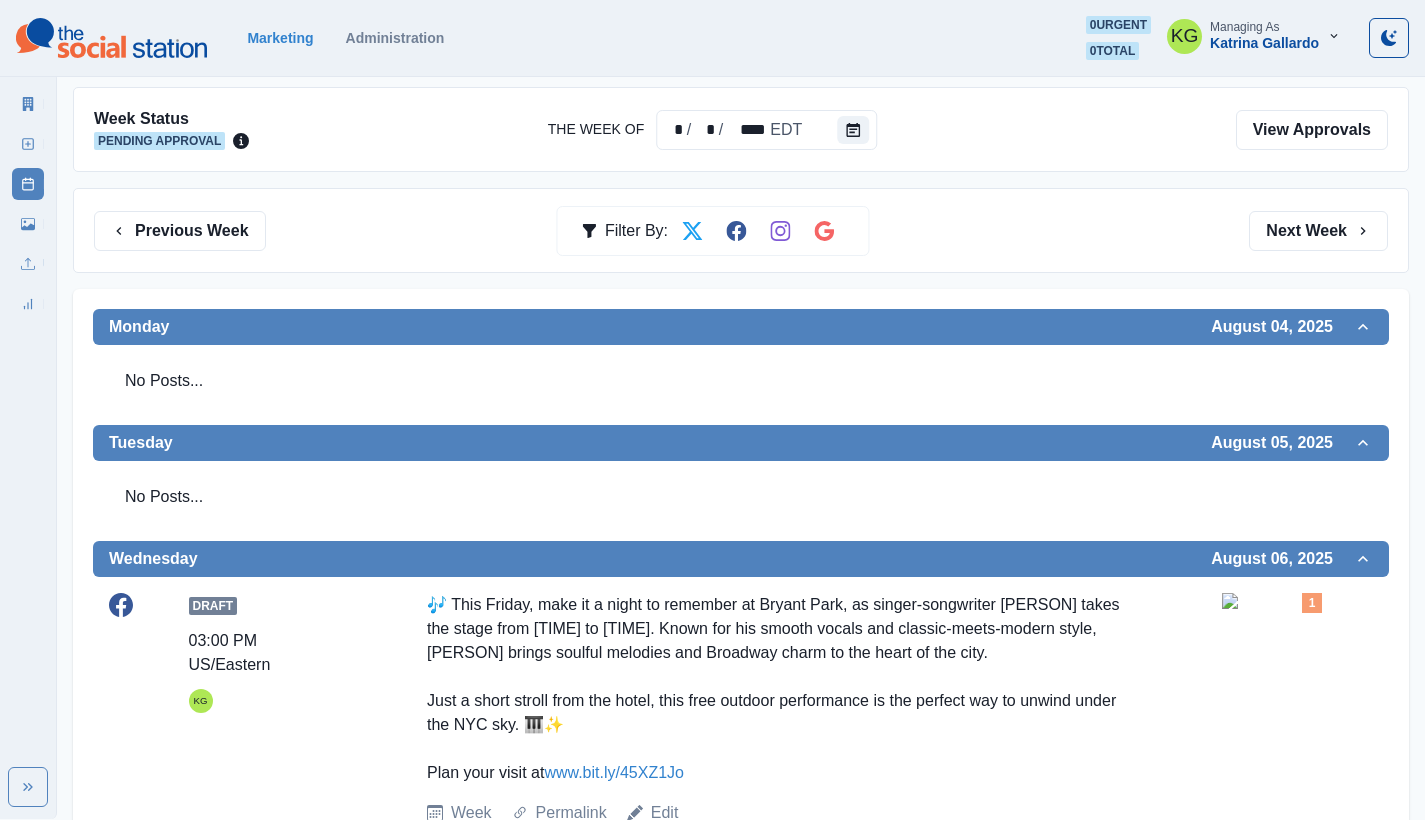 scroll, scrollTop: 0, scrollLeft: 0, axis: both 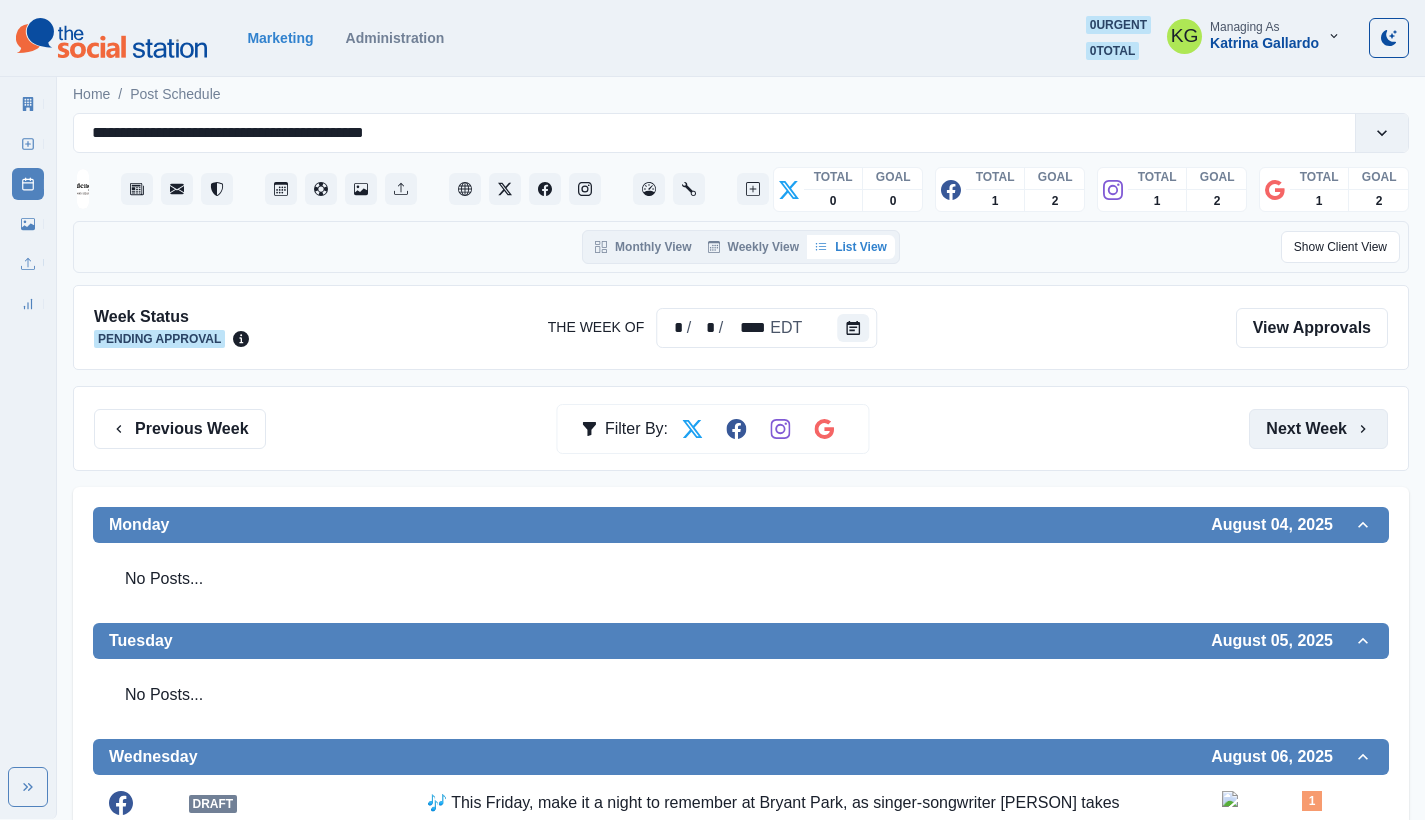 click on "Next Week" at bounding box center [1318, 429] 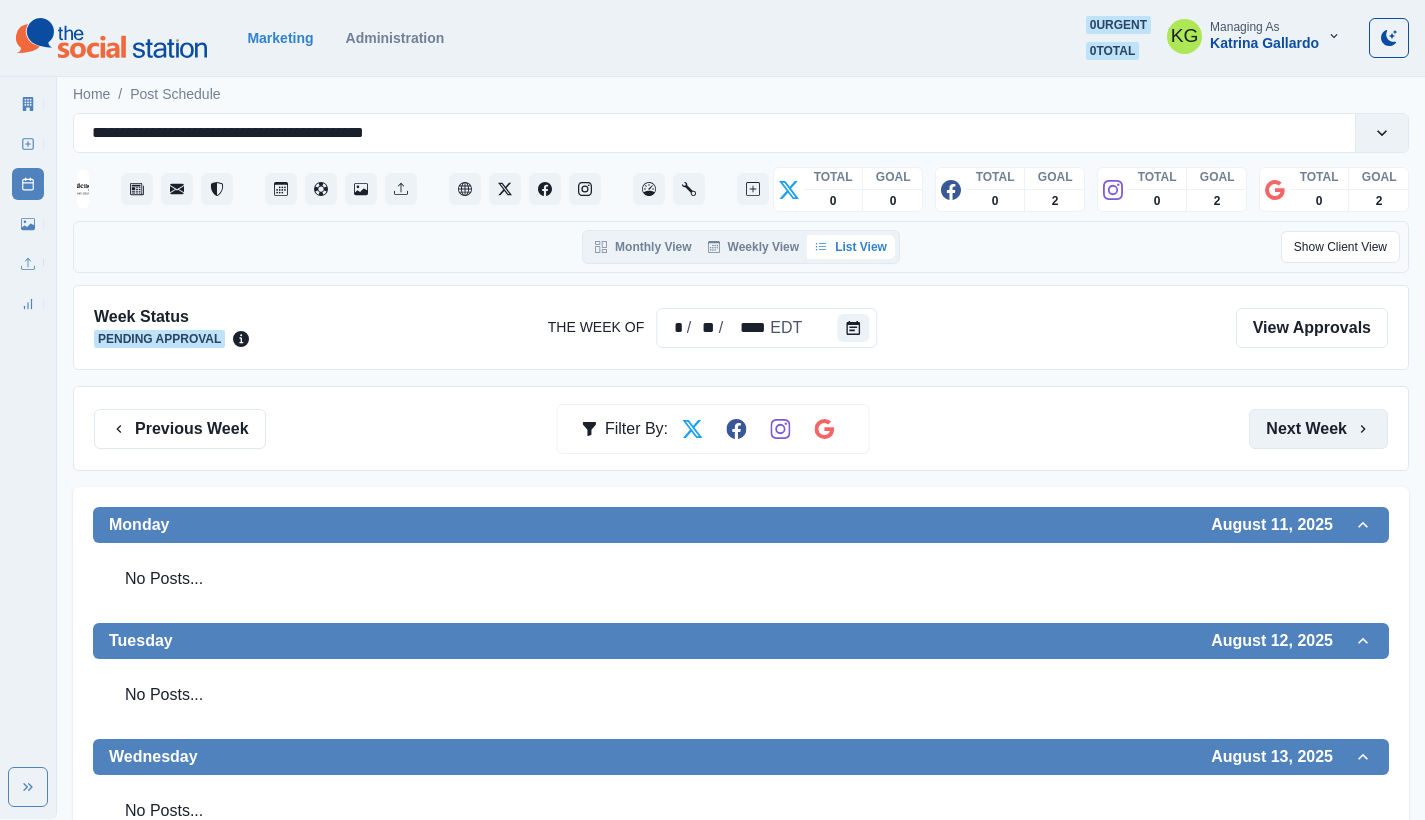 scroll, scrollTop: 187, scrollLeft: 0, axis: vertical 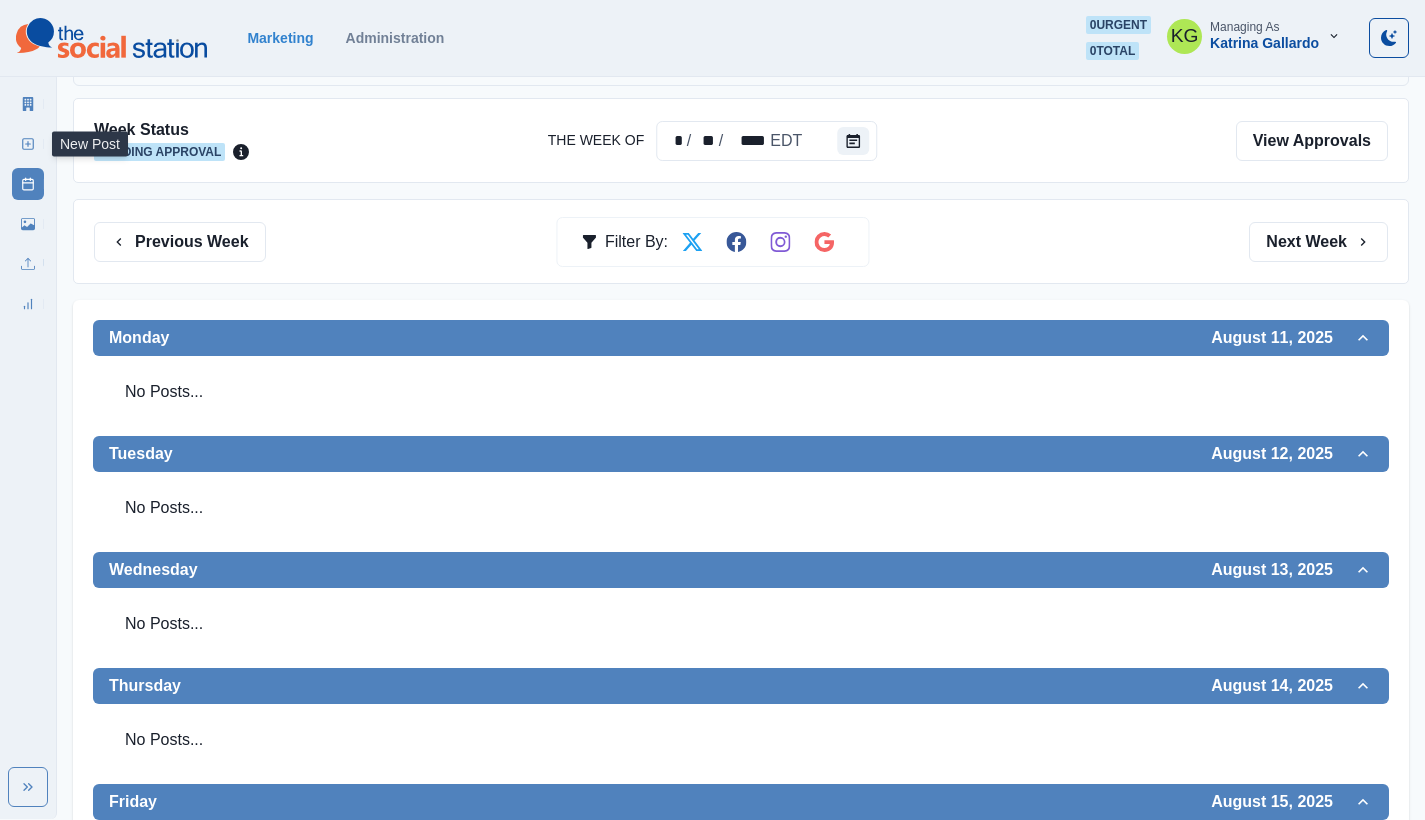 click 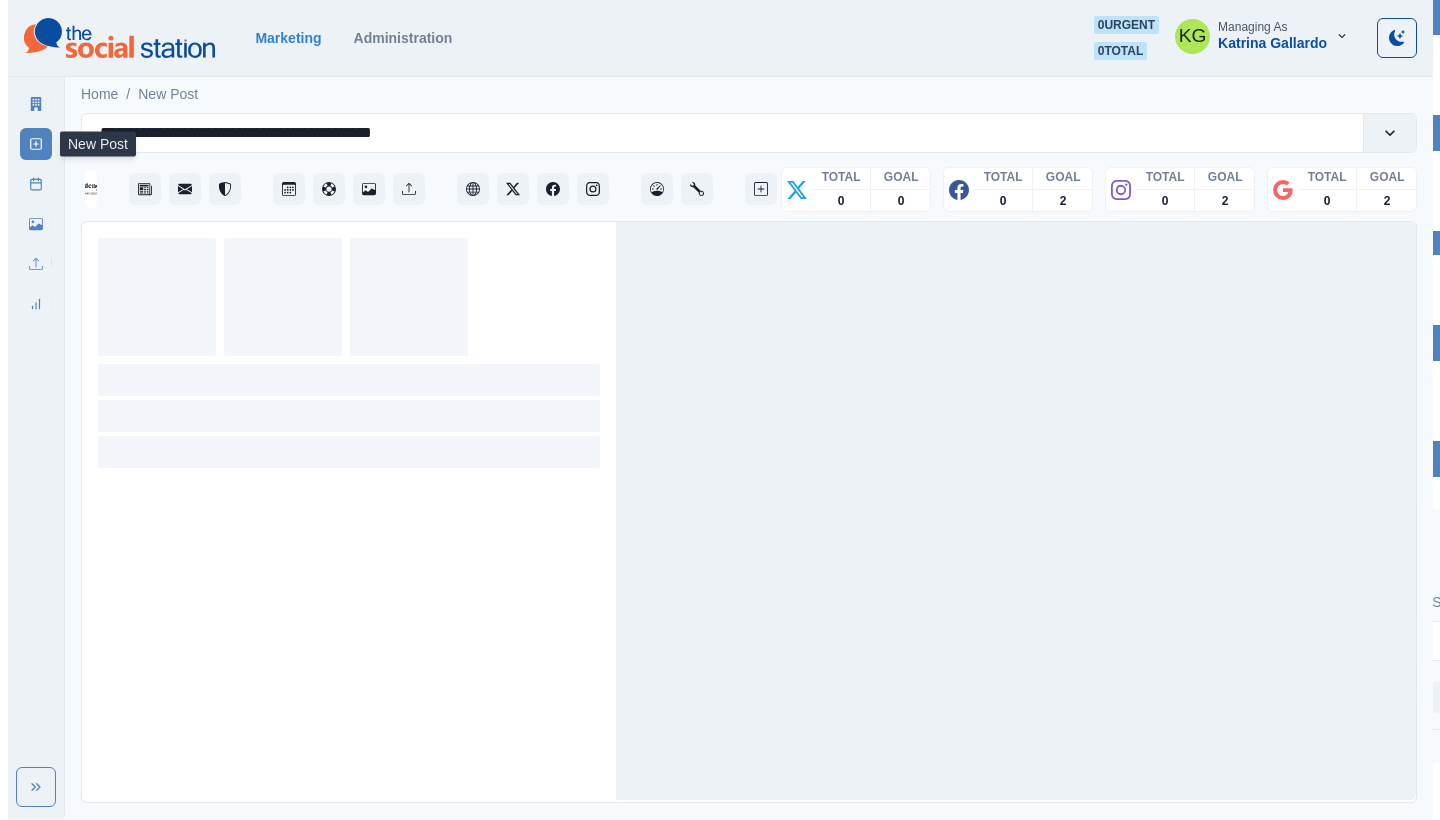 scroll, scrollTop: 0, scrollLeft: 0, axis: both 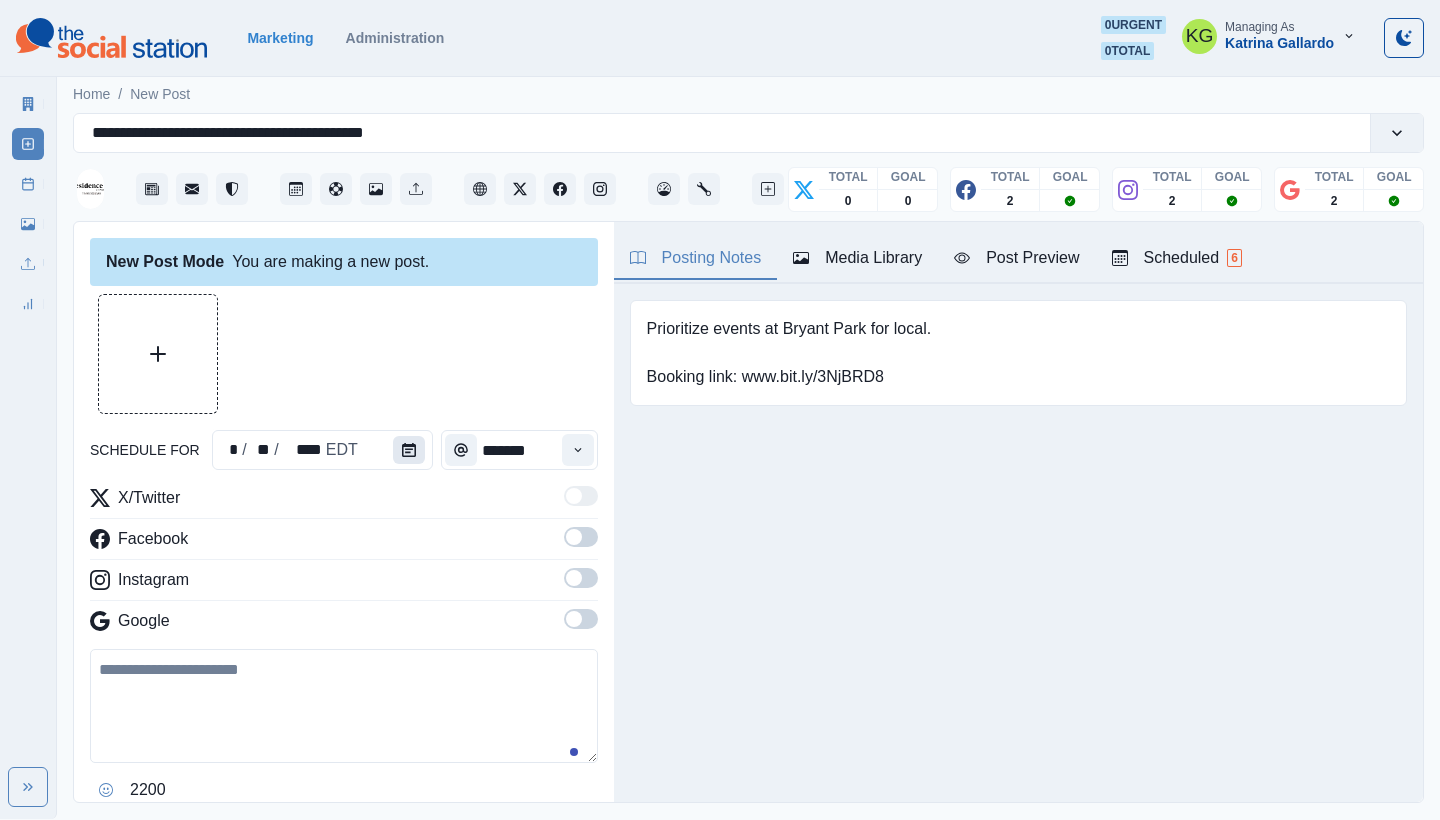 click 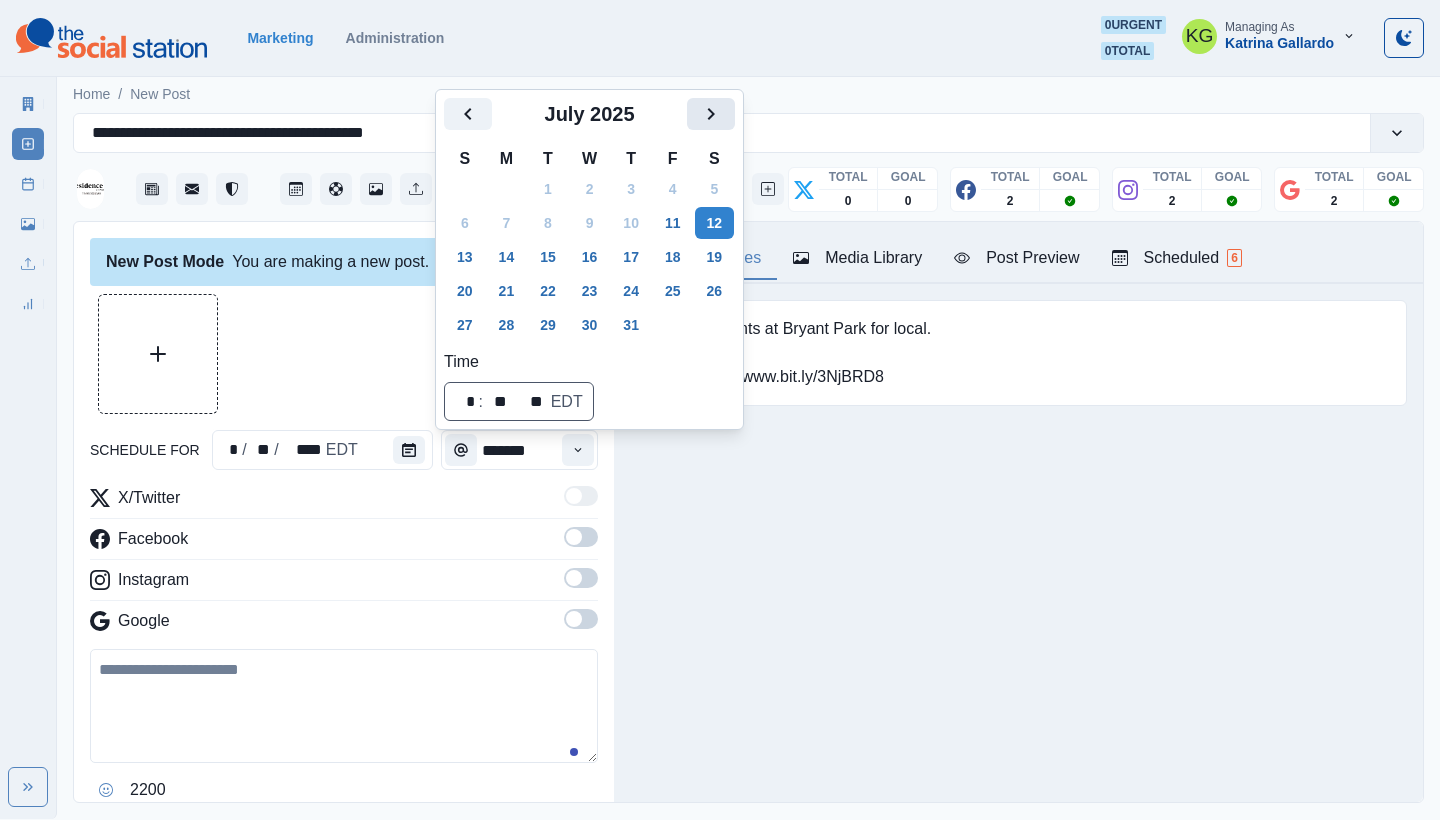 click 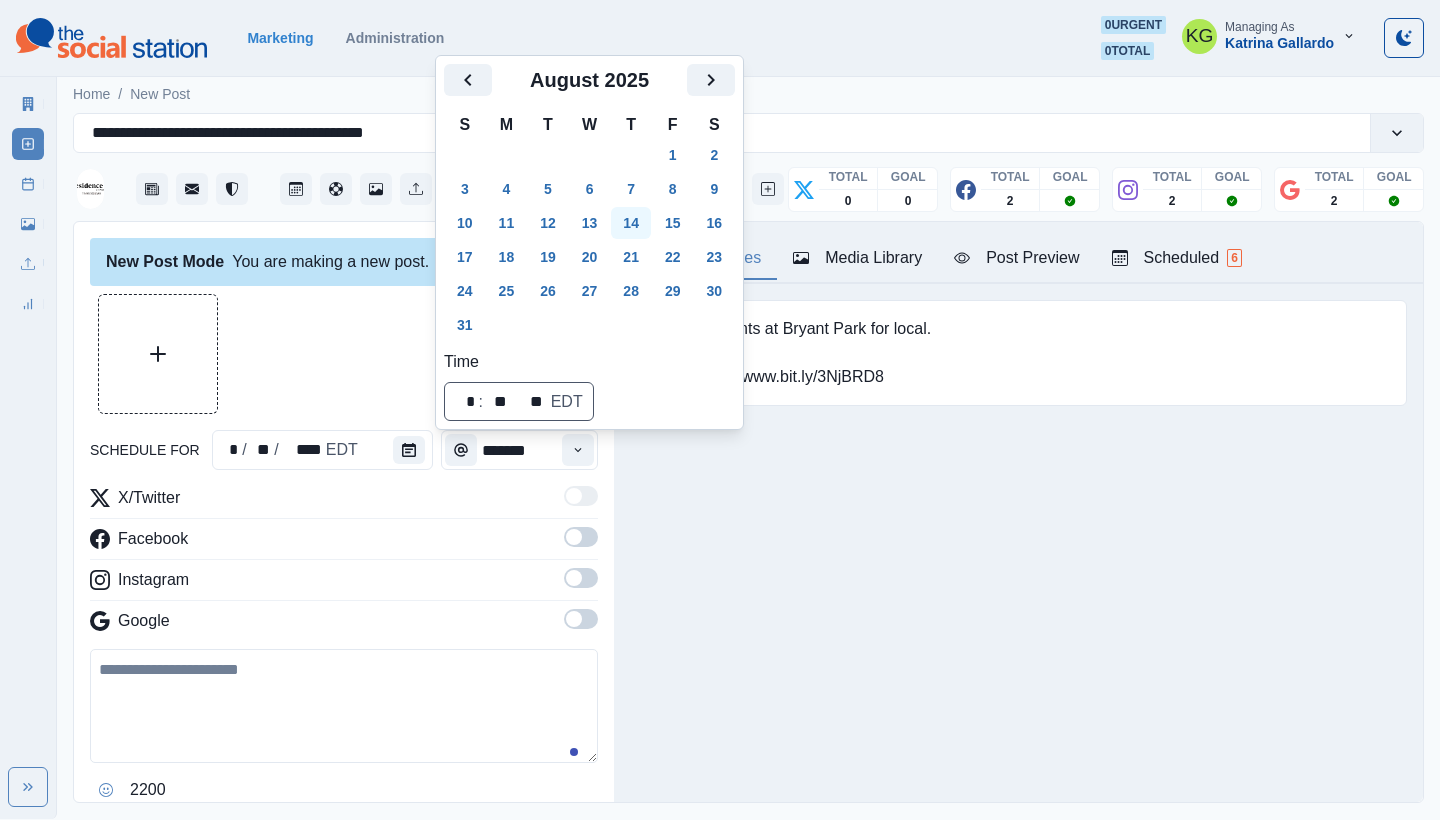 click on "14" at bounding box center (631, 223) 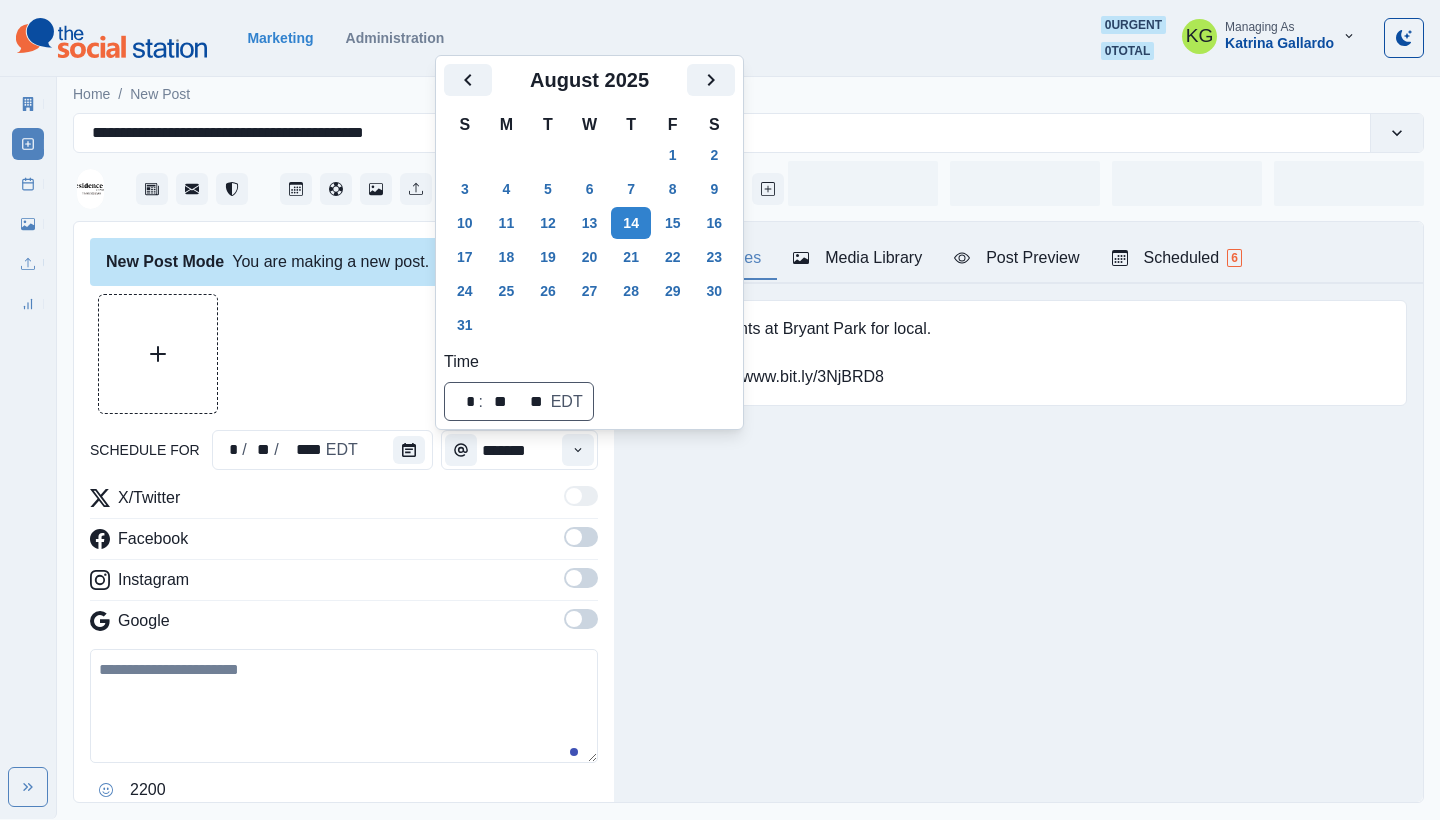 click on "Posting Notes Media Library Post Preview Scheduled 6 Prioritize events at Bryant Park for local.
Booking link: www.bit.ly/3NjBRD8 Upload Type Any Image Video Source Any Upload Social Manager Found: Instagram Found: Google Customer Photo Found: TripAdvisor Review Found: Yelp Review Reusable Any Yes No Description Any Missing Description Duplicates Any Show Duplicated Media Last Scheduled Any Over A Month Ago Over 3 Months Ago Over 6 Months Ago Never Scheduled Sort Newest Media Oldest Media Most Recently Scheduled Least Recently Scheduled Please select a service provider to see a post preview. Week Of * / ** / **** GMT+8 Monday July 07, 2025 Post Success 11:00 AM US/Eastern KG Planning something special? From meetings to milestones, we’ve got six versatile spaces ready to bring your vision to life.
Contact us today at  www.bit.ly/3NjBRD8  to start planning. Week Permalink Delete 1 Post Success 11:00 AM US/Eastern KG Week Permalink 1 Post Success Call to Action 11:00 AM US/Eastern KG Week Permalink Delete 1" at bounding box center [1018, 512] 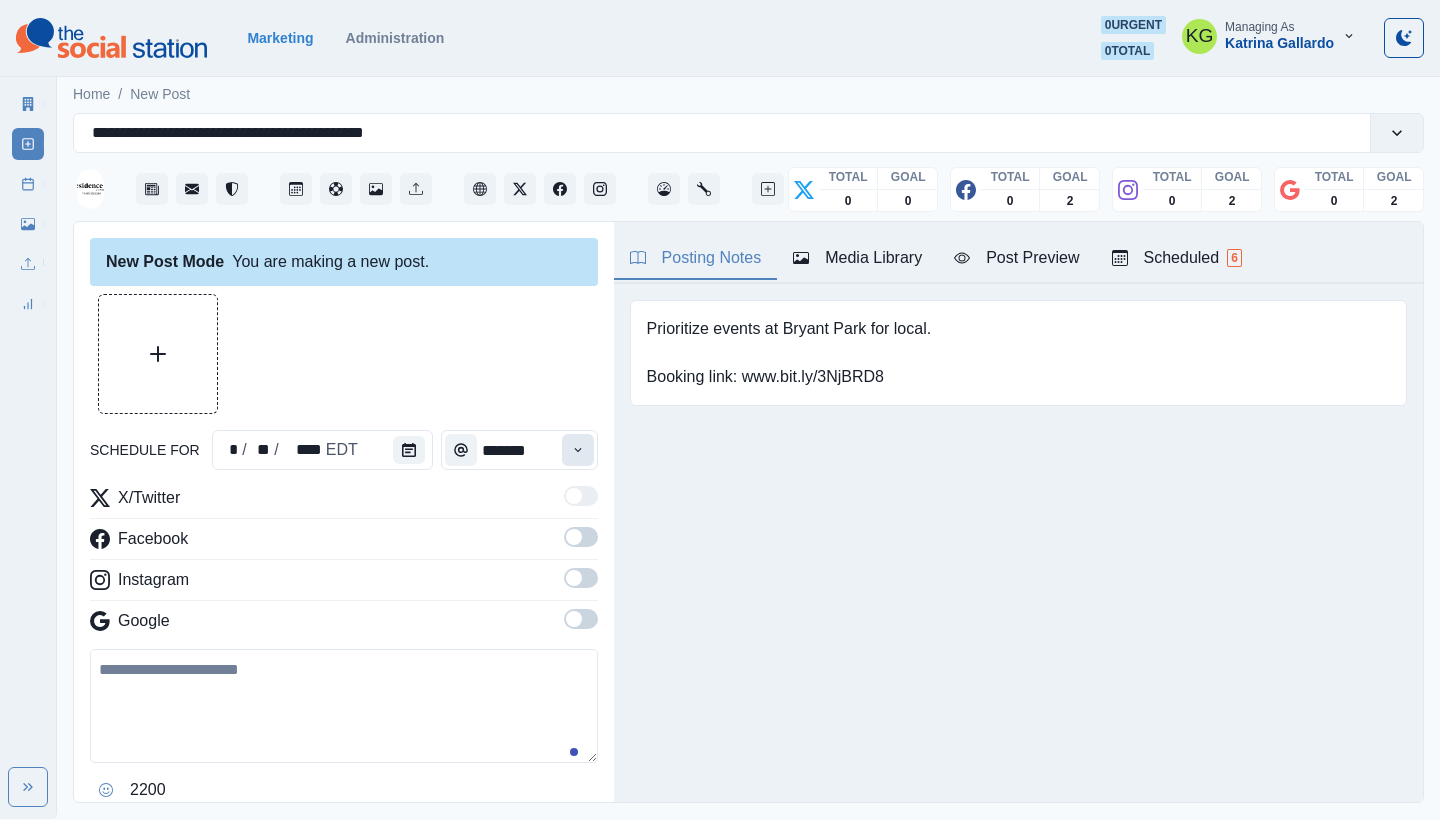 click at bounding box center [578, 450] 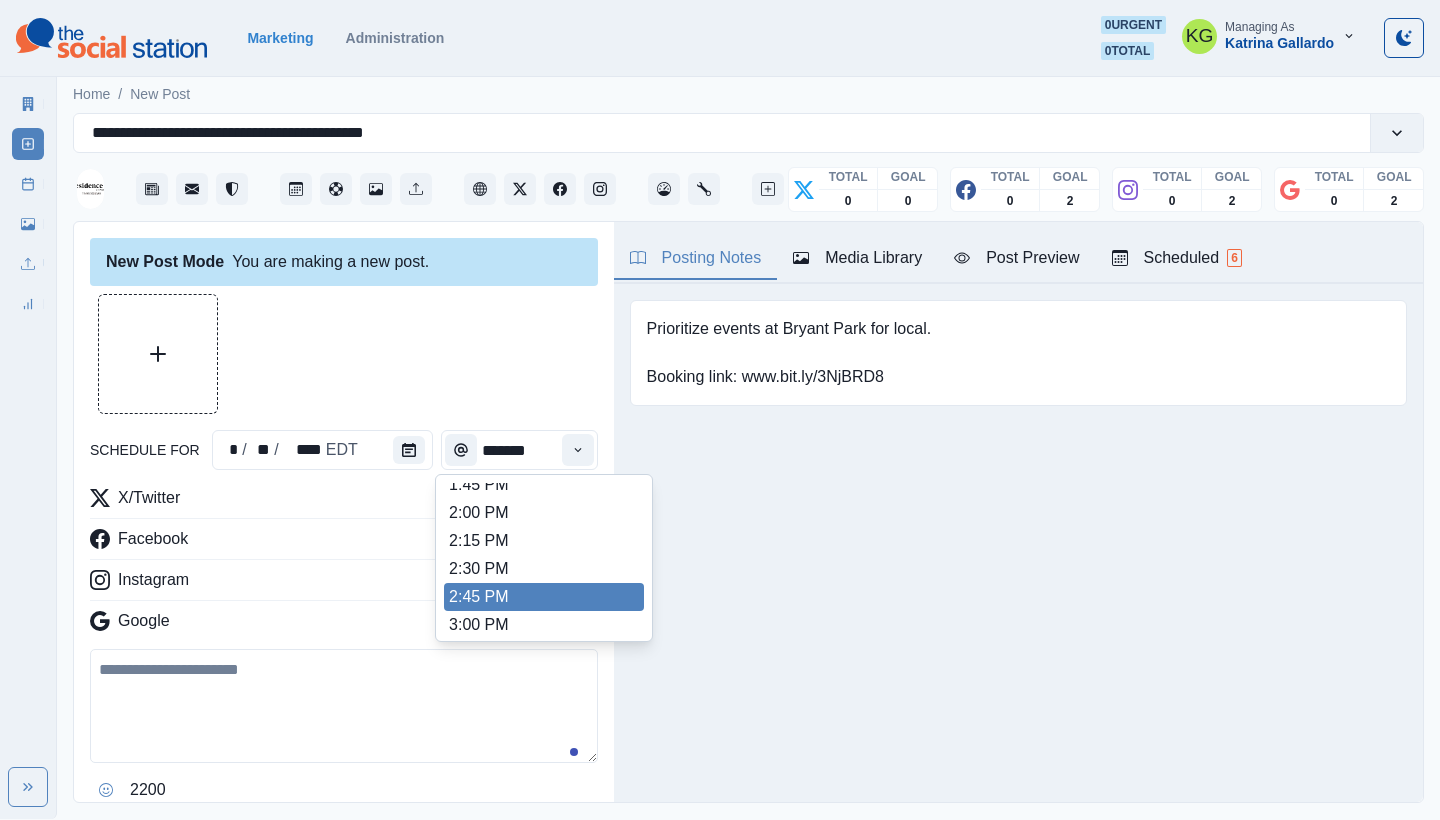 scroll, scrollTop: 662, scrollLeft: 0, axis: vertical 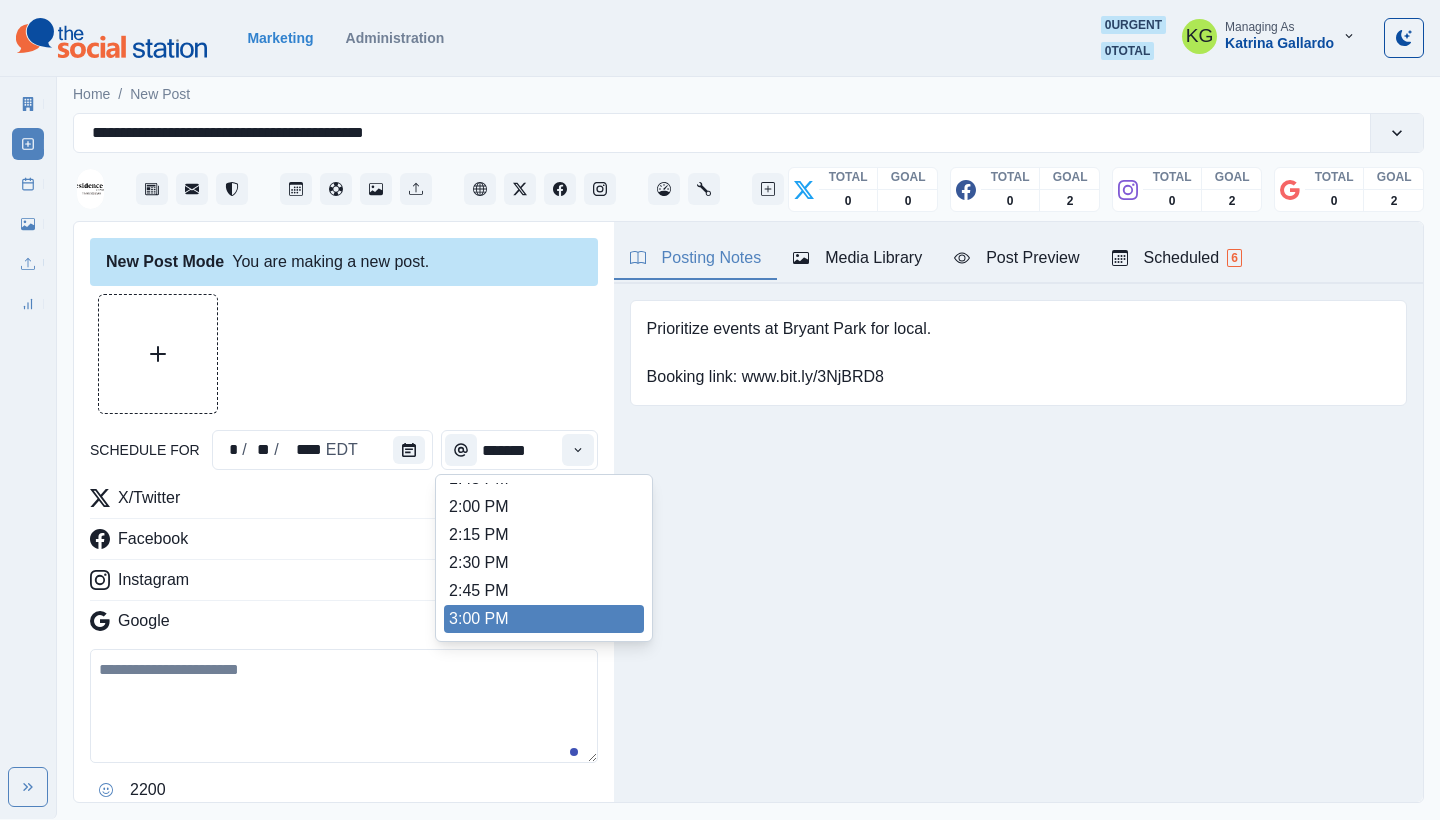 click on "3:00 PM" at bounding box center (544, 619) 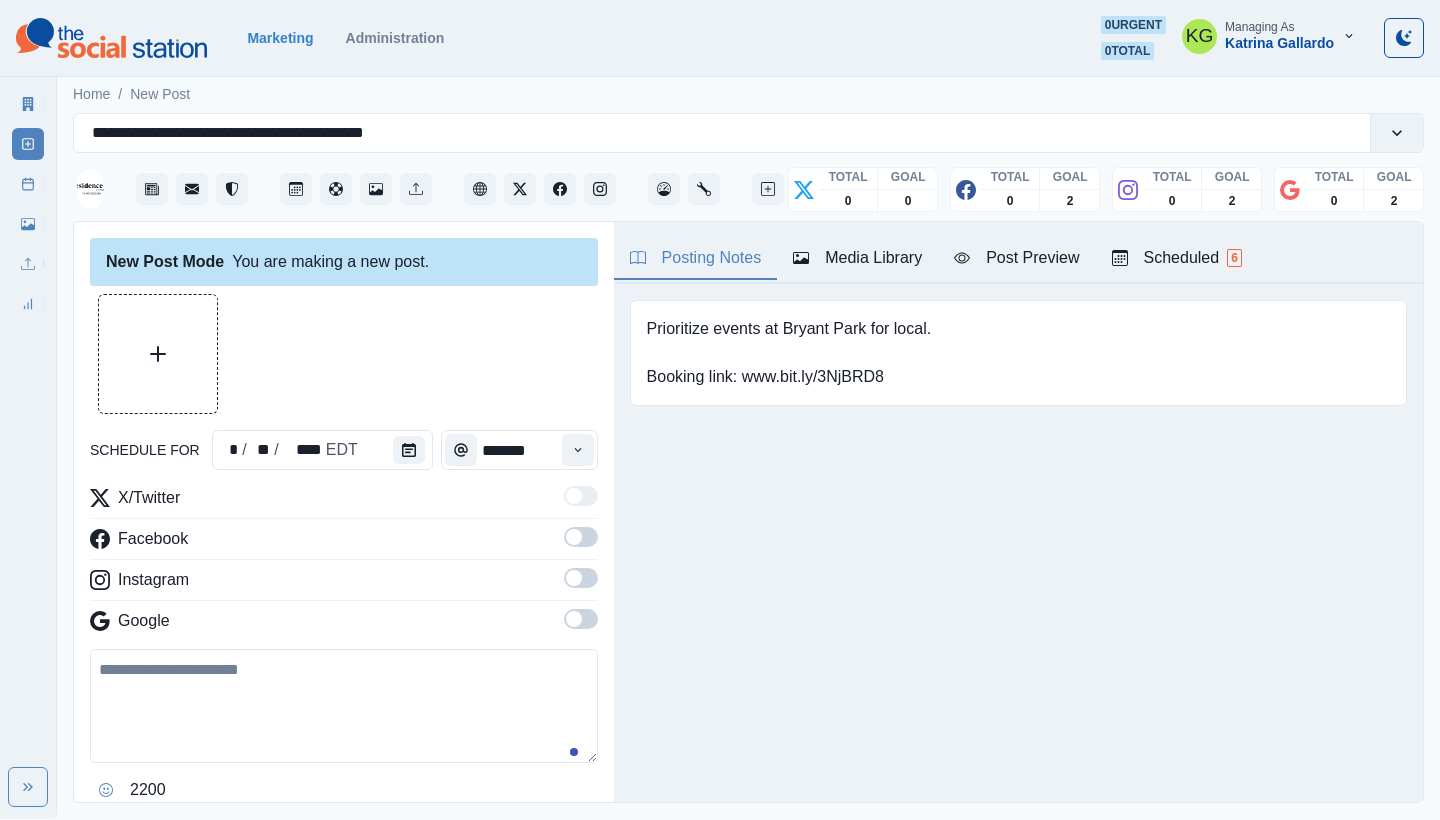 click at bounding box center (574, 619) 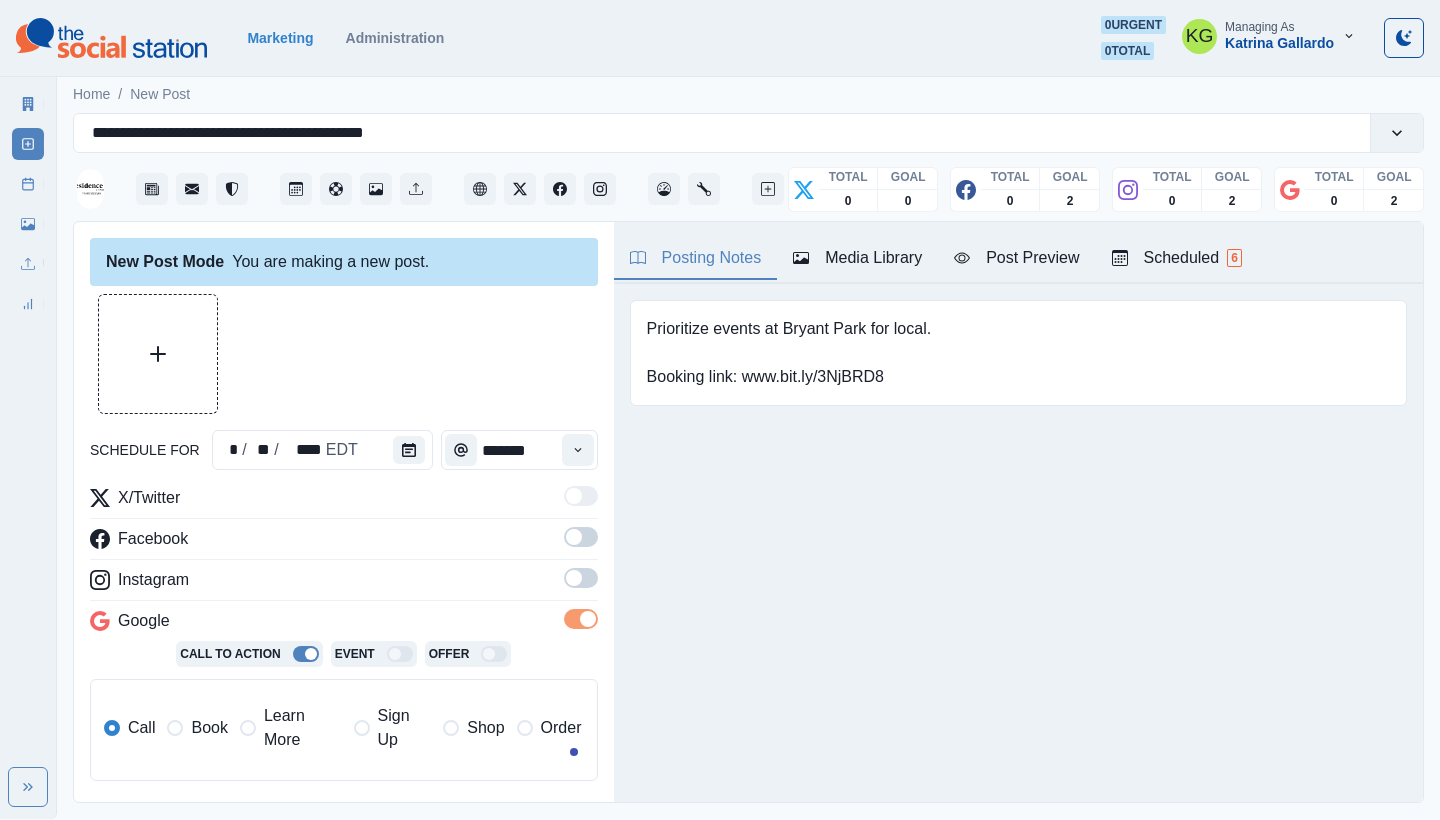 click at bounding box center (581, 578) 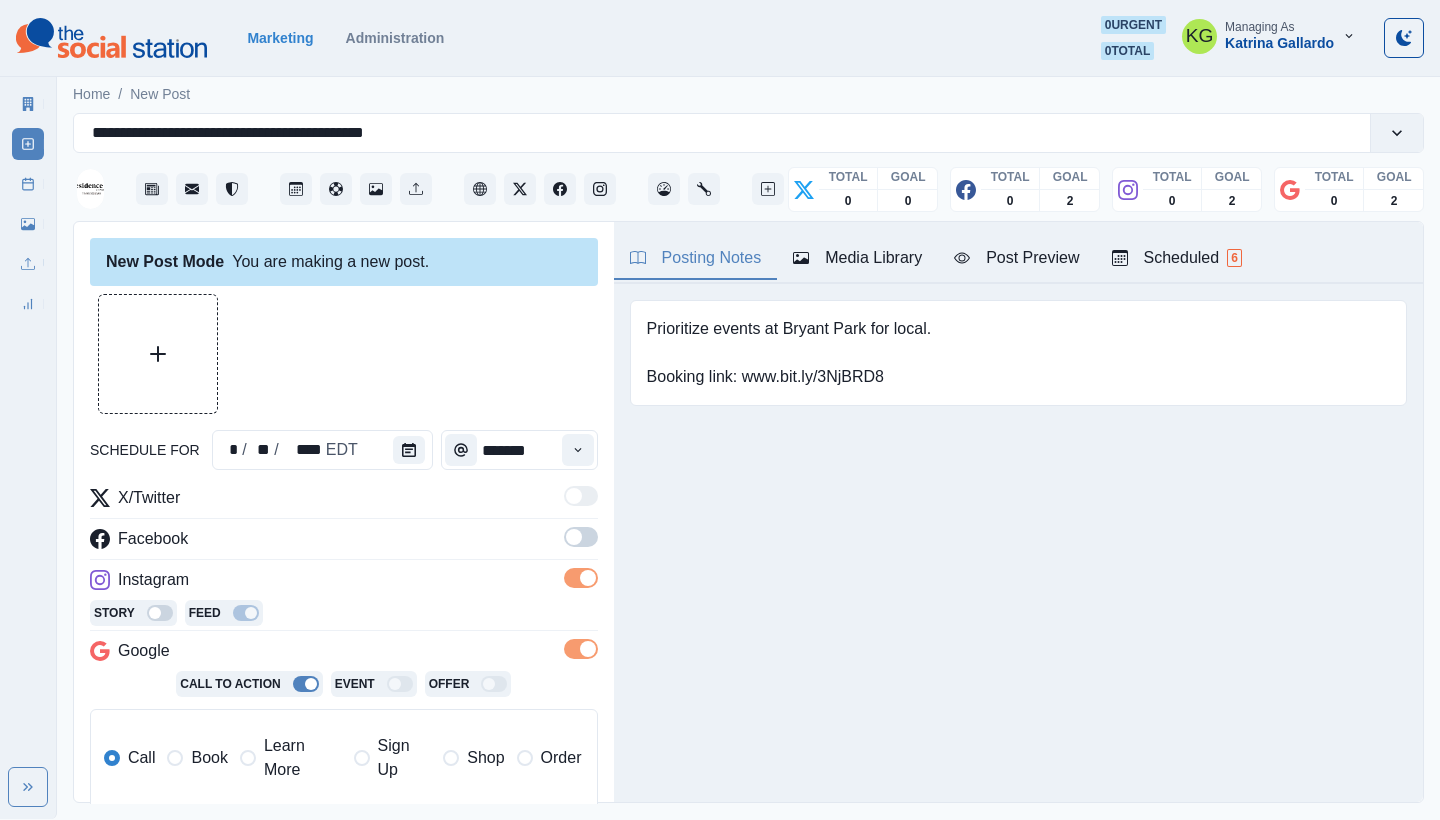 click at bounding box center (581, 537) 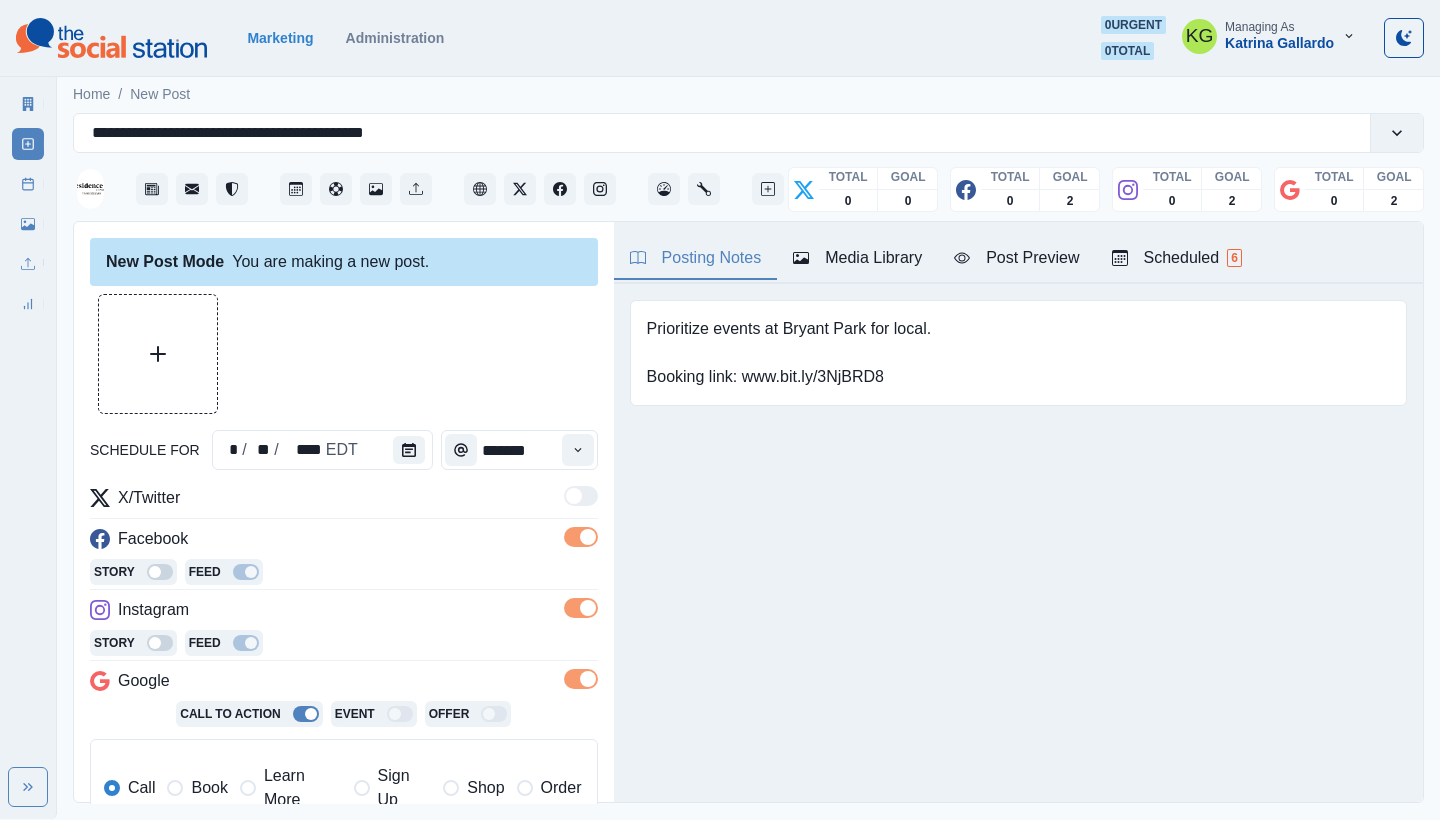 click at bounding box center (344, 354) 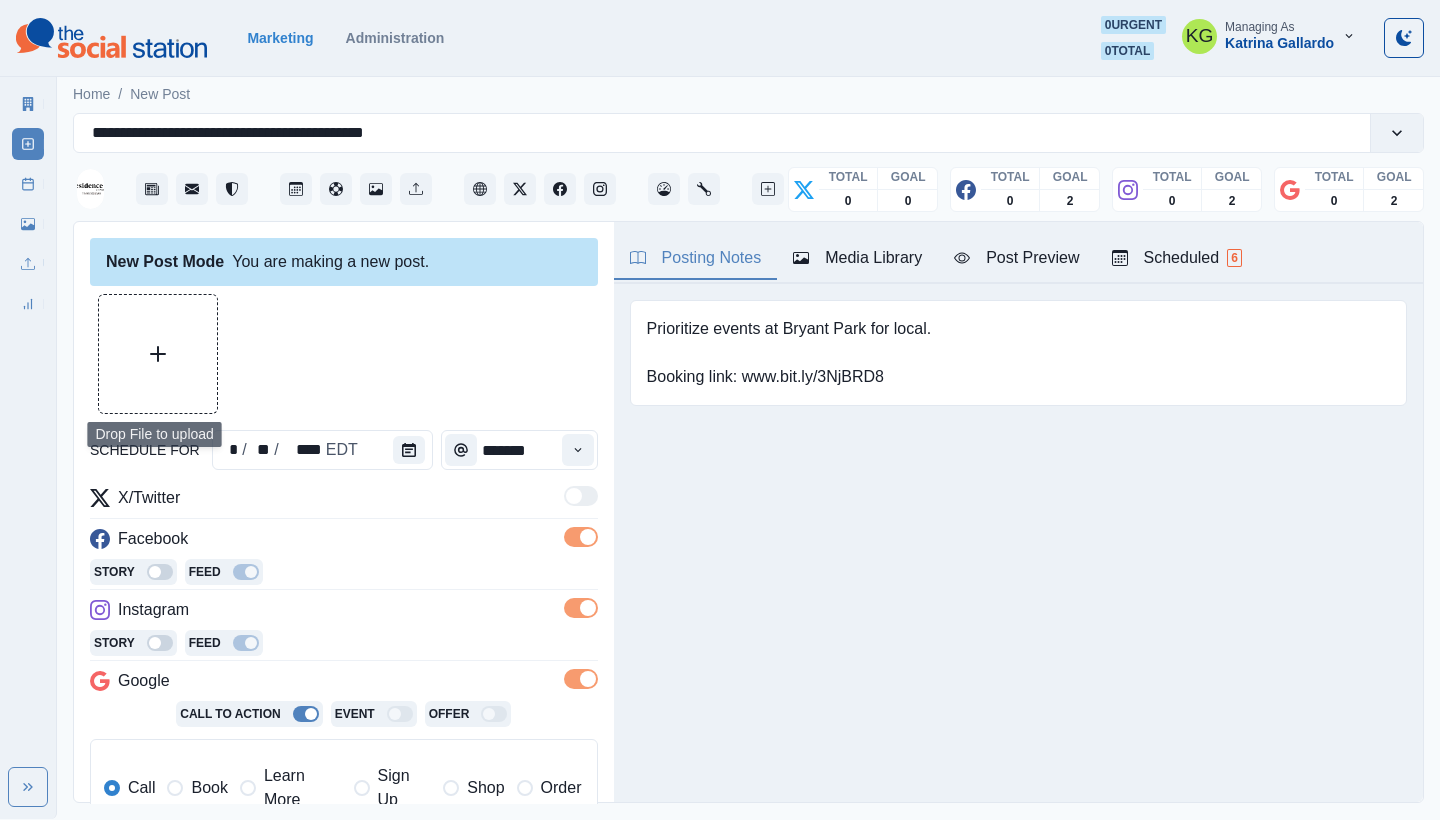 click at bounding box center (158, 354) 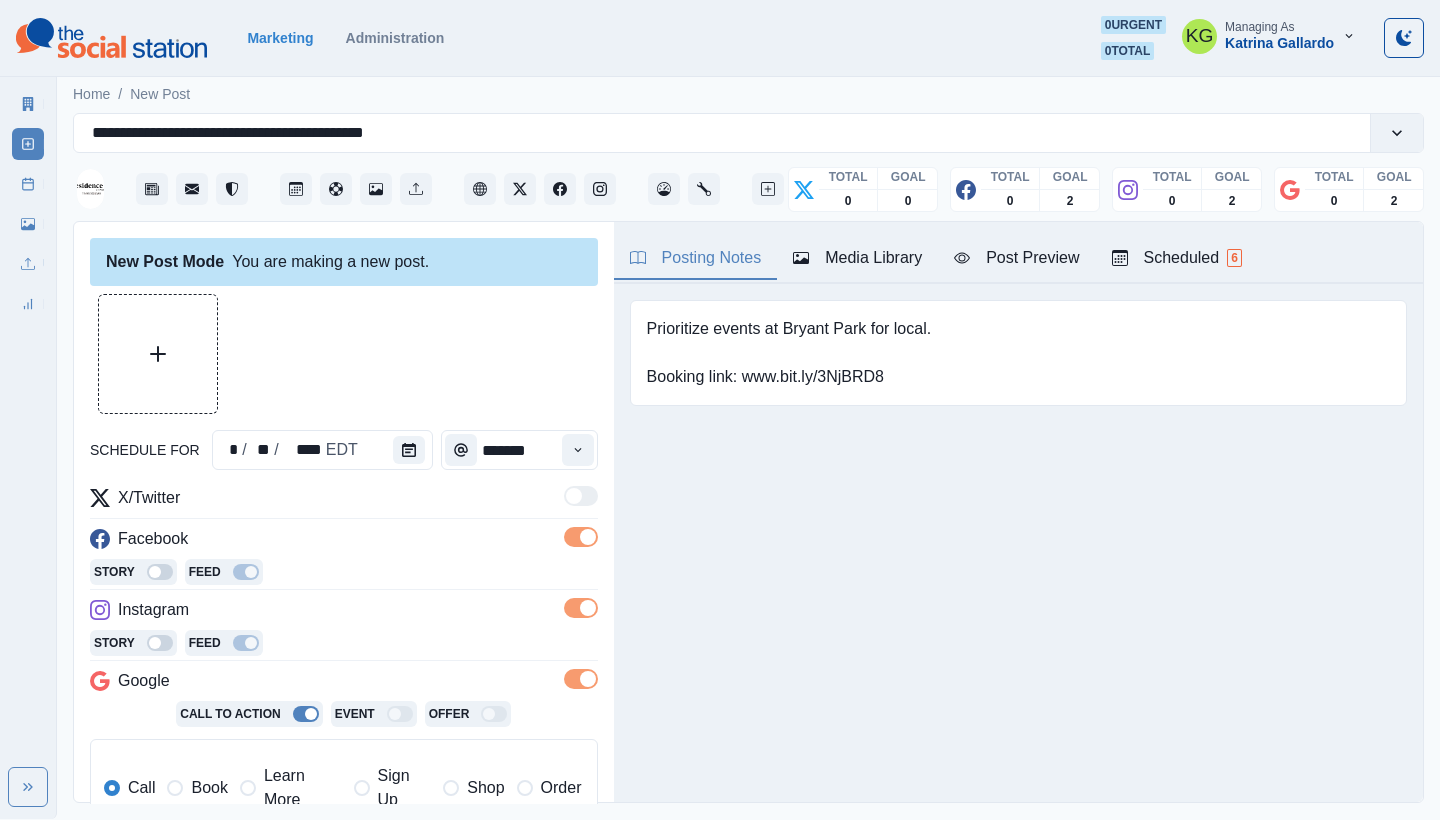 scroll, scrollTop: 402, scrollLeft: 0, axis: vertical 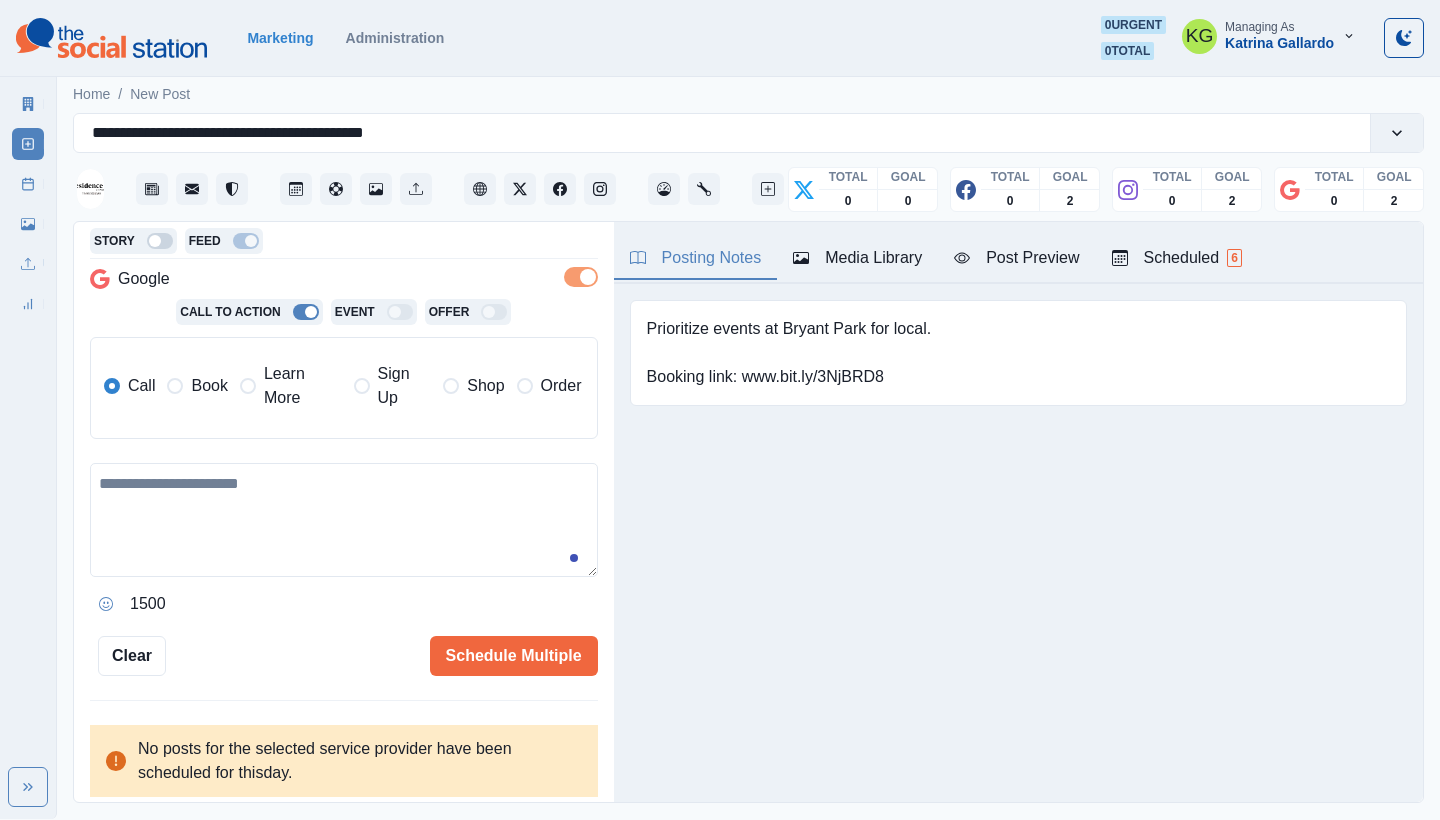 click on "Learn More" at bounding box center [303, 386] 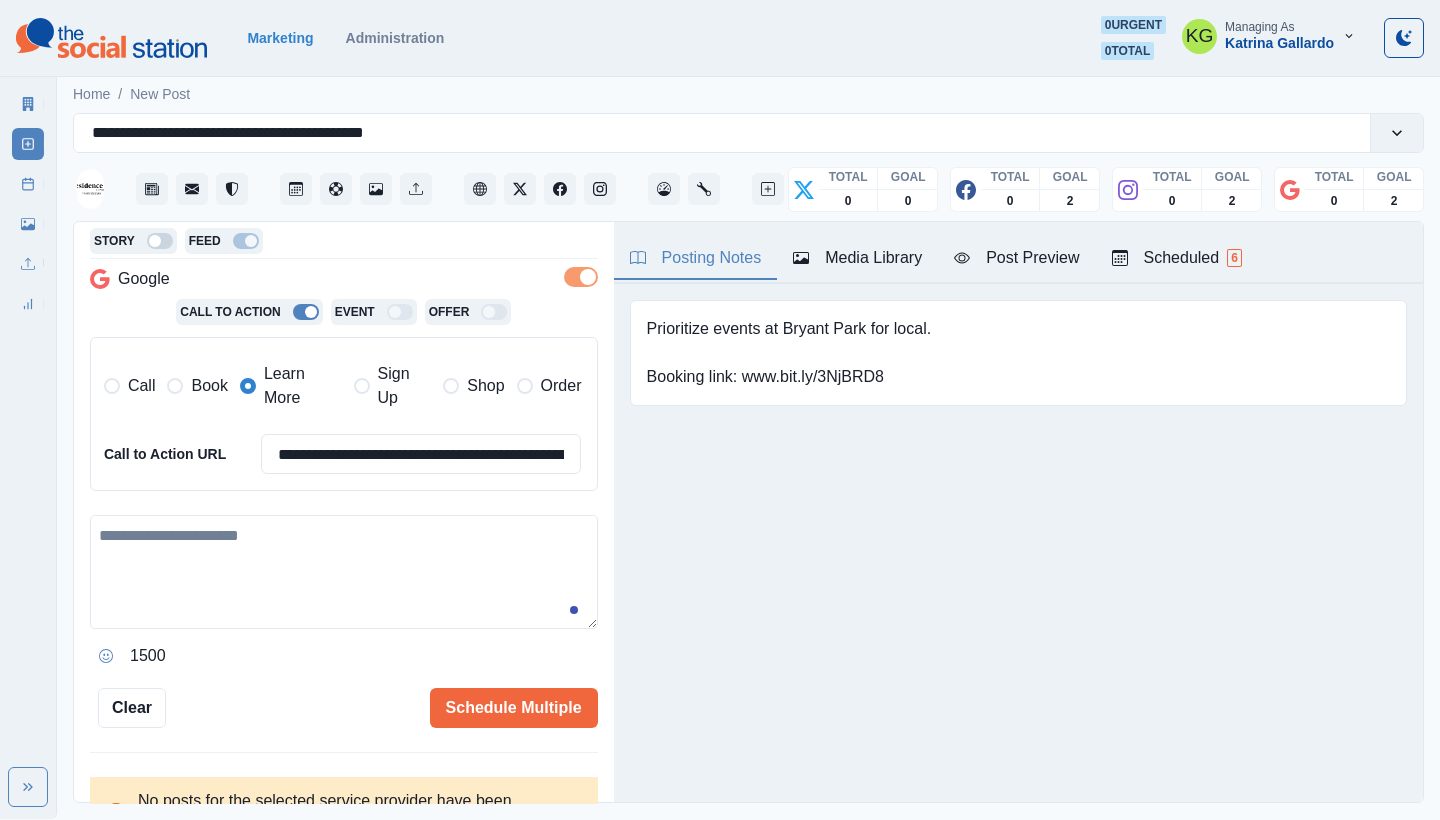 click at bounding box center [344, 572] 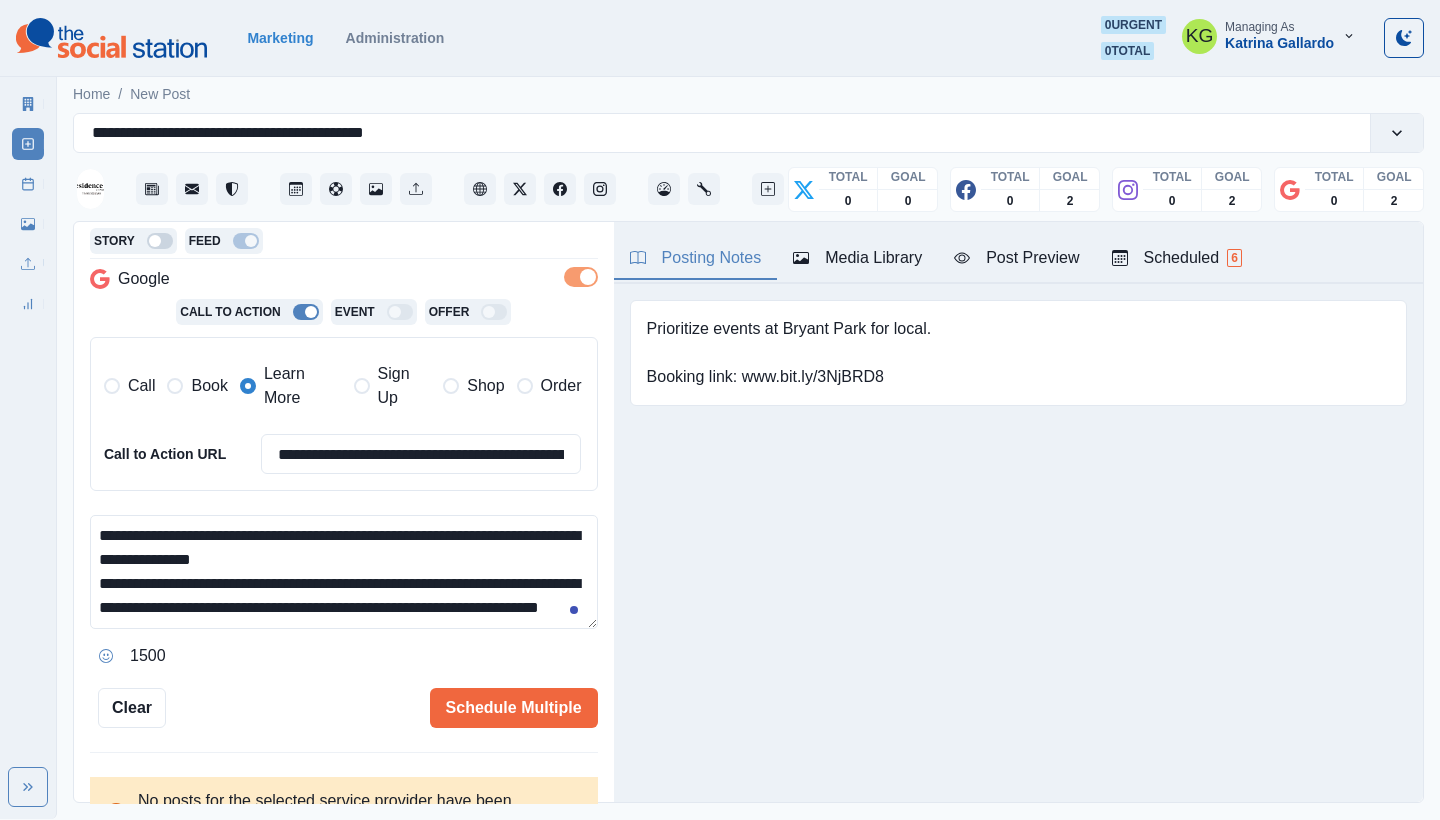 scroll, scrollTop: 13, scrollLeft: 0, axis: vertical 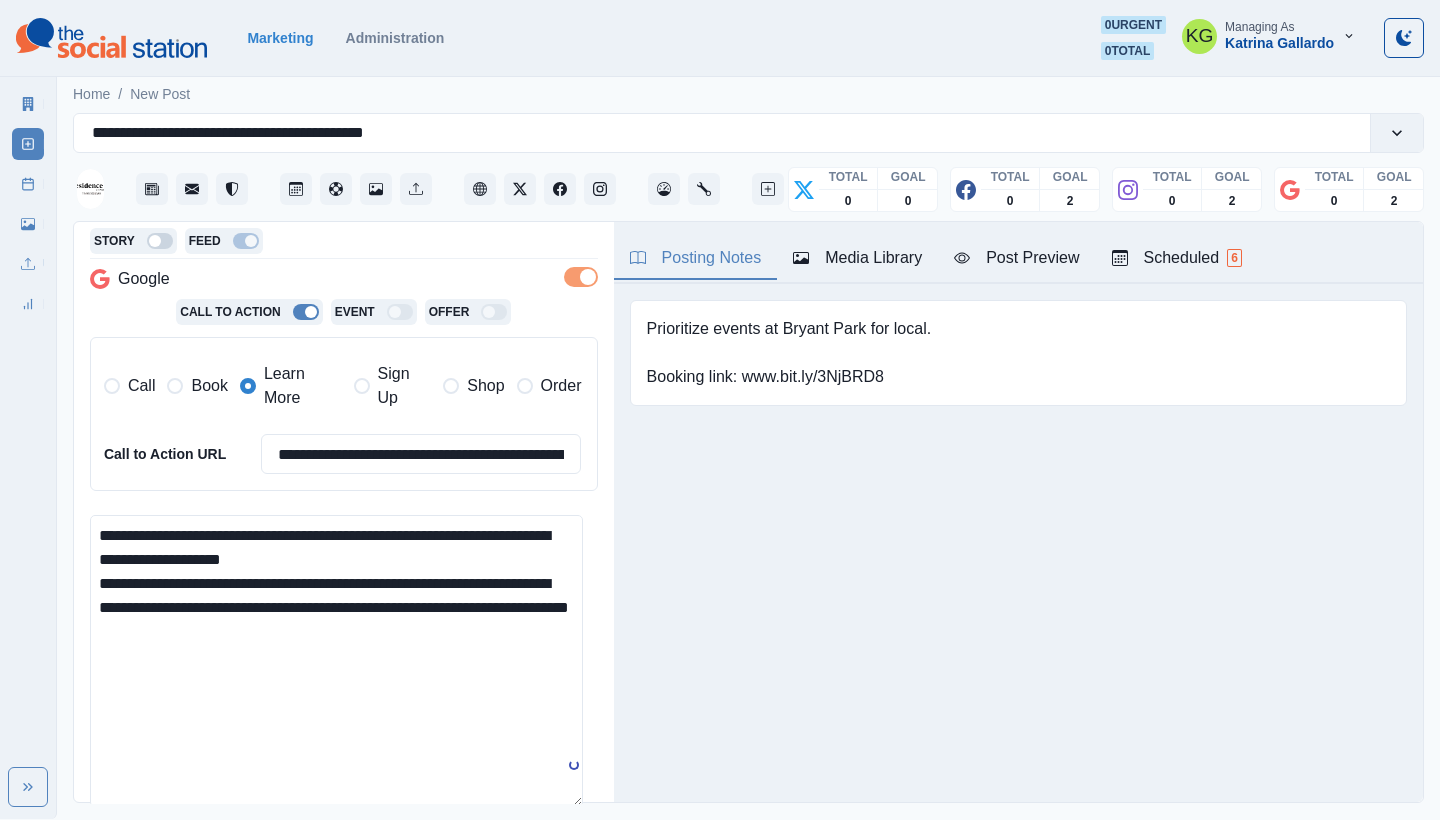 click on "**********" at bounding box center (748, 445) 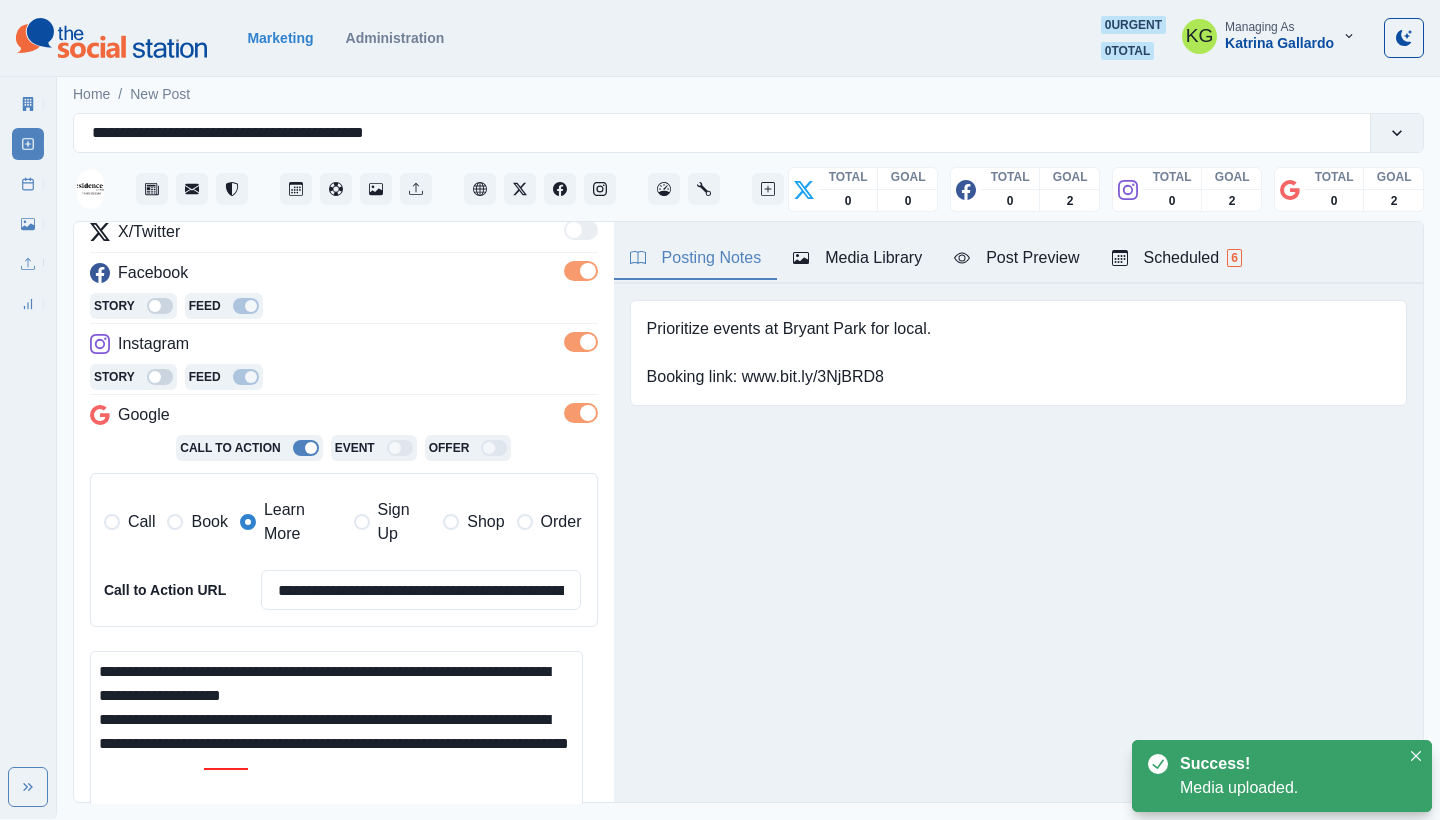 scroll, scrollTop: 79, scrollLeft: 0, axis: vertical 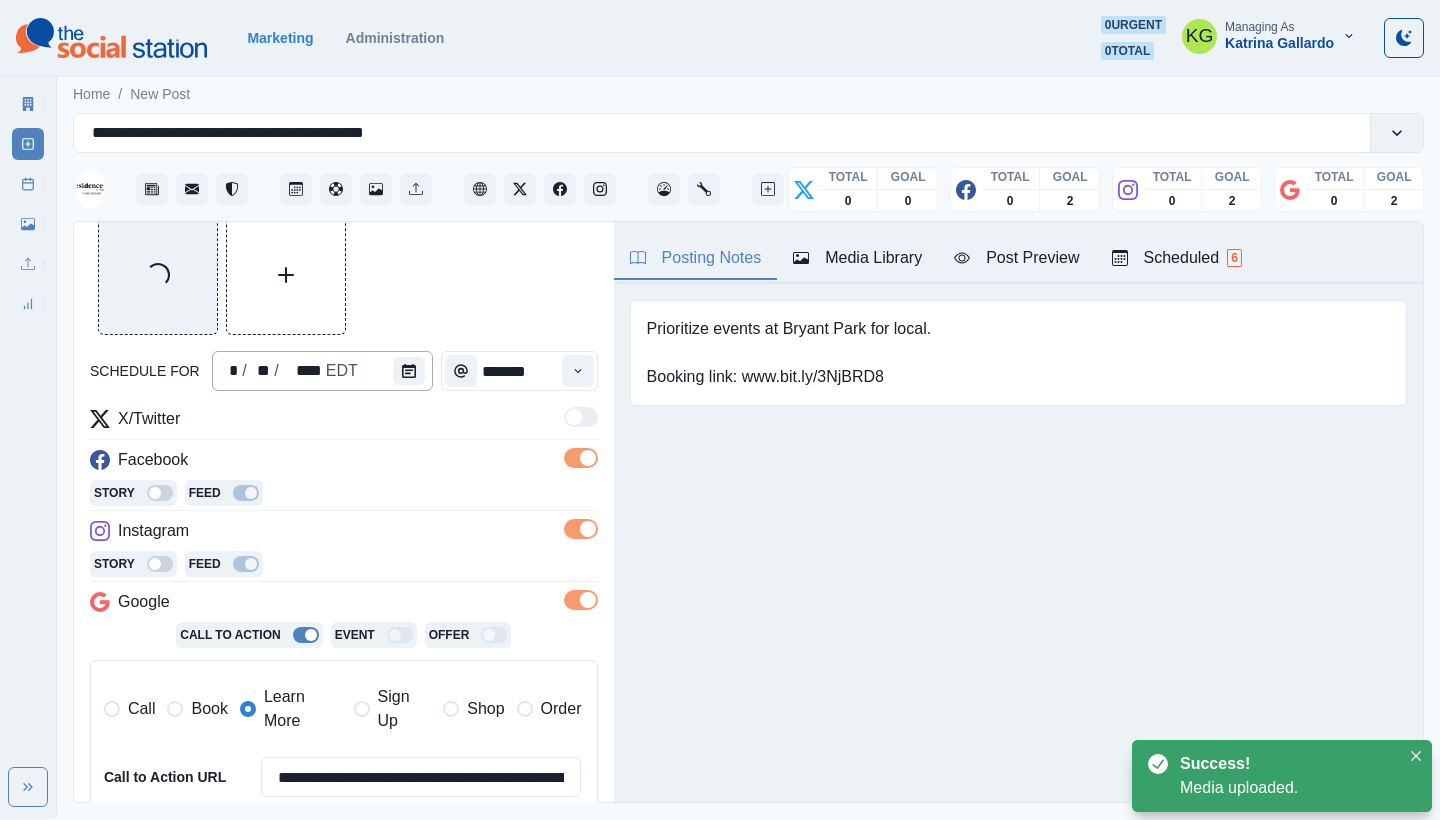click on "* / ** / **** EDT" at bounding box center (322, 371) 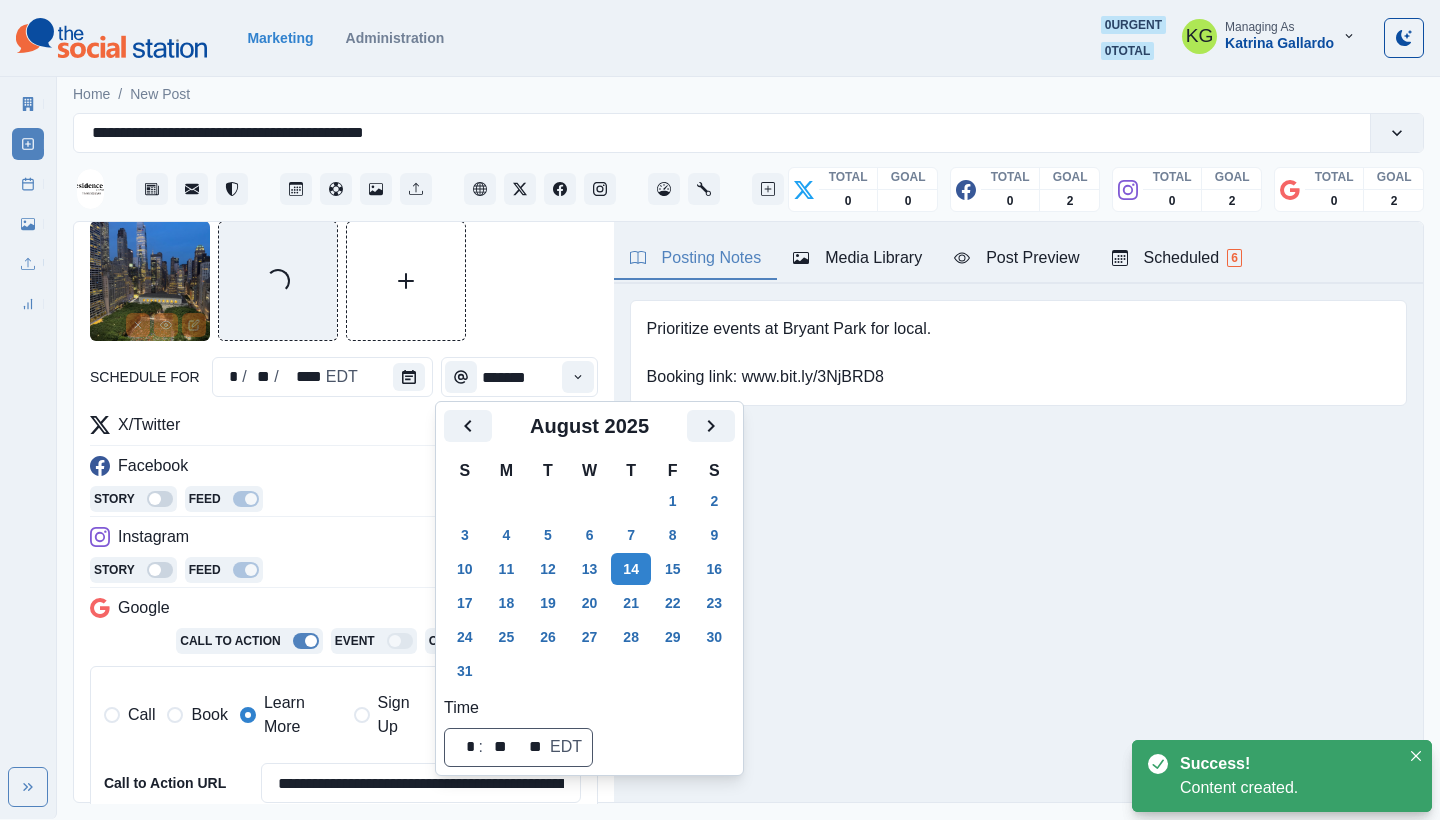 click on "Posting Notes Media Library Post Preview Scheduled 6 Prioritize events at Bryant Park for local.
Booking link: www.bit.ly/3NjBRD8 Upload Type Any Image Video Source Any Upload Social Manager Found: Instagram Found: Google Customer Photo Found: TripAdvisor Review Found: Yelp Review Reusable Any Yes No Description Any Missing Description Duplicates Any Show Duplicated Media Last Scheduled Any Over A Month Ago Over 3 Months Ago Over 6 Months Ago Never Scheduled Sort Newest Media Oldest Media Most Recently Scheduled Least Recently Scheduled Loading... Loading... Loading... Loading... Loading... Loading... Loading... Loading... Loading... Loading... Loading... Loading... Loading... Loading... Loading... 1 2 3 4 5 15 Residence Inn by Marriott New York Manhattan/Times Square August 14, 2025 at 3:00 PM Like Comment Share residenceinntimessquare August 14, 2025 at 3:00 PM 2,238 likes Residence Inn New York Manhattan/Times Square Residence Inn New York Manhattan/Times Square 4 days ago Learn More Week Of * / ** / KG" at bounding box center (1018, 512) 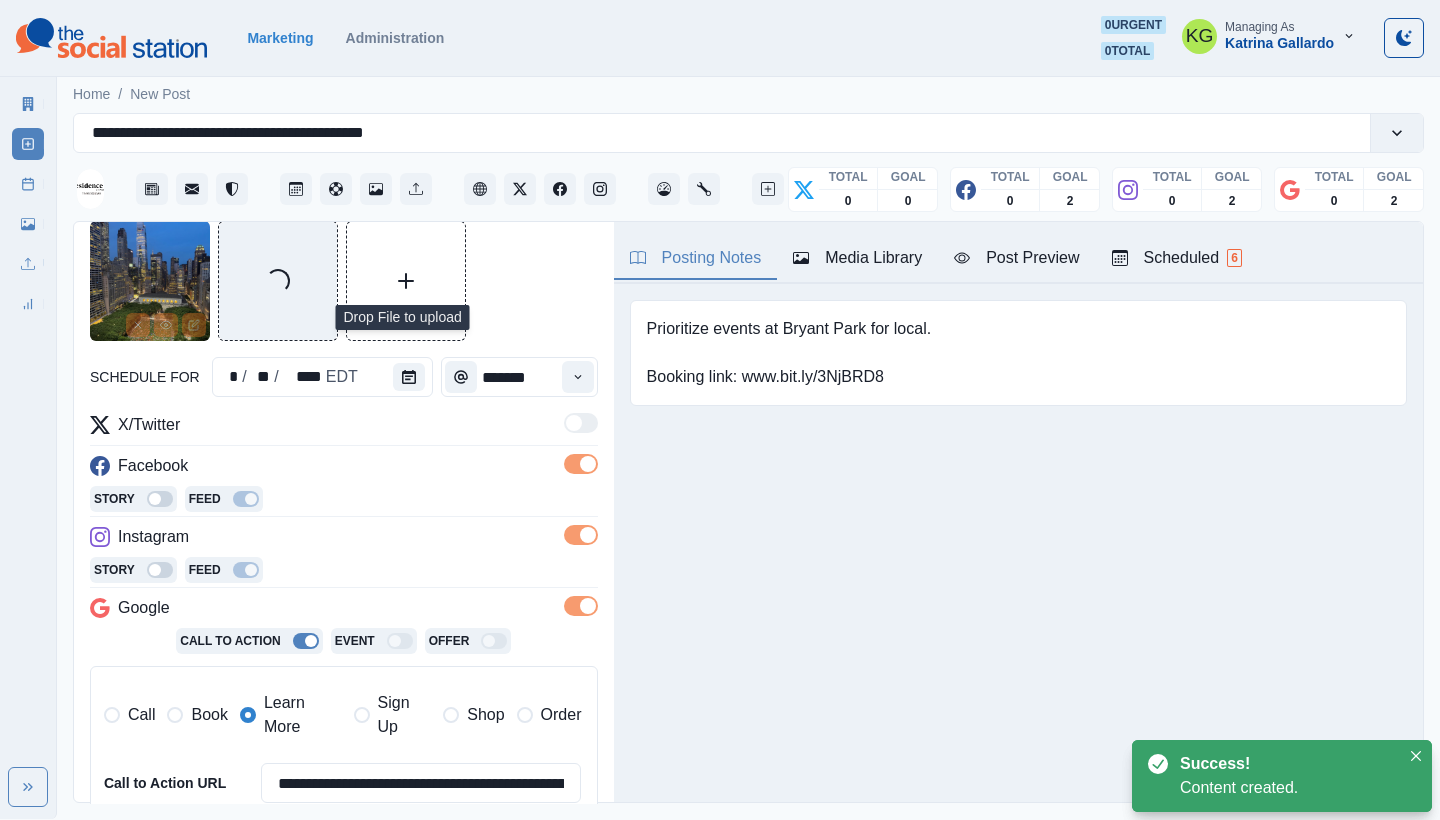 scroll, scrollTop: 473, scrollLeft: 0, axis: vertical 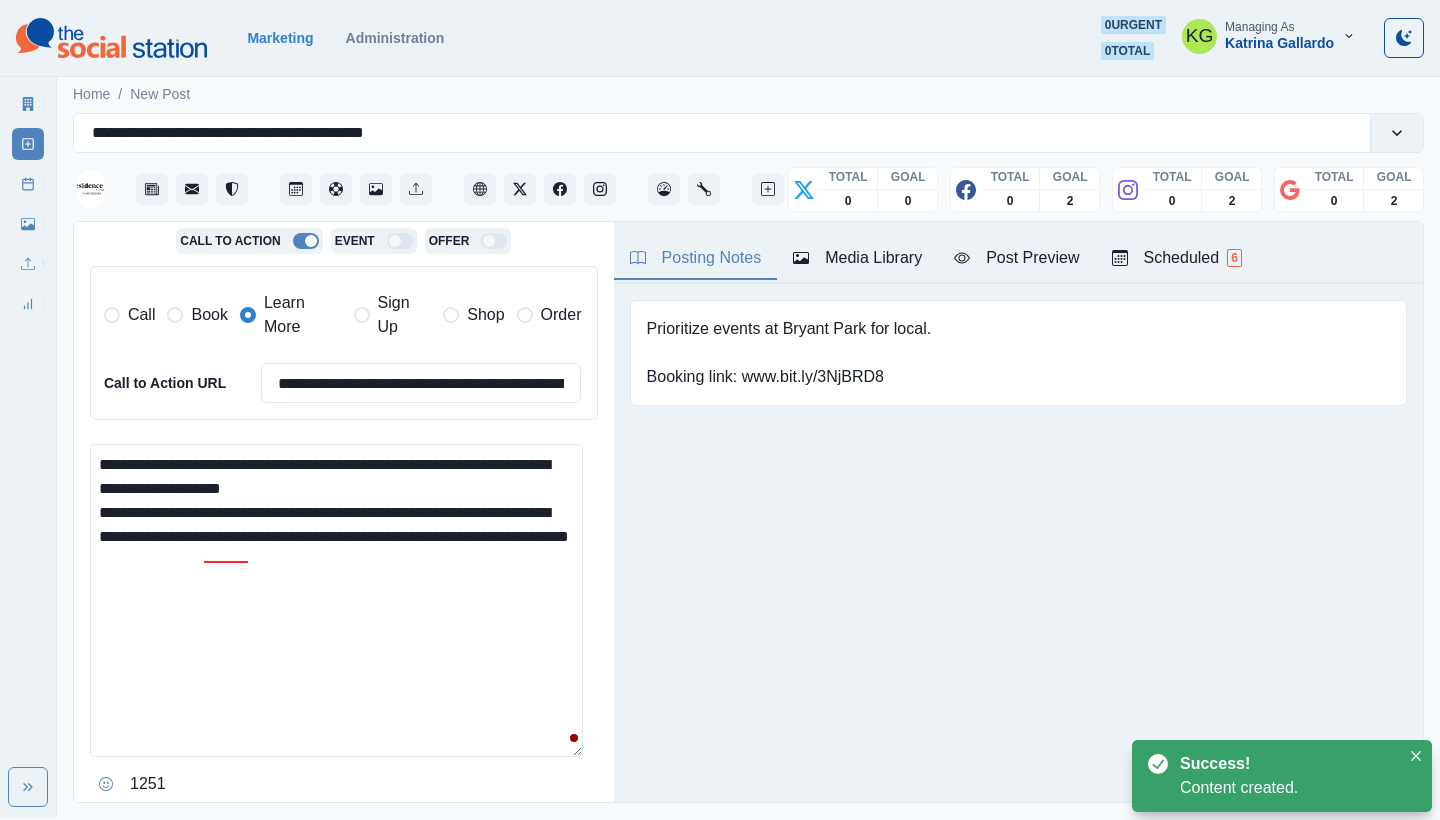 drag, startPoint x: 276, startPoint y: 476, endPoint x: 213, endPoint y: 479, distance: 63.07139 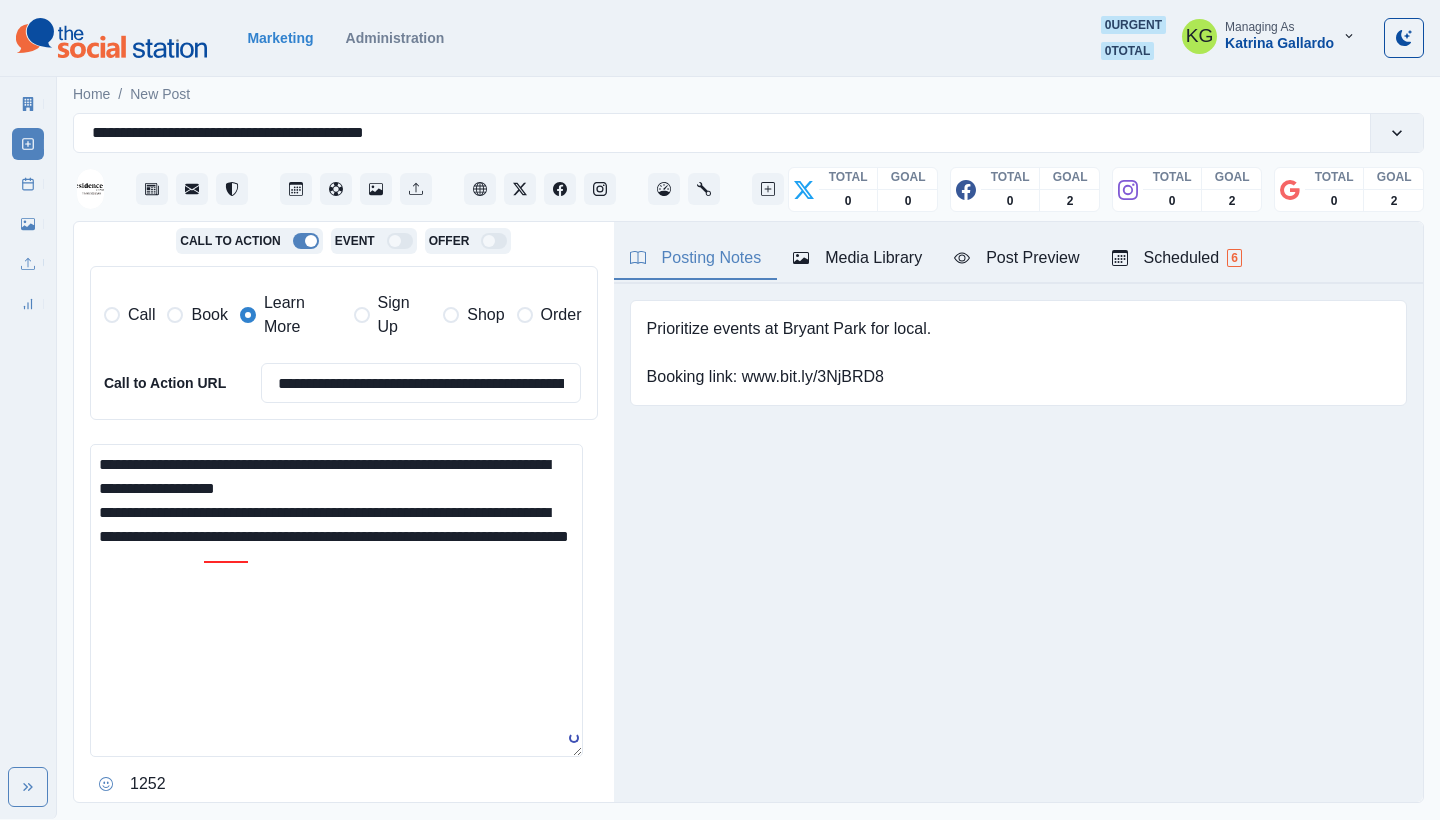 click on "**********" at bounding box center [336, 600] 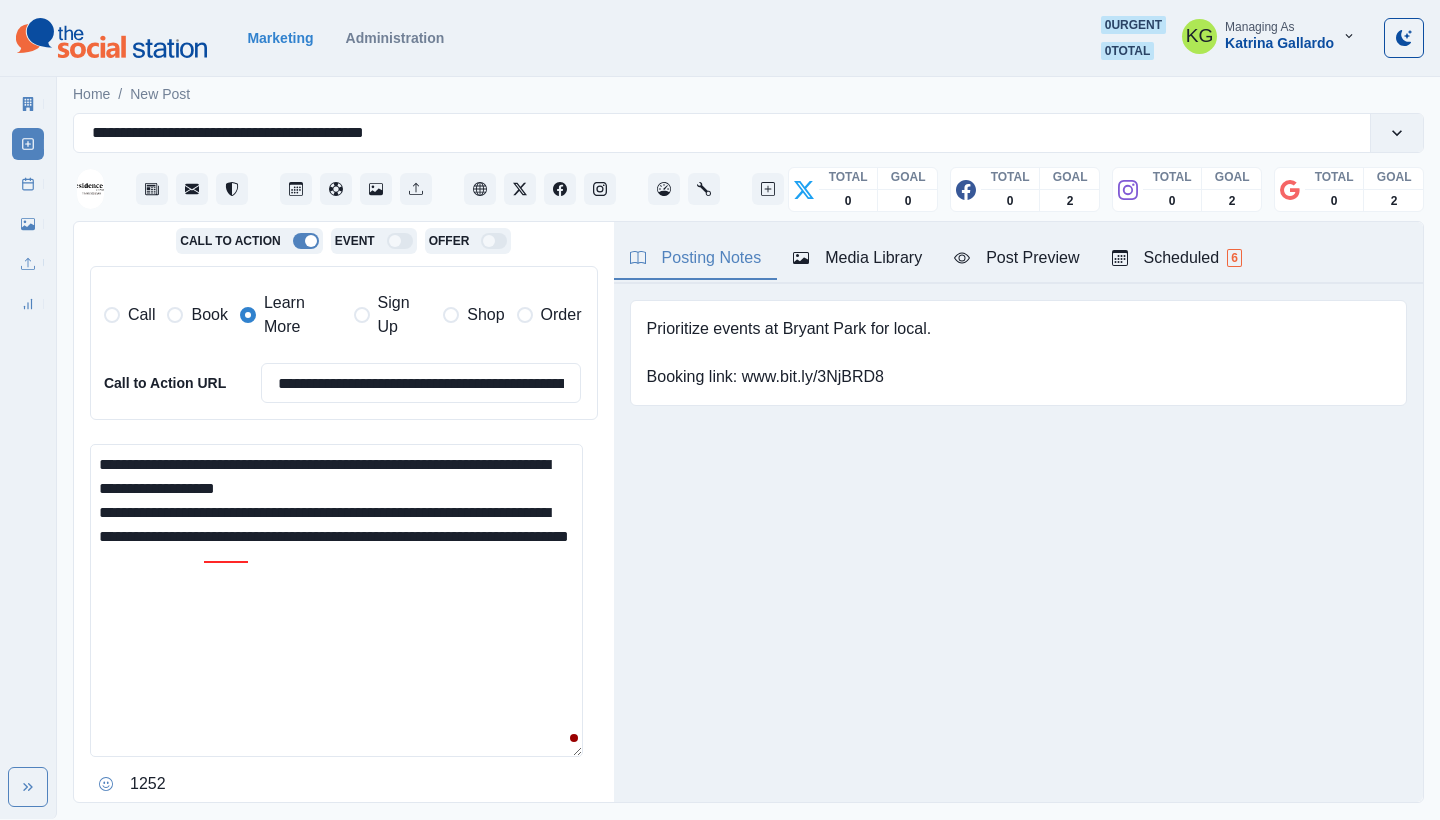 drag, startPoint x: 114, startPoint y: 504, endPoint x: 113, endPoint y: 516, distance: 12.0415945 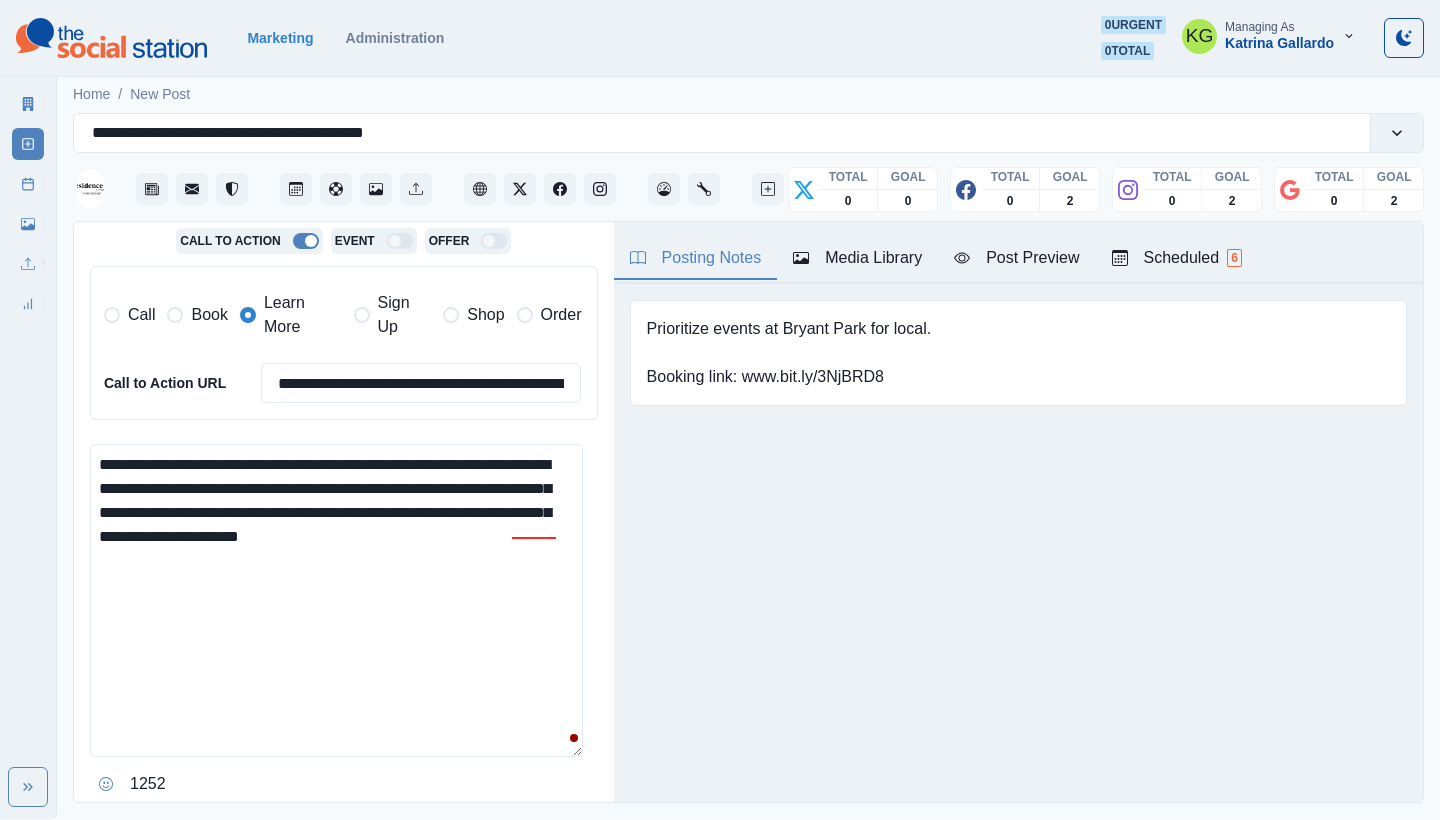 click on "Posting Notes Media Library Post Preview Scheduled 6 Prioritize events at Bryant Park for local.
Booking link: www.bit.ly/3NjBRD8 Upload Type Any Image Video Source Any Upload Social Manager Found: Instagram Found: Google Customer Photo Found: TripAdvisor Review Found: Yelp Review Reusable Any Yes No Description Any Missing Description Duplicates Any Show Duplicated Media Last Scheduled Any Over A Month Ago Over 3 Months Ago Over 6 Months Ago Never Scheduled Sort Newest Media Oldest Media Most Recently Scheduled Least Recently Scheduled 1 2 3 4 5 15 Residence Inn by Marriott New York Manhattan/Times Square August 14, 2025 at 3:00 PM 🎪 Get swept away by the New York City Circus Festival at Bryant Park this Friday from 6–9 PM! Experience high-flying aerial acts, playful clowns, acrobatics, and giant apparatus—all free, family-friendly, and part of the Picnic Performances series Like Comment Share residenceinntimessquare August 14, 2025 at 3:00 PM 2,238 likes 4 days ago Learn More Week Of * / ** / ****" at bounding box center [1018, 512] 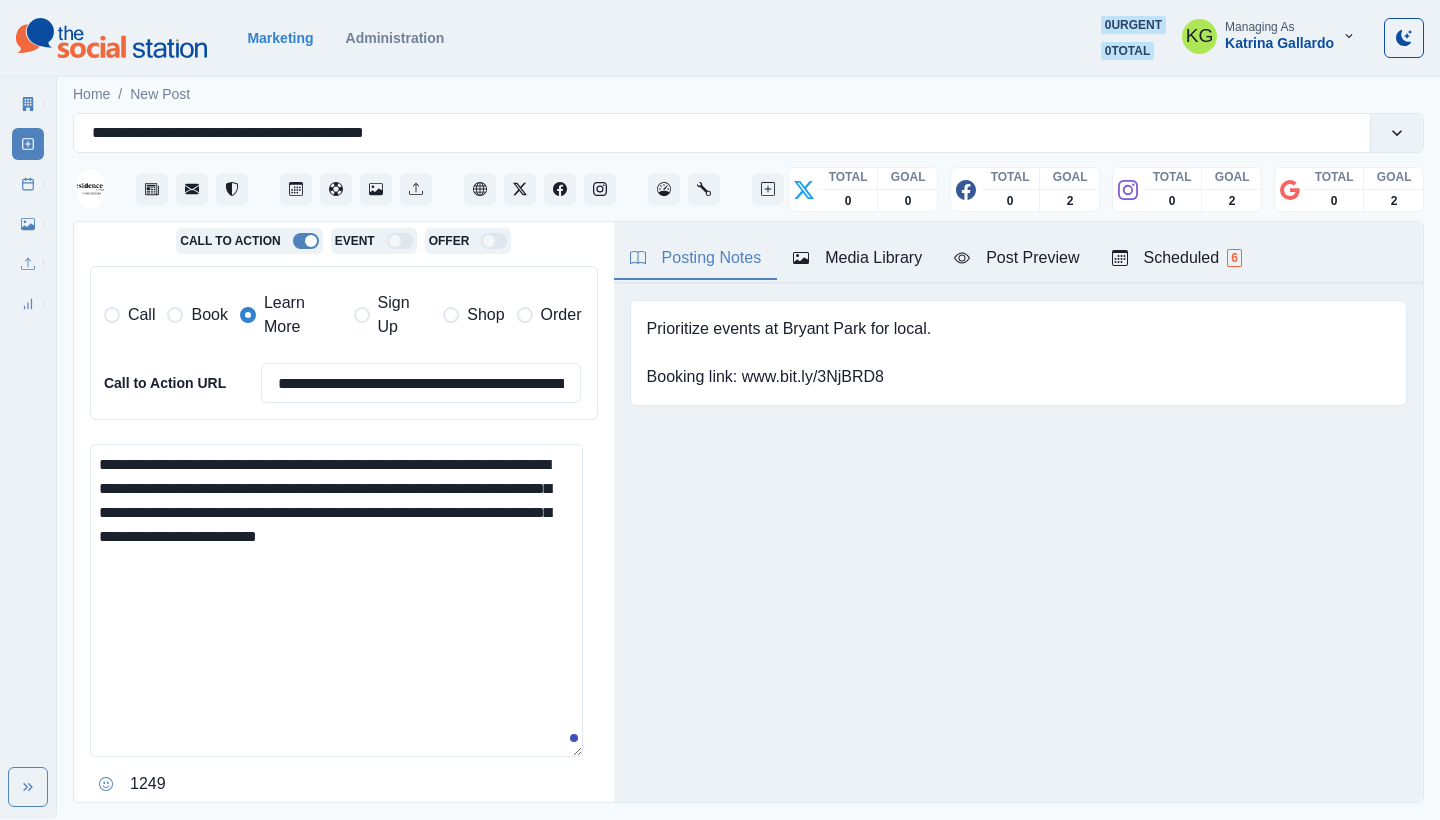 paste on "**********" 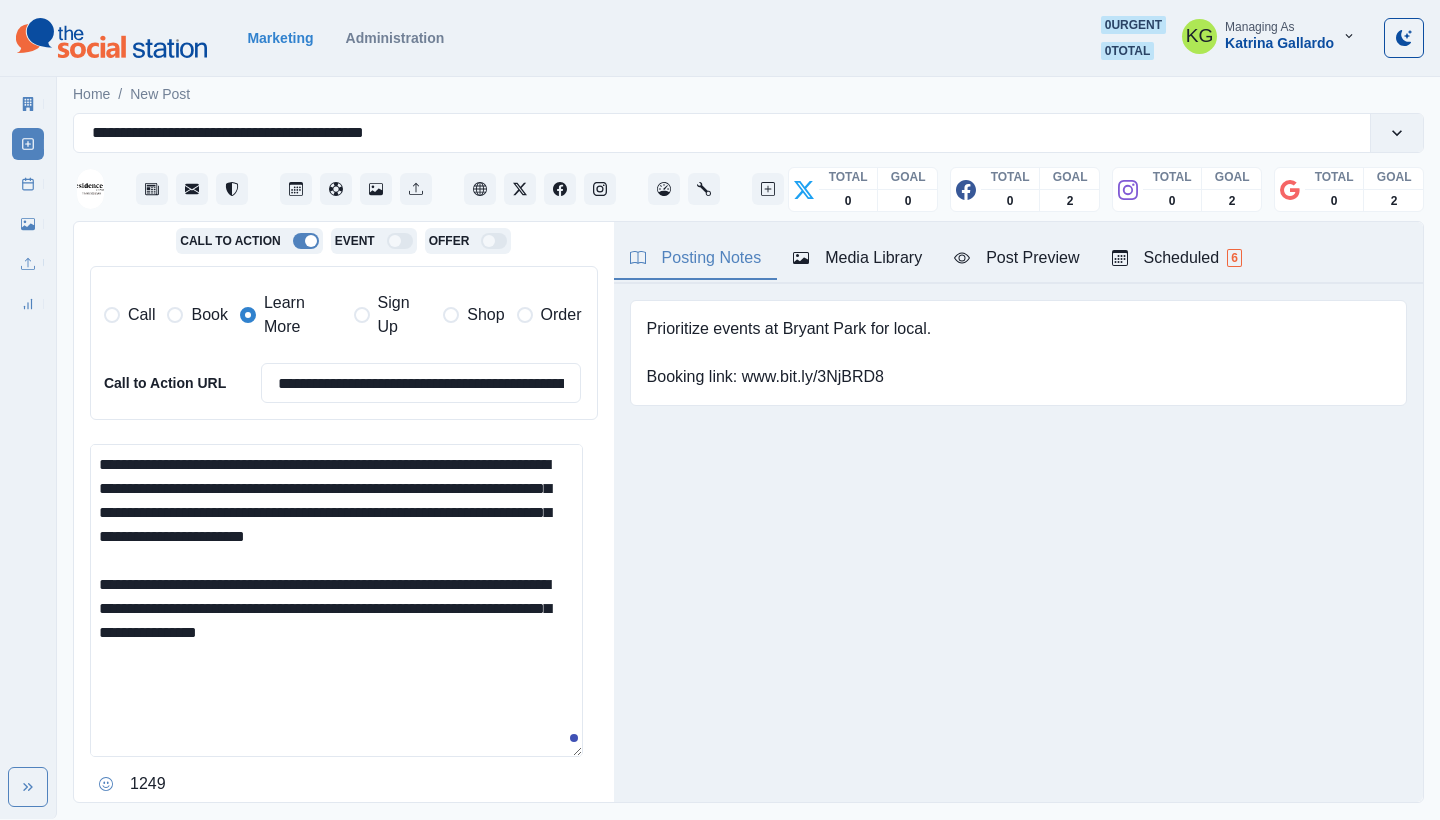 scroll, scrollTop: 233, scrollLeft: 0, axis: vertical 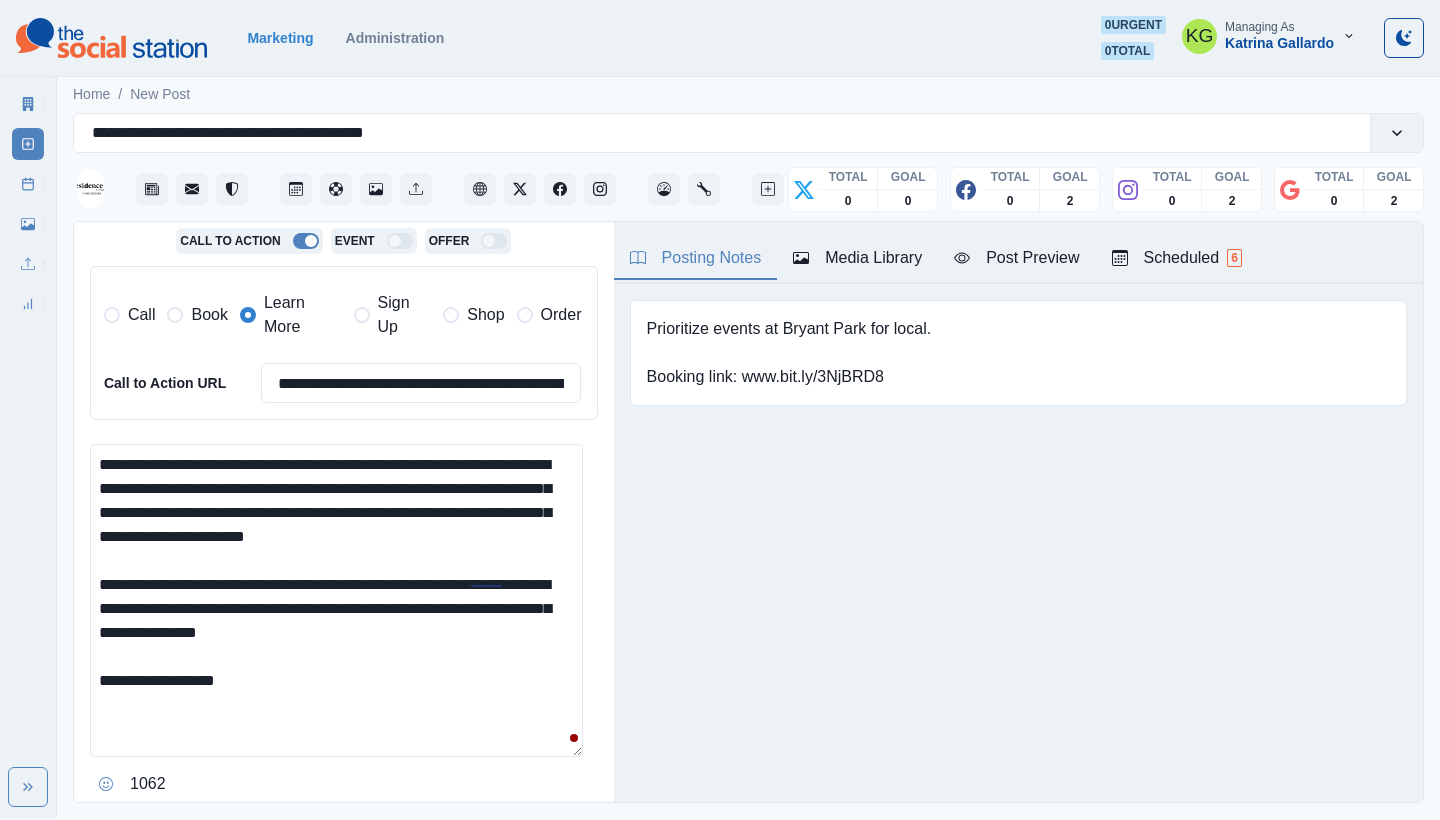paste on "**********" 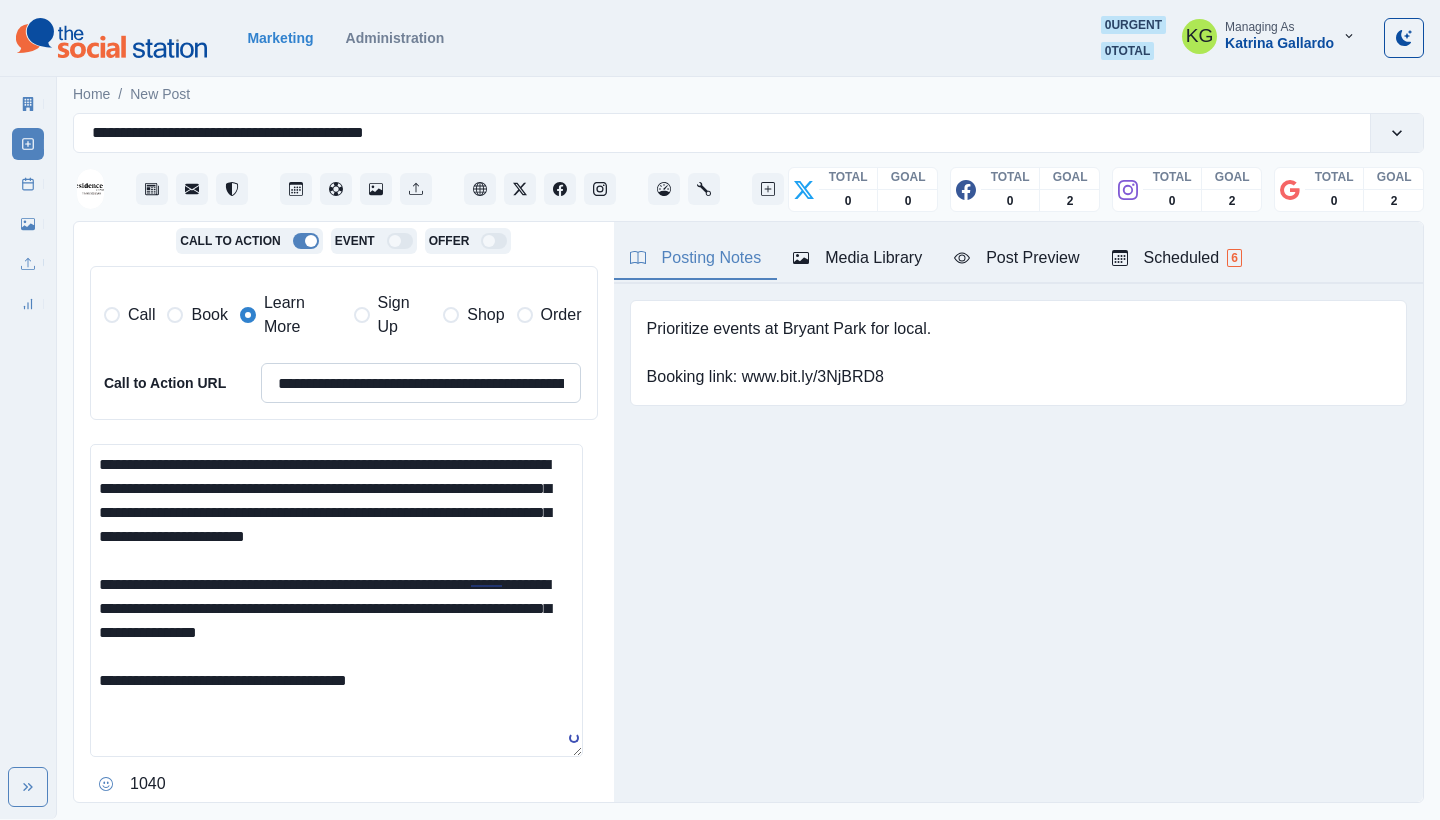 type on "**********" 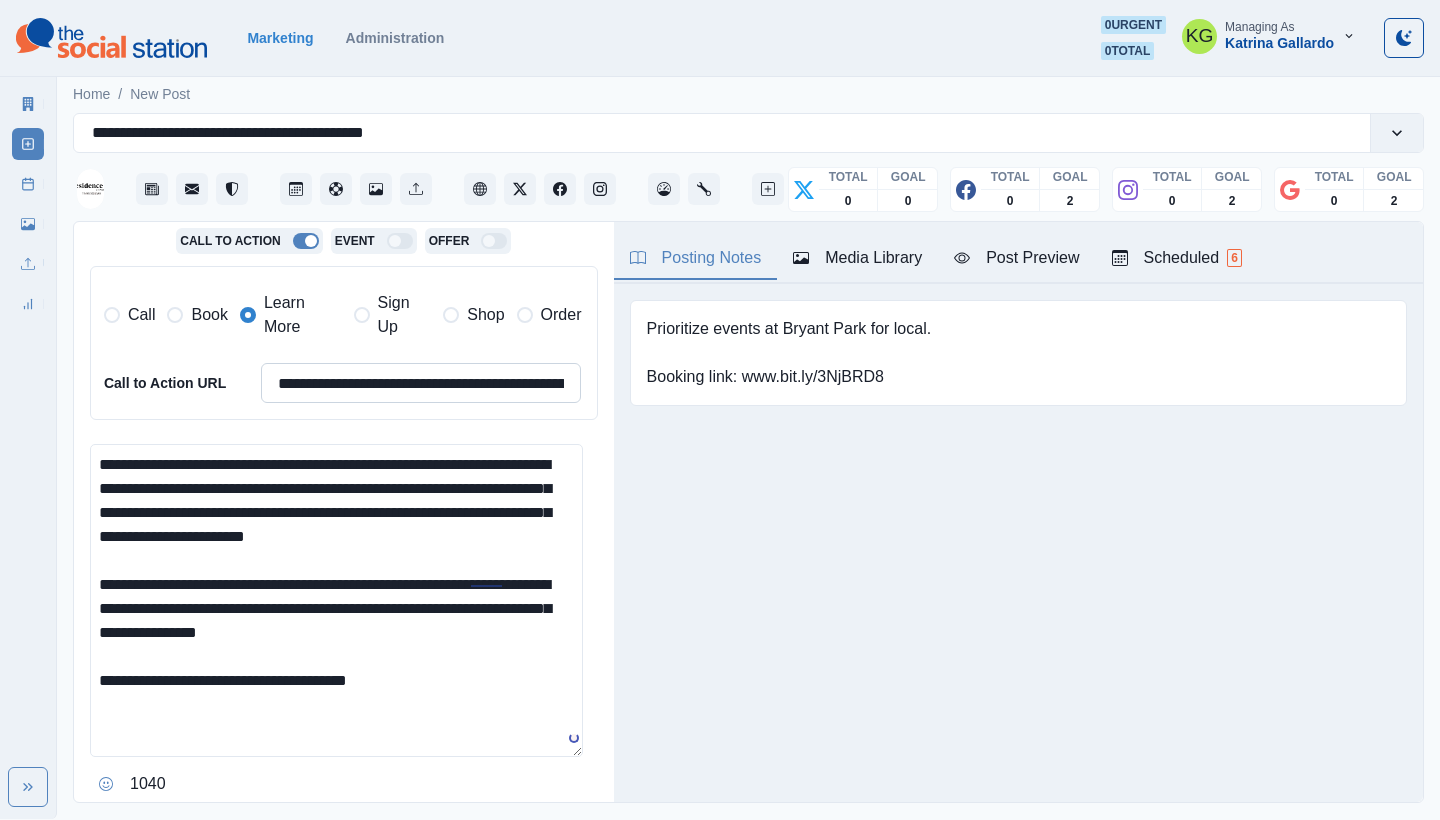 click on "**********" at bounding box center (421, 383) 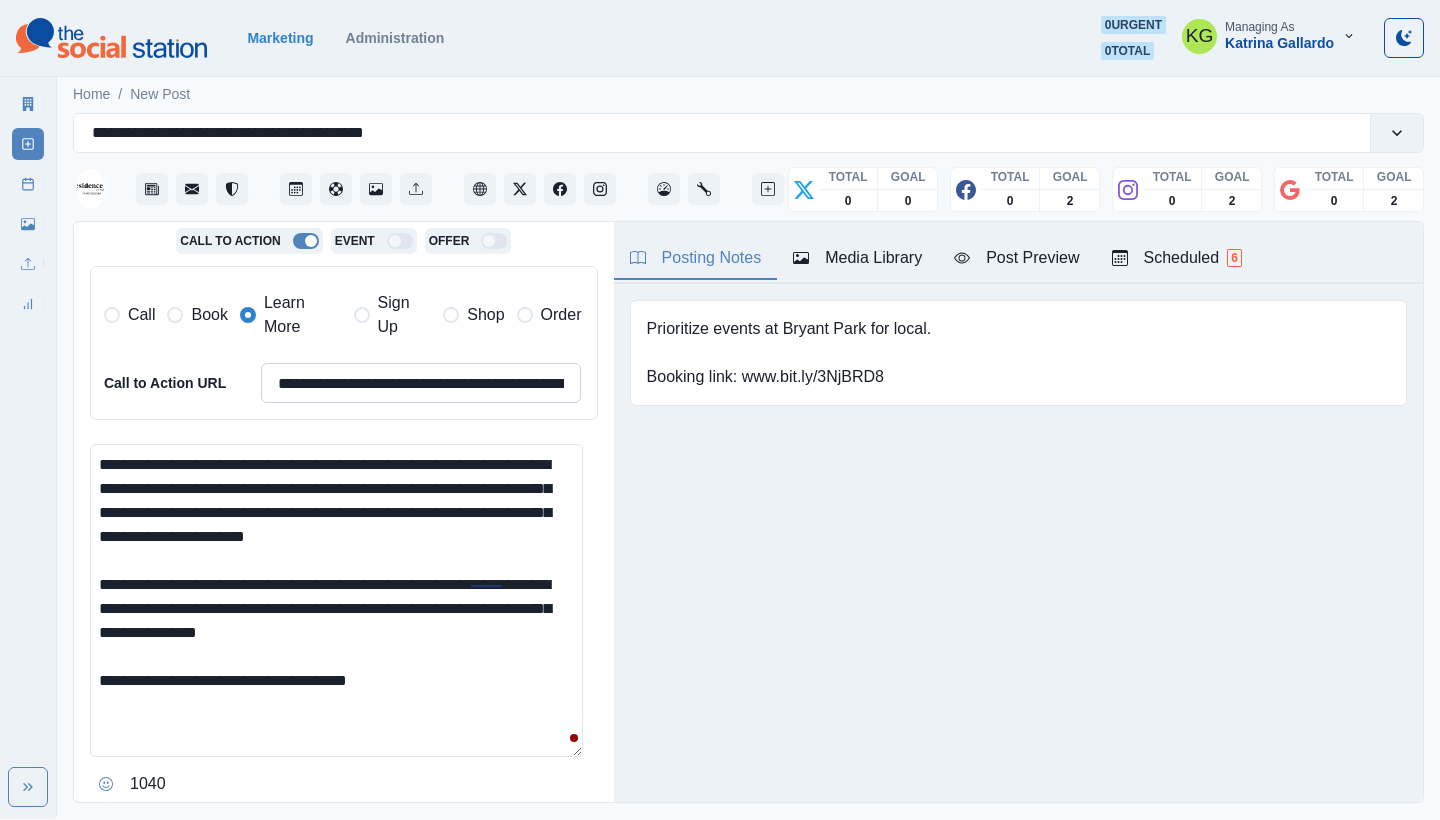 click on "**********" at bounding box center [421, 383] 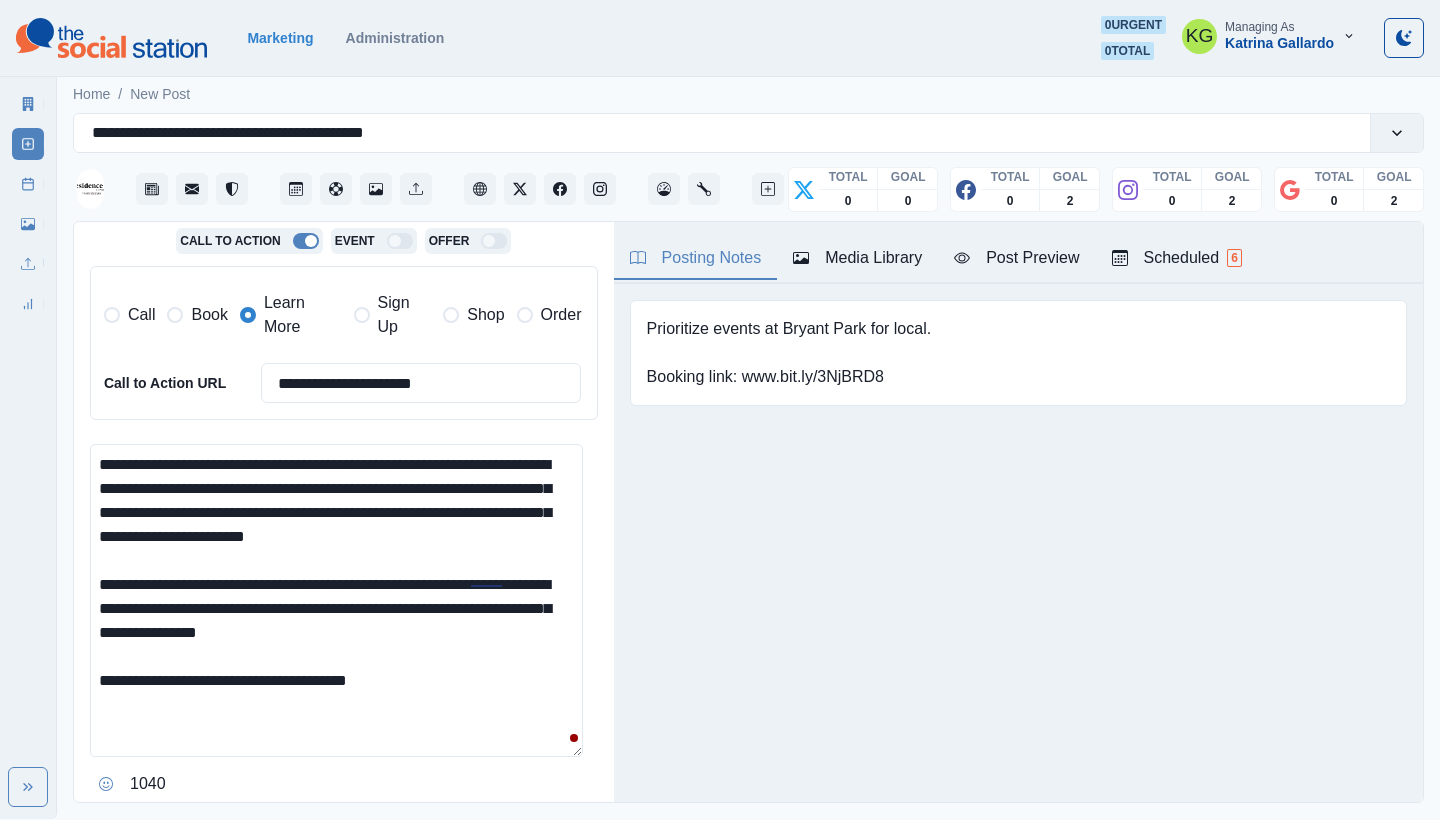 type on "**********" 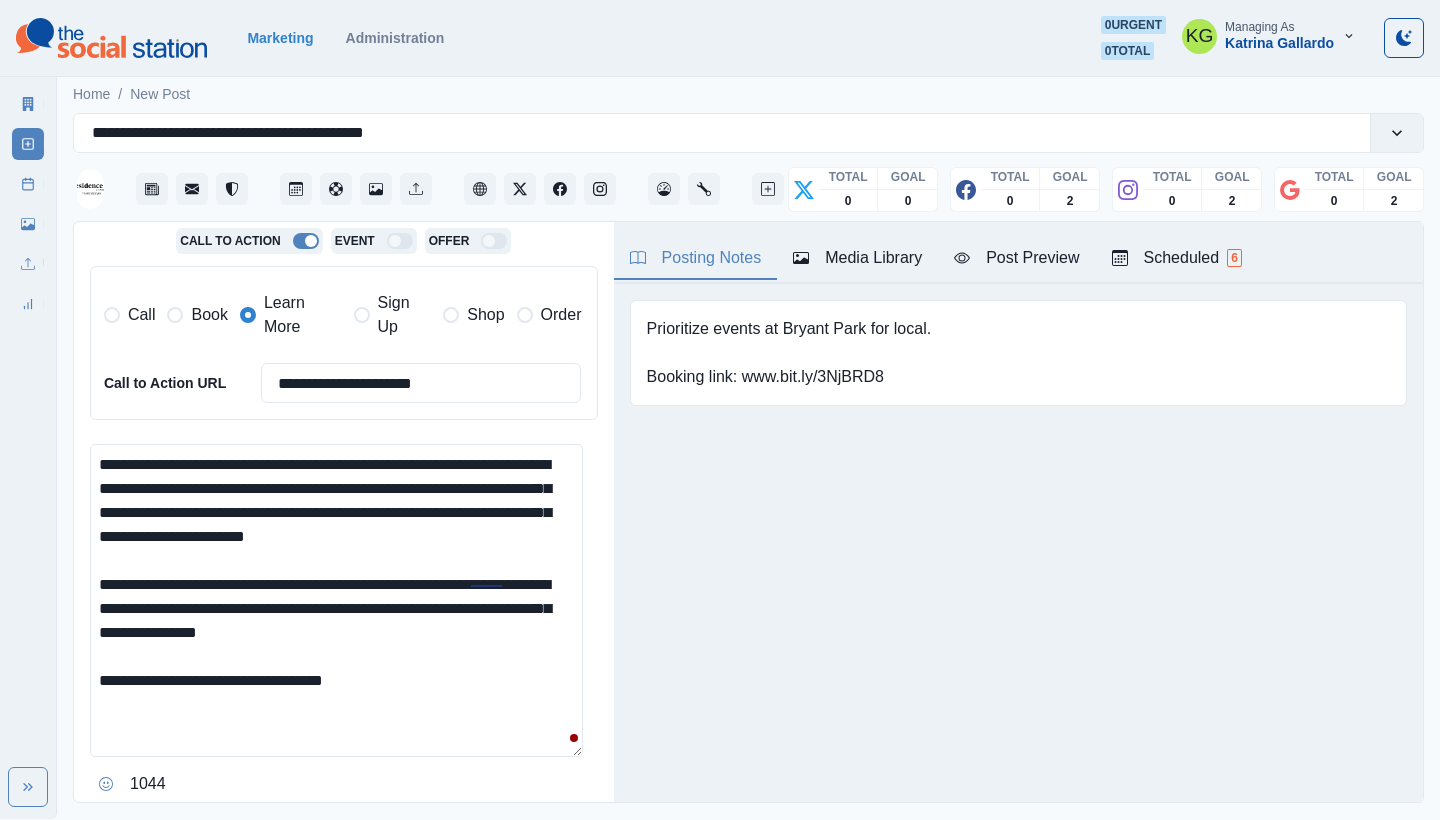 click on "**********" at bounding box center [336, 600] 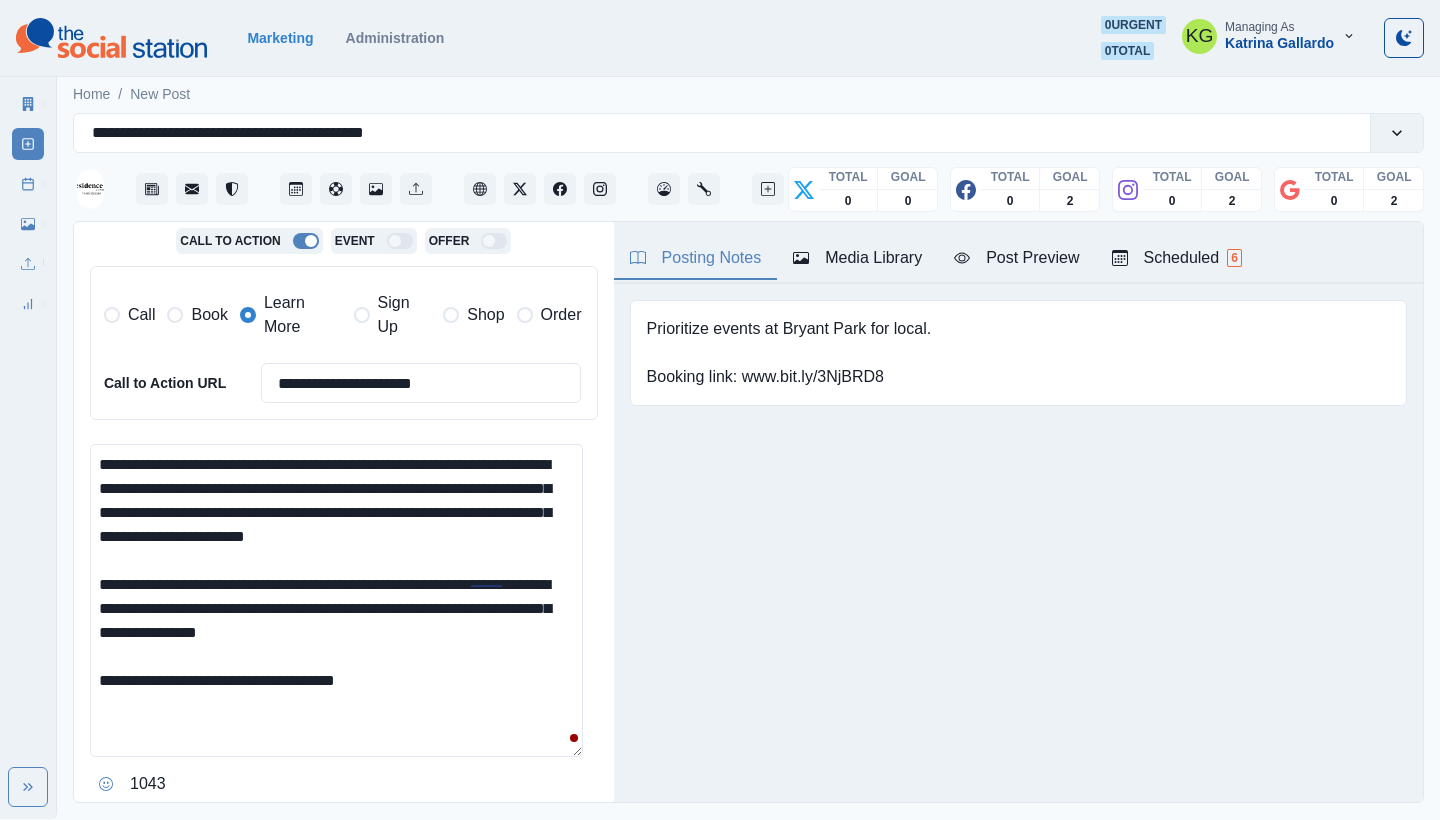 paste on "**********" 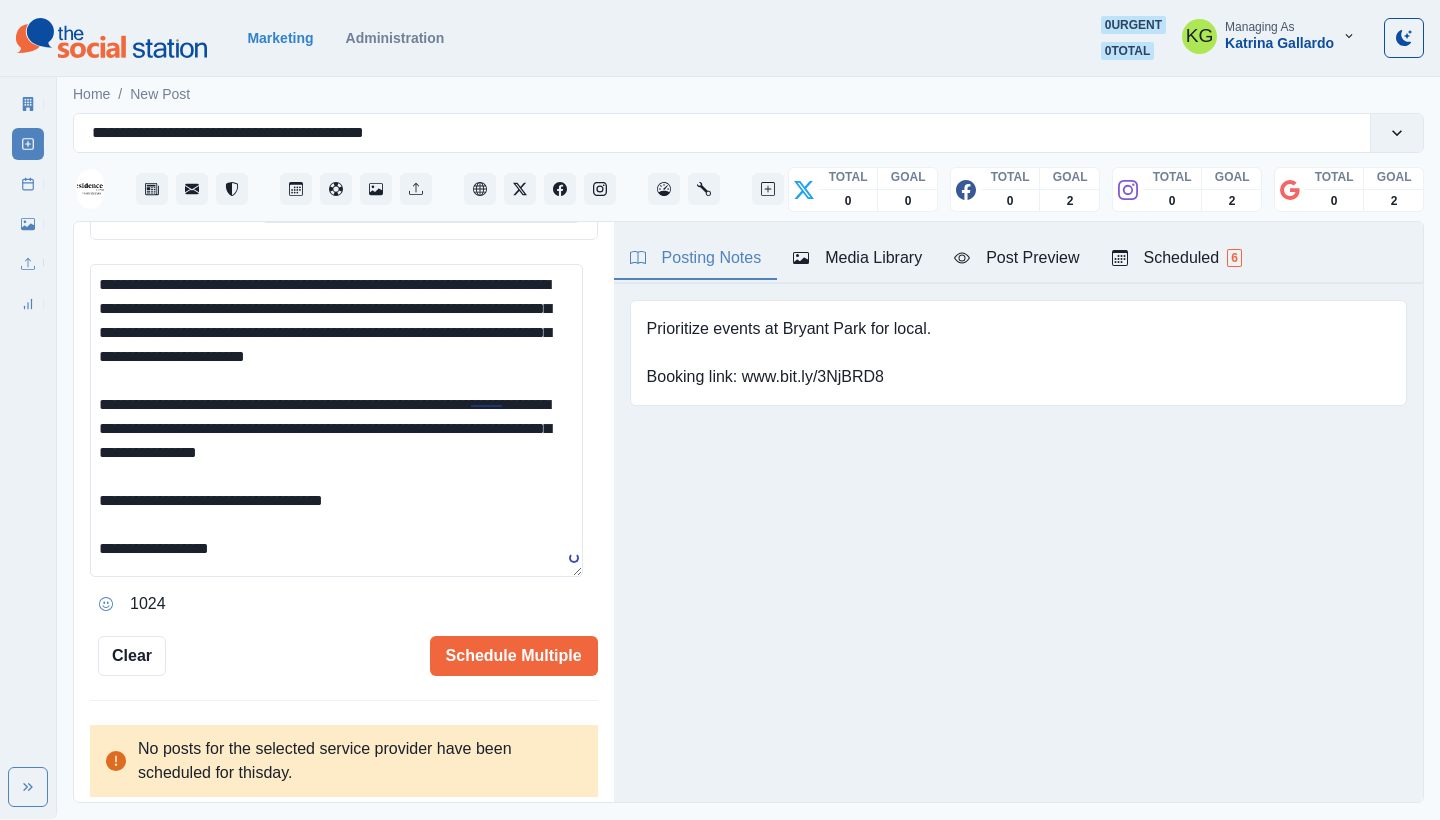 scroll, scrollTop: 653, scrollLeft: 0, axis: vertical 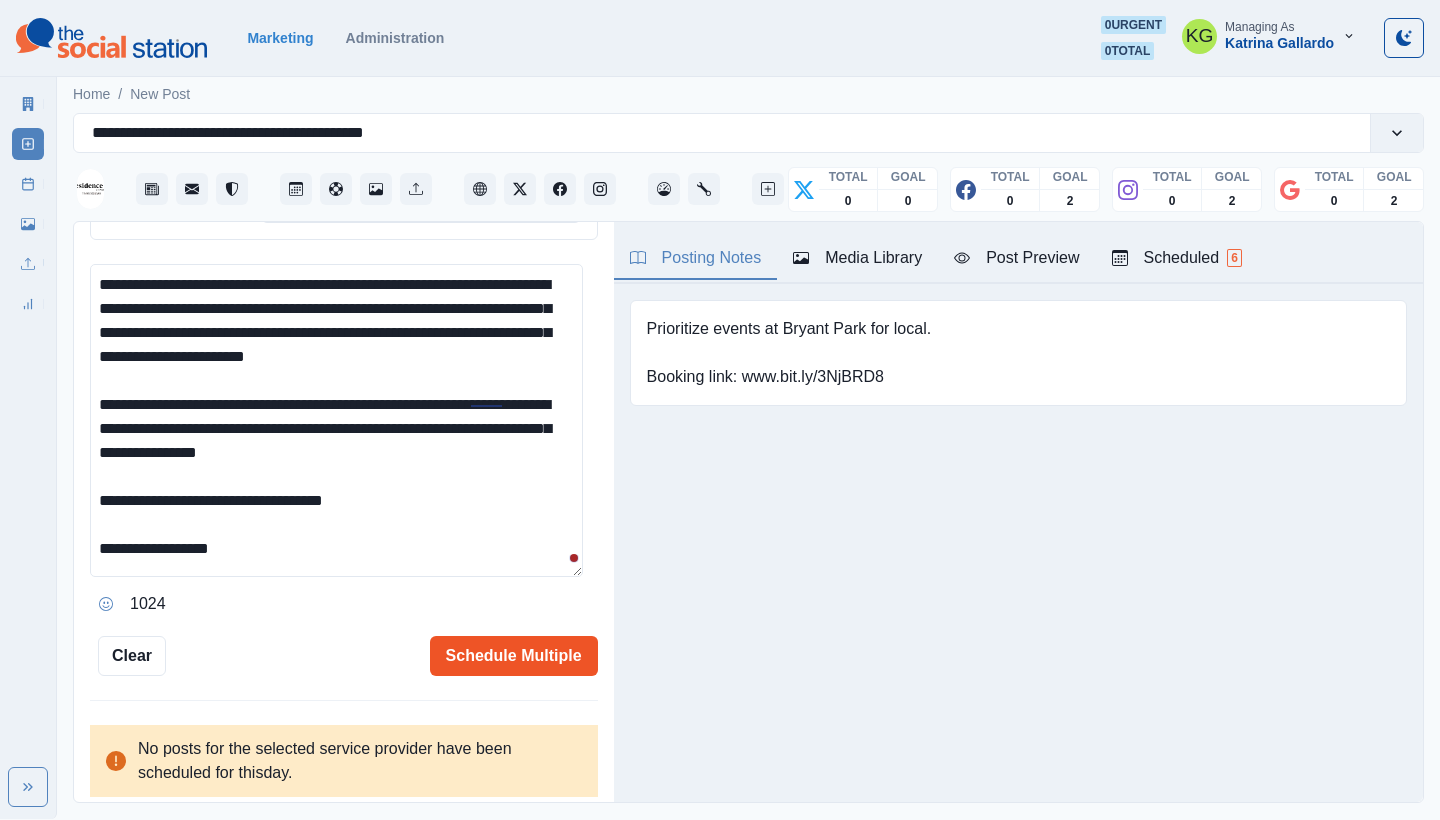 type on "**********" 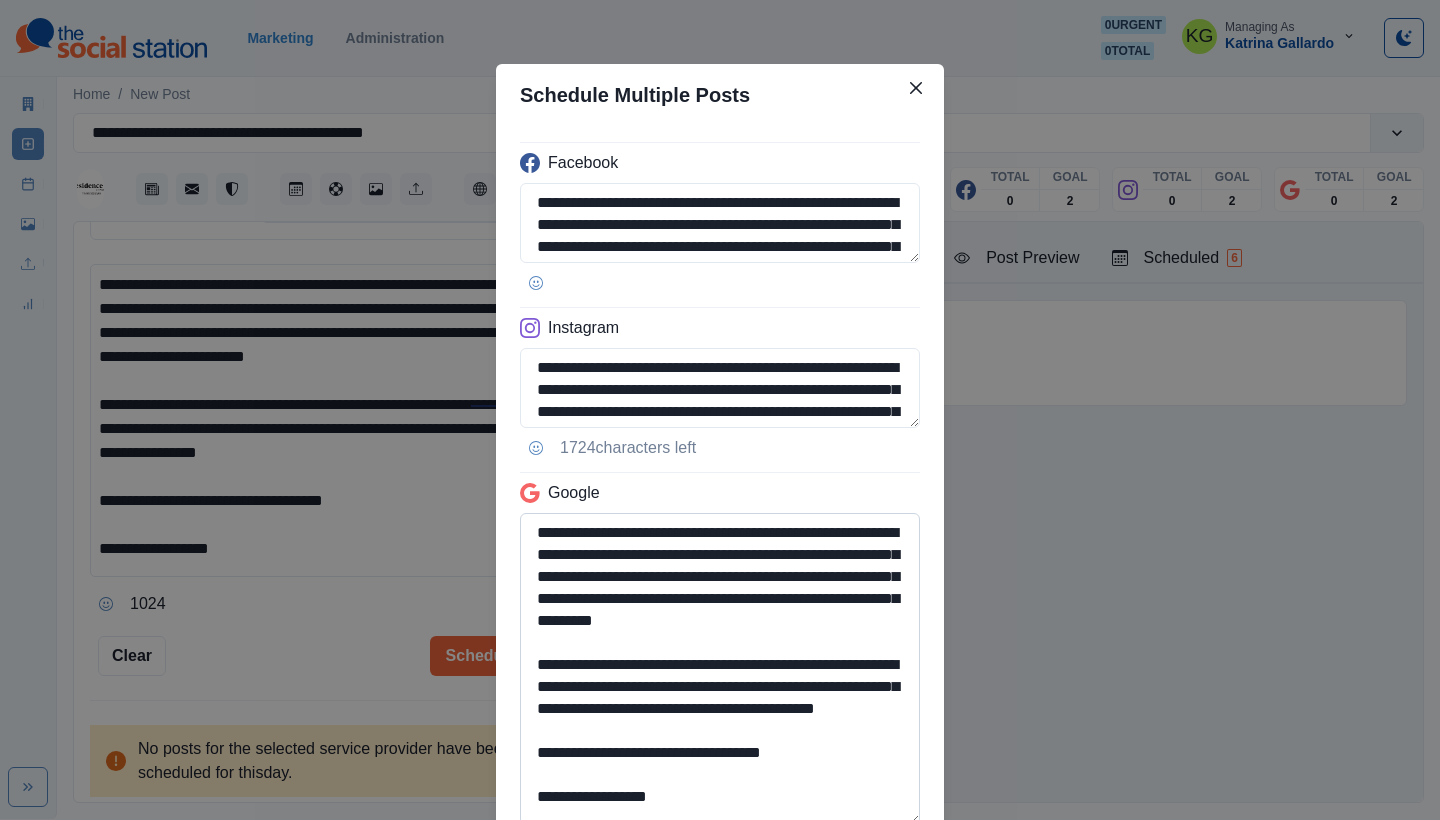 click on "**********" at bounding box center [720, 669] 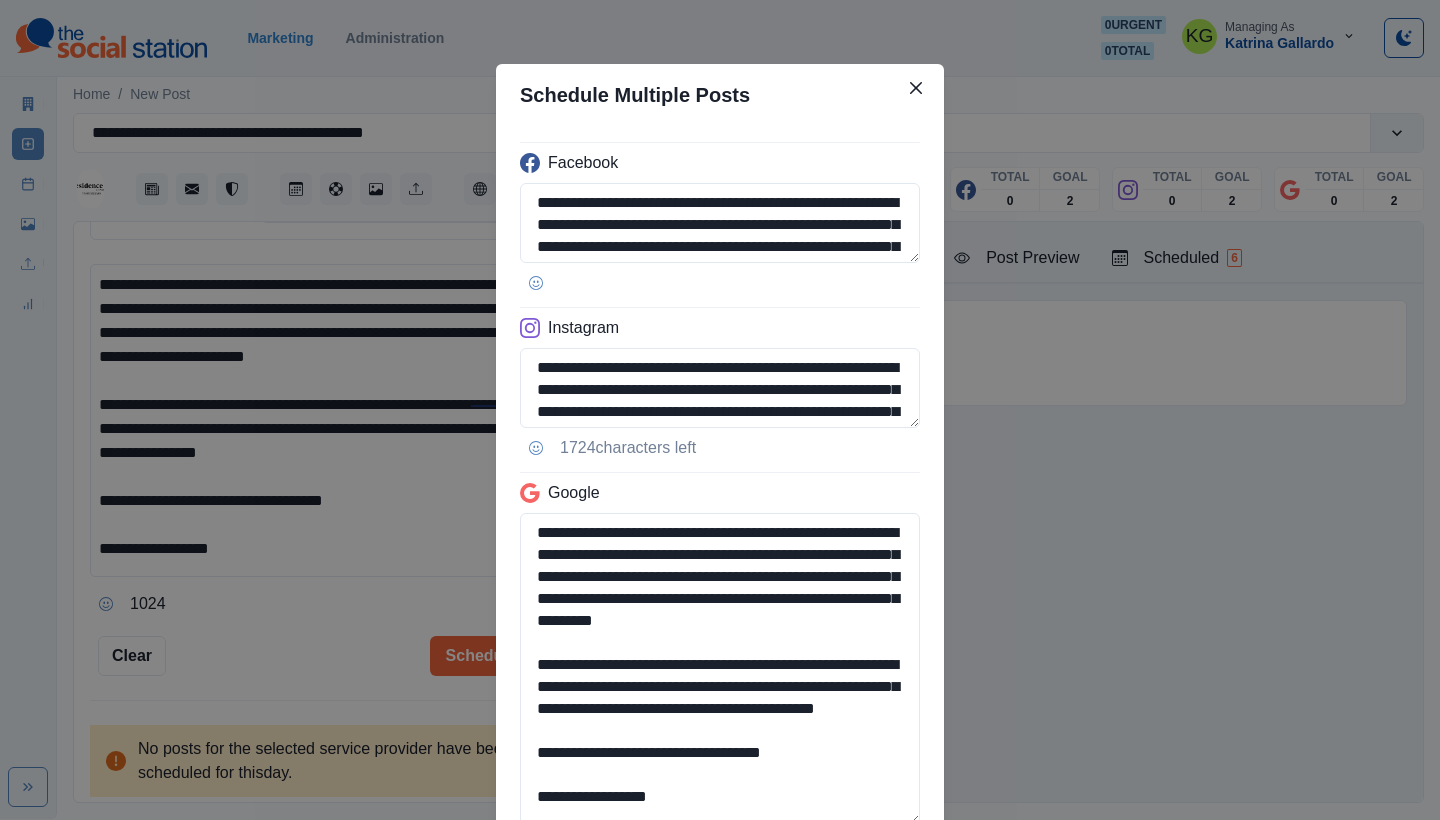scroll, scrollTop: 41, scrollLeft: 0, axis: vertical 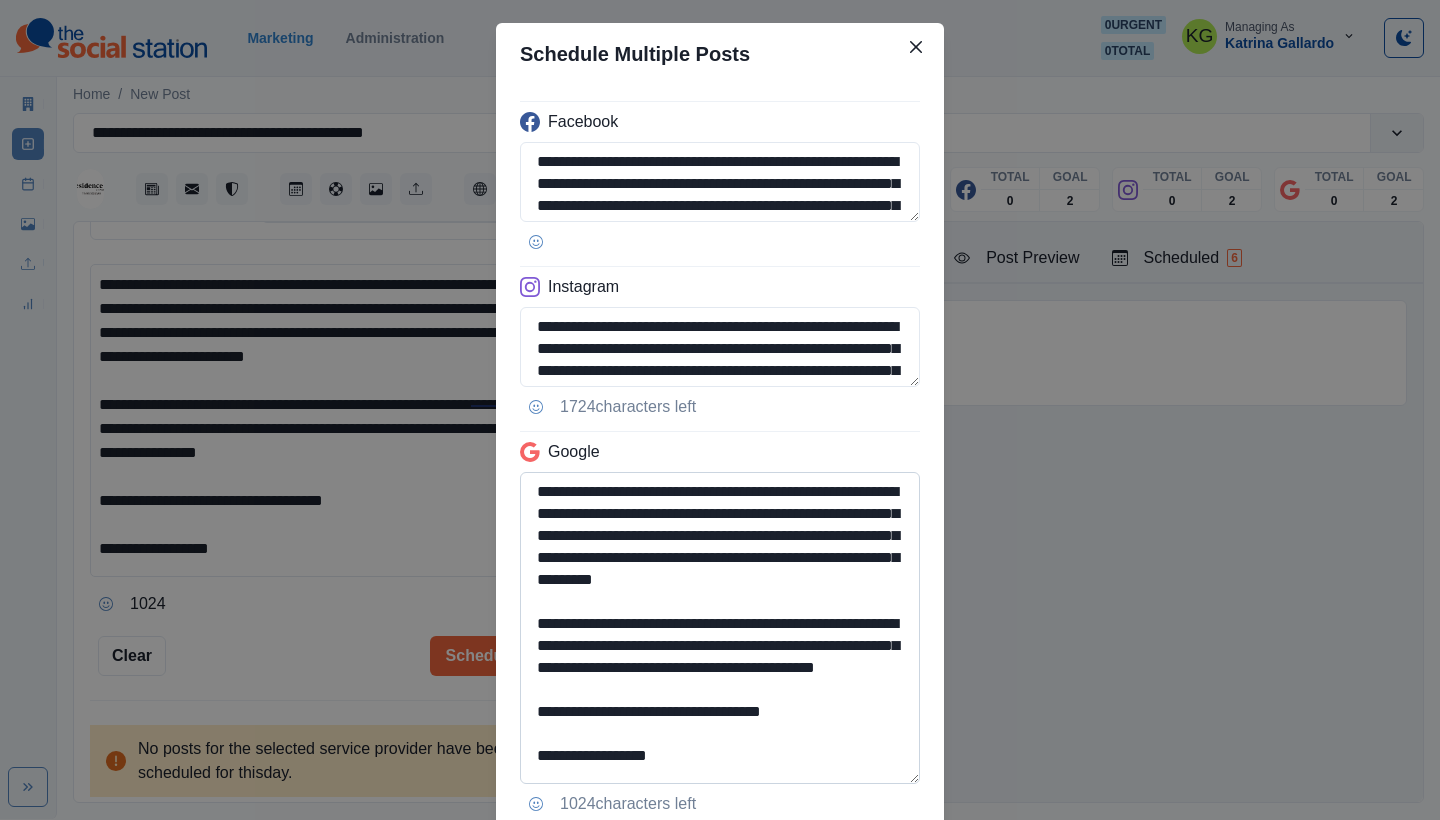 click on "**********" at bounding box center [720, 628] 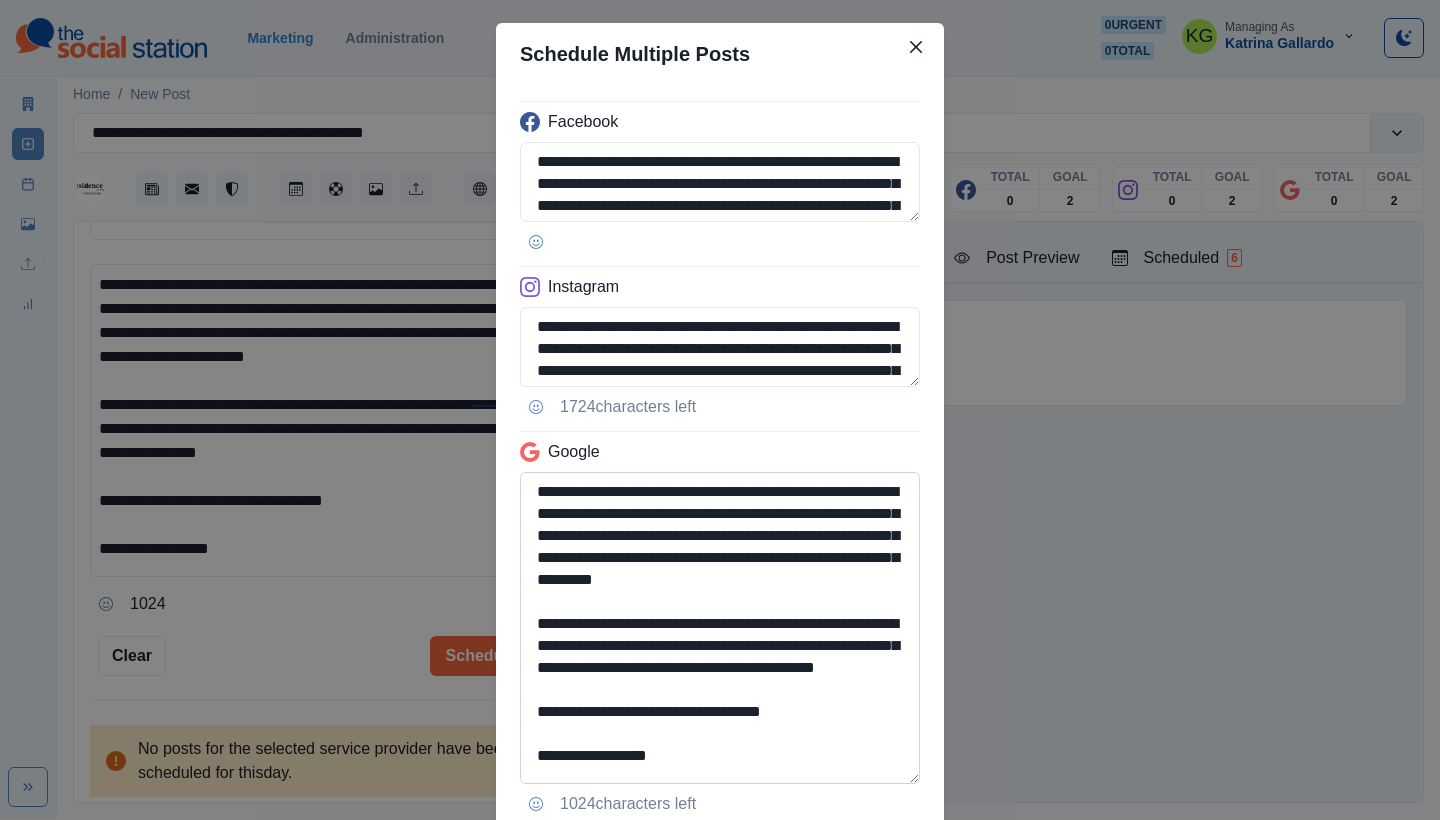 click on "**********" at bounding box center (720, 628) 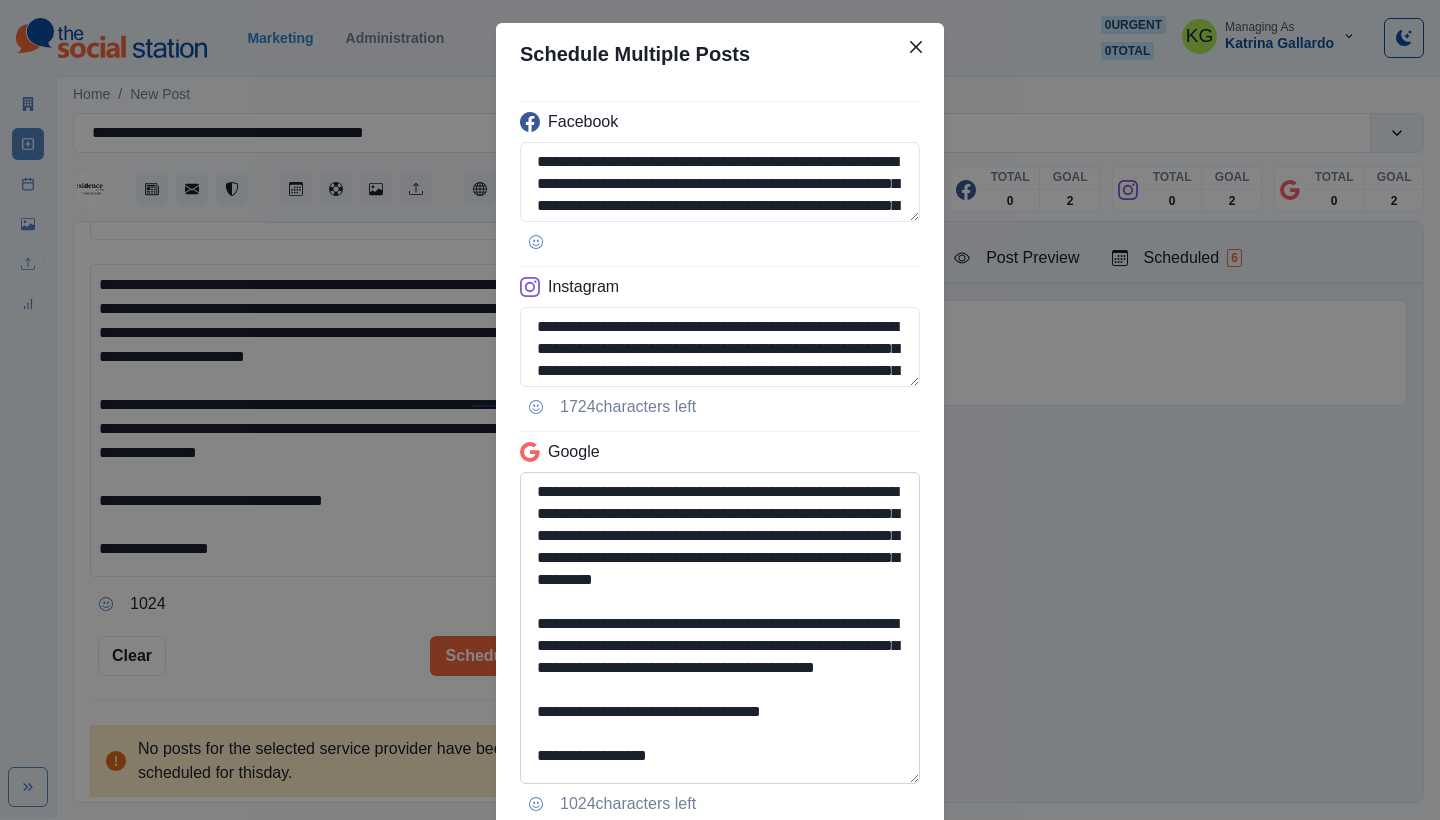 click on "**********" at bounding box center (720, 628) 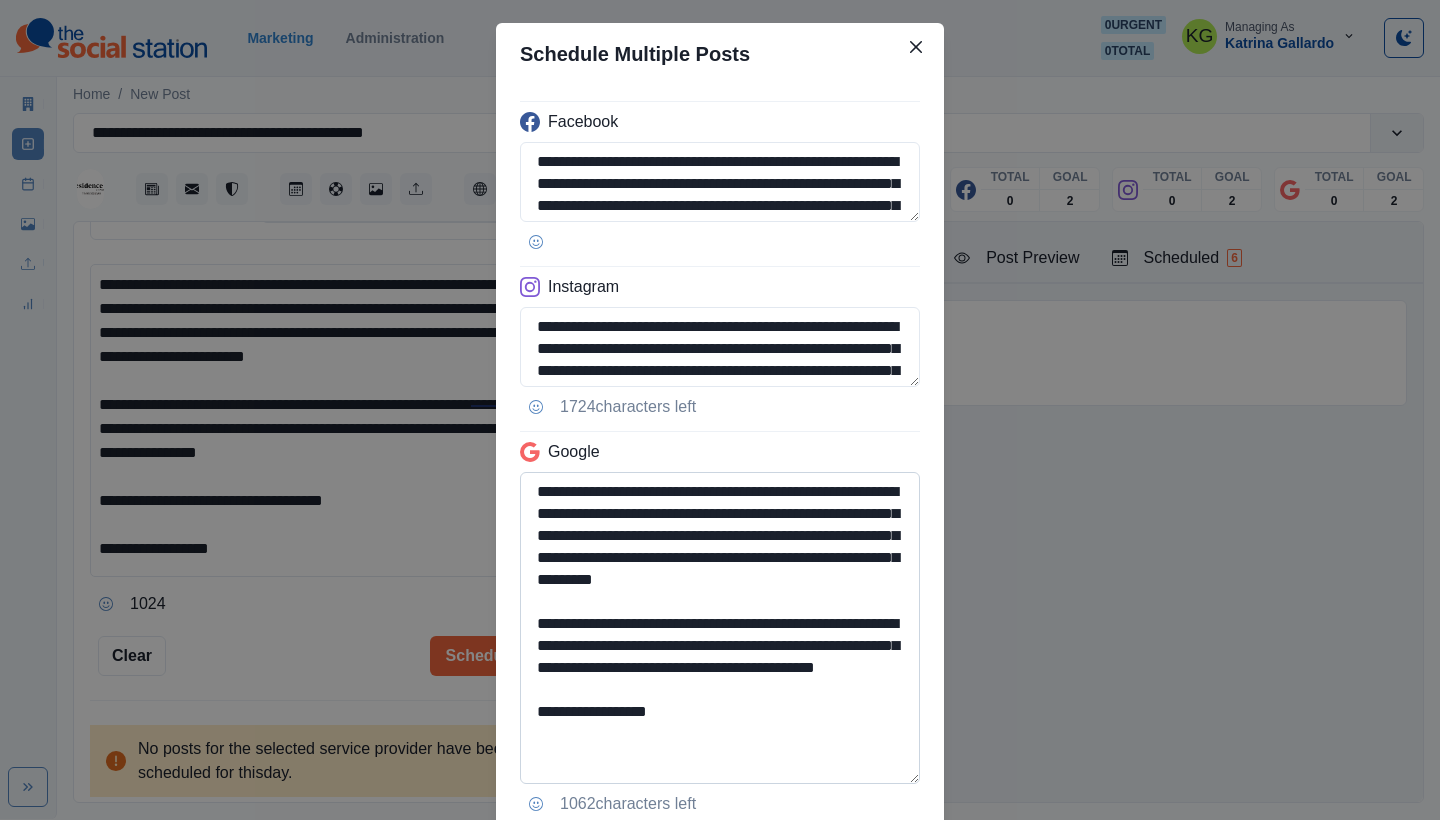 scroll, scrollTop: 0, scrollLeft: 0, axis: both 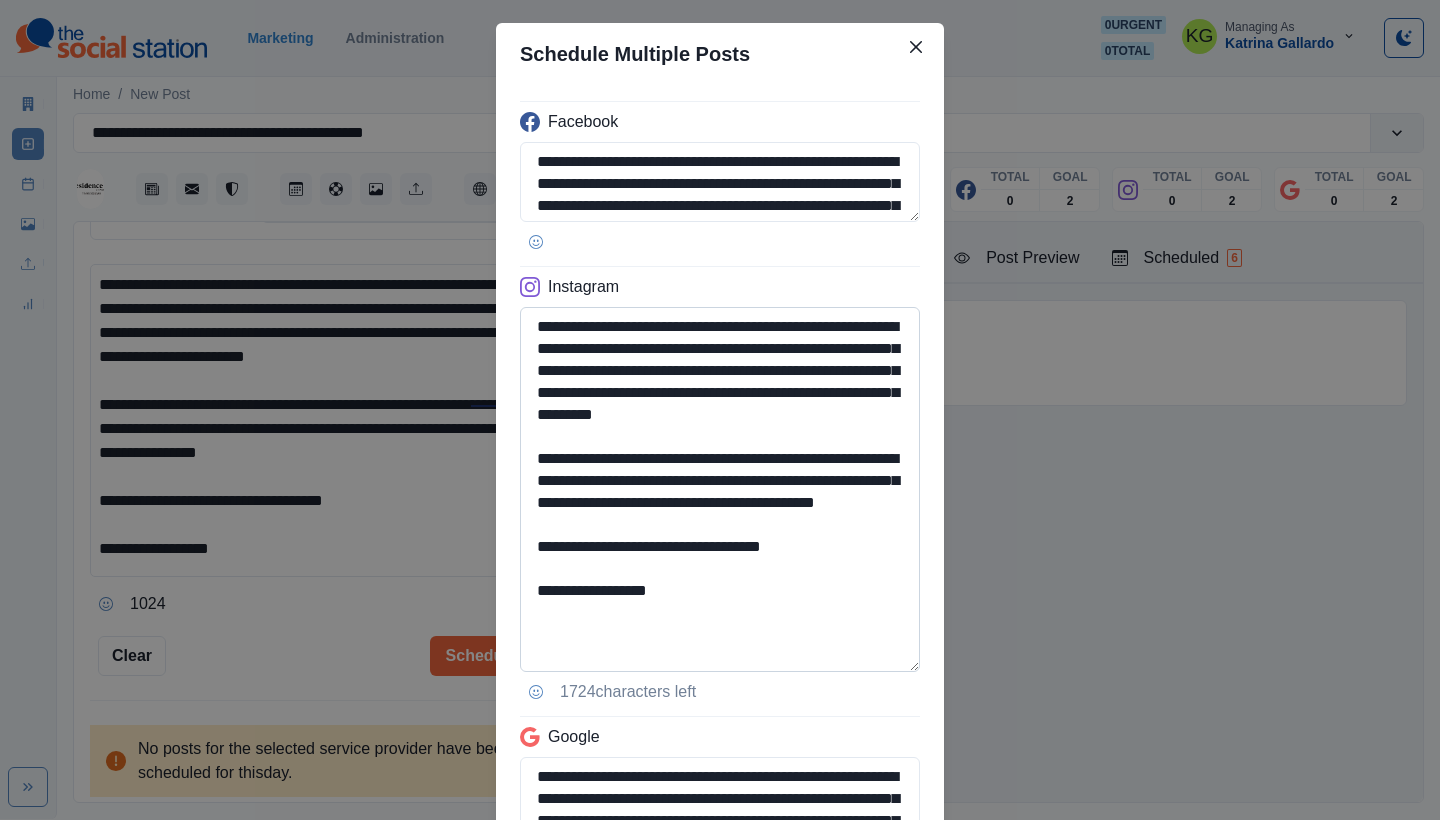 click on "**********" at bounding box center [720, 489] 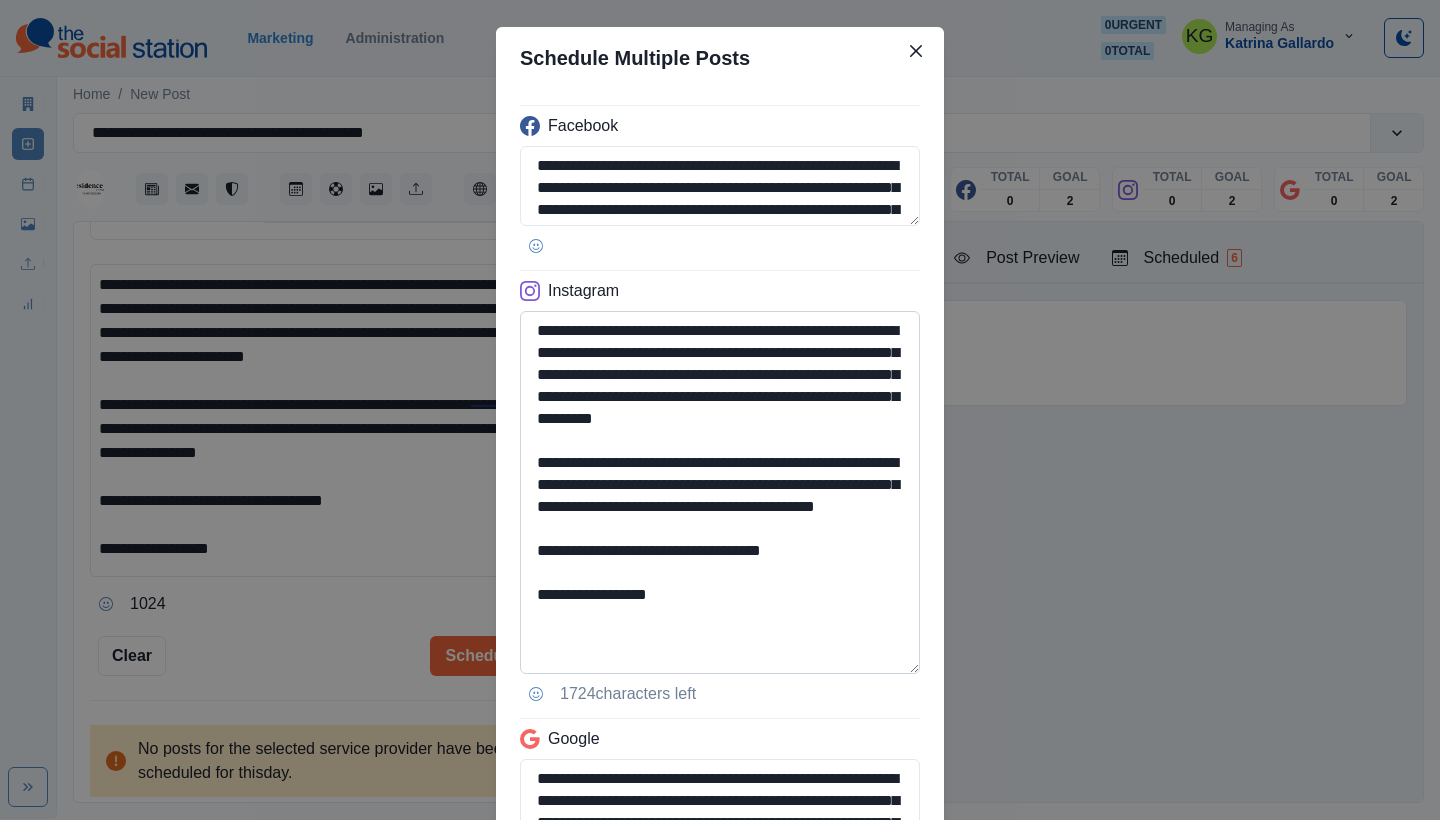 scroll, scrollTop: 0, scrollLeft: 0, axis: both 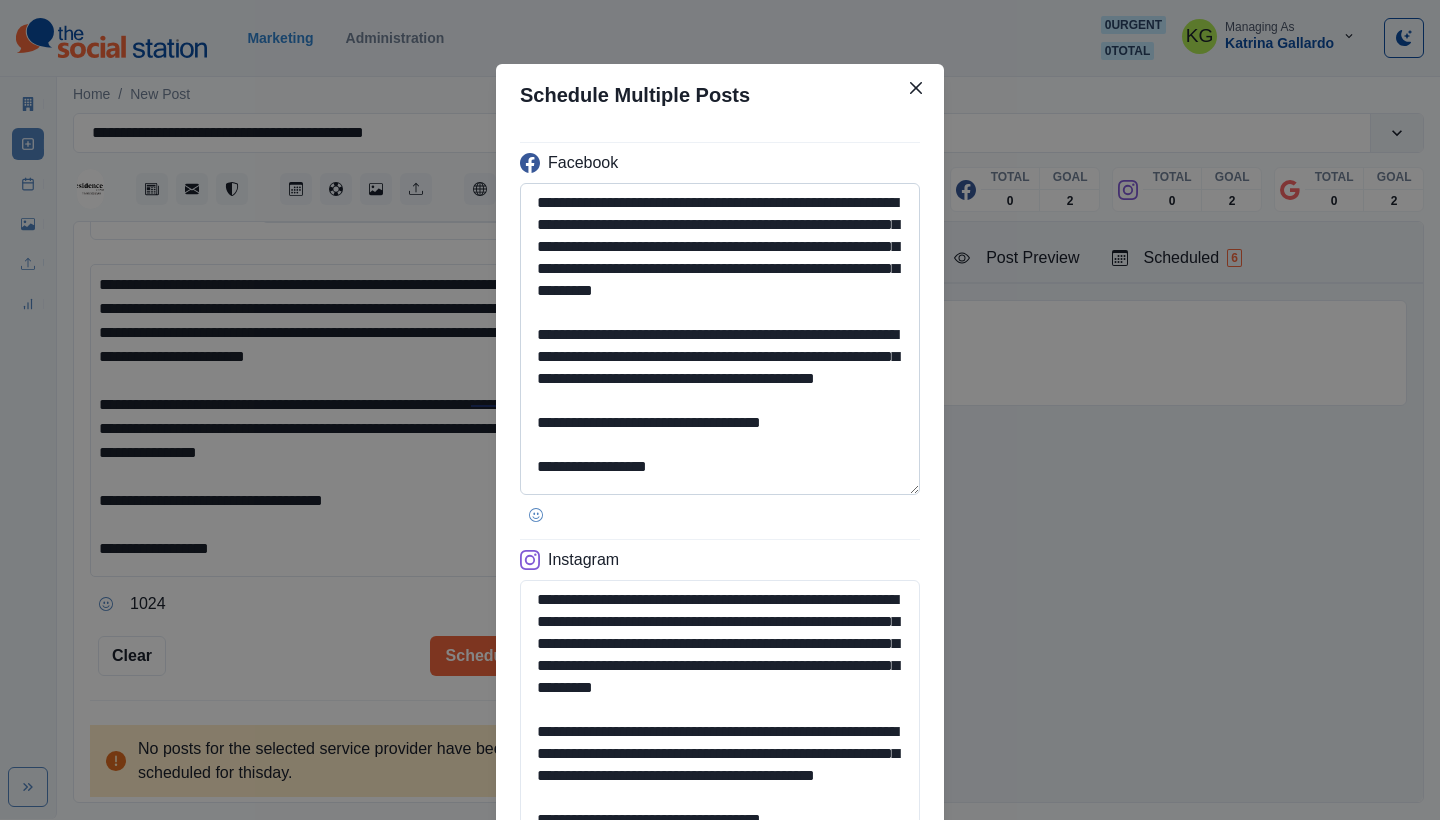 click on "**********" at bounding box center [720, 339] 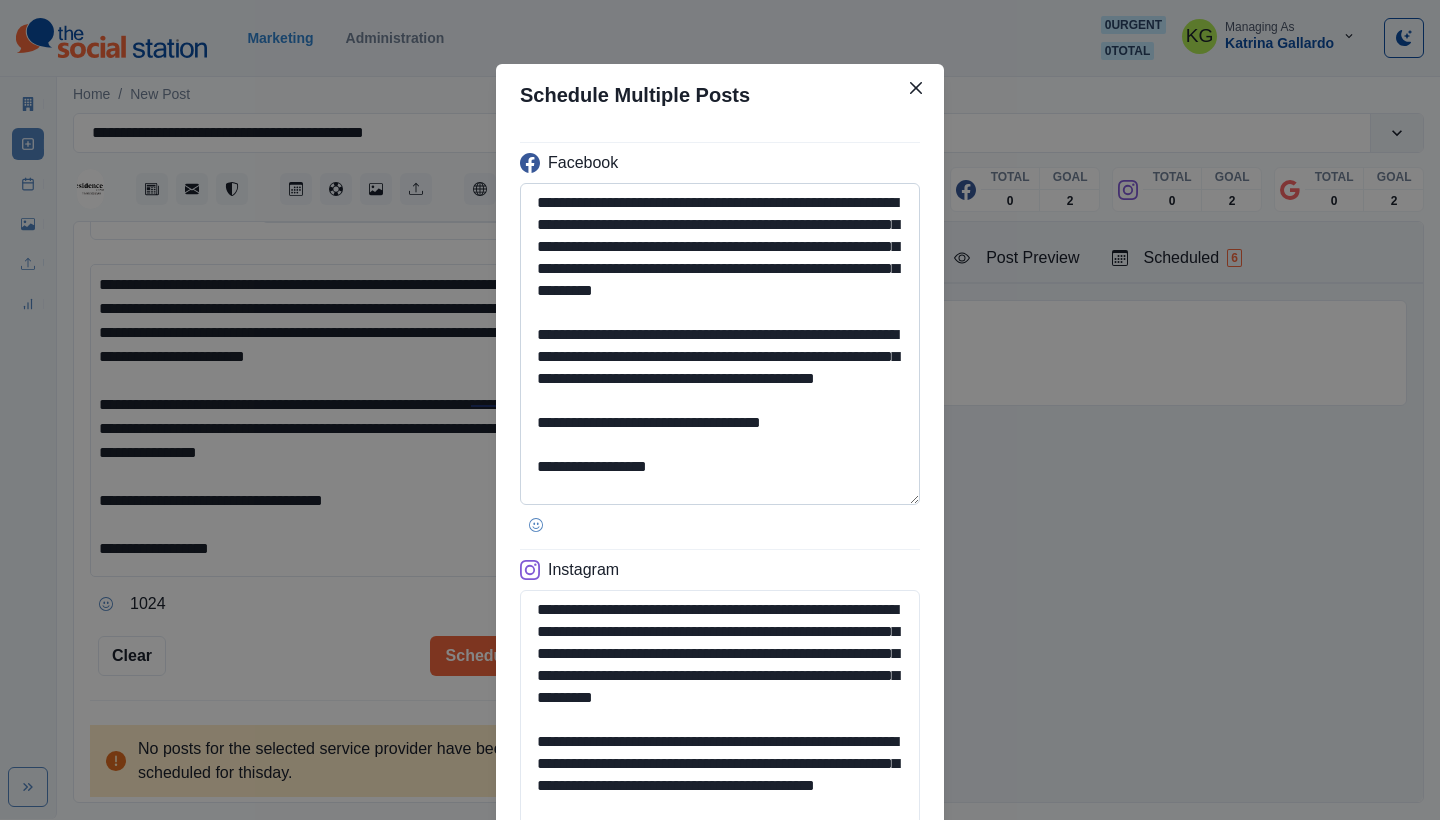 scroll, scrollTop: 26, scrollLeft: 0, axis: vertical 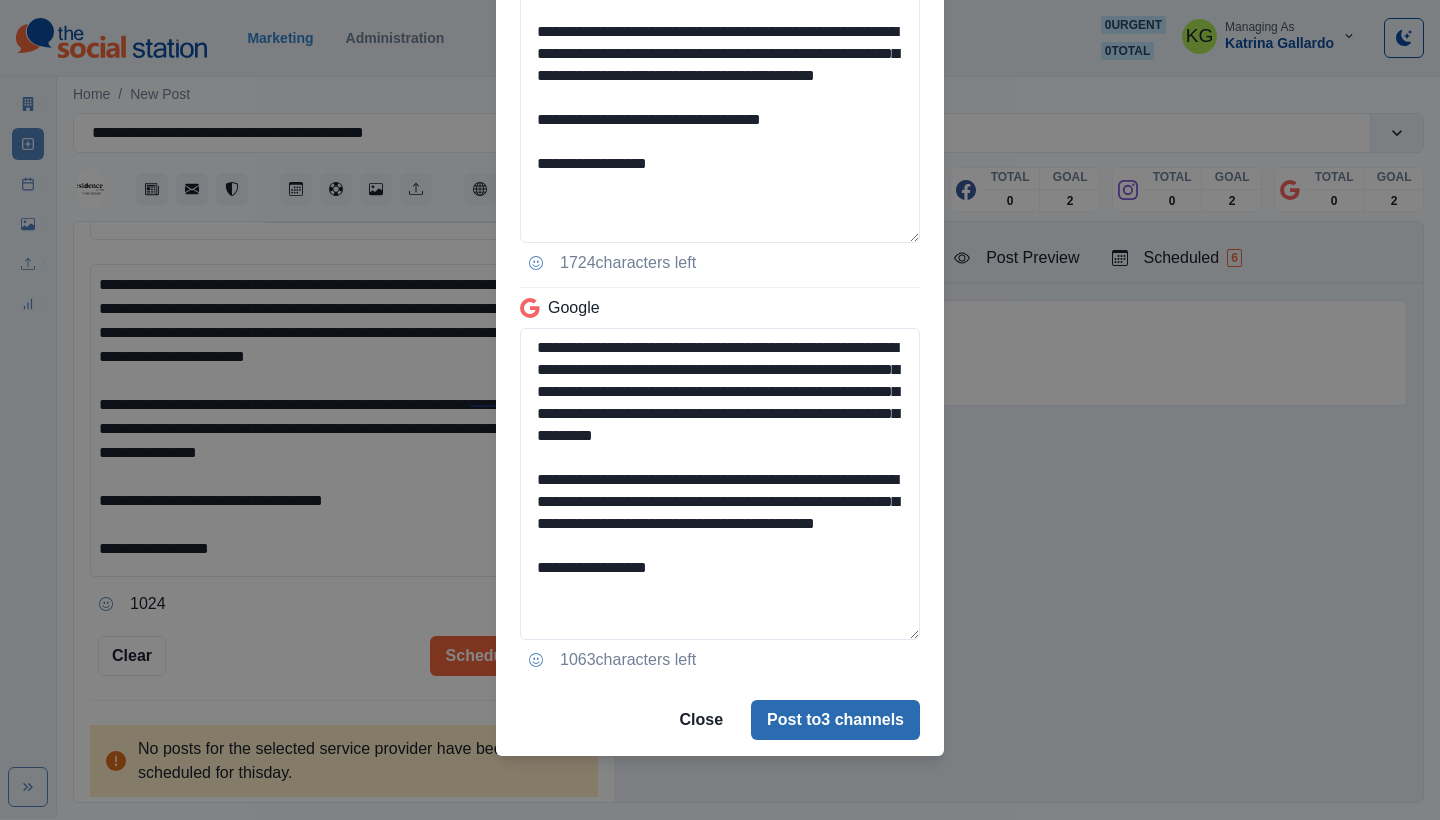 type on "**********" 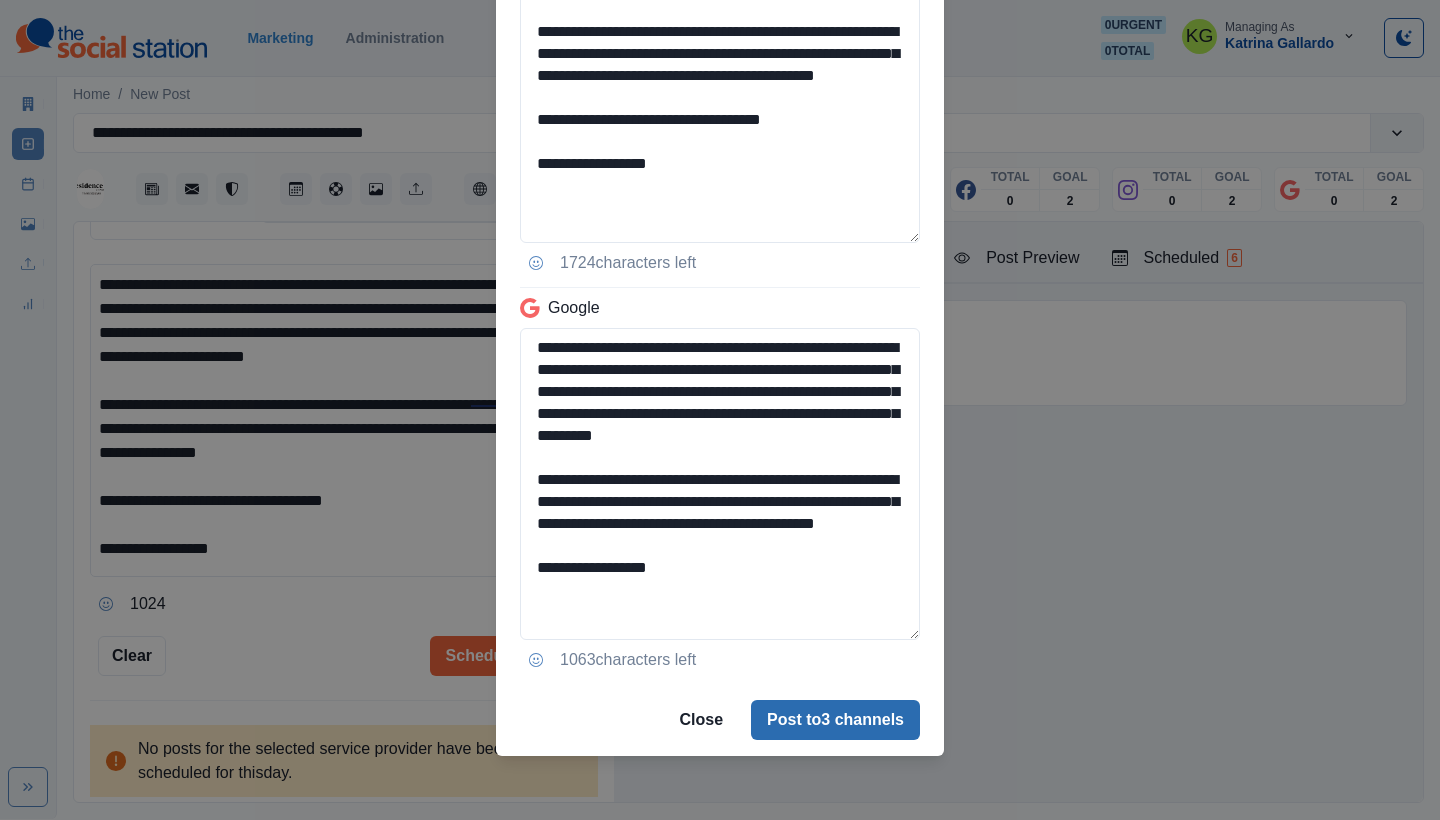 click on "Post to  3   channels" at bounding box center [835, 720] 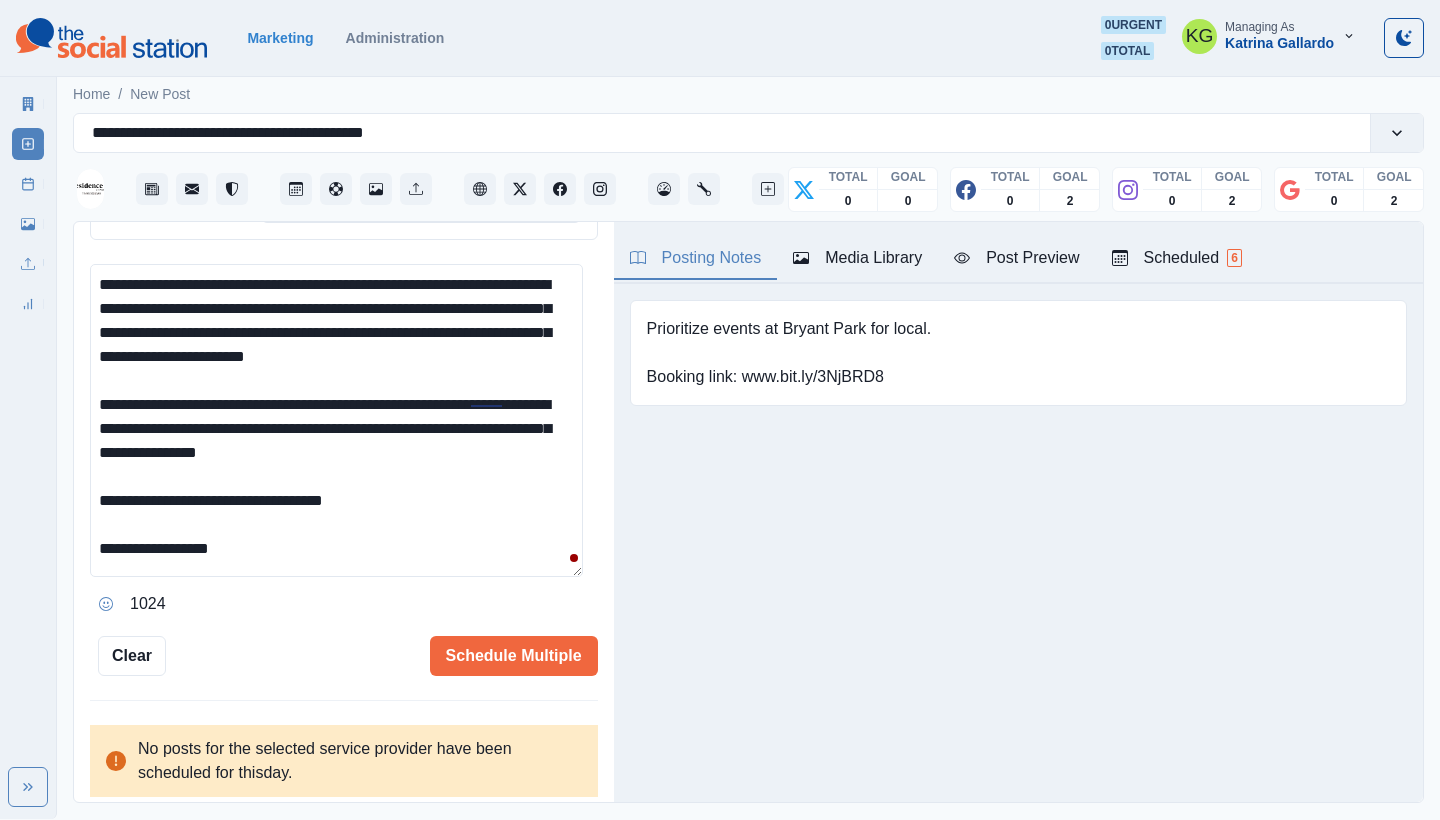 type 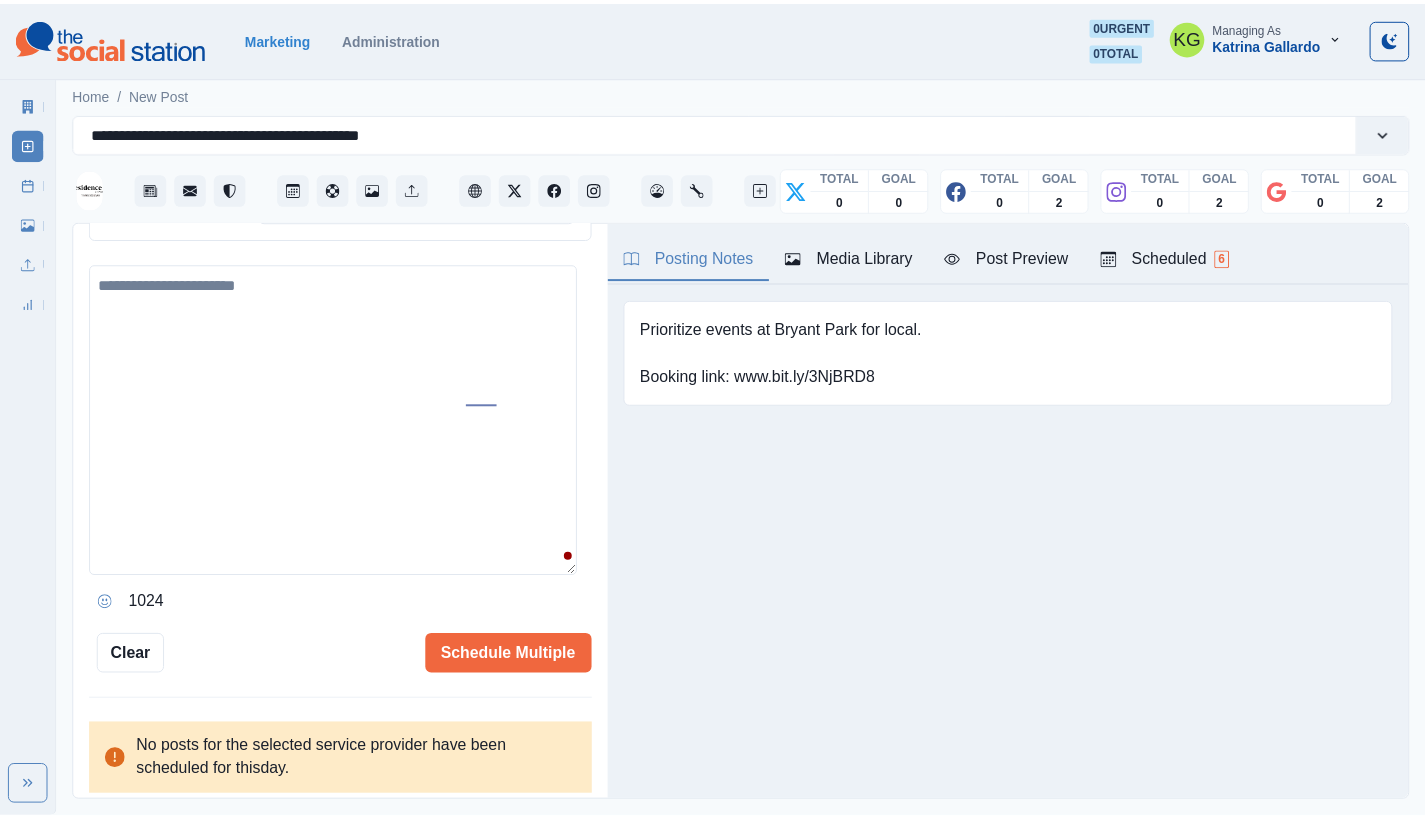 scroll, scrollTop: 393, scrollLeft: 0, axis: vertical 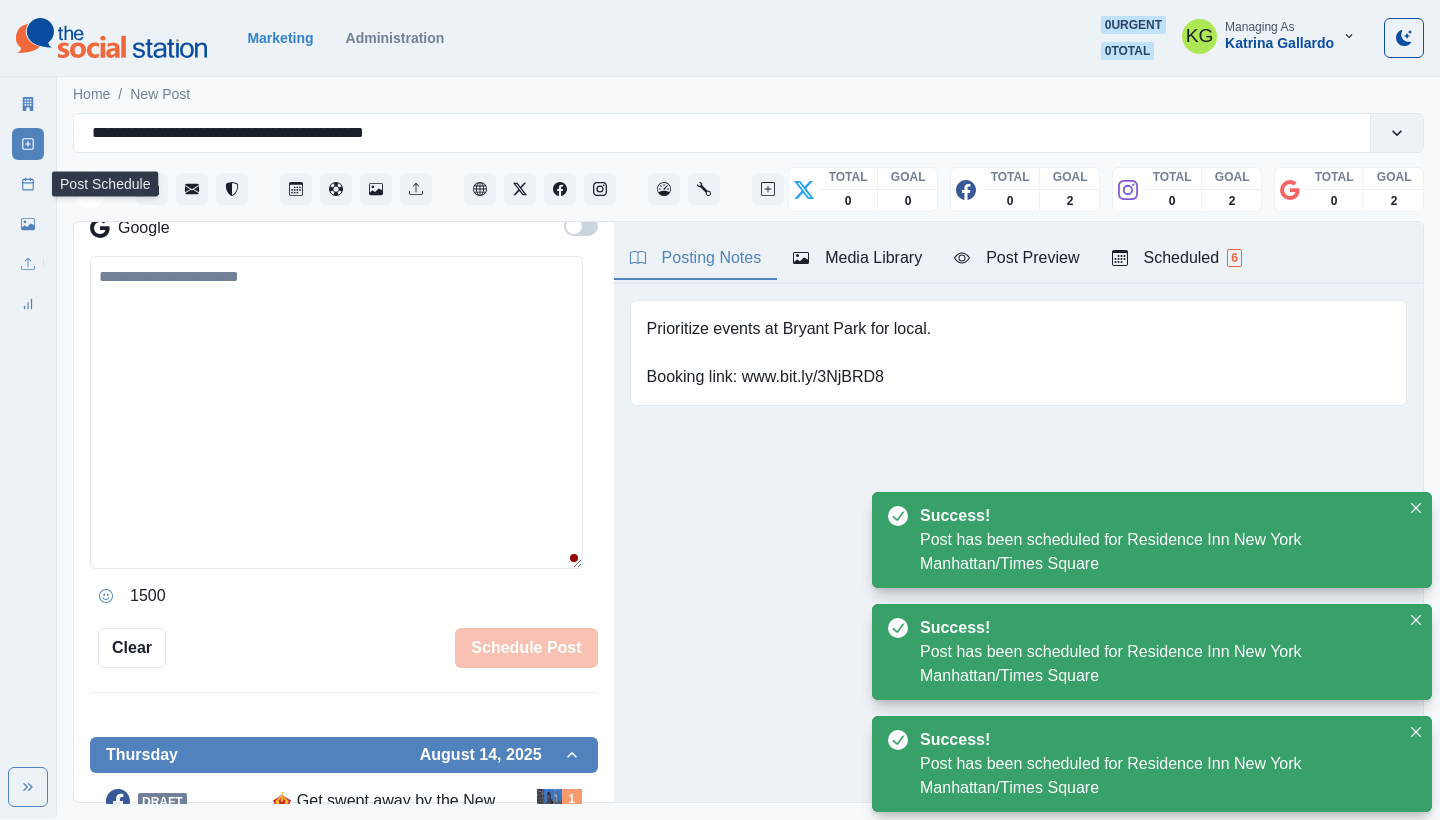 click on "Post Schedule" at bounding box center [28, 184] 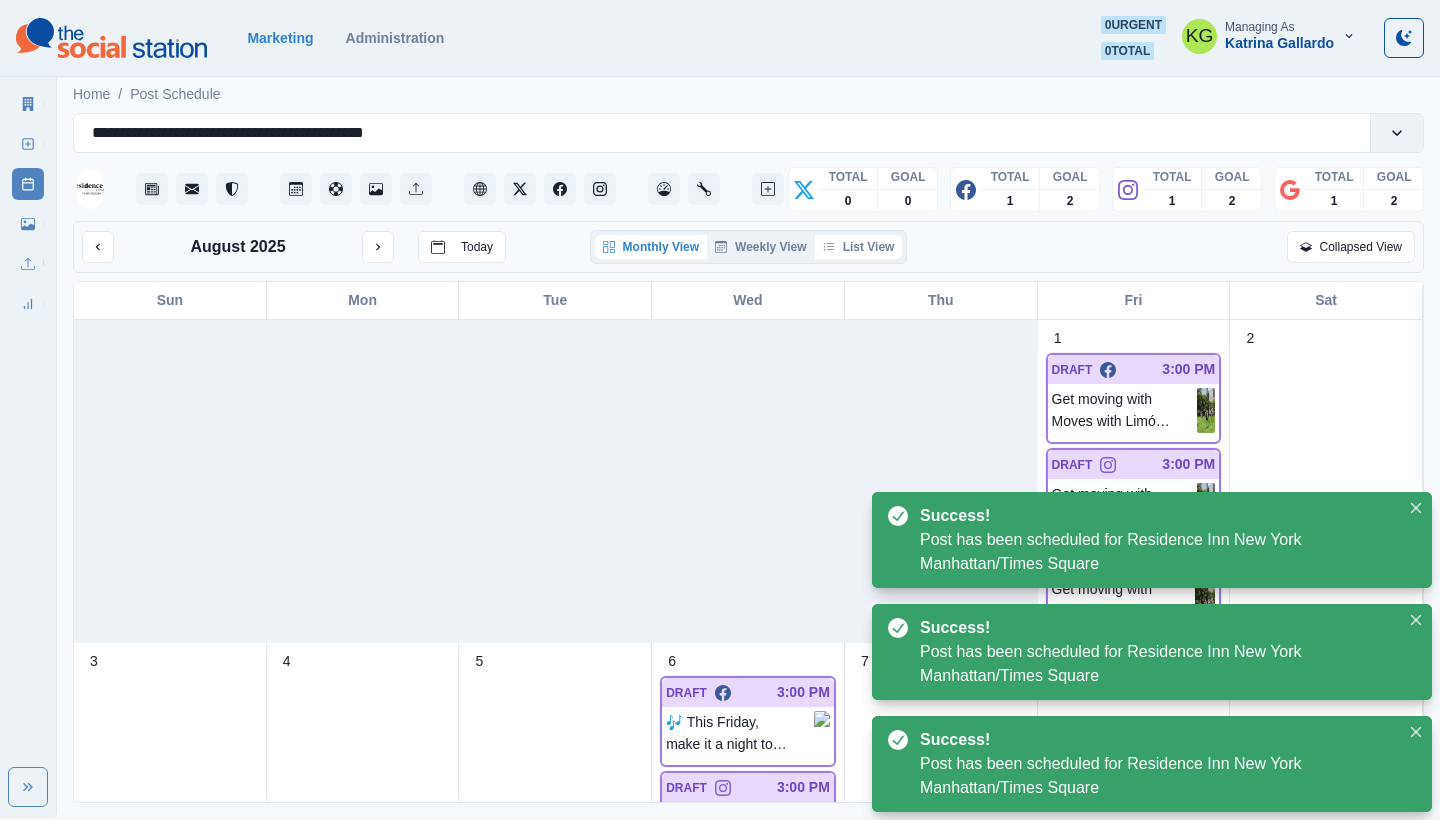 click on "List View" at bounding box center (859, 247) 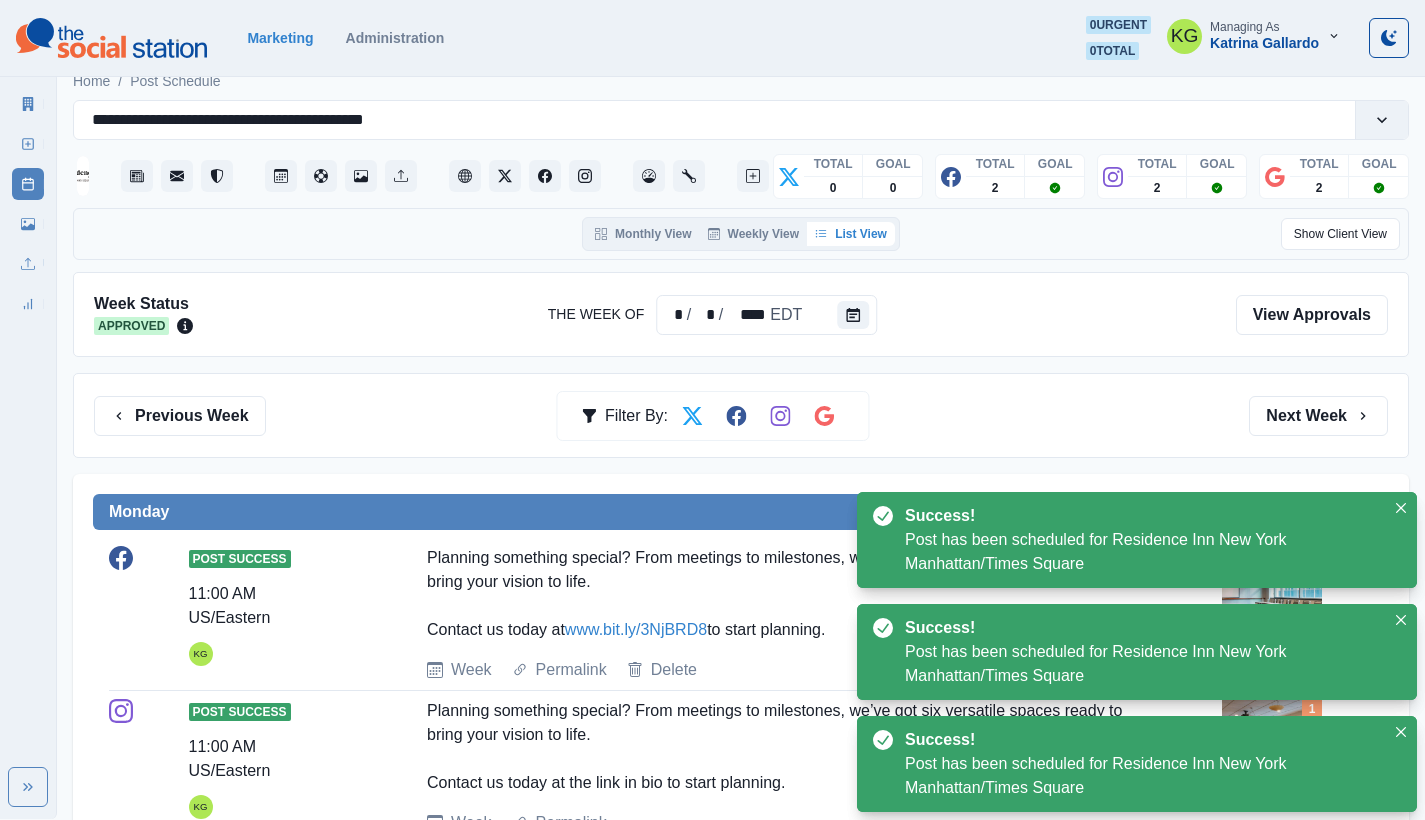 scroll, scrollTop: 0, scrollLeft: 0, axis: both 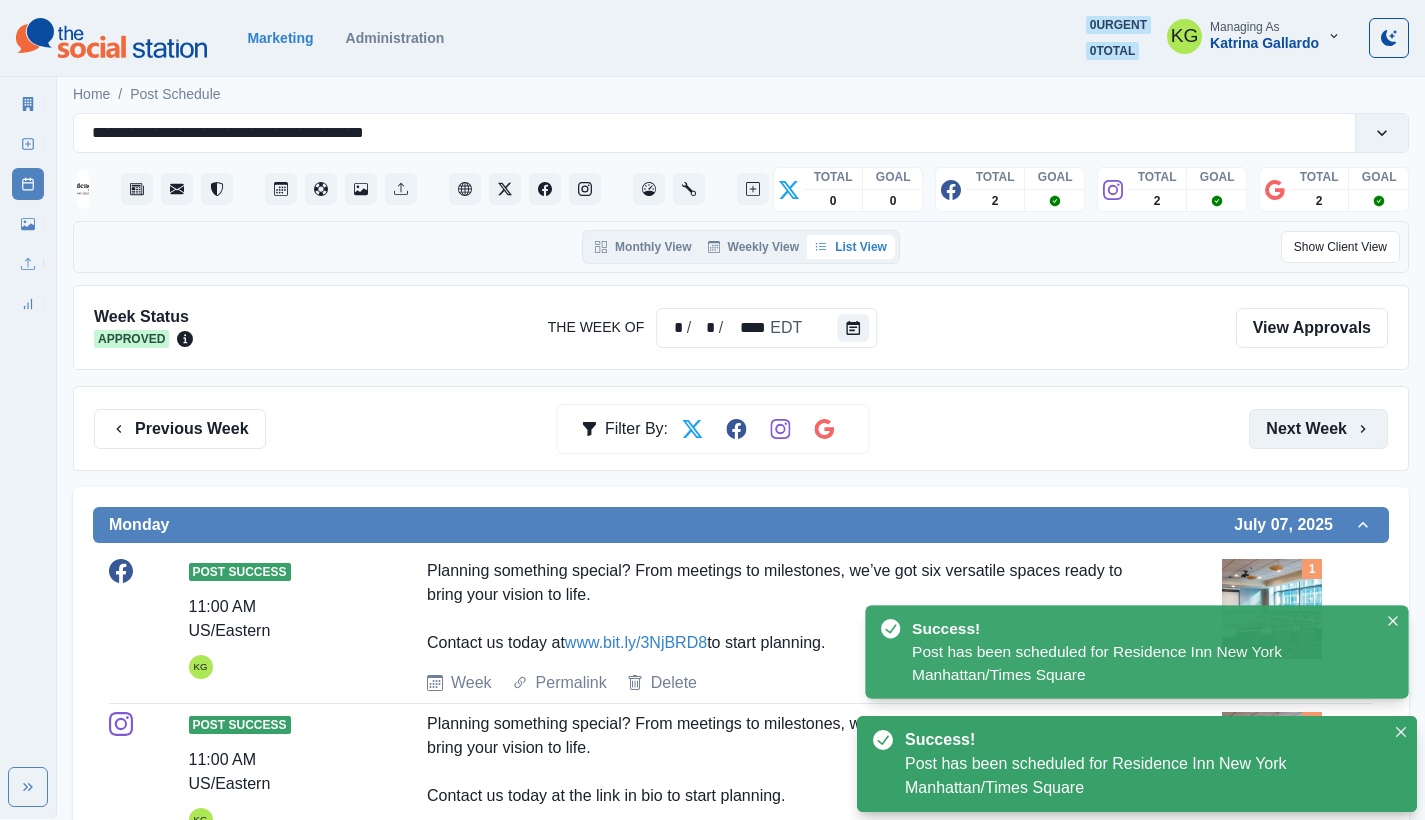 click on "Next Week" at bounding box center (1318, 429) 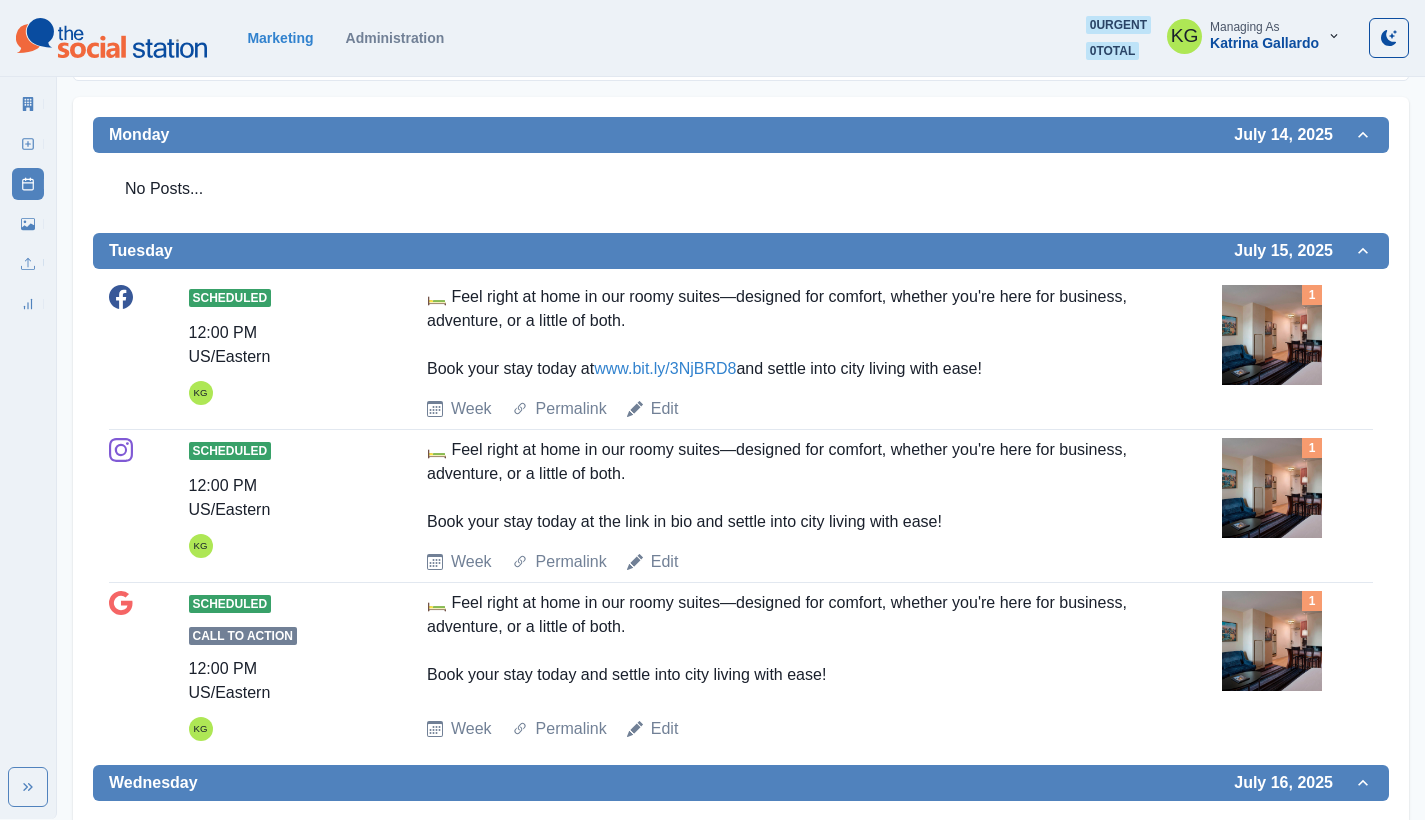 scroll, scrollTop: 0, scrollLeft: 0, axis: both 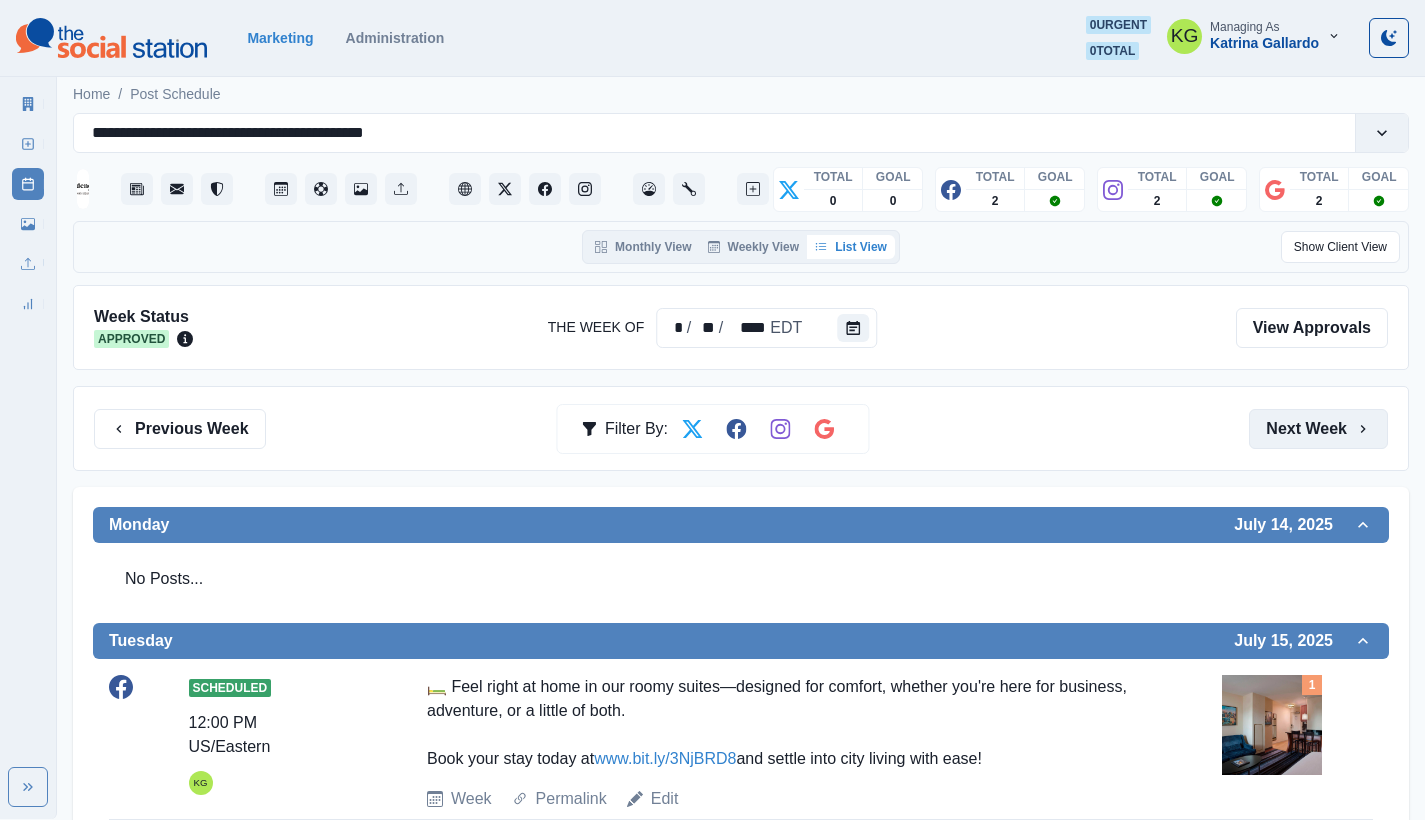 click on "Next Week" at bounding box center [1318, 429] 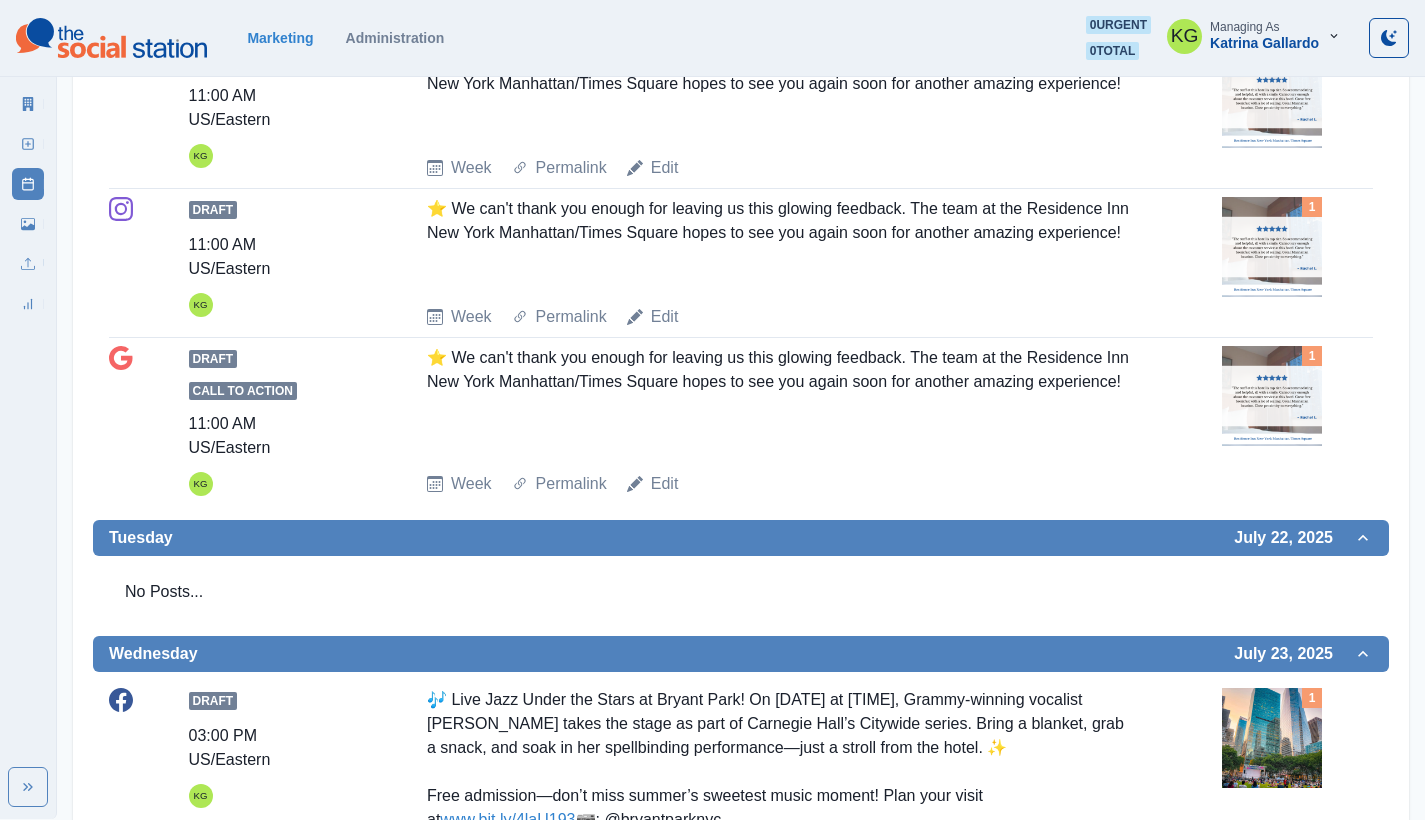scroll, scrollTop: 0, scrollLeft: 0, axis: both 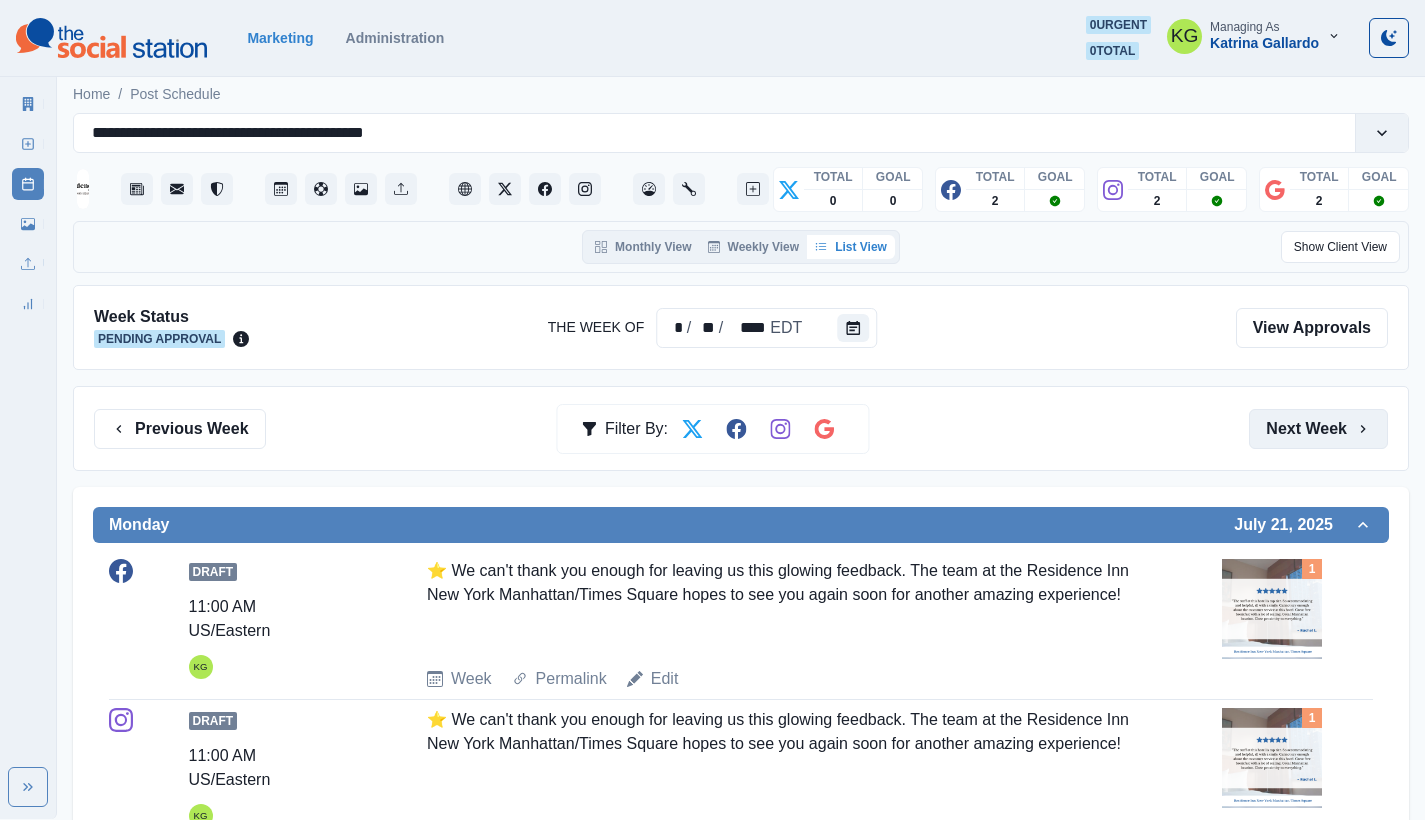 click on "Next Week" at bounding box center [1318, 429] 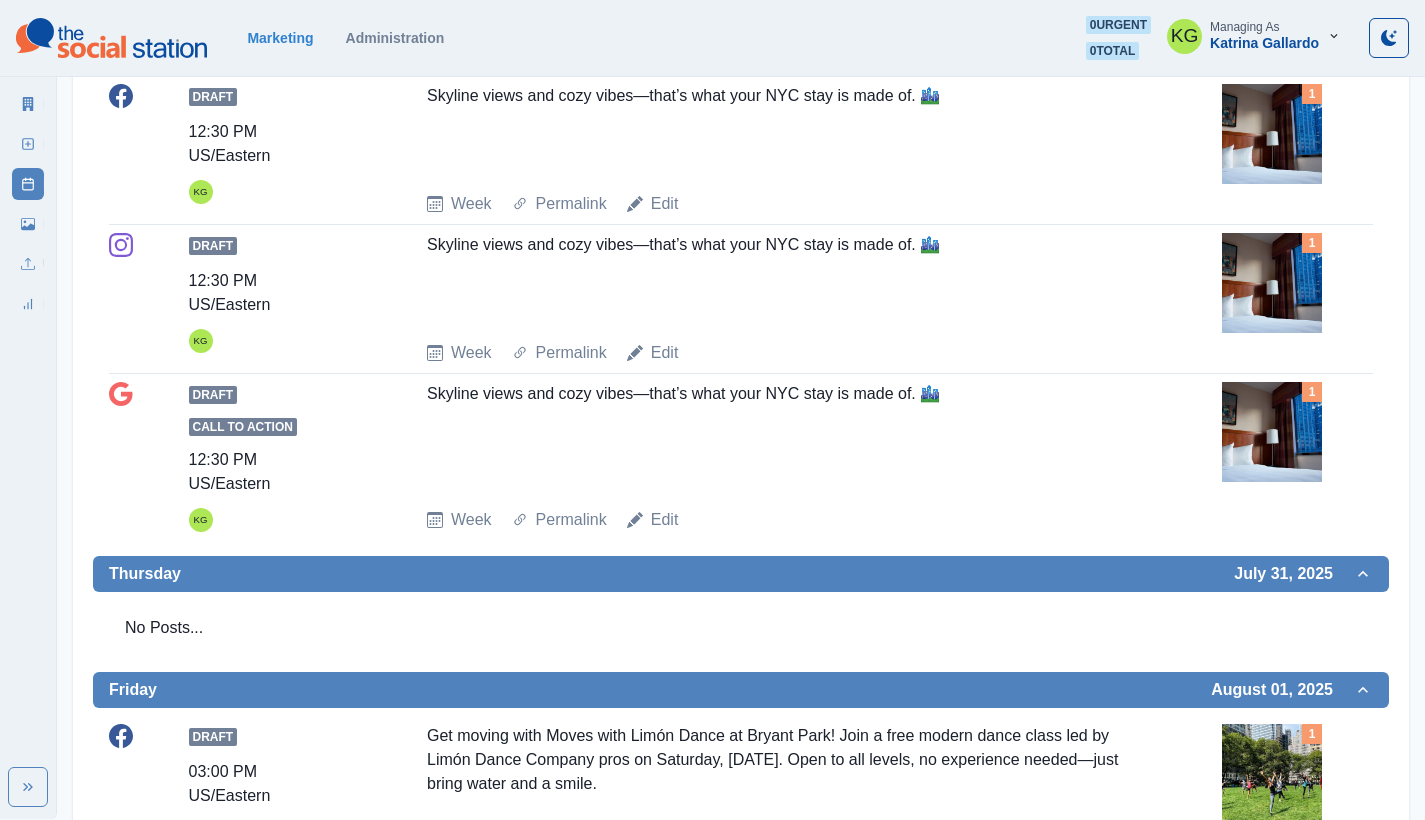 scroll, scrollTop: 0, scrollLeft: 0, axis: both 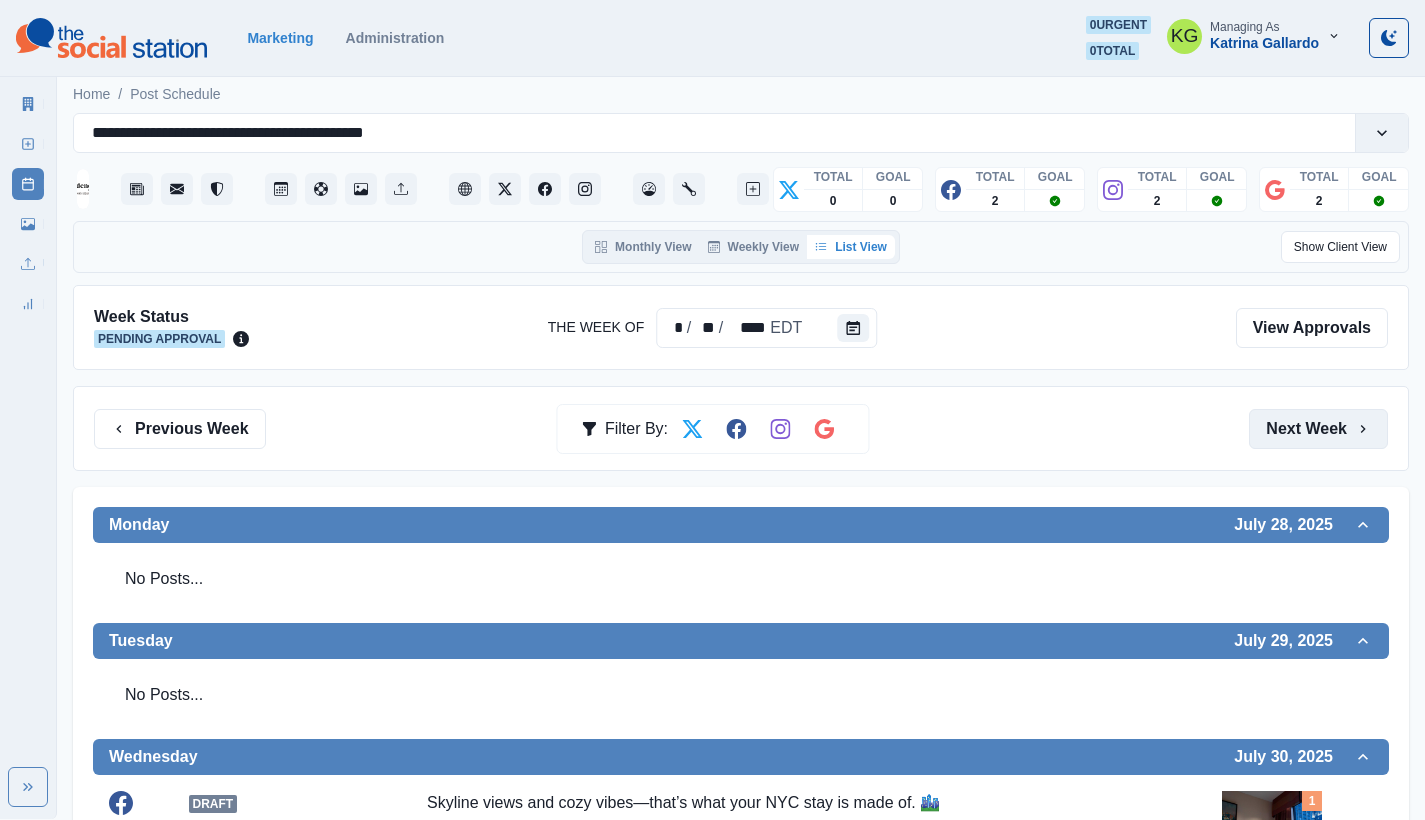 click on "Next Week" at bounding box center [1318, 429] 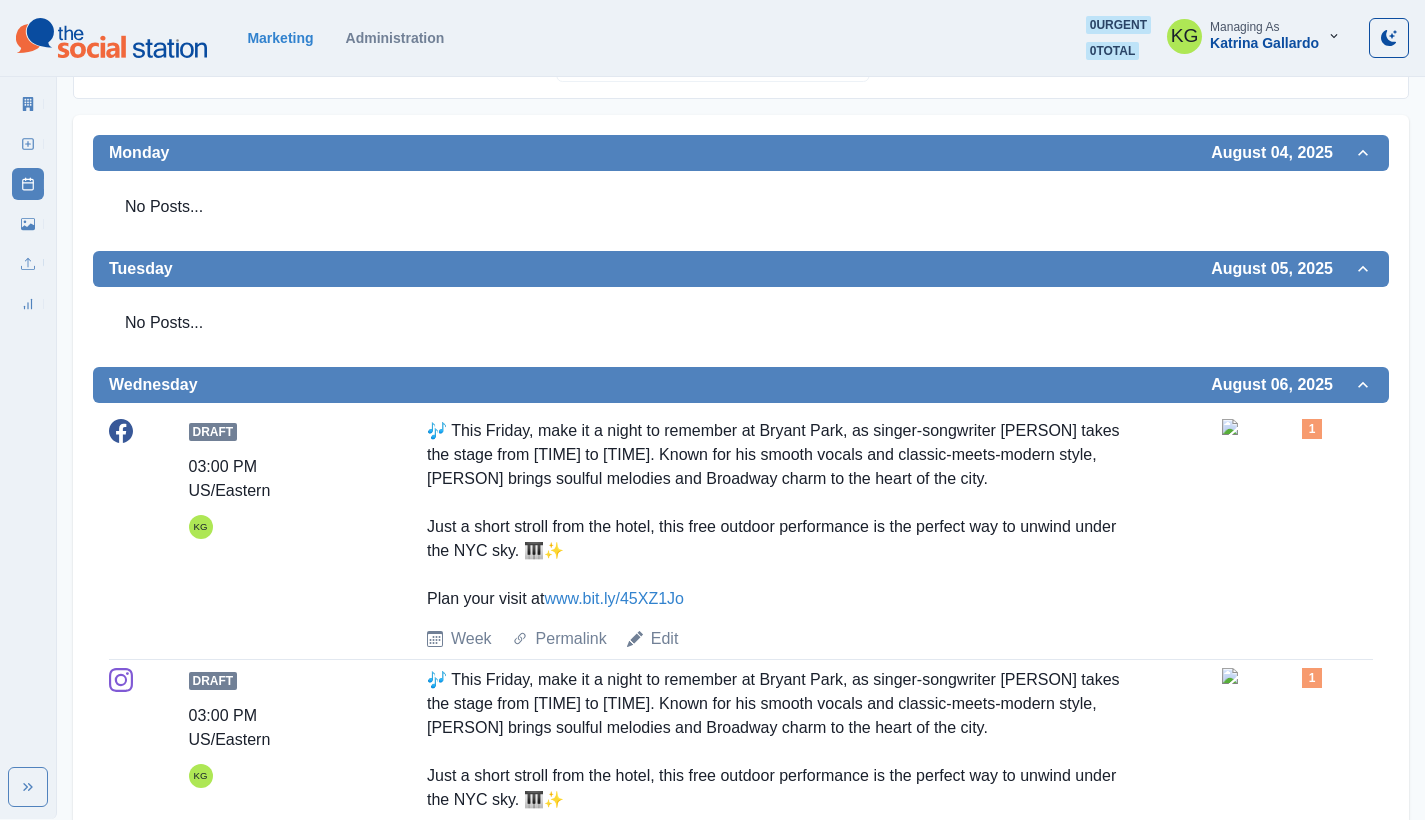 scroll, scrollTop: 0, scrollLeft: 0, axis: both 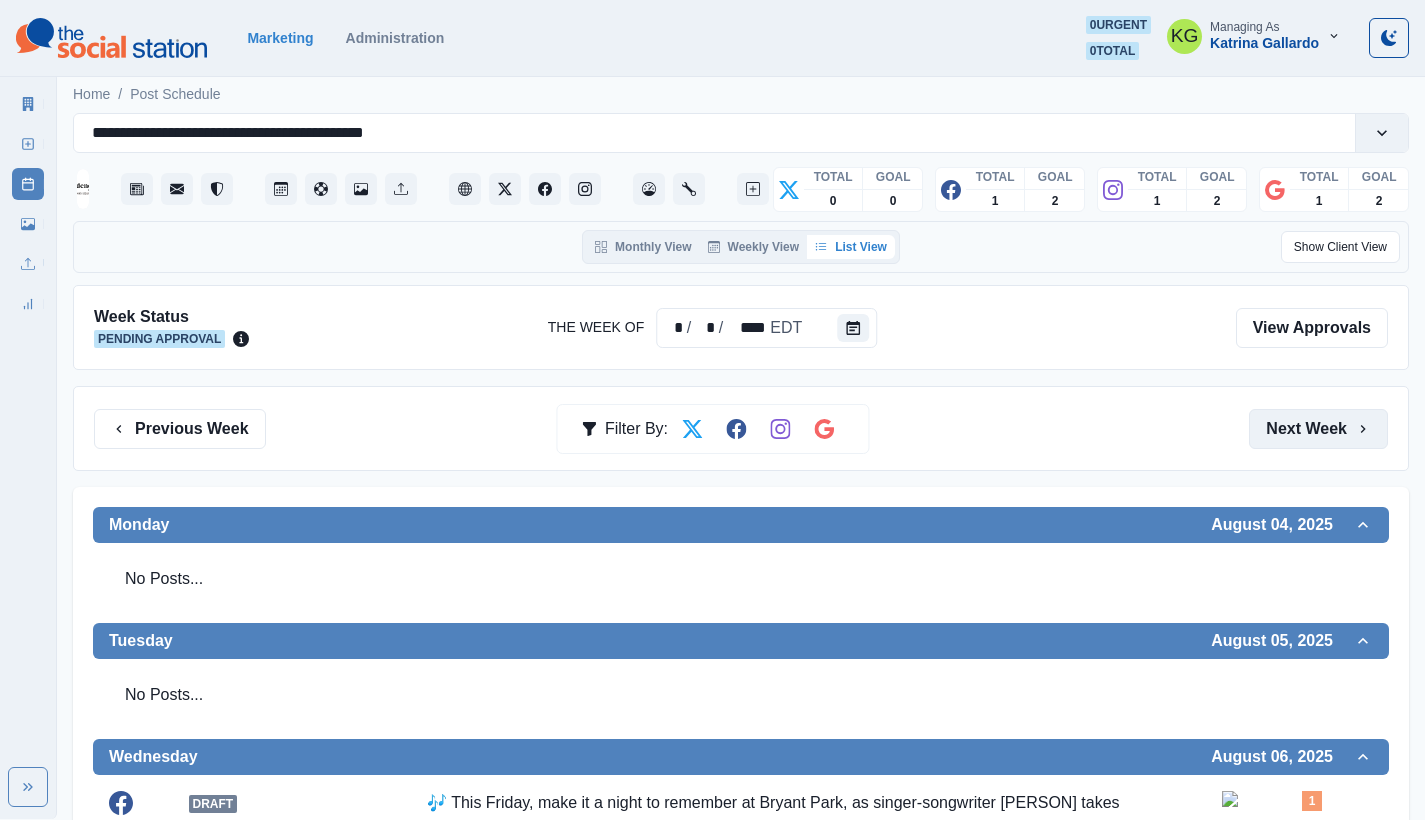 click on "Next Week" at bounding box center [1318, 429] 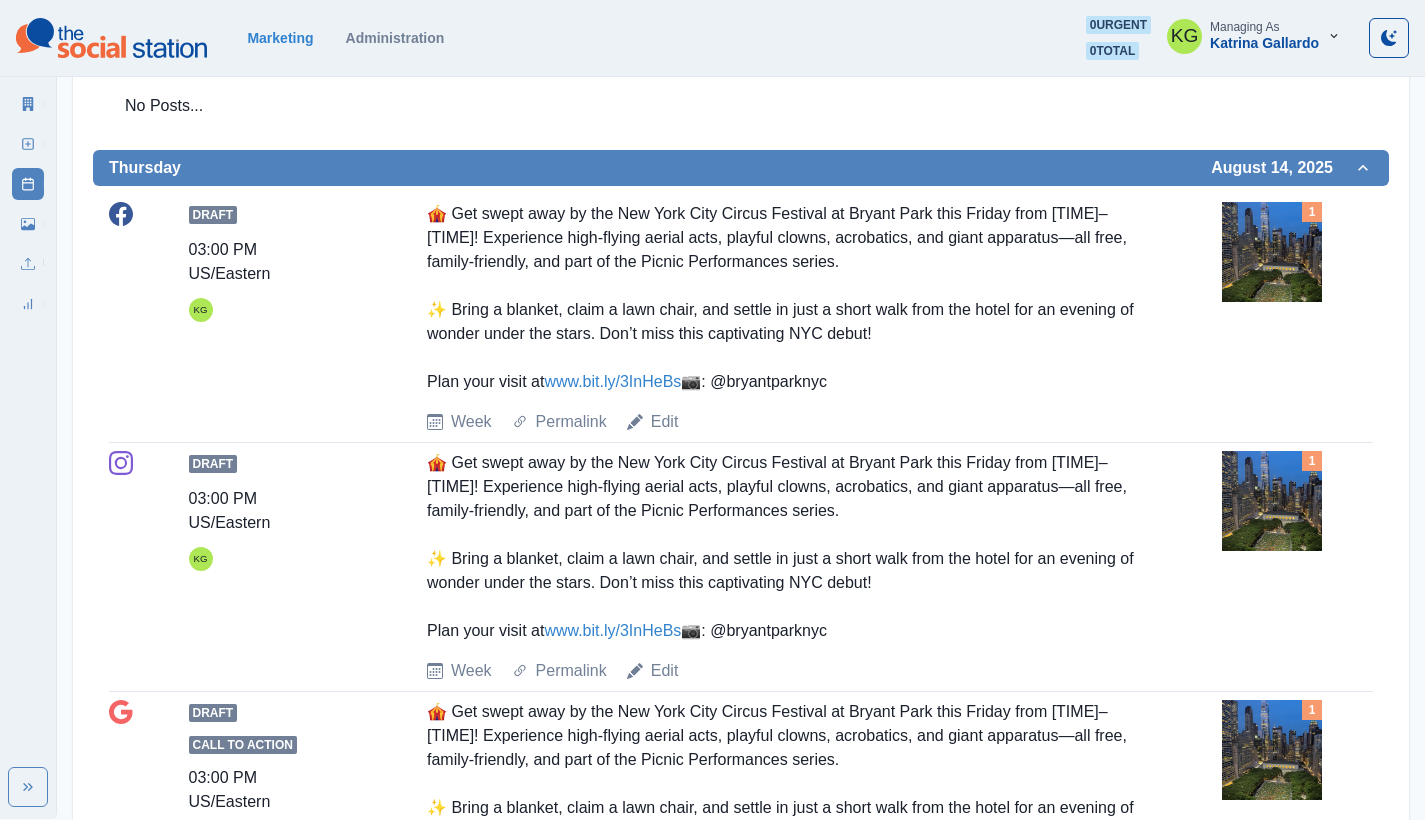 scroll, scrollTop: 0, scrollLeft: 0, axis: both 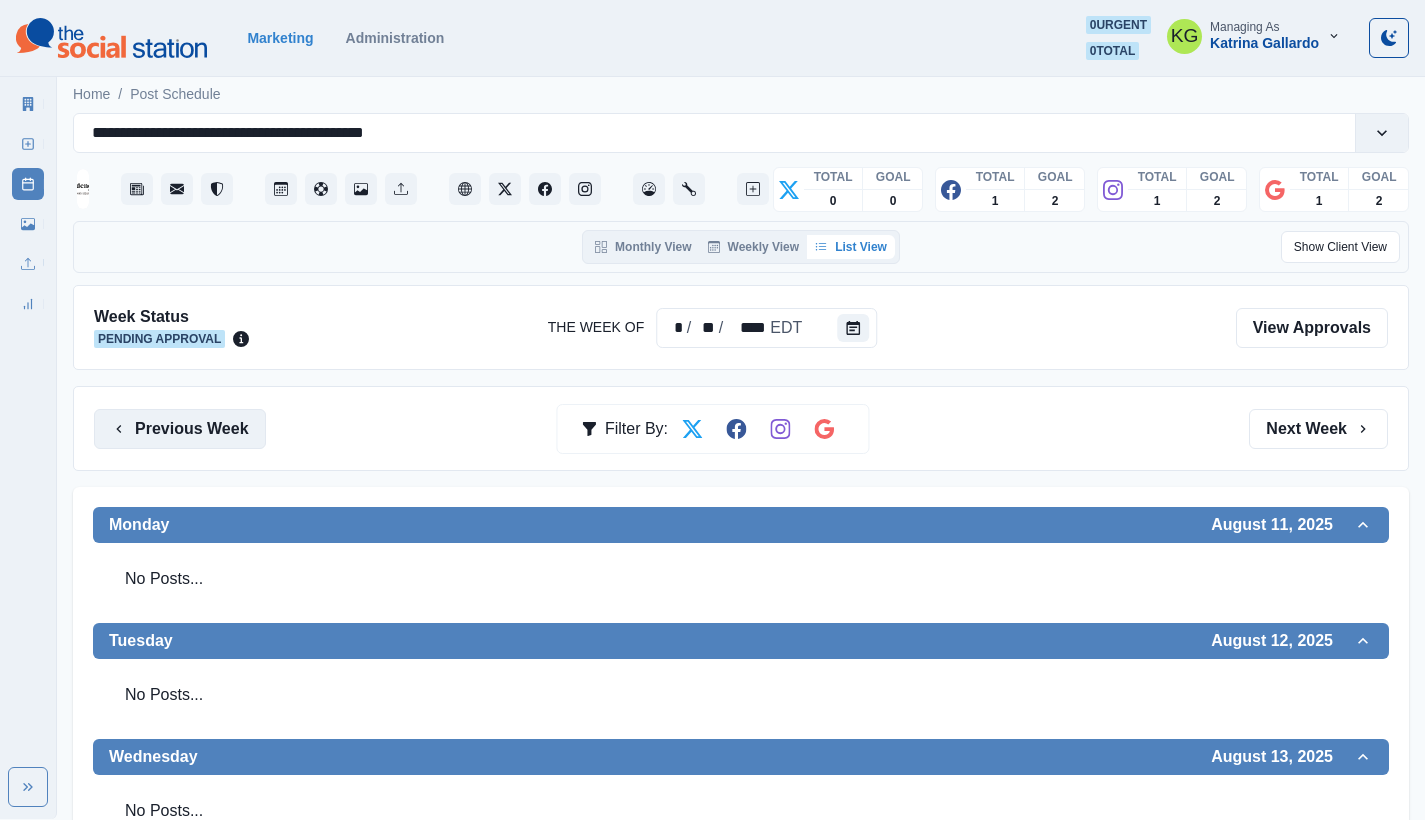 click on "Previous Week" at bounding box center (180, 429) 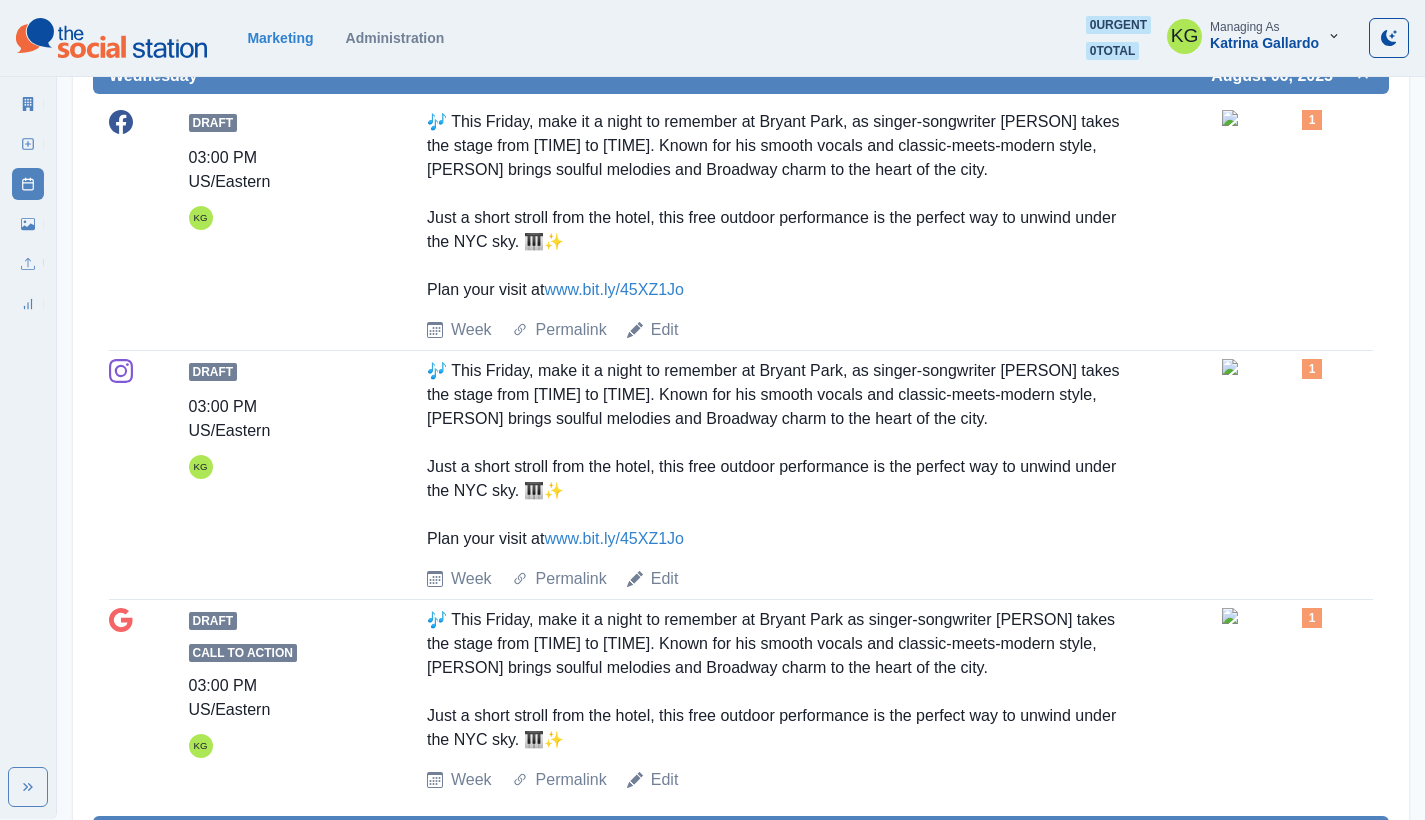 scroll, scrollTop: 0, scrollLeft: 0, axis: both 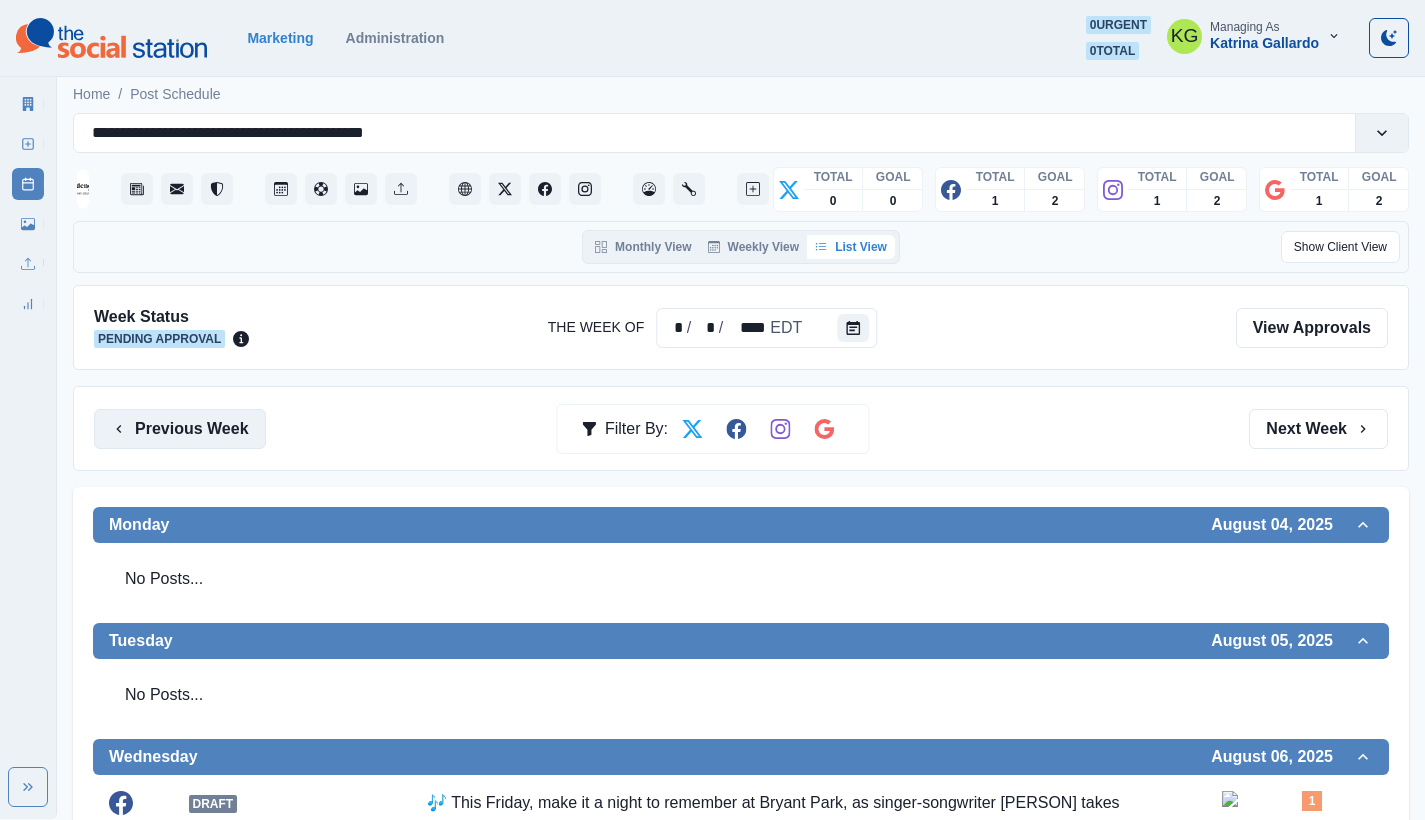 click on "Previous Week" at bounding box center (180, 429) 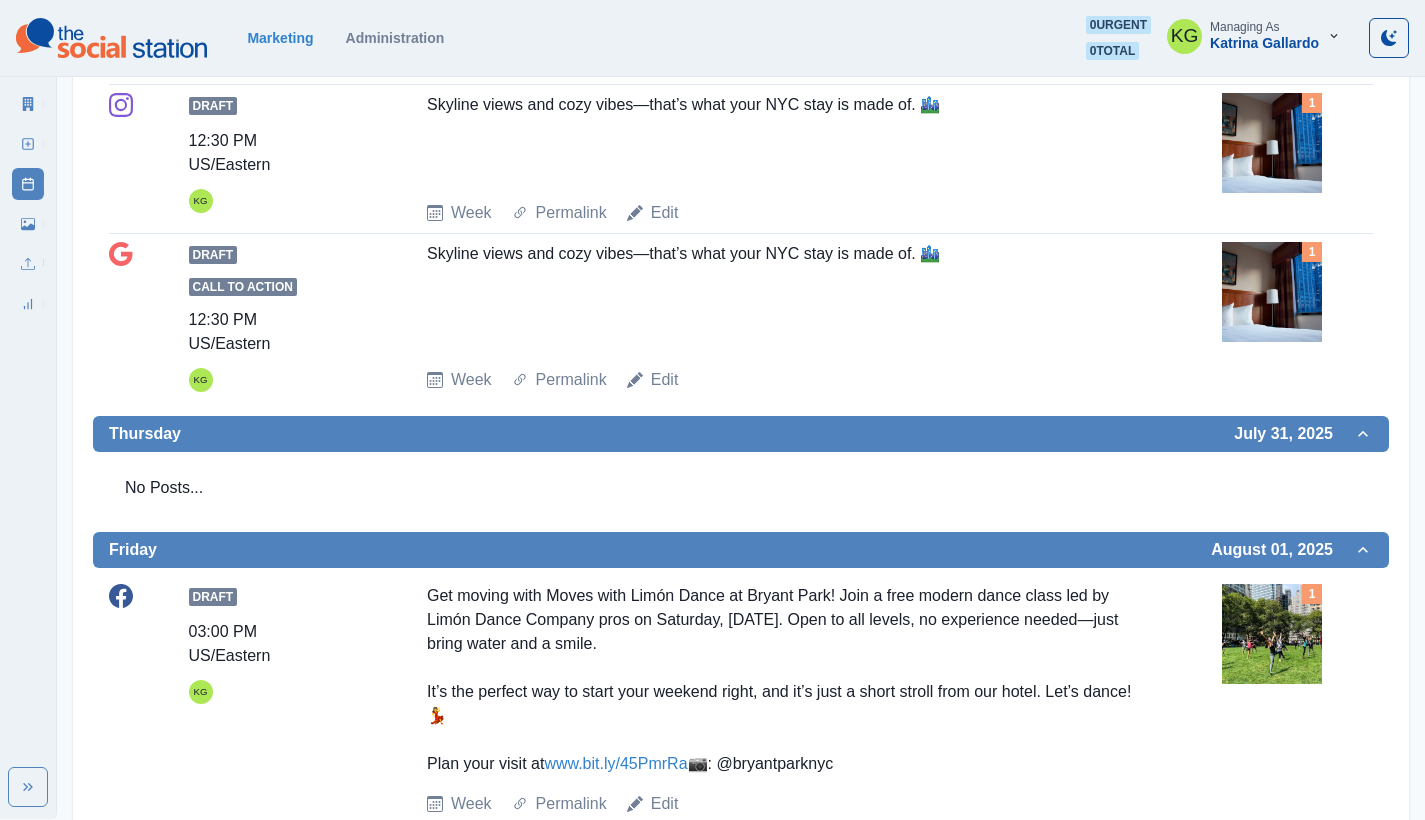 scroll, scrollTop: 1265, scrollLeft: 0, axis: vertical 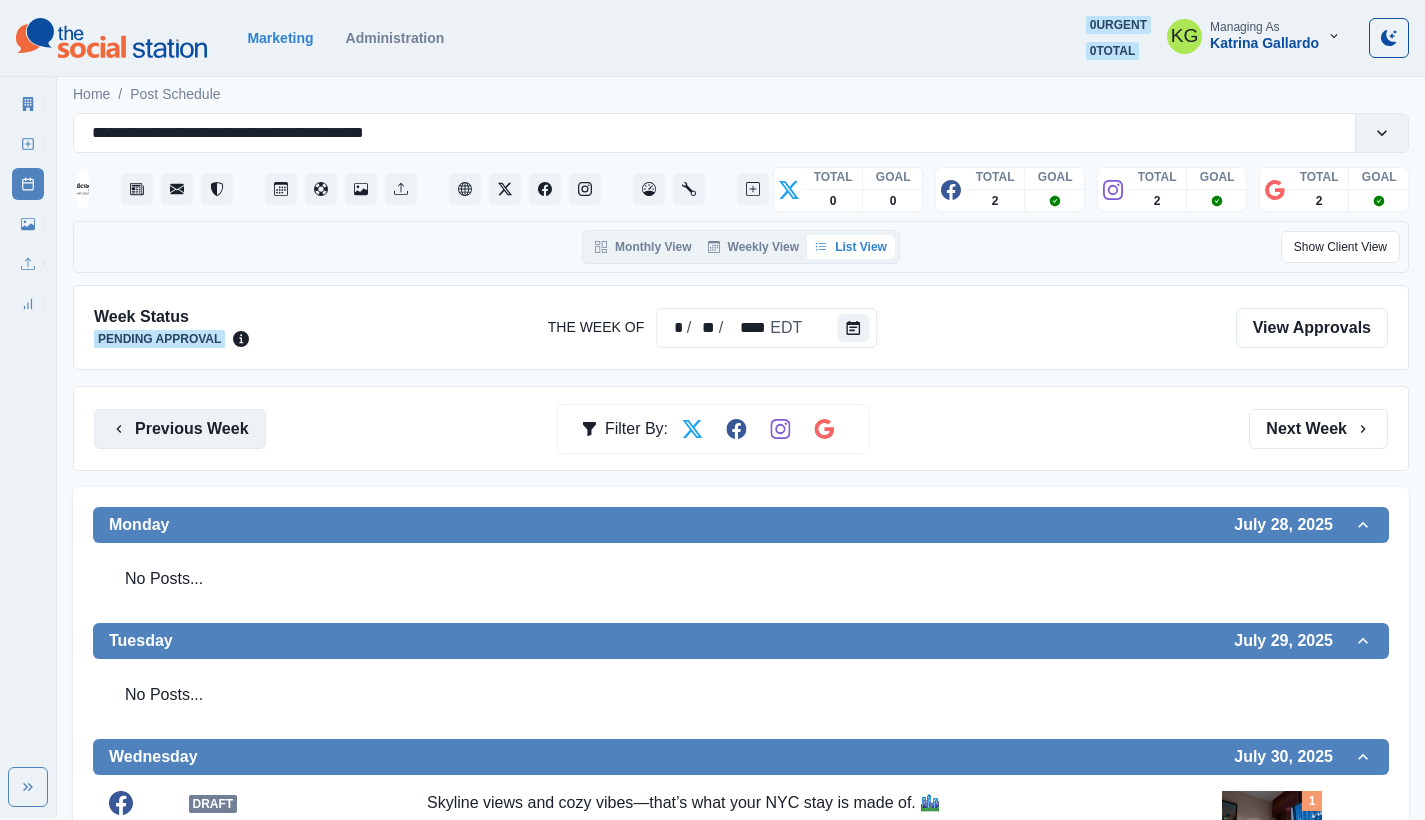 click on "Previous Week" at bounding box center (180, 429) 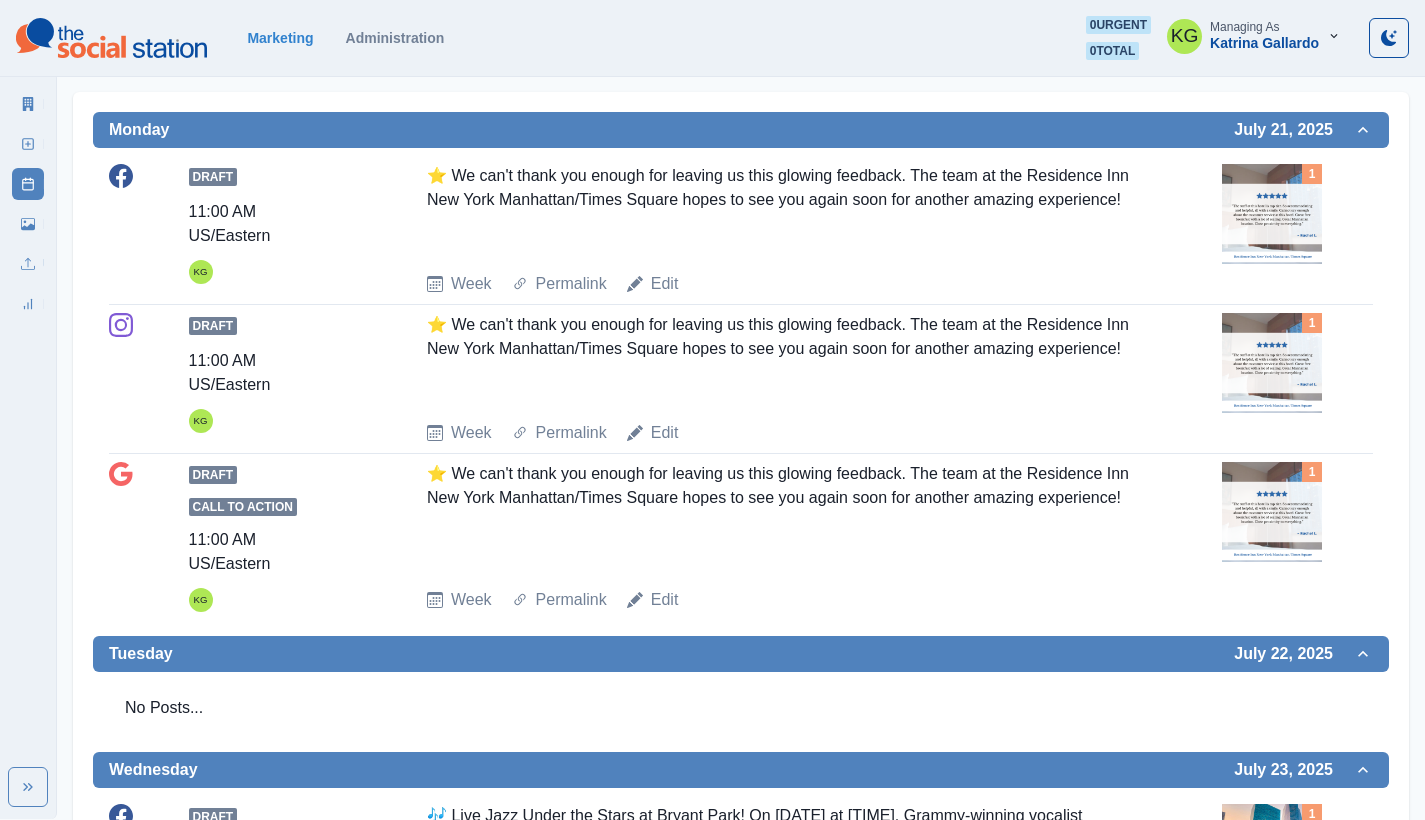 scroll, scrollTop: 1384, scrollLeft: 0, axis: vertical 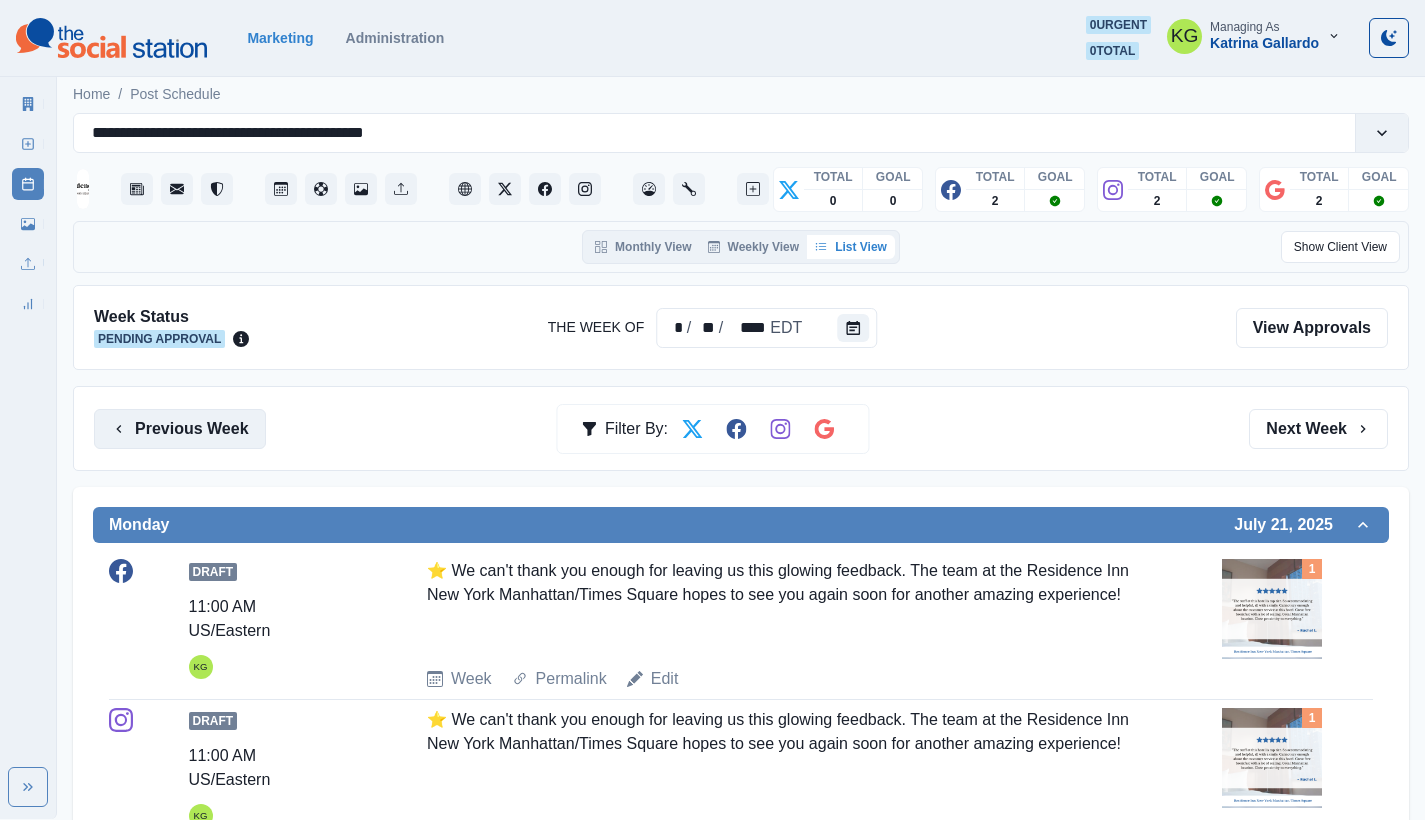 click on "Previous Week" at bounding box center [180, 429] 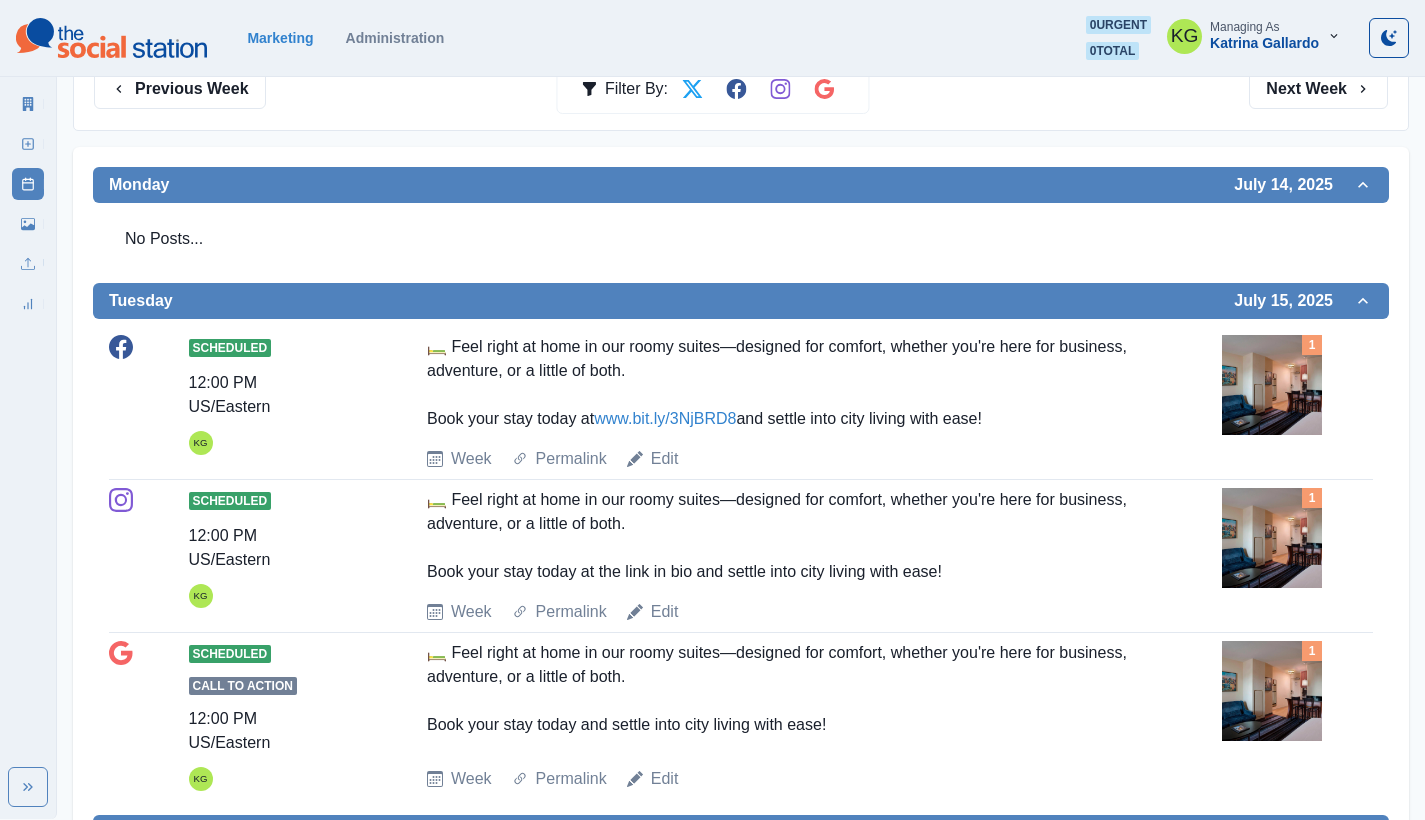 scroll, scrollTop: 149, scrollLeft: 0, axis: vertical 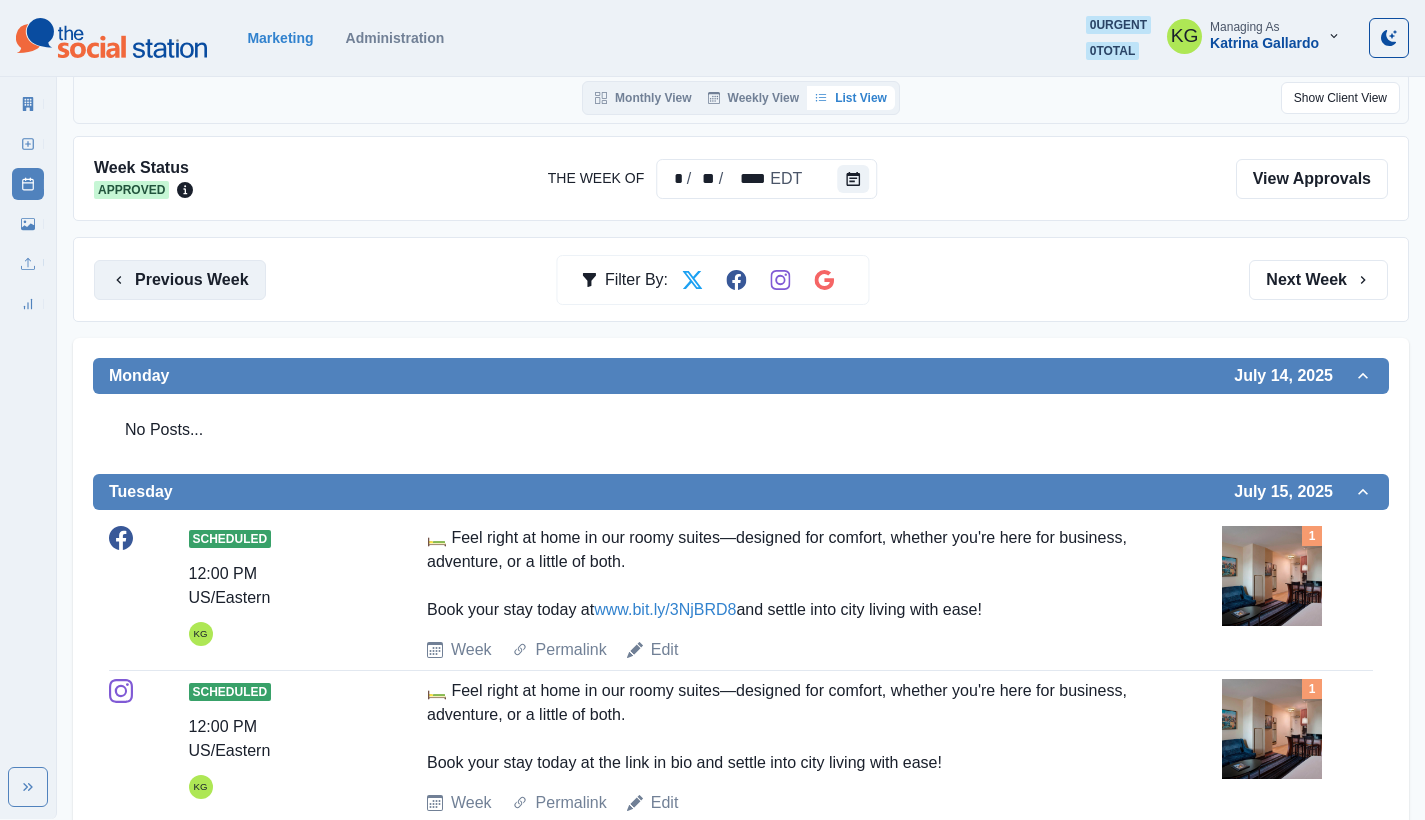 click on "Previous Week" at bounding box center [180, 280] 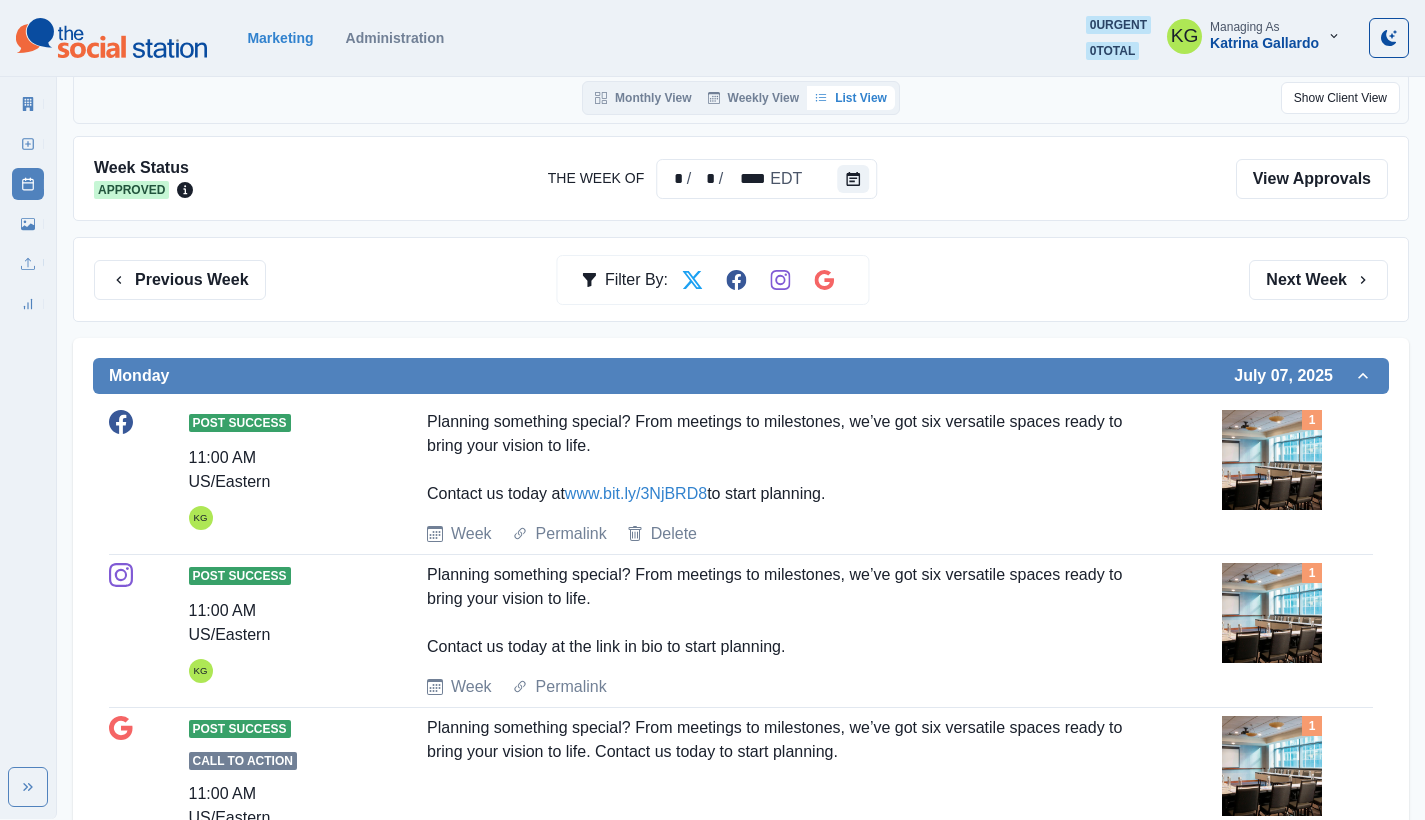 click on "Marketing Administration 0  urgent 0  total KG Managing As Katrina Gallardo" at bounding box center [712, 38] 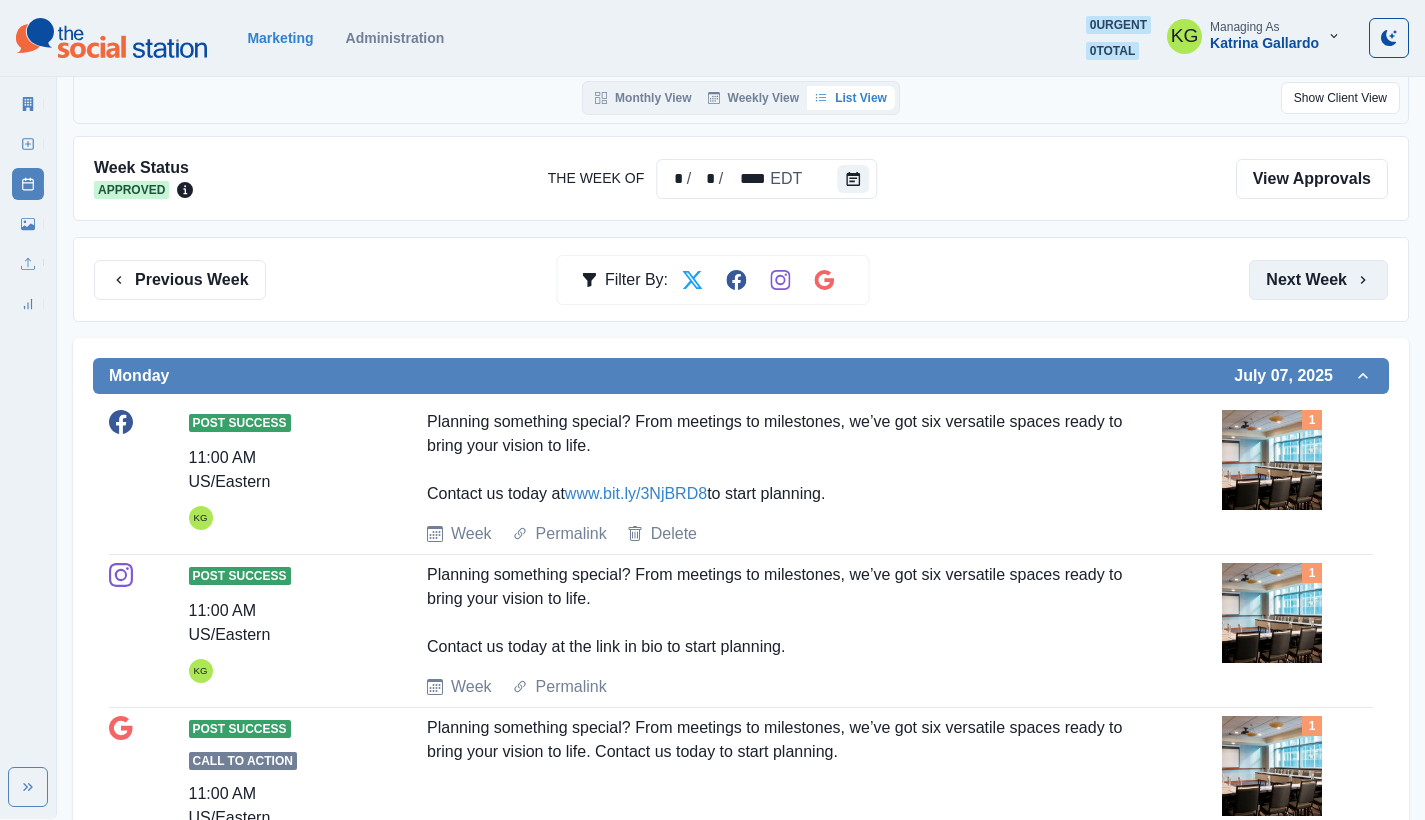click on "Next Week" at bounding box center [1318, 280] 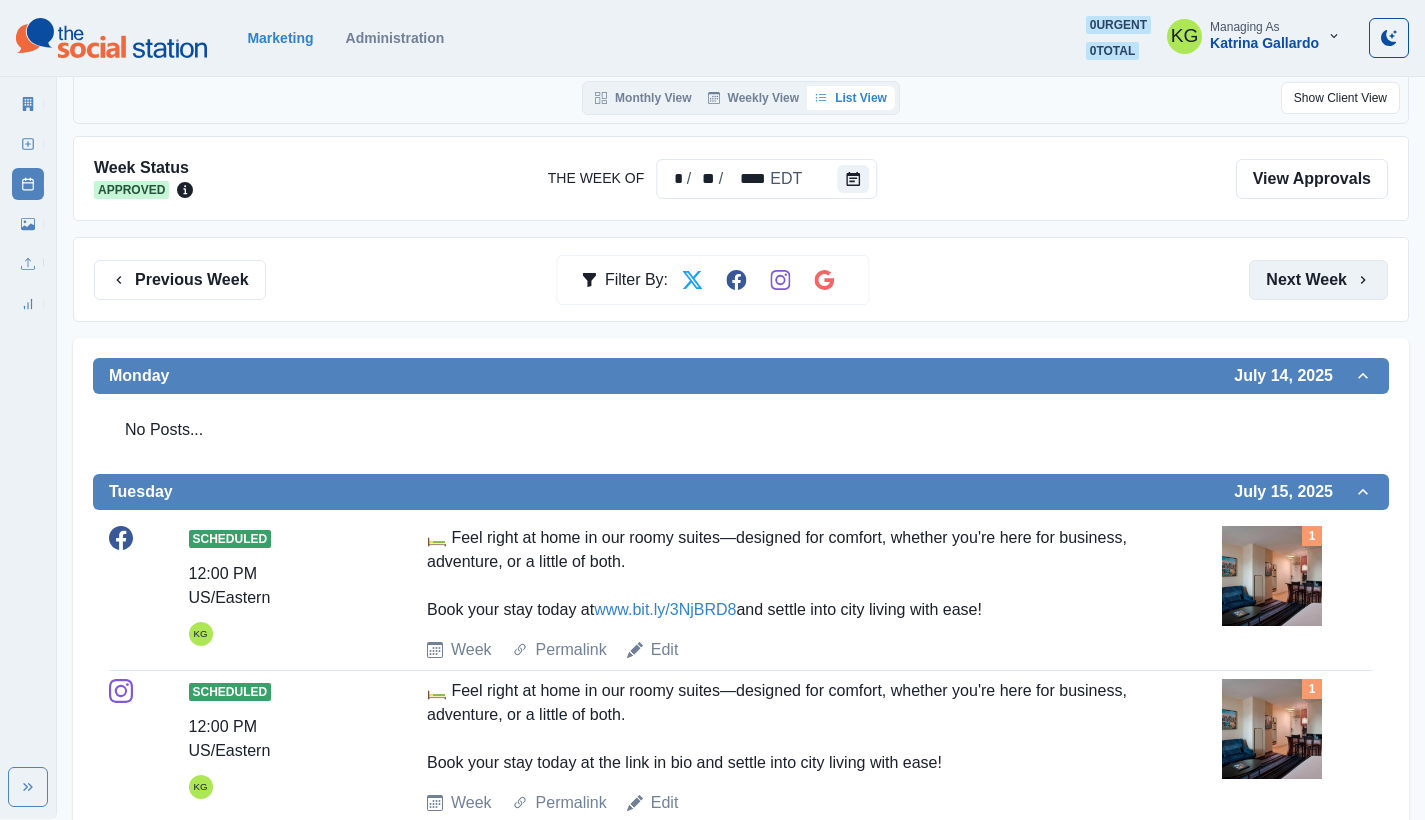 click on "Next Week" at bounding box center (1318, 280) 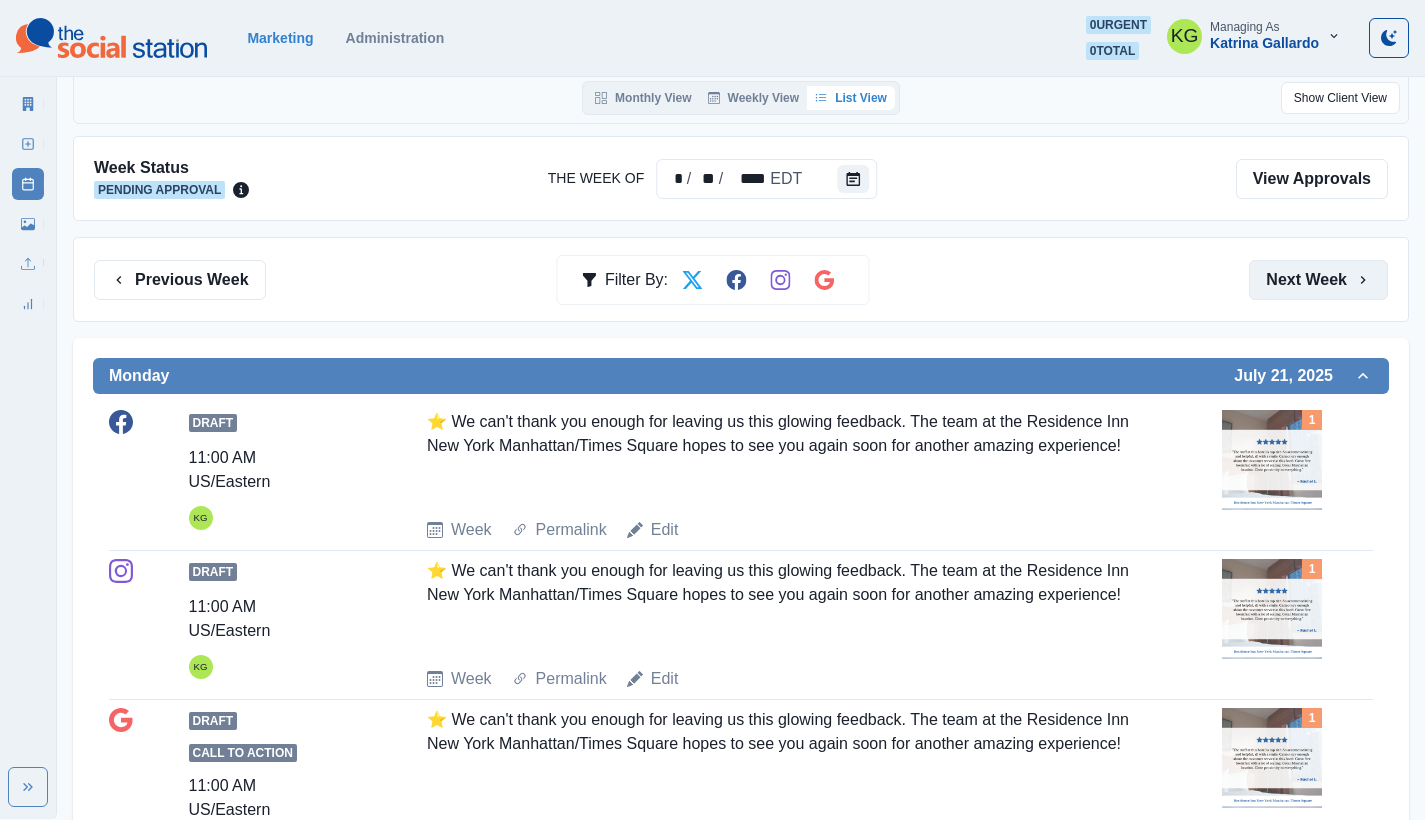 click on "Next Week" at bounding box center (1318, 280) 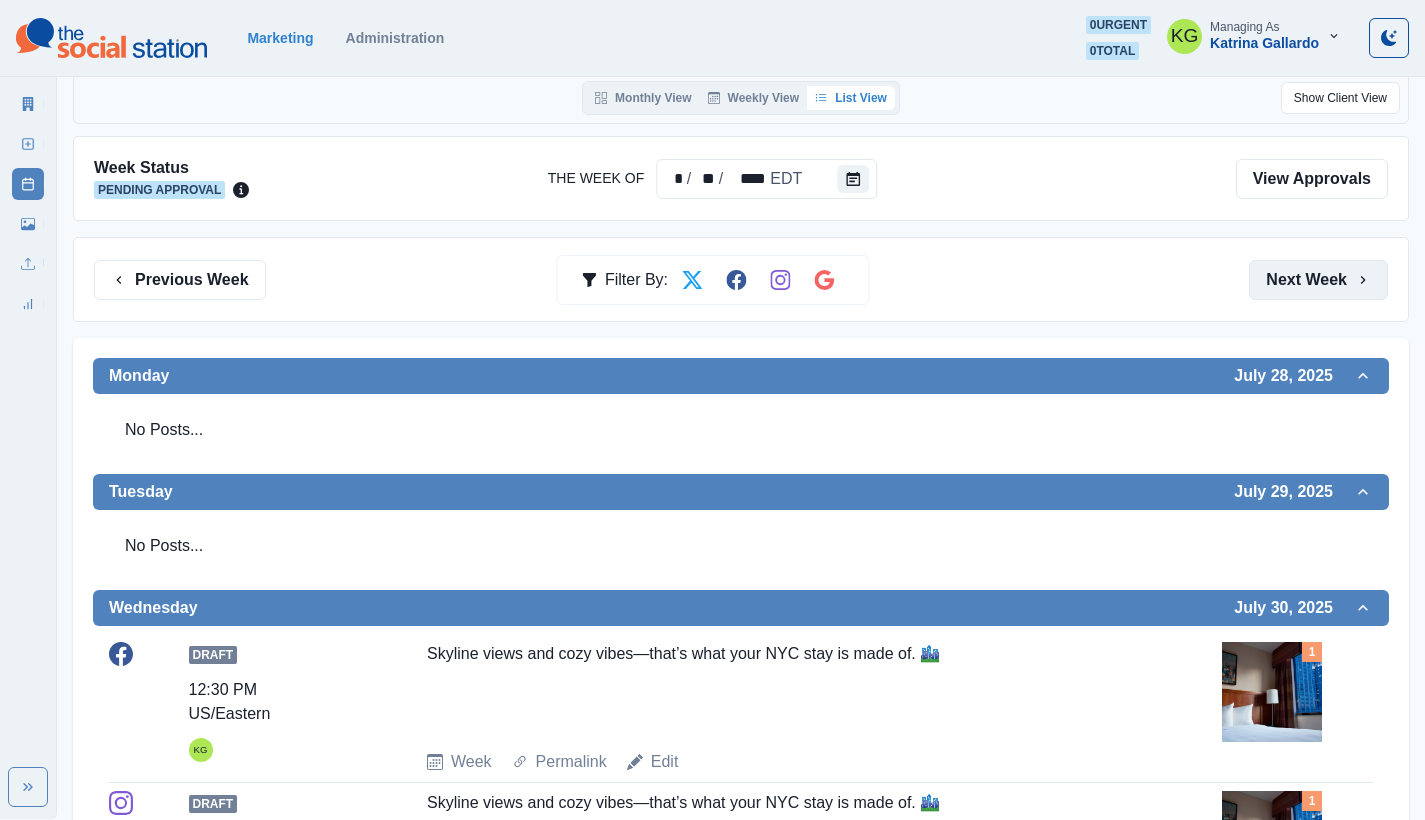 click on "Next Week" at bounding box center [1318, 280] 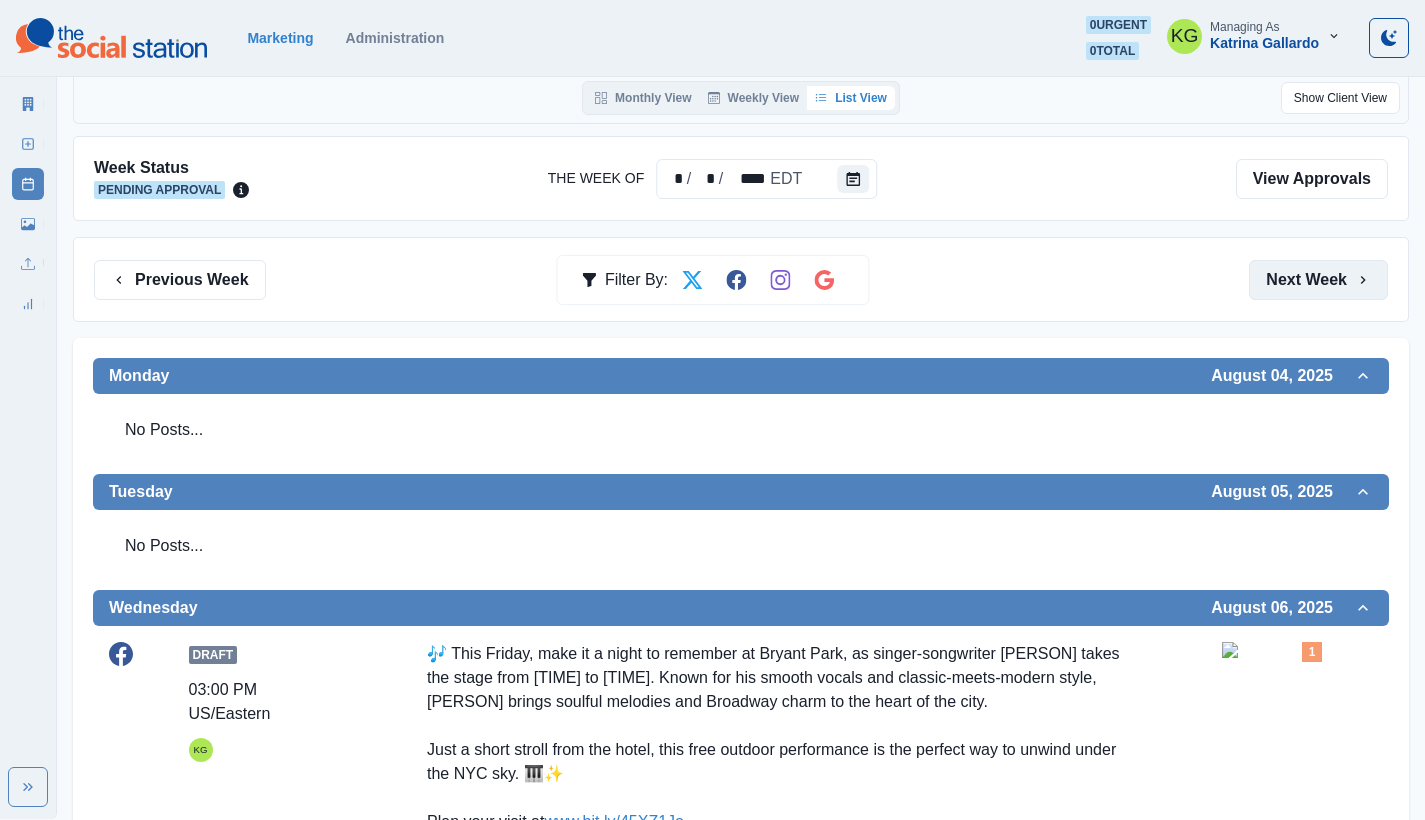 click on "Next Week" at bounding box center [1318, 280] 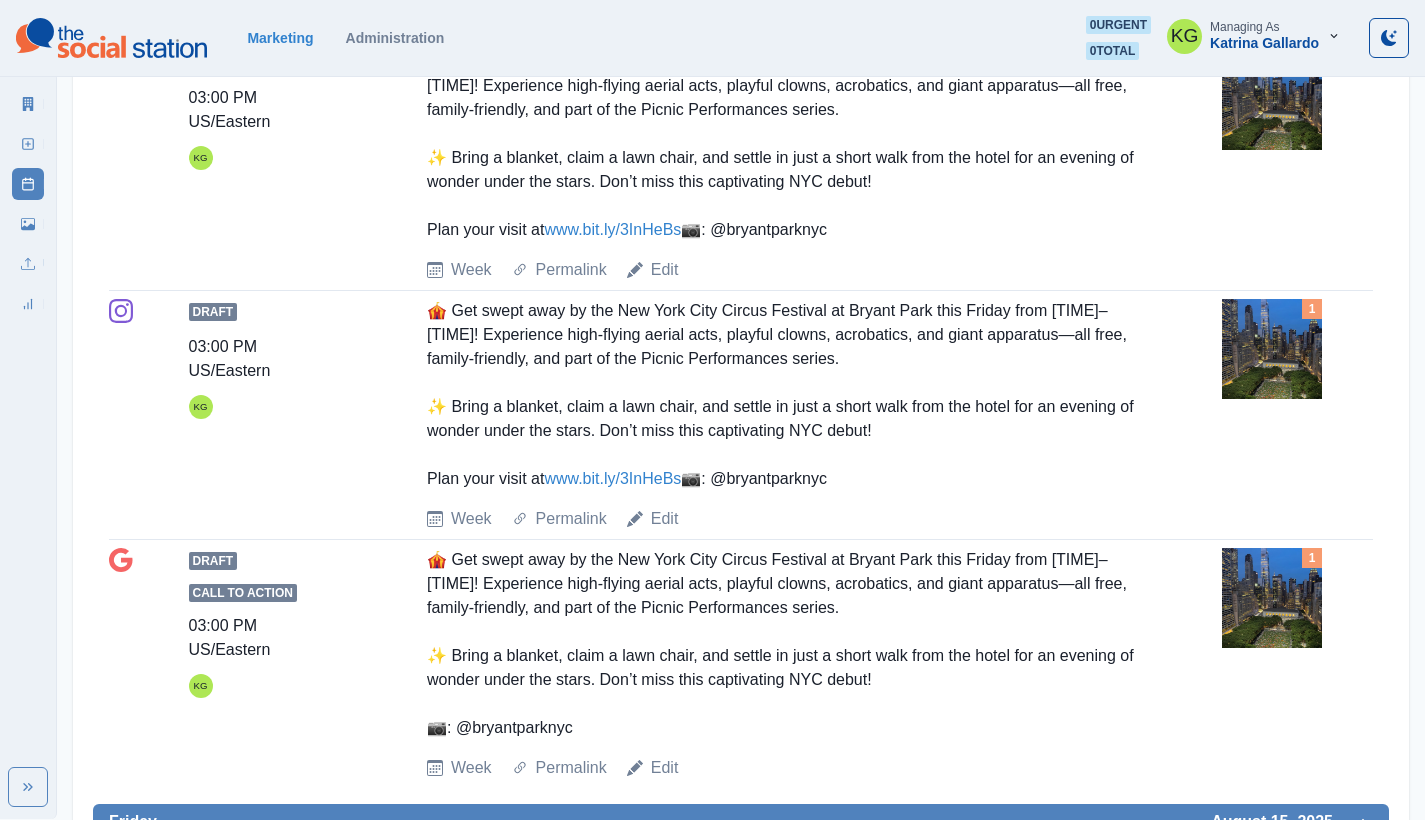 scroll, scrollTop: 655, scrollLeft: 0, axis: vertical 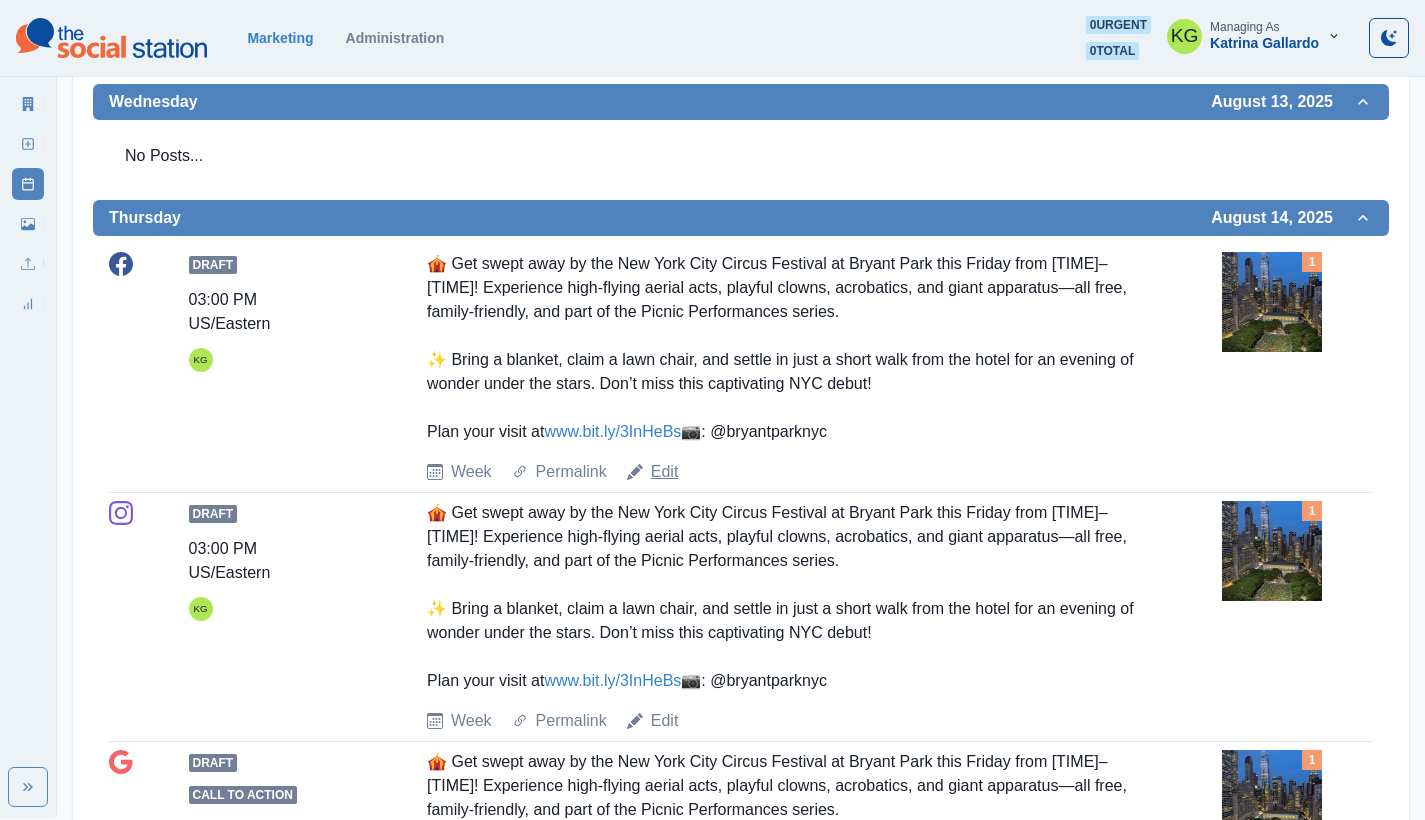 click on "Edit" at bounding box center [665, 472] 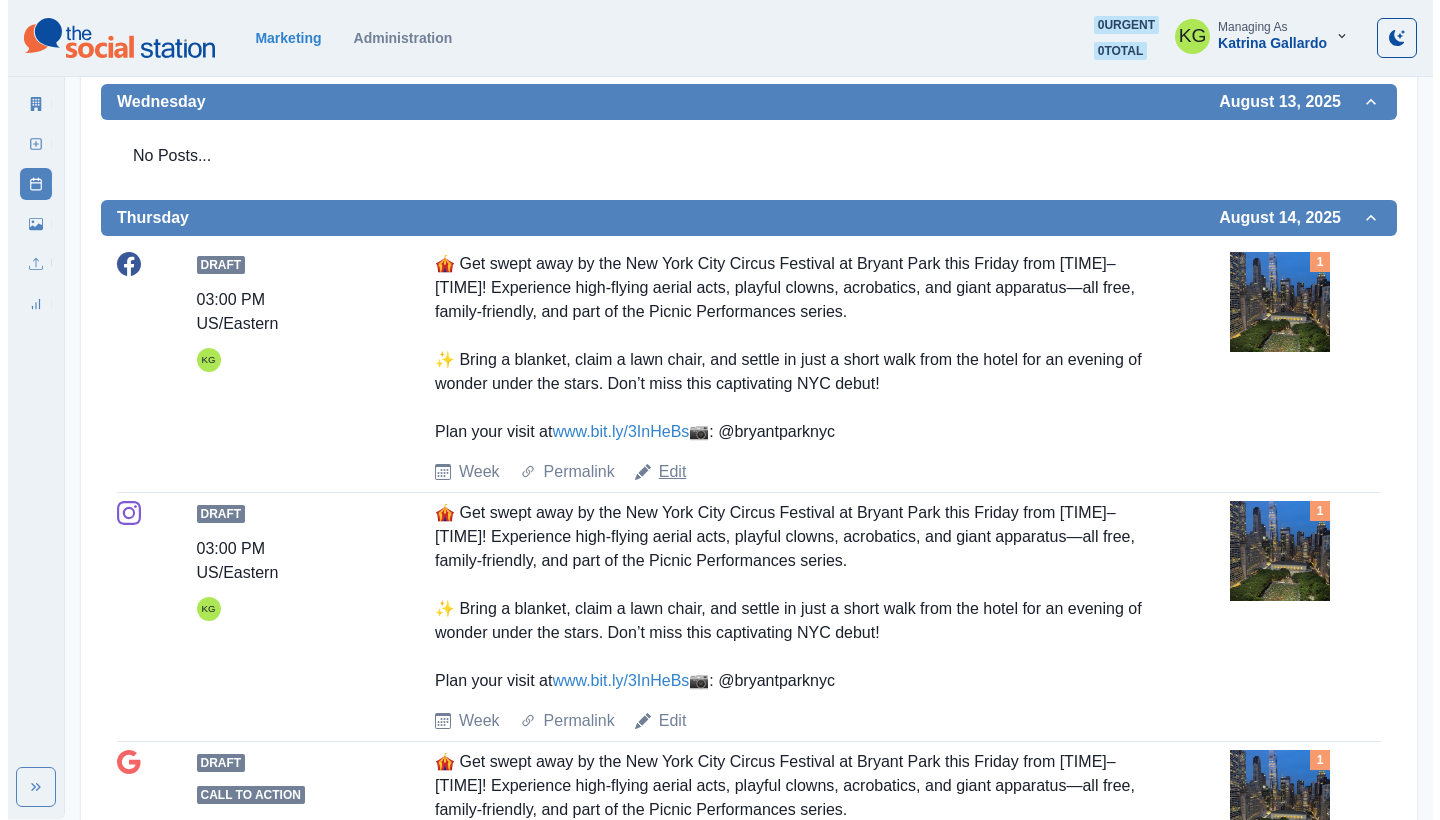 scroll, scrollTop: 0, scrollLeft: 0, axis: both 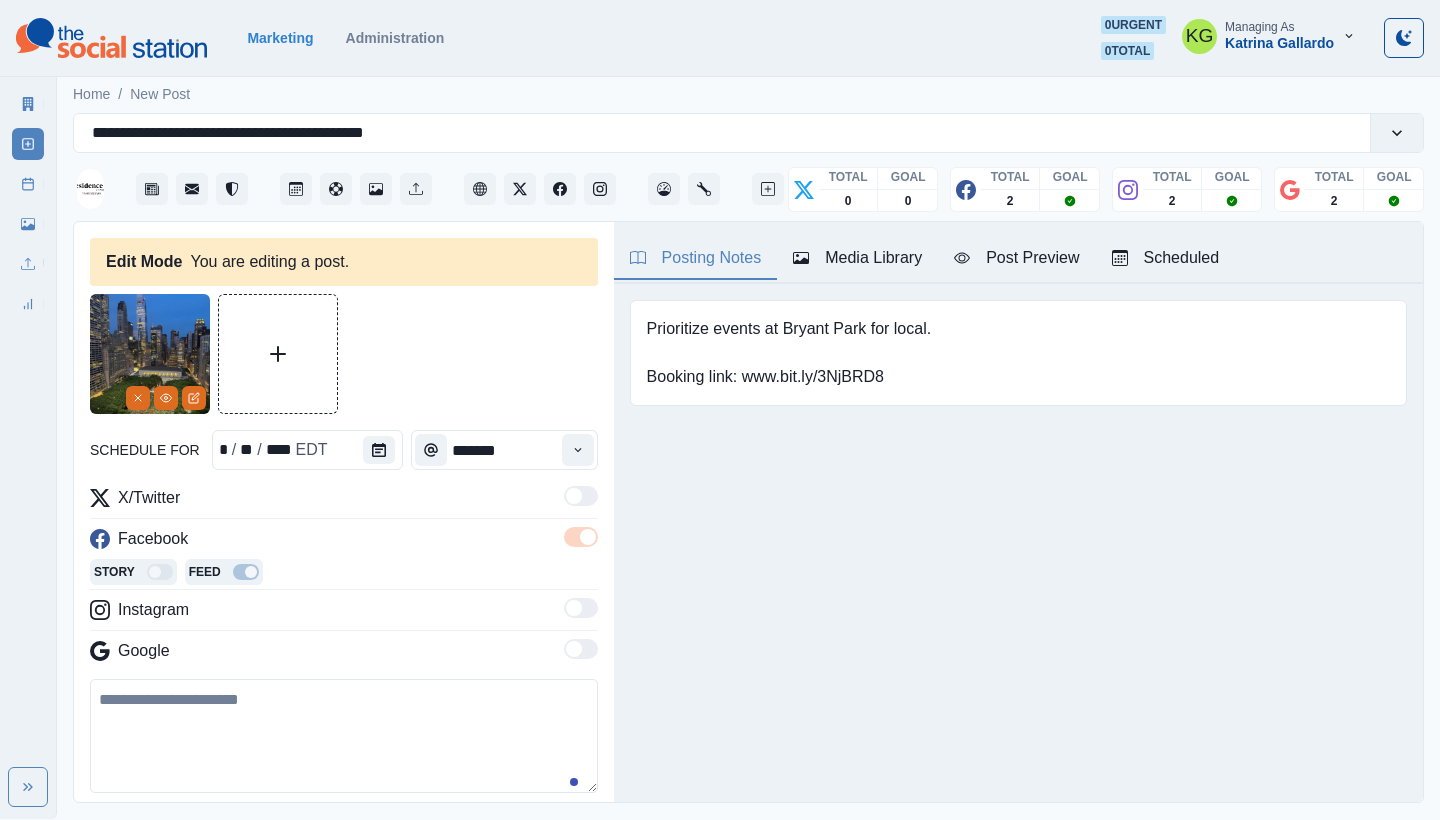 type on "**********" 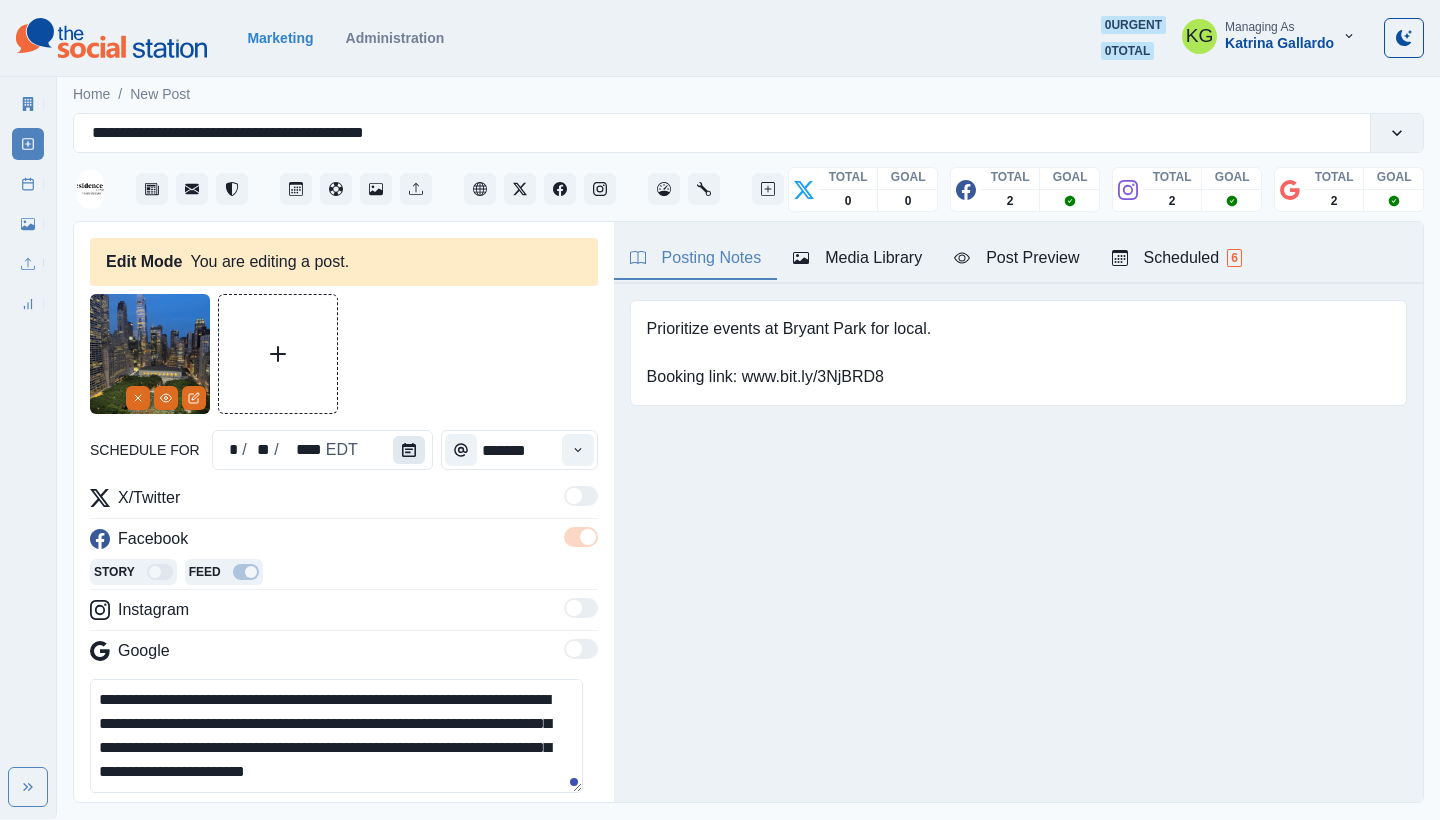 click at bounding box center (409, 450) 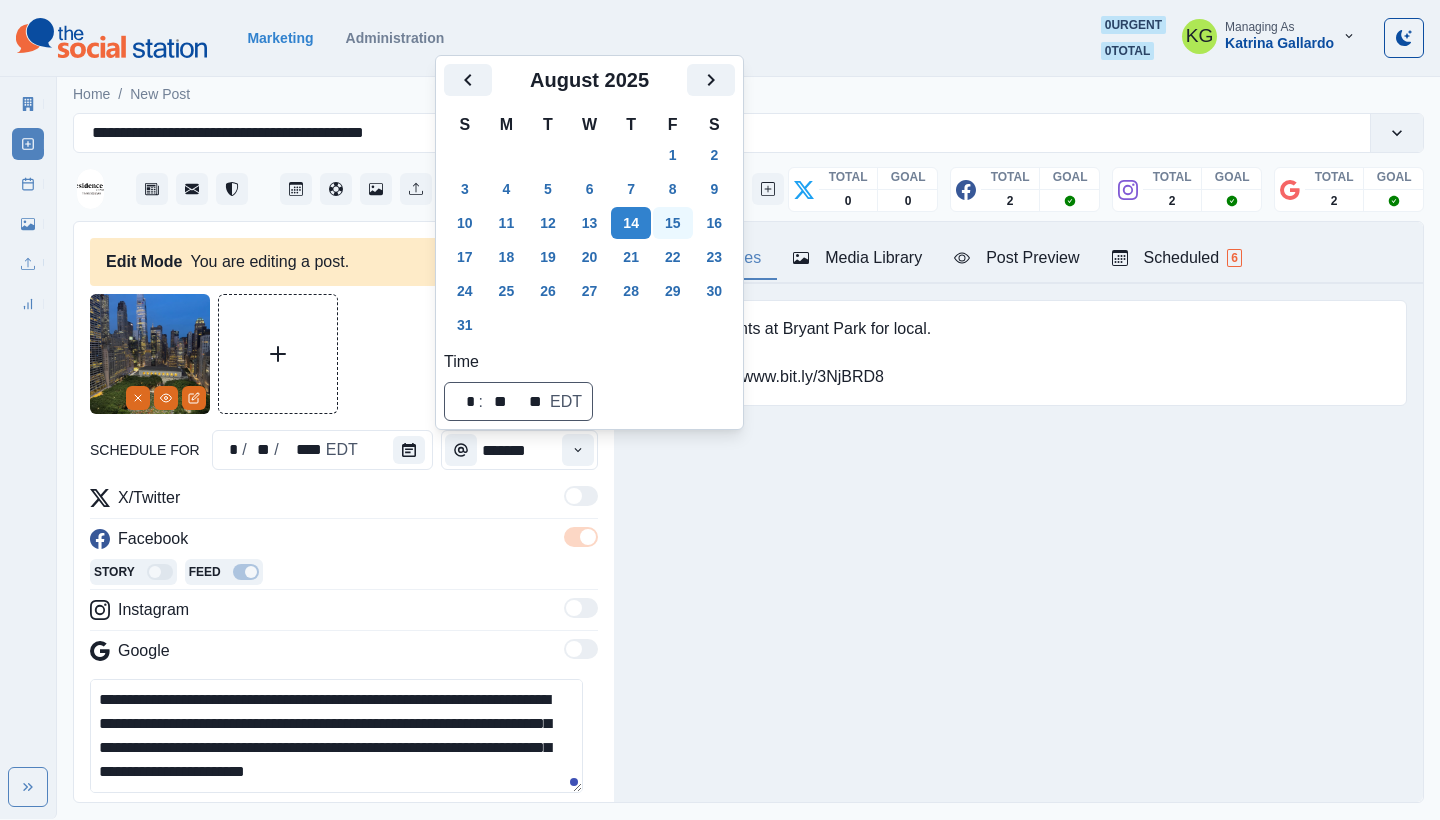 click on "15" at bounding box center [673, 223] 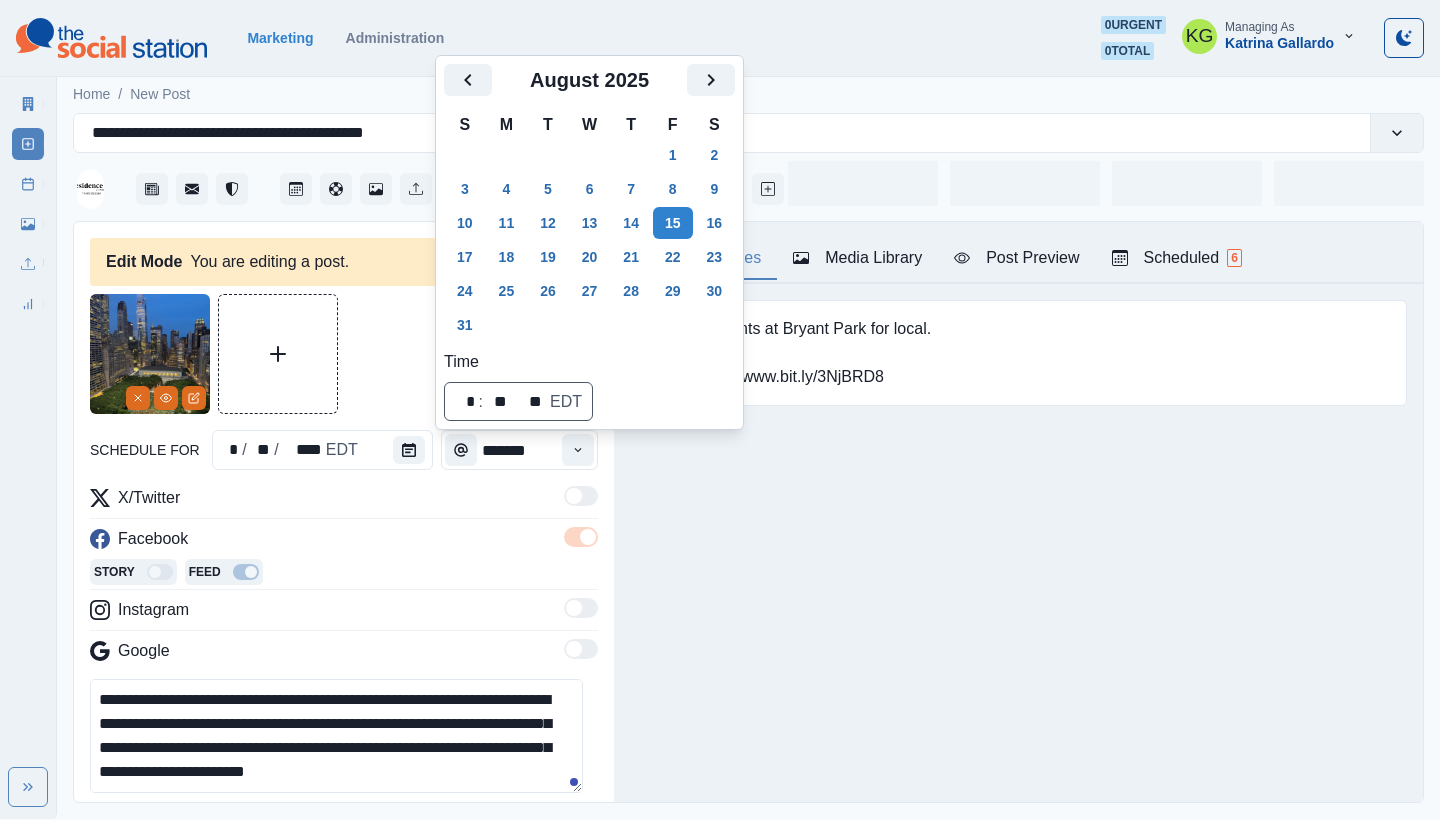 click on "Posting Notes Media Library Post Preview Scheduled 6 Prioritize events at Bryant Park for local.
Booking link: www.bit.ly/3NjBRD8 Upload Type Any Image Video Source Any Upload Social Manager Found: Instagram Found: Google Customer Photo Found: TripAdvisor Review Found: Yelp Review Reusable Any Yes No Description Any Missing Description Duplicates Any Show Duplicated Media Last Scheduled Any Over A Month Ago Over 3 Months Ago Over 6 Months Ago Never Scheduled Sort Newest Media Oldest Media Most Recently Scheduled Least Recently Scheduled Loading... Loading... Loading... Loading... Loading... Loading... Loading... Loading... Loading... Loading... Loading... Loading... Loading... Loading... Loading... 1 2 3 4 5 15 Residence Inn by Marriott New York Manhattan/Times Square August 15, 2025 at 3:00 PM Like Comment Share Week Of * / ** / **** GMT+8 Monday July 07, 2025 Post Success 11:00 AM US/Eastern KG www.bit.ly/3NjBRD8  to start planning. Week Permalink Delete 1 Post Success 11:00 AM US/Eastern KG Week 1 KG 1 1" at bounding box center [1018, 512] 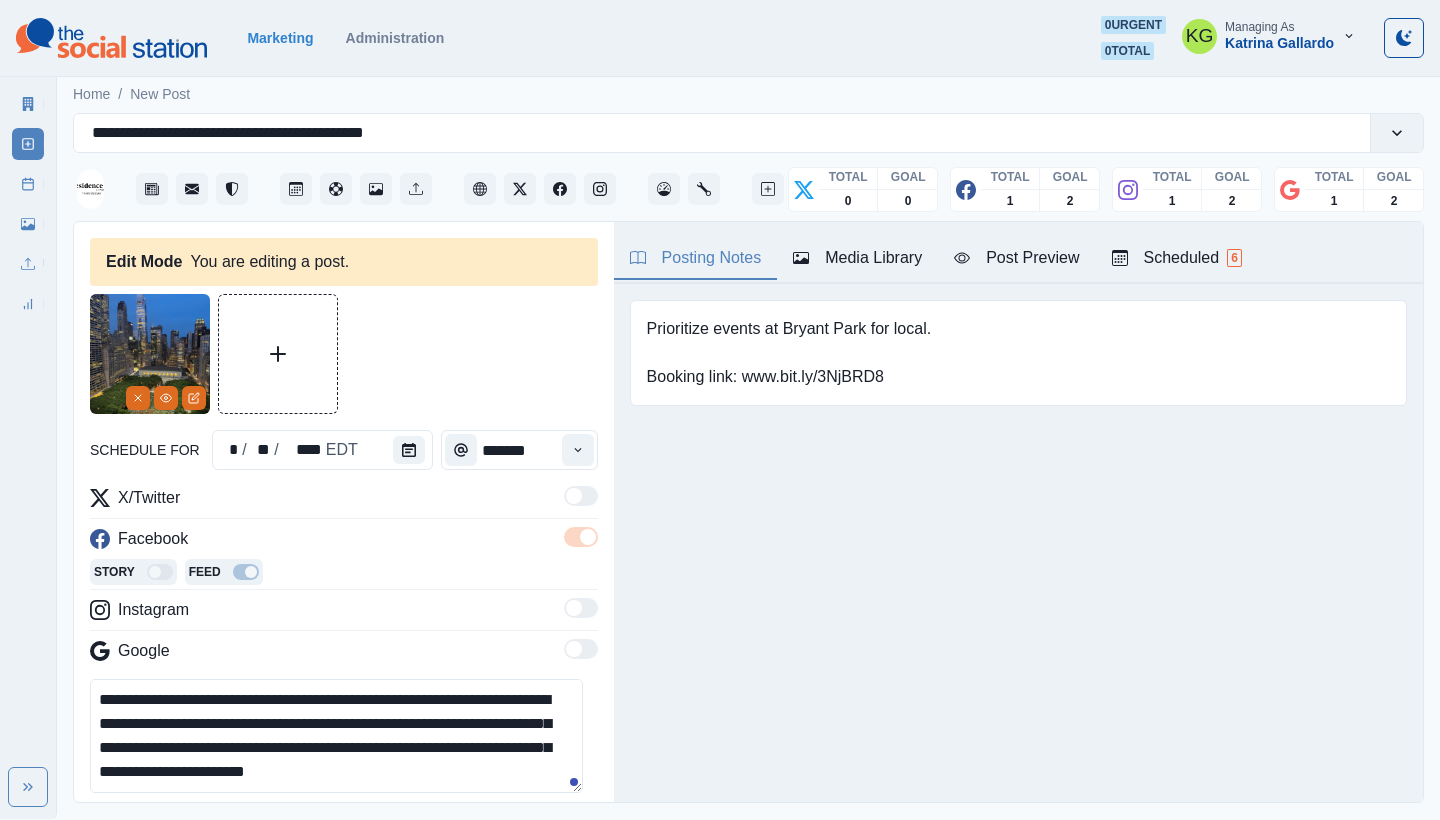 scroll, scrollTop: 187, scrollLeft: 0, axis: vertical 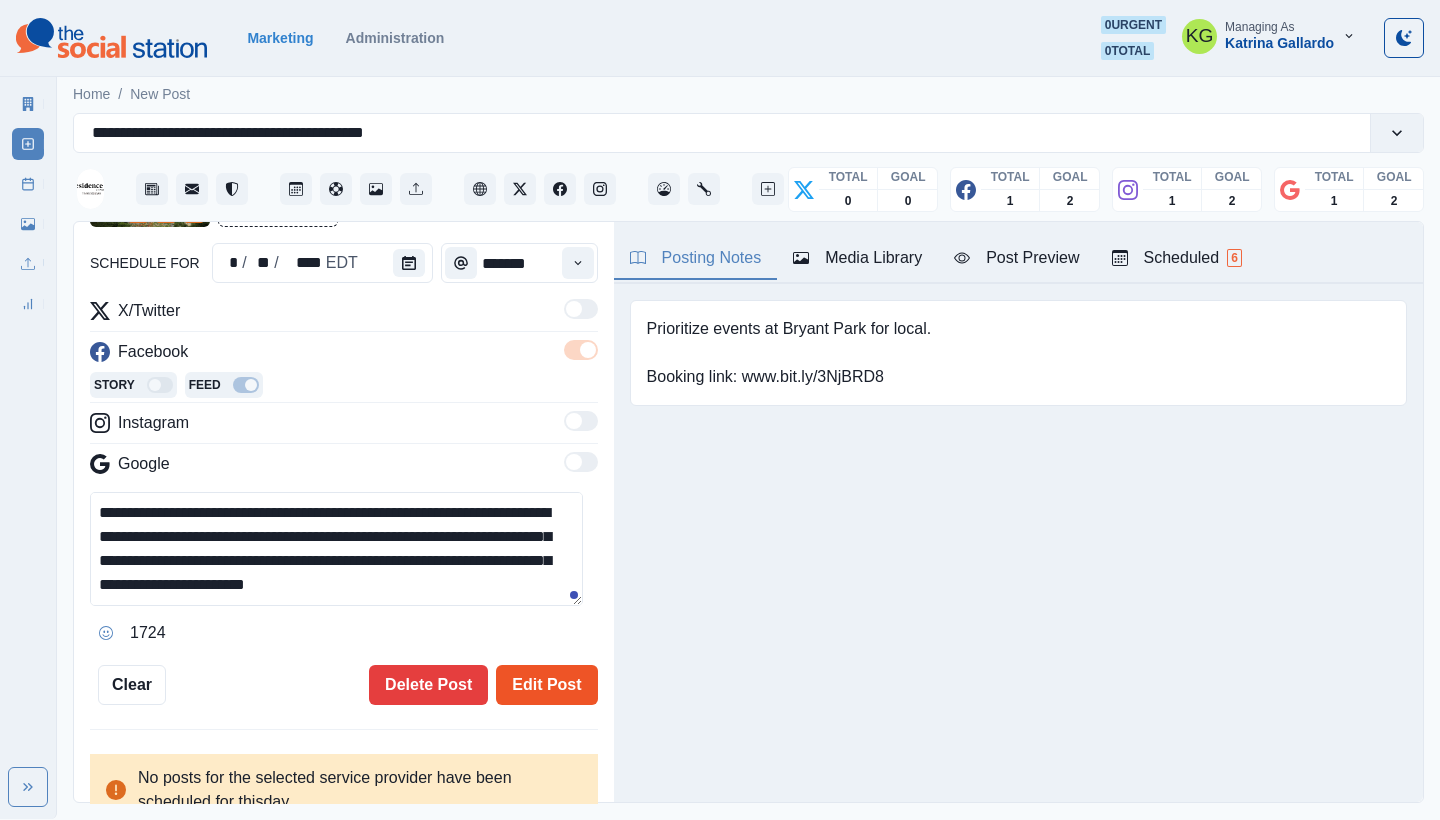 click on "Edit Post" at bounding box center [546, 685] 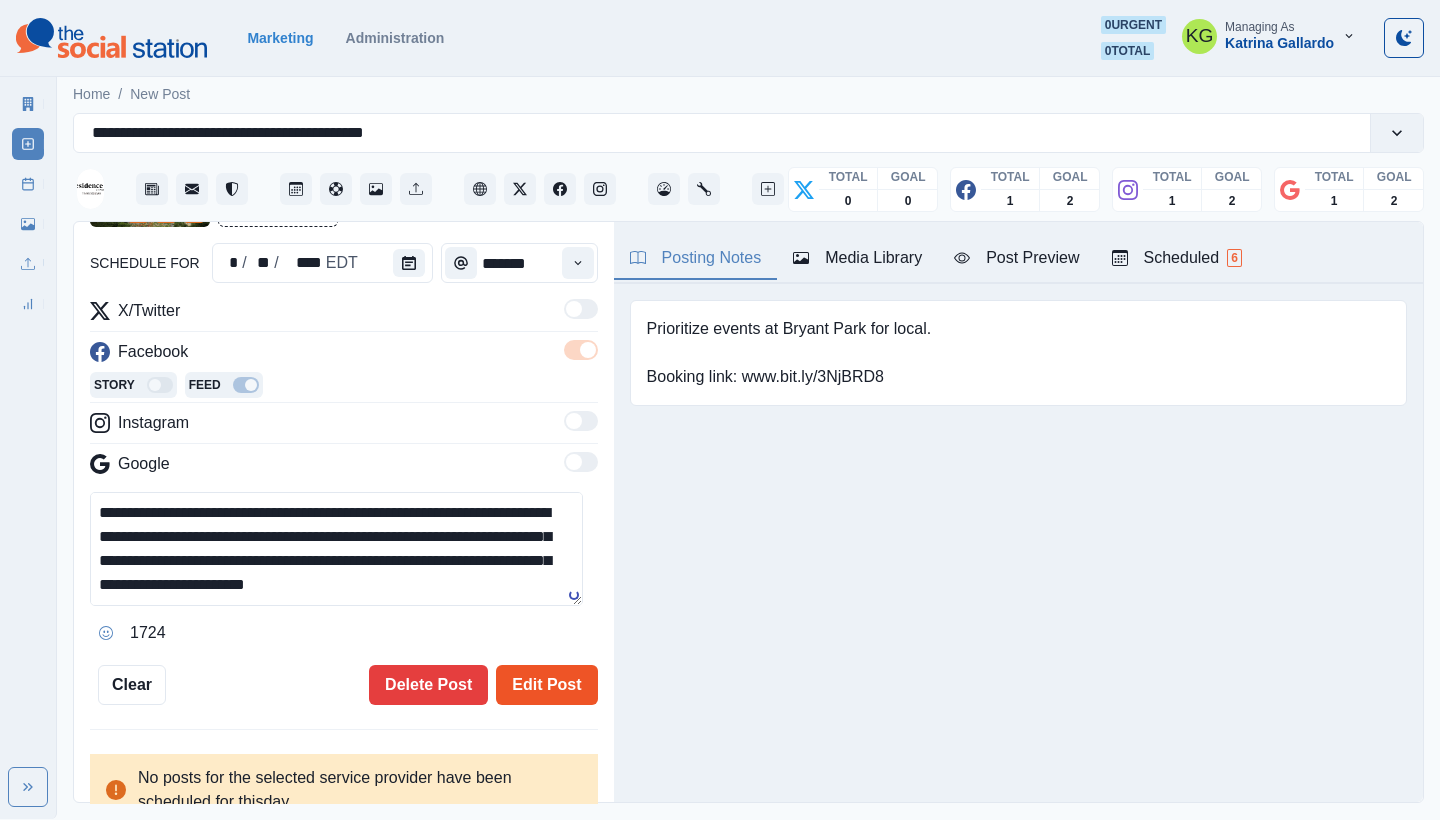 type 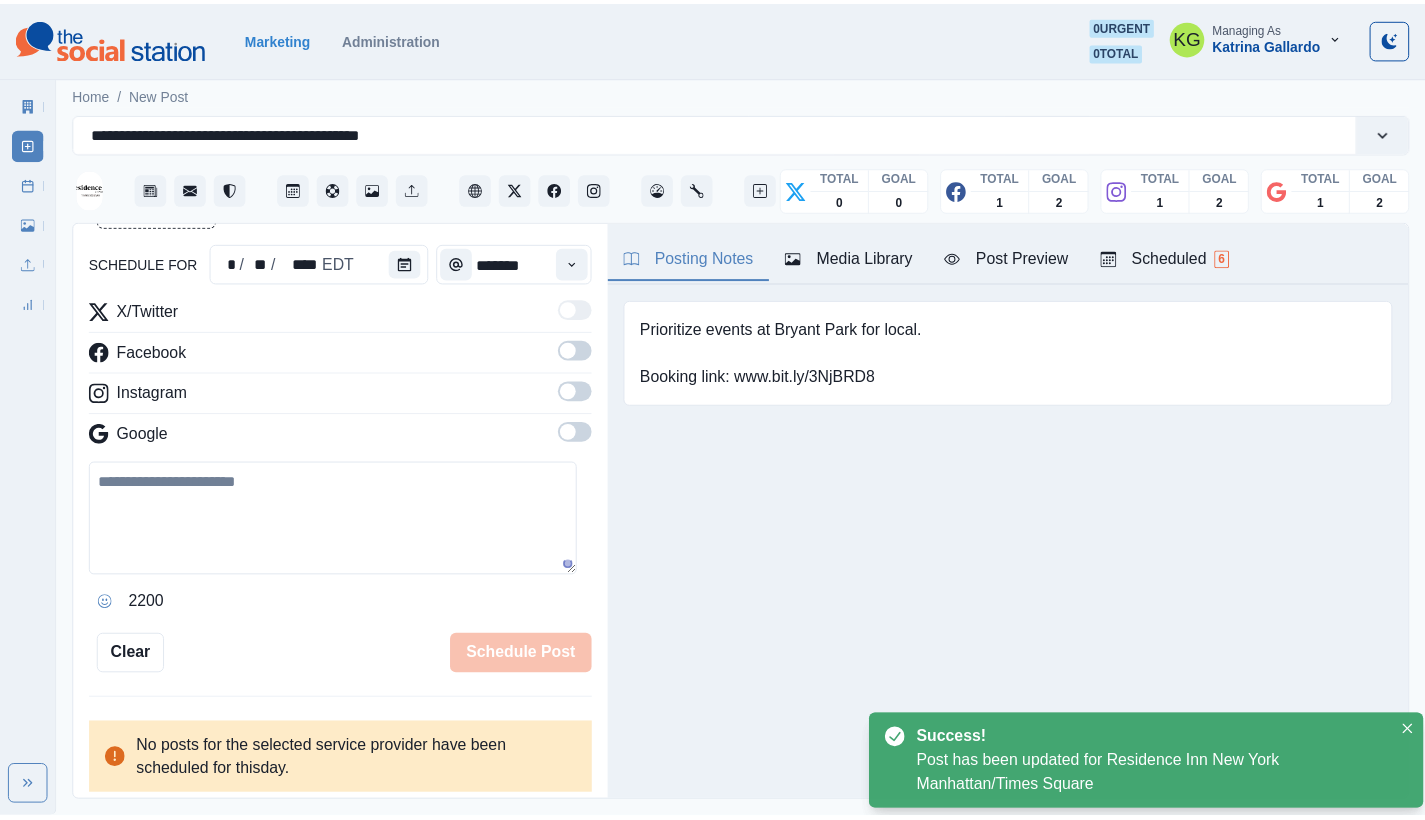 scroll, scrollTop: 122, scrollLeft: 0, axis: vertical 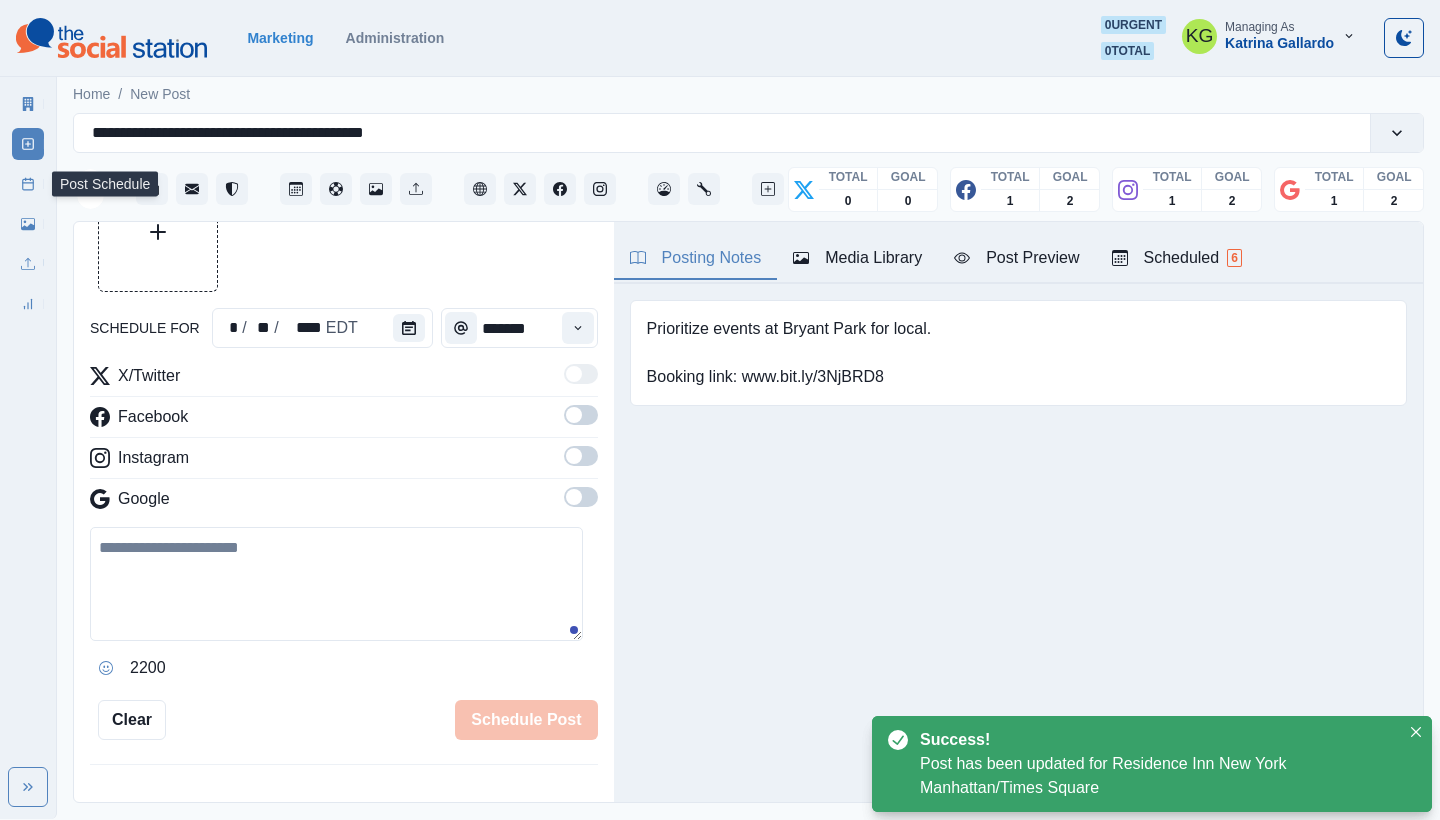 click on "Post Schedule" at bounding box center [28, 184] 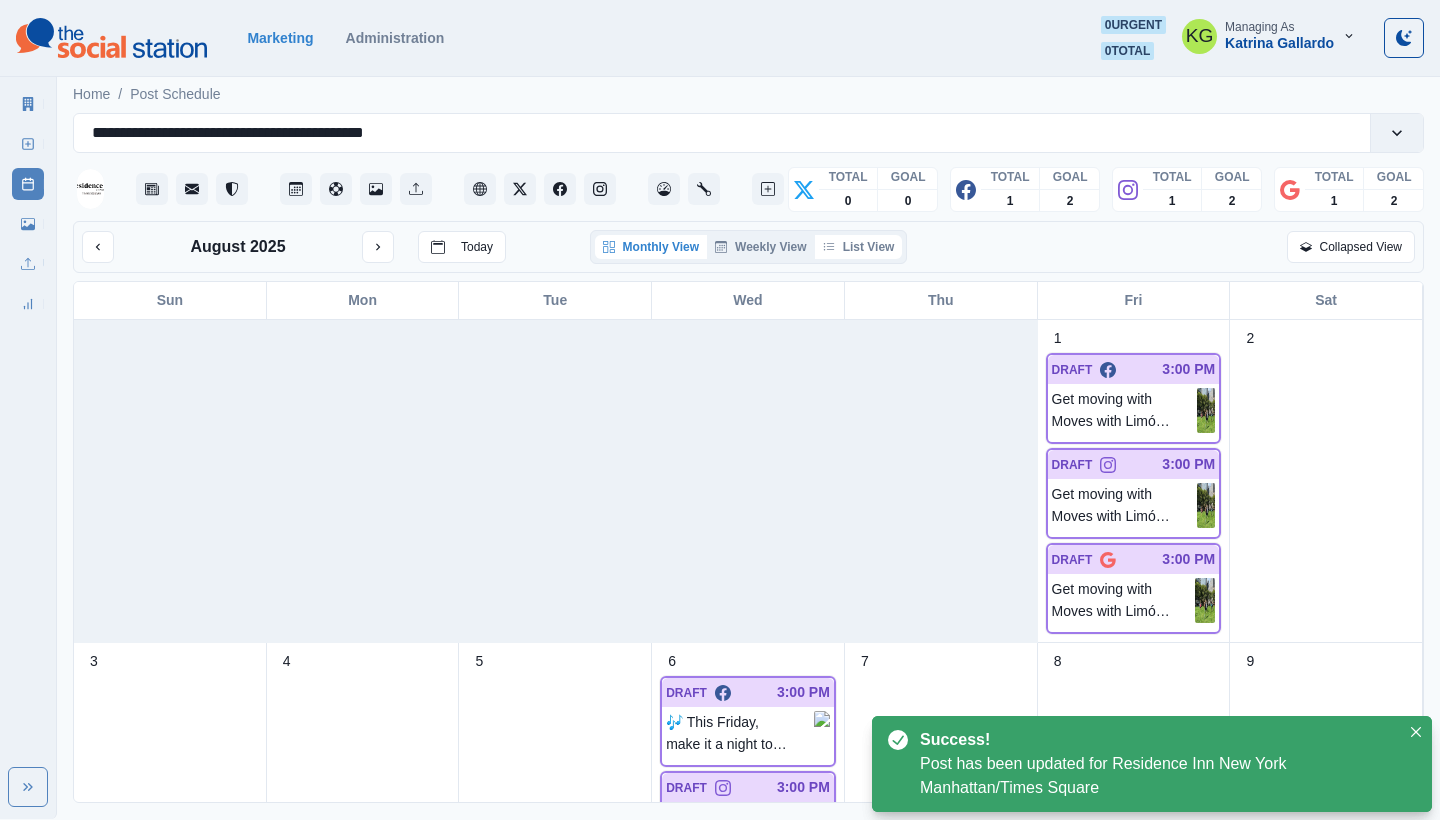 click on "List View" at bounding box center (859, 247) 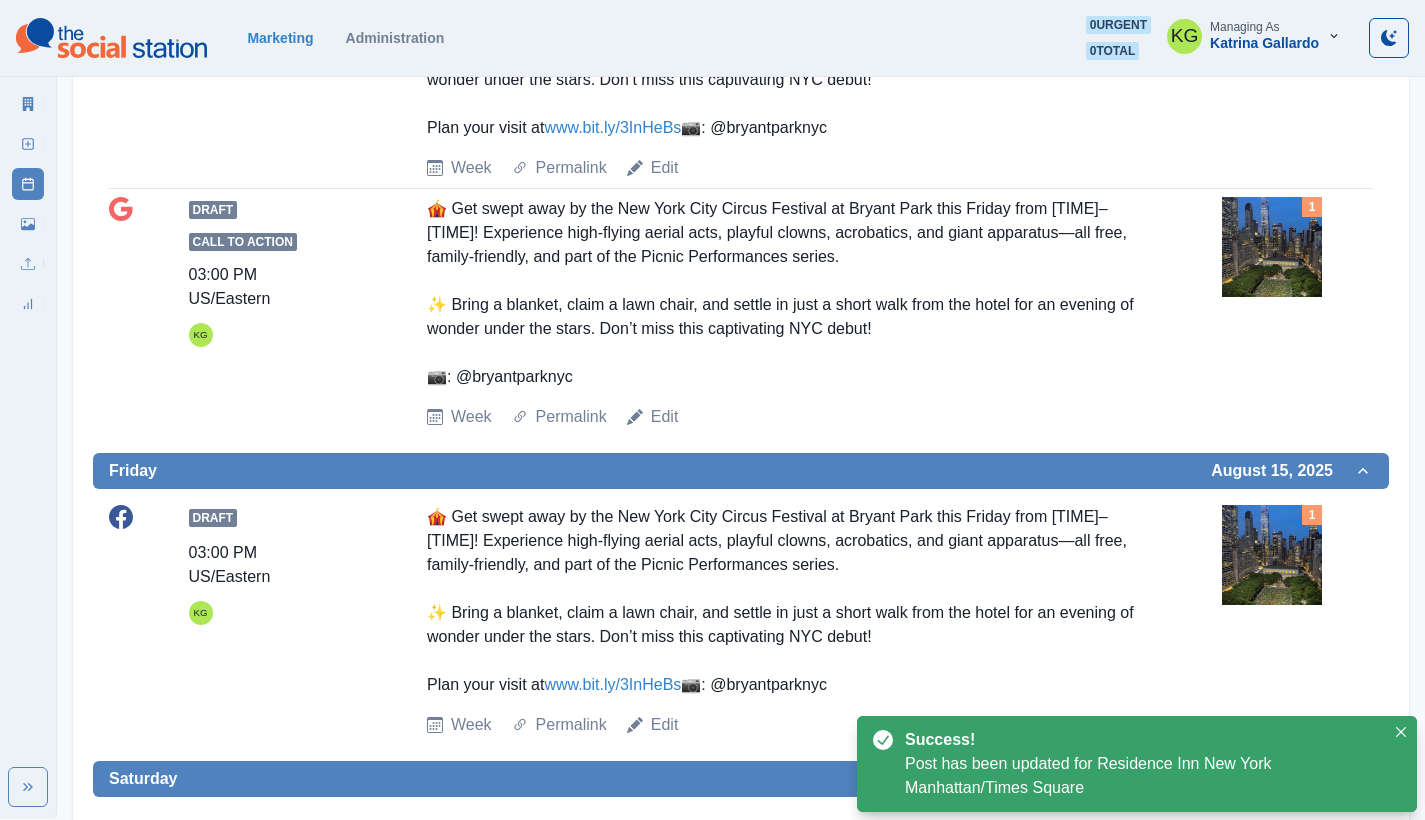 scroll, scrollTop: 534, scrollLeft: 0, axis: vertical 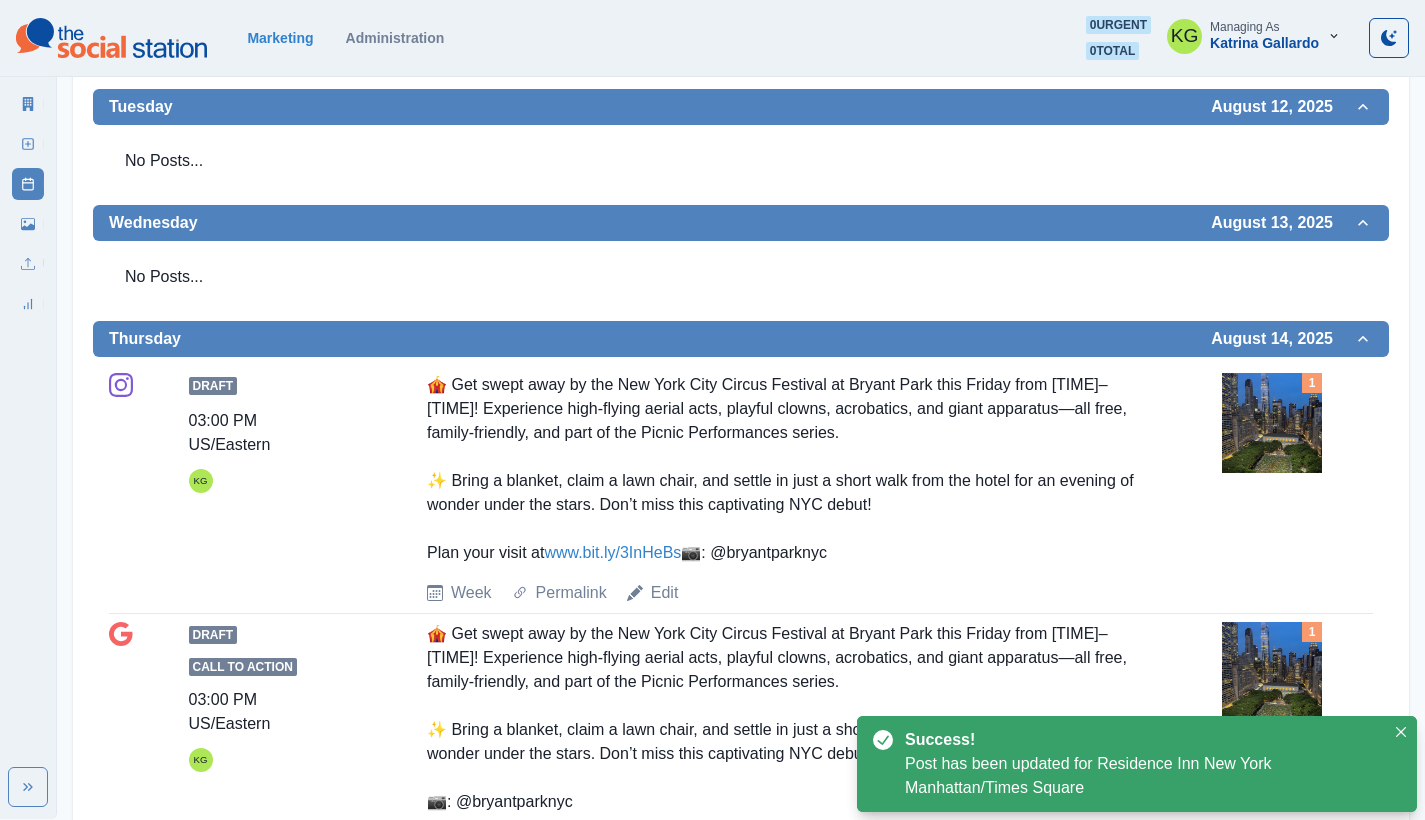 click on "Draft  03:00 PM US/Eastern KG 🎪 Get swept away by the New York City Circus Festival at Bryant Park this Friday from 6–9 PM! Experience high-flying aerial acts, playful clowns, acrobatics, and giant apparatus—all free, family-friendly, and part of the Picnic Performances series.
✨ Bring a blanket, claim a lawn chair, and settle in just a short walk from the hotel for an evening of wonder under the stars. Don’t miss this captivating NYC debut!
Plan your visit at  www.bit.ly/3InHeBs
📷: @bryantparknyc Week Permalink Edit 1" at bounding box center [741, 489] 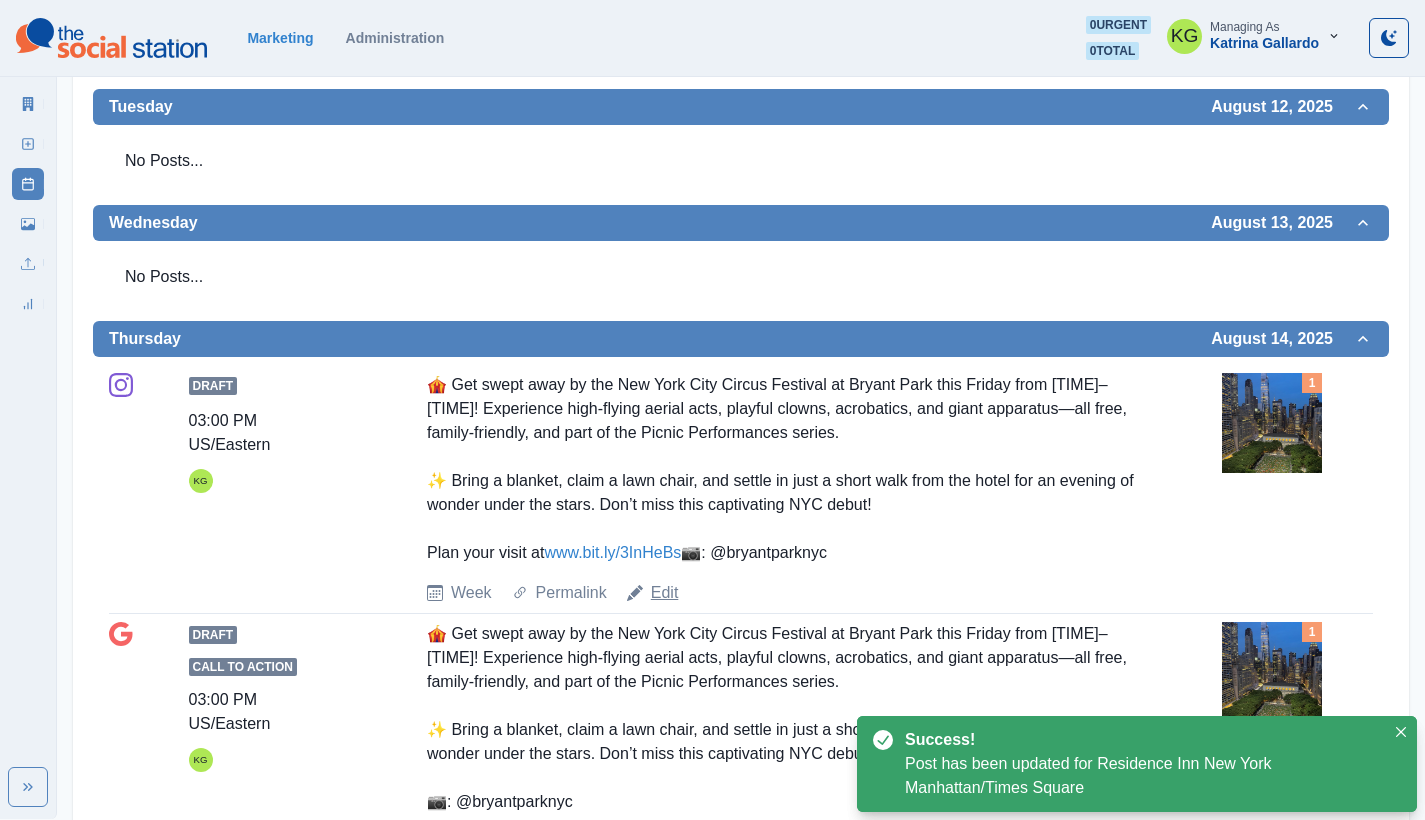 click on "Edit" at bounding box center (665, 593) 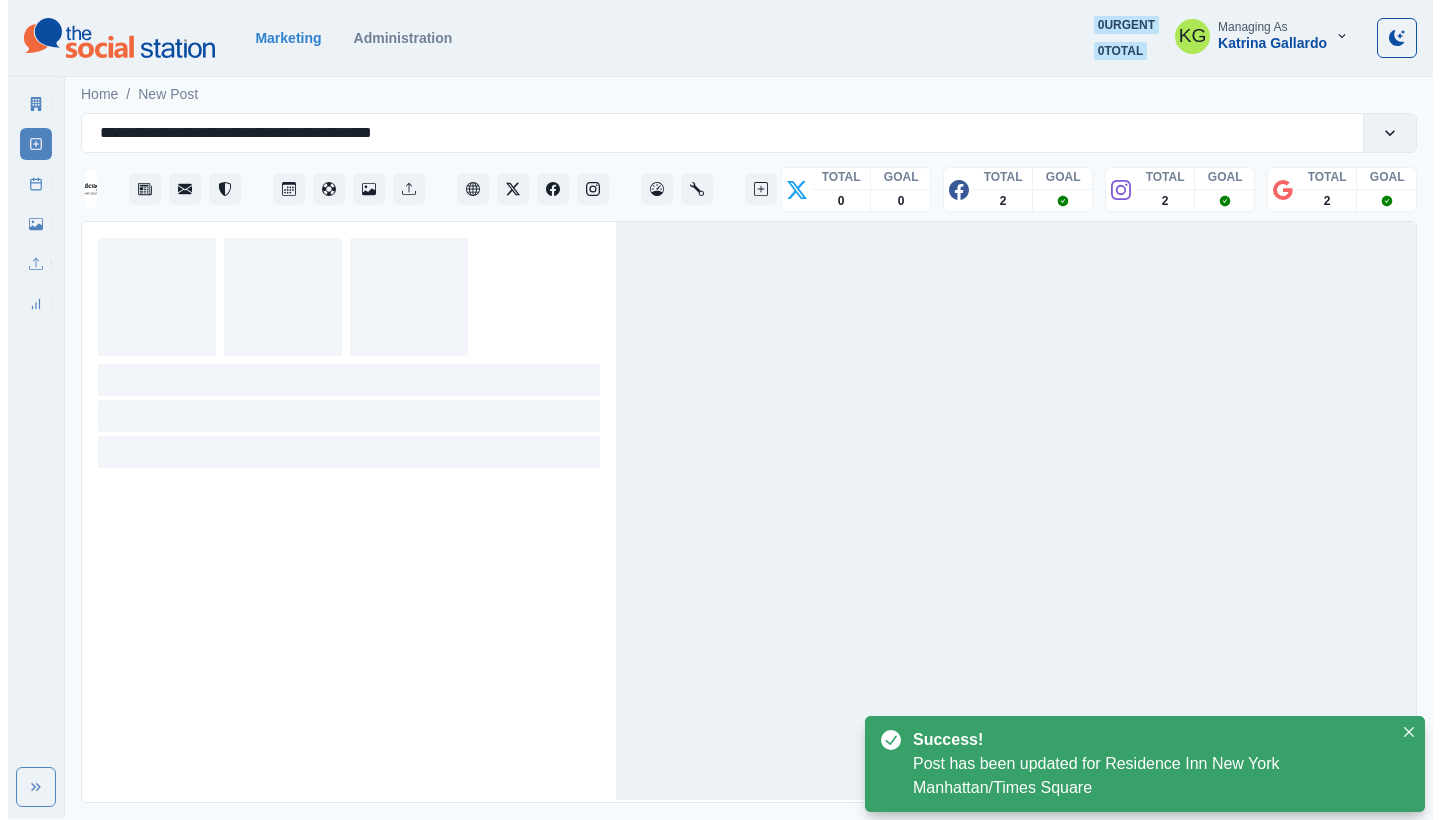 scroll, scrollTop: 0, scrollLeft: 0, axis: both 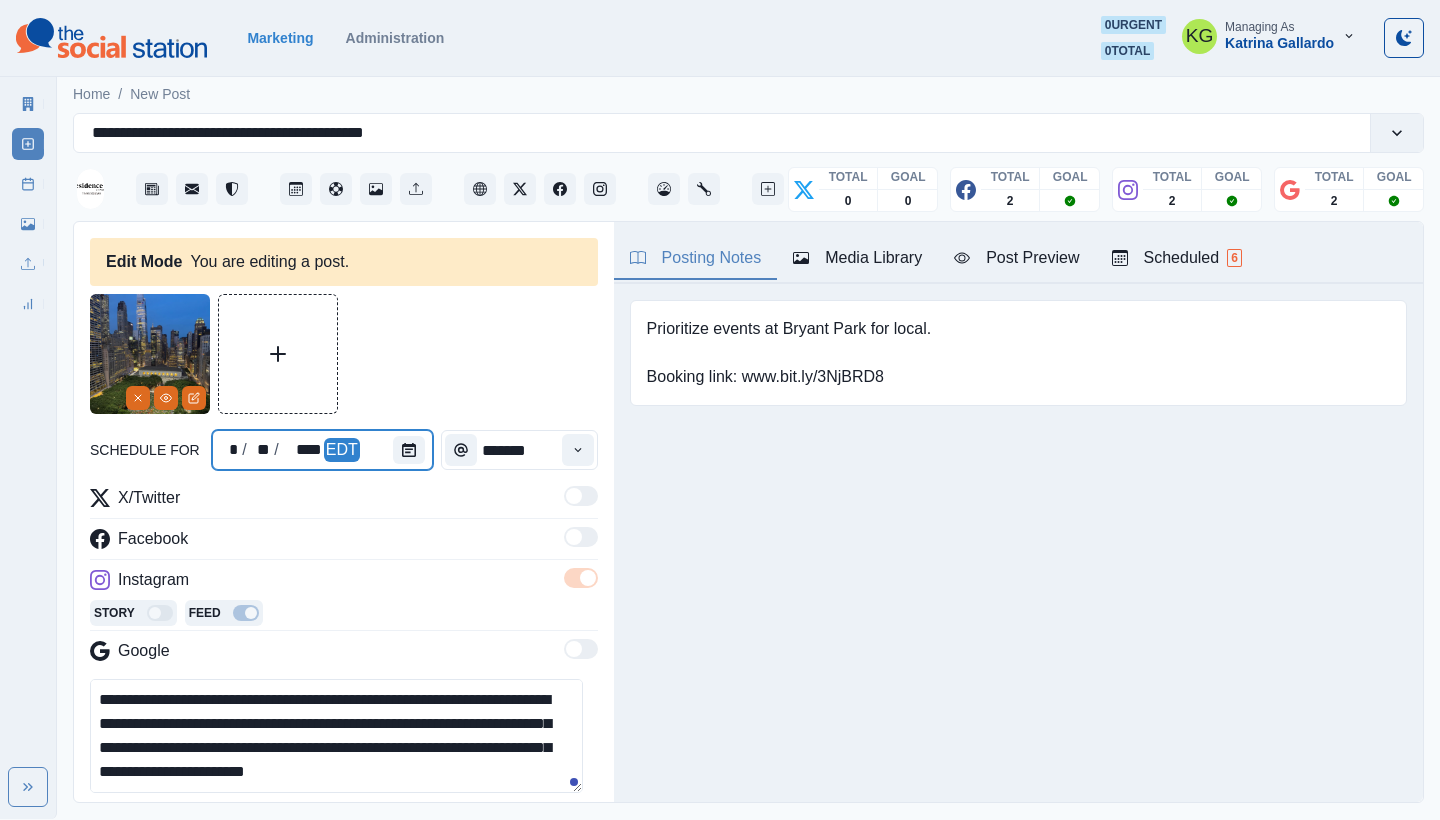 click at bounding box center (413, 450) 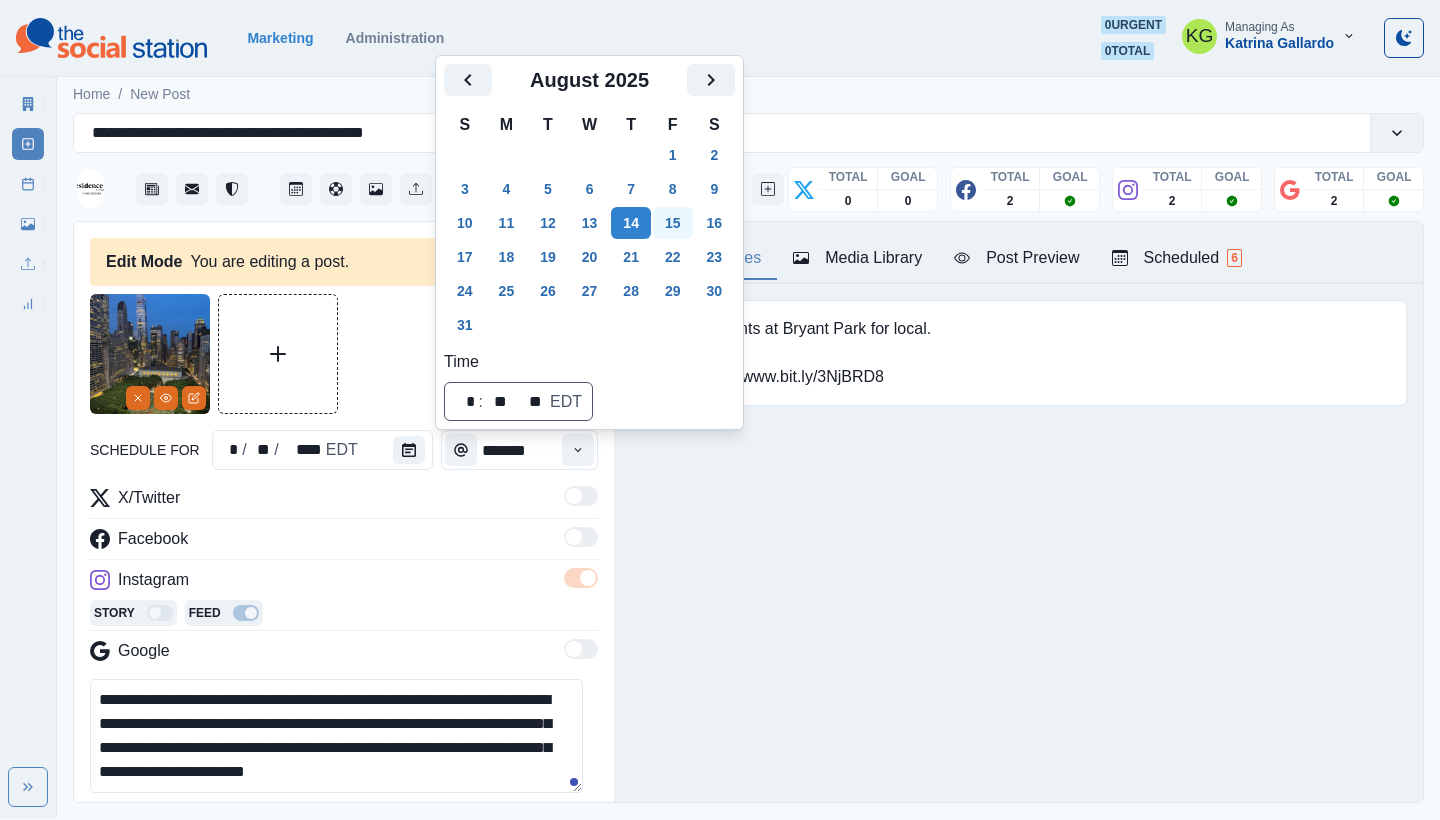 click on "15" at bounding box center (673, 223) 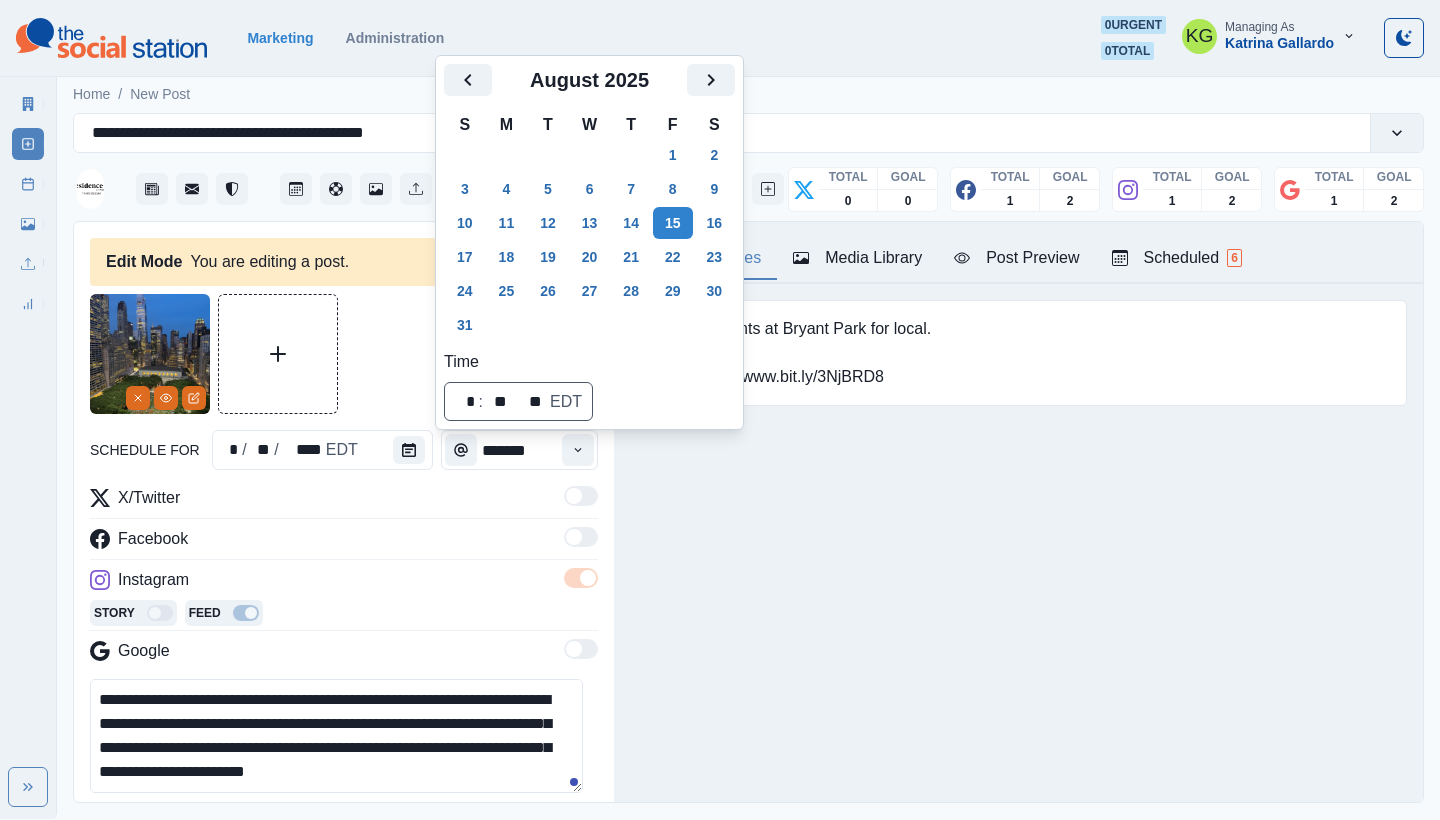 click on "Posting Notes Media Library Post Preview Scheduled 6 Prioritize events at Bryant Park for local.
Booking link: www.bit.ly/3NjBRD8 Upload Type Any Image Video Source Any Upload Social Manager Found: Instagram Found: Google Customer Photo Found: TripAdvisor Review Found: Yelp Review Reusable Any Yes No Description Any Missing Description Duplicates Any Show Duplicated Media Last Scheduled Any Over A Month Ago Over 3 Months Ago Over 6 Months Ago Never Scheduled Sort Newest Media Oldest Media Most Recently Scheduled Least Recently Scheduled Loading... Loading... Loading... Loading... Loading... Loading... Loading... Loading... Loading... Loading... Loading... Loading... Loading... Loading... Loading... 1 2 3 4 5 15 residenceinntimessquare August 15, 2025 at 3:00 PM 2,238 likes Residence Inn New York Manhattan/Times Square Week Of * / ** / **** GMT+8 Monday July 07, 2025 Post Success 11:00 AM US/Eastern KG www.bit.ly/3NjBRD8  to start planning. Week Permalink Delete 1 Post Success 11:00 AM US/Eastern KG Week 1 1" at bounding box center [1018, 512] 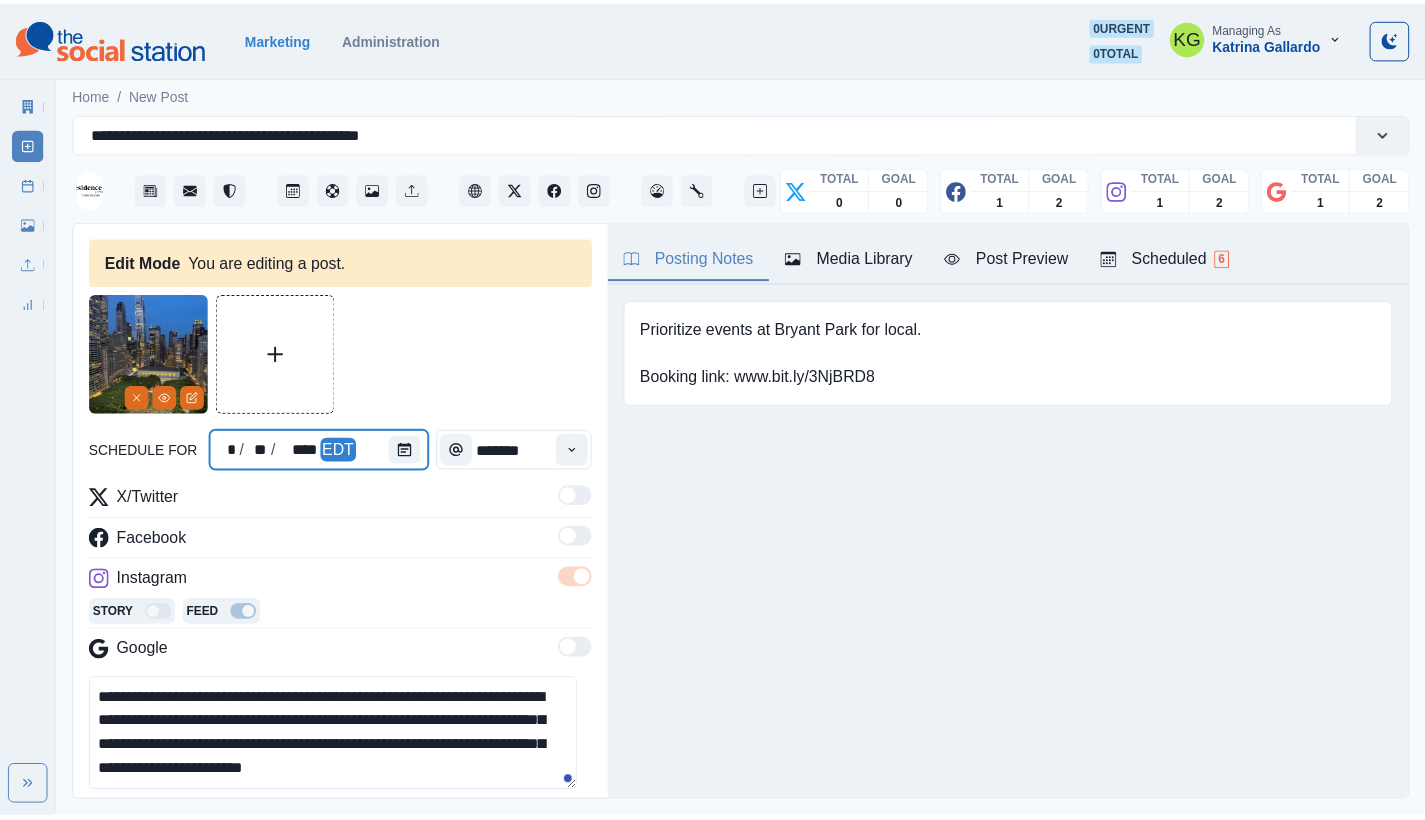 scroll, scrollTop: 164, scrollLeft: 0, axis: vertical 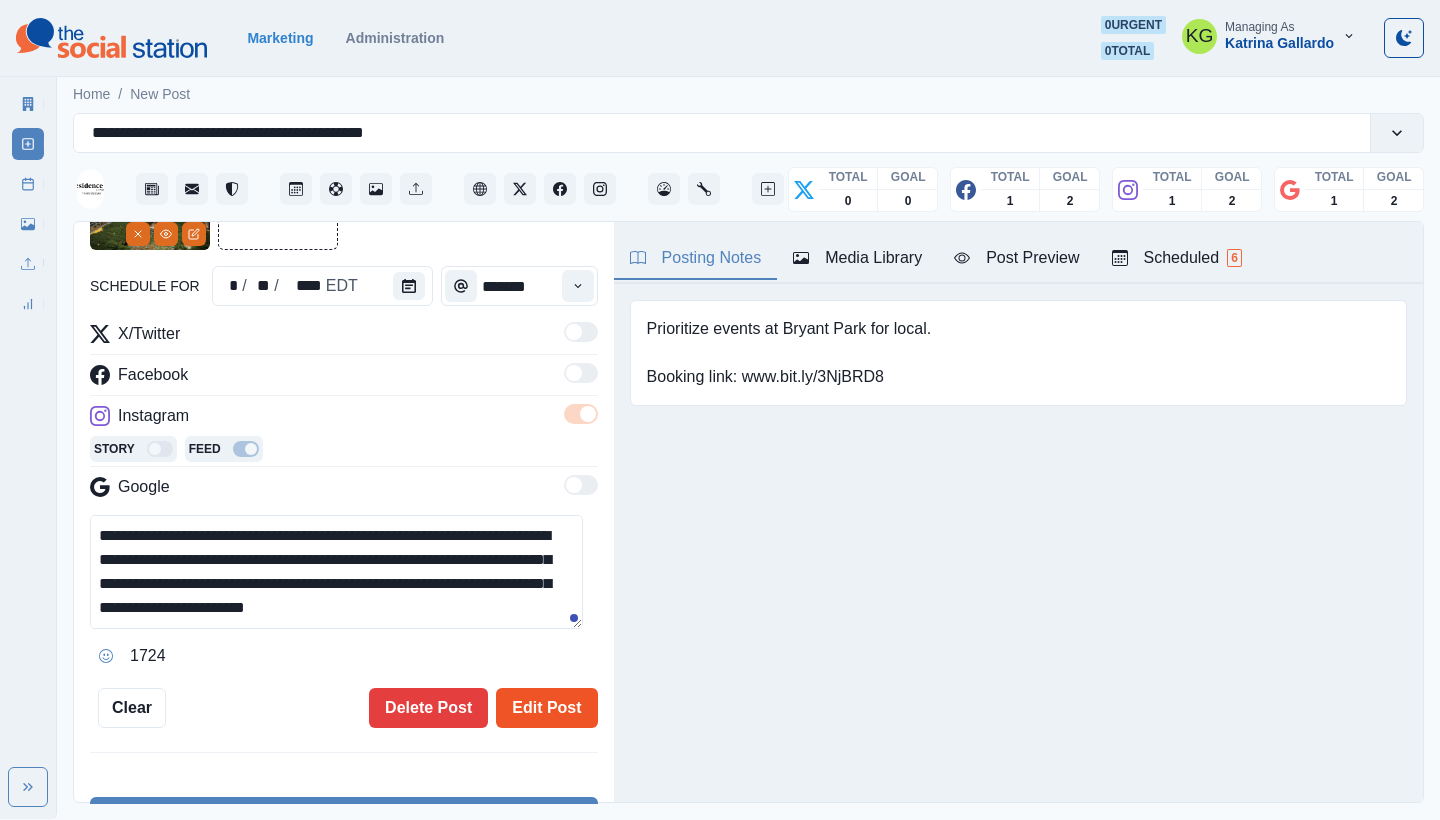 click on "Edit Post" at bounding box center [546, 708] 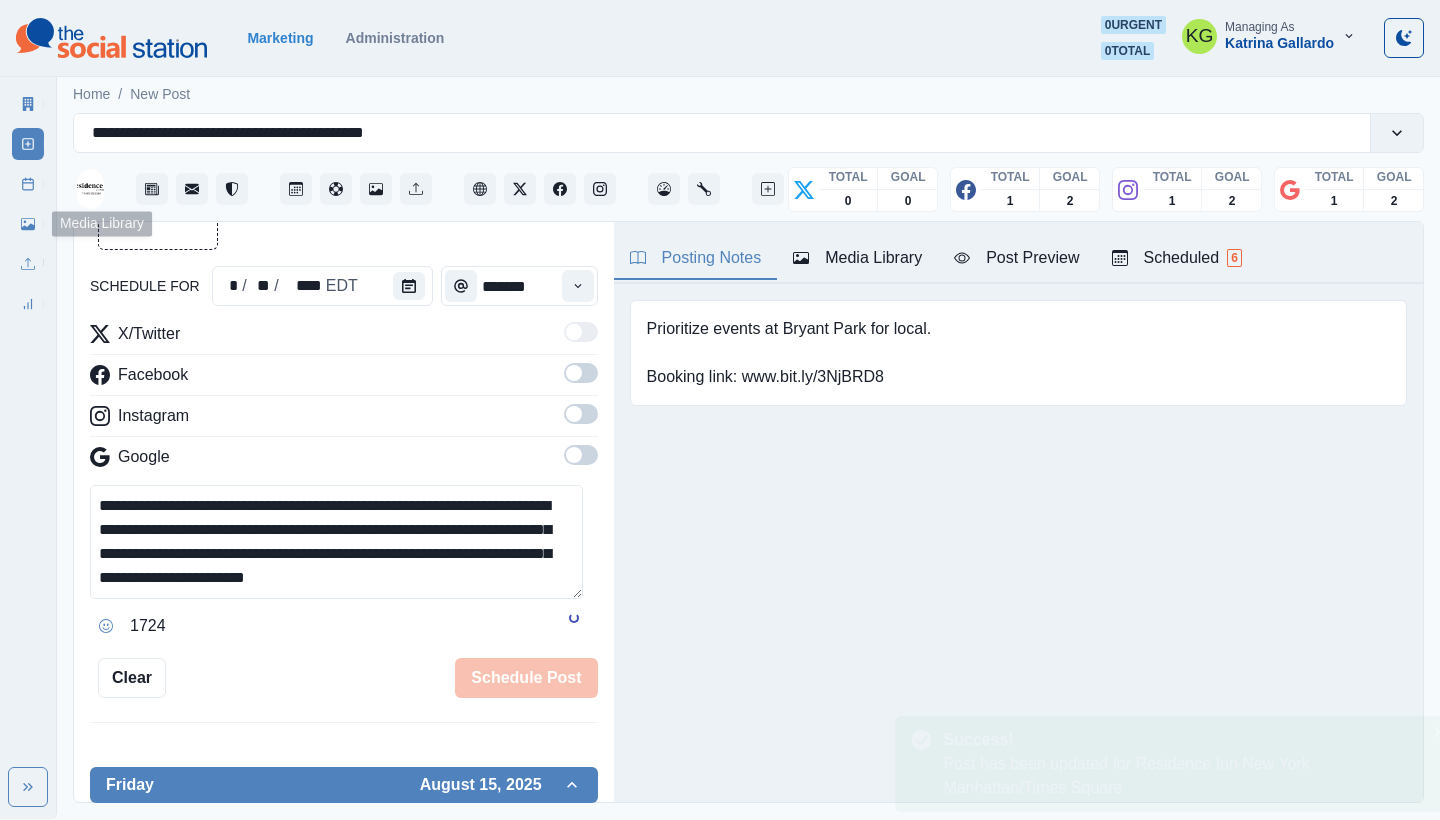 type 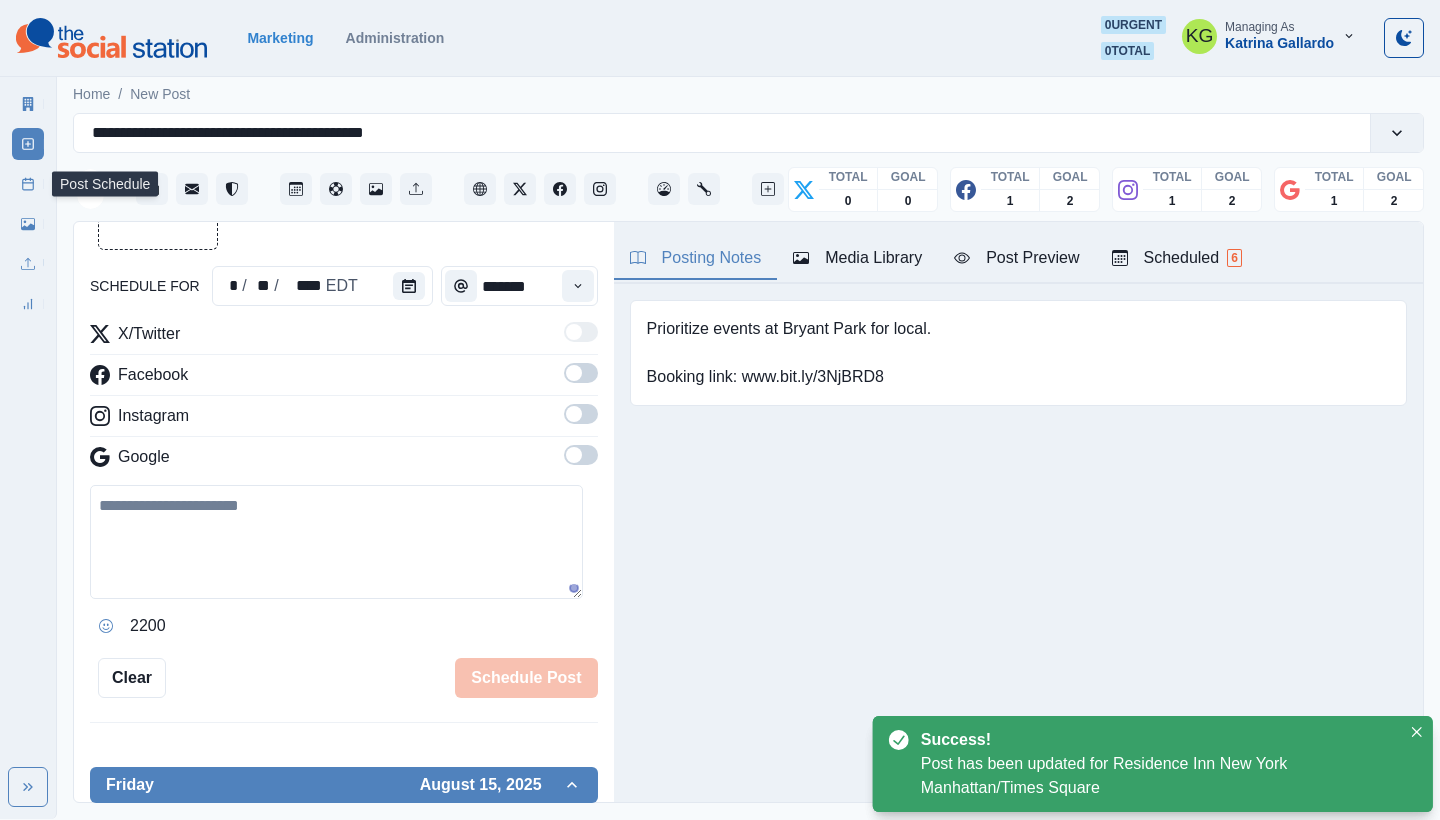 click 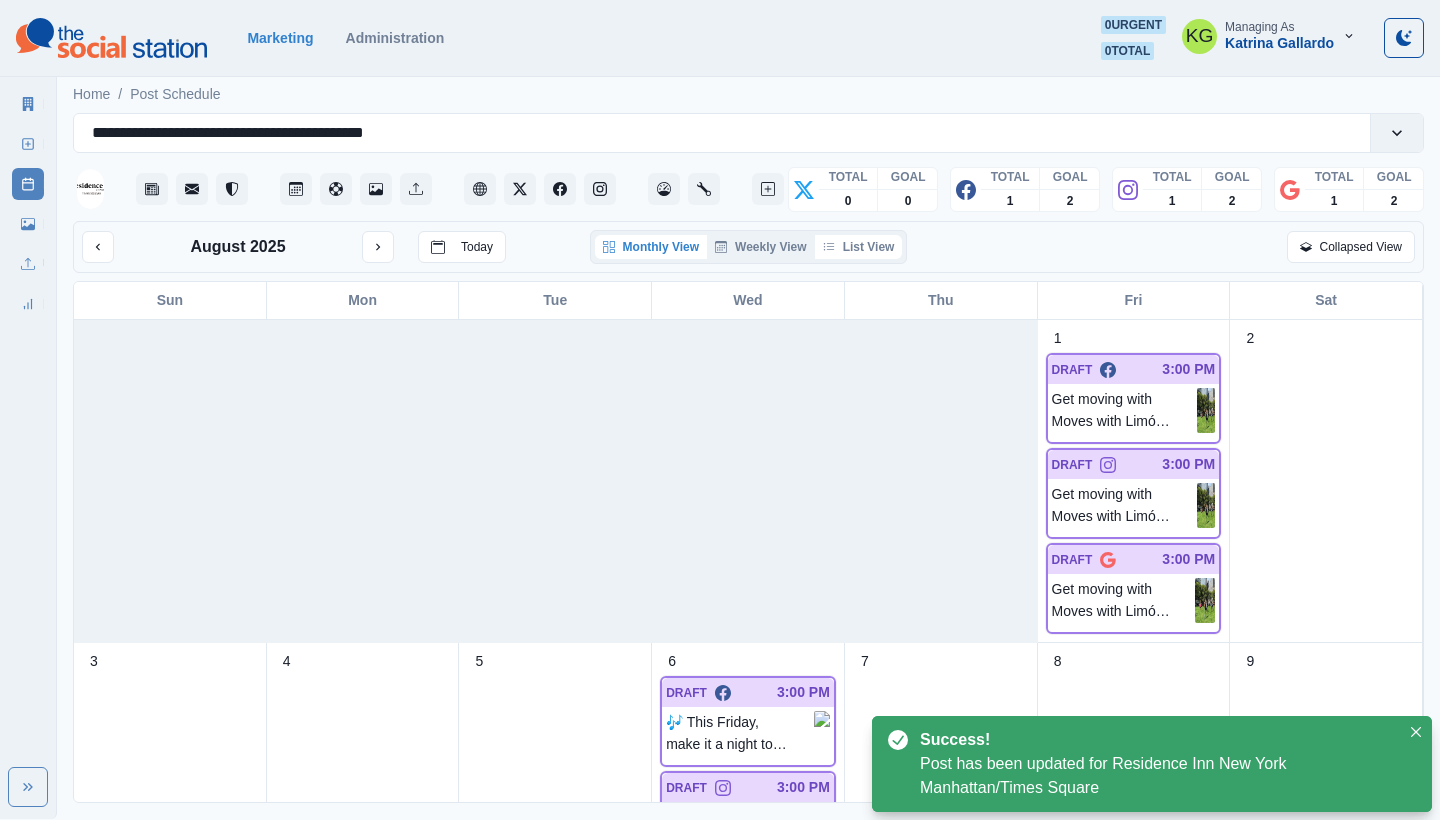 click on "List View" at bounding box center (859, 247) 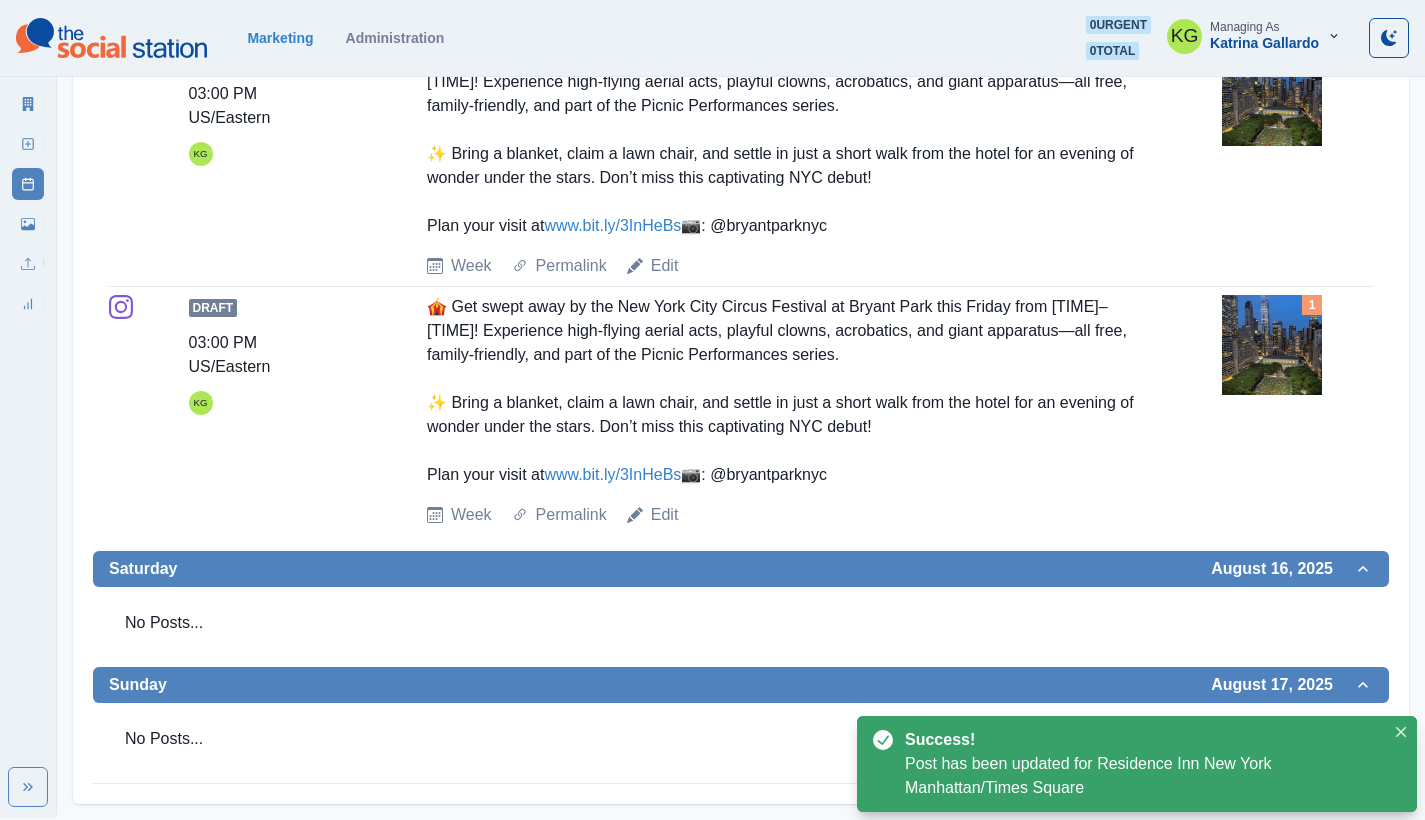 scroll, scrollTop: 803, scrollLeft: 0, axis: vertical 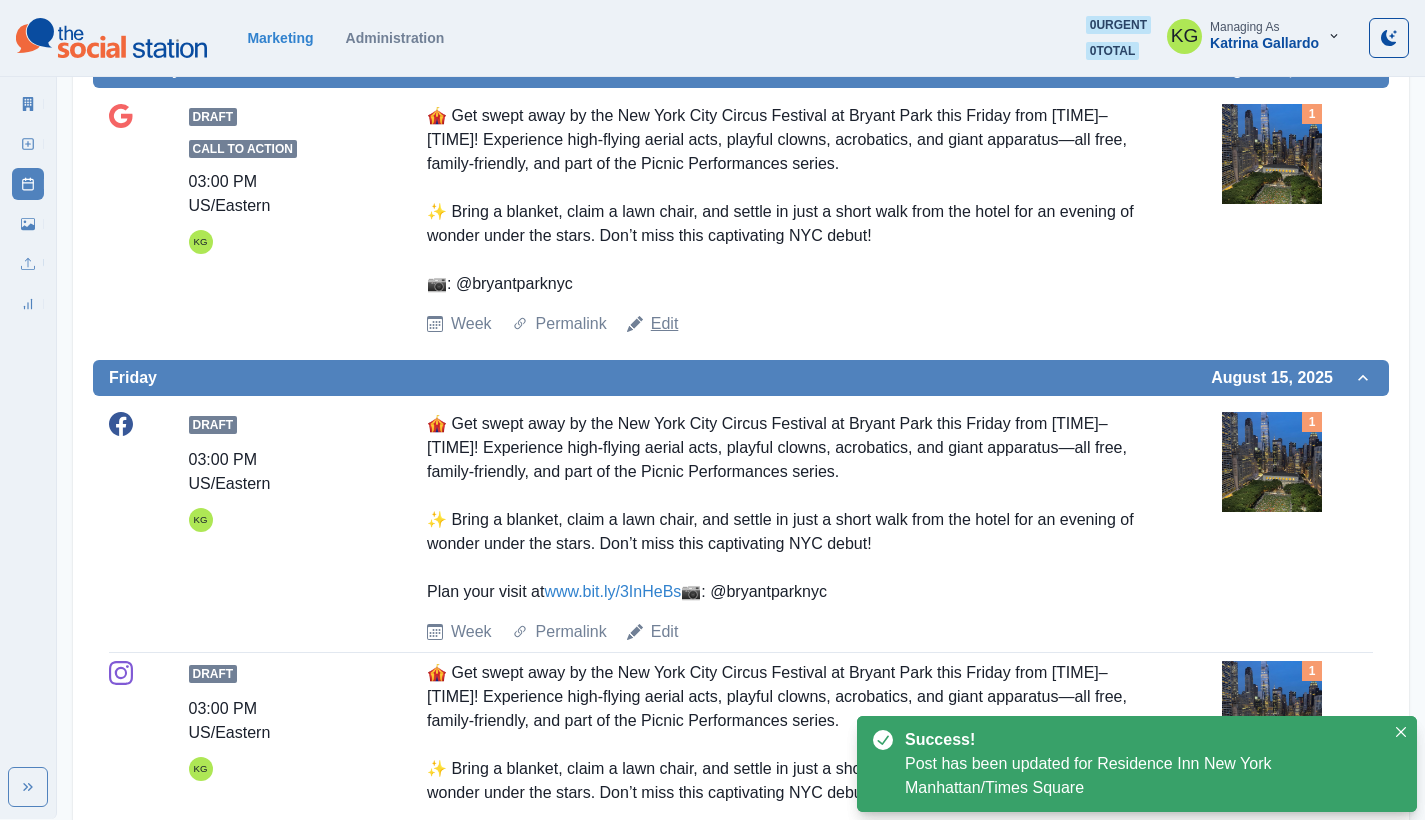 click on "Edit" at bounding box center [665, 324] 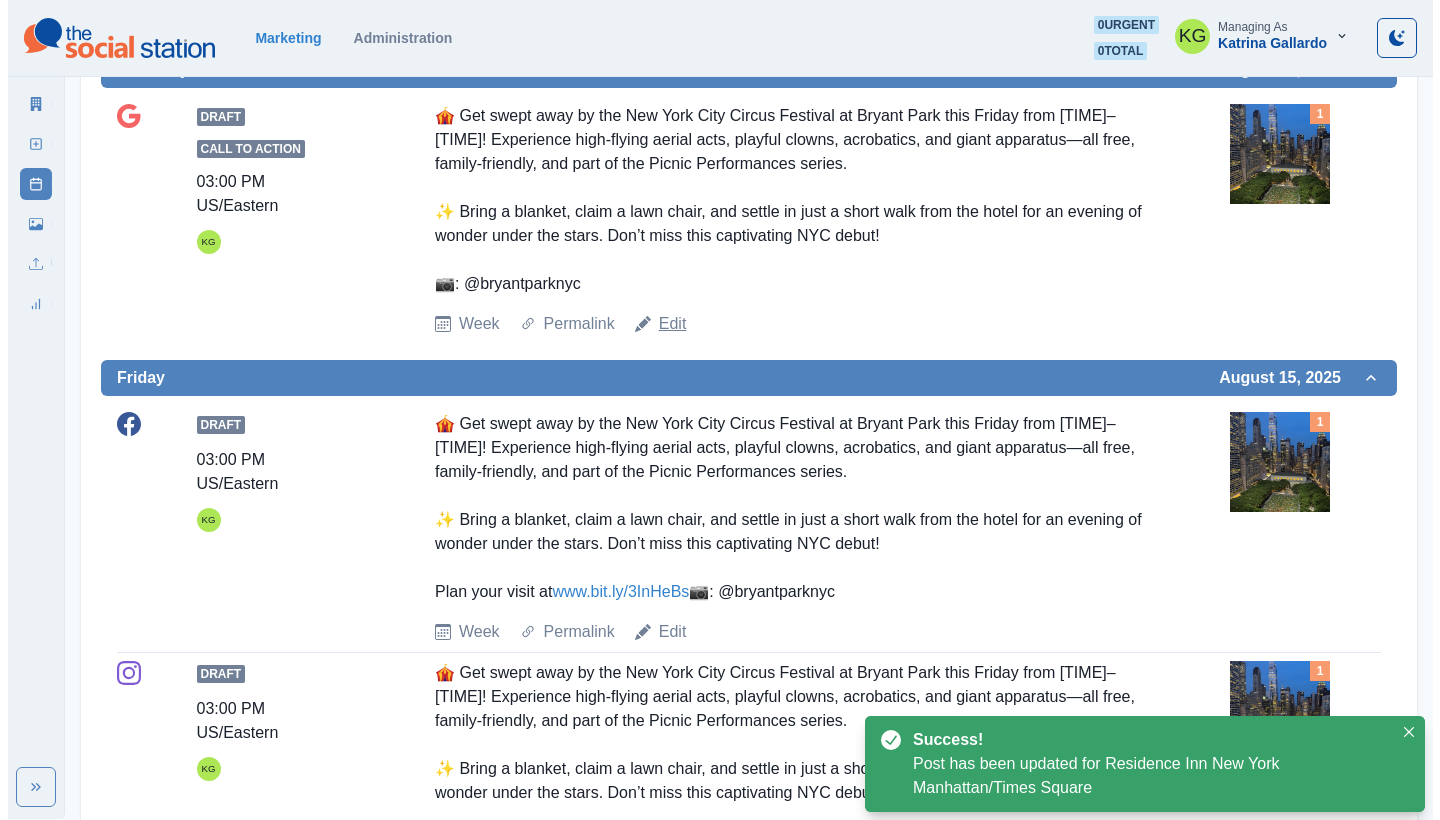 scroll, scrollTop: 0, scrollLeft: 0, axis: both 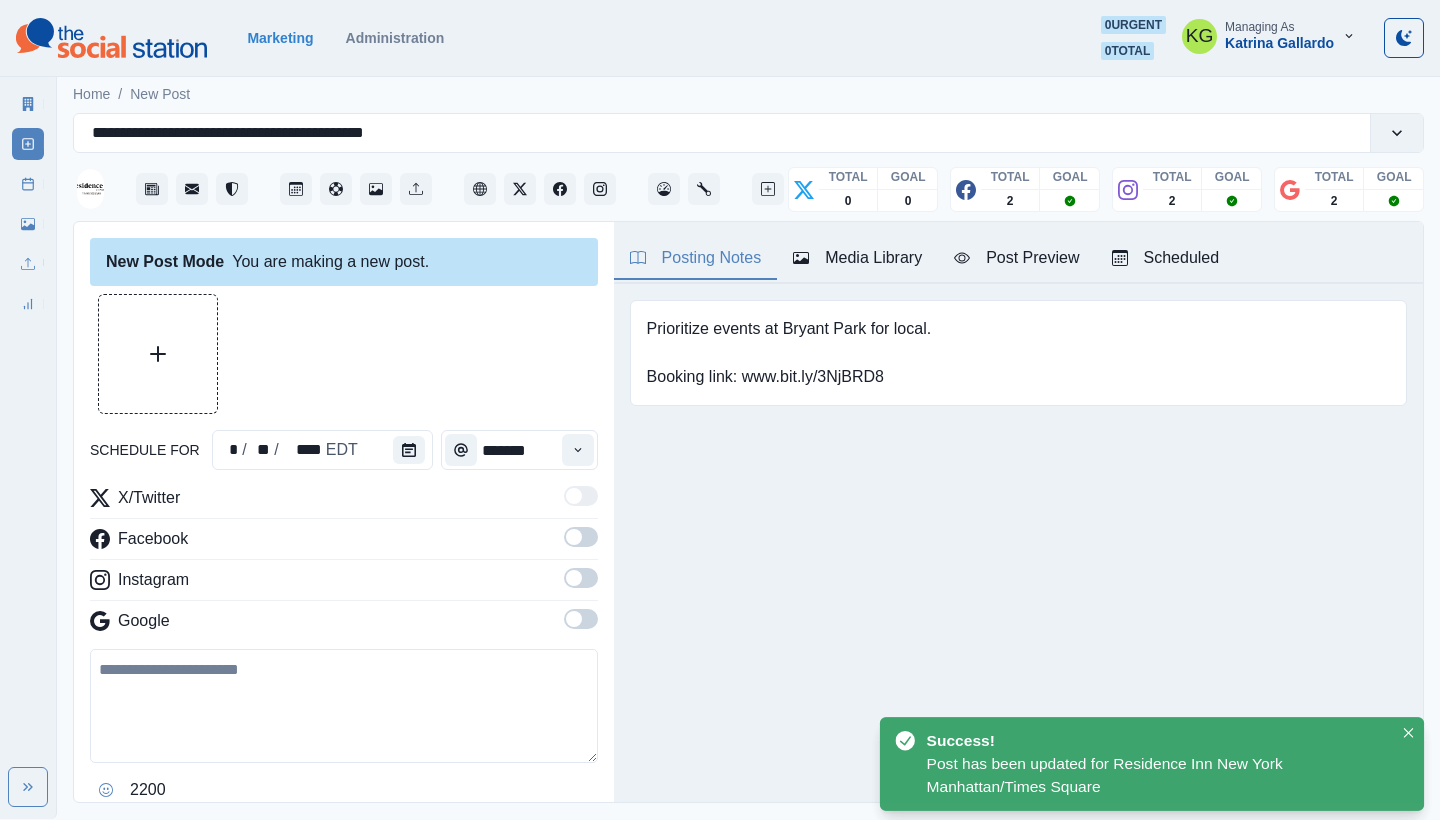 type on "*******" 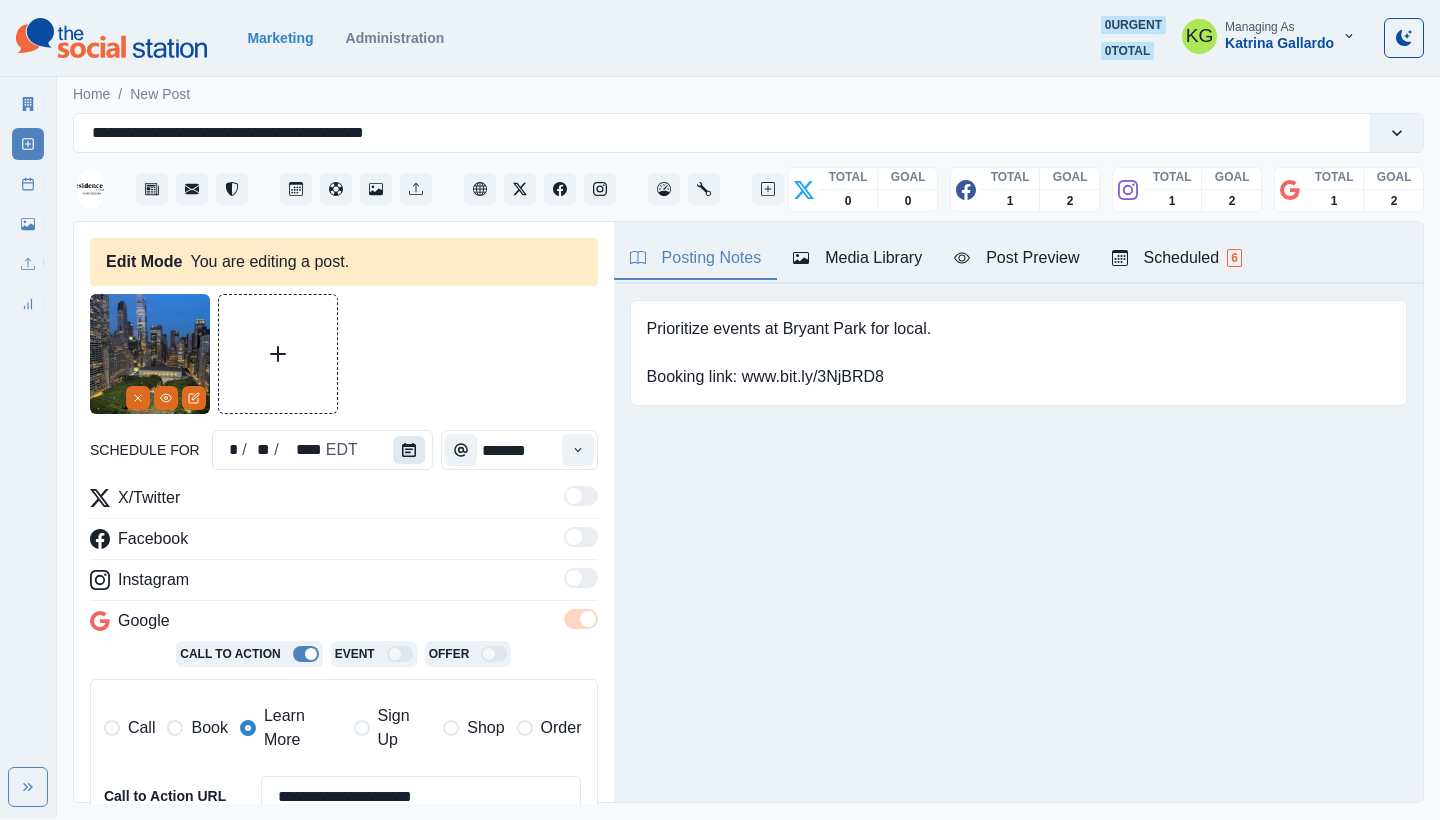 click at bounding box center [409, 450] 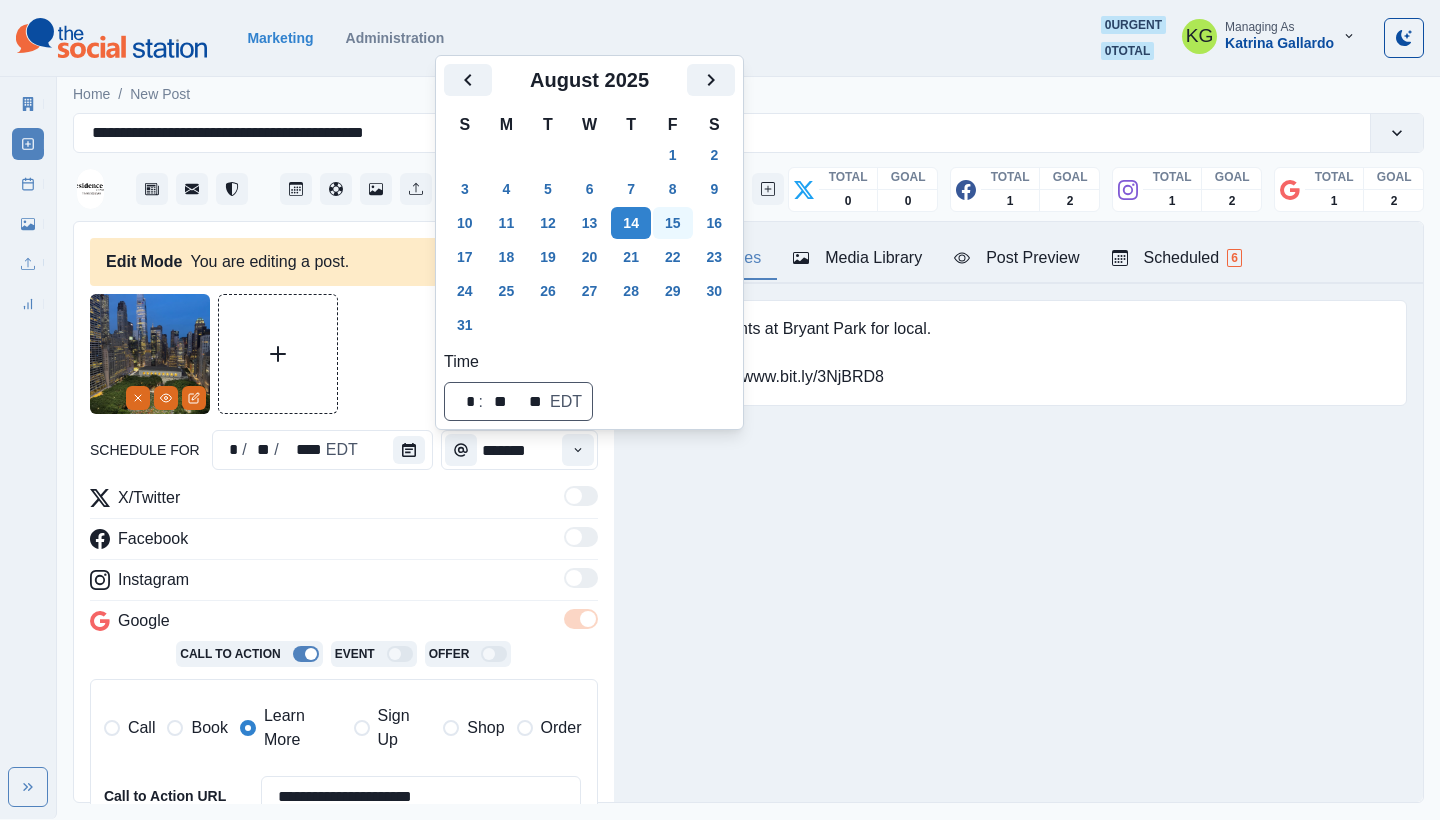 click on "15" at bounding box center [673, 223] 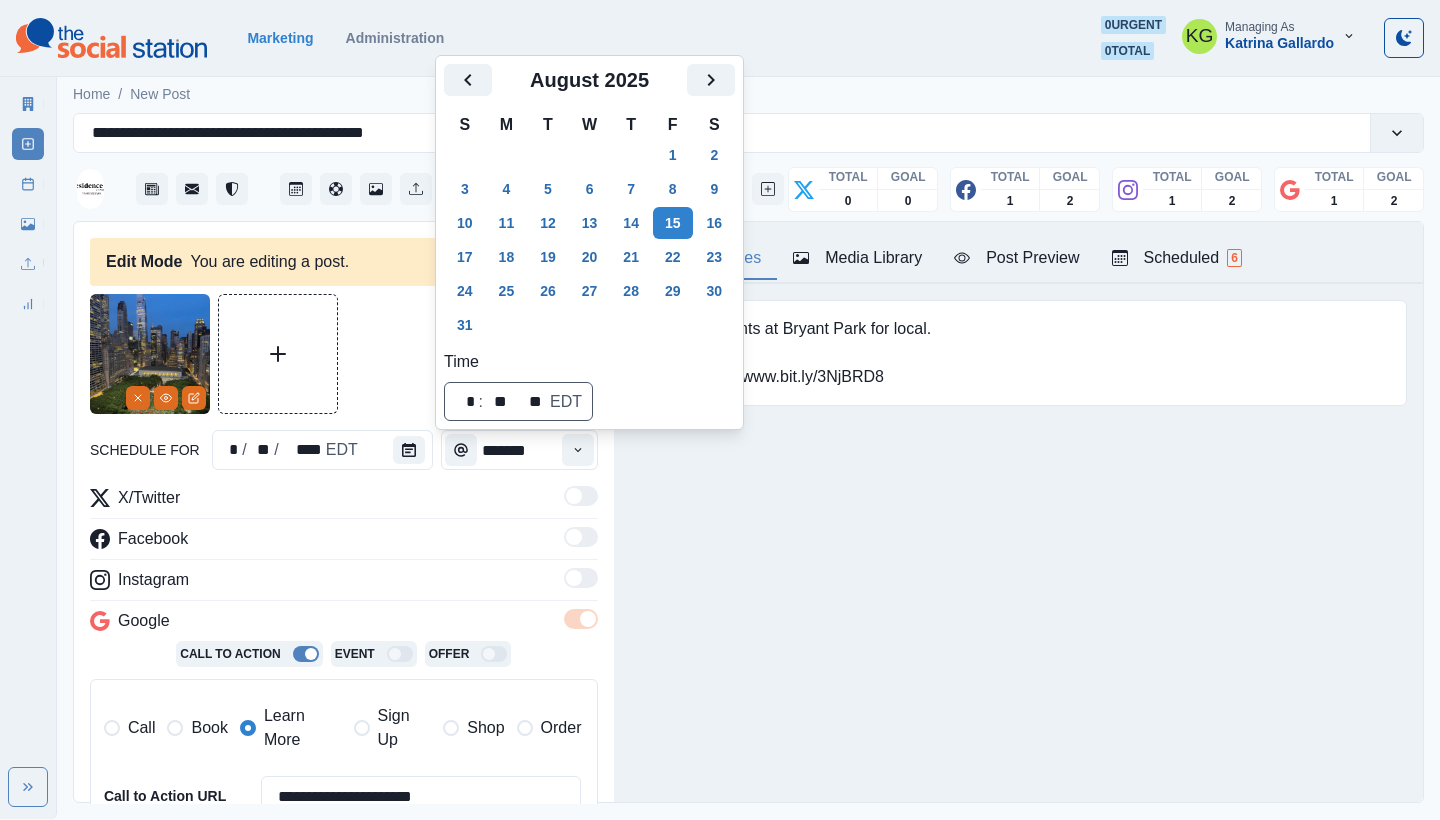 click on "Posting Notes Media Library Post Preview Scheduled 6 Prioritize events at Bryant Park for local.
Booking link: www.bit.ly/3NjBRD8 Upload Type Any Image Video Source Any Upload Social Manager Found: Instagram Found: Google Customer Photo Found: TripAdvisor Review Found: Yelp Review Reusable Any Yes No Description Any Missing Description Duplicates Any Show Duplicated Media Last Scheduled Any Over A Month Ago Over 3 Months Ago Over 6 Months Ago Never Scheduled Sort Newest Media Oldest Media Most Recently Scheduled Least Recently Scheduled Loading... Loading... Loading... Loading... Loading... Loading... Loading... Loading... Loading... Loading... Loading... Loading... Loading... Loading... Loading... 1 2 3 4 5 15 Residence Inn New York Manhattan/Times Square 4 days ago Call Now Week Of * / ** / **** GMT+8 Monday July 07, 2025 Post Success 11:00 AM US/Eastern KG Planning something special? From meetings to milestones, we’ve got six versatile spaces ready to bring your vision to life.
Contact us today at  1" at bounding box center [1018, 512] 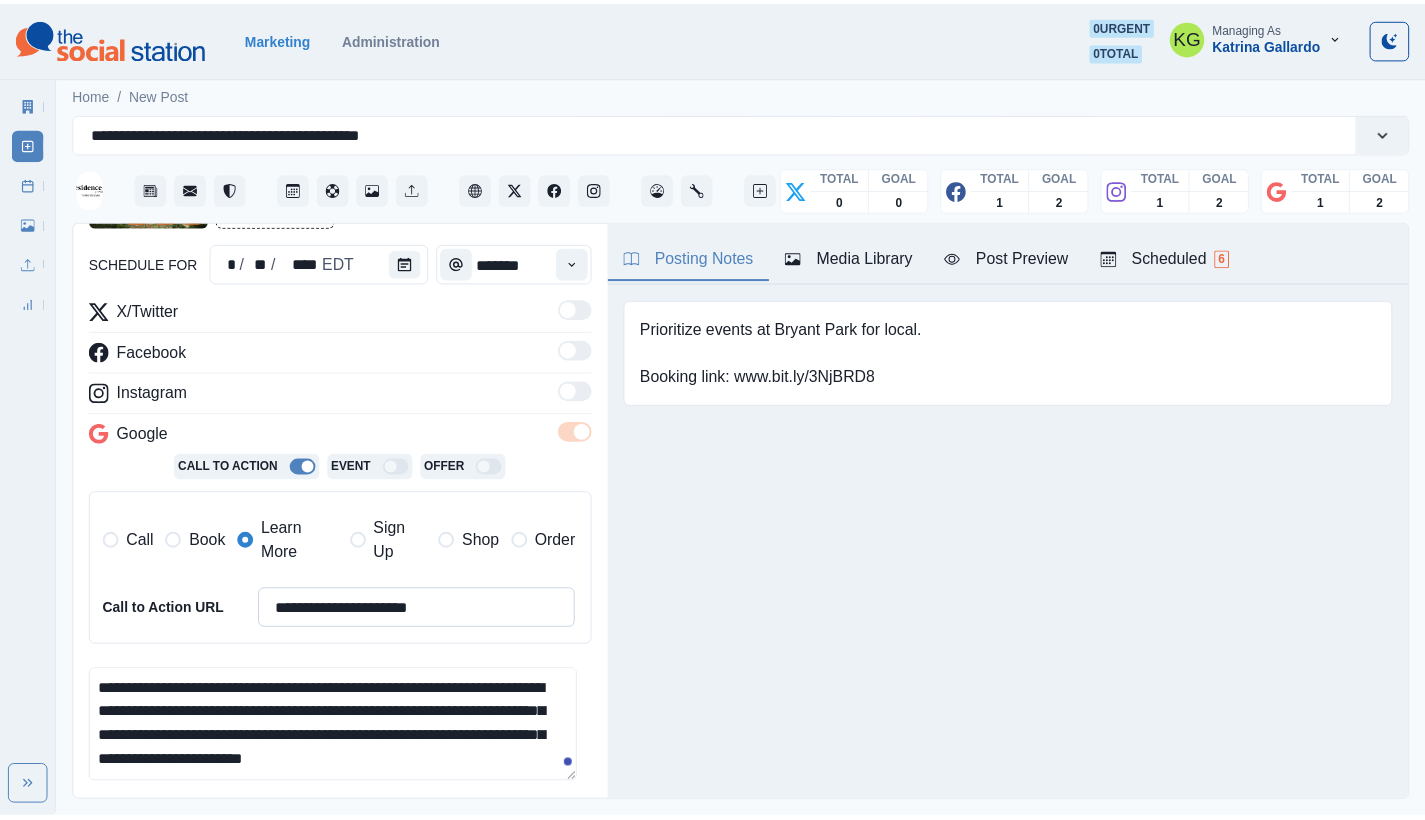 scroll, scrollTop: 373, scrollLeft: 0, axis: vertical 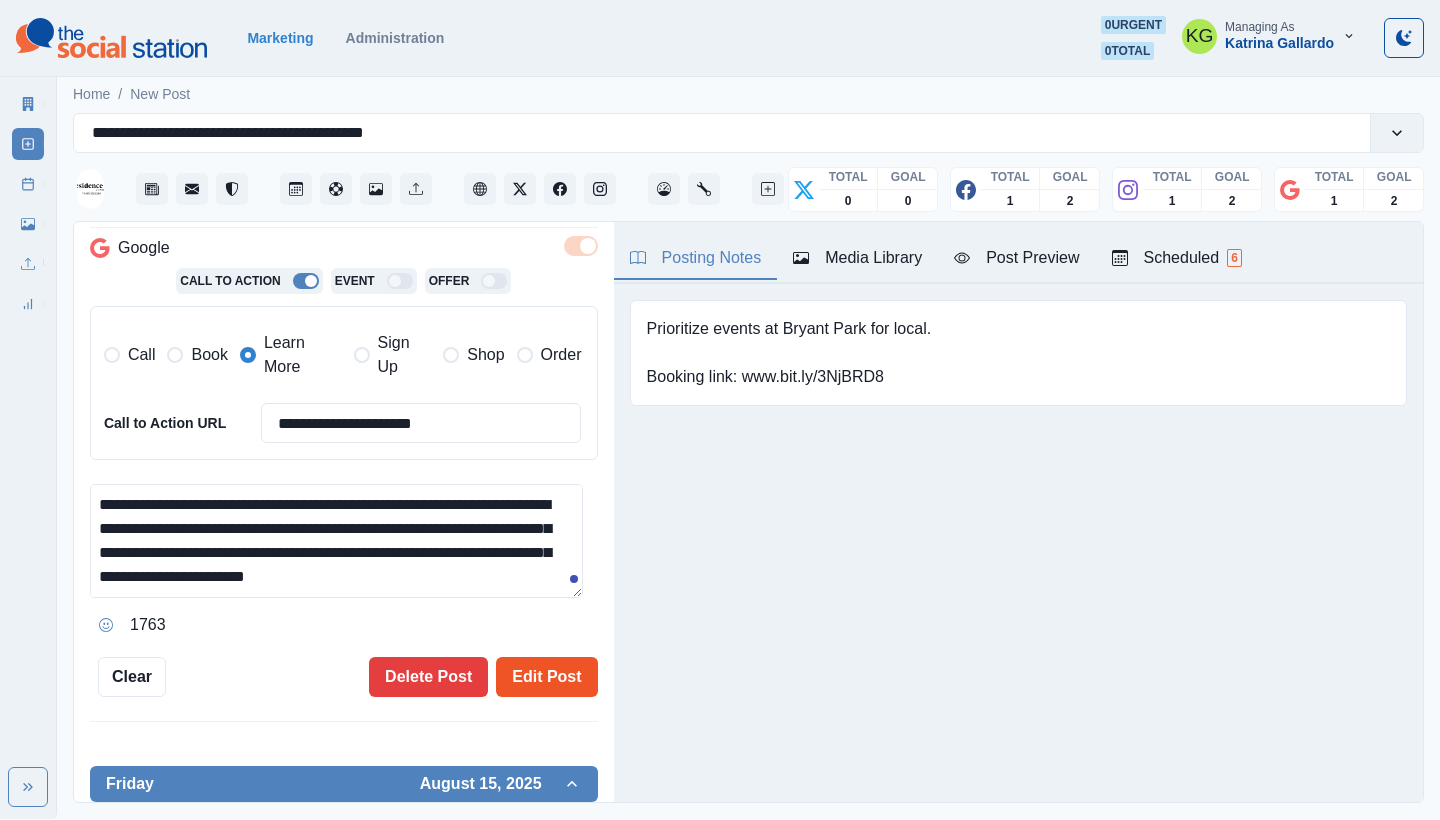 click on "Edit Post" at bounding box center (546, 677) 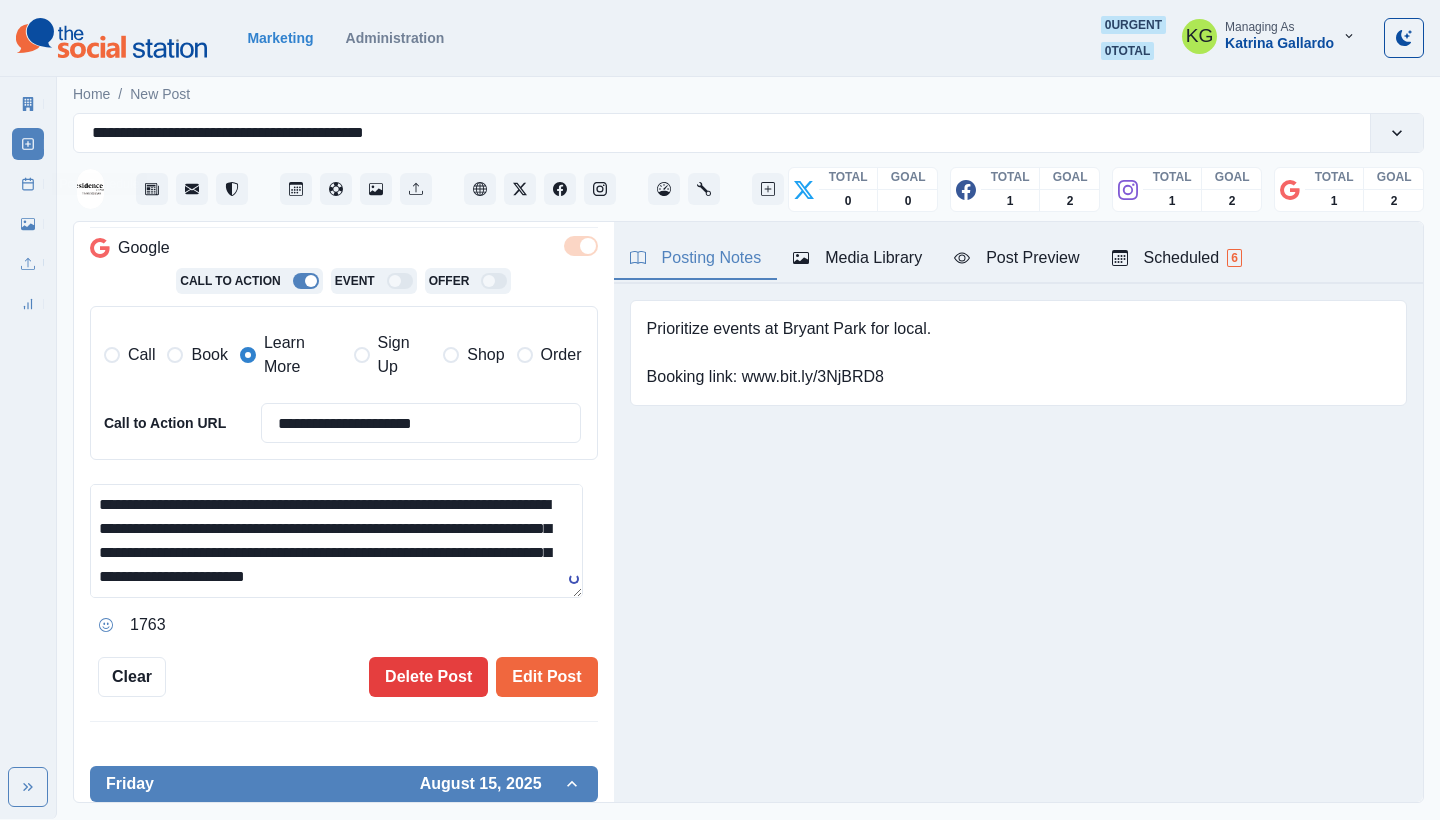 click on "Post Schedule" at bounding box center (28, 184) 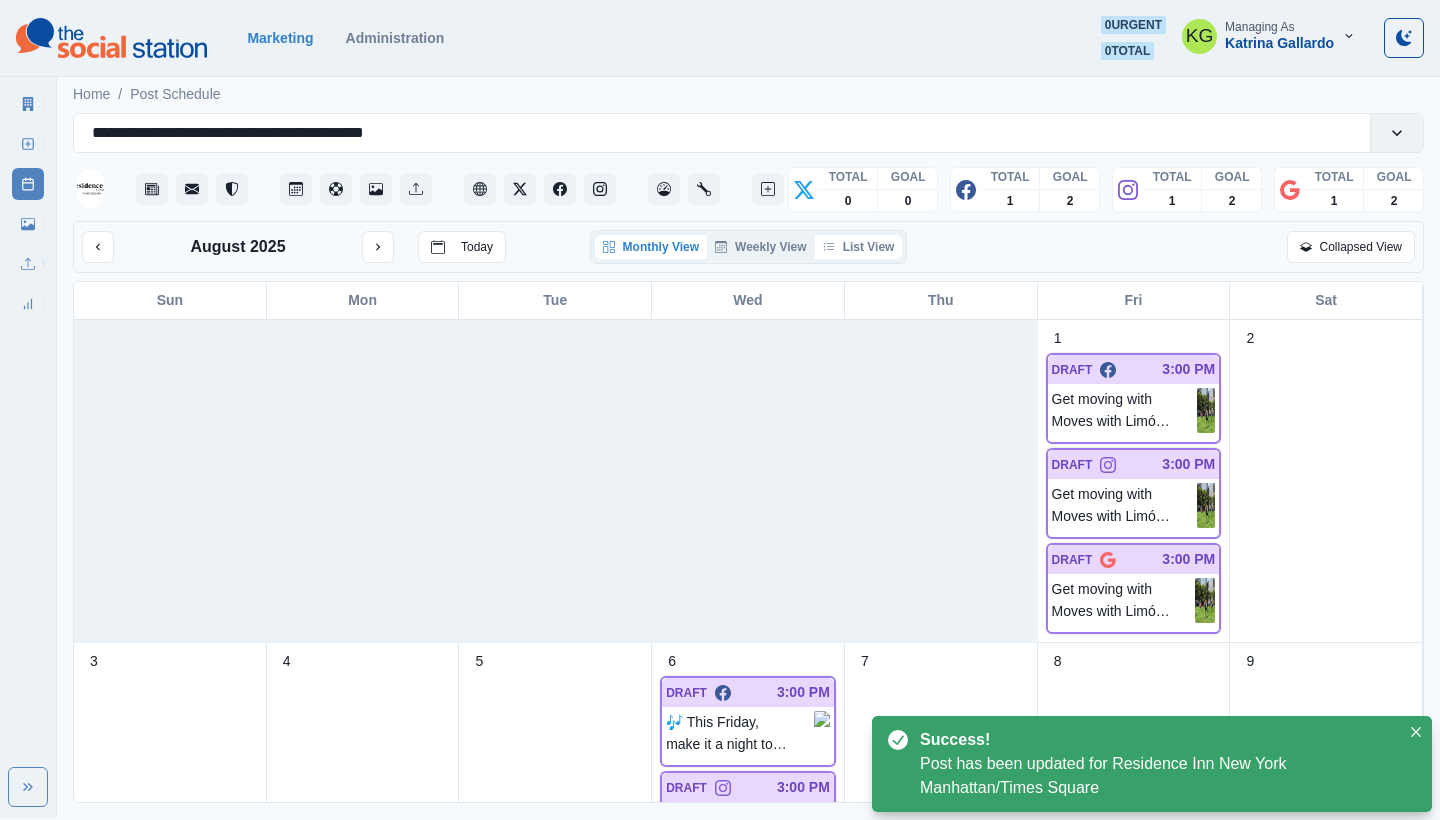 click on "List View" at bounding box center [859, 247] 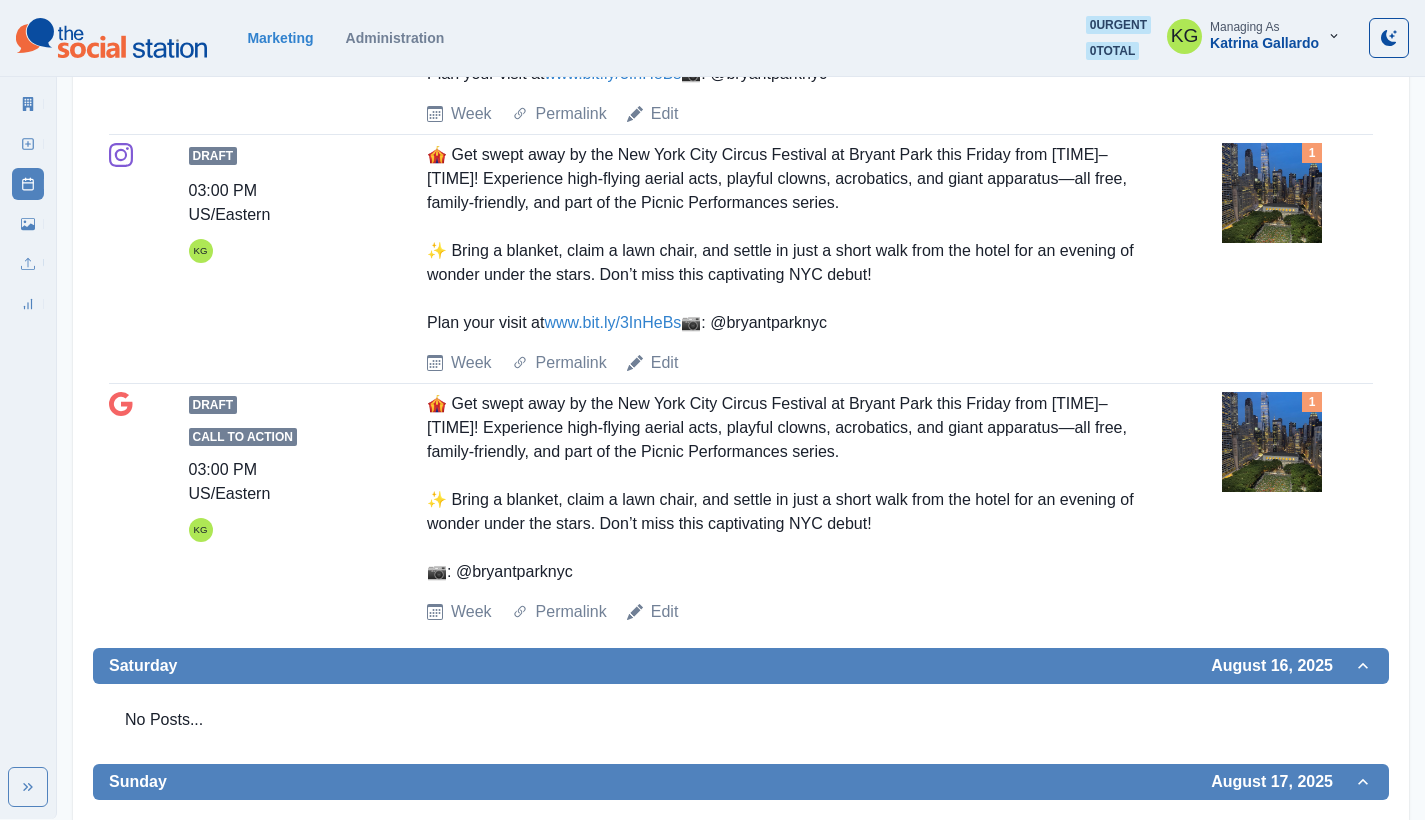 scroll, scrollTop: 350, scrollLeft: 0, axis: vertical 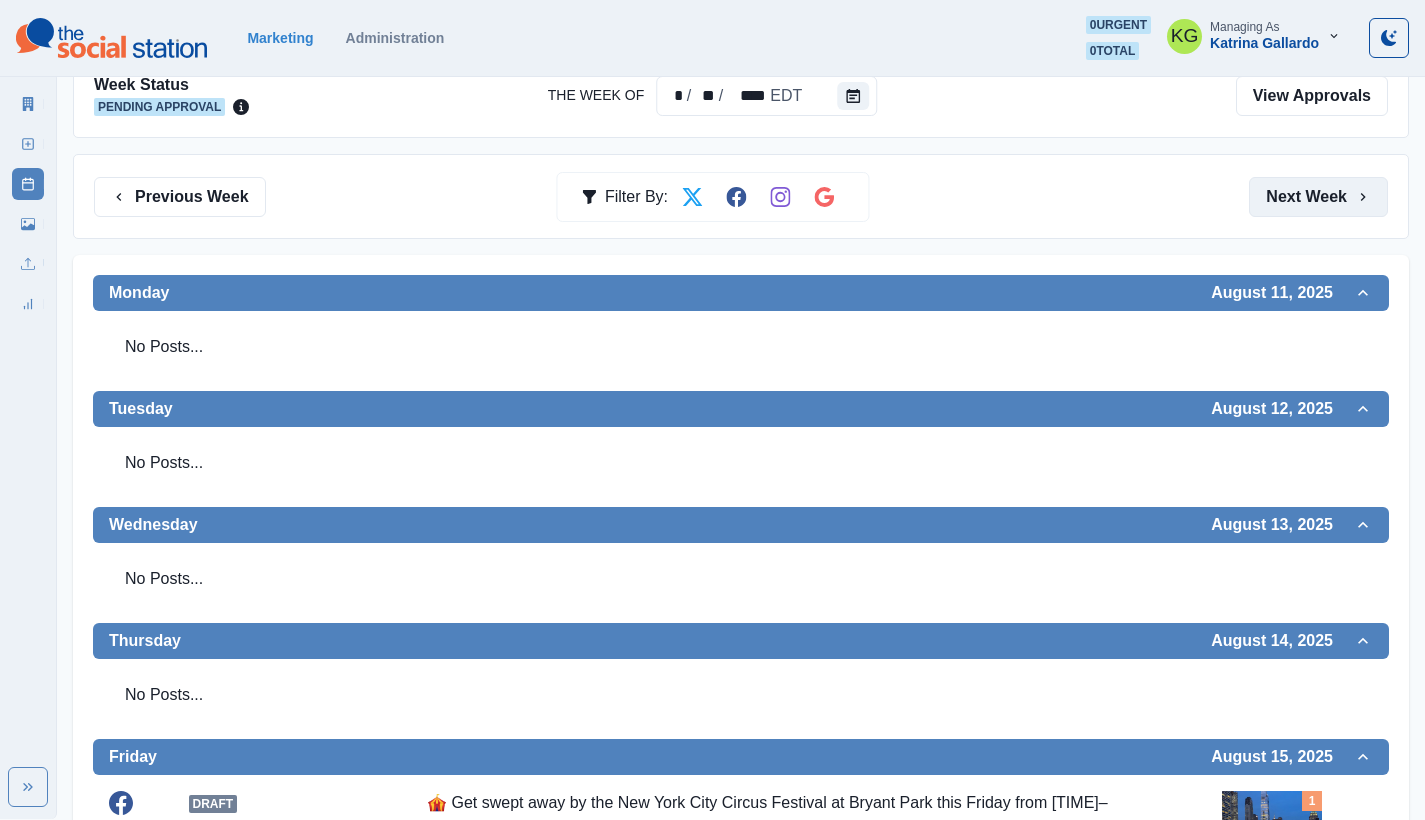 click on "Next Week" at bounding box center [1318, 197] 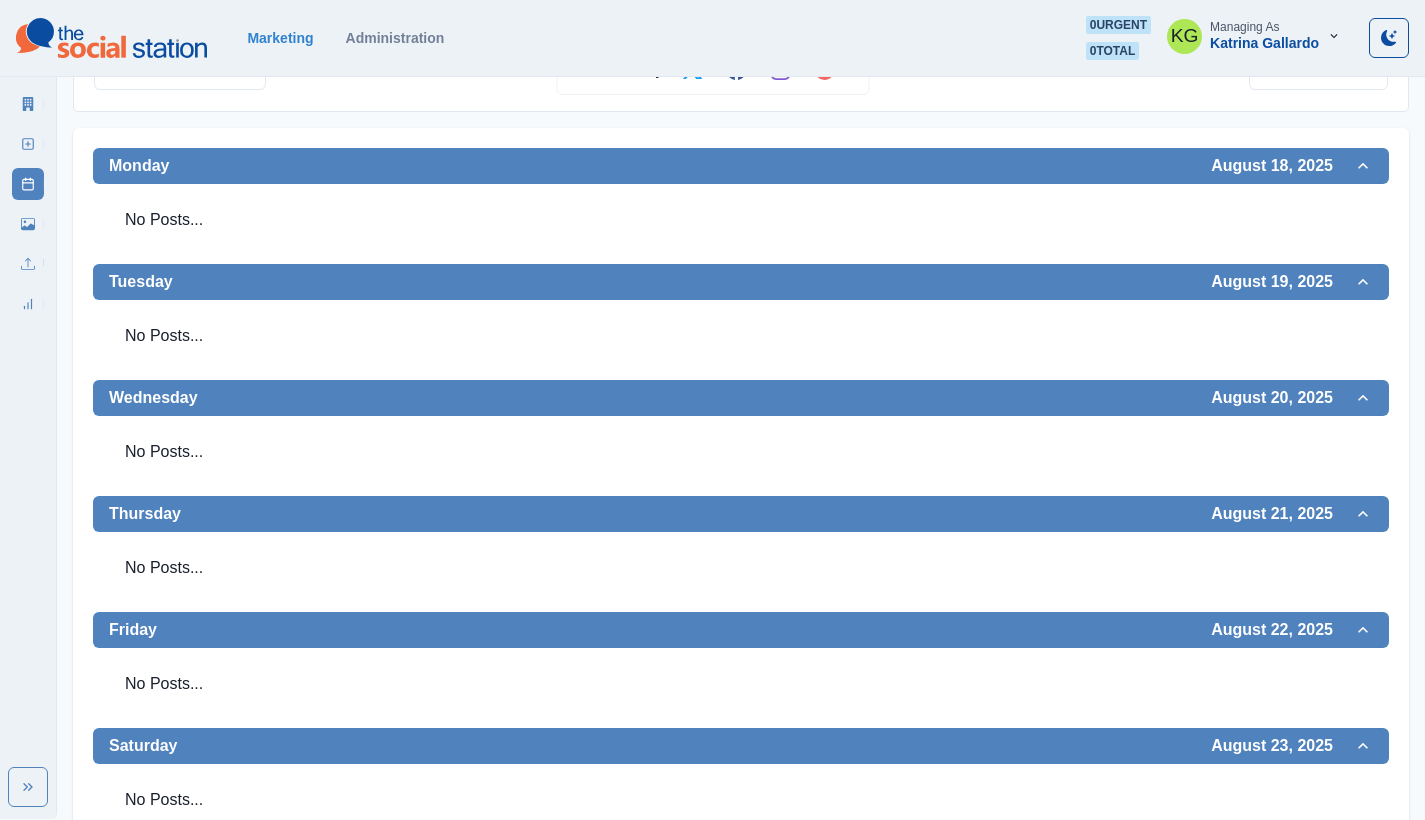 scroll, scrollTop: 0, scrollLeft: 0, axis: both 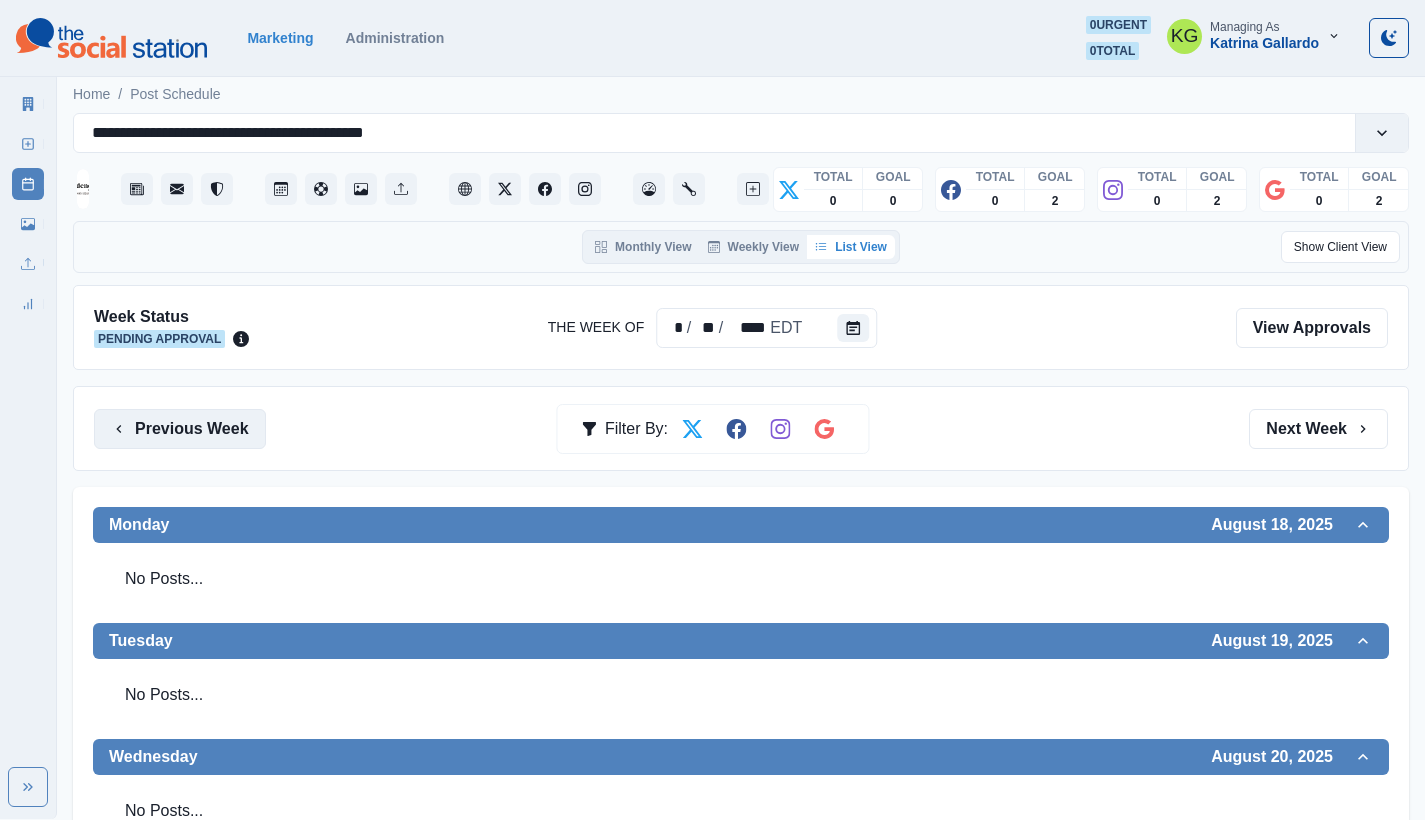 click on "Previous Week" at bounding box center [180, 429] 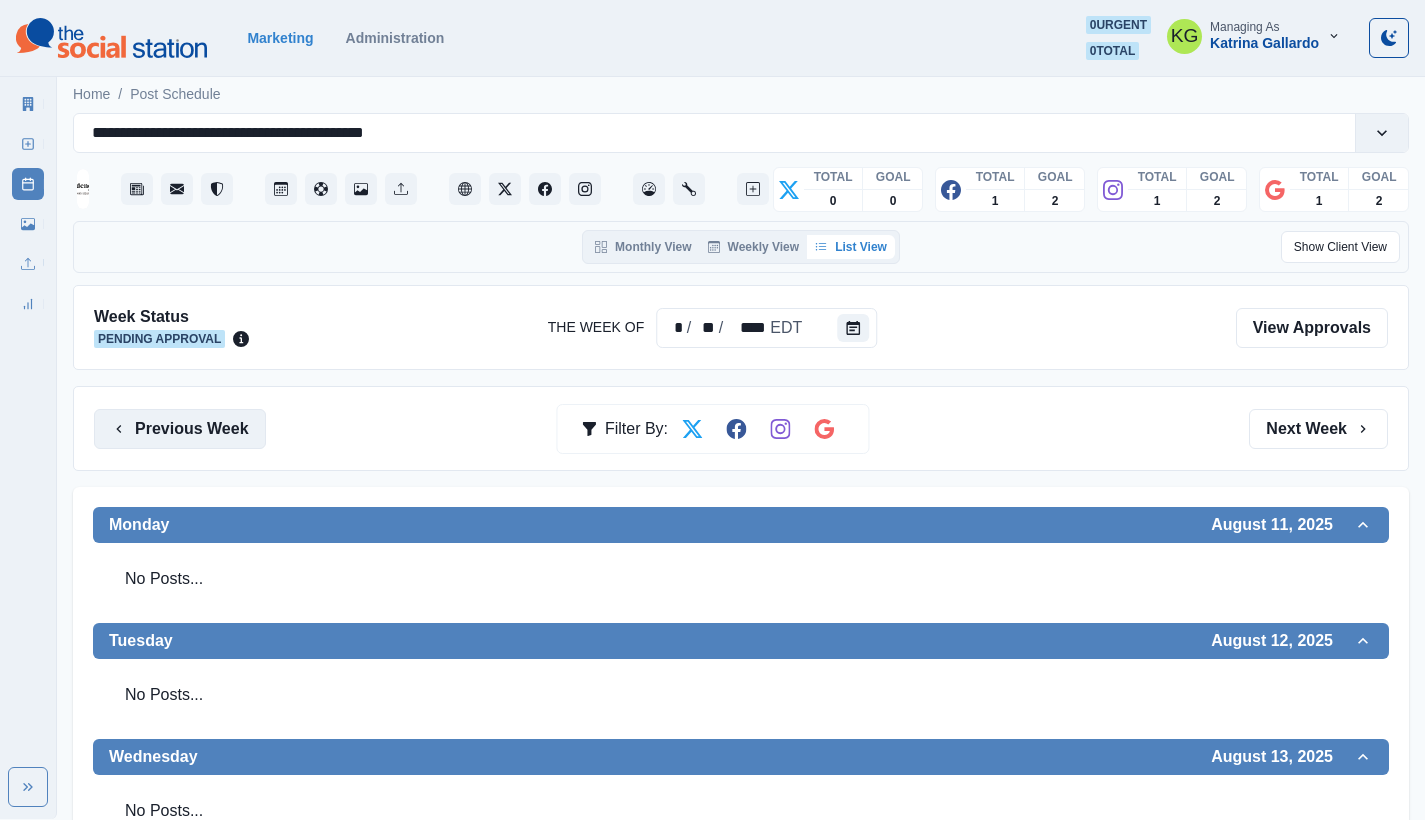 click on "Previous Week" at bounding box center [180, 429] 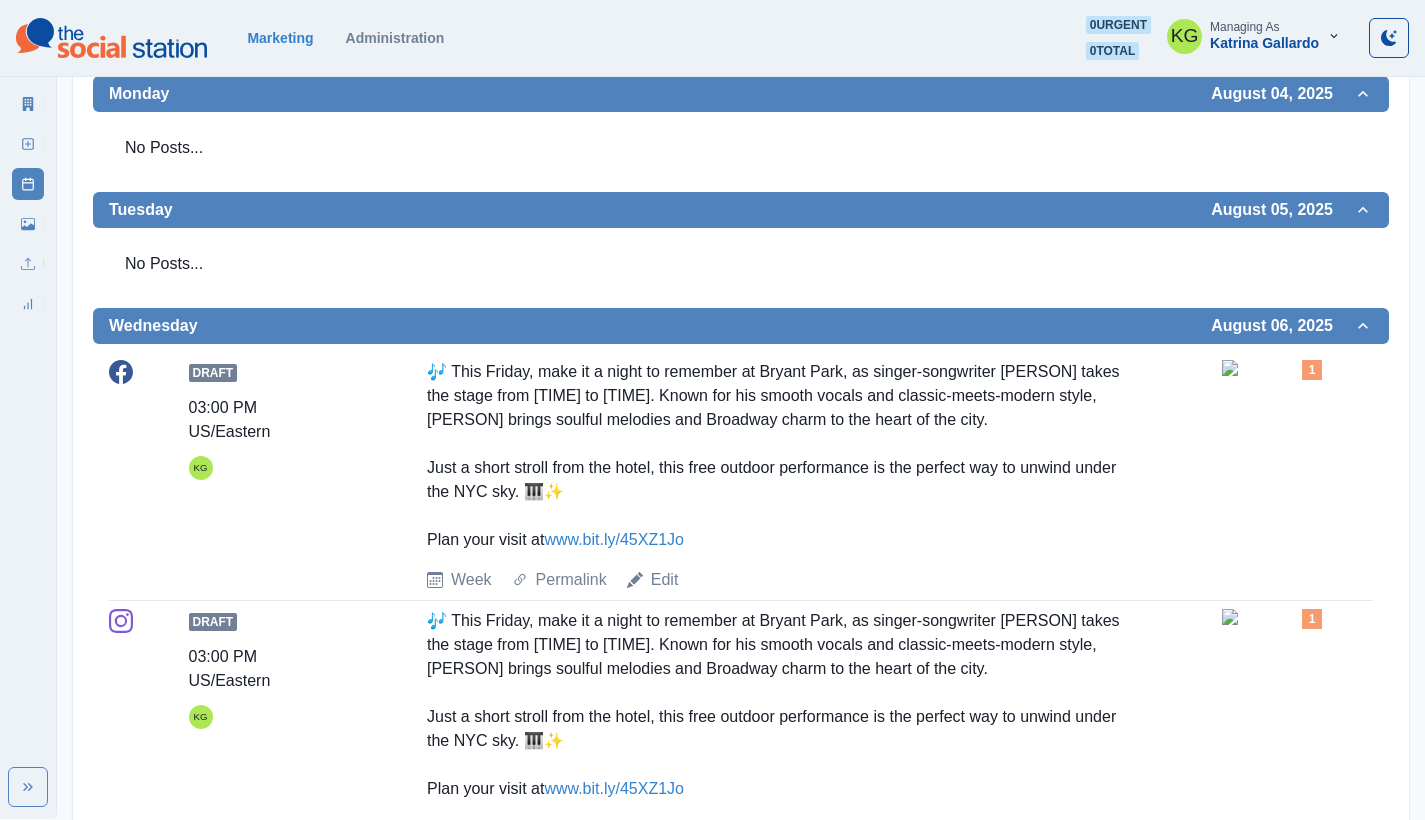 scroll, scrollTop: 0, scrollLeft: 0, axis: both 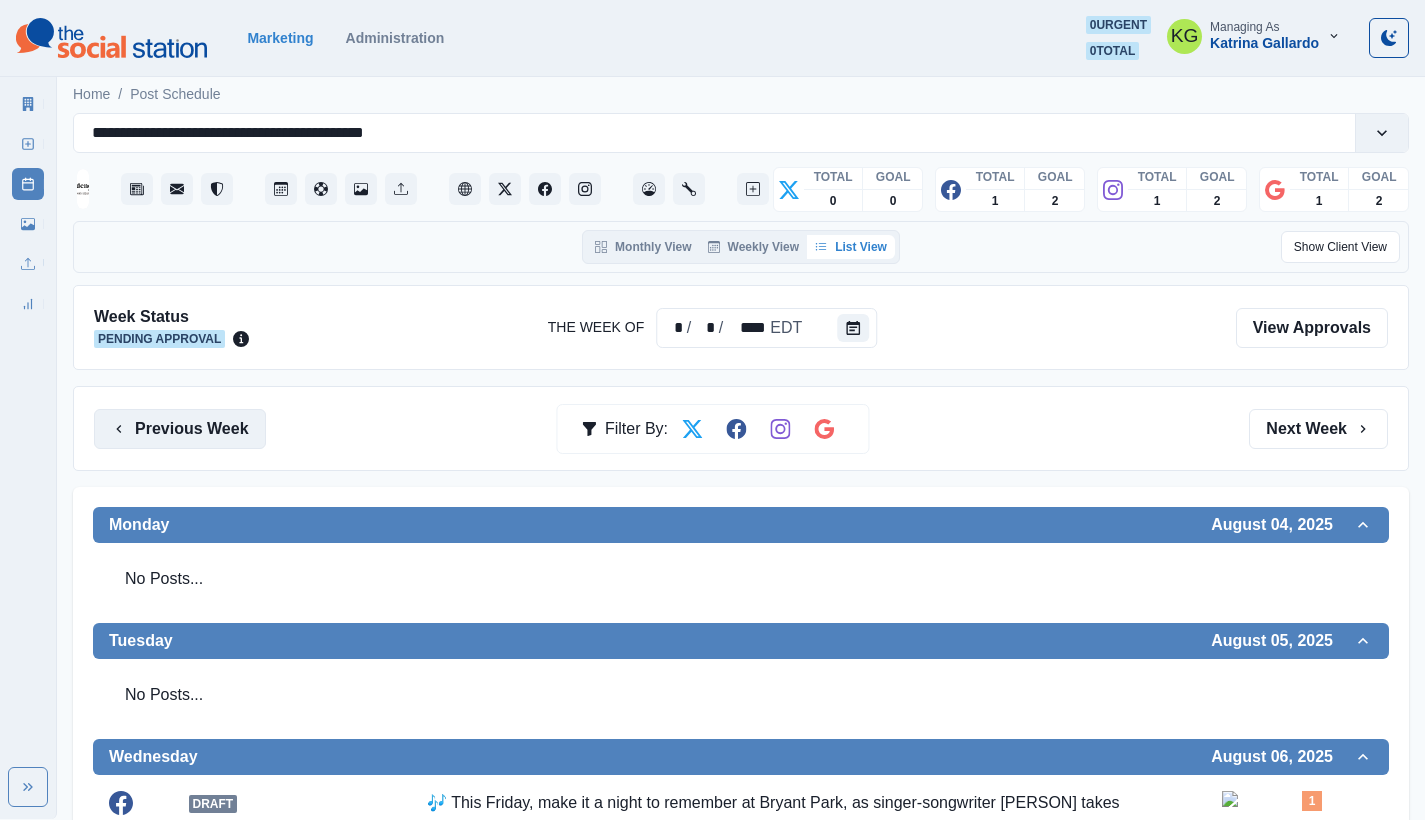 click on "Previous Week" at bounding box center [180, 429] 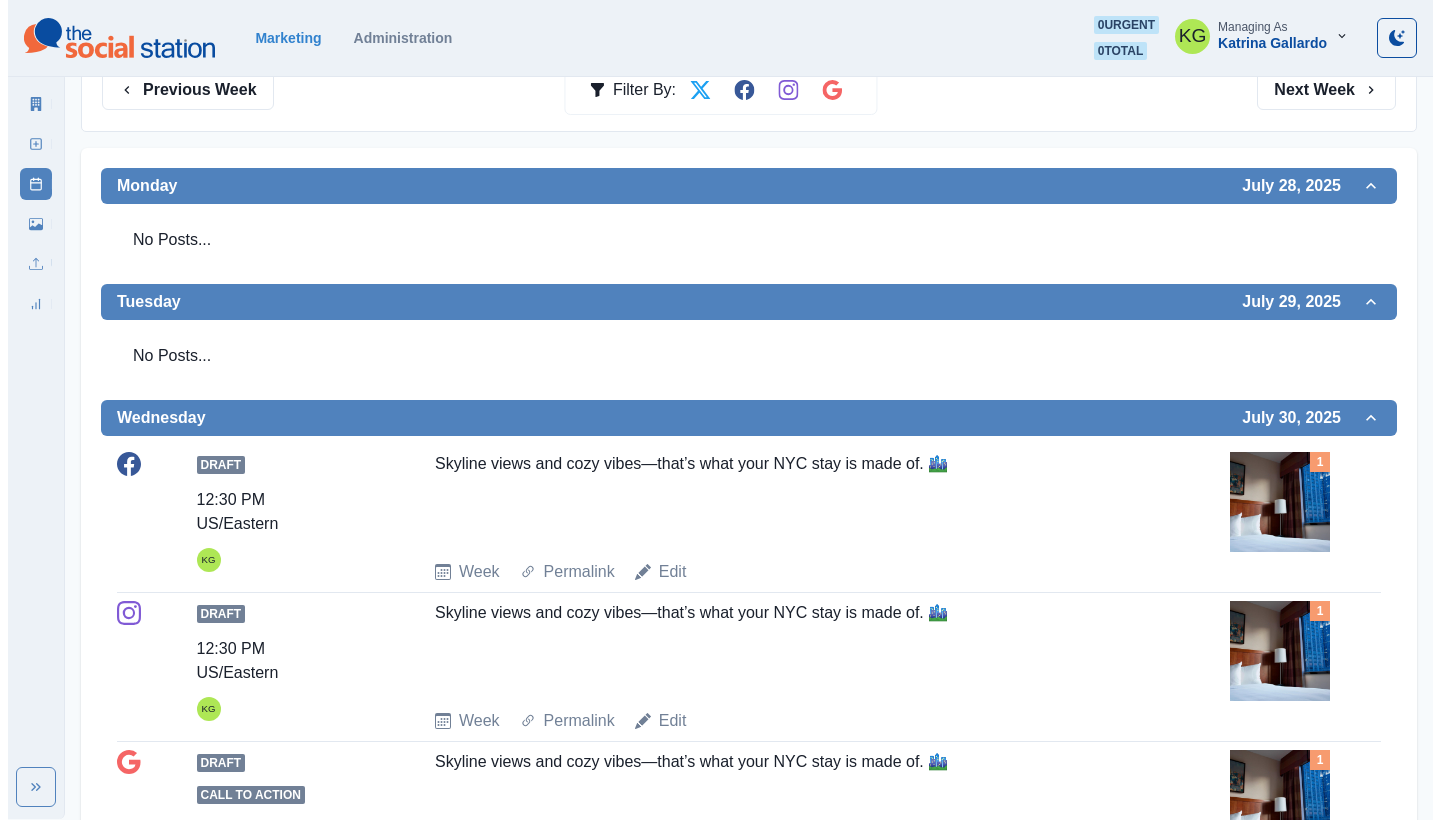 scroll, scrollTop: 0, scrollLeft: 0, axis: both 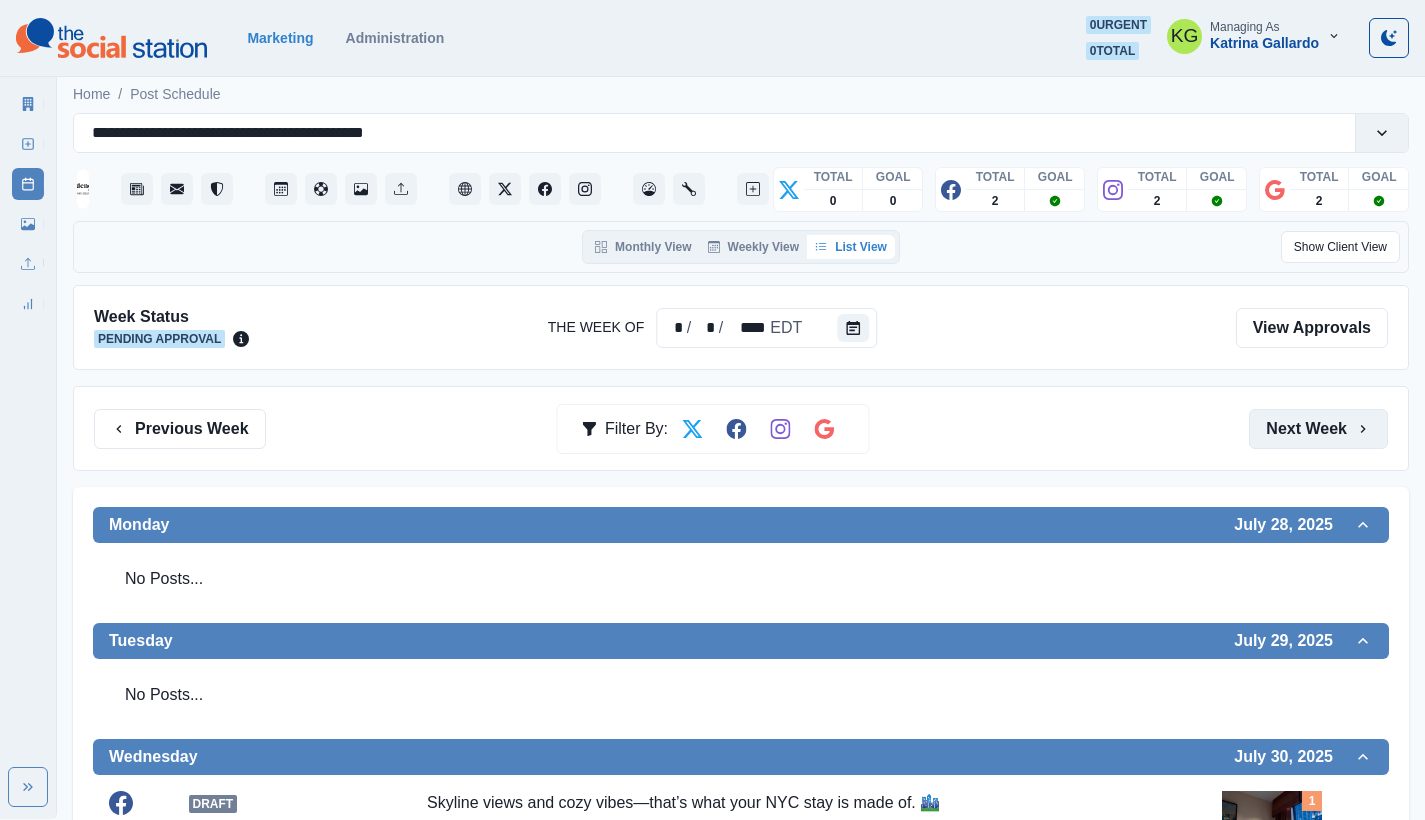 click on "Next Week" at bounding box center [1318, 429] 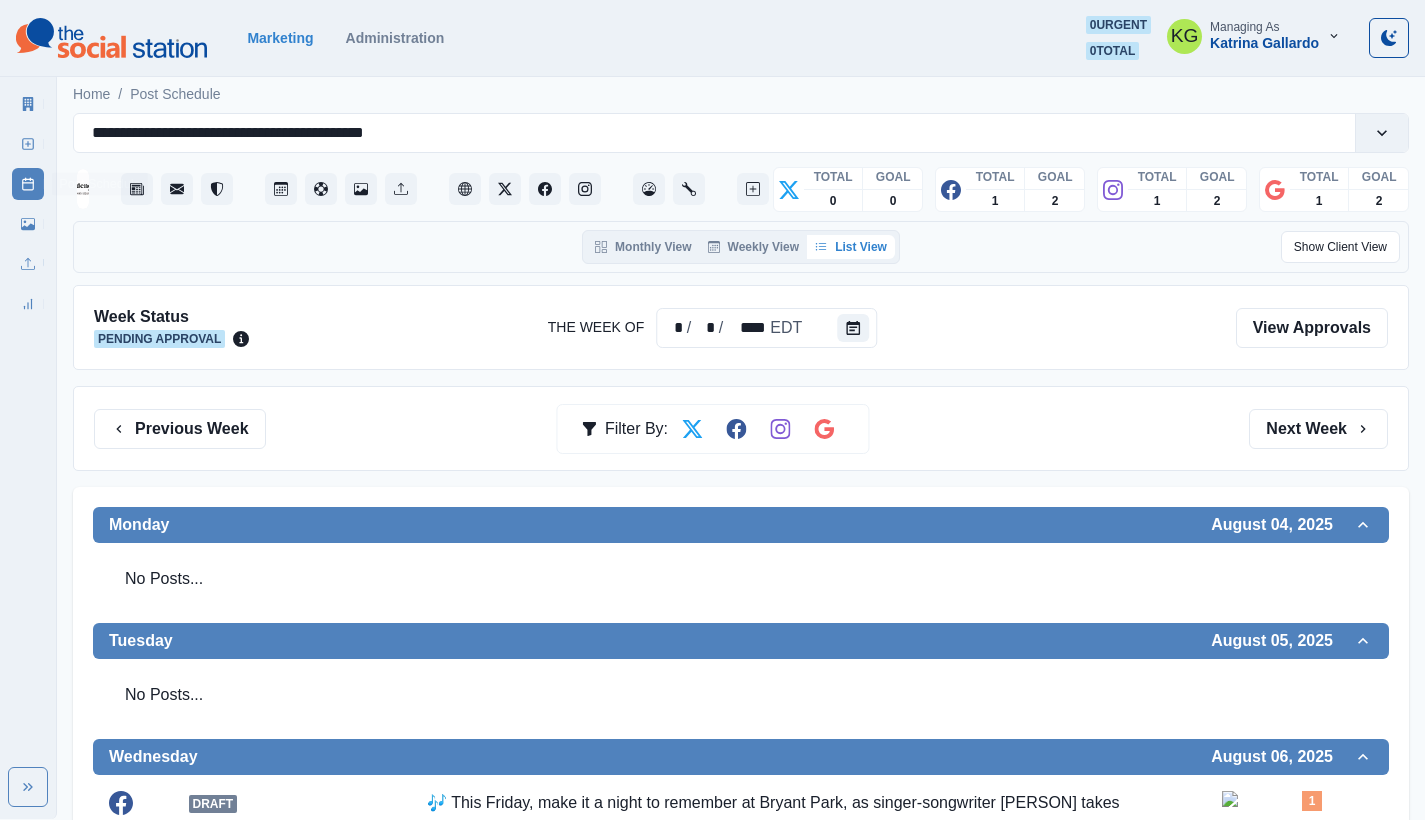 click on "New Post" at bounding box center (28, 144) 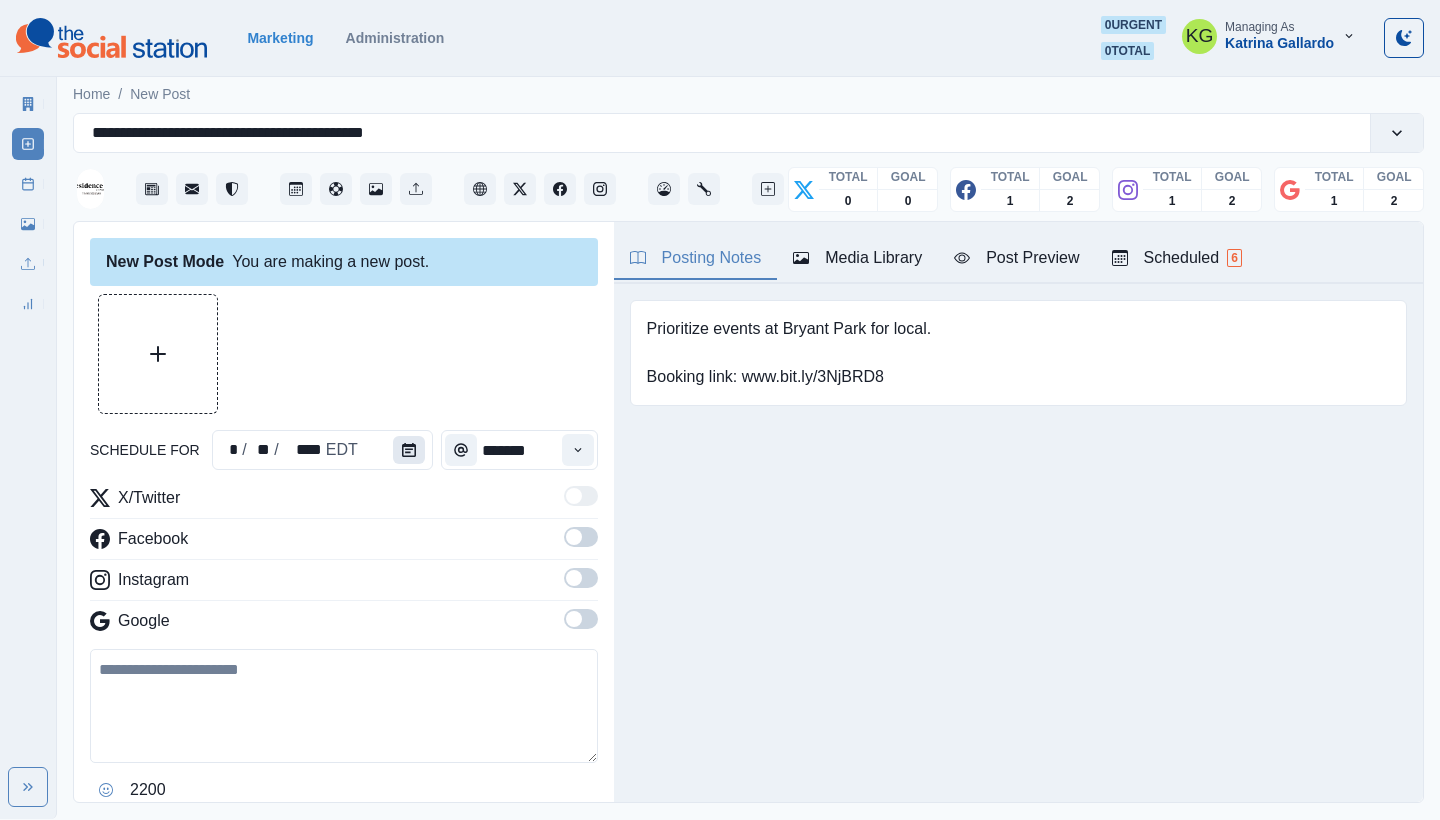 click 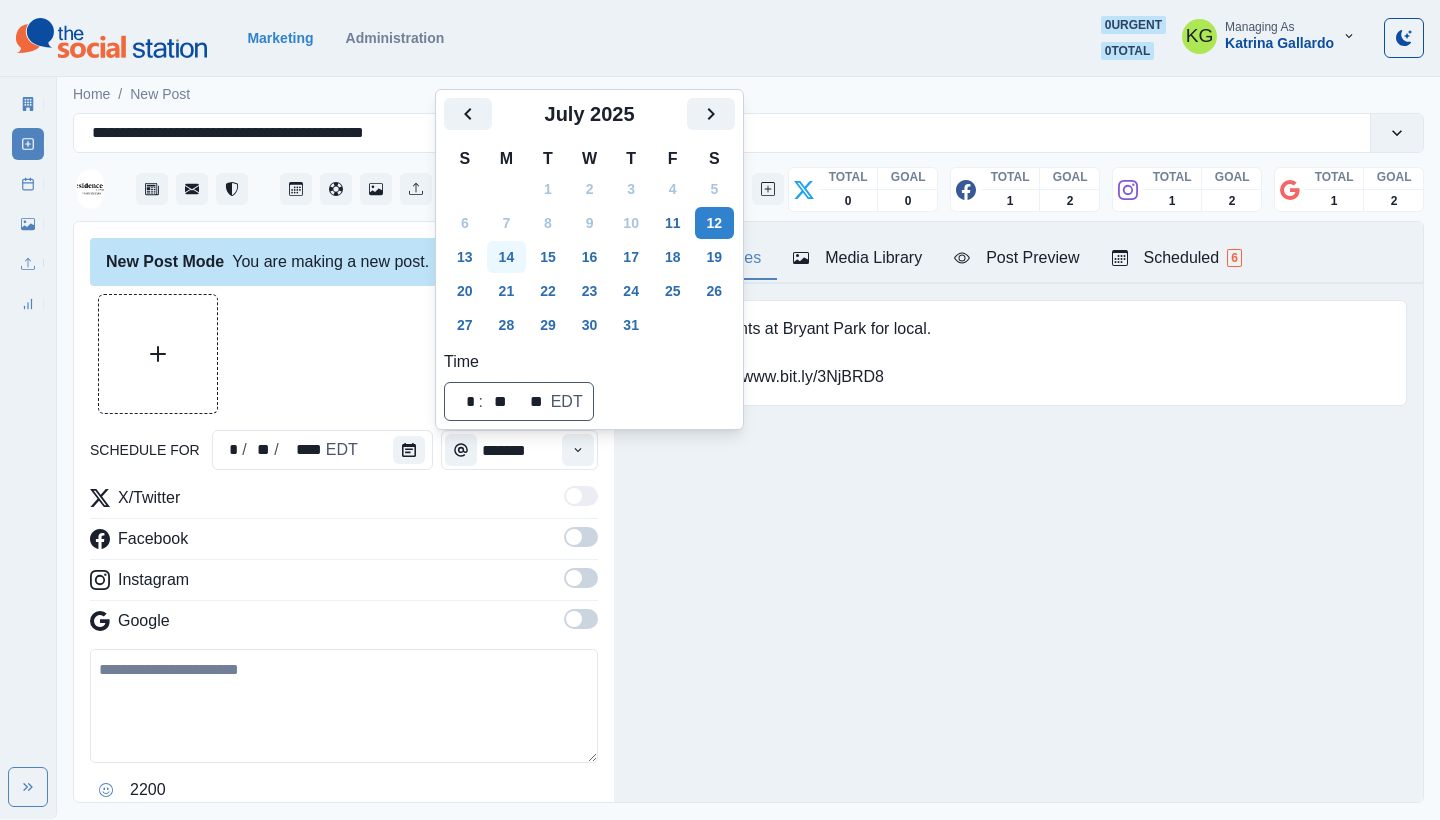 click on "14" at bounding box center (507, 257) 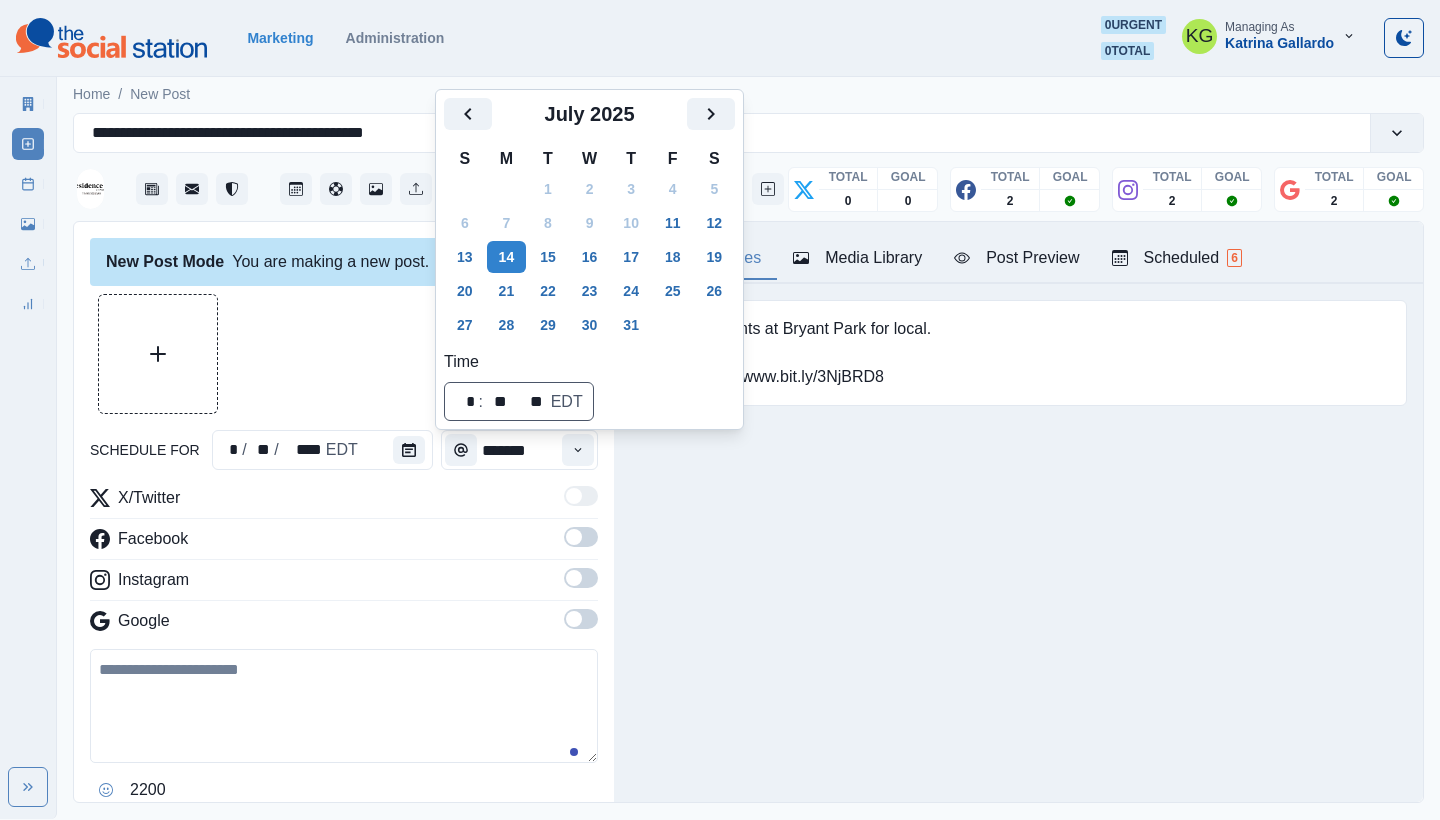 click on "Posting Notes Media Library Post Preview Scheduled 6 Prioritize events at Bryant Park for local.
Booking link: www.bit.ly/3NjBRD8 Upload Type Any Image Video Source Any Upload Social Manager Found: Instagram Found: Google Customer Photo Found: TripAdvisor Review Found: Yelp Review Reusable Any Yes No Description Any Missing Description Duplicates Any Show Duplicated Media Last Scheduled Any Over A Month Ago Over 3 Months Ago Over 6 Months Ago Never Scheduled Sort Newest Media Oldest Media Most Recently Scheduled Least Recently Scheduled 1 2 3 4 5 15 Please select a service provider to see a post preview. Week Of * / ** / **** GMT+8 Monday July 07, 2025 Post Success 11:00 AM US/Eastern KG Planning something special? From meetings to milestones, we’ve got six versatile spaces ready to bring your vision to life.
Contact us today at  www.bit.ly/3NjBRD8  to start planning. Week Permalink Delete 1 Post Success 11:00 AM US/Eastern KG Week Permalink 1 Post Success Call to Action 11:00 AM US/Eastern KG Week 1 KG" at bounding box center [1018, 512] 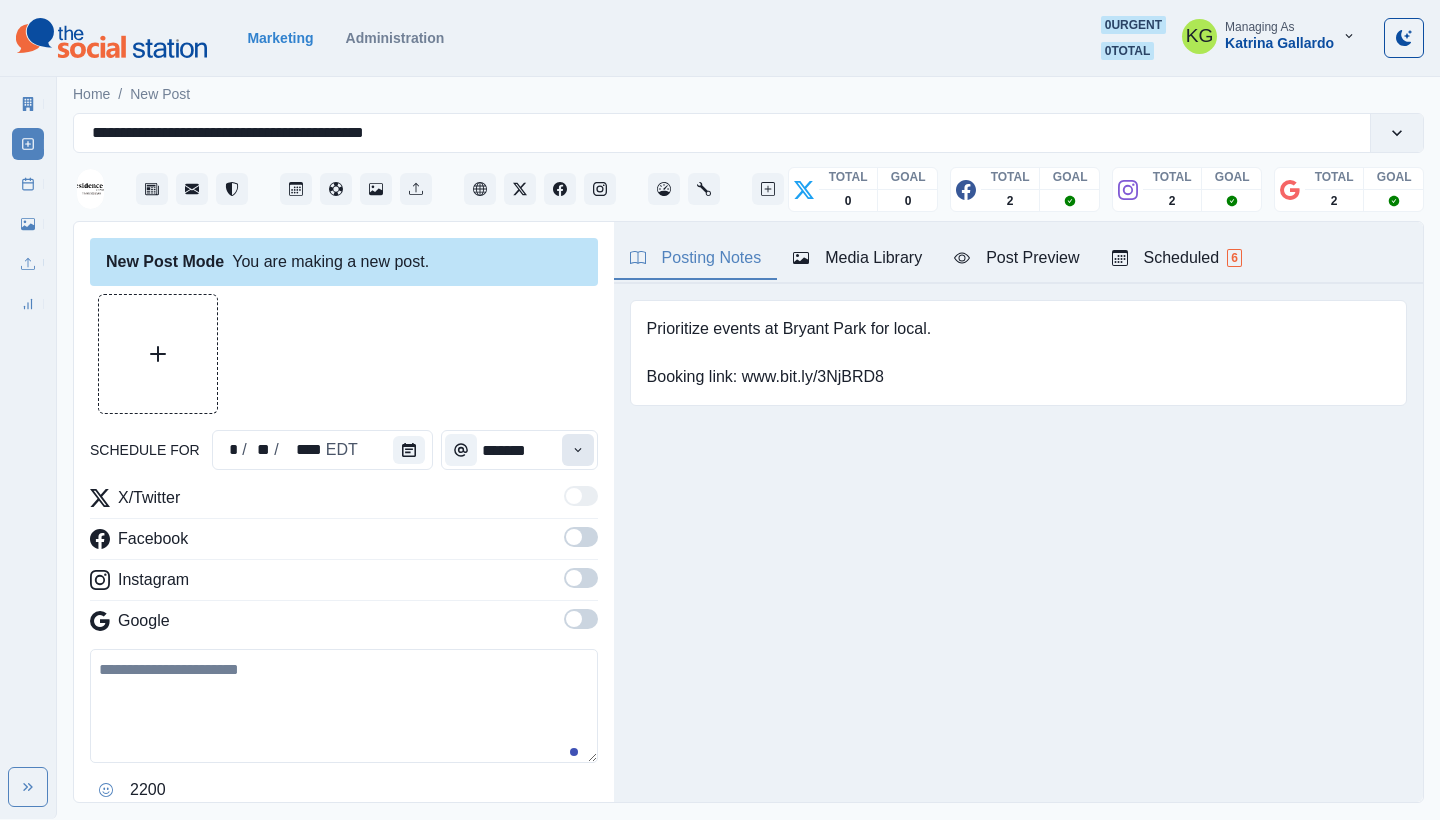 click at bounding box center [578, 450] 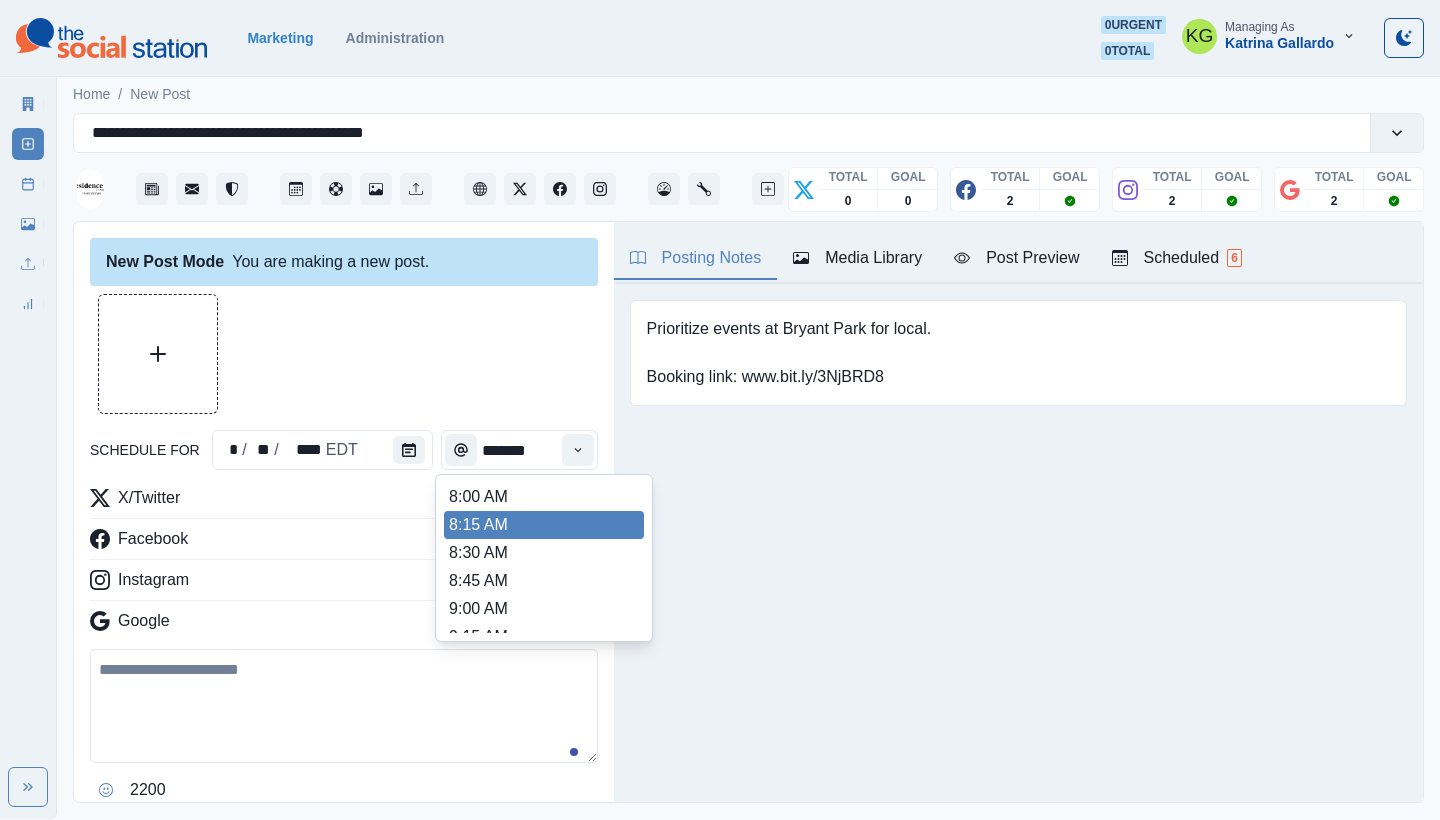scroll, scrollTop: 423, scrollLeft: 0, axis: vertical 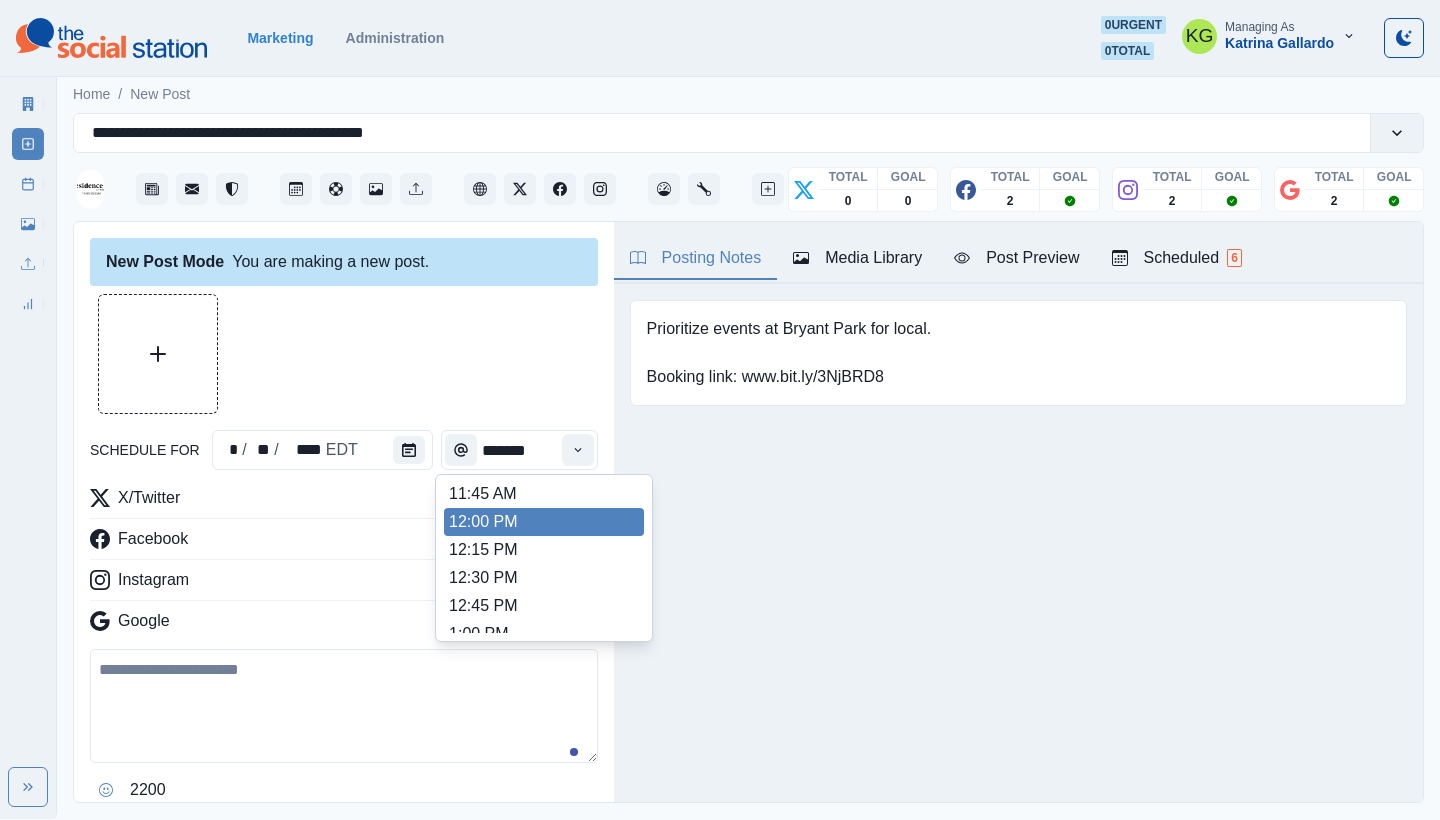 click on "12:00 PM" at bounding box center [544, 522] 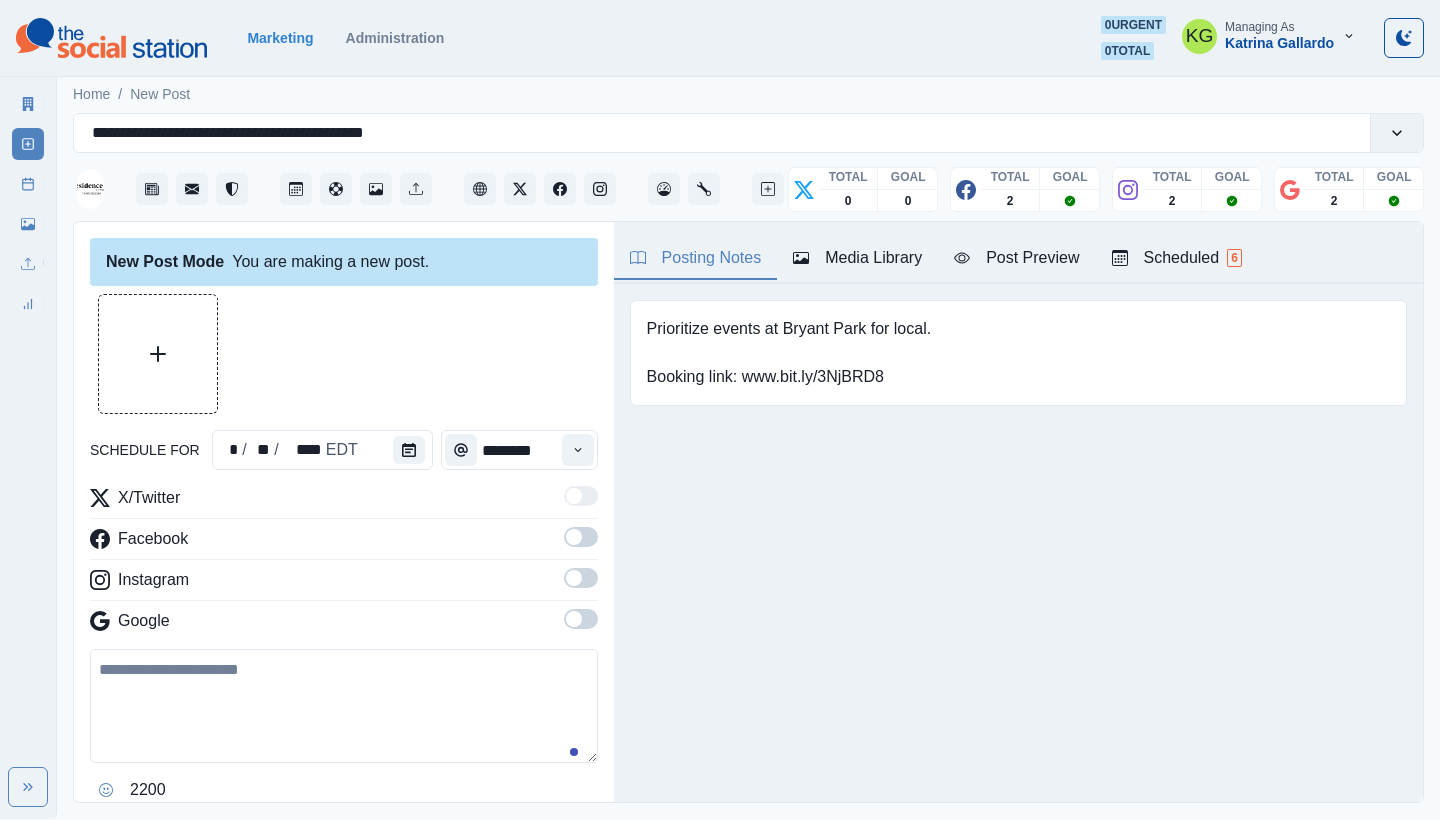 click at bounding box center (574, 619) 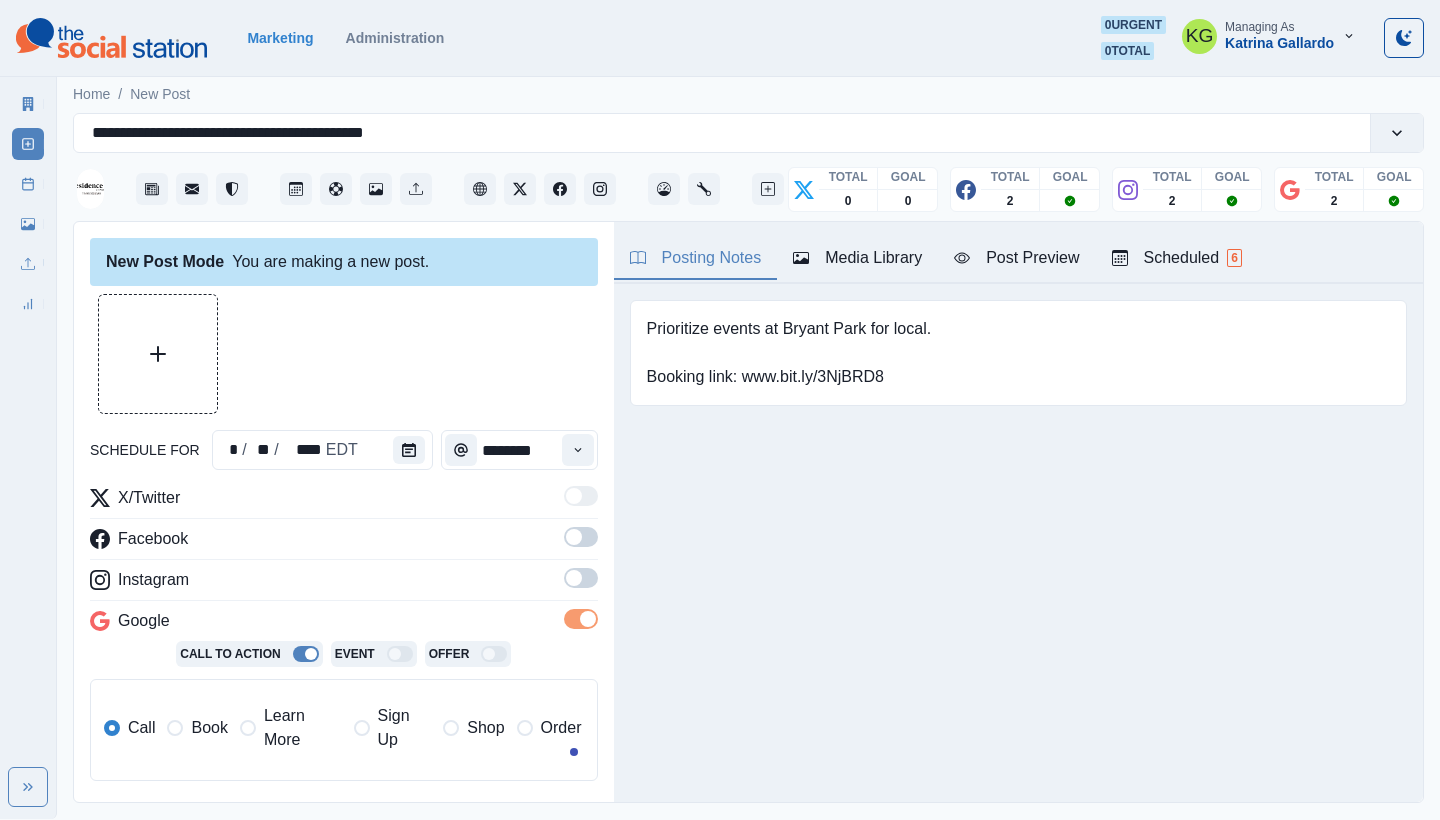 click at bounding box center [581, 584] 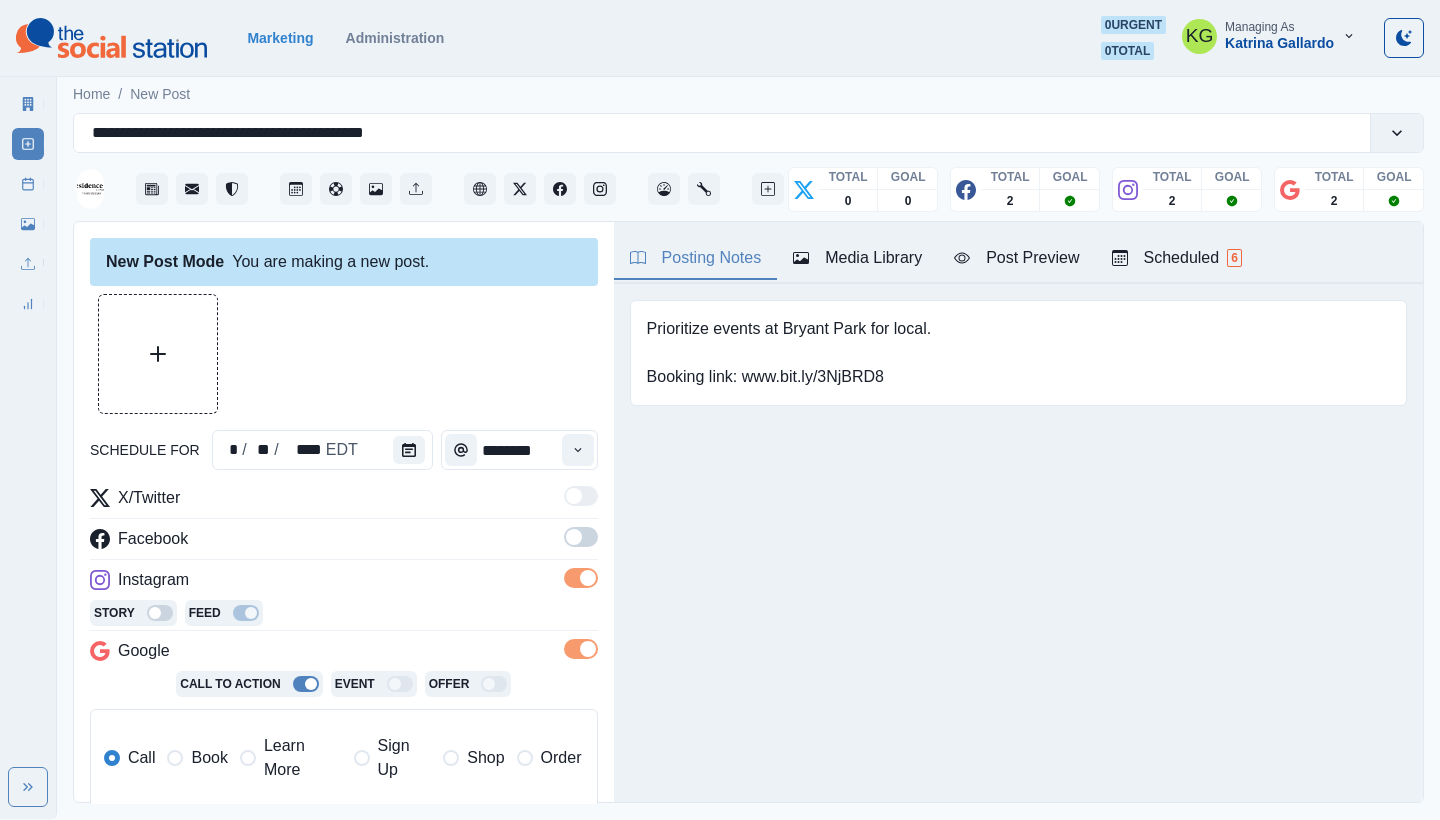 click at bounding box center (581, 537) 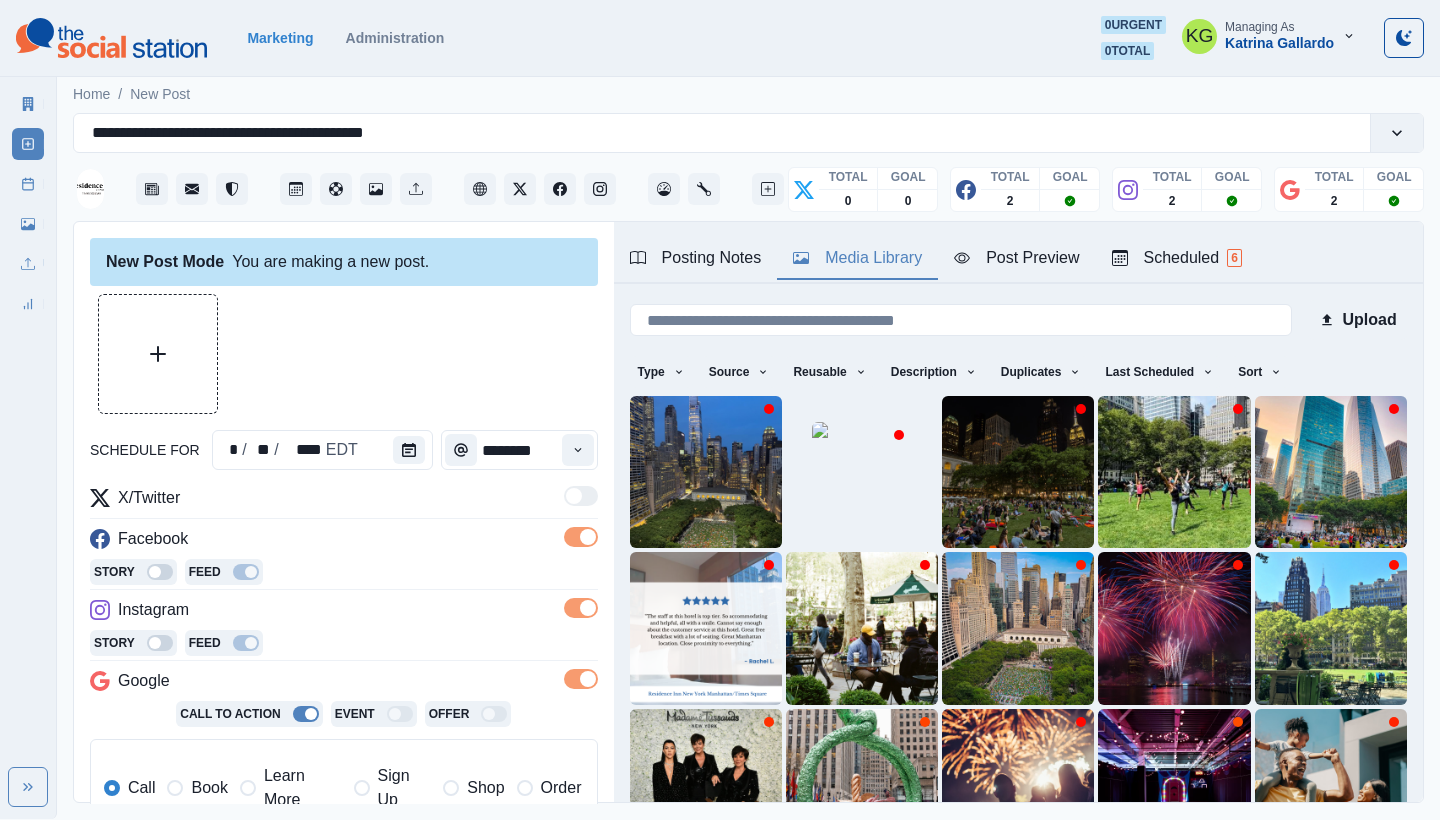 click on "Media Library" at bounding box center (857, 258) 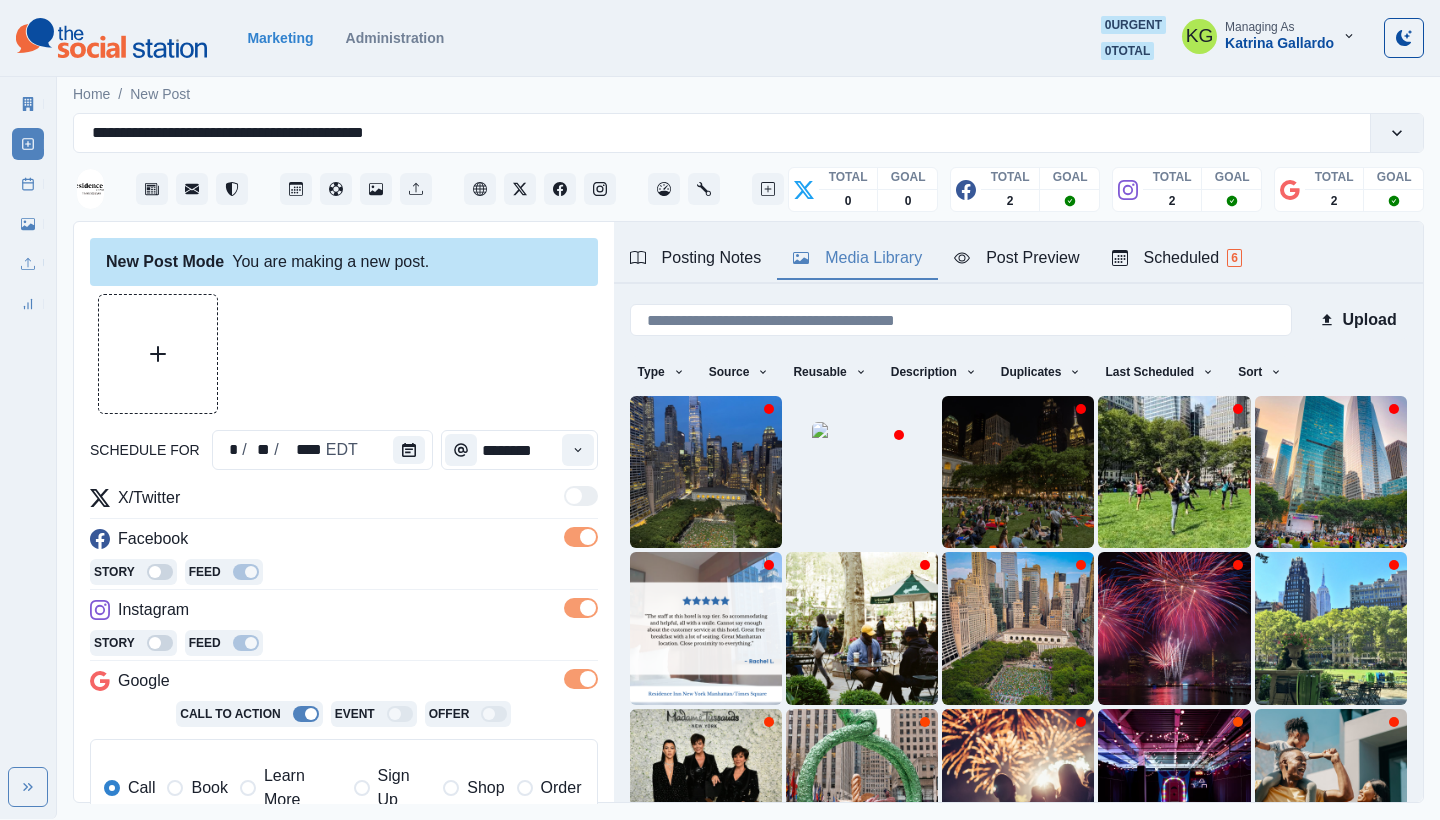 scroll, scrollTop: 171, scrollLeft: 0, axis: vertical 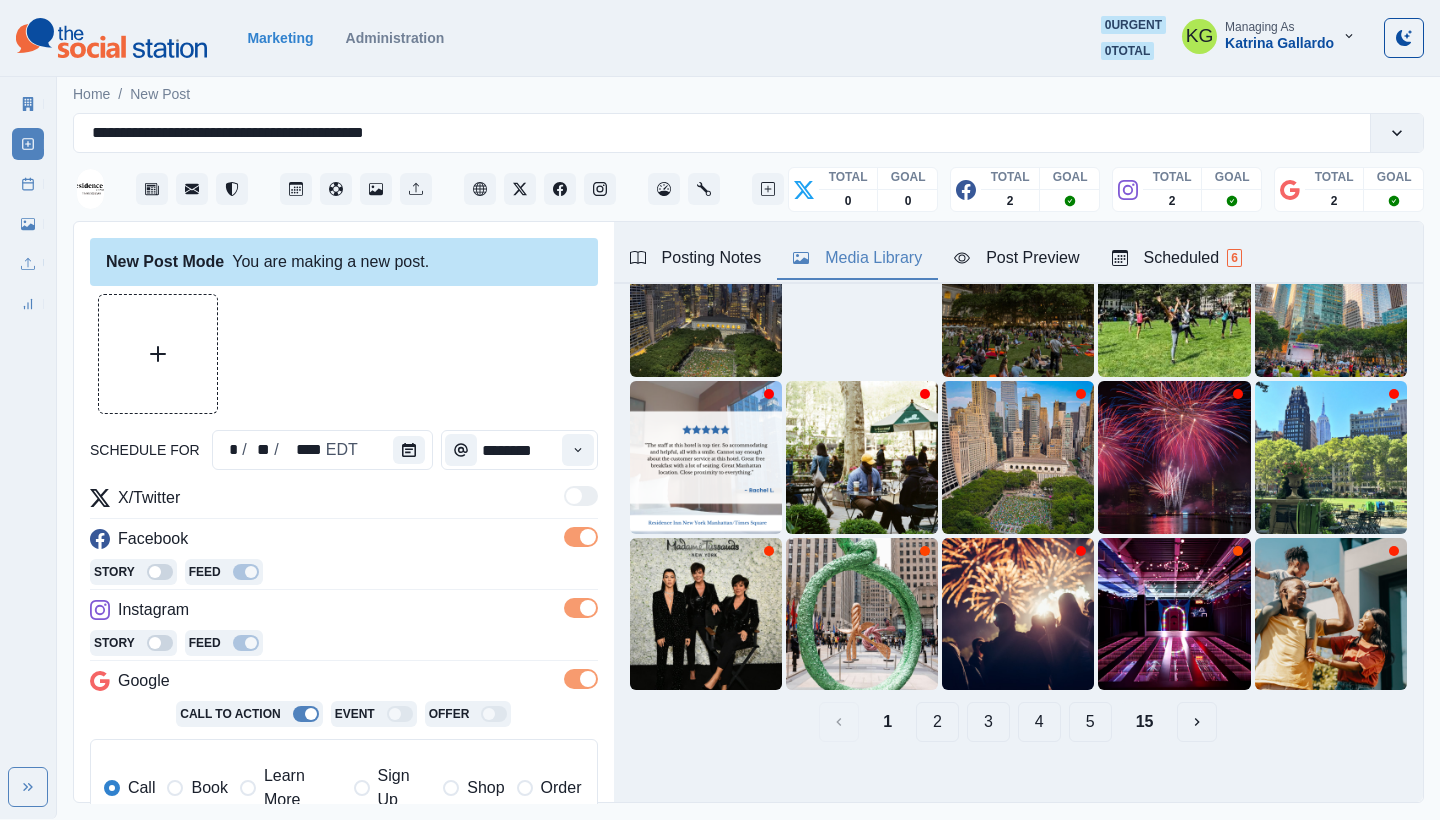 click on "15" at bounding box center (1145, 722) 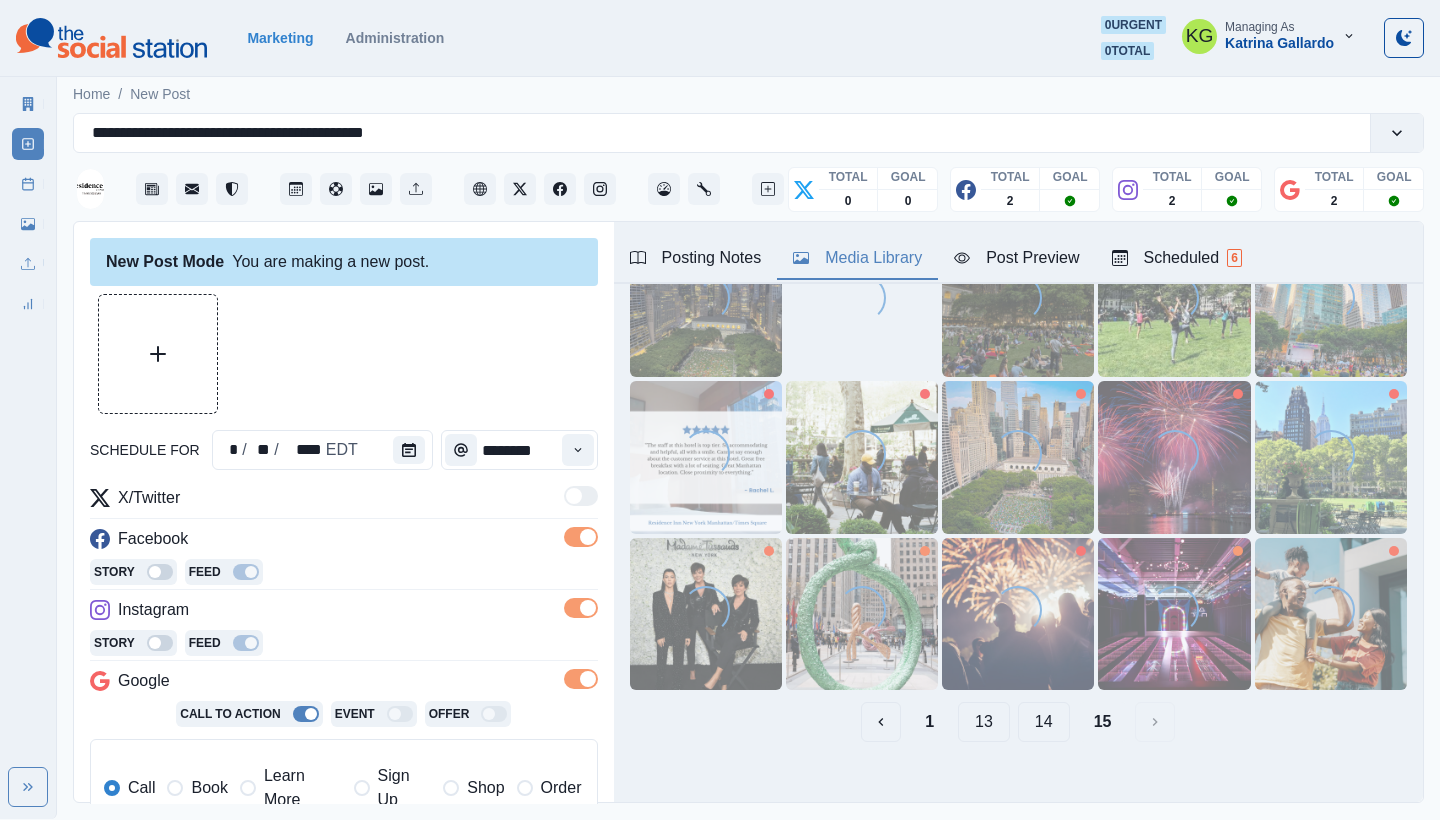 scroll, scrollTop: 32, scrollLeft: 0, axis: vertical 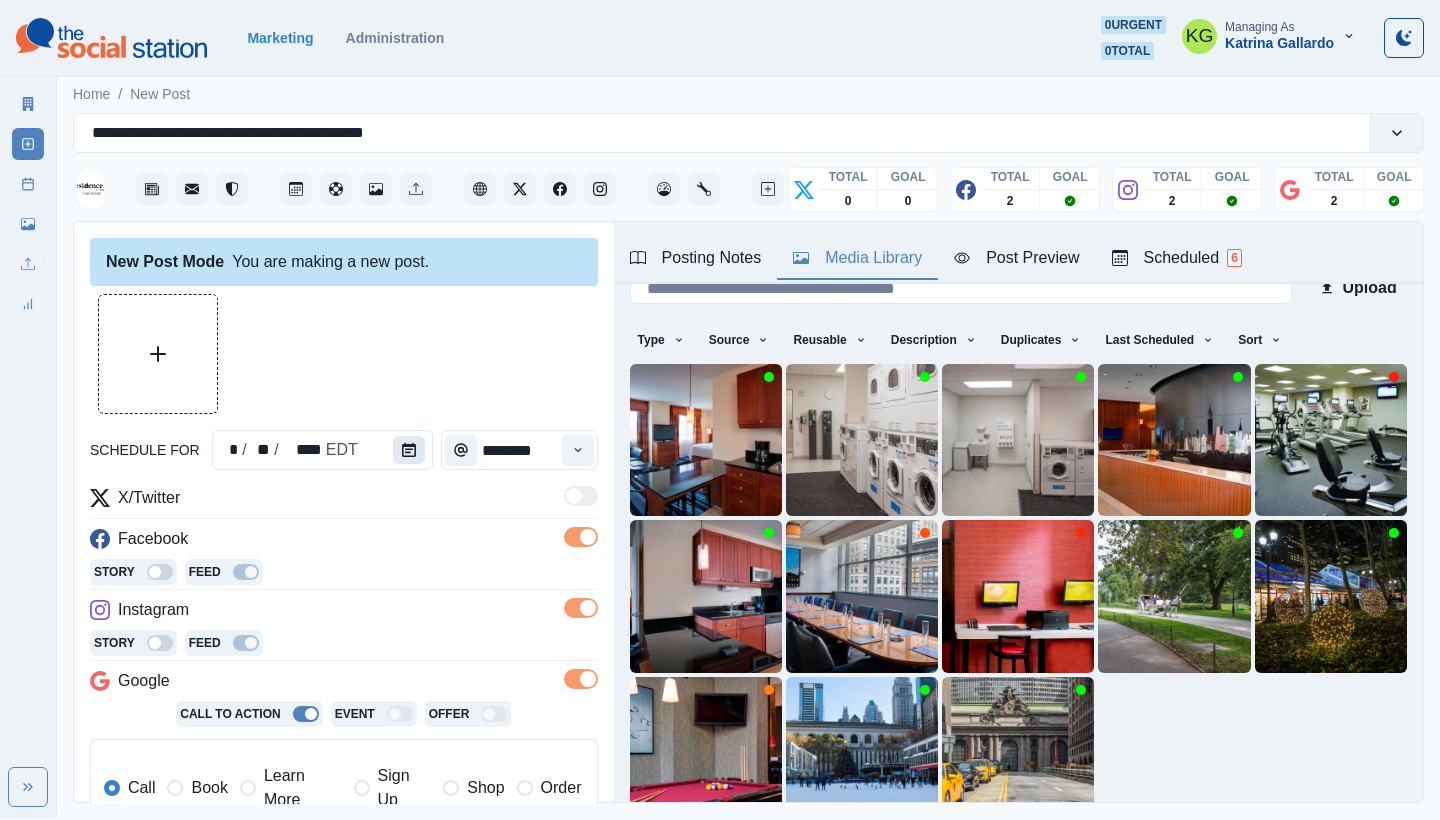 click 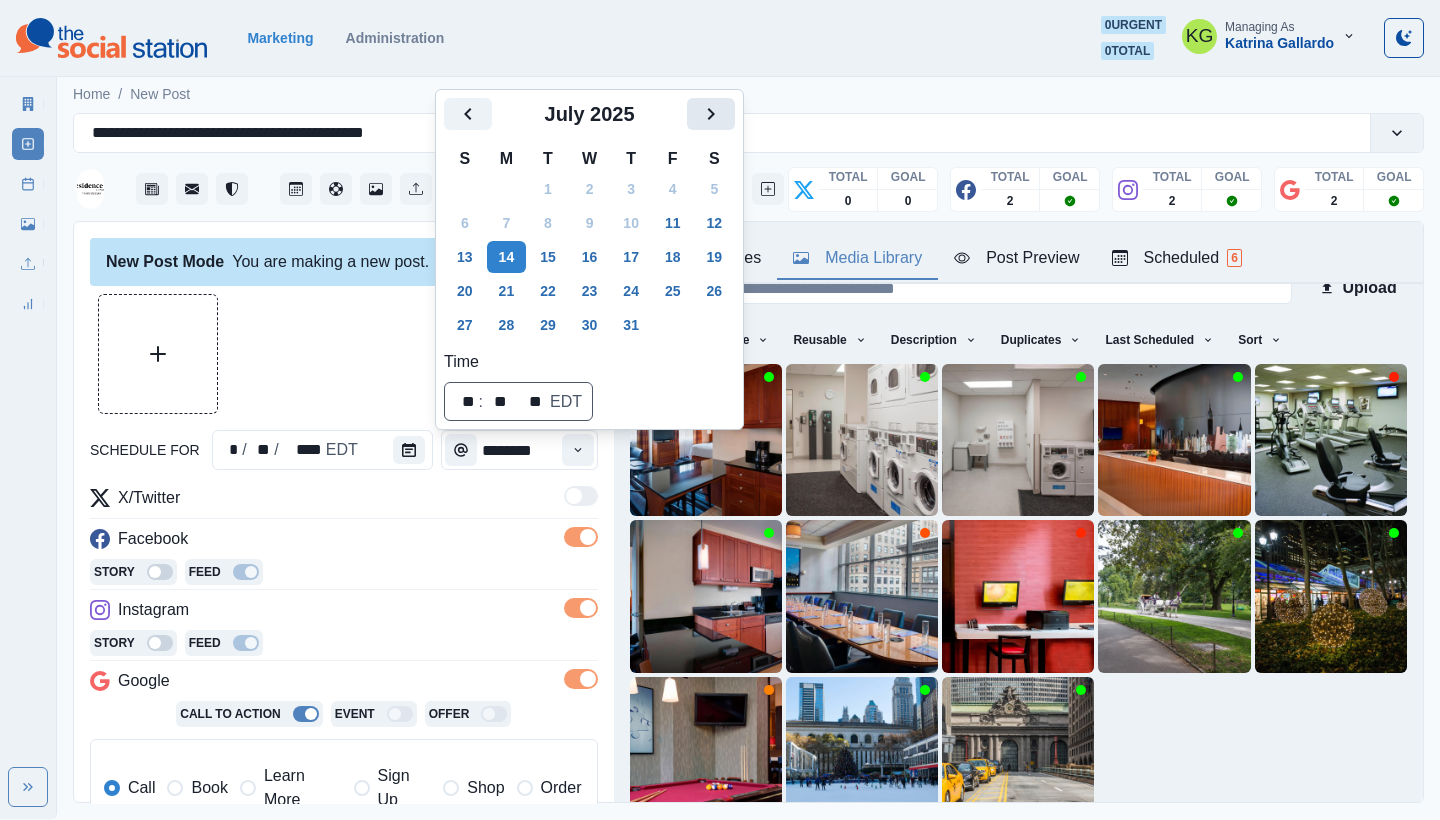 click 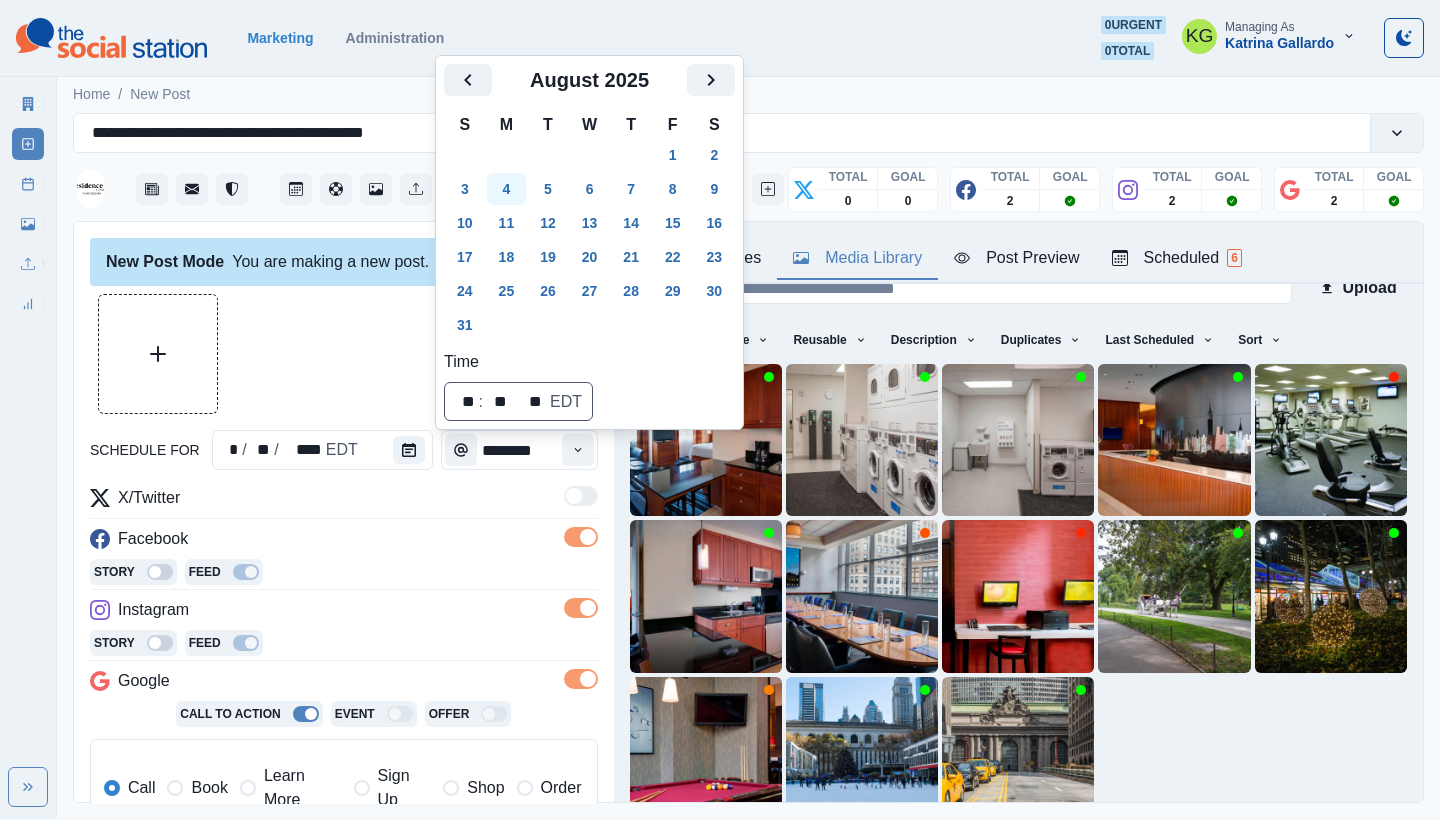 click on "4" at bounding box center (507, 189) 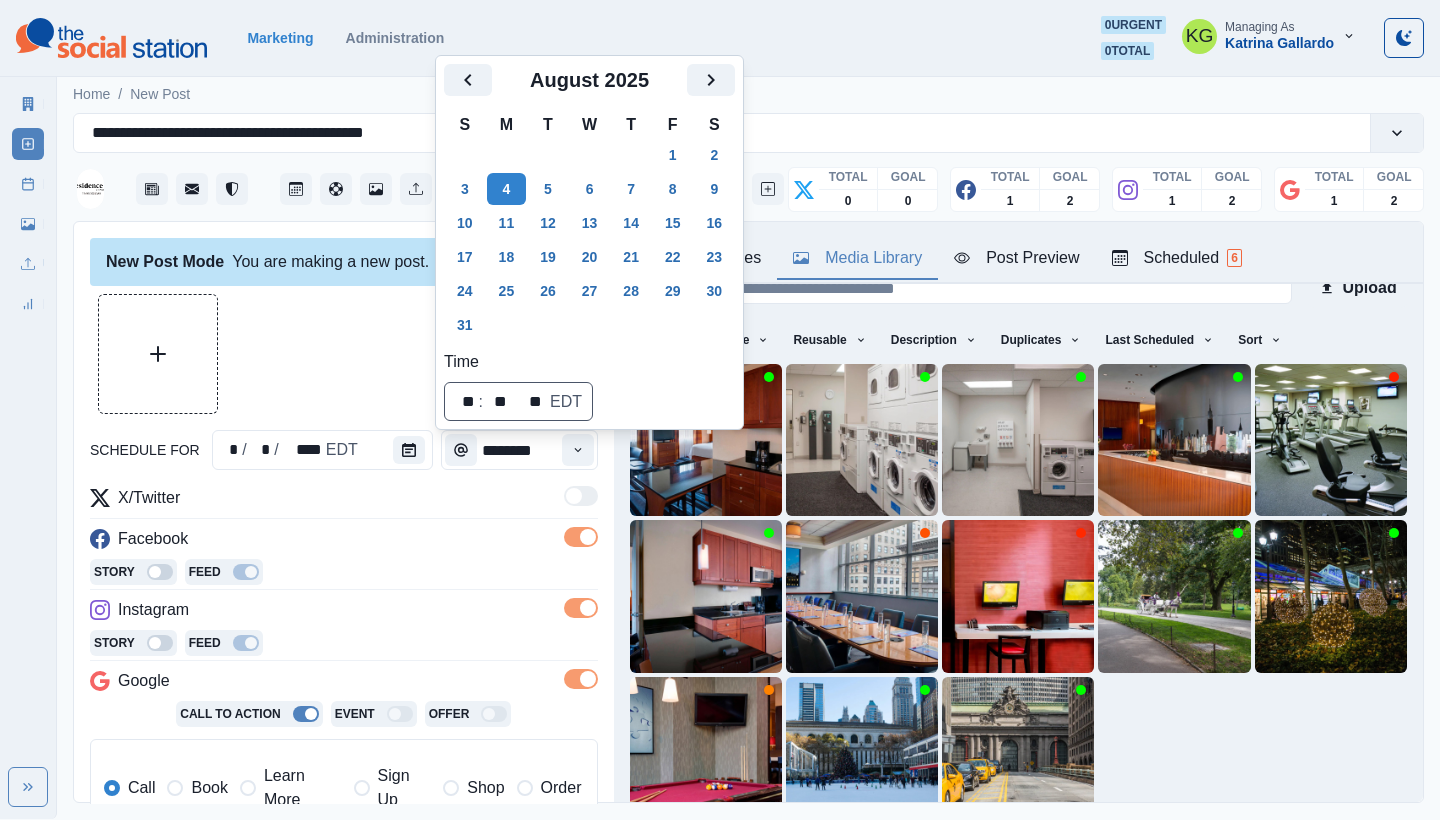 click at bounding box center [344, 354] 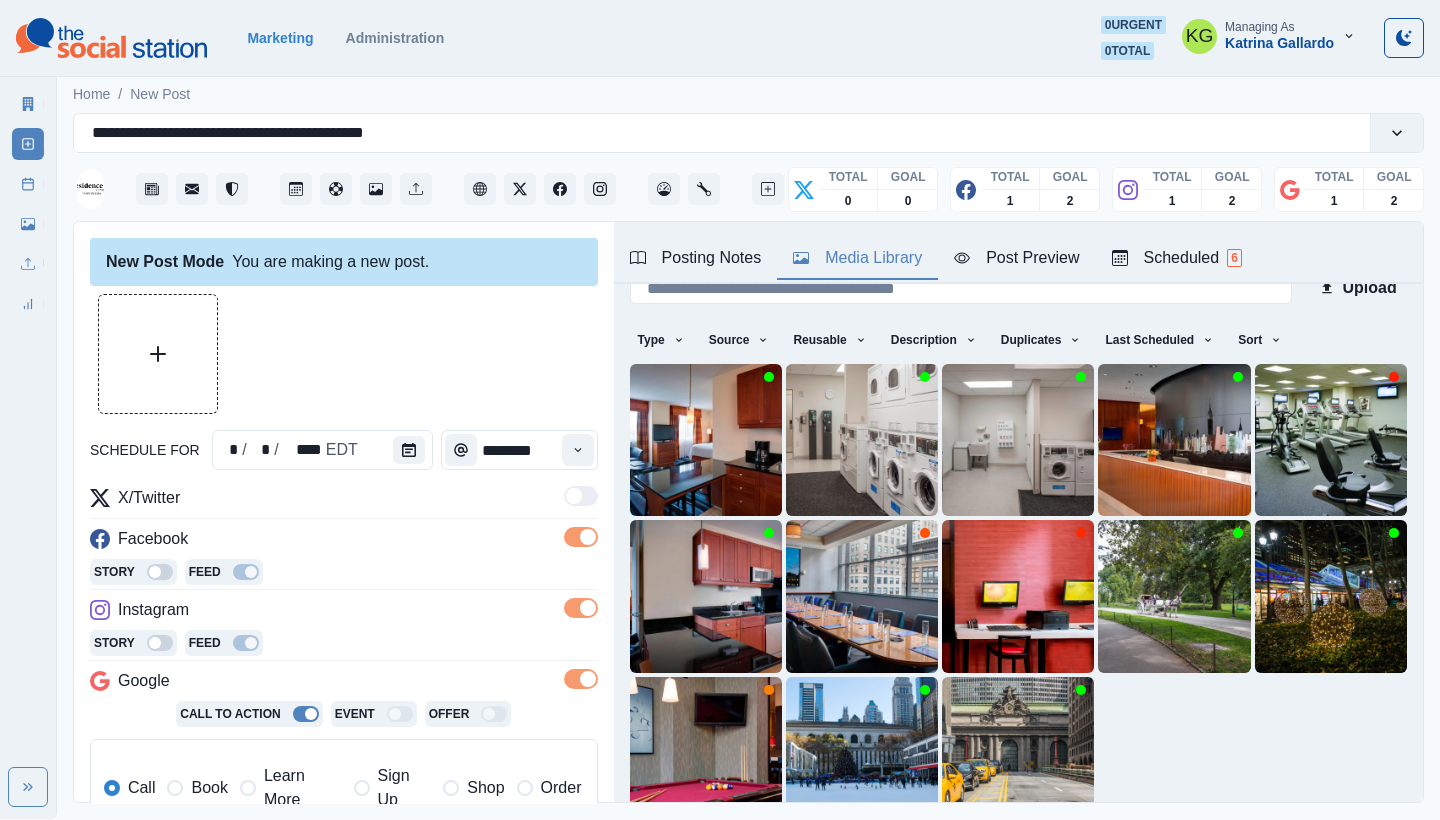 scroll, scrollTop: 395, scrollLeft: 0, axis: vertical 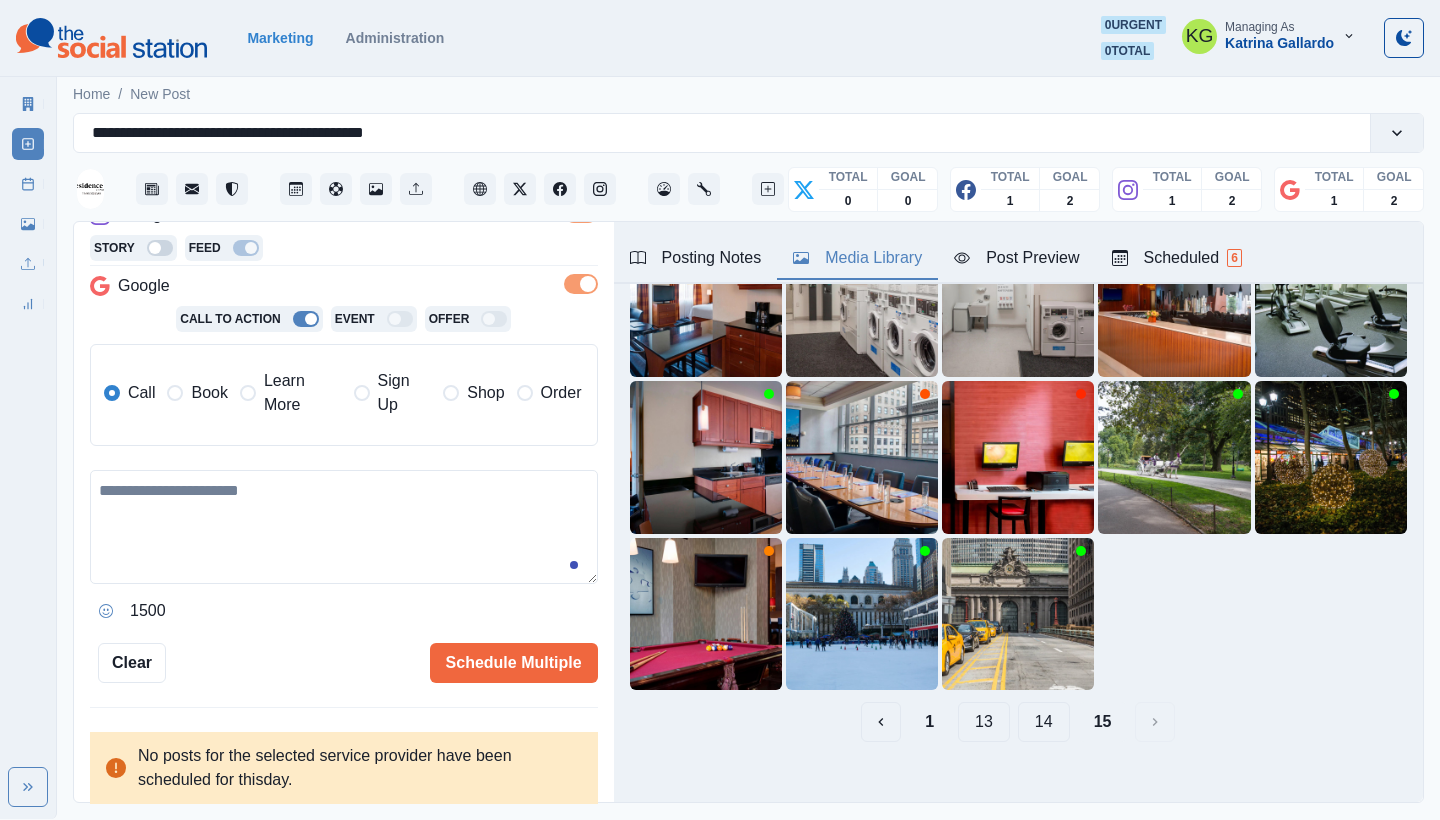 click on "14" at bounding box center [1044, 722] 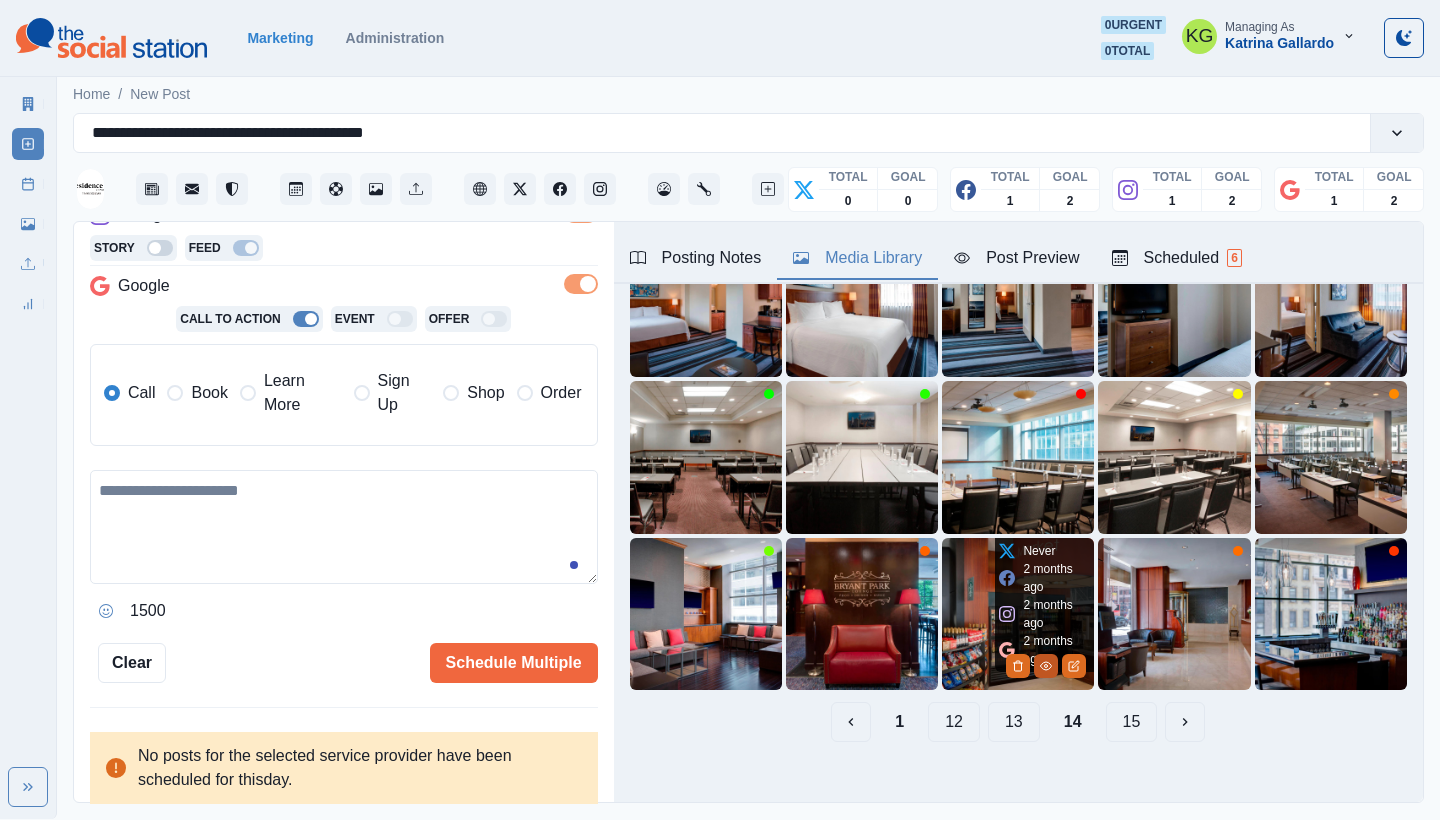 click 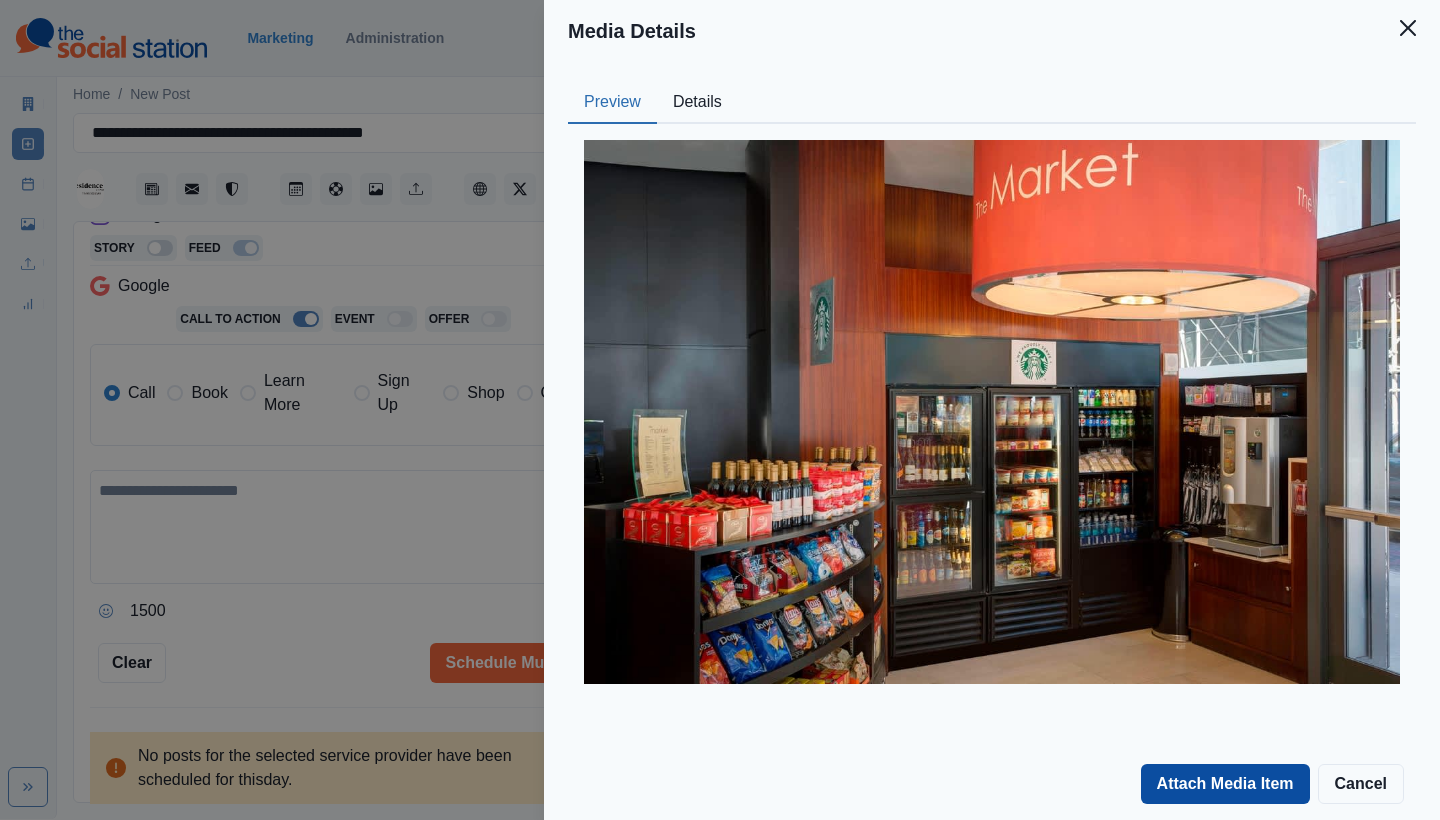 click on "Attach Media Item" at bounding box center [1225, 784] 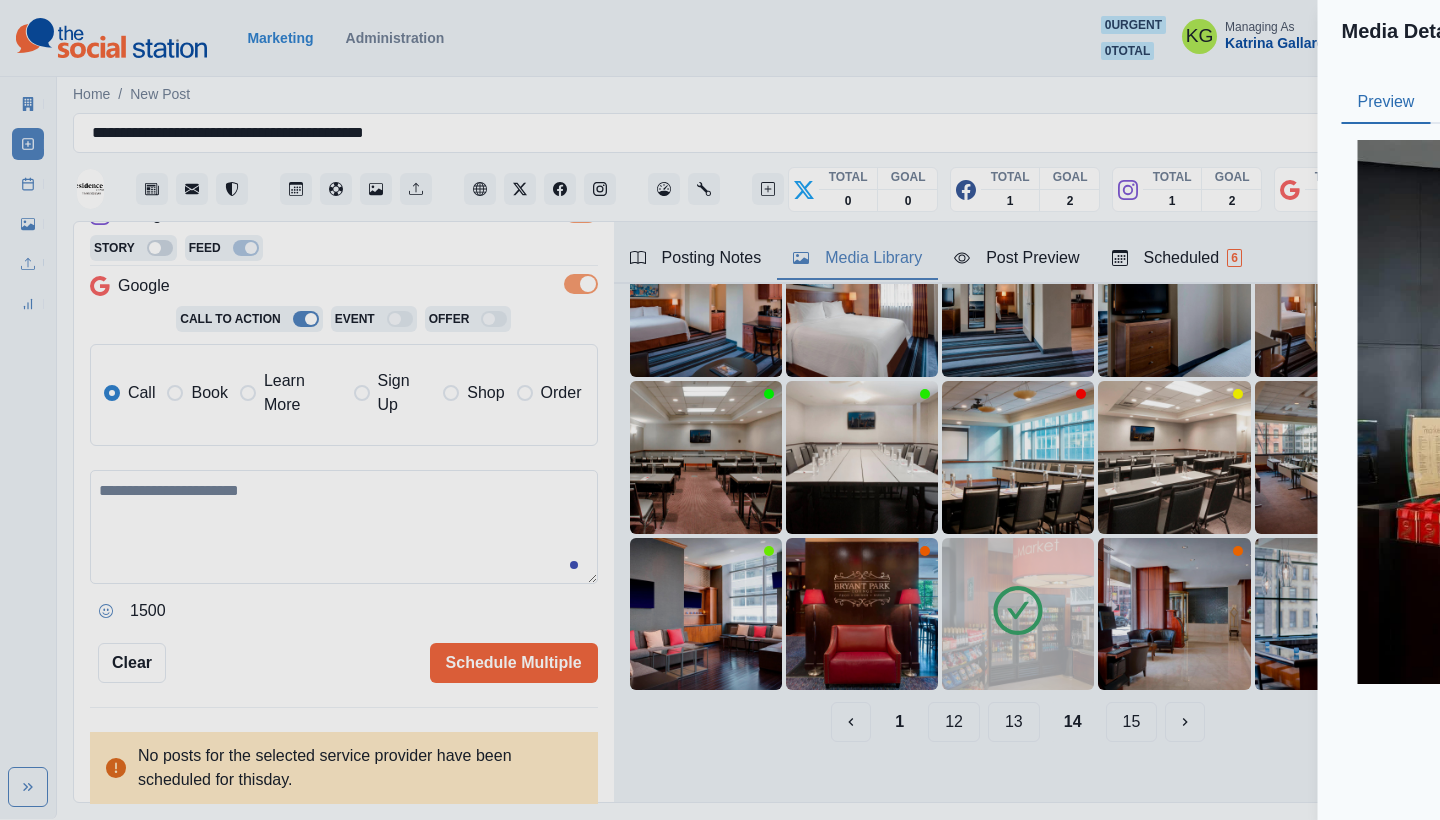 scroll, scrollTop: 62, scrollLeft: 0, axis: vertical 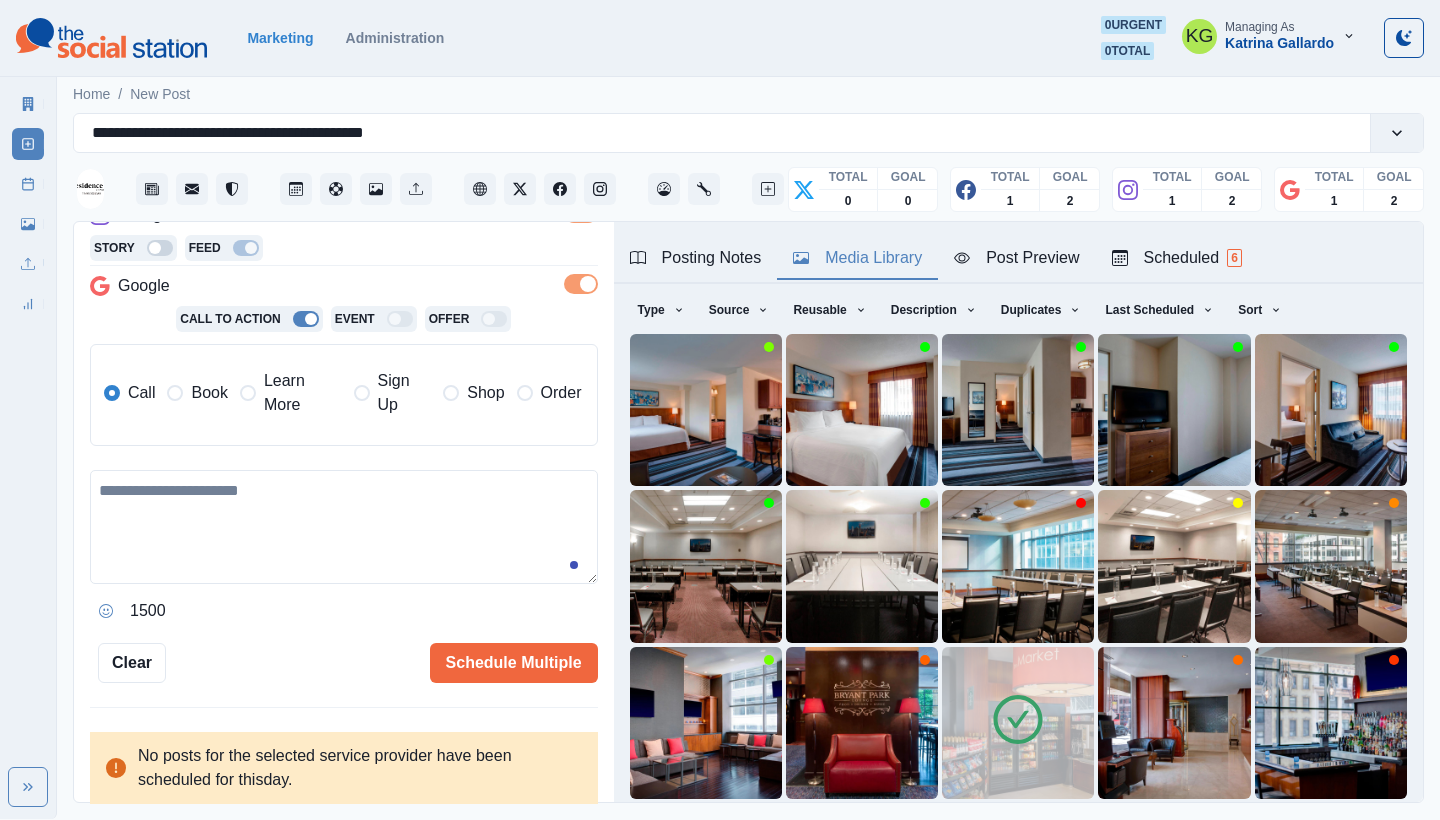 drag, startPoint x: 184, startPoint y: 393, endPoint x: 241, endPoint y: 486, distance: 109.07796 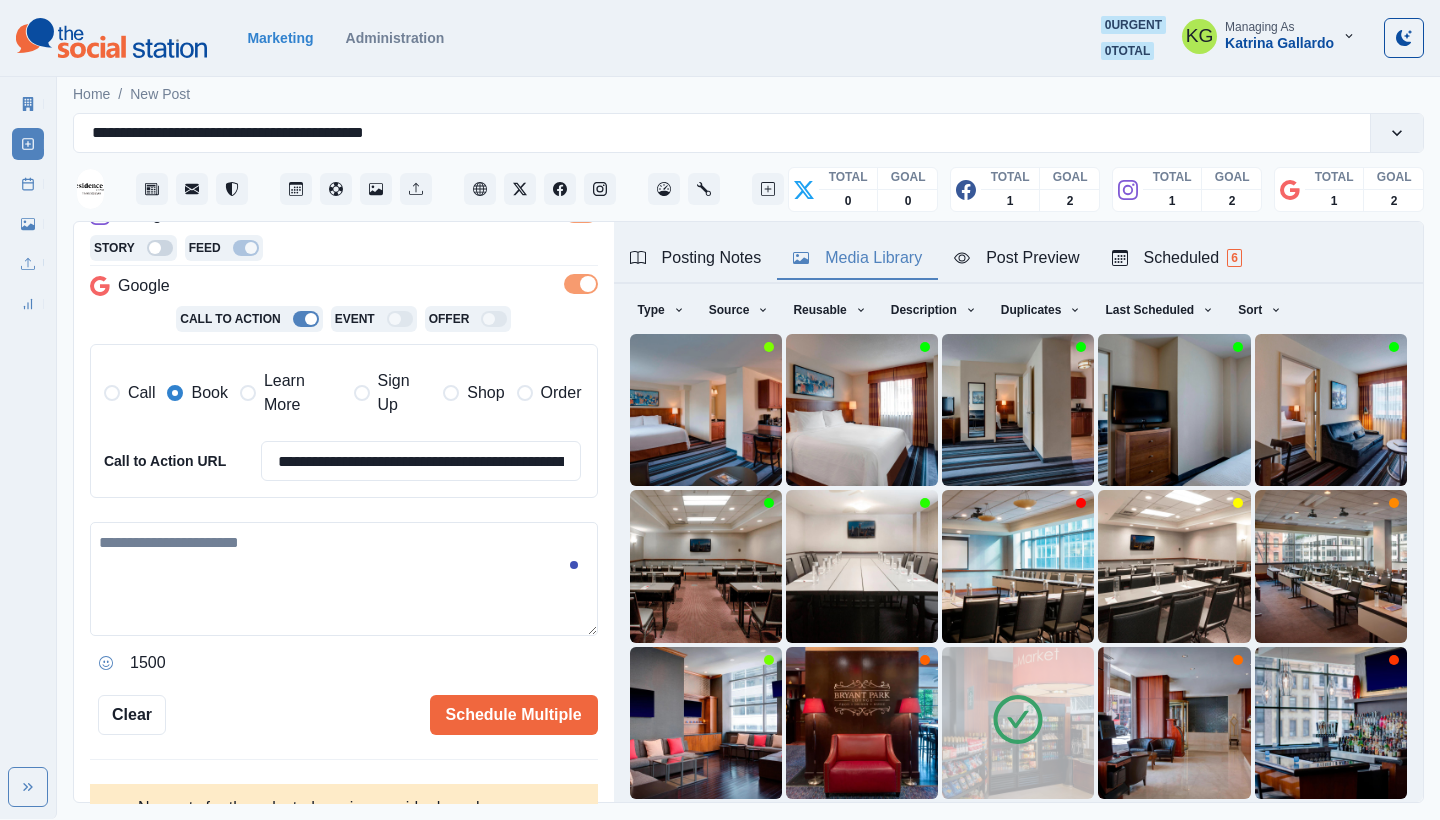 click at bounding box center [344, 579] 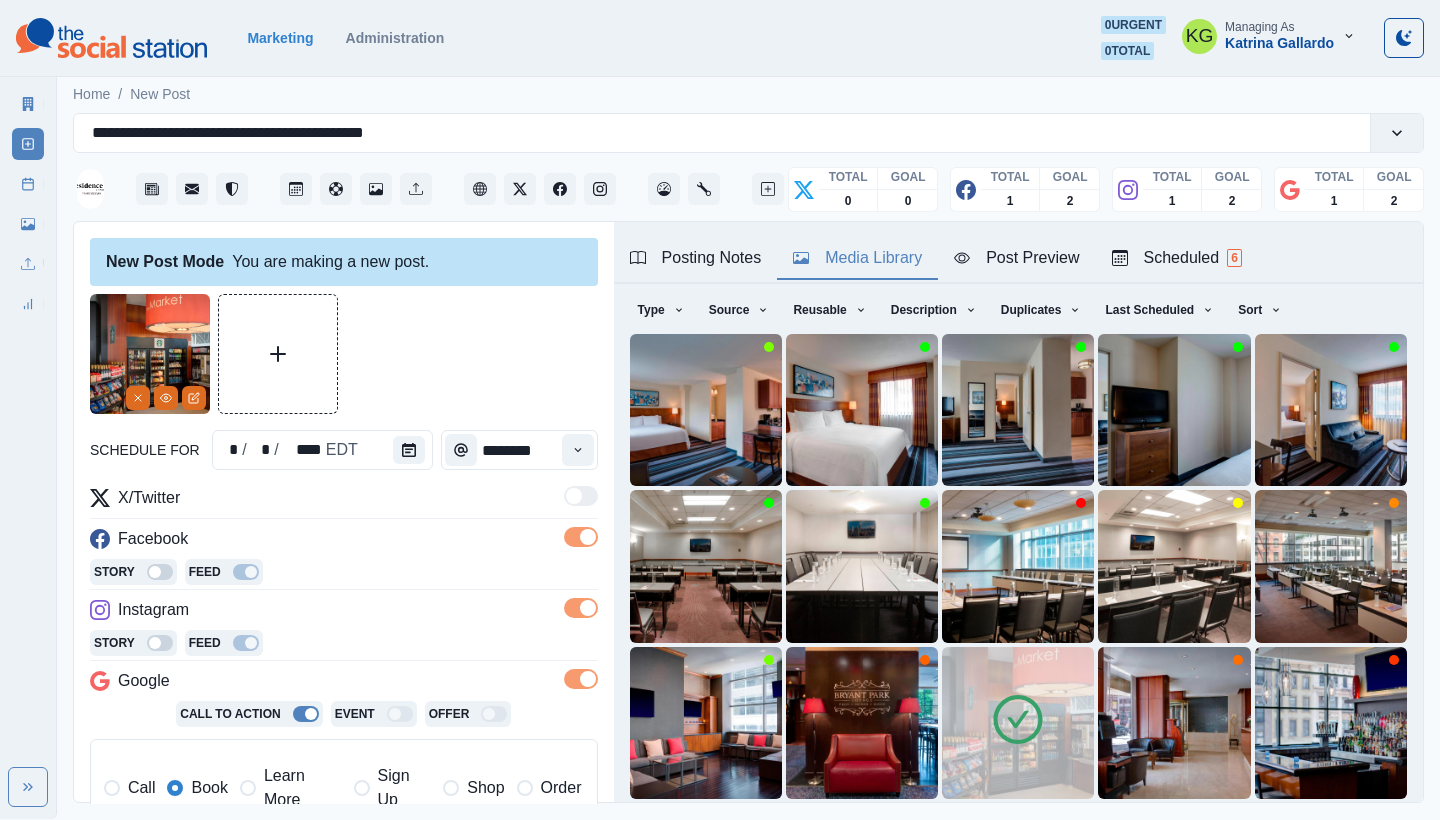scroll, scrollTop: 454, scrollLeft: 0, axis: vertical 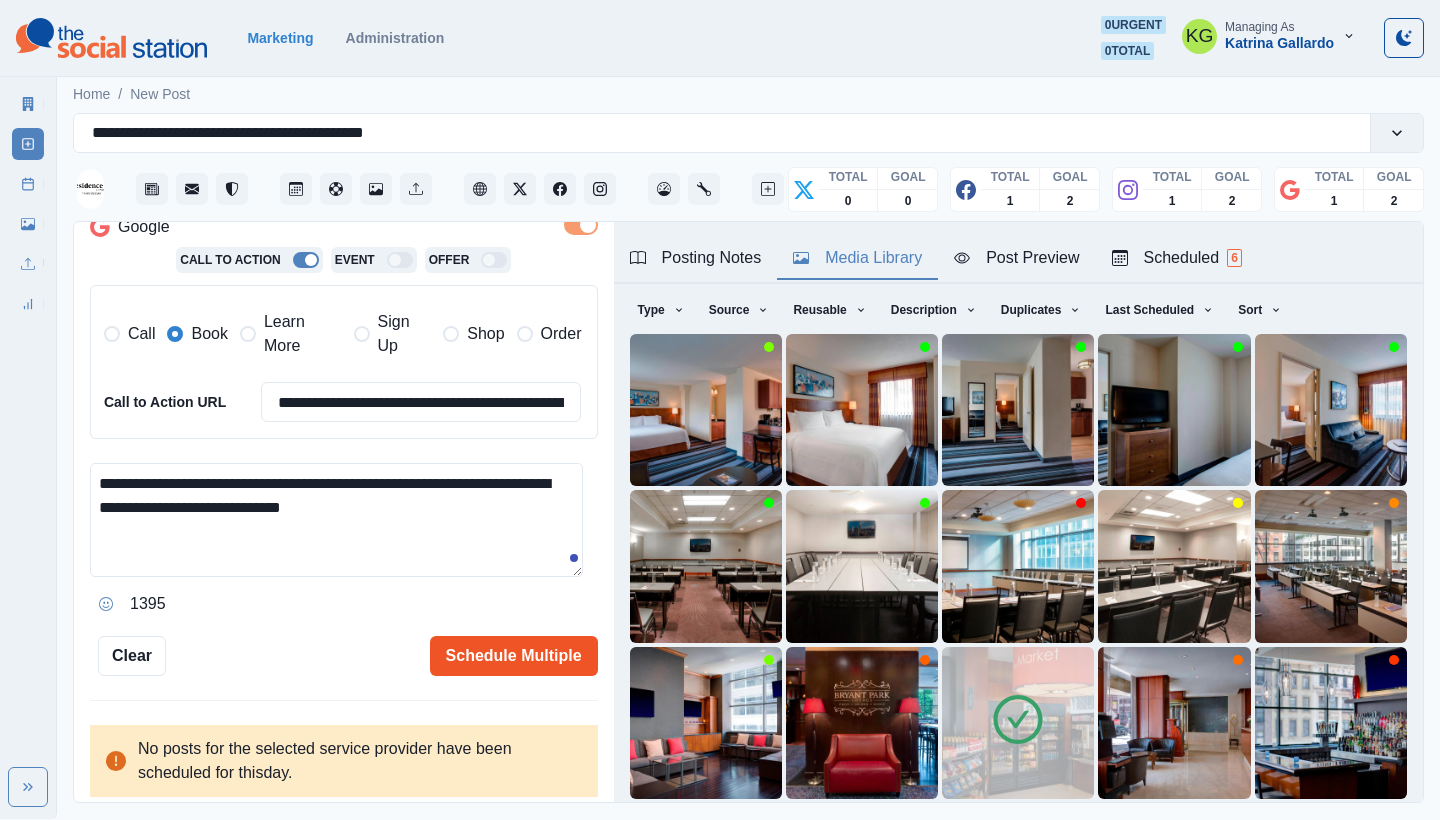 type on "**********" 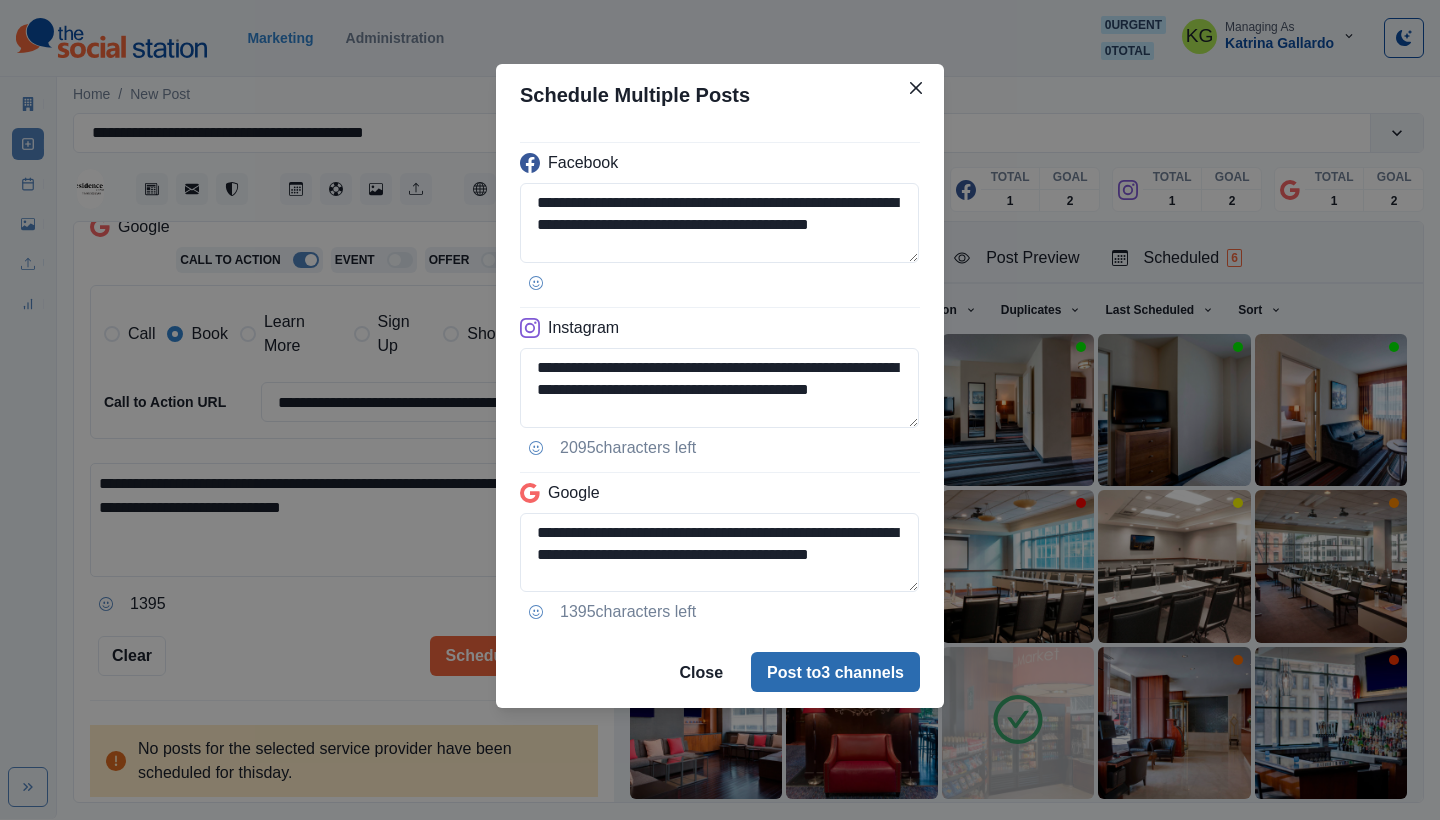 click on "Post to  3   channels" at bounding box center [835, 672] 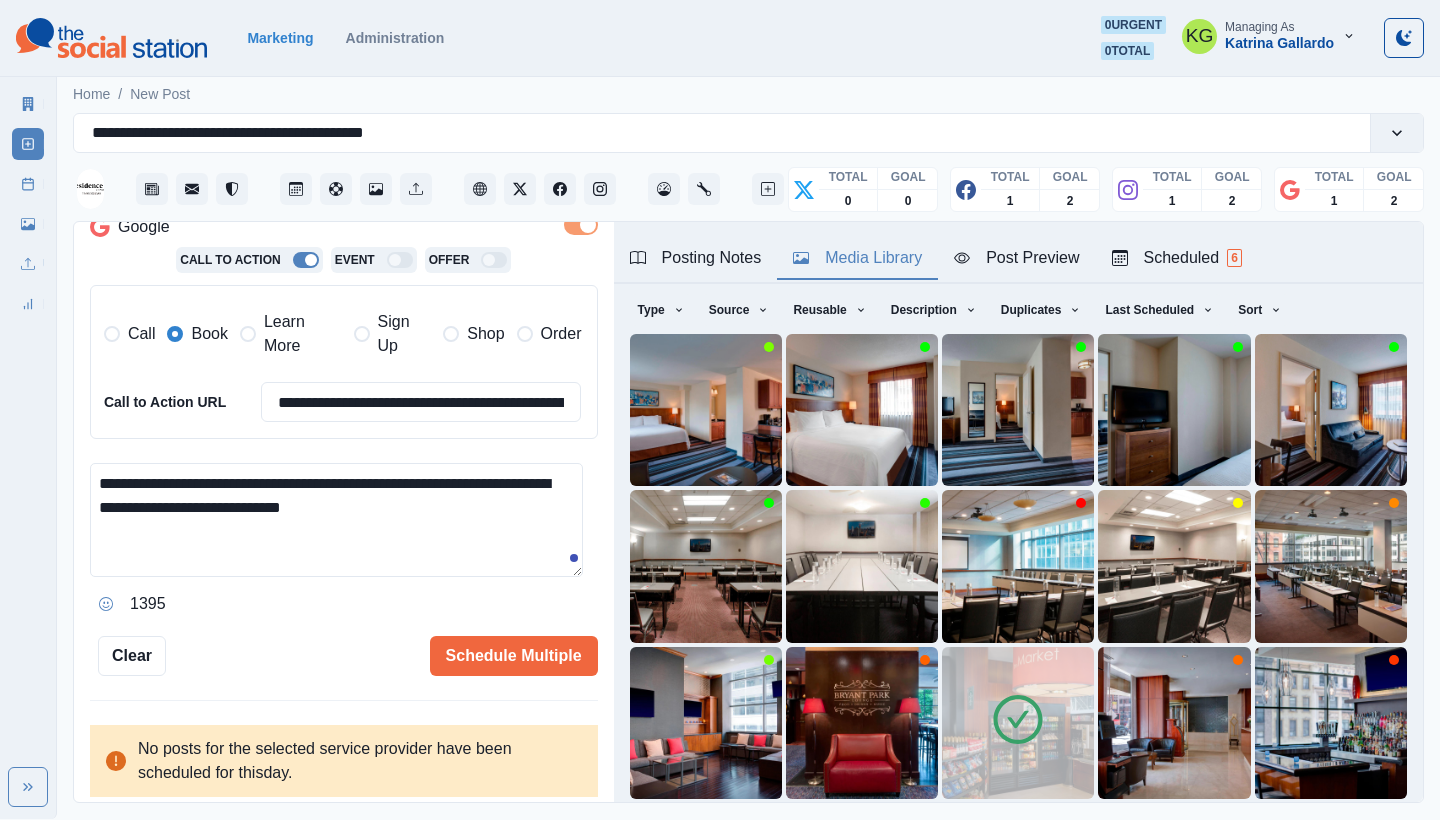 type 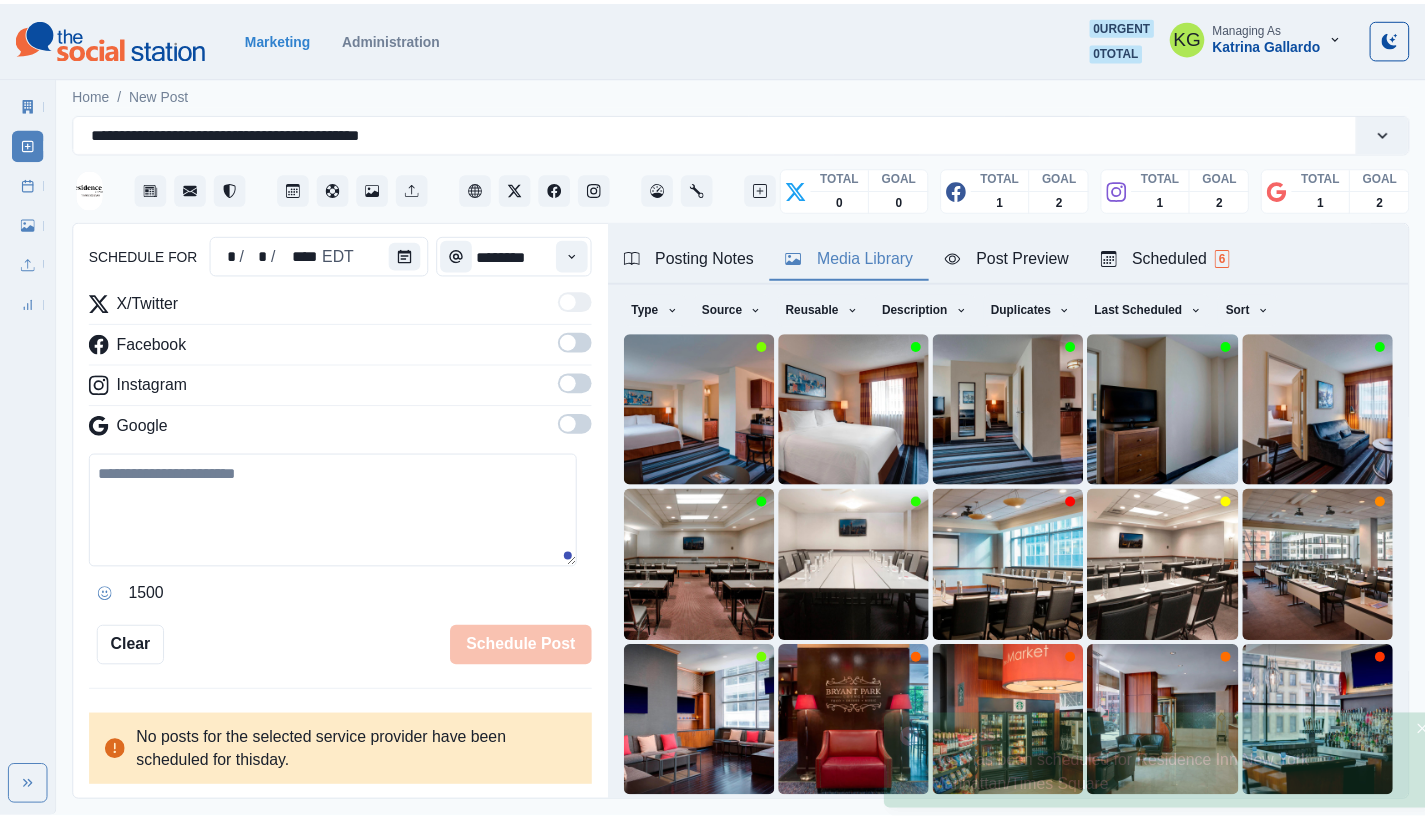 scroll, scrollTop: 194, scrollLeft: 0, axis: vertical 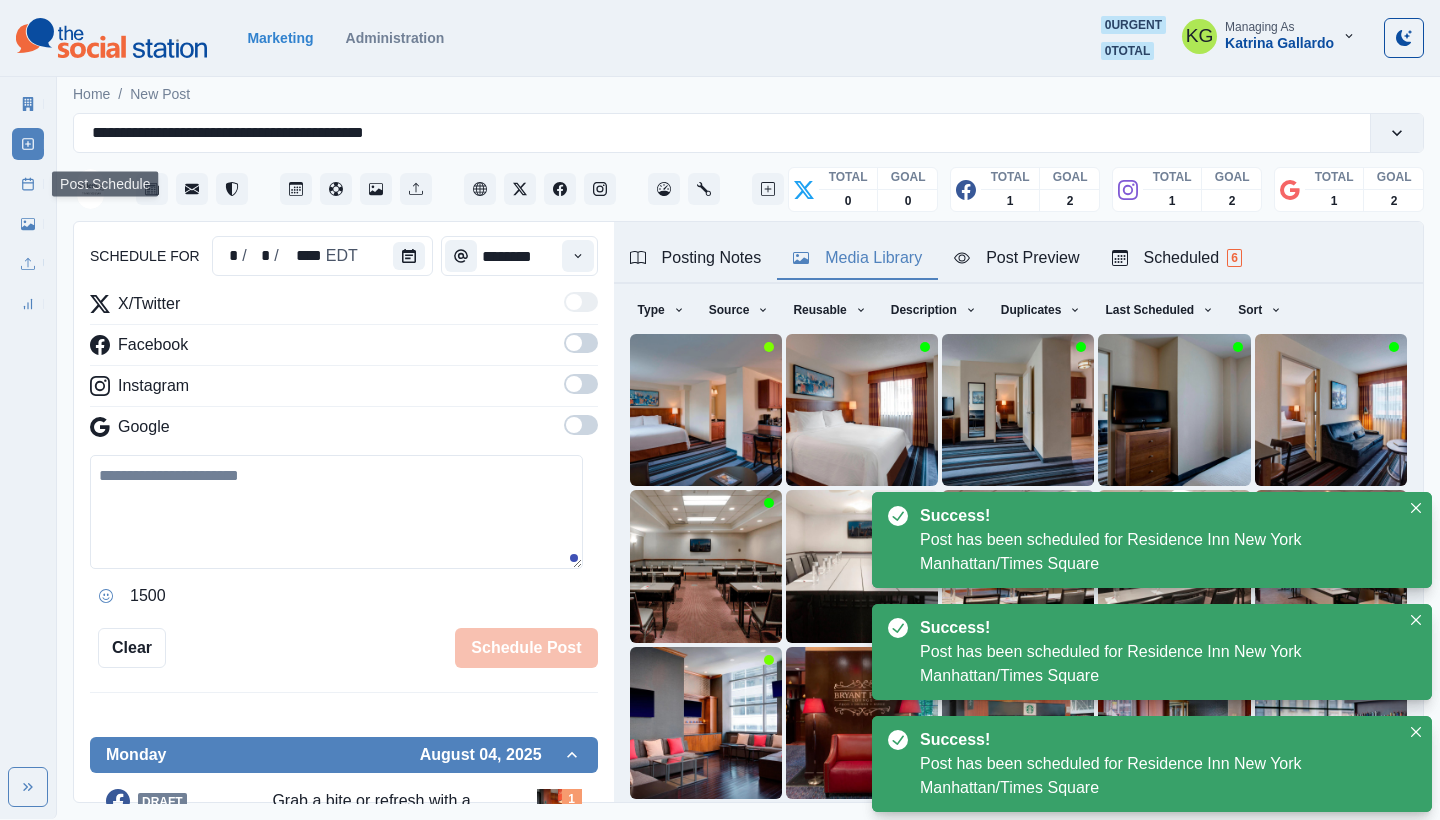 click on "Post Schedule" at bounding box center [28, 184] 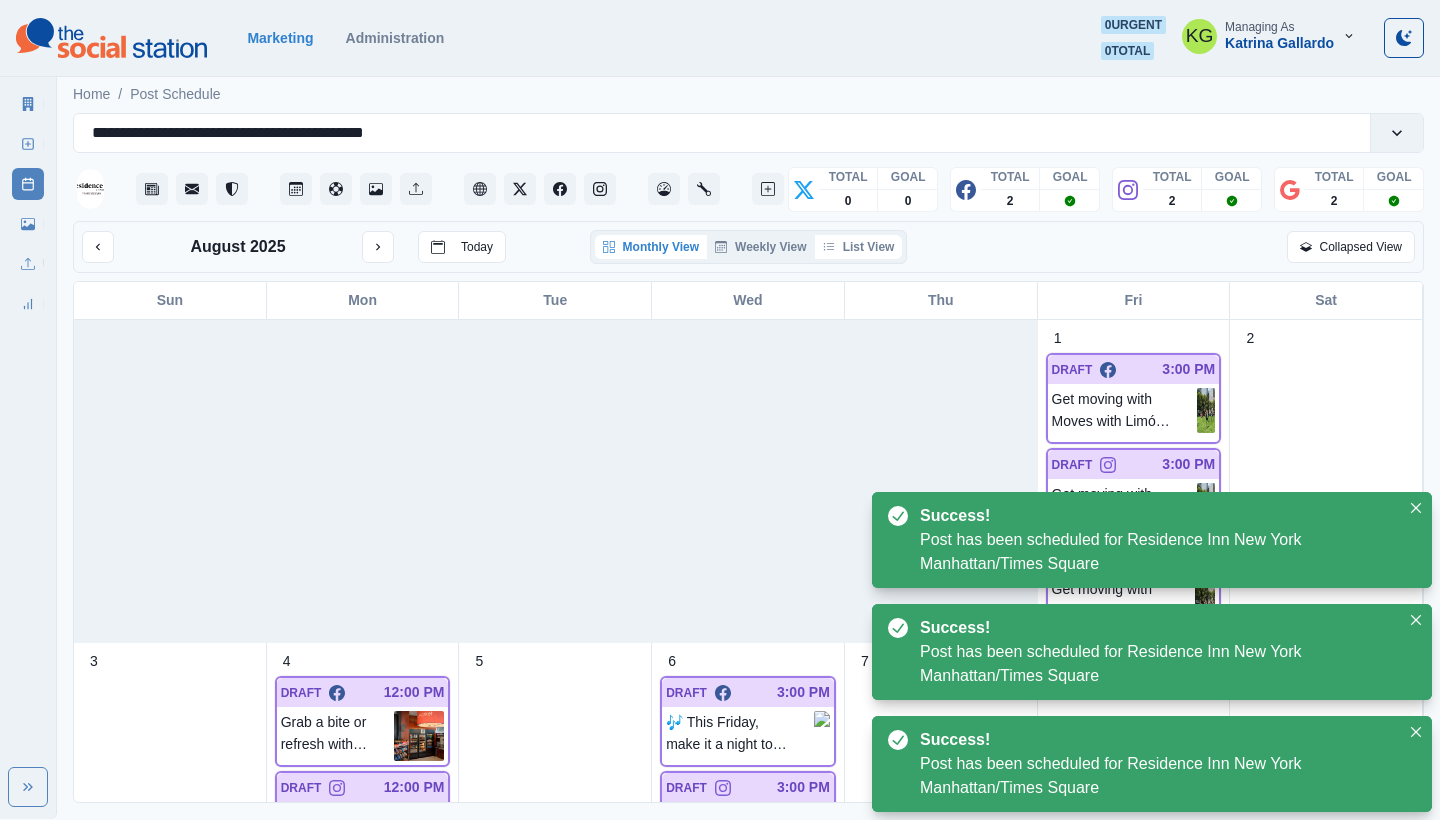 click on "List View" at bounding box center (859, 247) 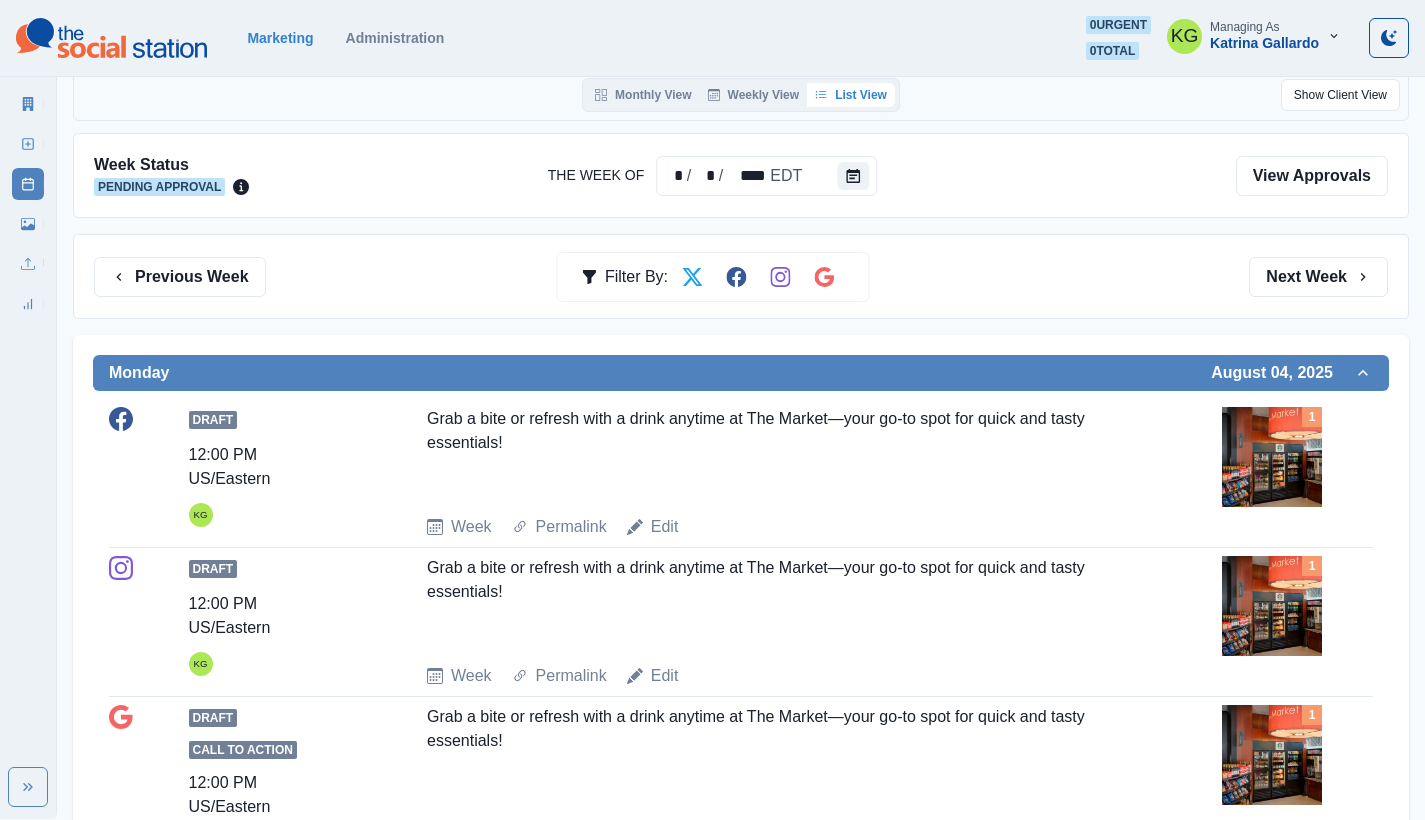scroll, scrollTop: 0, scrollLeft: 0, axis: both 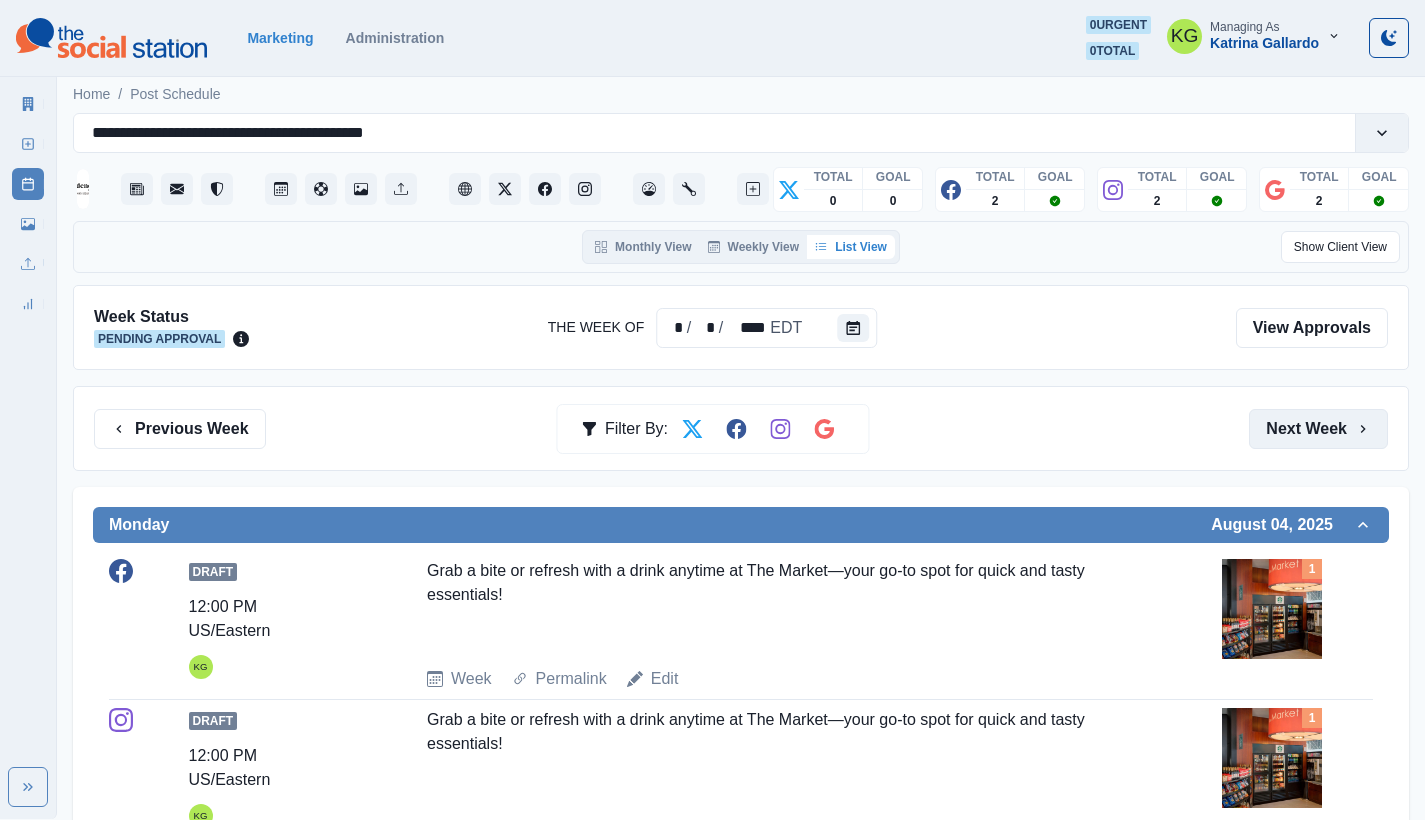 click on "Next Week" at bounding box center [1318, 429] 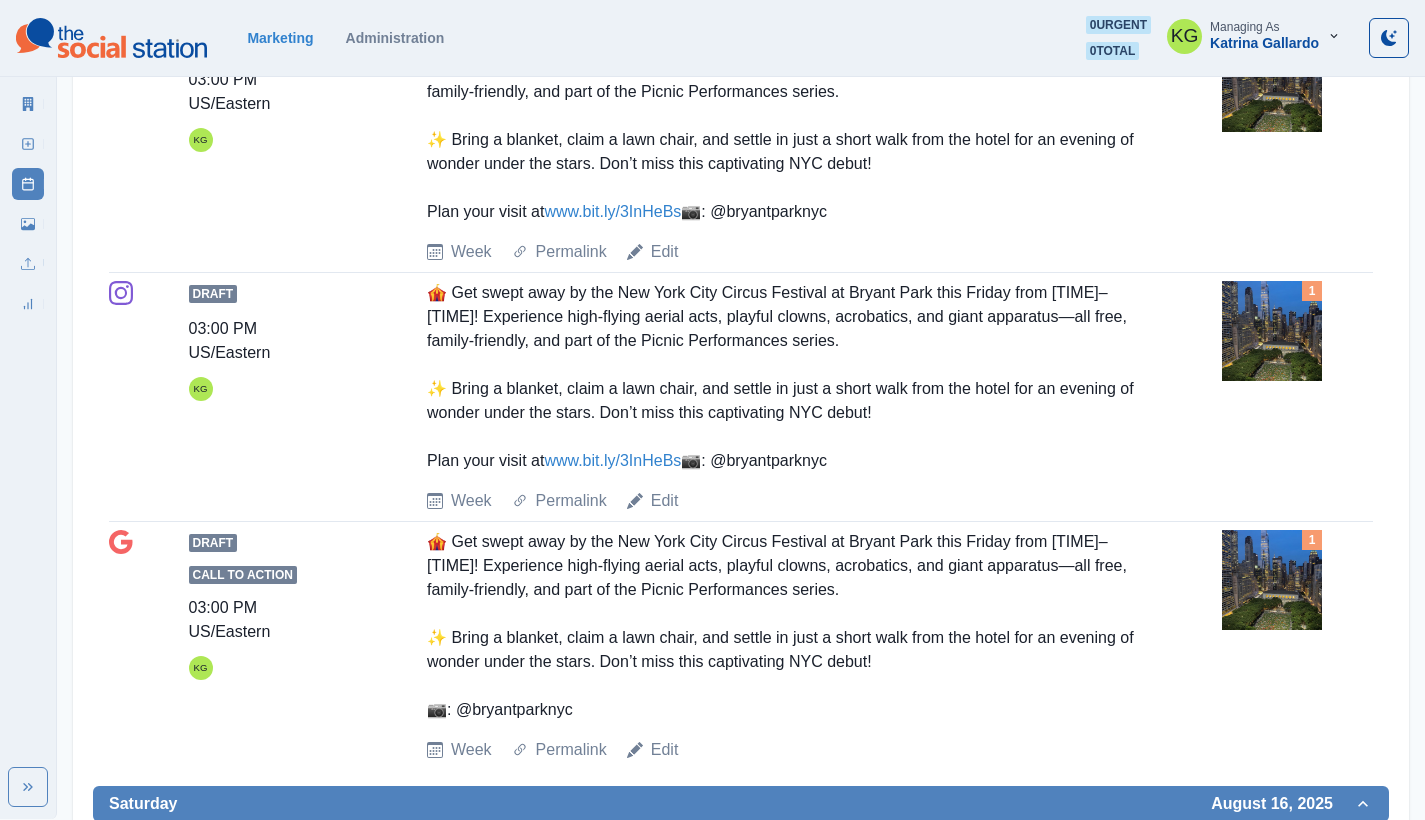 scroll, scrollTop: 0, scrollLeft: 0, axis: both 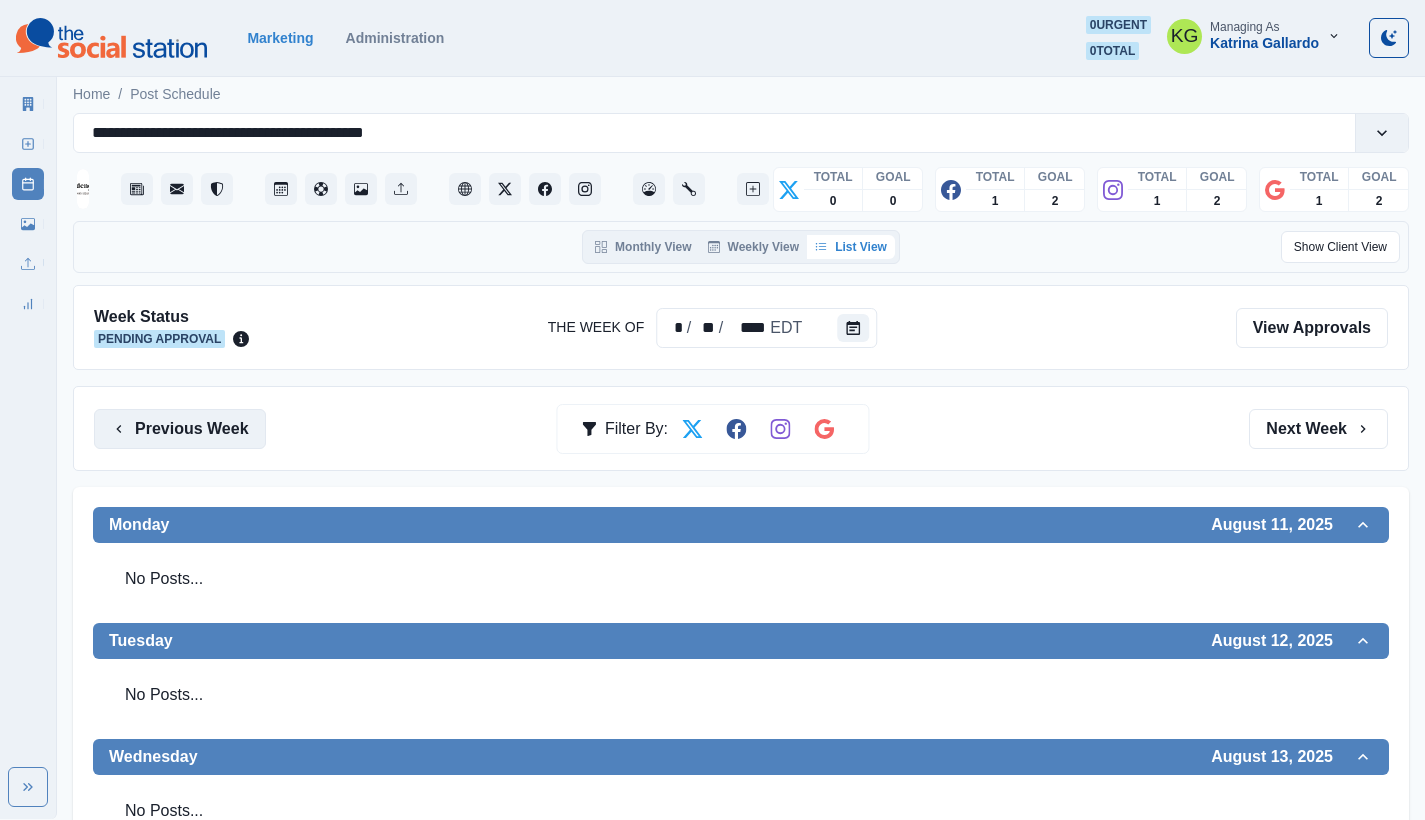 click on "Previous Week" at bounding box center [180, 429] 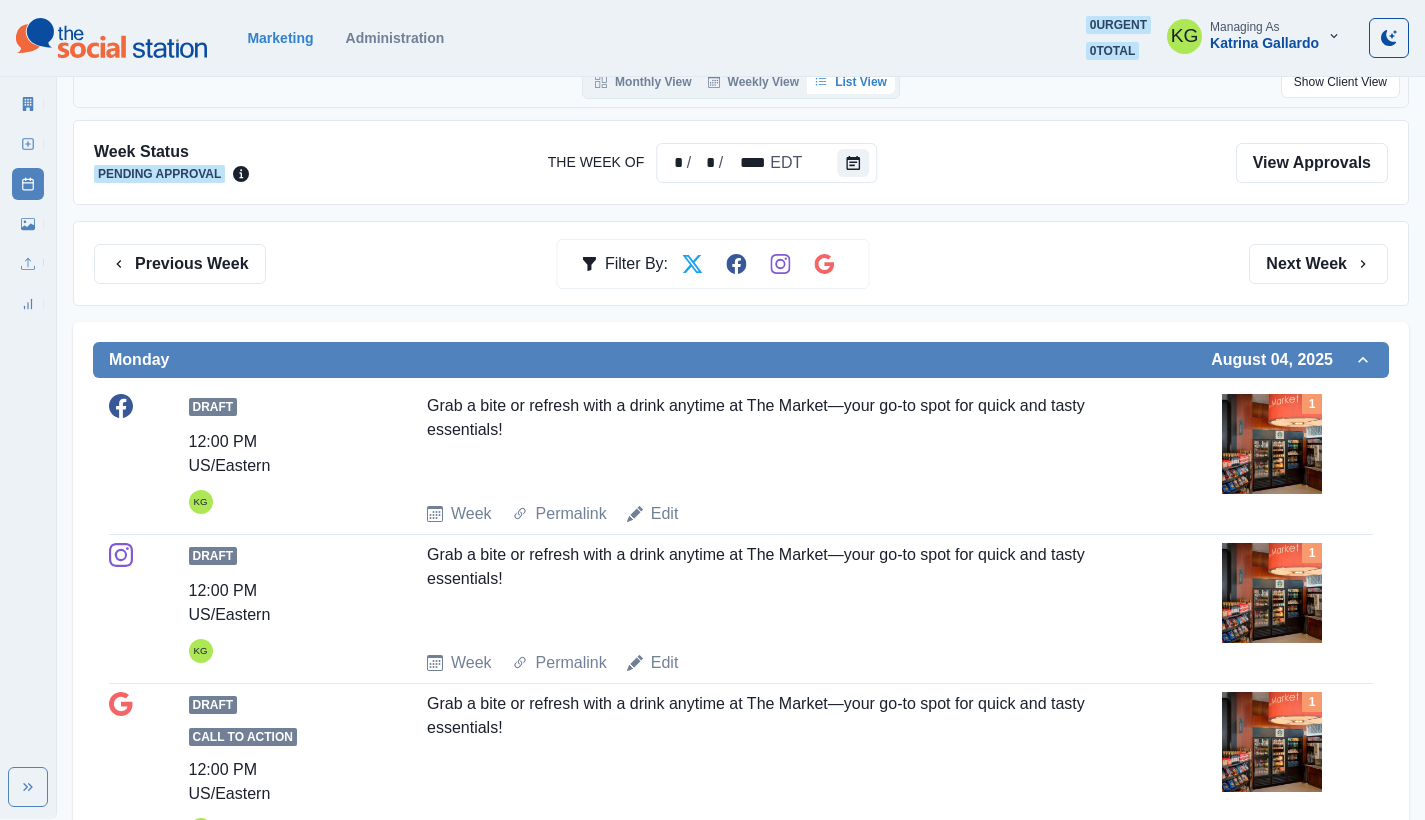 scroll, scrollTop: 0, scrollLeft: 0, axis: both 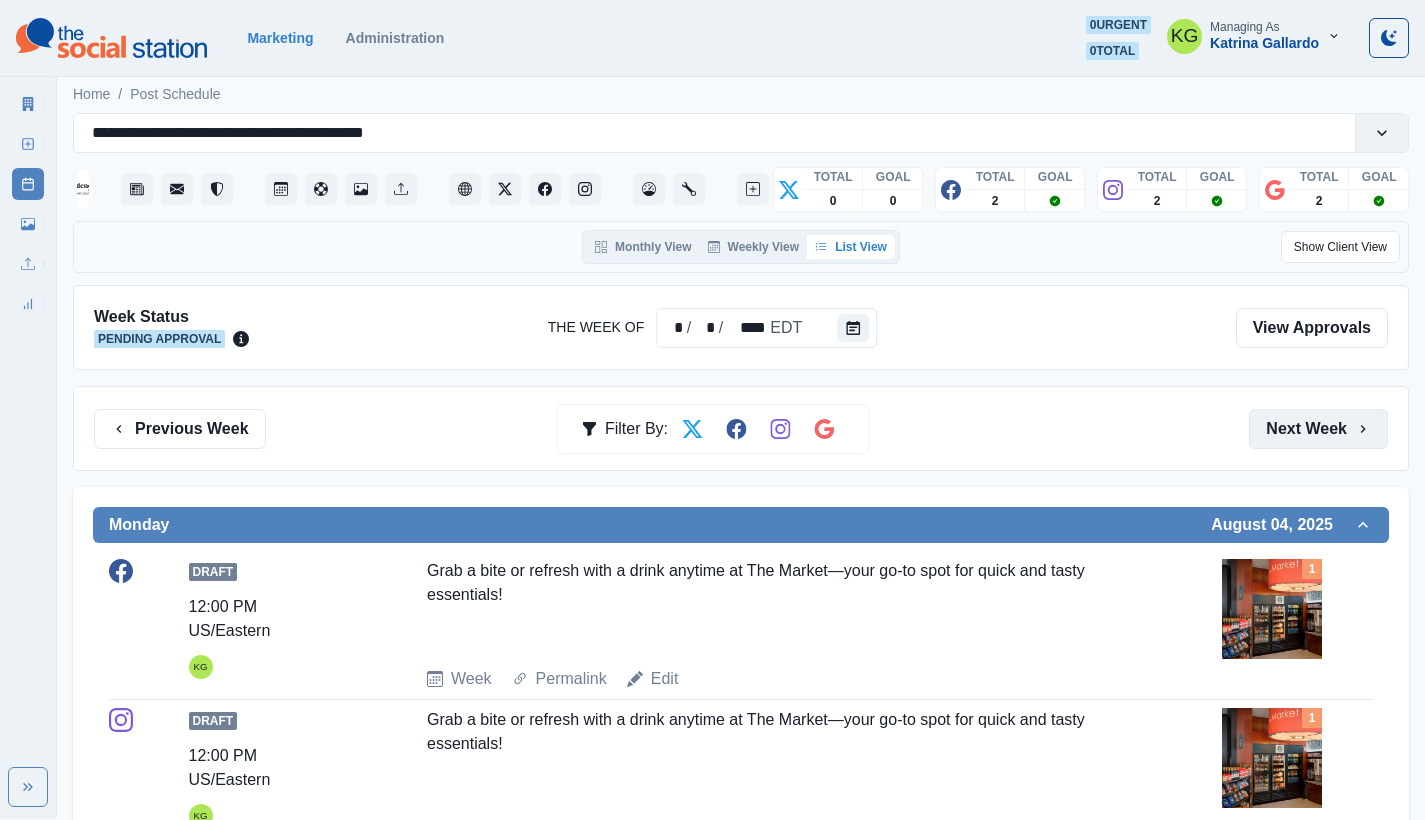 click on "Next Week" at bounding box center [1318, 429] 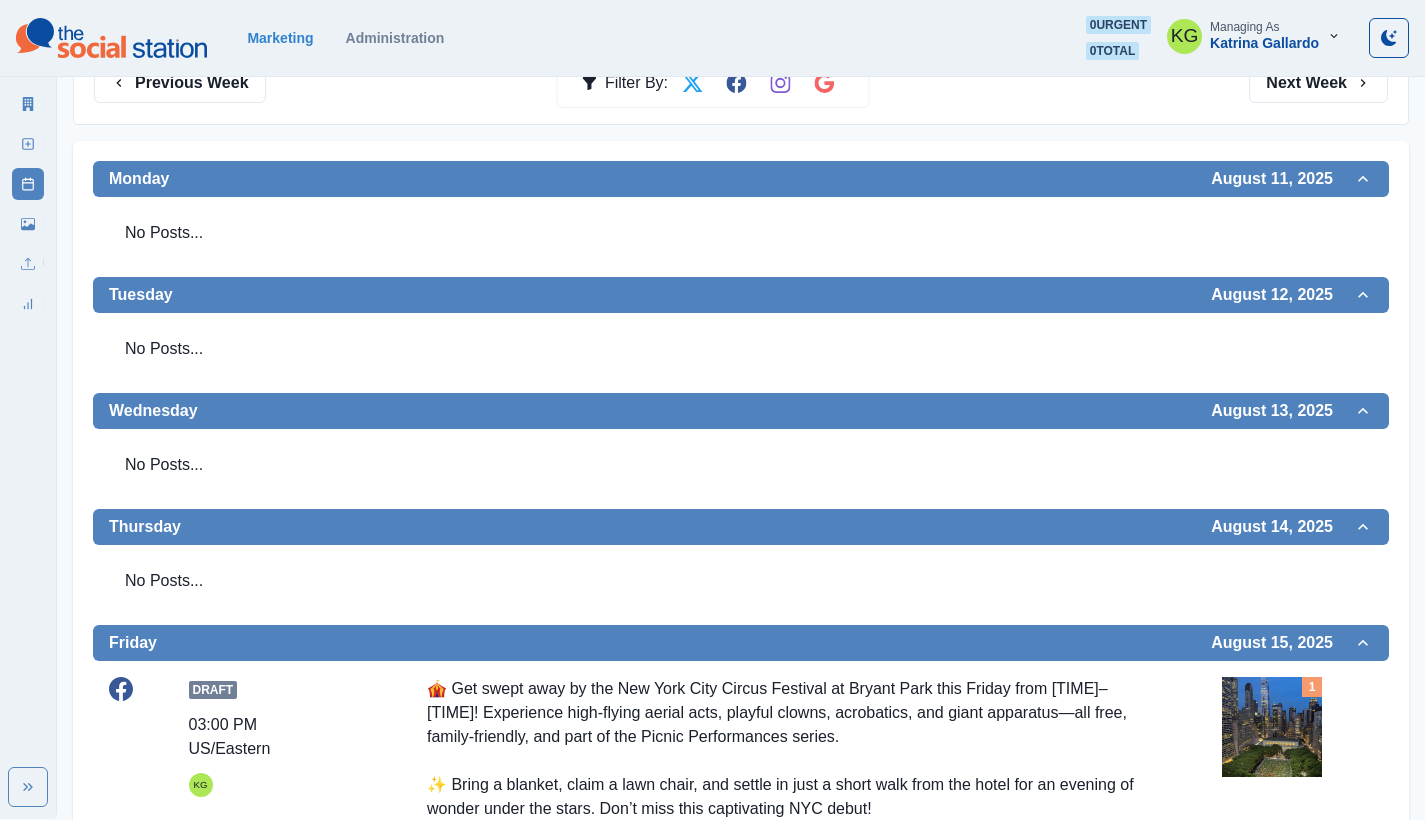 scroll, scrollTop: 150, scrollLeft: 0, axis: vertical 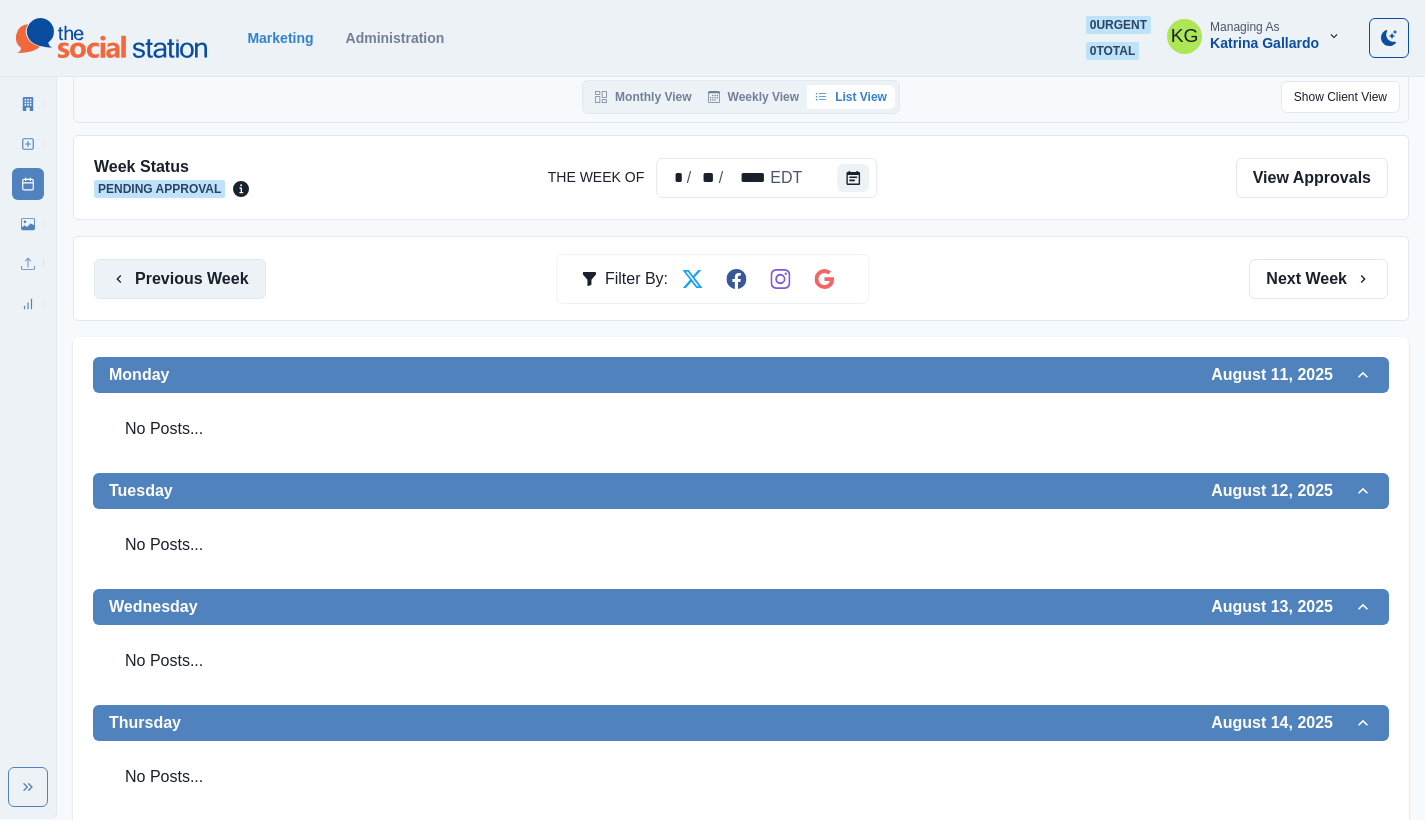 click on "Previous Week" at bounding box center [180, 279] 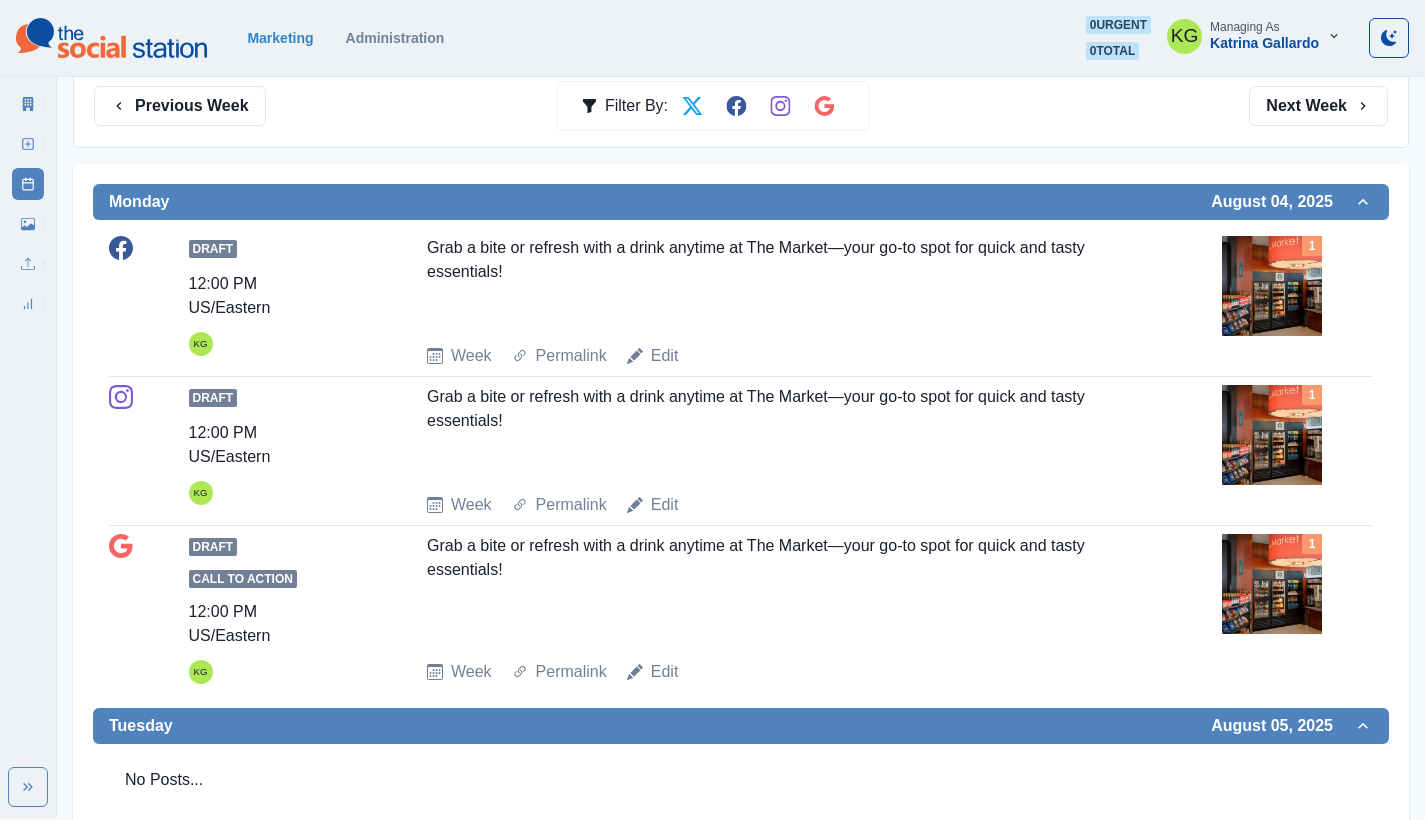 scroll, scrollTop: 0, scrollLeft: 0, axis: both 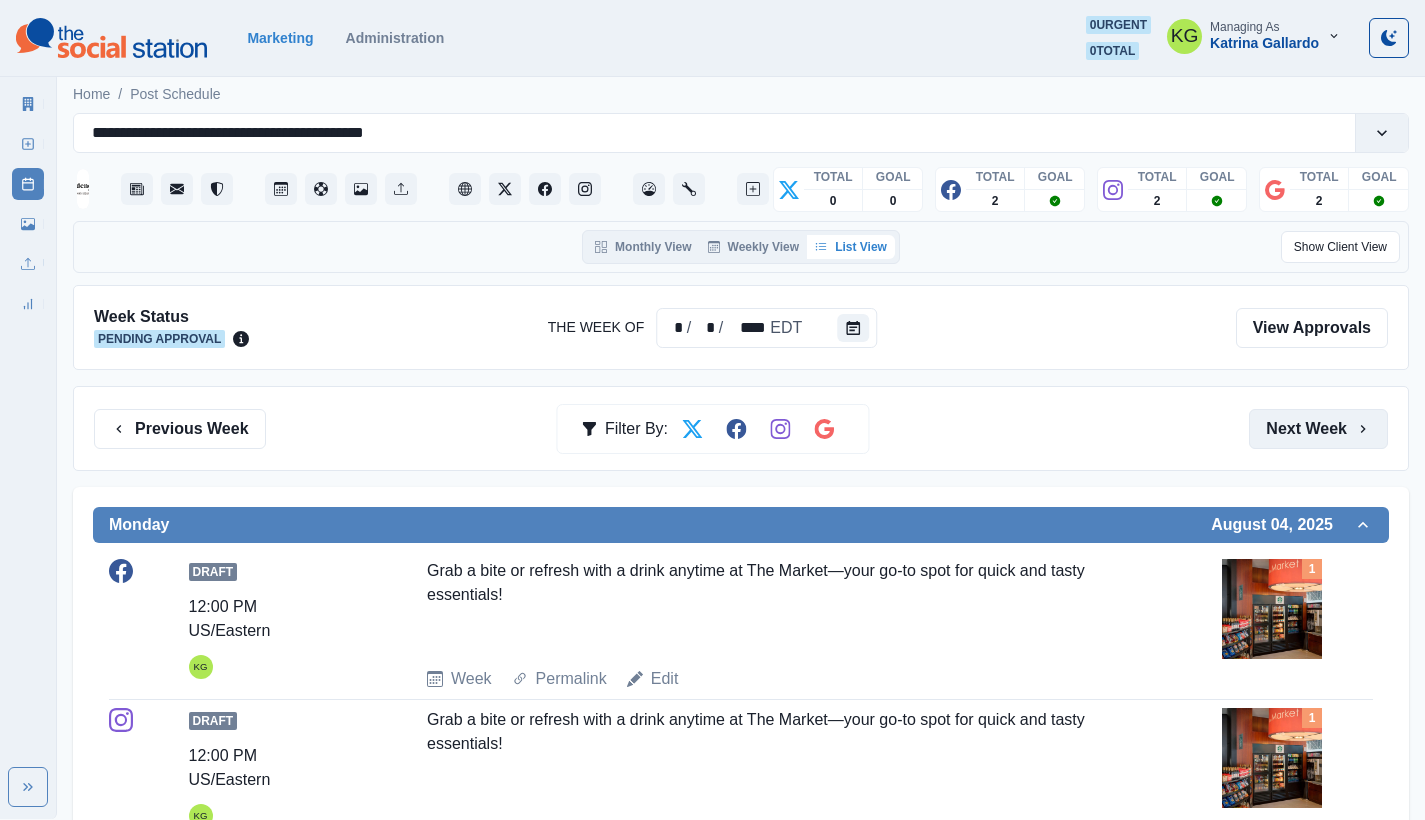 click on "Next Week" at bounding box center (1318, 429) 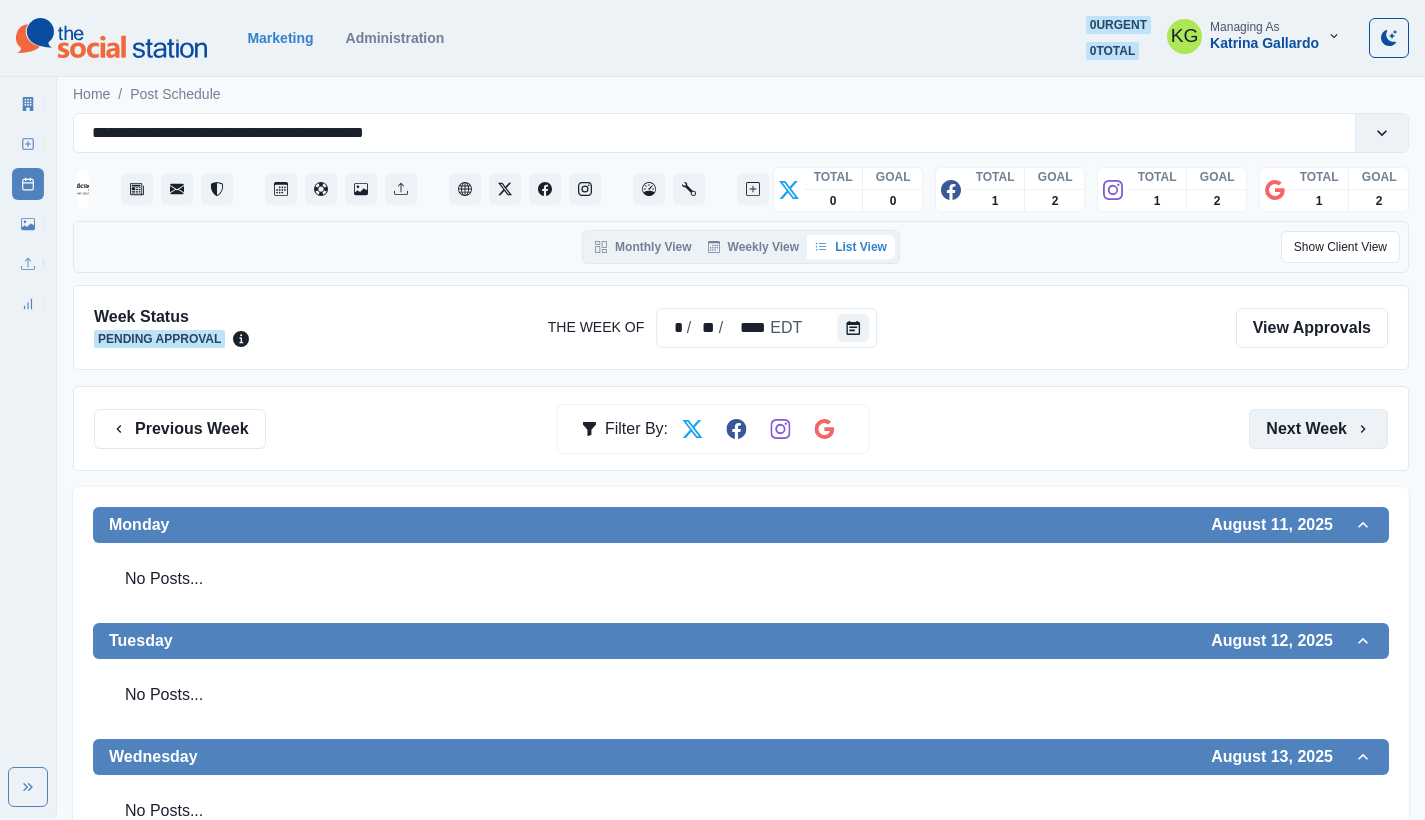 scroll, scrollTop: 153, scrollLeft: 0, axis: vertical 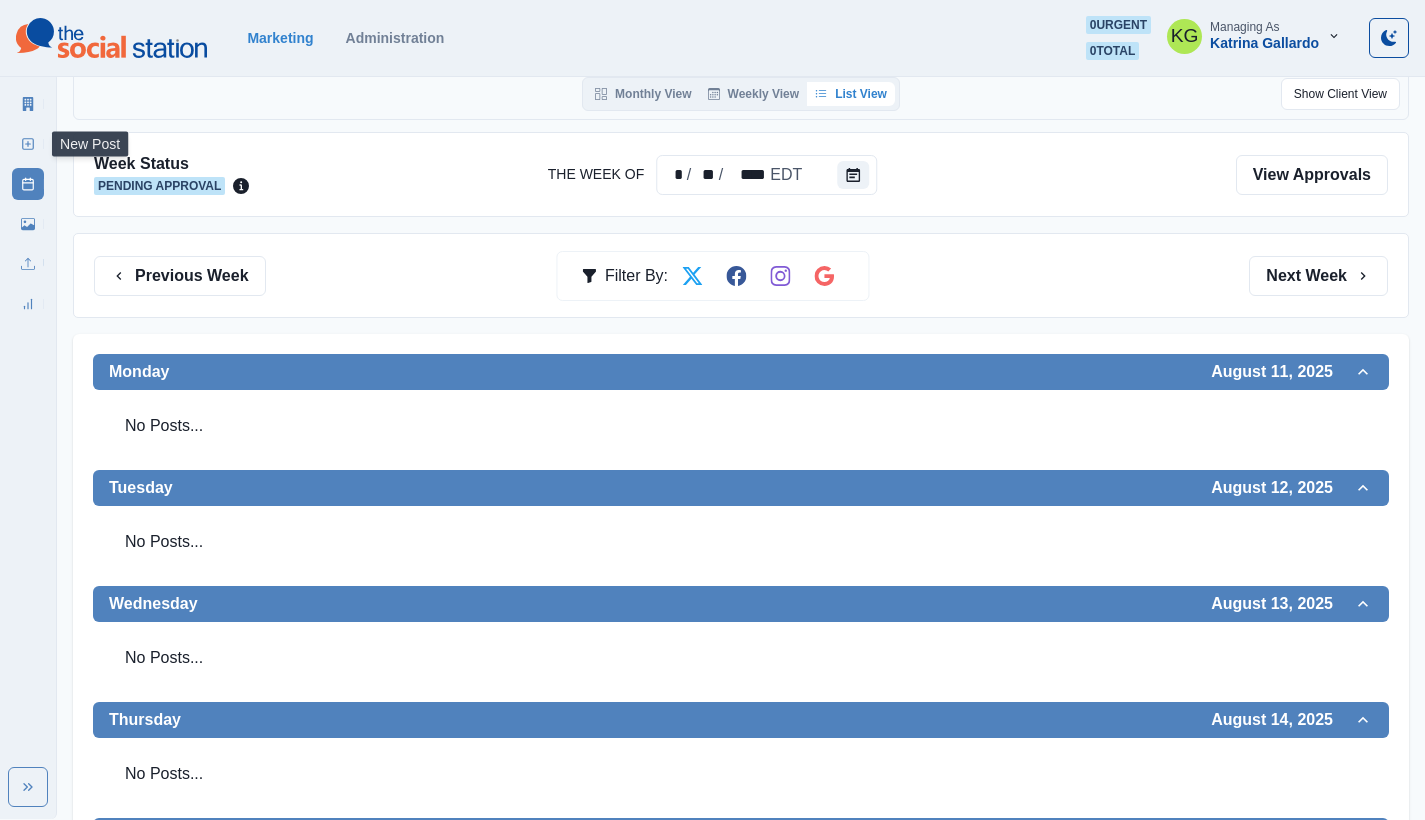 click on "New Post" at bounding box center [28, 144] 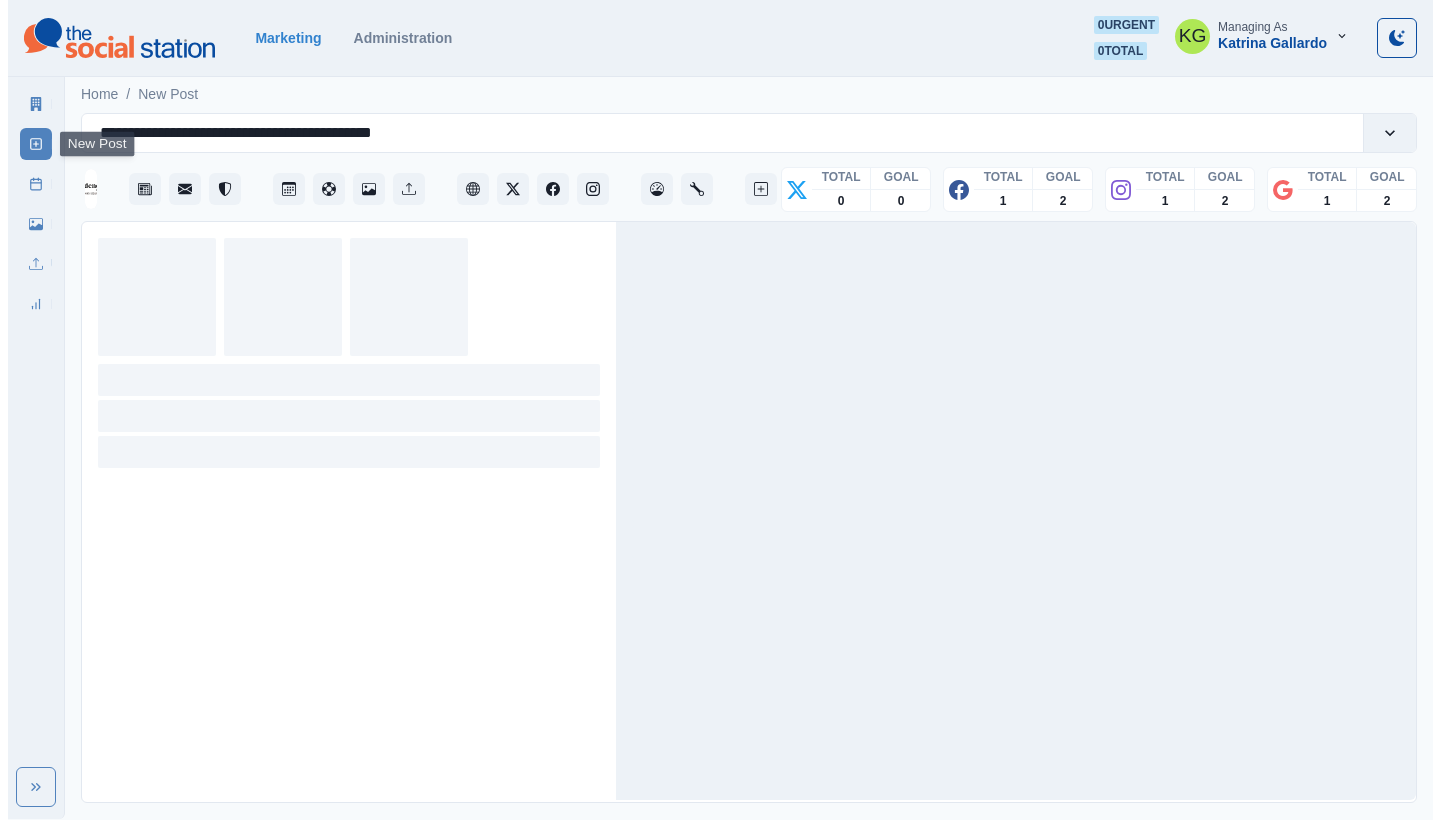 scroll, scrollTop: 0, scrollLeft: 0, axis: both 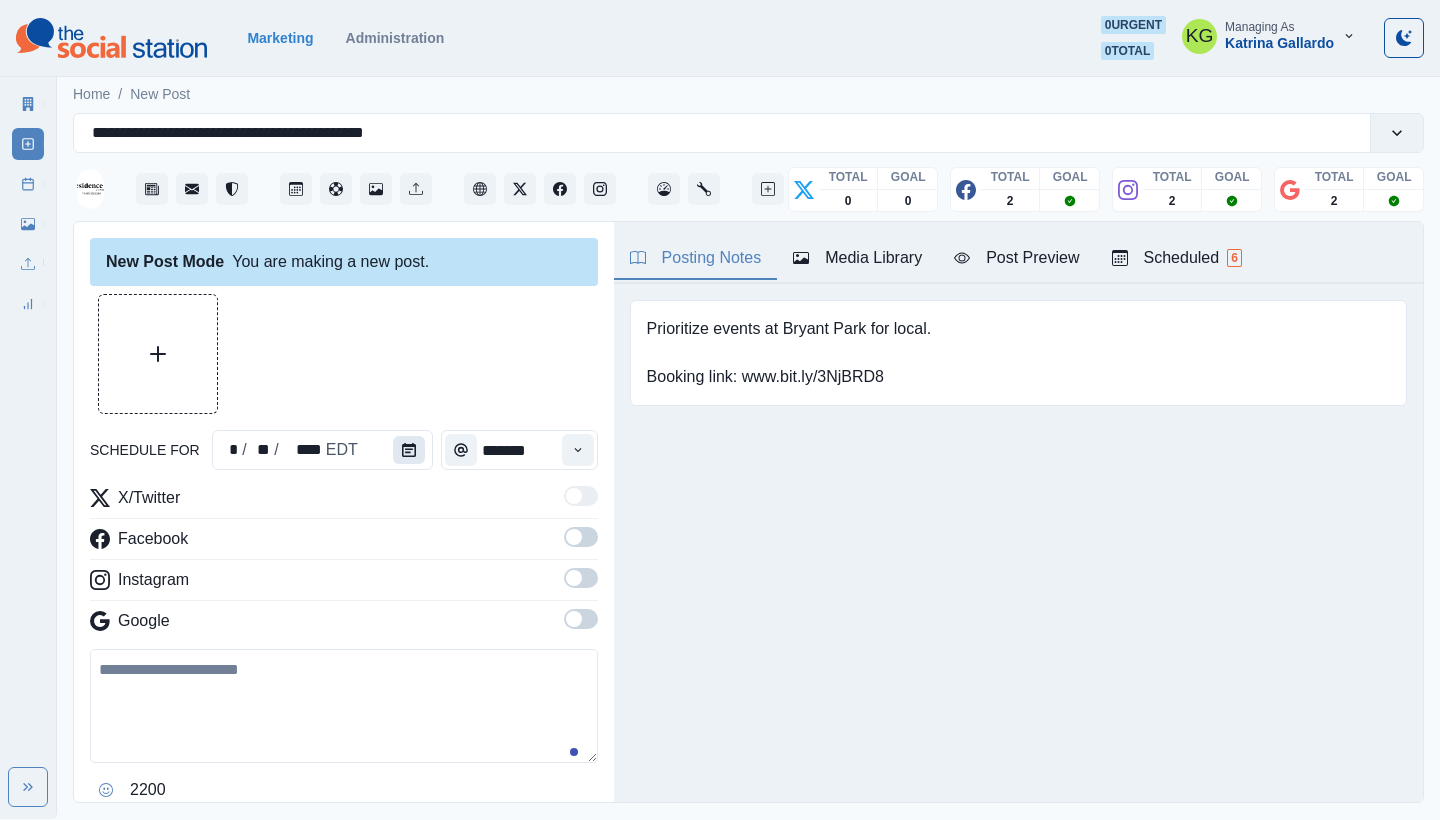click at bounding box center (409, 450) 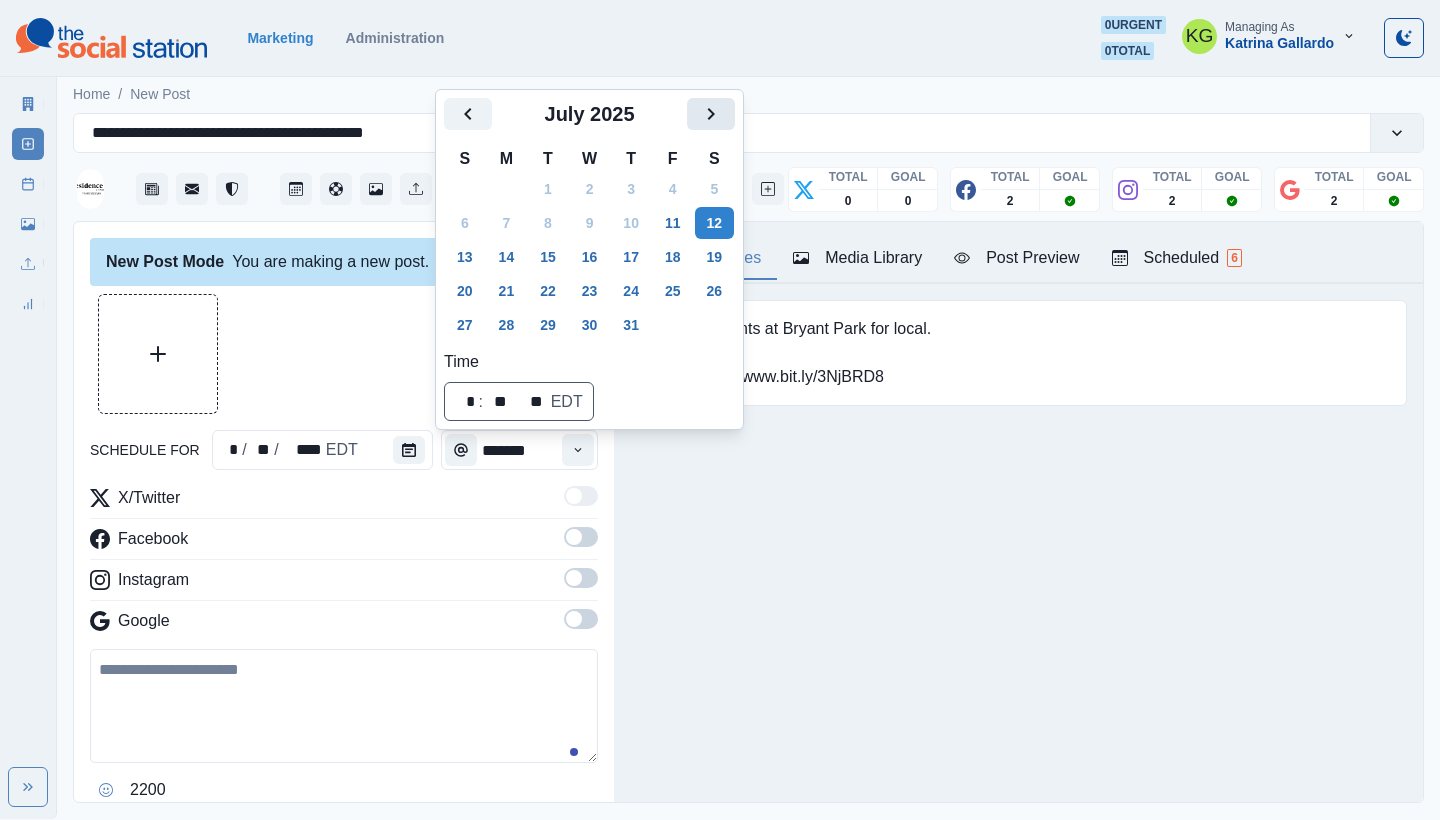 click 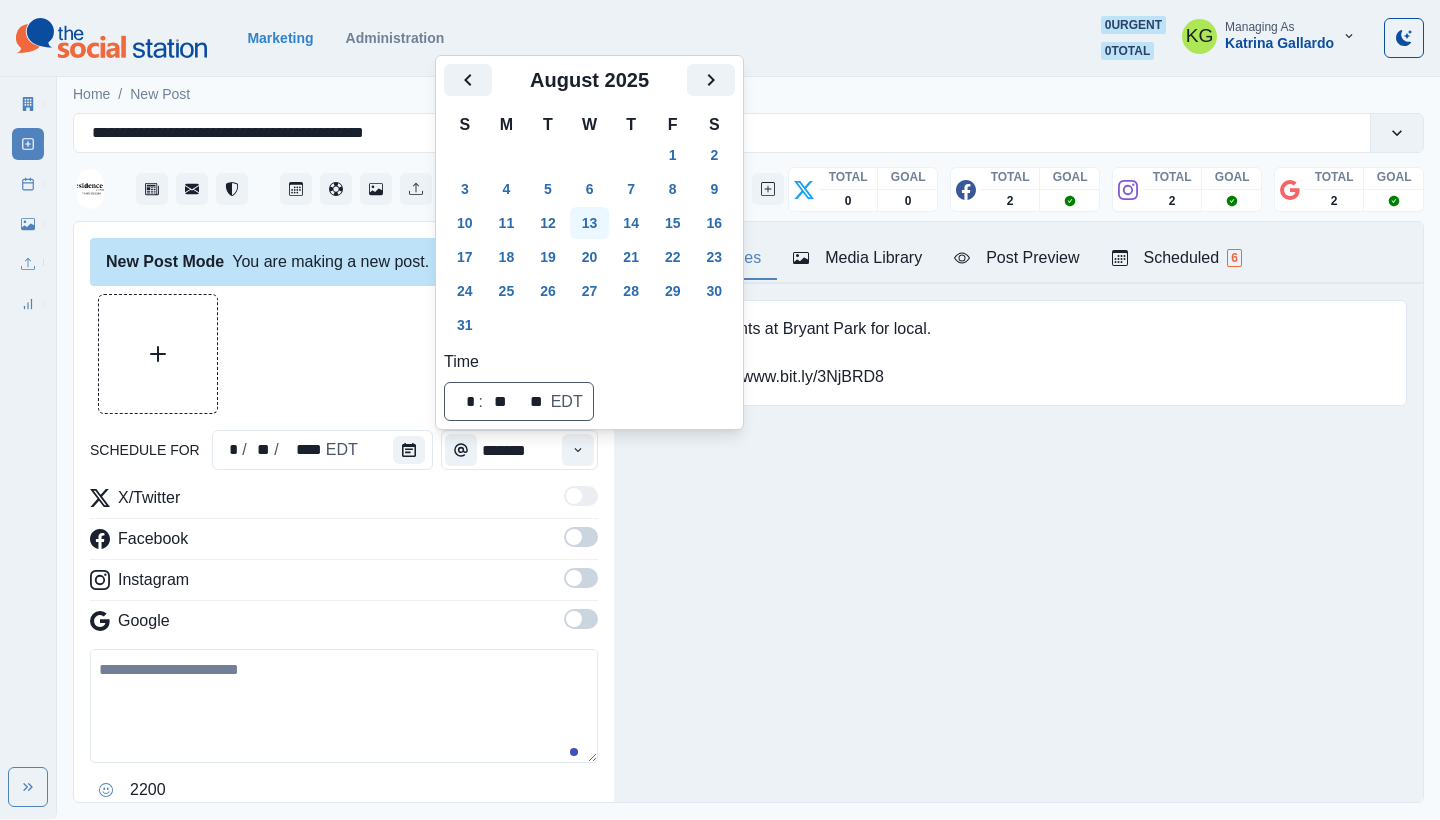 click on "13" at bounding box center (590, 223) 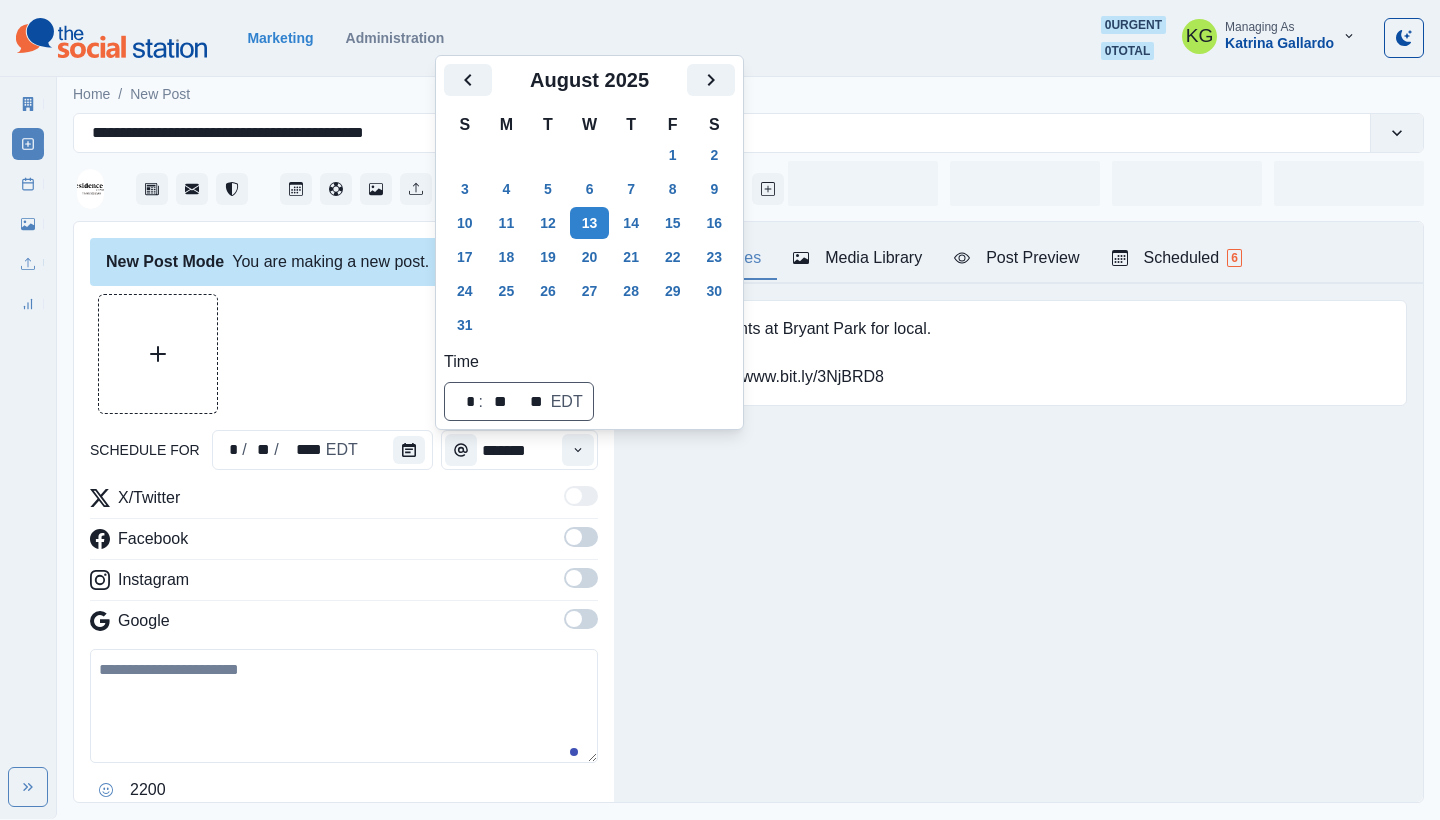 click on "Posting Notes Media Library Post Preview Scheduled 6 Prioritize events at Bryant Park for local.
Booking link: www.bit.ly/3NjBRD8 Upload Type Any Image Video Source Any Upload Social Manager Found: Instagram Found: Google Customer Photo Found: TripAdvisor Review Found: Yelp Review Reusable Any Yes No Description Any Missing Description Duplicates Any Show Duplicated Media Last Scheduled Any Over A Month Ago Over 3 Months Ago Over 6 Months Ago Never Scheduled Sort Newest Media Oldest Media Most Recently Scheduled Least Recently Scheduled Loading... Loading... Loading... Loading... Loading... Loading... Loading... Loading... Loading... Loading... Loading... Loading... Loading... Loading... Loading... 1 2 3 4 5 15 Please select a service provider to see a post preview. Week Of * / ** / **** GMT+8 Monday July 07, 2025 Post Success 11:00 AM US/Eastern KG Planning something special? From meetings to milestones, we’ve got six versatile spaces ready to bring your vision to life.
Contact us today at  Week Delete" at bounding box center (1018, 512) 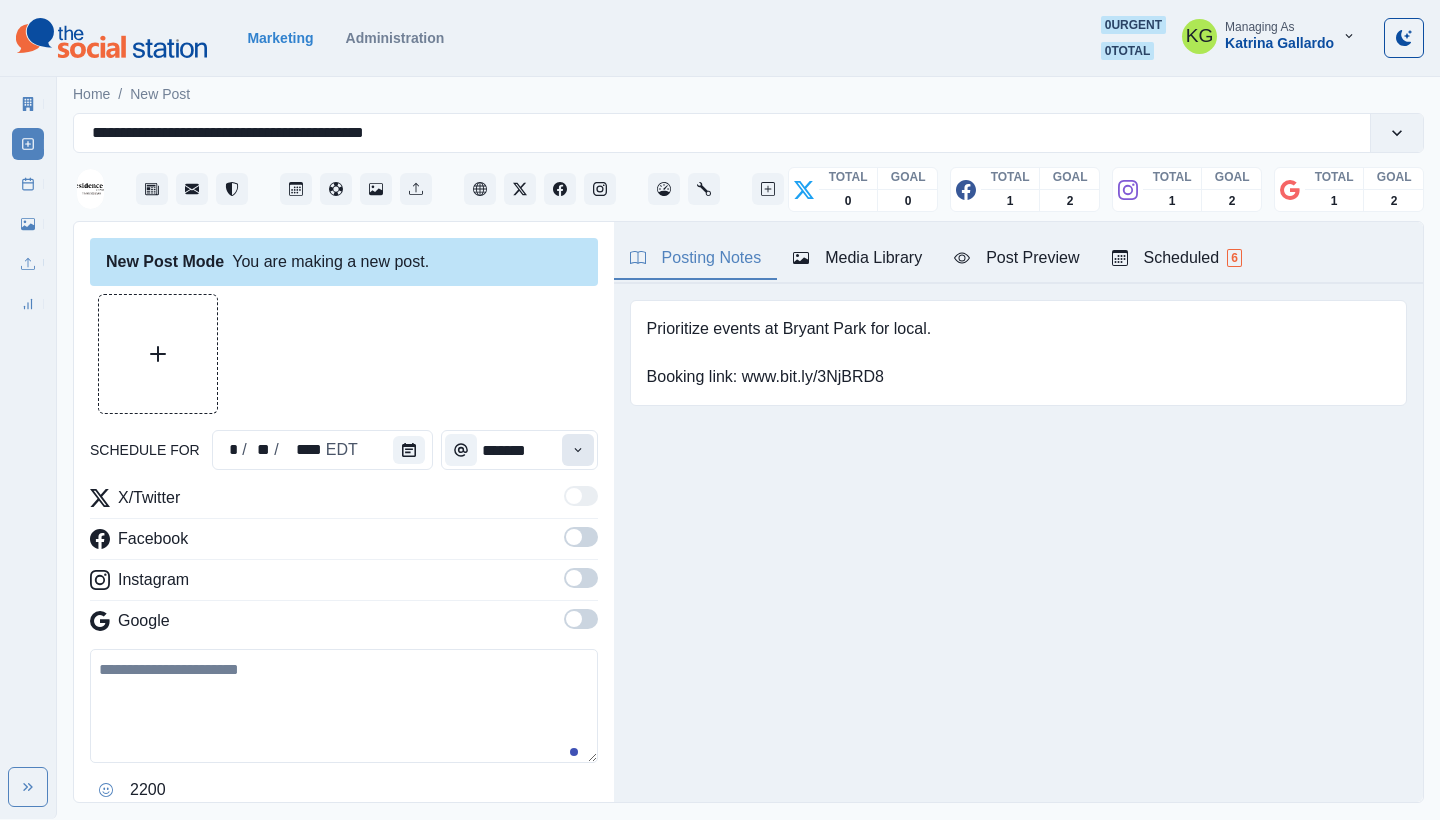 click 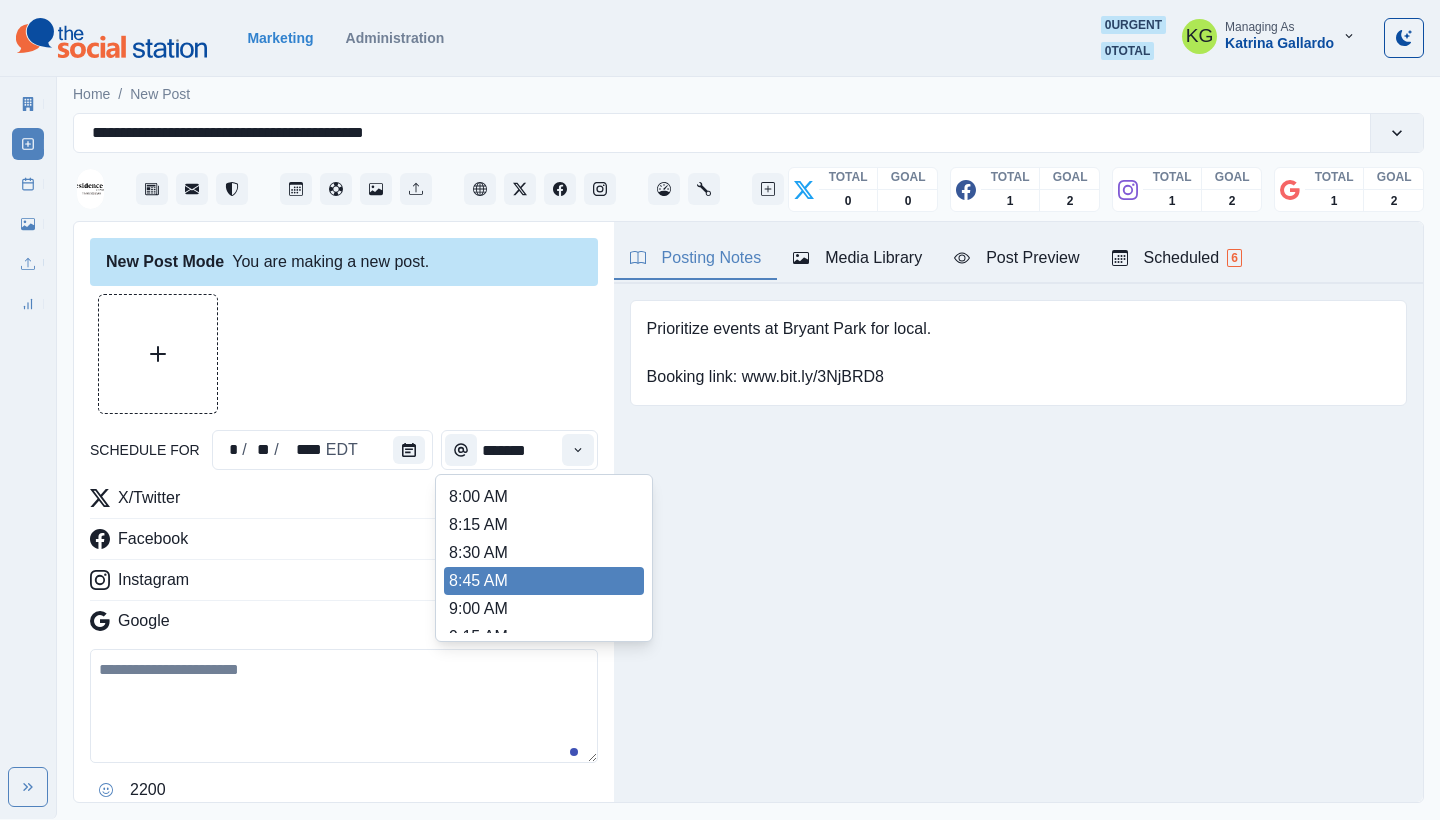 scroll, scrollTop: 436, scrollLeft: 0, axis: vertical 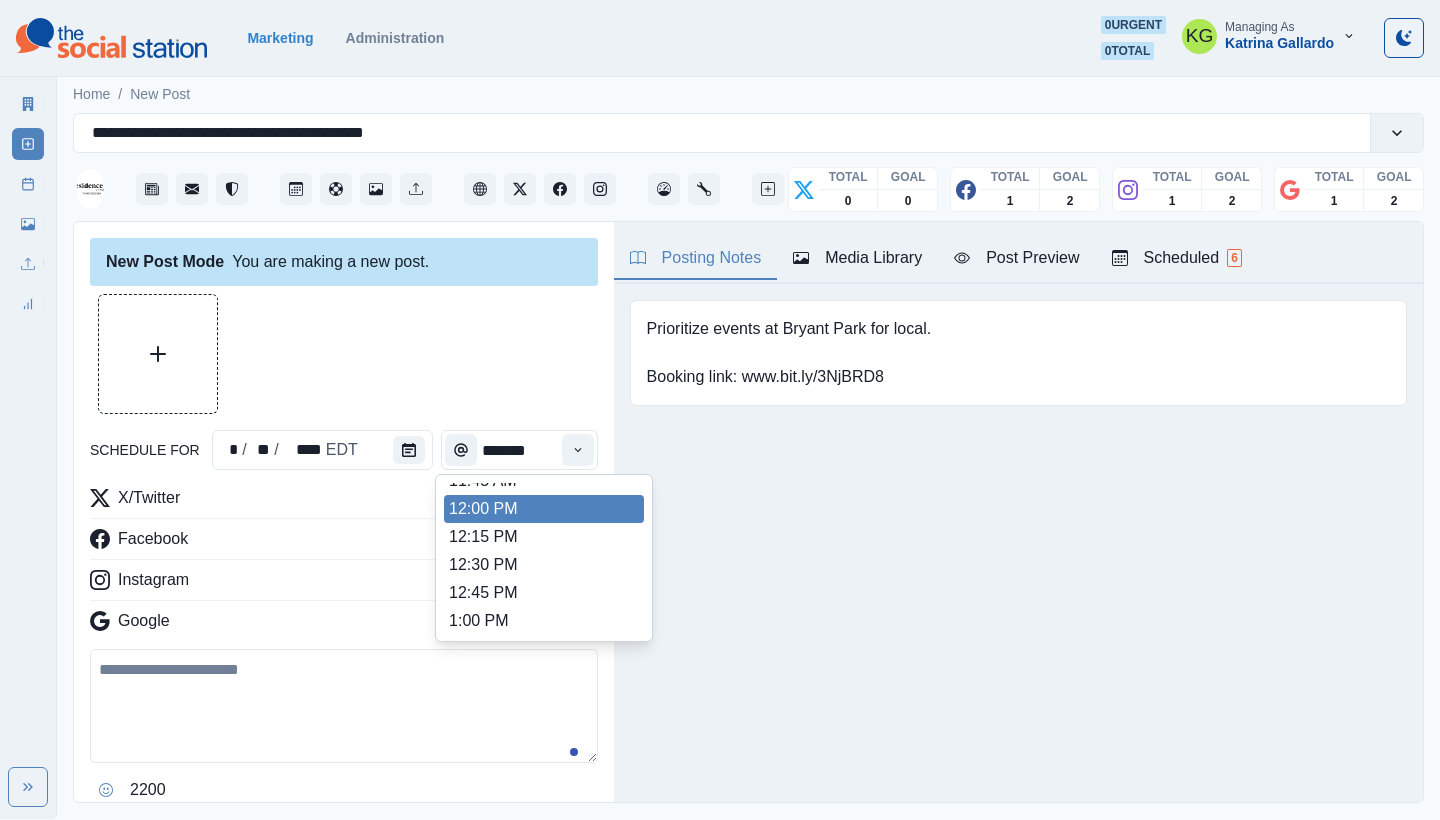 click on "12:00 PM" at bounding box center [544, 509] 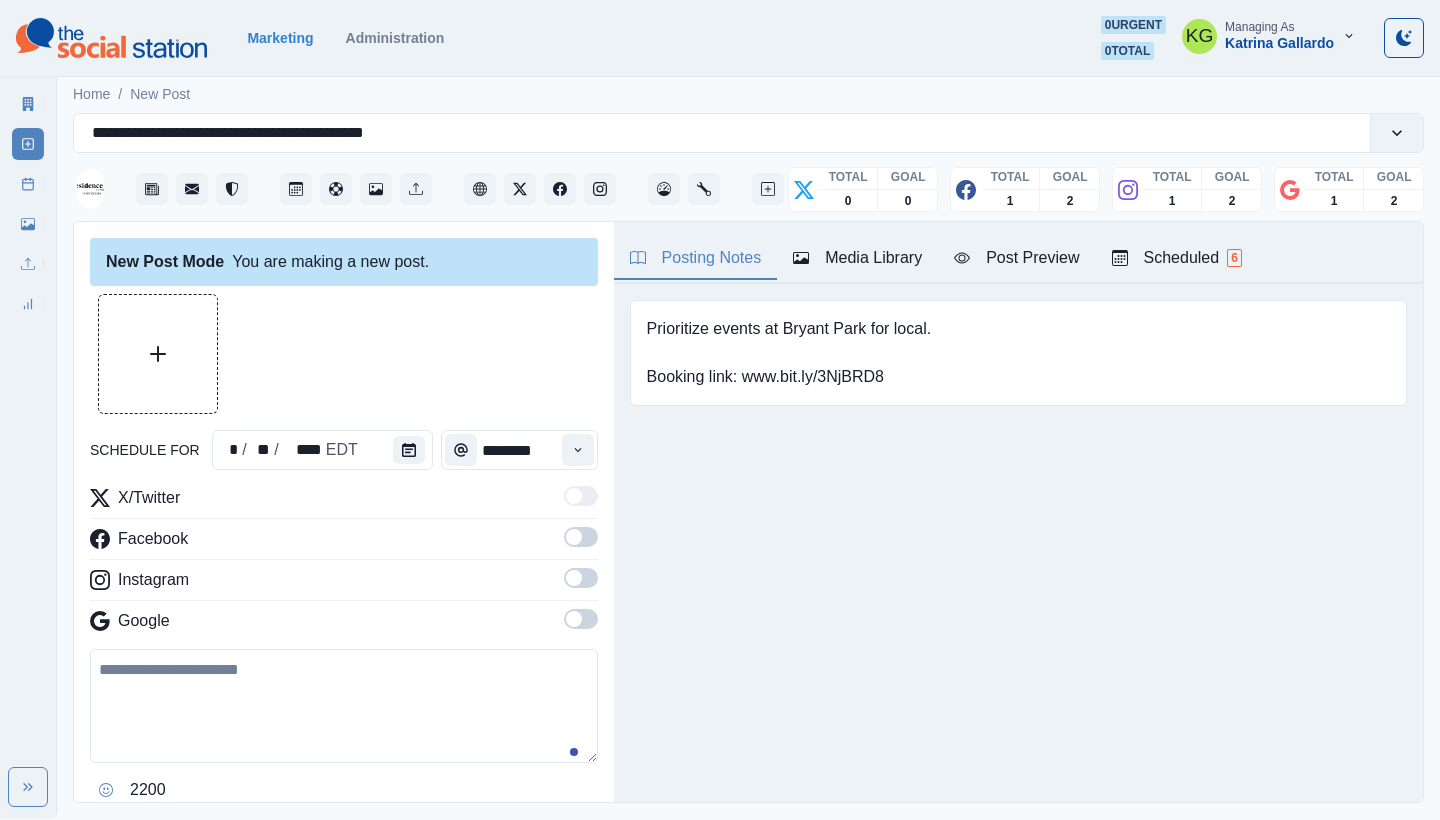 click at bounding box center [581, 619] 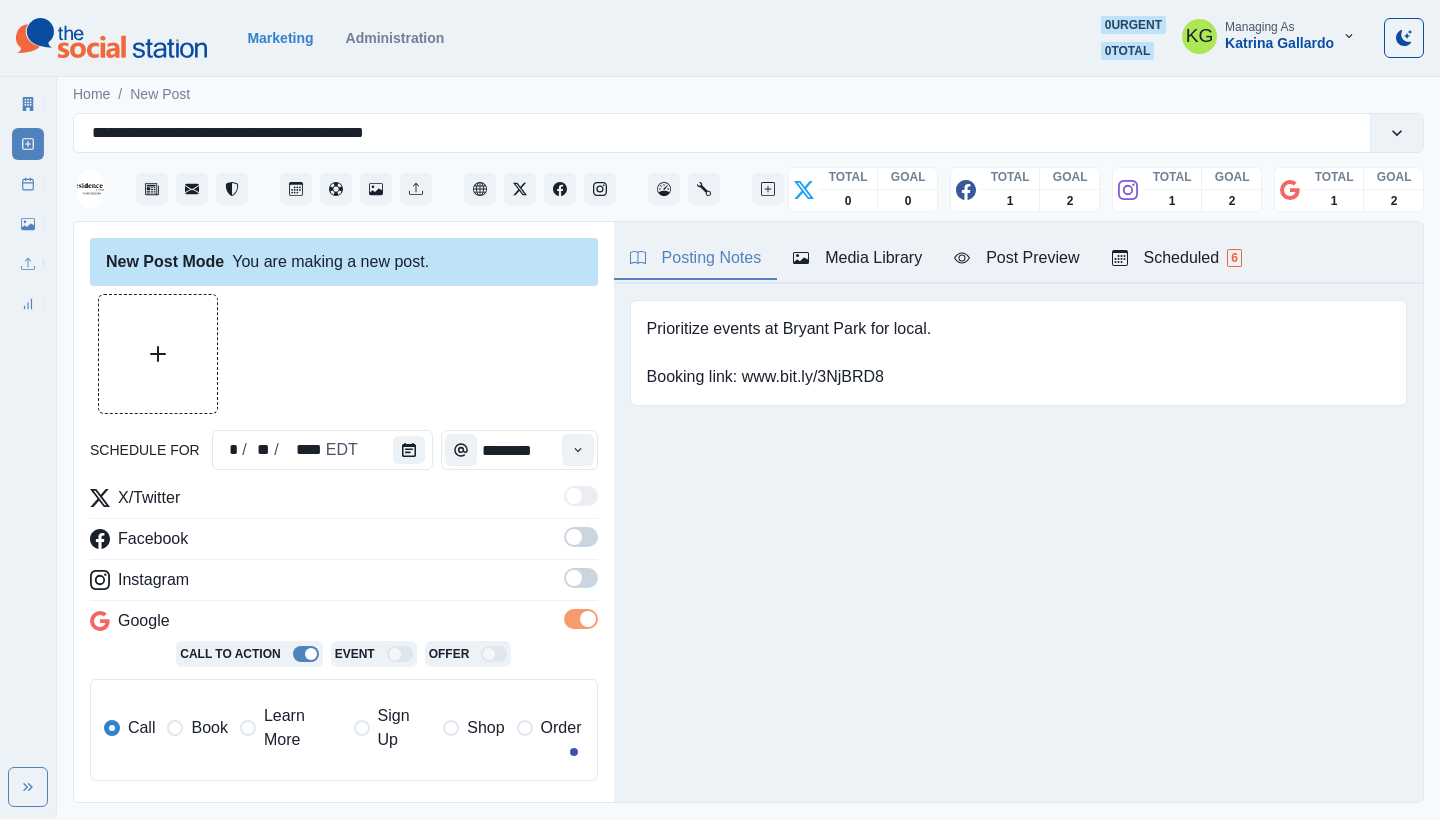 click on "X/Twitter Facebook Instagram Google Call To Action Event Offer Call Book Learn More Sign Up Shop Order" at bounding box center (344, 641) 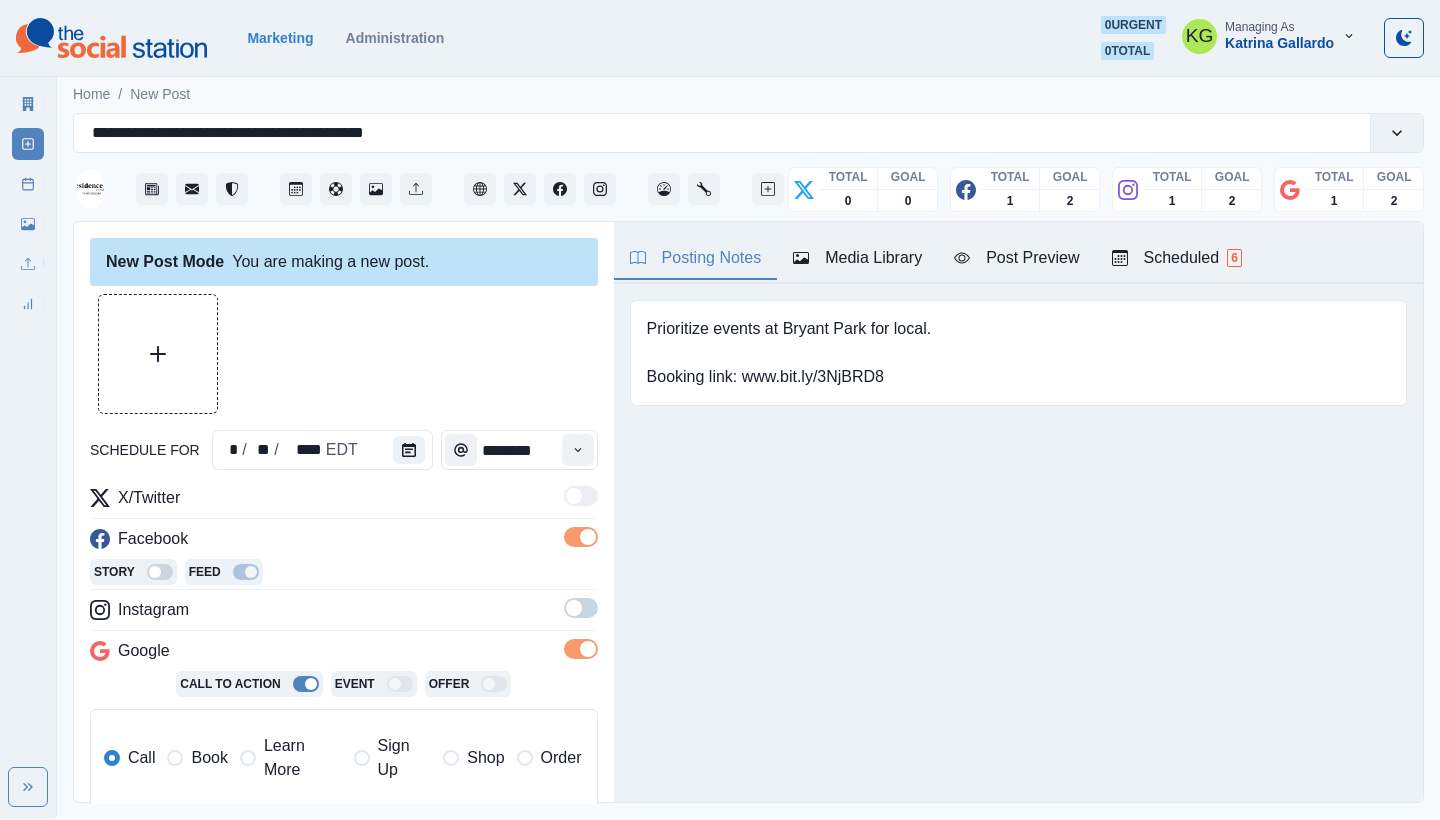drag, startPoint x: 573, startPoint y: 616, endPoint x: 616, endPoint y: 581, distance: 55.443665 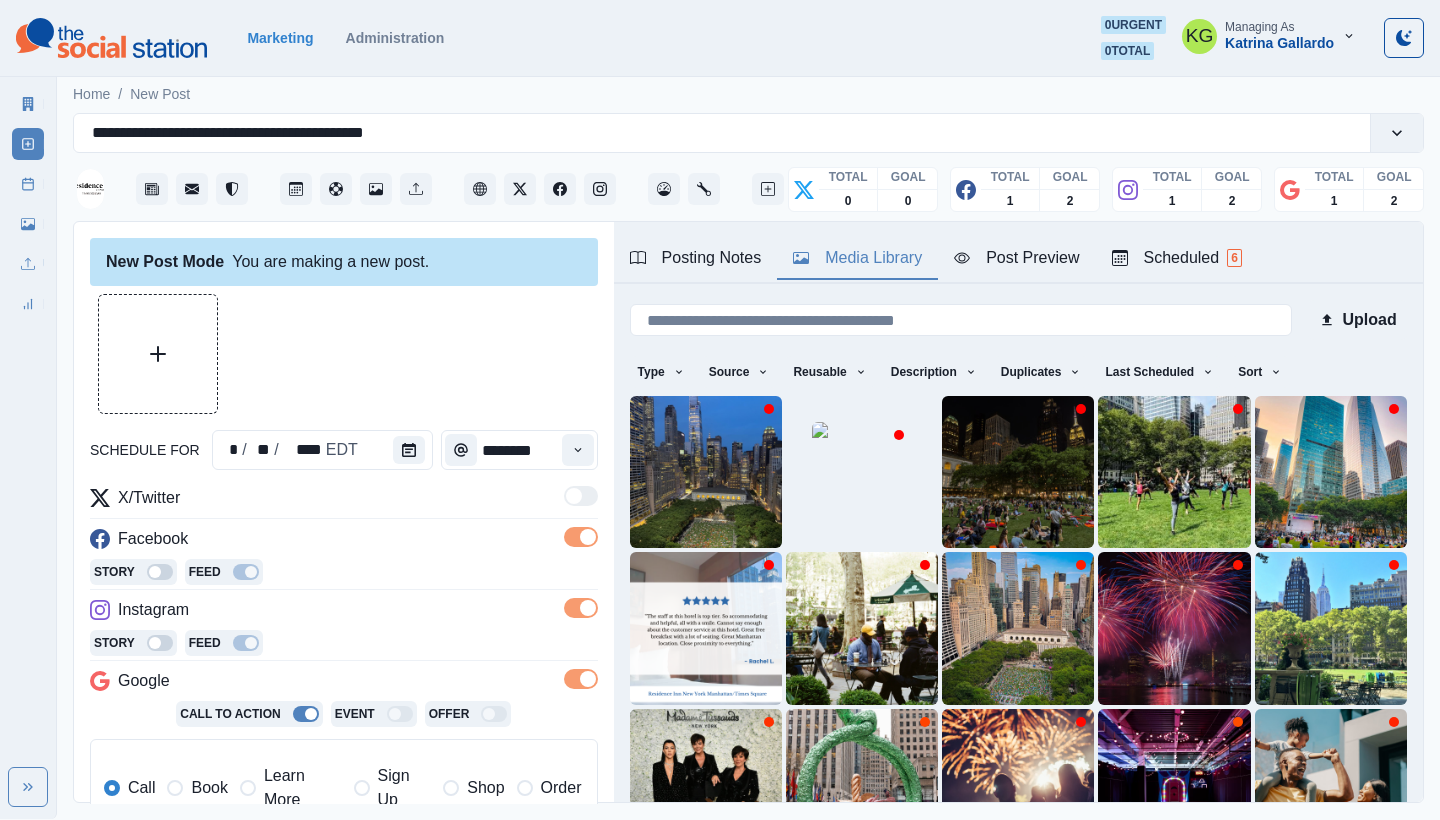 click on "Media Library" at bounding box center [857, 258] 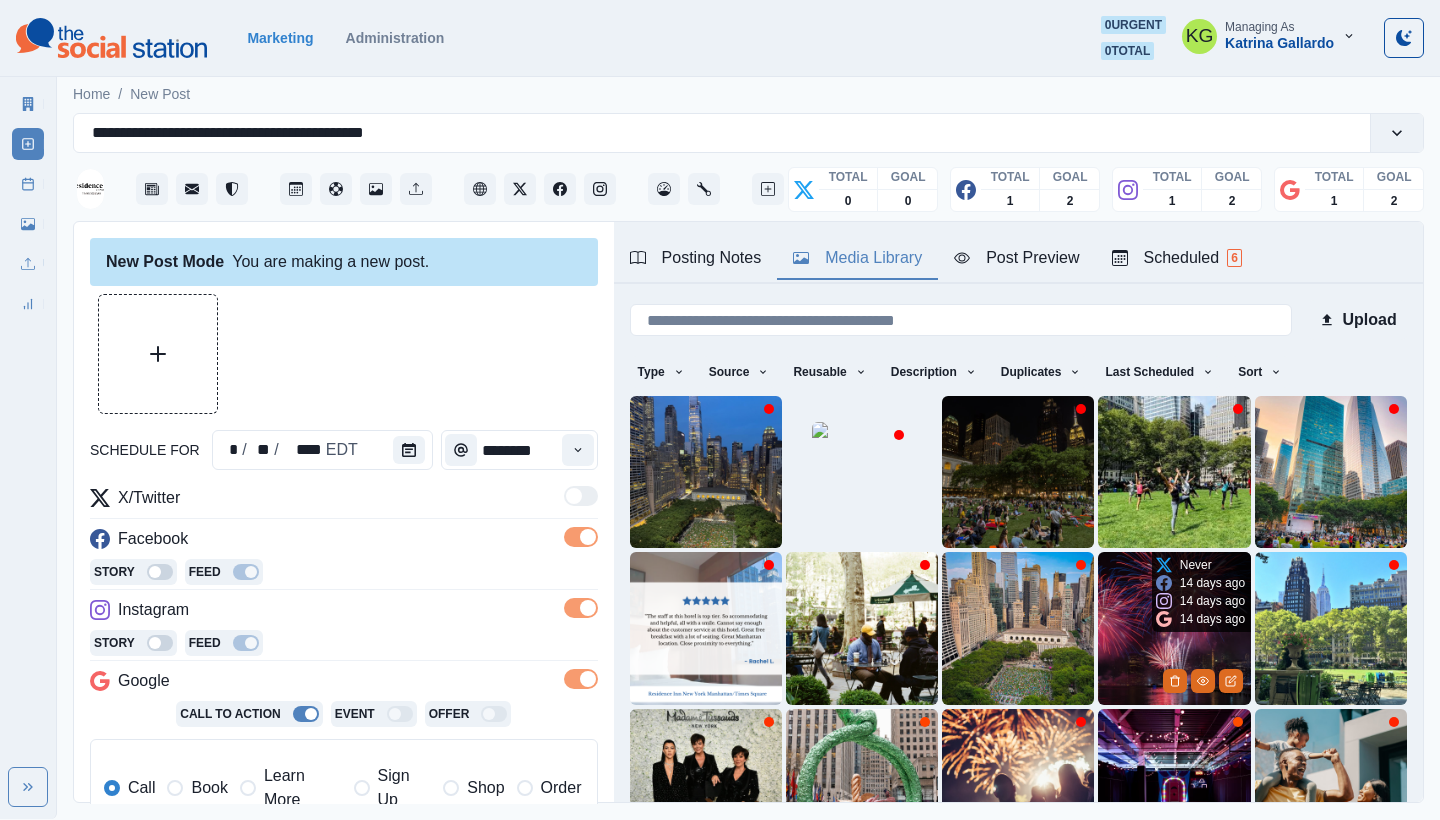 scroll, scrollTop: 171, scrollLeft: 0, axis: vertical 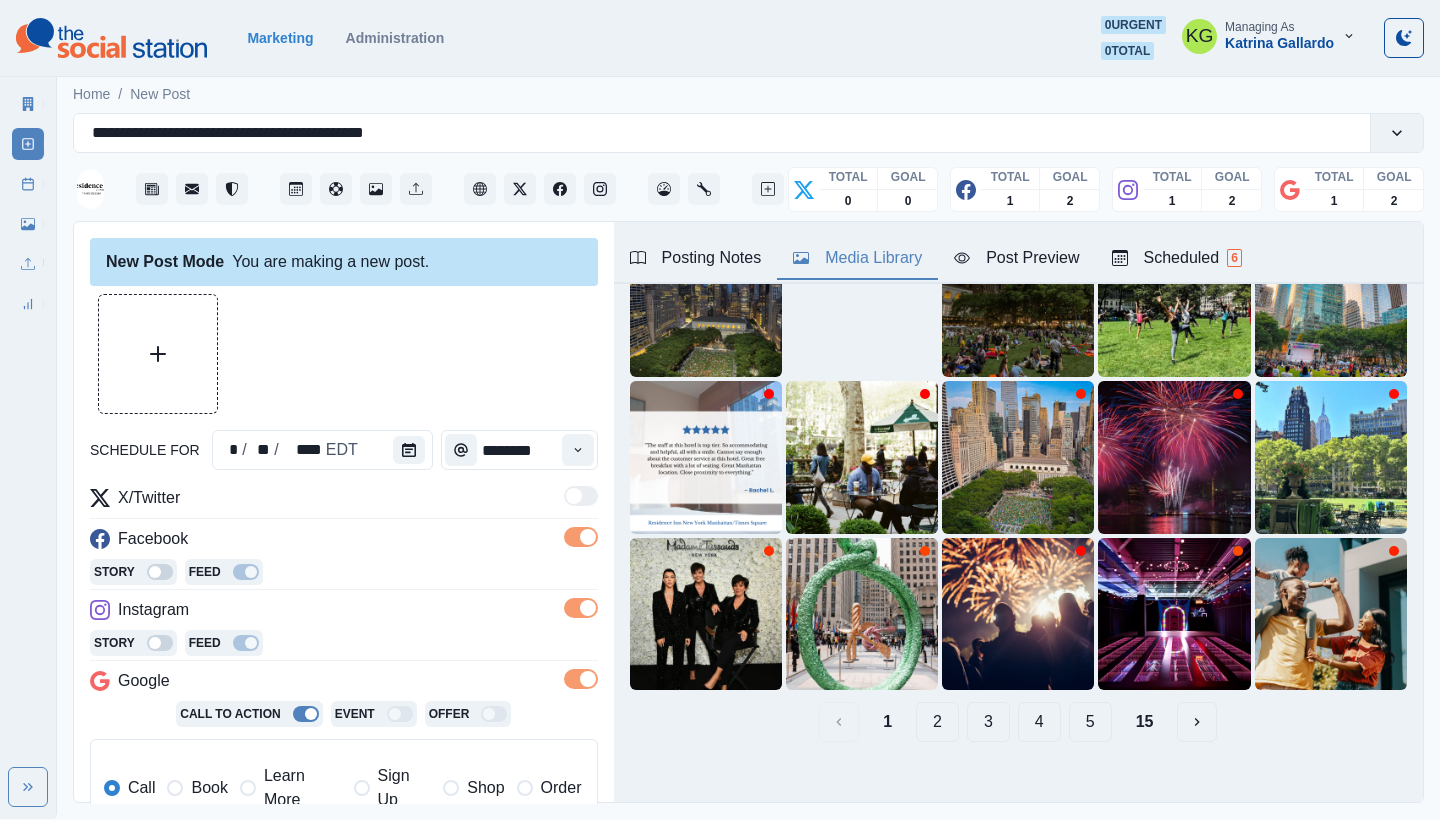 click on "15" at bounding box center [1145, 722] 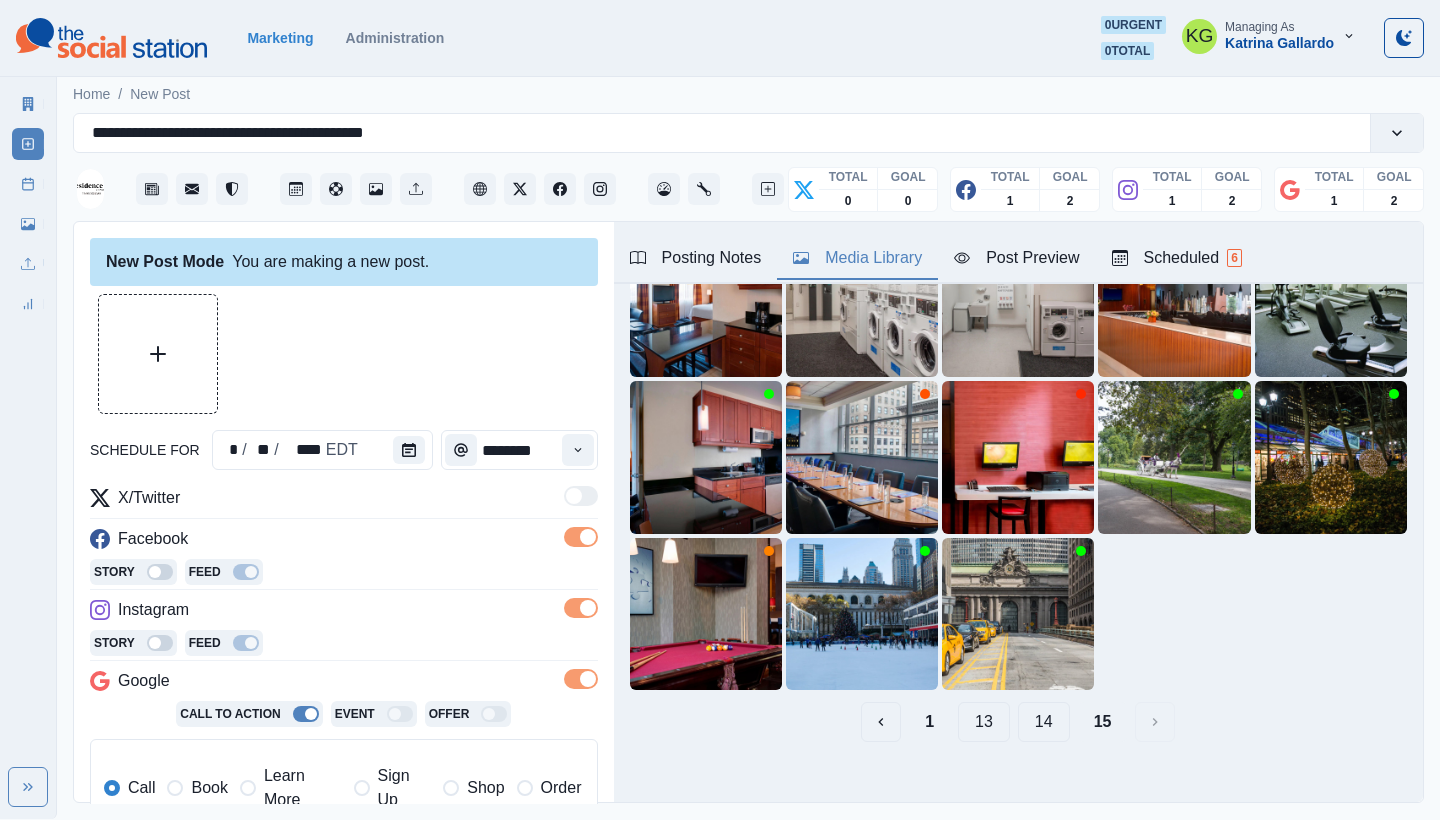 scroll, scrollTop: 0, scrollLeft: 0, axis: both 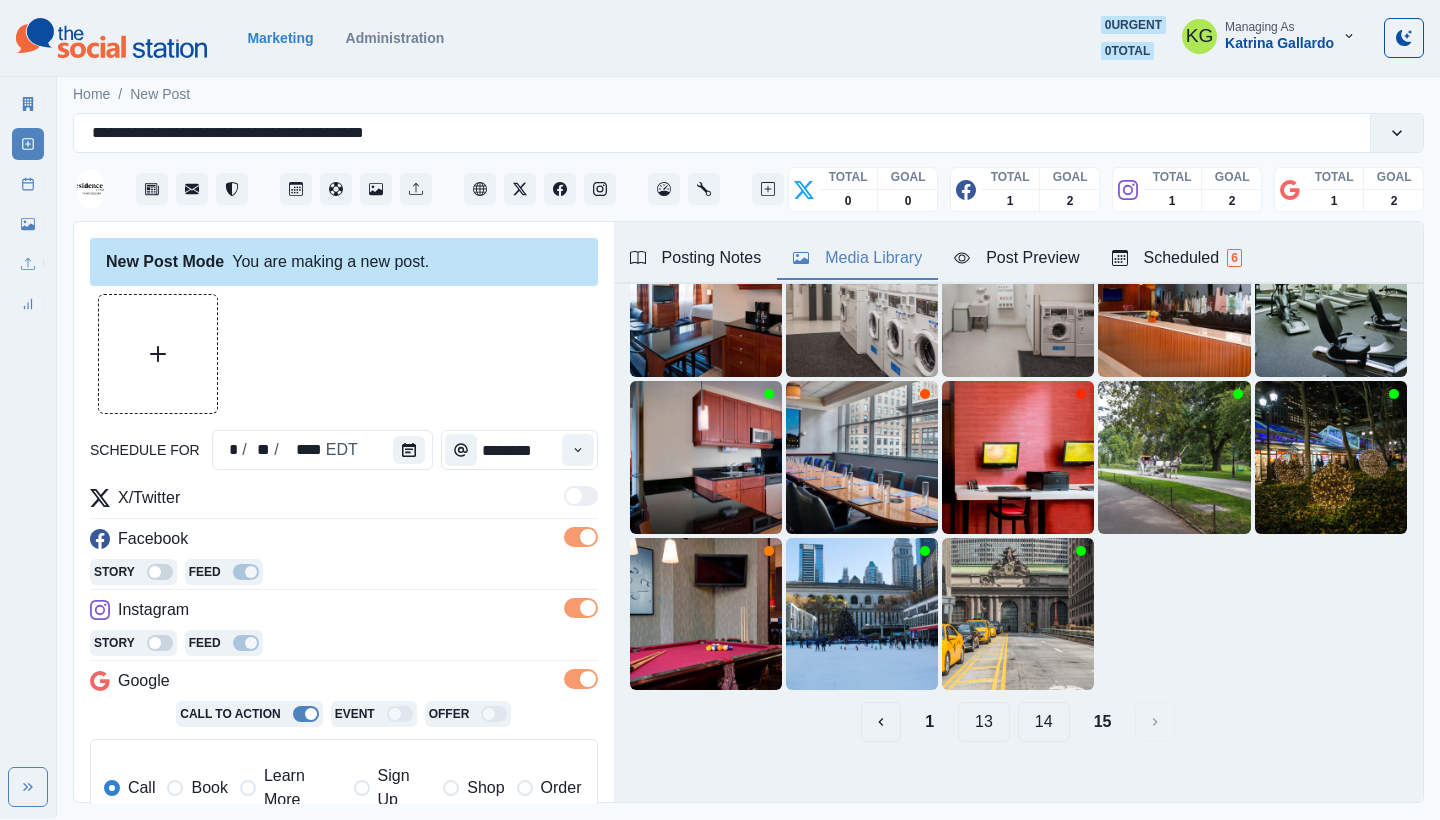 click on "14" at bounding box center [1044, 722] 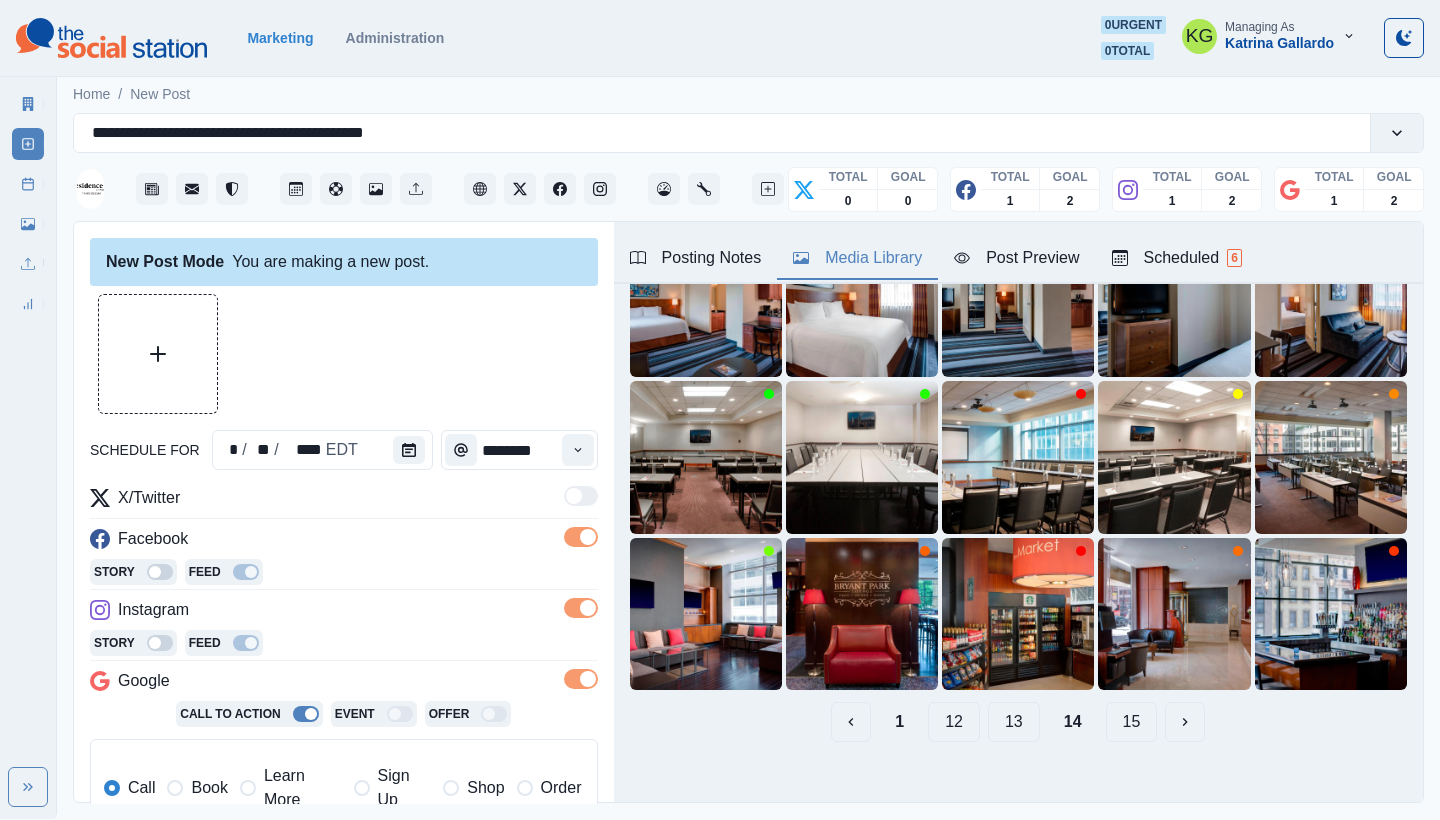 scroll, scrollTop: 0, scrollLeft: 0, axis: both 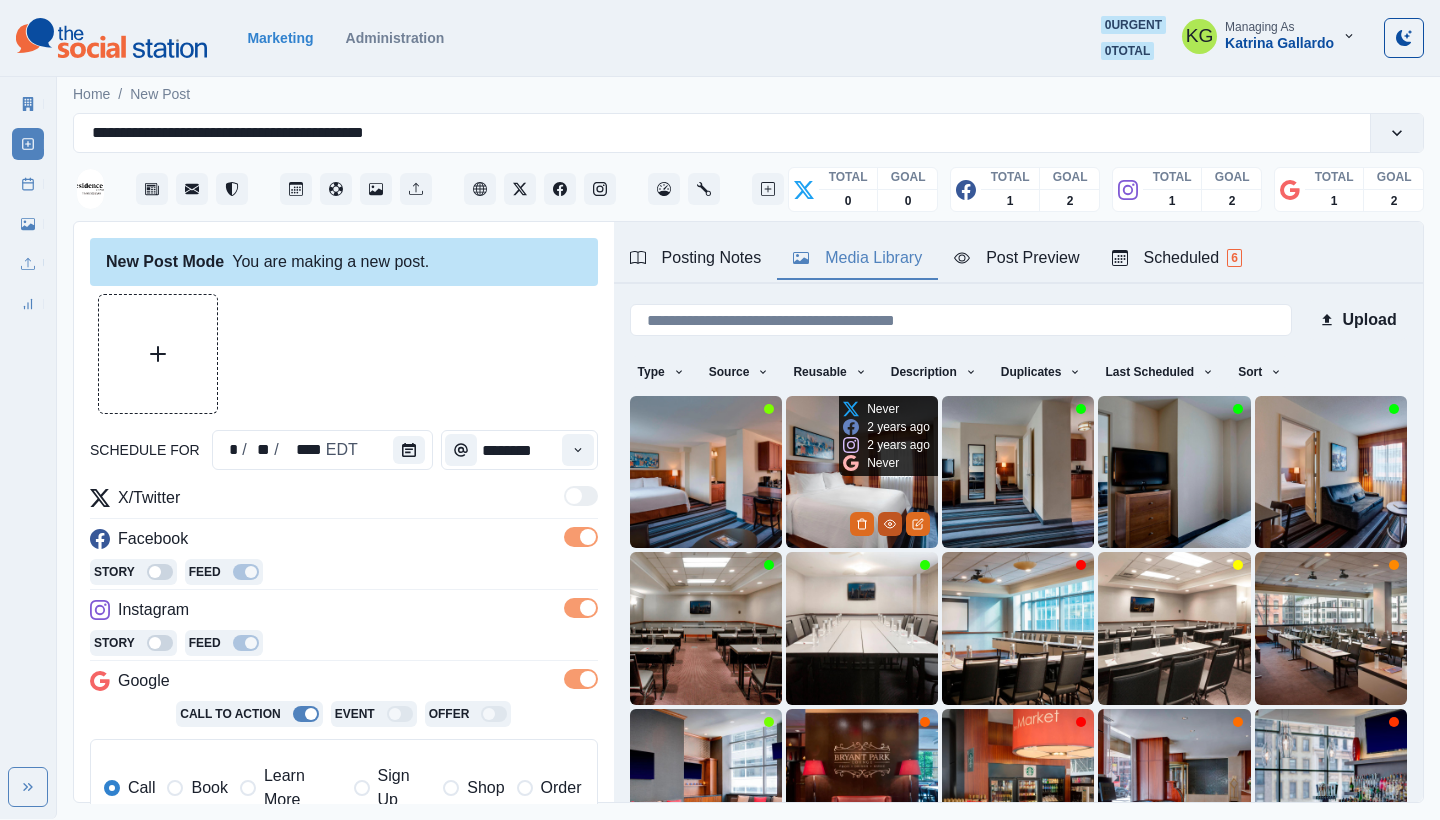 click 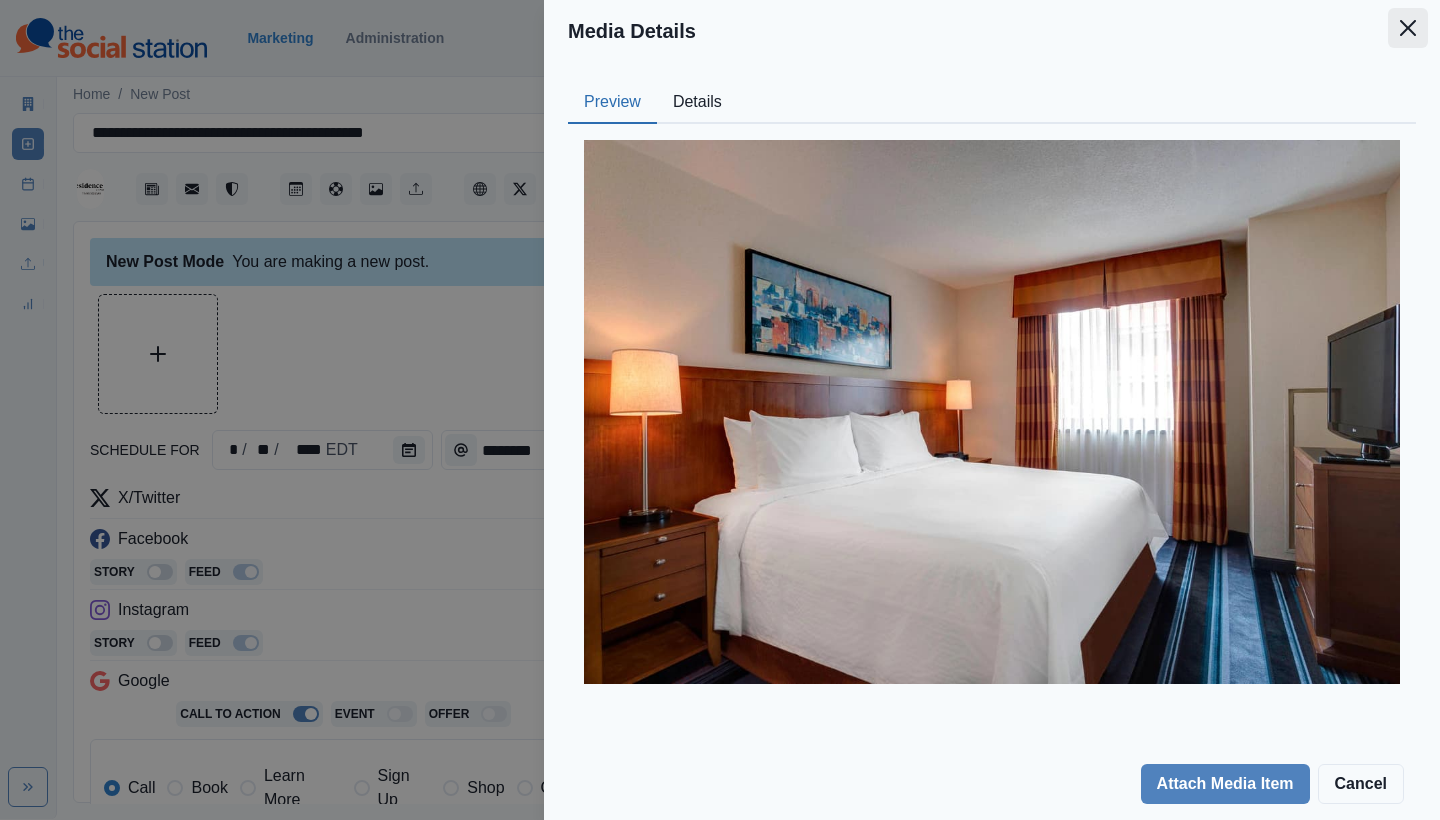 click 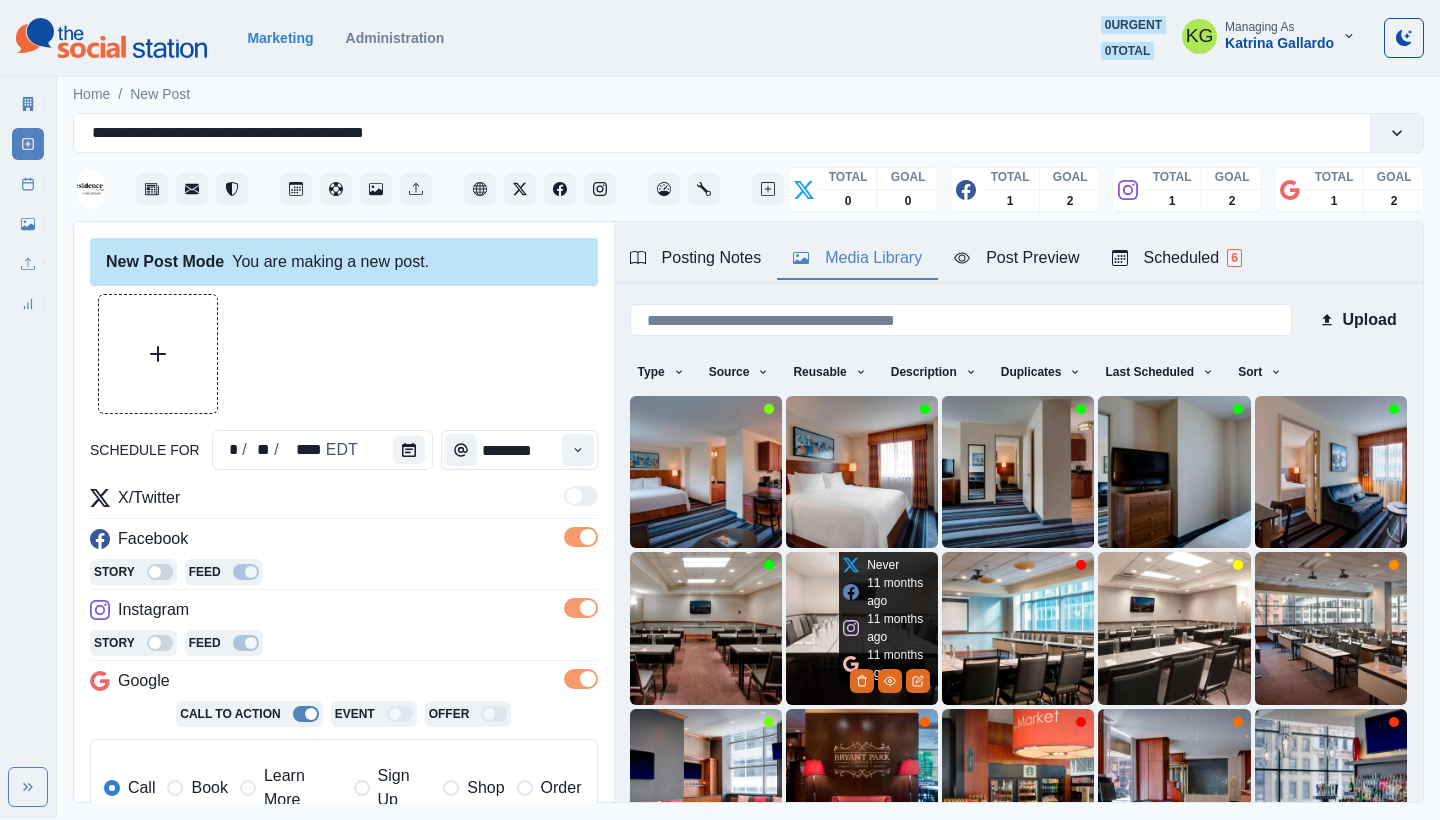 scroll, scrollTop: 62, scrollLeft: 0, axis: vertical 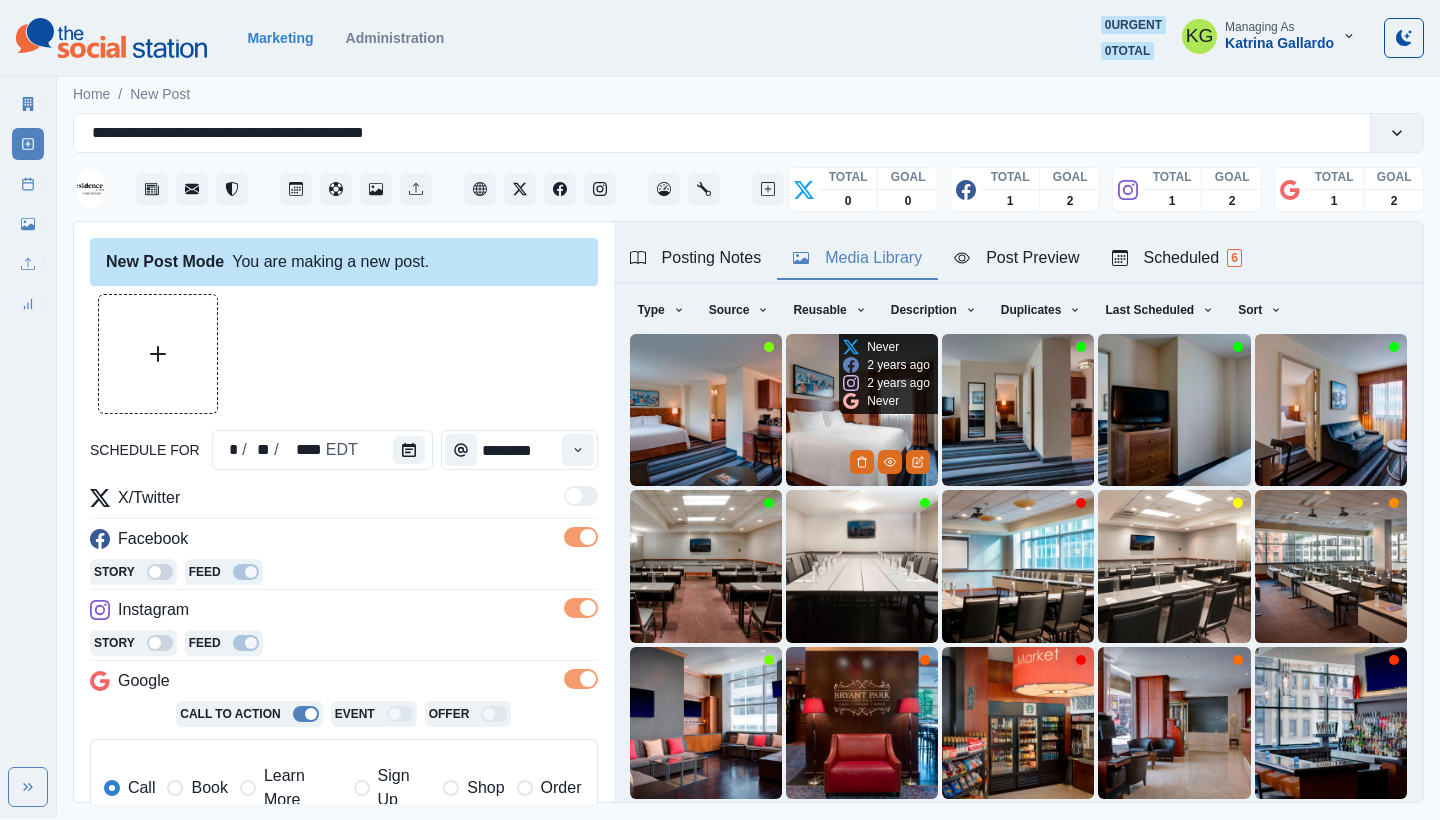 click at bounding box center [862, 410] 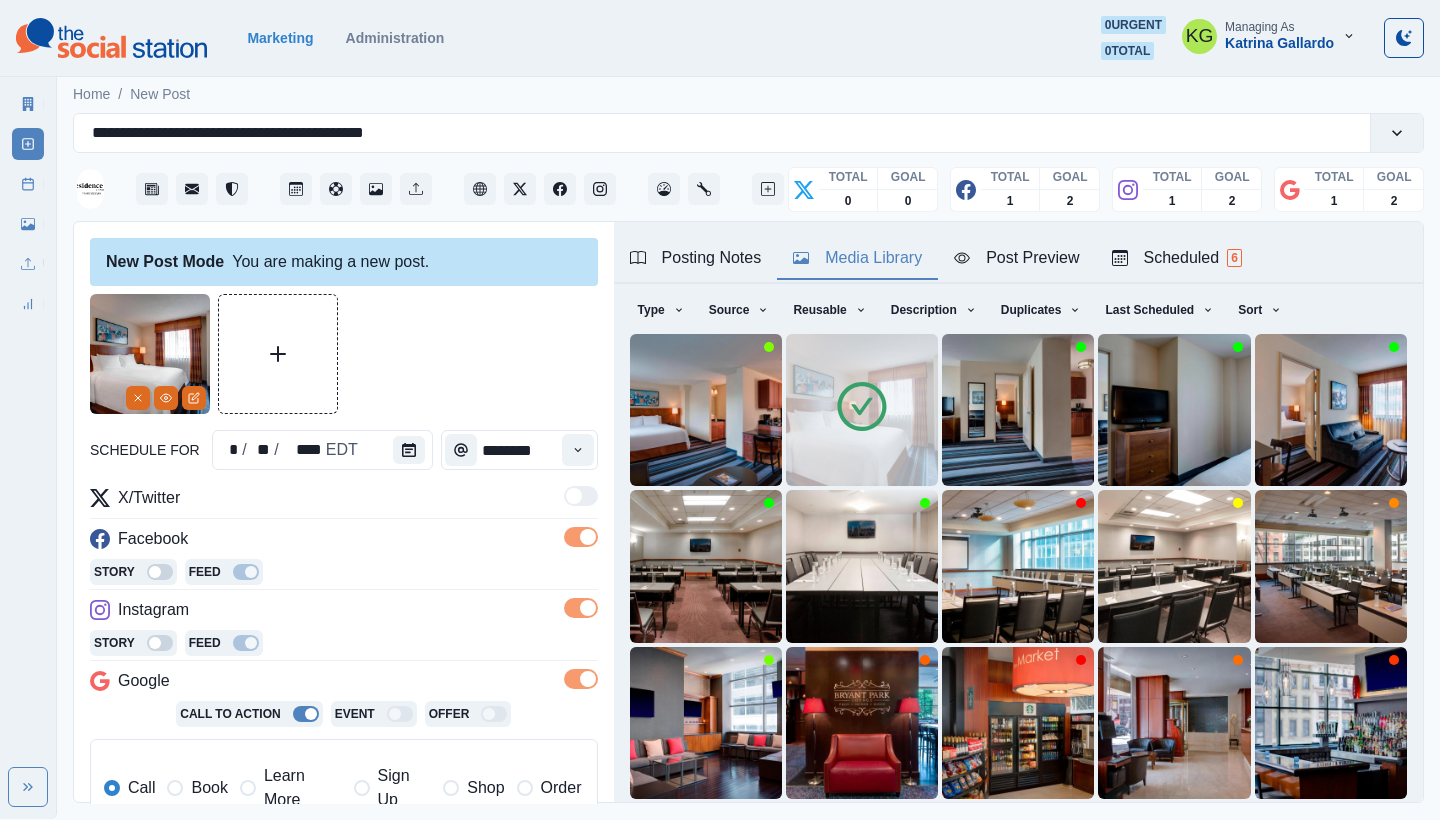 scroll, scrollTop: 389, scrollLeft: 0, axis: vertical 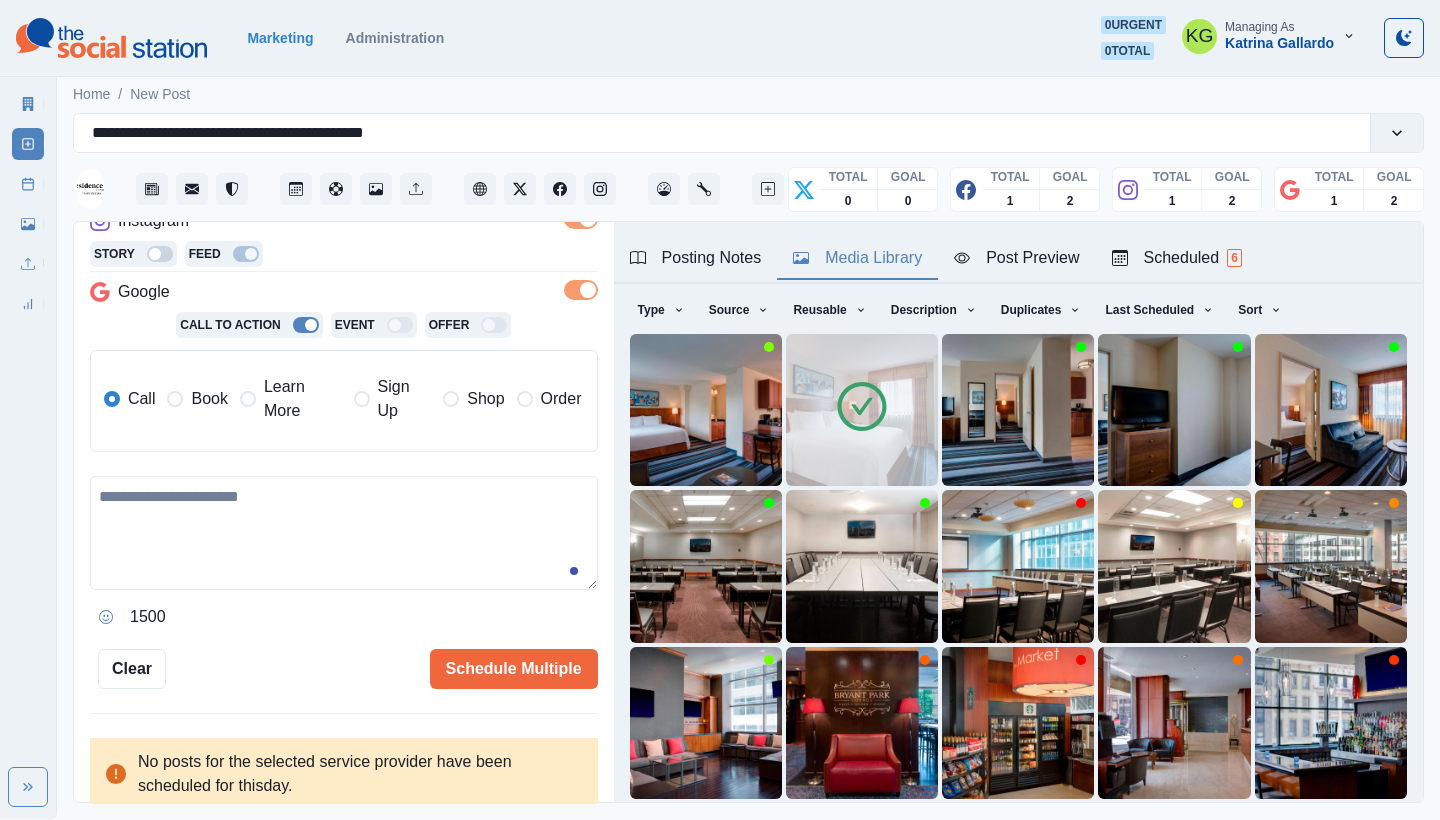 click at bounding box center [344, 533] 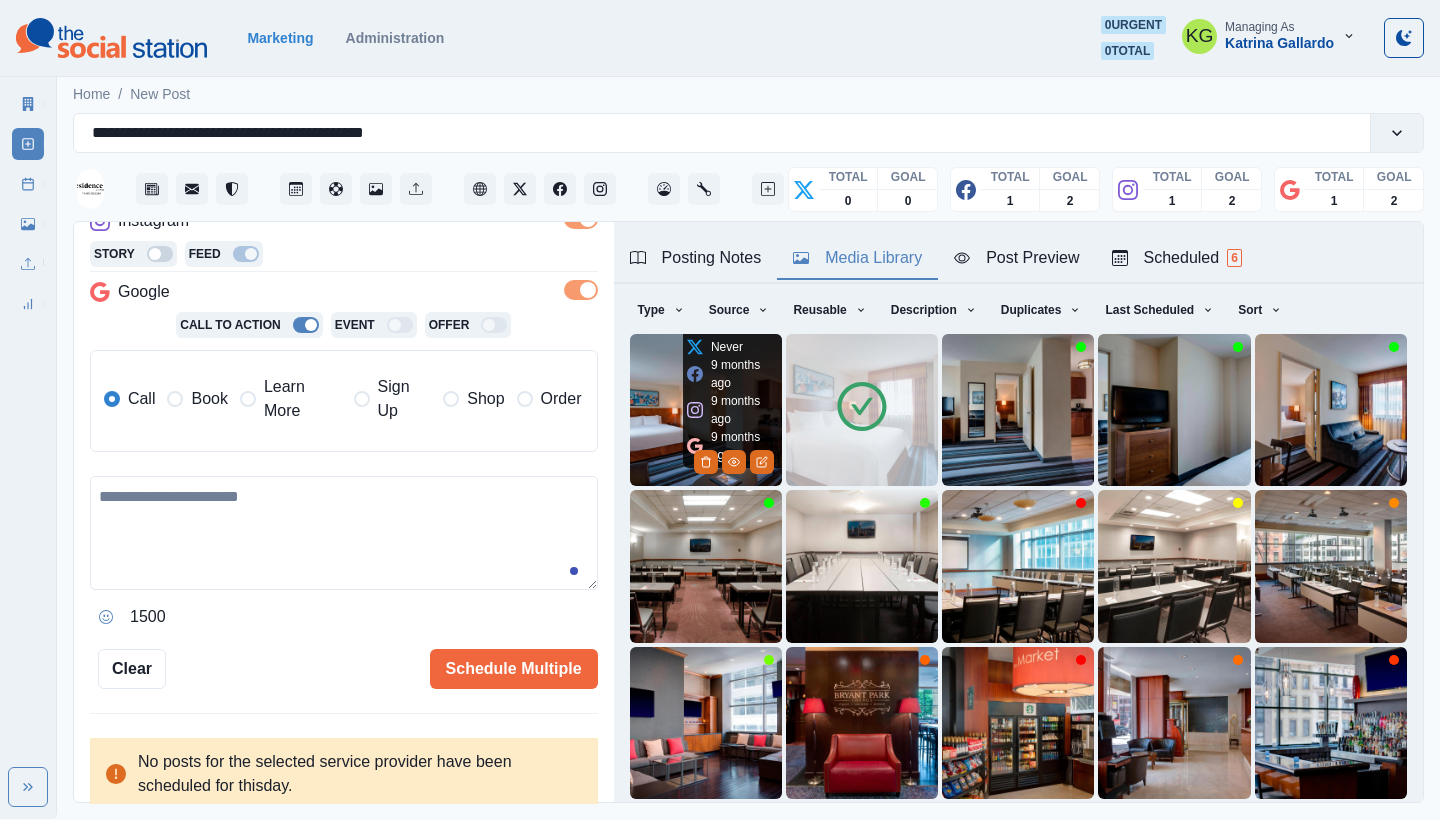 paste on "**********" 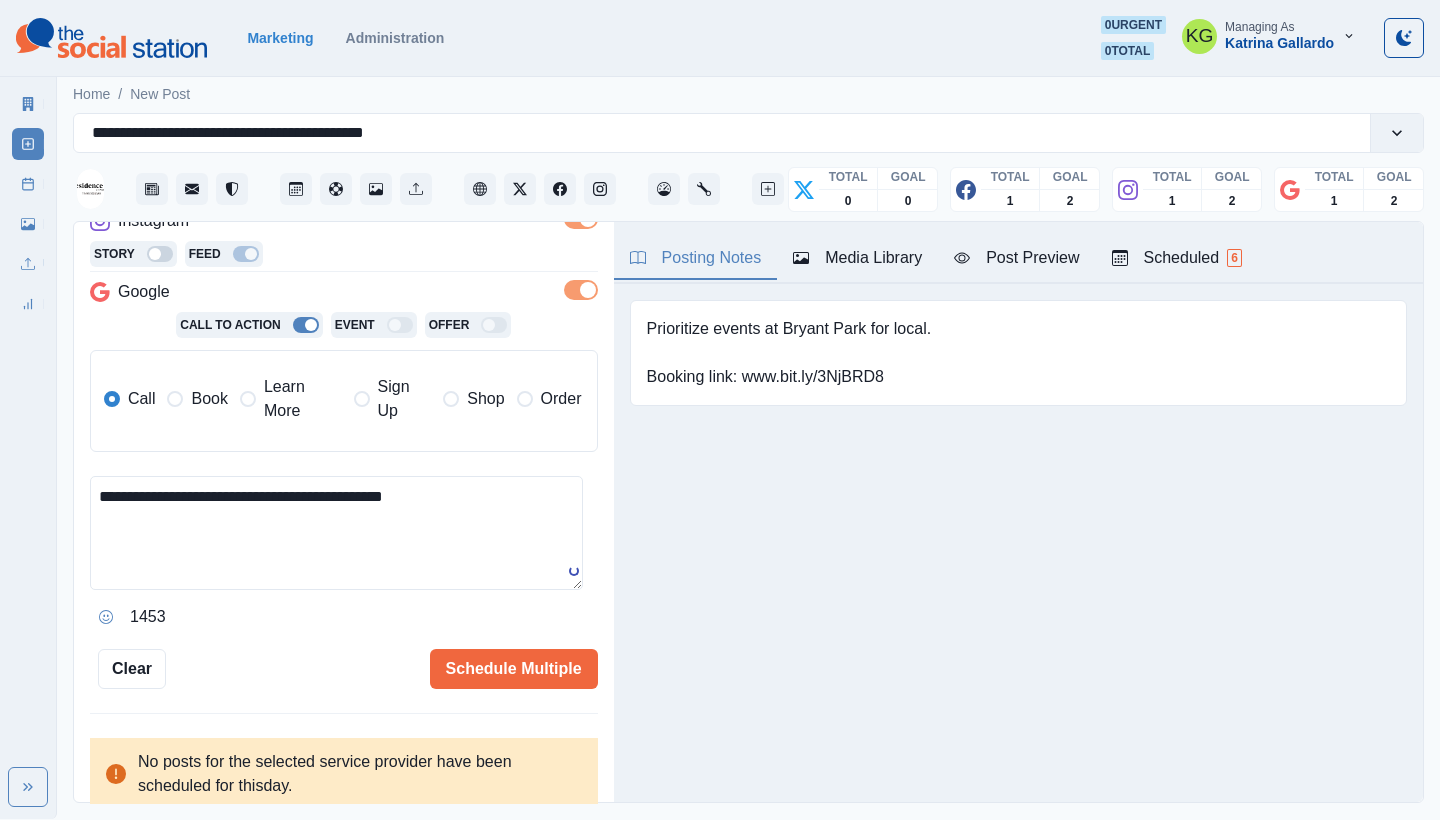 click on "Posting Notes" at bounding box center [696, 258] 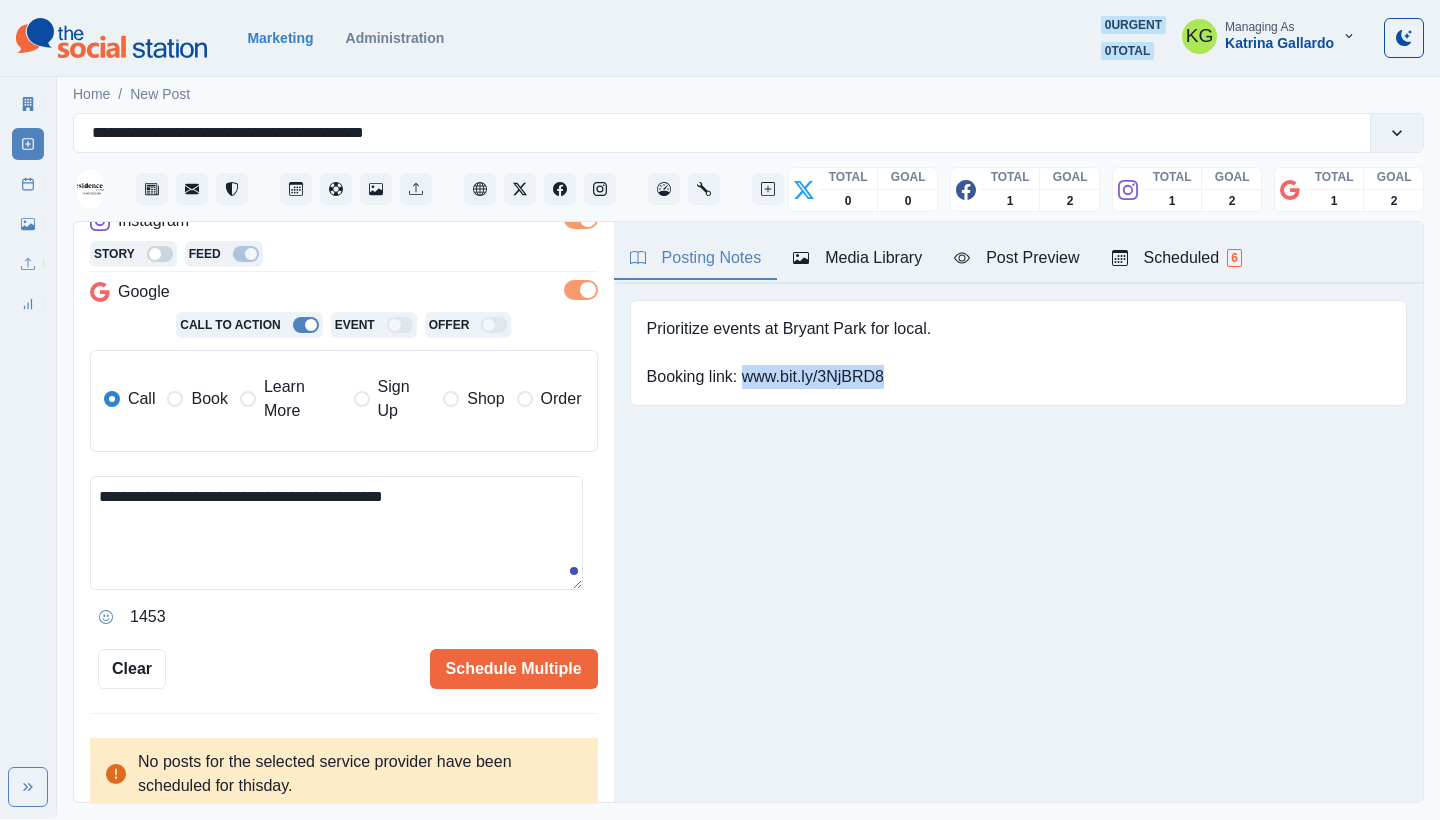 drag, startPoint x: 817, startPoint y: 374, endPoint x: 961, endPoint y: 376, distance: 144.01389 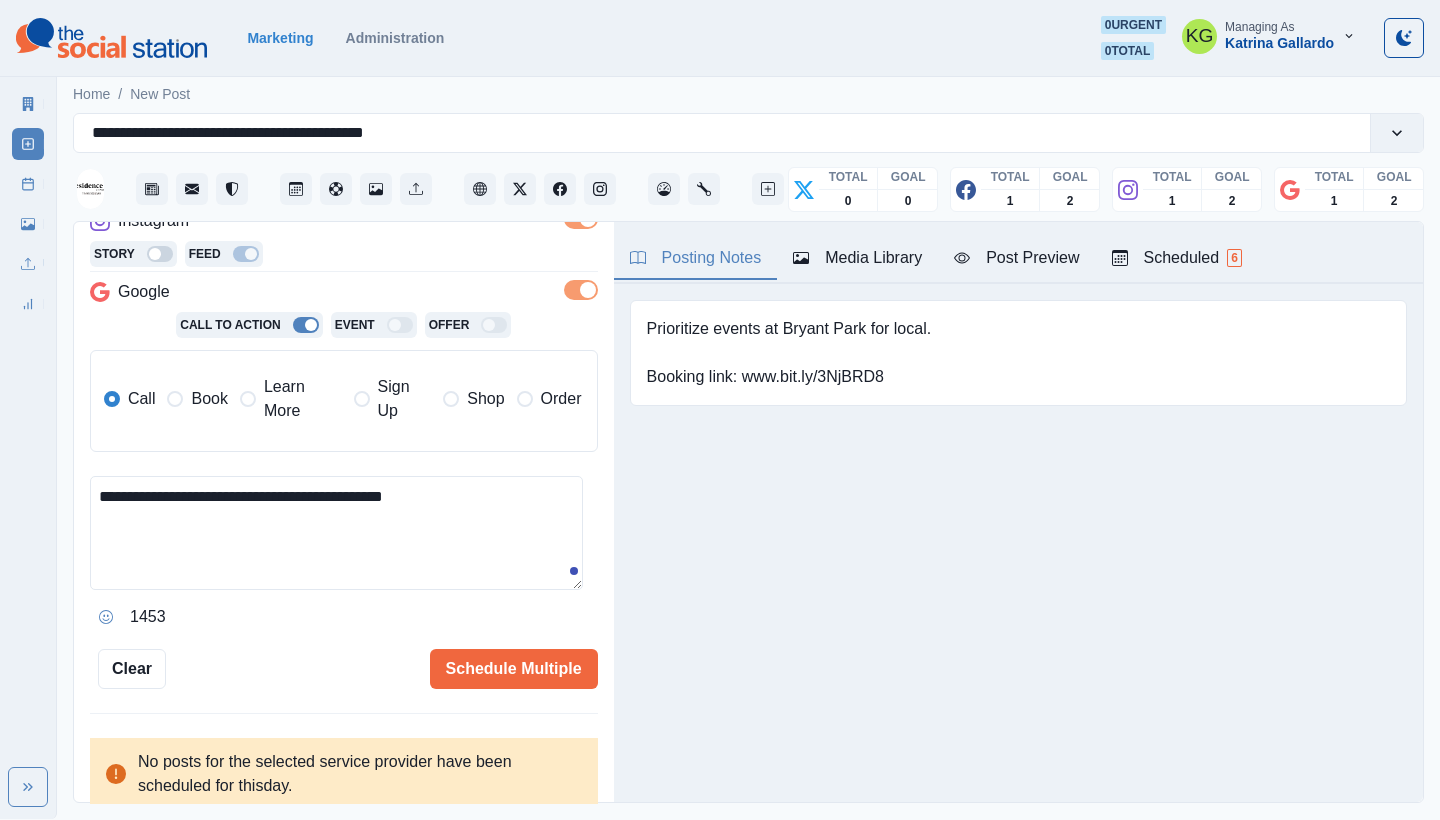 click on "**********" at bounding box center [336, 533] 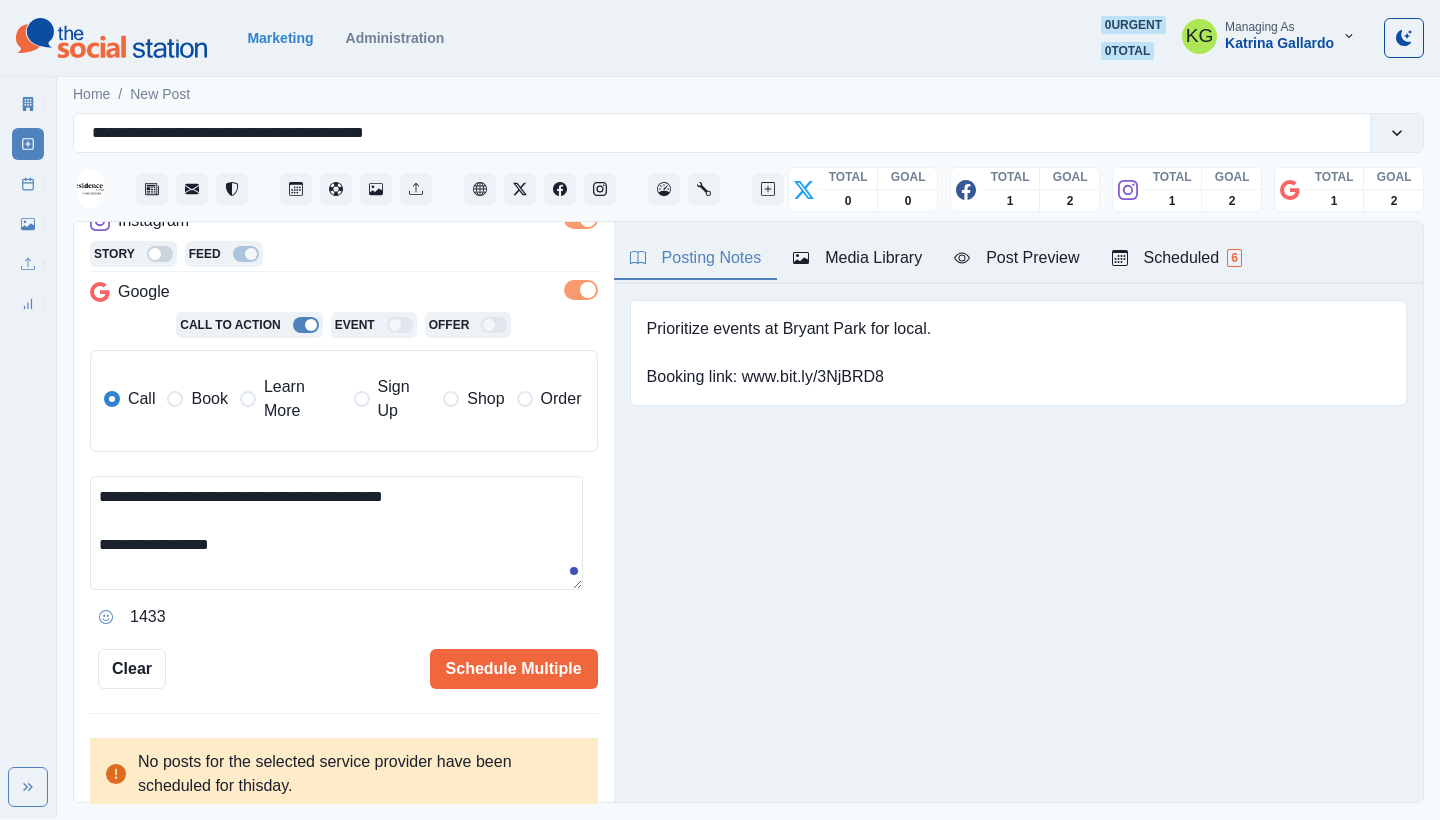 paste on "**********" 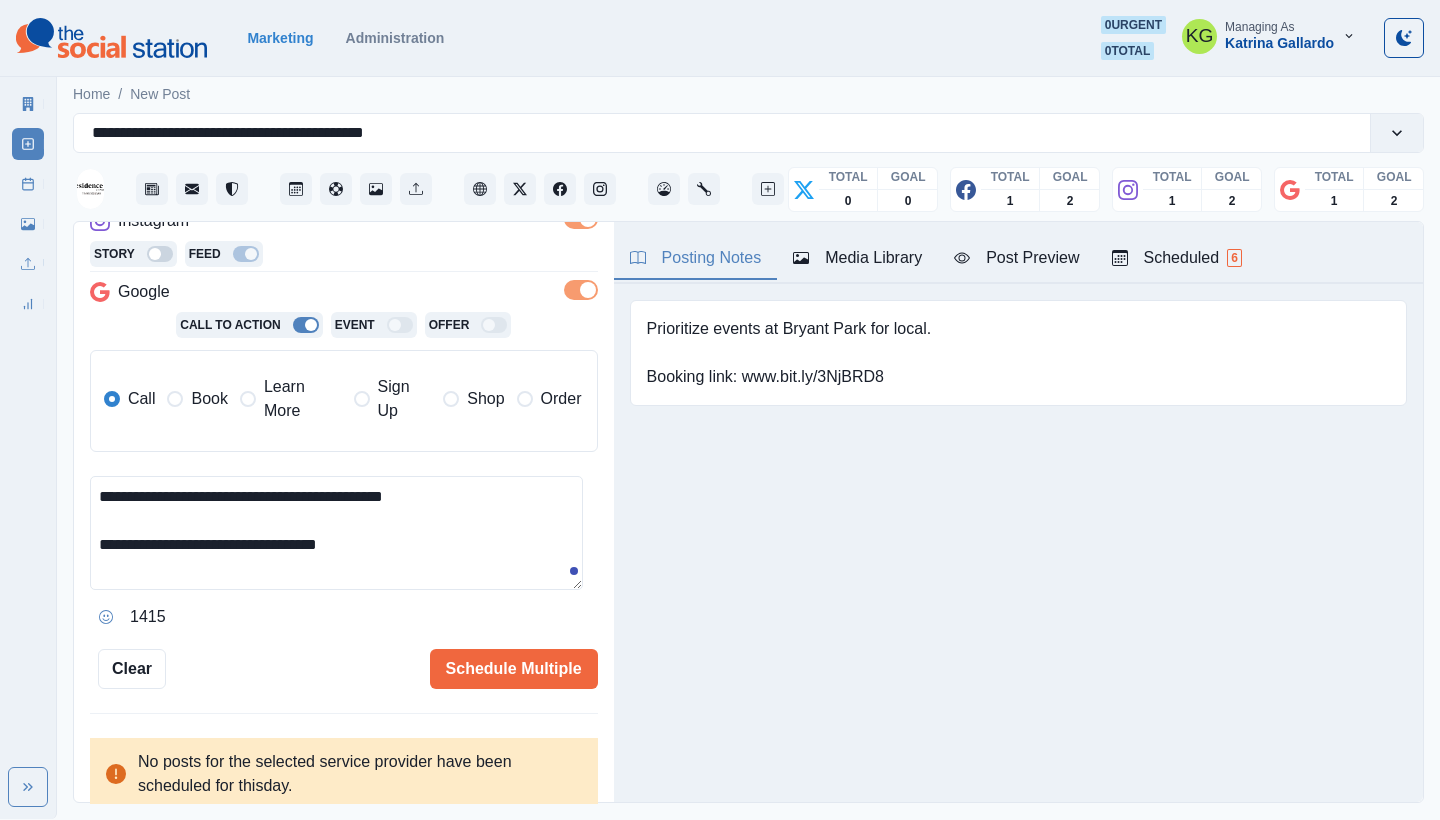 type on "**********" 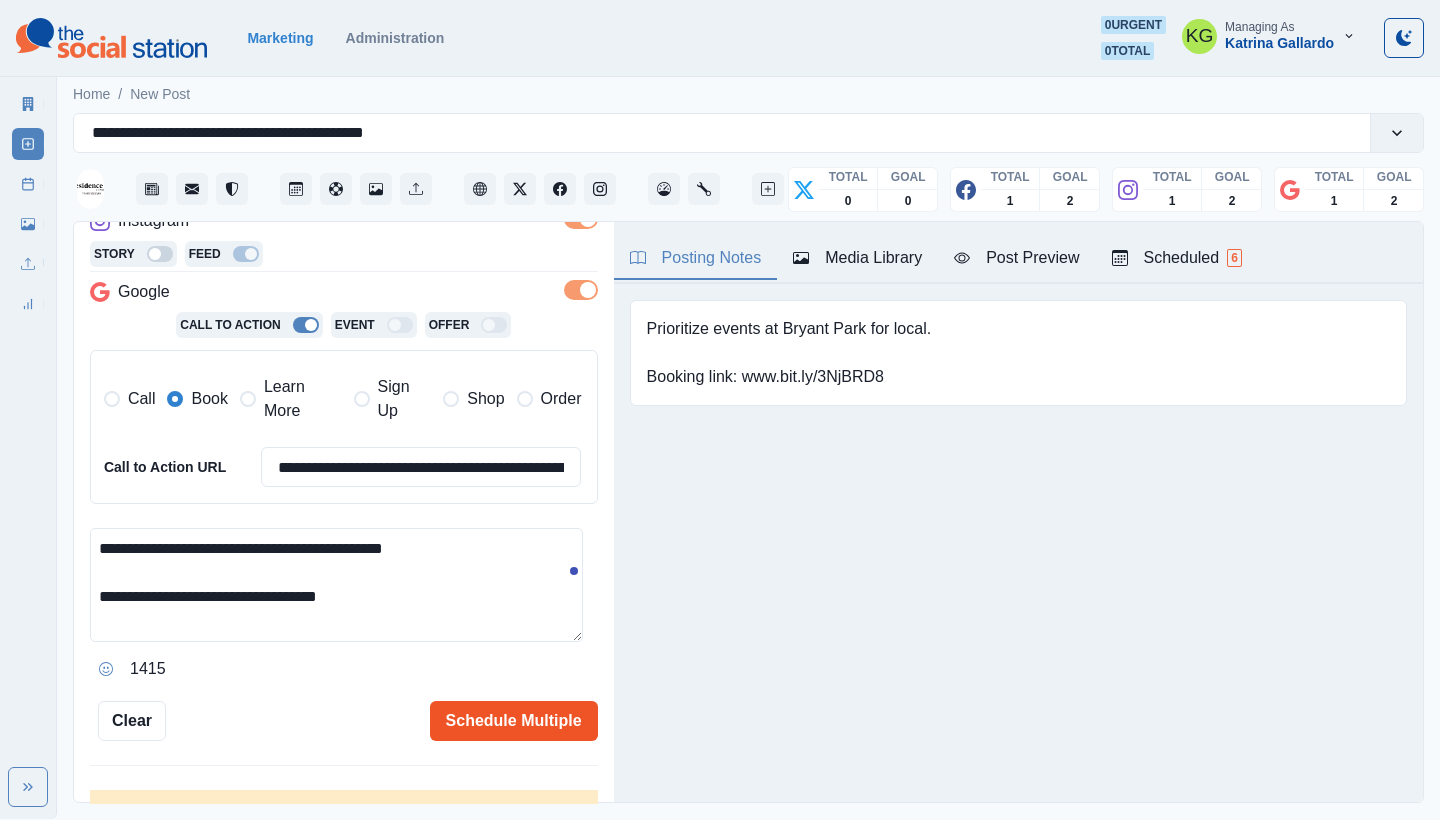 click on "Schedule Multiple" at bounding box center [514, 721] 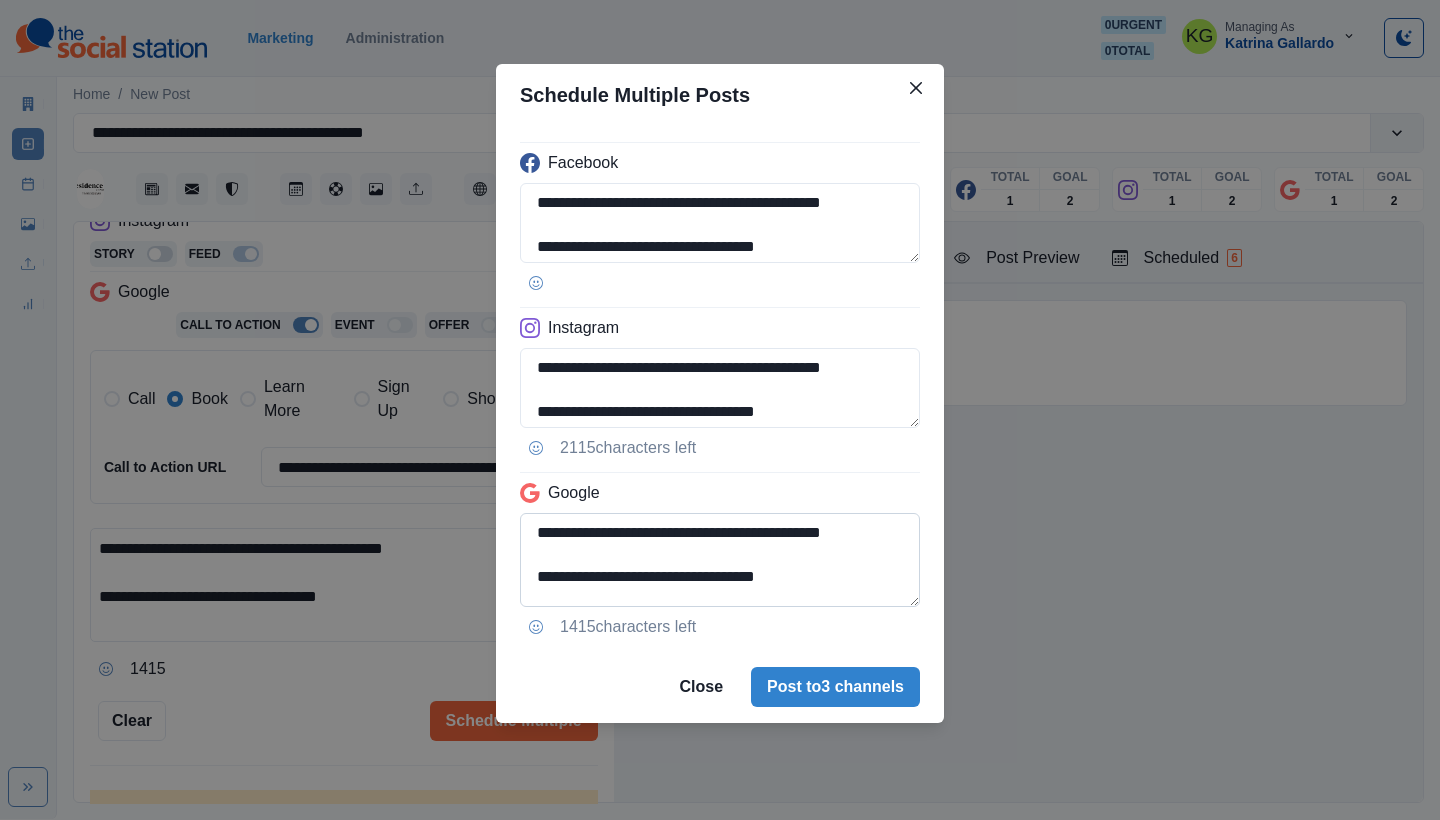 click on "**********" at bounding box center (720, 560) 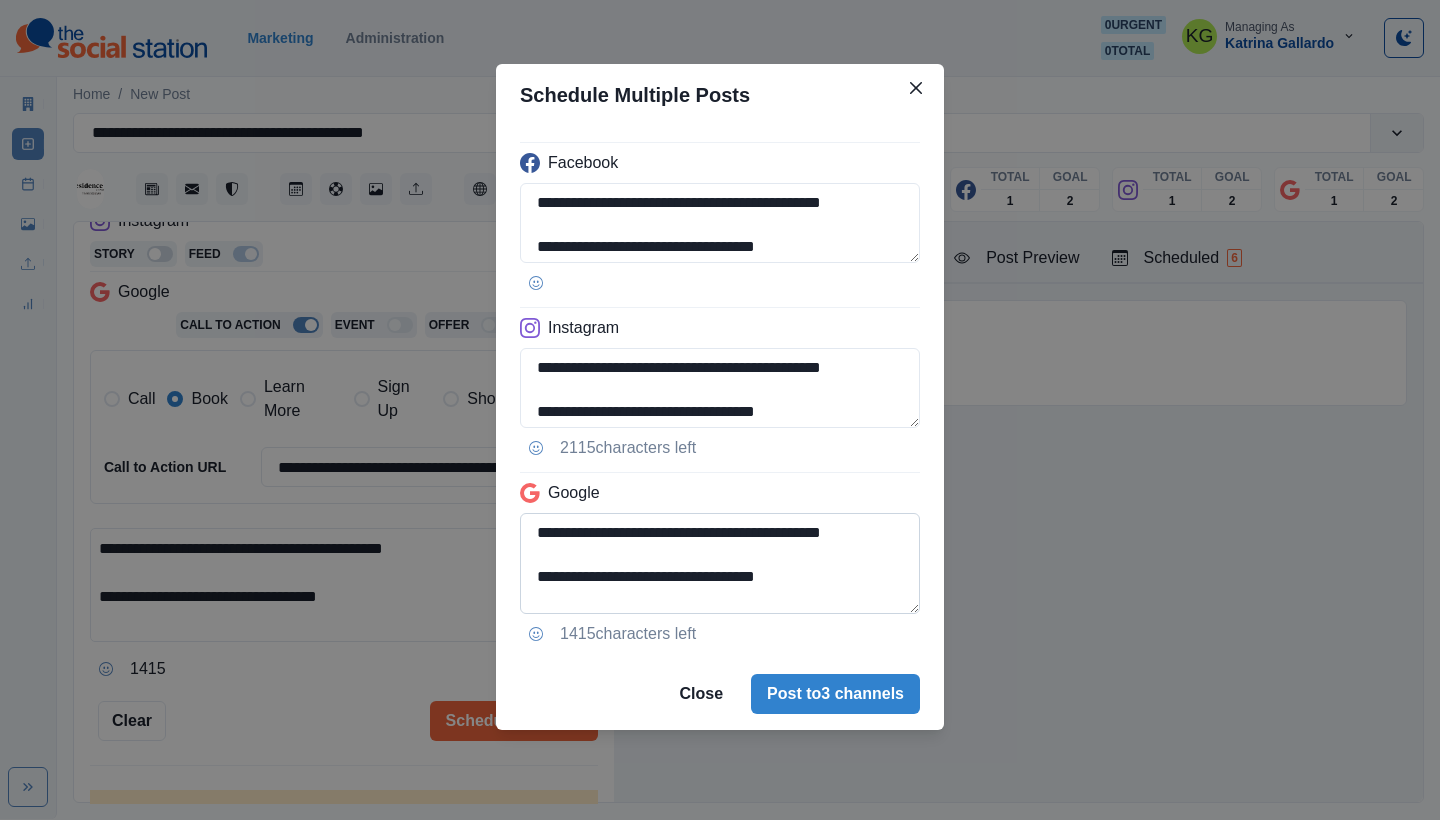 click on "**********" at bounding box center [720, 563] 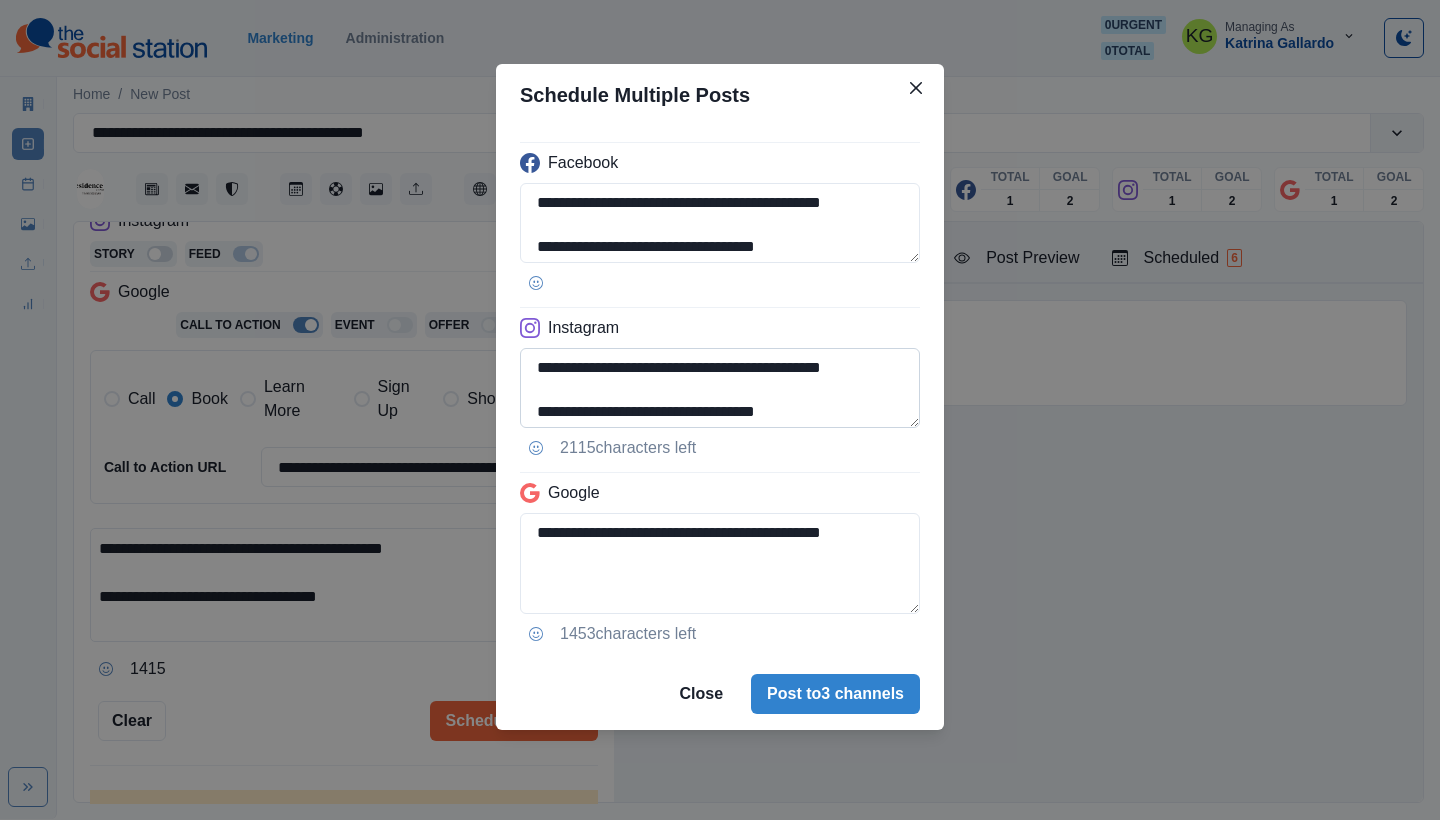 type on "**********" 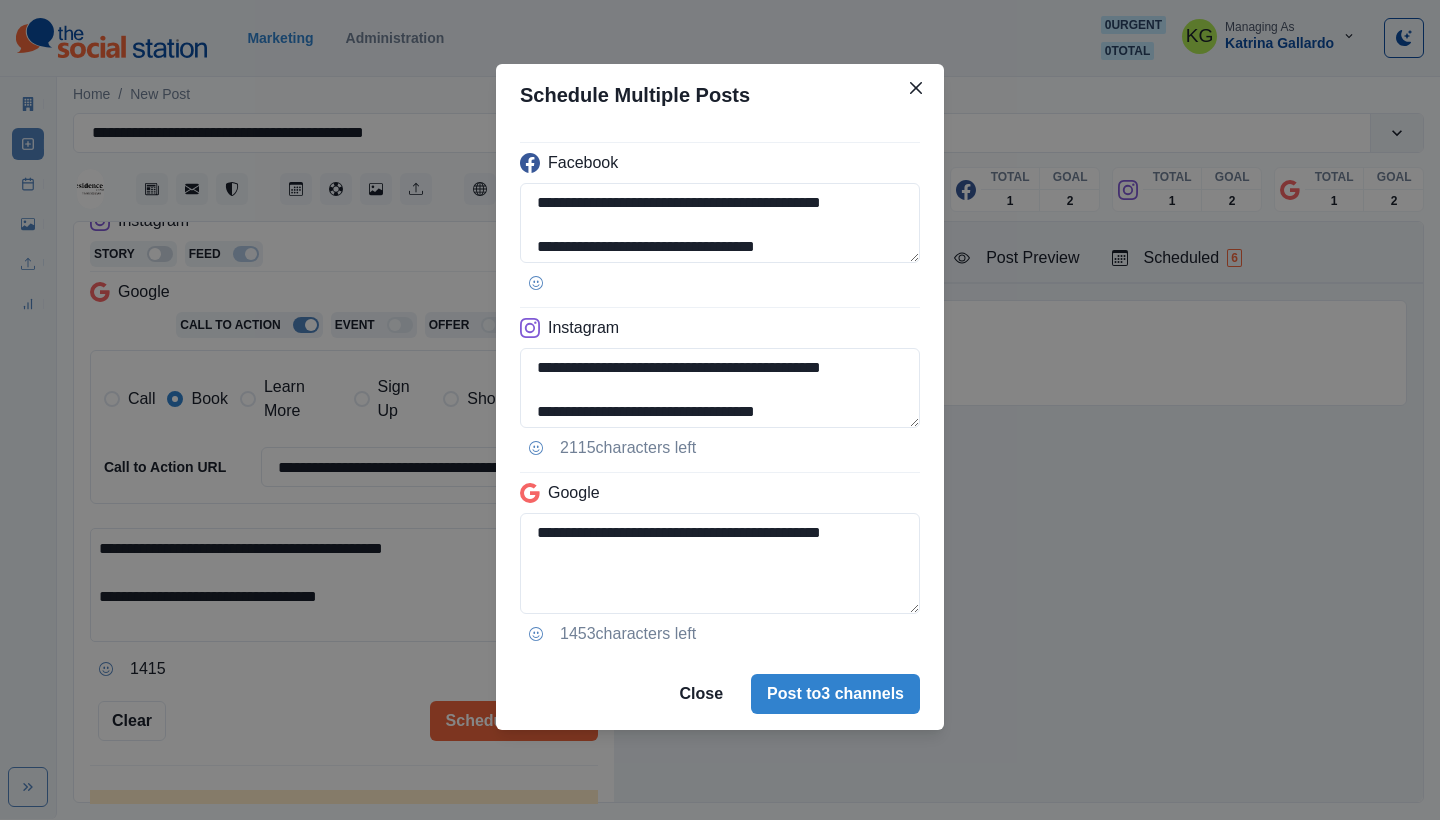 drag, startPoint x: 676, startPoint y: 411, endPoint x: 922, endPoint y: 423, distance: 246.29251 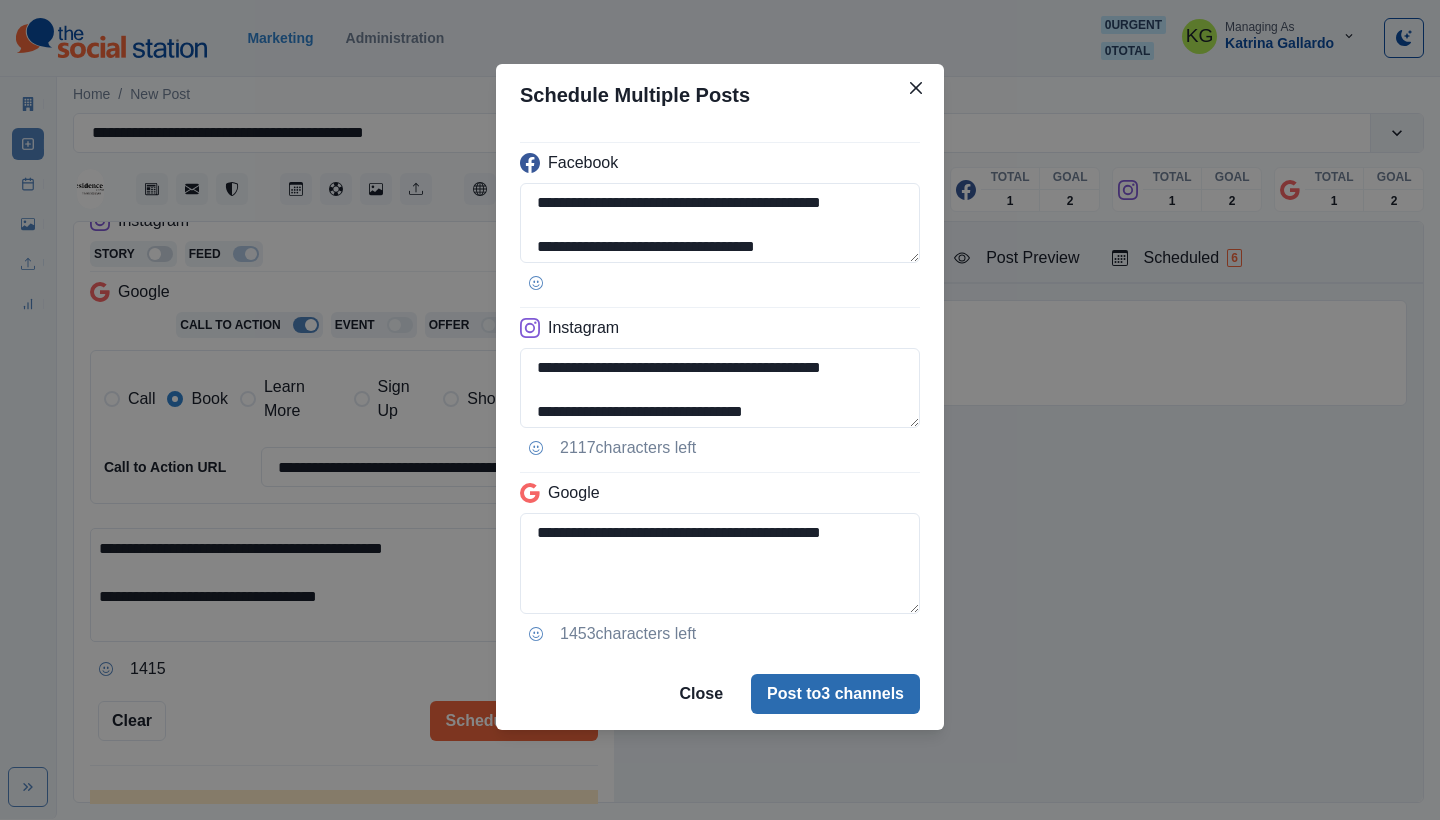 type on "**********" 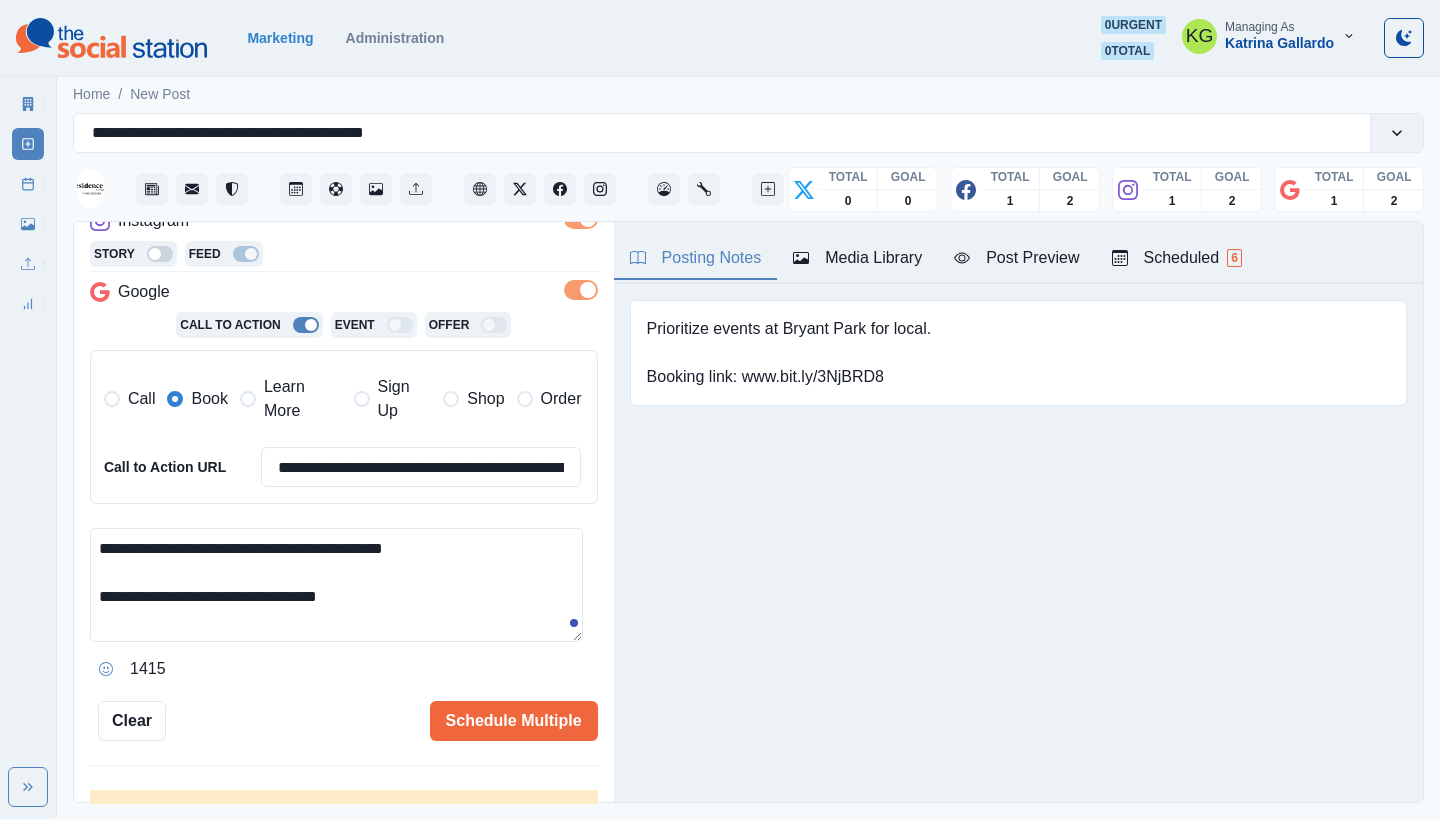 type 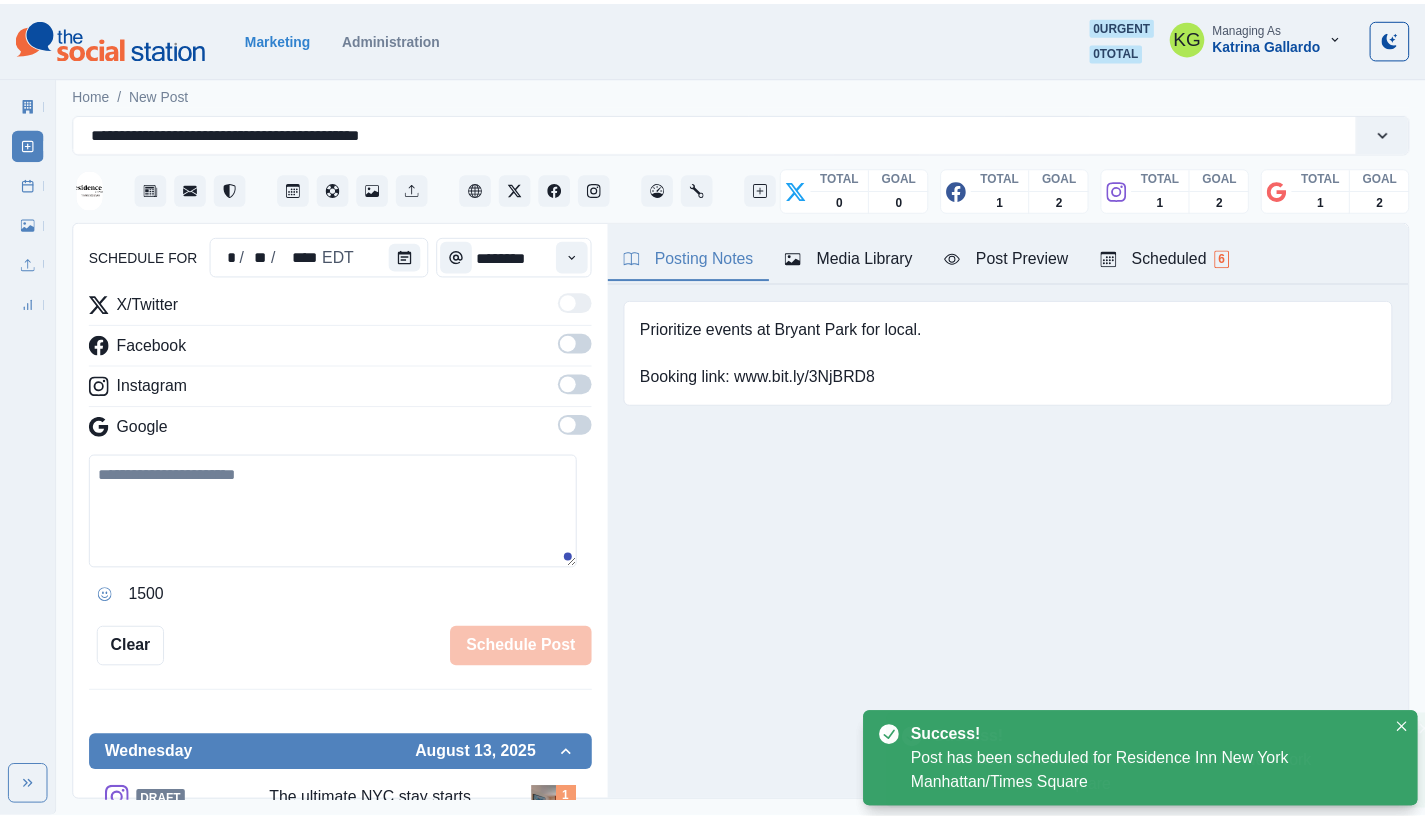 scroll, scrollTop: 122, scrollLeft: 0, axis: vertical 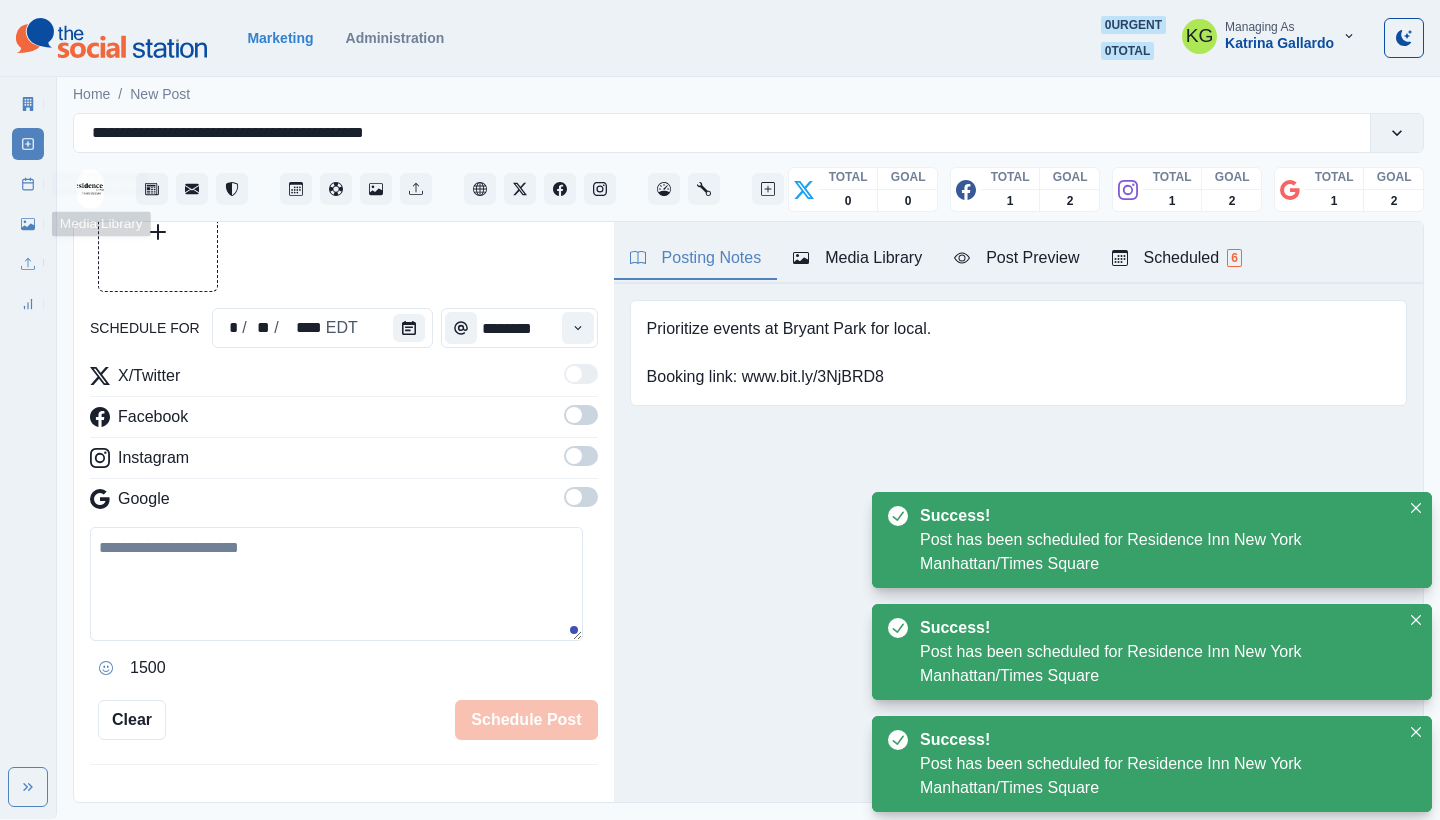 click 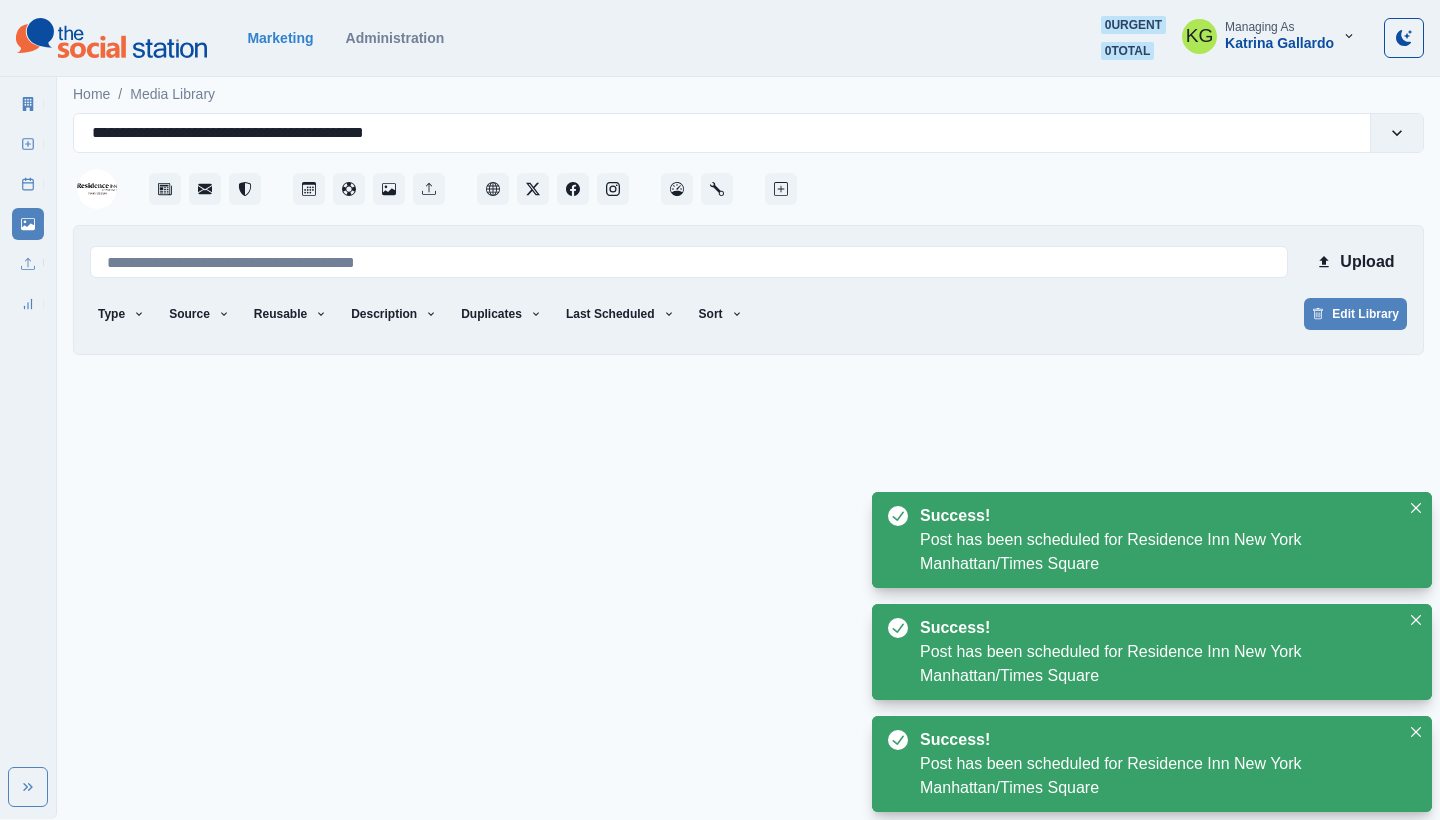 click on "Post Schedule" at bounding box center [28, 184] 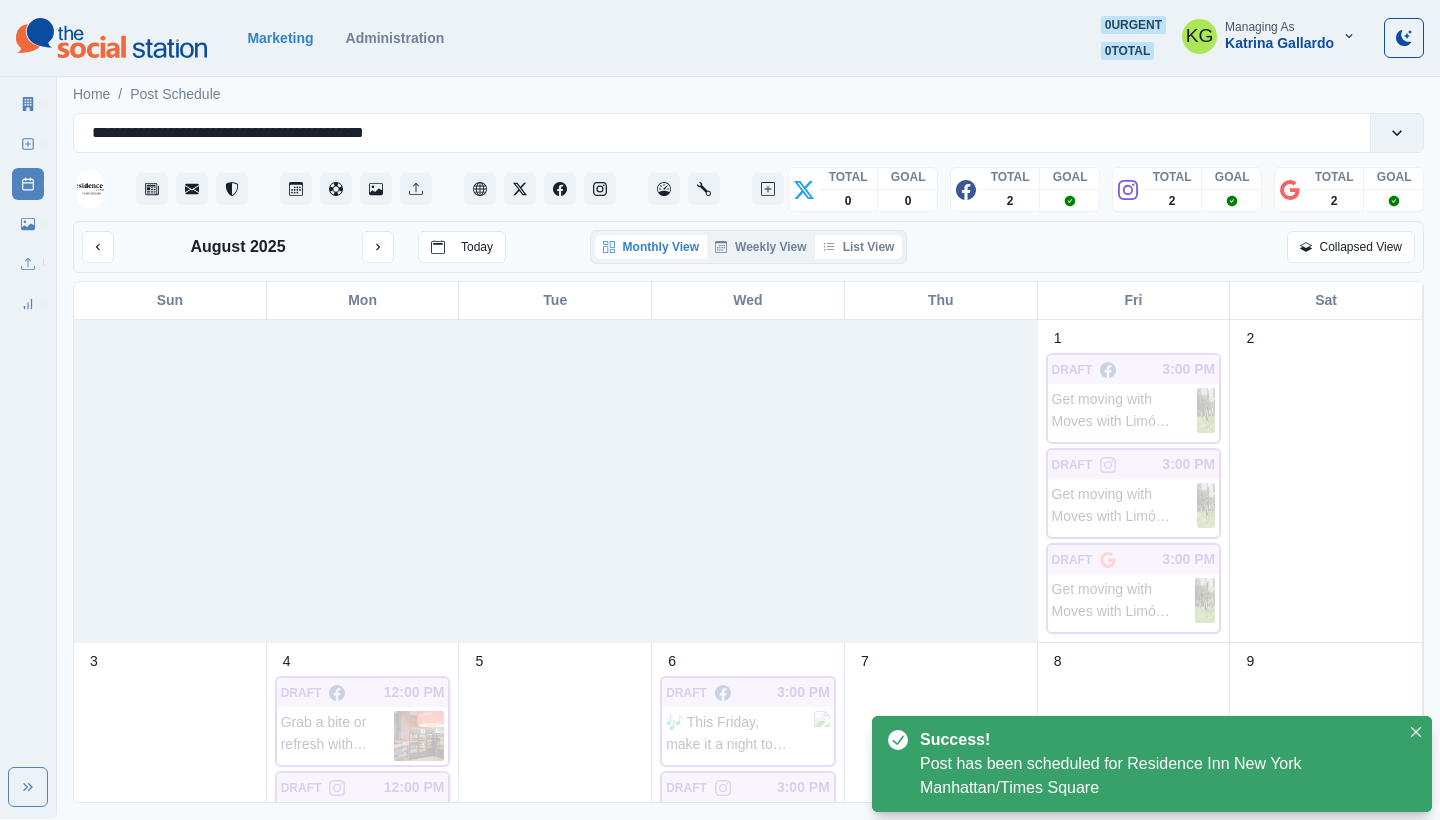 click on "List View" at bounding box center [859, 247] 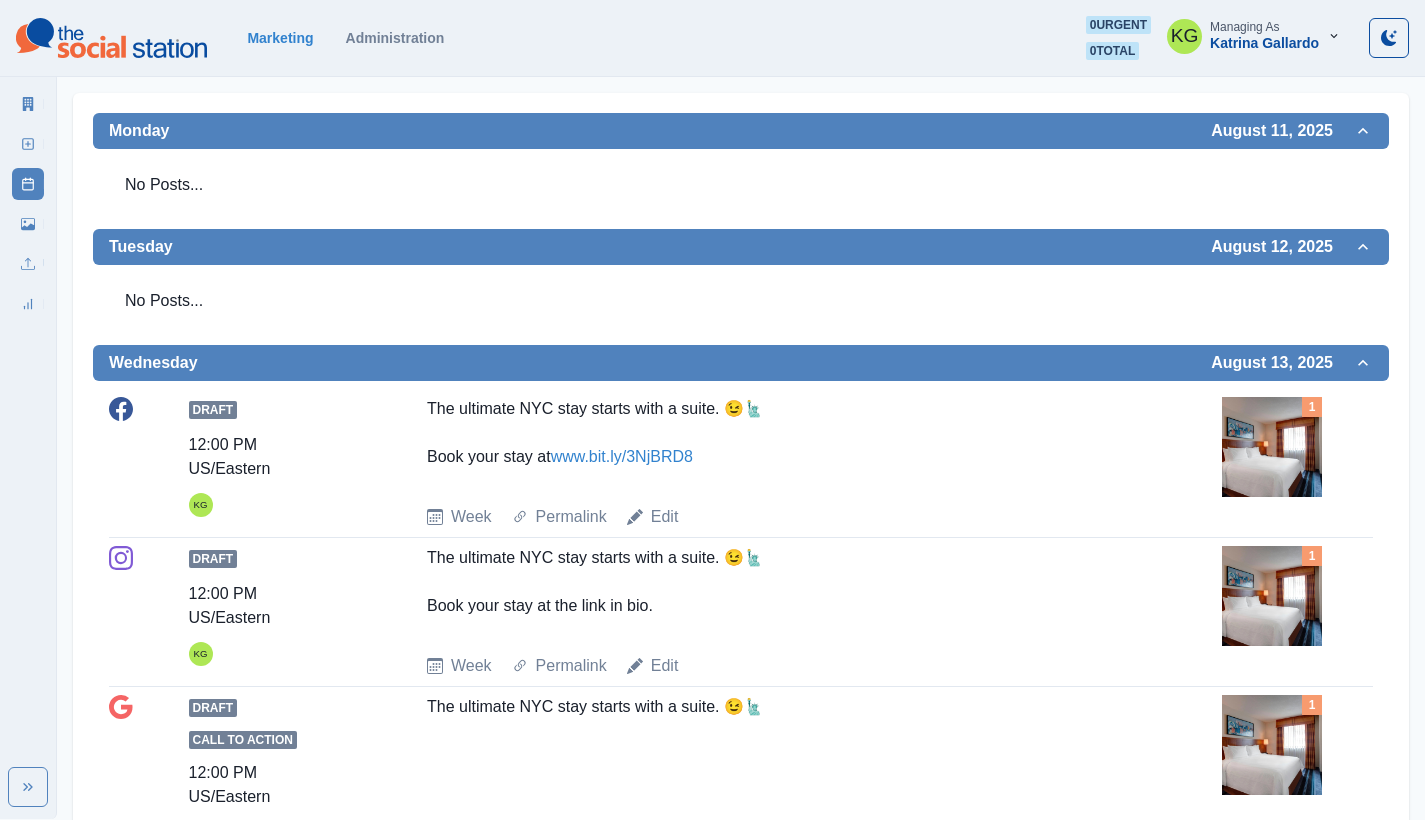 scroll, scrollTop: 0, scrollLeft: 0, axis: both 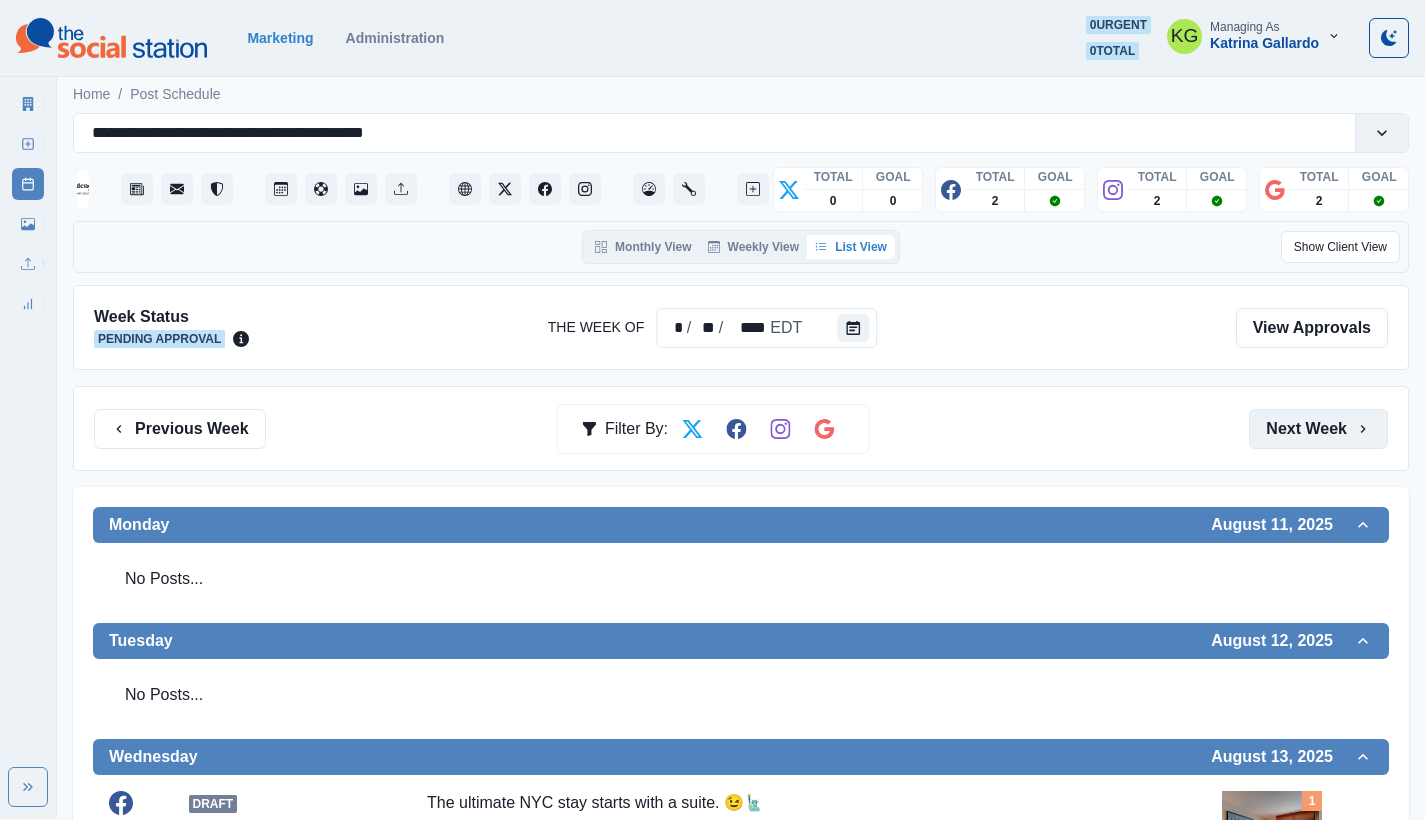 click on "Next Week" at bounding box center (1318, 429) 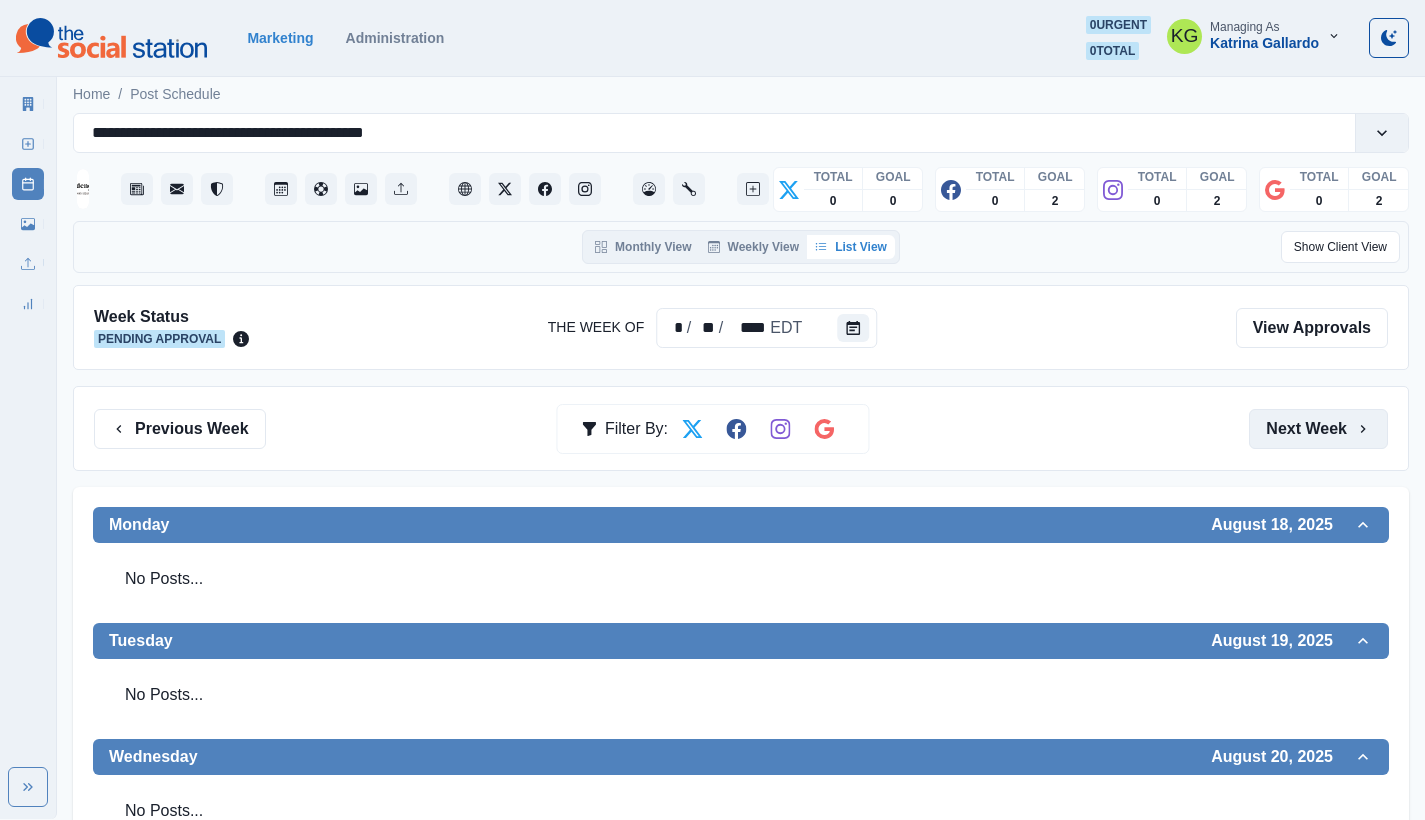 click on "Next Week" at bounding box center (1318, 429) 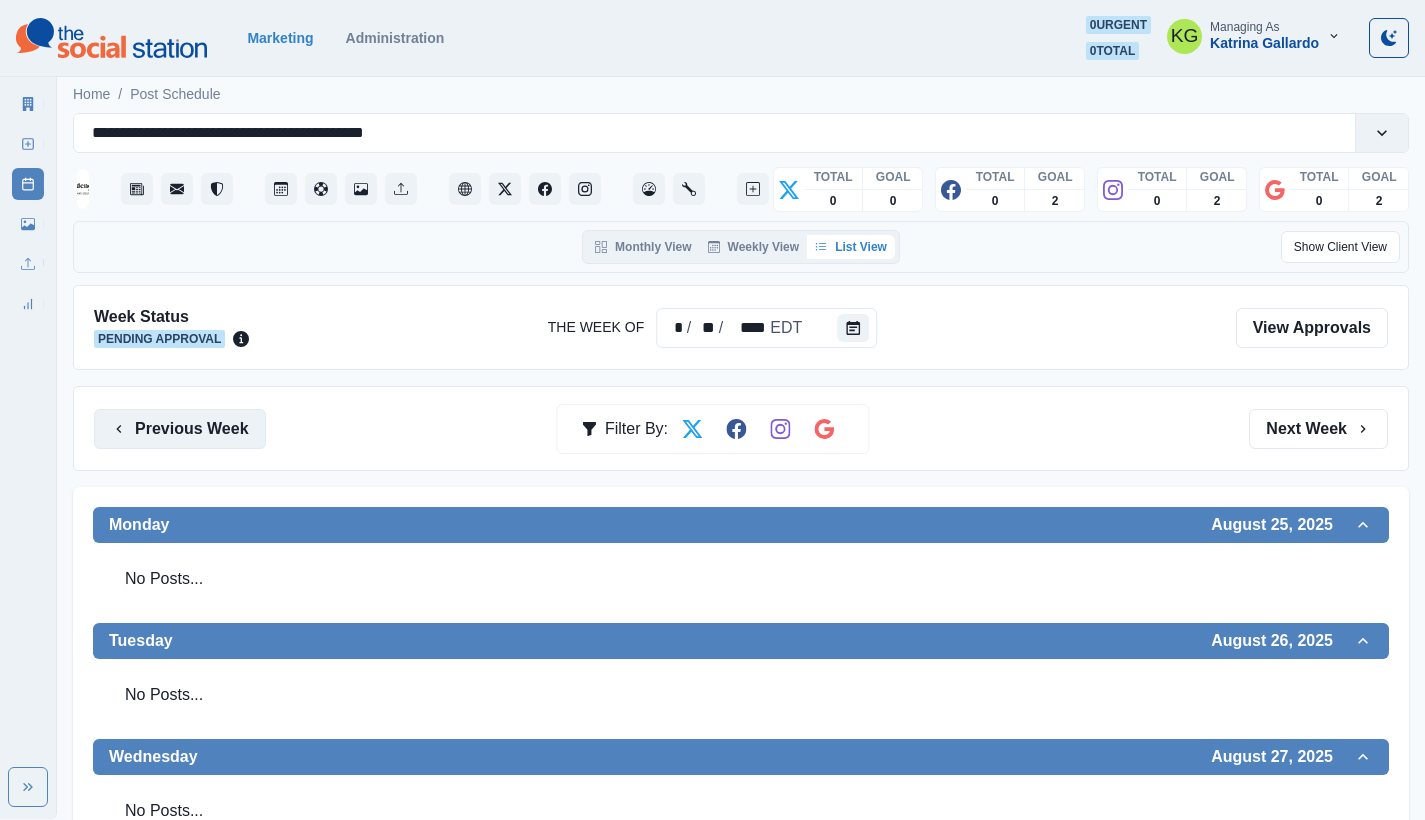 click on "Previous Week" at bounding box center [180, 429] 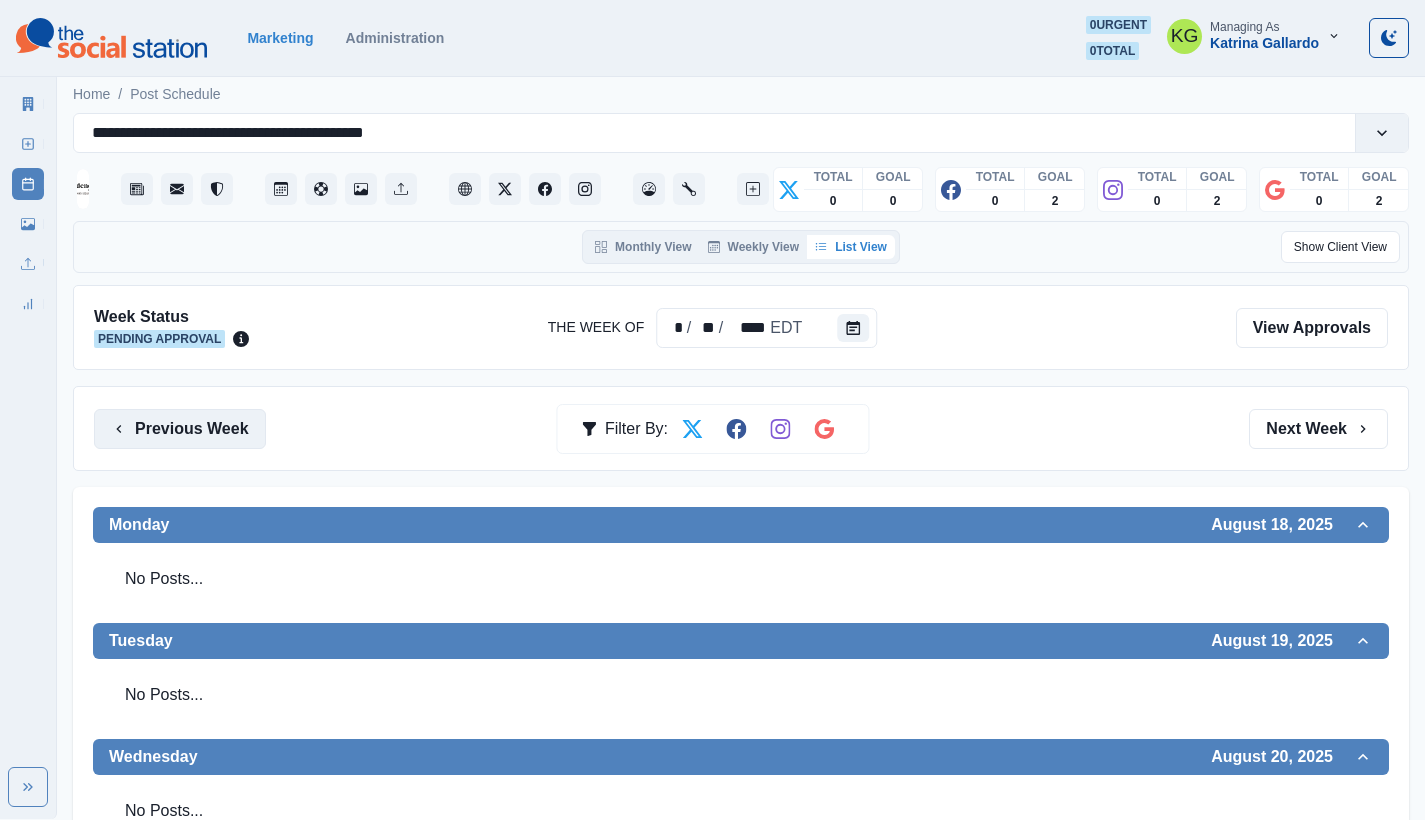 click on "Previous Week" at bounding box center [180, 429] 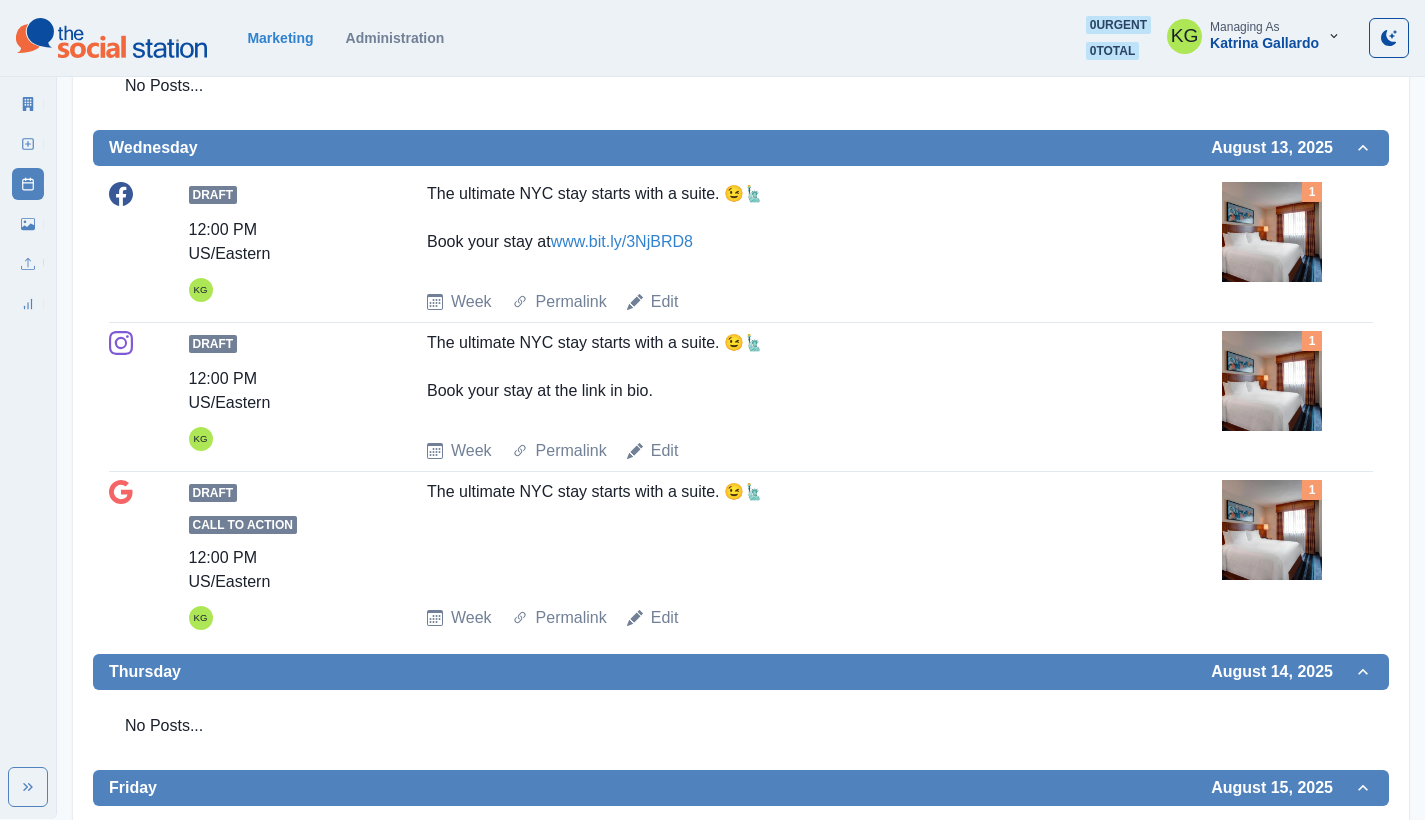 scroll, scrollTop: 0, scrollLeft: 0, axis: both 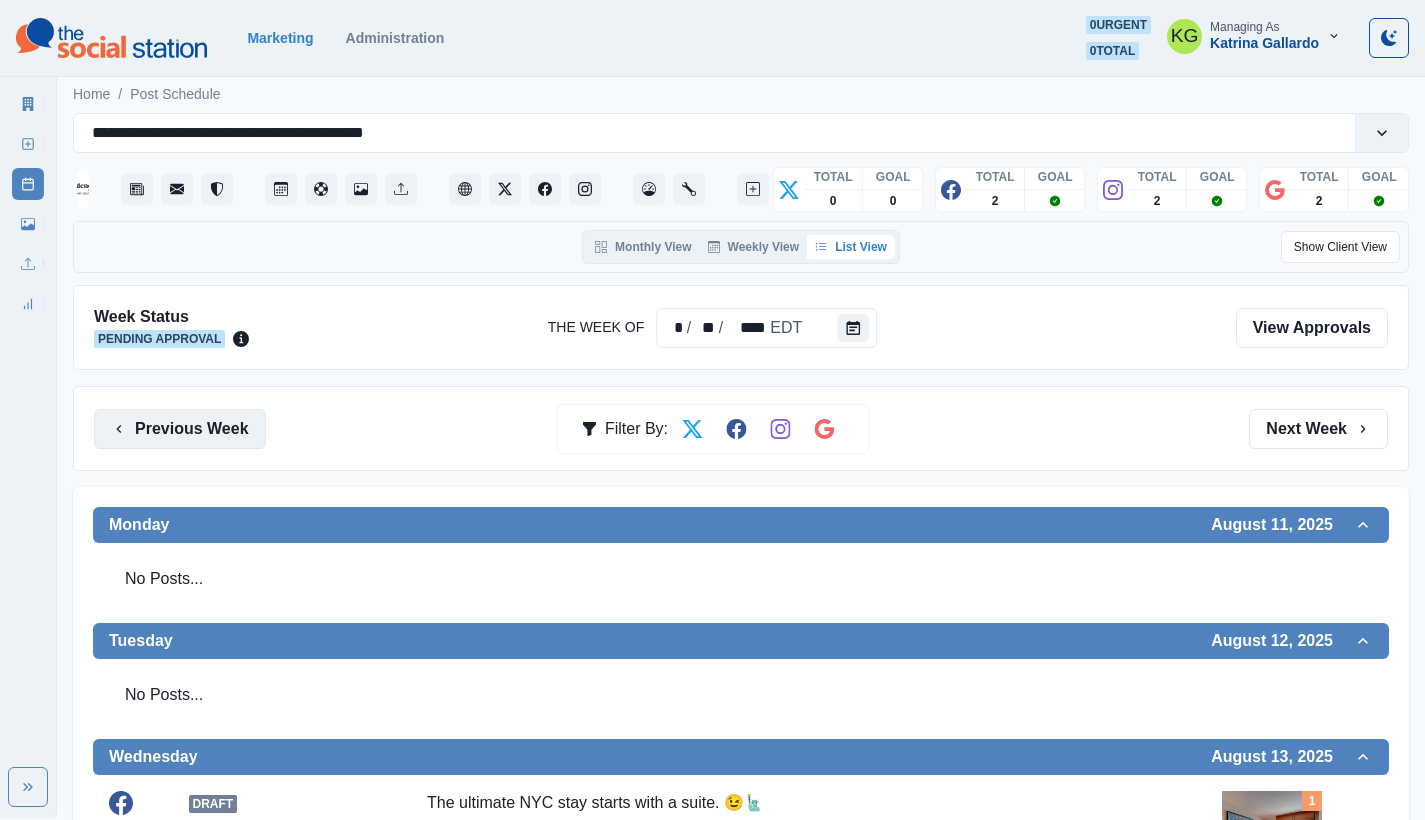 click on "Previous Week" at bounding box center [180, 429] 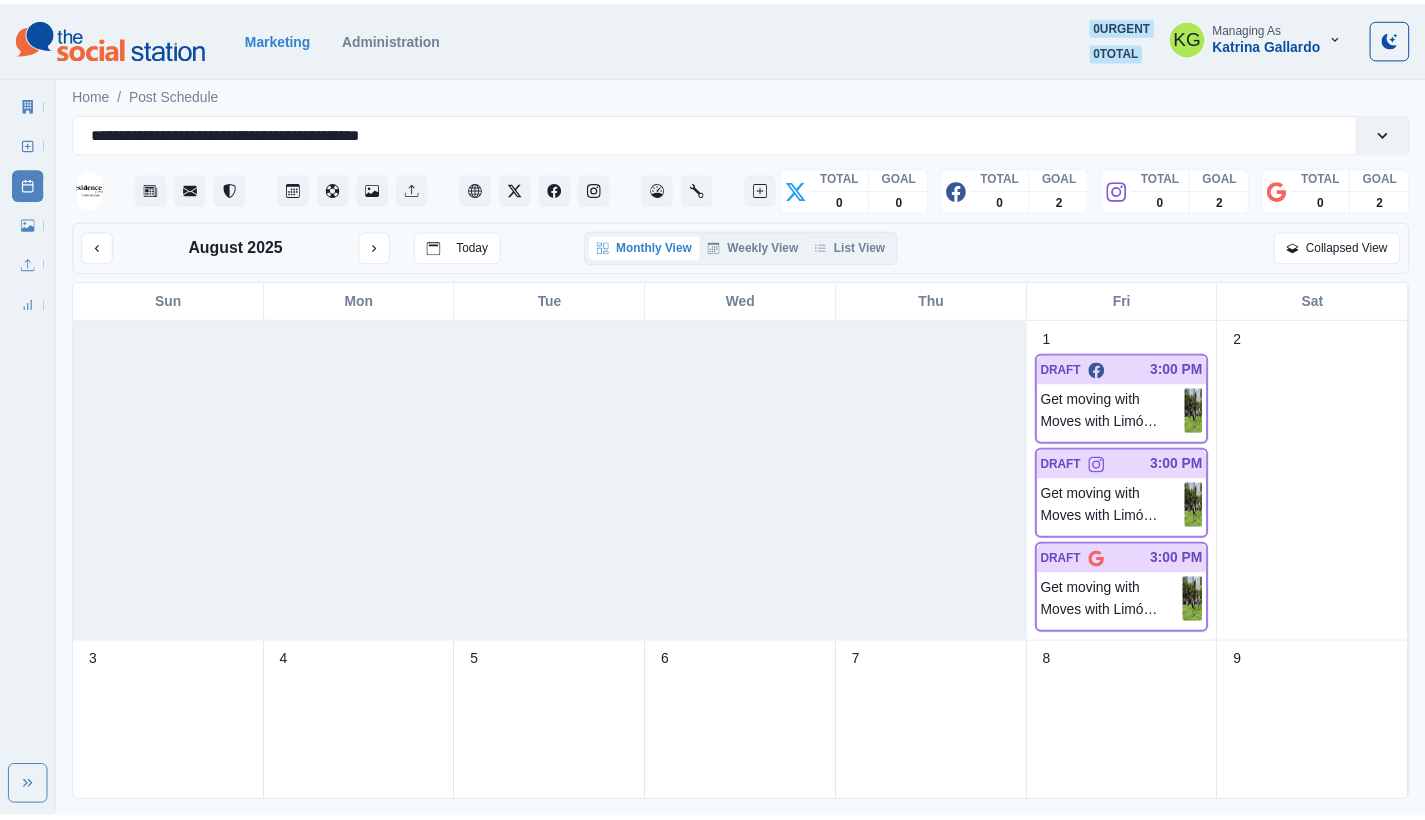 scroll, scrollTop: 0, scrollLeft: 0, axis: both 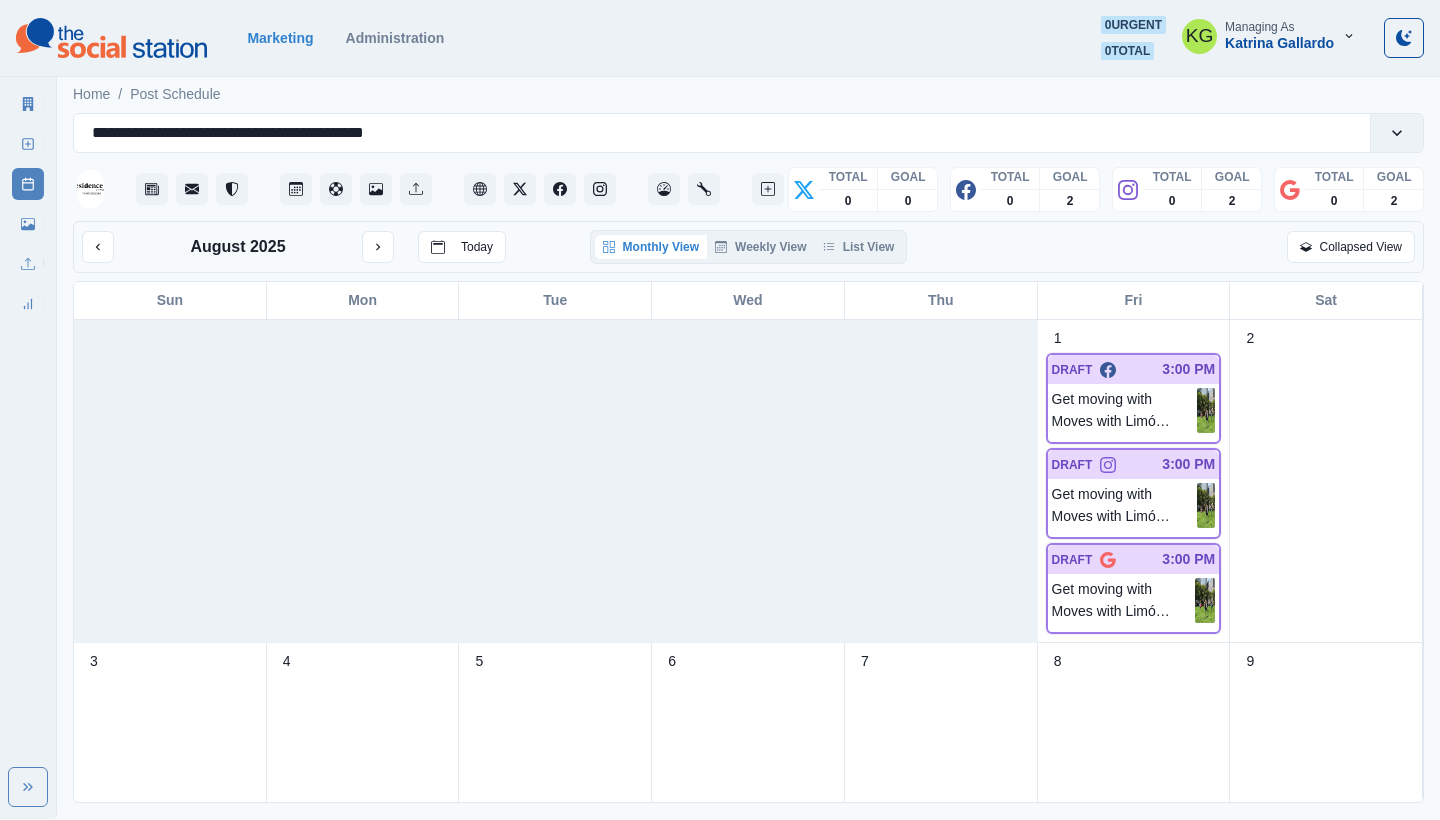 click on "Monthly View Weekly View List View" at bounding box center (749, 247) 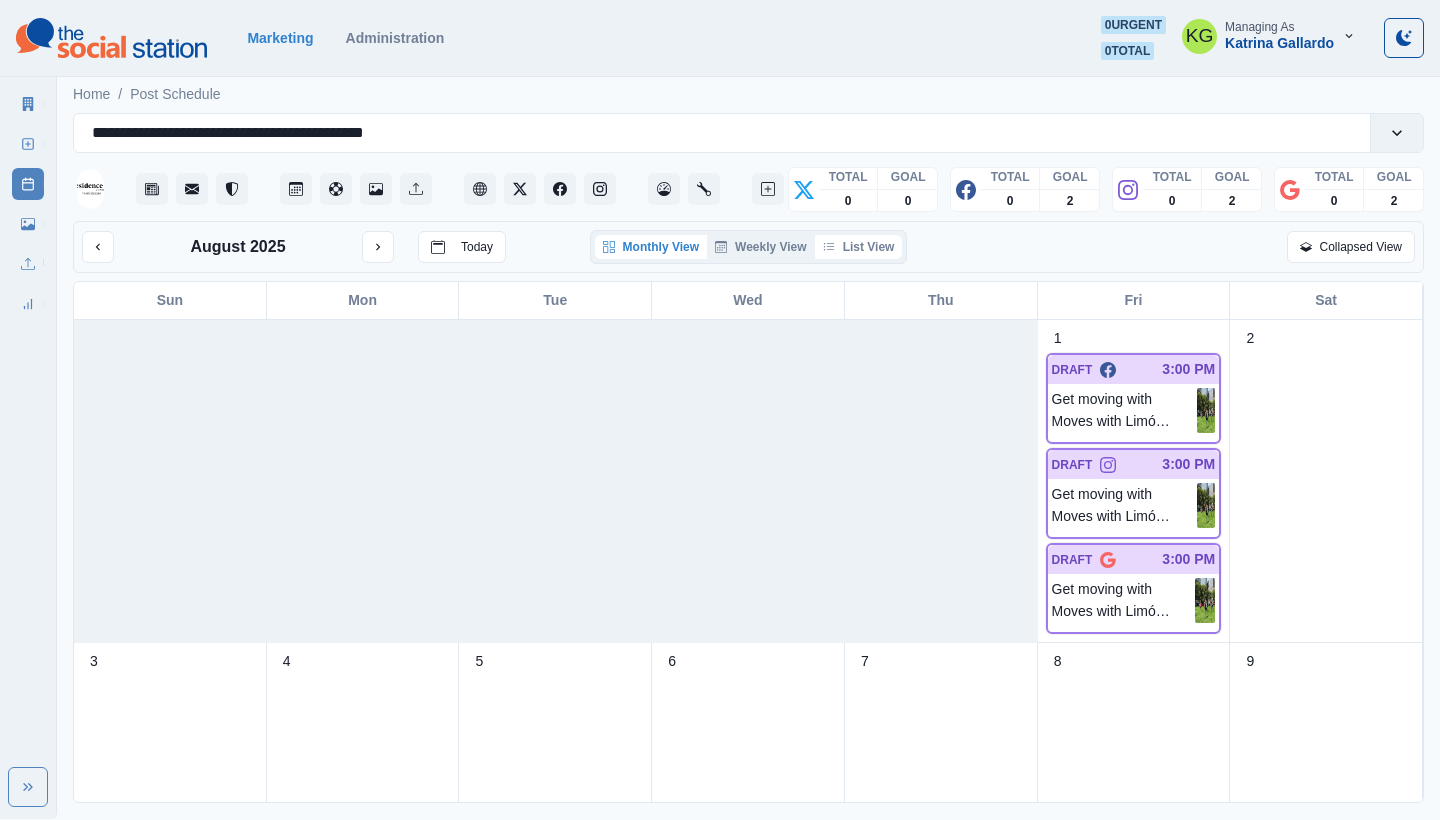 click on "List View" at bounding box center [859, 247] 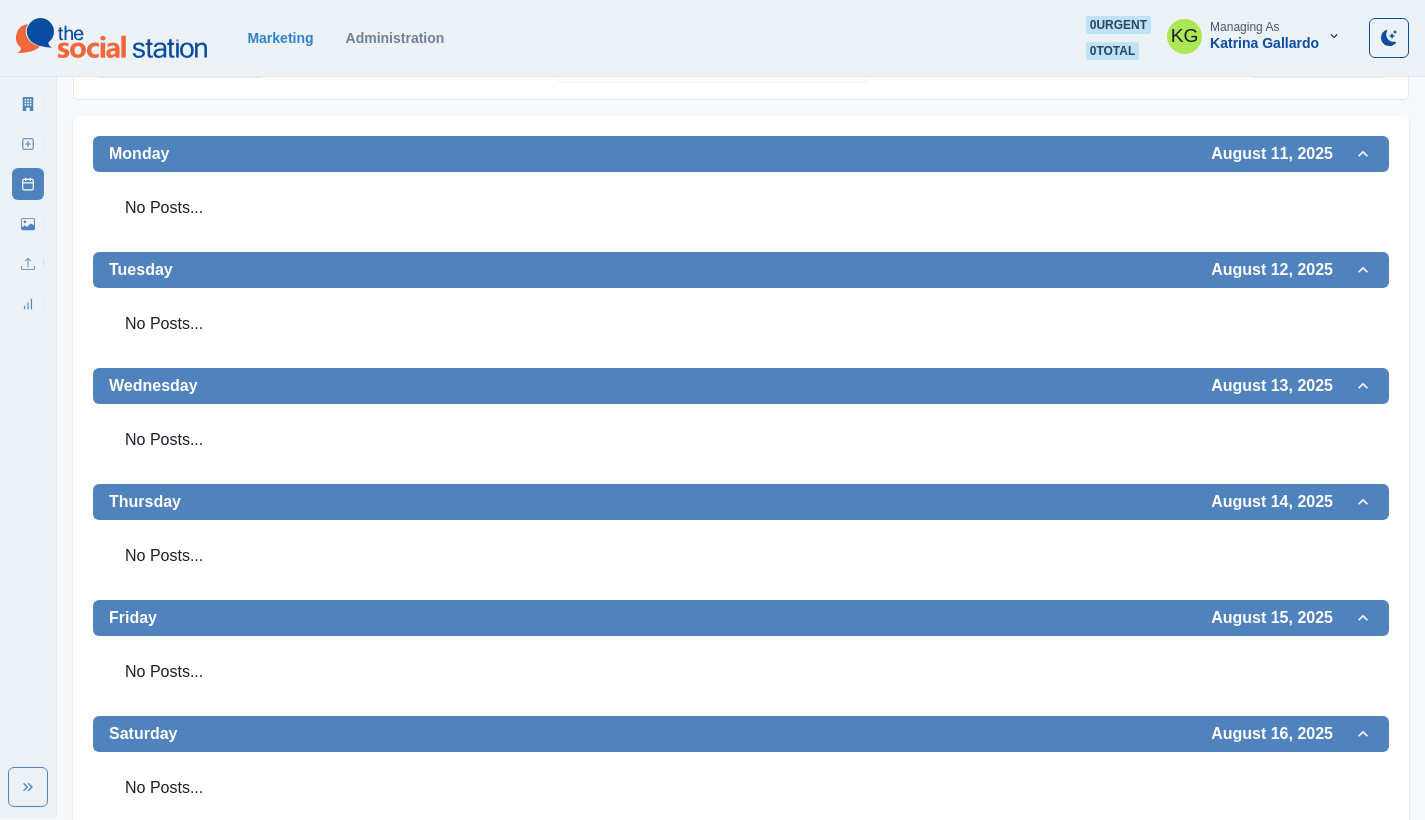 scroll, scrollTop: 0, scrollLeft: 0, axis: both 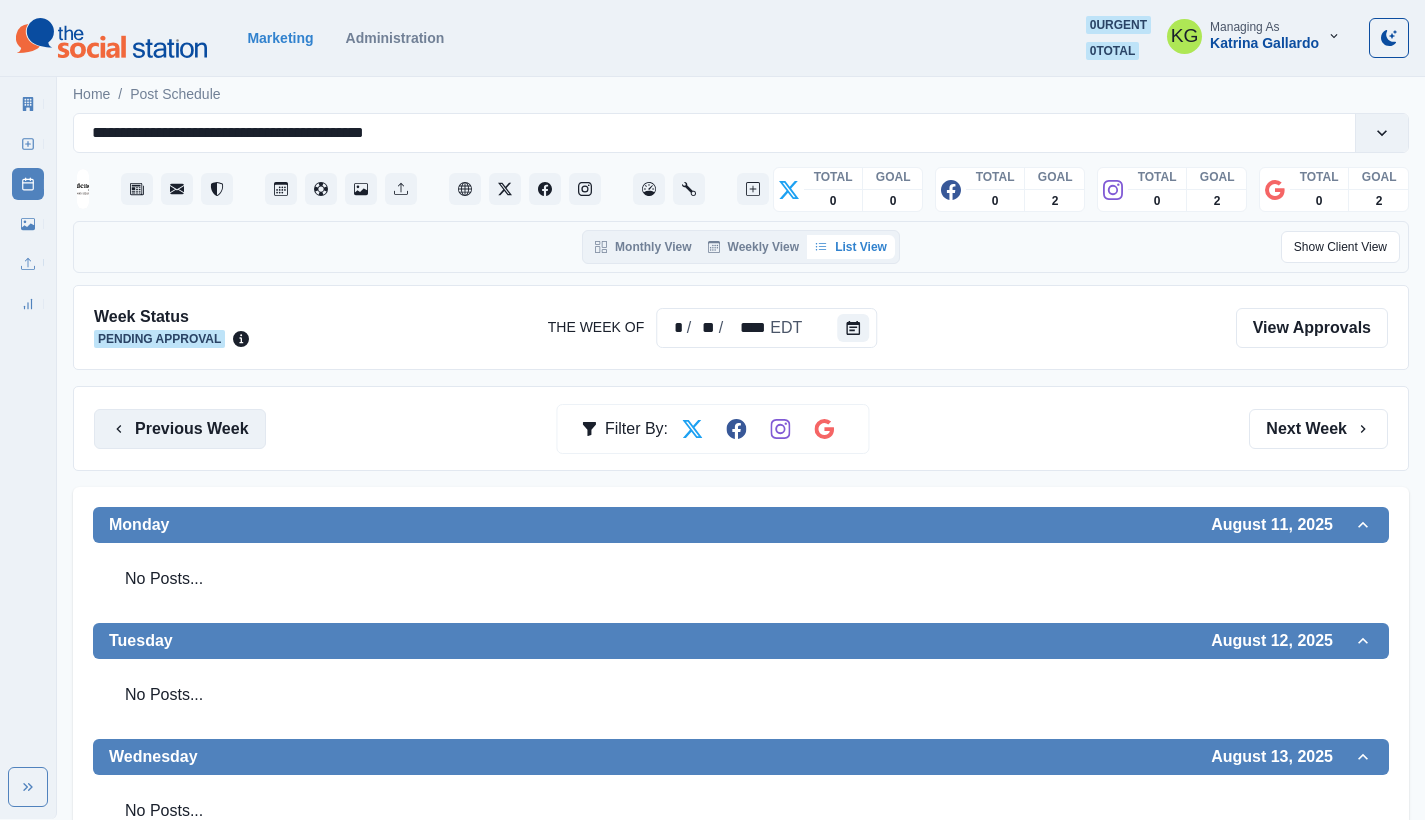 click on "Previous Week" at bounding box center [180, 429] 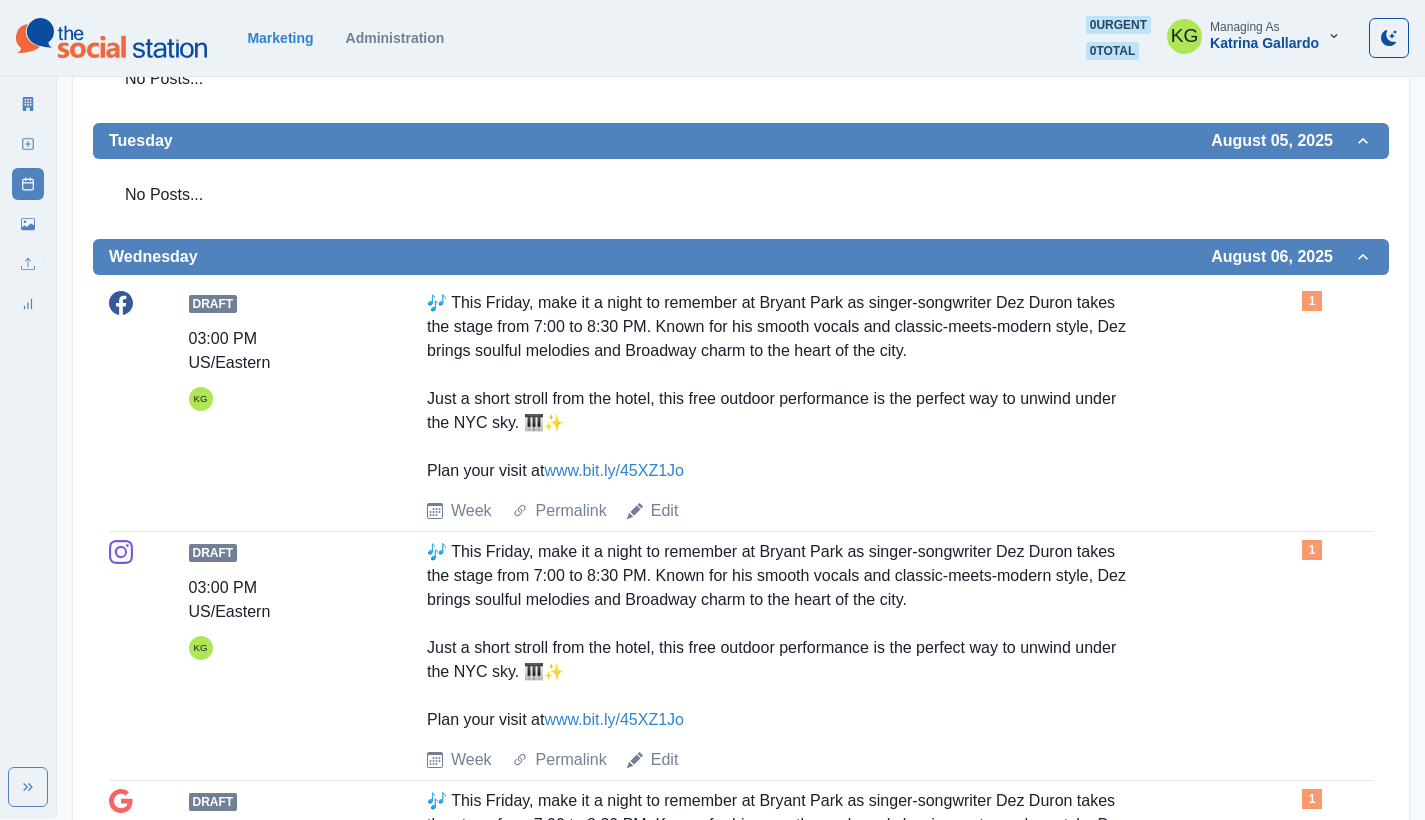 scroll, scrollTop: 0, scrollLeft: 0, axis: both 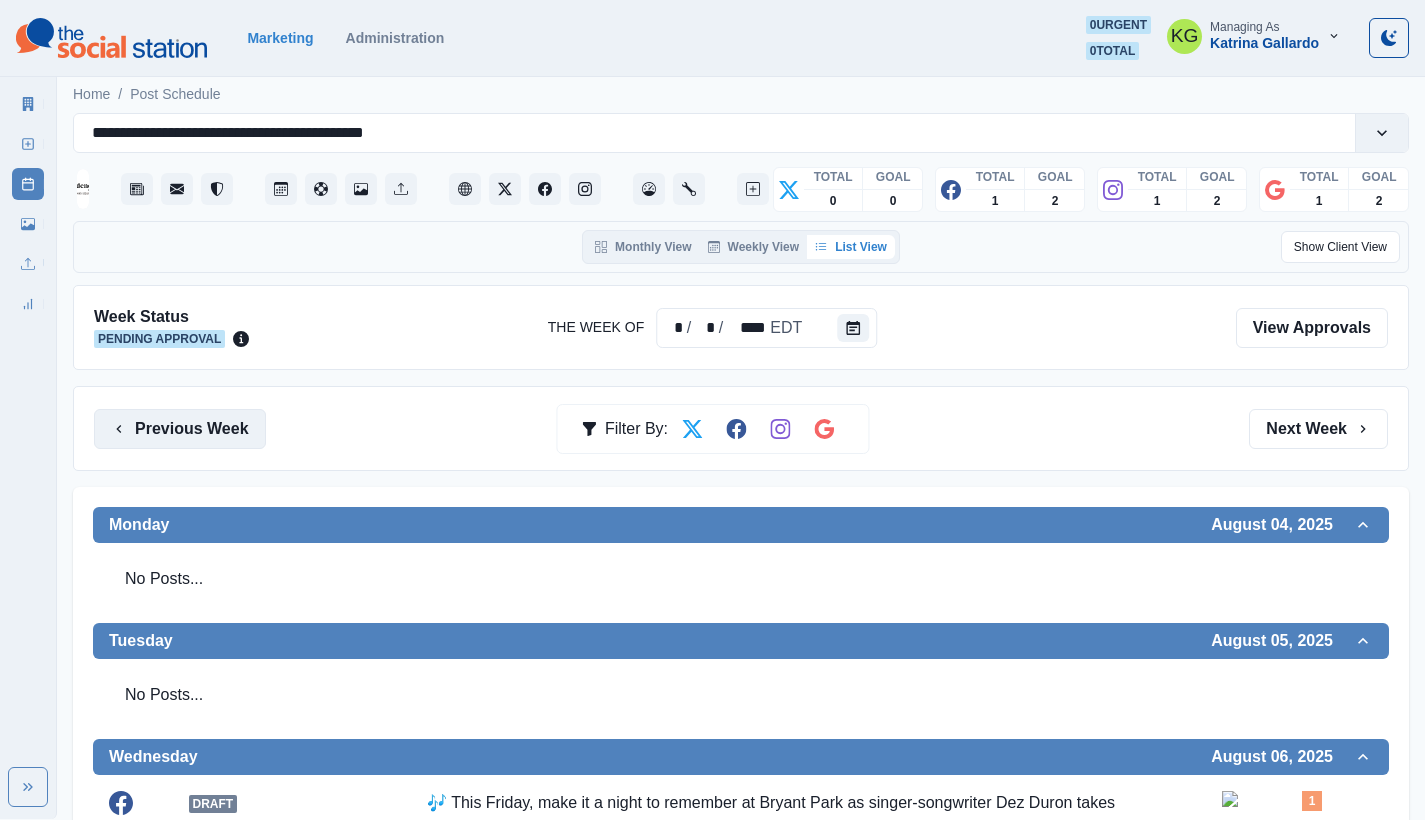click on "Previous Week" at bounding box center (180, 429) 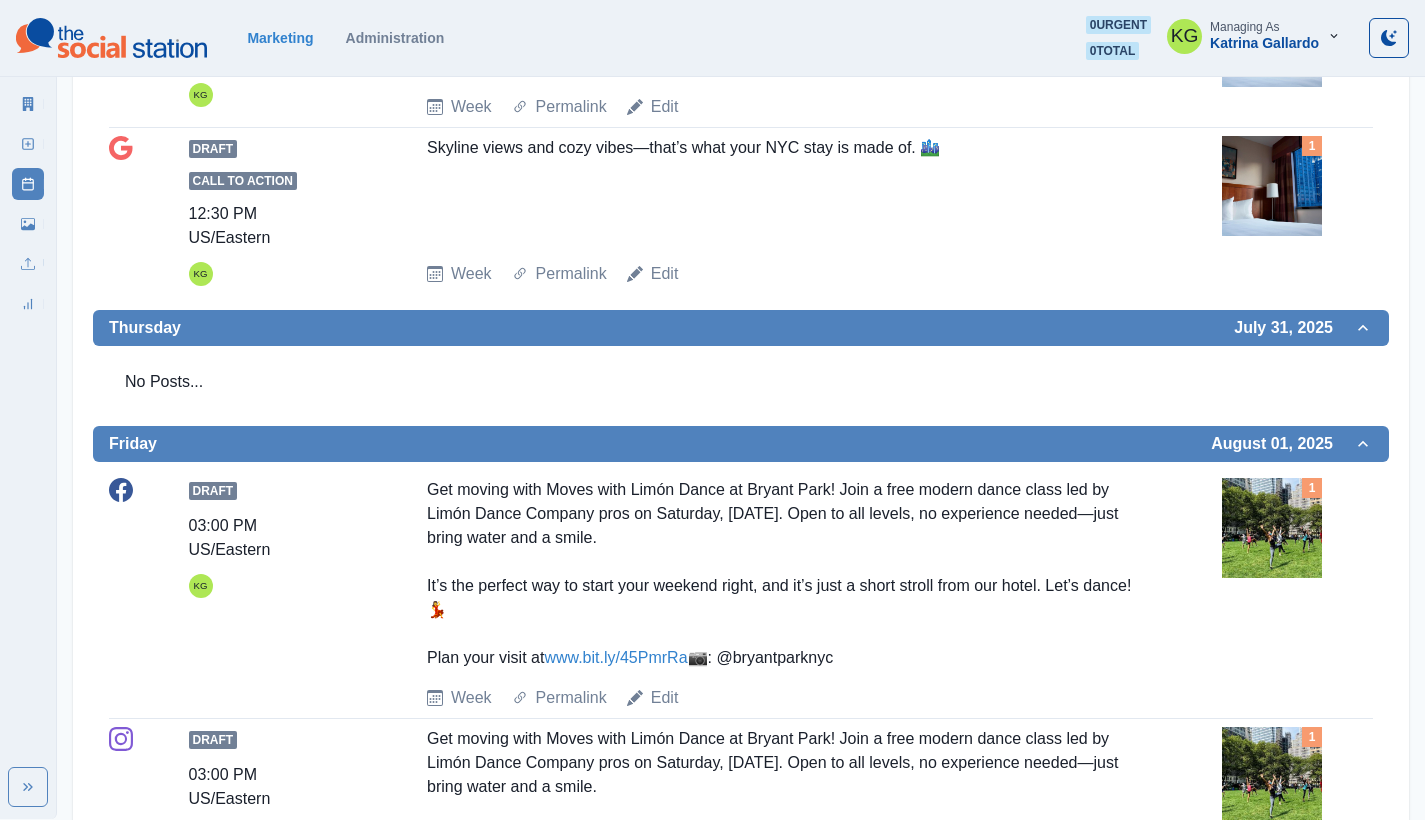 scroll, scrollTop: 1195, scrollLeft: 0, axis: vertical 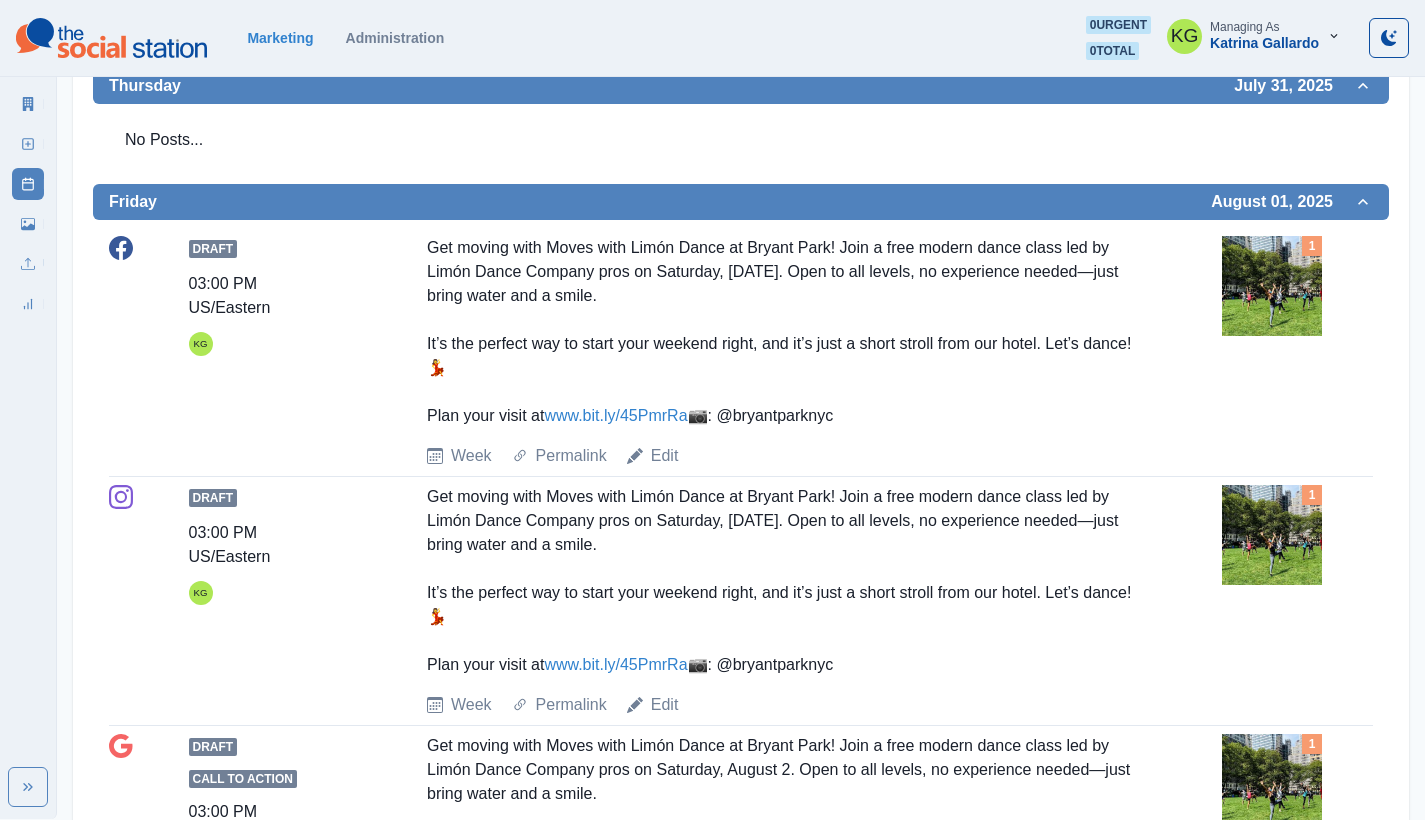 click on "Get moving with Moves with Limón Dance at Bryant Park! Join a free modern dance class led by Limón Dance Company pros on Saturday, August 2. Open to all levels, no experience needed—just bring water and a smile.
It’s the perfect way to start your weekend right, and it’s just a short stroll from our hotel. Let’s dance! 💃
Plan your visit at  www.bit.ly/45PmrRa
📷: @bryantparknyc" at bounding box center (781, 332) 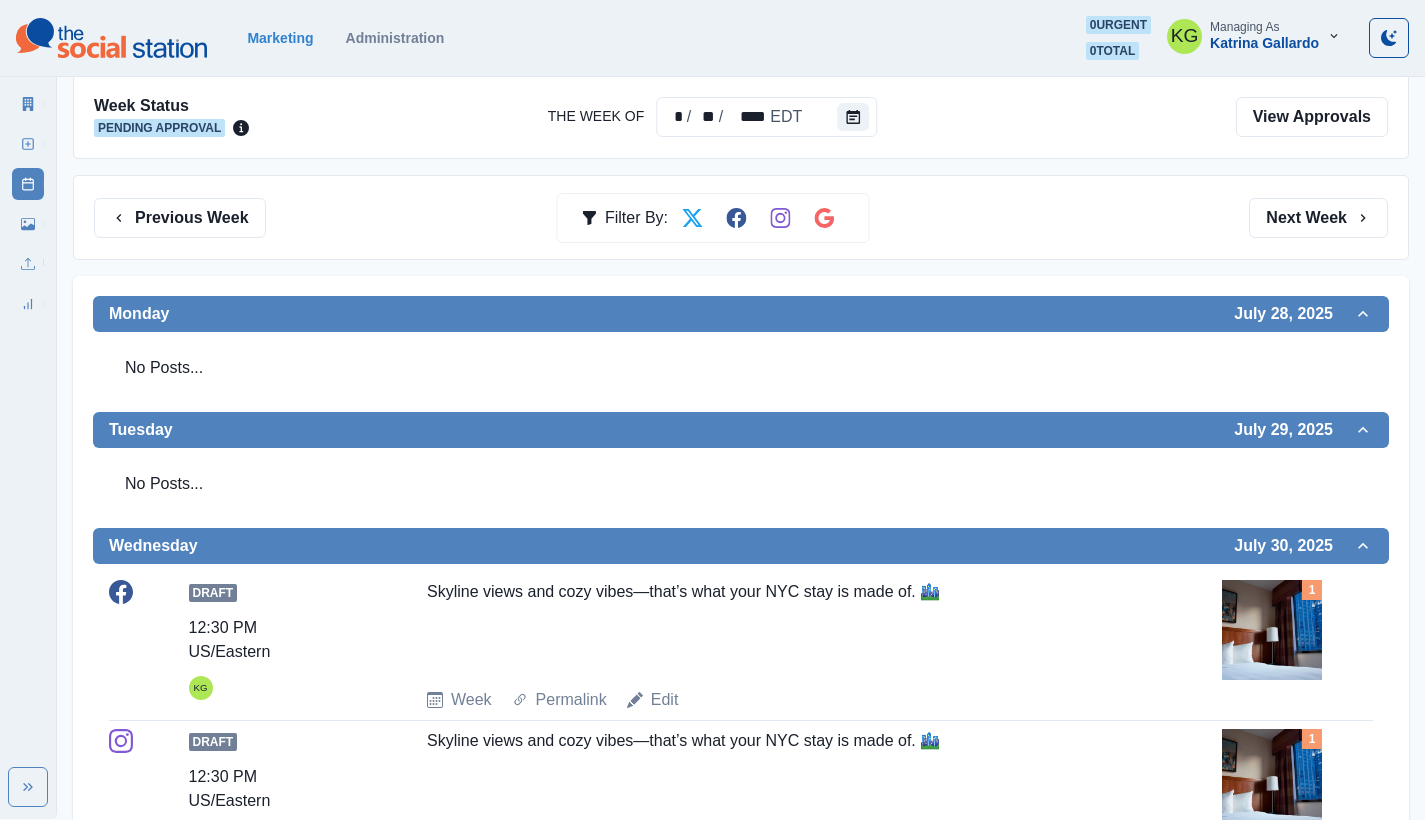 scroll, scrollTop: 0, scrollLeft: 0, axis: both 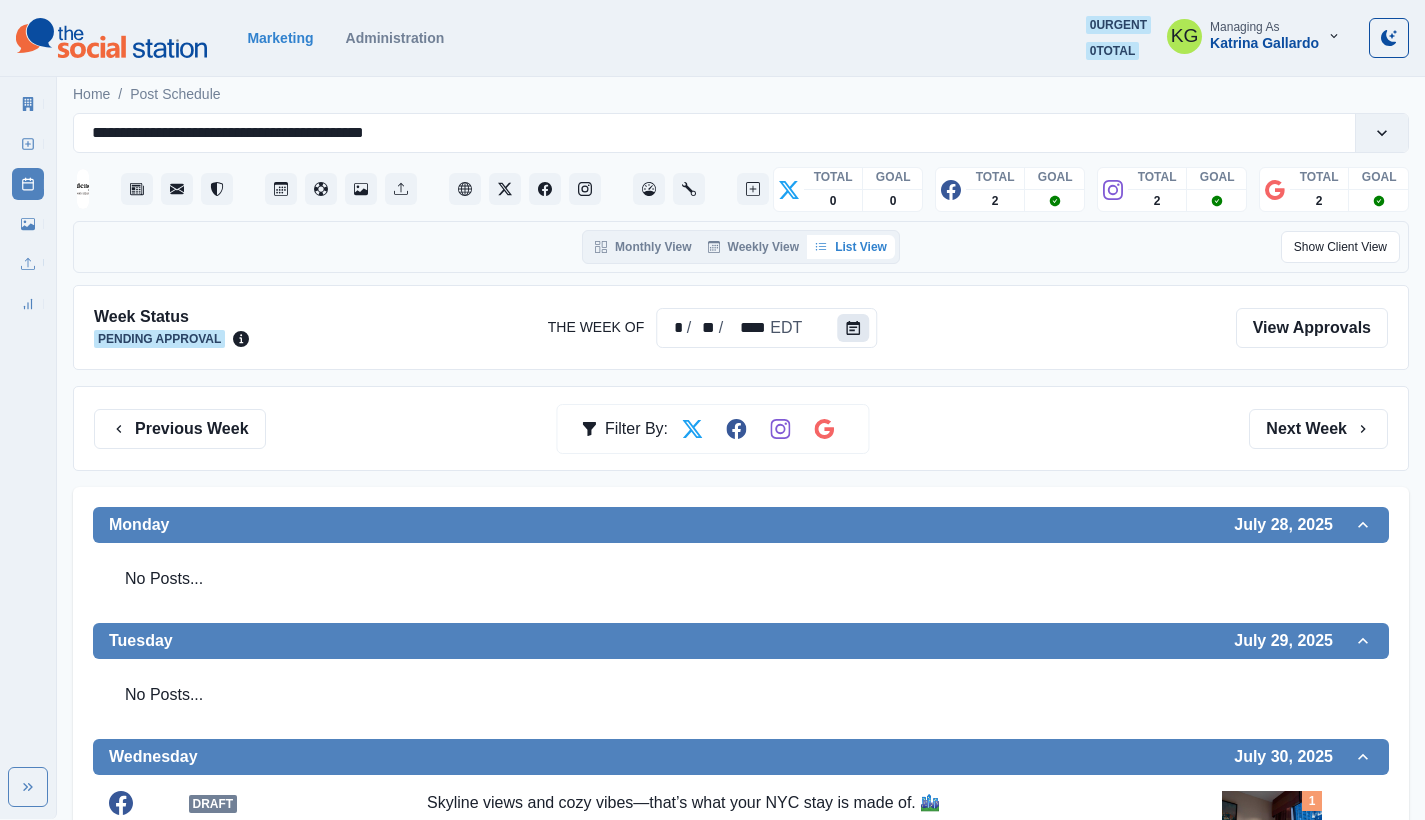 click 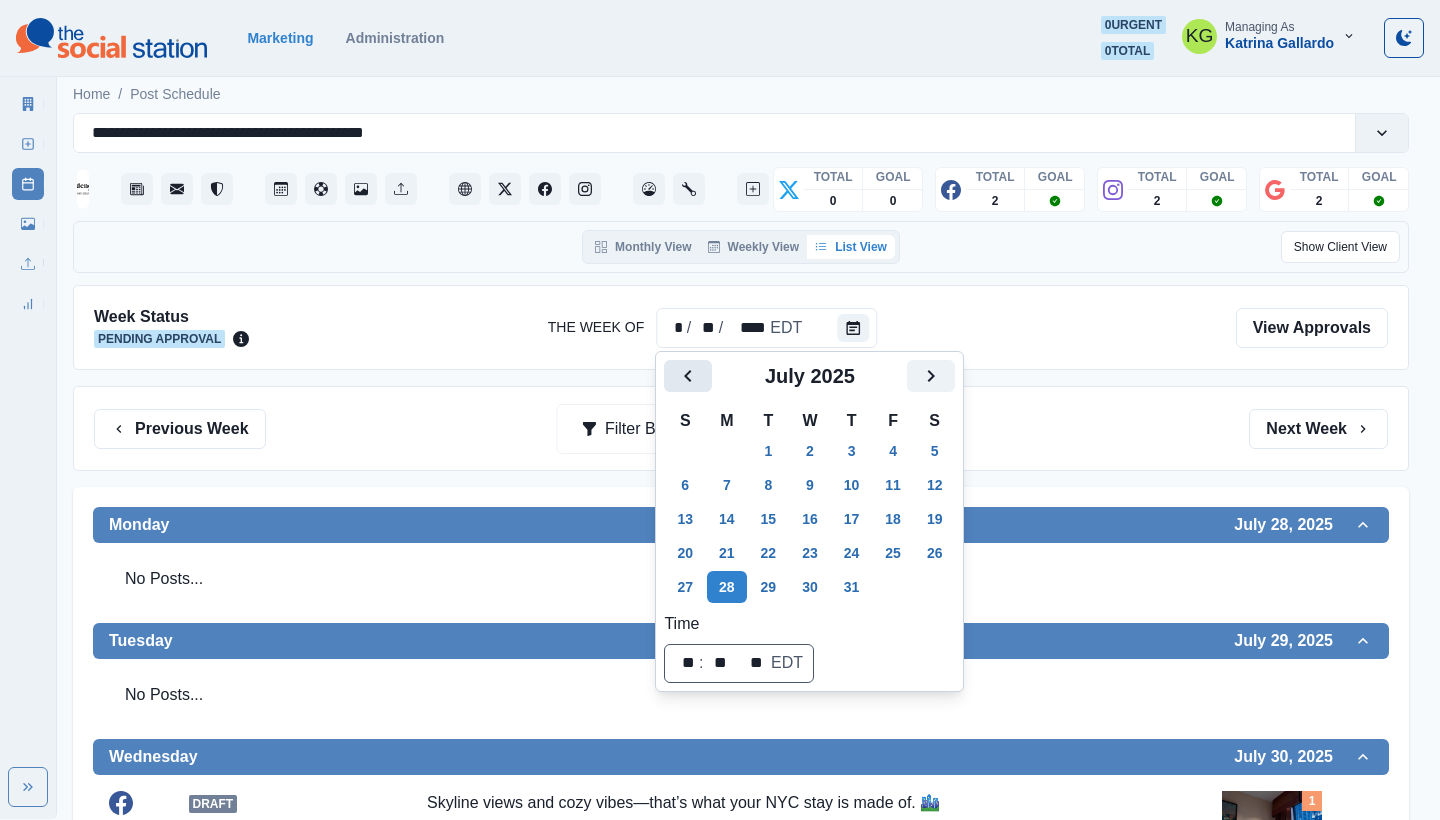 click at bounding box center (688, 376) 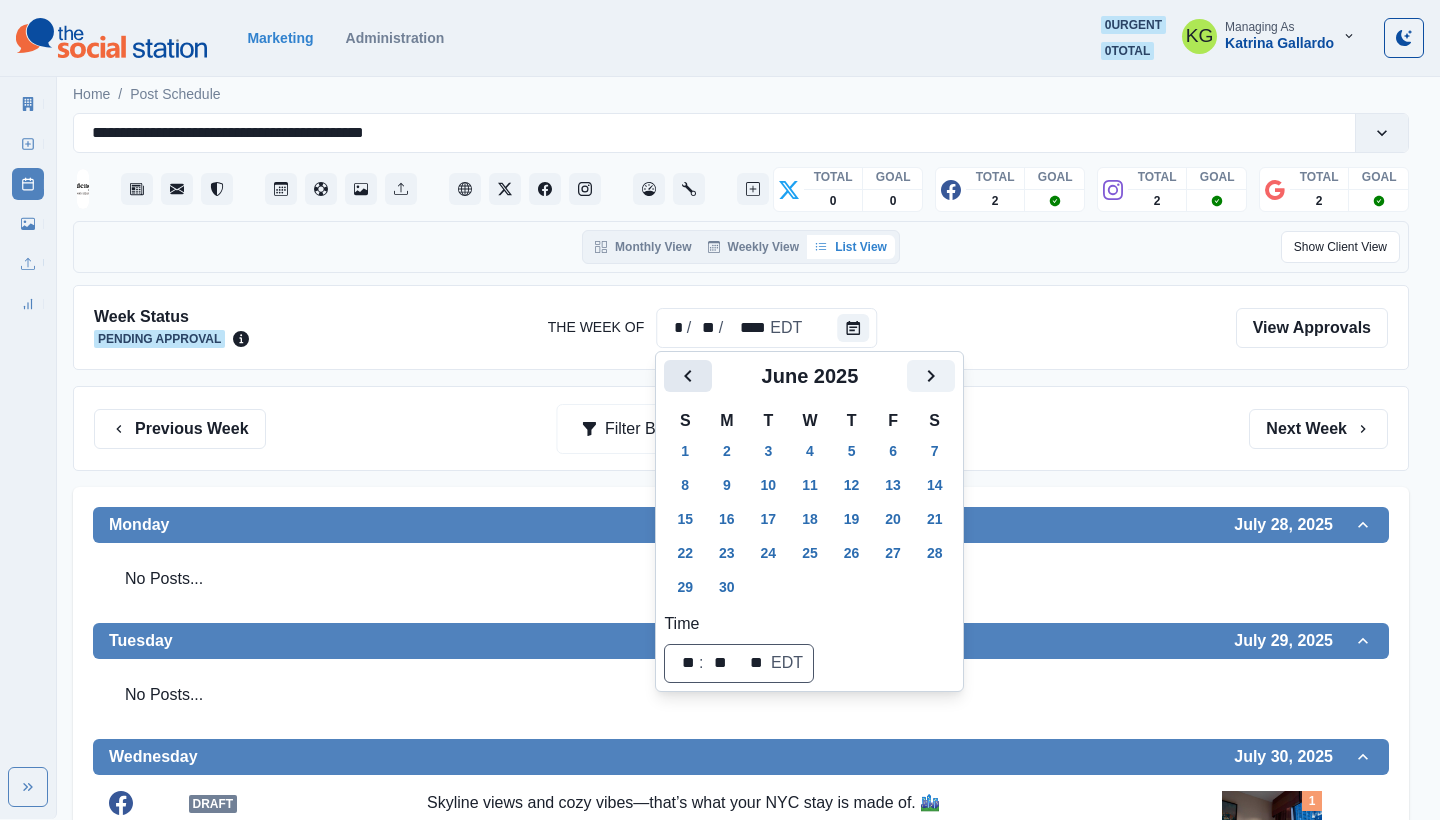click at bounding box center [688, 376] 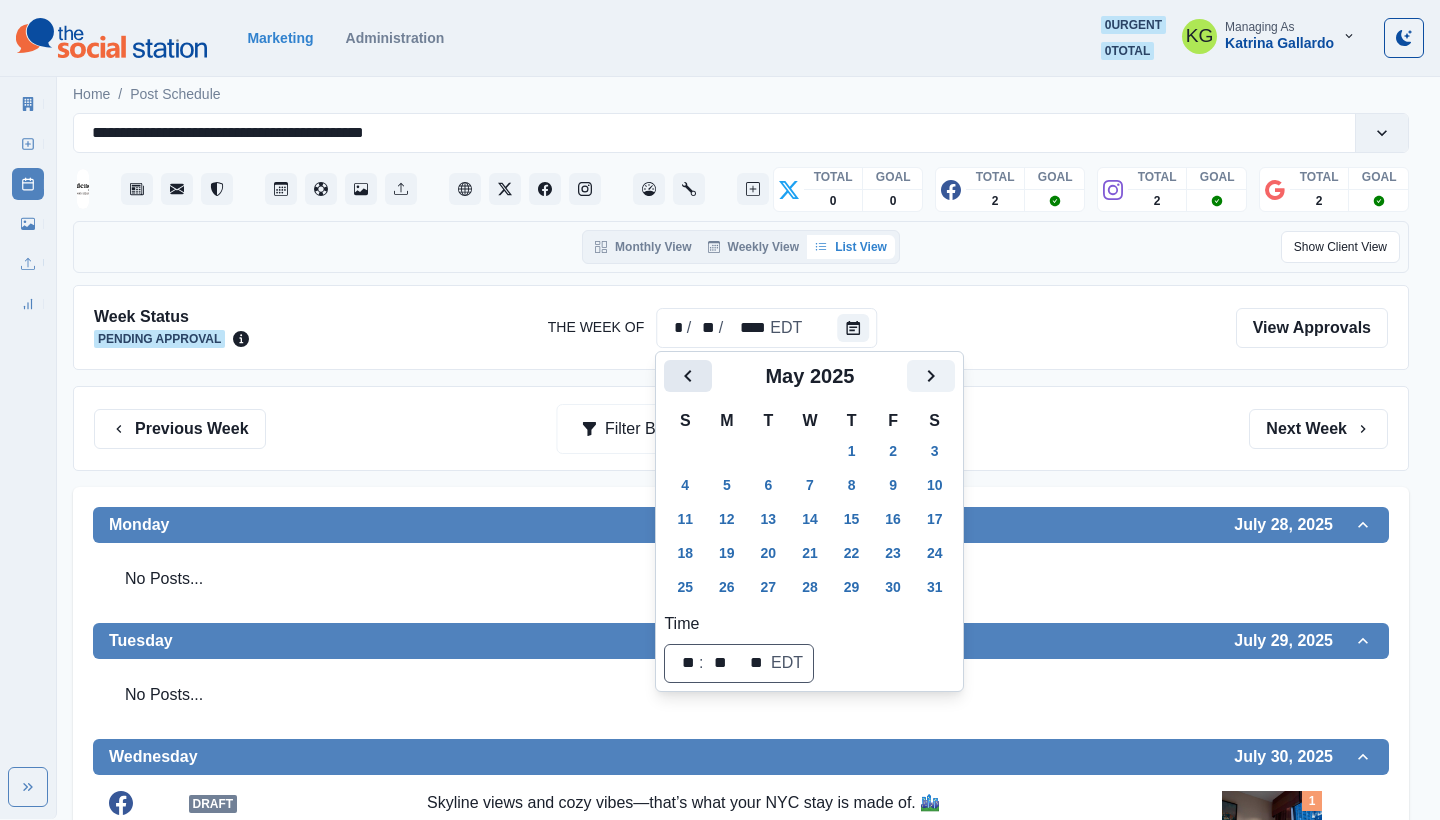 click at bounding box center [688, 376] 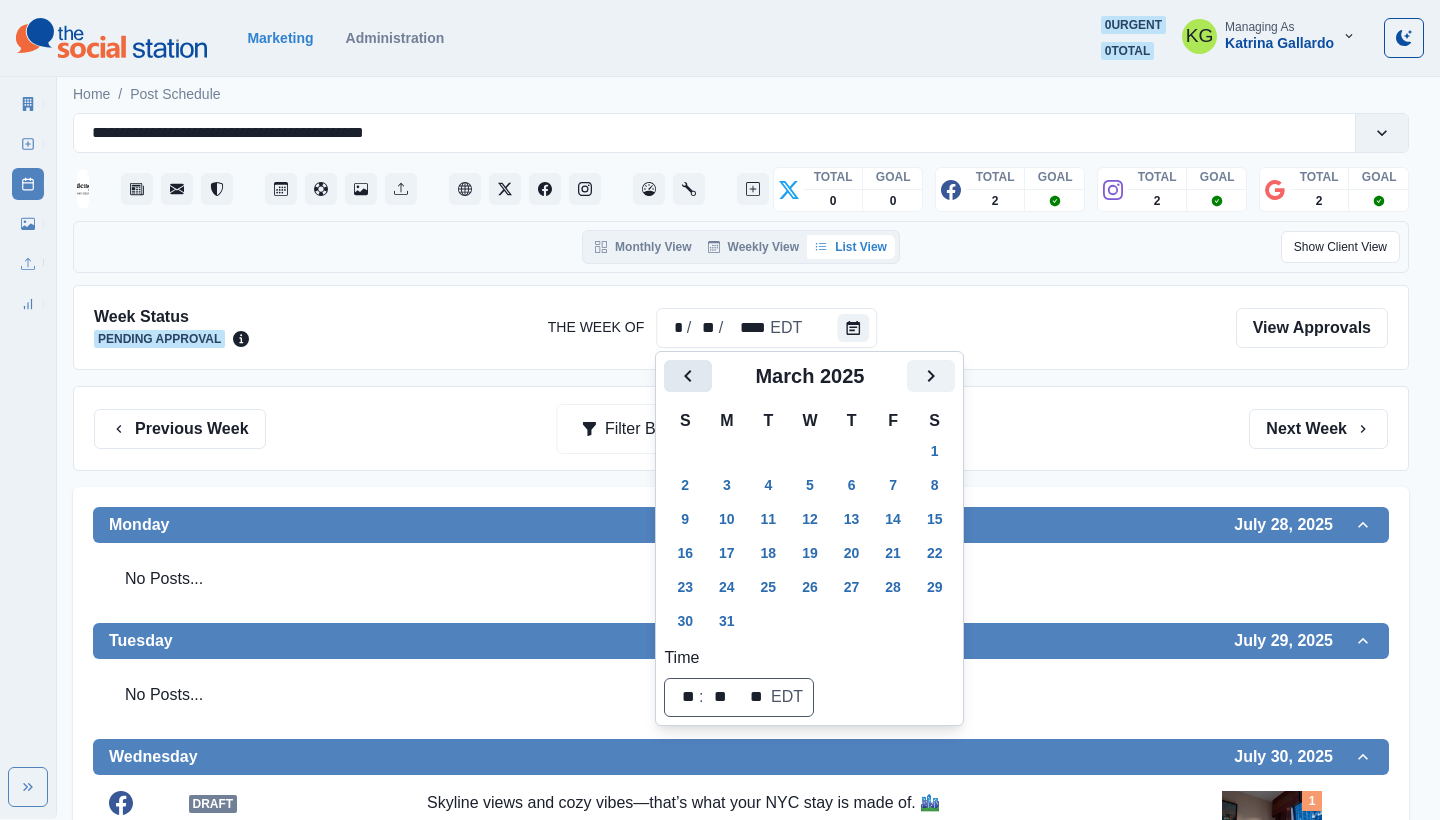 click at bounding box center (688, 376) 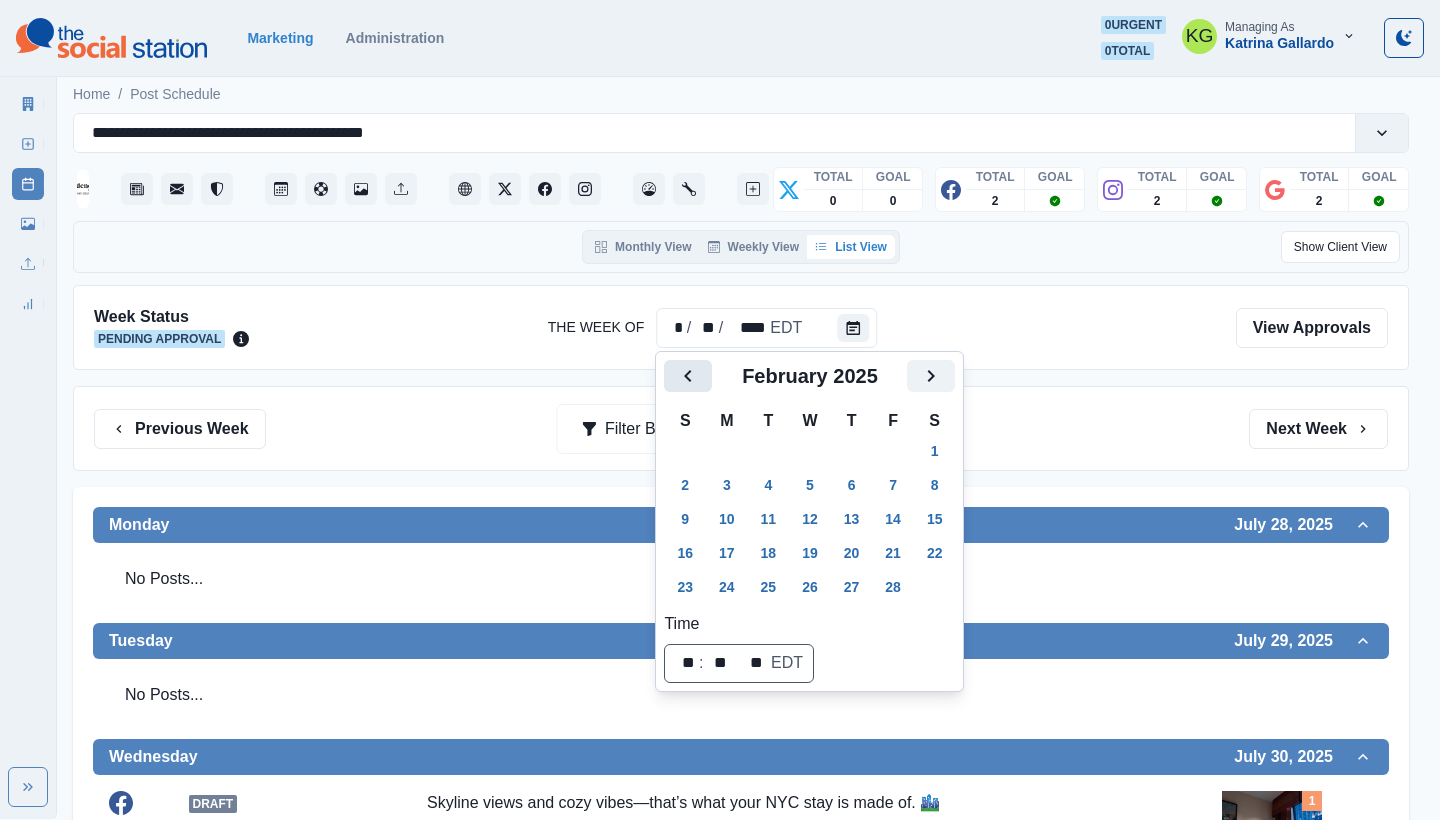 click at bounding box center (688, 376) 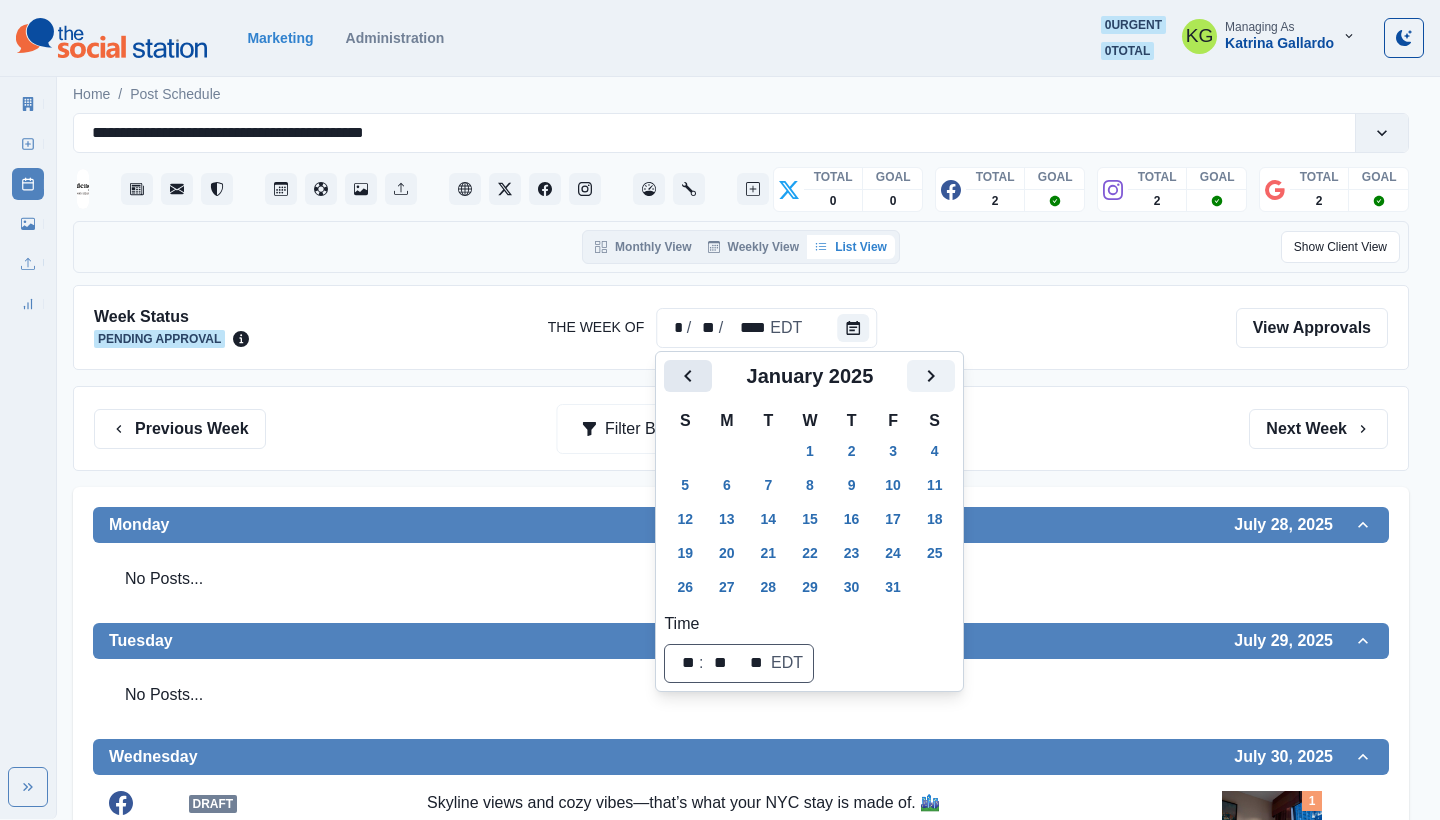 click at bounding box center [688, 376] 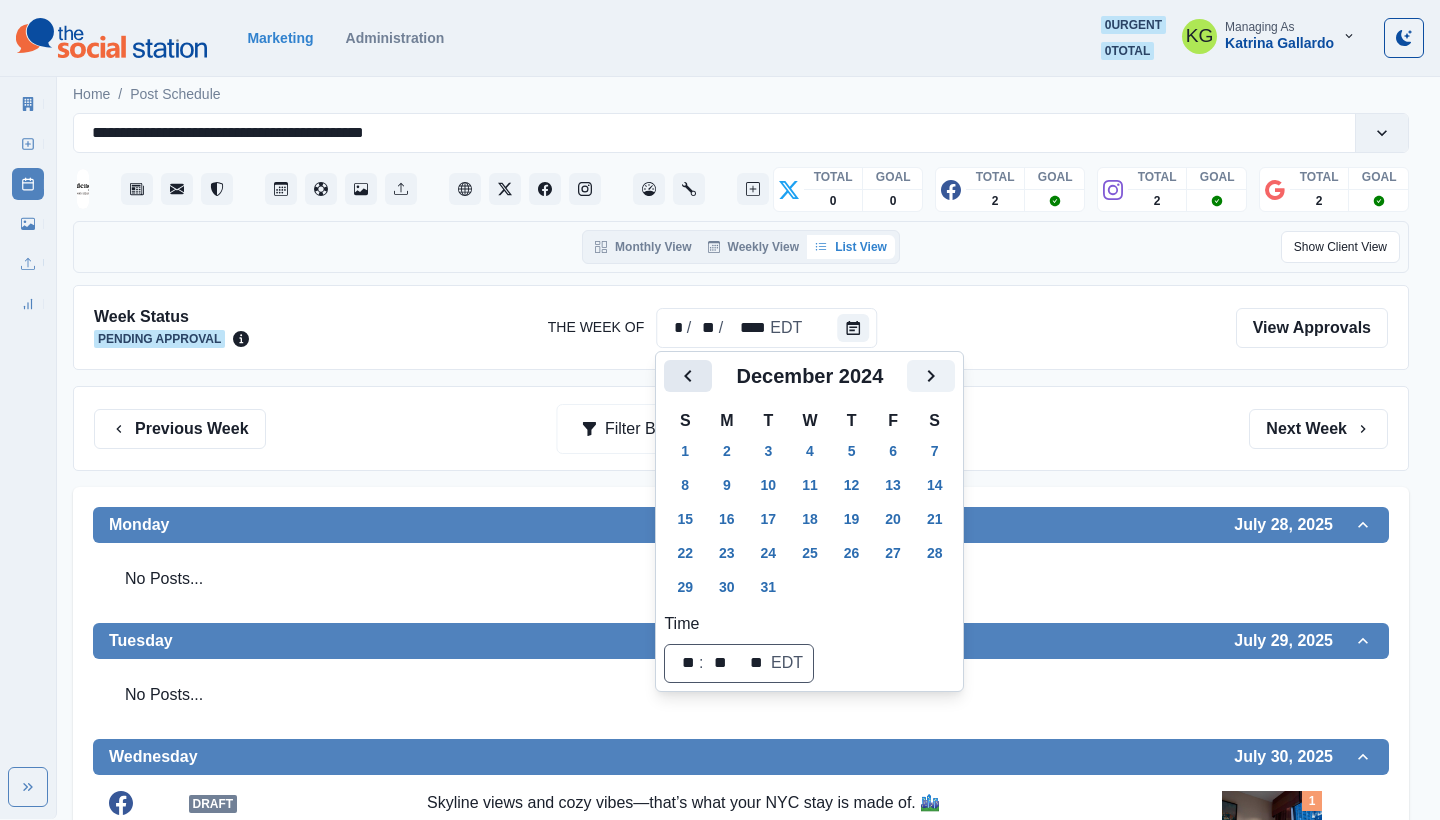 click at bounding box center (688, 376) 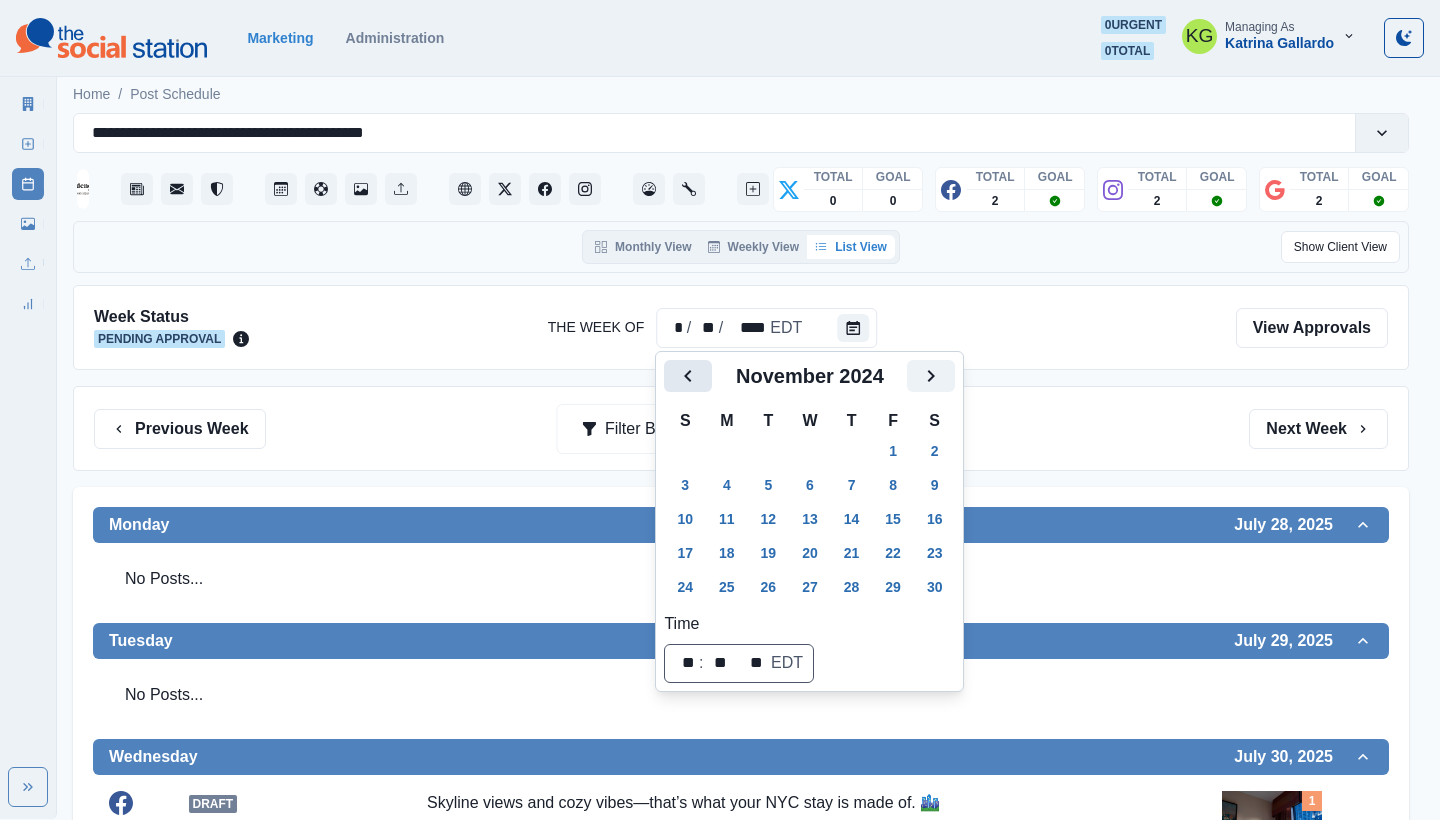 click at bounding box center (688, 376) 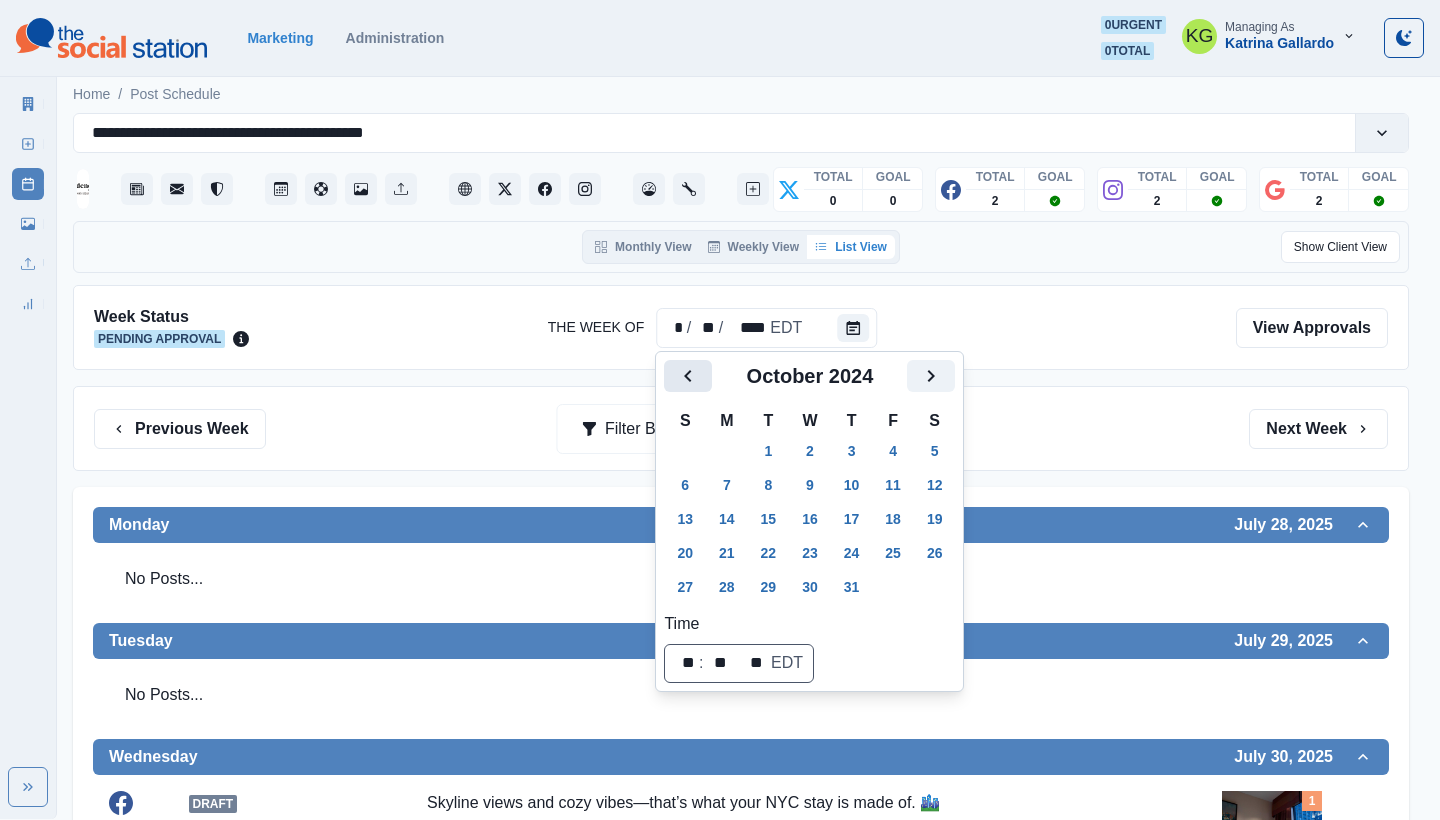 click at bounding box center (688, 376) 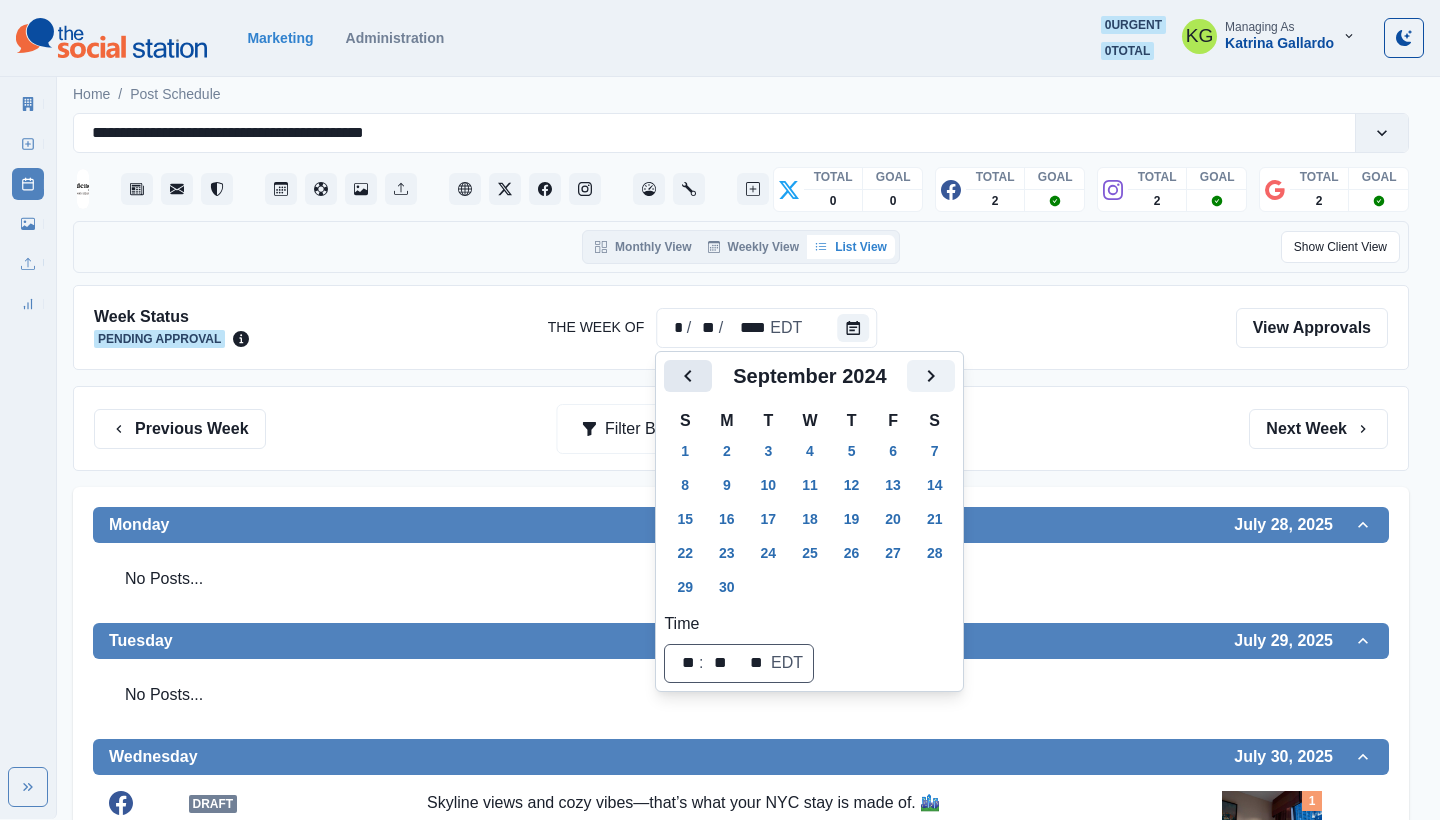 click at bounding box center (688, 376) 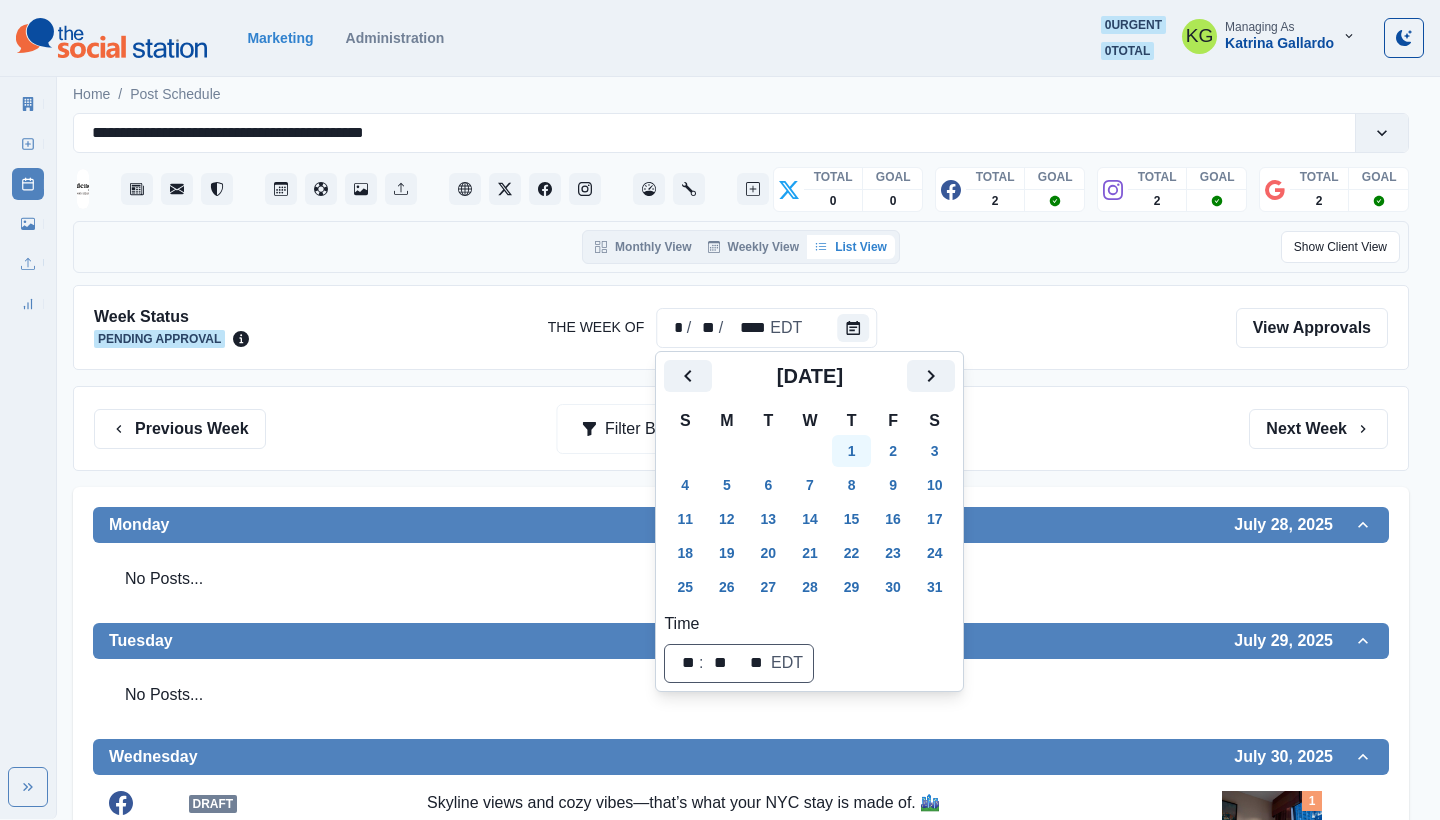 click on "1" at bounding box center (852, 451) 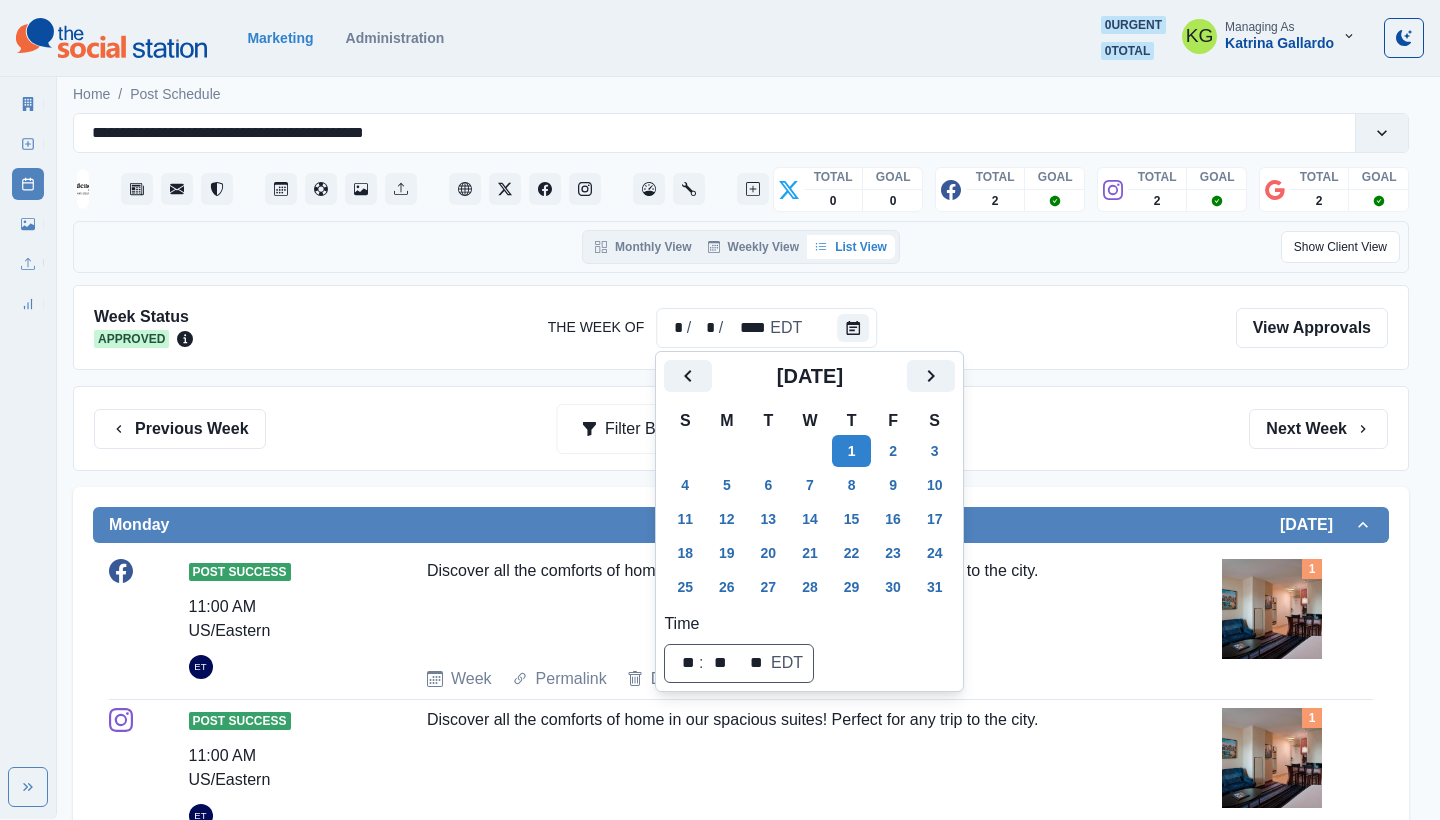 click on "Previous Week Filter By: Next Week" at bounding box center (741, 429) 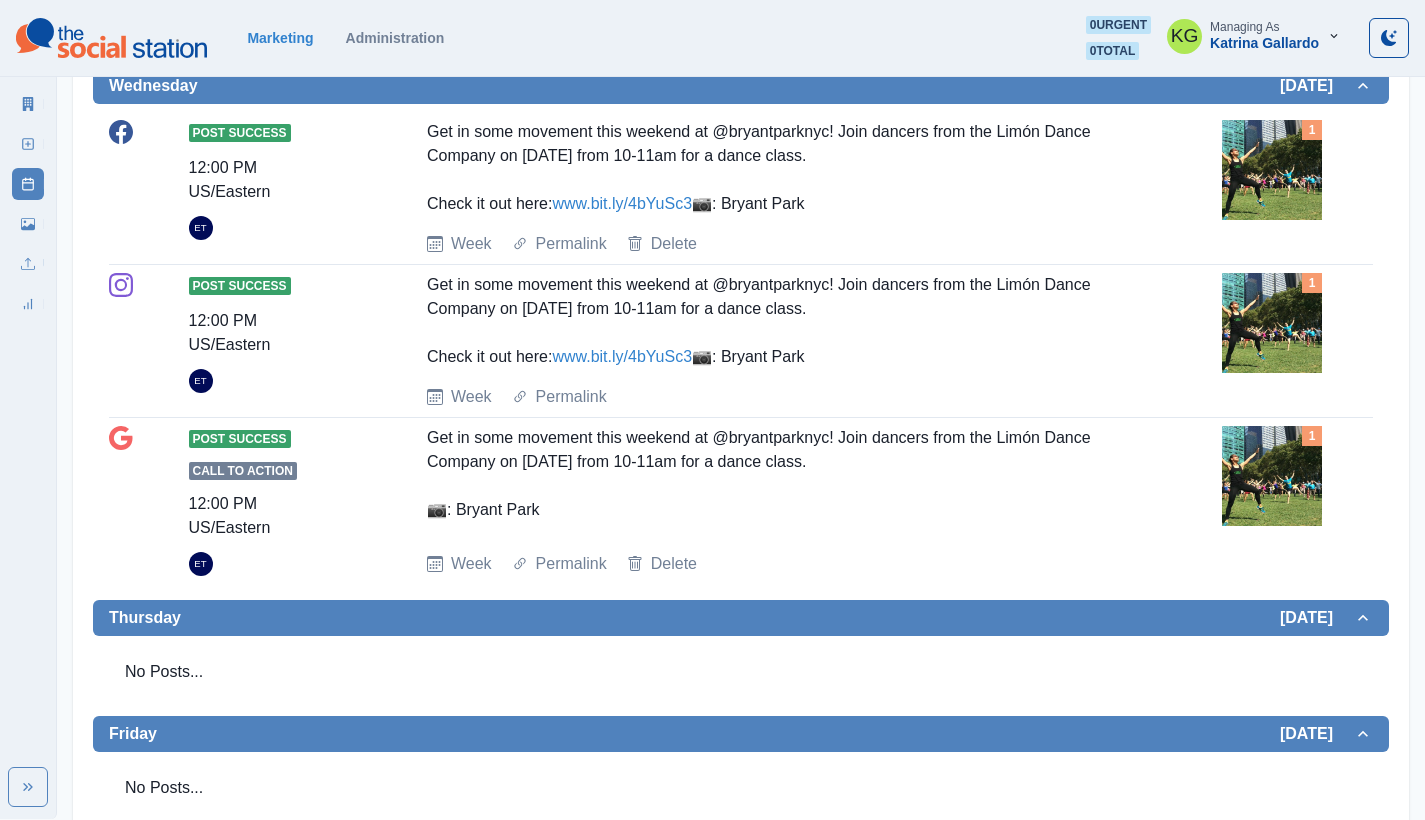 scroll, scrollTop: 67, scrollLeft: 0, axis: vertical 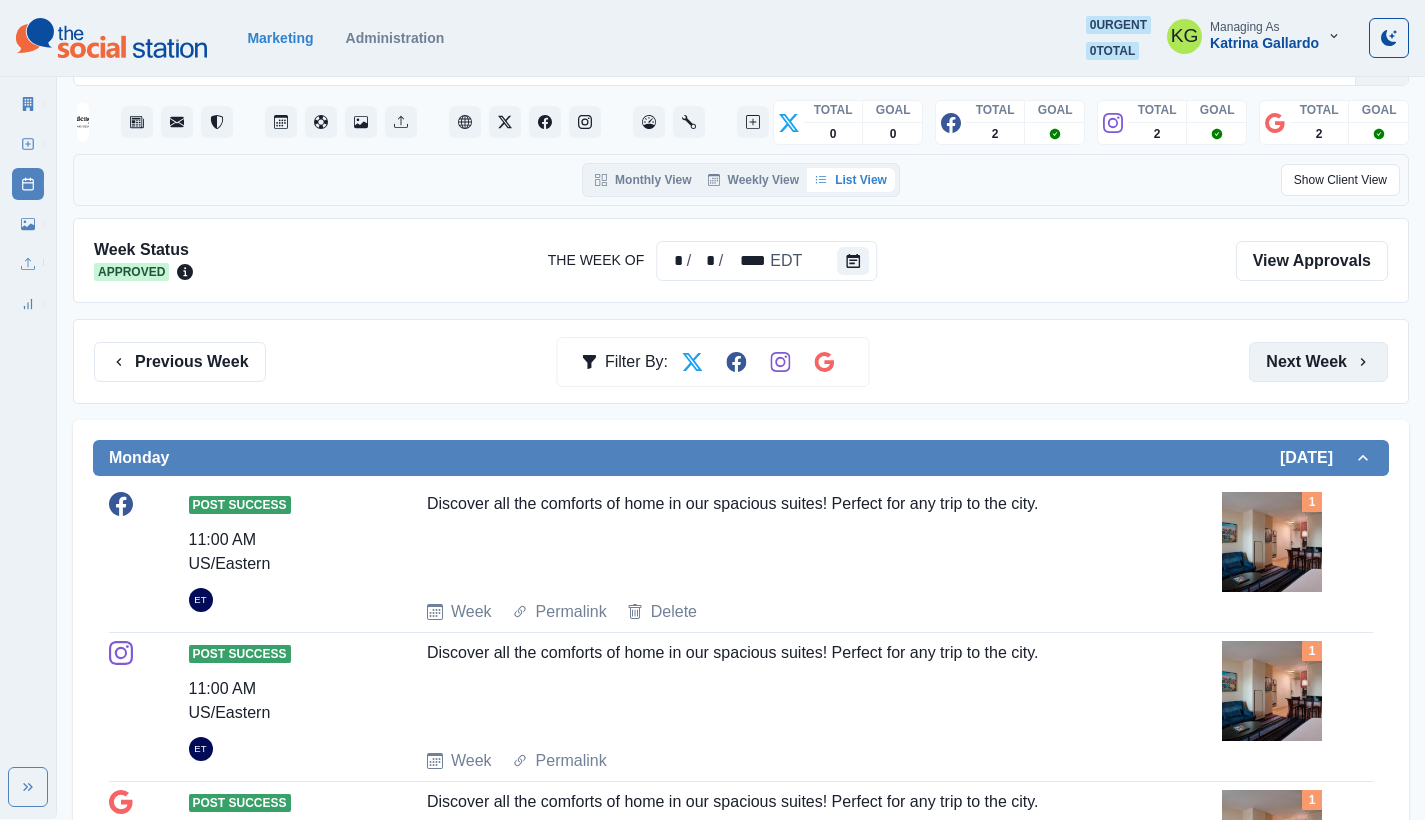 click on "Next Week" at bounding box center (1318, 362) 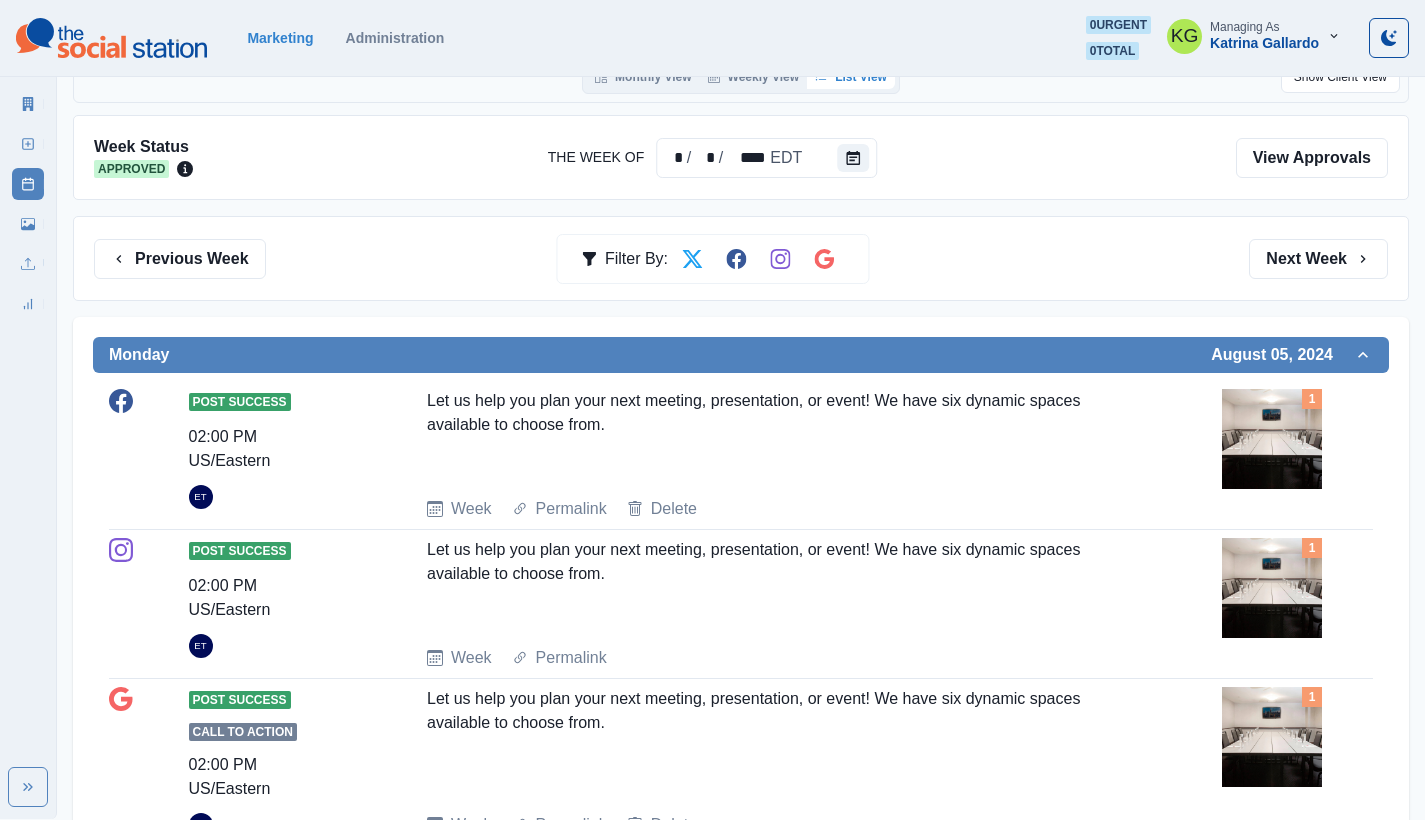 scroll, scrollTop: 335, scrollLeft: 0, axis: vertical 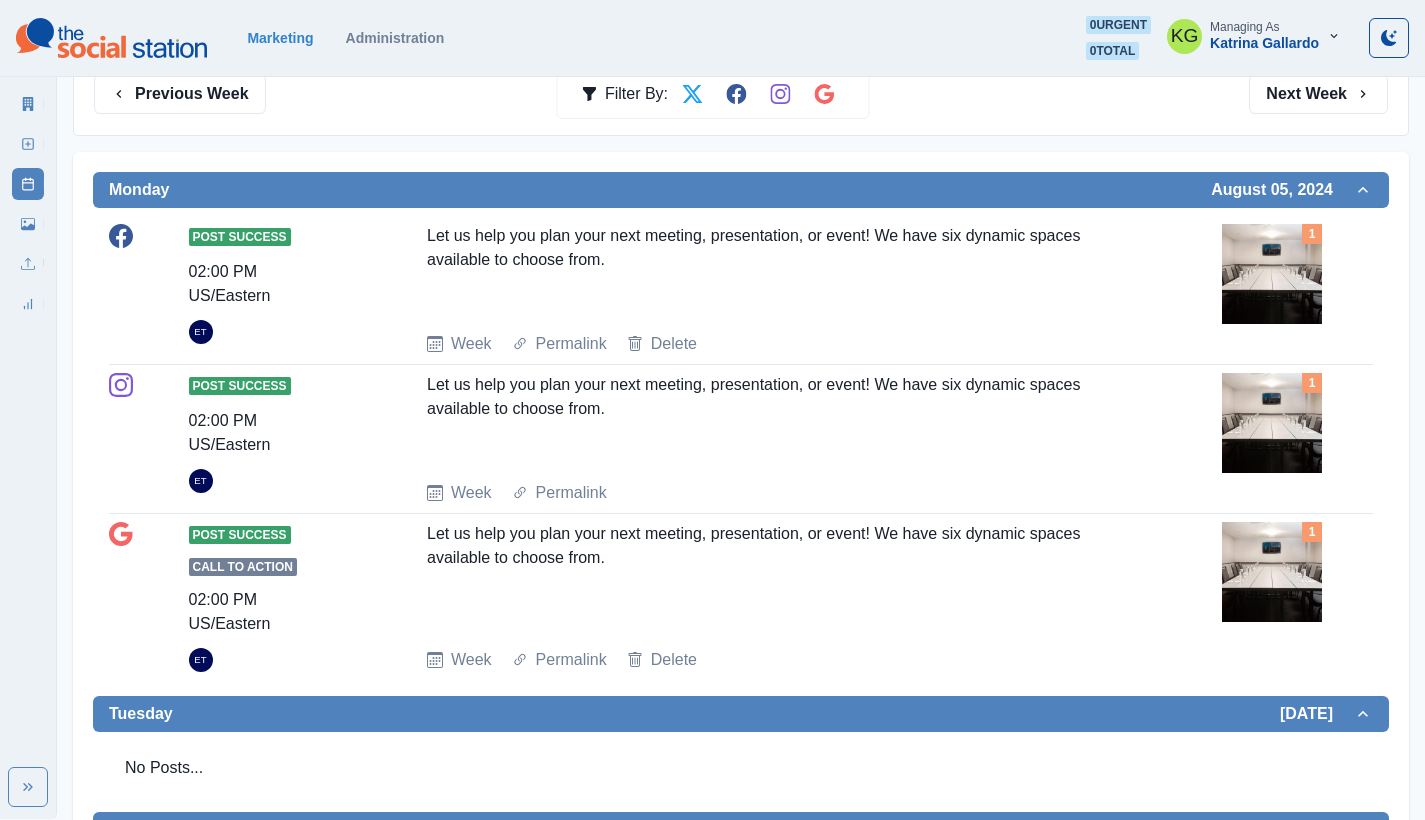 click on "Let us help you plan your next meeting, presentation, or event! We have six dynamic spaces available to choose from." at bounding box center [781, 270] 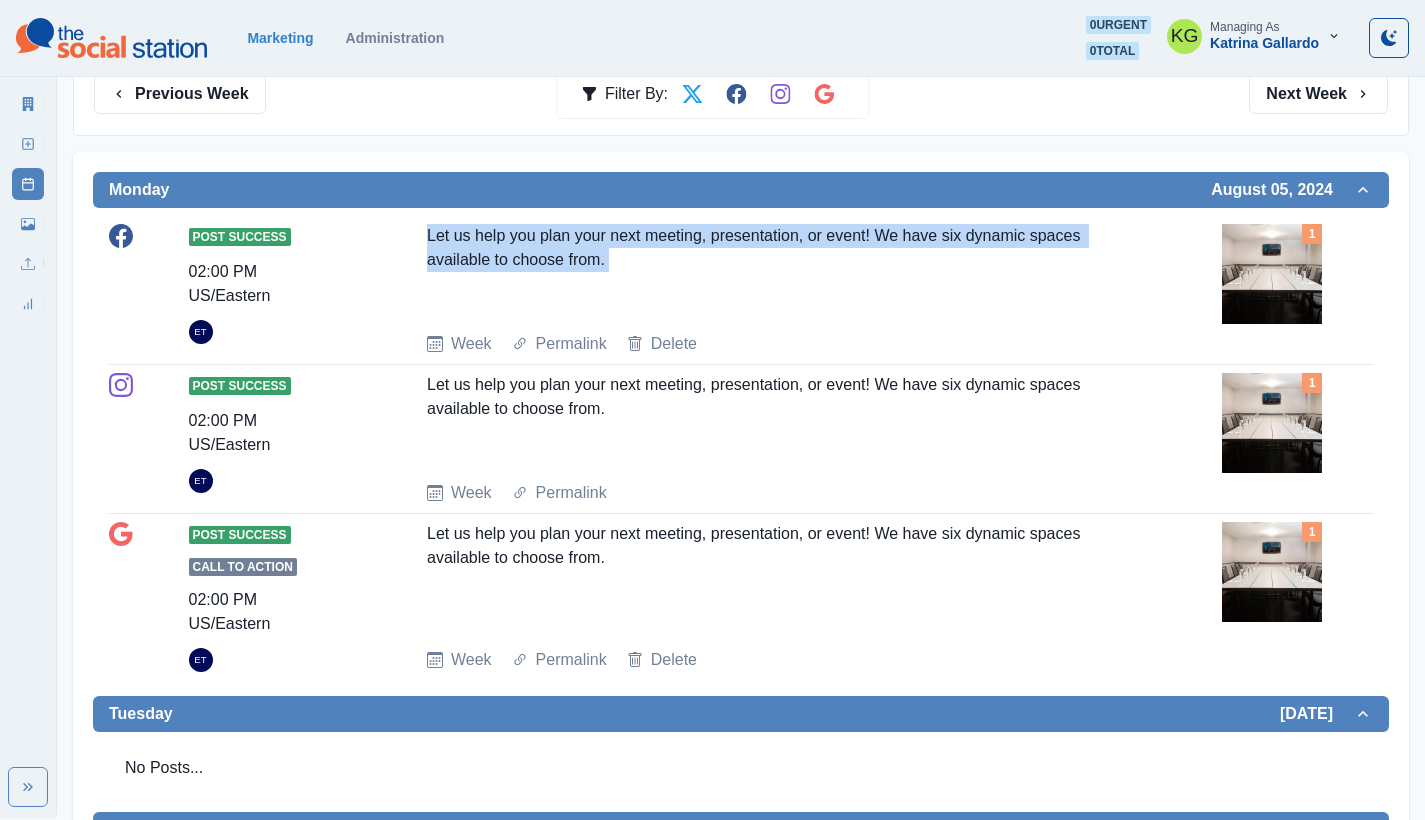 click on "Let us help you plan your next meeting, presentation, or event! We have six dynamic spaces available to choose from." at bounding box center [781, 270] 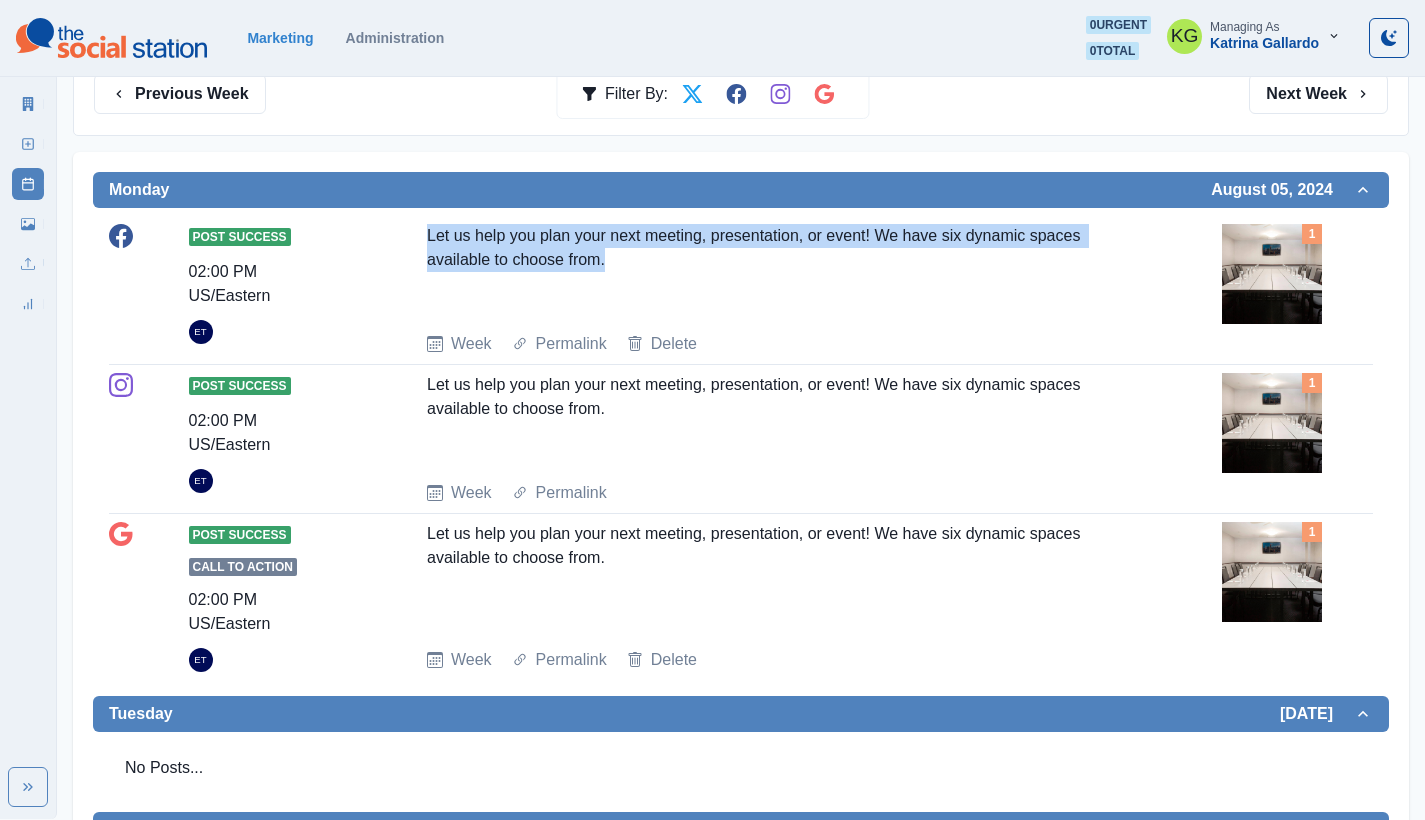 drag, startPoint x: 614, startPoint y: 261, endPoint x: 424, endPoint y: 221, distance: 194.16487 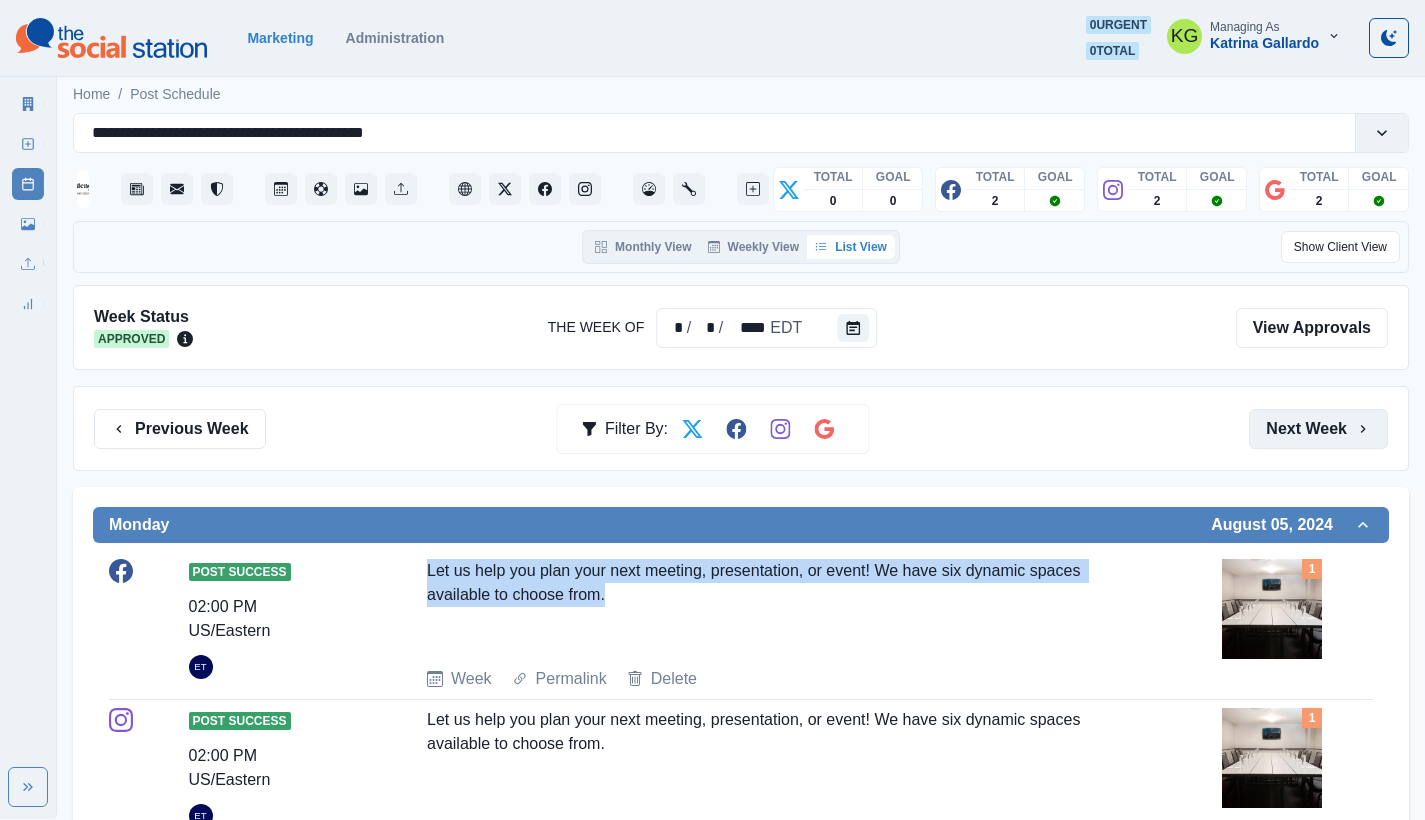 click on "Next Week" at bounding box center (1318, 429) 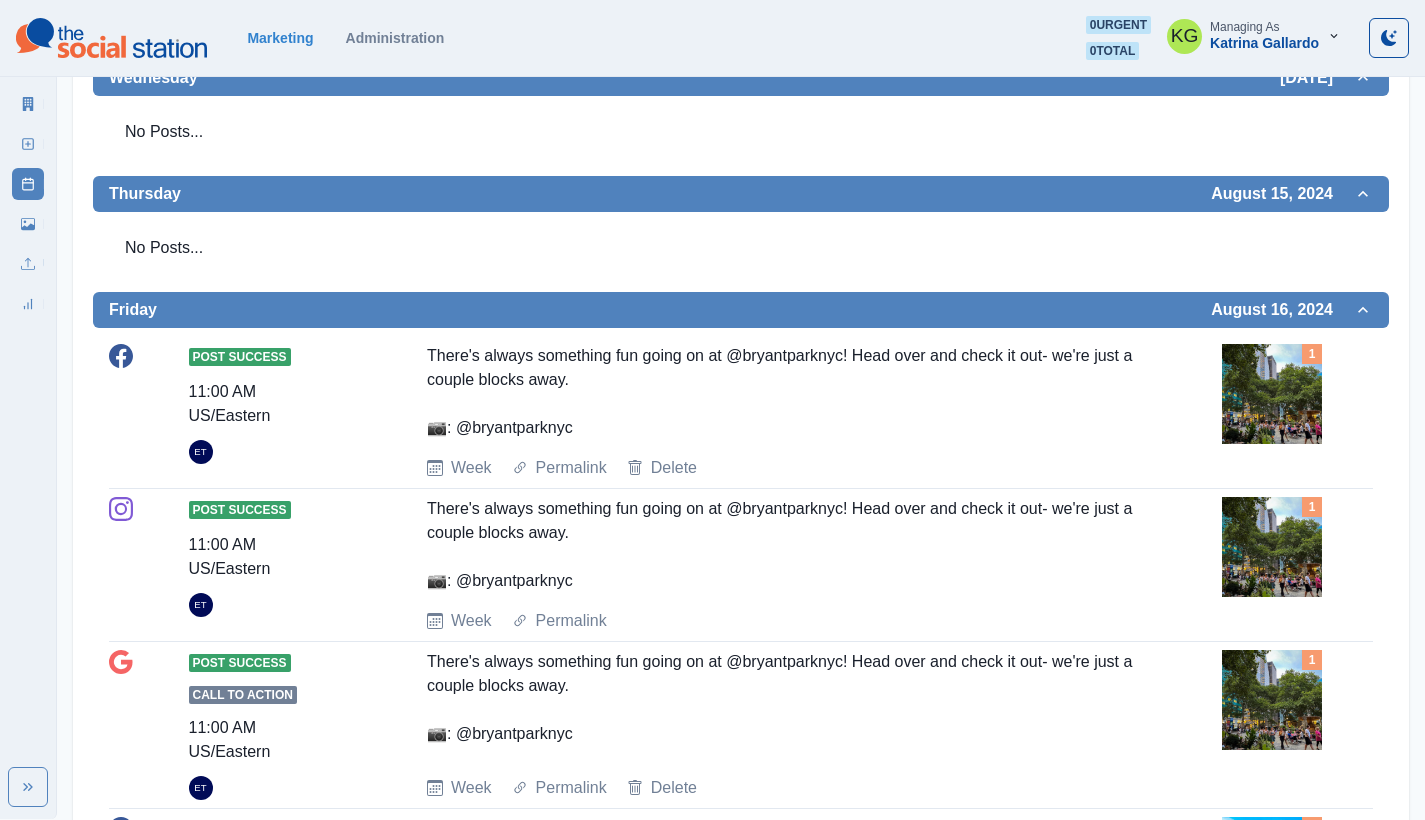 scroll, scrollTop: 391, scrollLeft: 0, axis: vertical 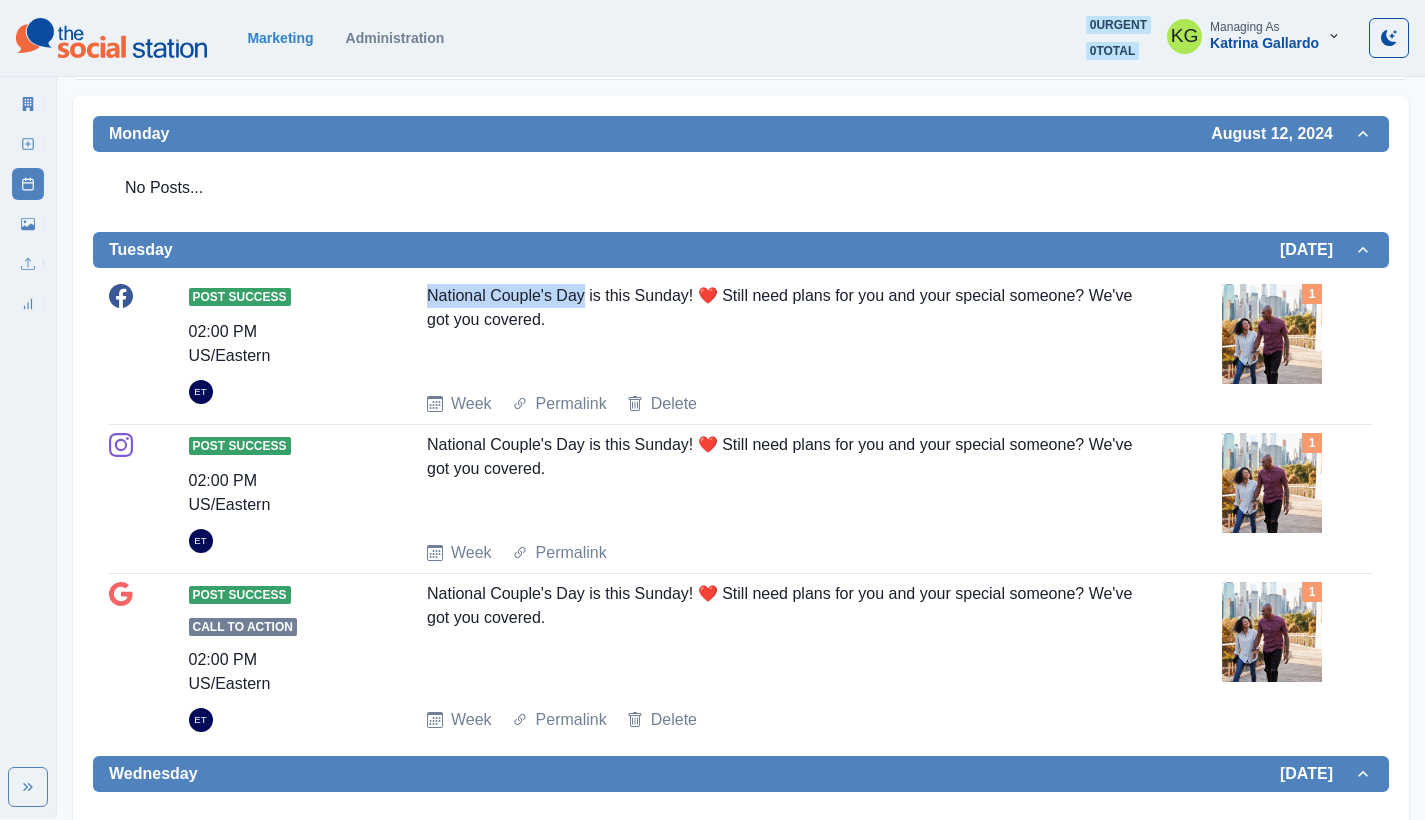drag, startPoint x: 685, startPoint y: 312, endPoint x: 588, endPoint y: 290, distance: 99.46356 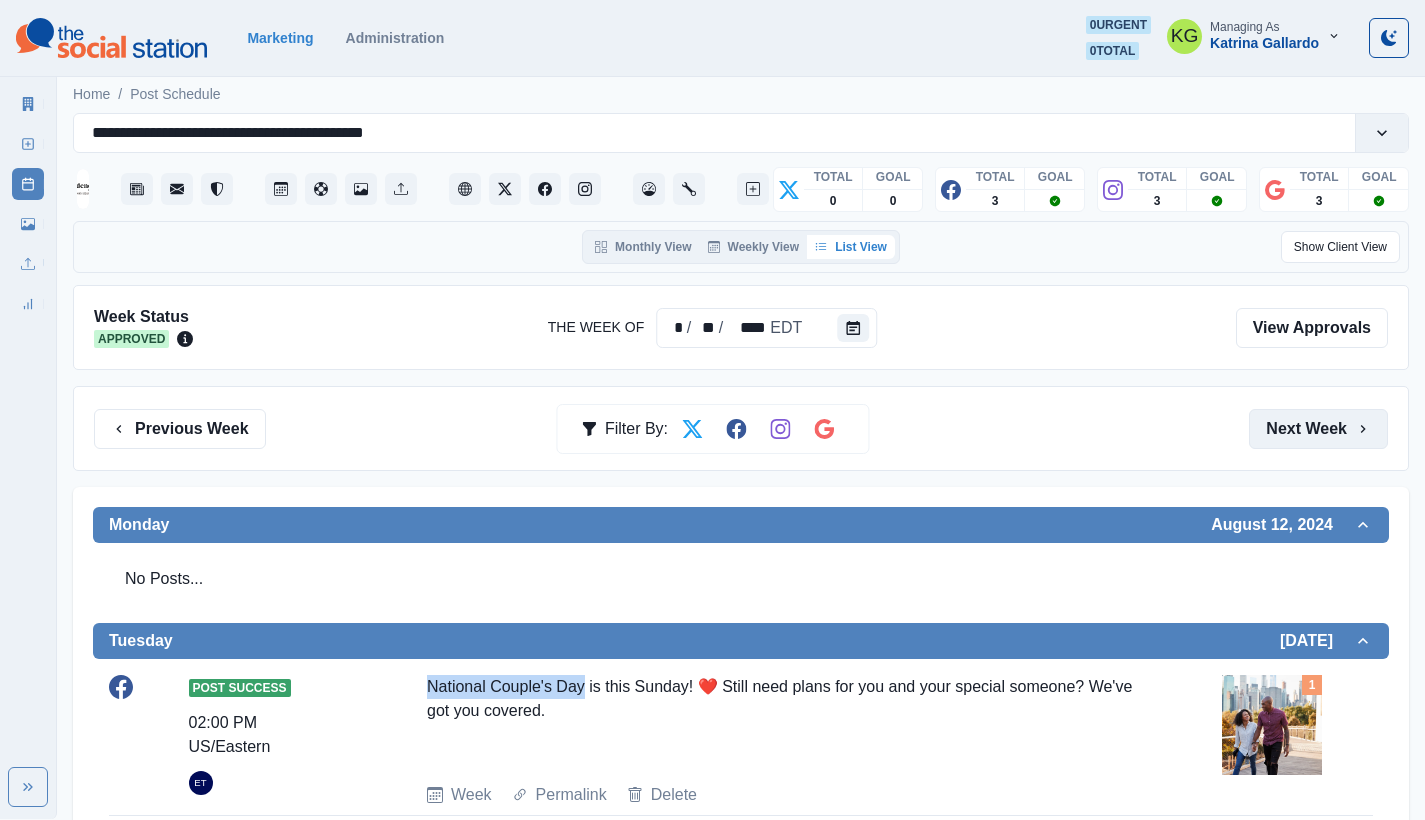 click on "Next Week" at bounding box center [1318, 429] 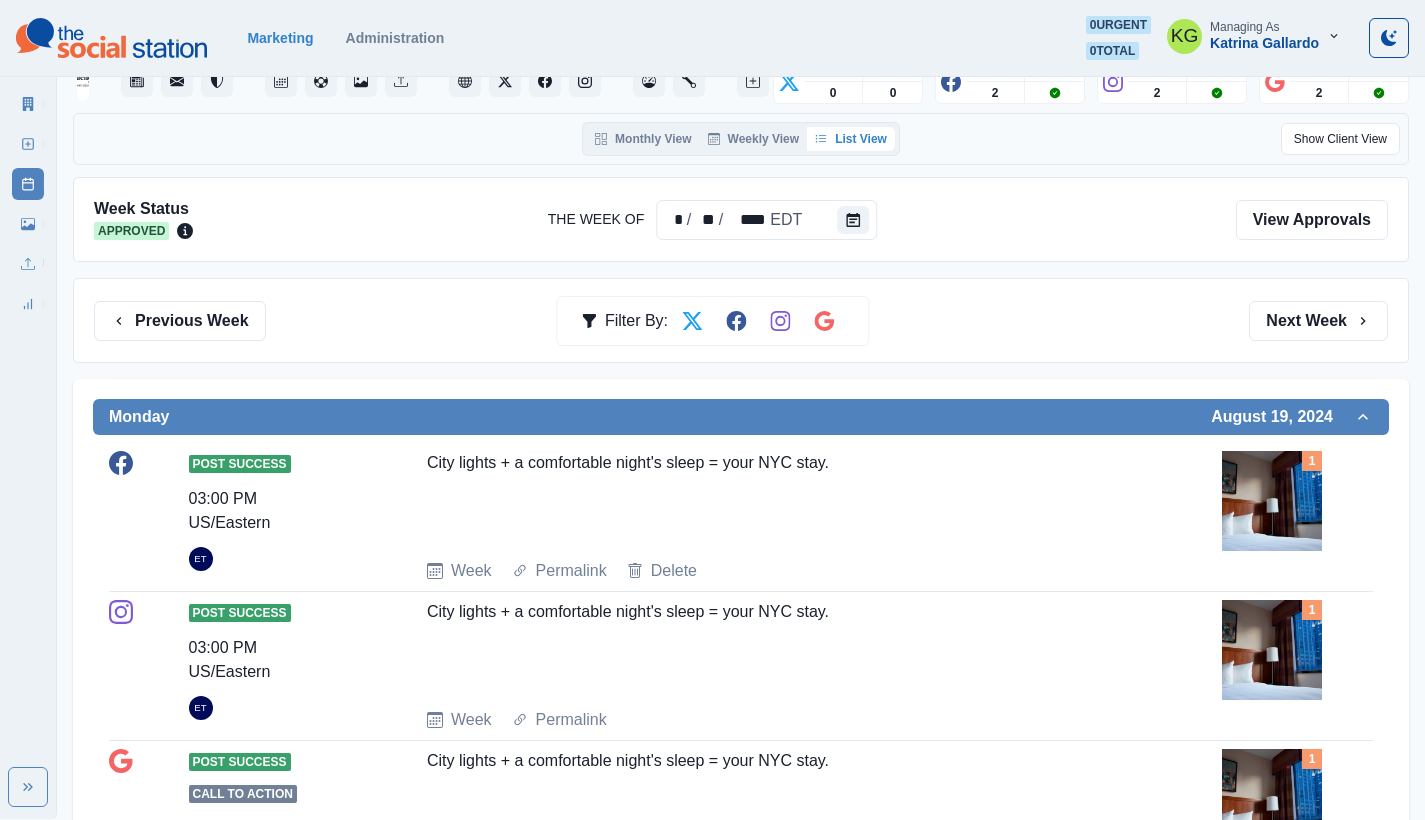 scroll, scrollTop: 0, scrollLeft: 0, axis: both 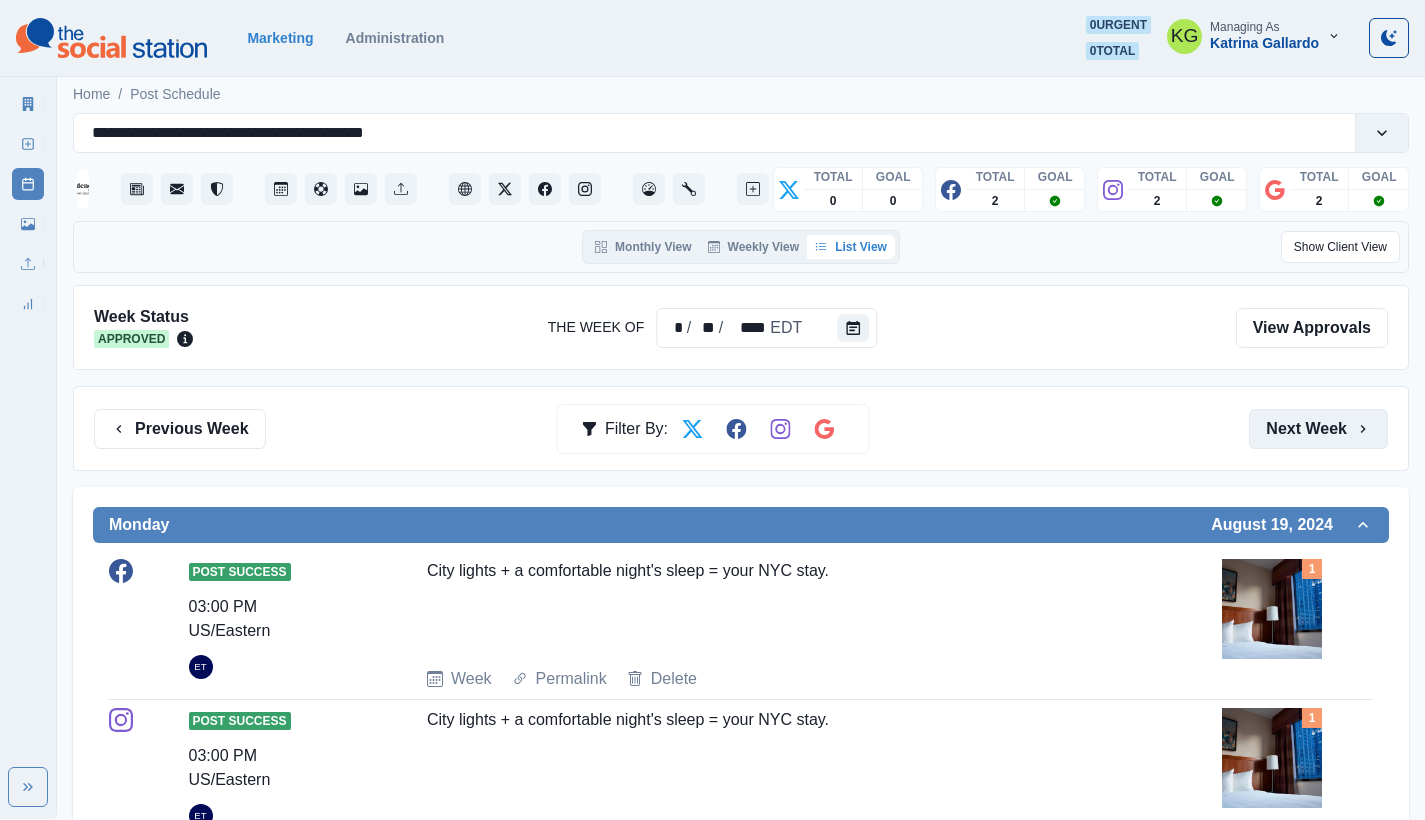 click on "Next Week" at bounding box center [1318, 429] 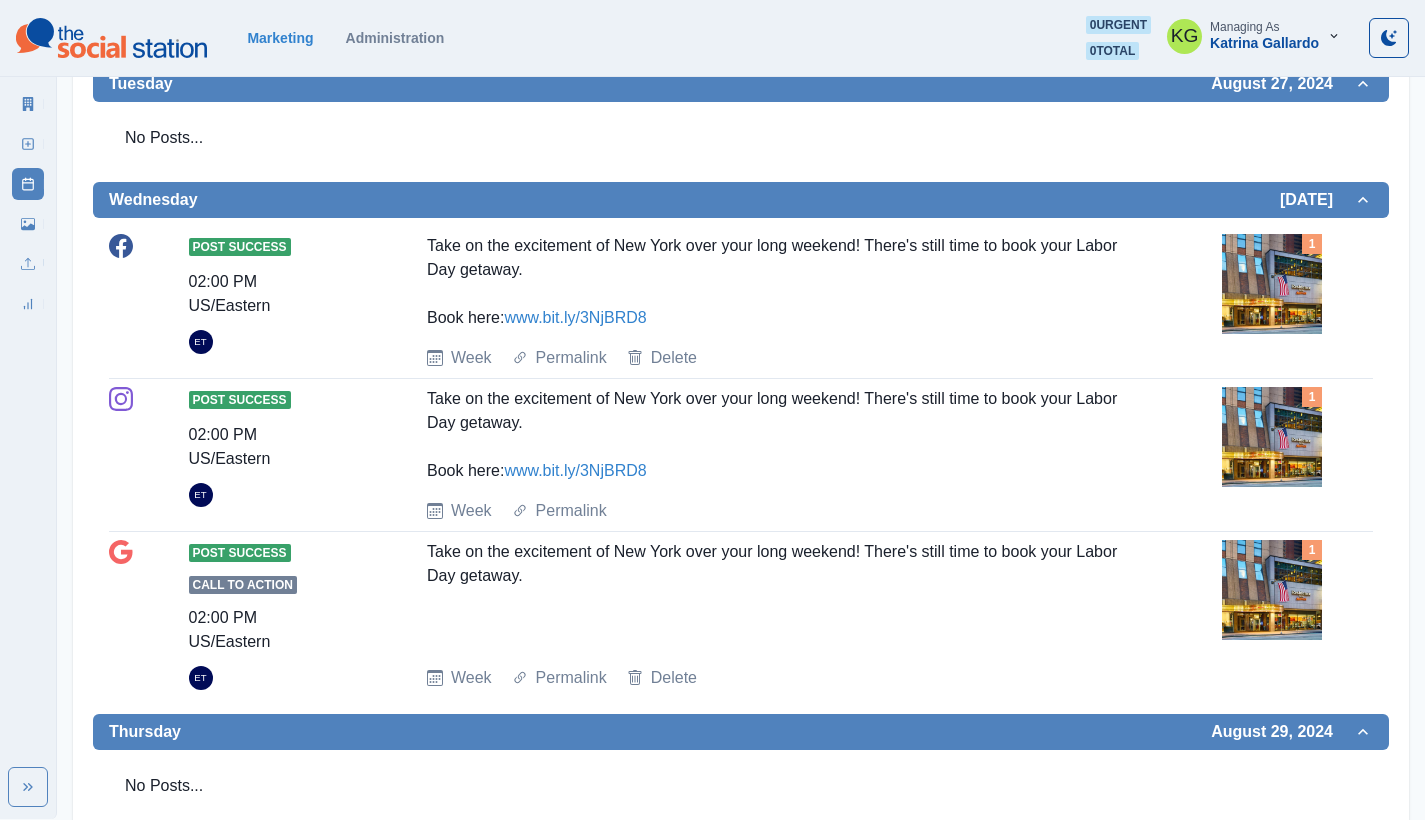 scroll, scrollTop: 0, scrollLeft: 0, axis: both 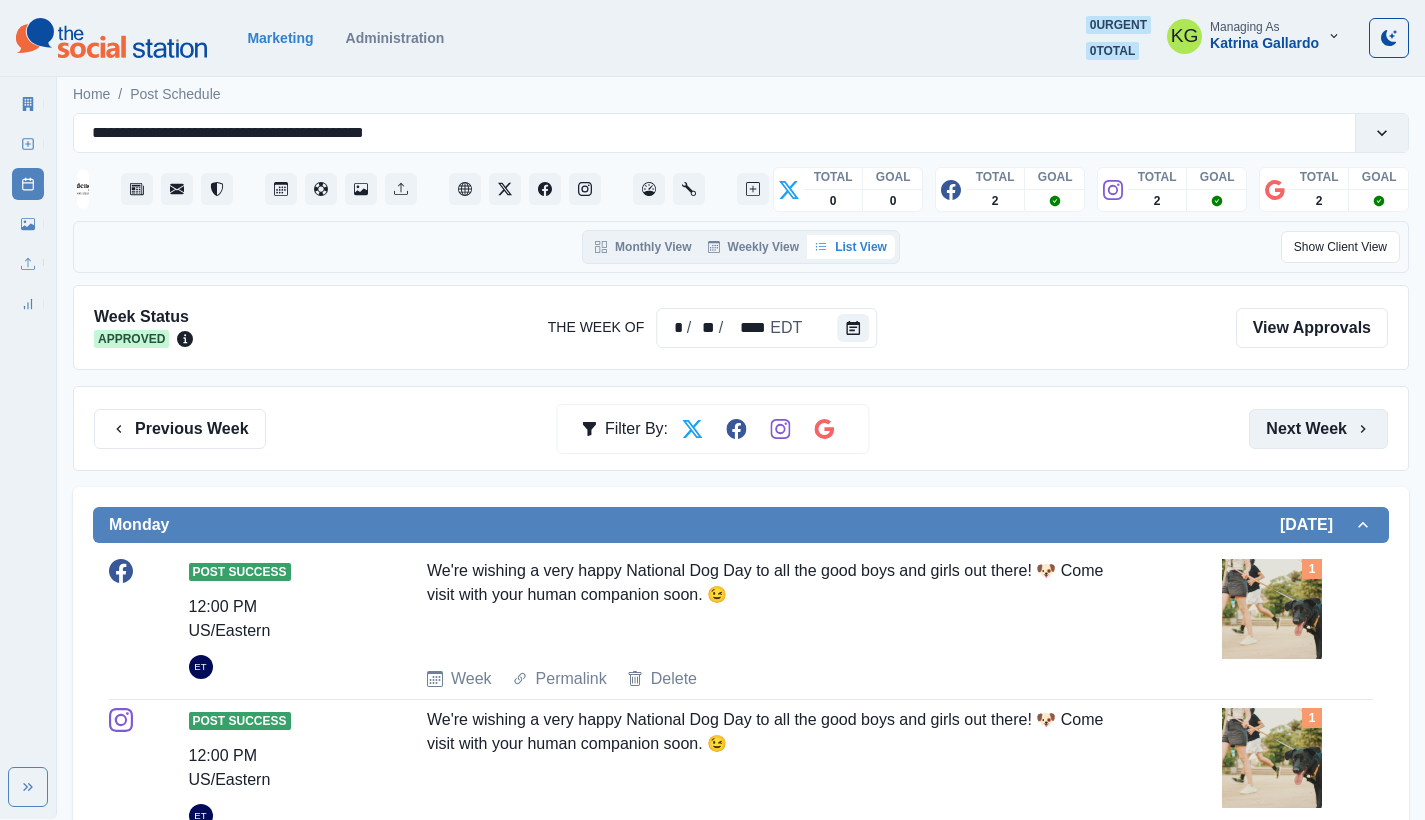 click on "Next Week" at bounding box center [1318, 429] 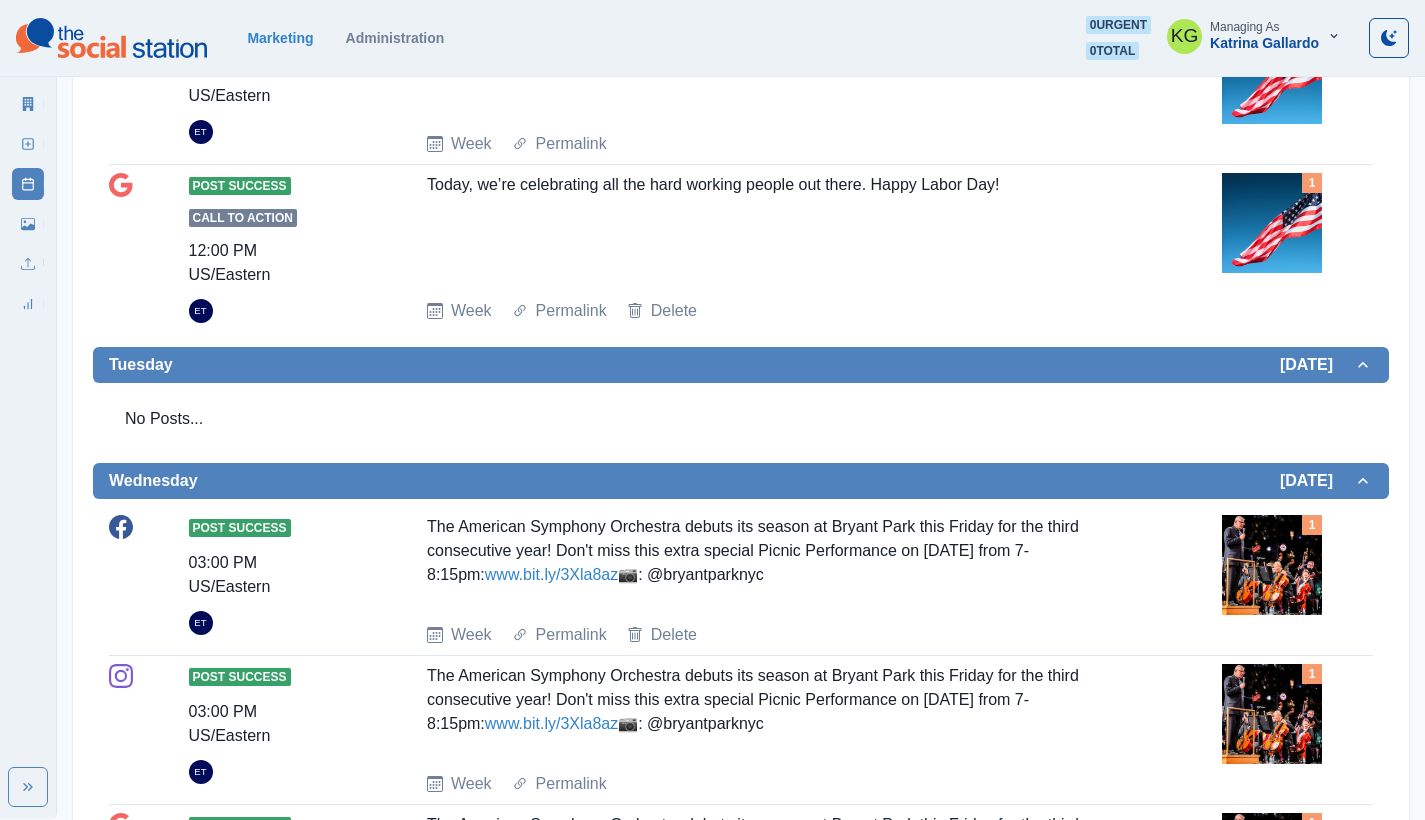 scroll, scrollTop: 0, scrollLeft: 0, axis: both 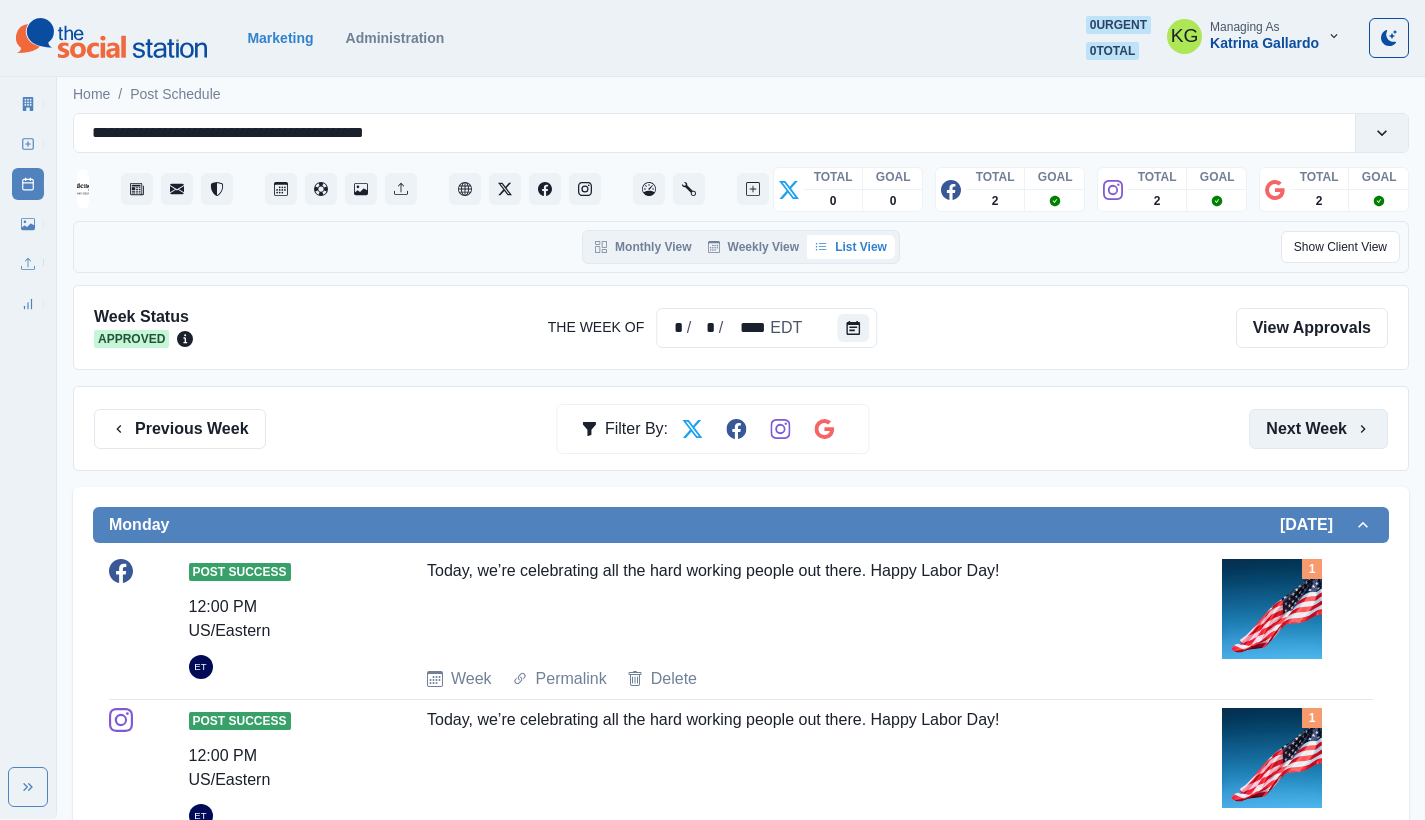 click on "Next Week" at bounding box center [1318, 429] 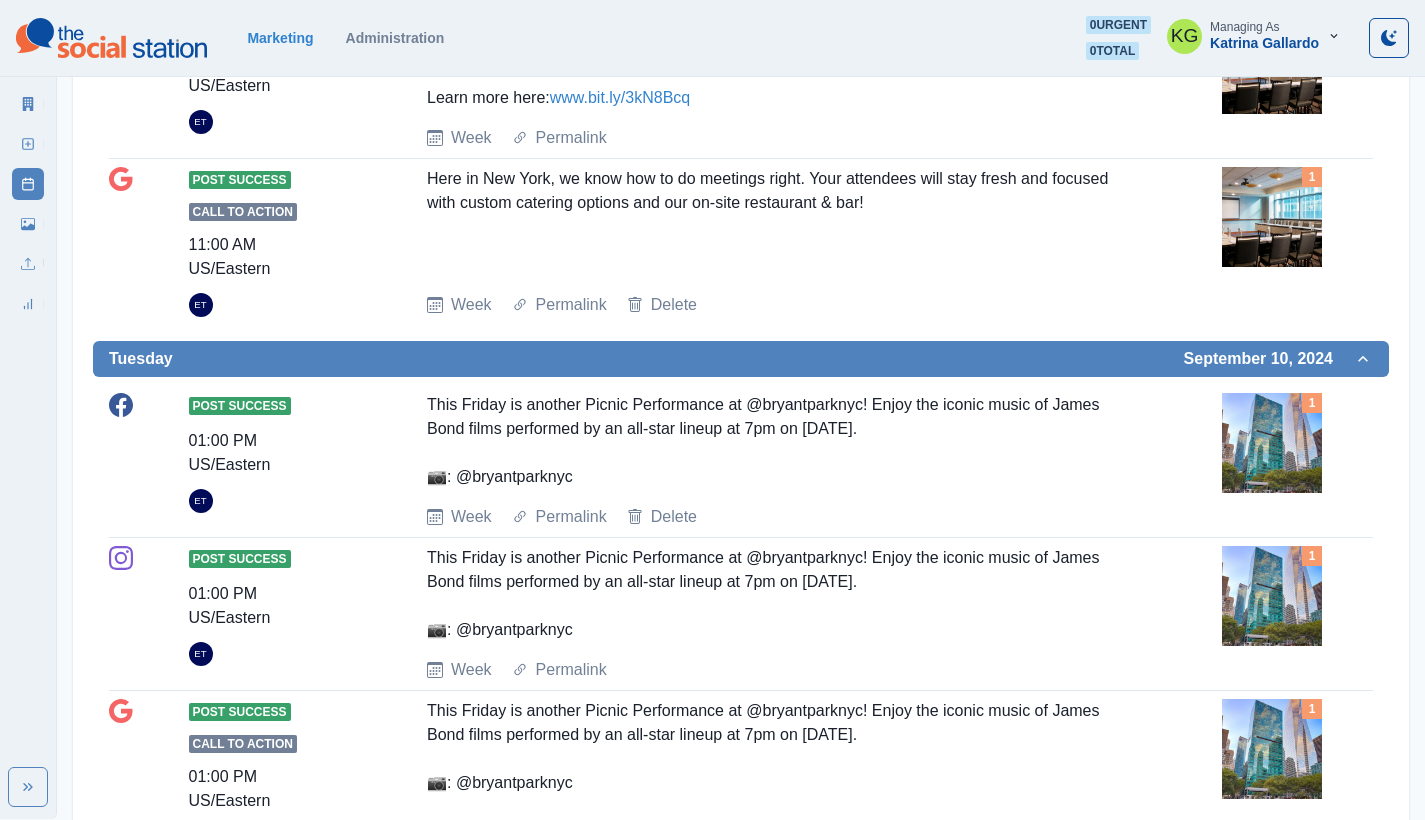 scroll, scrollTop: 0, scrollLeft: 0, axis: both 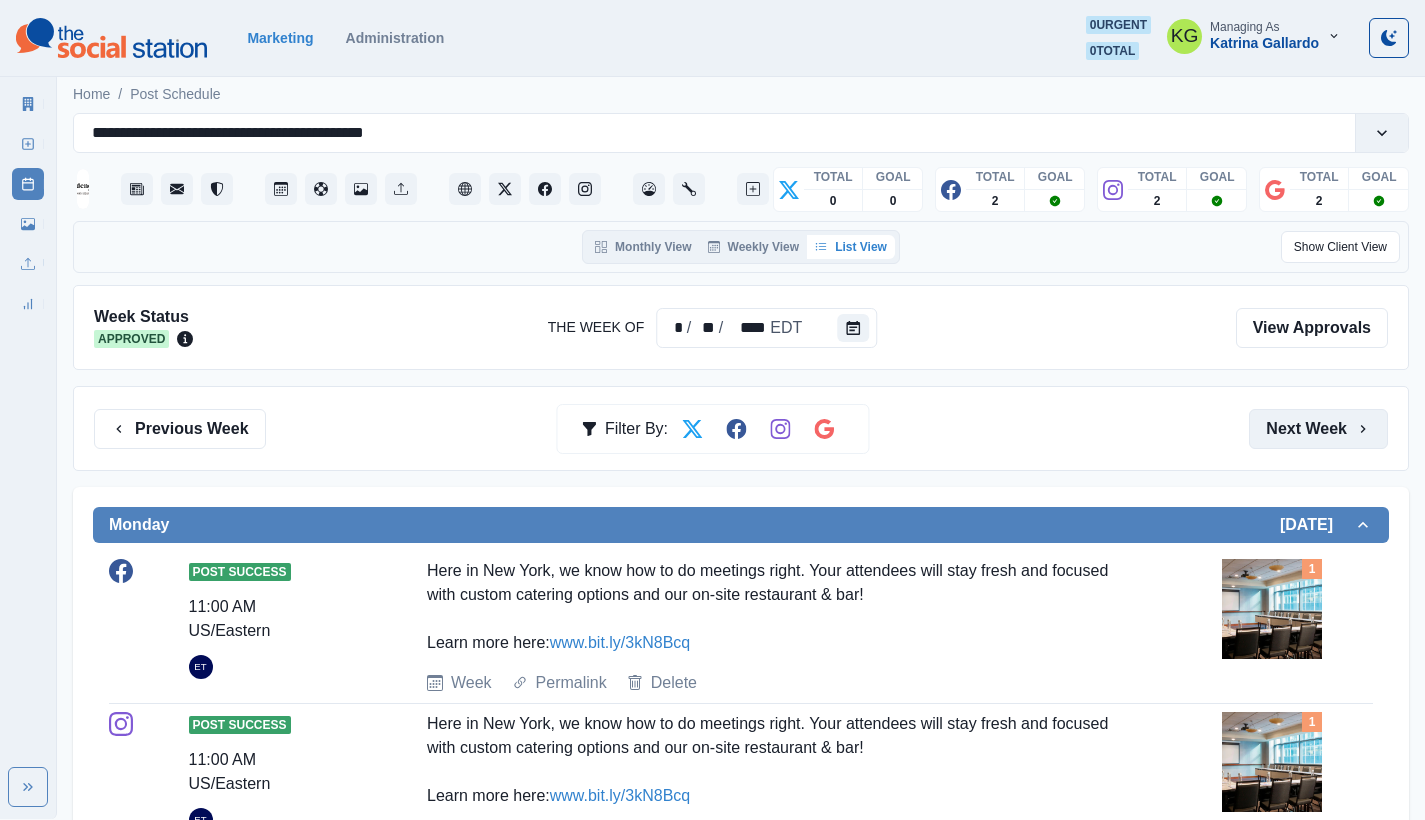 click on "Next Week" at bounding box center [1318, 429] 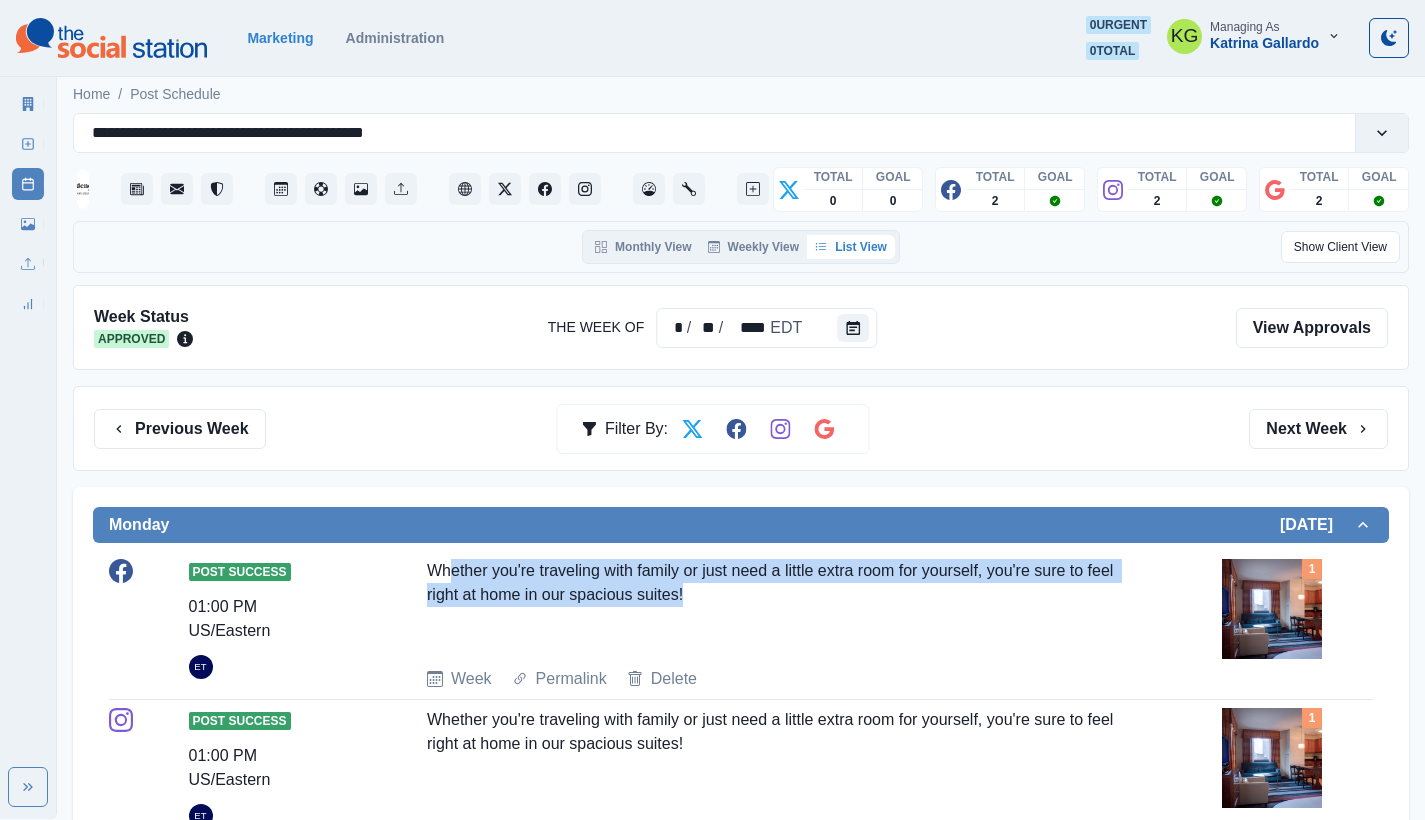 drag, startPoint x: 739, startPoint y: 601, endPoint x: 454, endPoint y: 565, distance: 287.26468 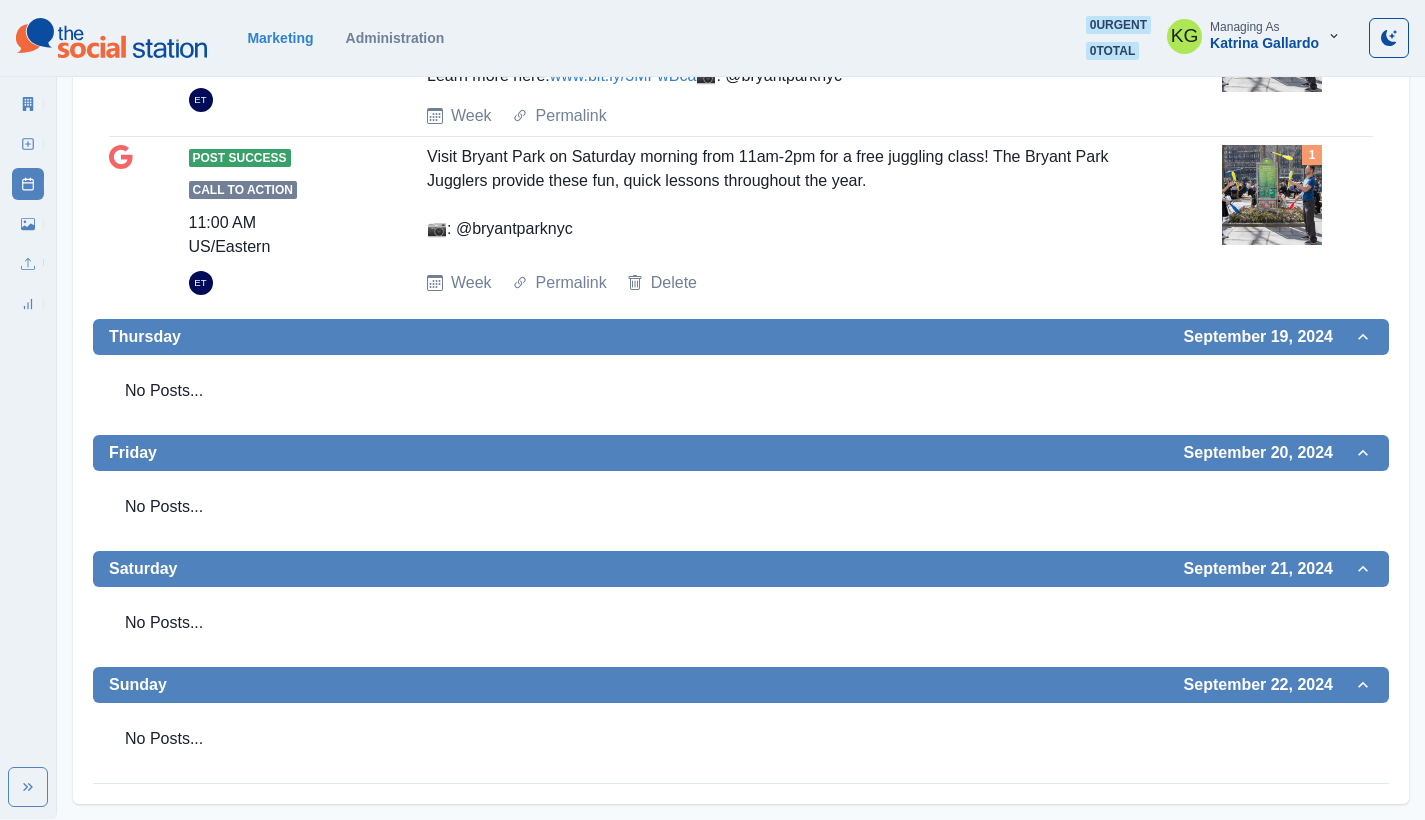 scroll, scrollTop: 0, scrollLeft: 0, axis: both 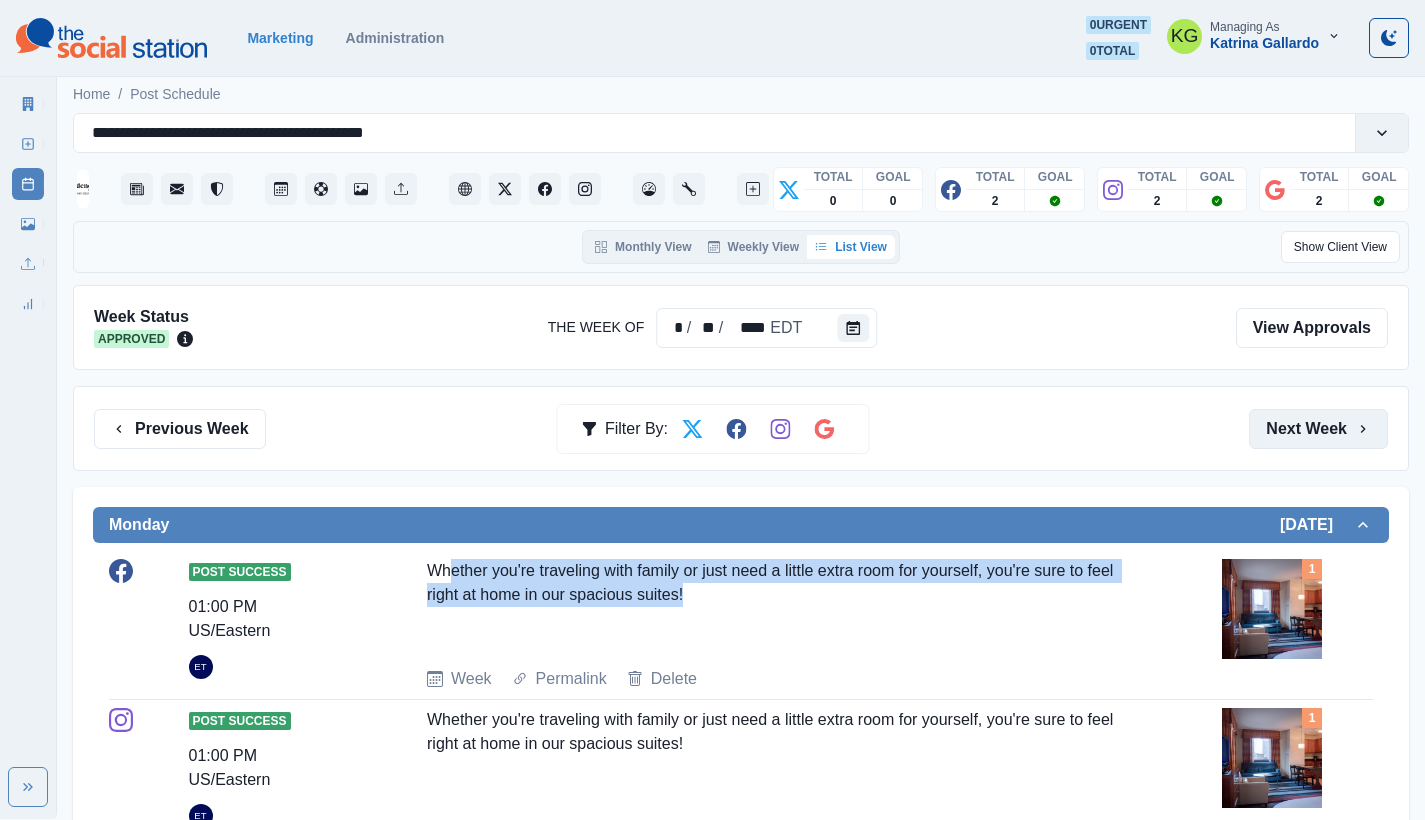 click on "Next Week" at bounding box center (1318, 429) 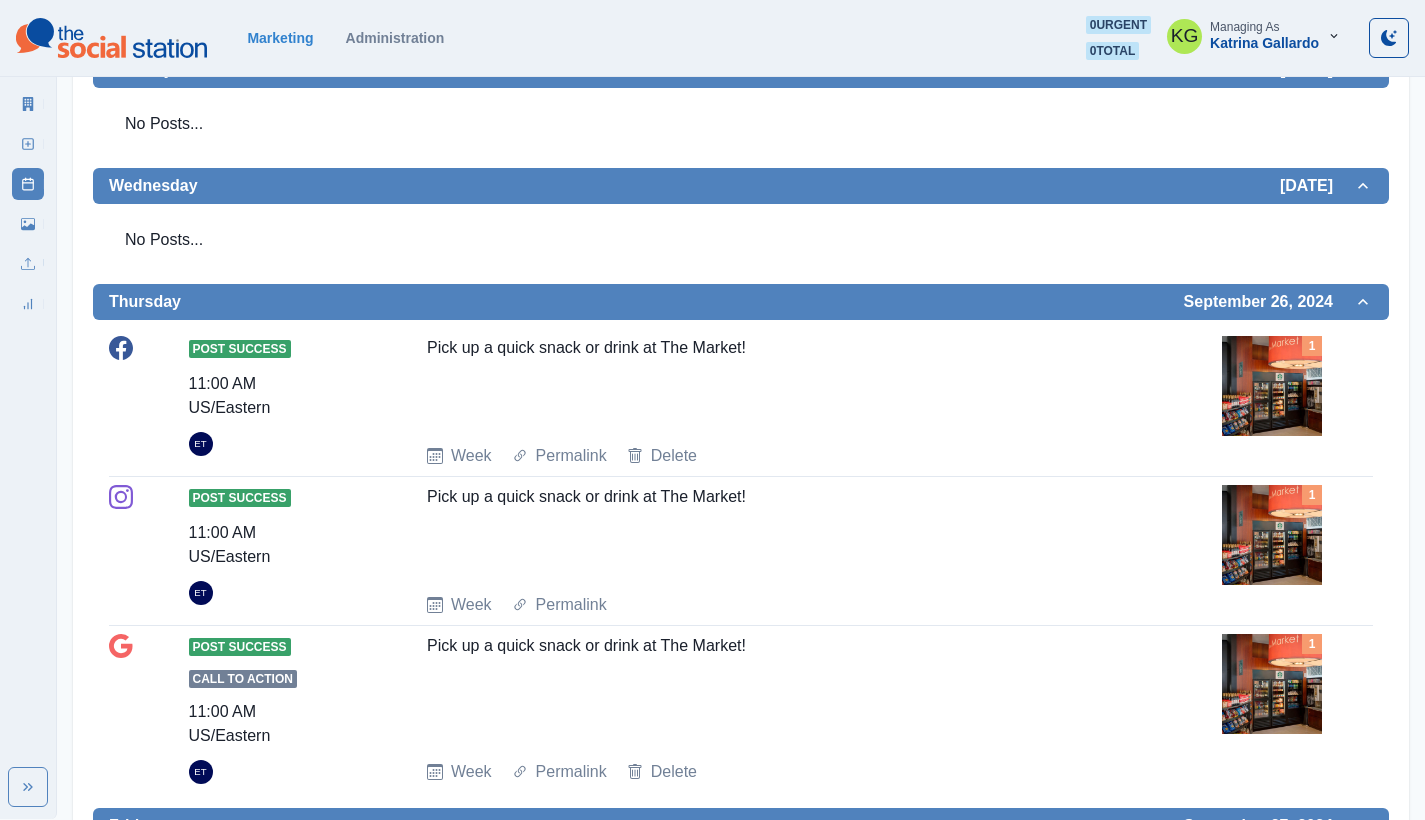 scroll, scrollTop: 991, scrollLeft: 0, axis: vertical 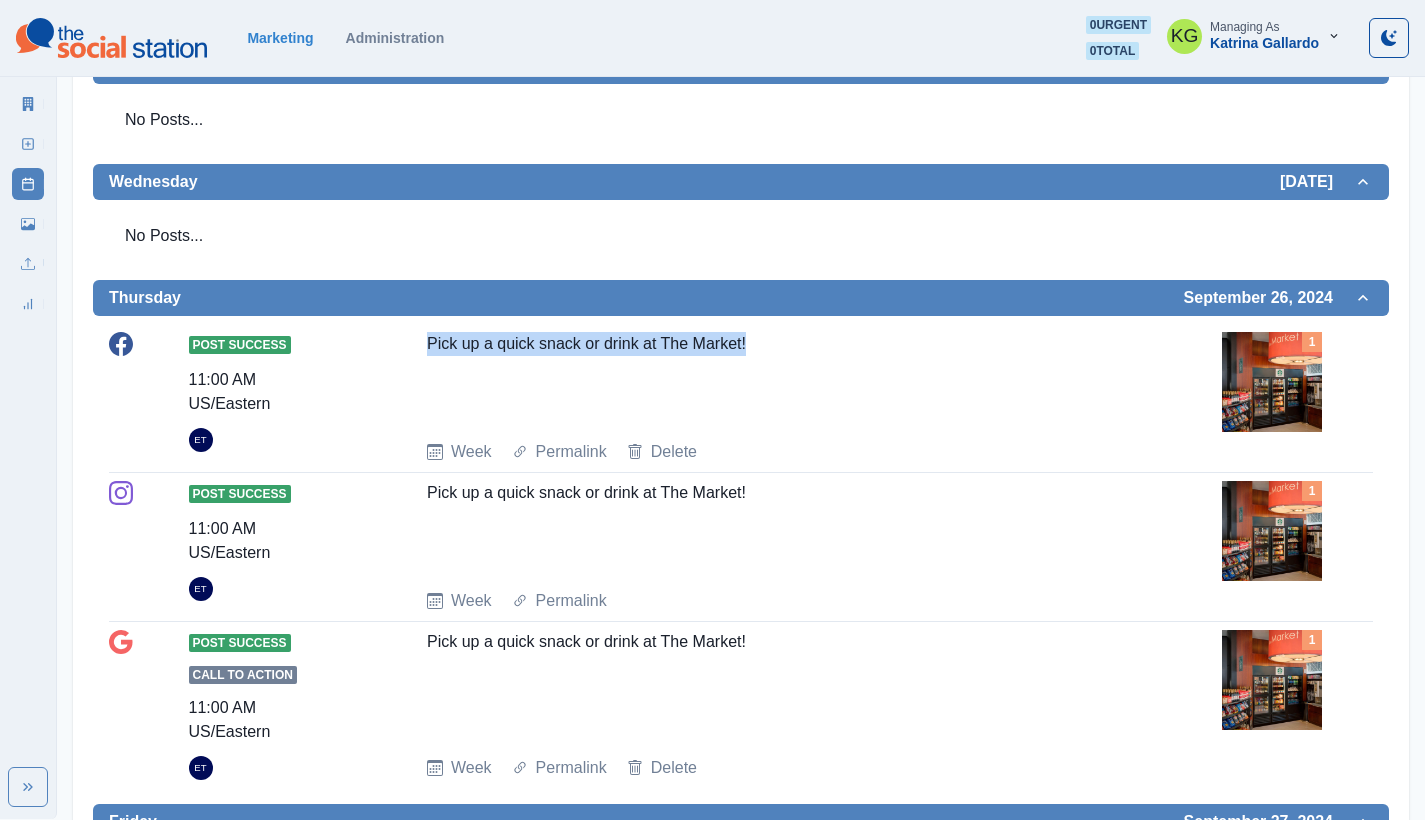 drag, startPoint x: 406, startPoint y: 442, endPoint x: 743, endPoint y: 471, distance: 338.24548 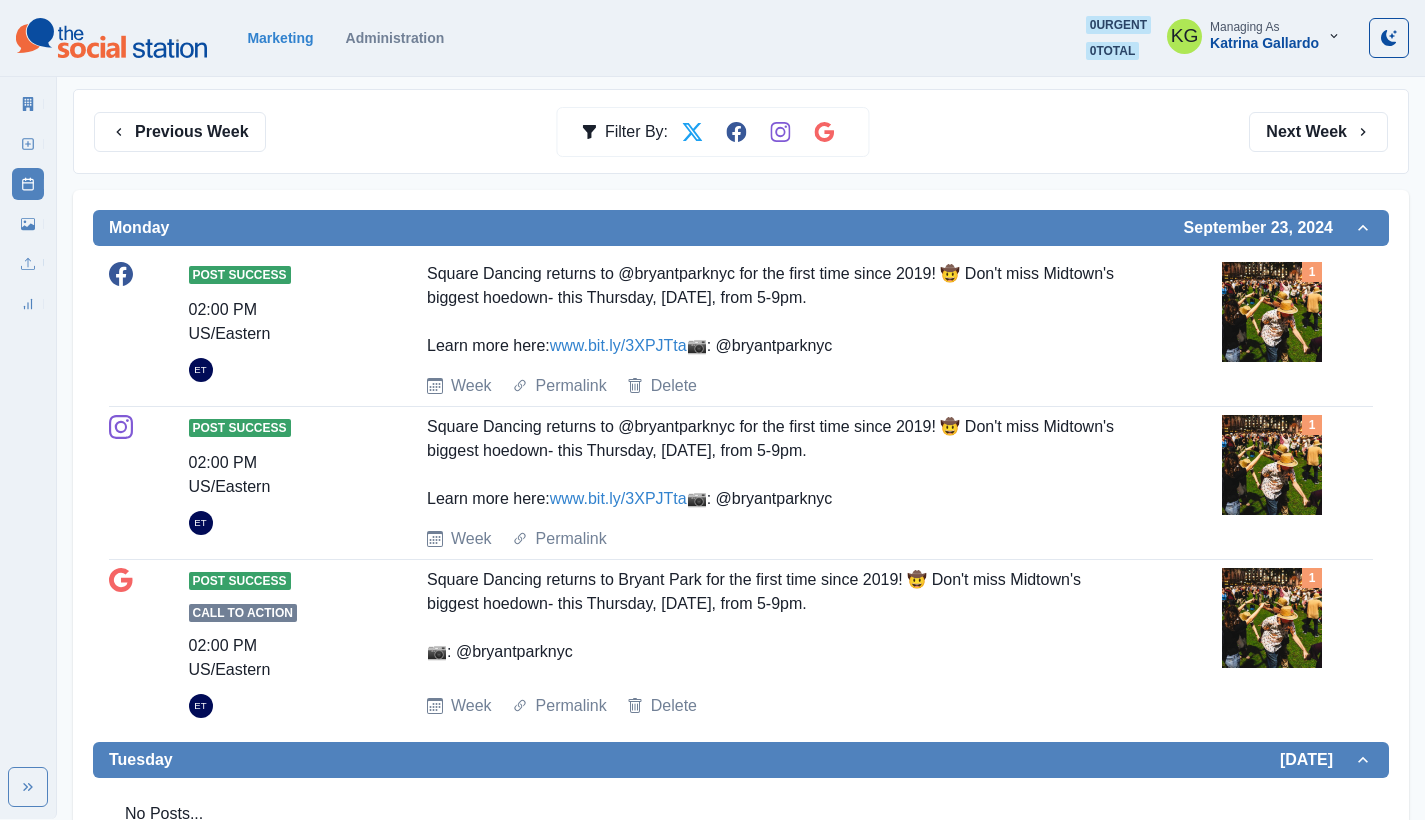 scroll, scrollTop: 0, scrollLeft: 0, axis: both 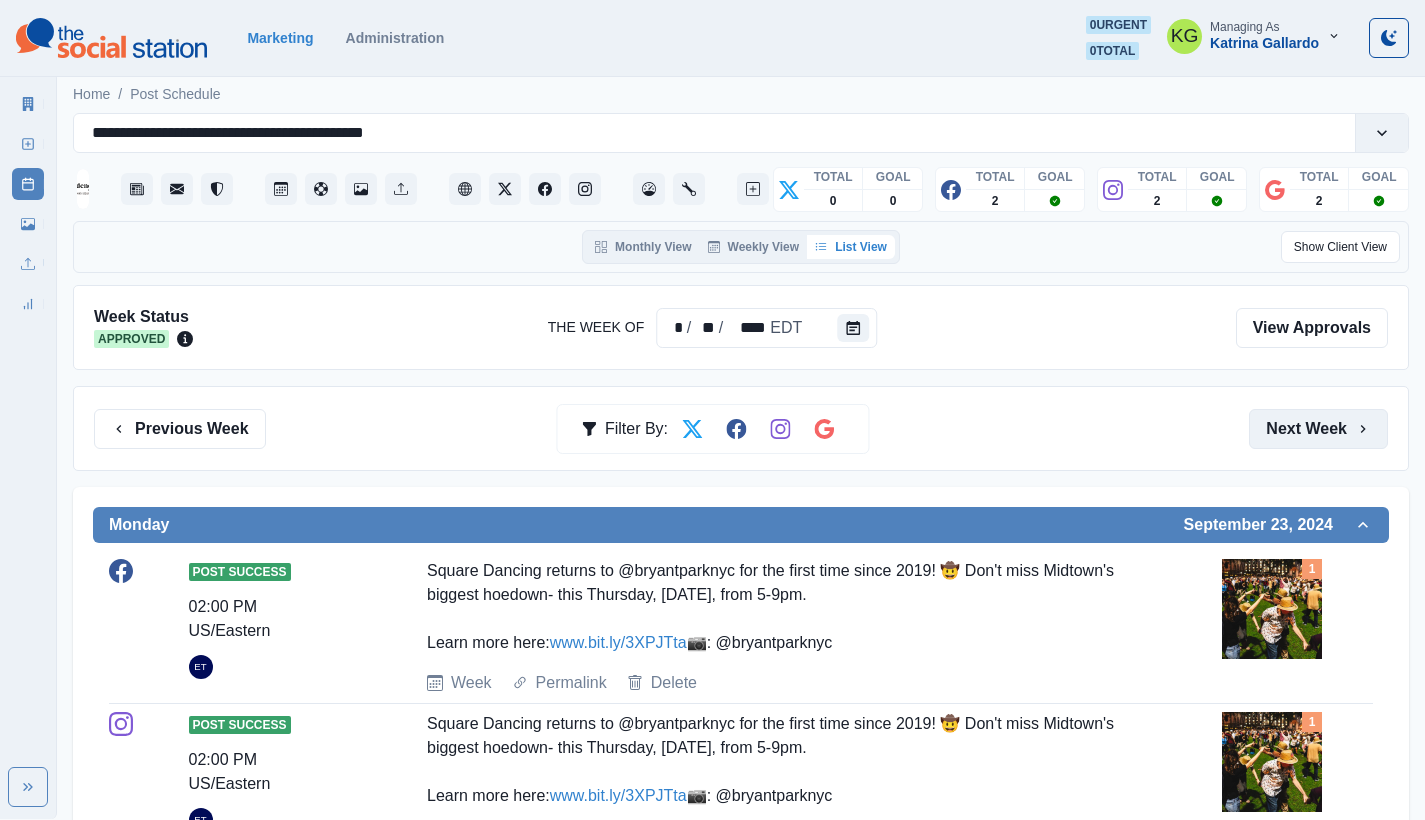 click on "Next Week" at bounding box center [1318, 429] 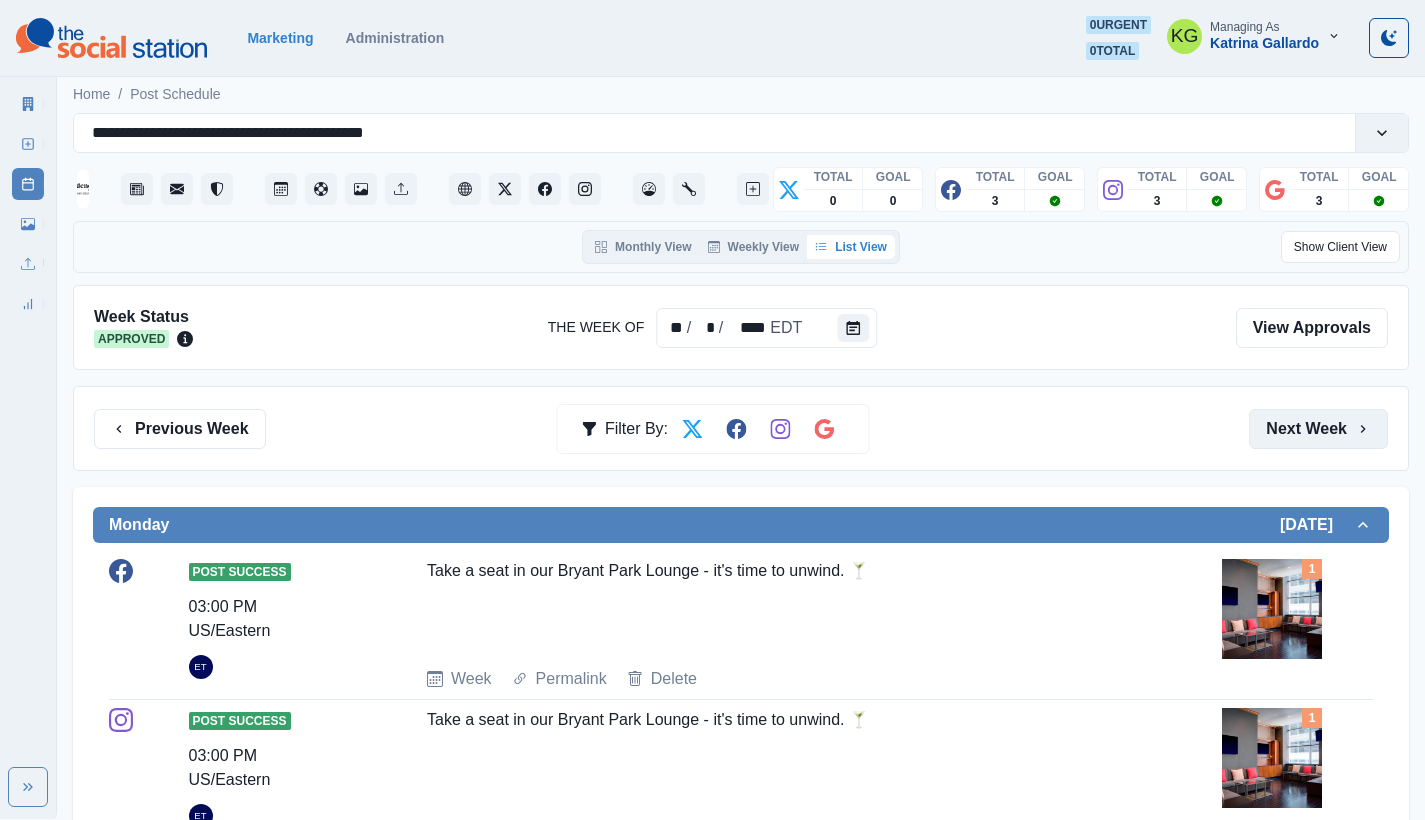 scroll, scrollTop: 387, scrollLeft: 0, axis: vertical 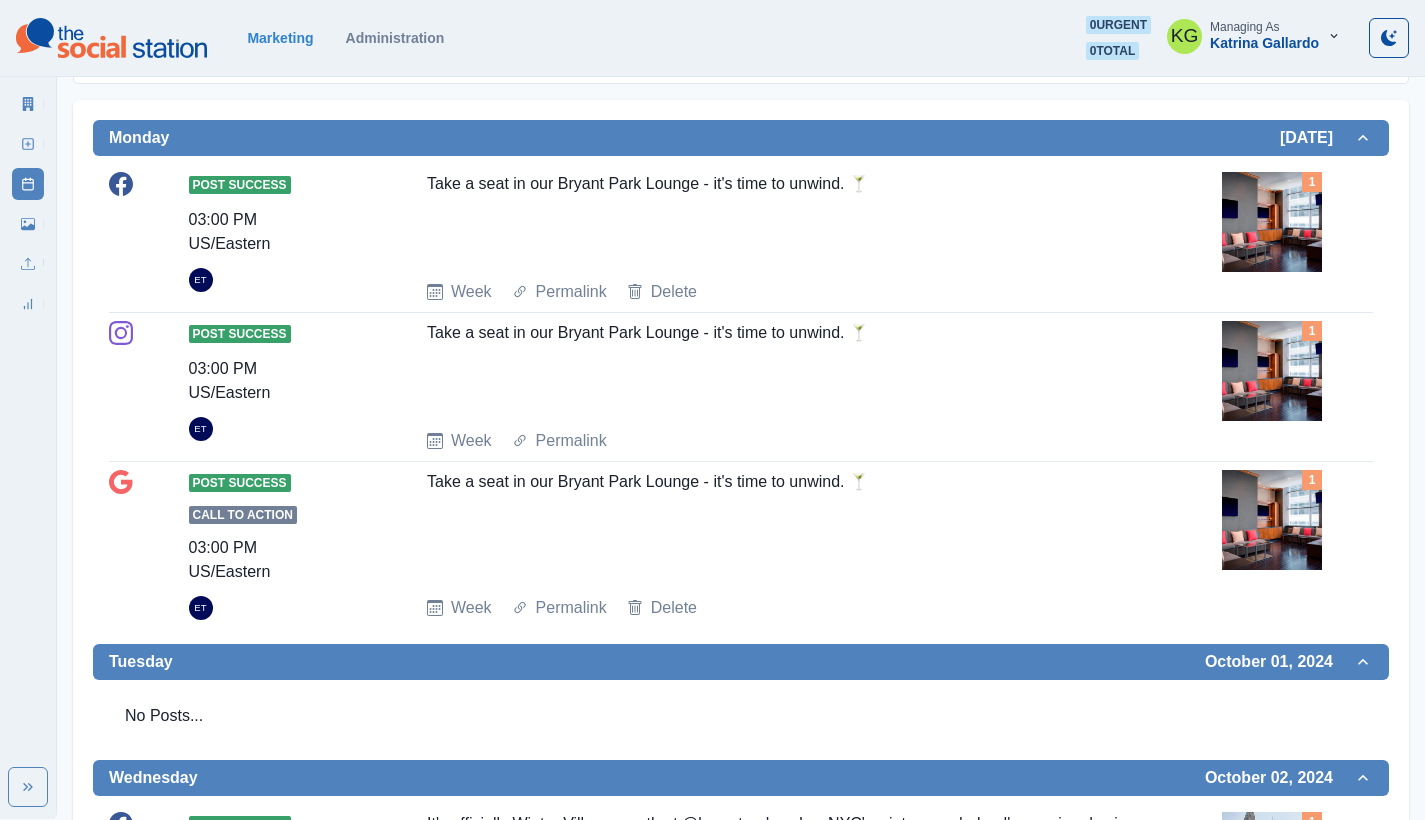click on "Take a seat in our Bryant Park Lounge - it's time to unwind. 🍸" at bounding box center (781, 525) 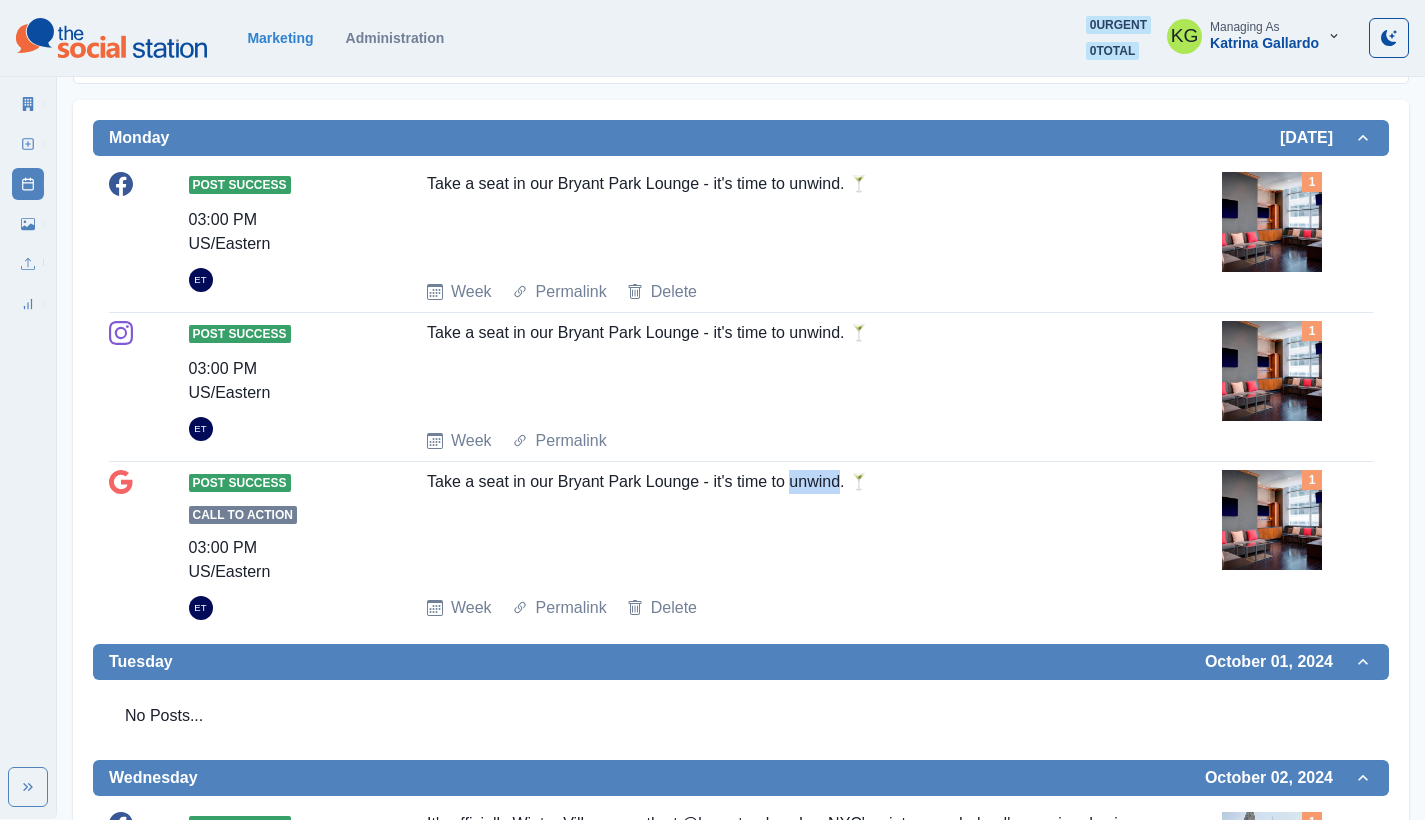 click on "Take a seat in our Bryant Park Lounge - it's time to unwind. 🍸" at bounding box center (781, 525) 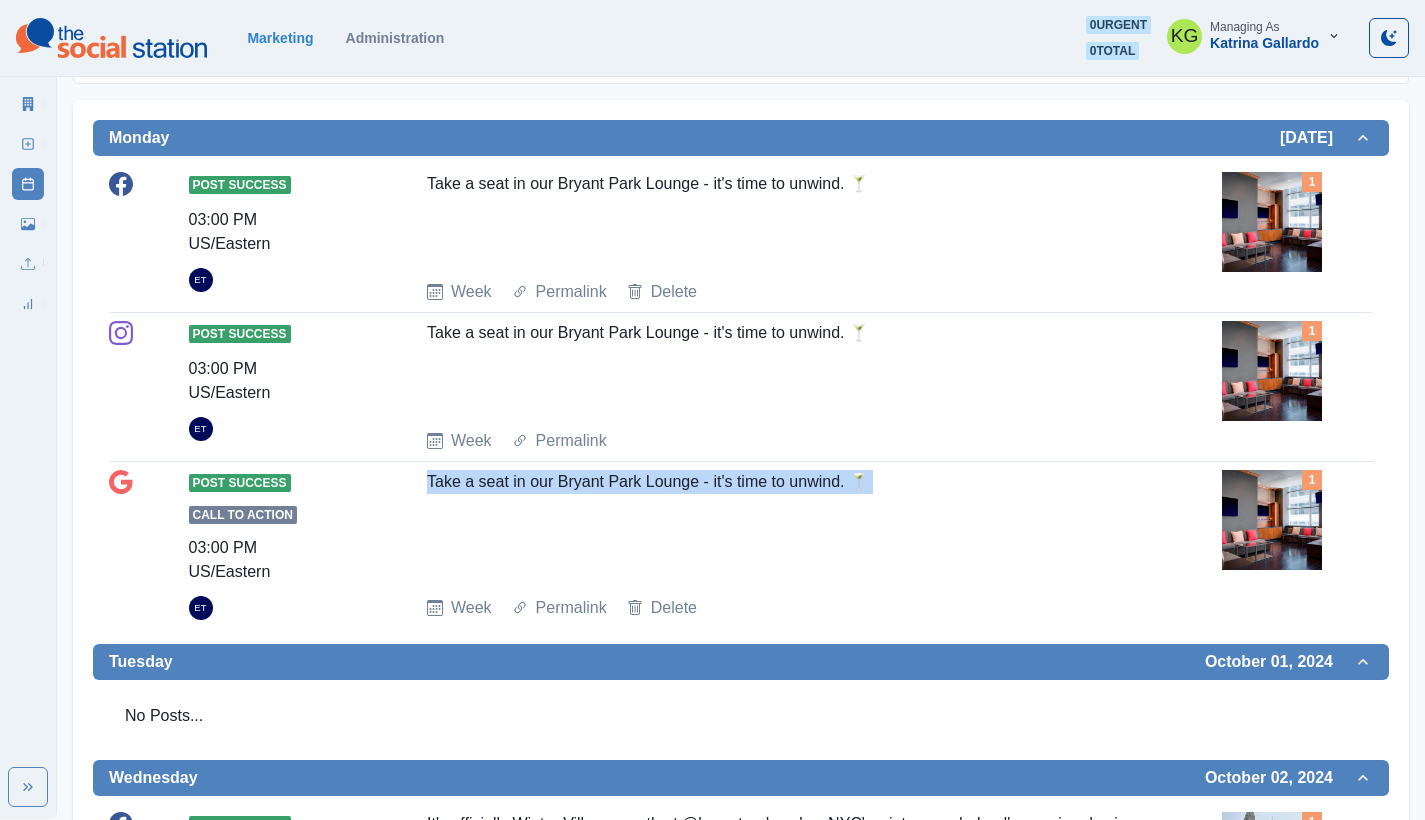 click on "Take a seat in our Bryant Park Lounge - it's time to unwind. 🍸" at bounding box center [781, 525] 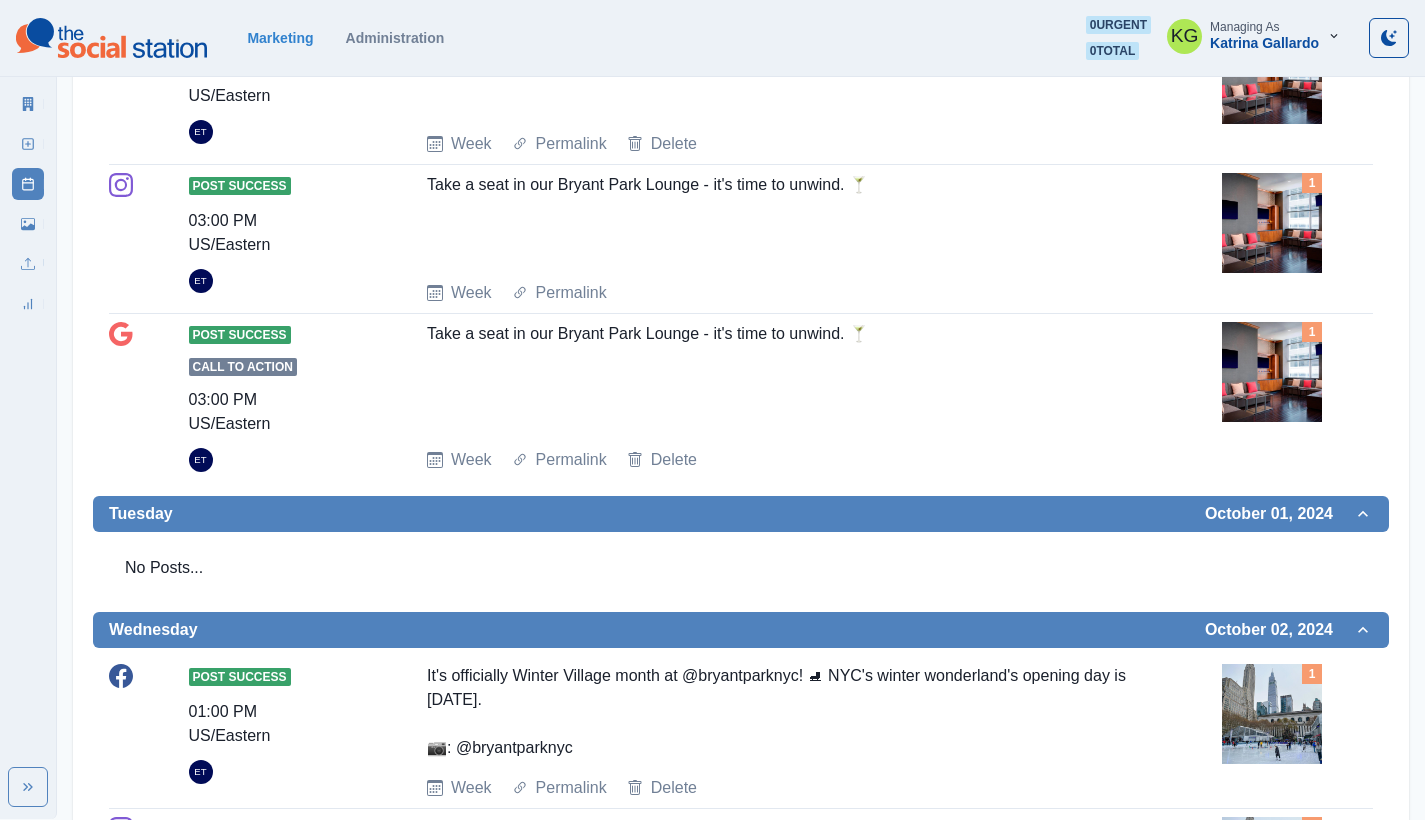 scroll, scrollTop: 0, scrollLeft: 0, axis: both 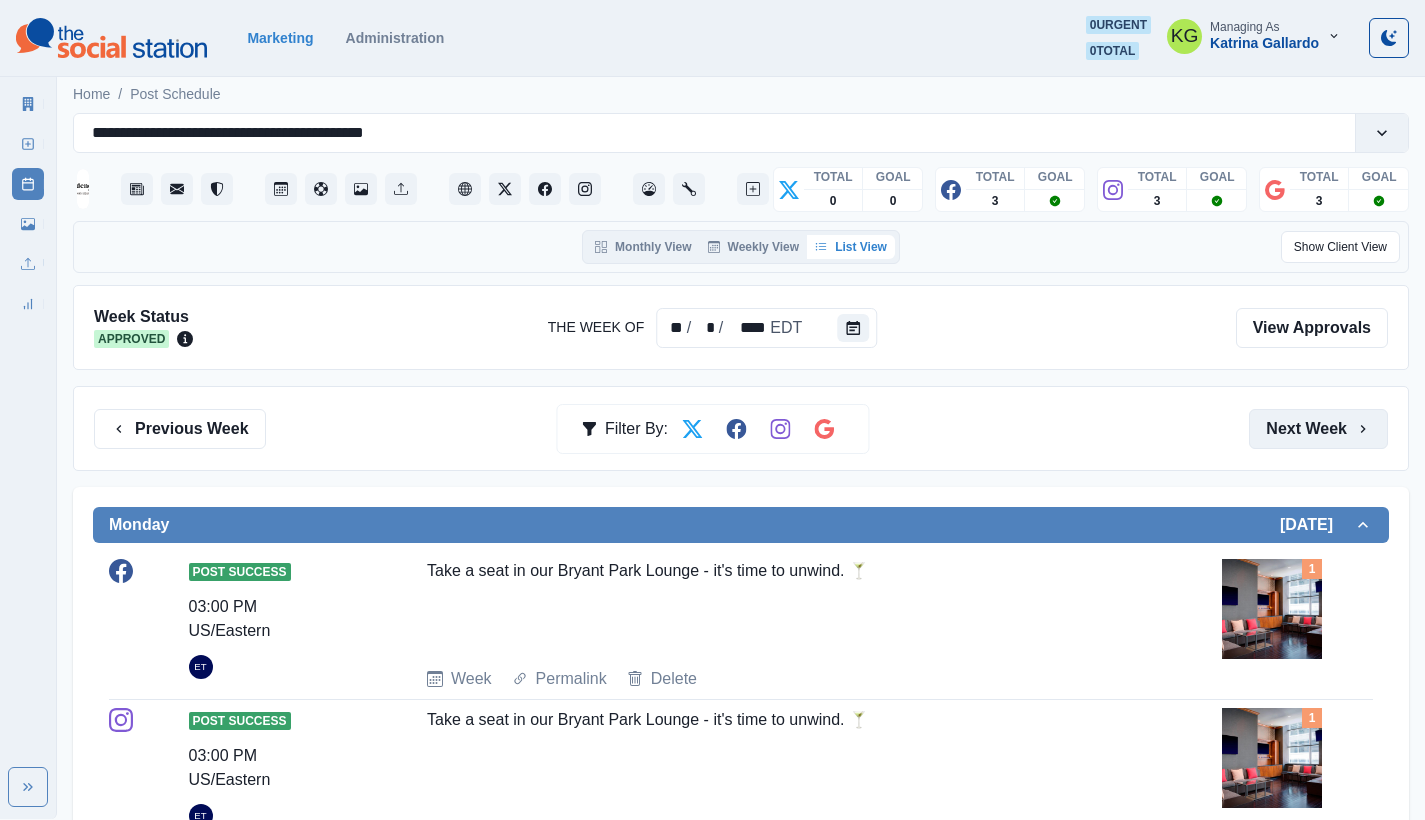 click on "Next Week" at bounding box center [1318, 429] 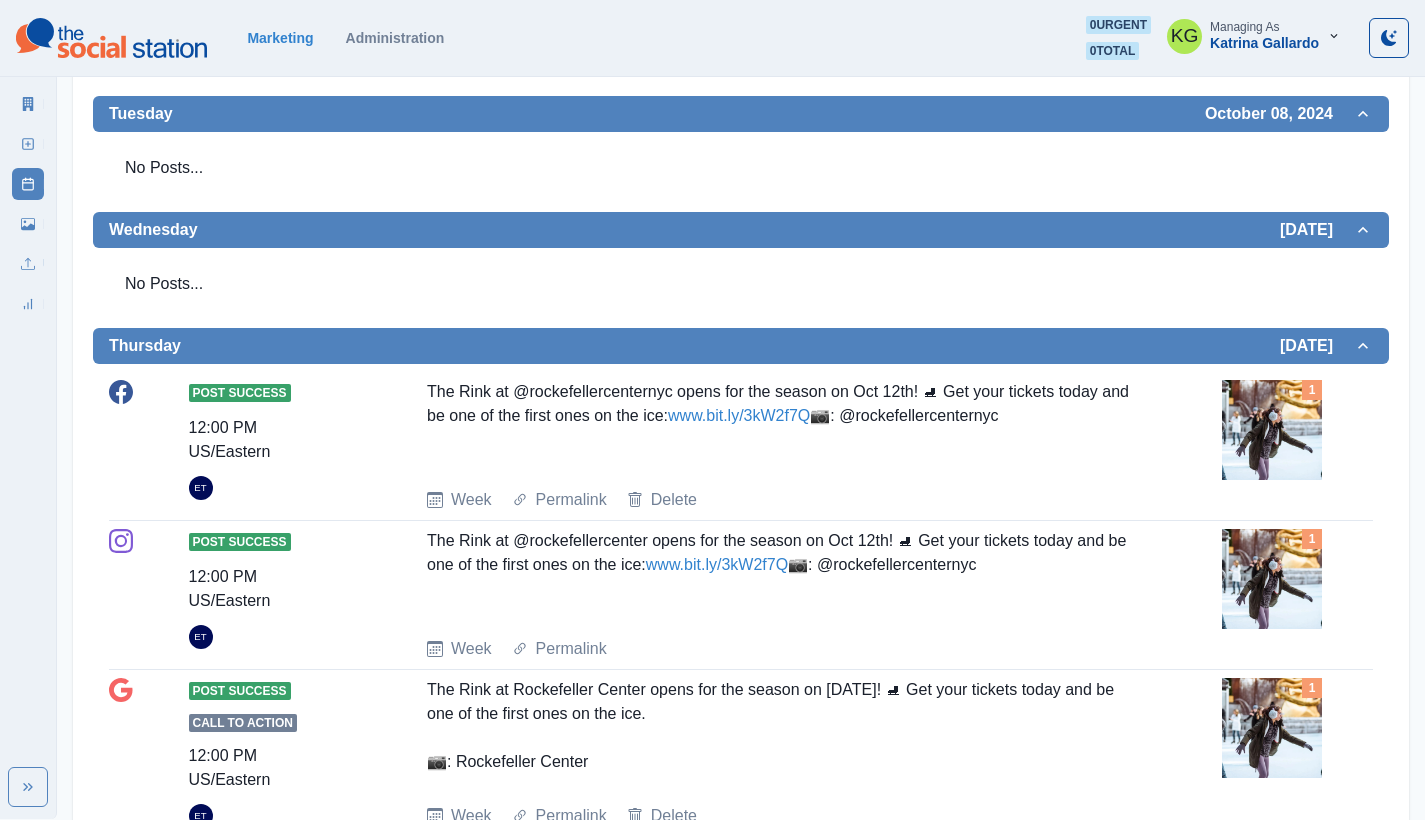 scroll, scrollTop: 0, scrollLeft: 0, axis: both 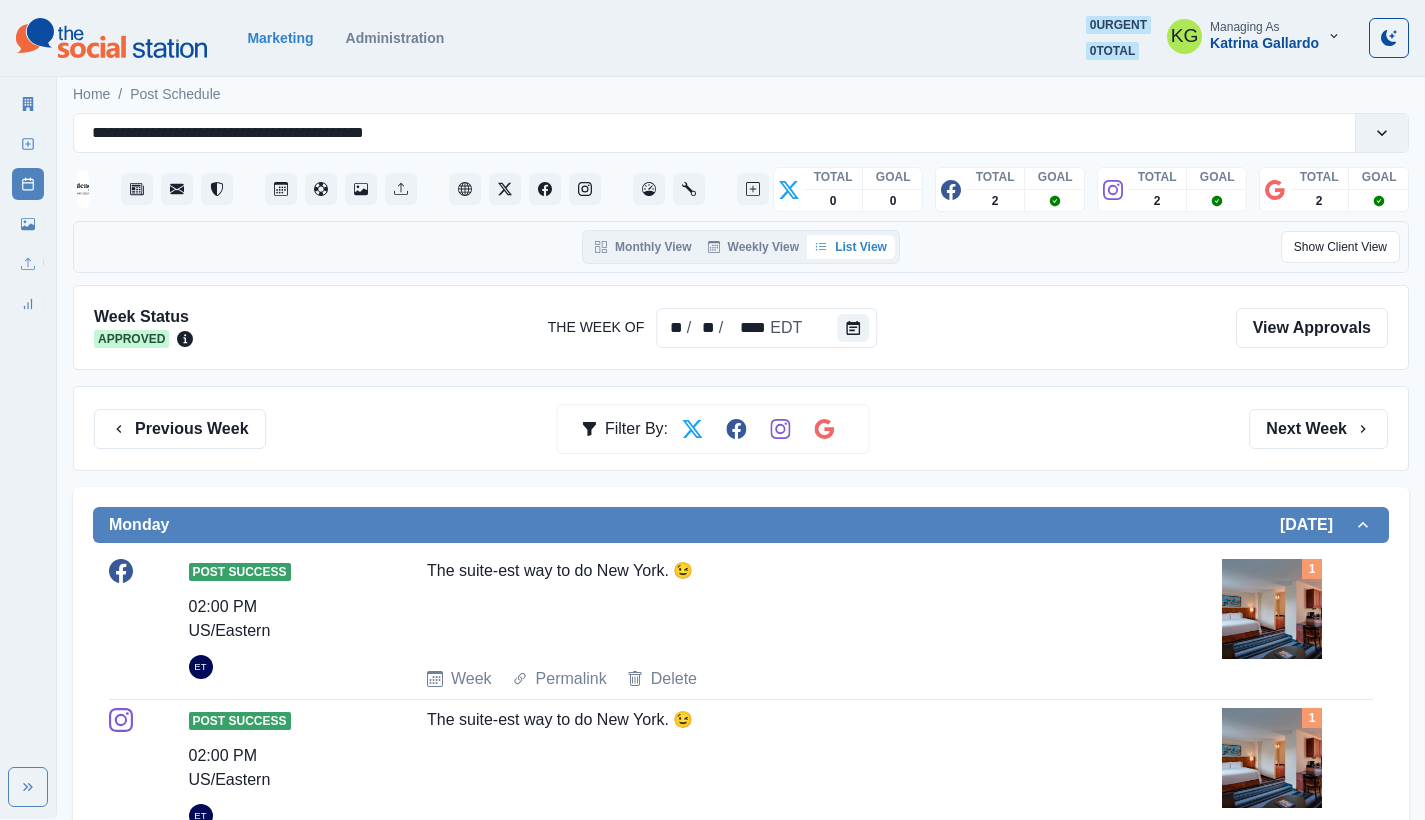 click on "The suite-est way to do New York. 😉" at bounding box center [781, 605] 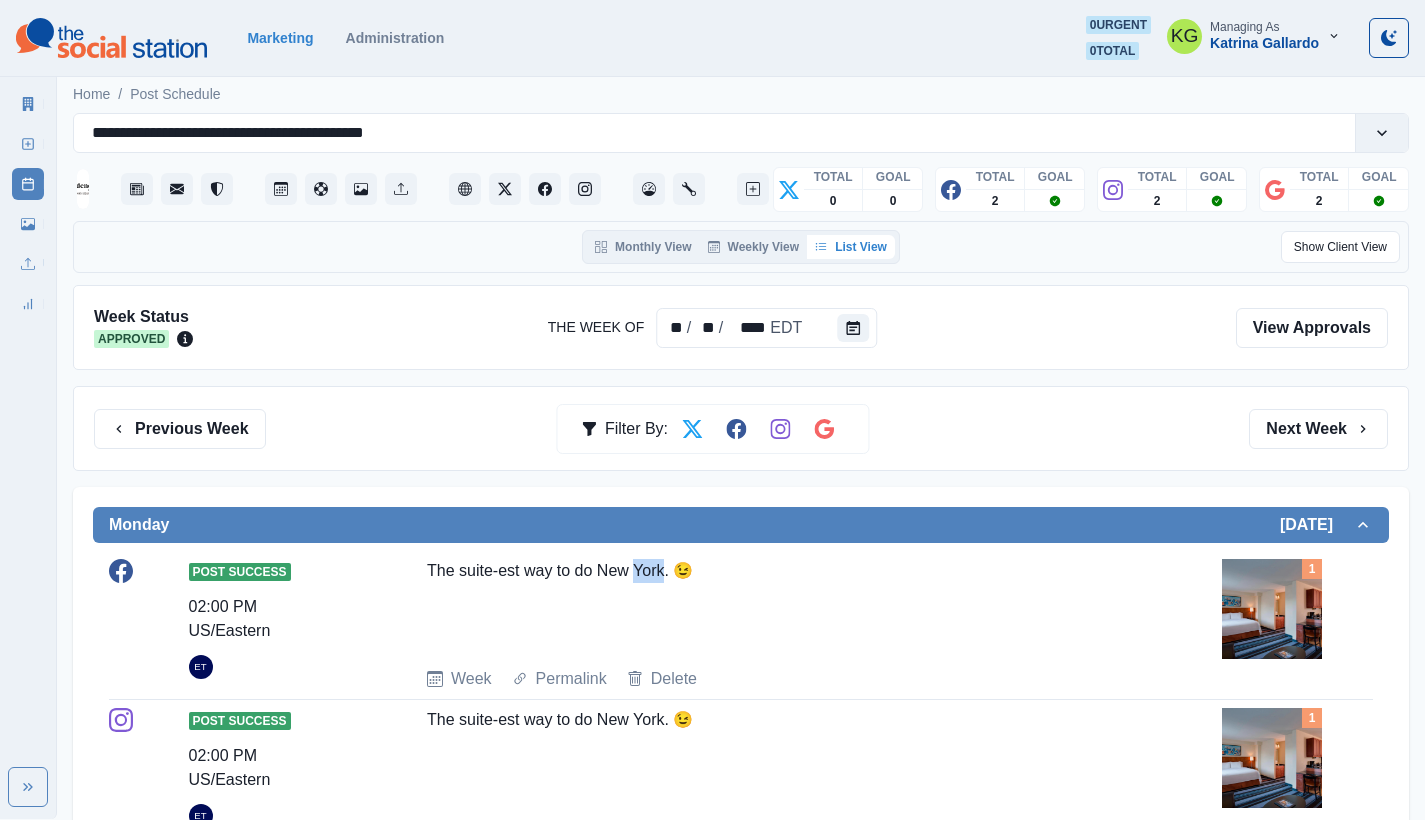 click on "The suite-est way to do New York. 😉" at bounding box center [781, 605] 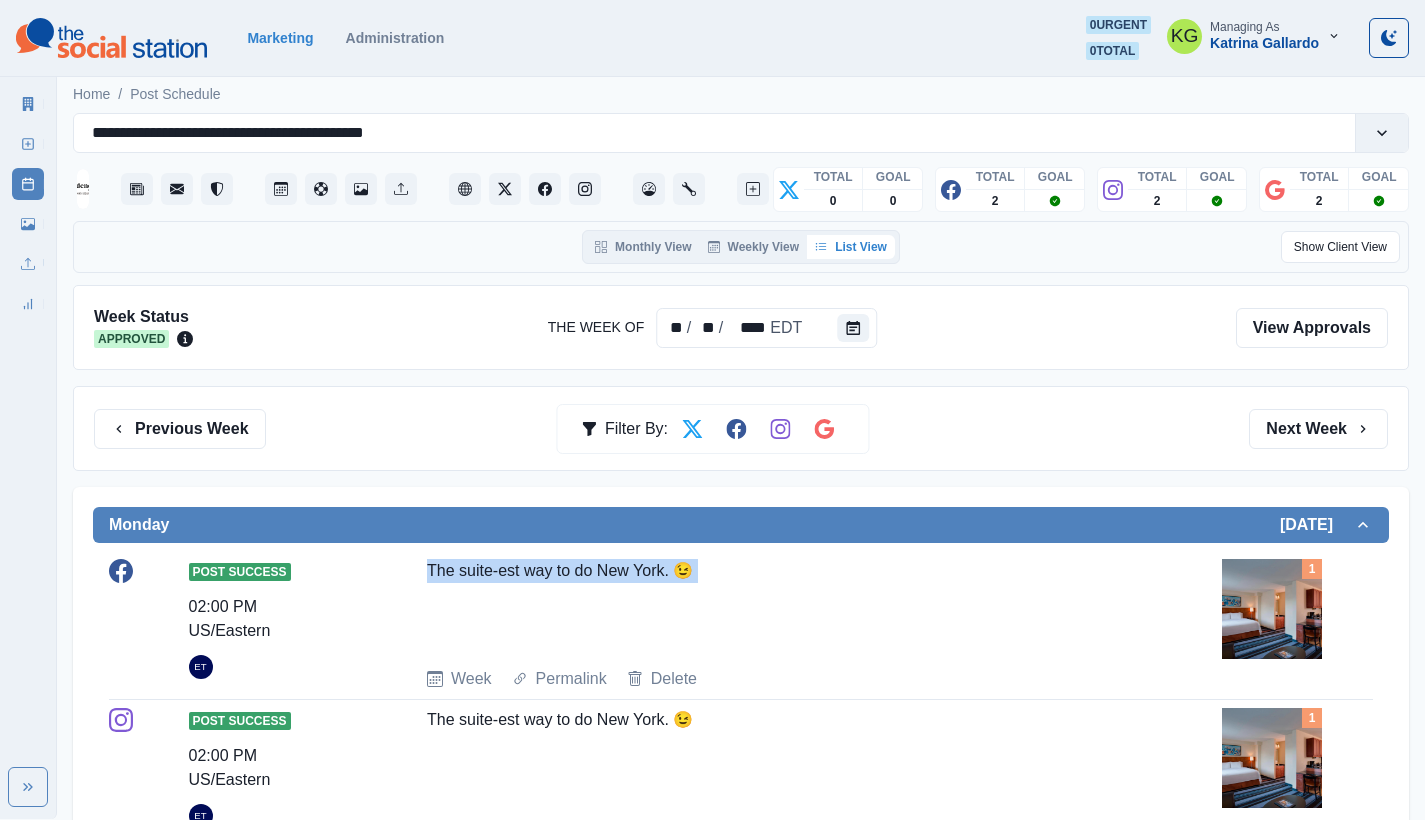 click on "The suite-est way to do New York. 😉" at bounding box center (781, 605) 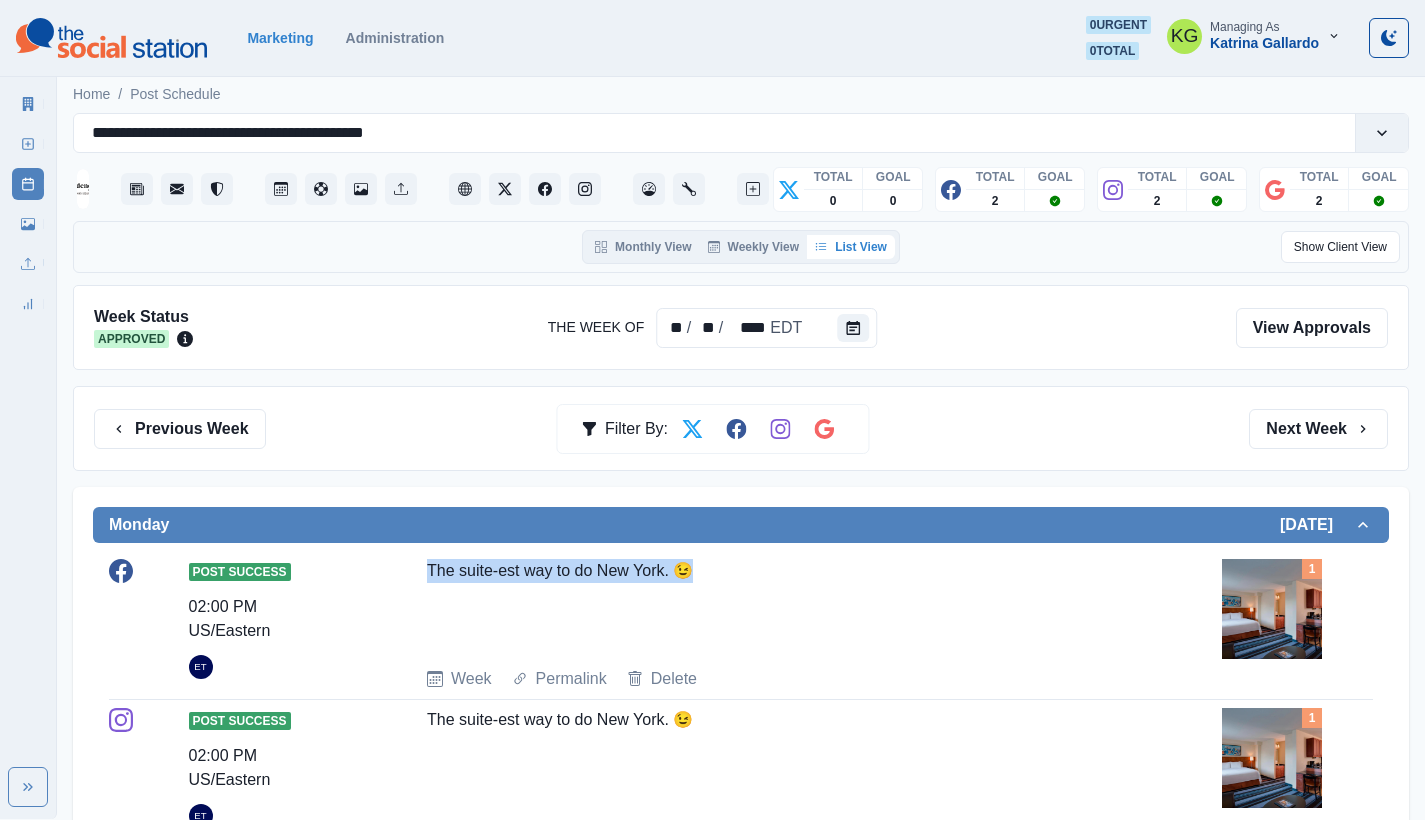 drag, startPoint x: 716, startPoint y: 566, endPoint x: 428, endPoint y: 565, distance: 288.00174 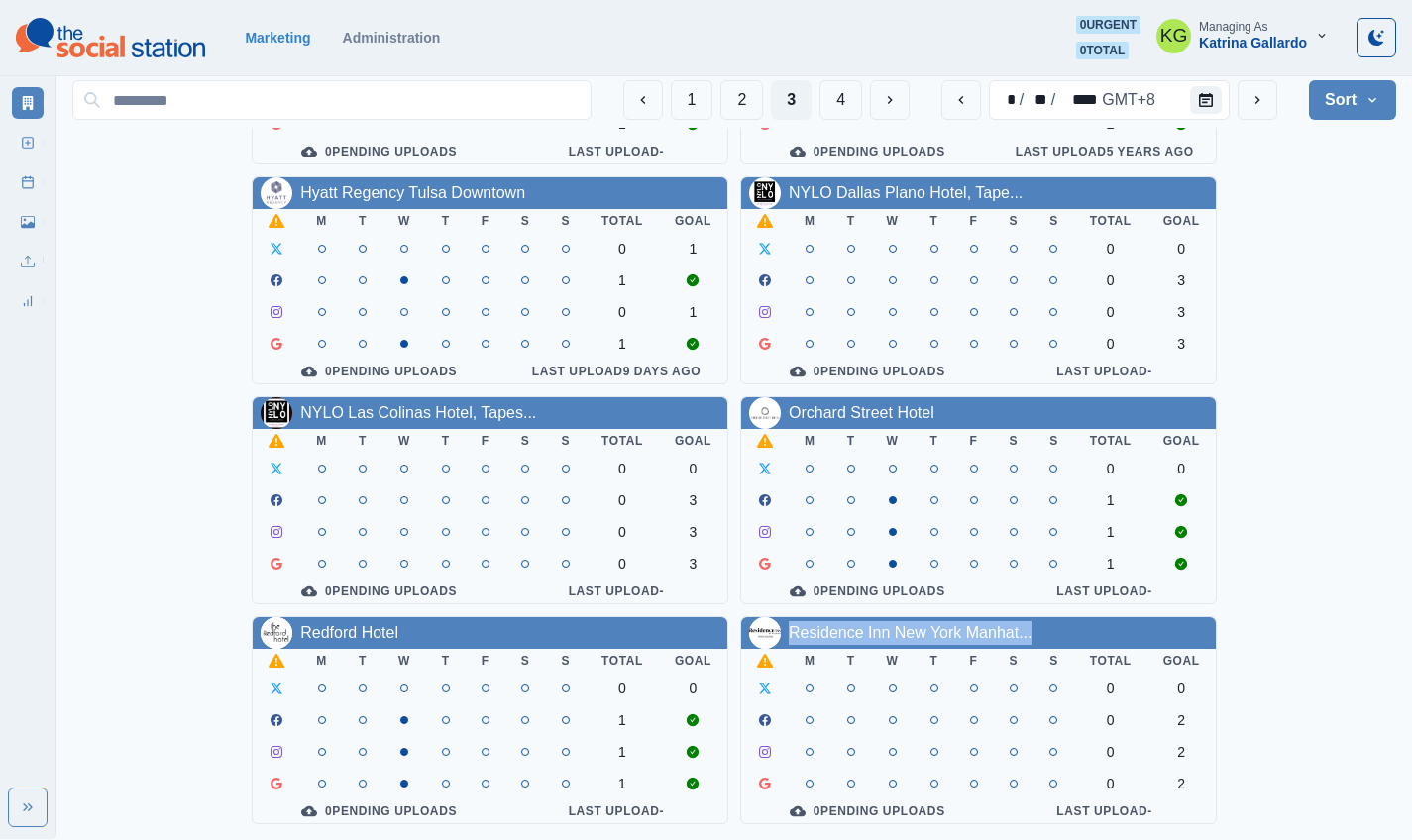 scroll, scrollTop: 0, scrollLeft: 0, axis: both 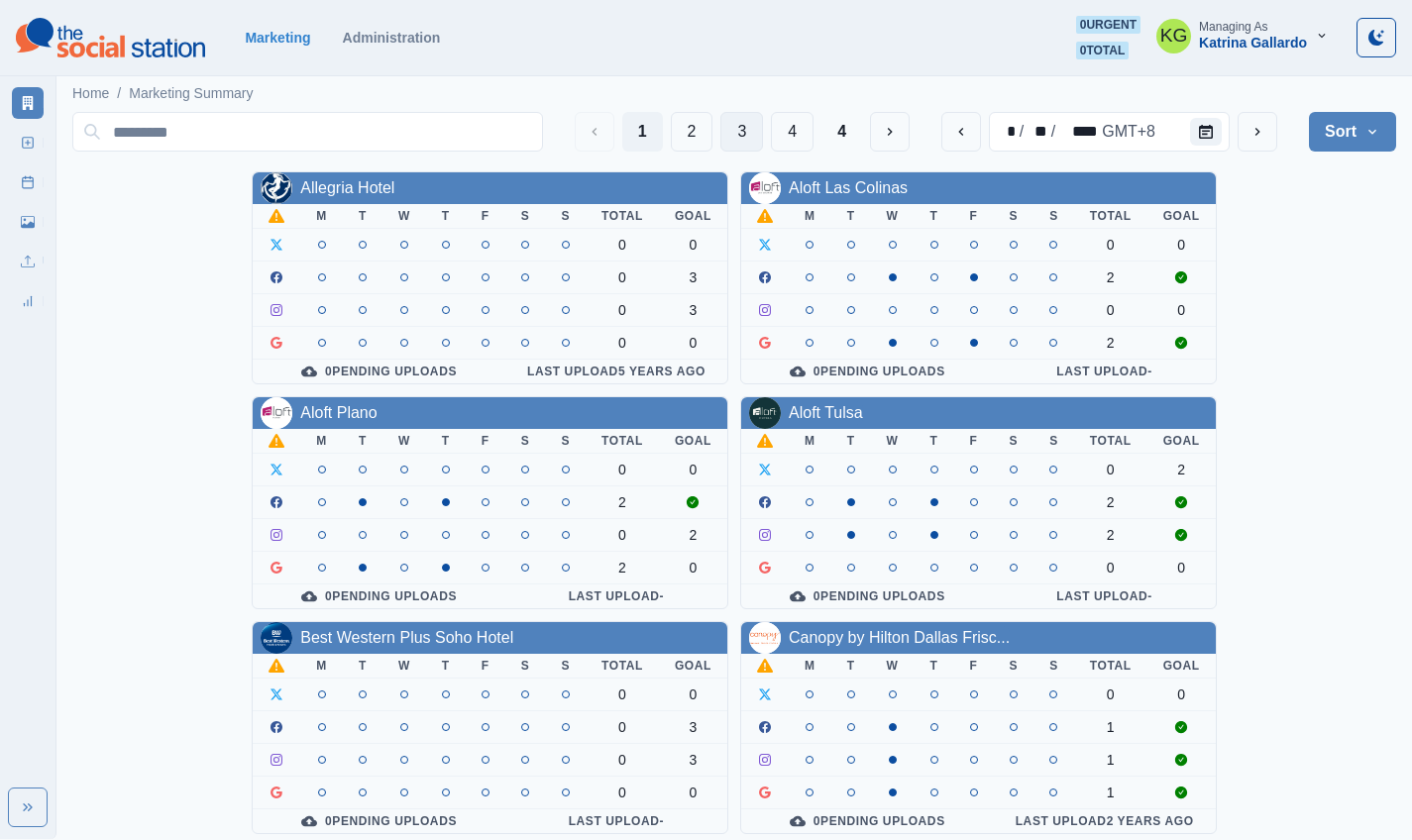 click on "3" at bounding box center (741, 132) 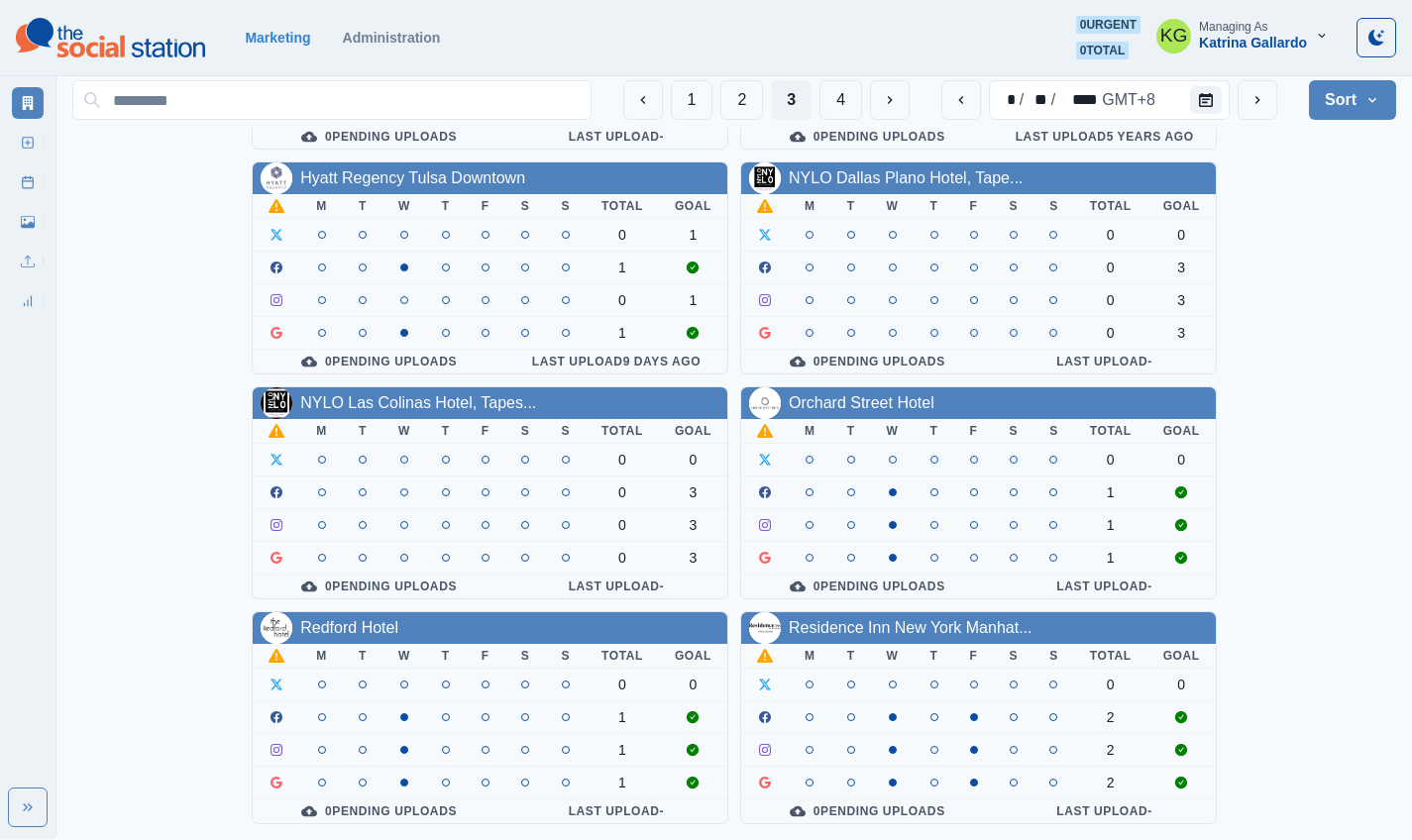 scroll, scrollTop: 681, scrollLeft: 0, axis: vertical 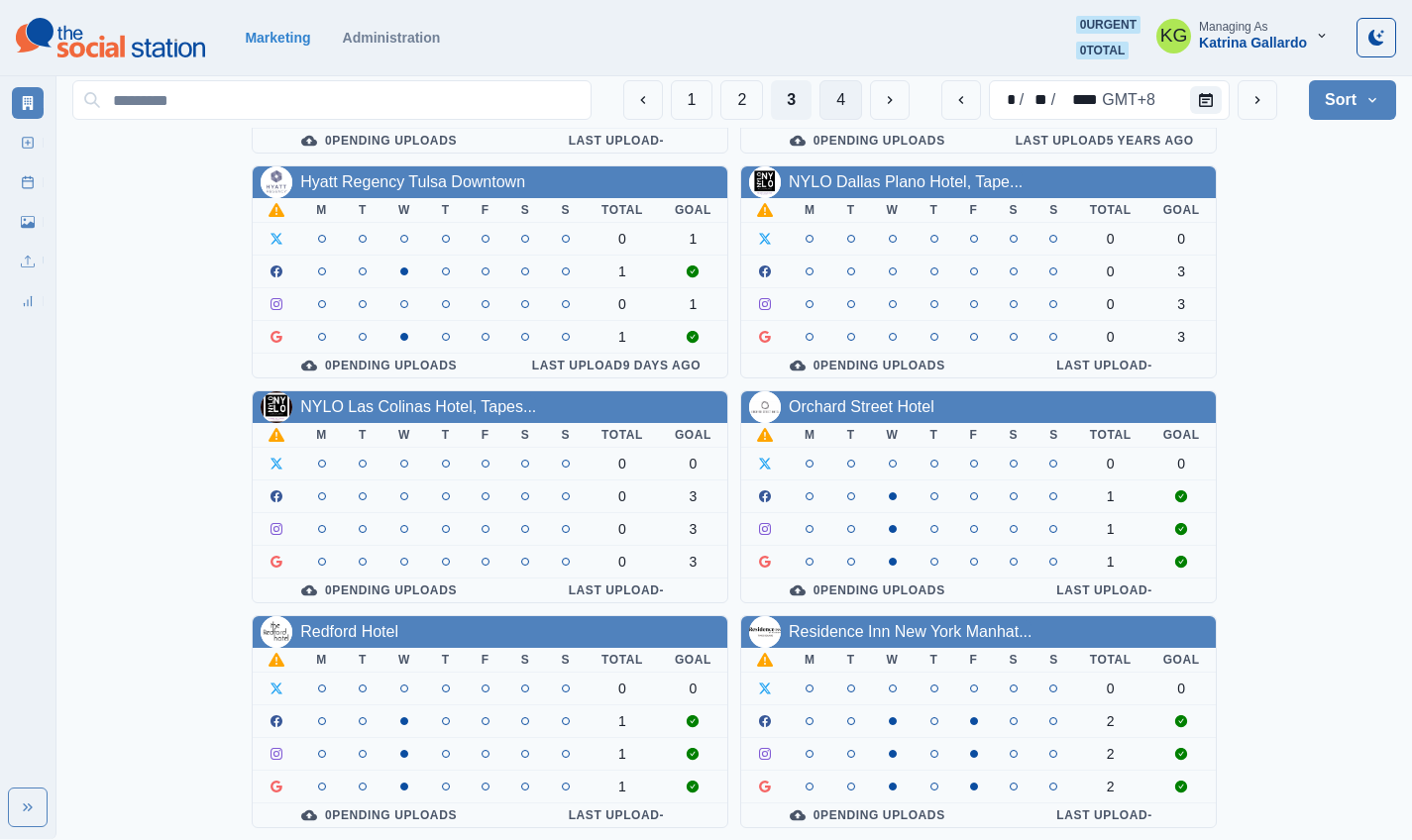 click on "4" at bounding box center [840, 100] 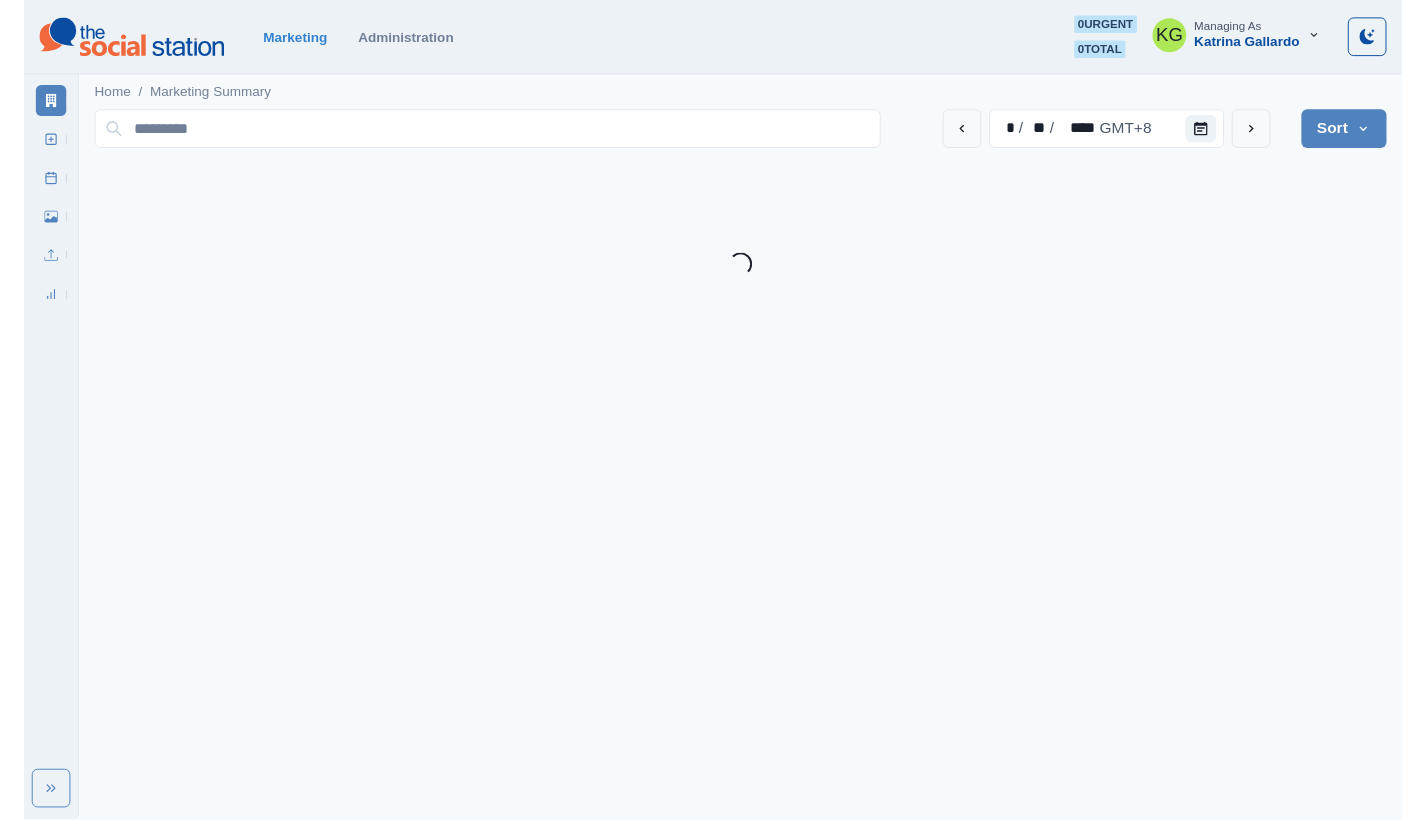 scroll, scrollTop: 0, scrollLeft: 0, axis: both 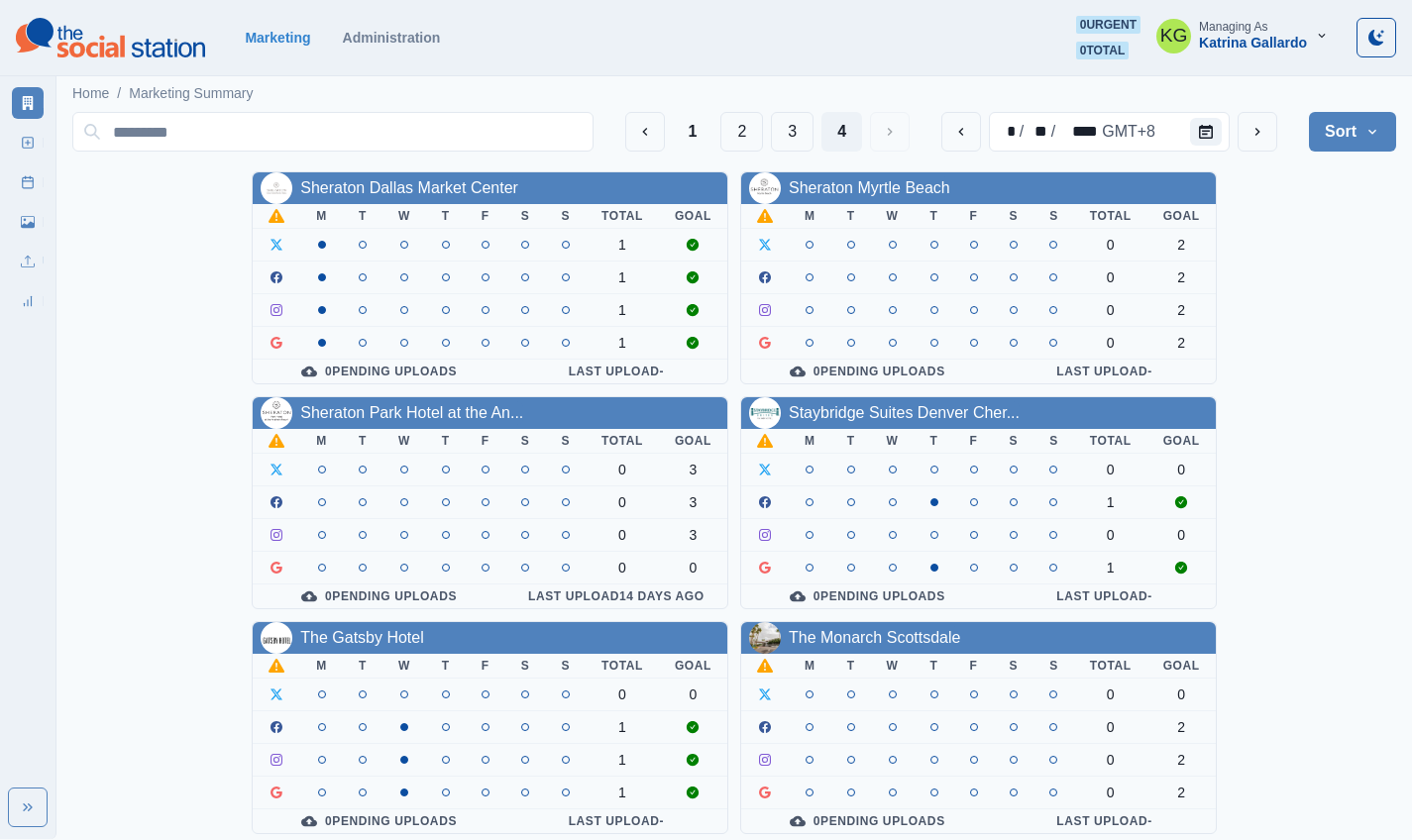 drag, startPoint x: 905, startPoint y: 191, endPoint x: 831, endPoint y: 0, distance: 204.83408 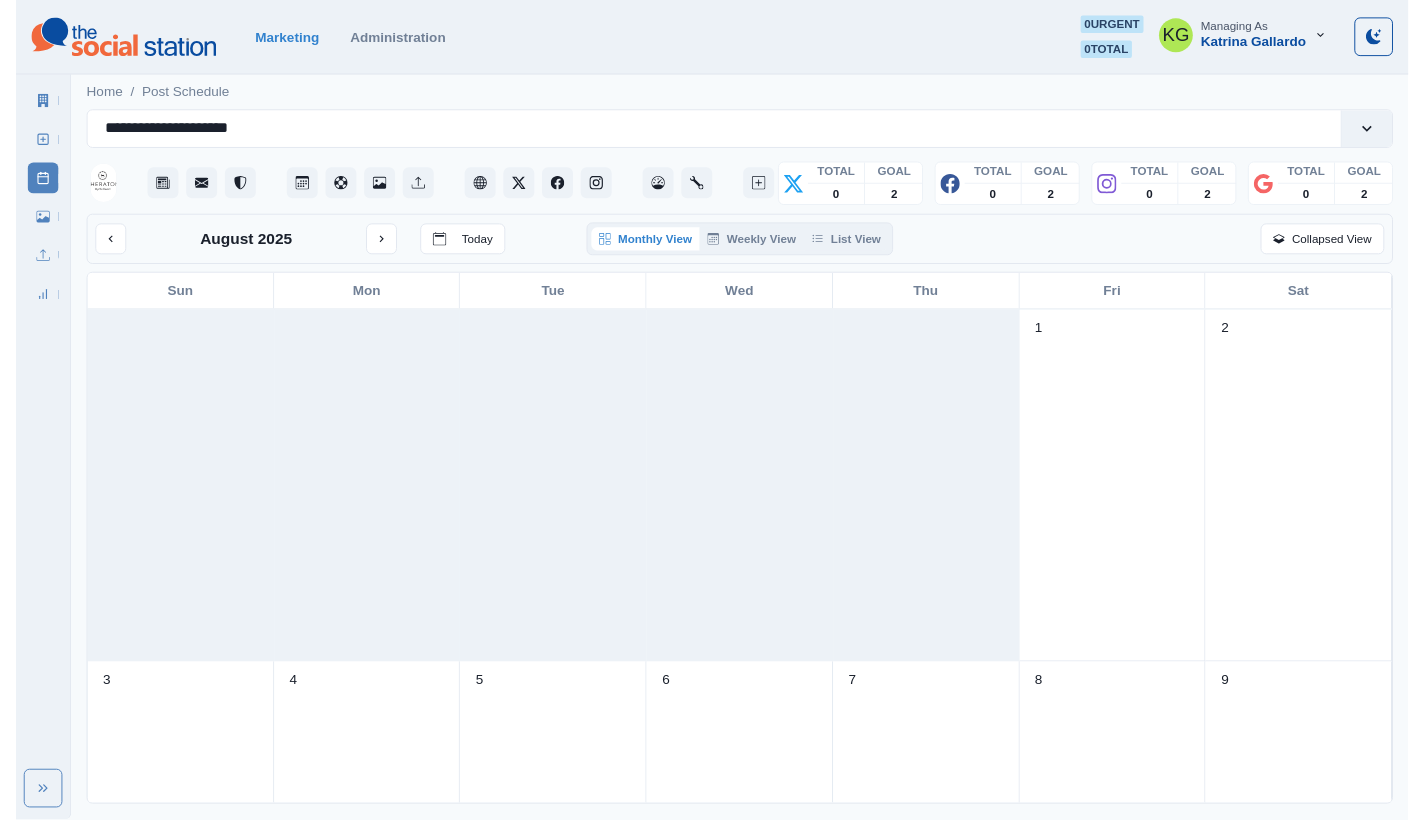 scroll, scrollTop: 0, scrollLeft: 0, axis: both 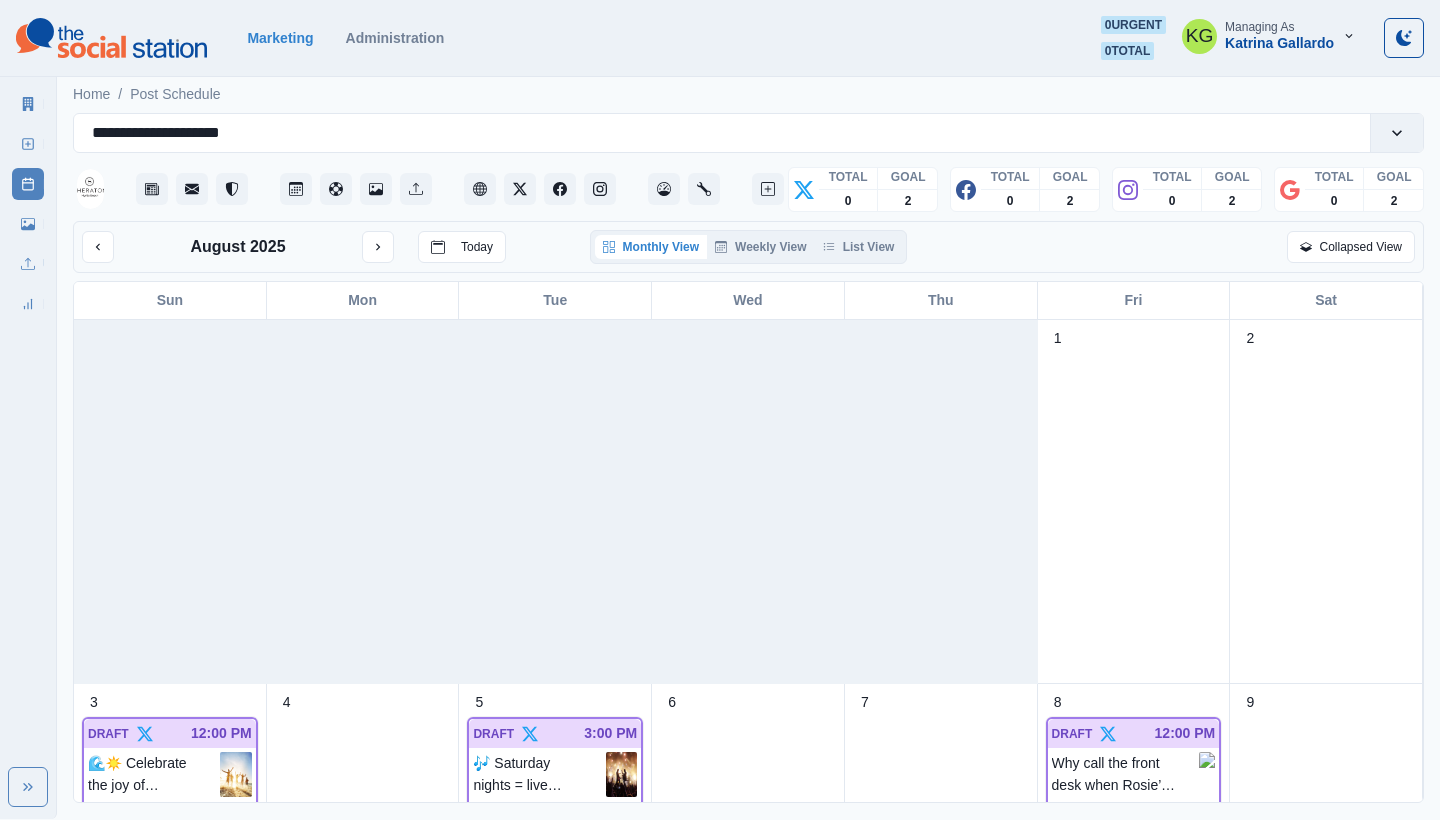 click on "August 2025 Today Monthly View Weekly View List View Collapsed View" at bounding box center (748, 247) 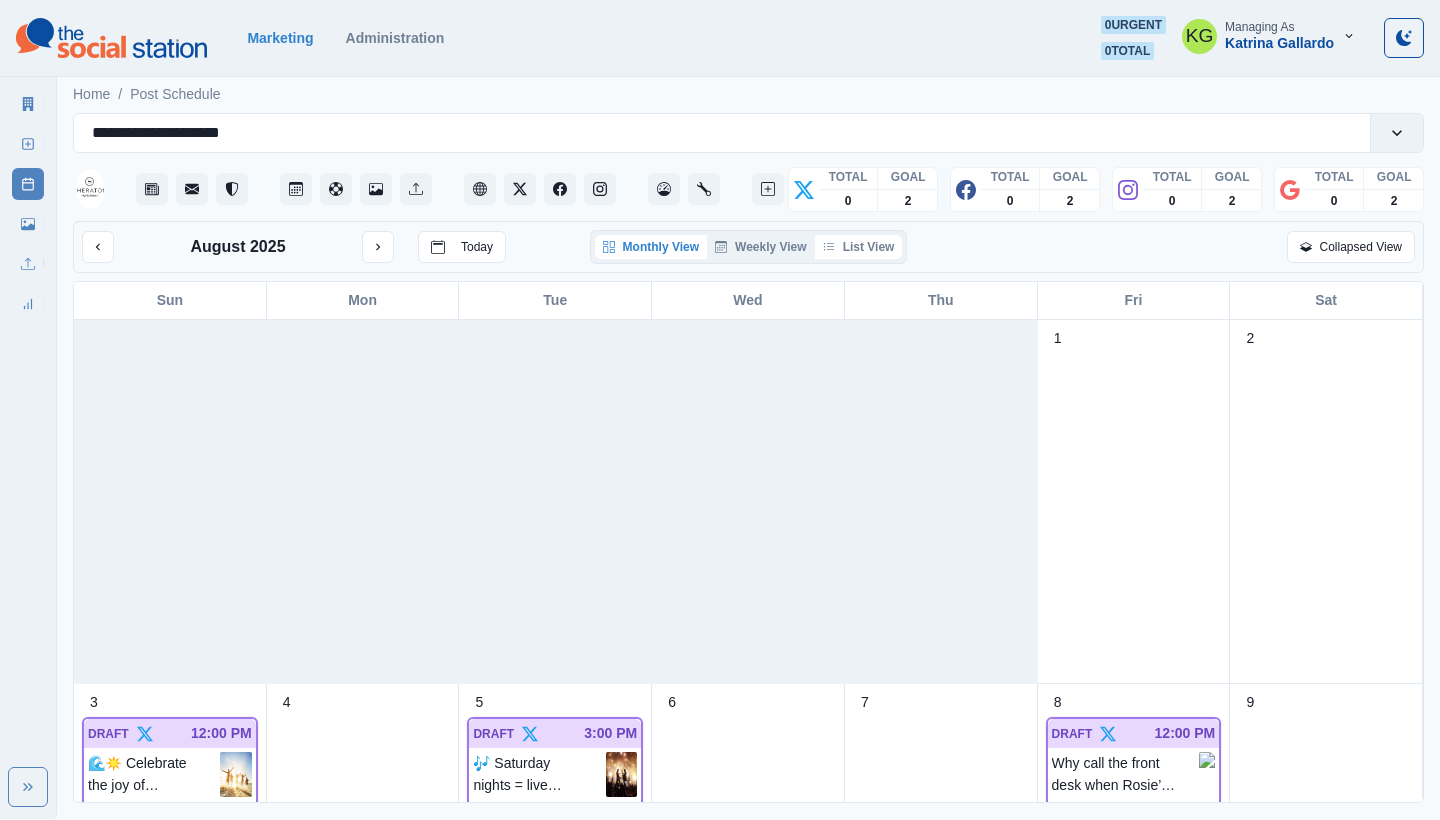 click on "List View" at bounding box center [859, 247] 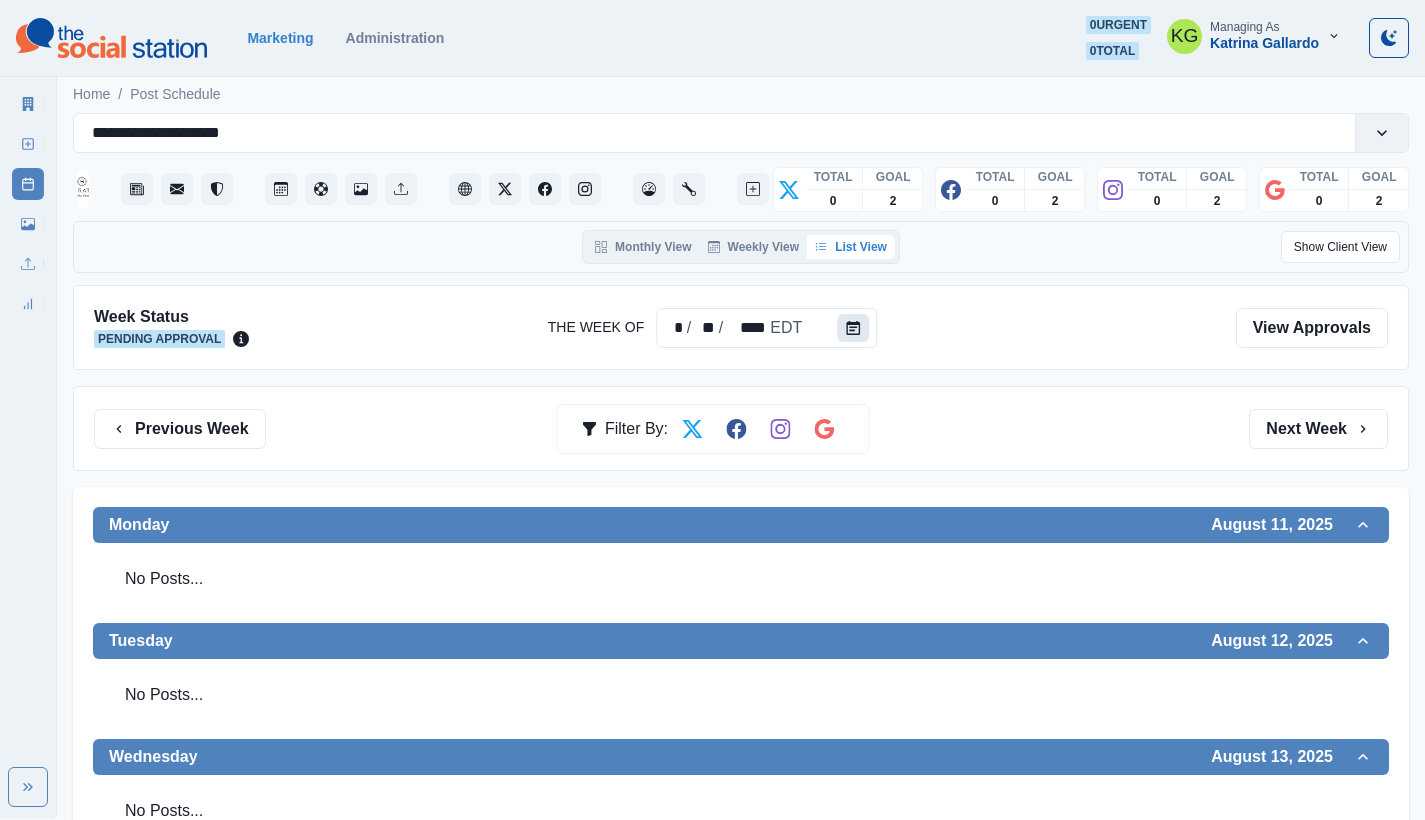click at bounding box center (853, 328) 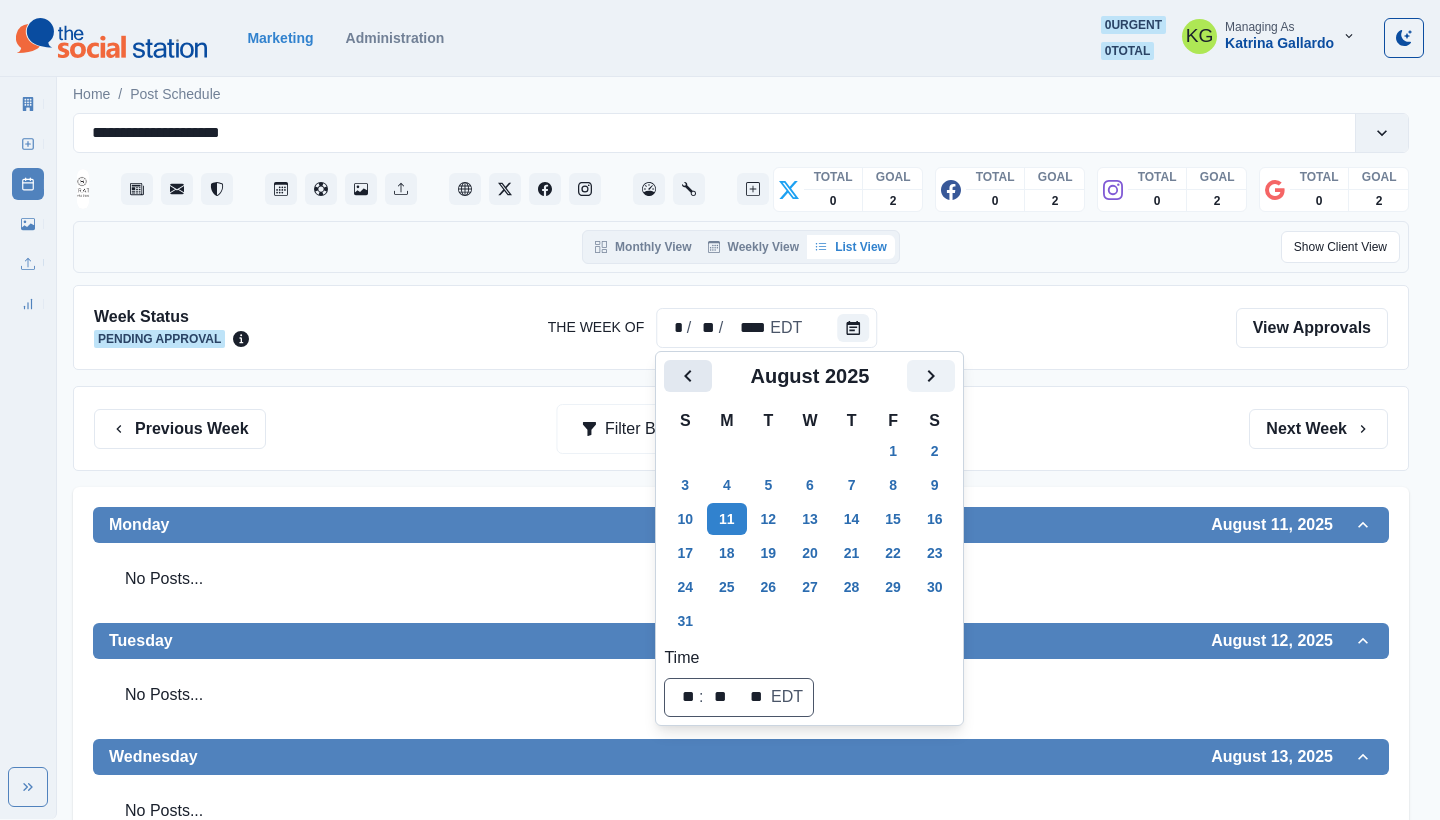 click 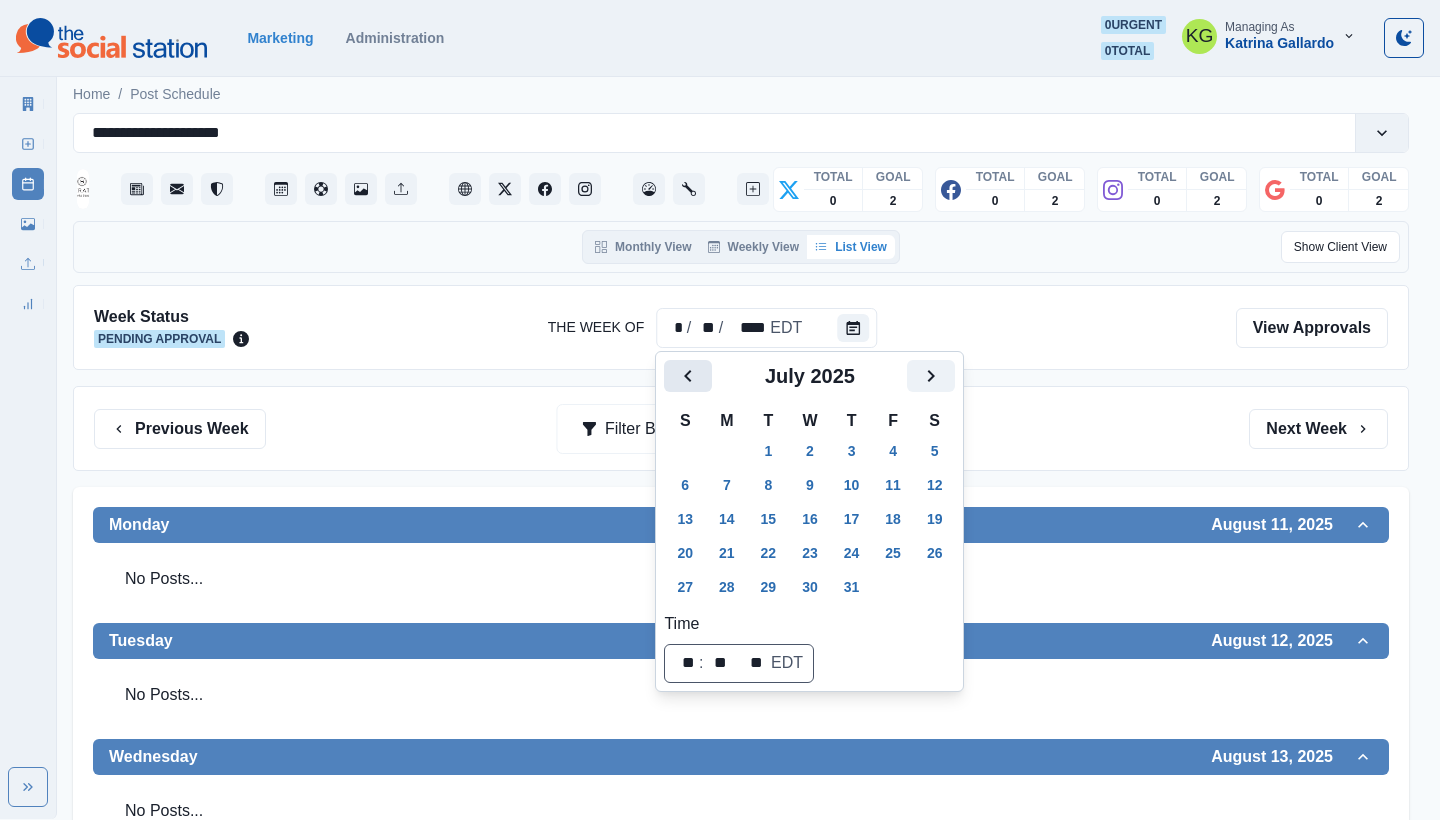click 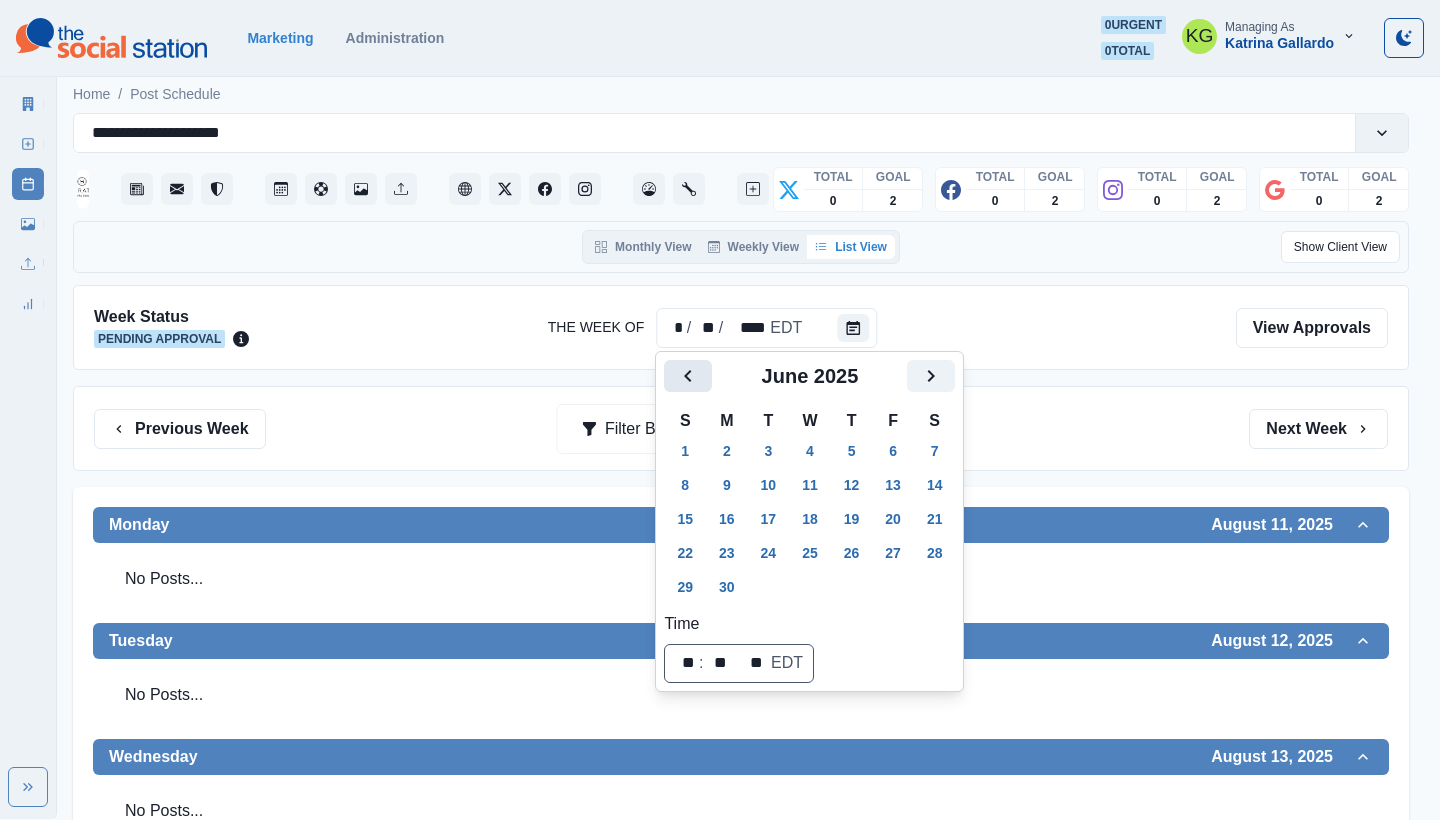 click 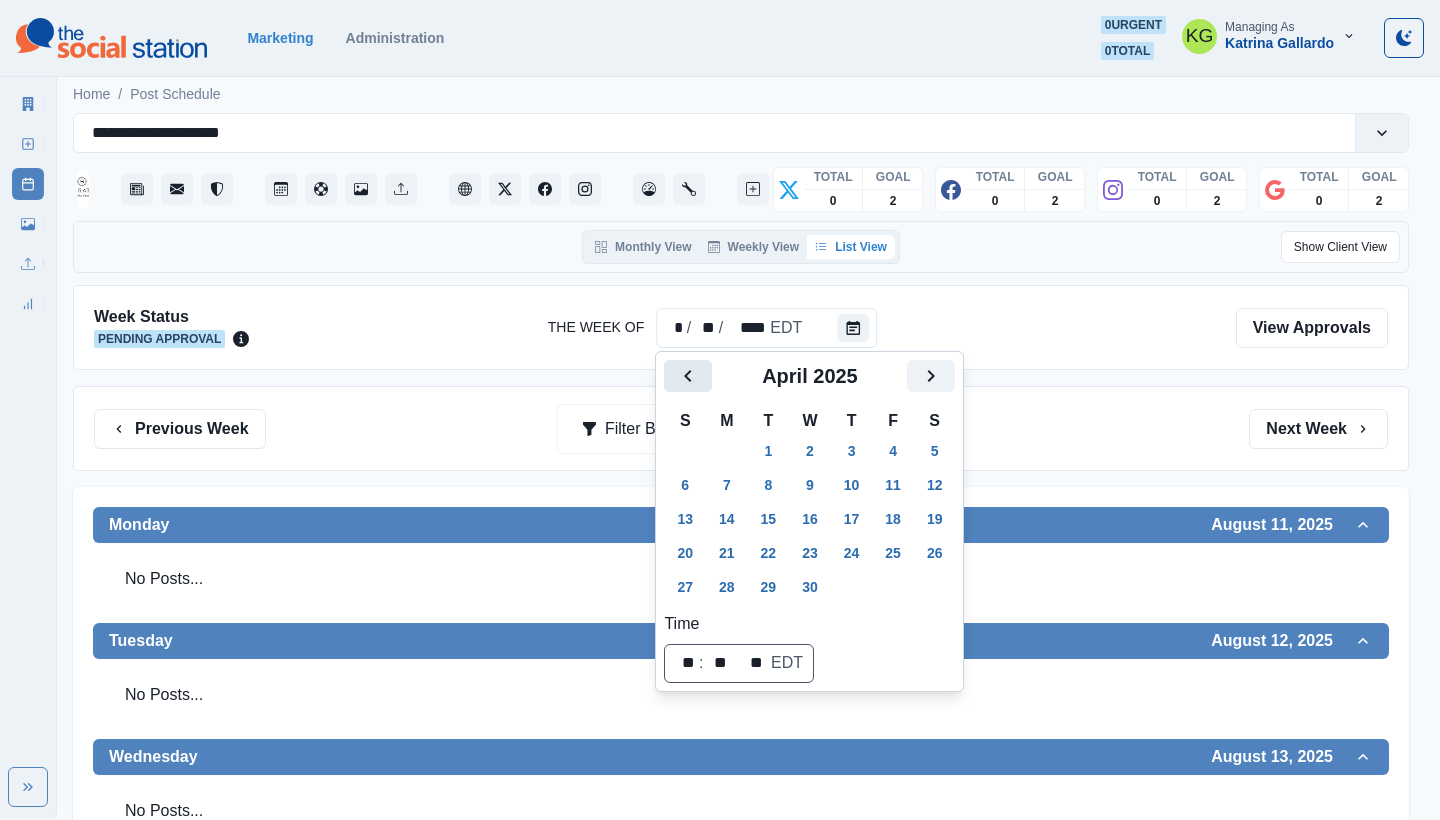 click 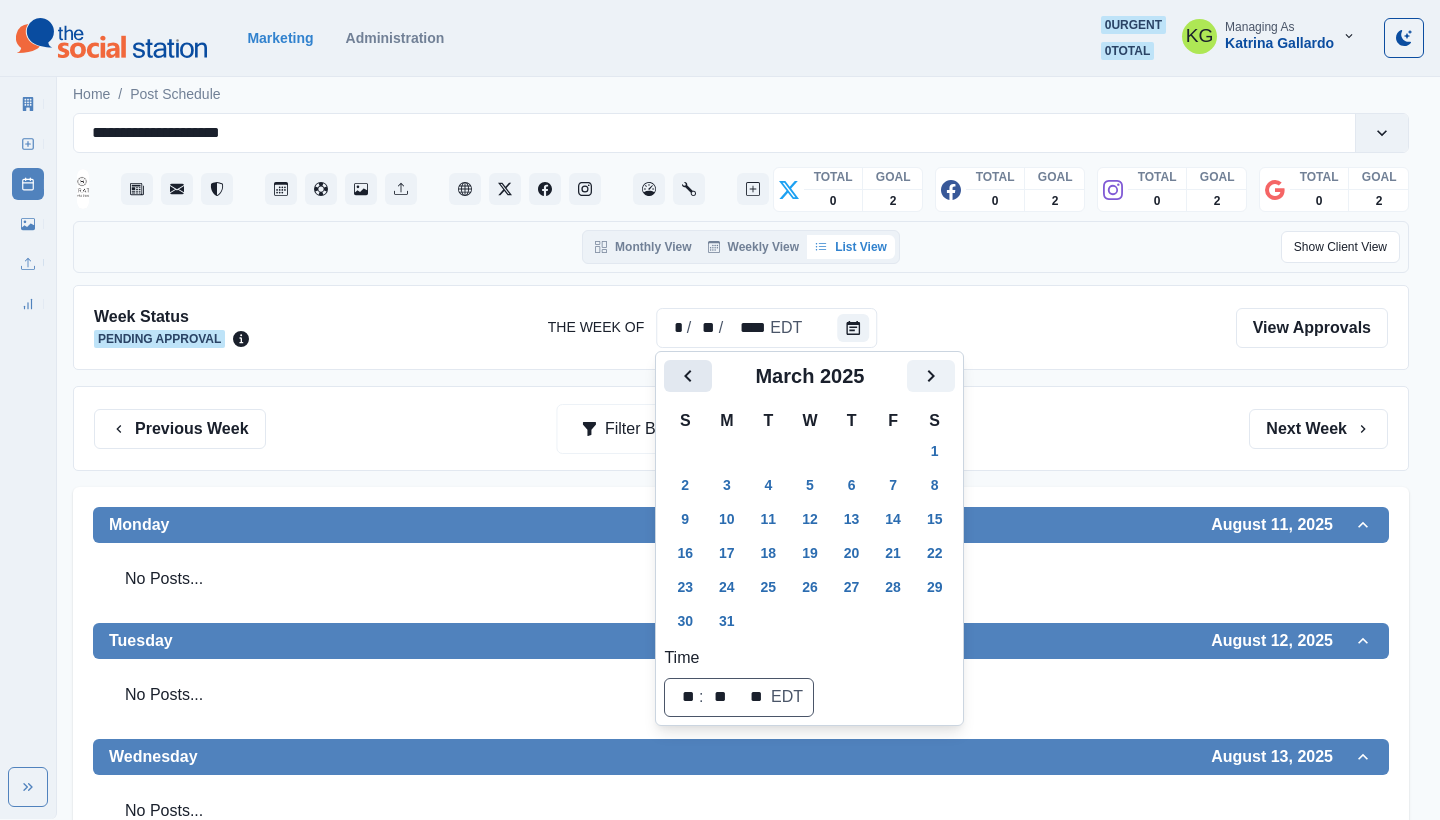 click 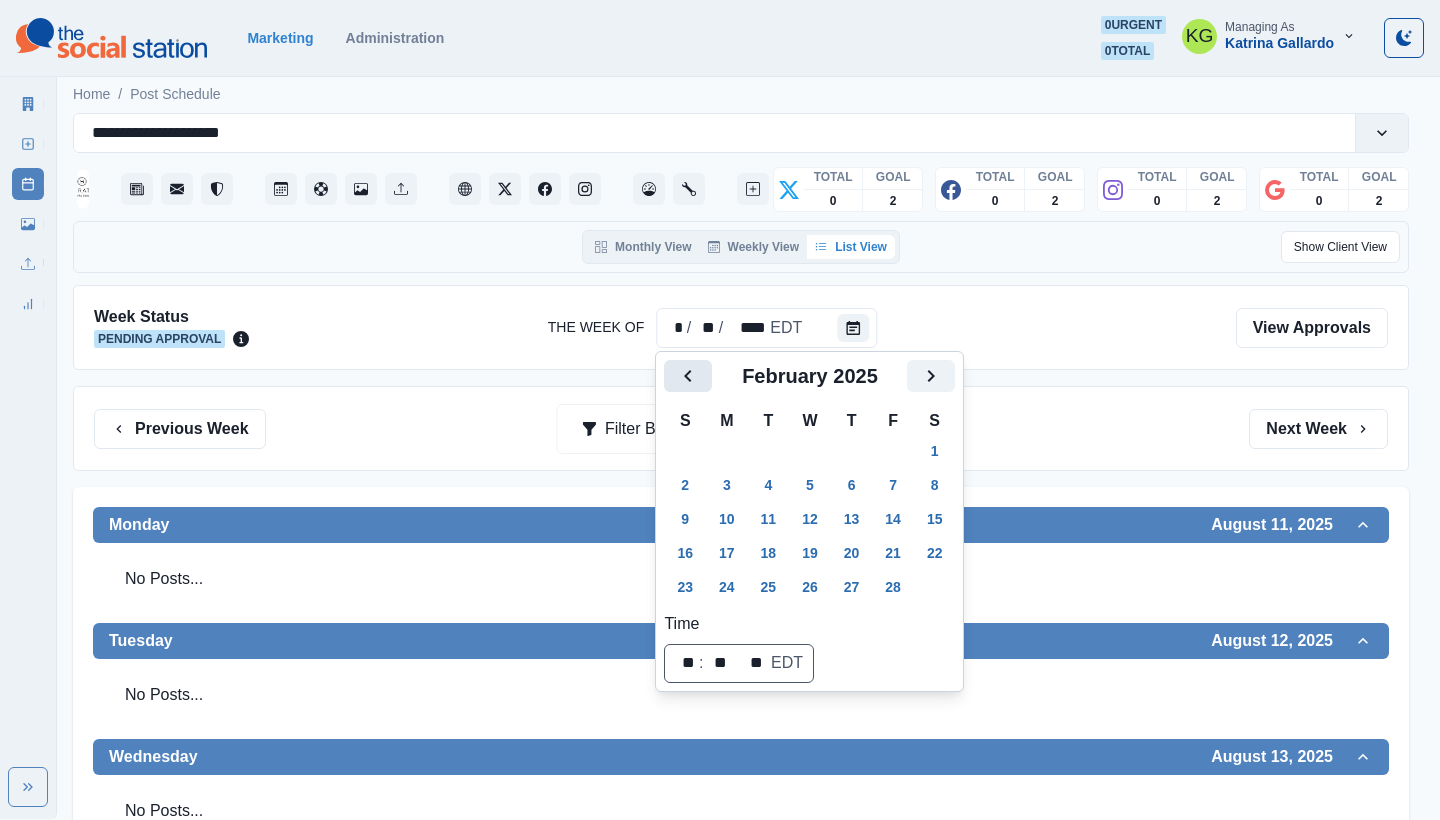 click 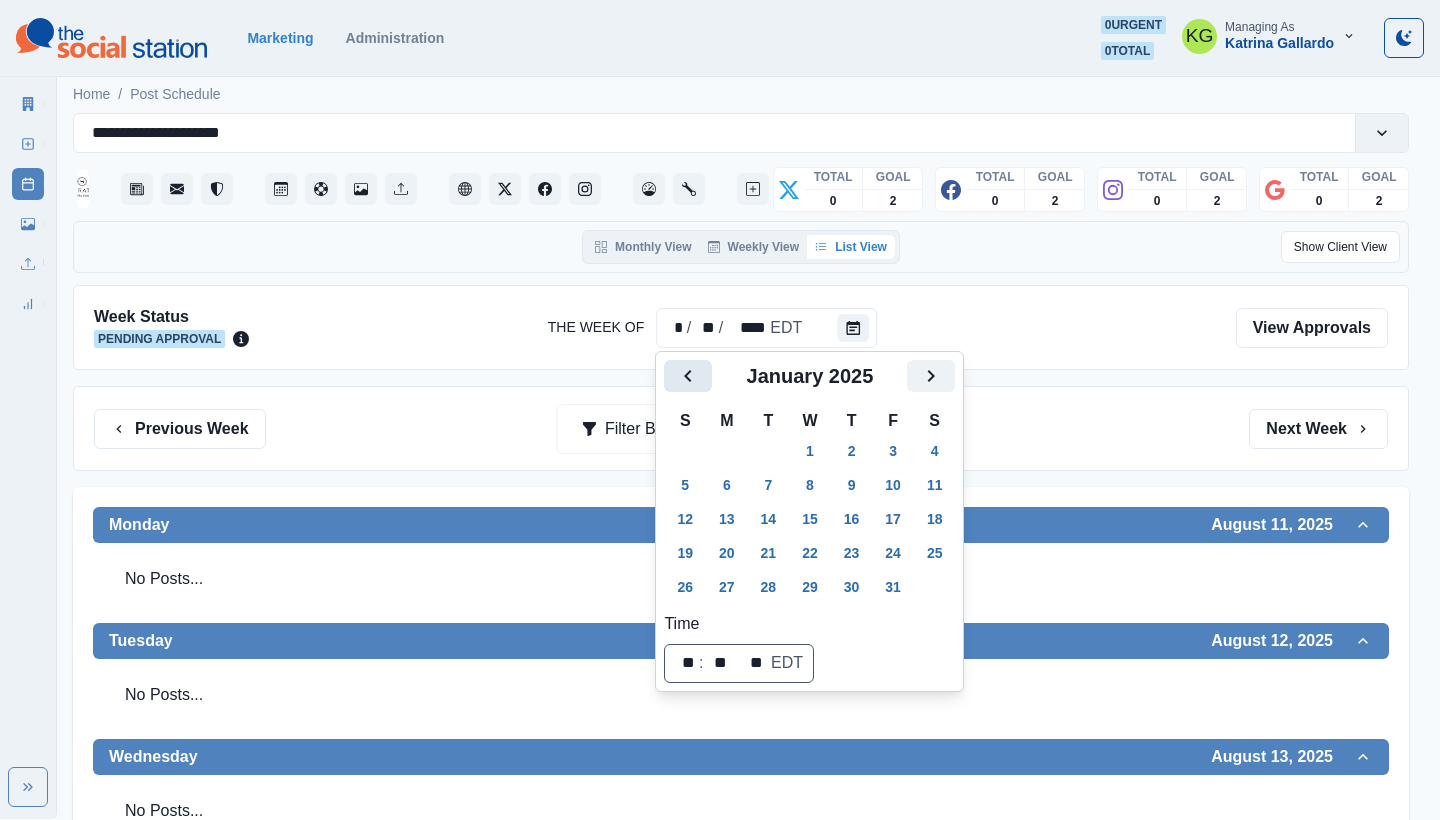 click 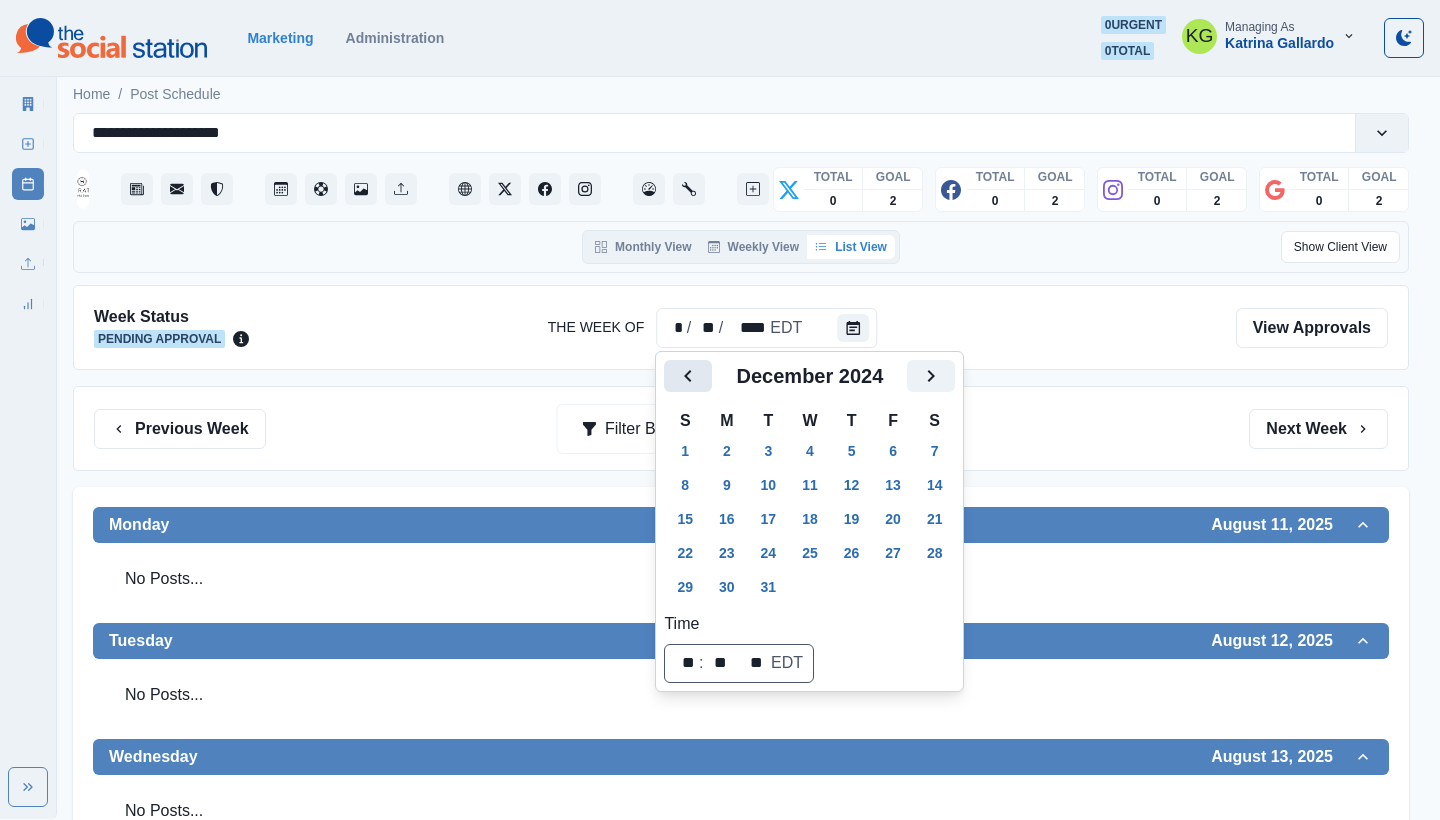click 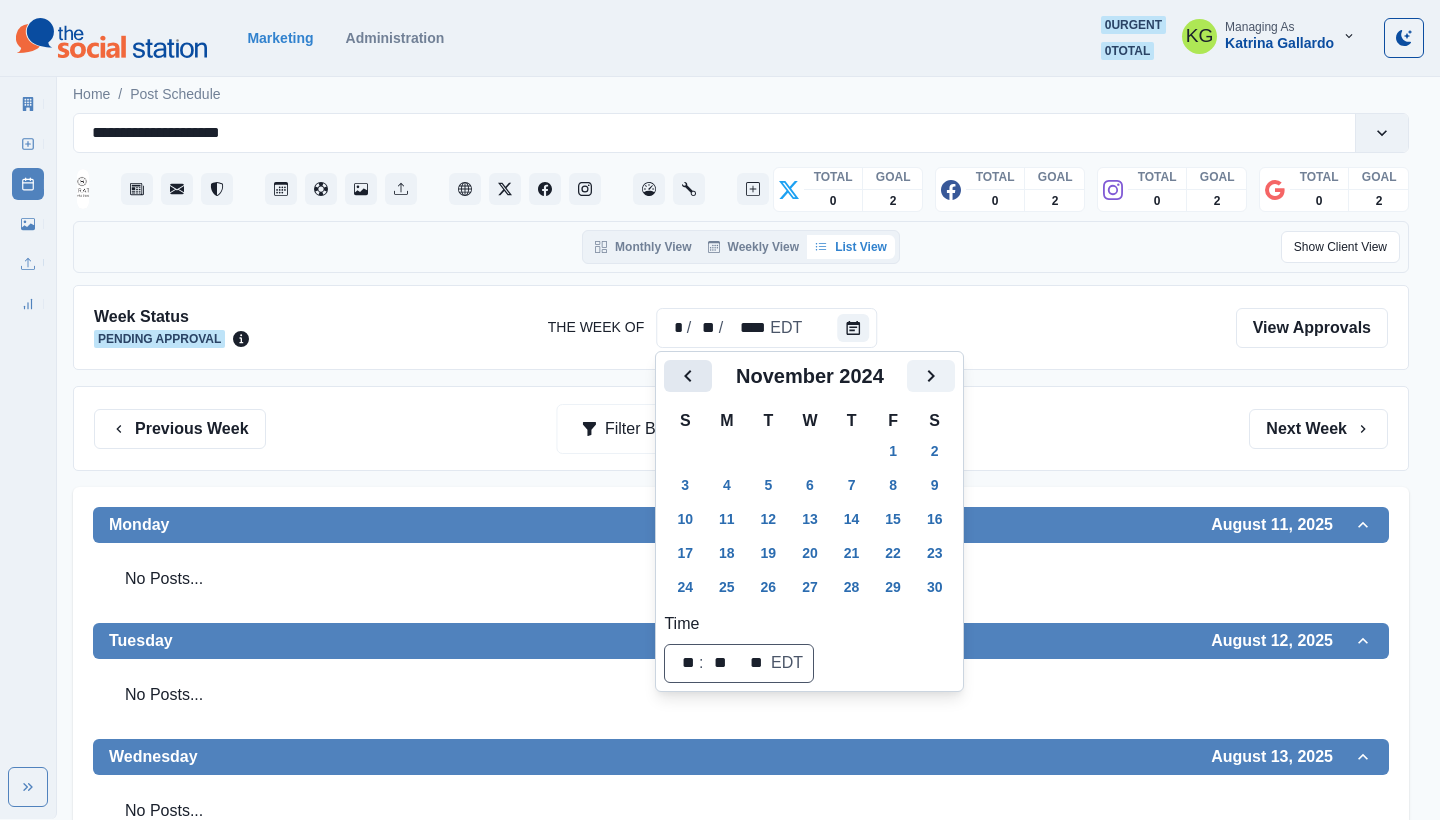 click 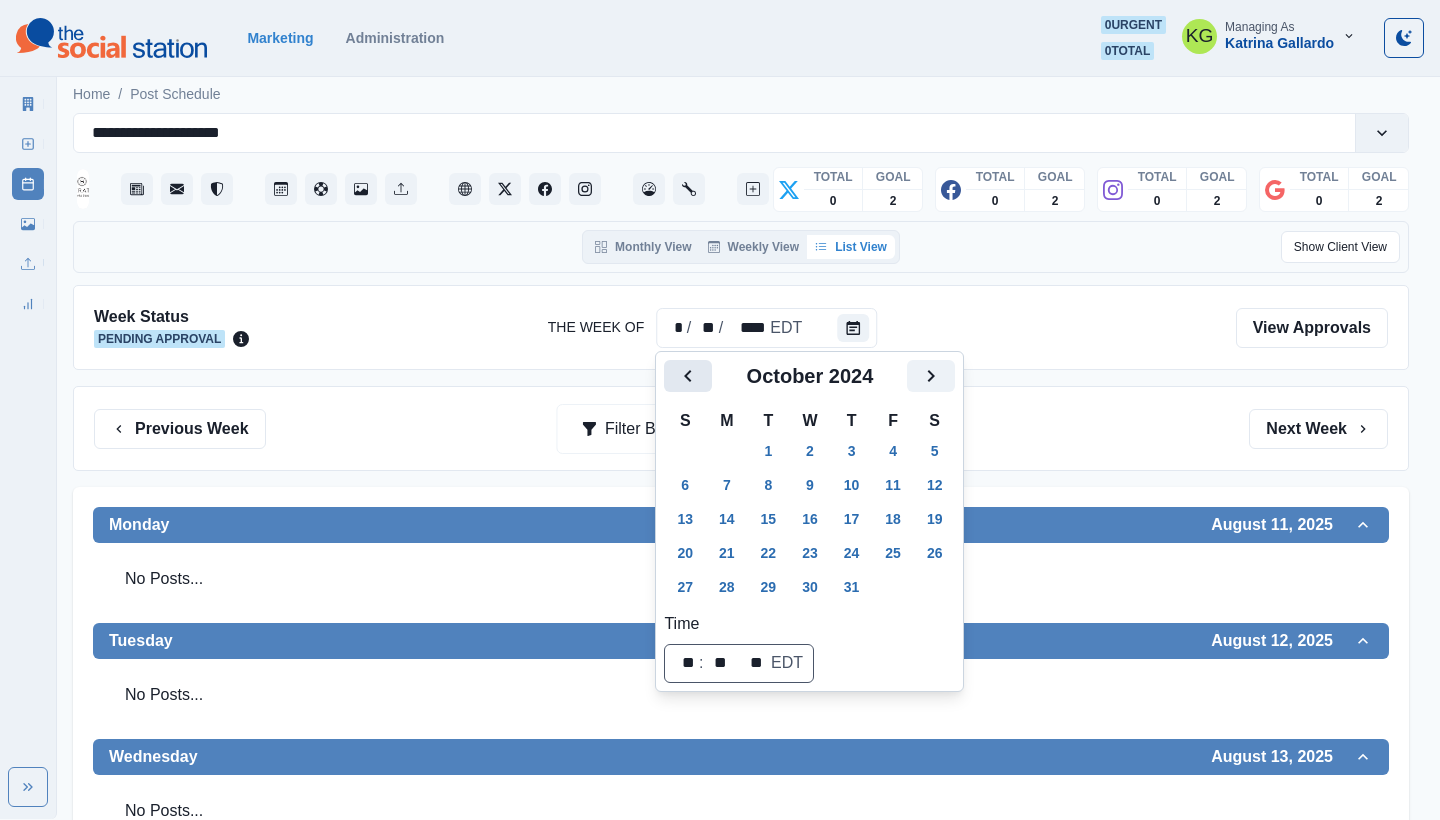 click 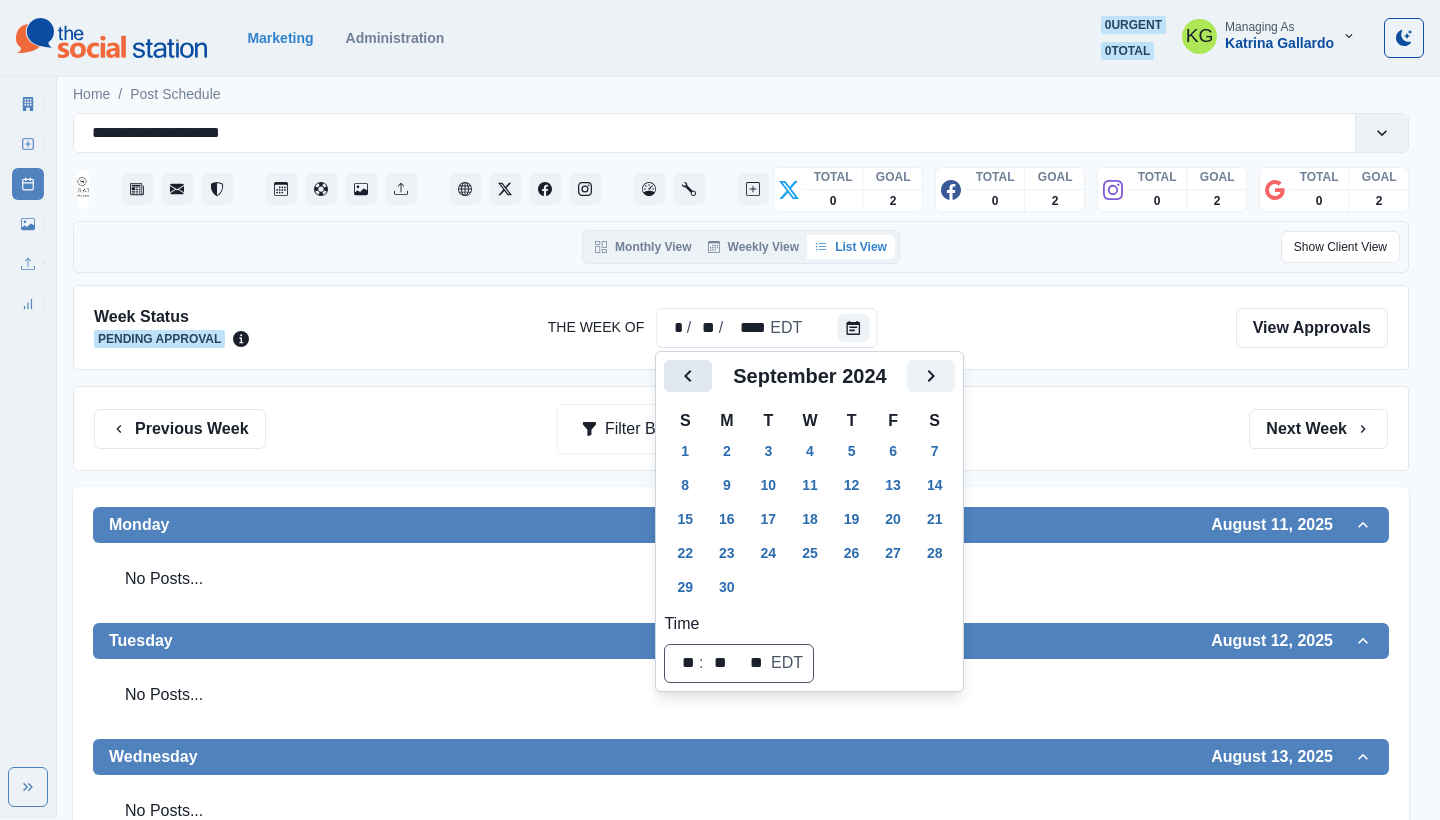 click 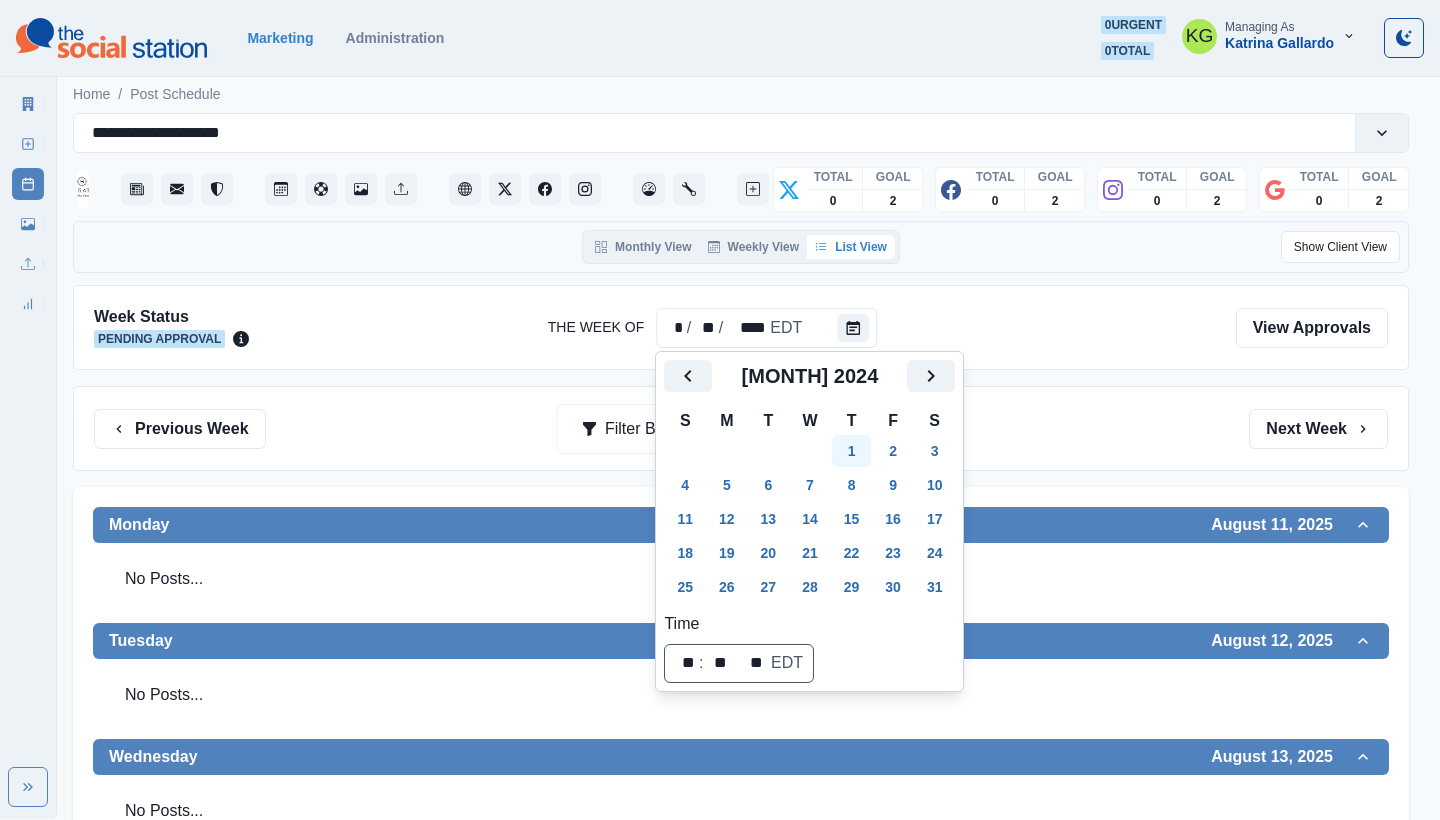 click on "1" at bounding box center (852, 451) 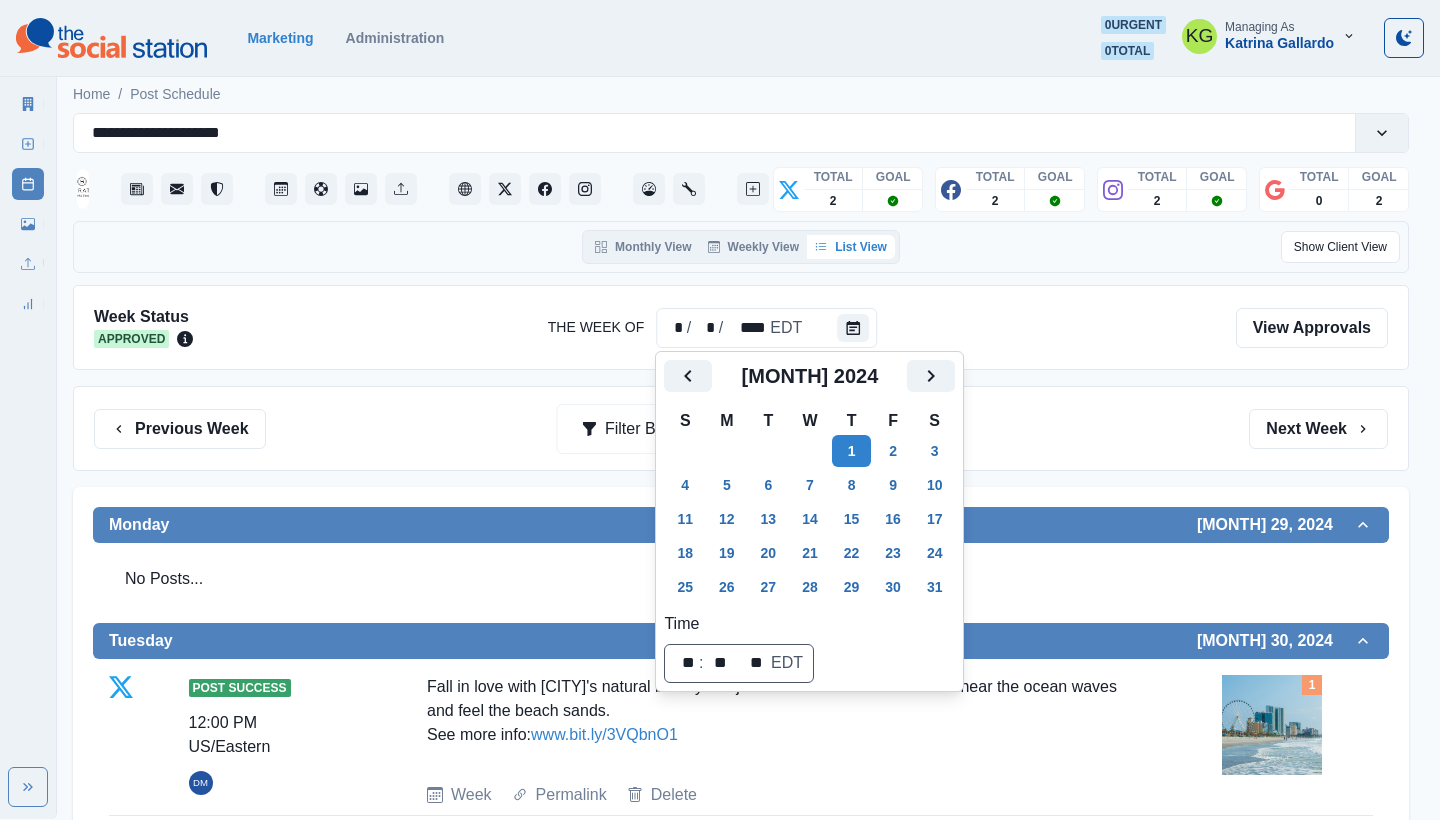 click on "Previous Week Filter By: Next Week" at bounding box center [741, 428] 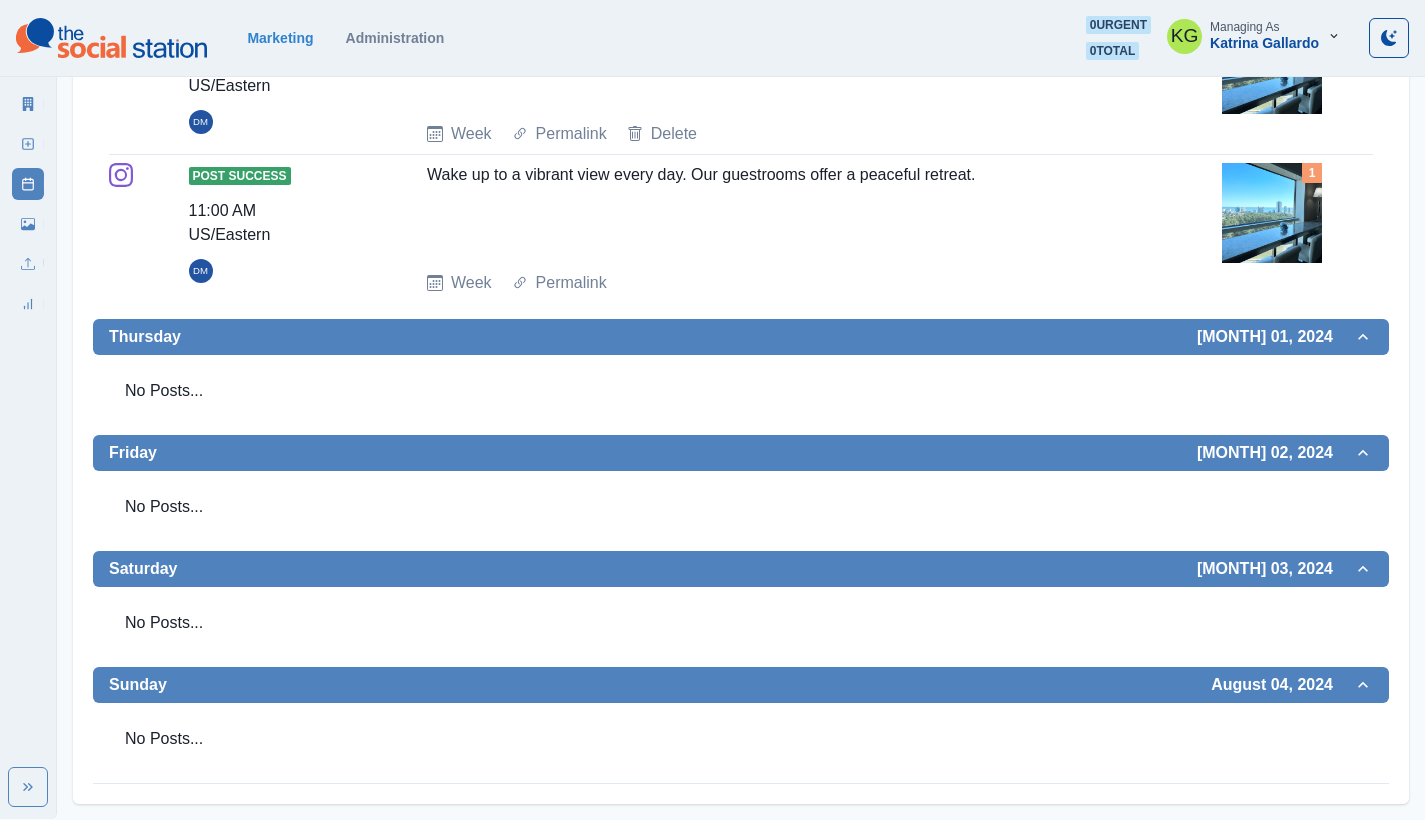 scroll, scrollTop: 302, scrollLeft: 0, axis: vertical 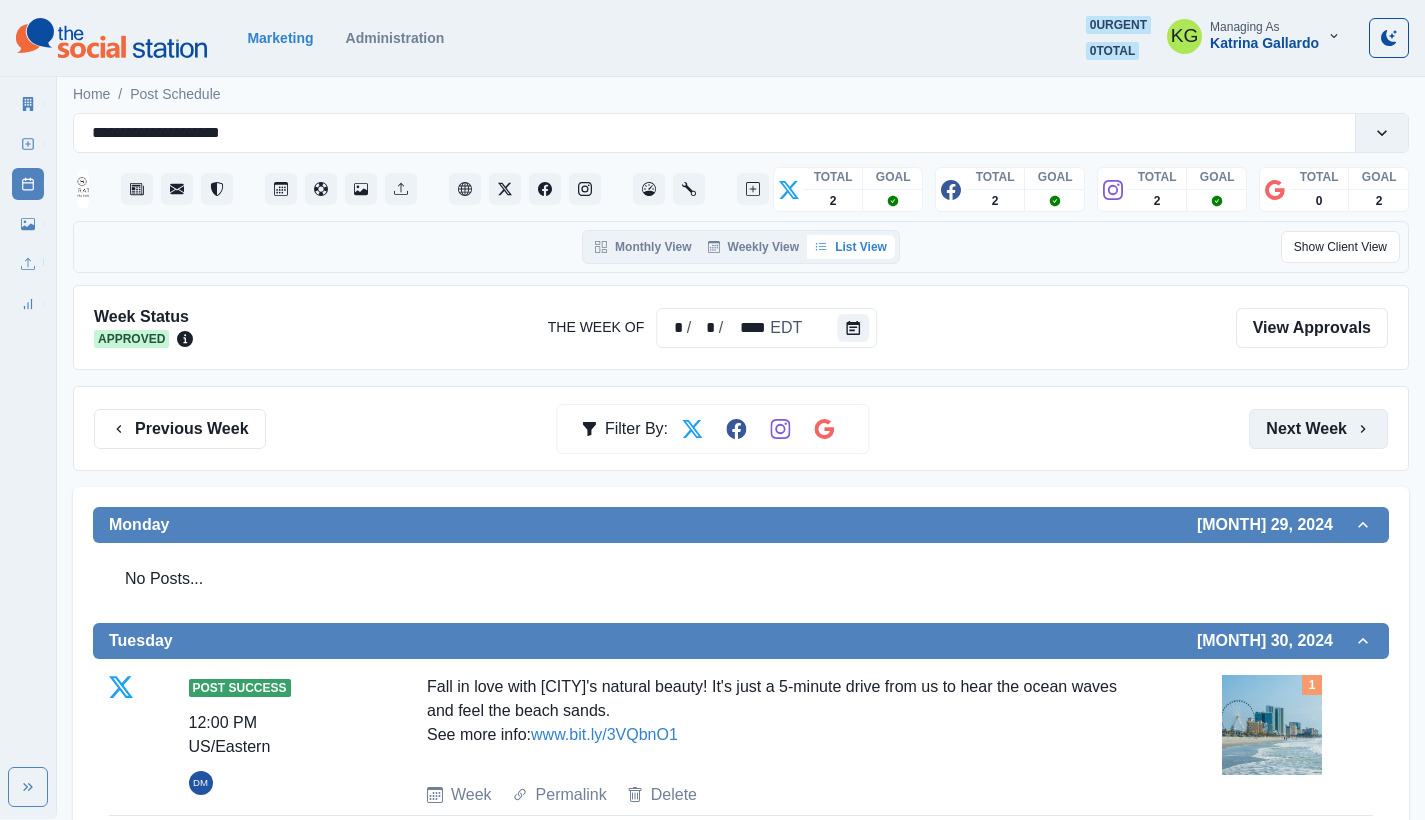 click on "Next Week" at bounding box center (1318, 429) 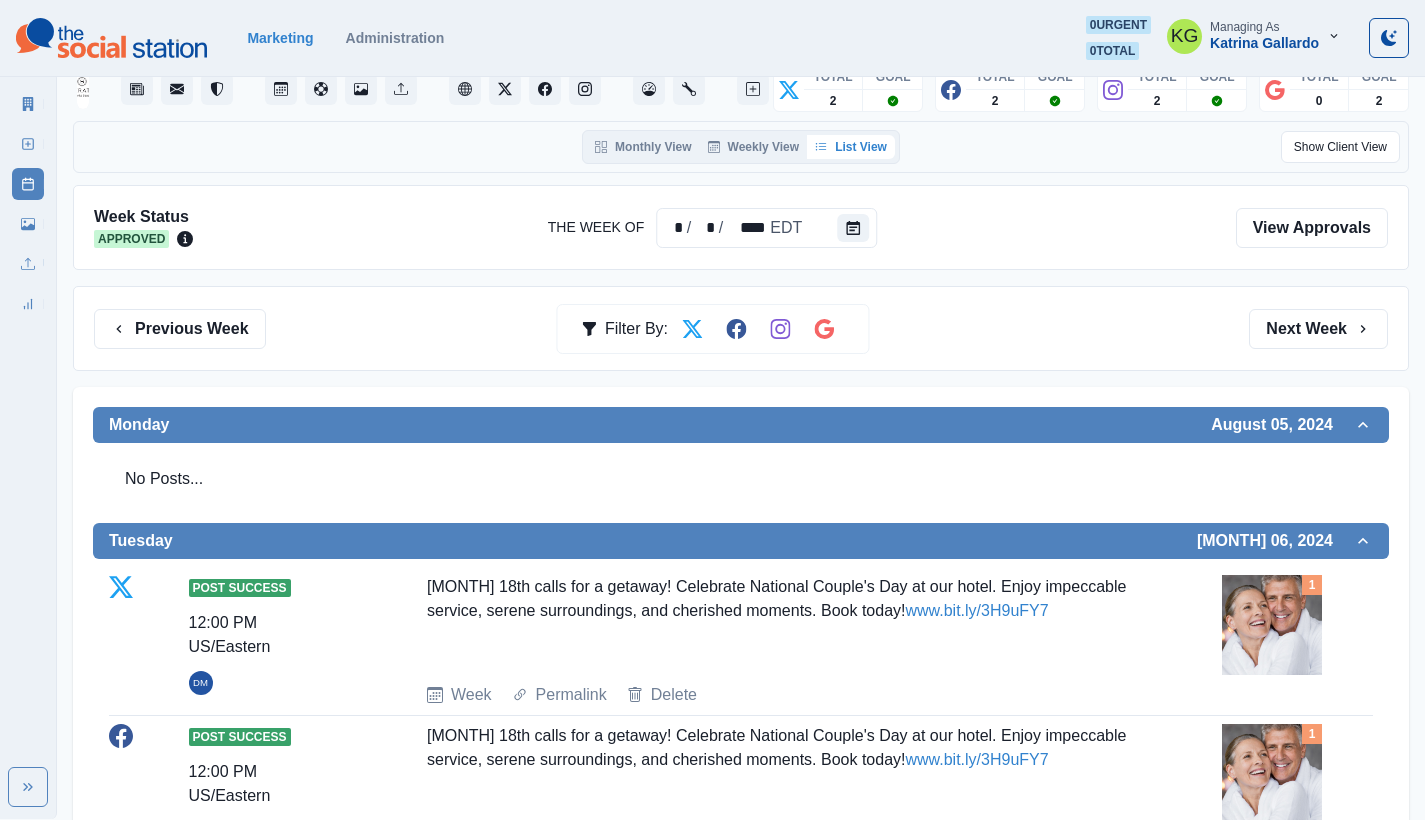 scroll, scrollTop: 0, scrollLeft: 0, axis: both 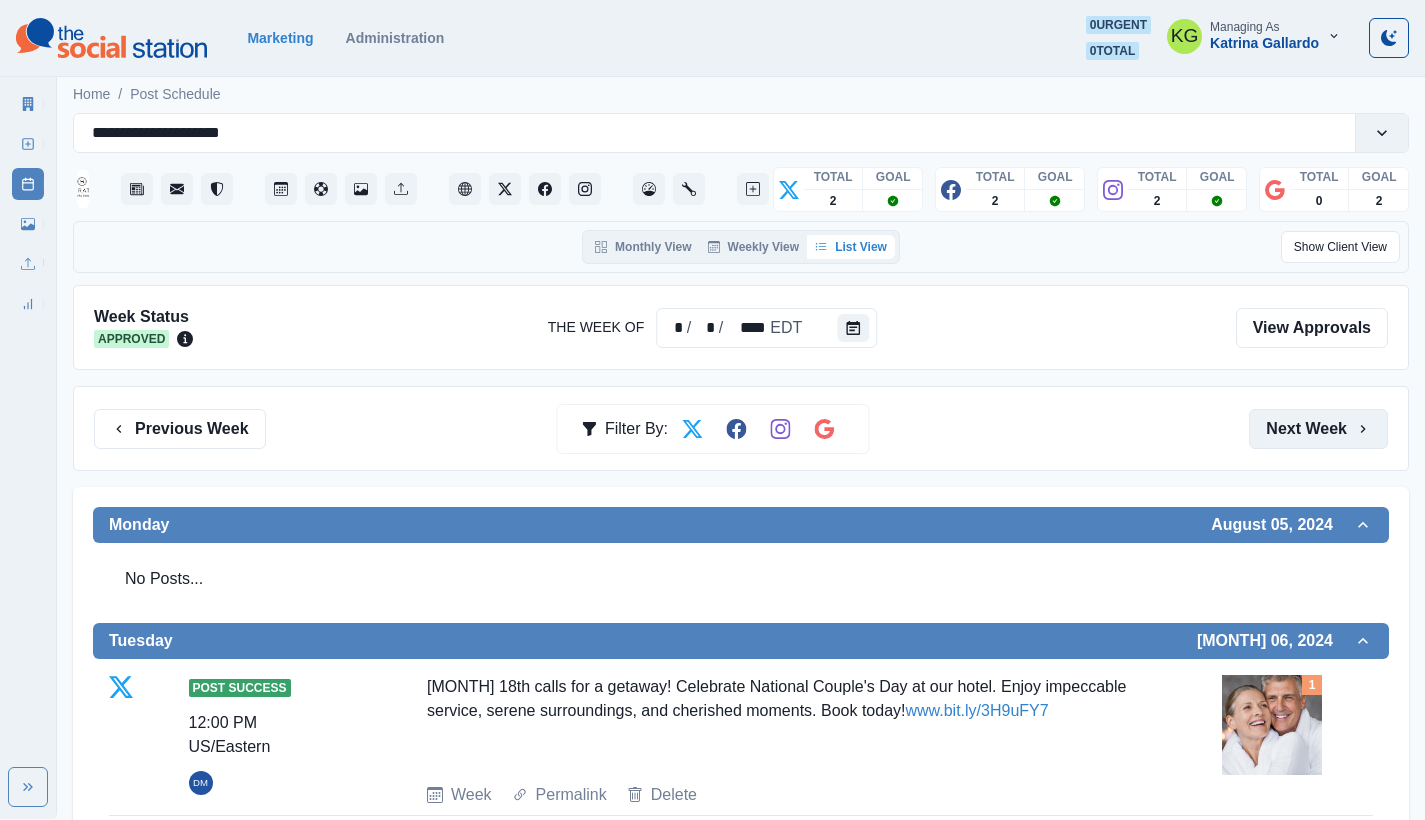 click on "Next Week" at bounding box center [1318, 429] 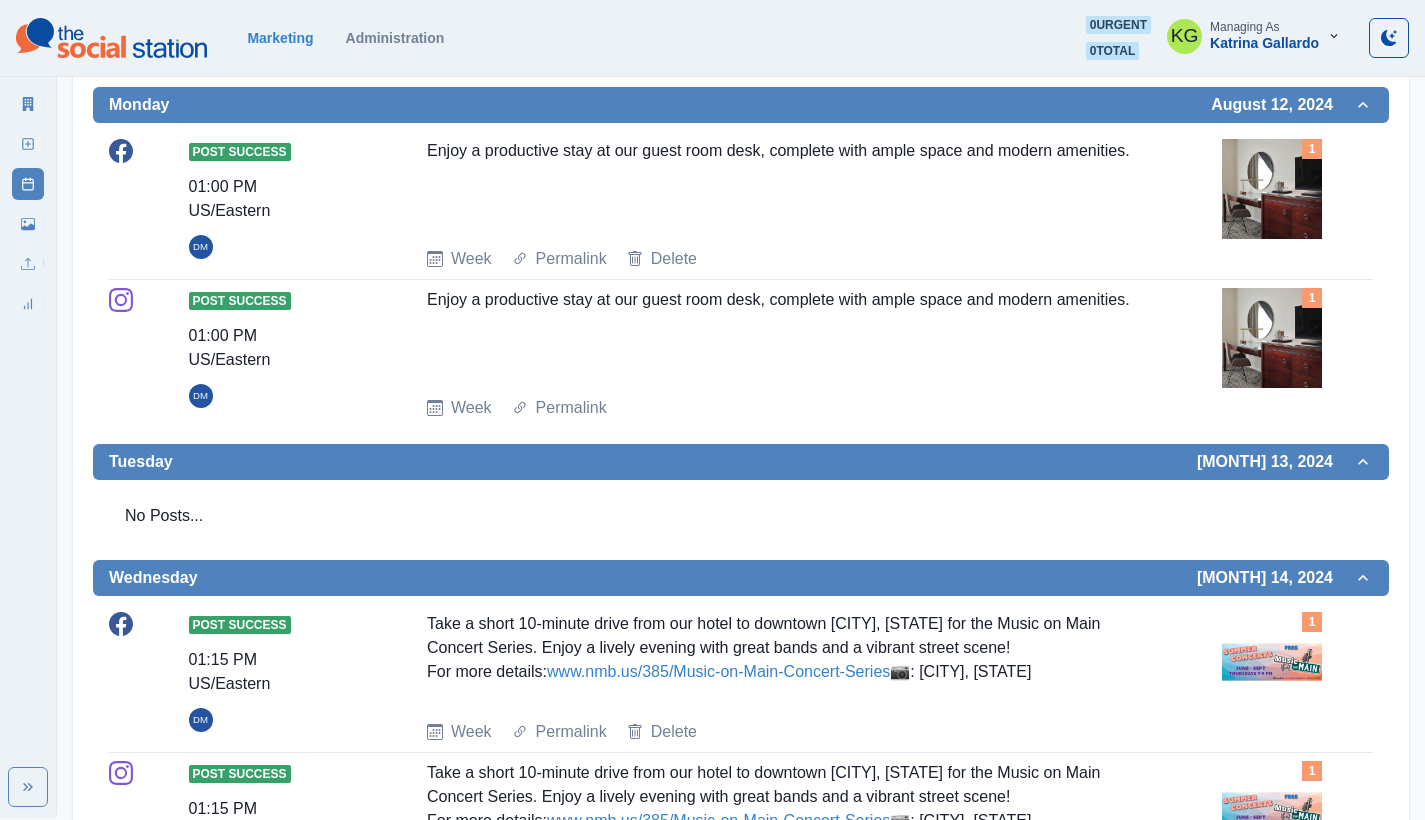 scroll, scrollTop: 0, scrollLeft: 0, axis: both 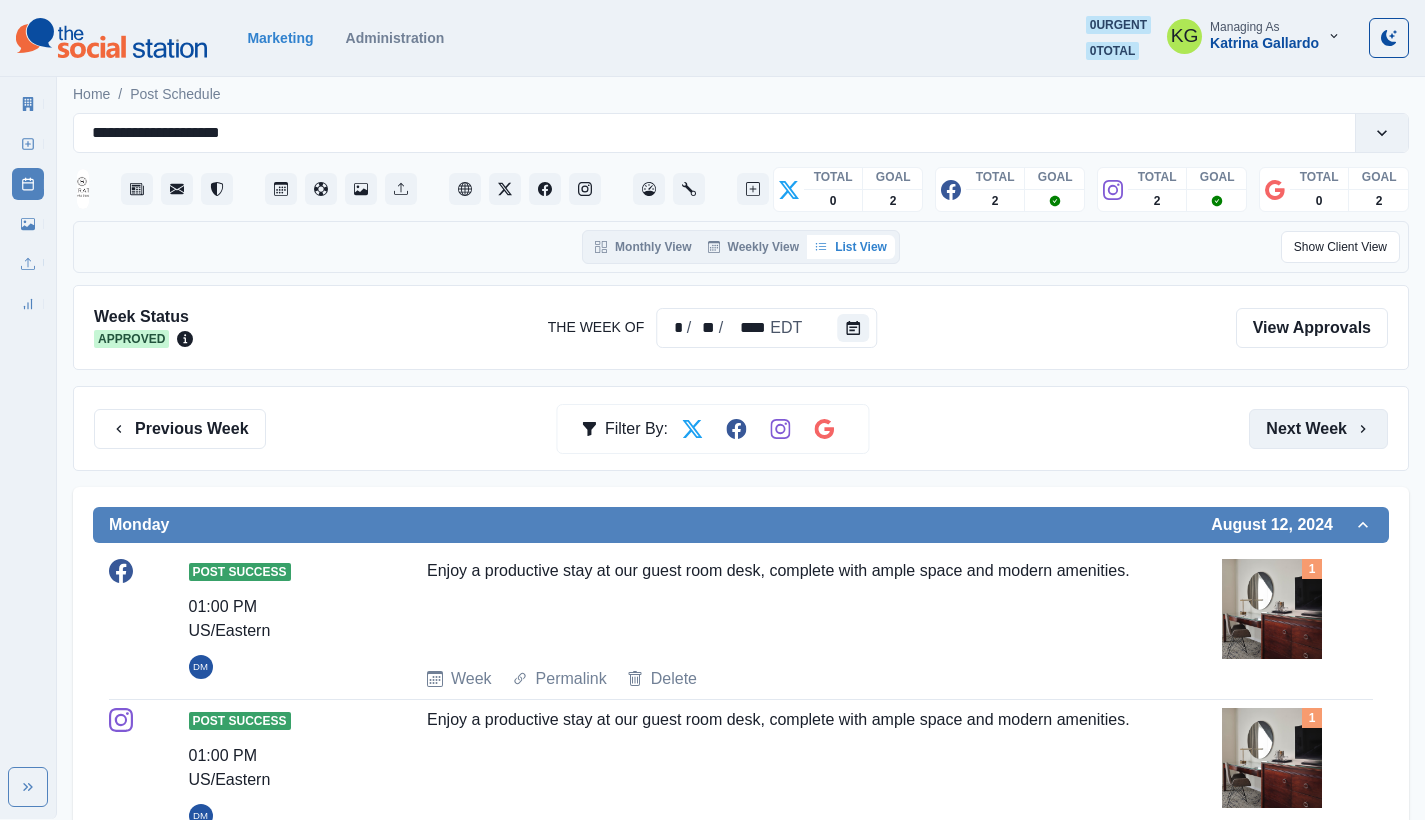 click on "Next Week" at bounding box center [1318, 429] 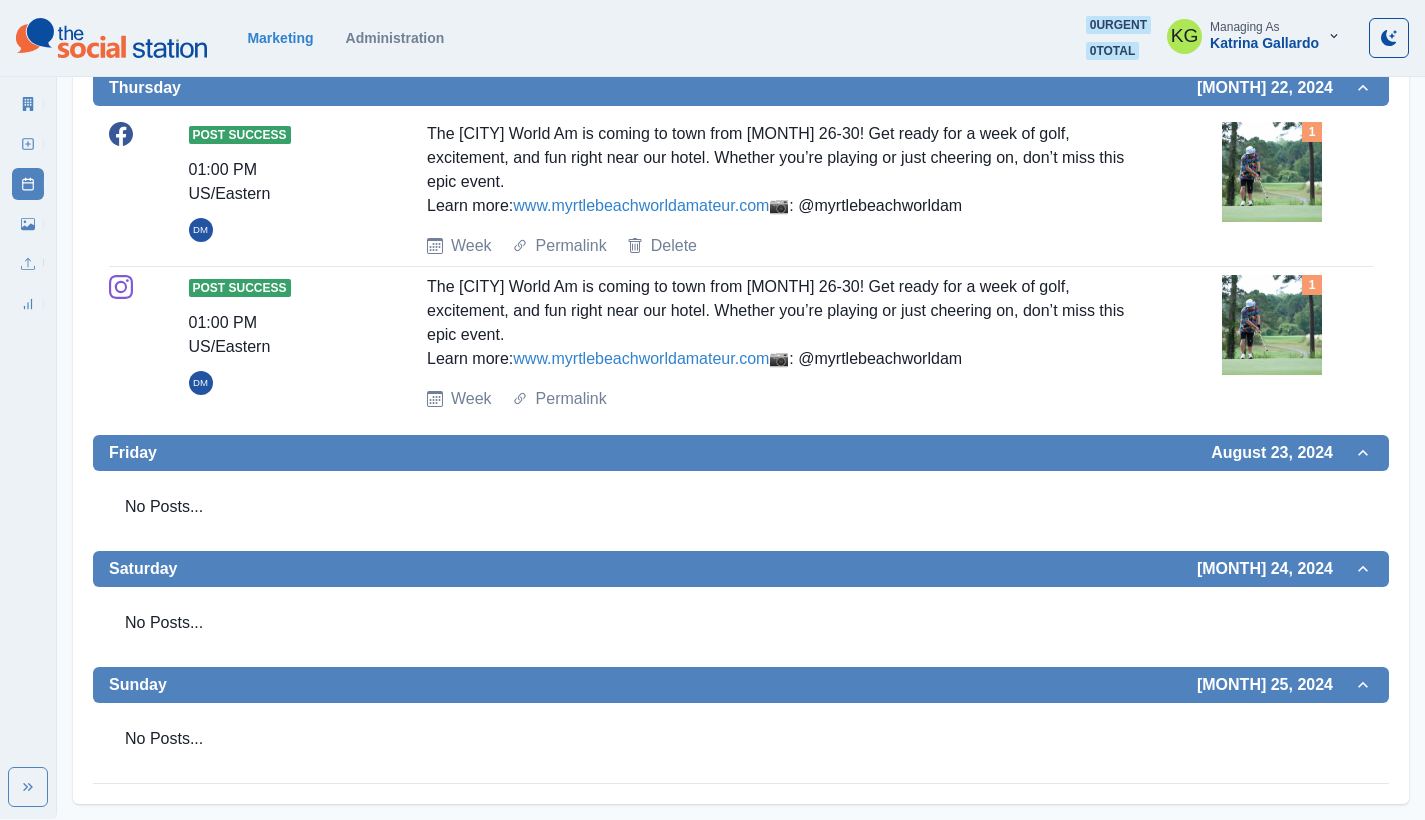 scroll, scrollTop: 0, scrollLeft: 0, axis: both 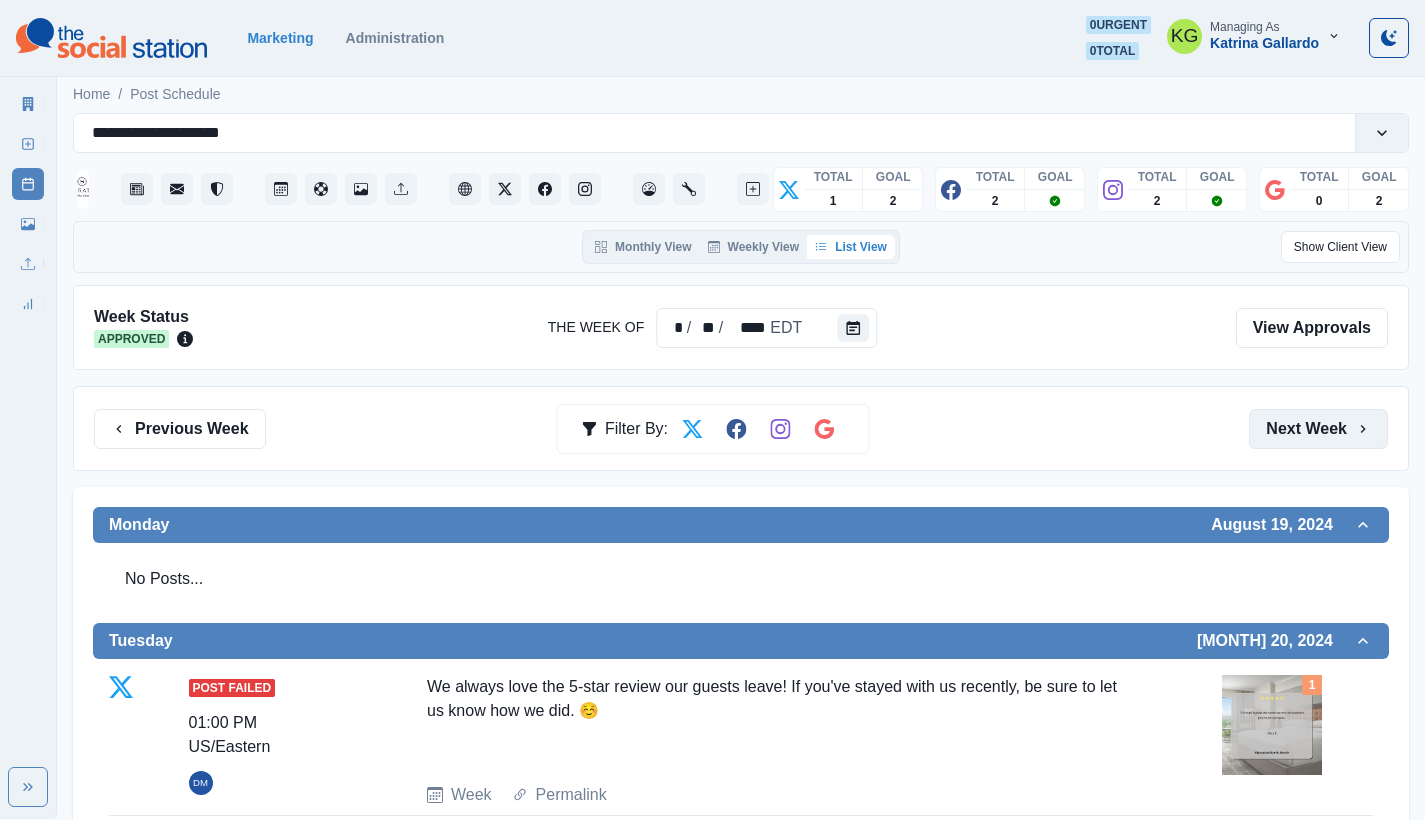 click on "Next Week" at bounding box center [1318, 429] 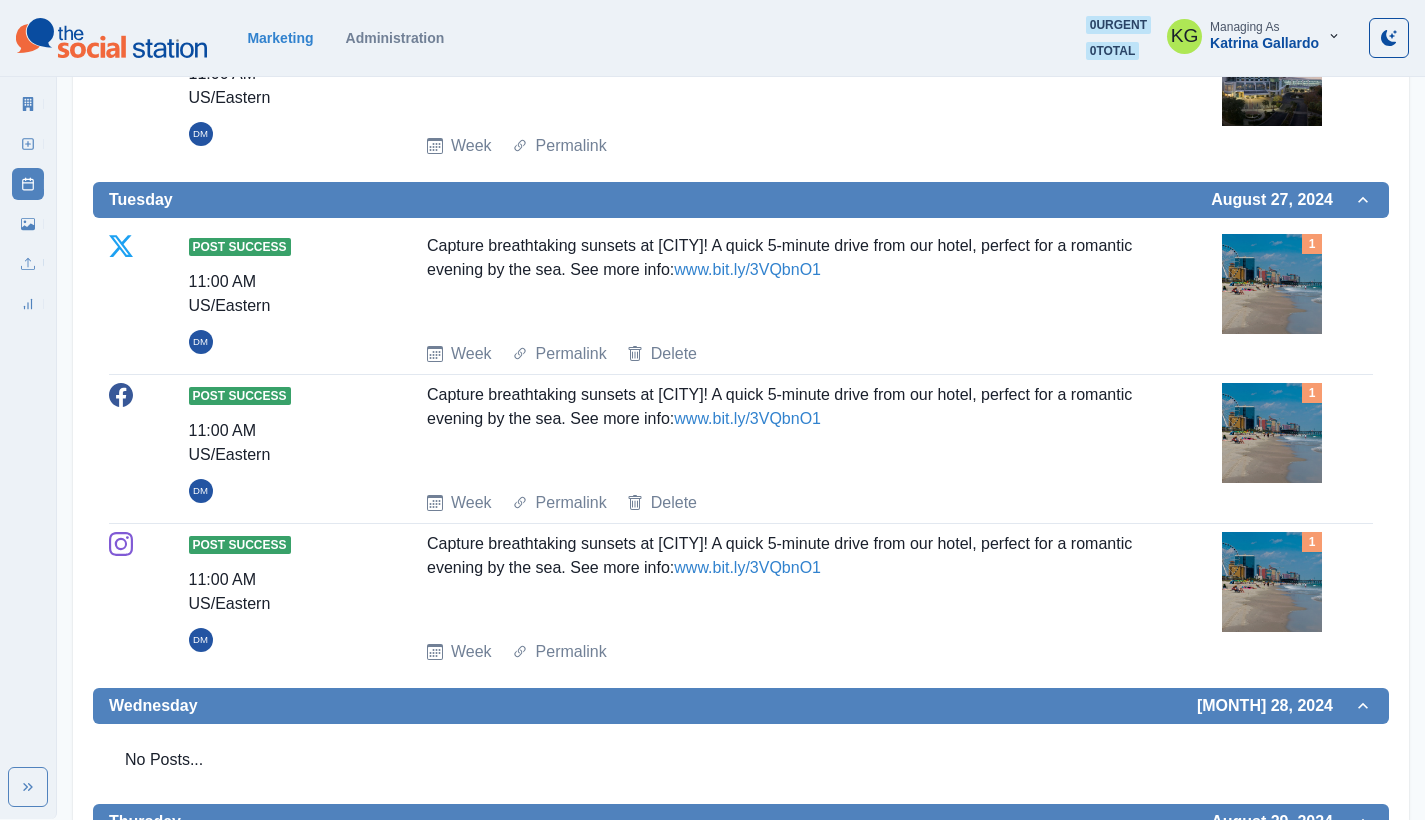 scroll, scrollTop: 0, scrollLeft: 0, axis: both 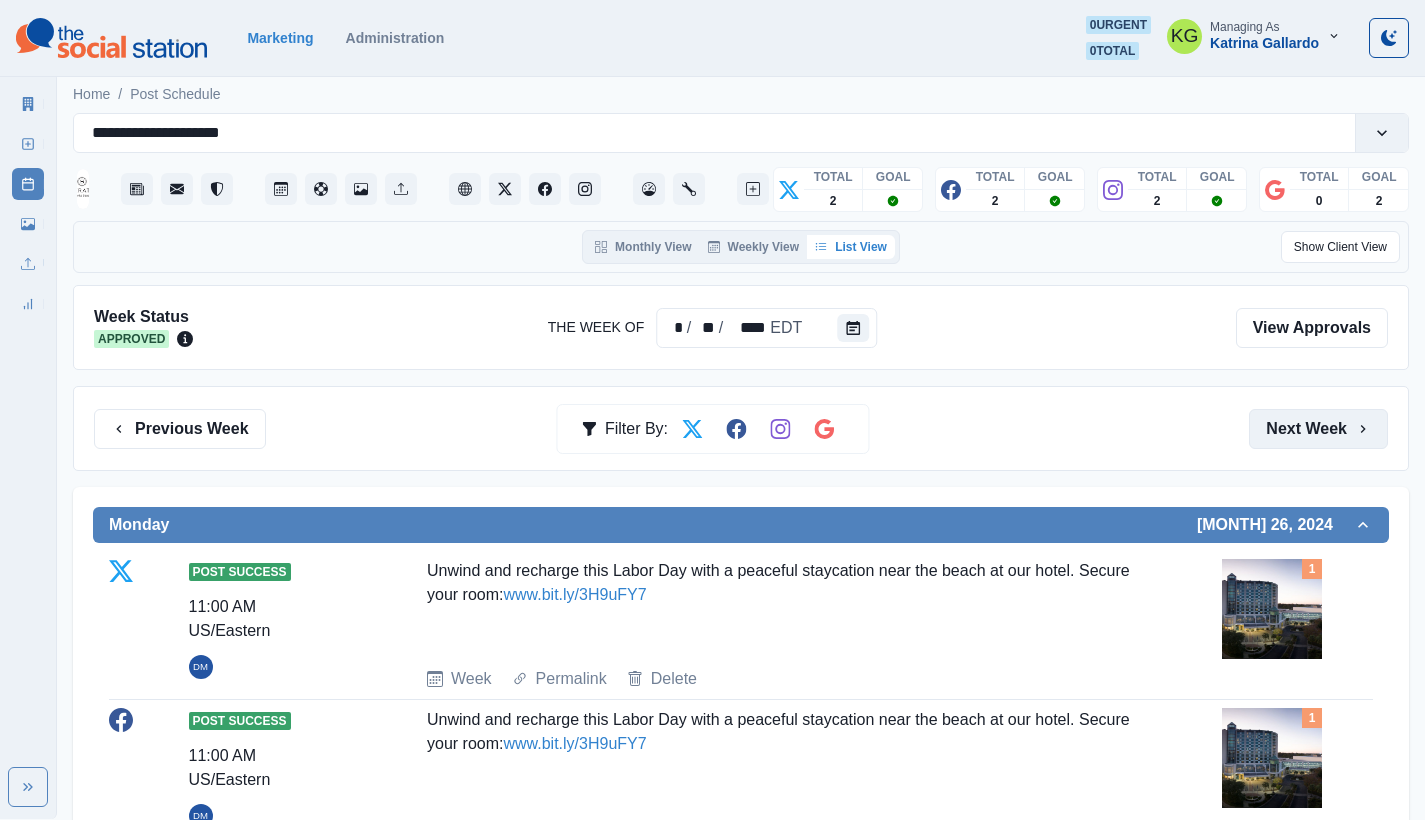 click on "Next Week" at bounding box center (1318, 429) 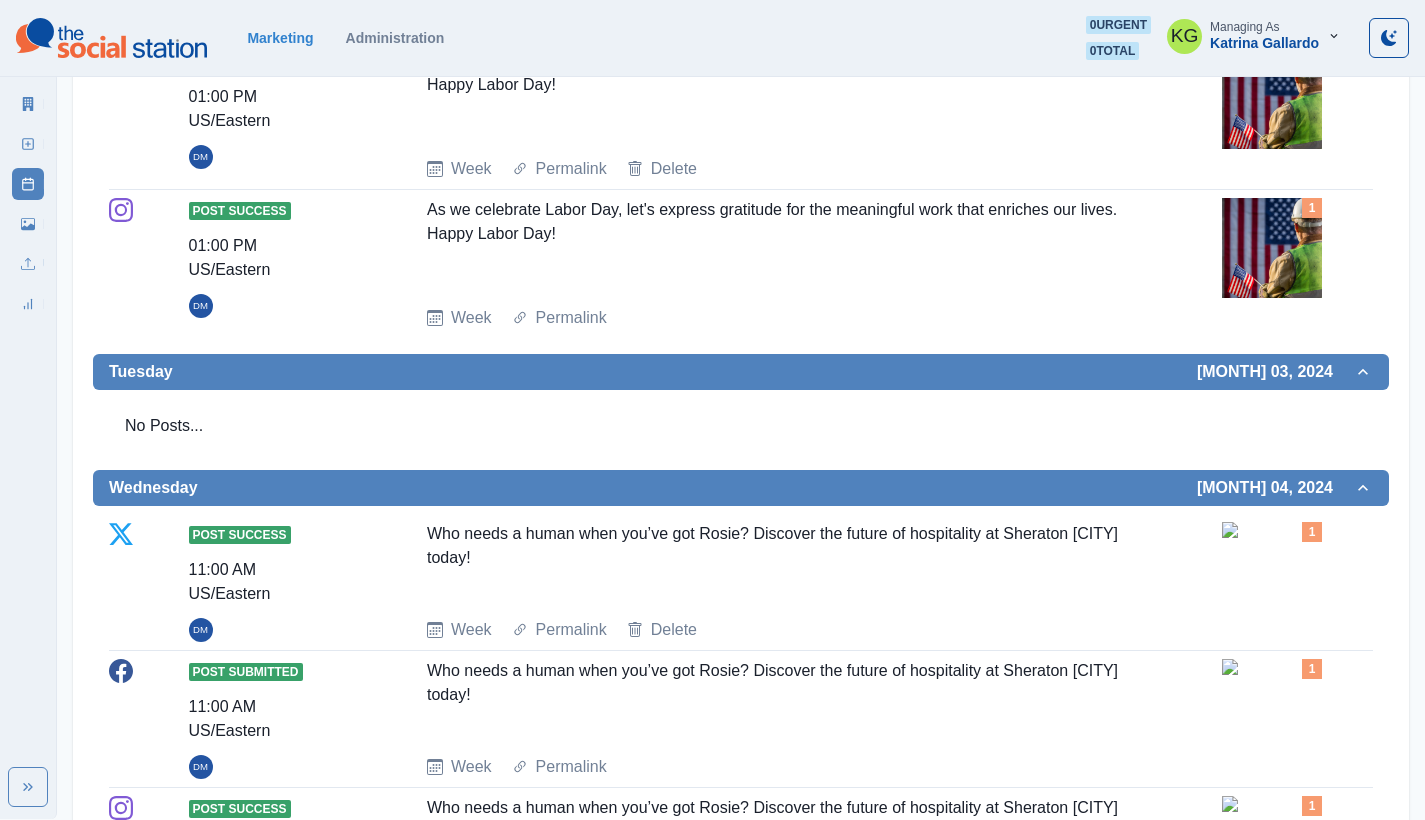 scroll, scrollTop: 0, scrollLeft: 0, axis: both 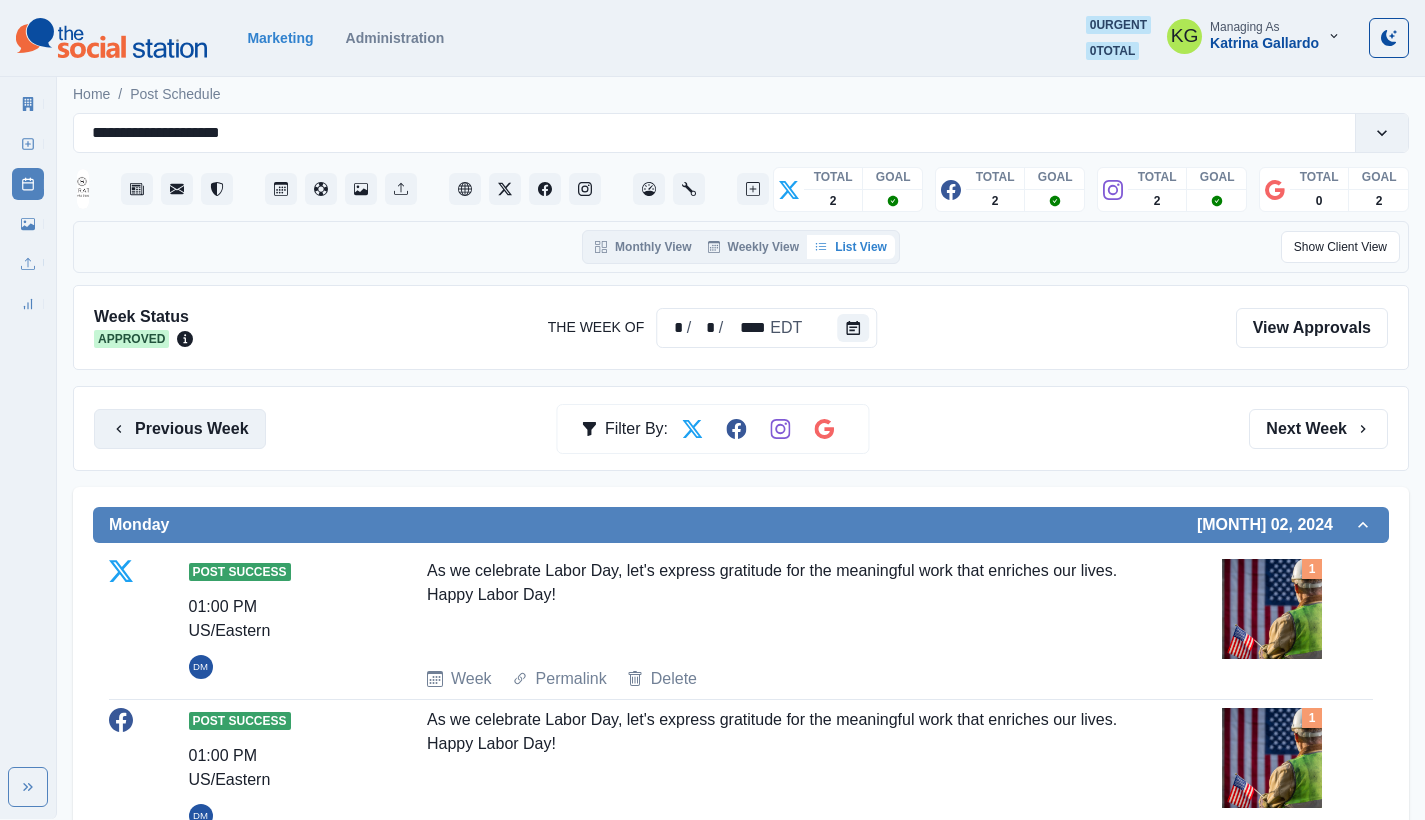 click on "Previous Week" at bounding box center [180, 429] 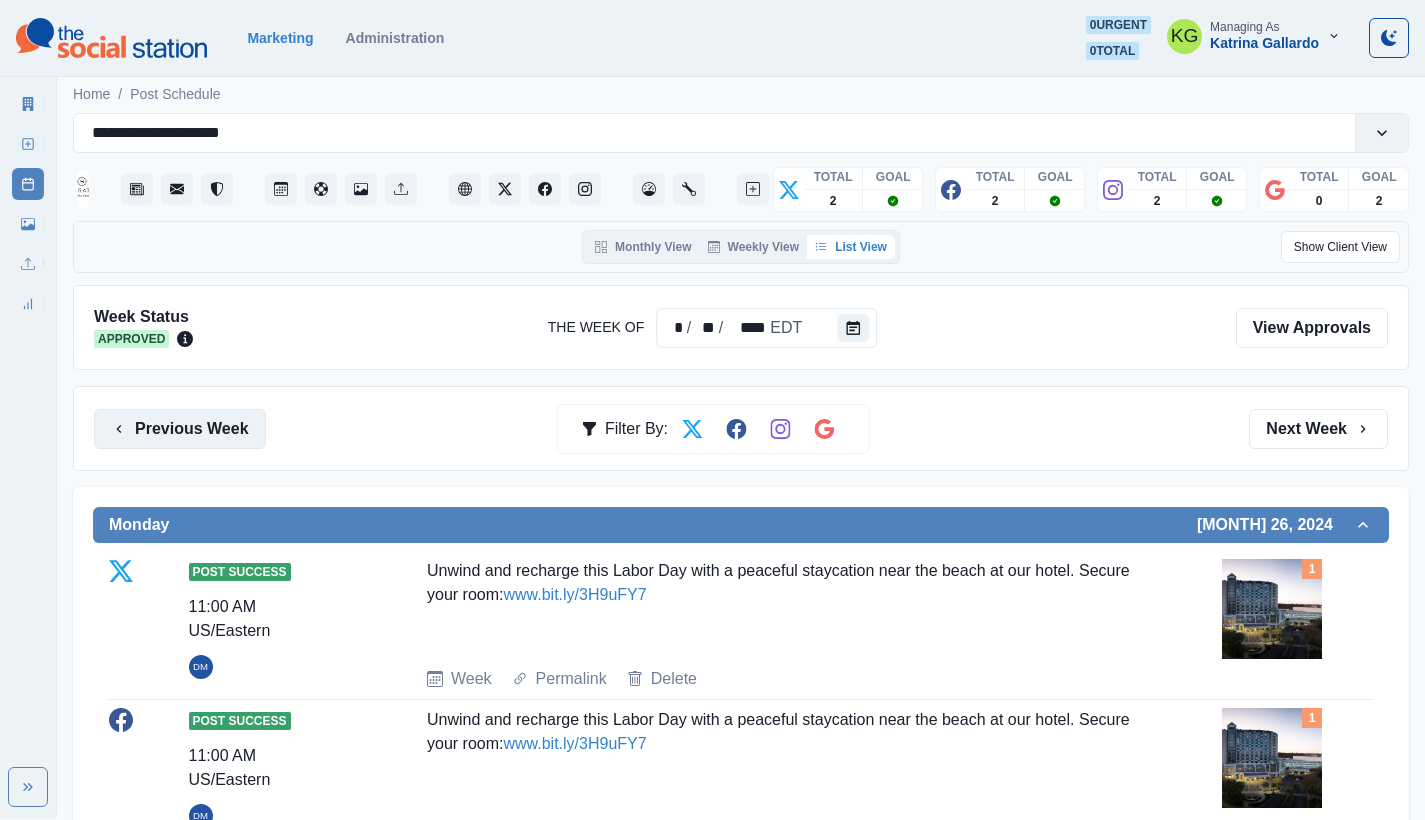 click on "Previous Week" at bounding box center [180, 429] 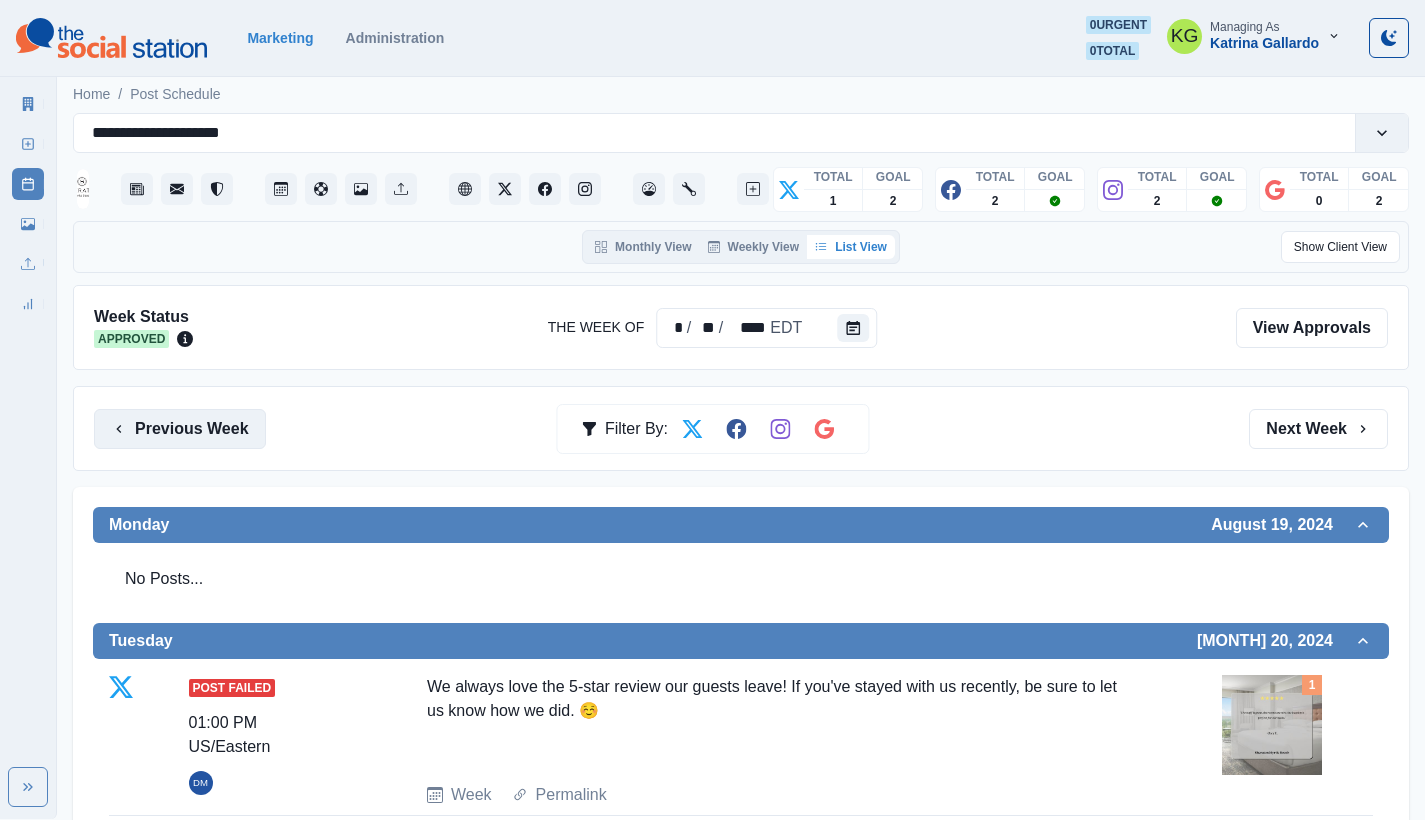 click on "Previous Week" at bounding box center (180, 429) 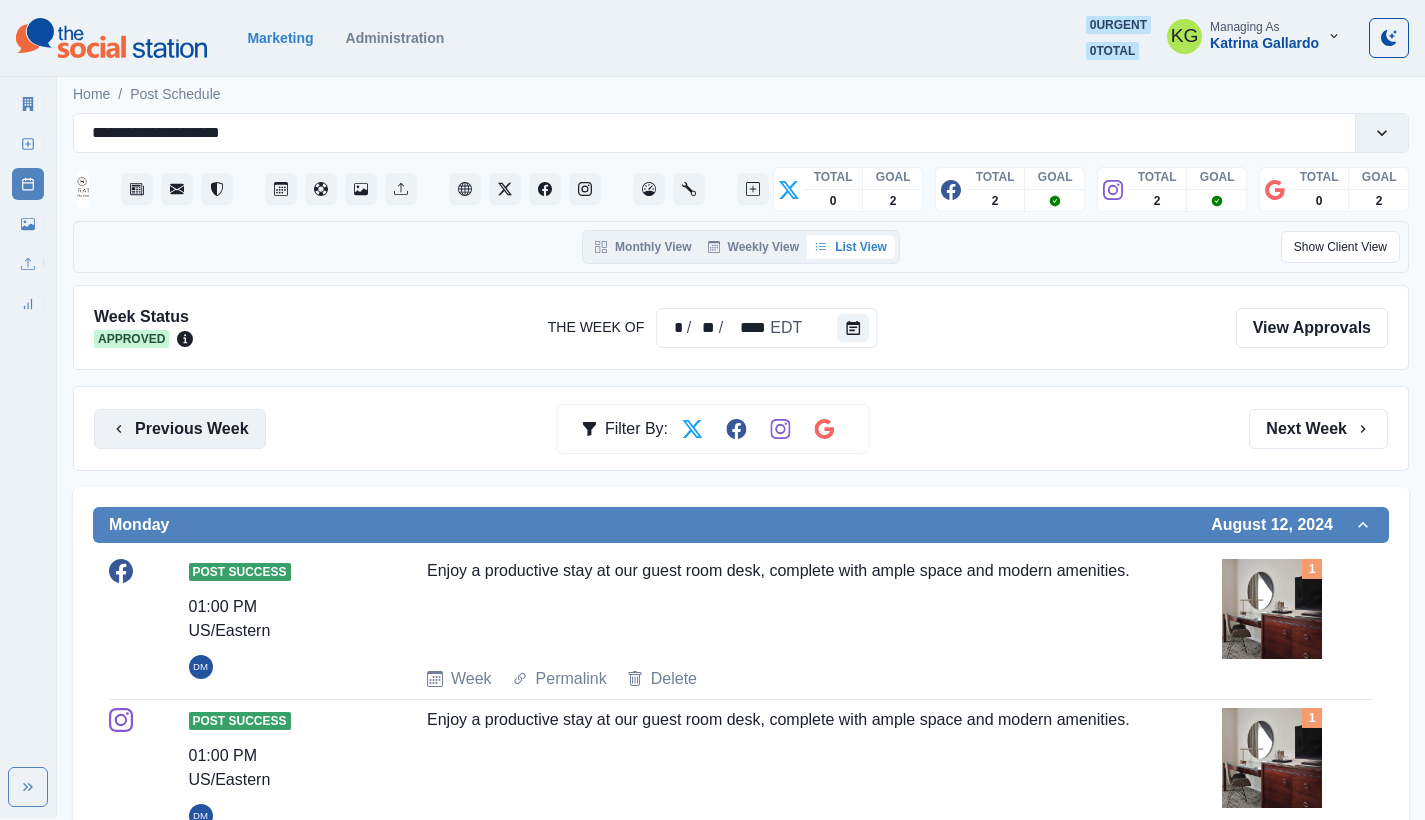 click on "Previous Week" at bounding box center (180, 429) 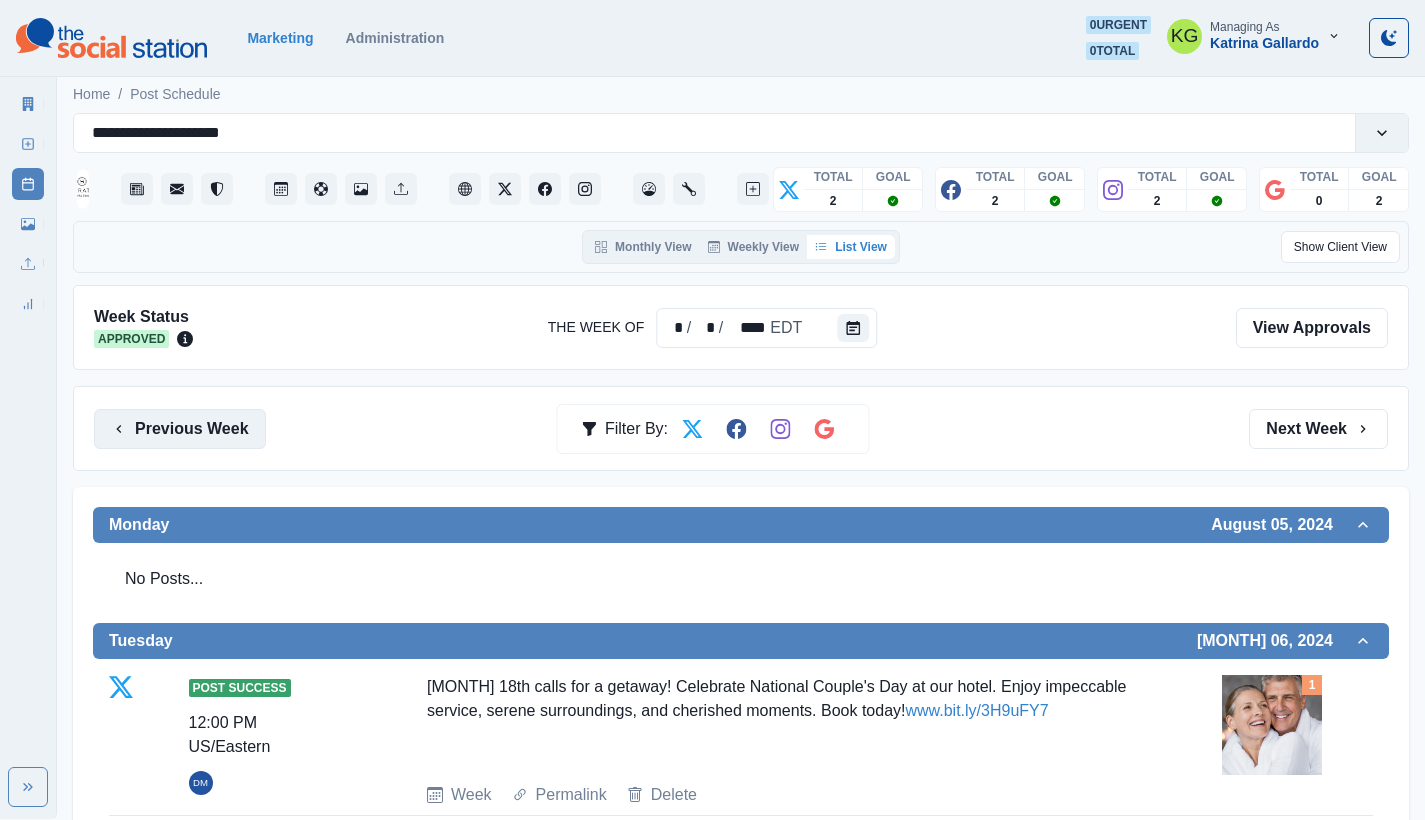 click on "Previous Week" at bounding box center [180, 429] 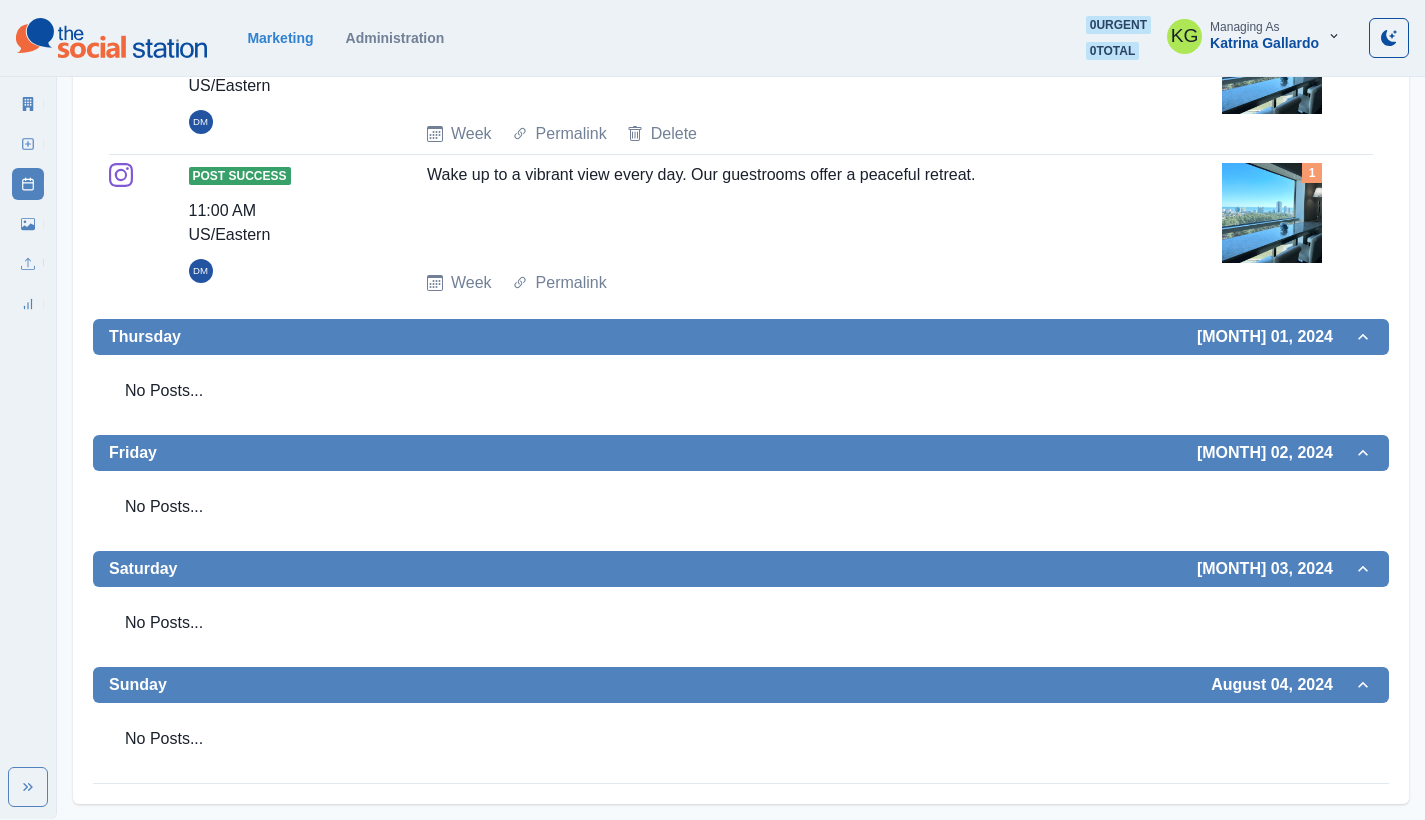 scroll, scrollTop: 890, scrollLeft: 0, axis: vertical 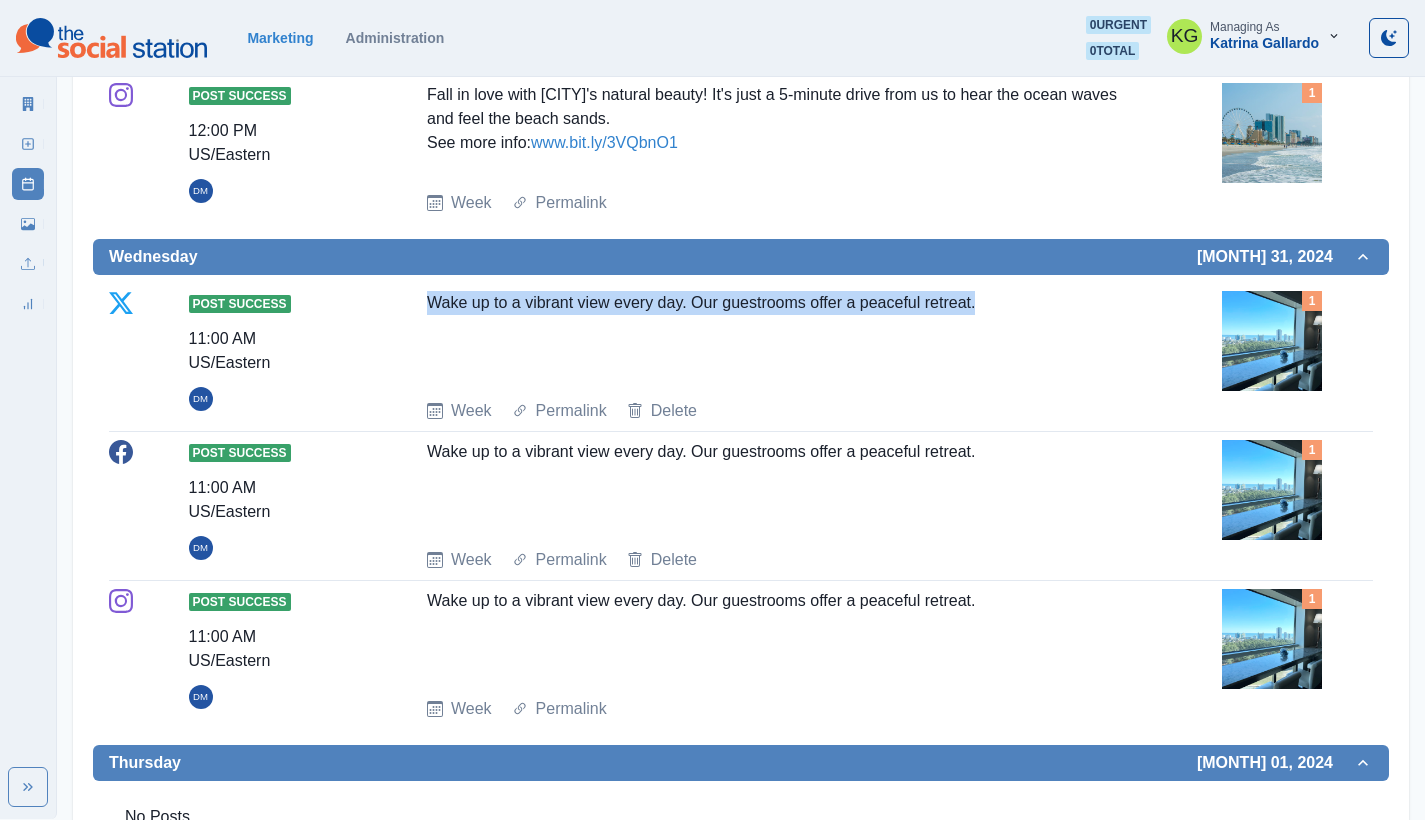 drag, startPoint x: 429, startPoint y: 306, endPoint x: 997, endPoint y: 308, distance: 568.00354 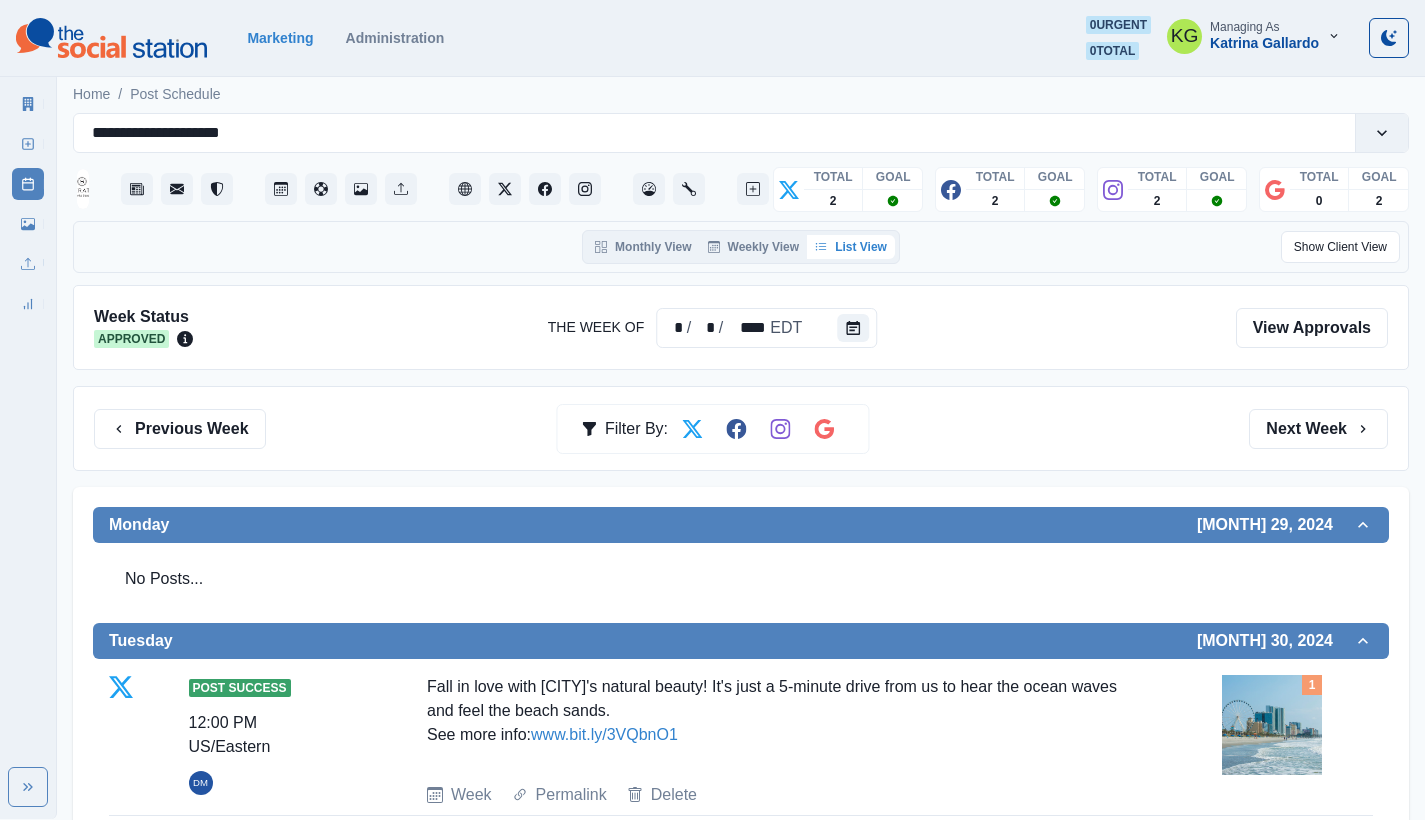 click on "Previous Week Filter By: Next Week" at bounding box center (741, 428) 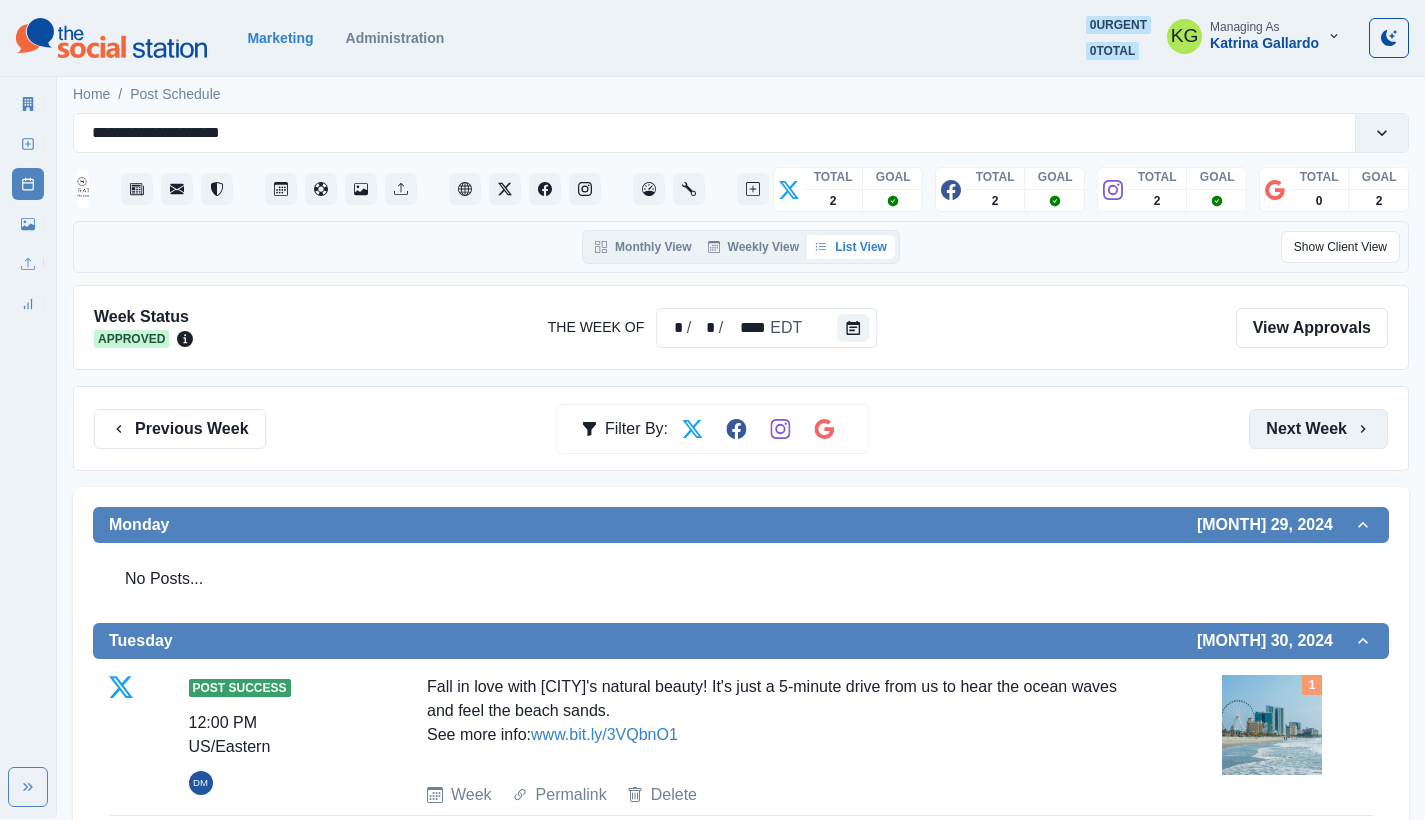 click on "Next Week" at bounding box center (1318, 429) 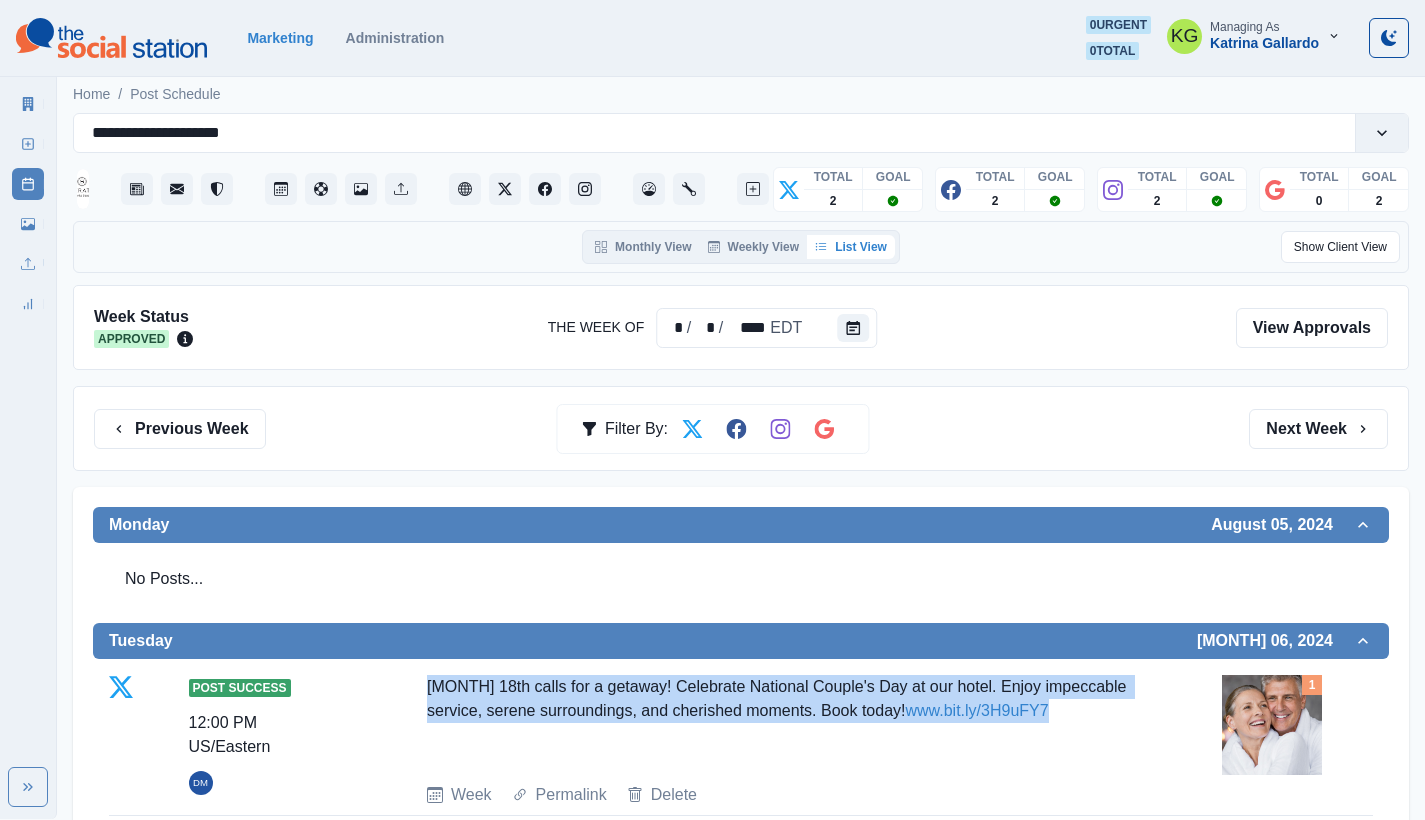 drag, startPoint x: 698, startPoint y: 684, endPoint x: 1098, endPoint y: 707, distance: 400.6607 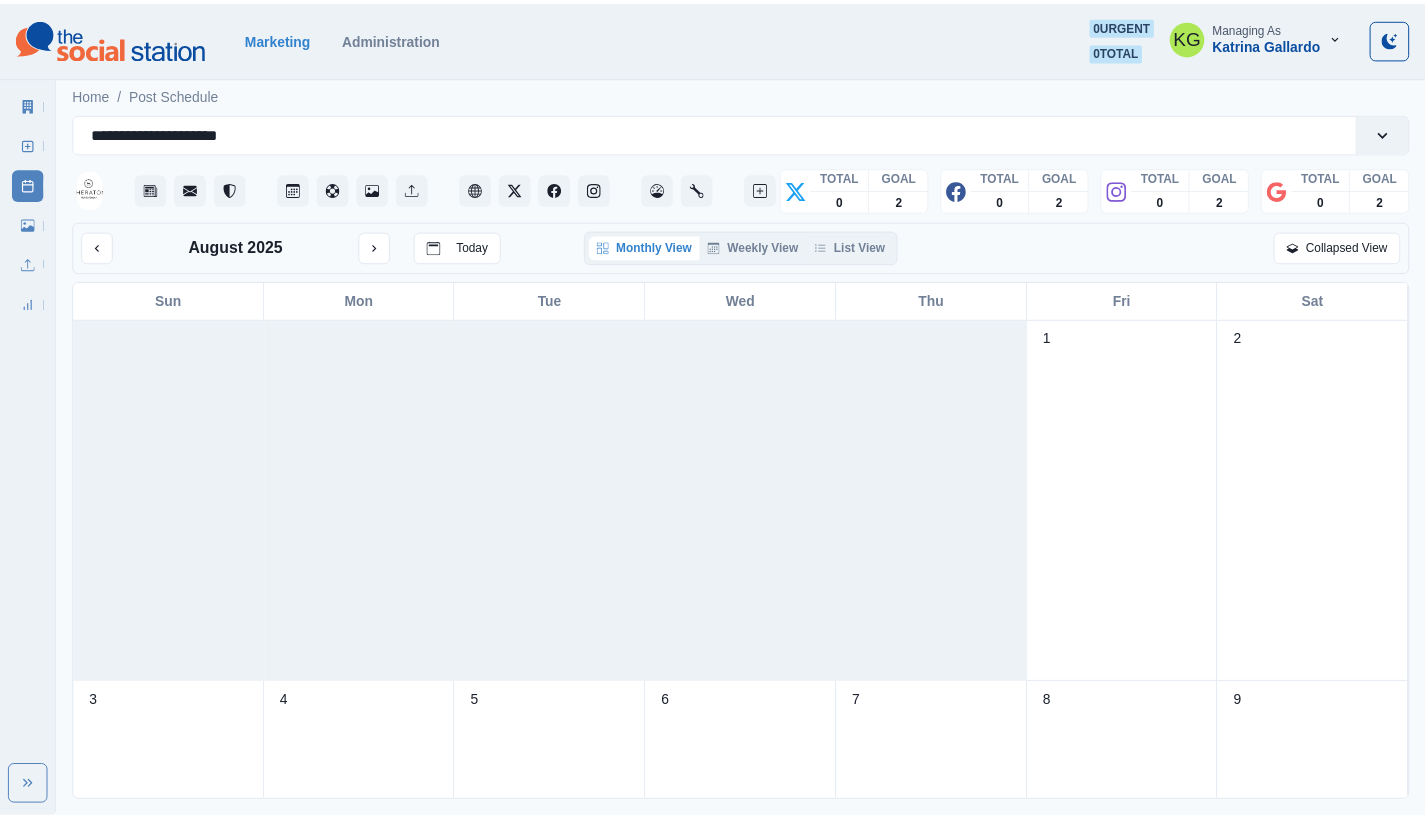 scroll, scrollTop: 0, scrollLeft: 0, axis: both 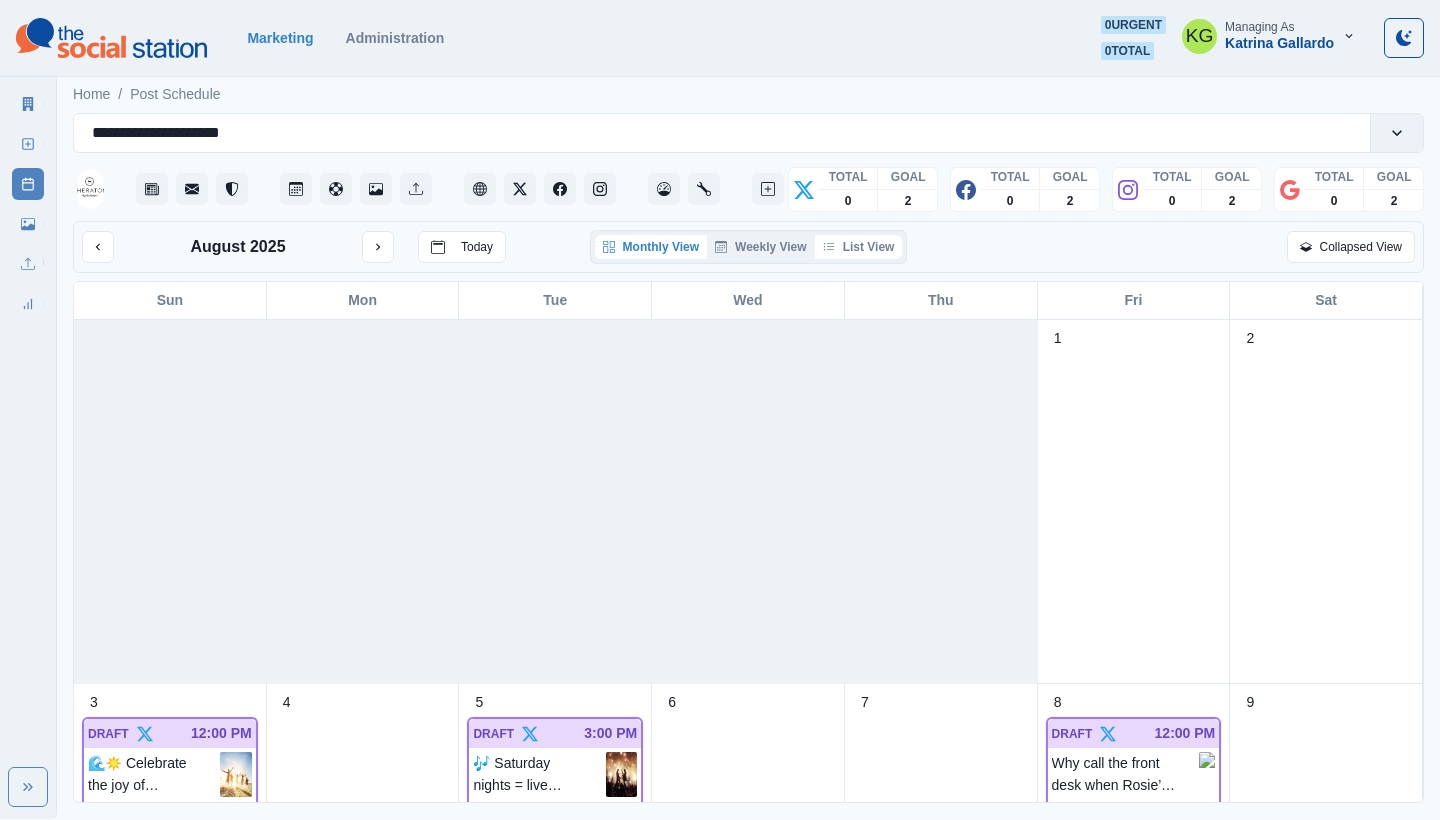 click on "List View" at bounding box center (859, 247) 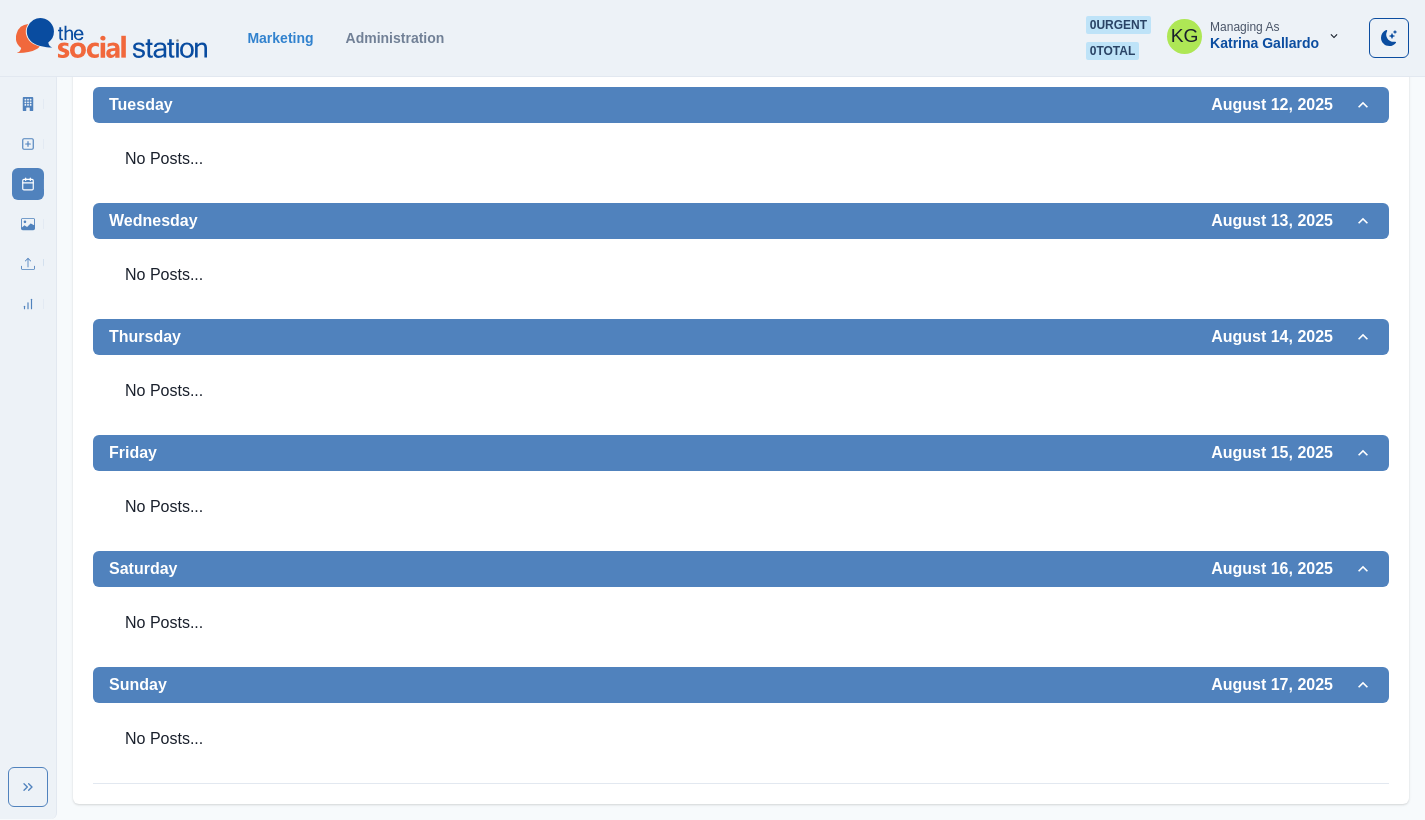 scroll, scrollTop: 0, scrollLeft: 0, axis: both 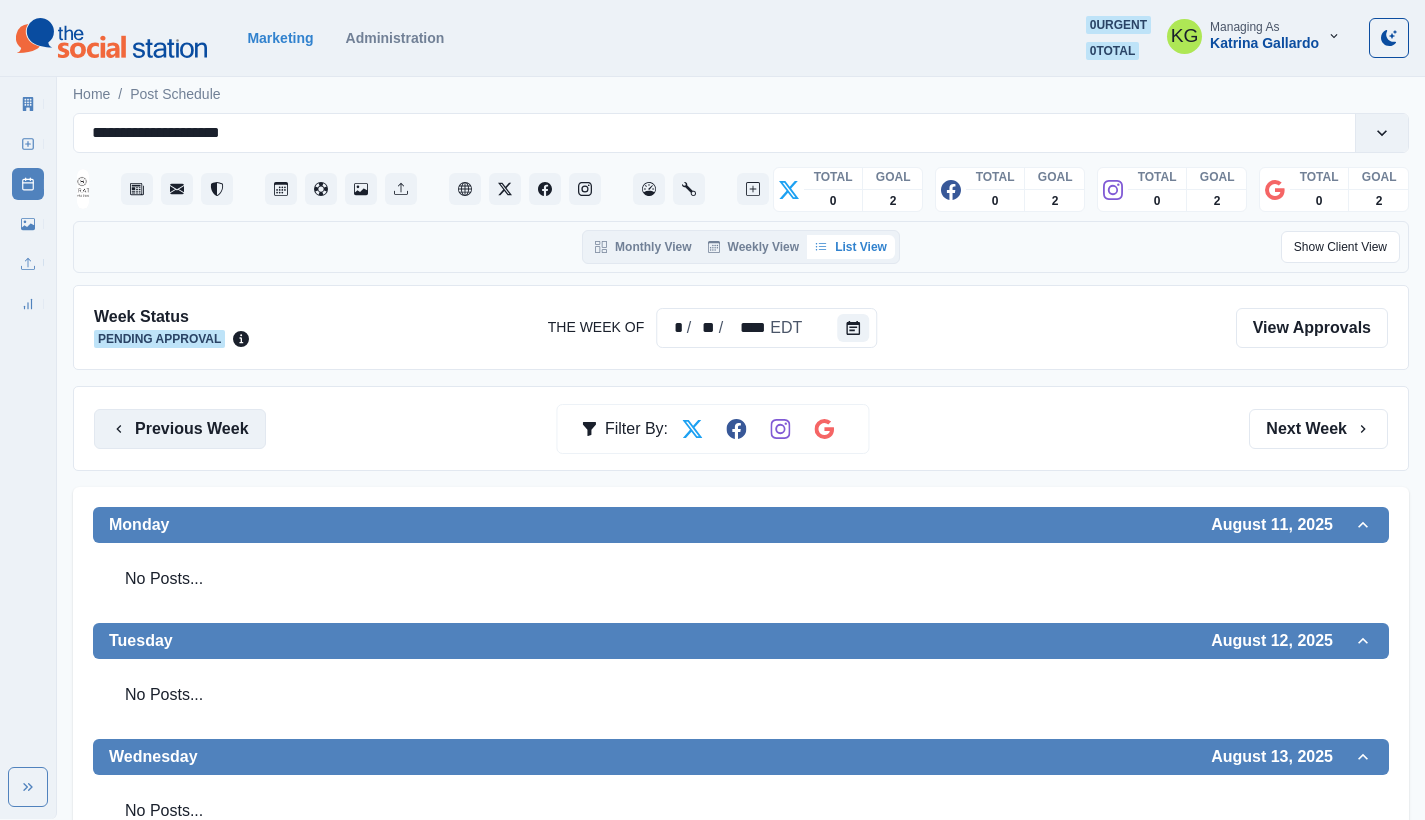 click on "Previous Week" at bounding box center (180, 429) 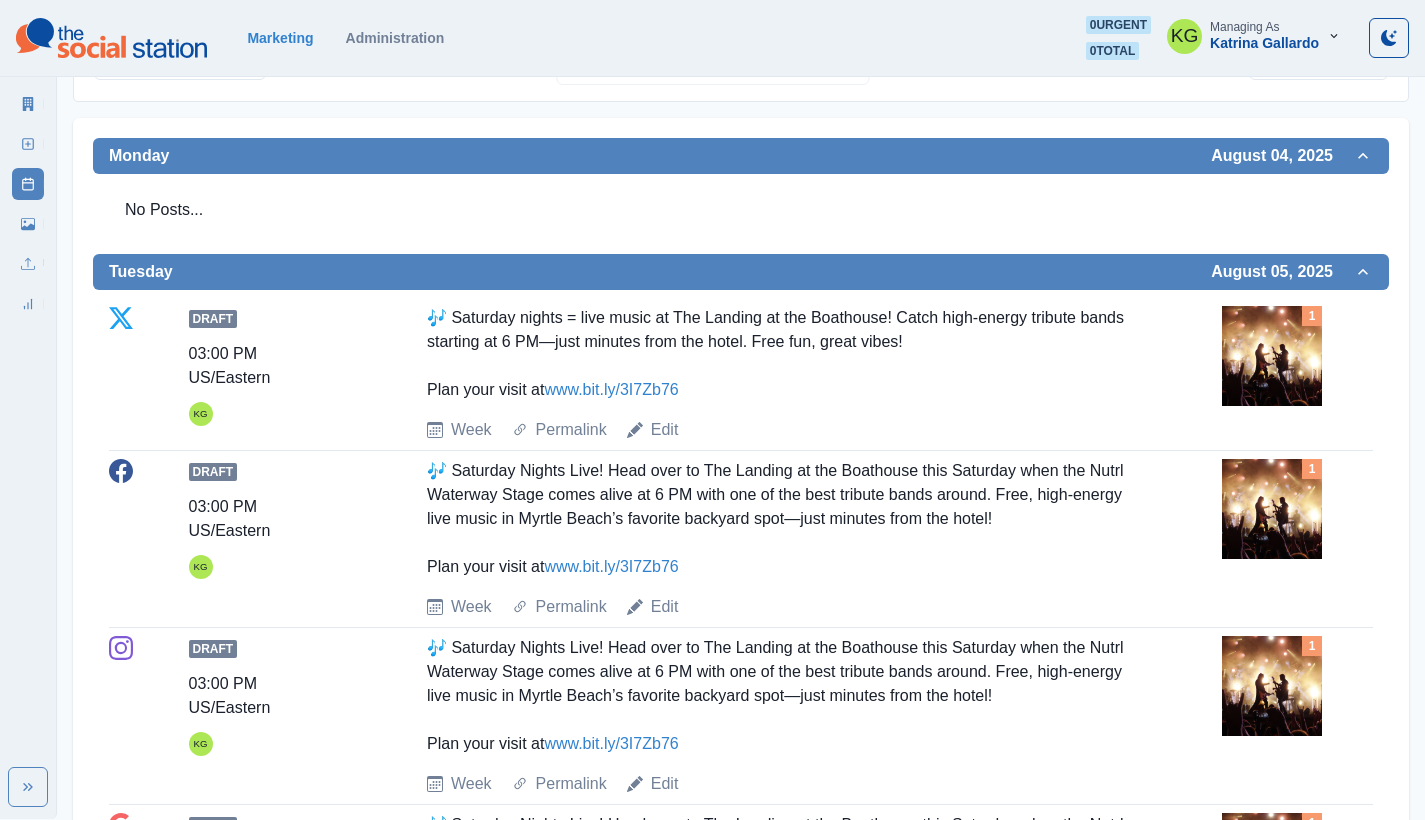 scroll, scrollTop: 0, scrollLeft: 0, axis: both 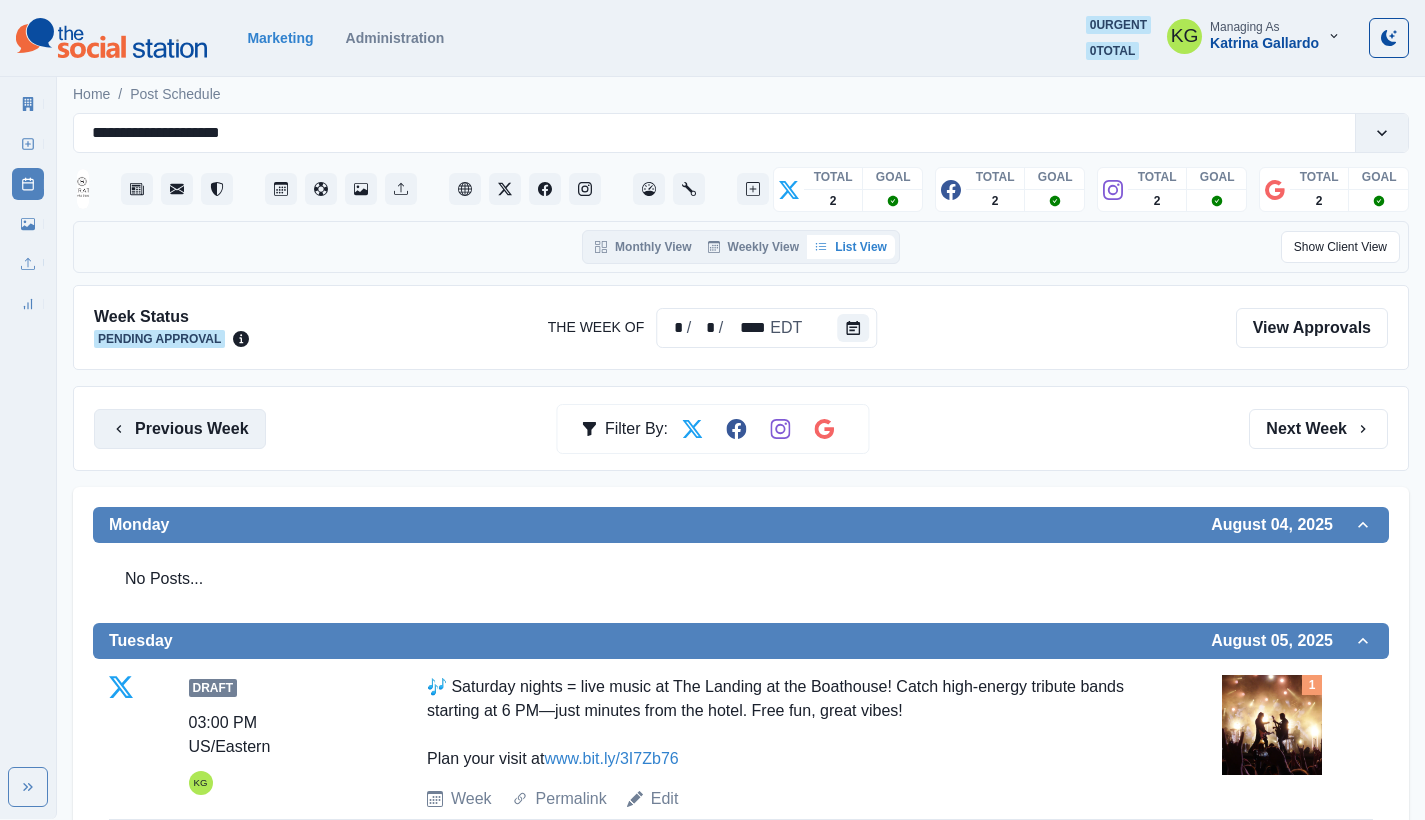 click on "Previous Week" at bounding box center (180, 429) 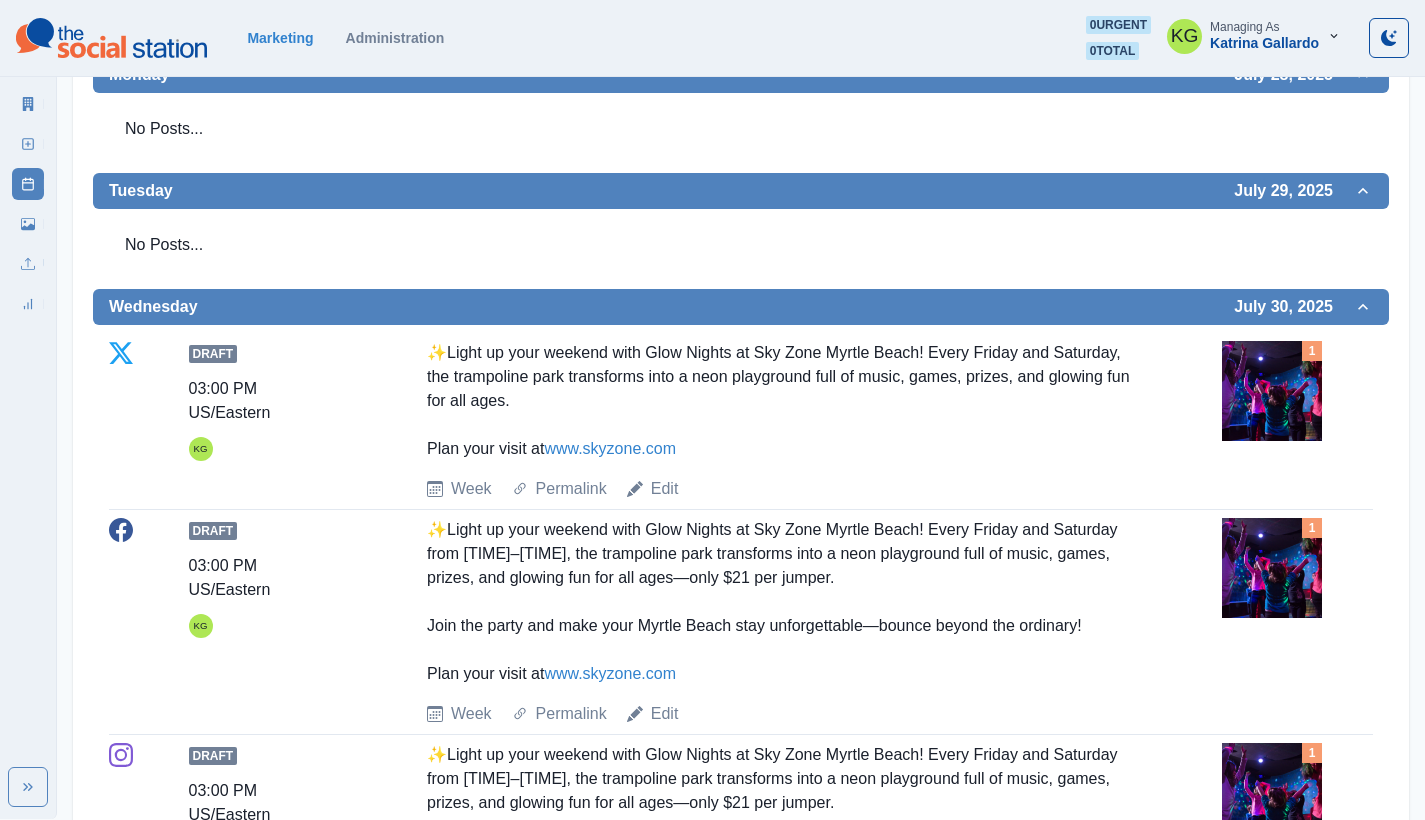 scroll, scrollTop: 100, scrollLeft: 0, axis: vertical 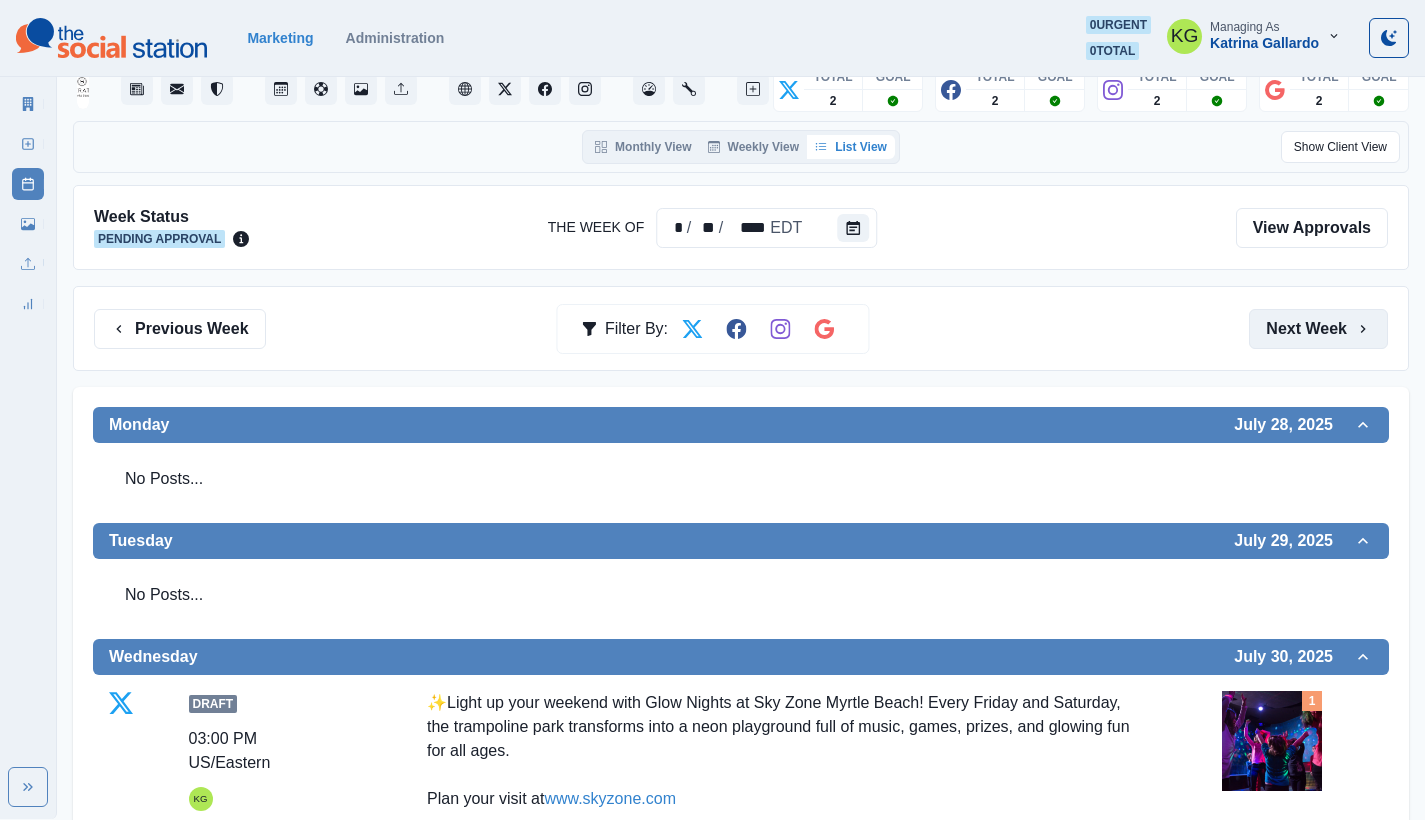 click on "Next Week" at bounding box center [1318, 329] 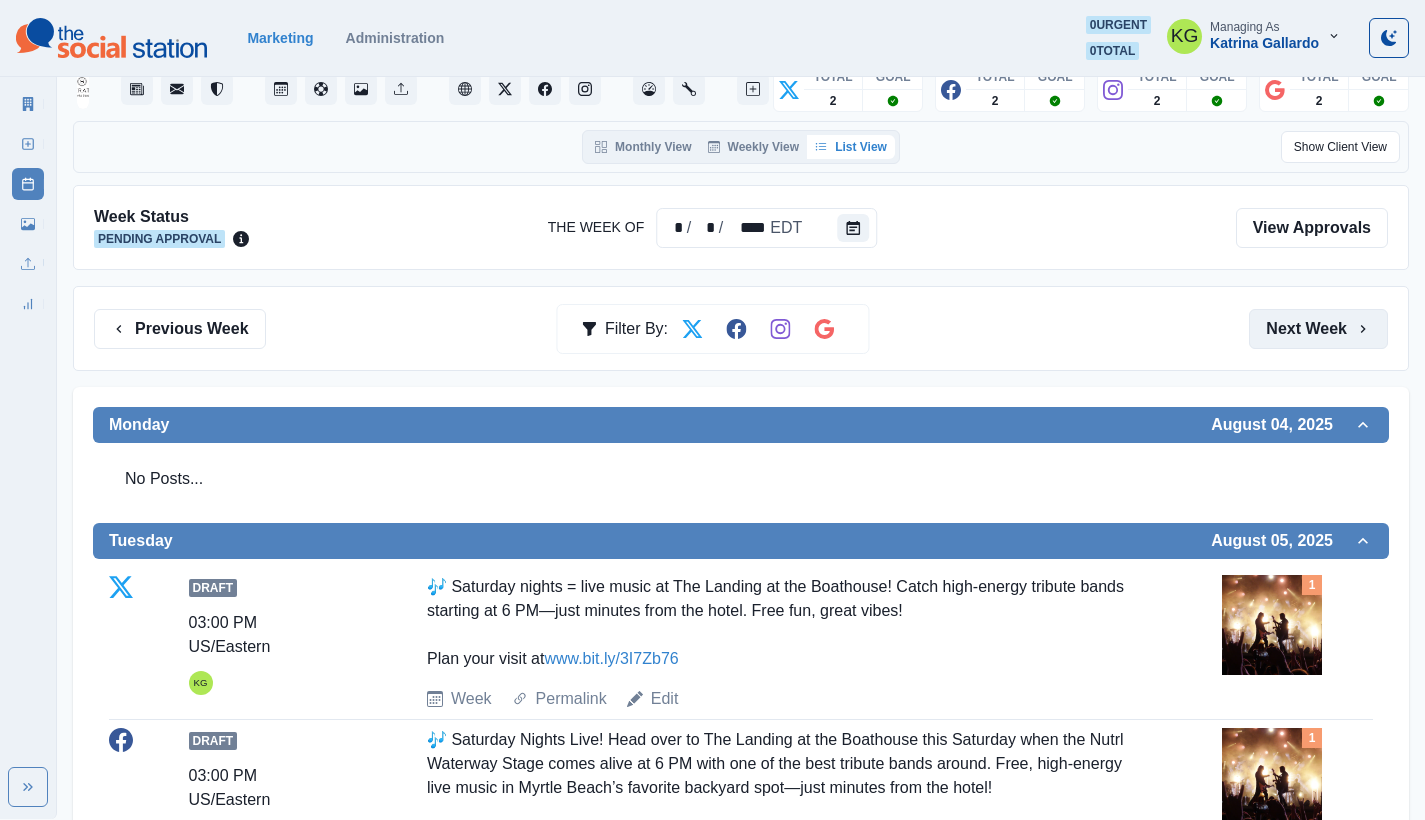 click on "Next Week" at bounding box center (1318, 329) 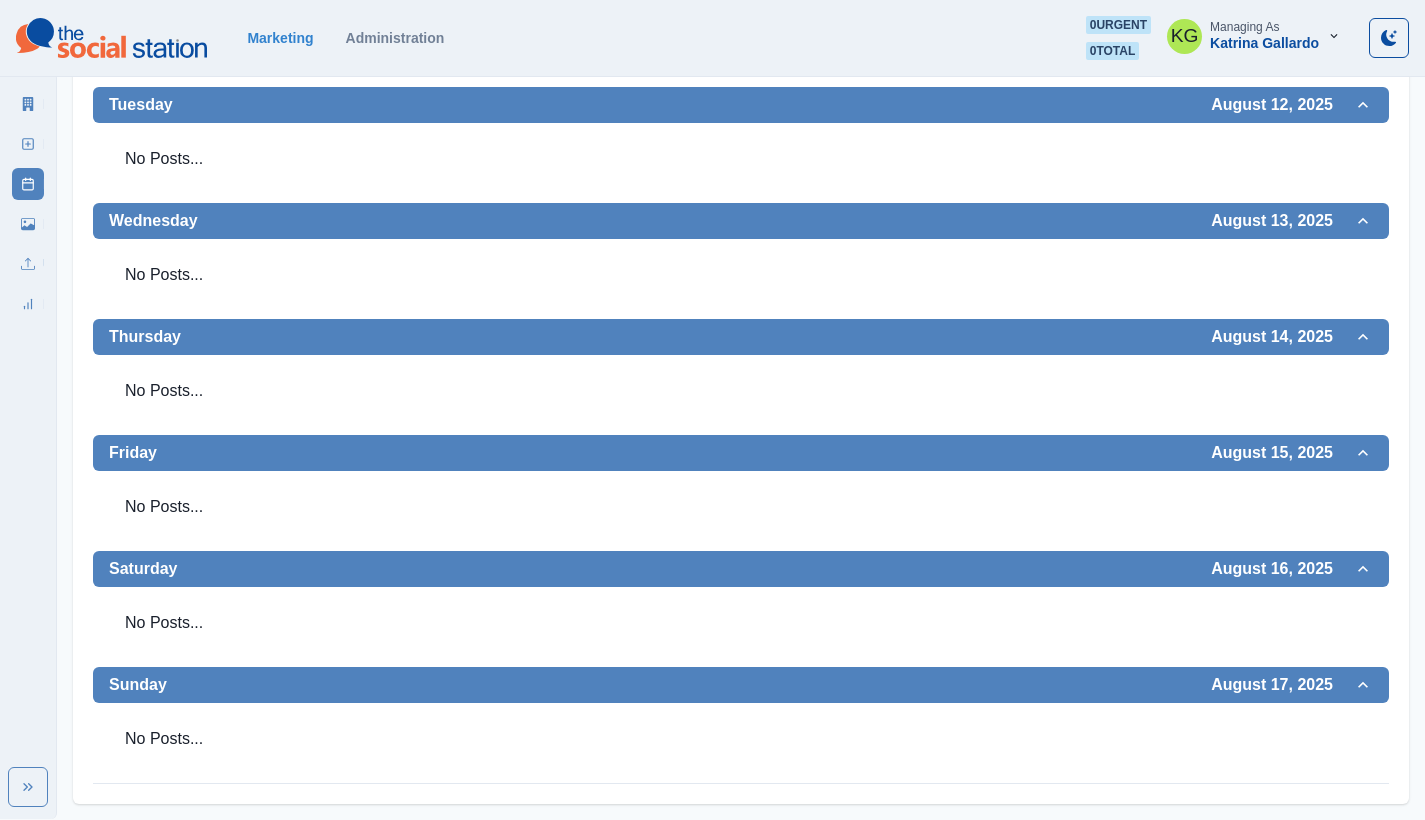 scroll, scrollTop: 0, scrollLeft: 0, axis: both 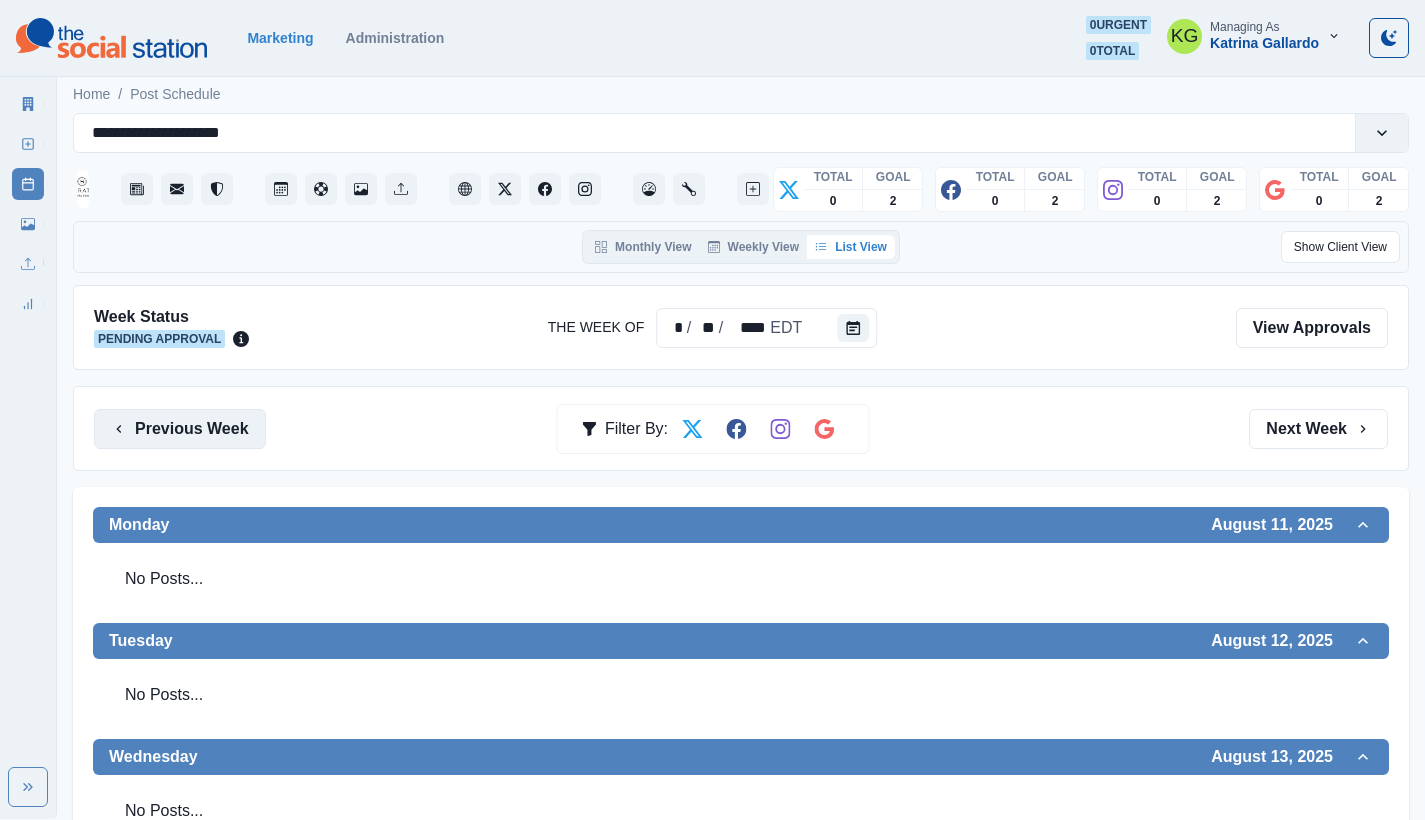 click on "Previous Week" at bounding box center (180, 429) 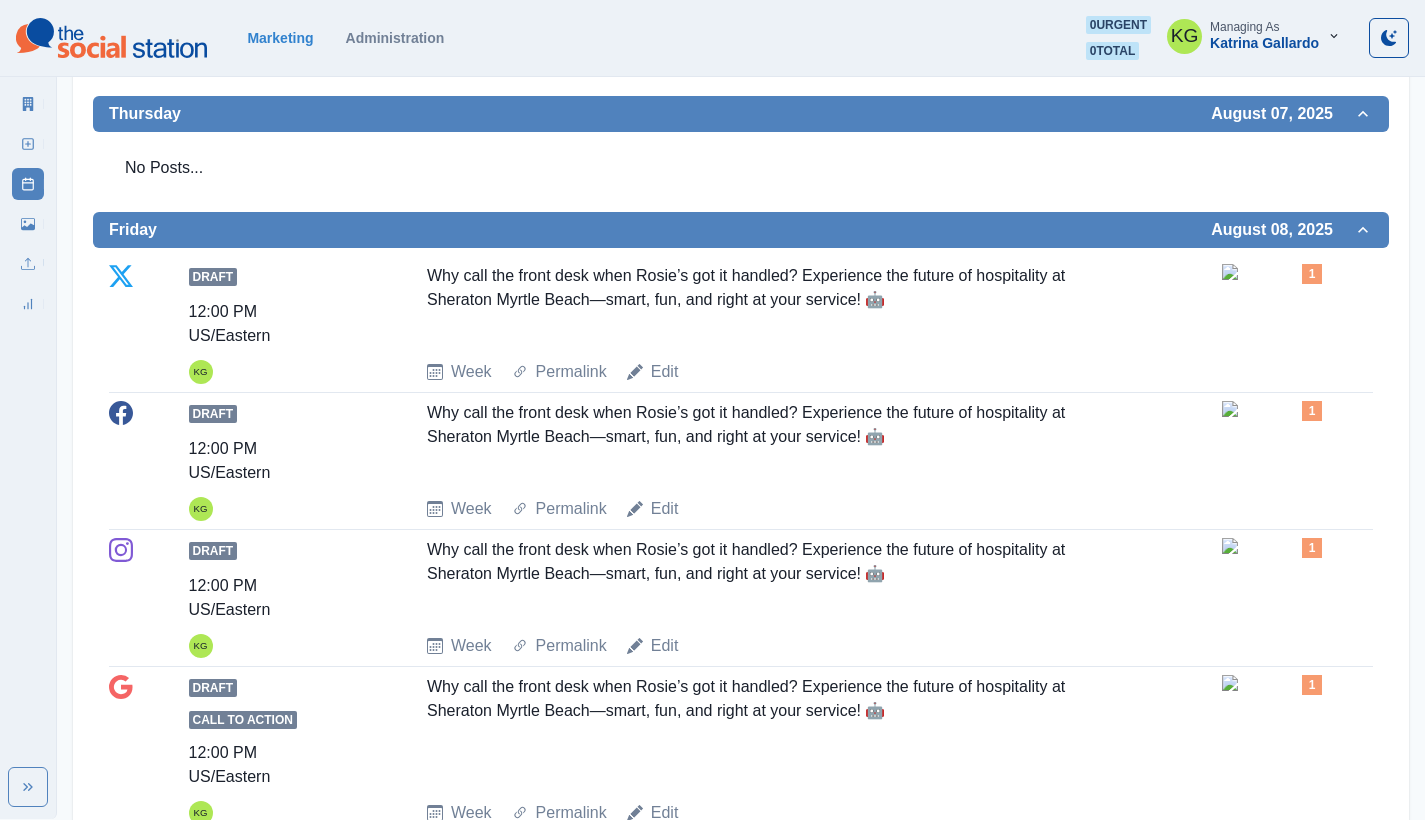 scroll, scrollTop: 82, scrollLeft: 0, axis: vertical 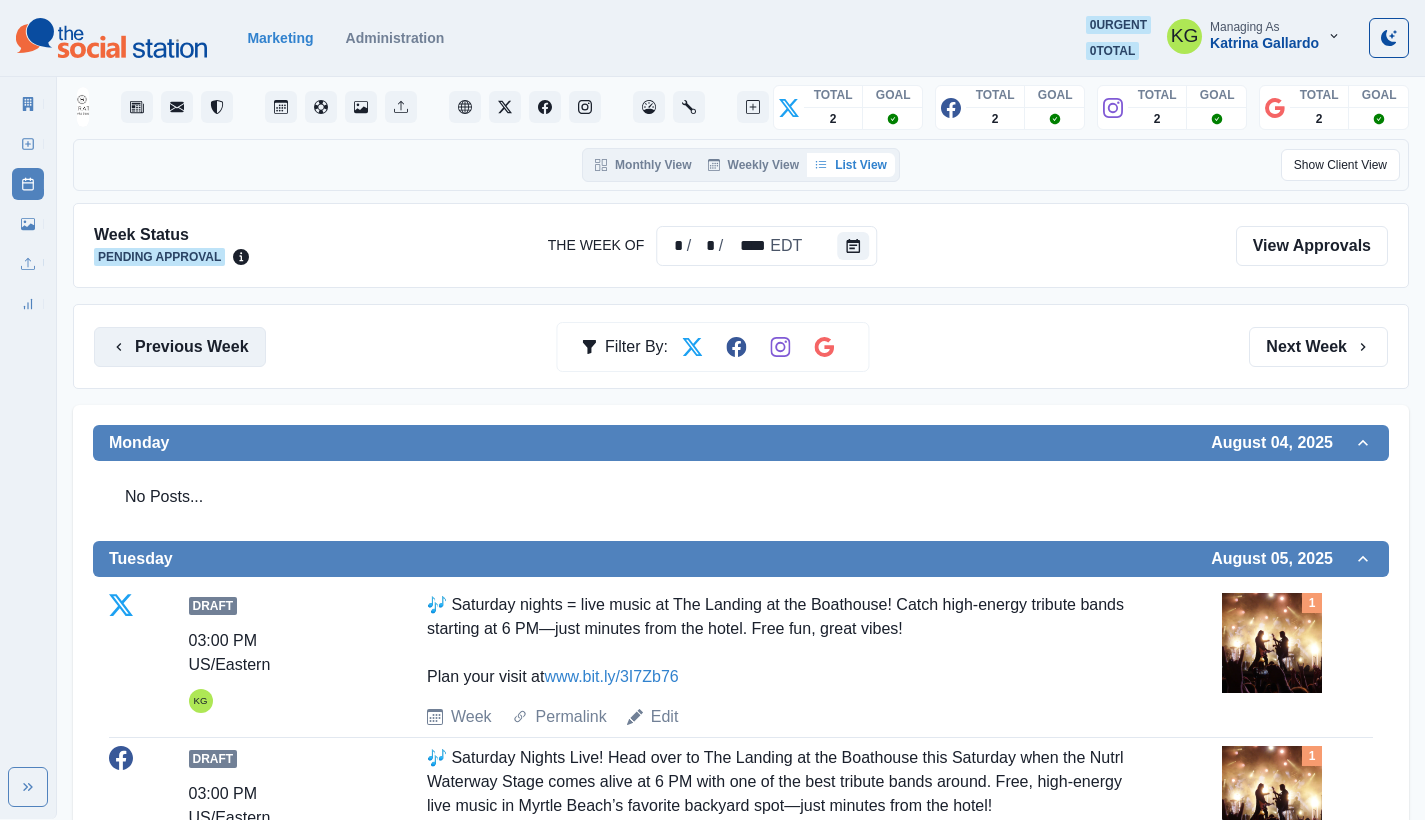 click on "Previous Week" at bounding box center (180, 347) 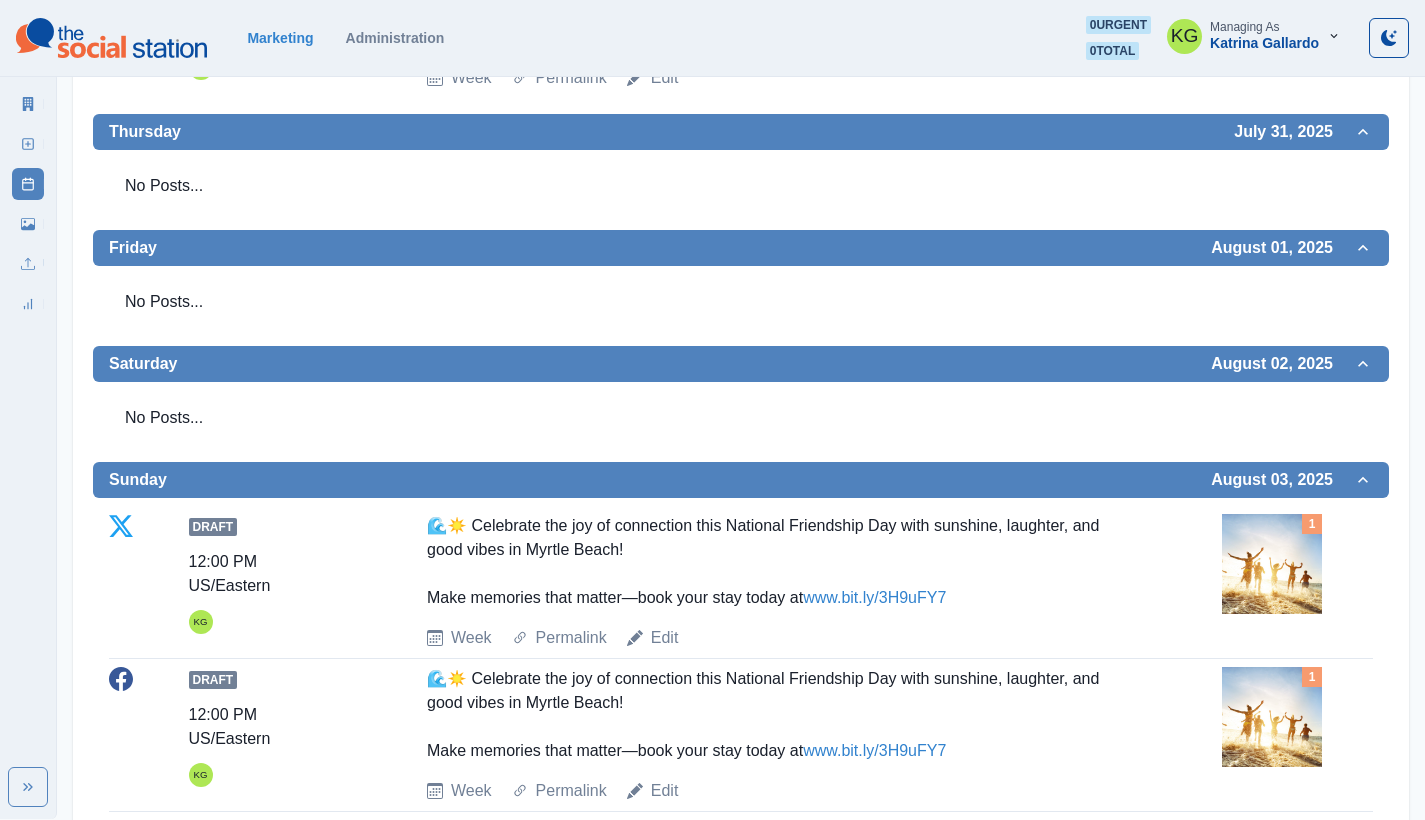 scroll, scrollTop: 197, scrollLeft: 0, axis: vertical 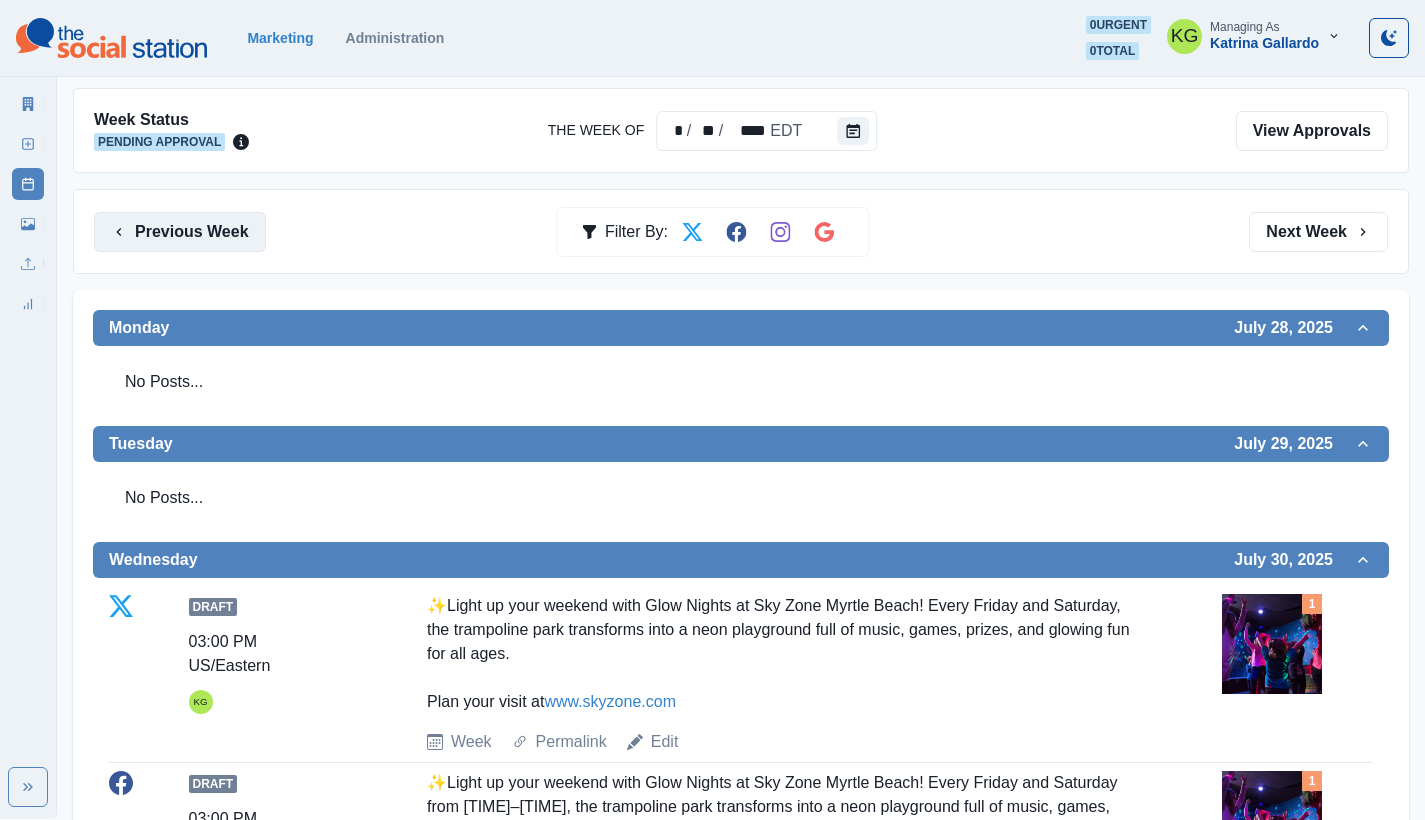 click on "Previous Week" at bounding box center (180, 232) 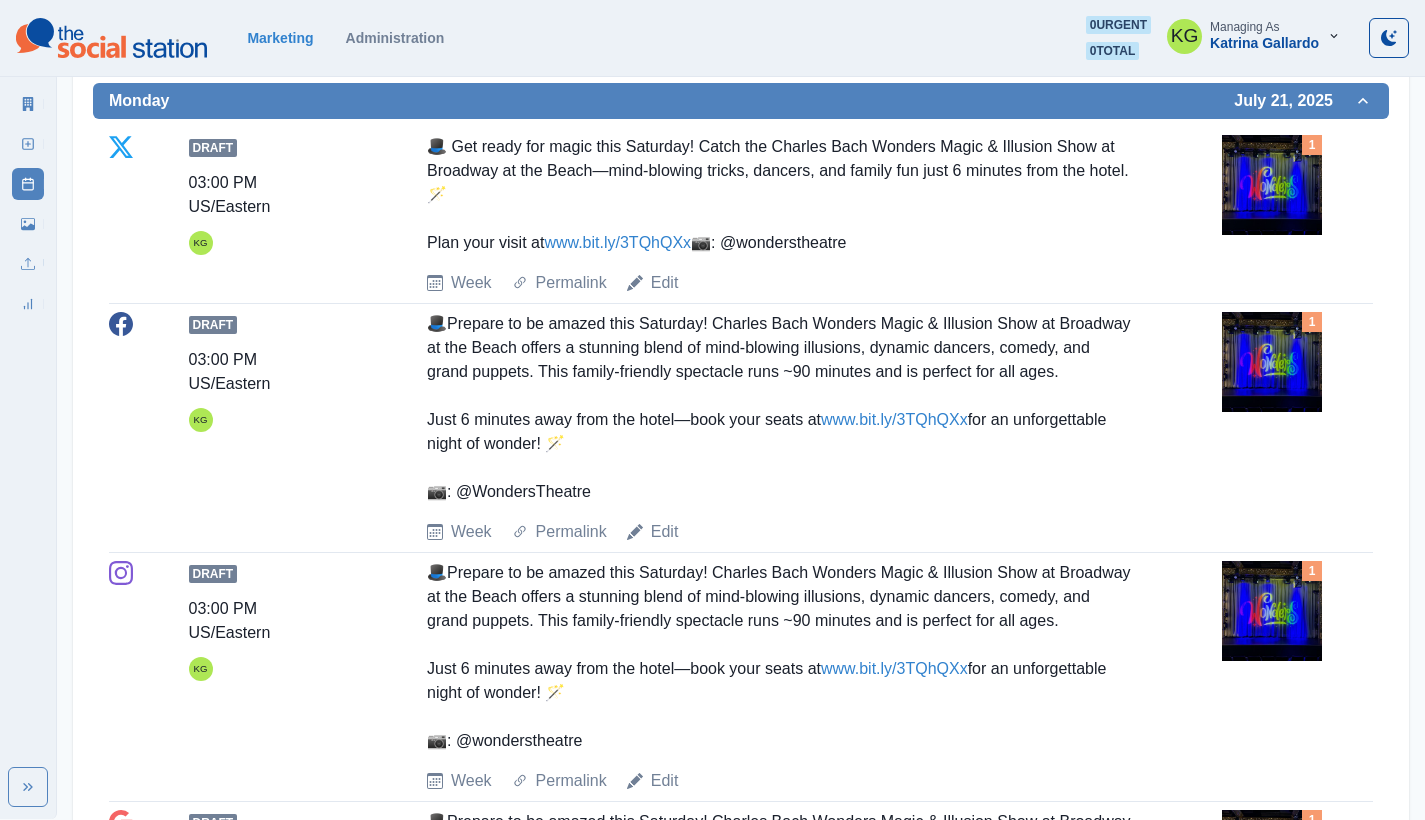 scroll, scrollTop: 0, scrollLeft: 0, axis: both 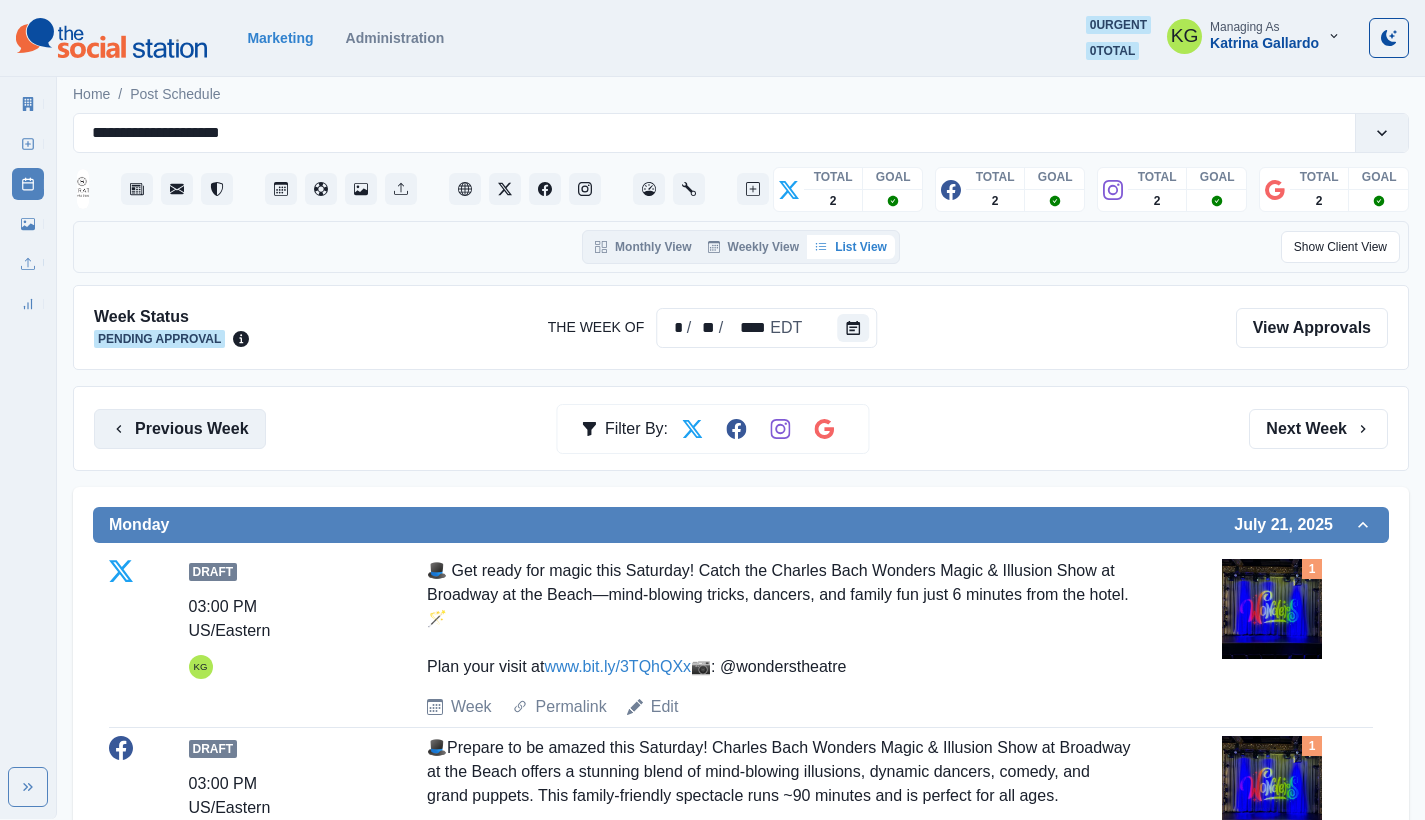 click on "Previous Week" at bounding box center [180, 429] 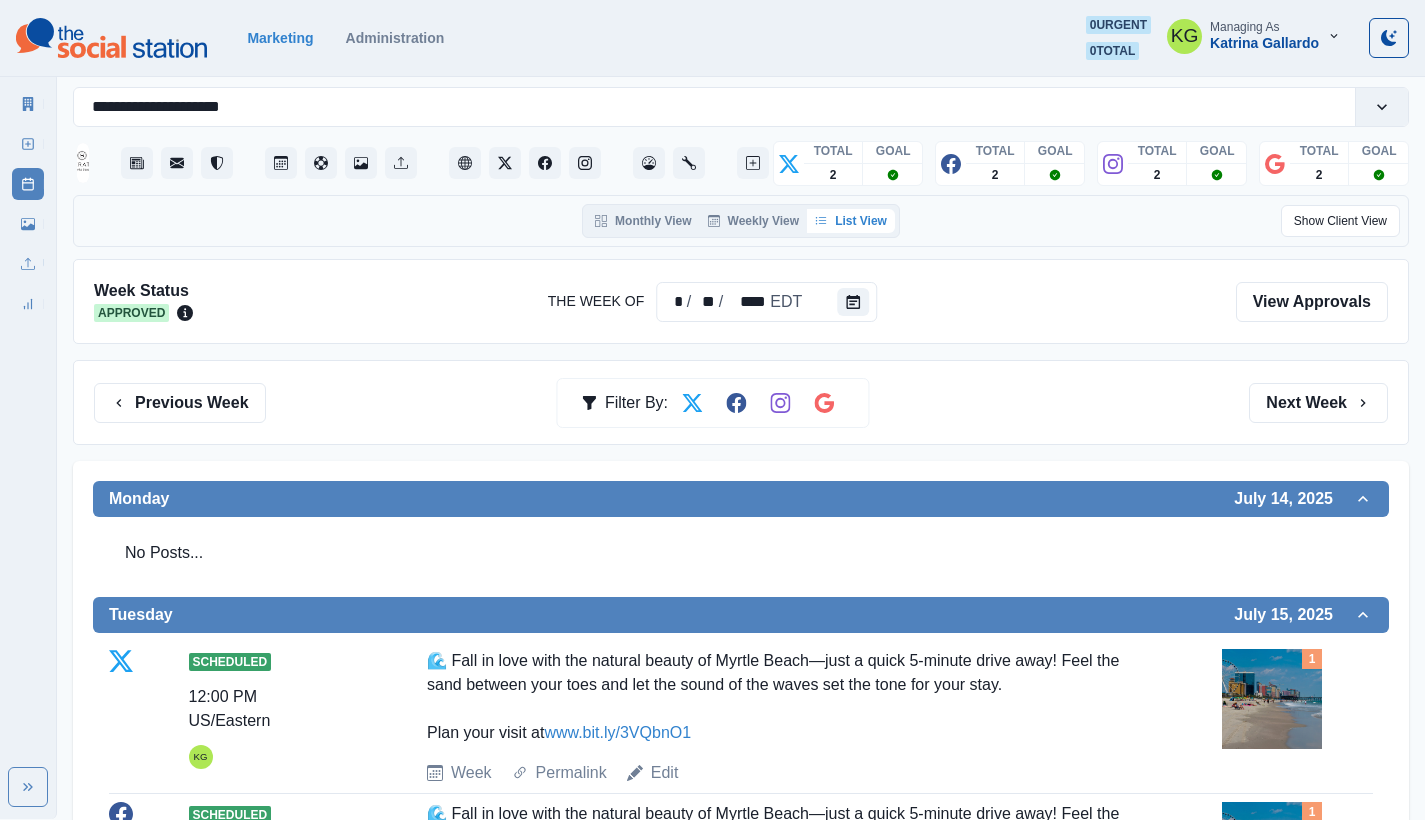 scroll, scrollTop: 0, scrollLeft: 0, axis: both 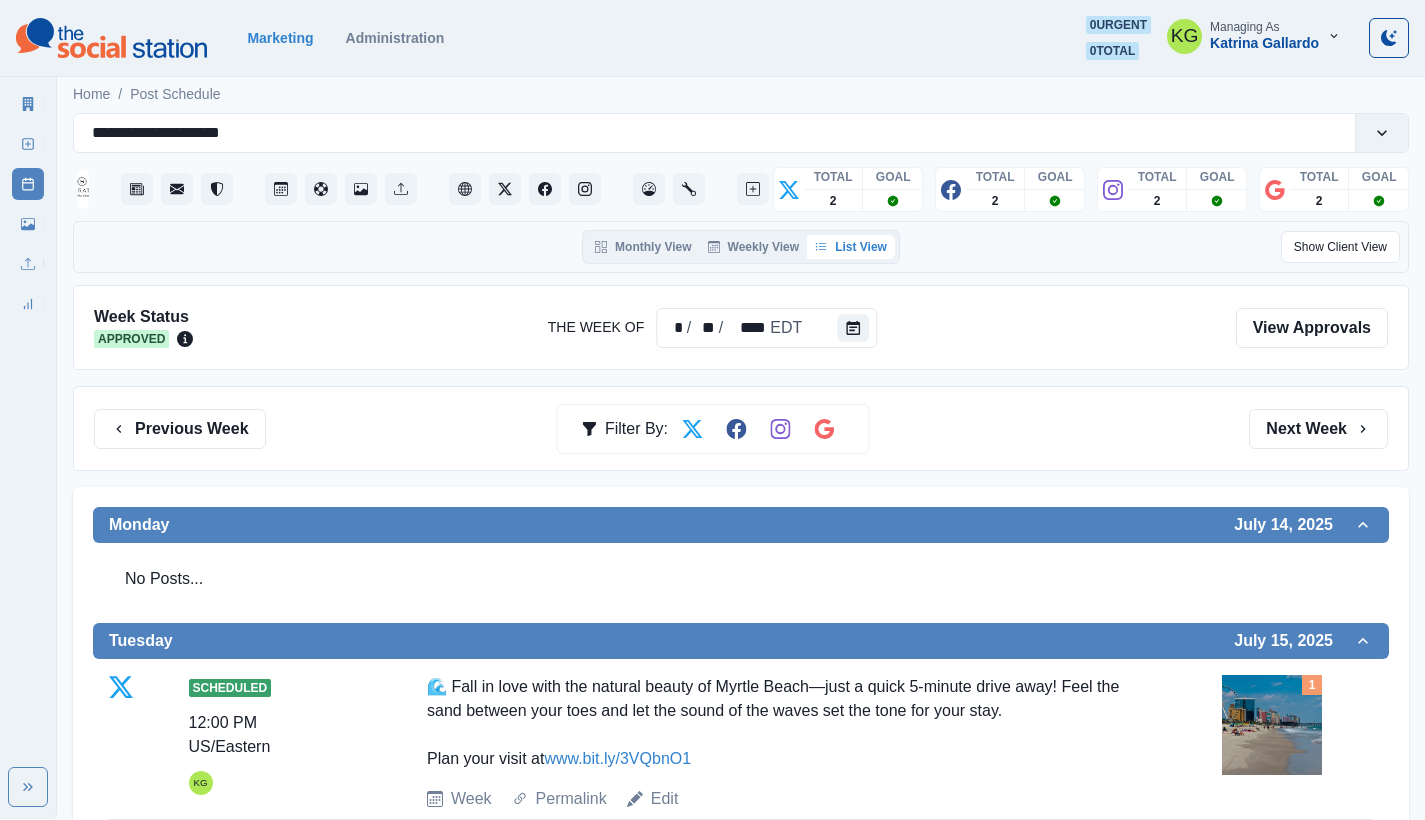 click on "Previous Week Filter By: Next Week" at bounding box center [741, 428] 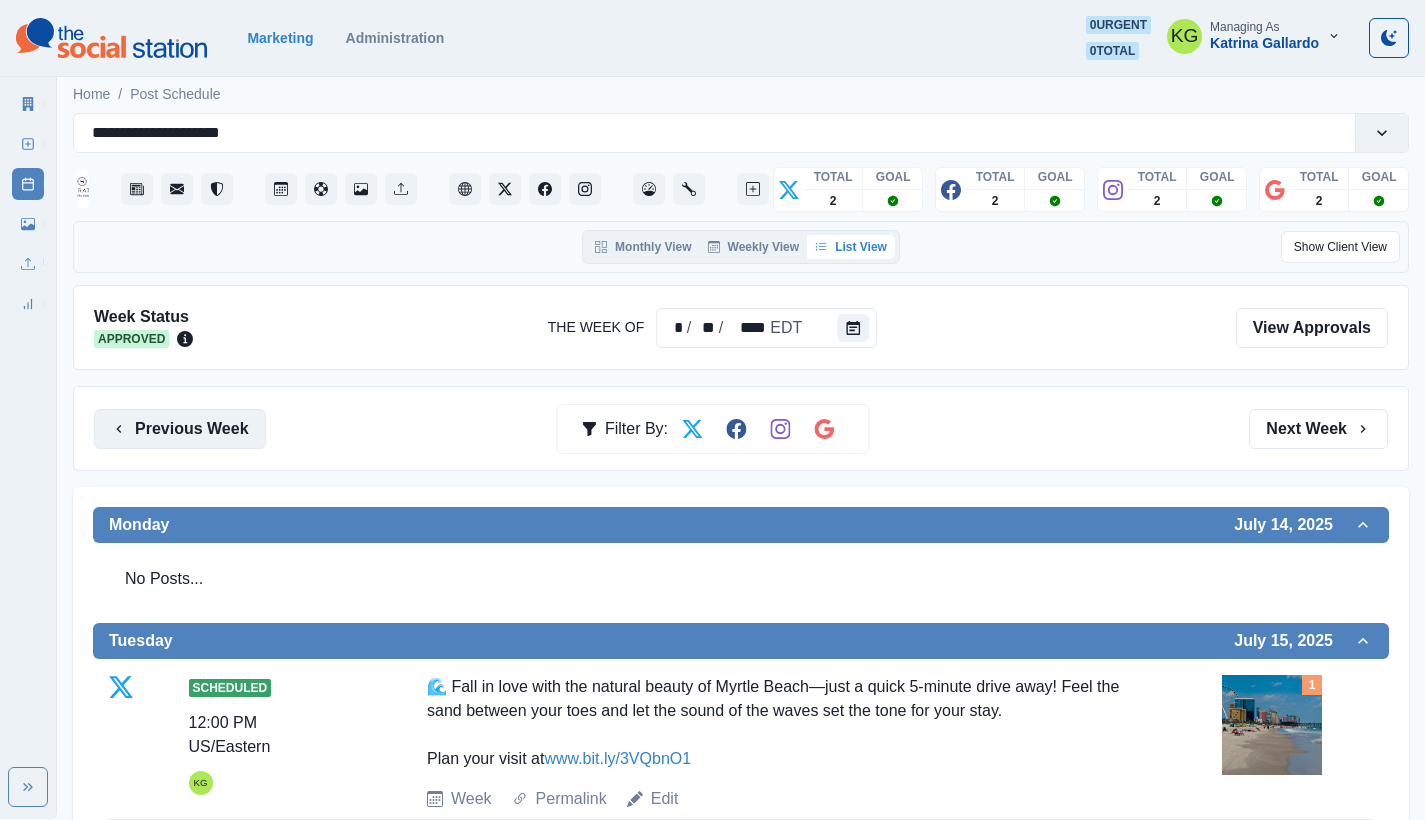 click on "Previous Week" at bounding box center (180, 429) 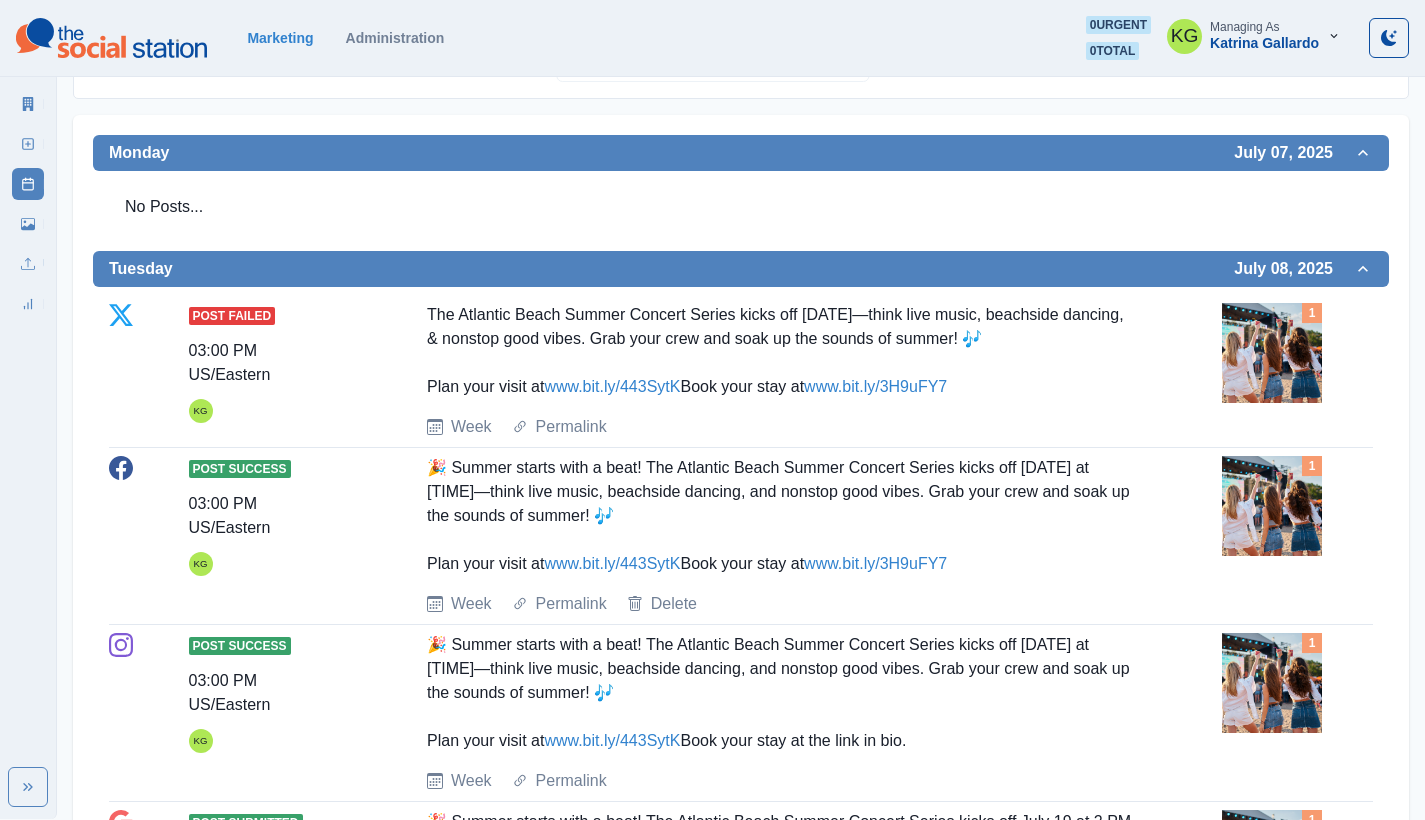 scroll, scrollTop: 0, scrollLeft: 0, axis: both 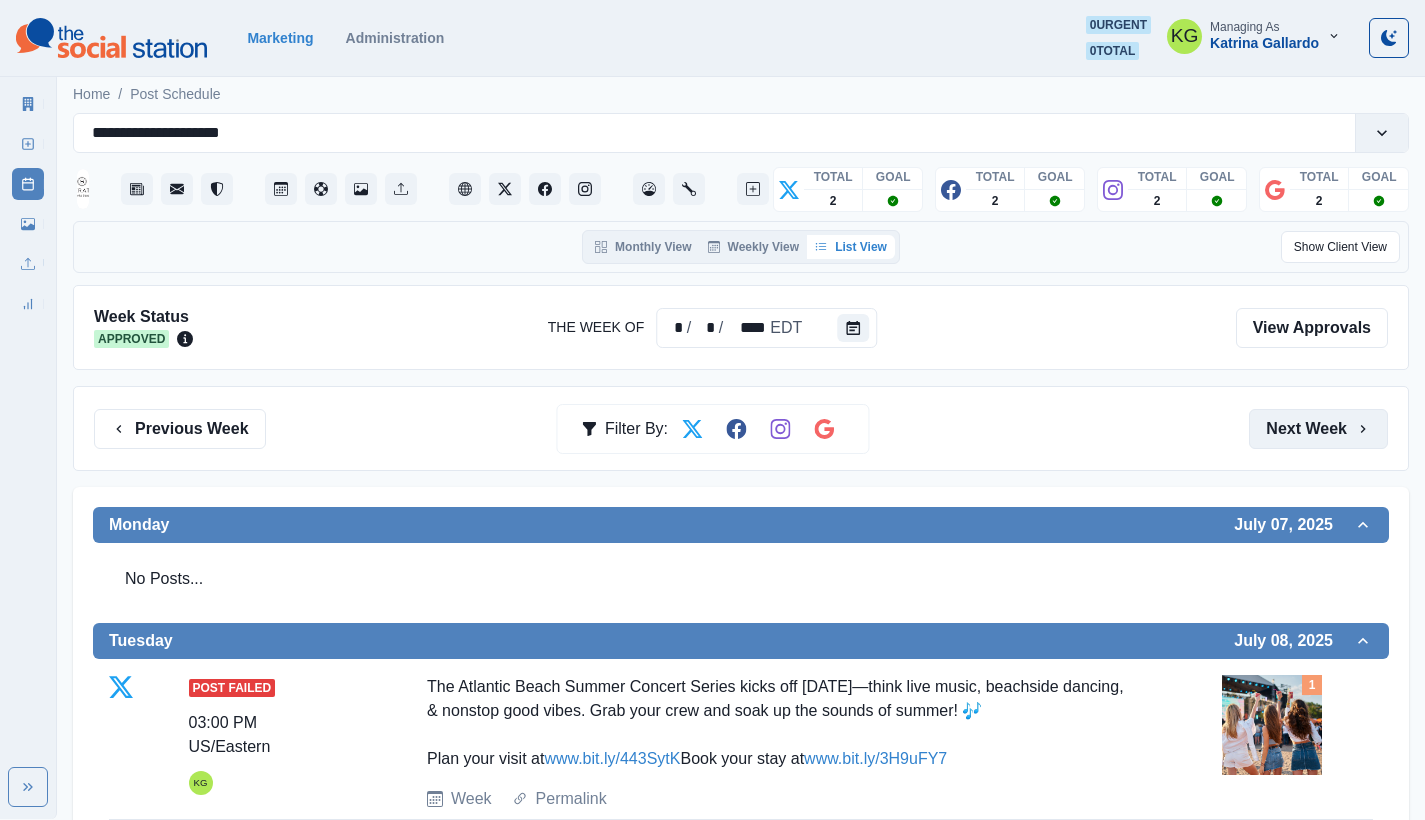 click on "Next Week" at bounding box center [1318, 429] 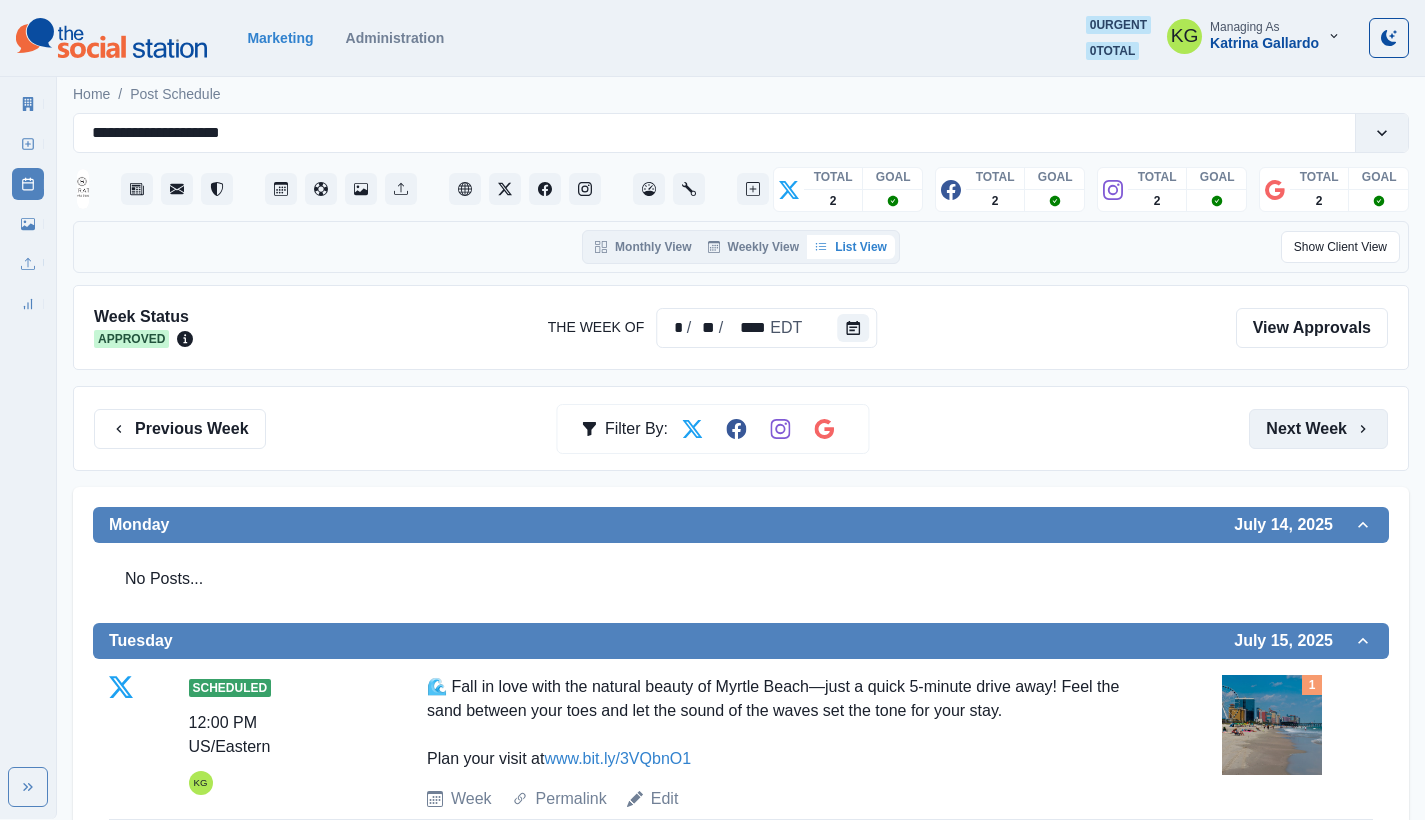 click on "Next Week" at bounding box center [1318, 429] 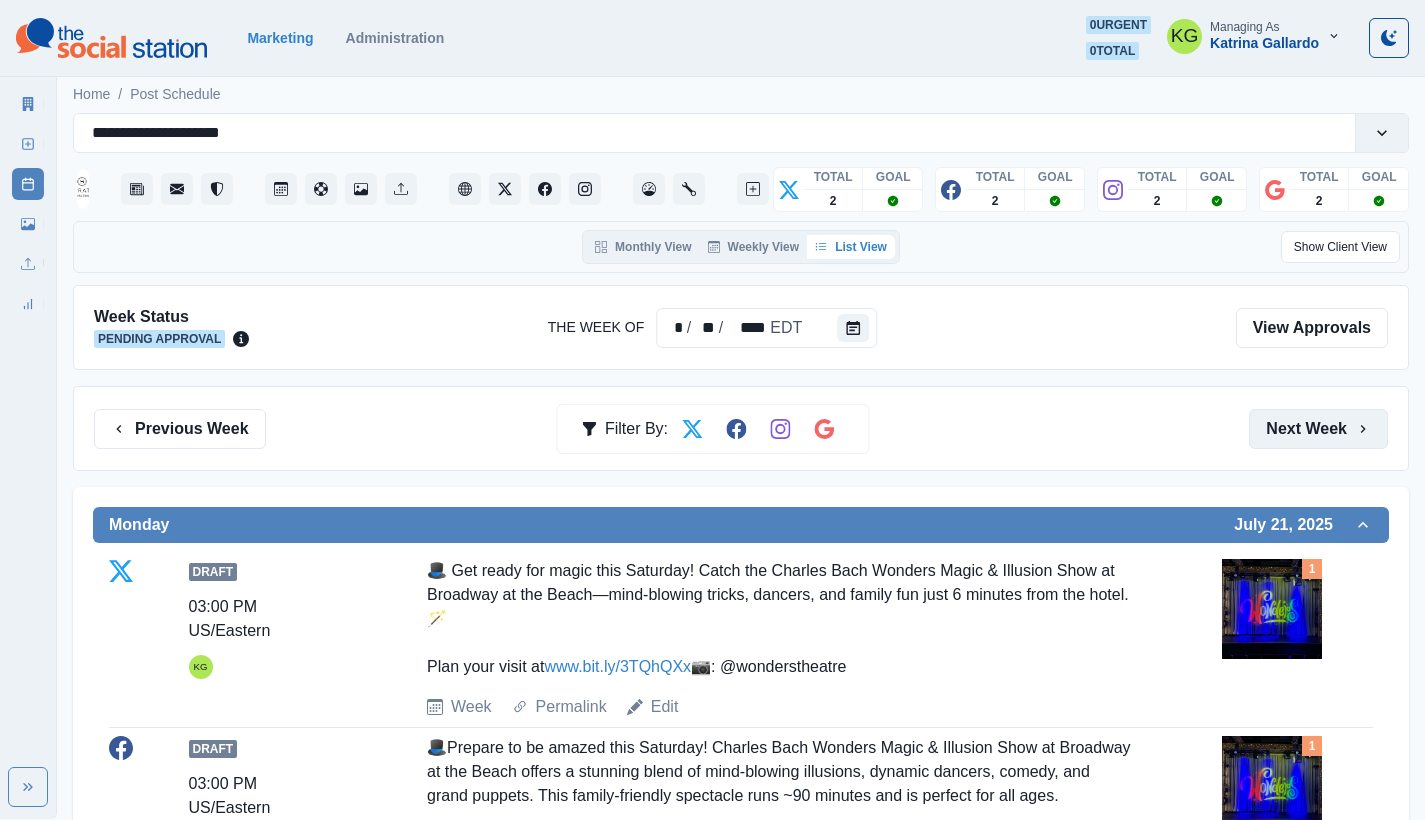 click on "Next Week" at bounding box center (1318, 429) 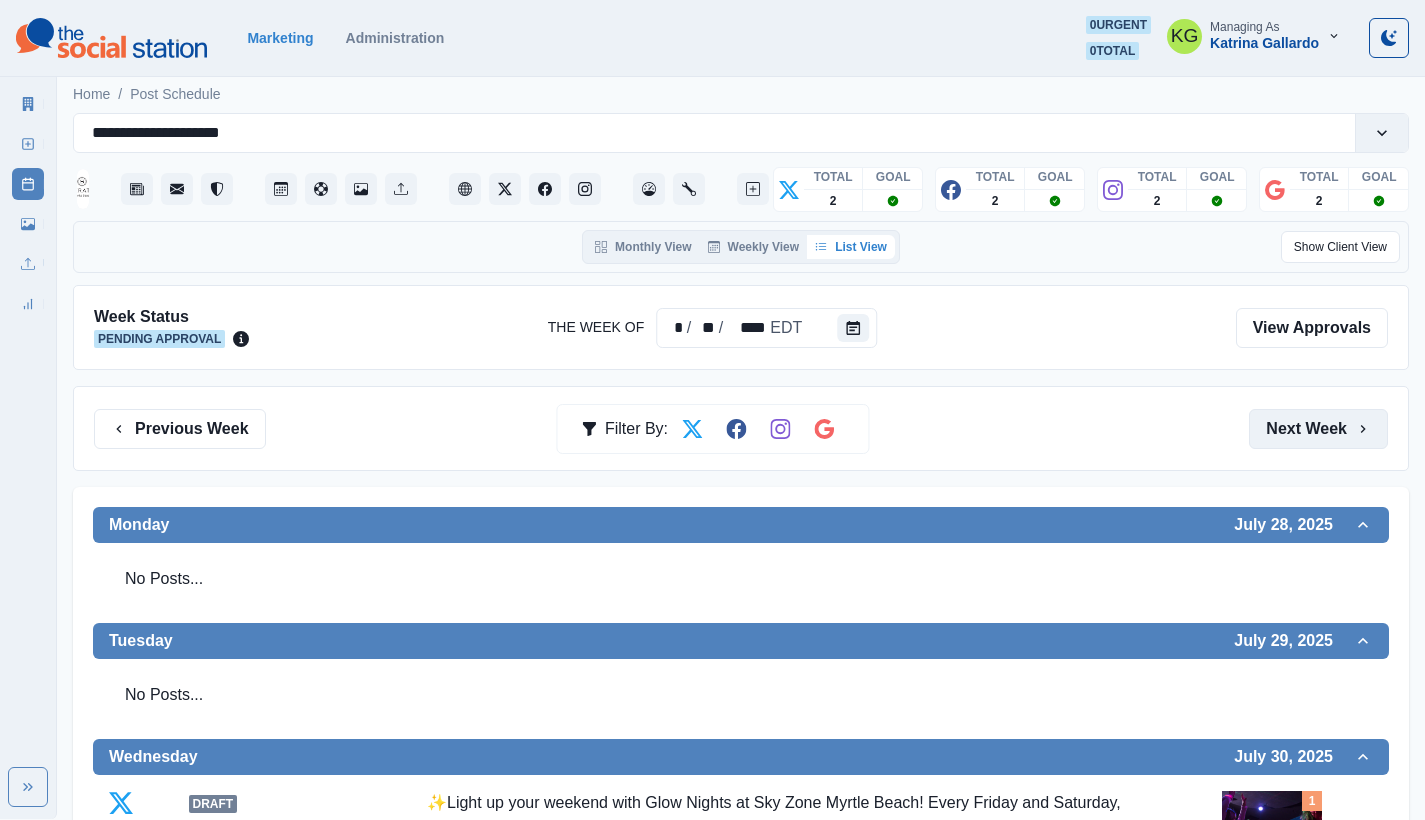 click on "Next Week" at bounding box center (1318, 429) 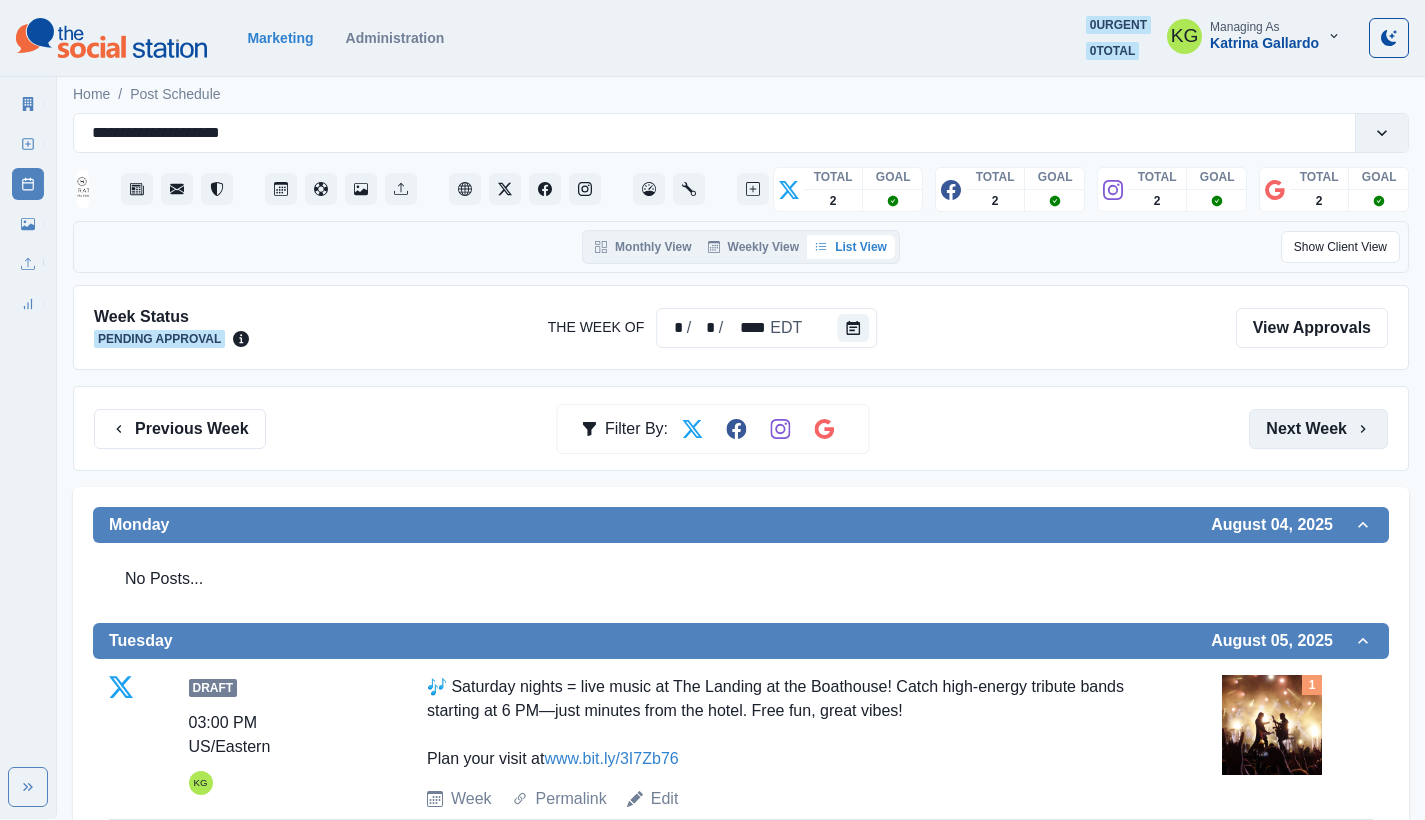 click on "Next Week" at bounding box center (1318, 429) 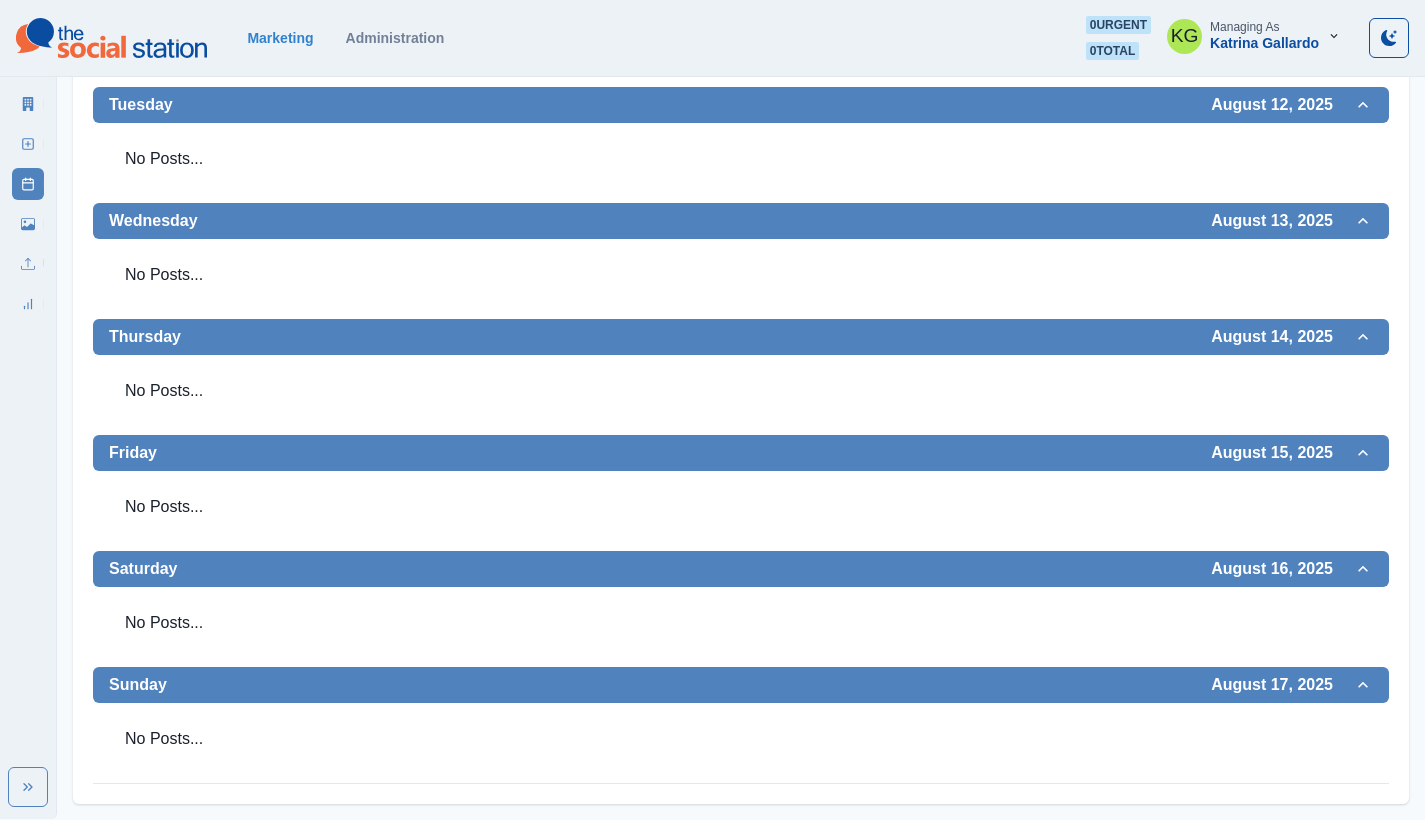 scroll, scrollTop: 0, scrollLeft: 0, axis: both 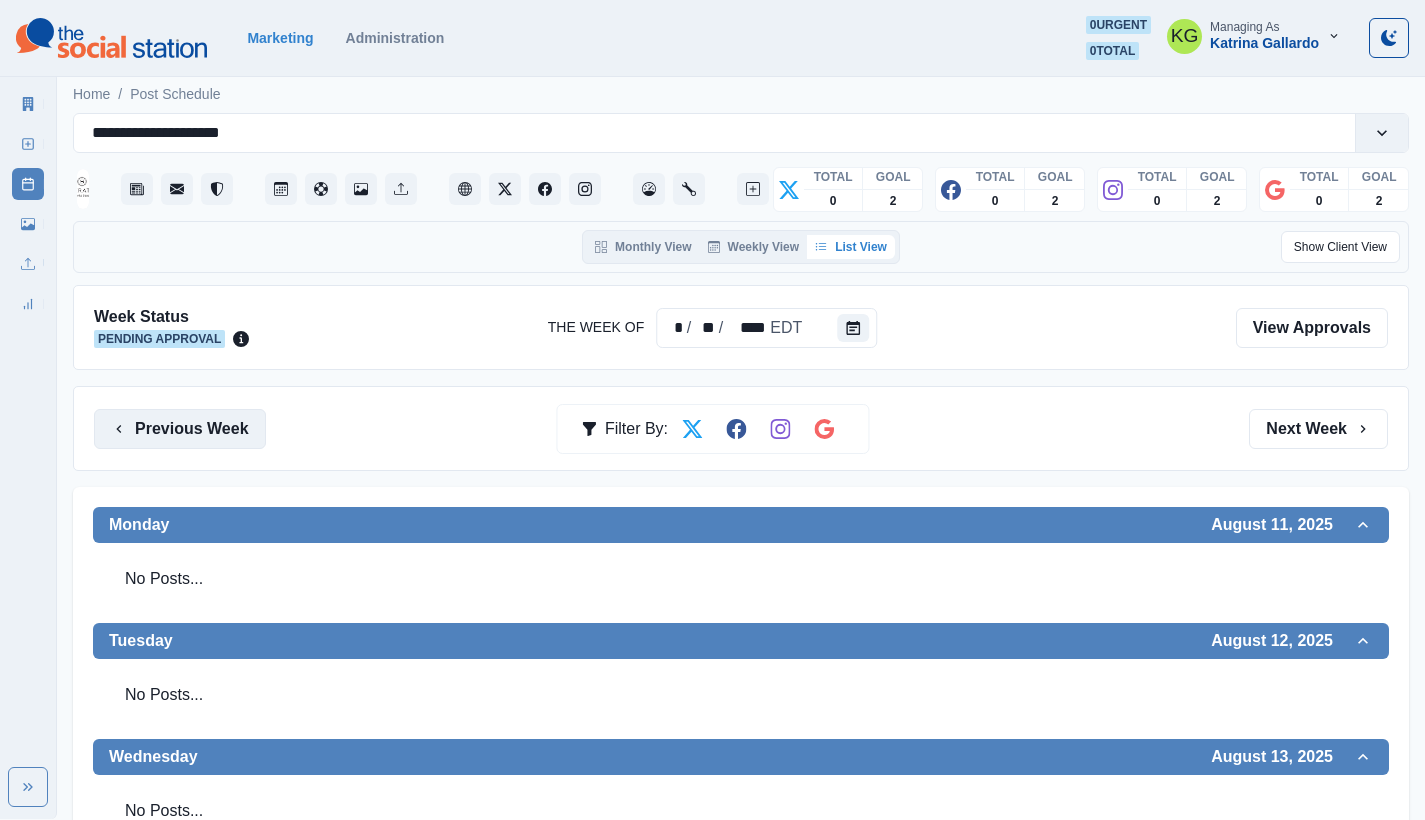 click on "Previous Week" at bounding box center (180, 429) 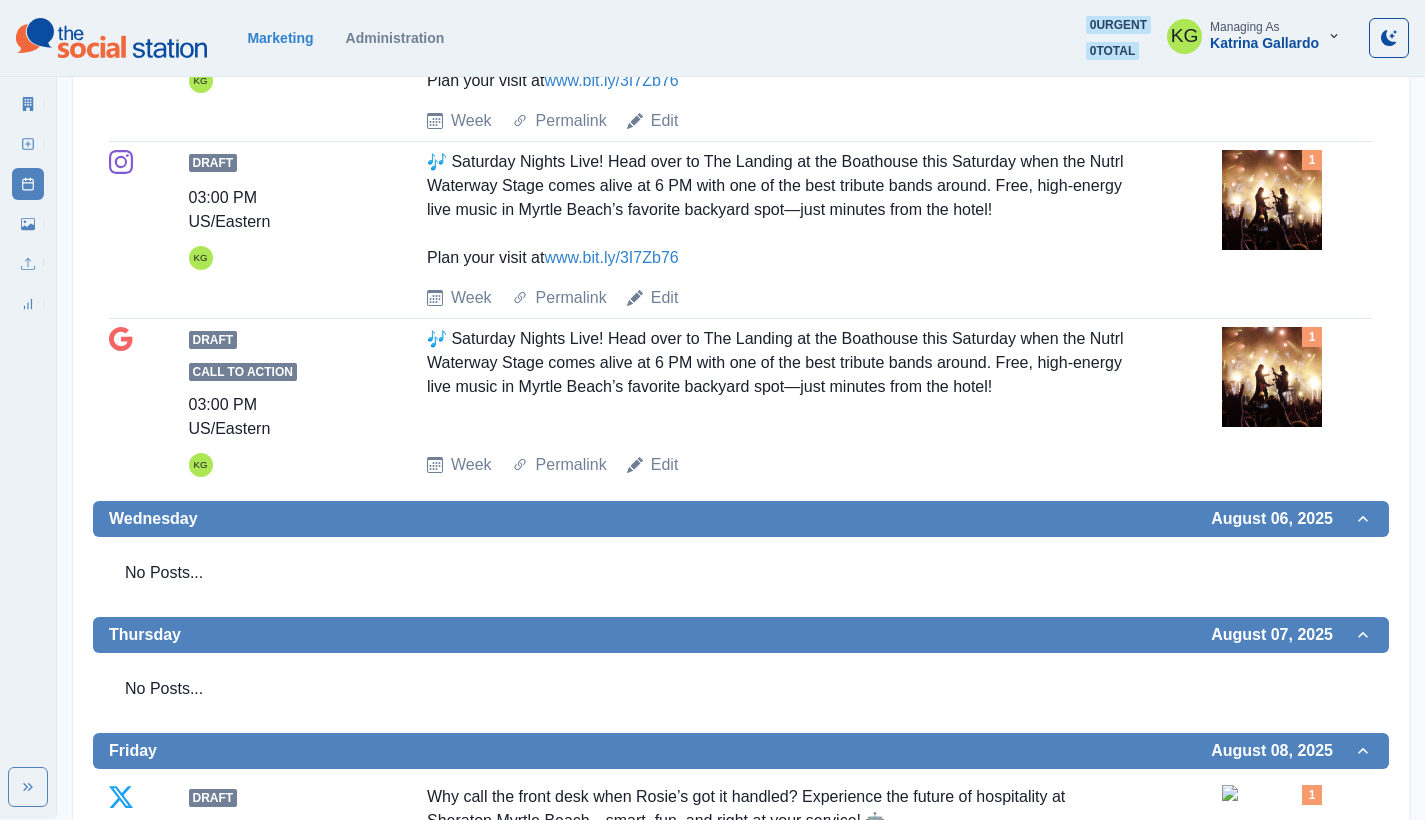 scroll, scrollTop: 0, scrollLeft: 0, axis: both 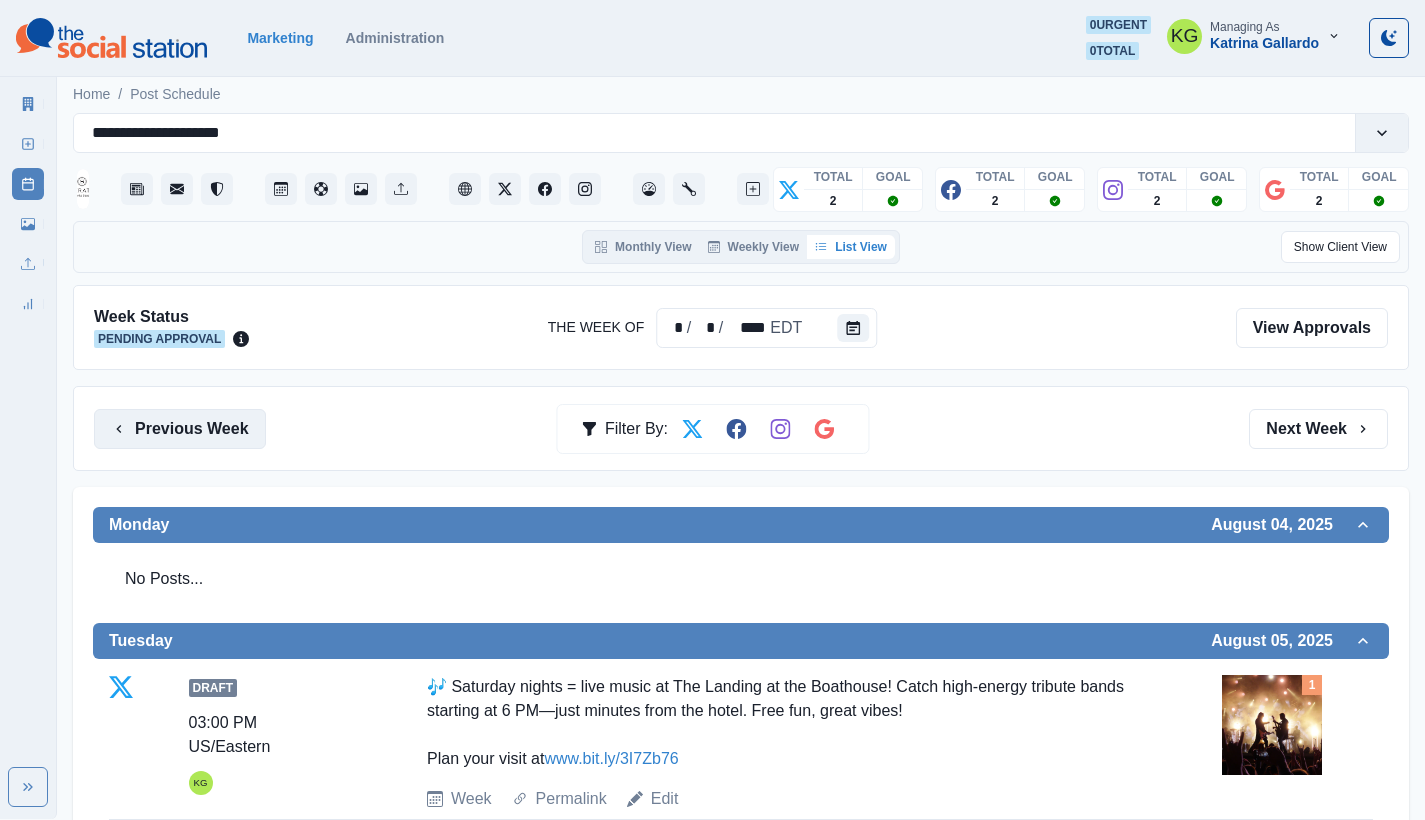 click on "Previous Week" at bounding box center (180, 429) 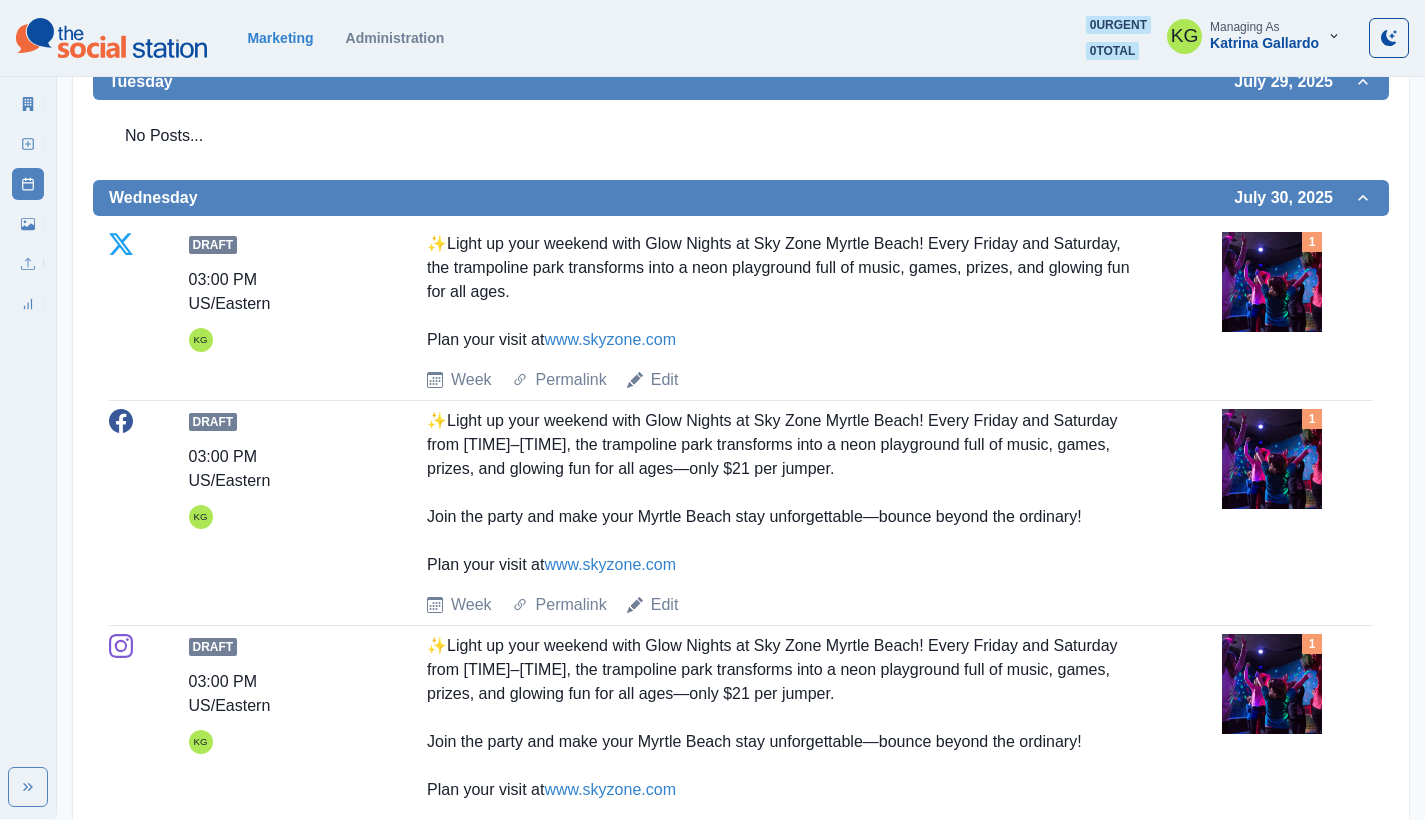 scroll, scrollTop: 0, scrollLeft: 0, axis: both 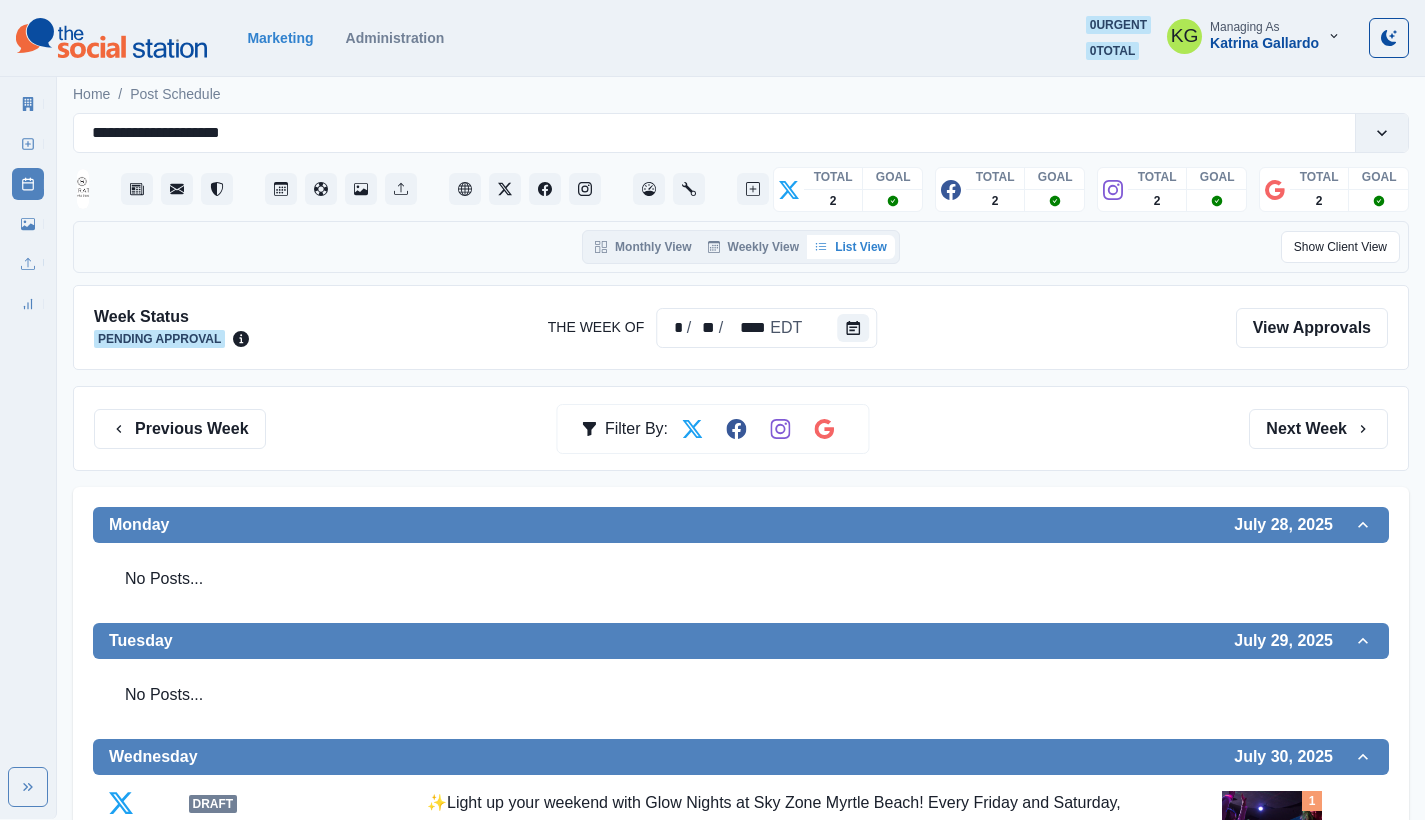click on "Previous Week Filter By: Next Week" at bounding box center (741, 428) 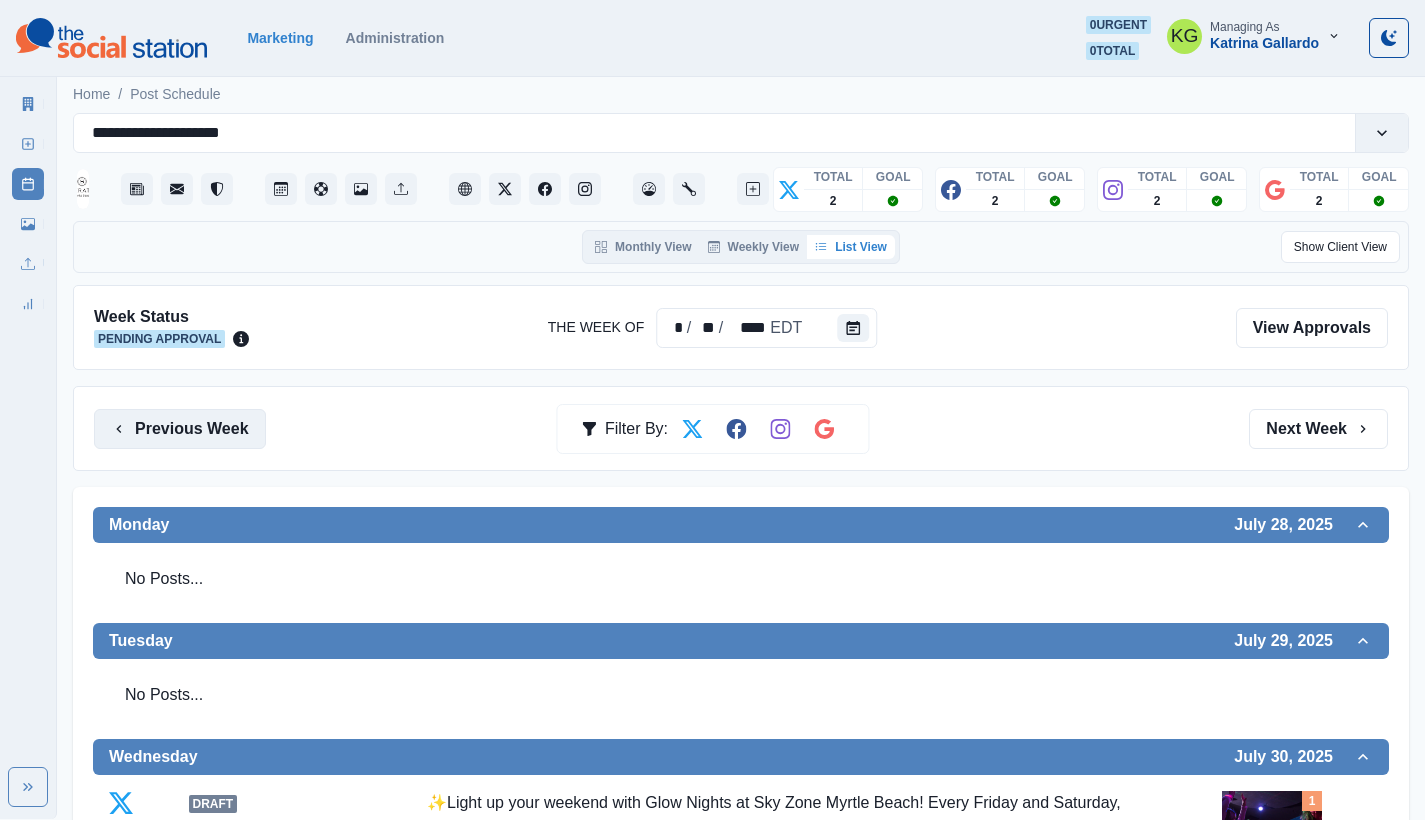 click on "Previous Week" at bounding box center (180, 429) 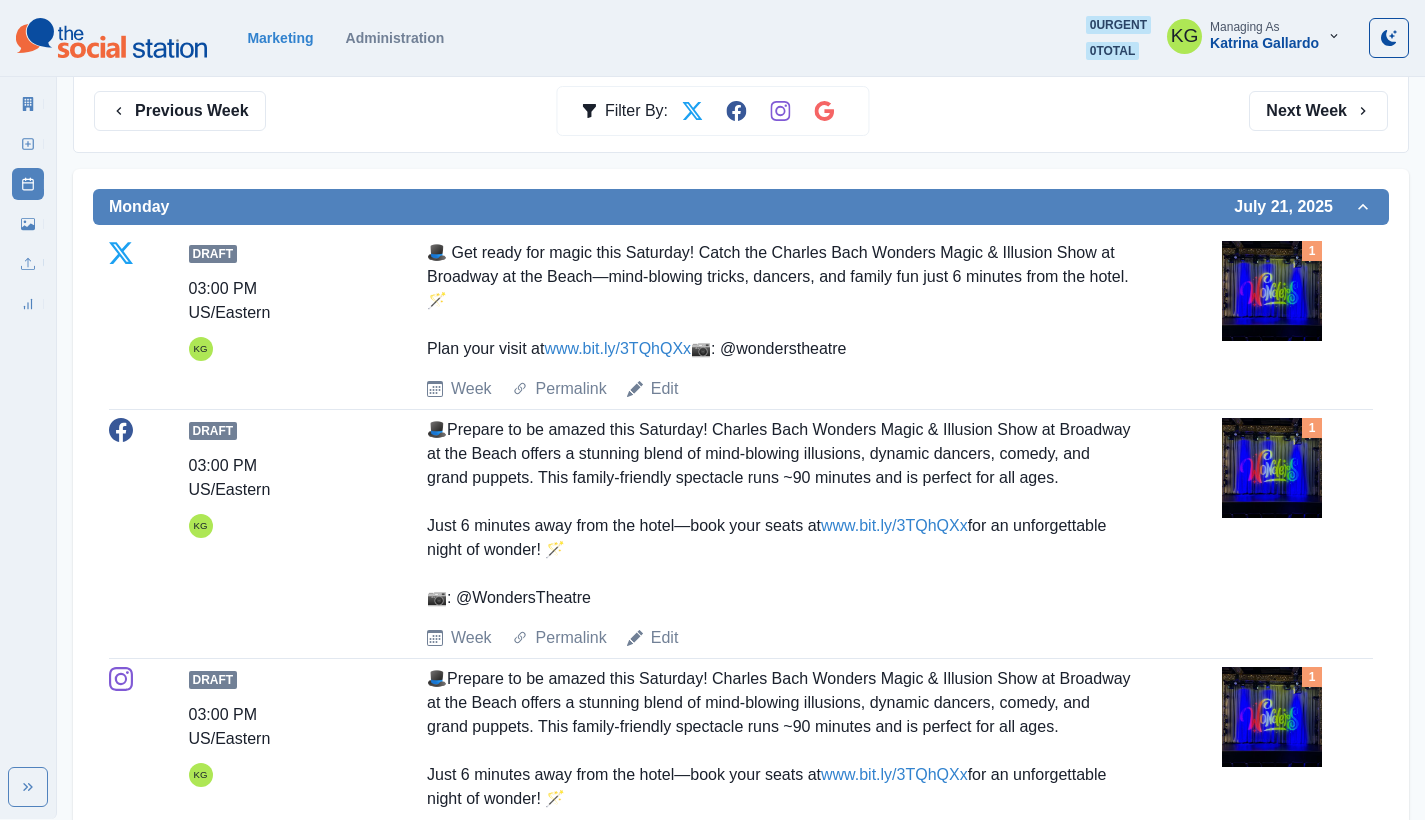 scroll, scrollTop: 0, scrollLeft: 0, axis: both 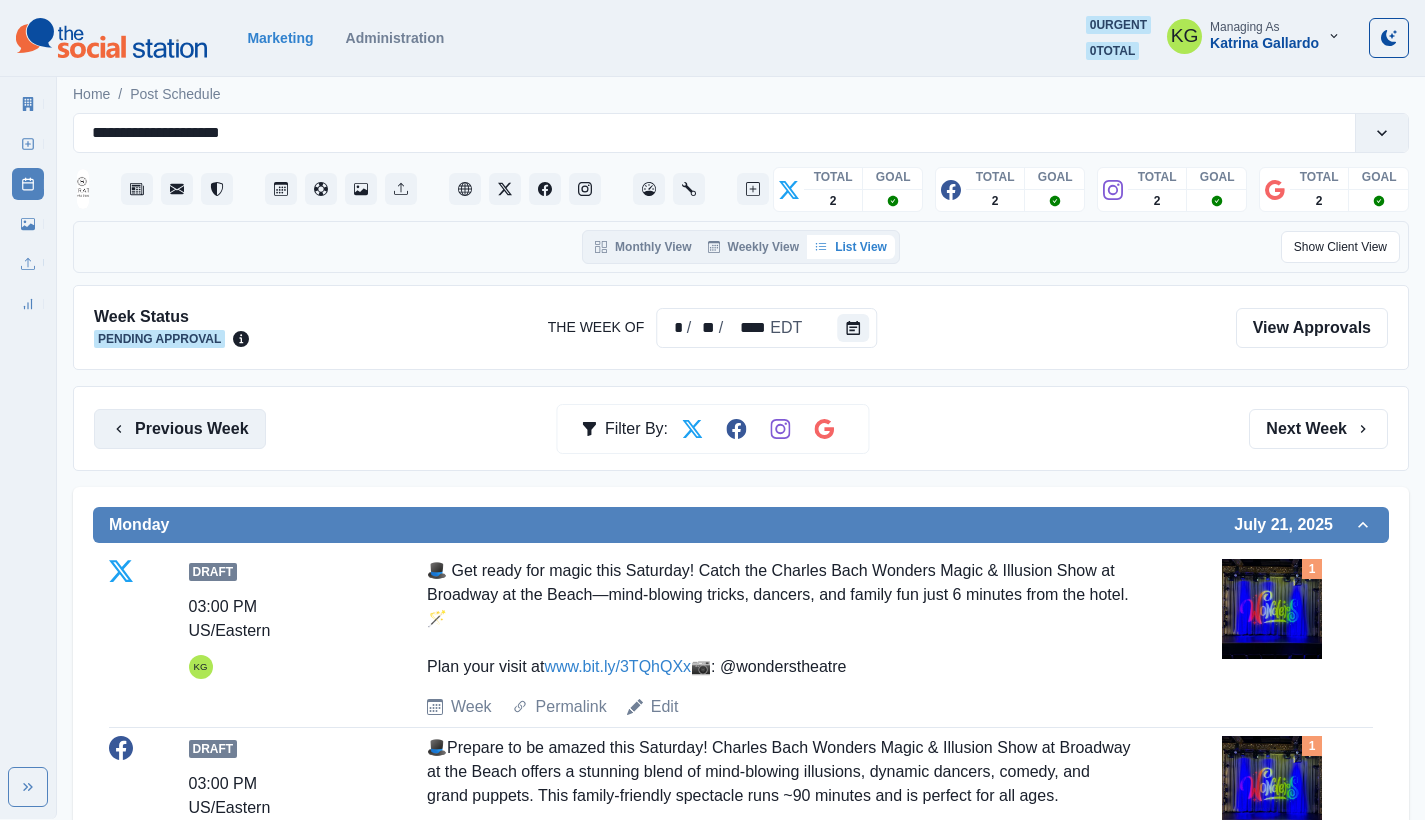 click on "Previous Week" at bounding box center (180, 429) 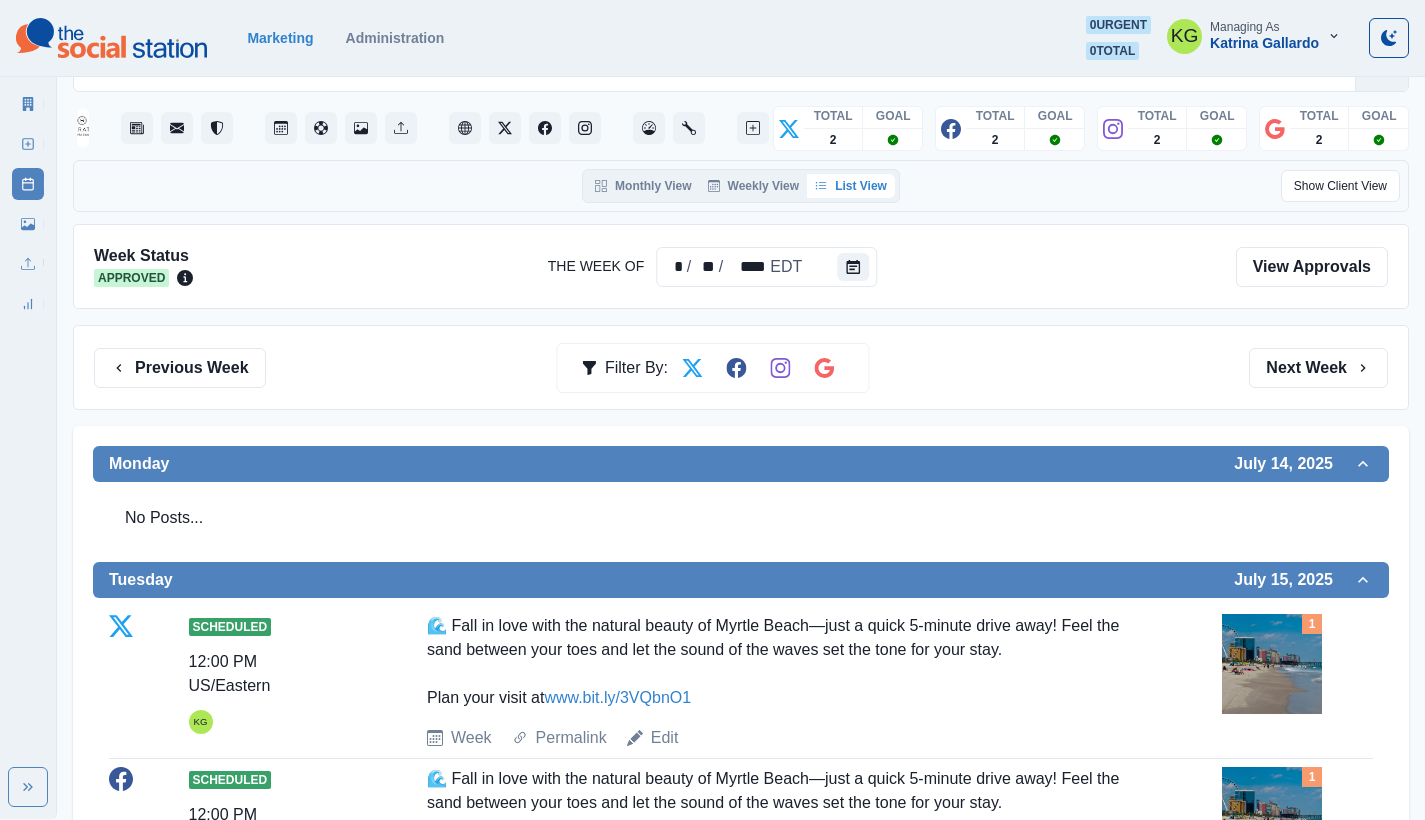 scroll, scrollTop: 57, scrollLeft: 0, axis: vertical 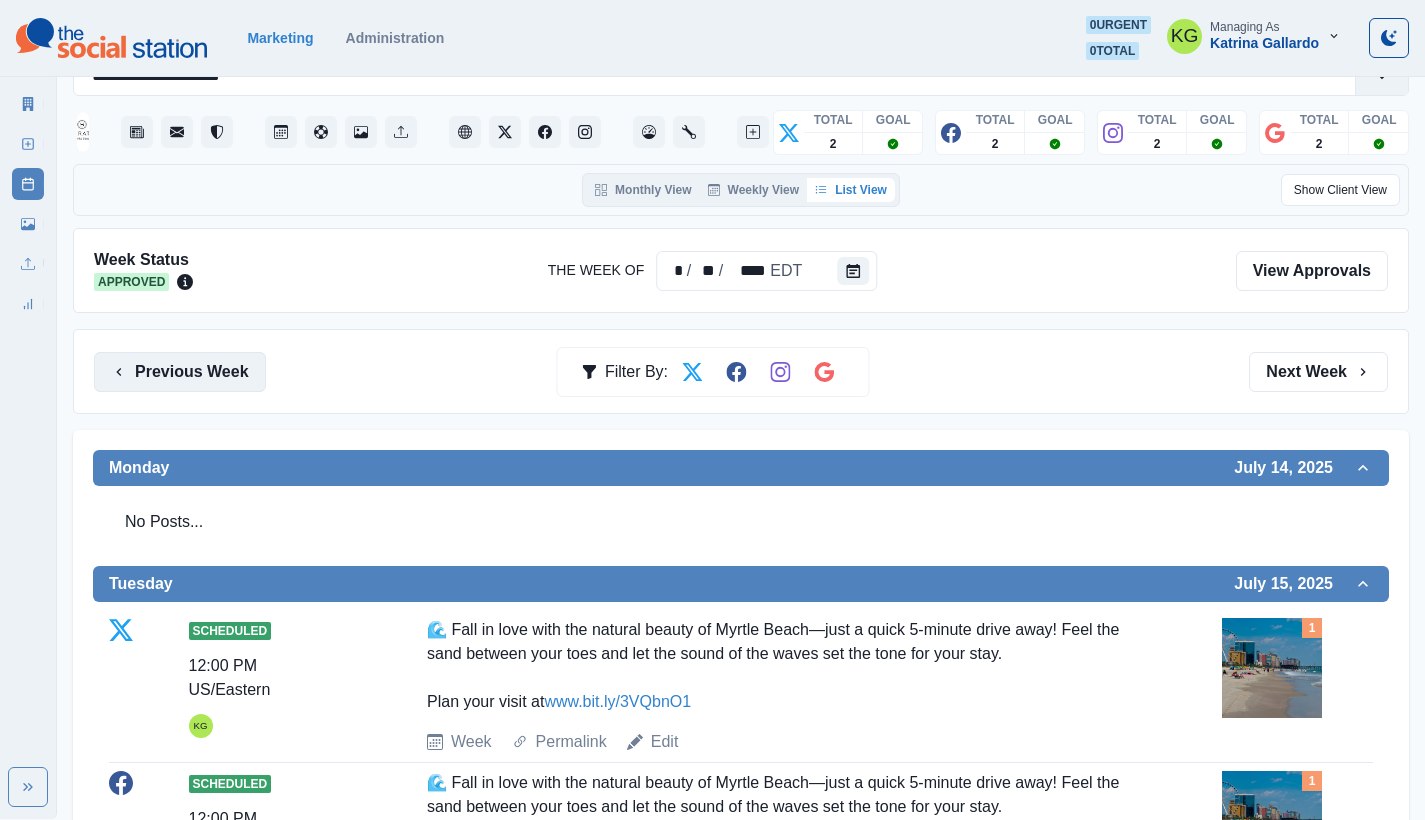 click on "Previous Week" at bounding box center (180, 372) 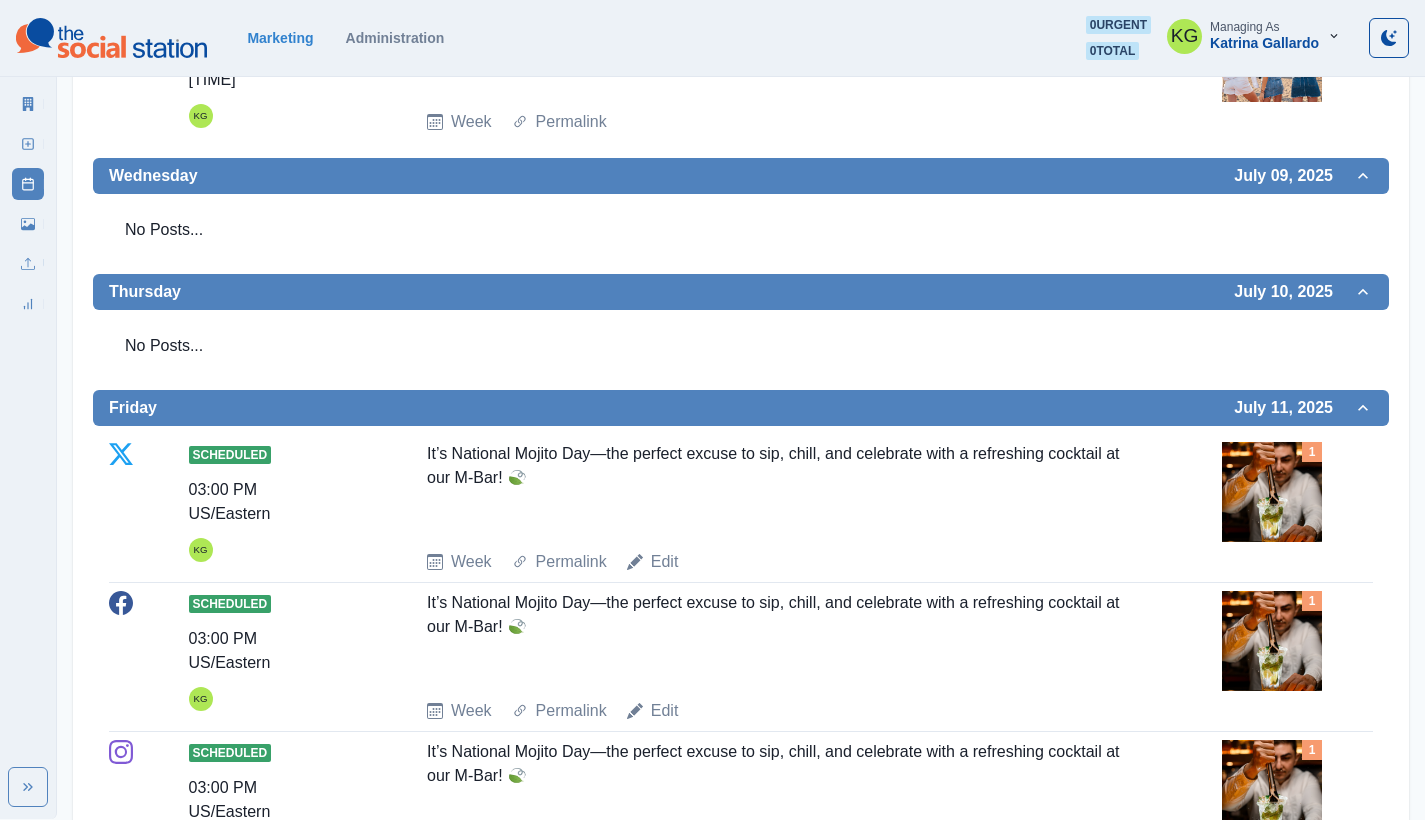 scroll, scrollTop: 0, scrollLeft: 0, axis: both 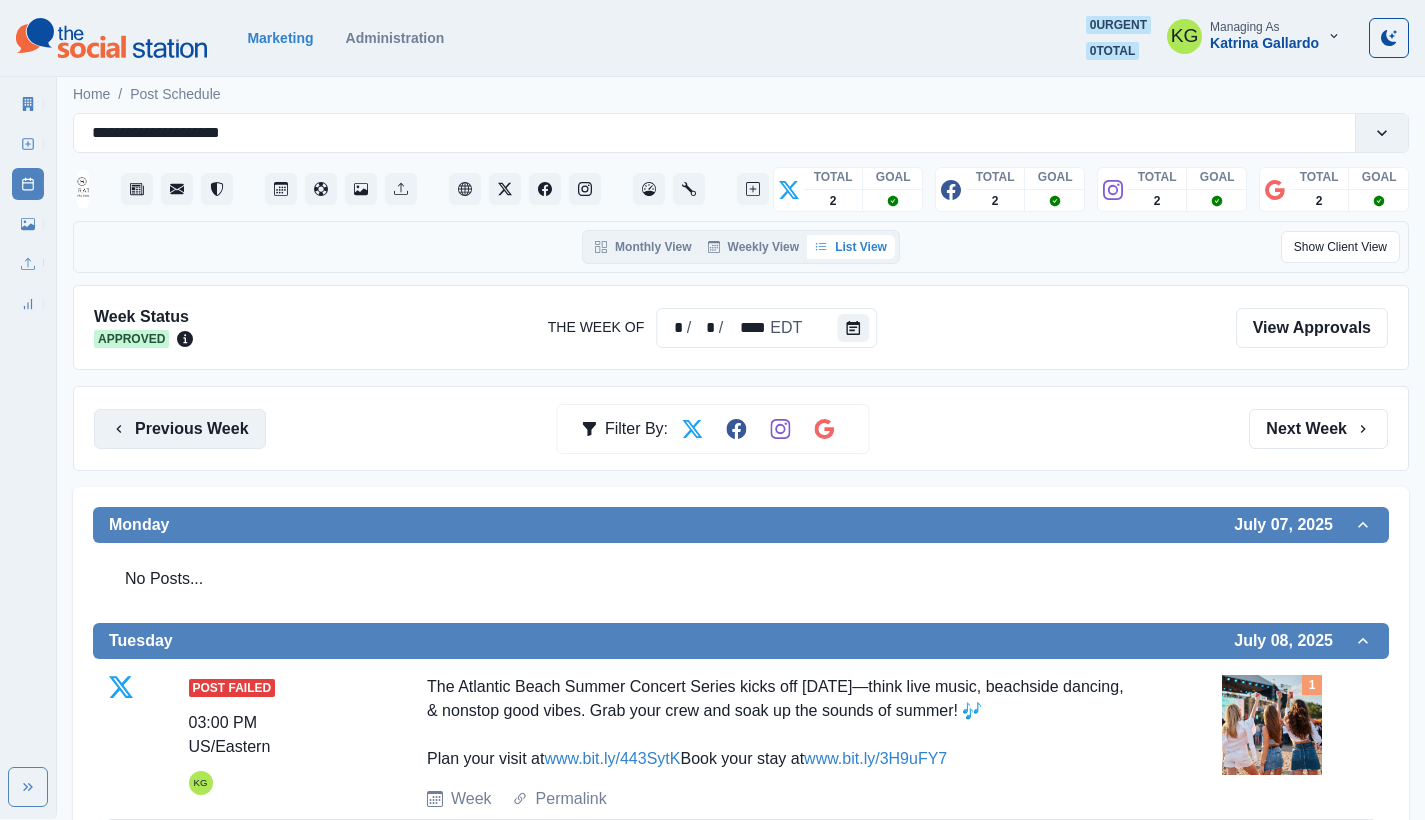 click on "Previous Week" at bounding box center (180, 429) 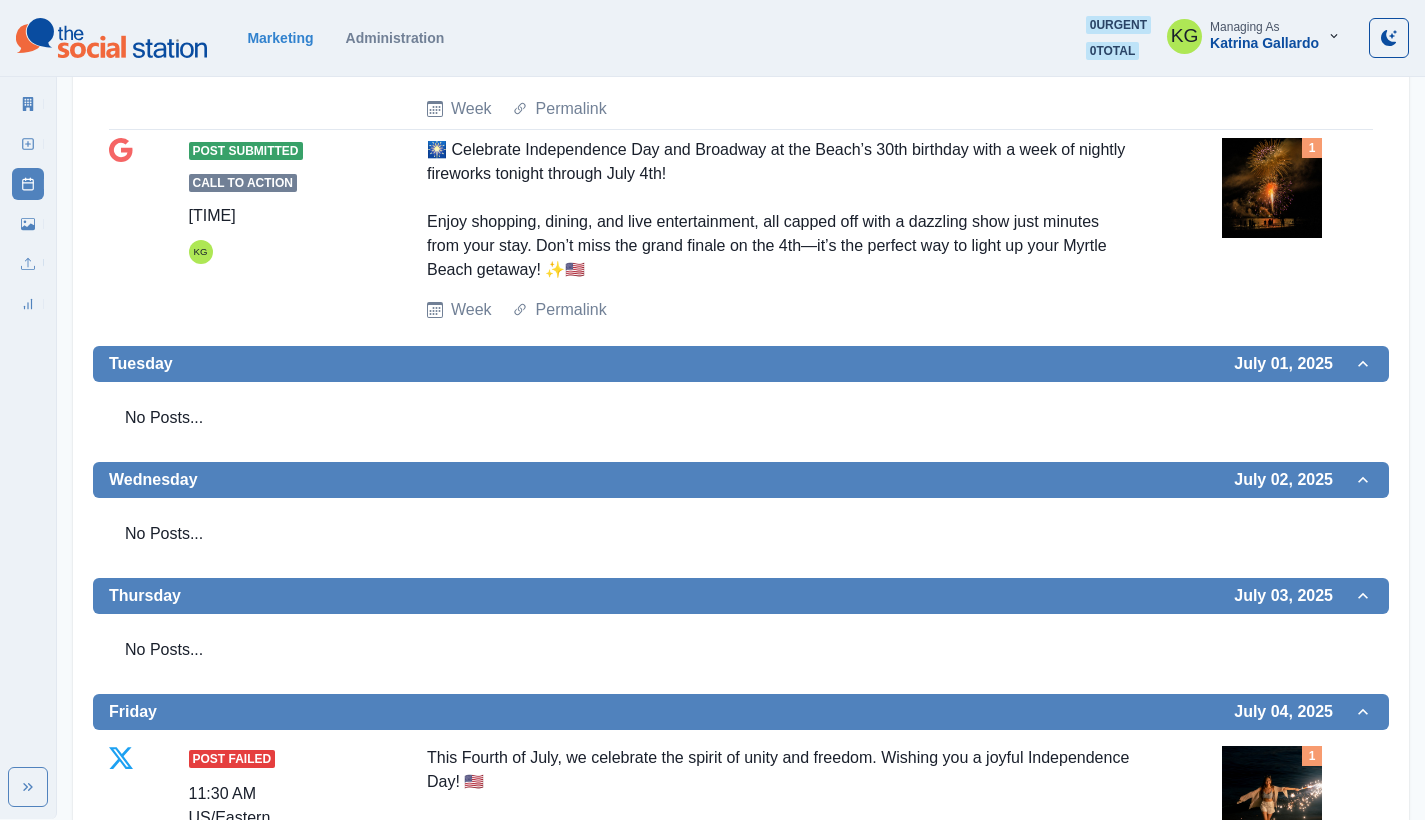scroll, scrollTop: 1489, scrollLeft: 0, axis: vertical 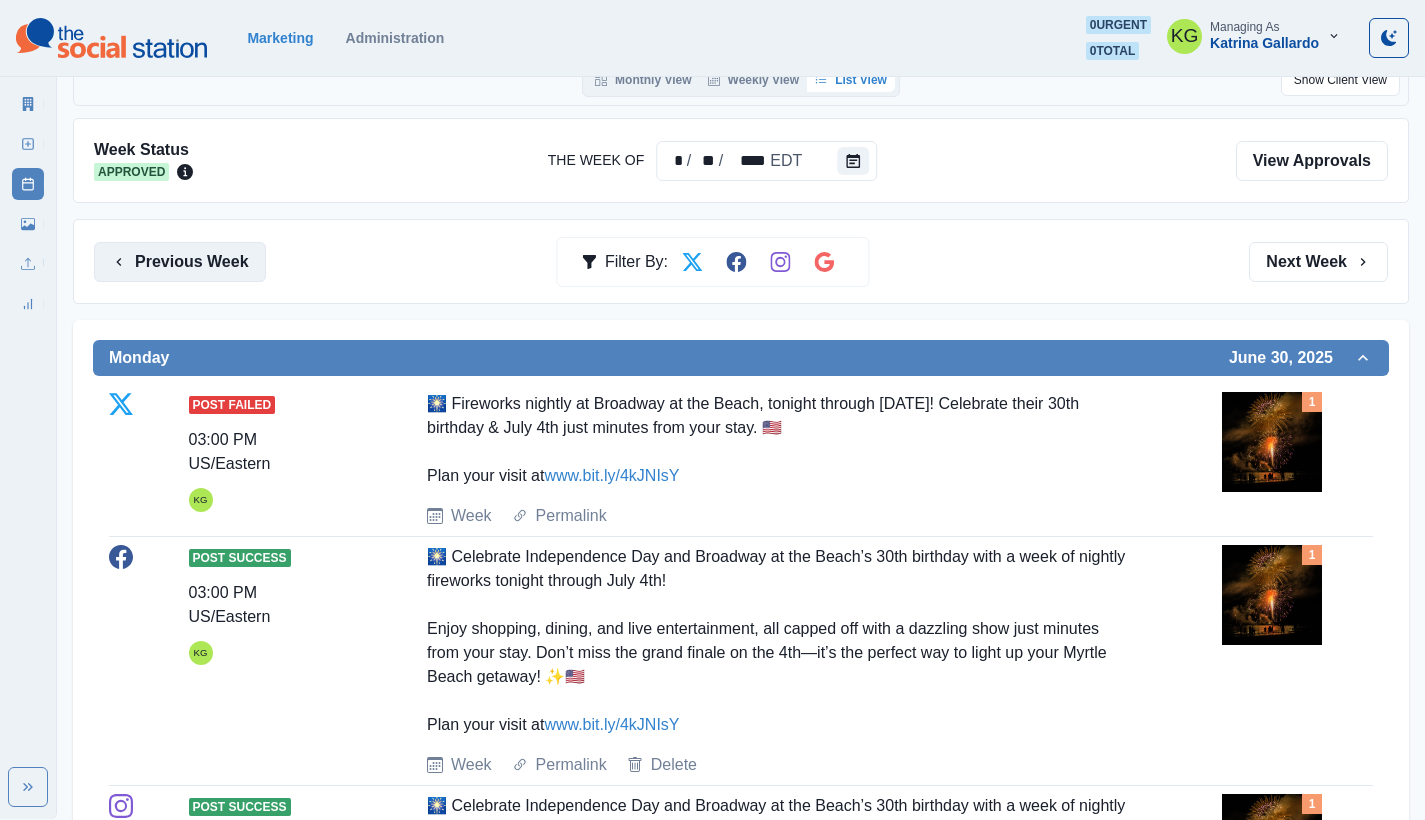 click on "Previous Week" at bounding box center (180, 262) 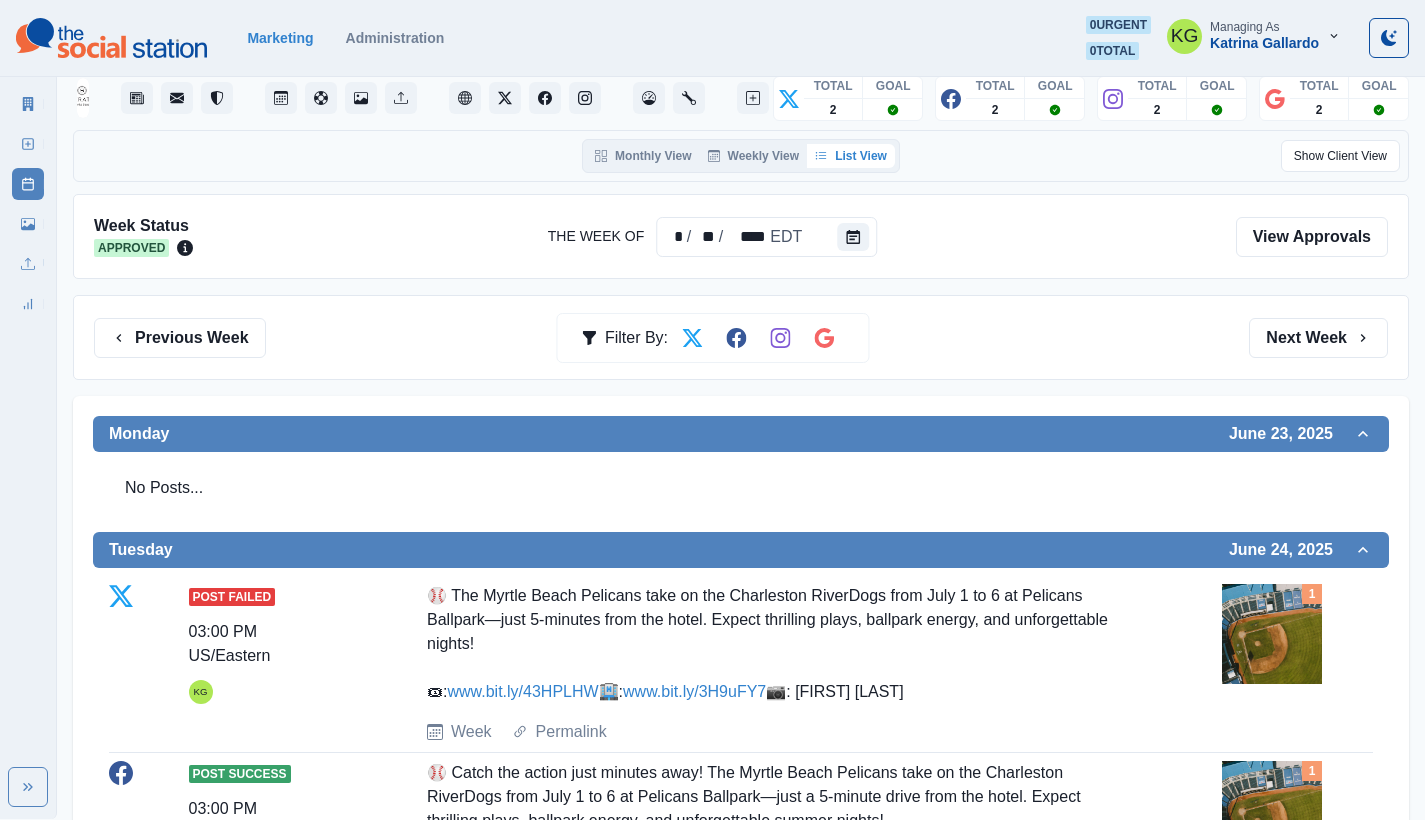 scroll, scrollTop: 0, scrollLeft: 0, axis: both 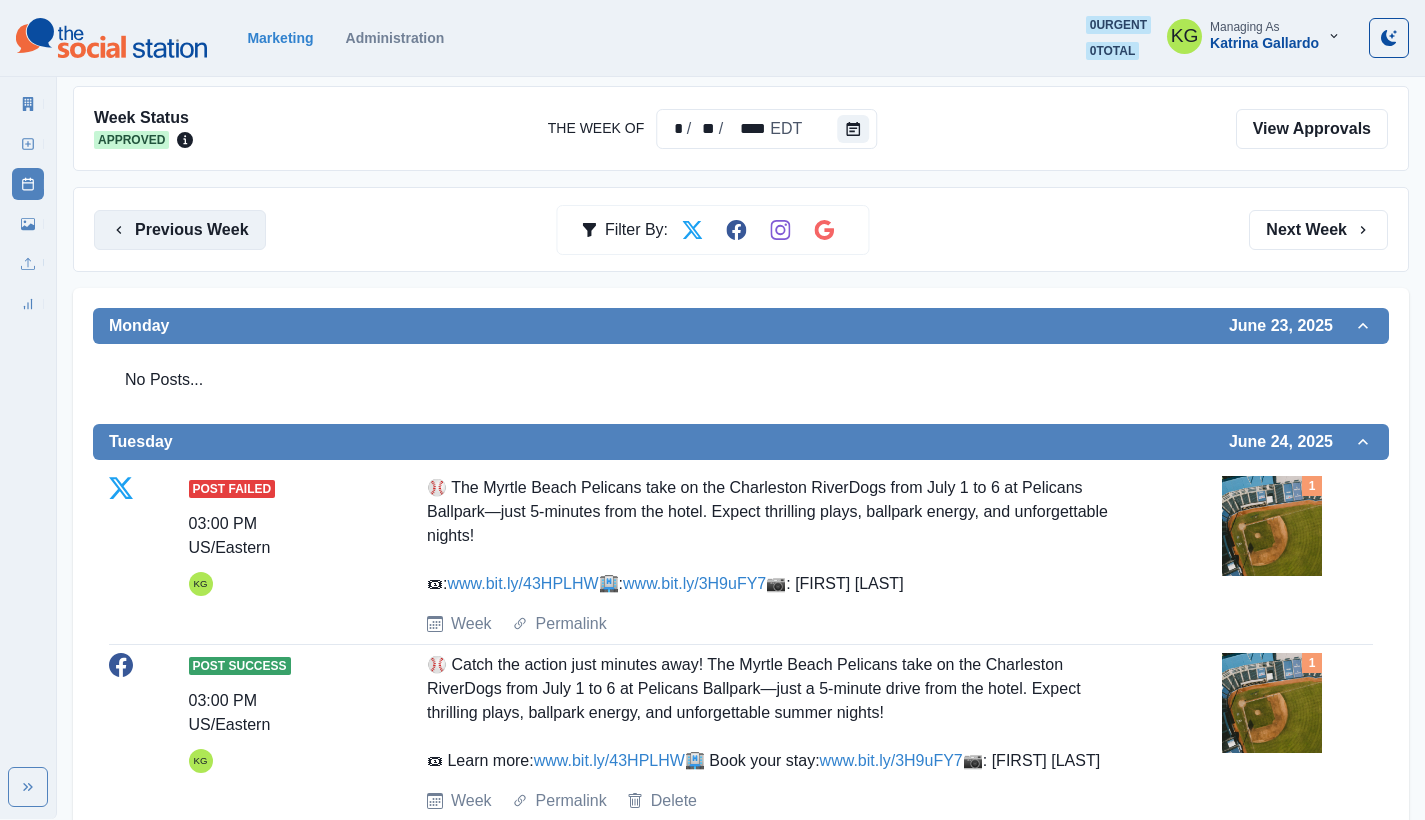 click on "Previous Week" at bounding box center [180, 230] 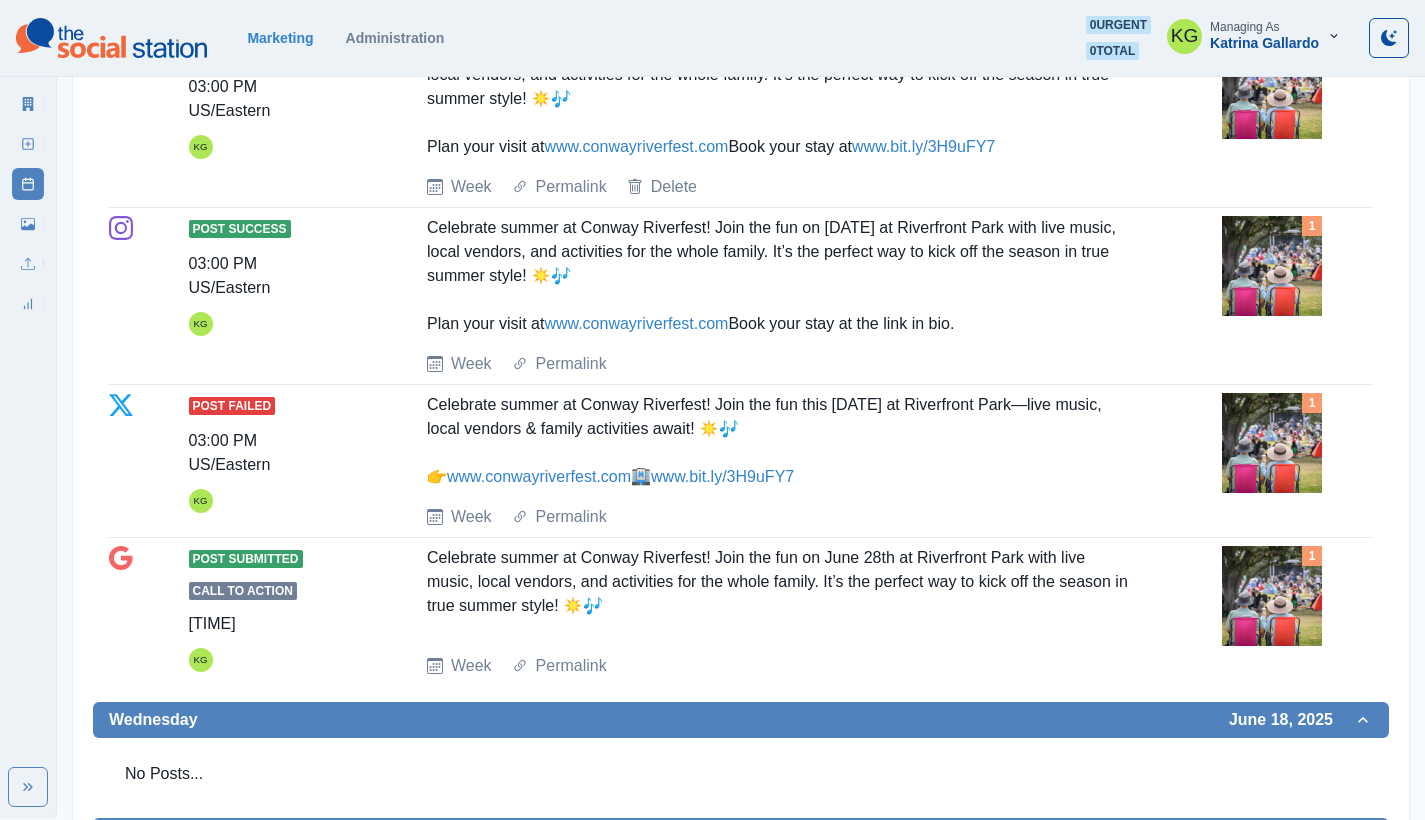scroll, scrollTop: 0, scrollLeft: 0, axis: both 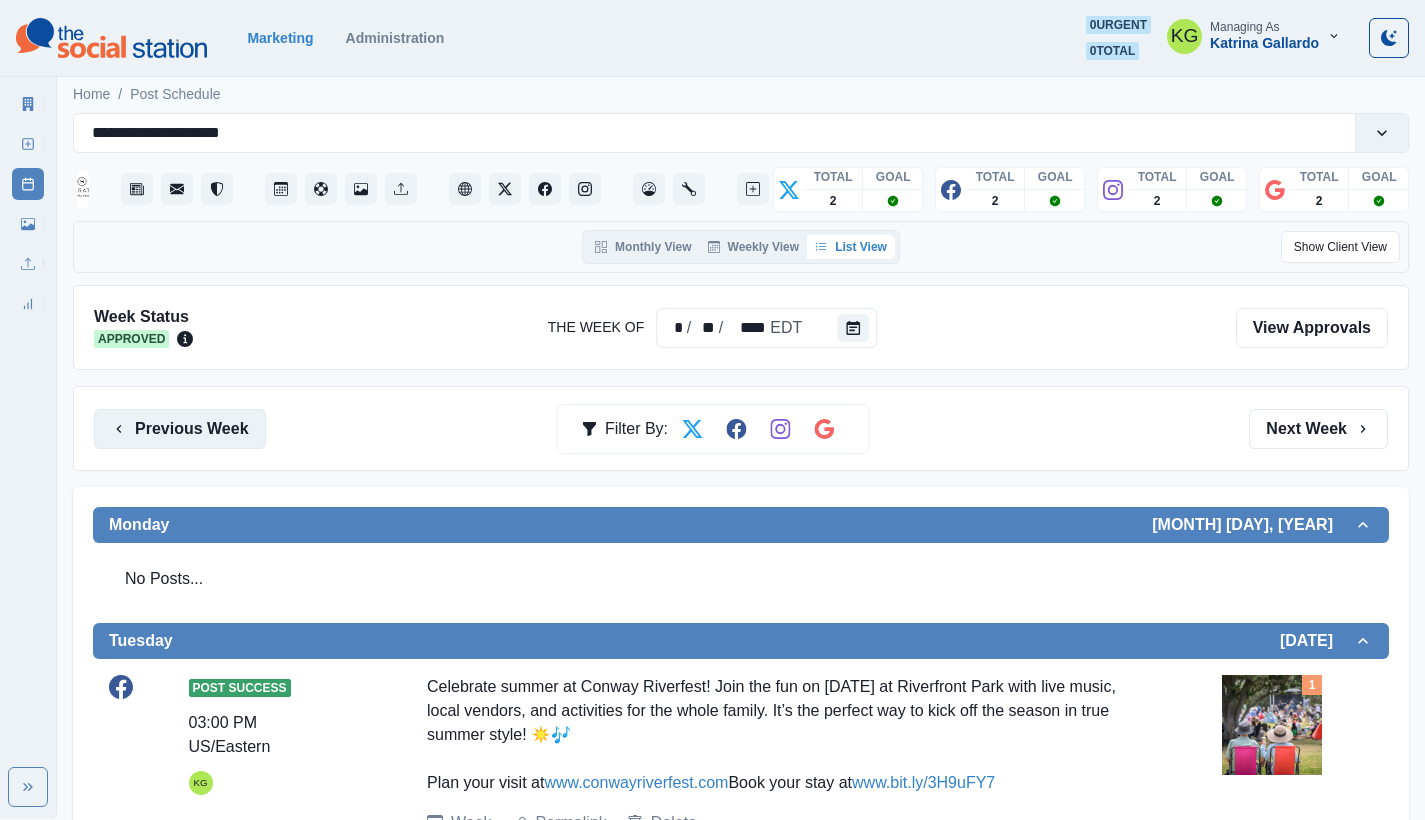 click on "Previous Week" at bounding box center [180, 429] 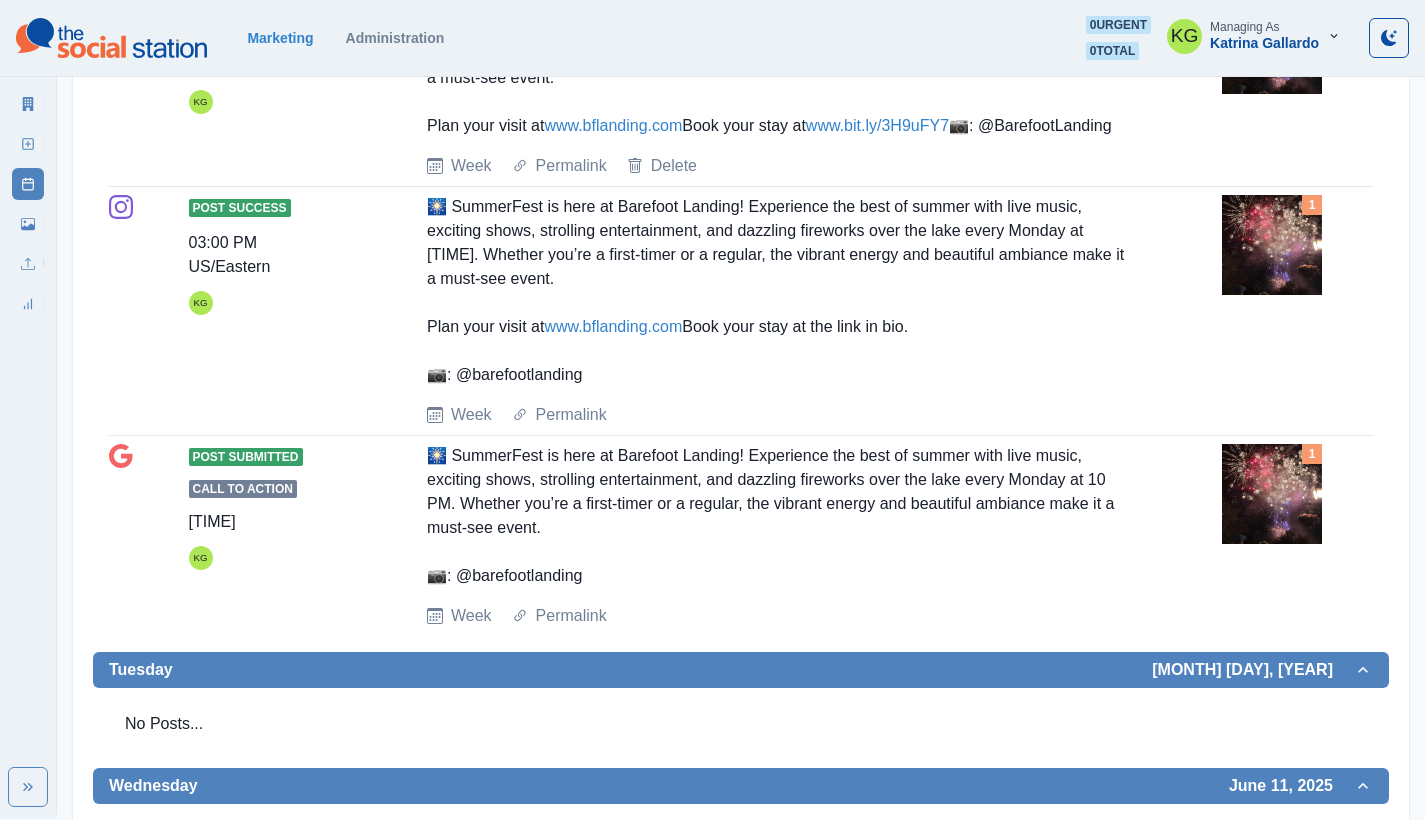 scroll, scrollTop: 0, scrollLeft: 0, axis: both 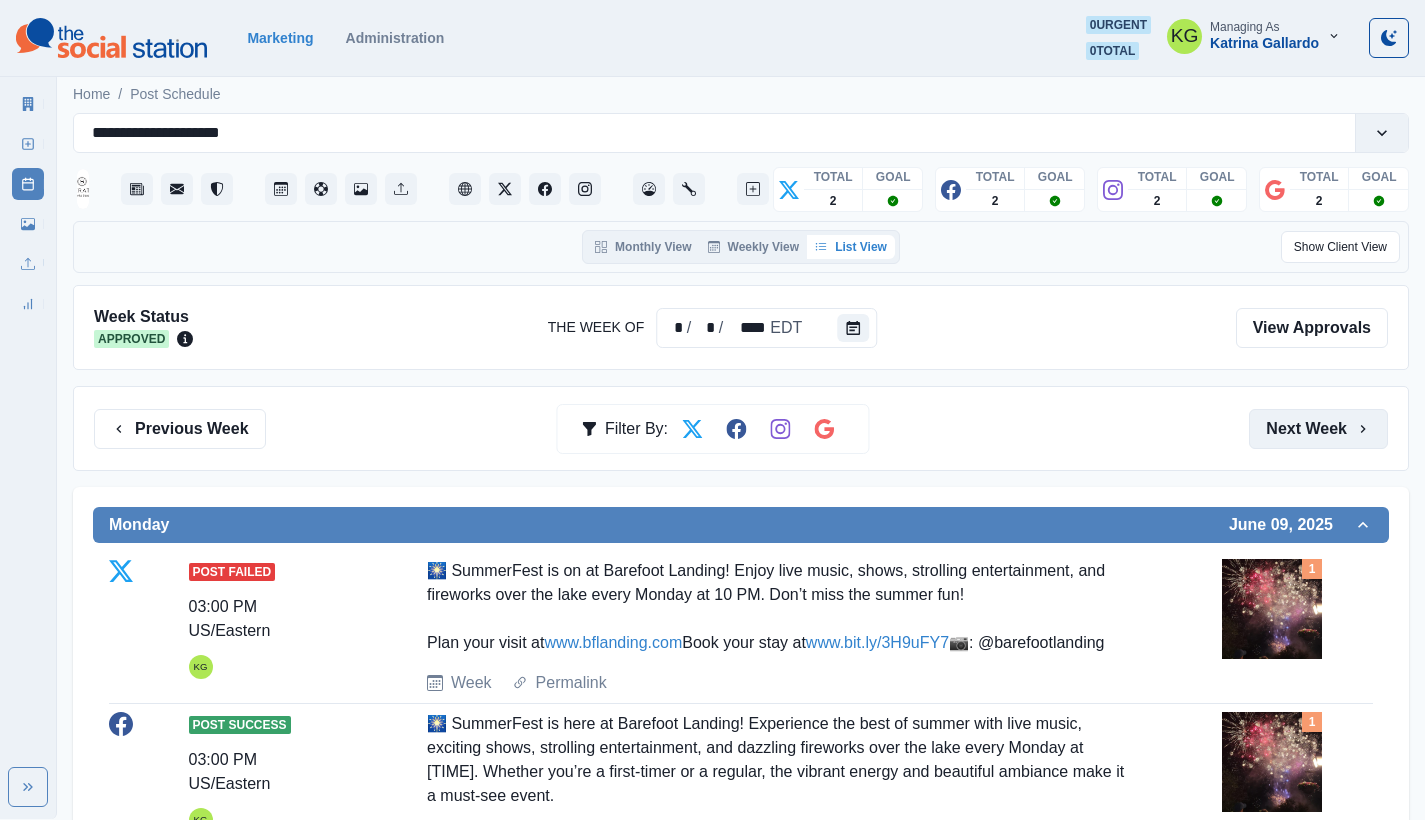 click on "Next Week" at bounding box center (1318, 429) 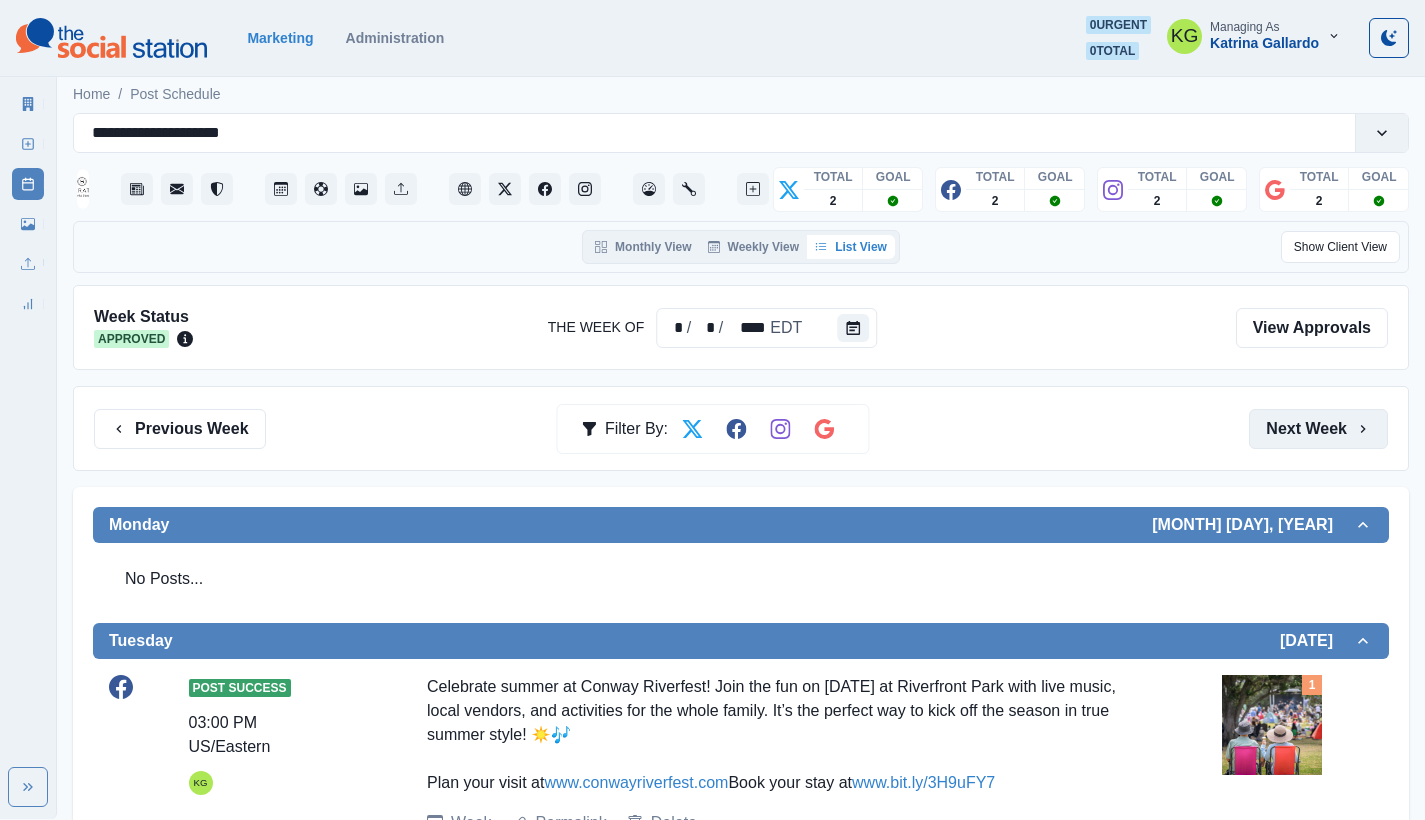 click on "Next Week" at bounding box center (1318, 429) 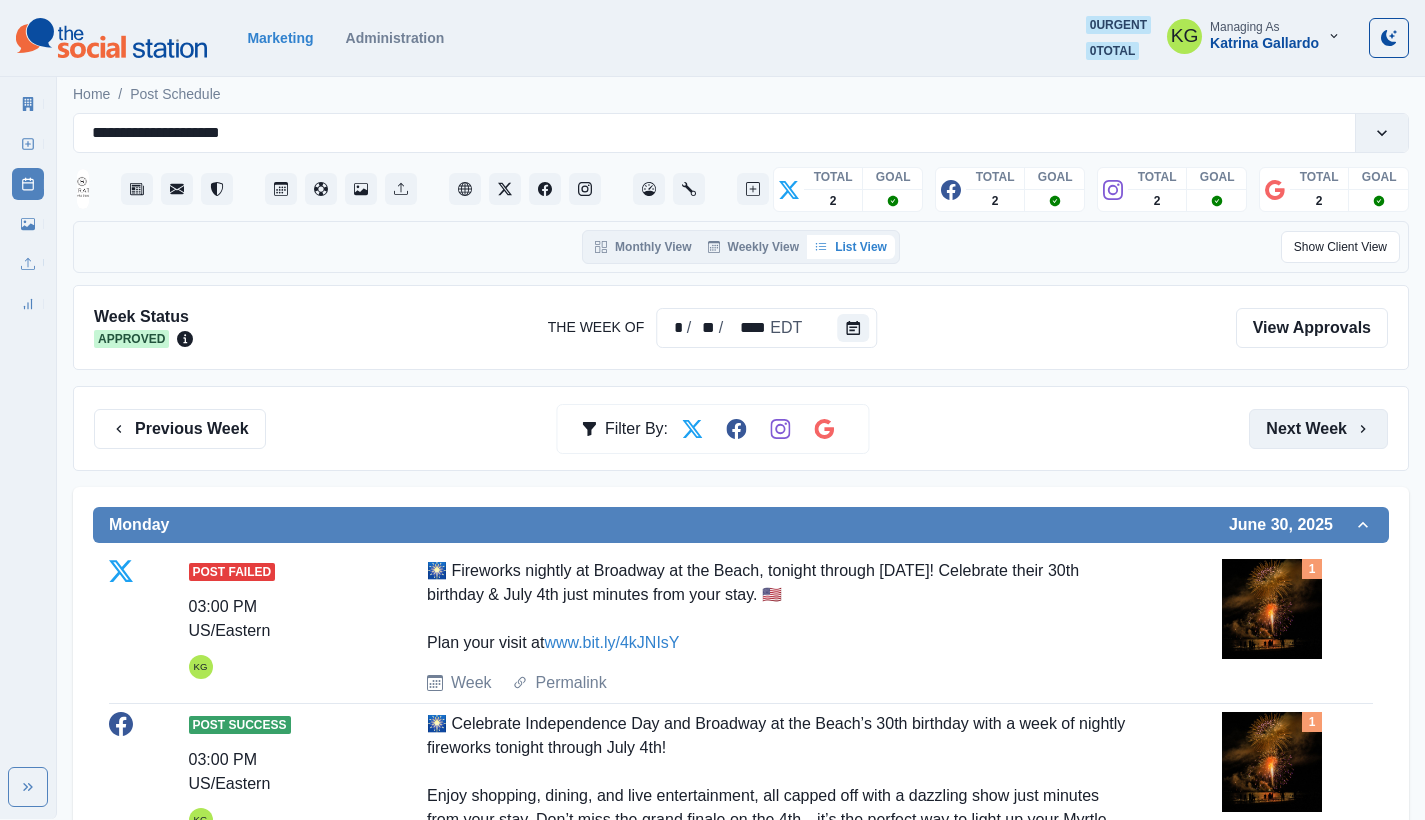 click on "Next Week" at bounding box center [1318, 429] 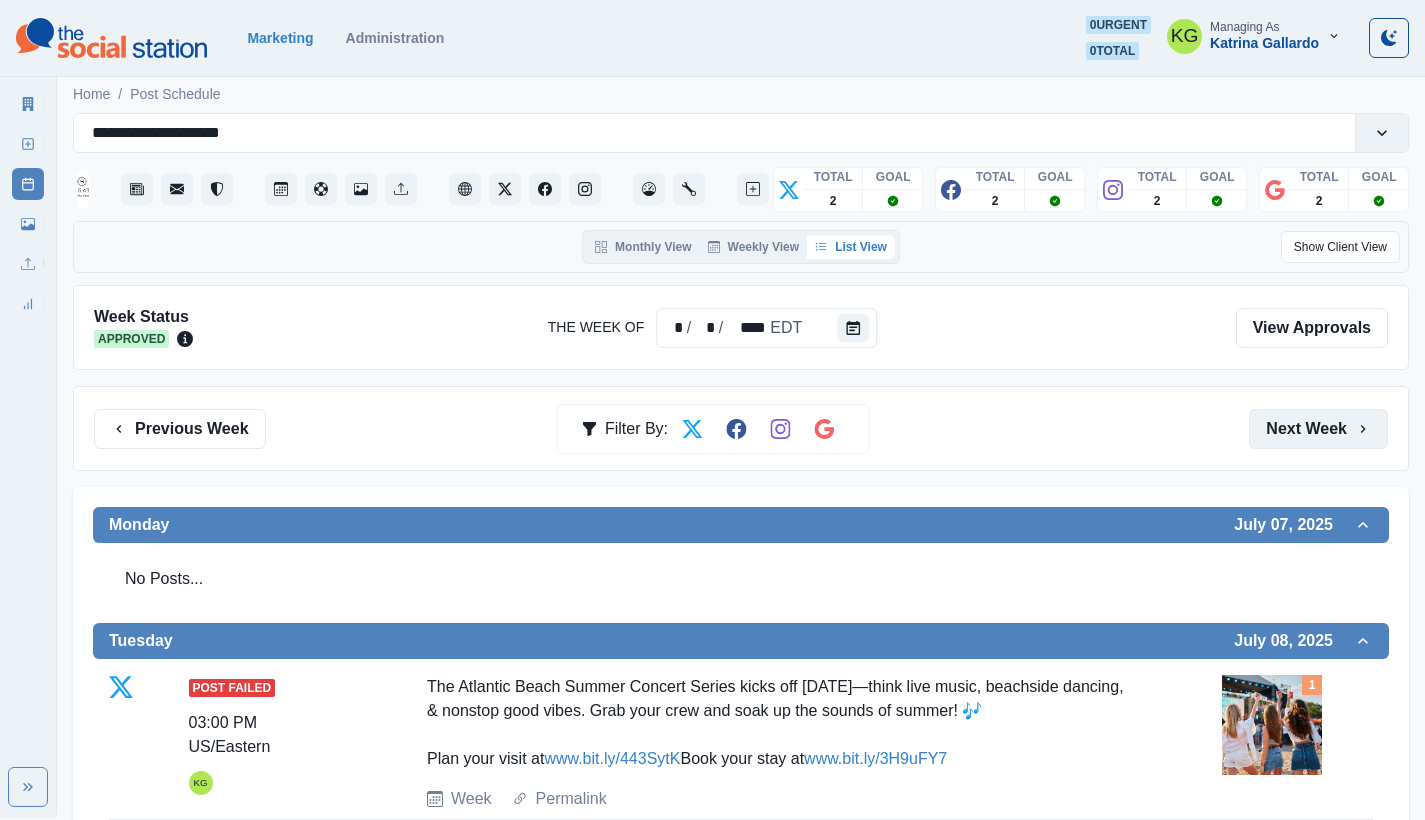 click on "Next Week" at bounding box center (1318, 429) 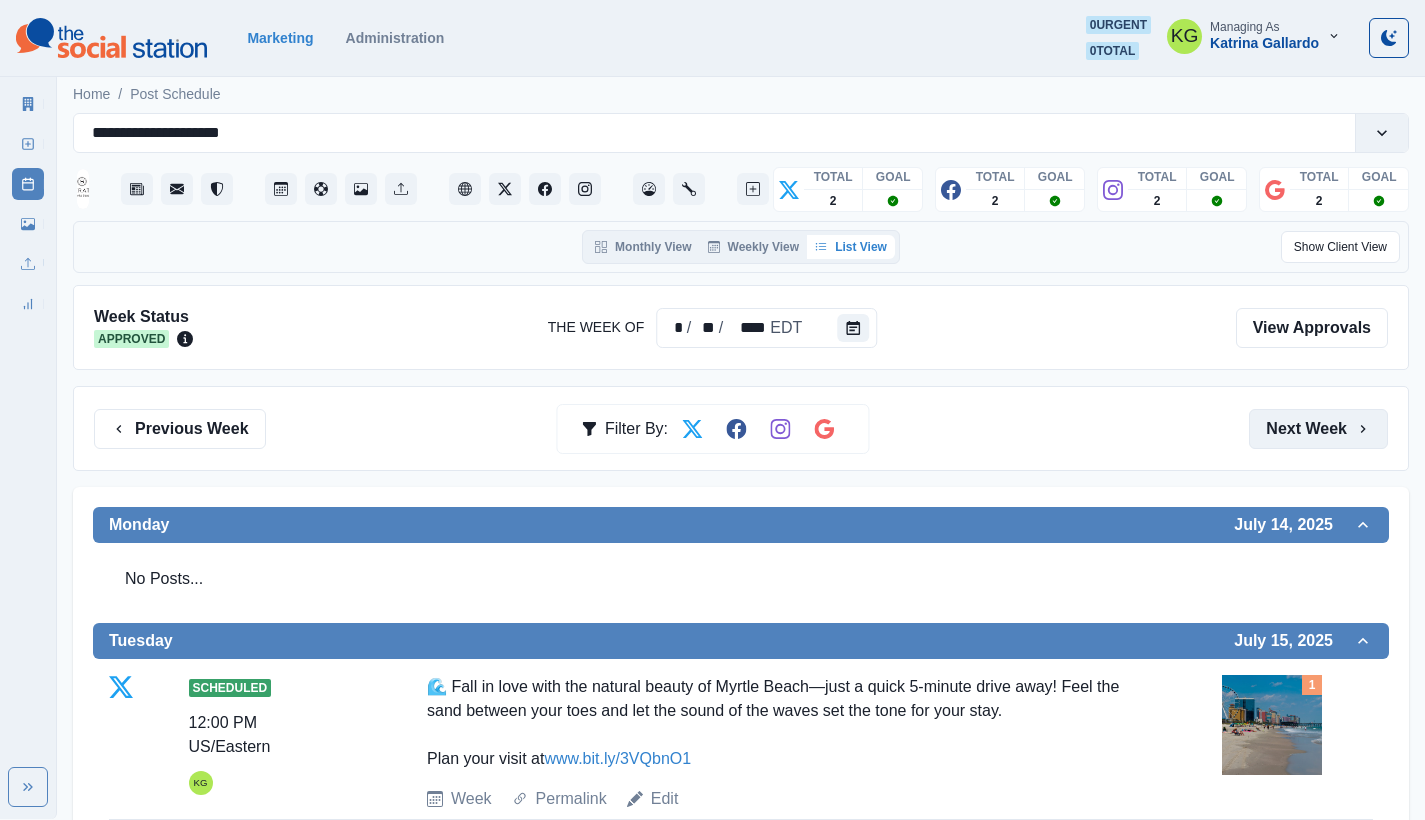 click on "Next Week" at bounding box center [1318, 429] 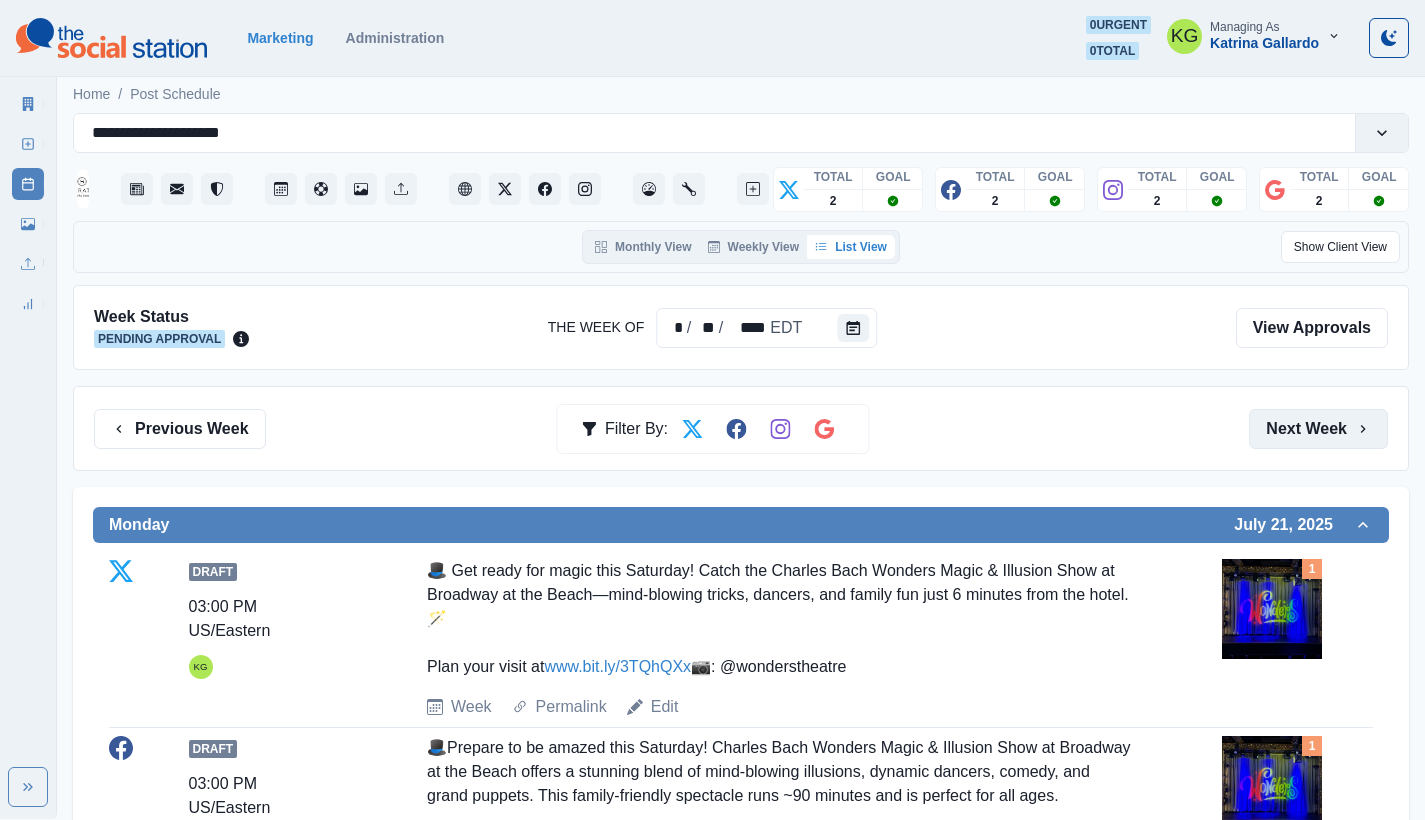 click on "Next Week" at bounding box center (1318, 429) 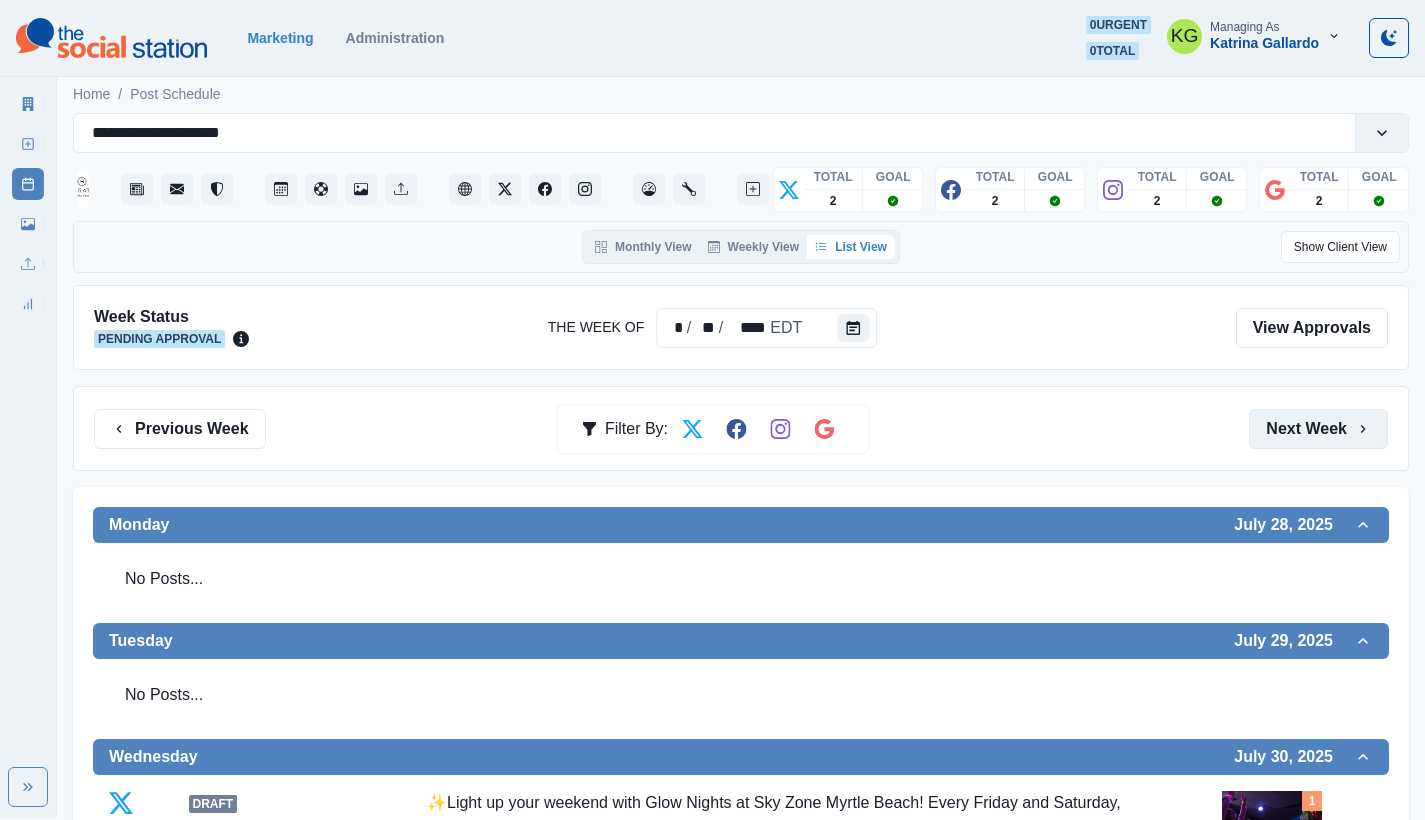 click on "Next Week" at bounding box center [1318, 429] 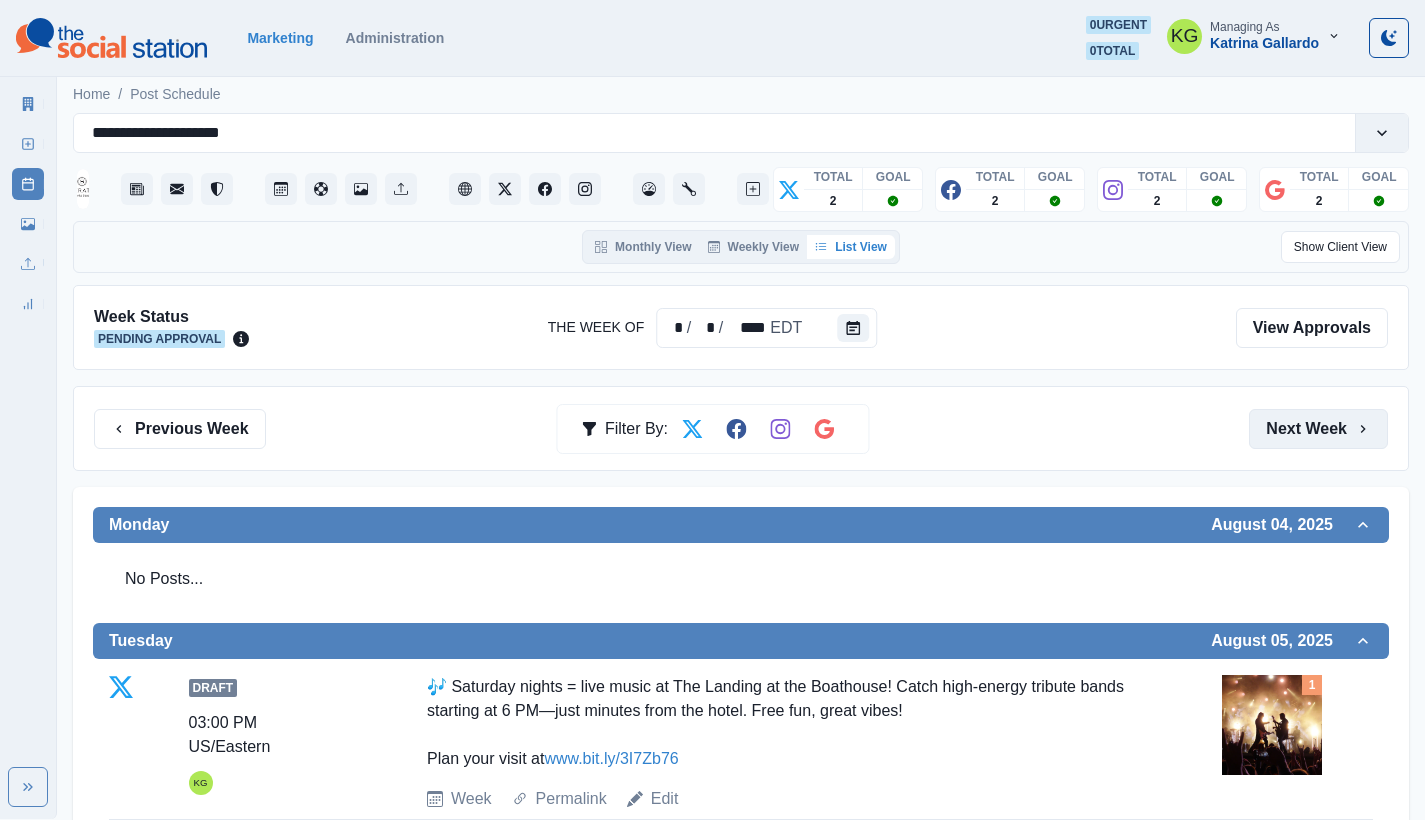 click on "Next Week" at bounding box center (1318, 429) 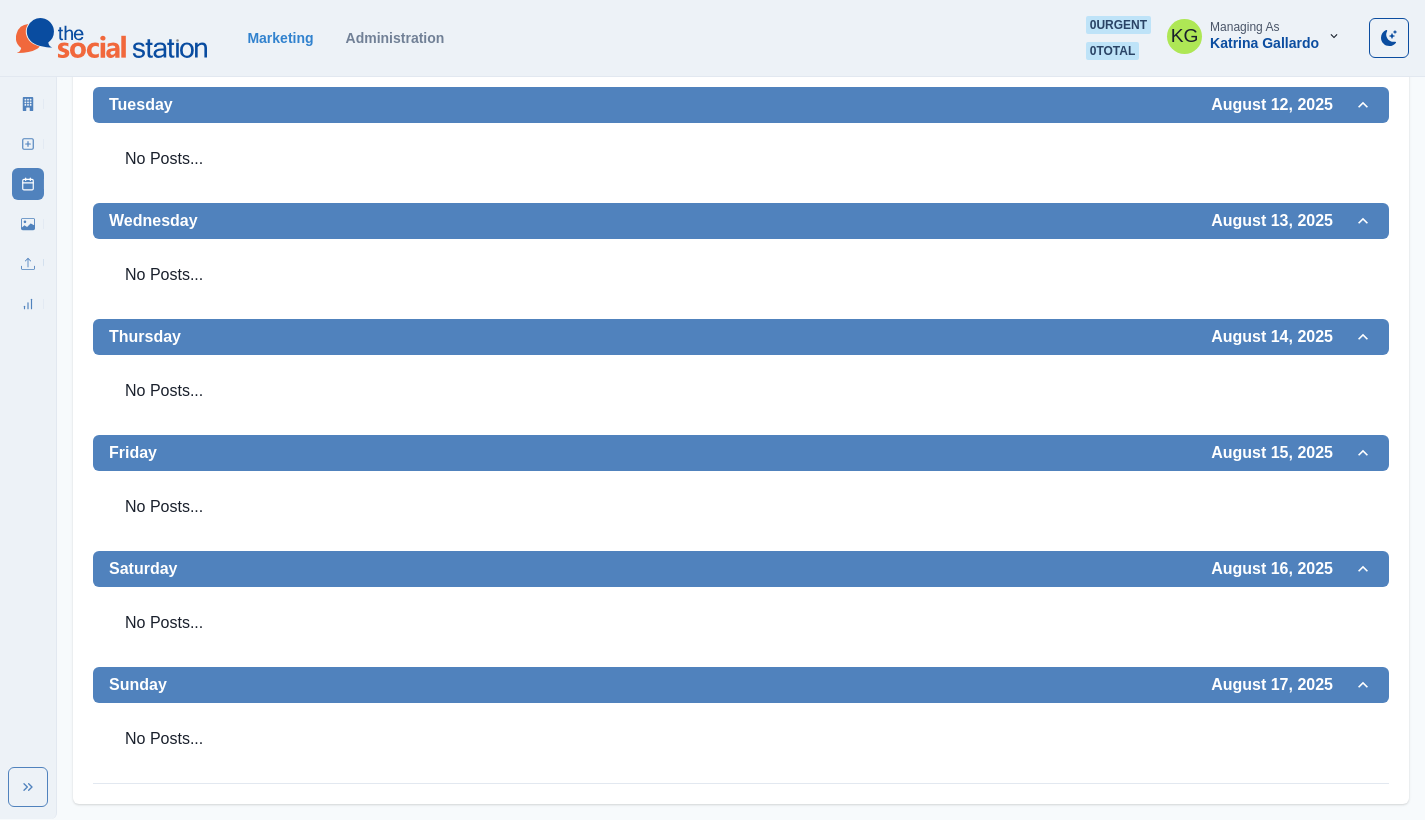 scroll, scrollTop: 0, scrollLeft: 0, axis: both 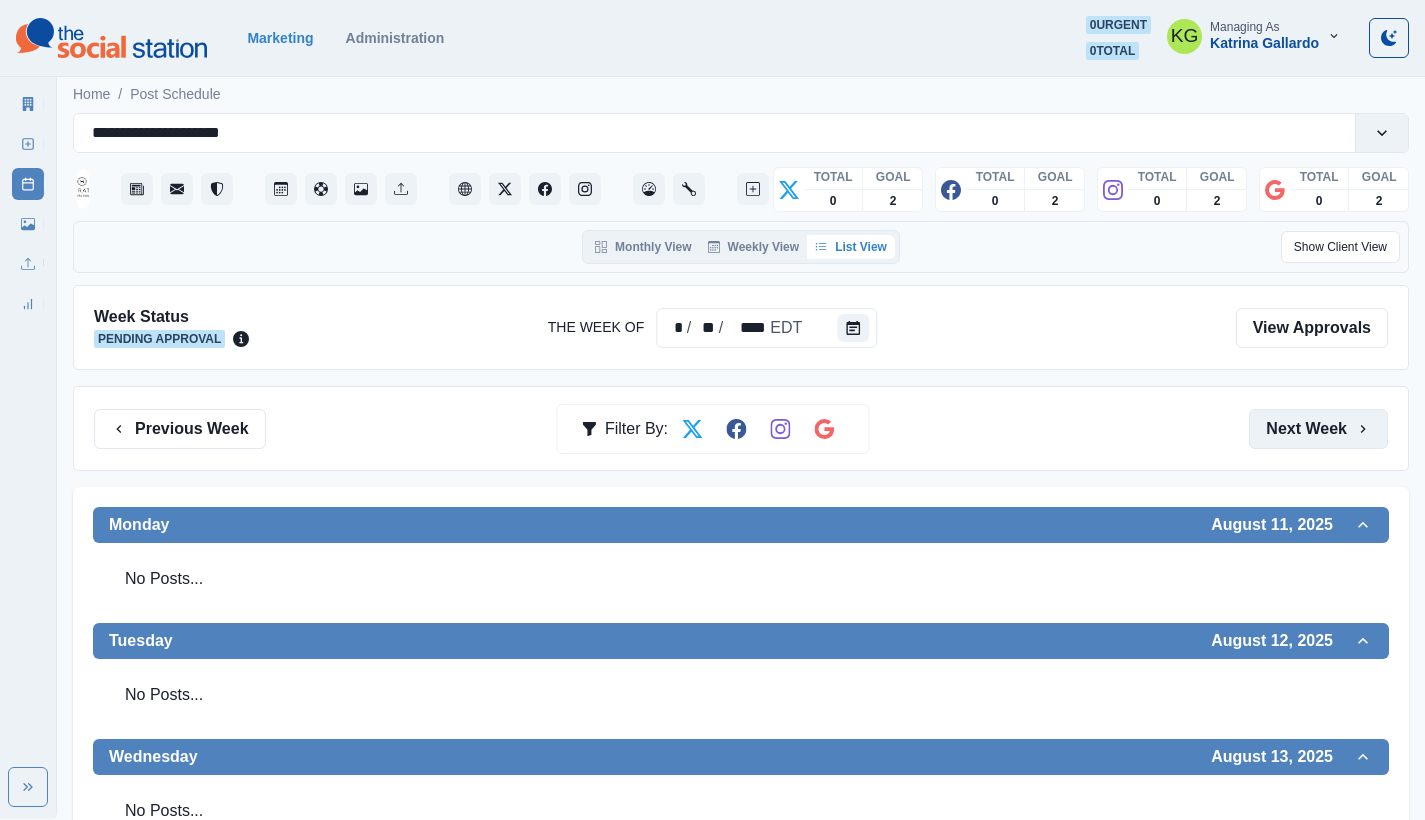 click on "Next Week" at bounding box center [1318, 429] 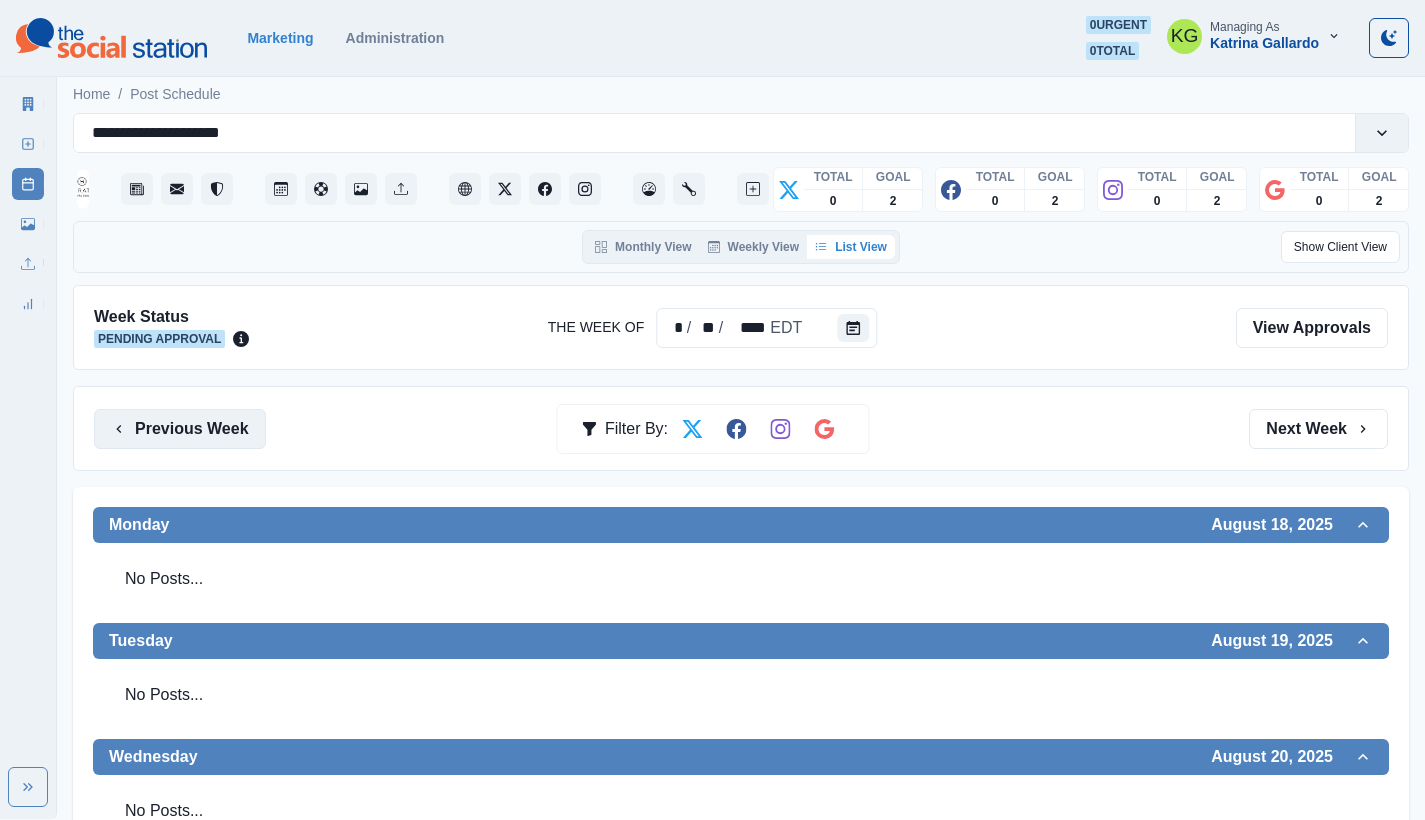 click on "Previous Week" at bounding box center (180, 429) 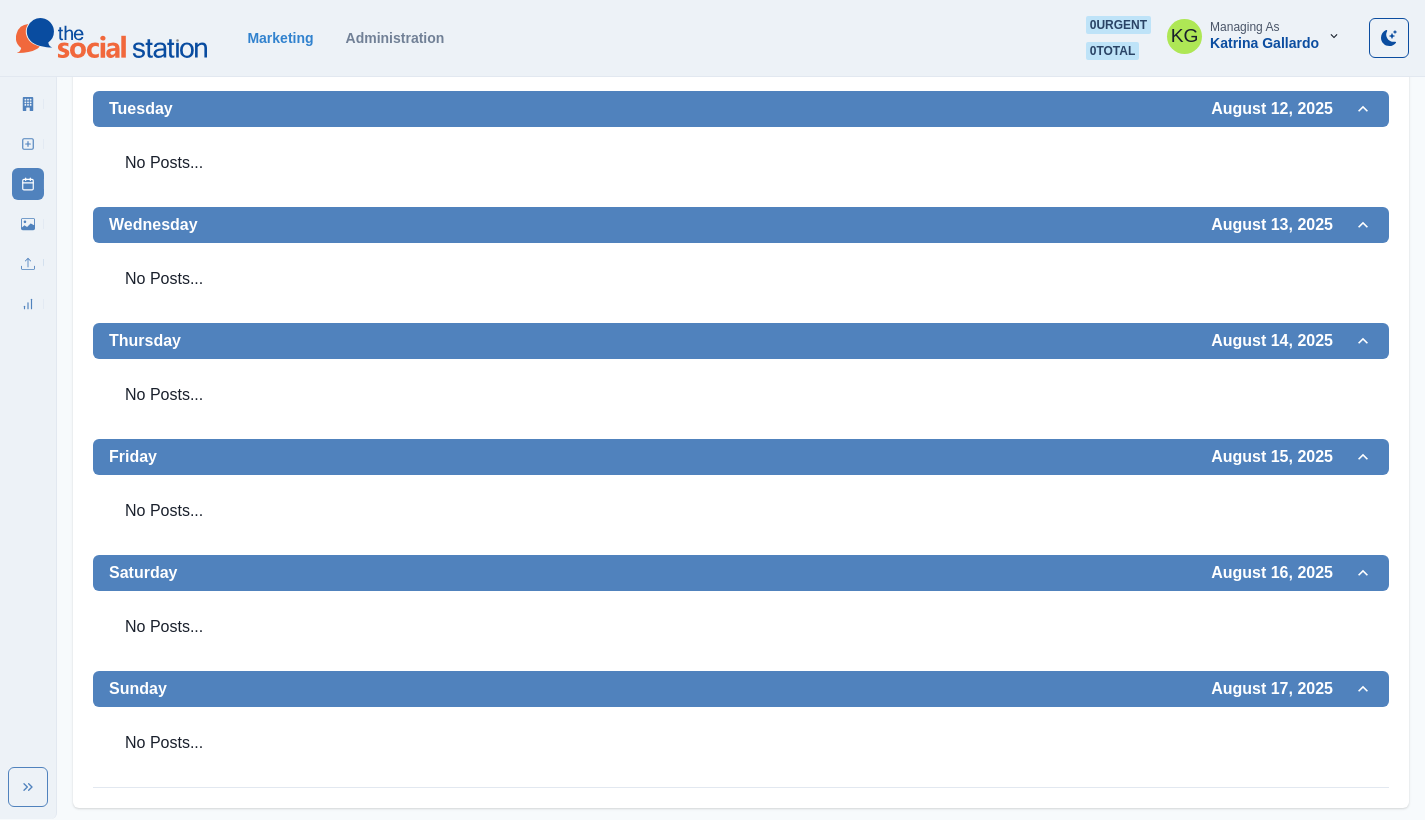 scroll, scrollTop: 0, scrollLeft: 0, axis: both 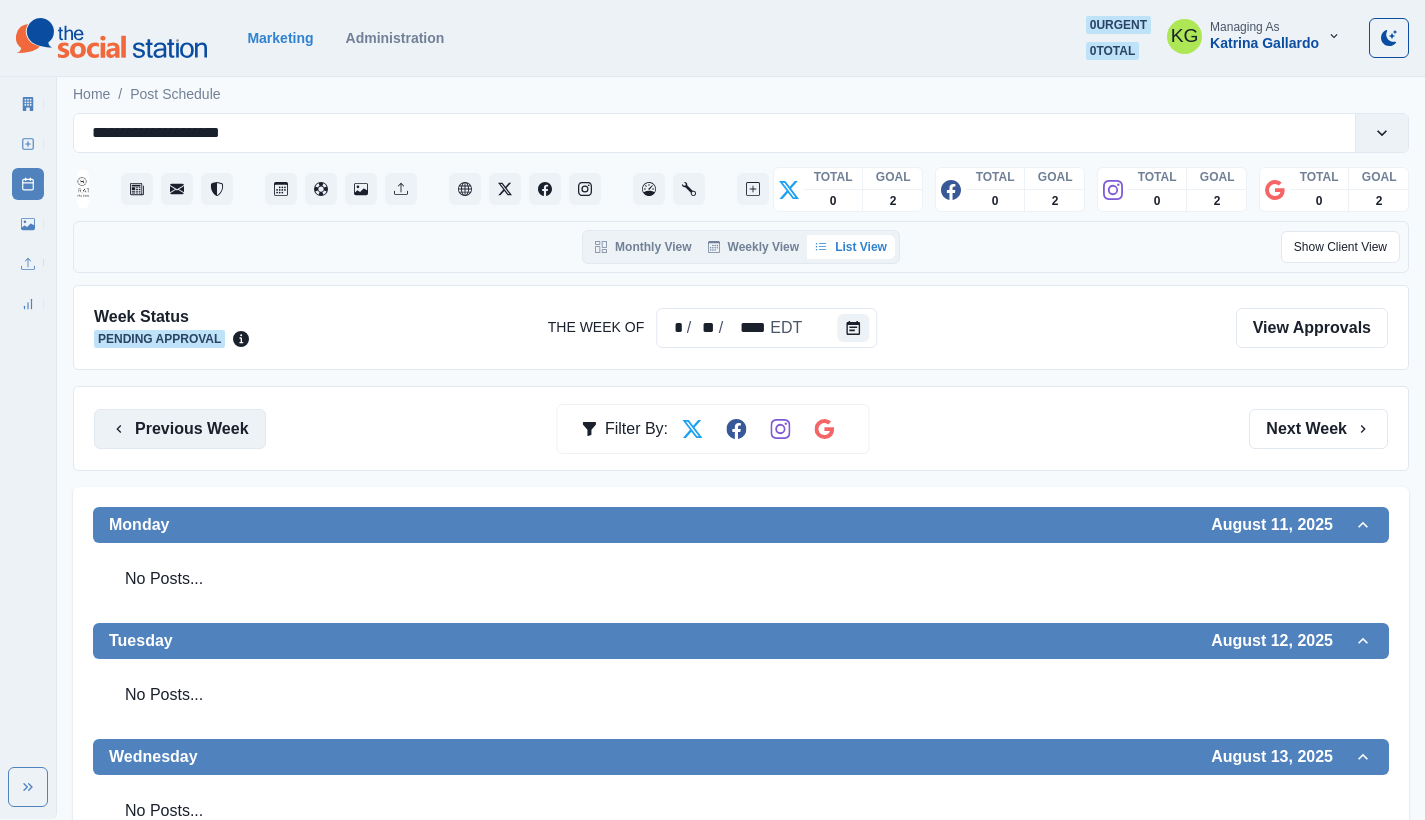 click on "Previous Week" at bounding box center (180, 429) 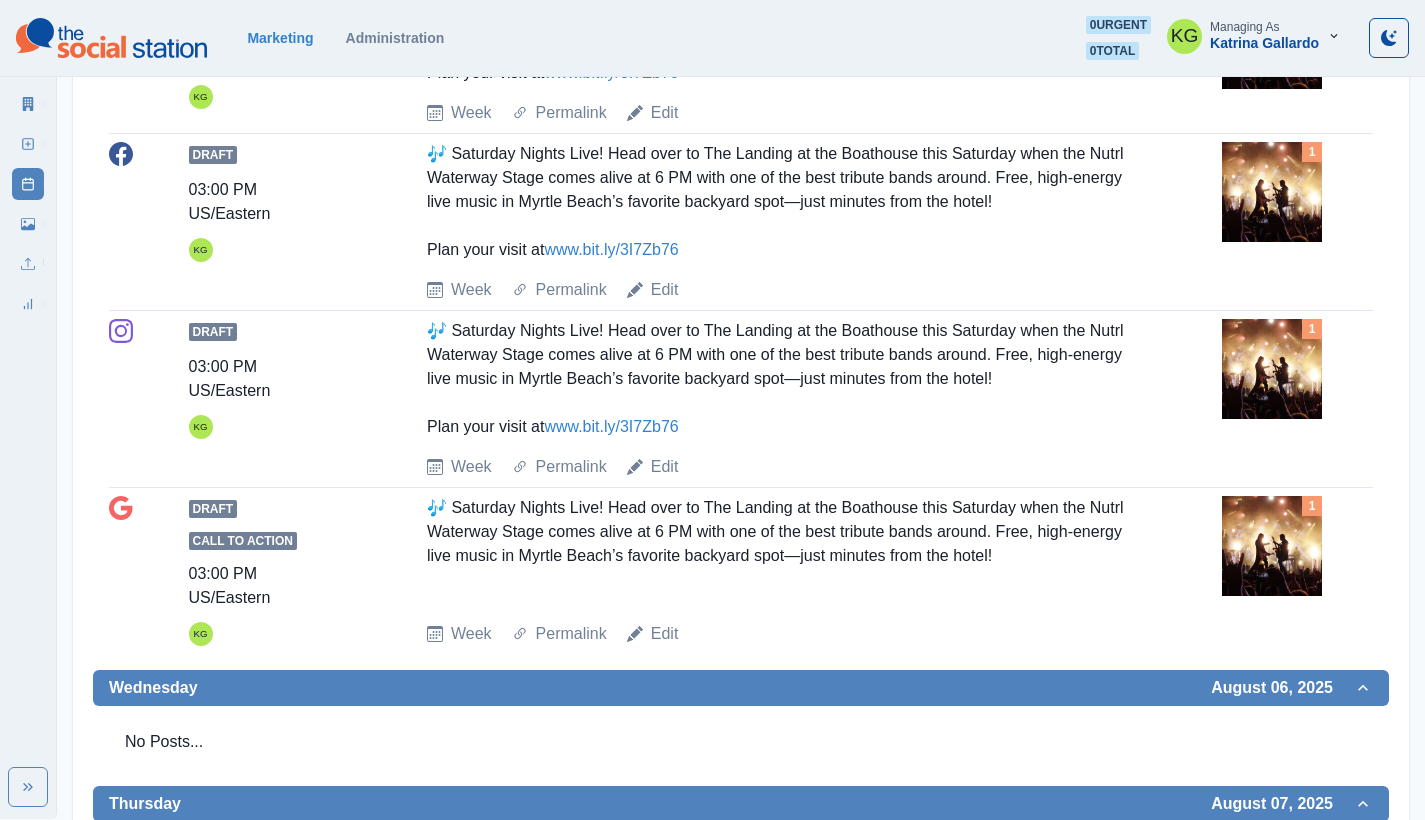 scroll, scrollTop: 0, scrollLeft: 0, axis: both 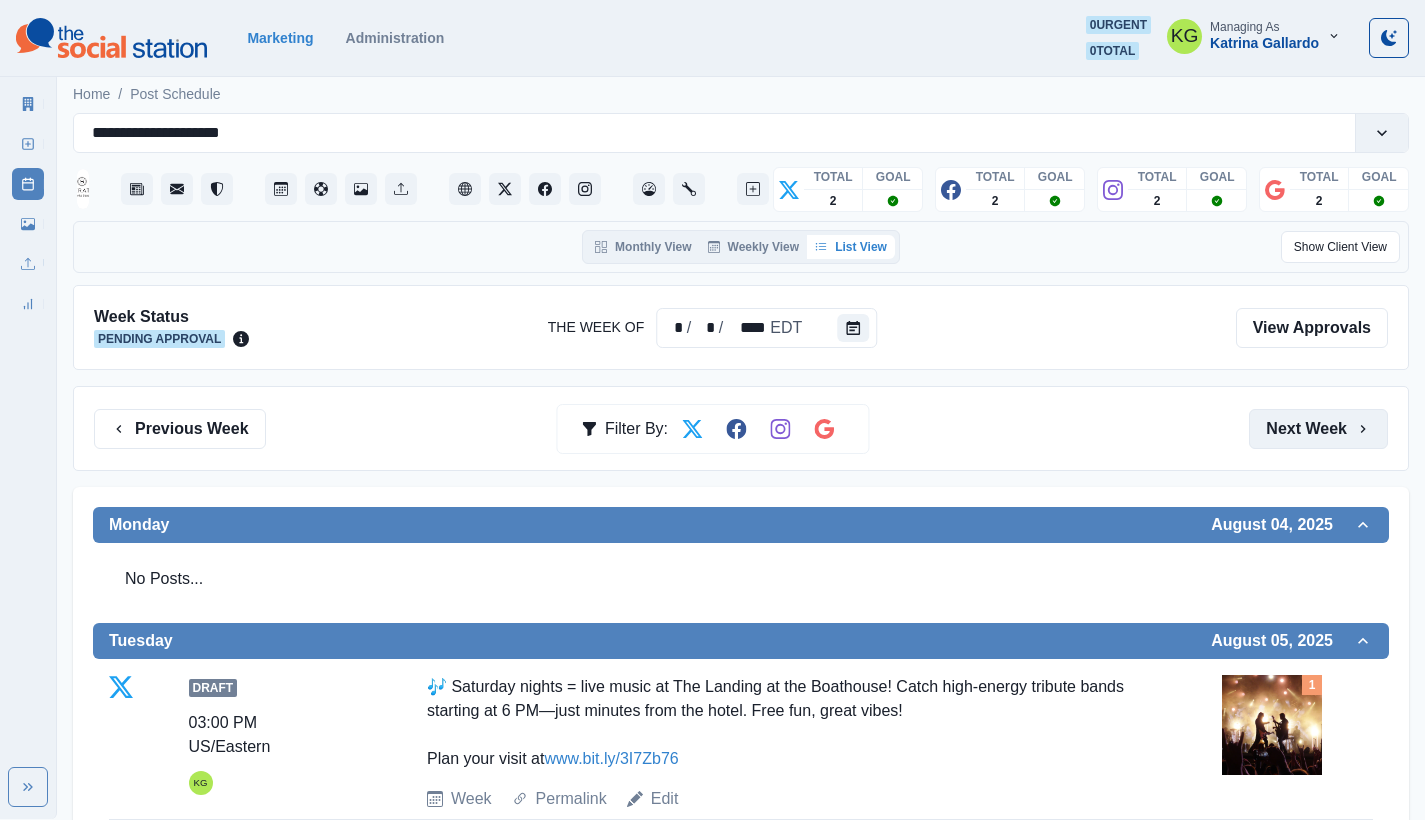 click on "Next Week" at bounding box center [1318, 429] 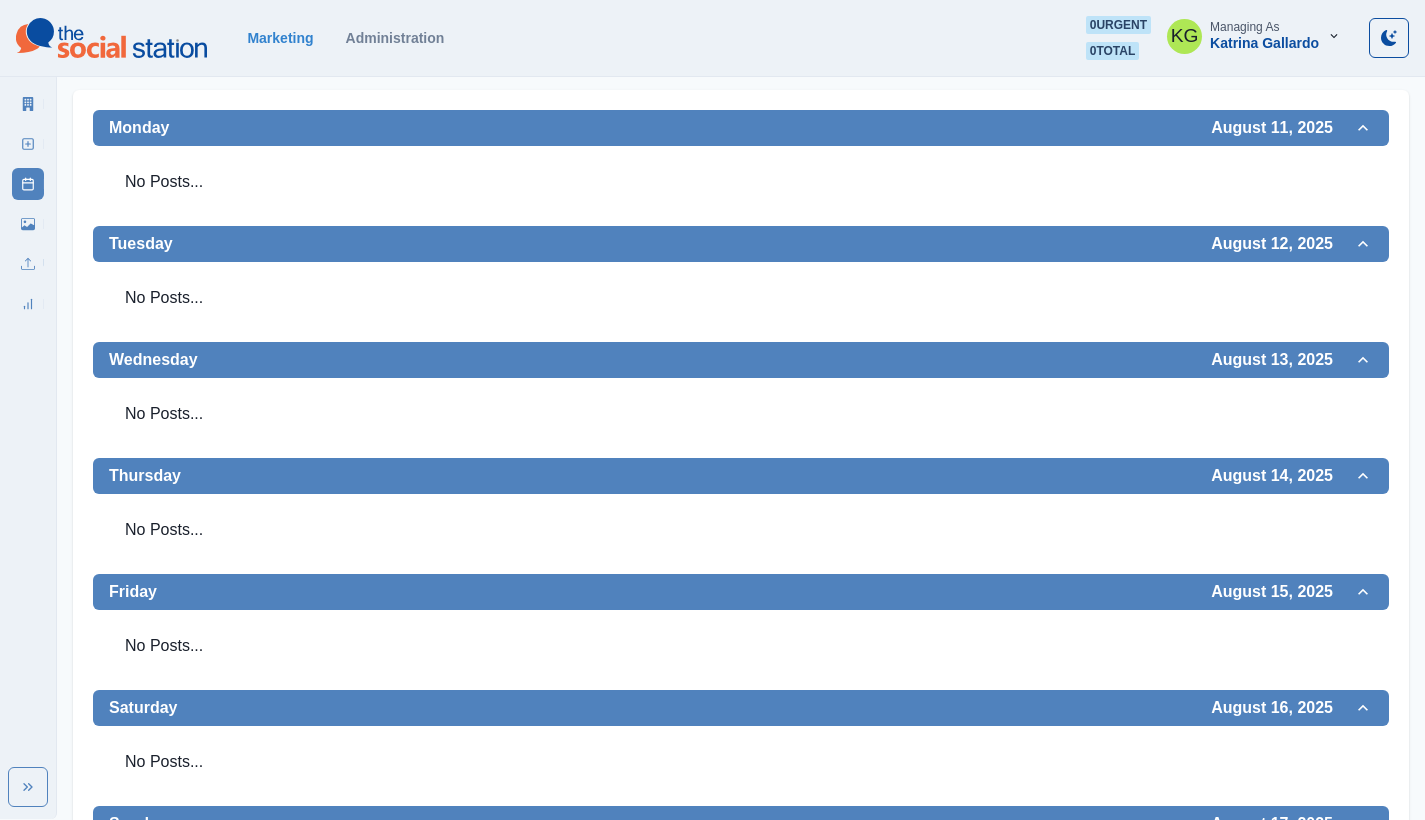 scroll, scrollTop: 354, scrollLeft: 0, axis: vertical 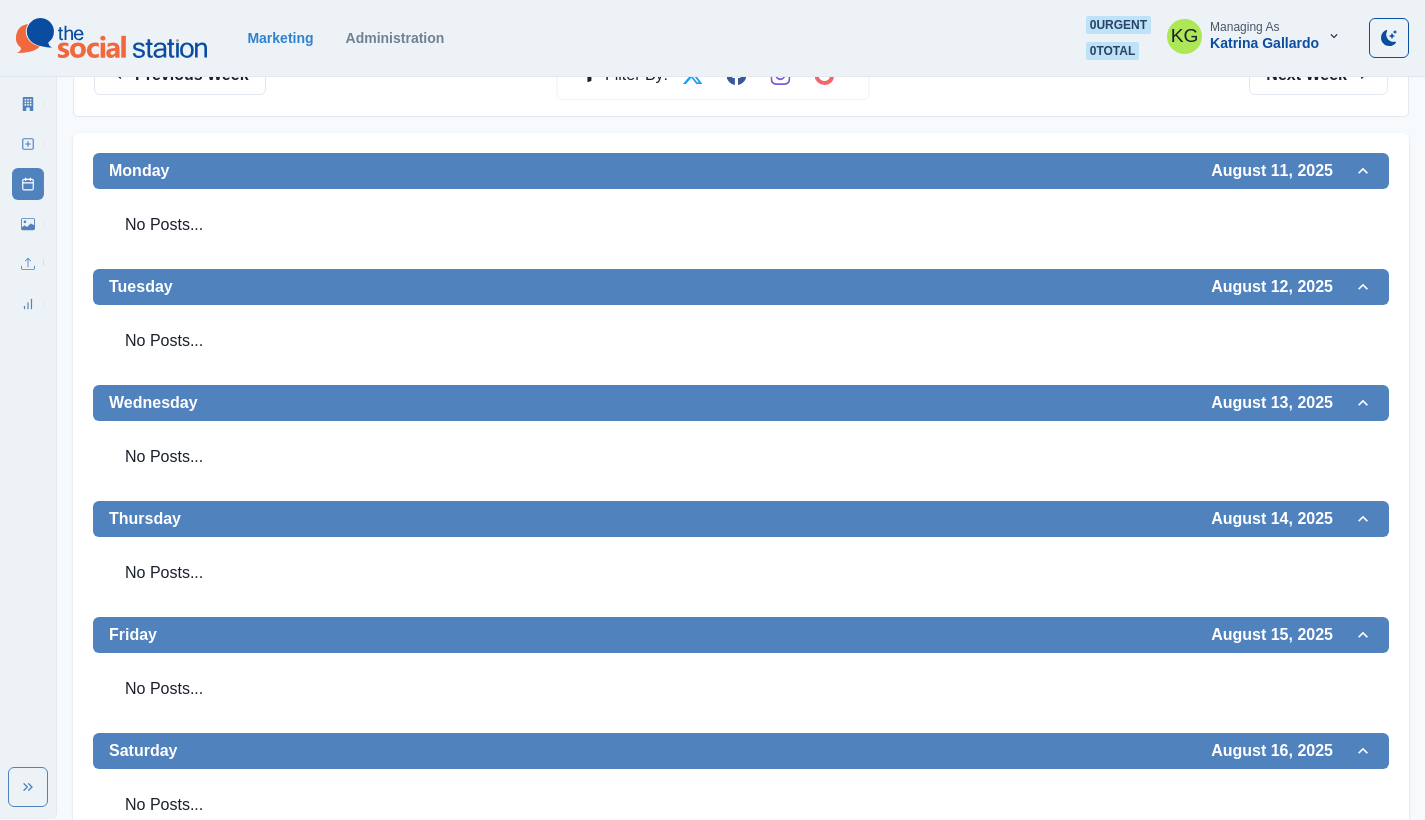 click on "New Post" at bounding box center [28, 140] 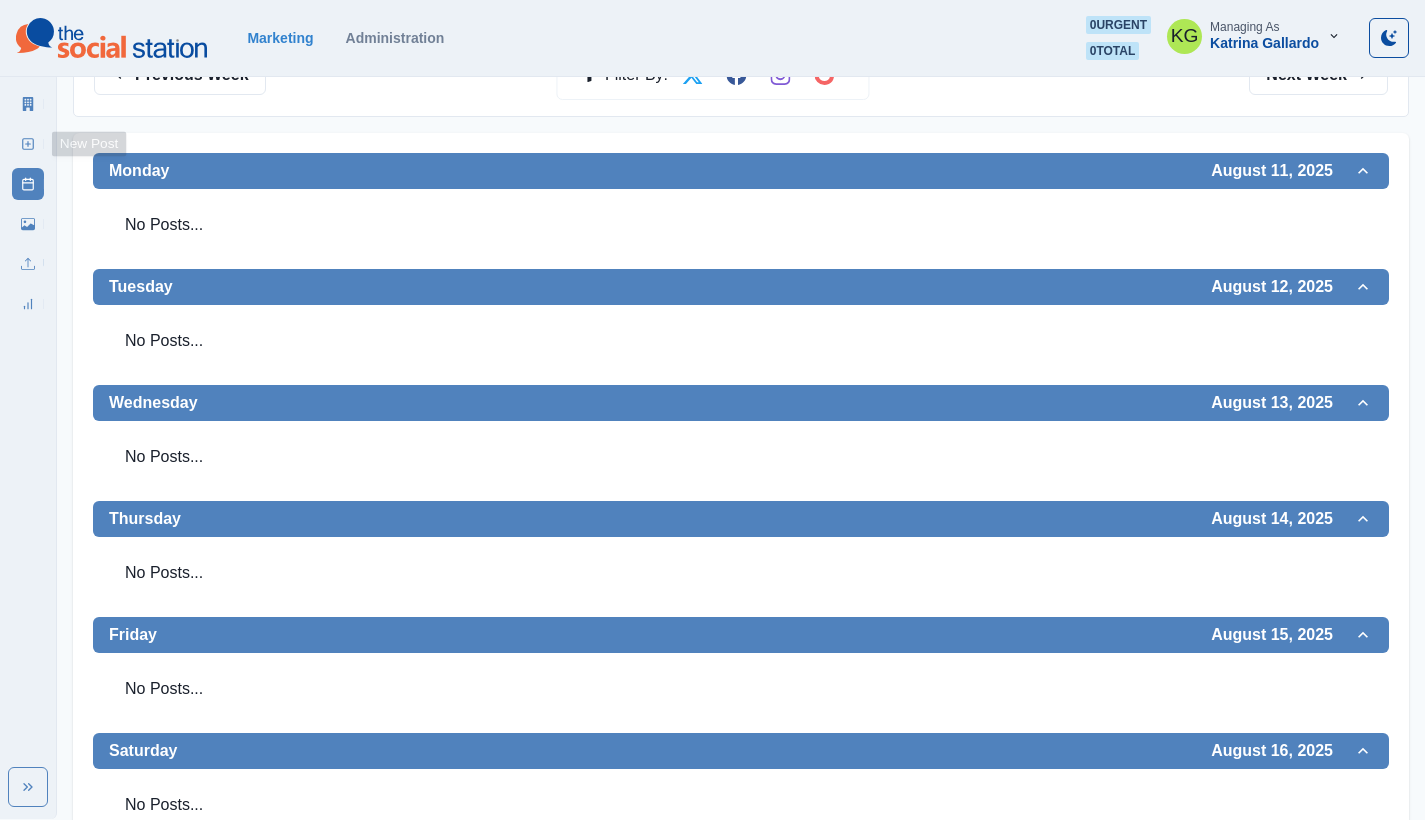 click 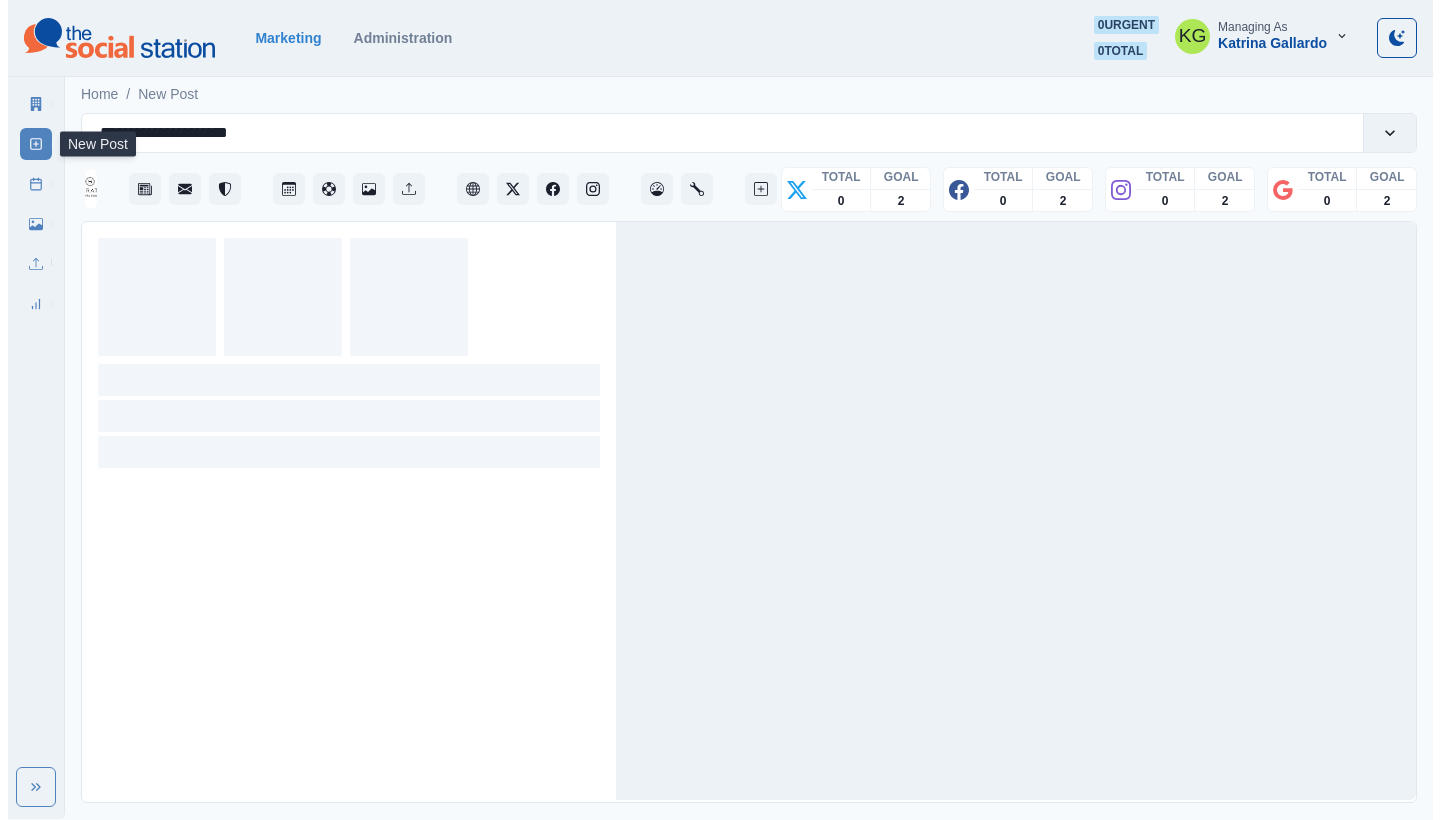 scroll, scrollTop: 0, scrollLeft: 0, axis: both 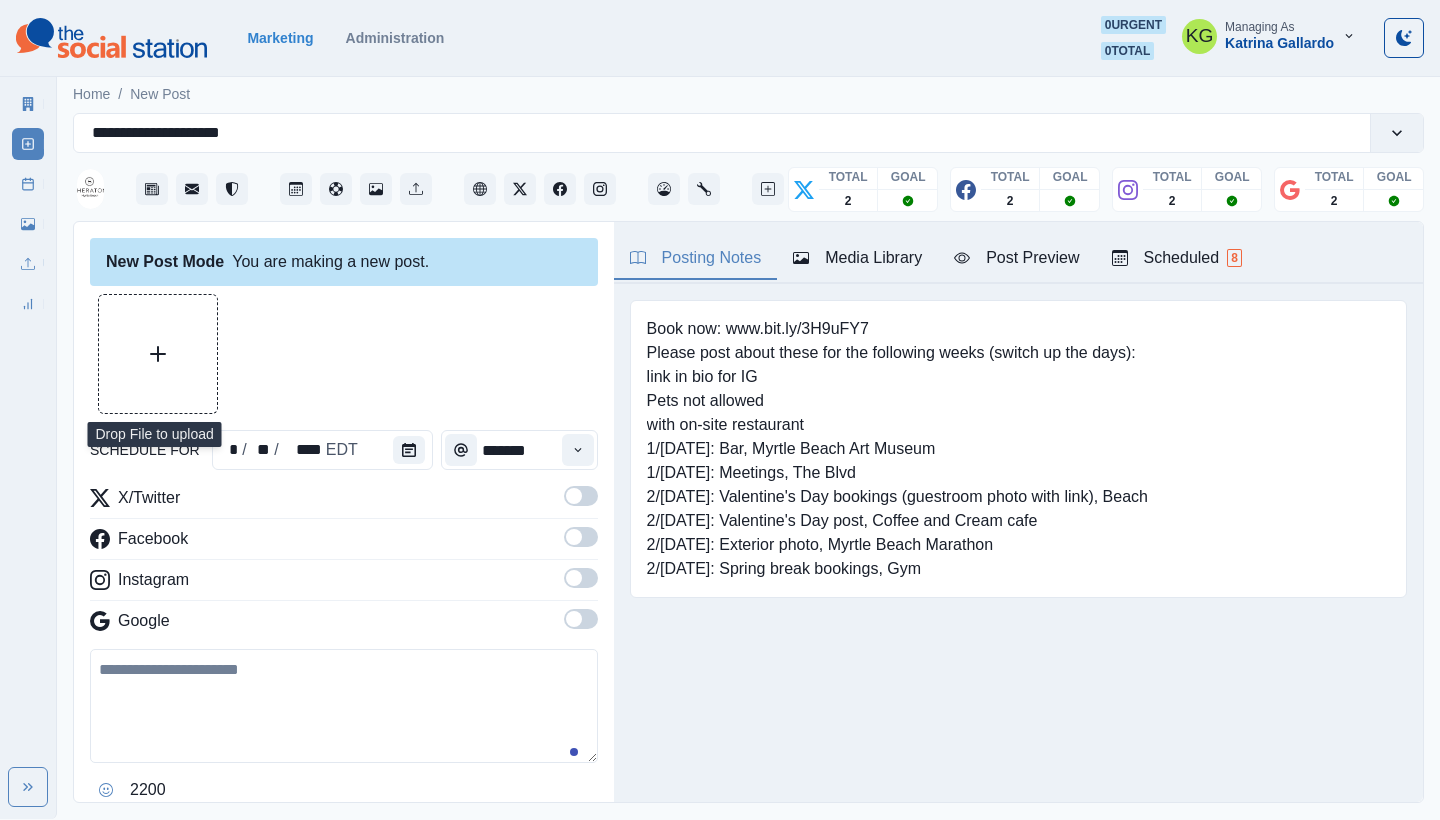 click at bounding box center (158, 354) 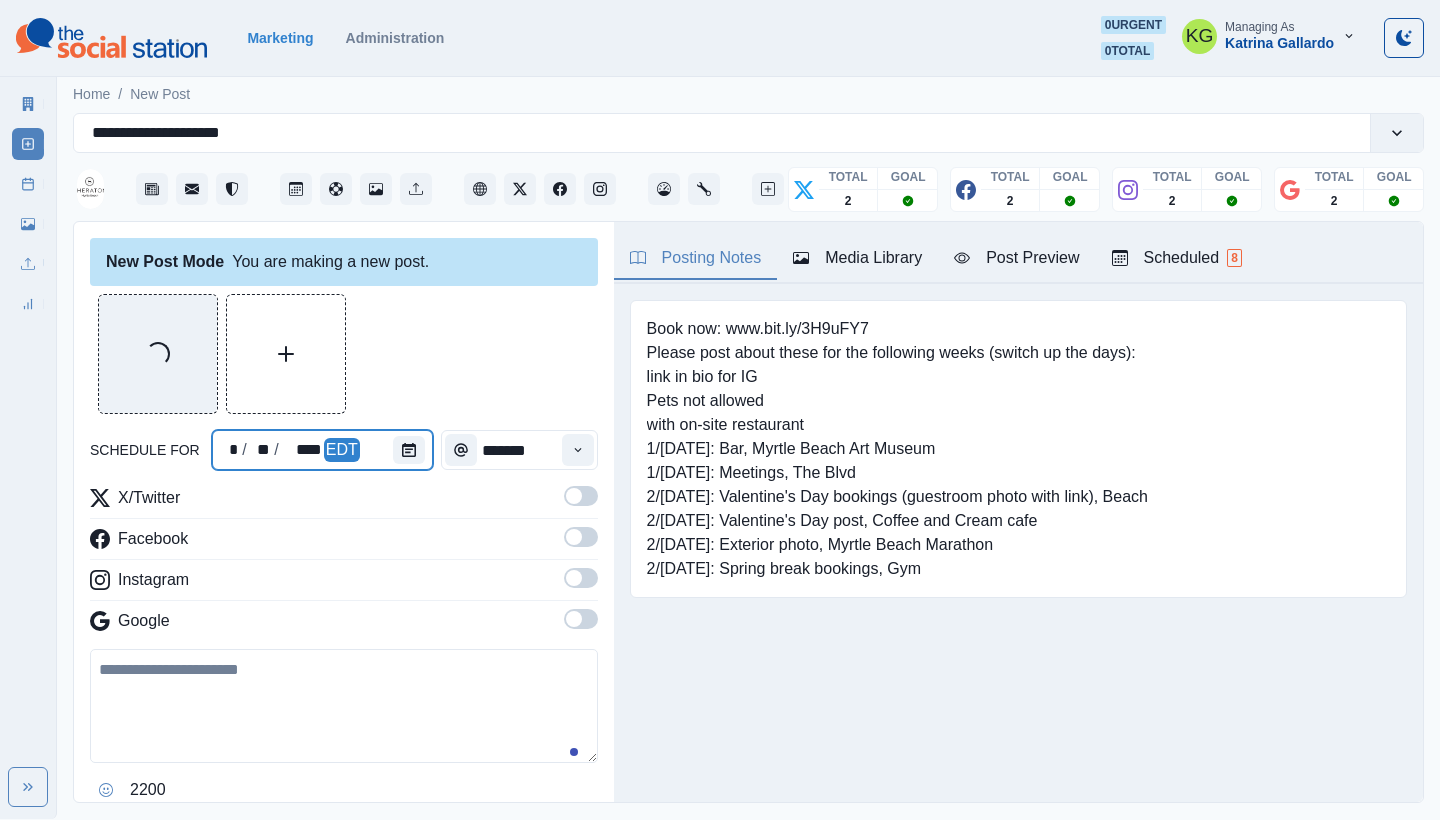 click at bounding box center [413, 450] 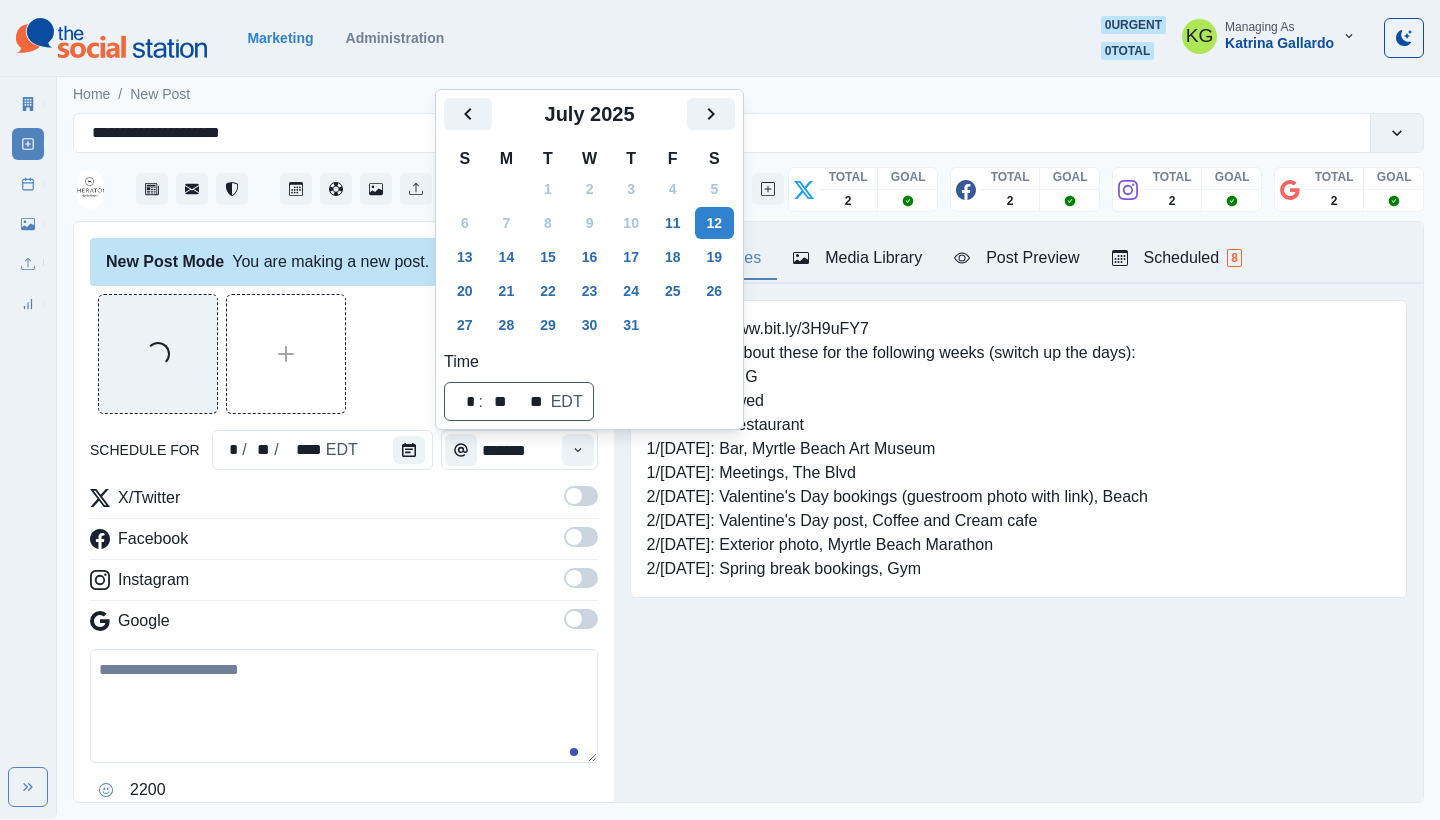 click on "July 2025" at bounding box center [589, 122] 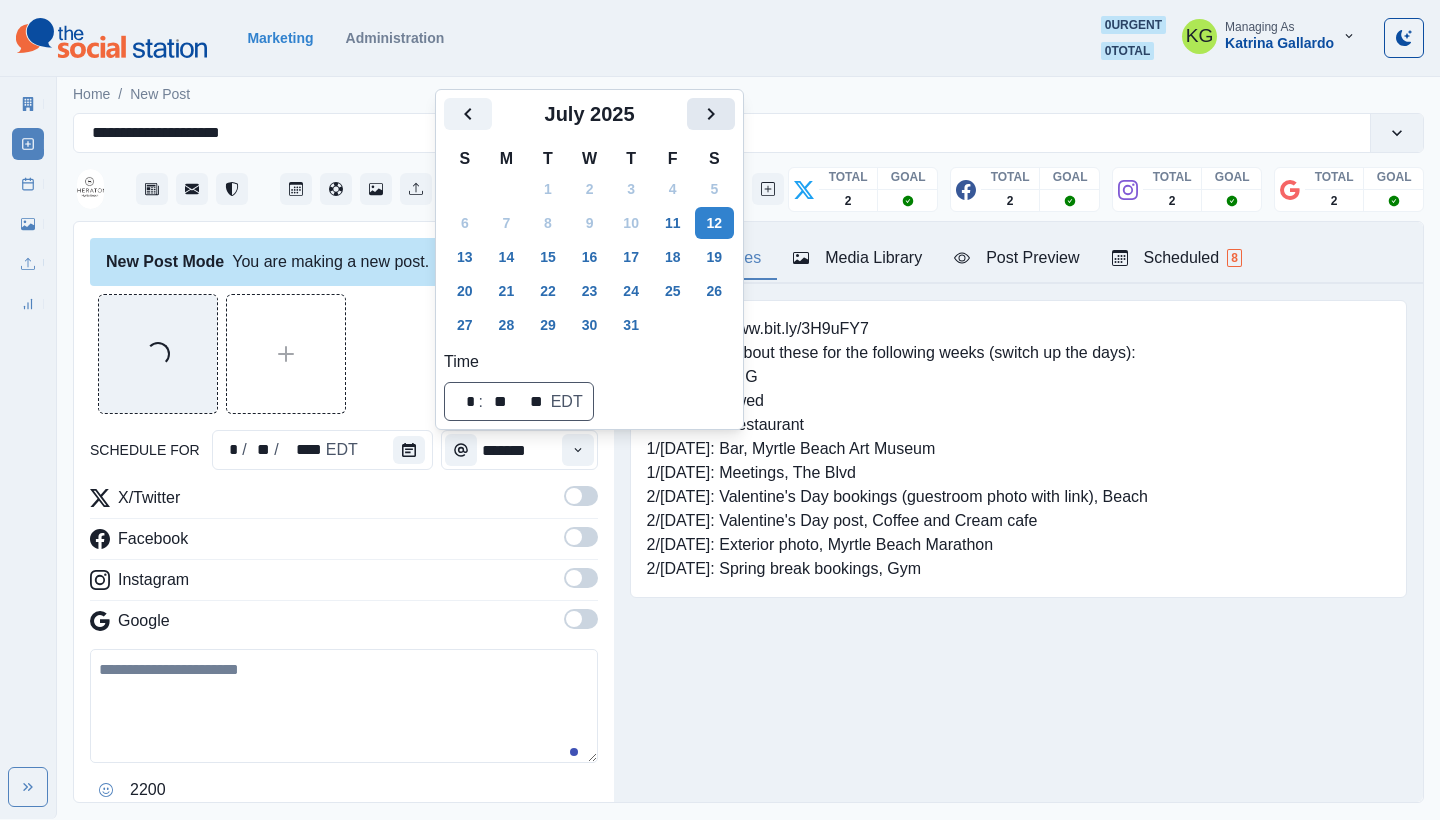 click 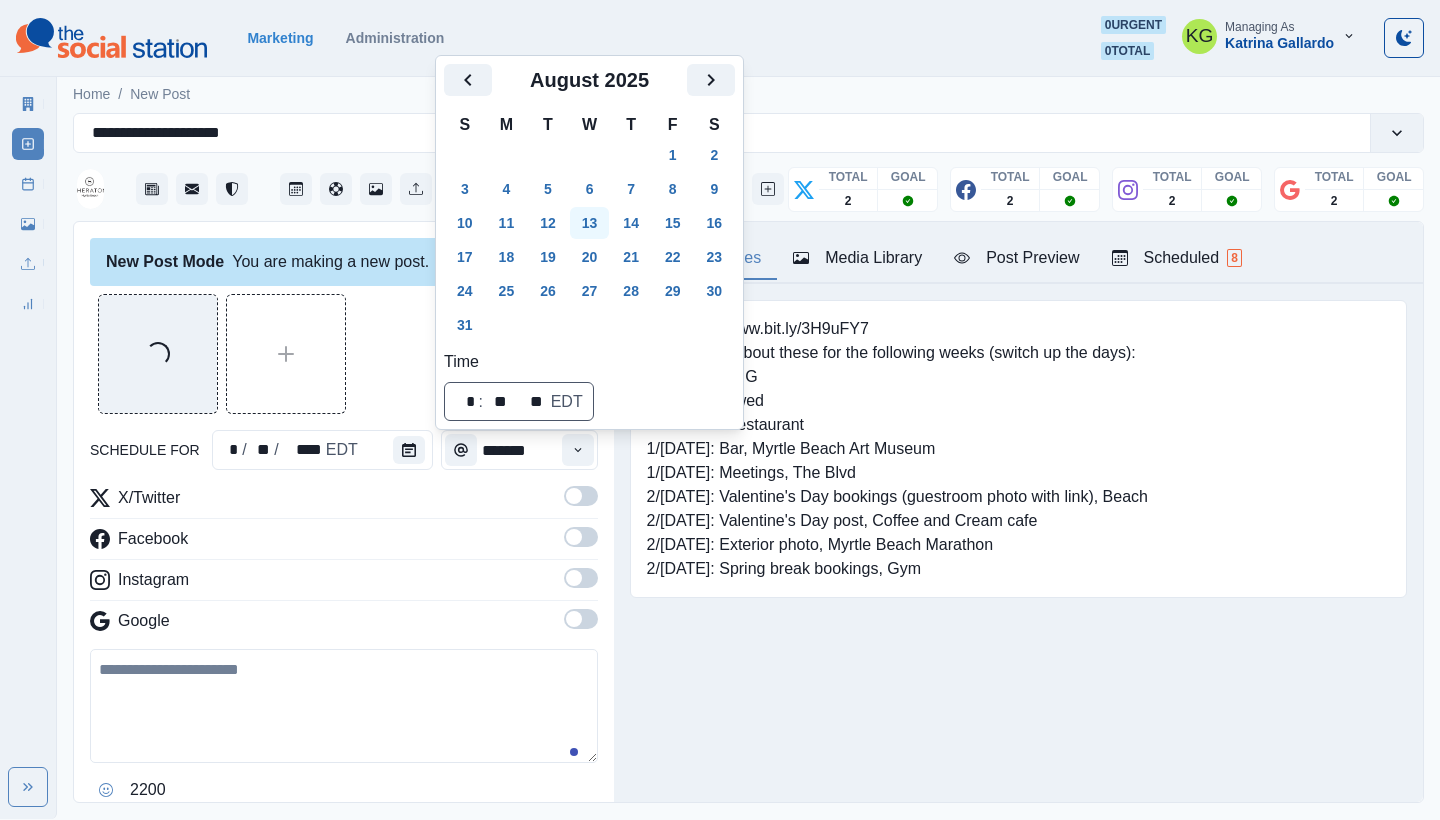 click on "13" at bounding box center (590, 223) 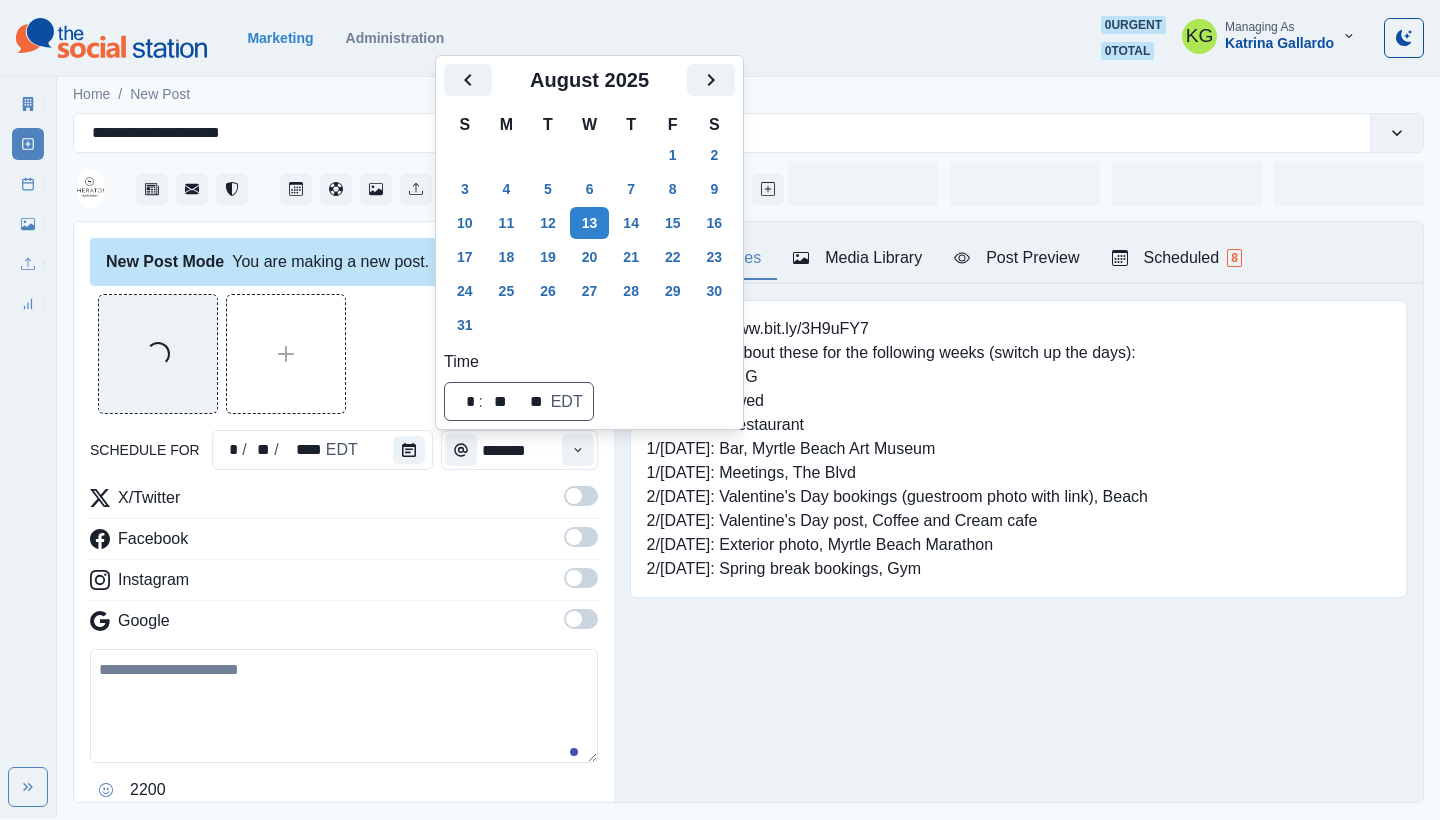 click on "Loading..." at bounding box center [344, 354] 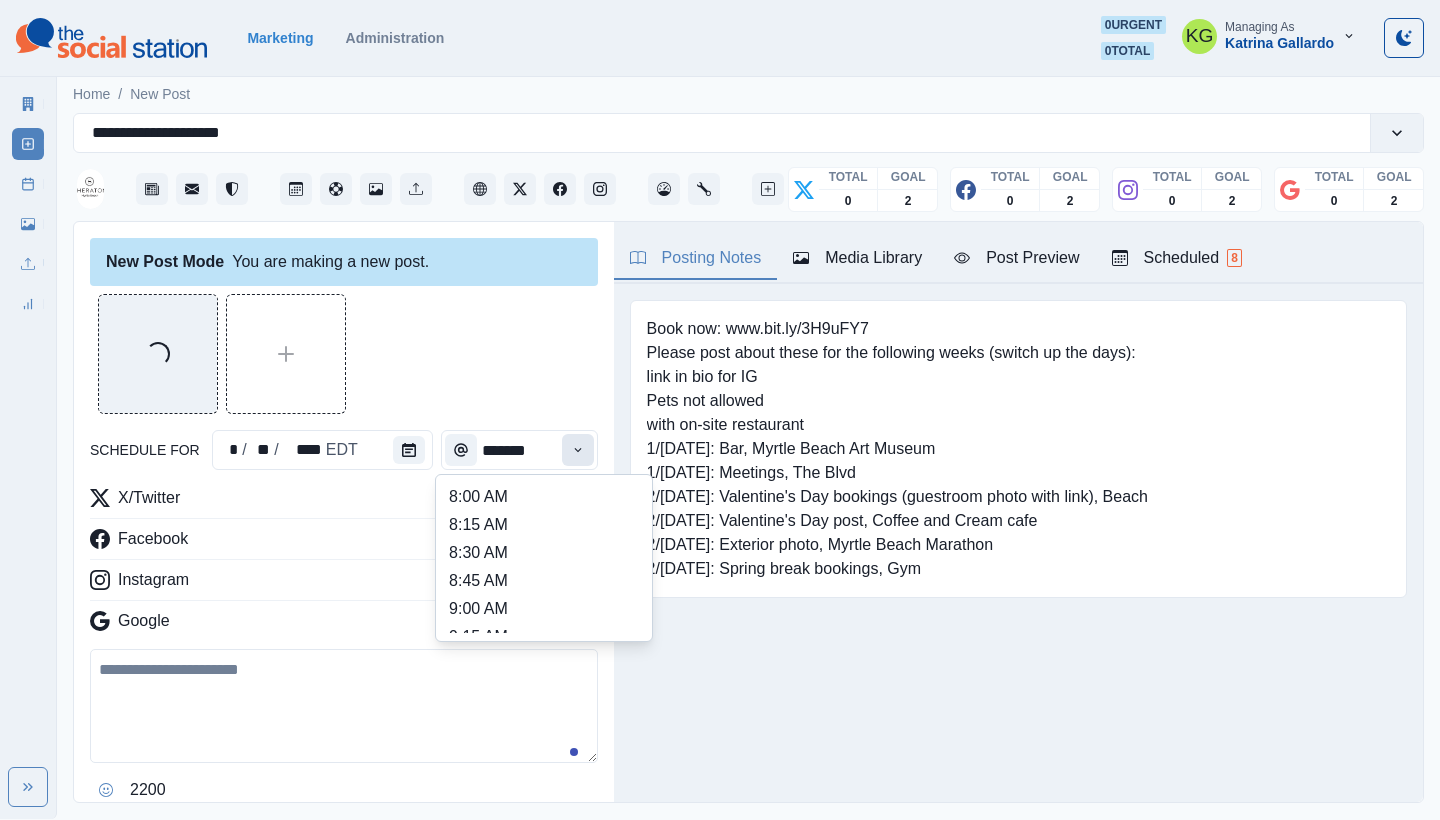 click at bounding box center [578, 450] 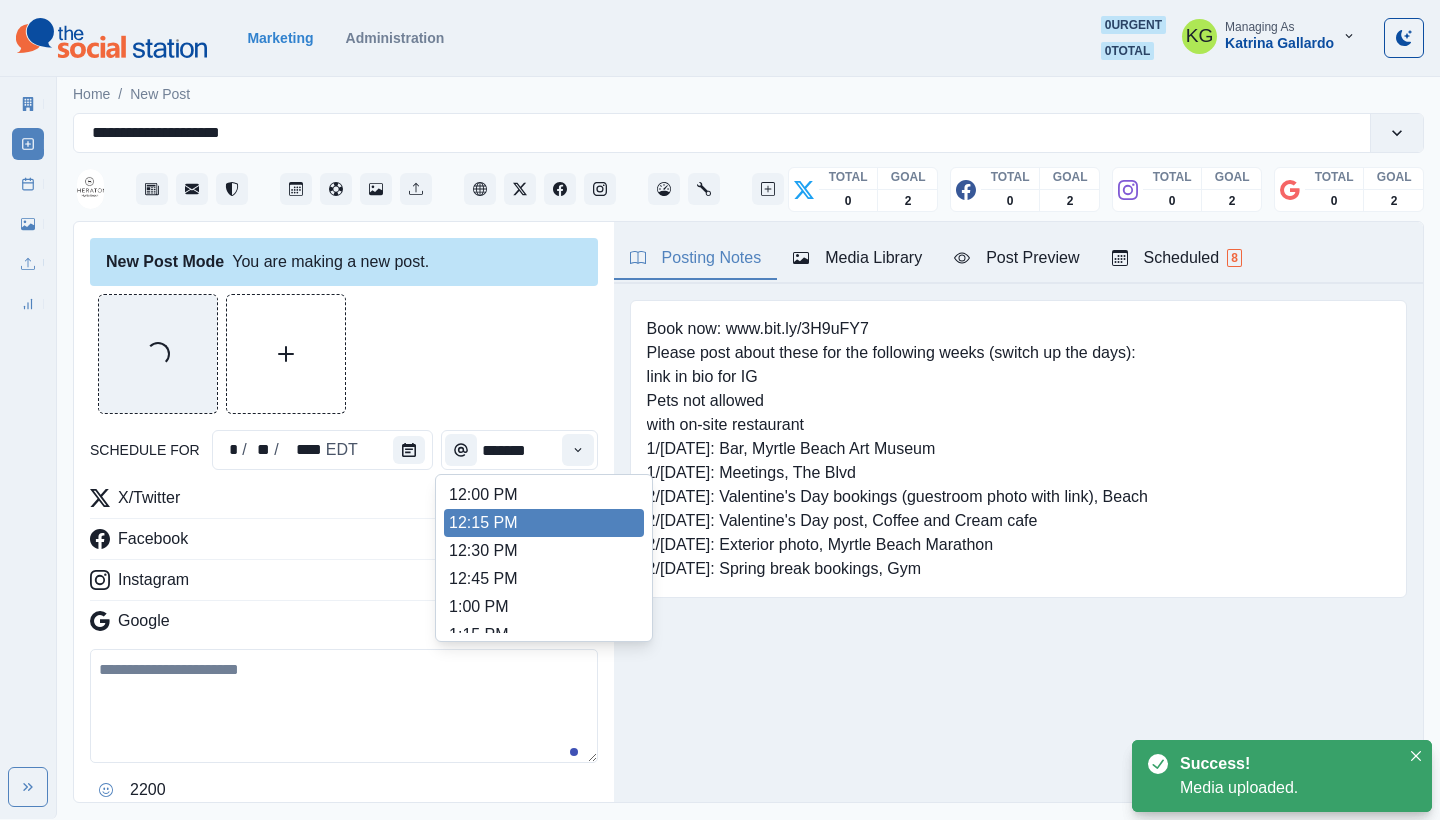 scroll, scrollTop: 448, scrollLeft: 0, axis: vertical 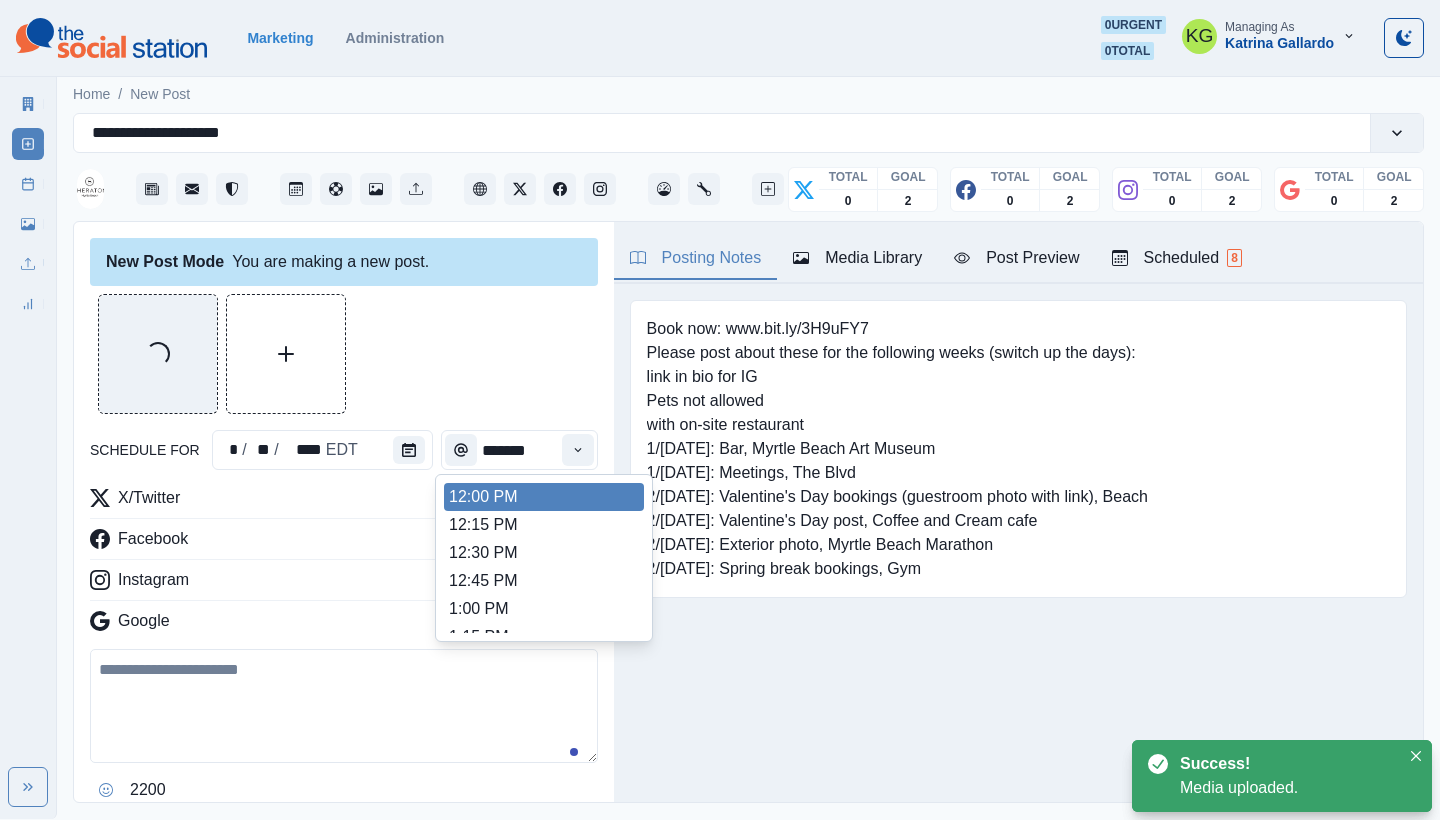 click on "12:00 PM" at bounding box center (544, 497) 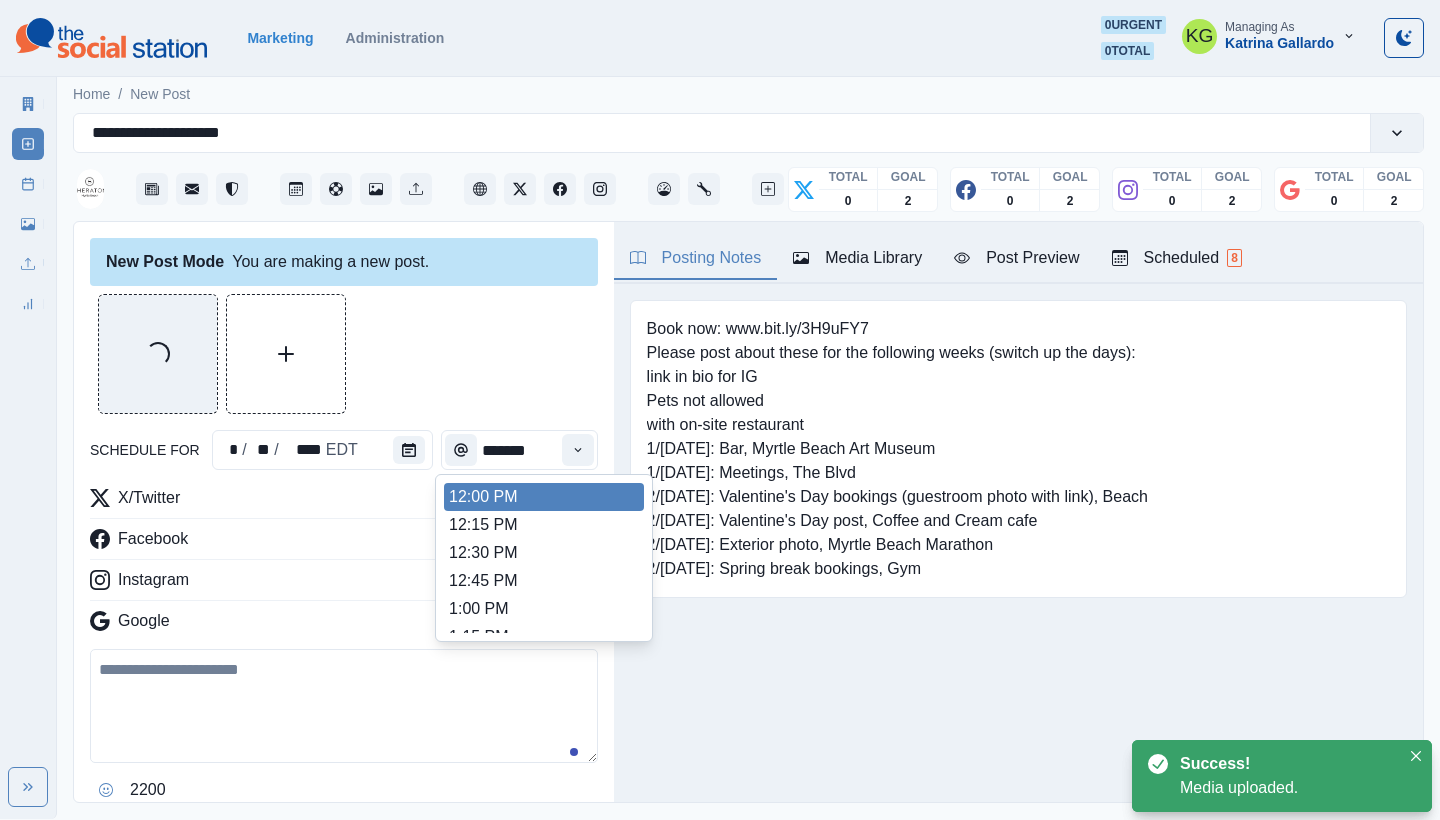 type on "********" 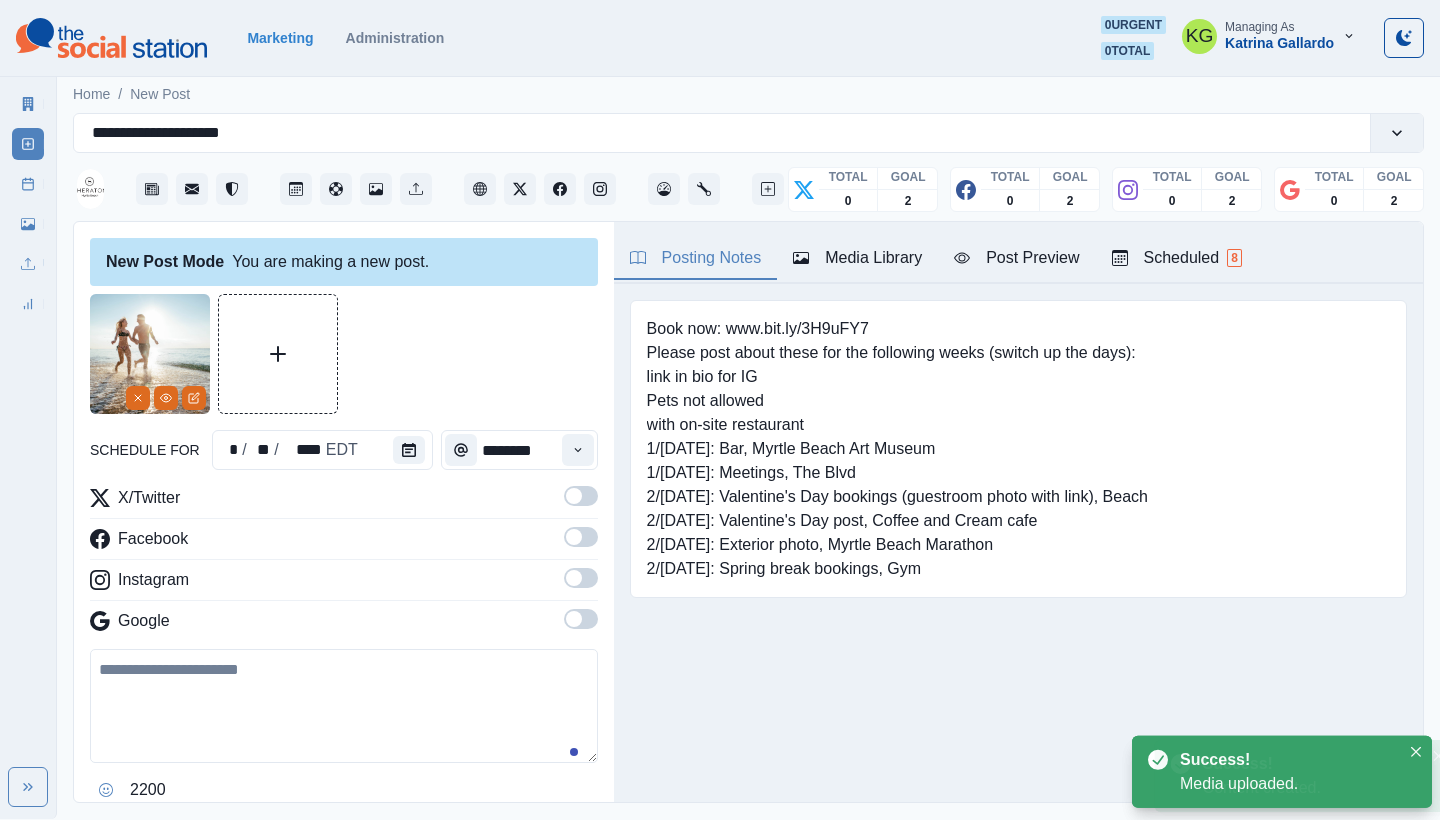 click at bounding box center [581, 619] 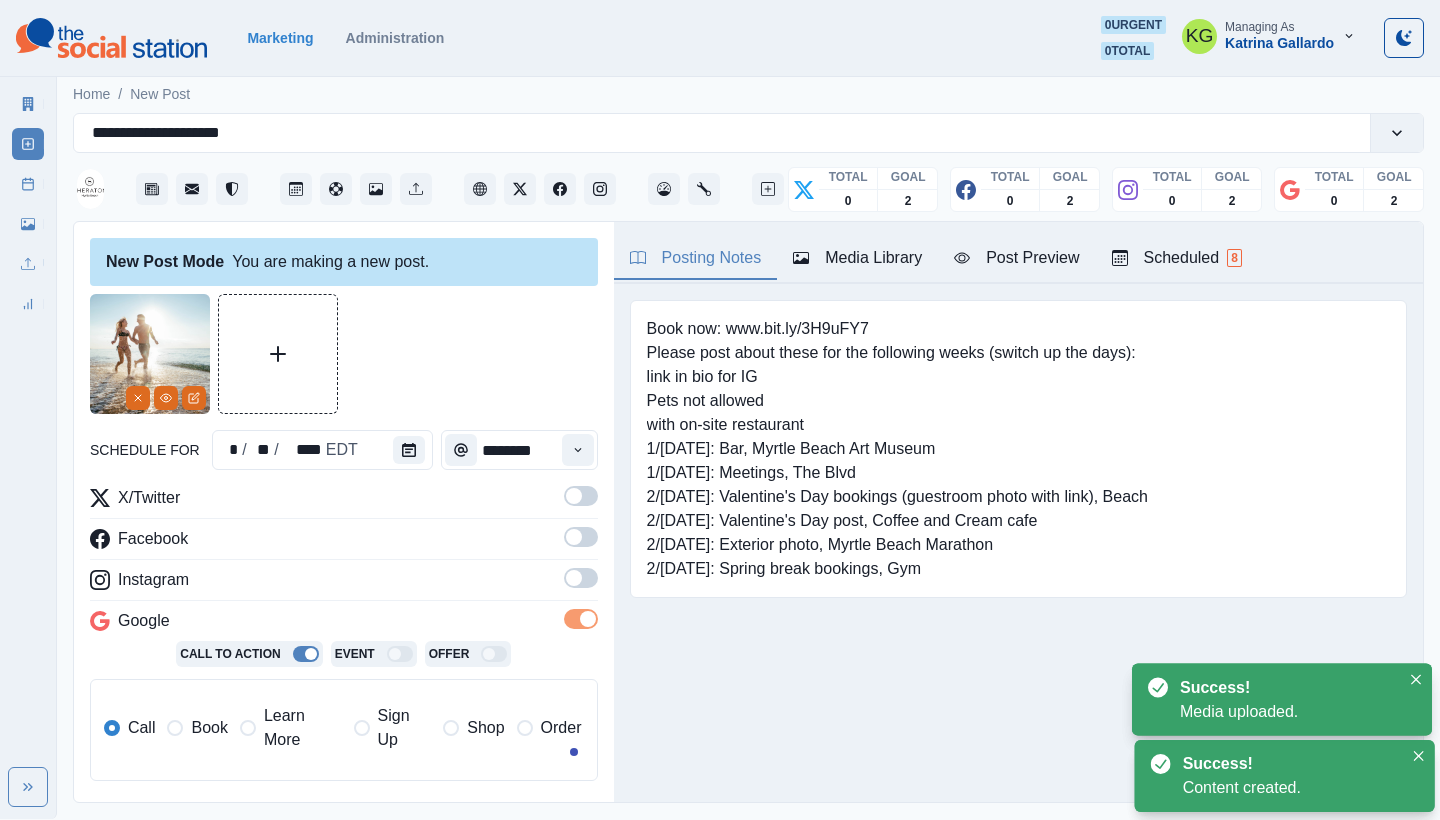 click at bounding box center [581, 578] 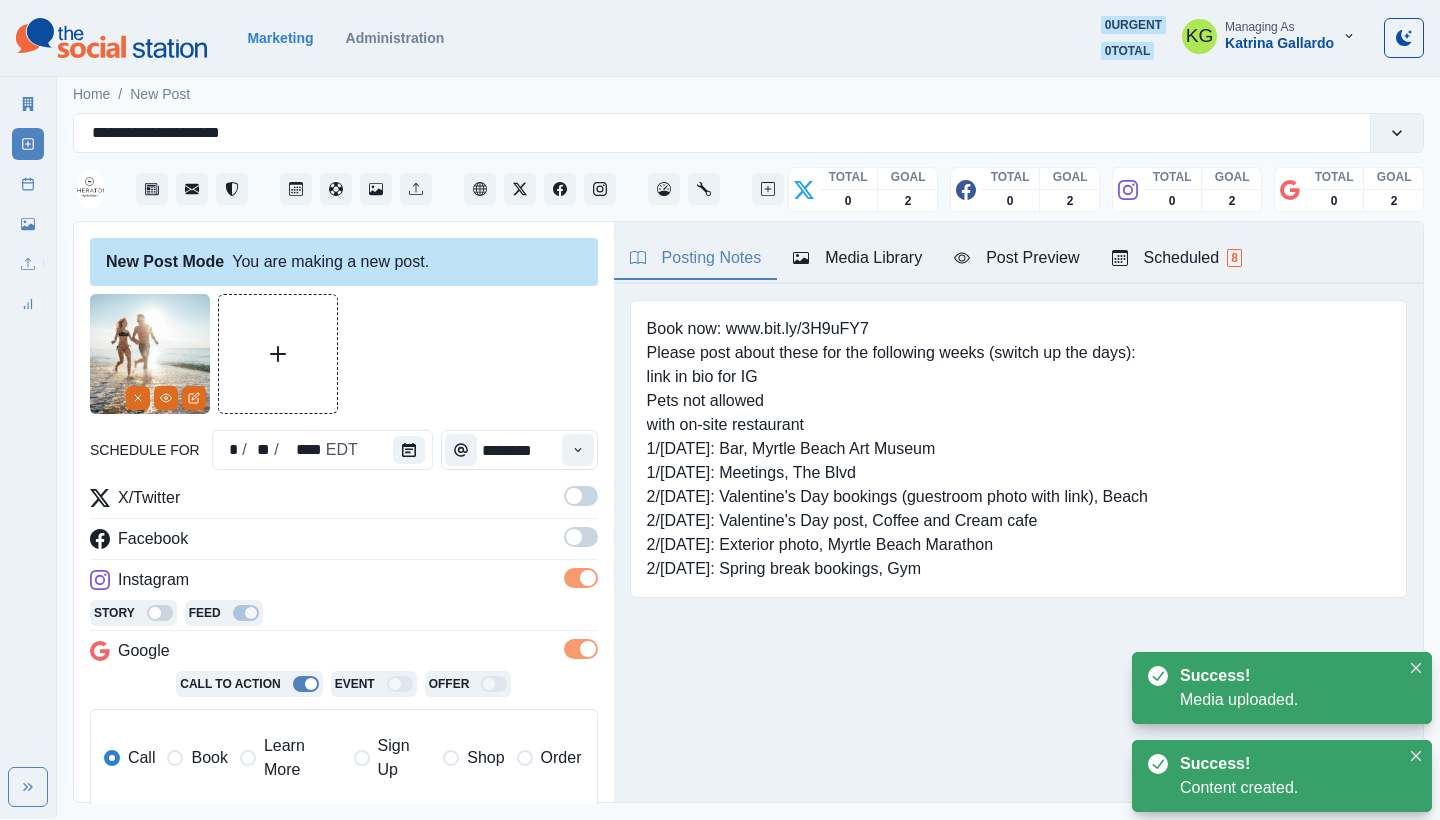 click at bounding box center [574, 537] 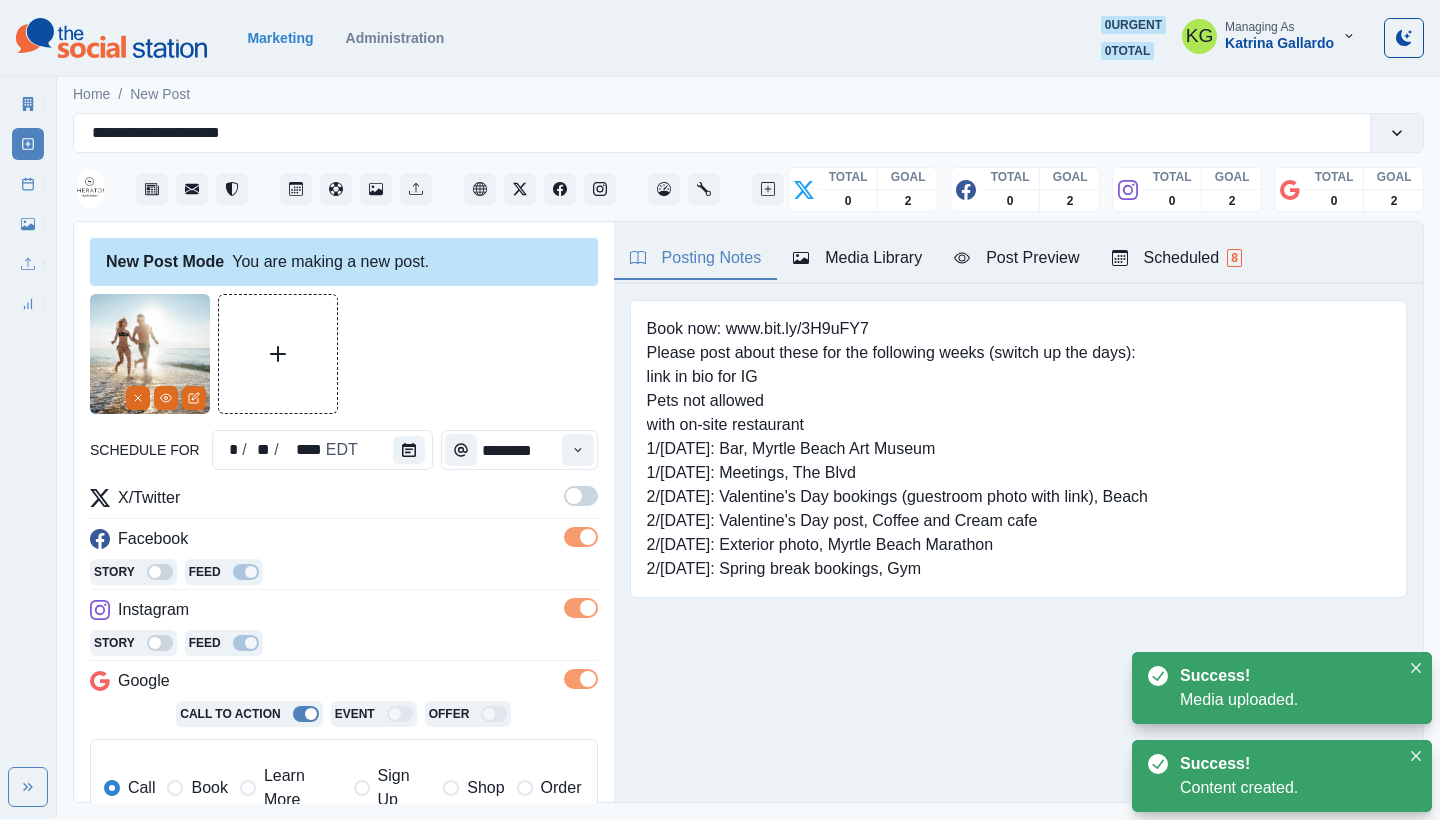 click at bounding box center (581, 496) 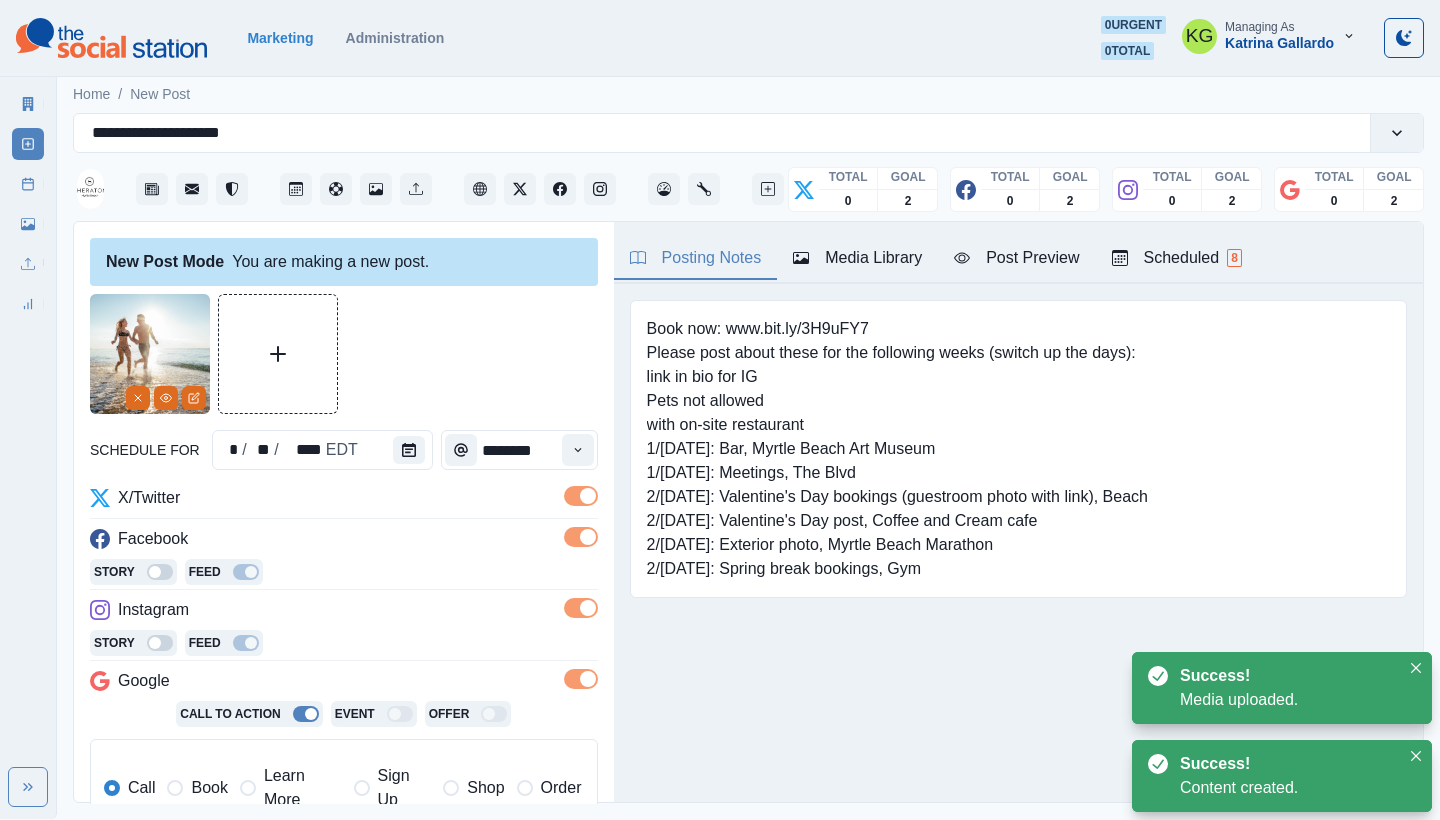 scroll, scrollTop: 382, scrollLeft: 0, axis: vertical 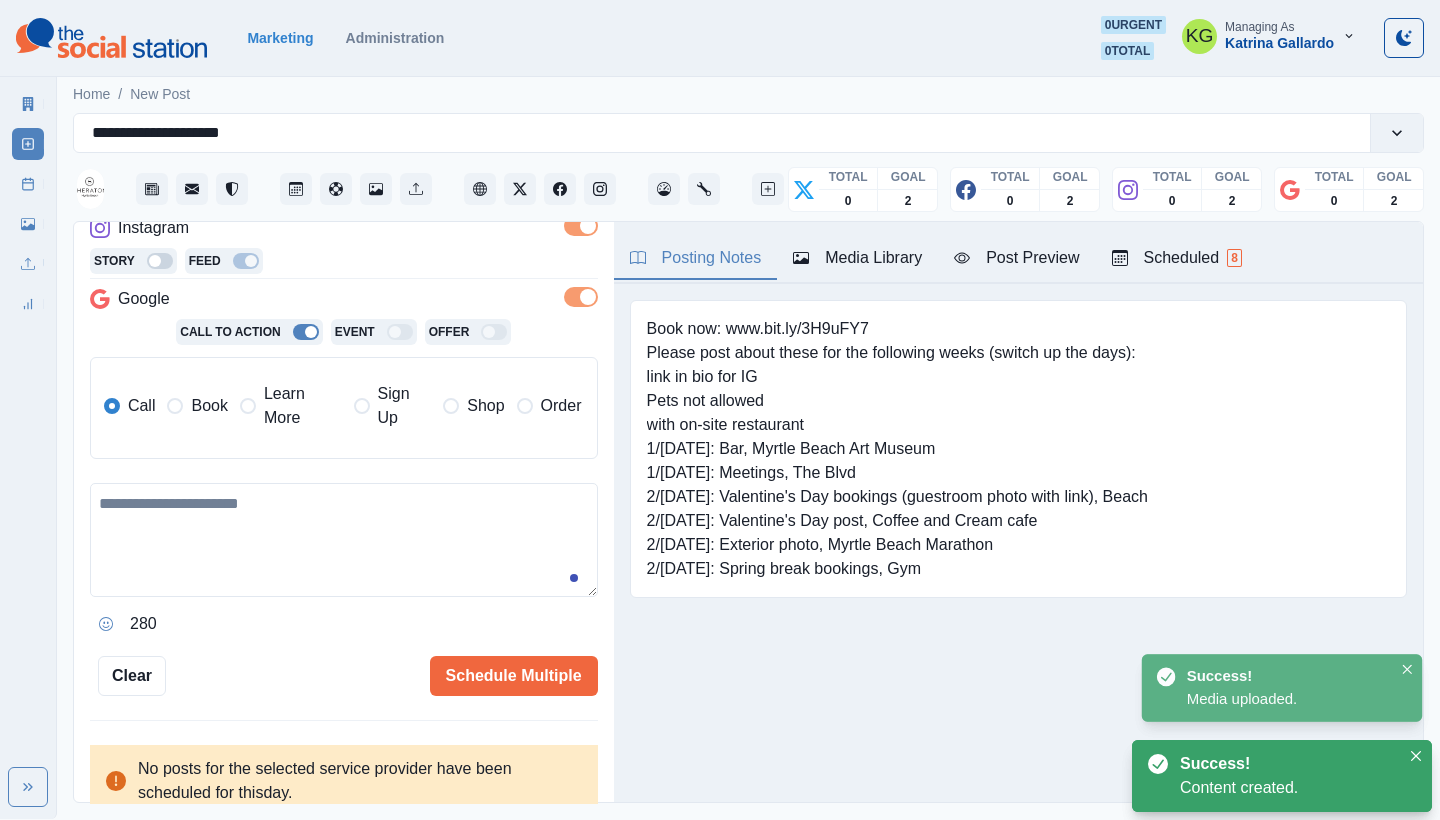click on "Call Book Learn More Sign Up Shop Order" at bounding box center (343, 408) 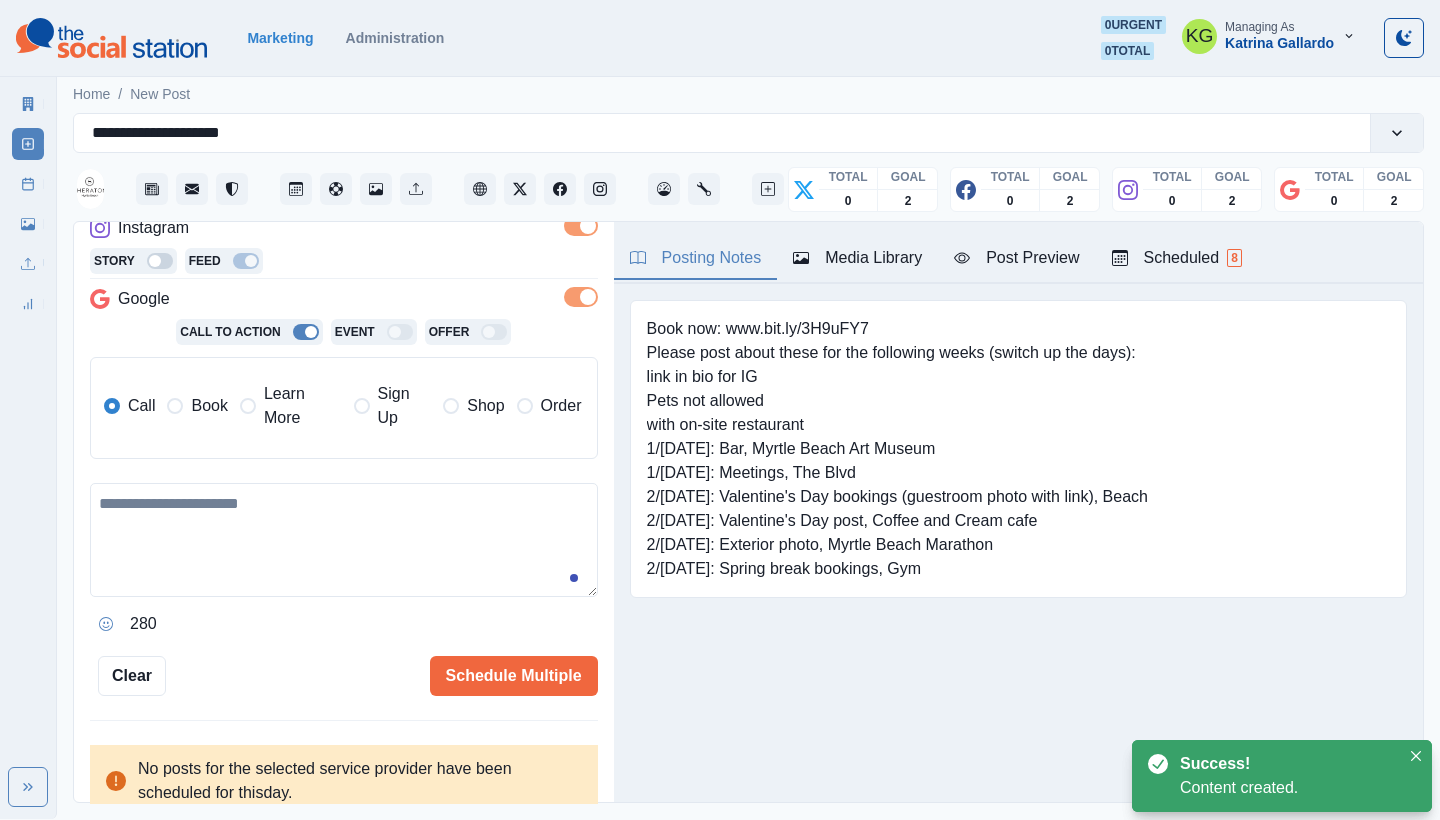 click on "Book" at bounding box center [197, 406] 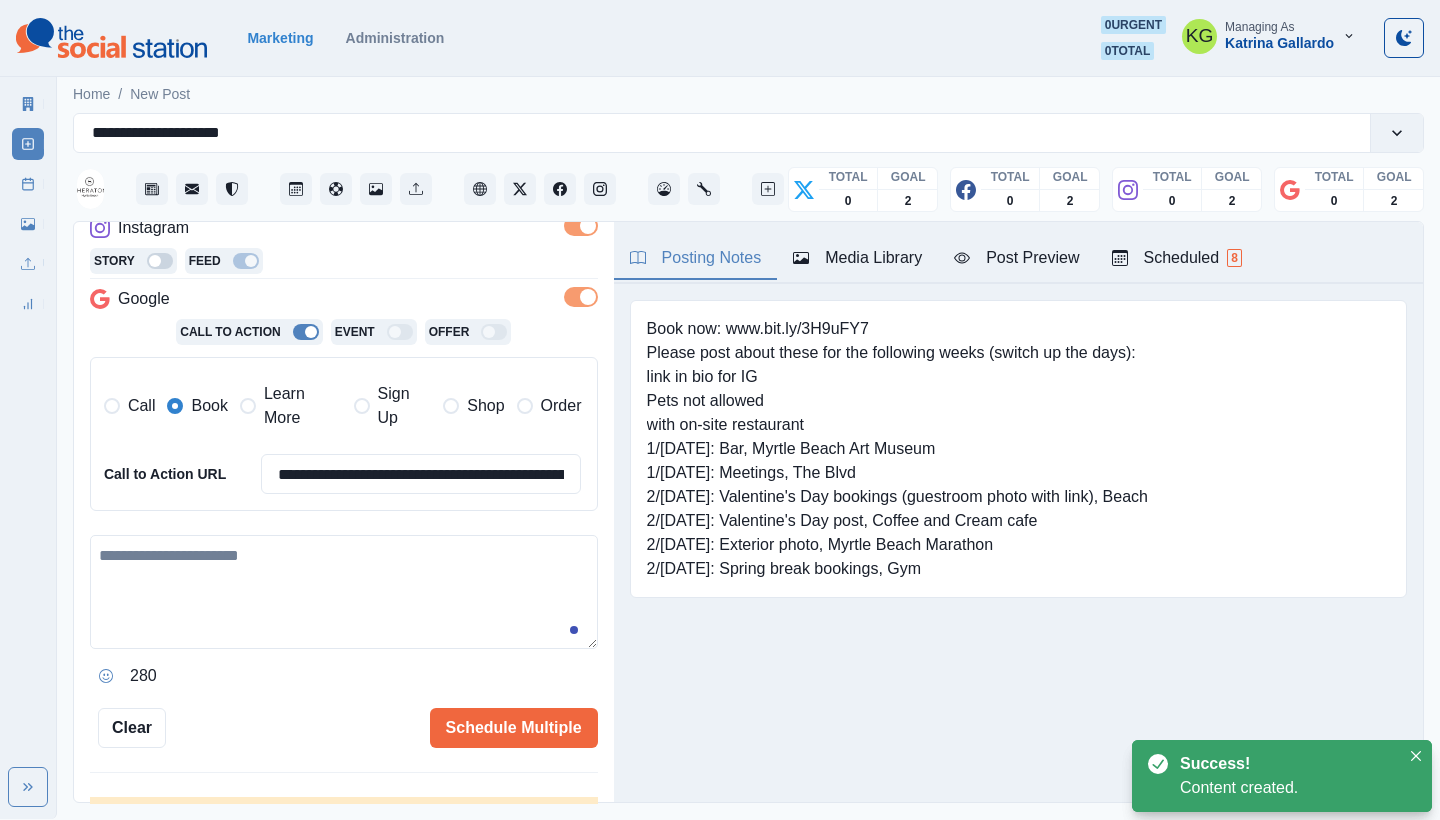 click at bounding box center [344, 592] 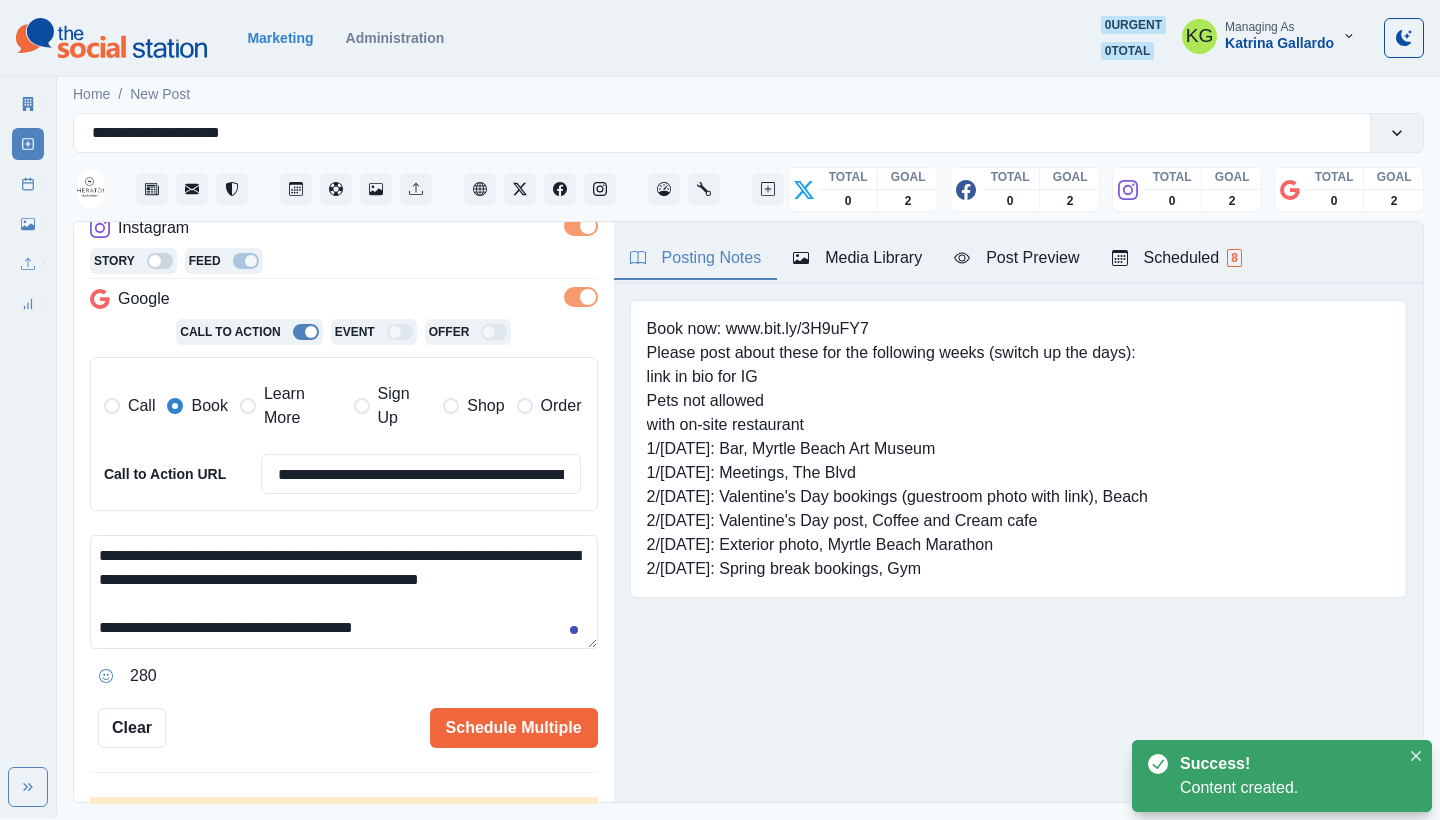 scroll, scrollTop: 13, scrollLeft: 0, axis: vertical 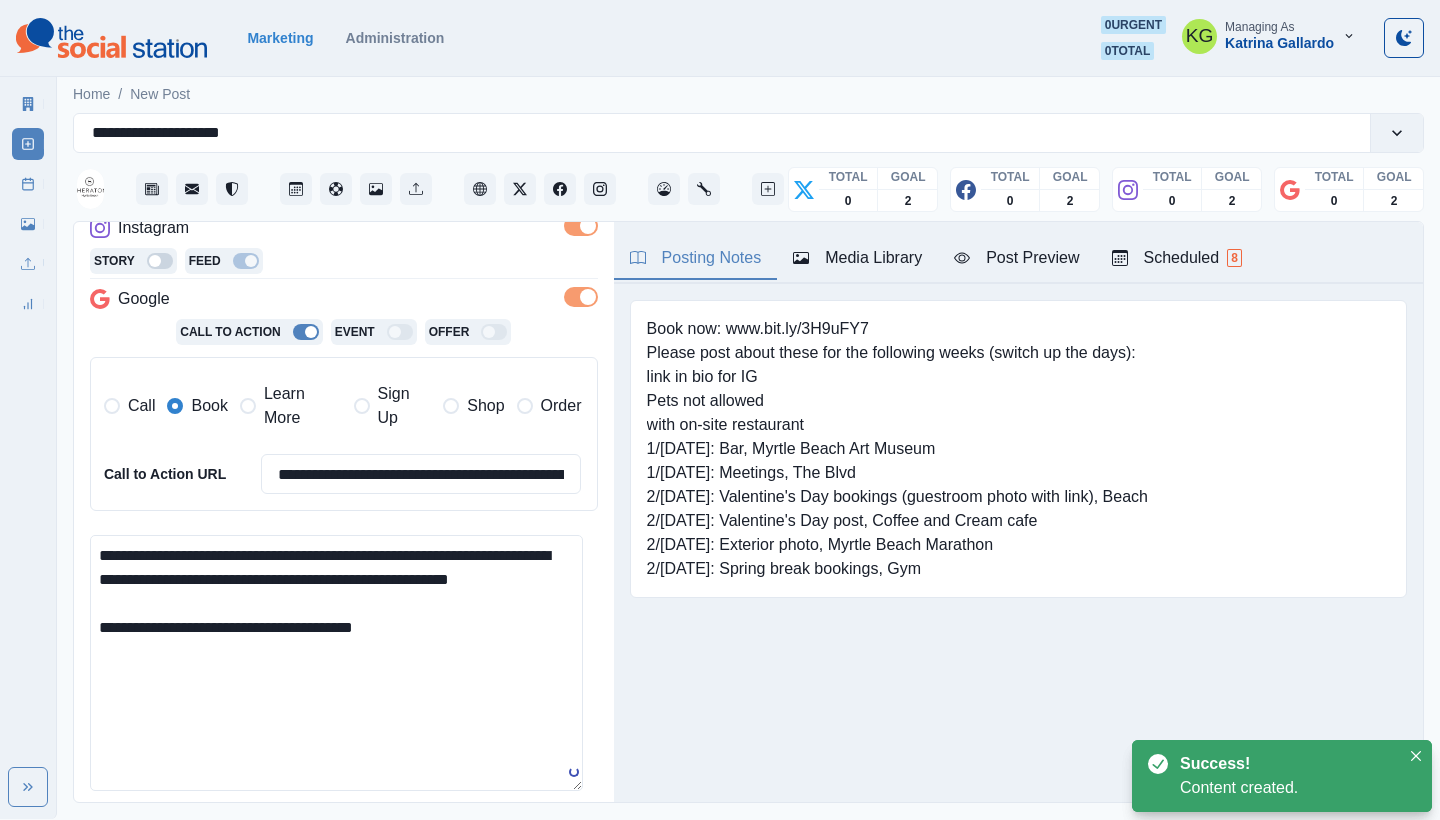 click on "**********" at bounding box center [336, 663] 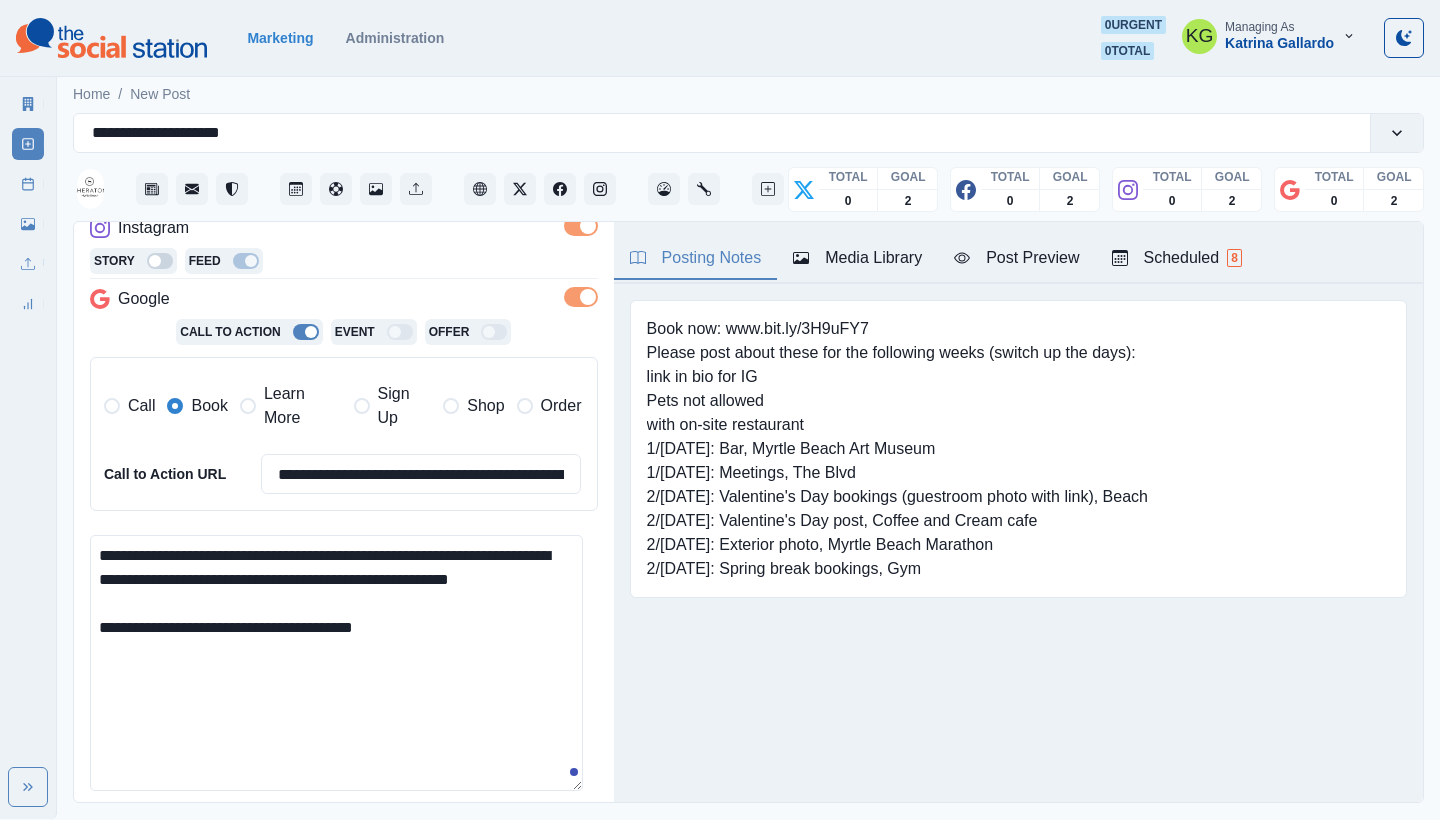 drag, startPoint x: 427, startPoint y: 548, endPoint x: 437, endPoint y: 589, distance: 42.201897 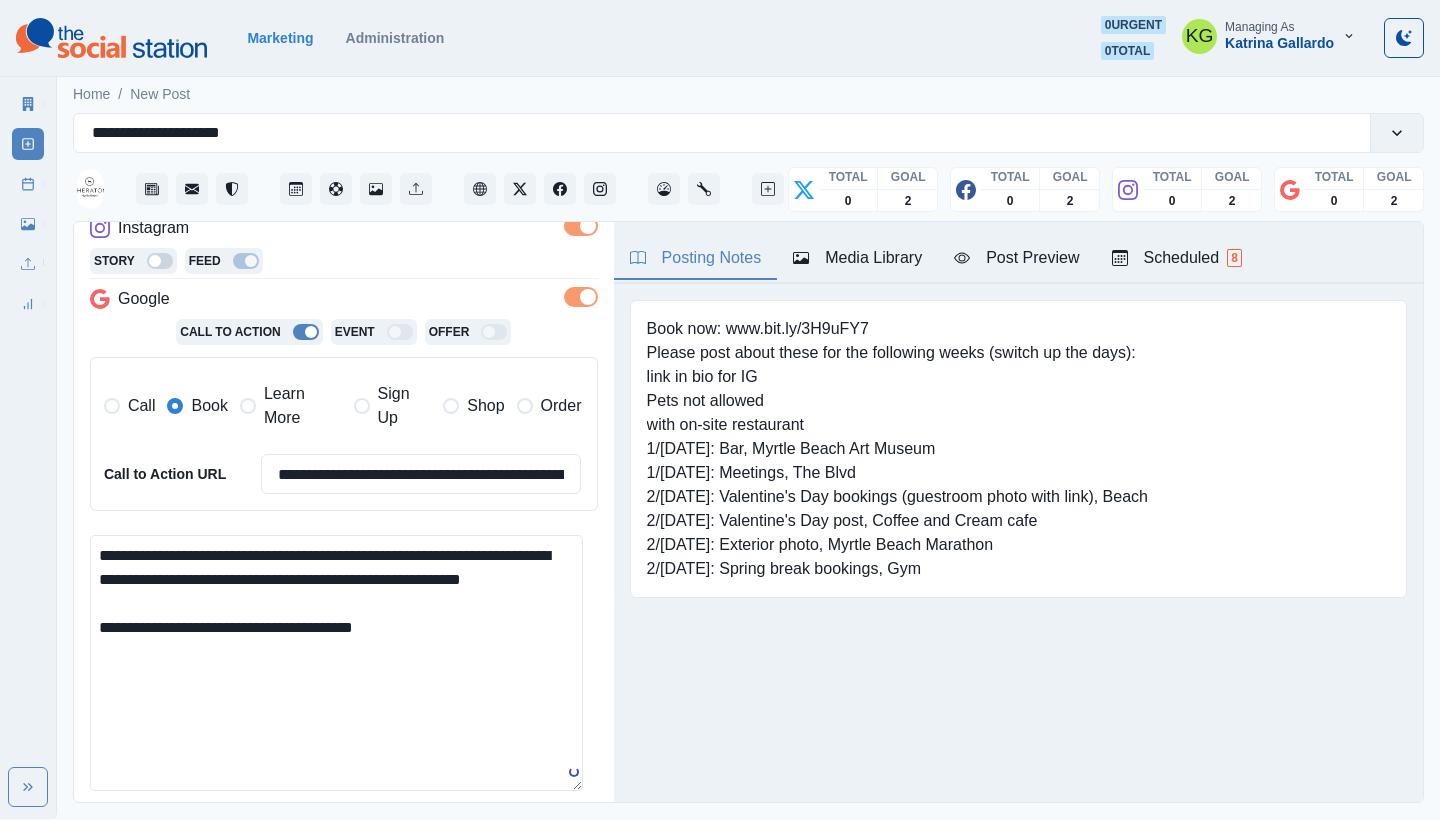 click on "**********" at bounding box center [336, 663] 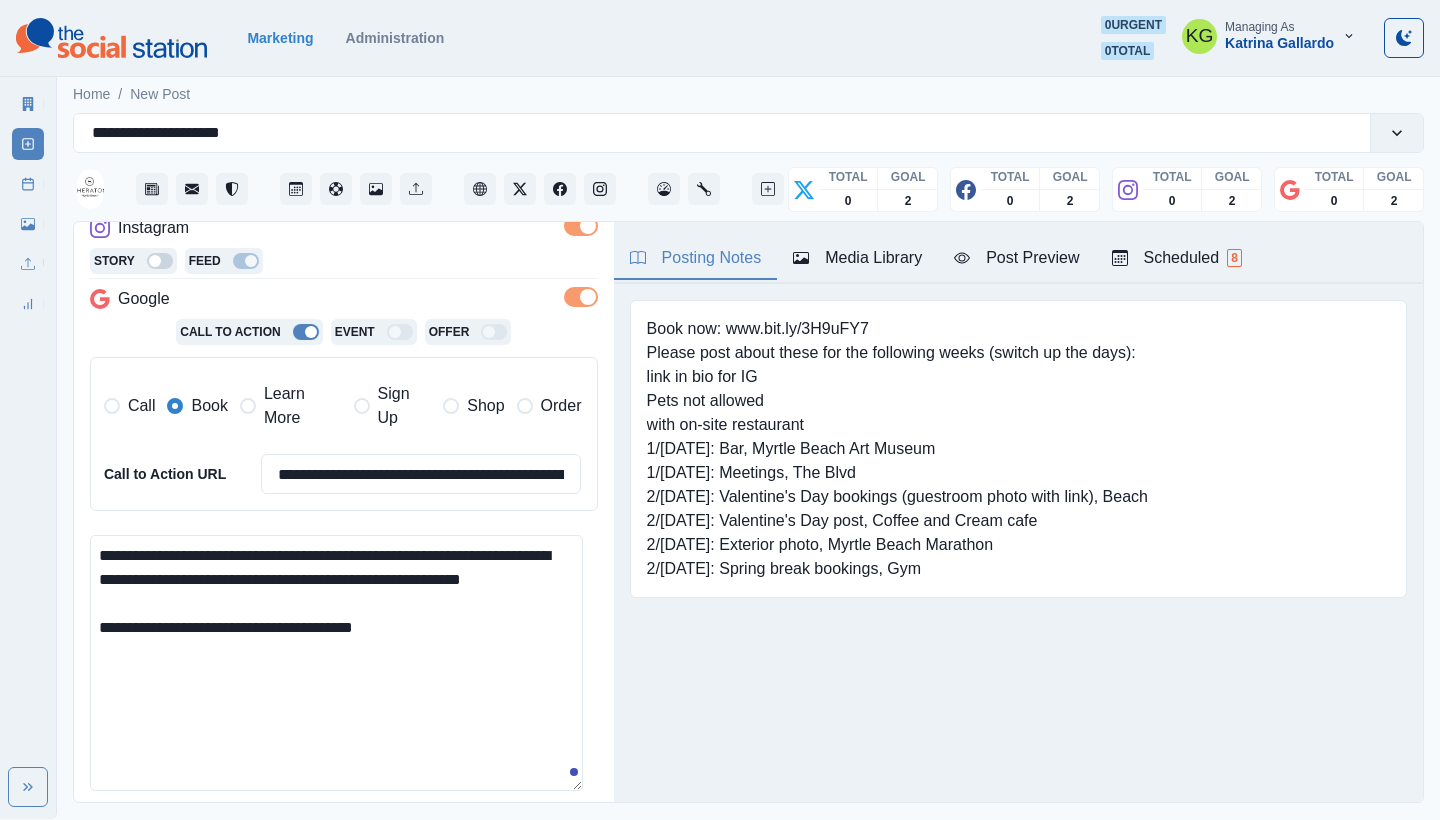 scroll, scrollTop: 596, scrollLeft: 0, axis: vertical 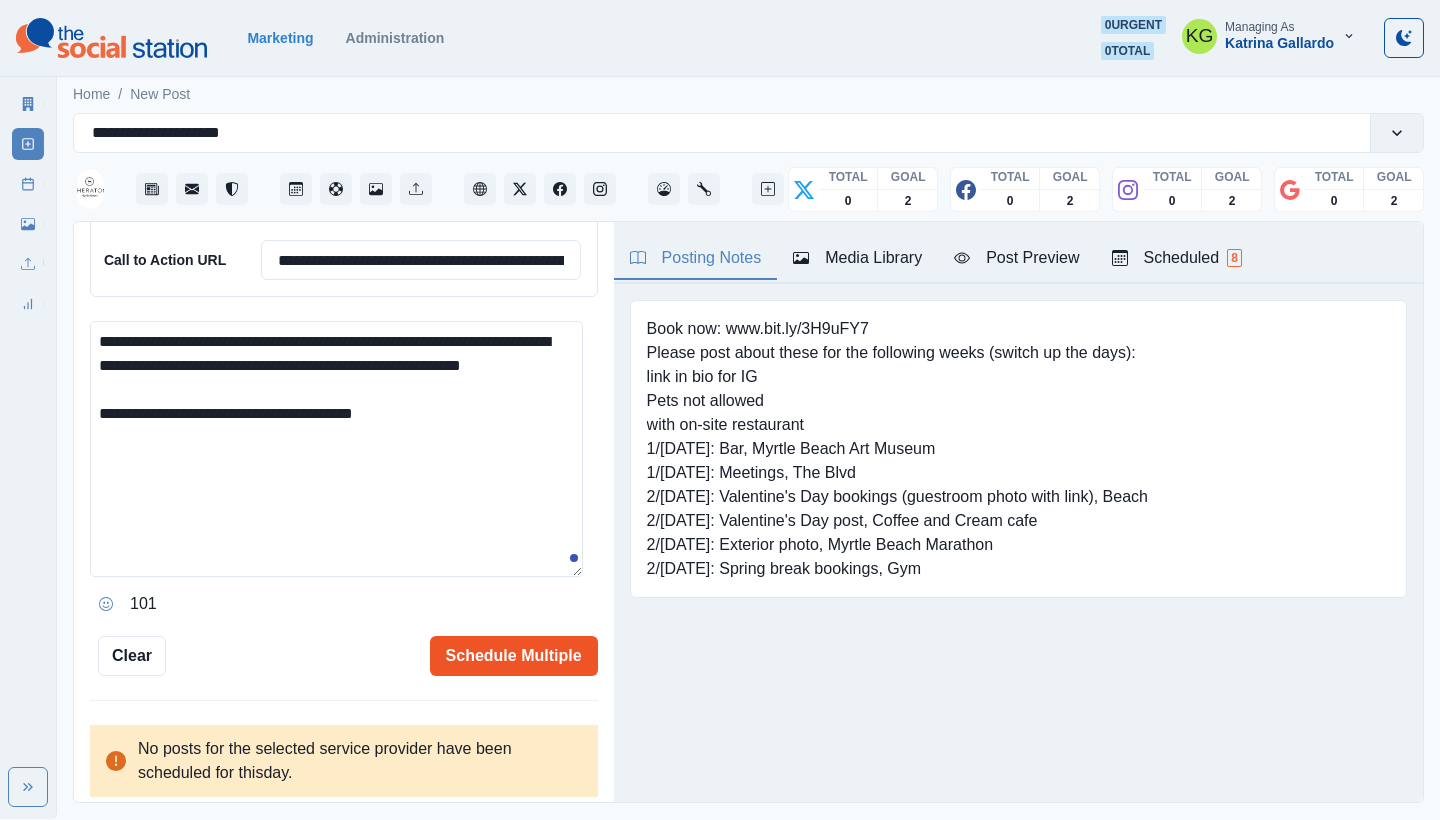 type on "**********" 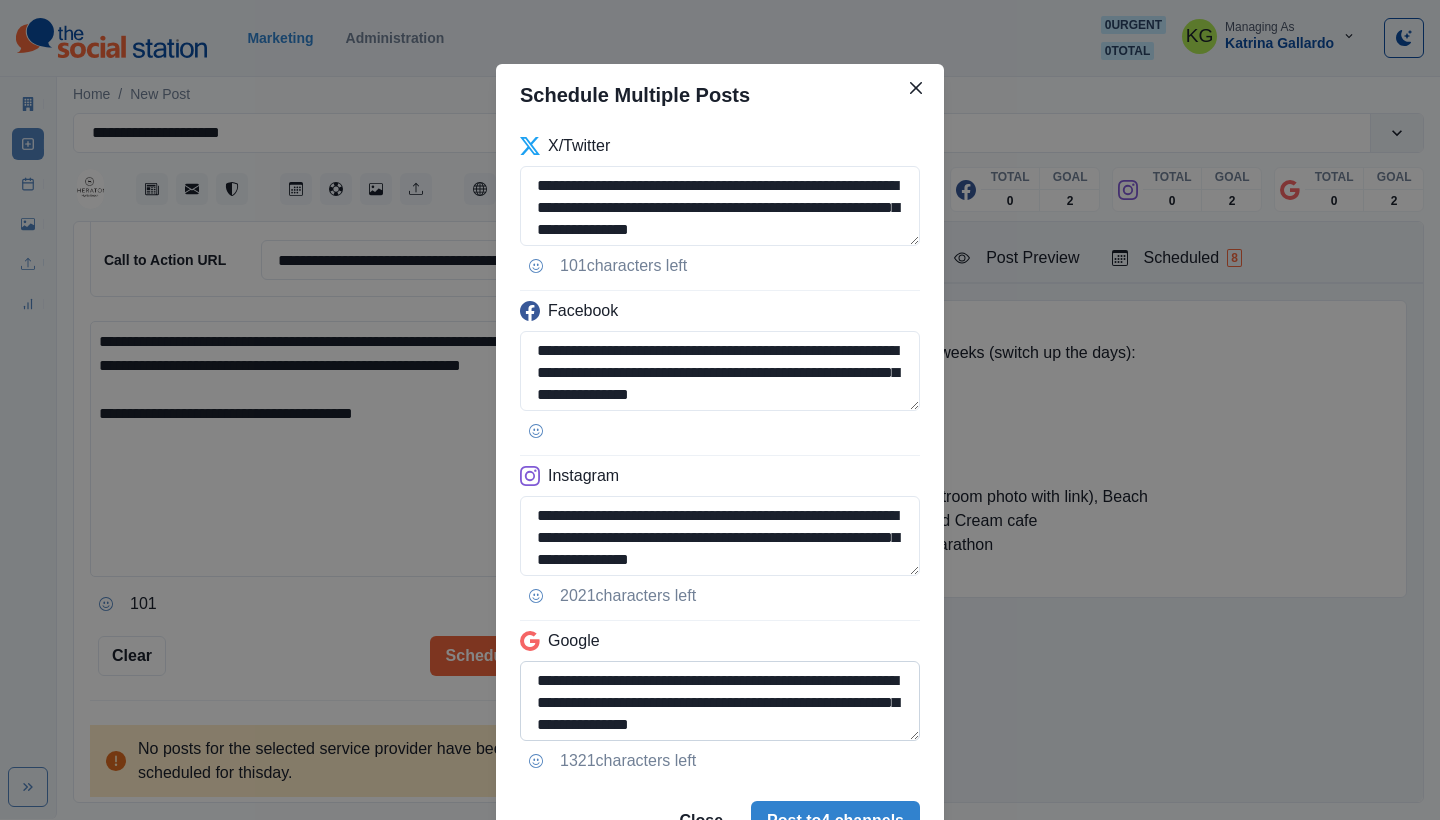 scroll, scrollTop: 48, scrollLeft: 0, axis: vertical 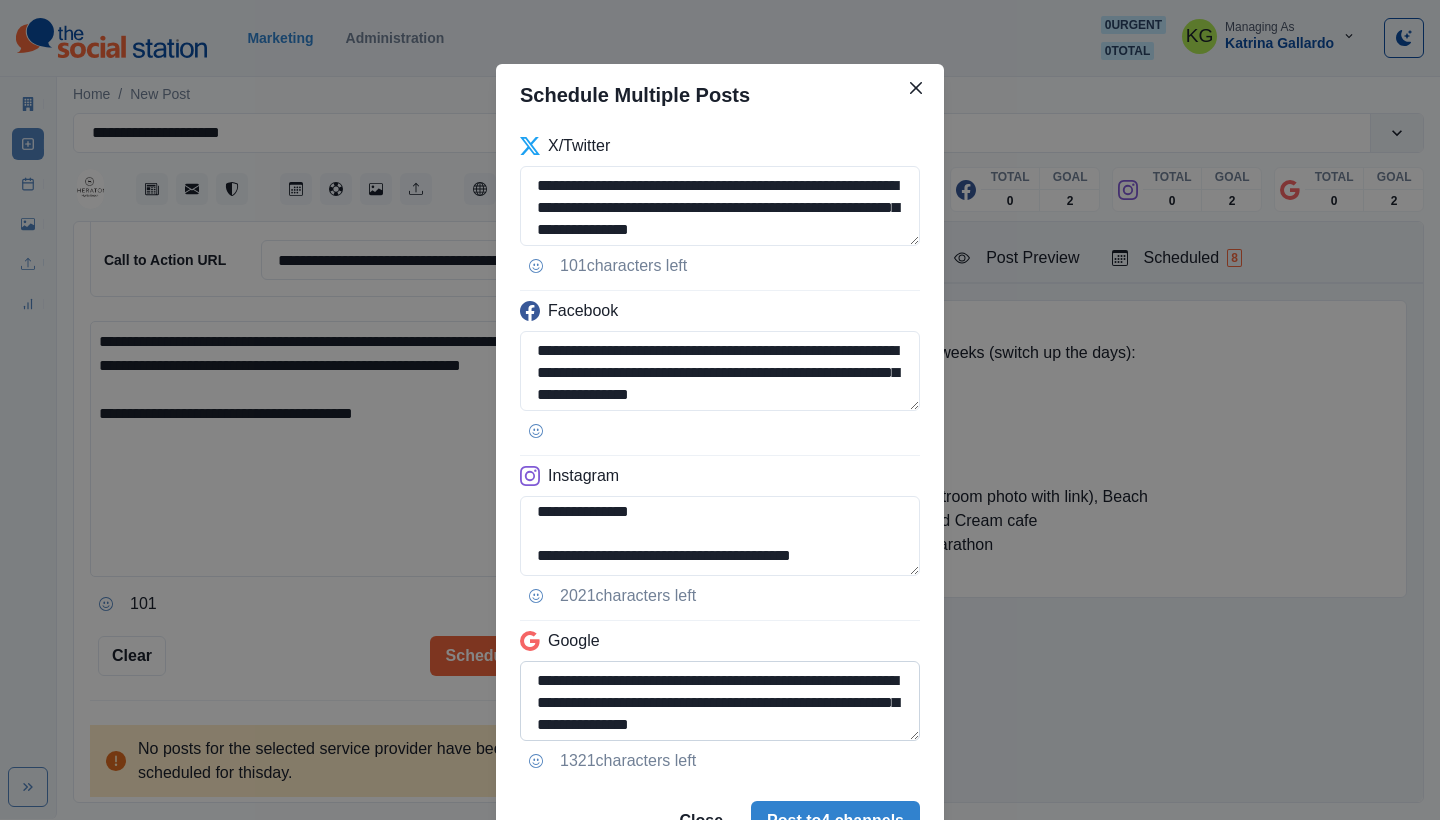 click on "**********" at bounding box center (720, 701) 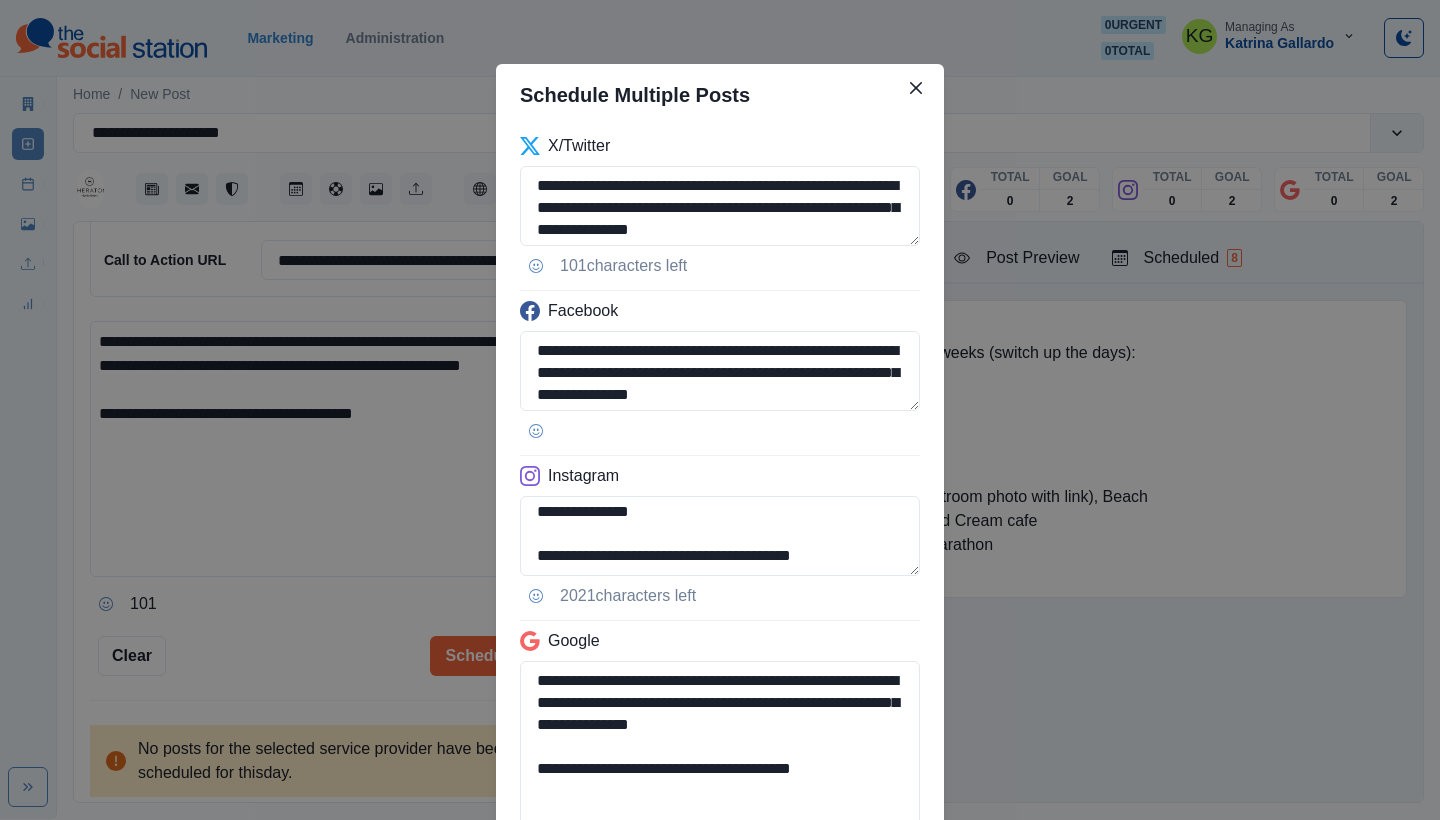 scroll, scrollTop: 189, scrollLeft: 0, axis: vertical 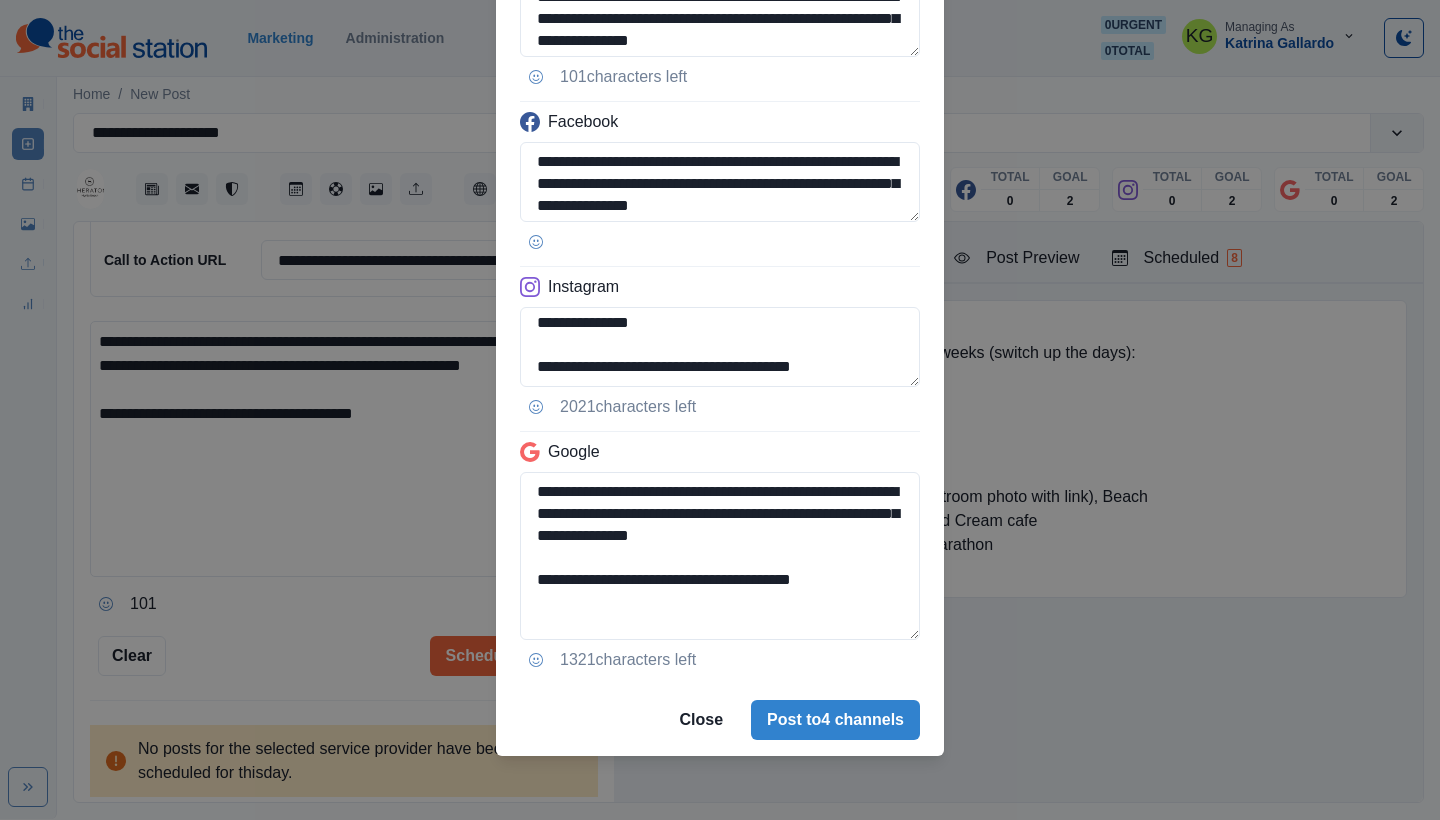 drag, startPoint x: 780, startPoint y: 584, endPoint x: 931, endPoint y: 599, distance: 151.74321 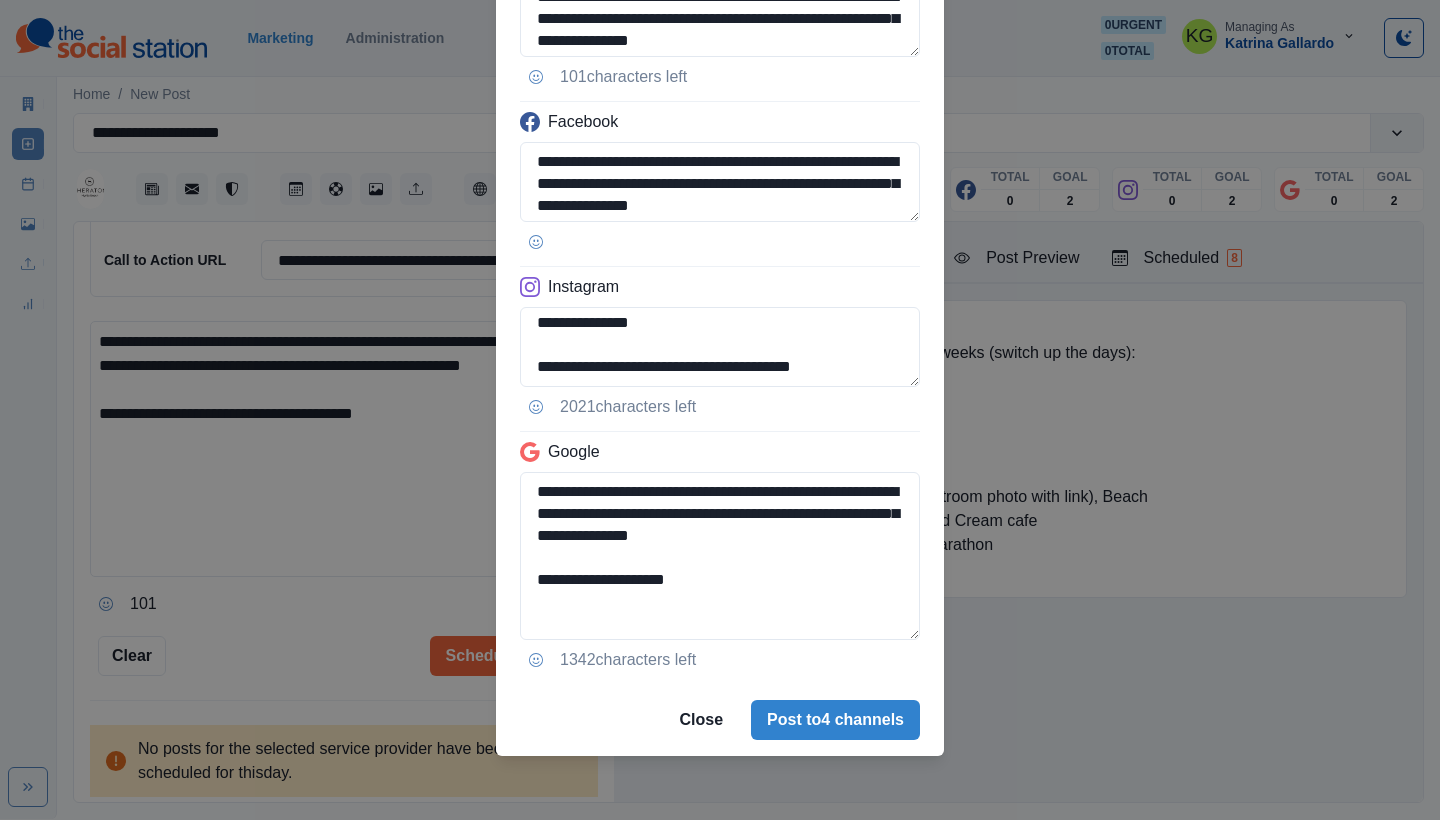 drag, startPoint x: 674, startPoint y: 583, endPoint x: 503, endPoint y: 581, distance: 171.01169 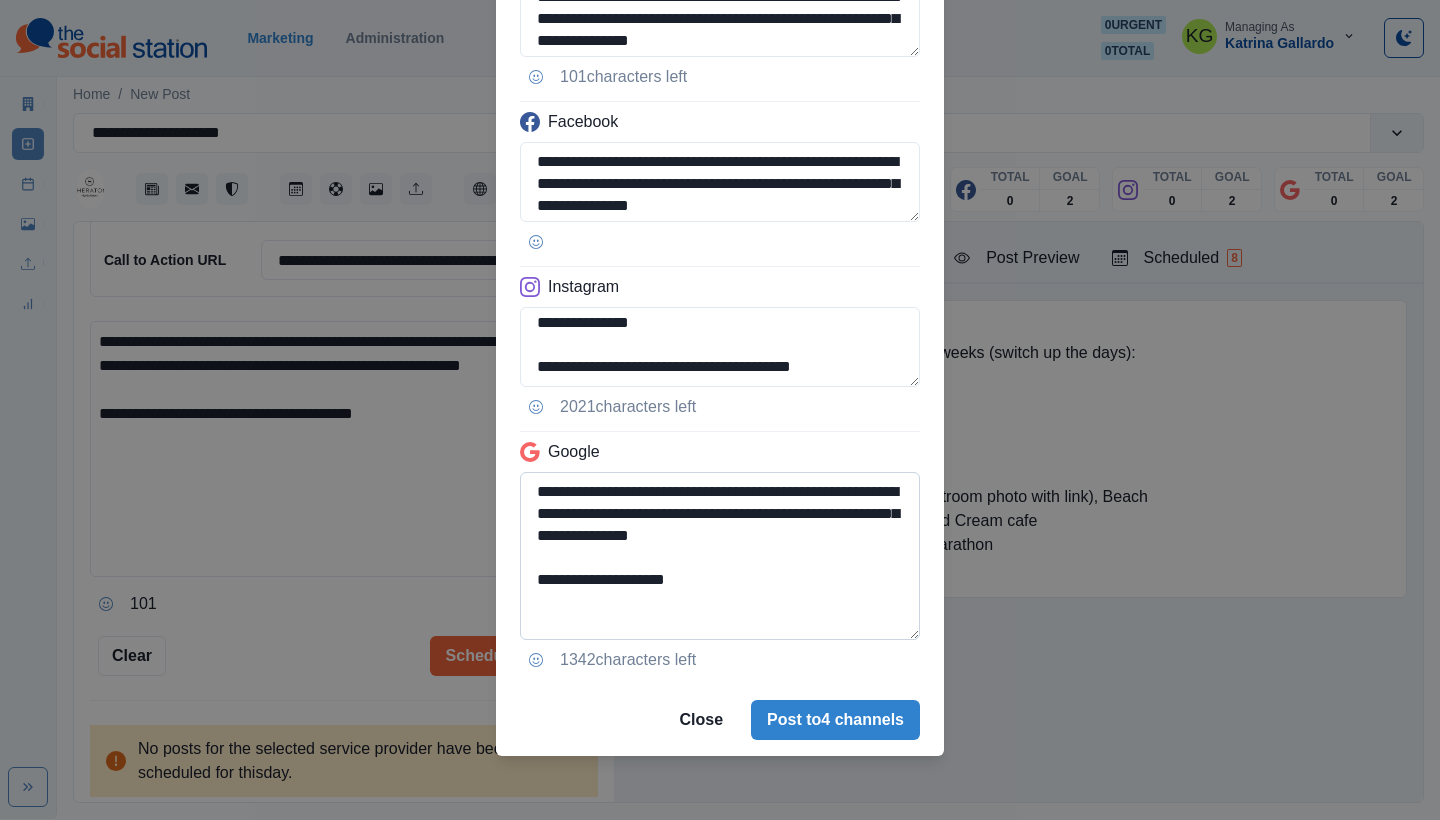 click on "**********" at bounding box center (720, 556) 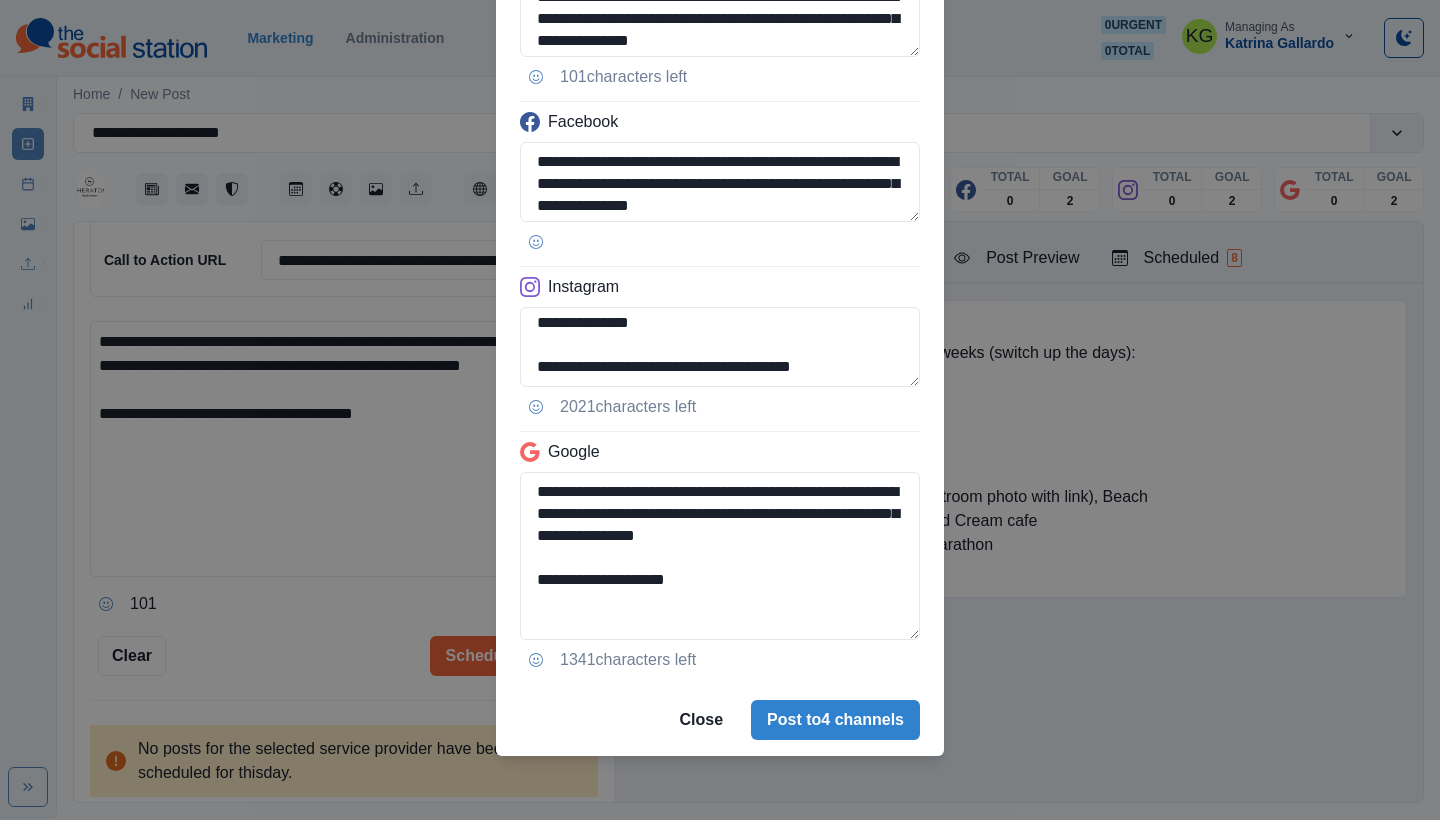 paste on "**********" 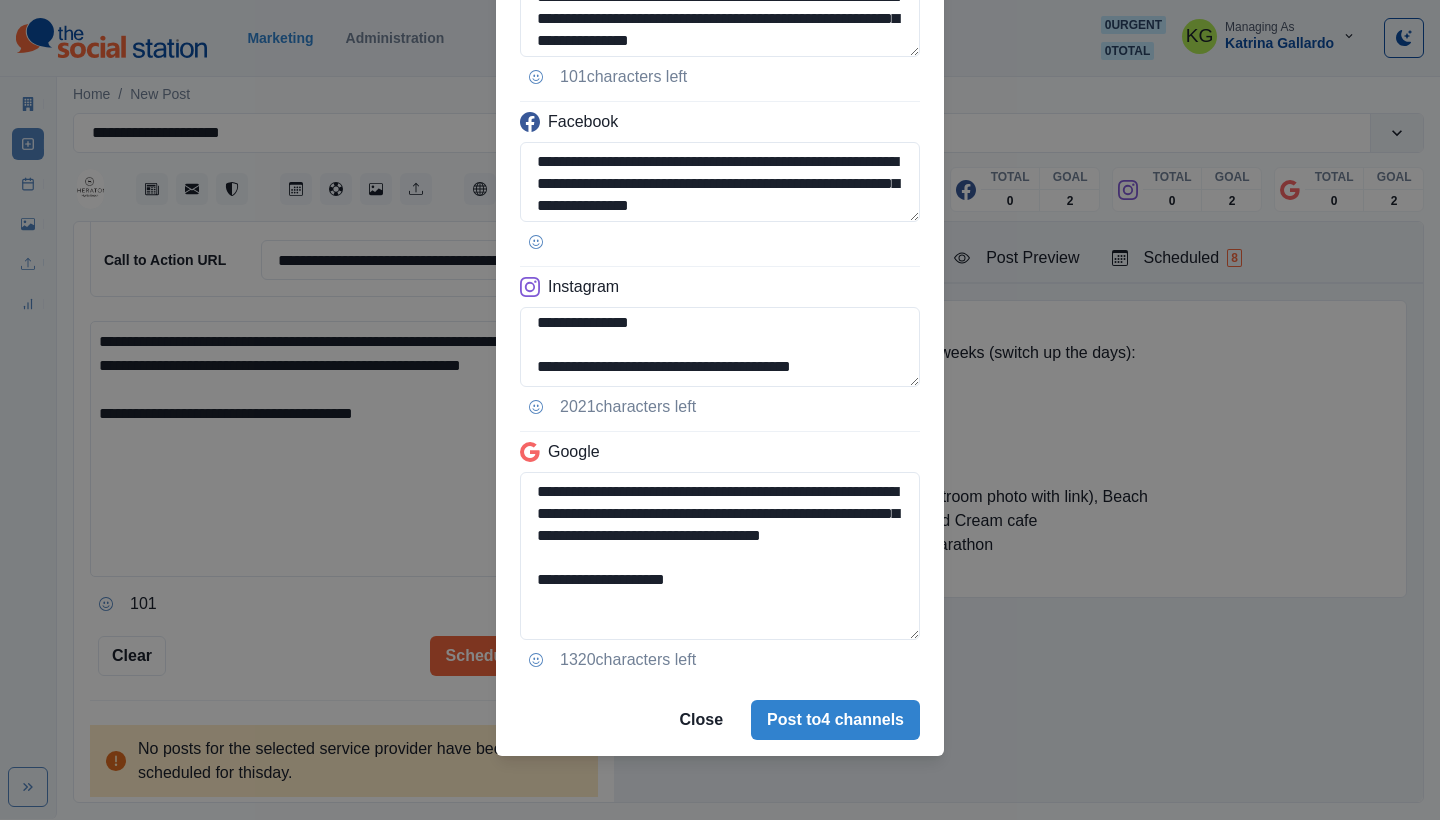 drag, startPoint x: 646, startPoint y: 604, endPoint x: 499, endPoint y: 605, distance: 147.0034 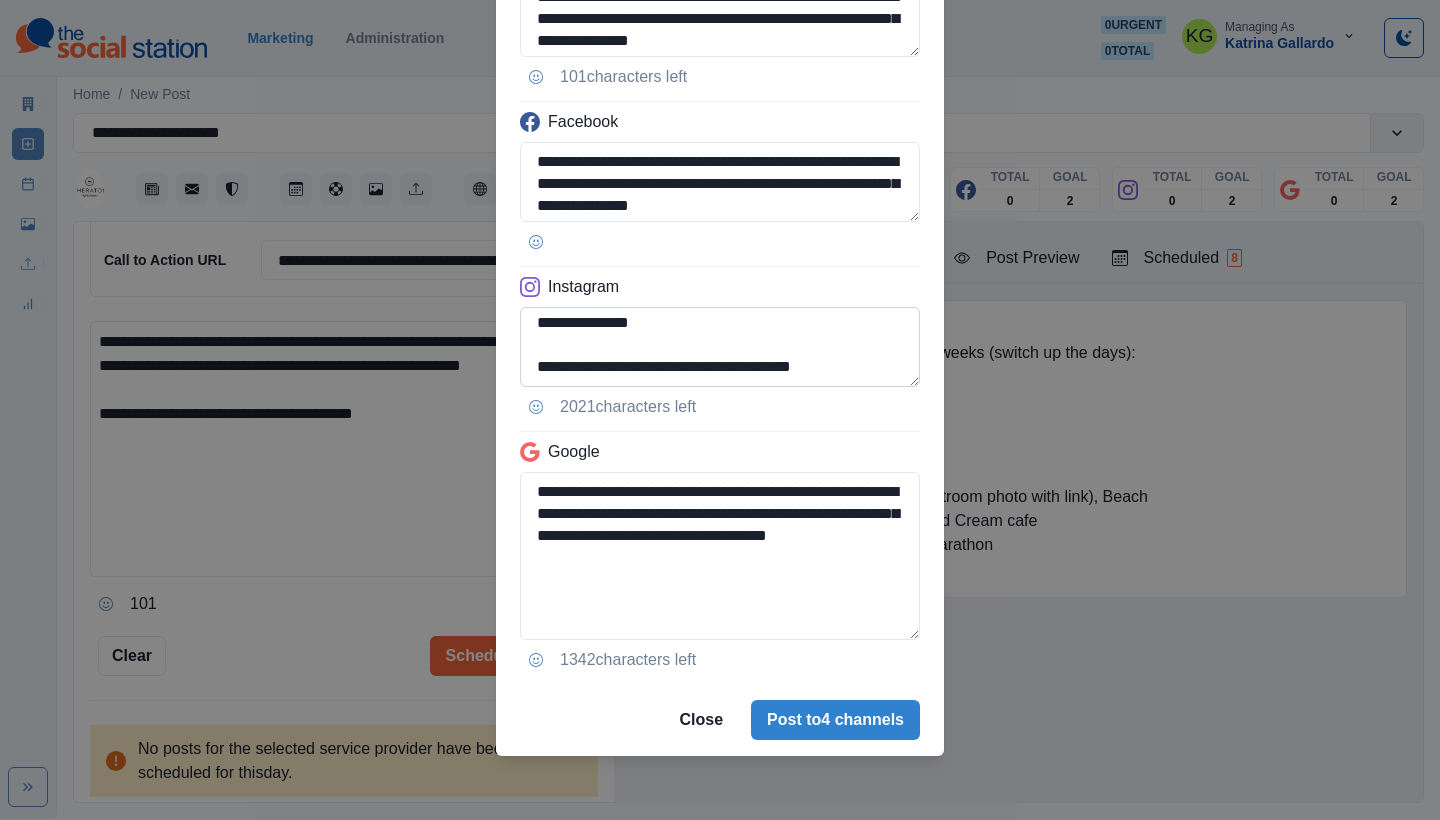 type on "**********" 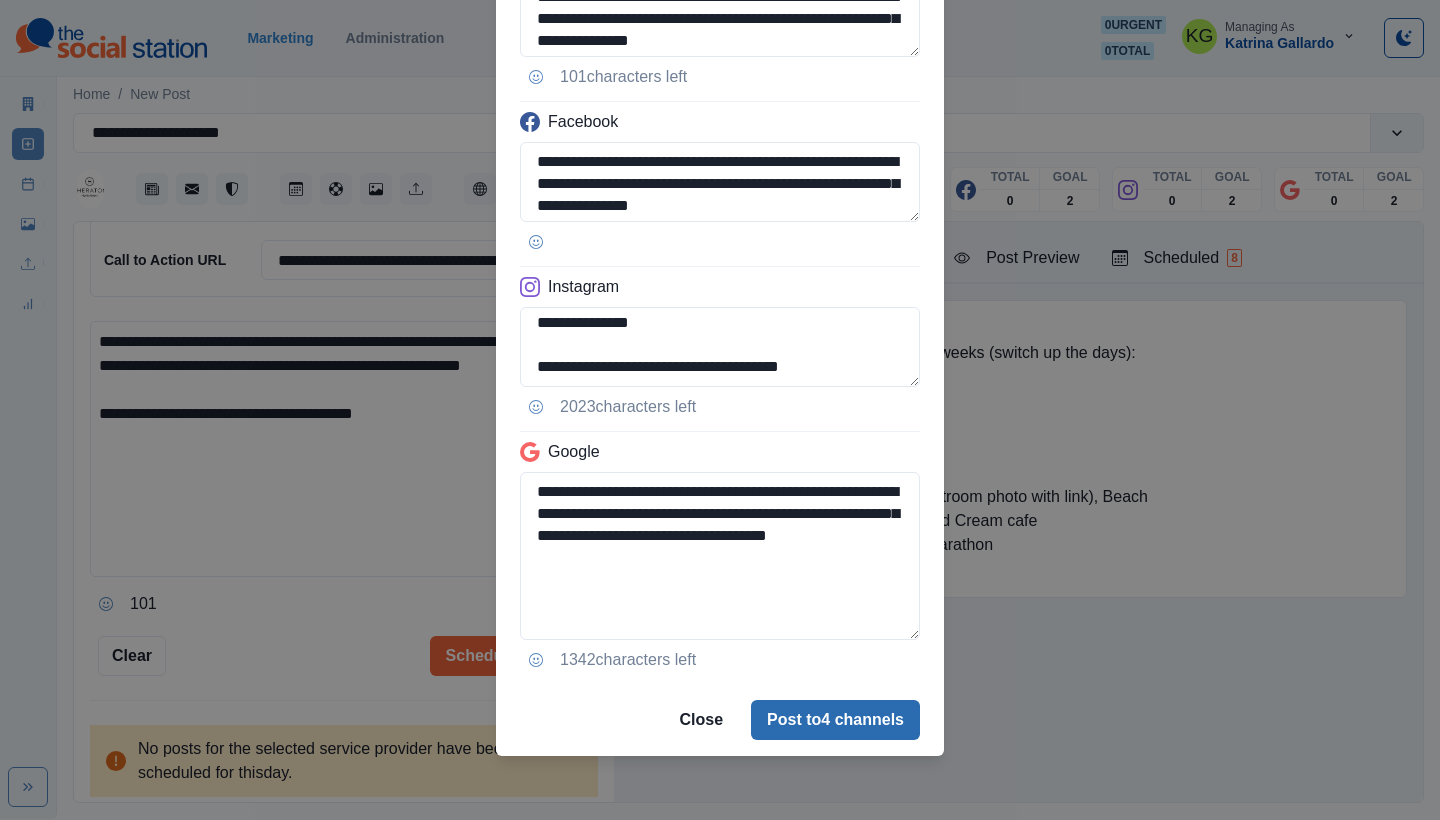type on "**********" 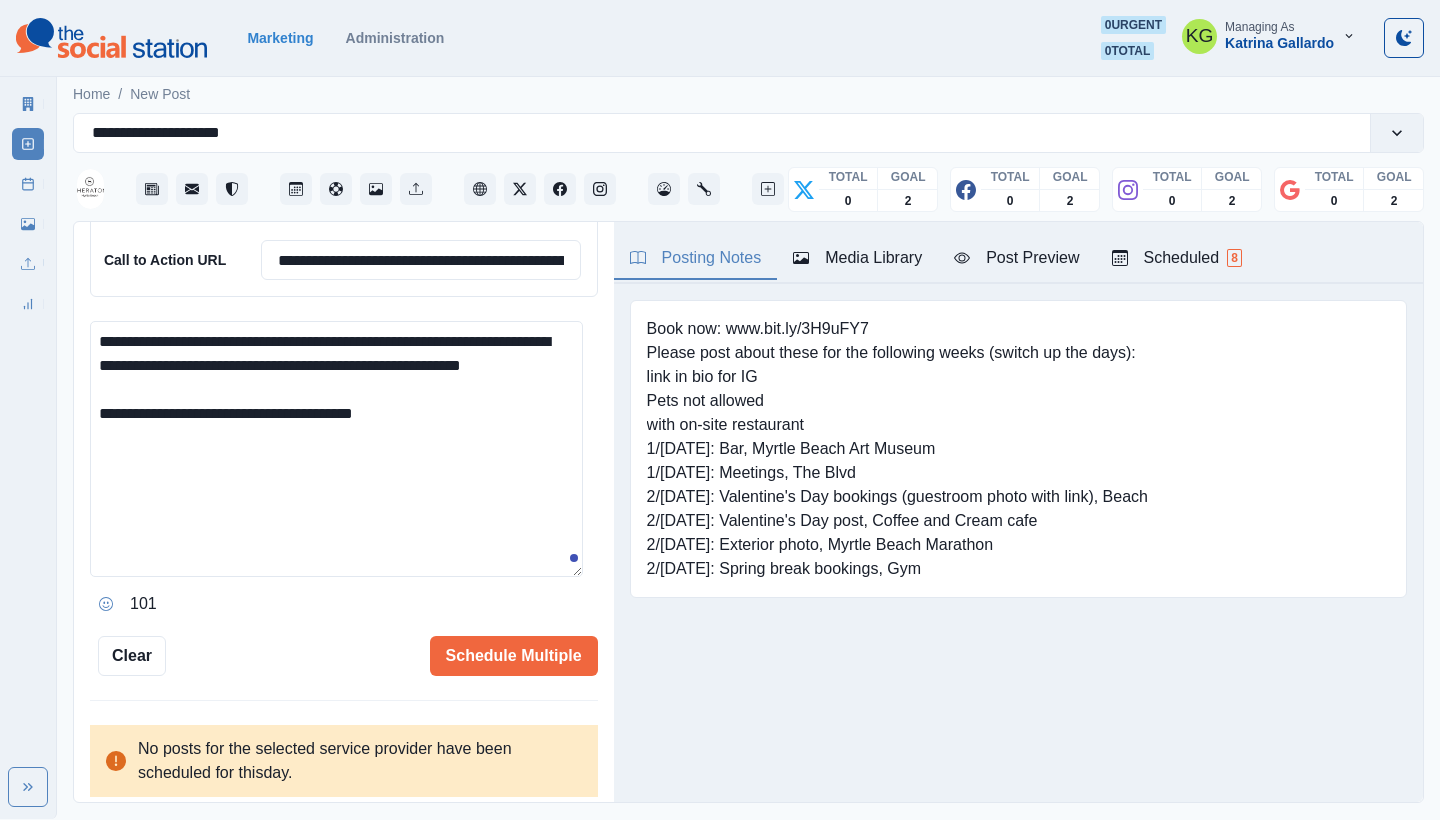 type 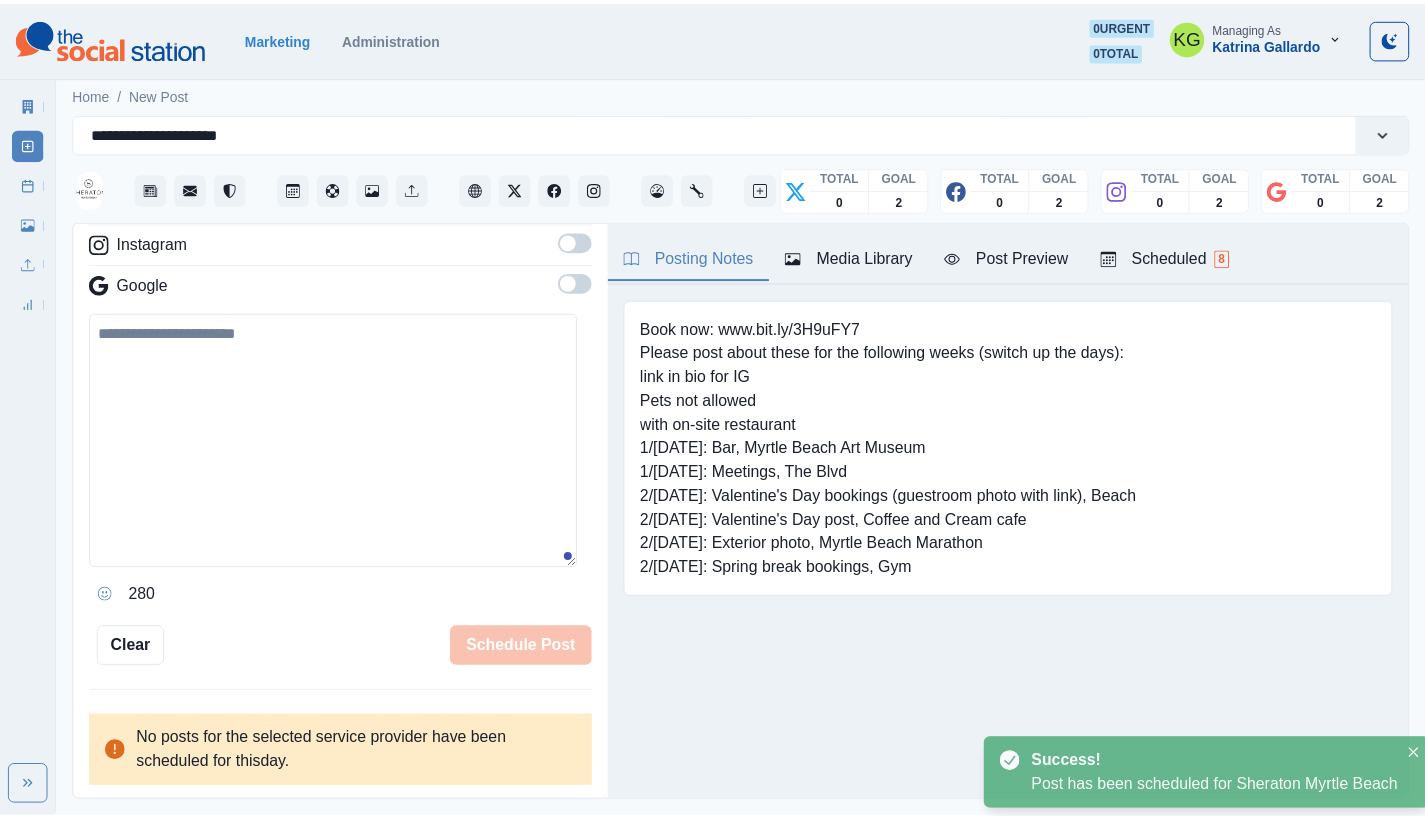 scroll, scrollTop: 264, scrollLeft: 0, axis: vertical 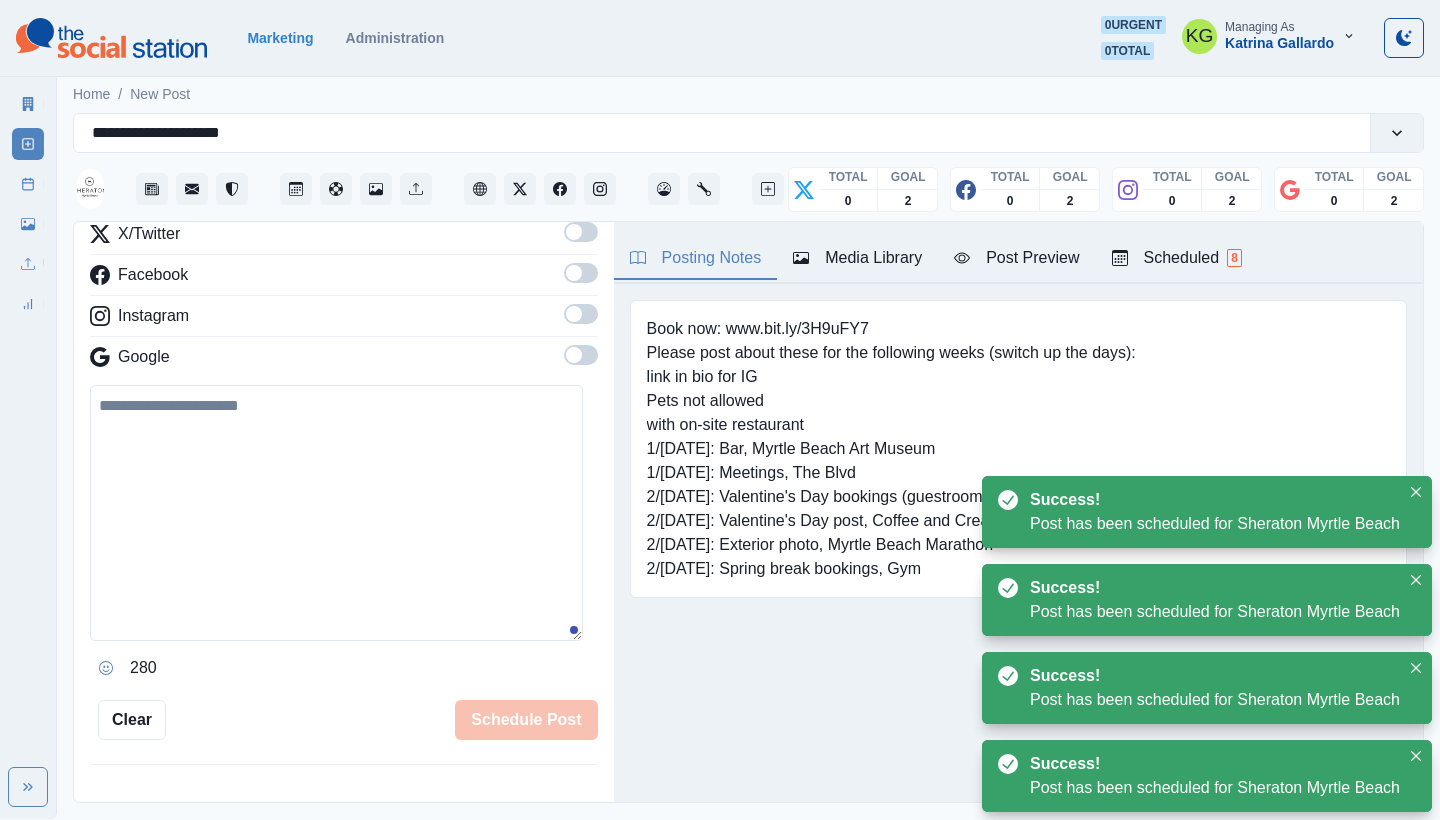click on "Post Schedule" at bounding box center [28, 184] 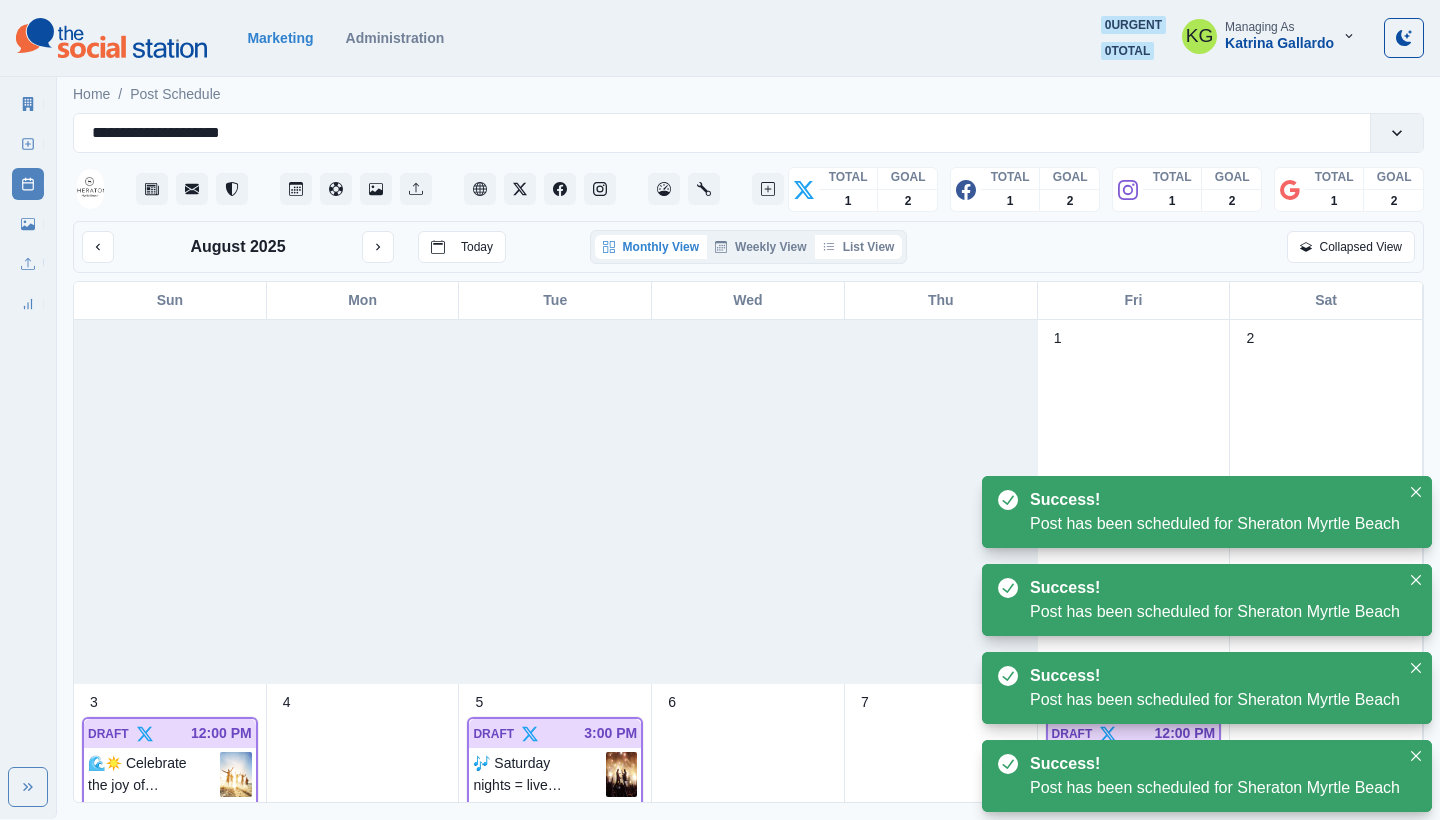 click on "List View" at bounding box center [859, 247] 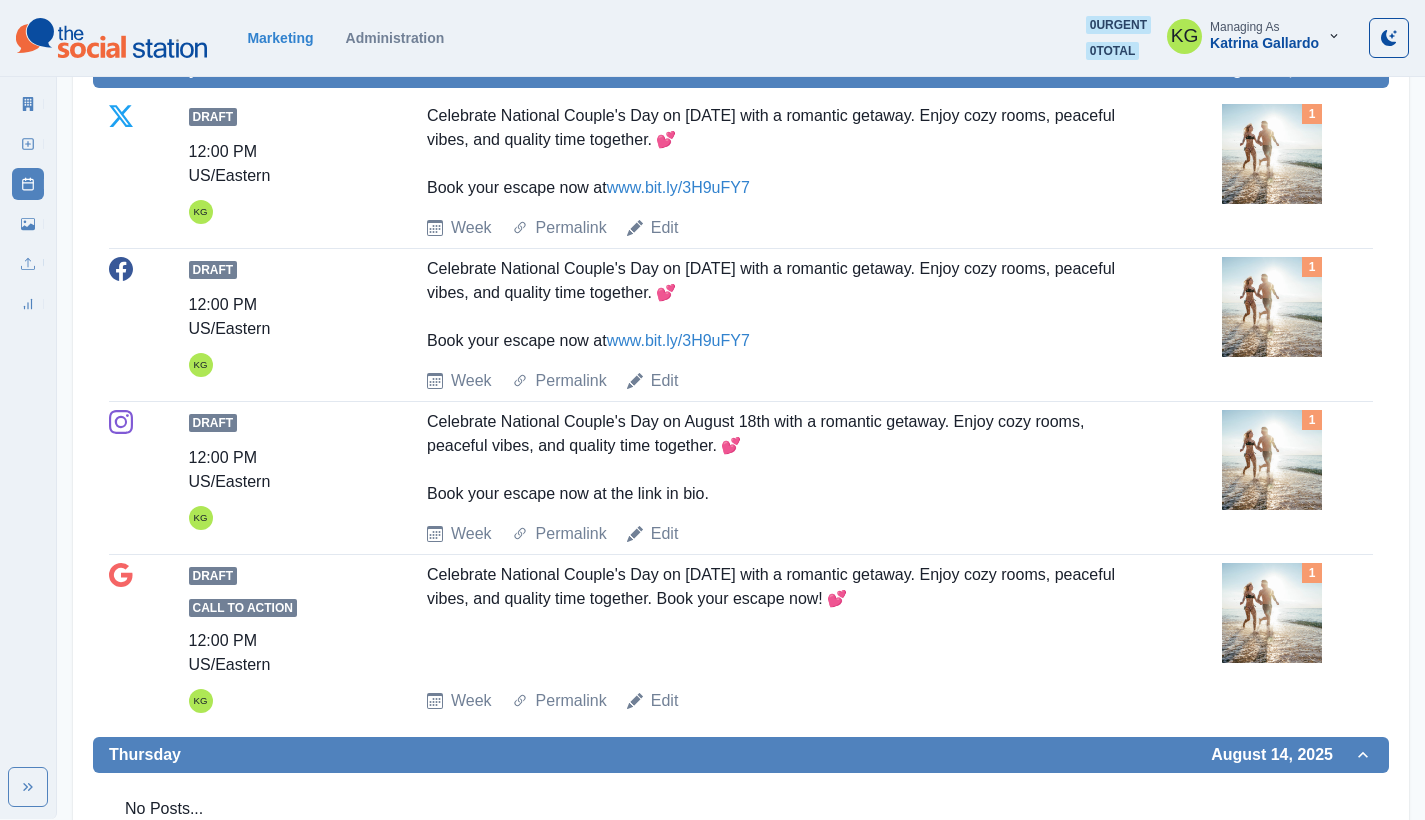 scroll, scrollTop: 0, scrollLeft: 0, axis: both 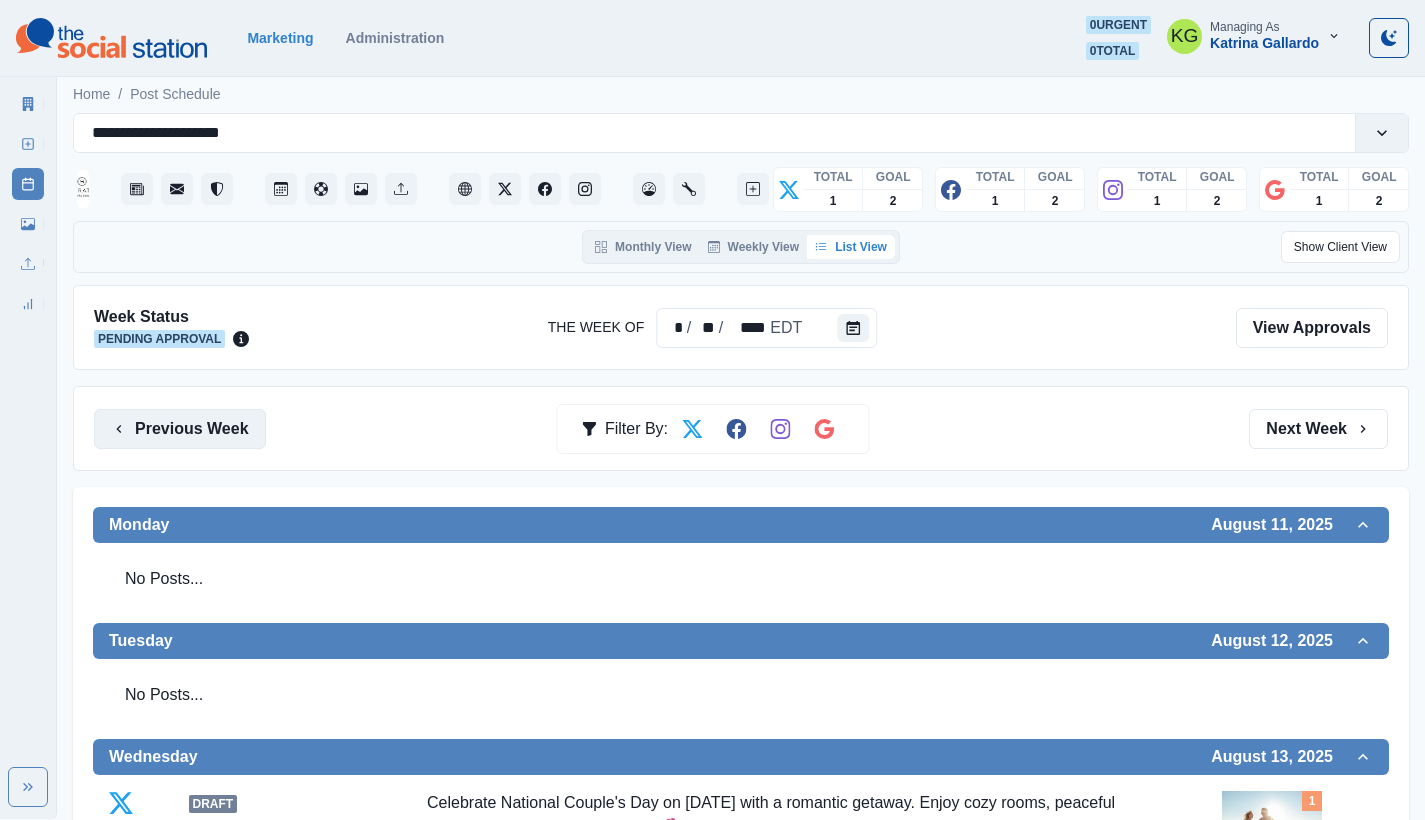 click on "Previous Week" at bounding box center [180, 429] 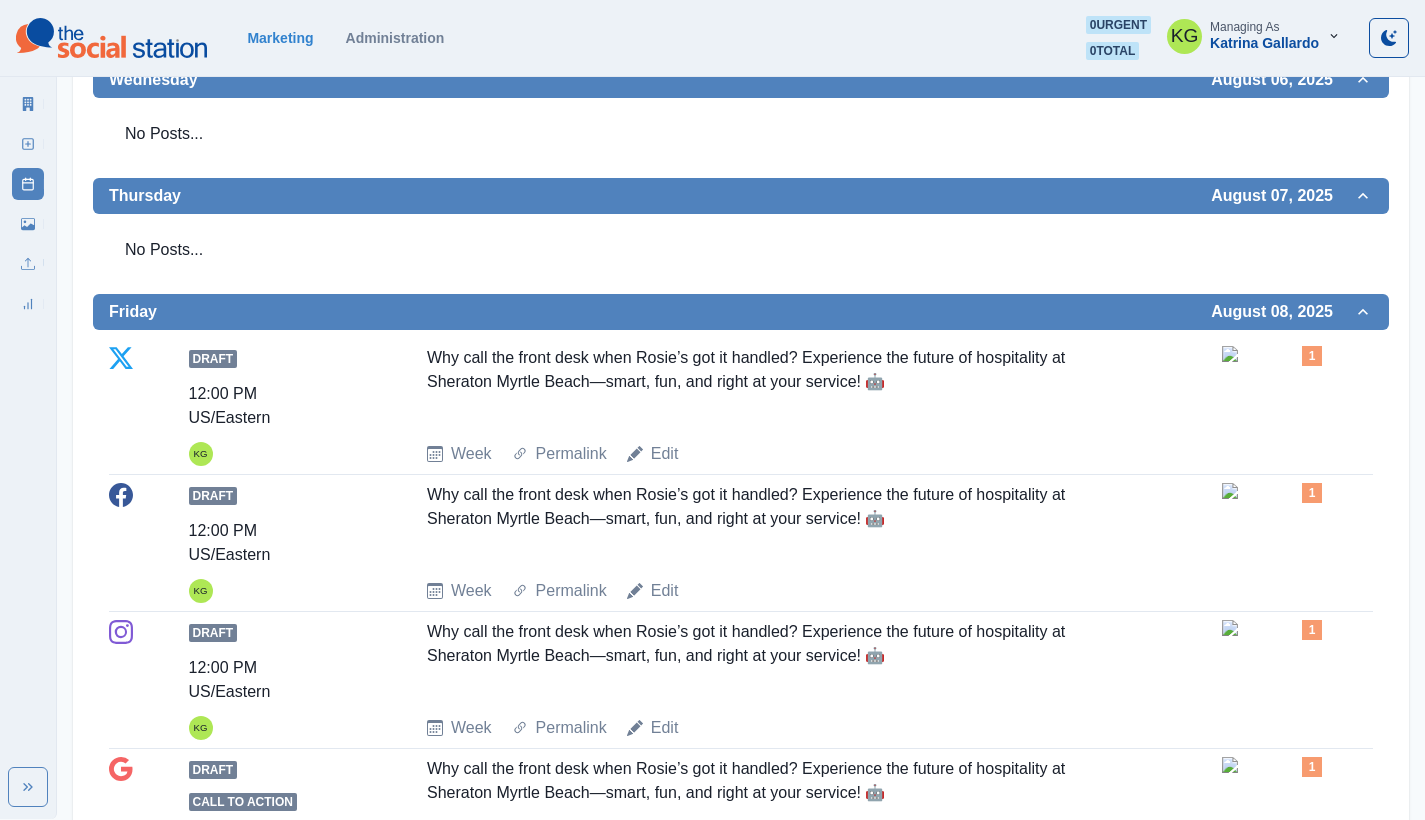 scroll, scrollTop: 0, scrollLeft: 0, axis: both 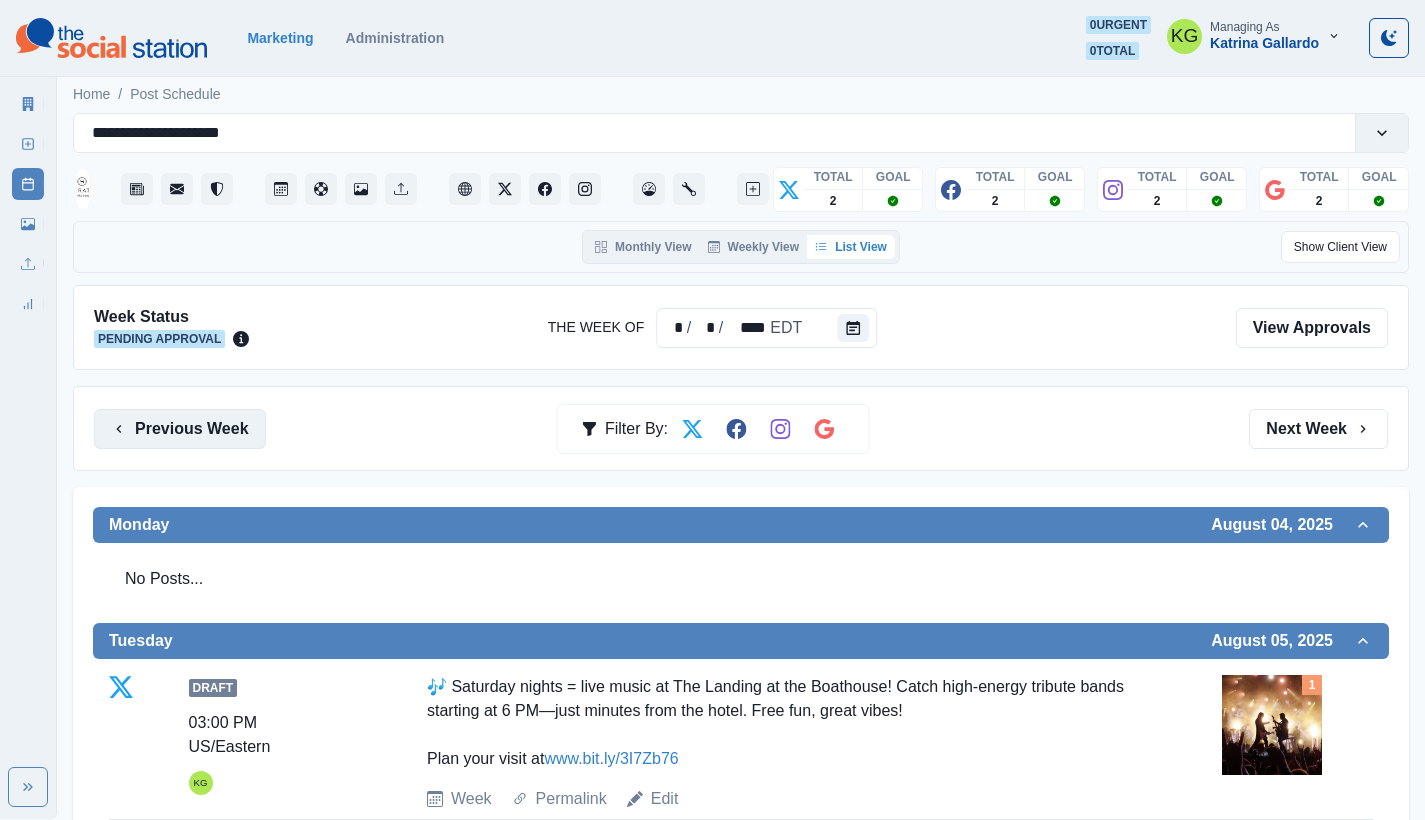 click on "Previous Week" at bounding box center [180, 429] 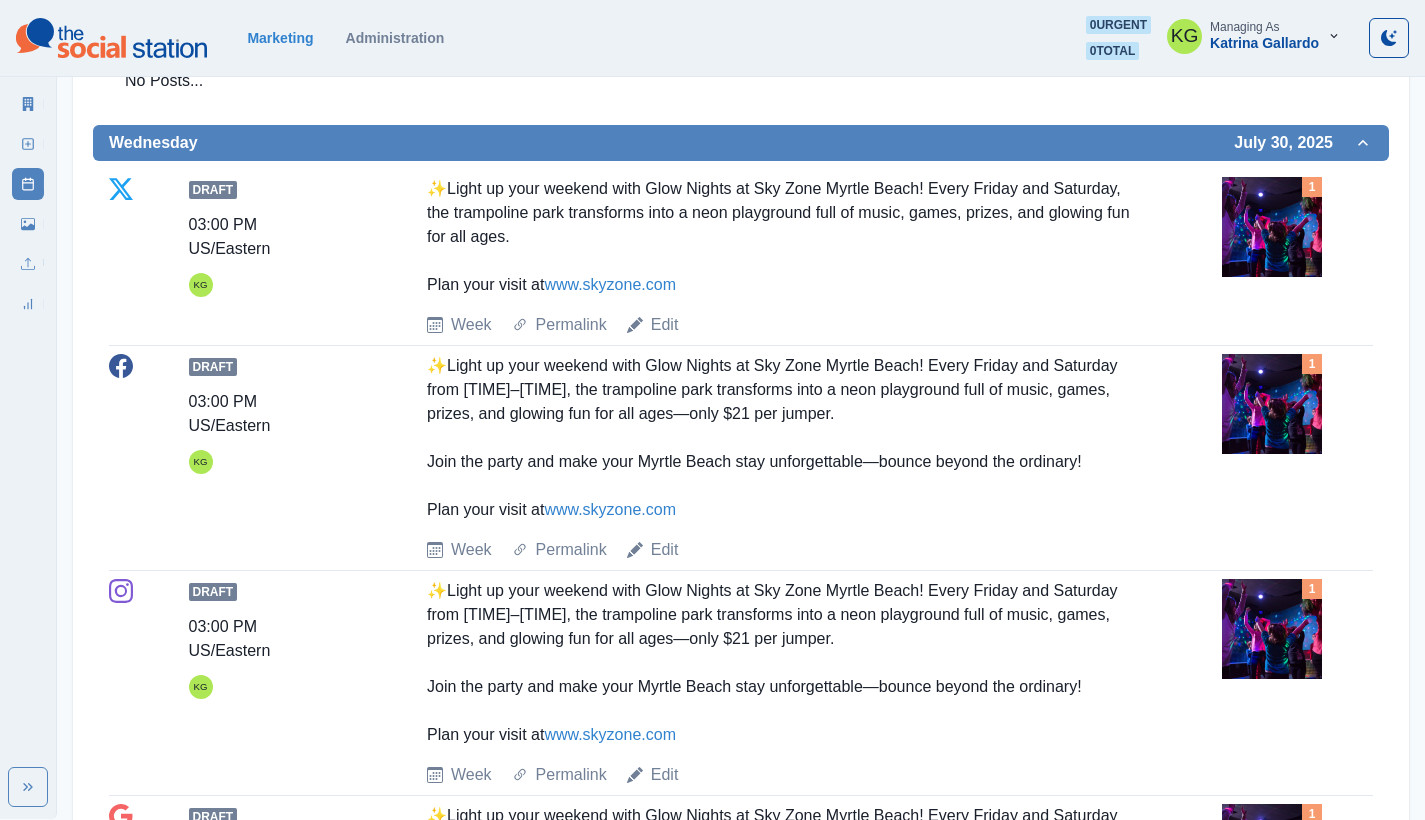 scroll, scrollTop: 0, scrollLeft: 0, axis: both 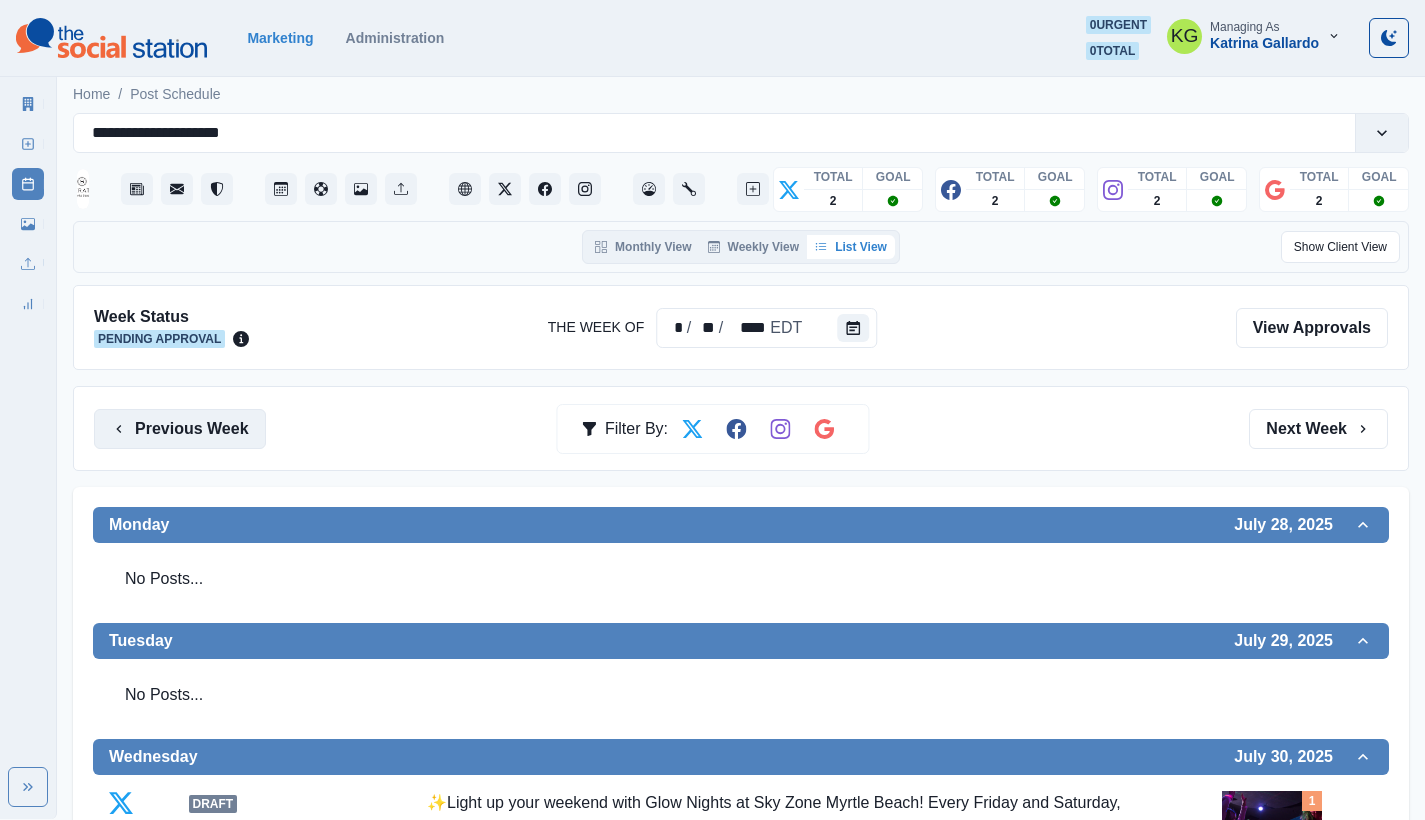 click on "Previous Week" at bounding box center (180, 429) 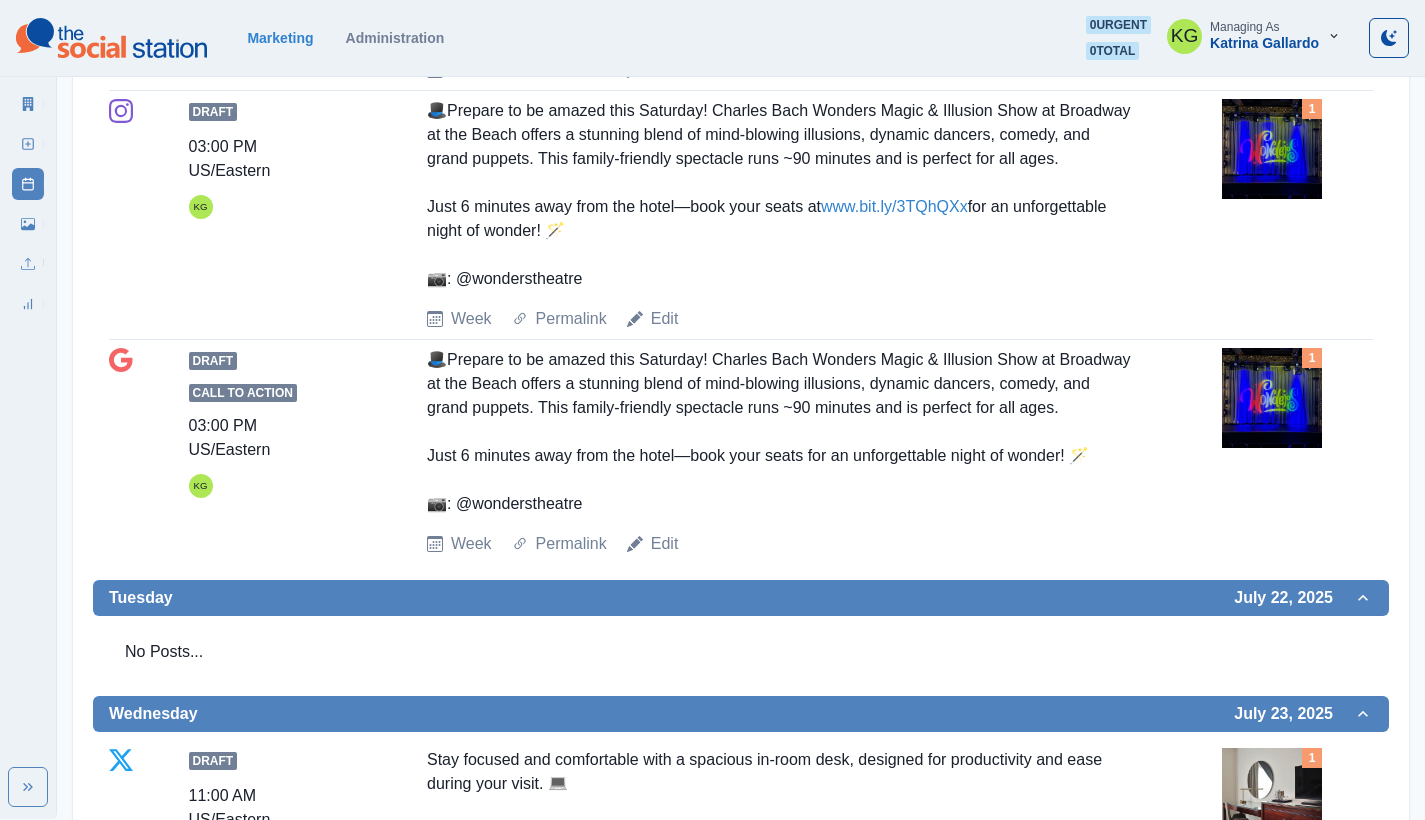 scroll, scrollTop: 0, scrollLeft: 0, axis: both 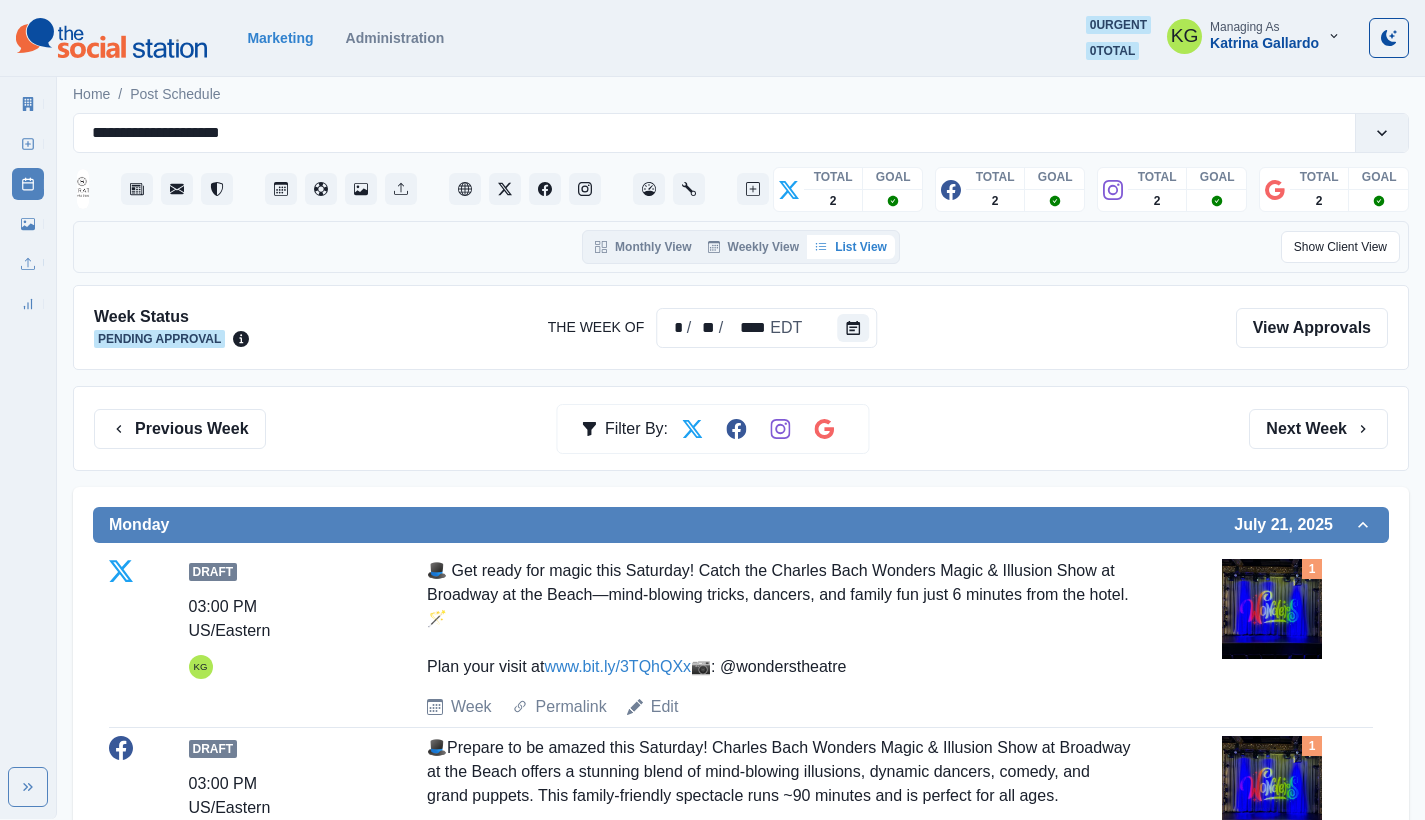 click on "Previous Week Filter By: Next Week" at bounding box center [741, 428] 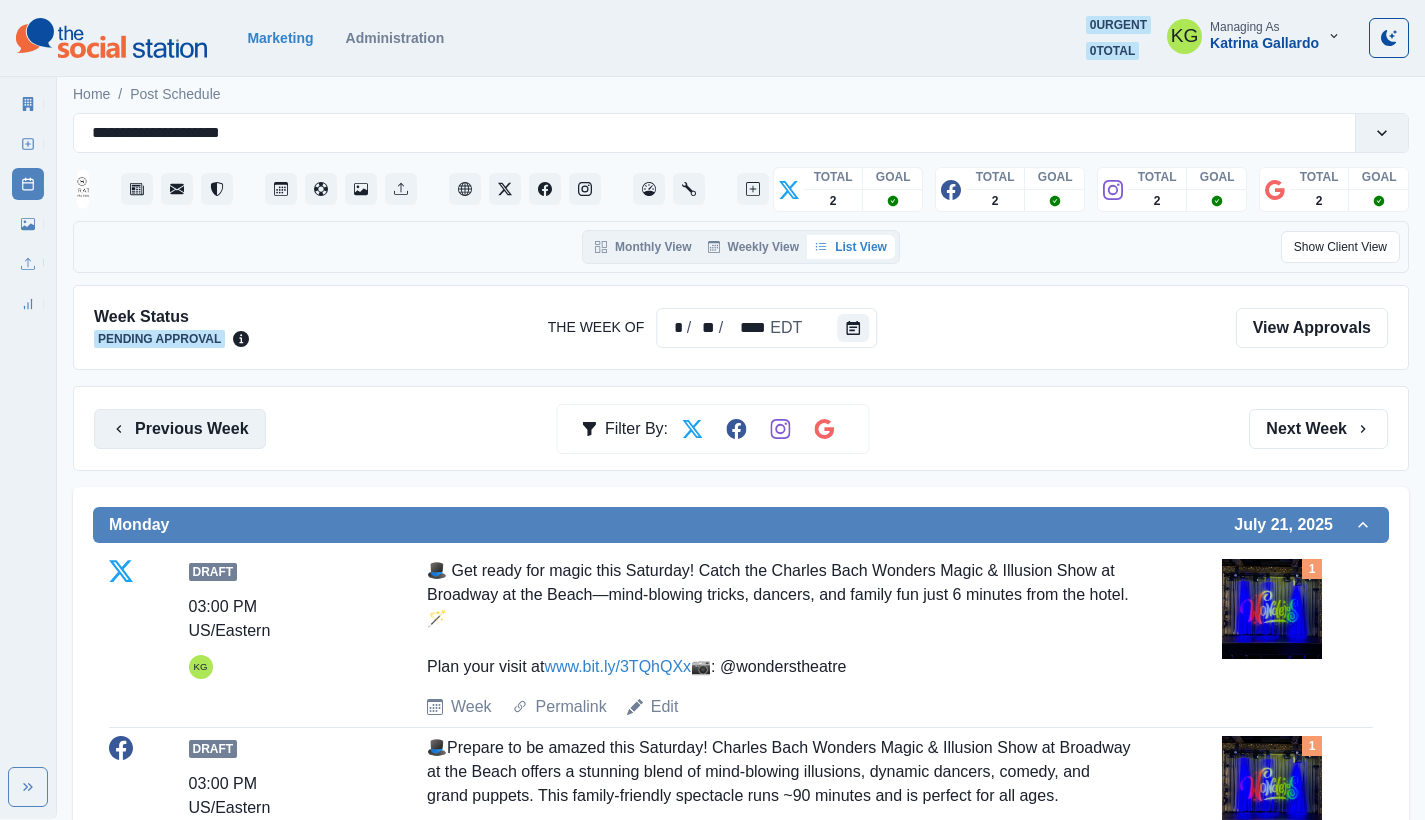 click on "Previous Week" at bounding box center (180, 429) 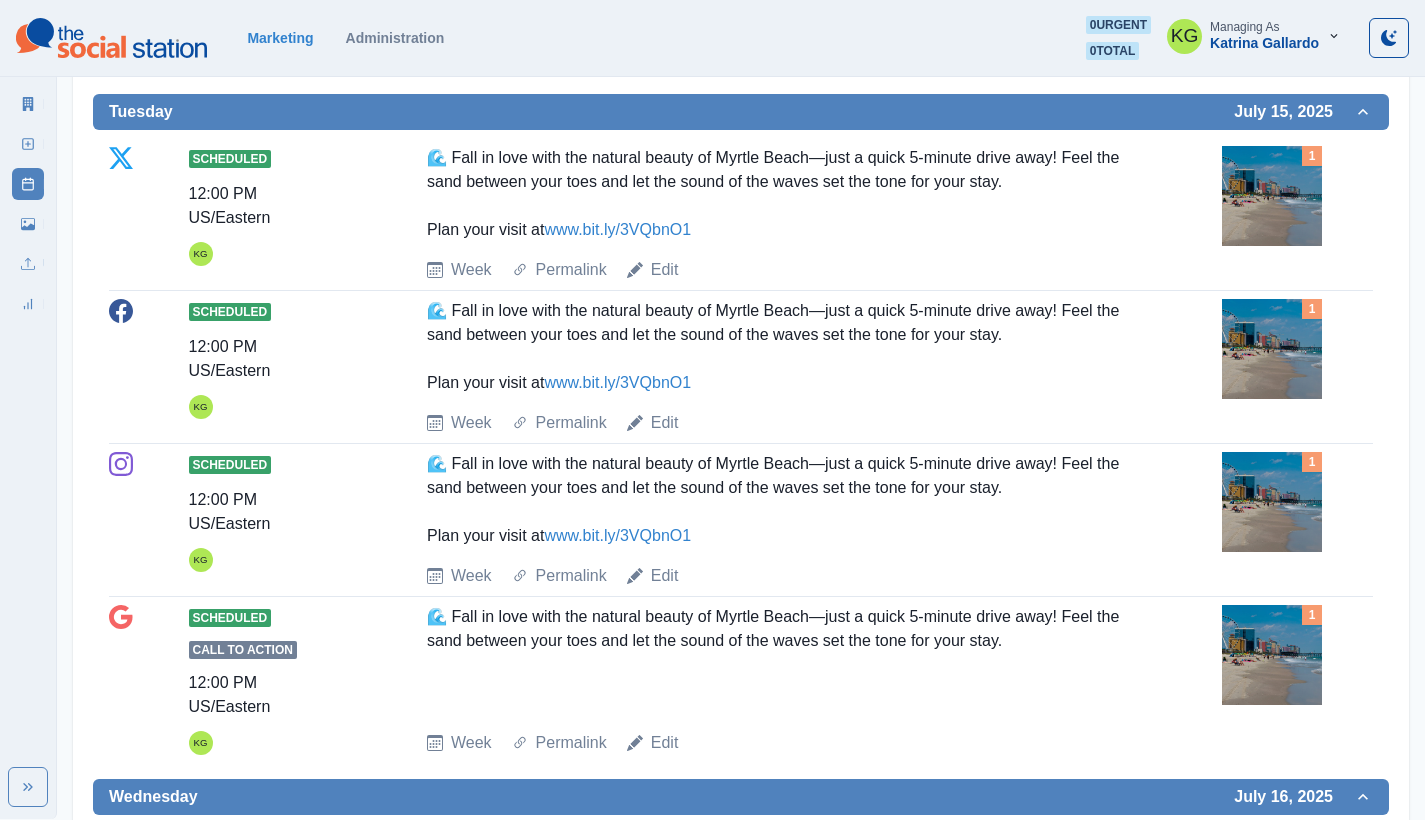 scroll, scrollTop: 0, scrollLeft: 0, axis: both 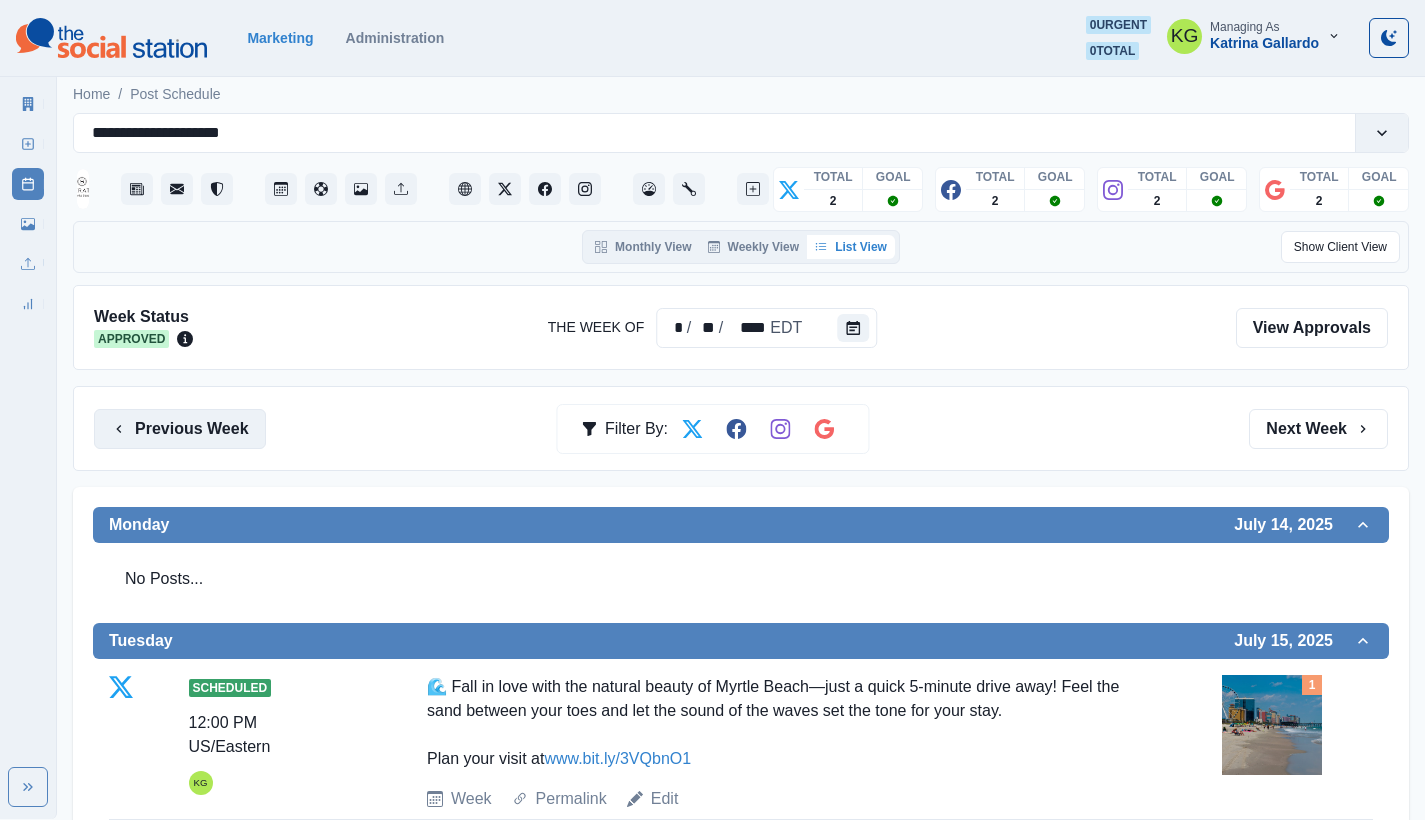 click on "Previous Week" at bounding box center [180, 429] 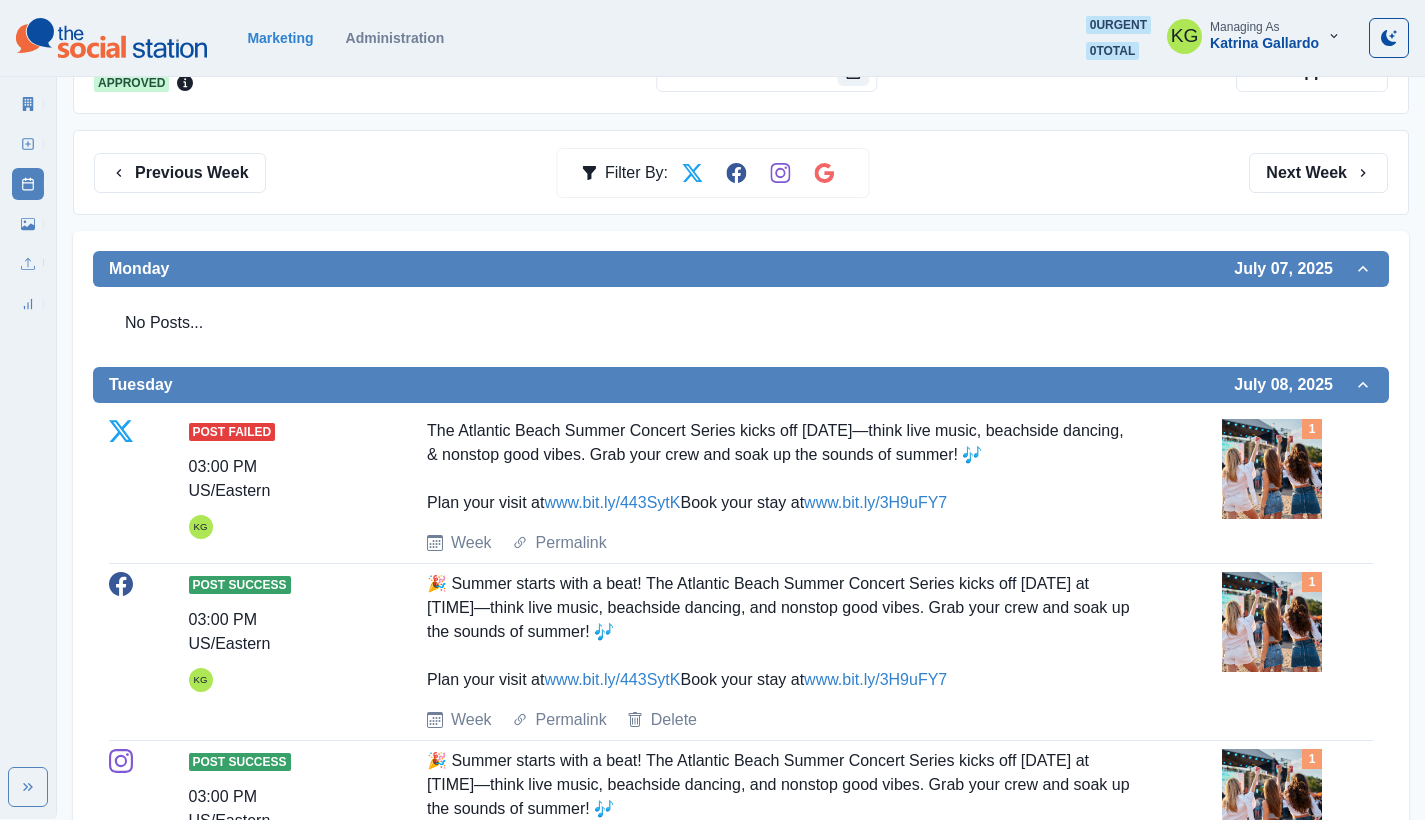 scroll, scrollTop: 0, scrollLeft: 0, axis: both 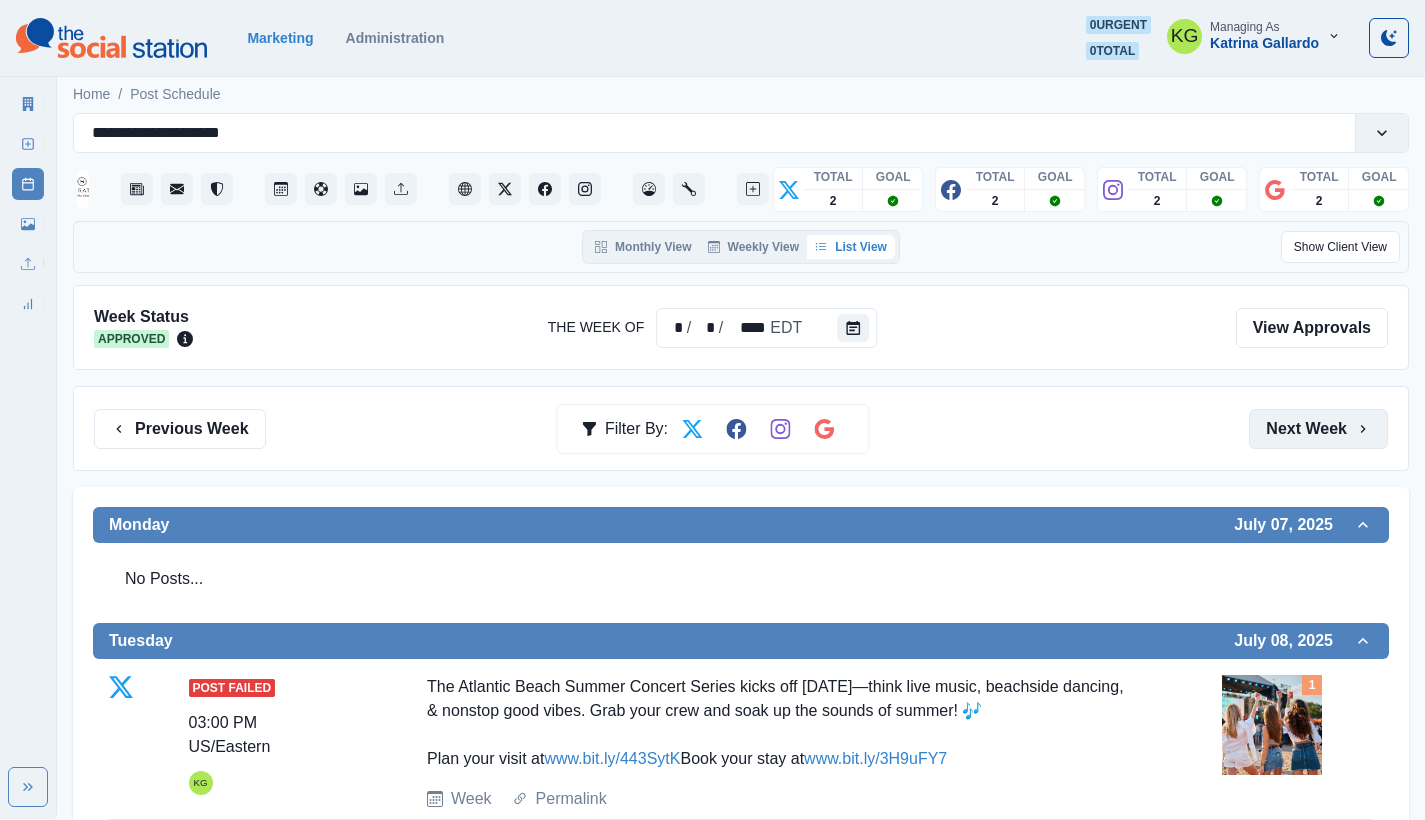 click on "Next Week" at bounding box center [1318, 429] 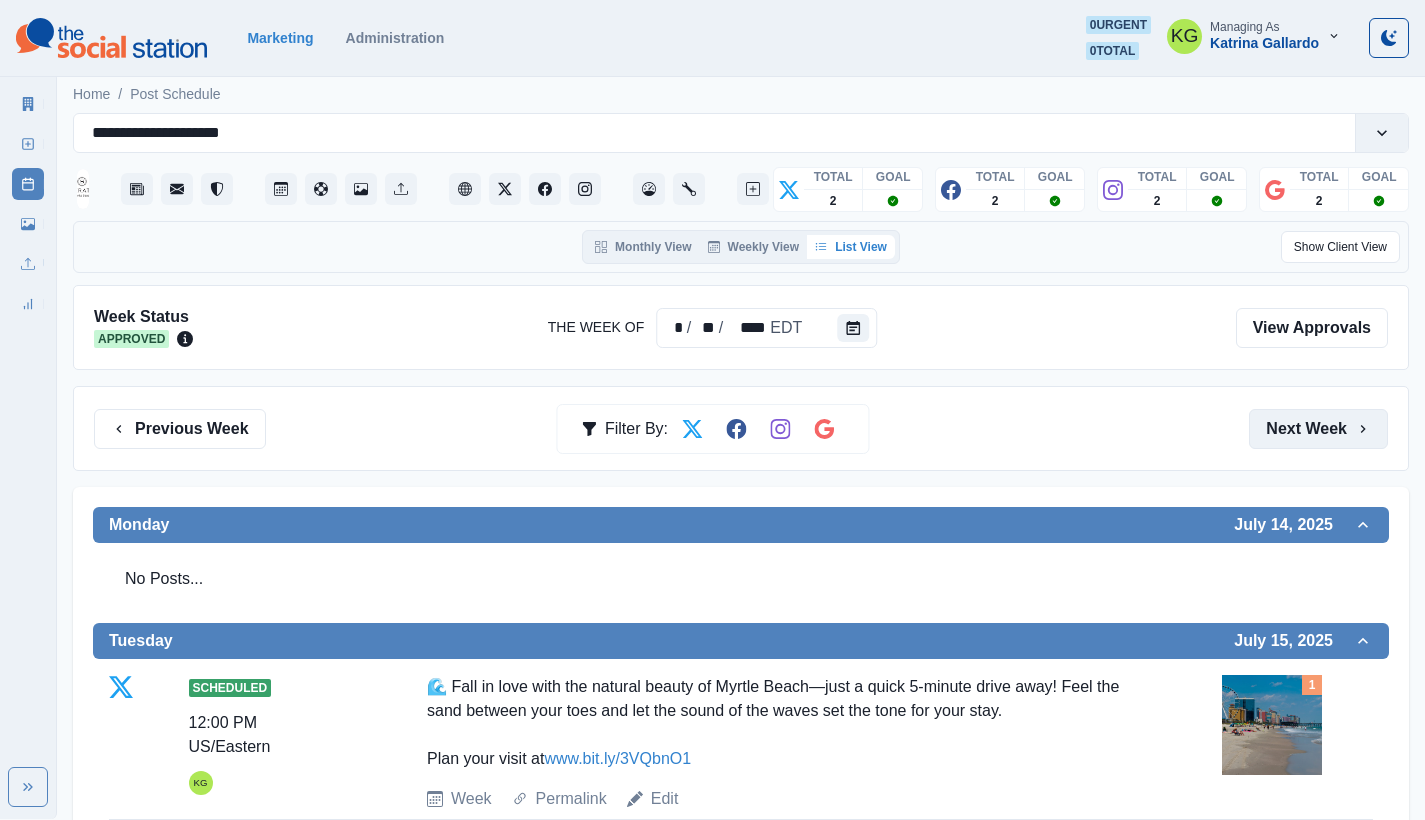 click on "Next Week" at bounding box center (1318, 429) 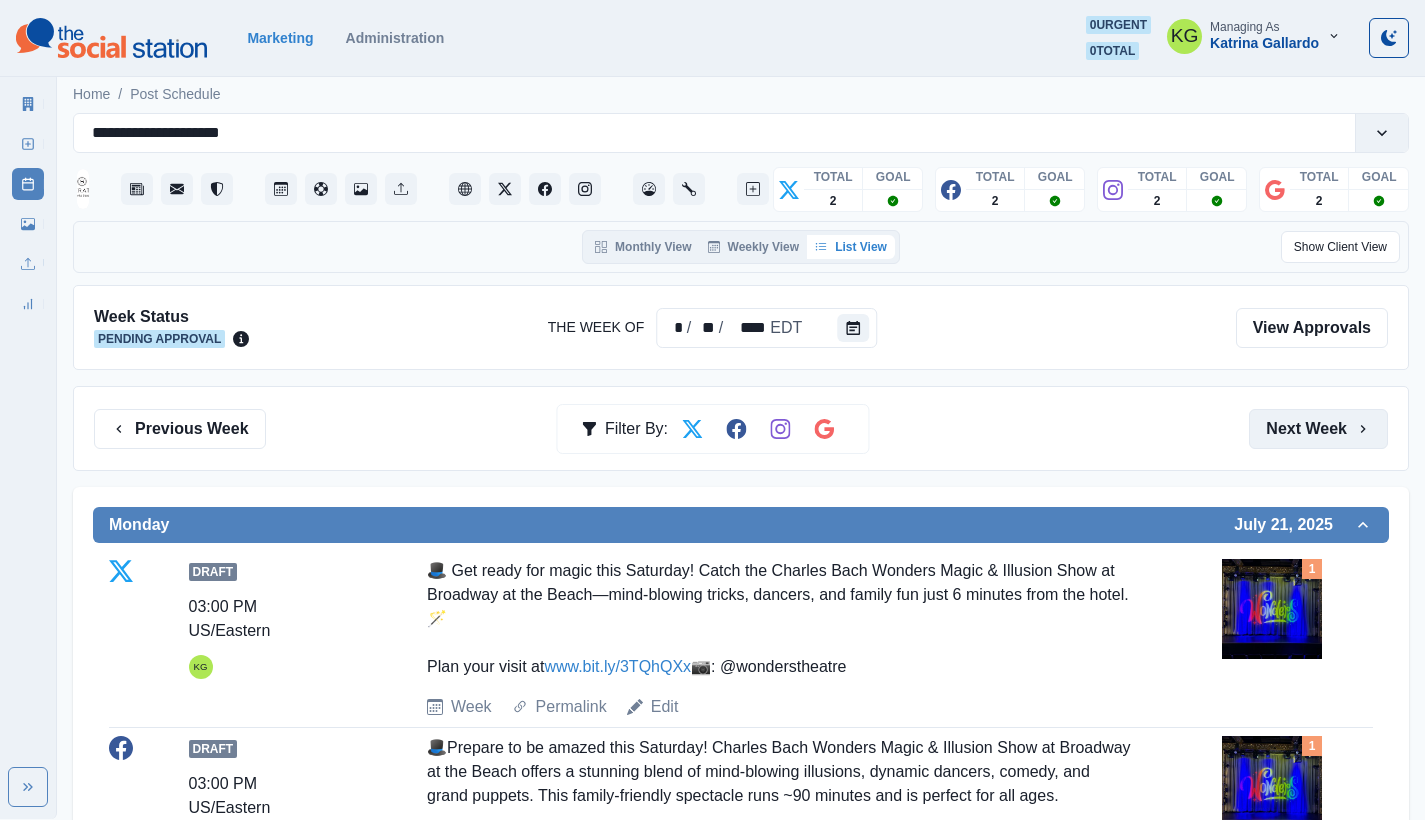 click on "Next Week" at bounding box center (1318, 429) 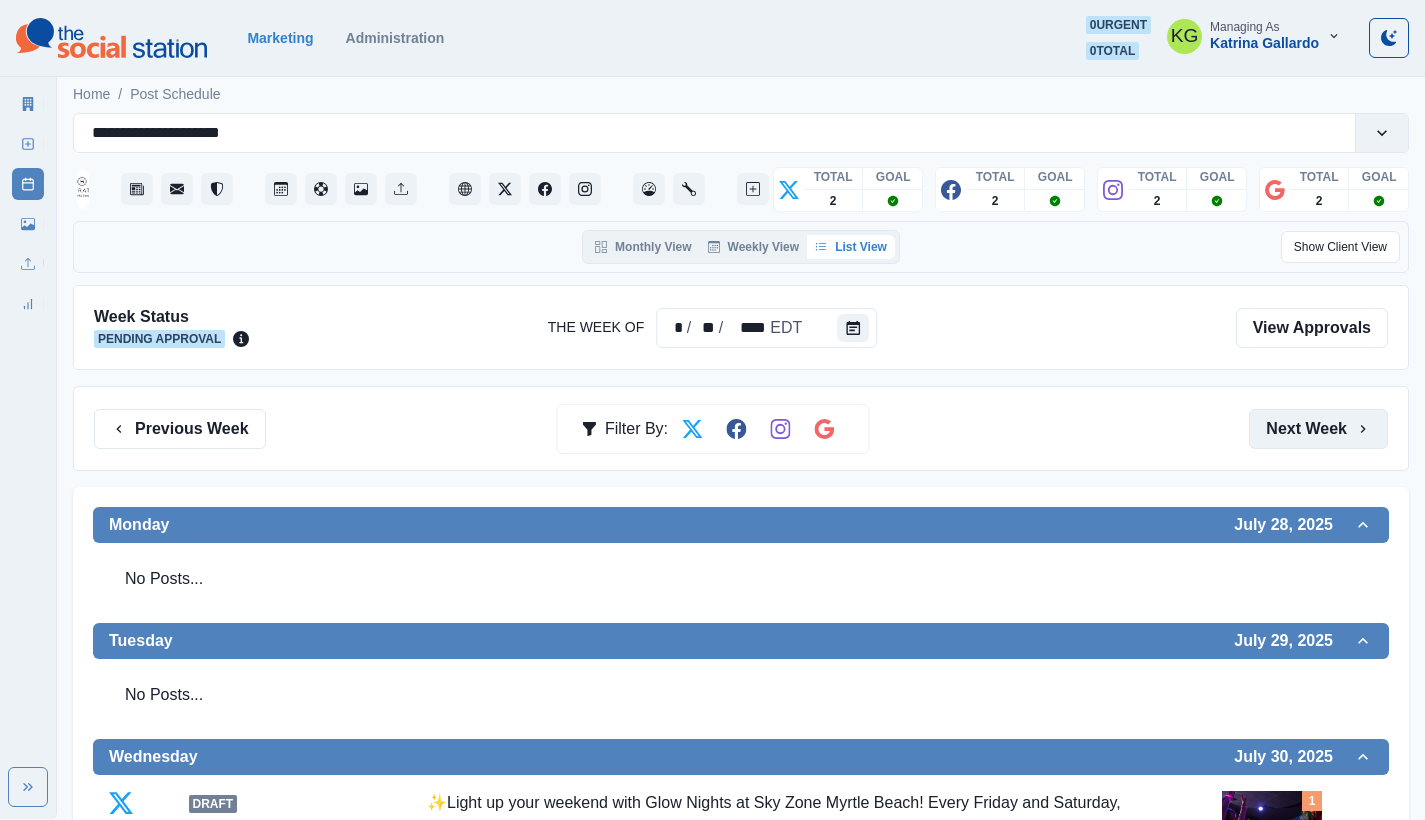 click on "Next Week" at bounding box center [1318, 429] 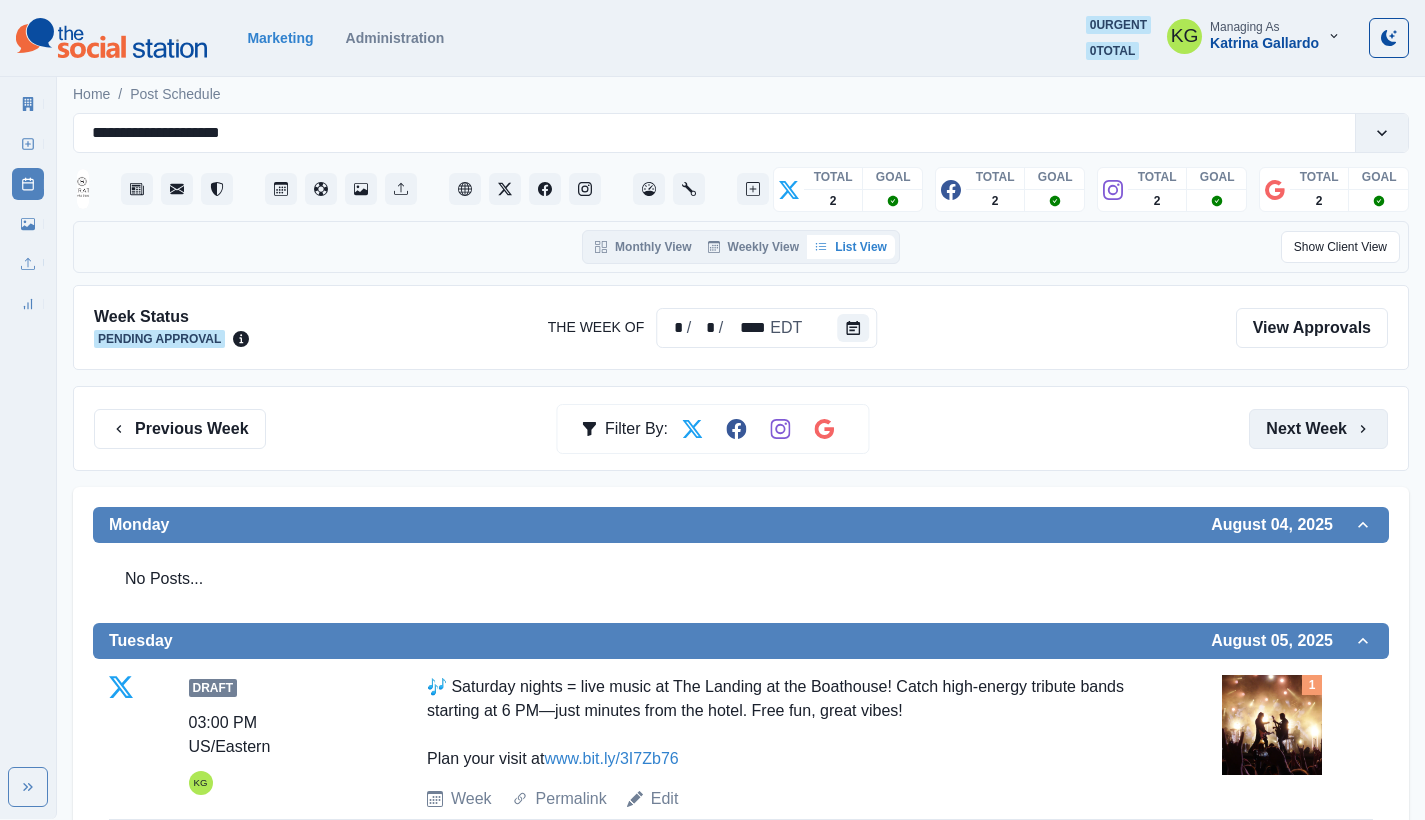 click on "Next Week" at bounding box center [1318, 429] 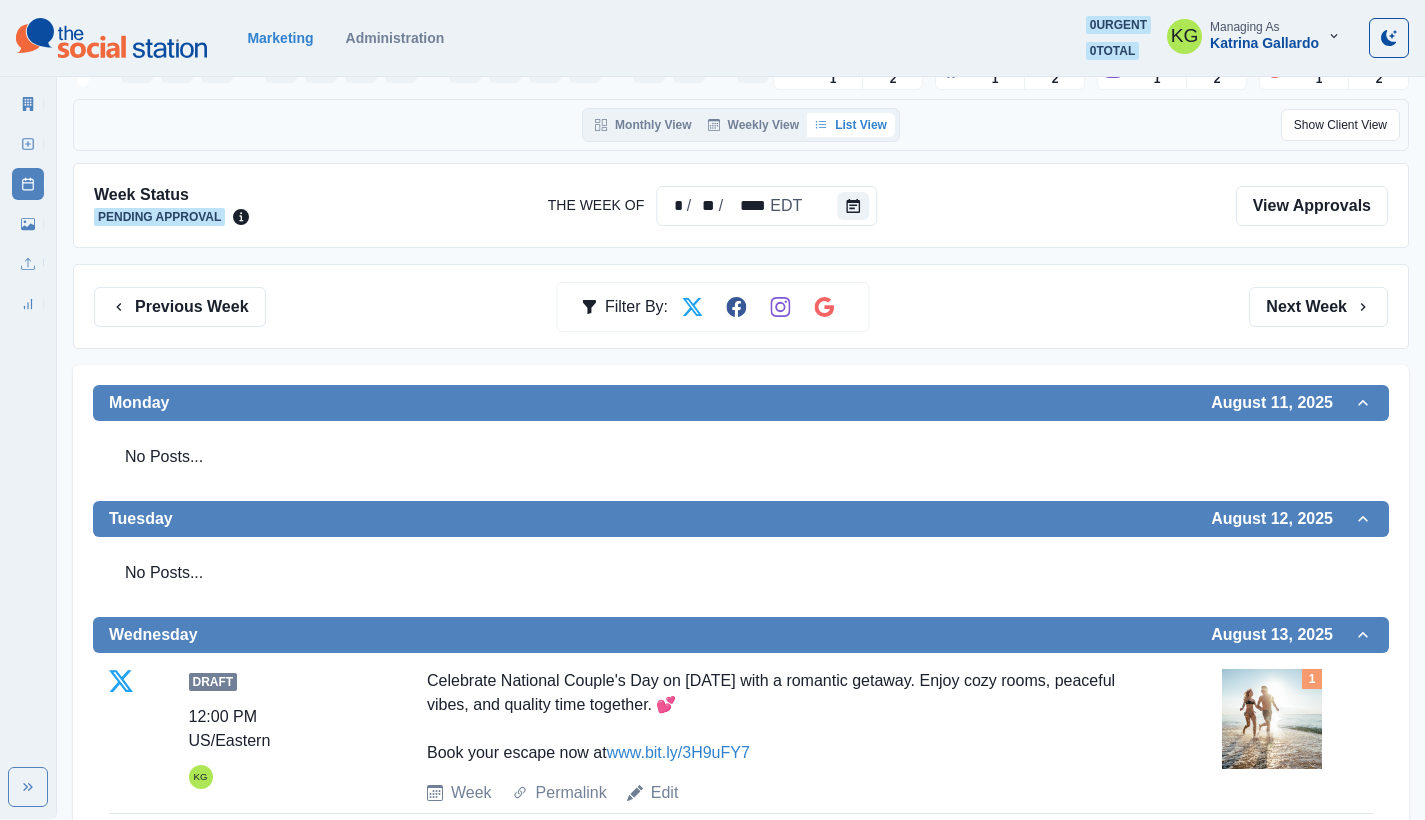 scroll, scrollTop: 0, scrollLeft: 0, axis: both 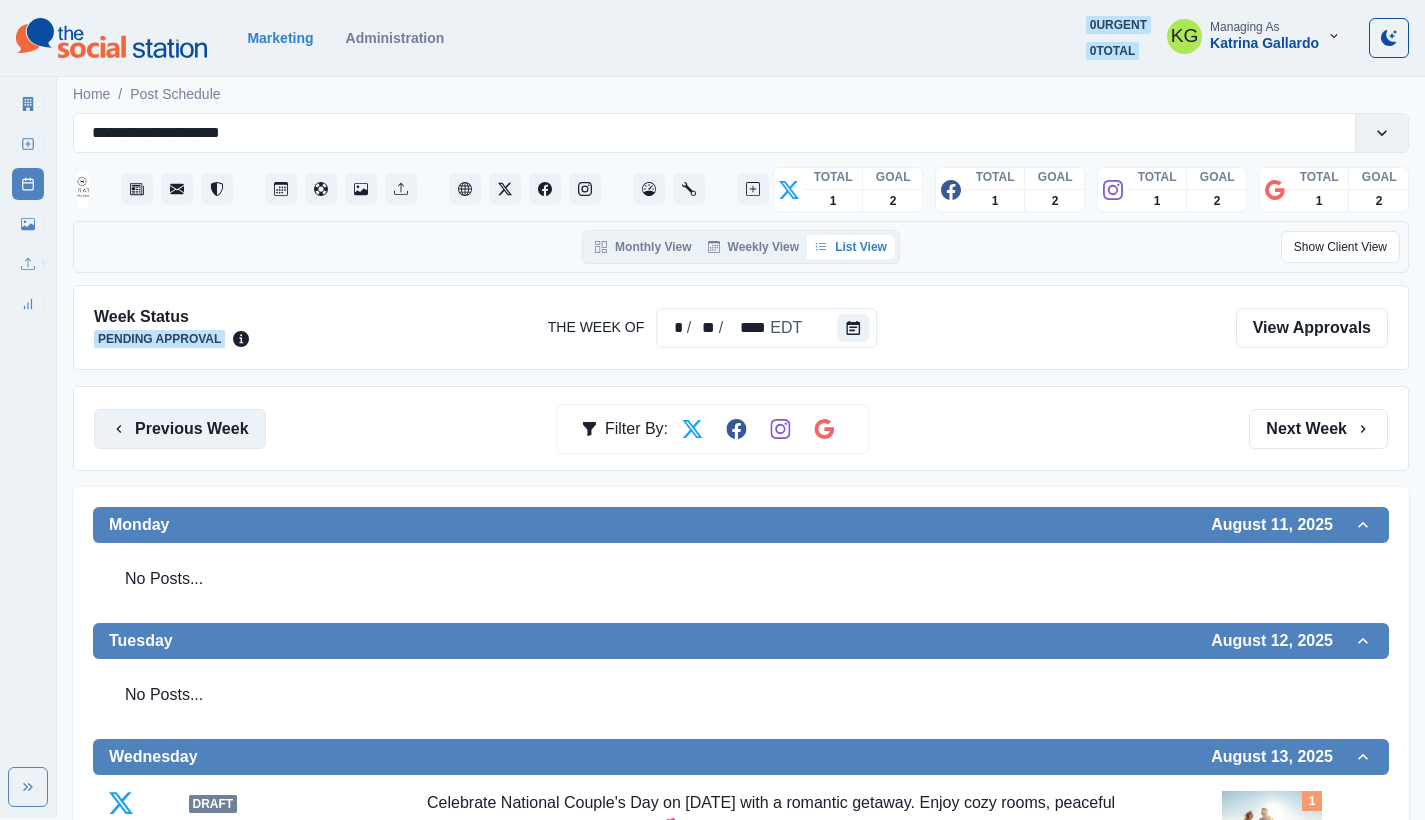 click on "Previous Week" at bounding box center [180, 429] 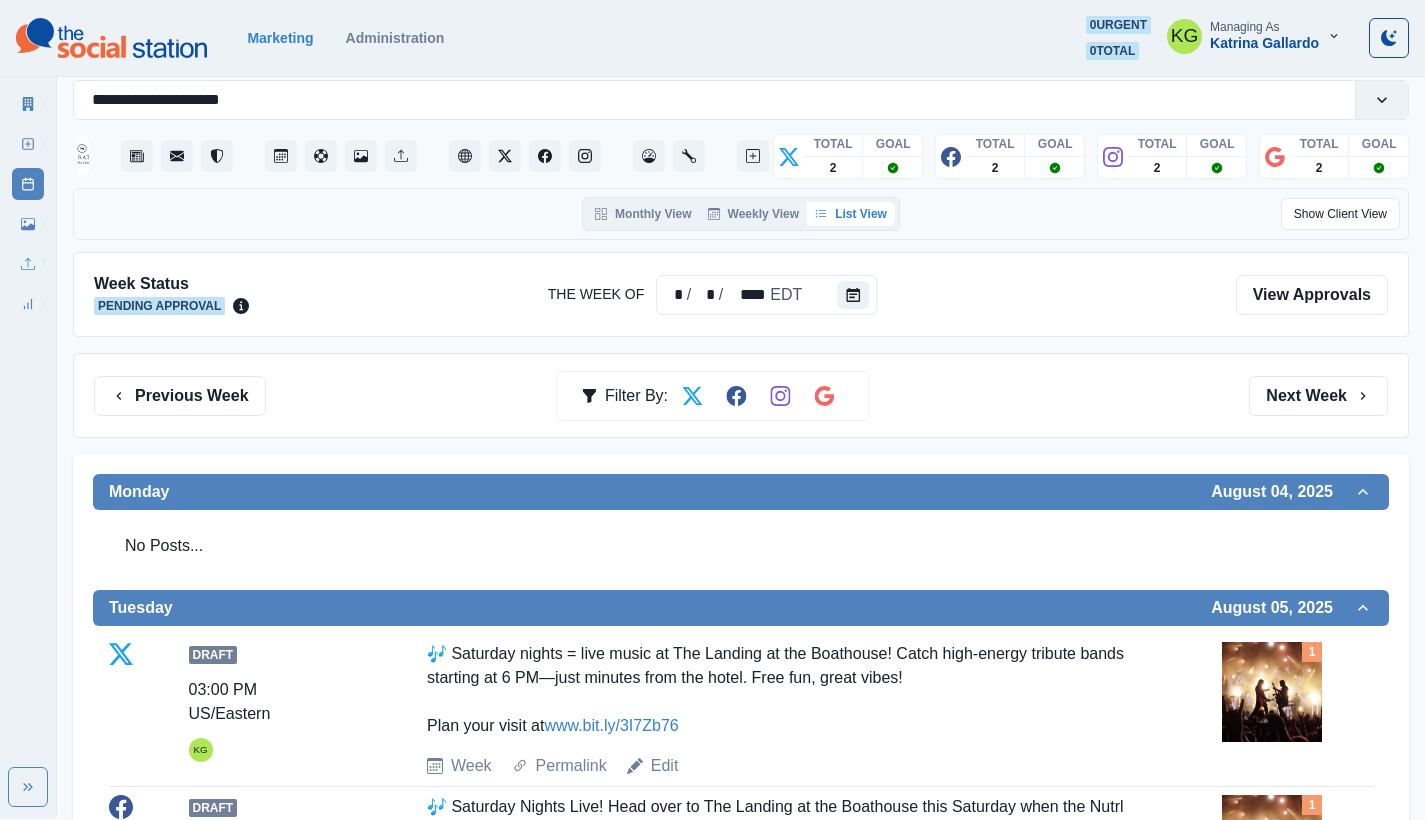 scroll, scrollTop: 0, scrollLeft: 0, axis: both 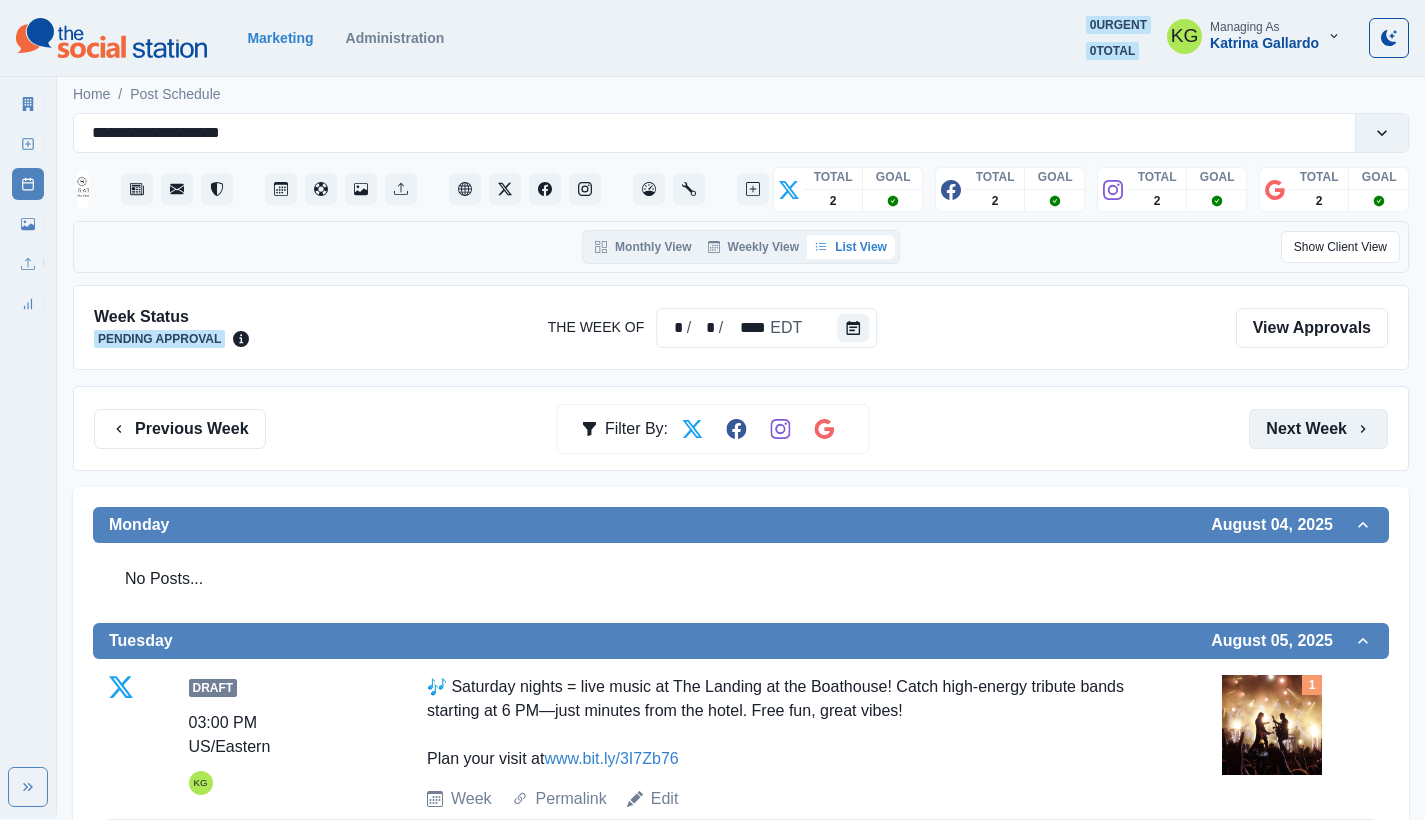 click 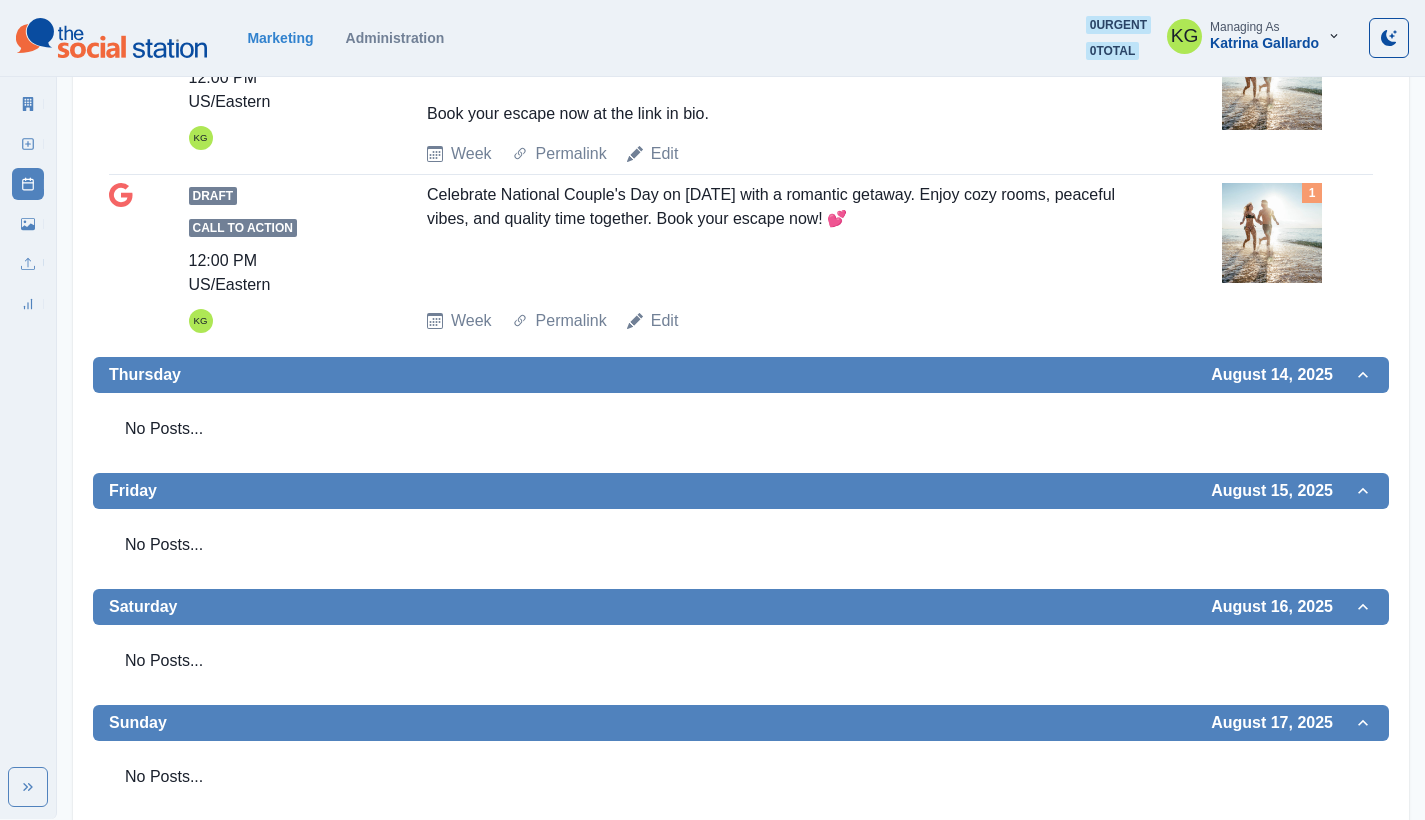 scroll, scrollTop: 151, scrollLeft: 0, axis: vertical 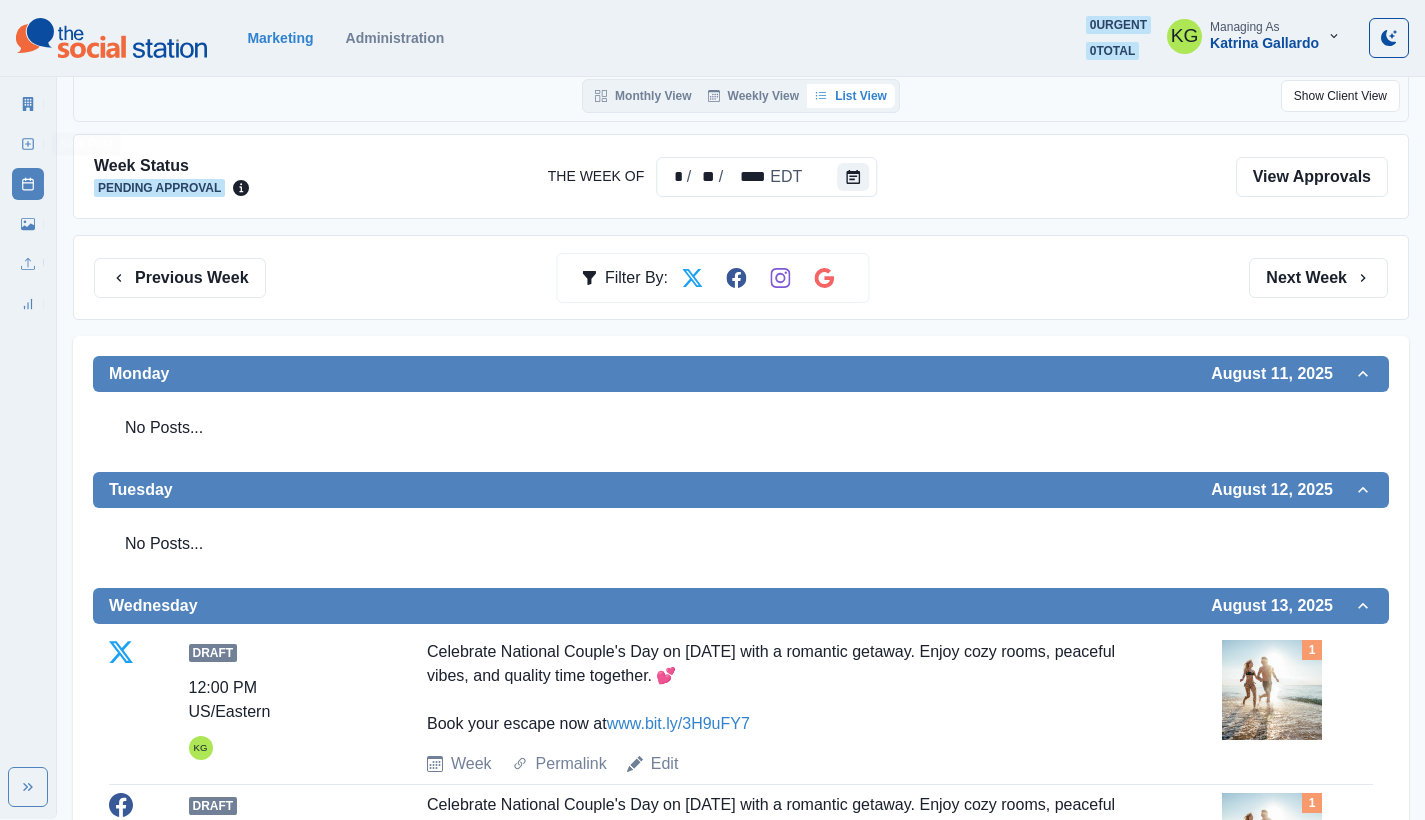 click on "New Post" at bounding box center [28, 144] 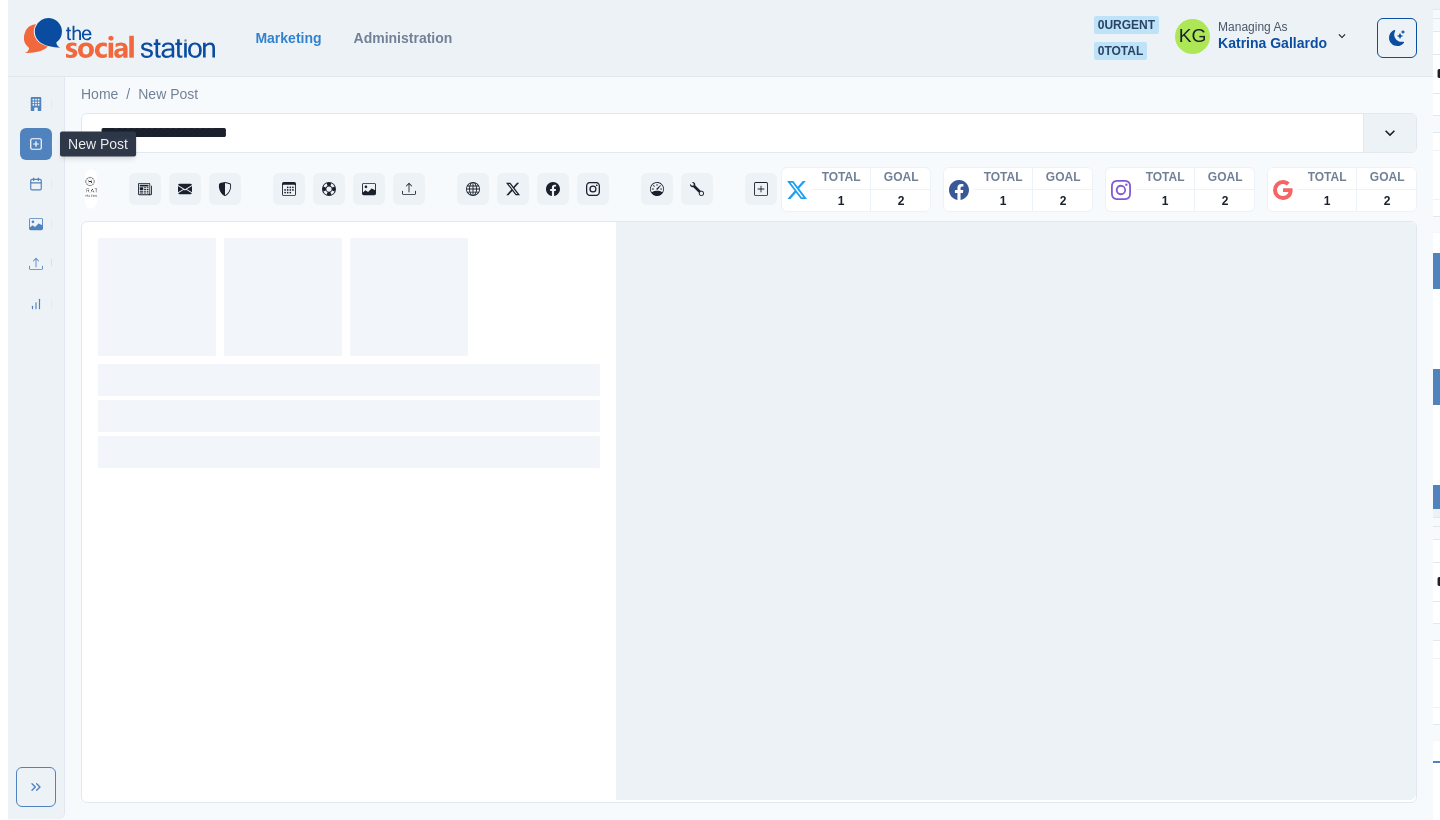 scroll, scrollTop: 0, scrollLeft: 0, axis: both 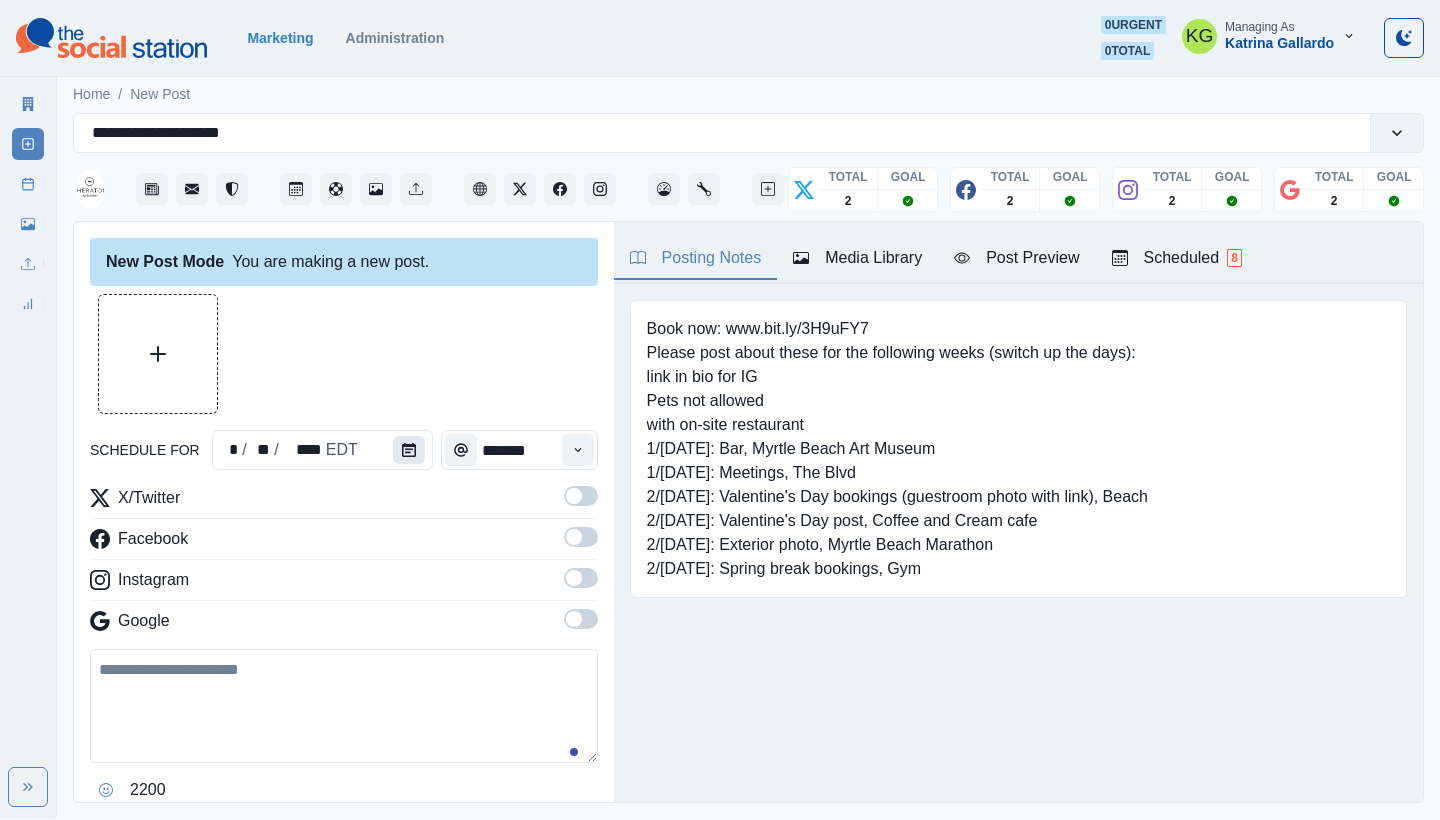click at bounding box center [409, 450] 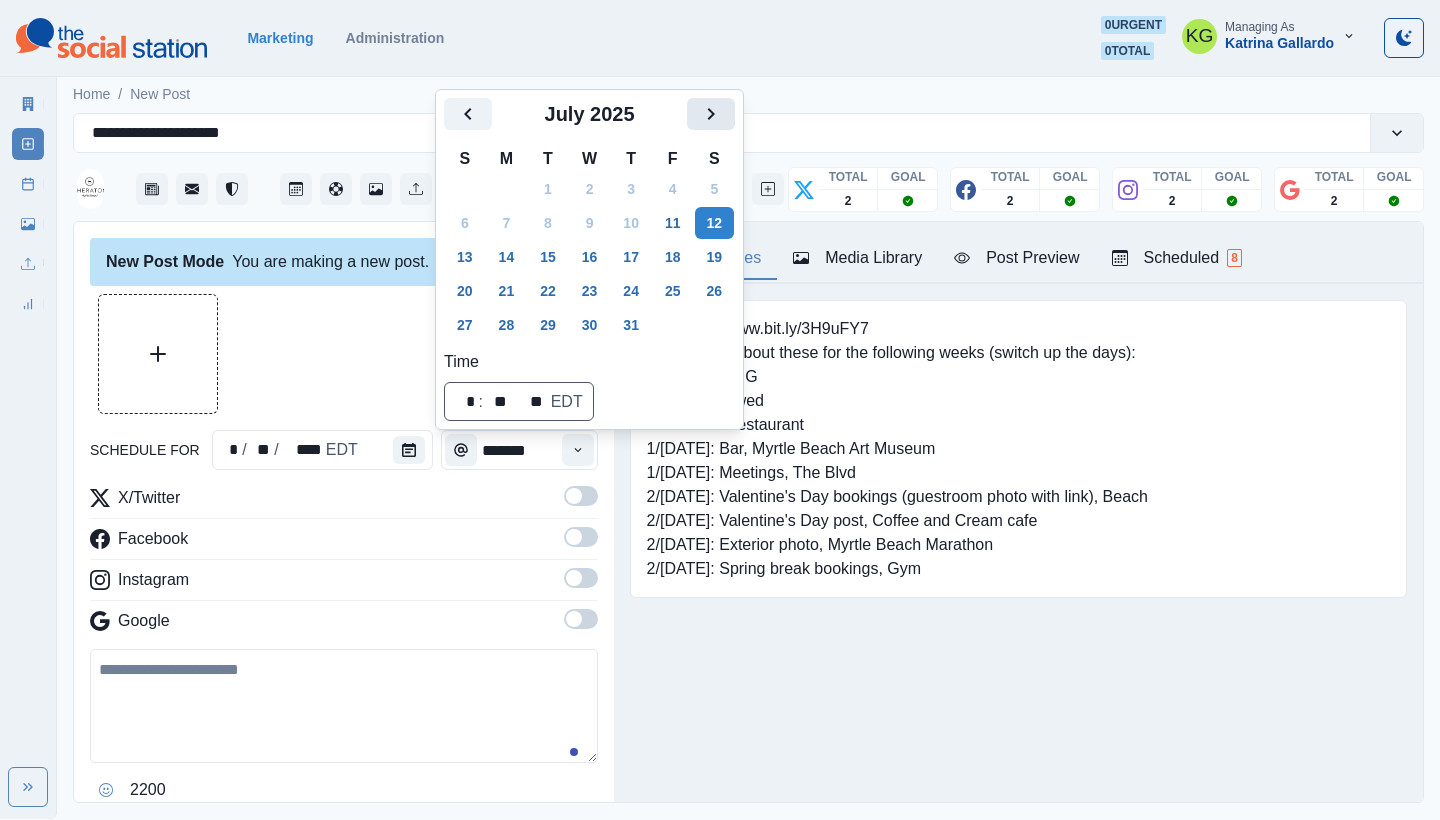 click at bounding box center (711, 114) 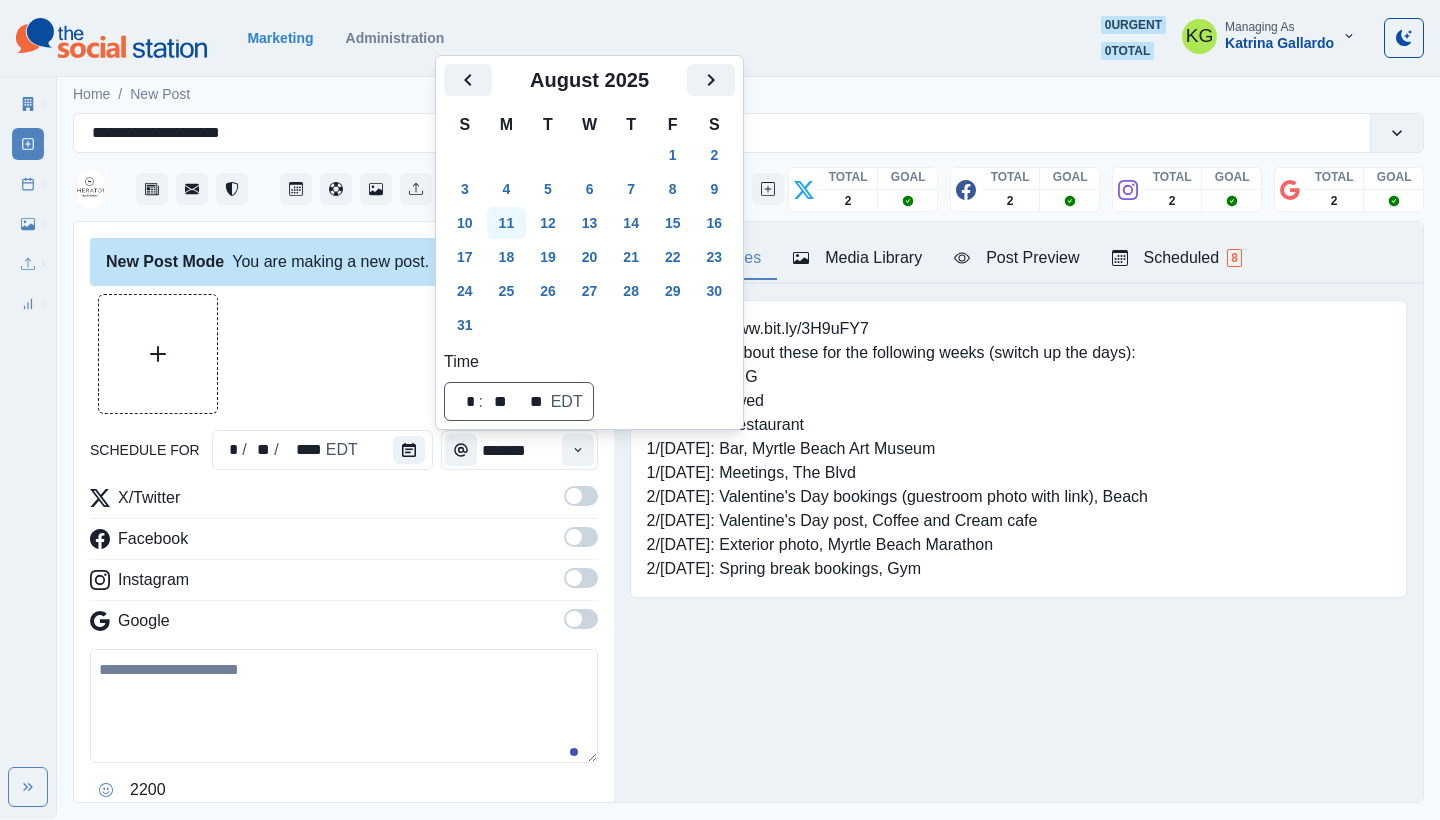 click on "11" at bounding box center [507, 223] 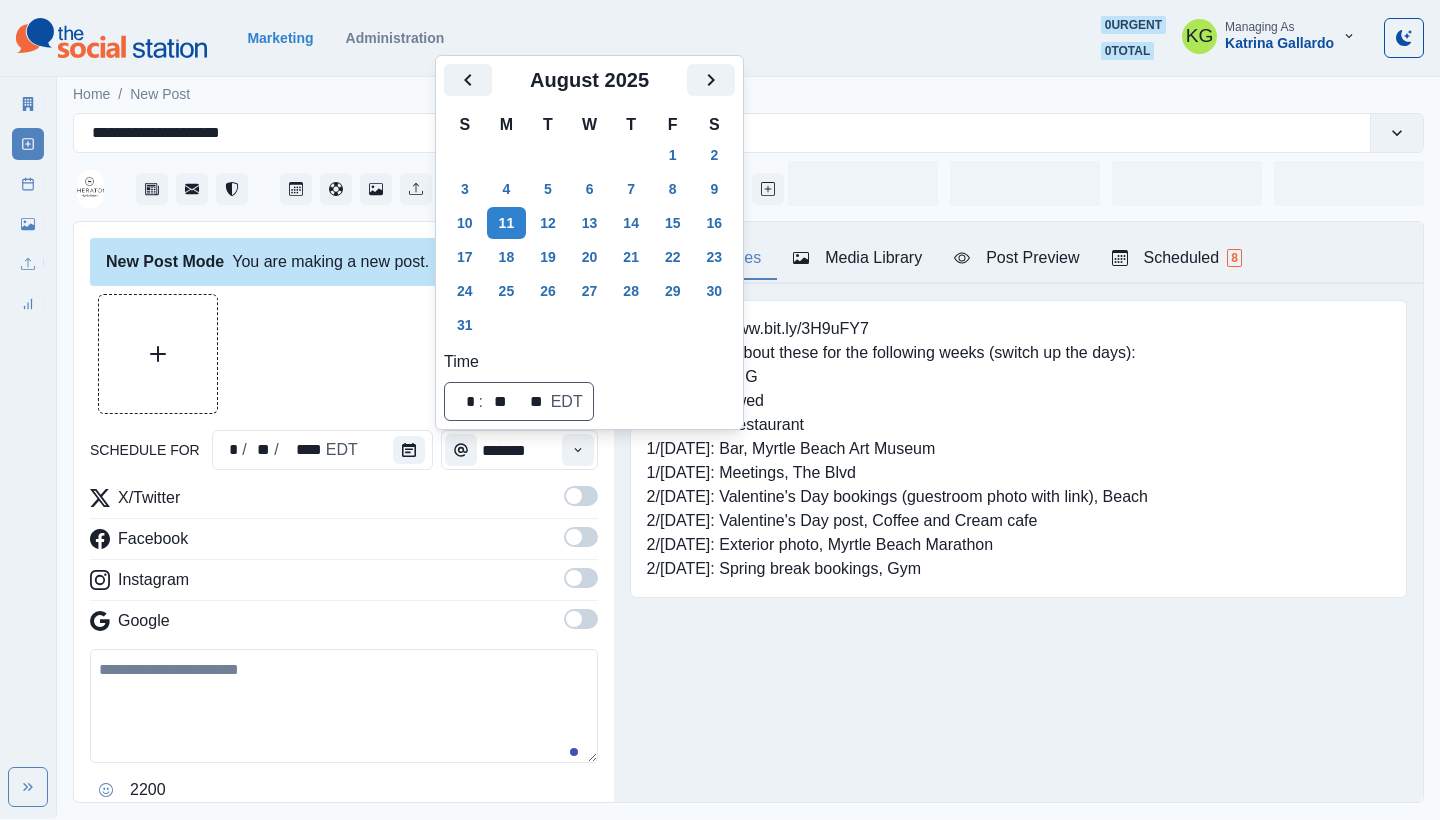 click on "Book now: www.bit.ly/3H9uFY7
Please post about these for the following weeks (switch up the days):
link in bio for IG
Pets not allowed
with on-site restaurant
1/23: Bar, Myrtle Beach Art Museum
1/30: Meetings, The Blvd
2/6: Valentine's Day bookings (guestroom photo with link), Beach
2/13: Valentine's Day post, Coffee and Cream cafe
2/20: Exterior photo, Myrtle Beach Marathon
2/27: Spring break bookings, Gym" at bounding box center [1018, 449] 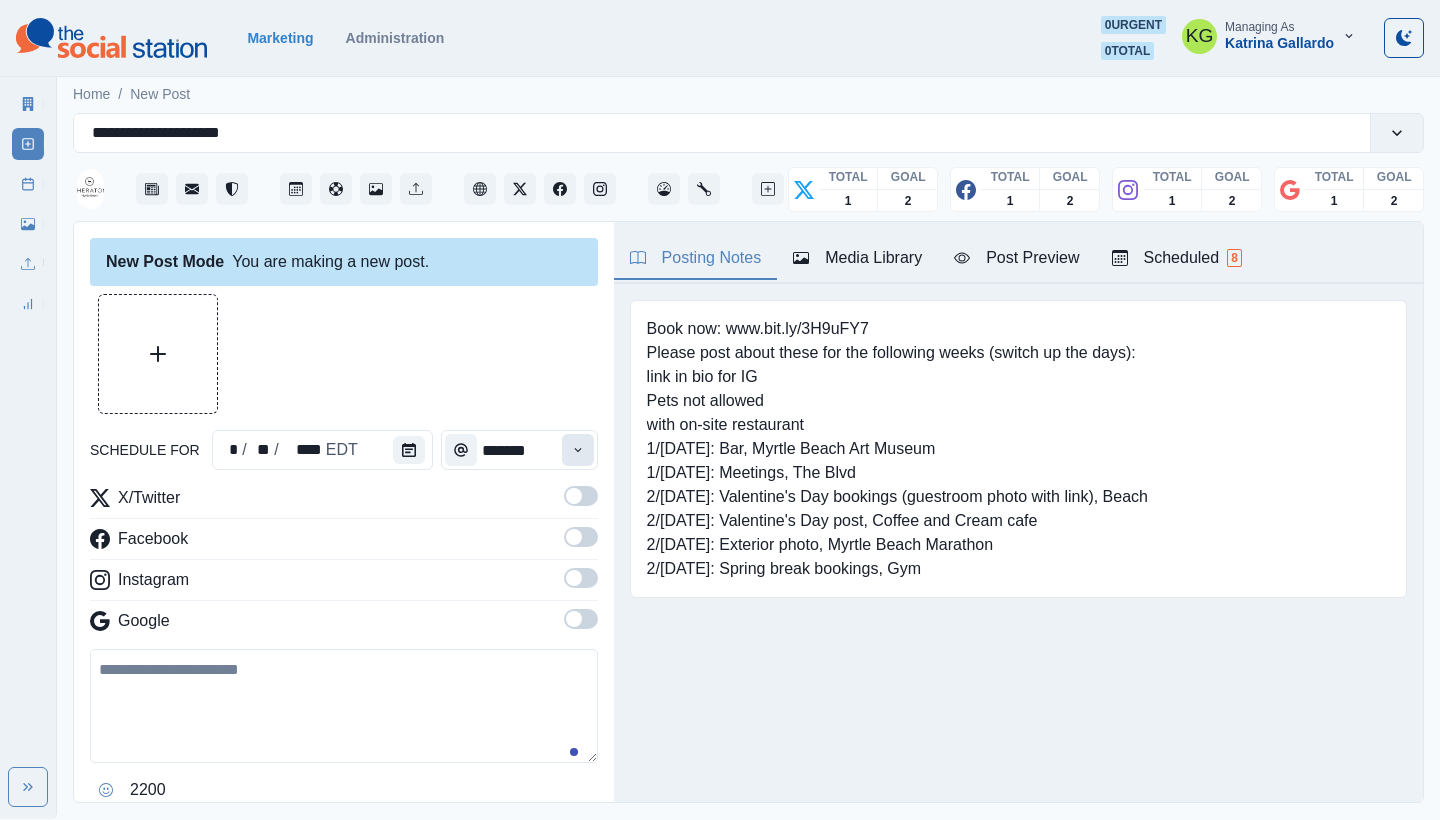 click 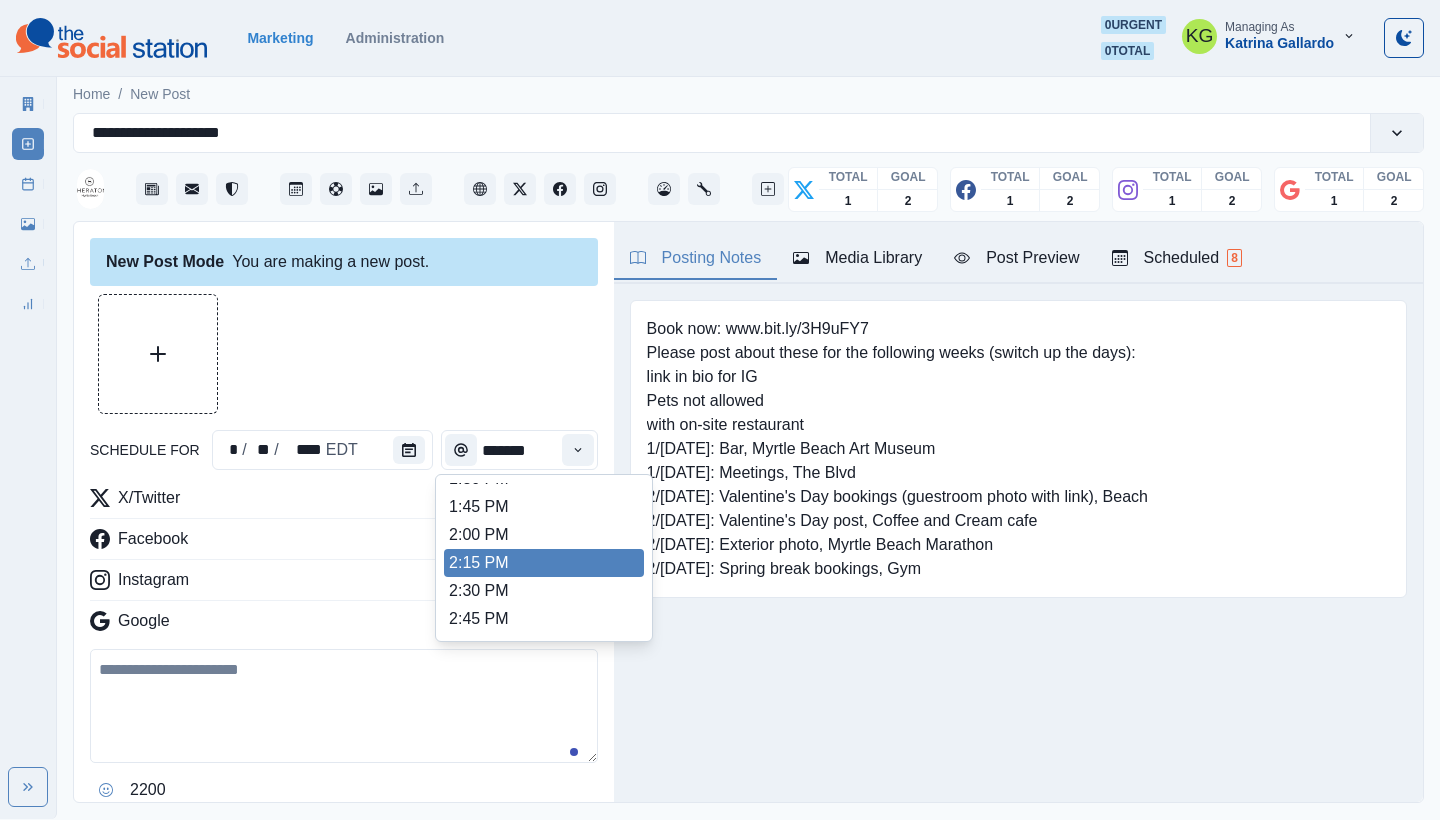 scroll, scrollTop: 667, scrollLeft: 0, axis: vertical 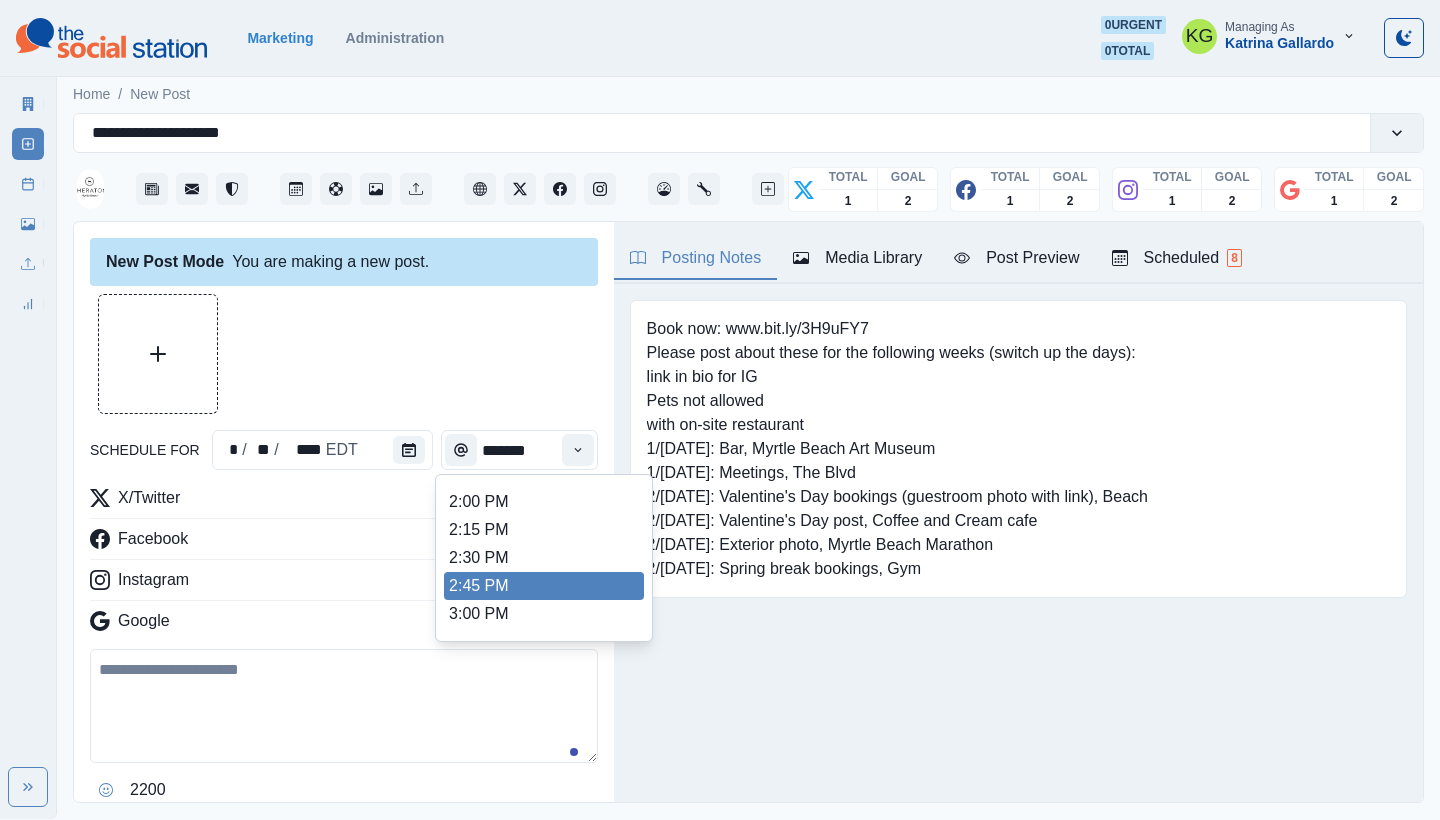 click on "3:00 PM" at bounding box center (544, 614) 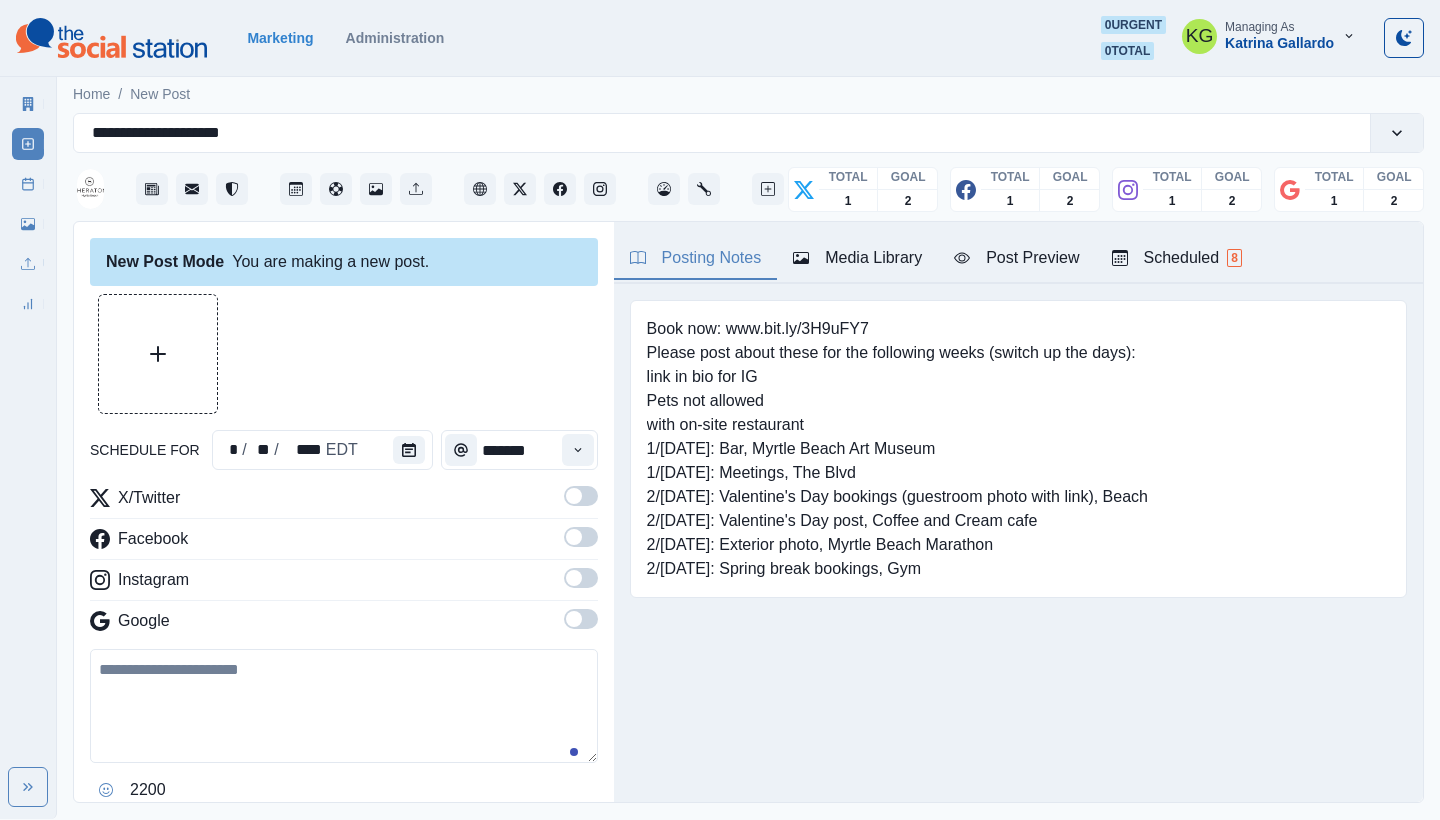 type on "*******" 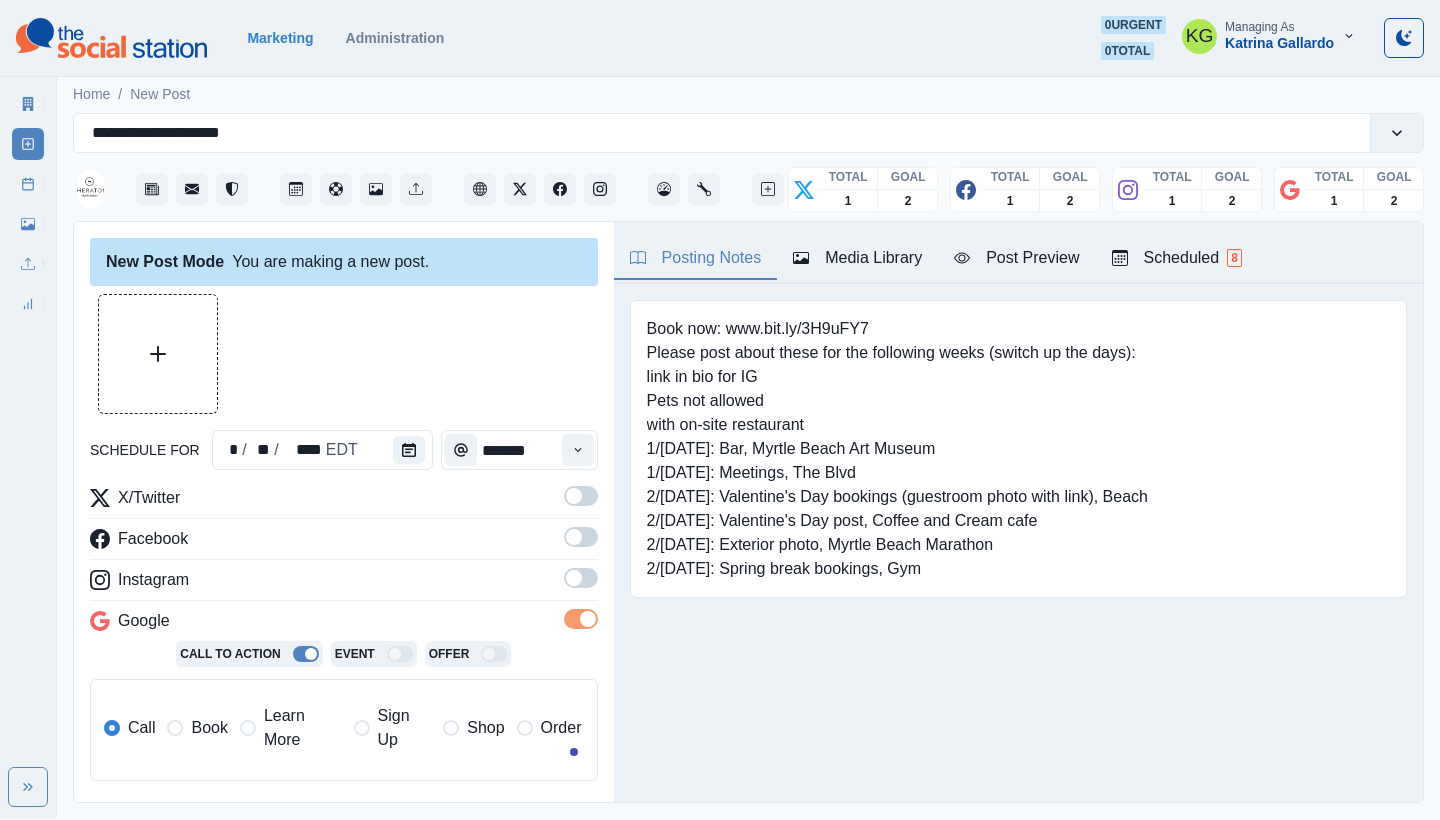 click at bounding box center (581, 578) 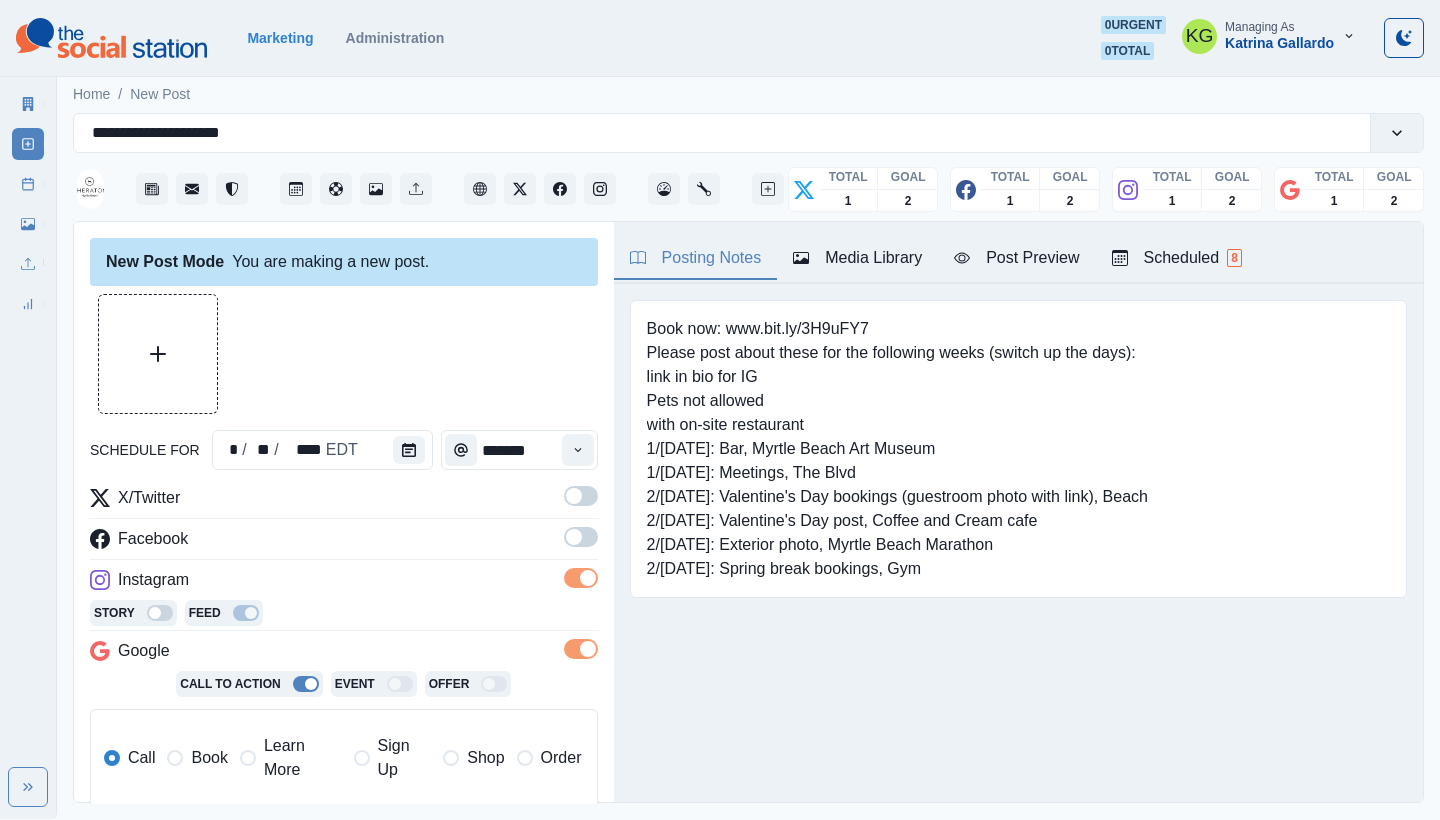 drag, startPoint x: 565, startPoint y: 537, endPoint x: 568, endPoint y: 514, distance: 23.194826 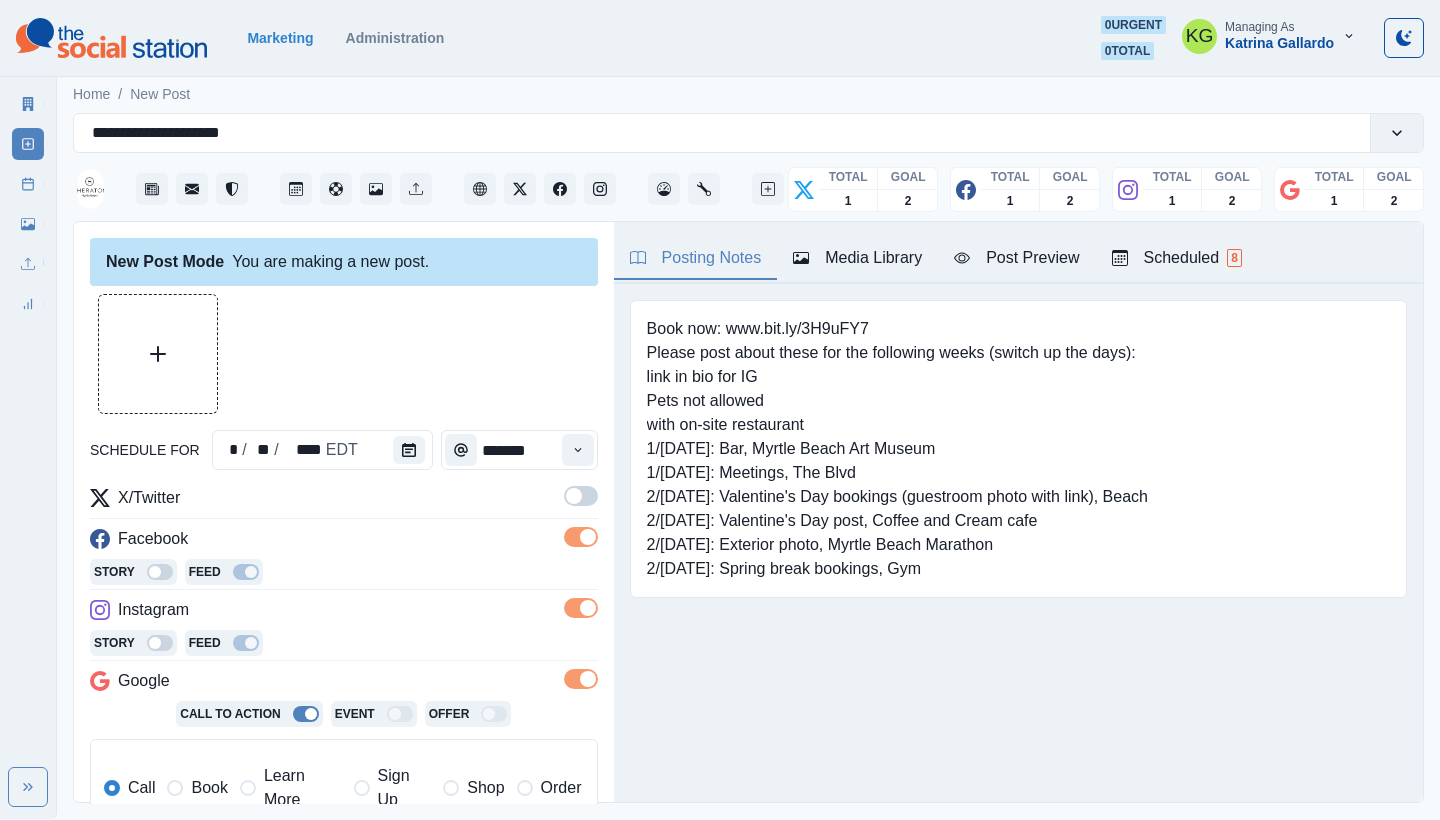 drag, startPoint x: 567, startPoint y: 500, endPoint x: 526, endPoint y: 472, distance: 49.648766 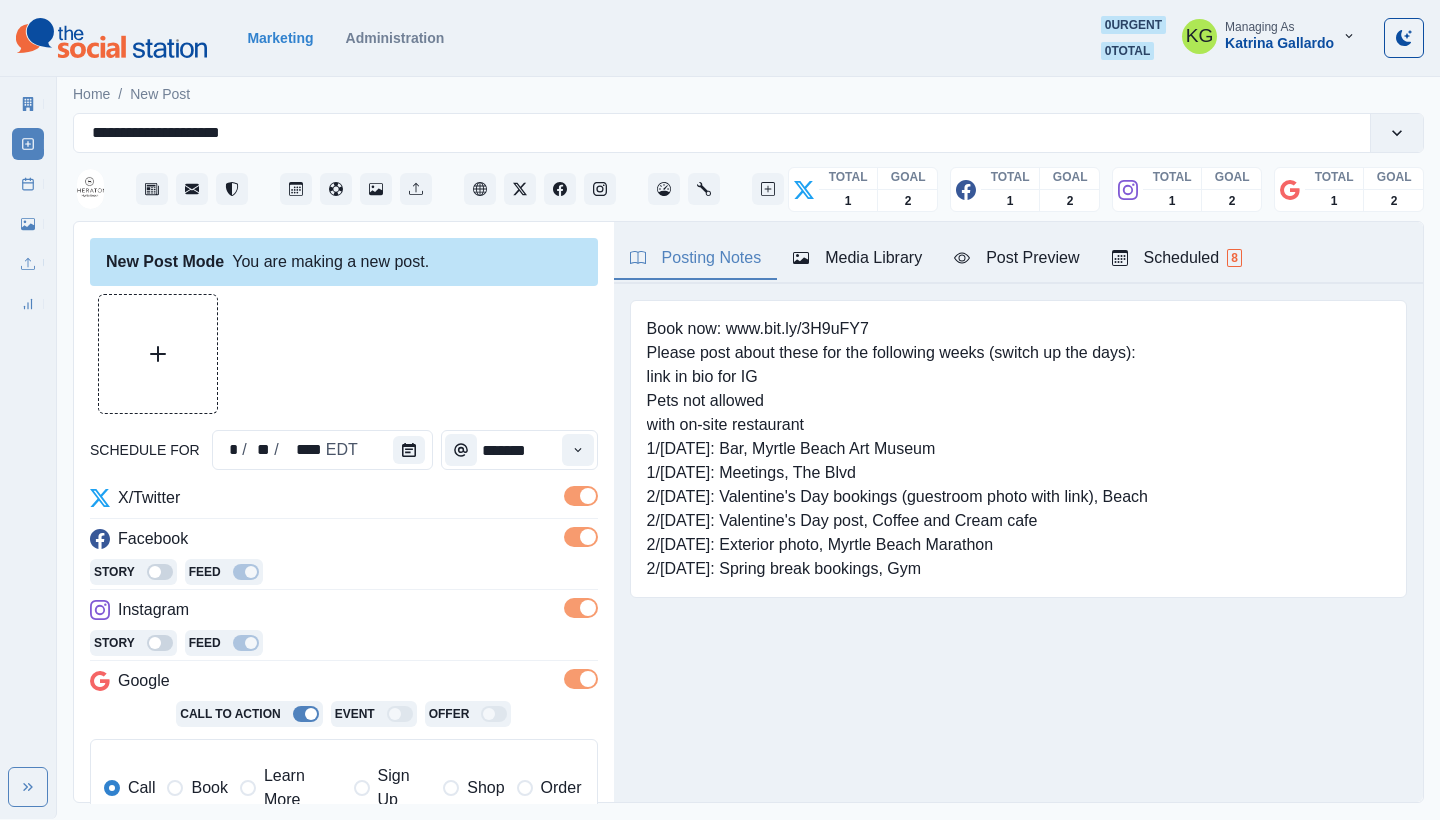 click at bounding box center [158, 354] 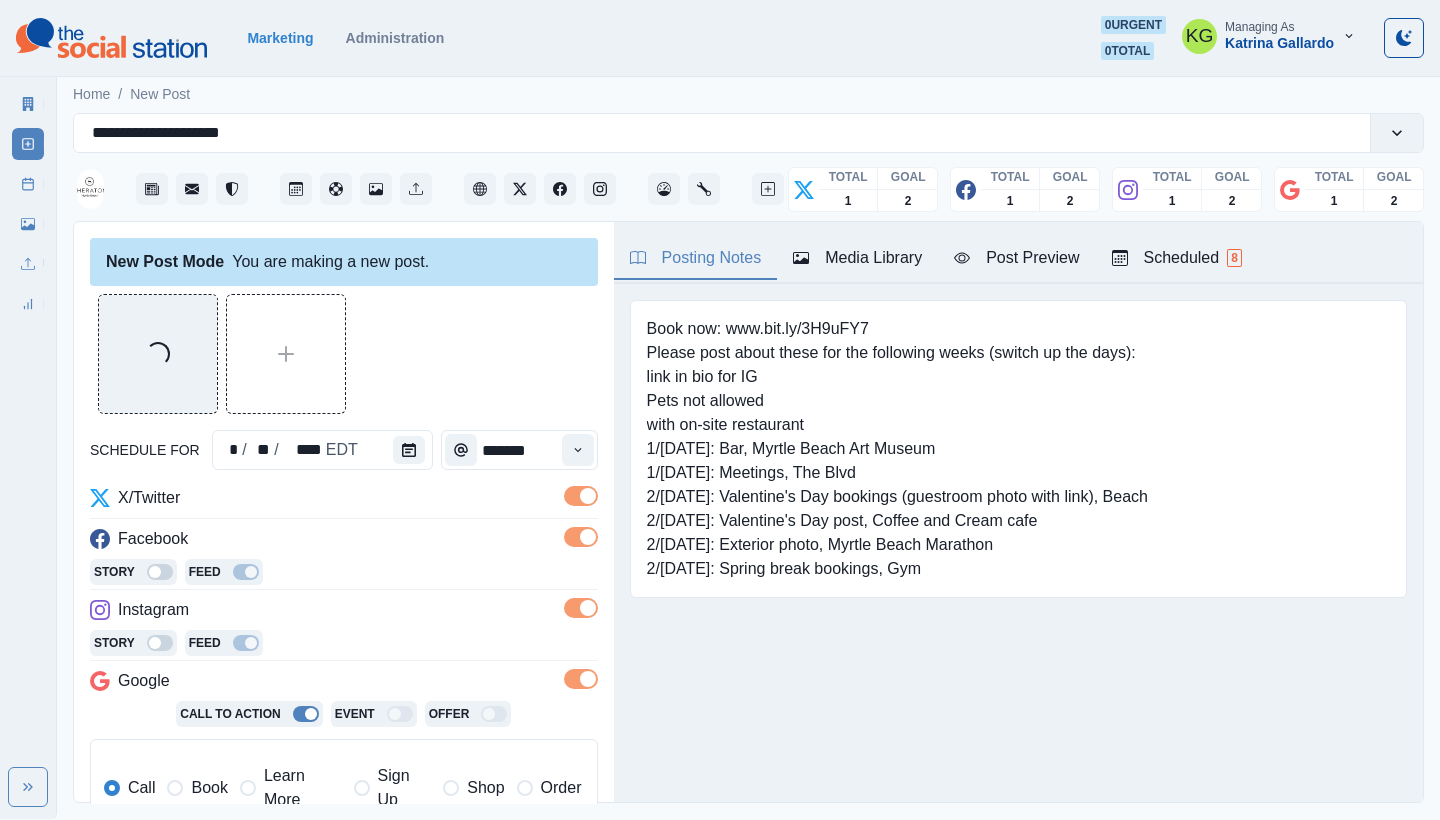 scroll, scrollTop: 402, scrollLeft: 0, axis: vertical 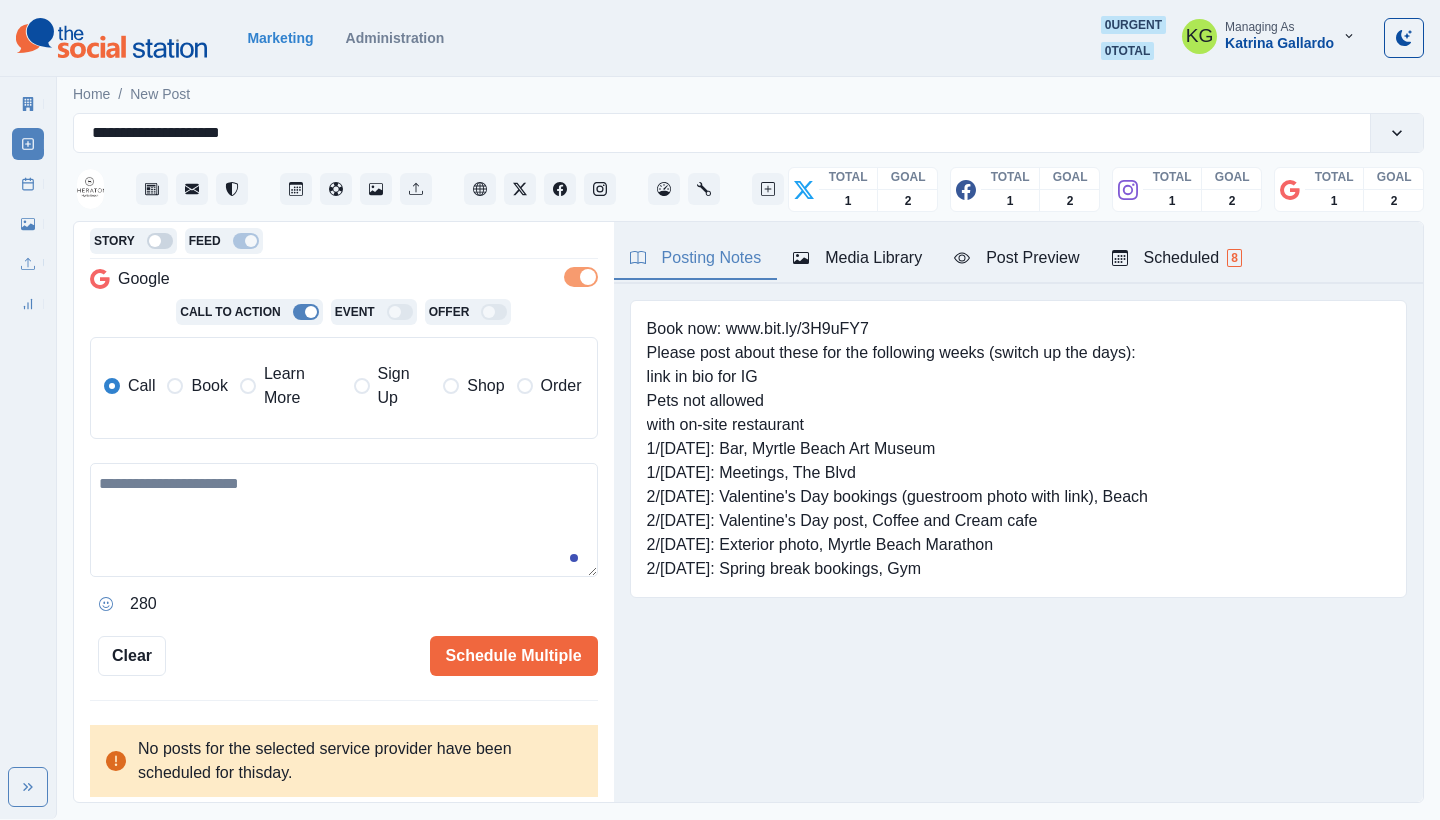 click at bounding box center [344, 520] 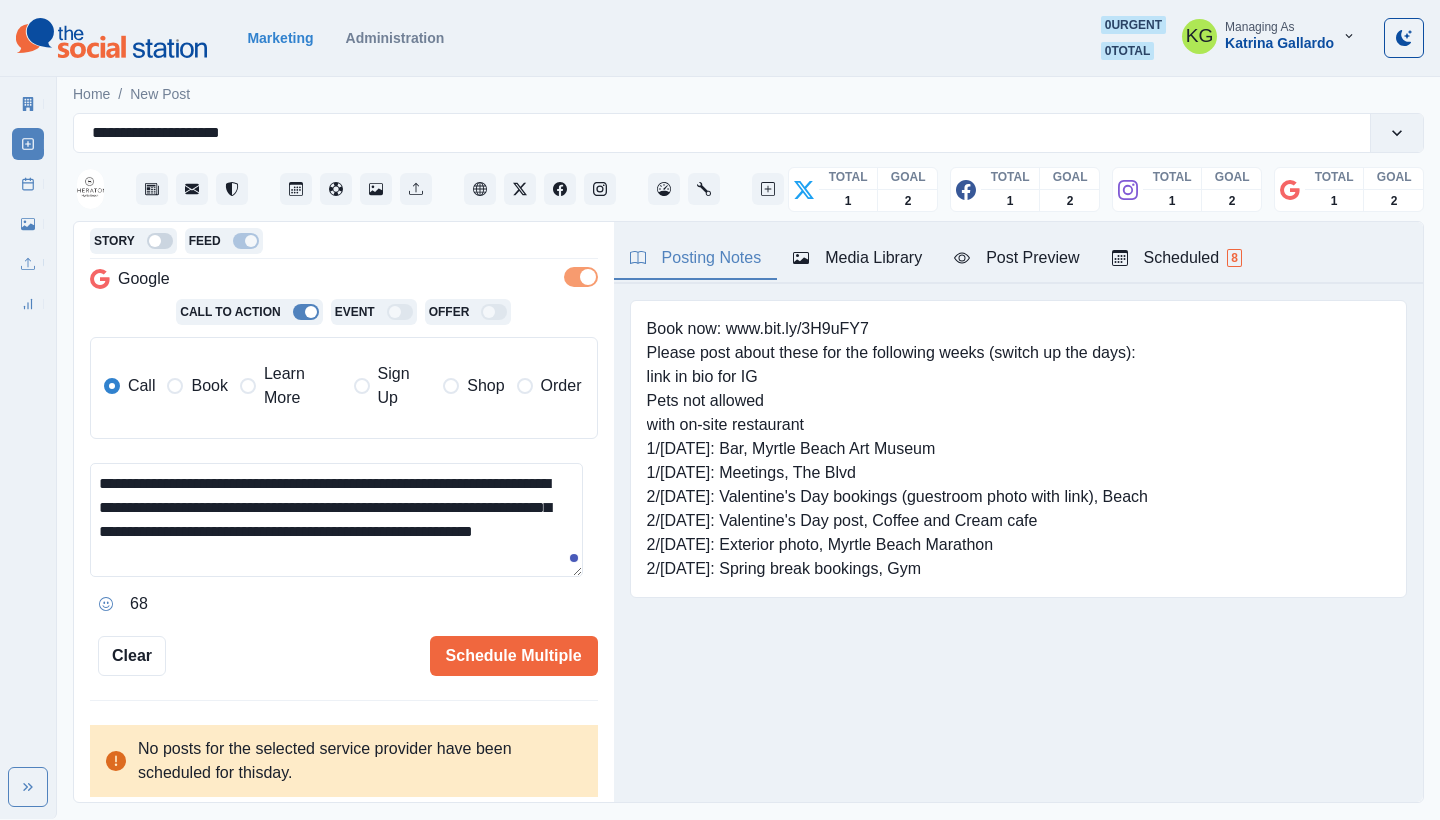 click on "Learn More" at bounding box center [291, 386] 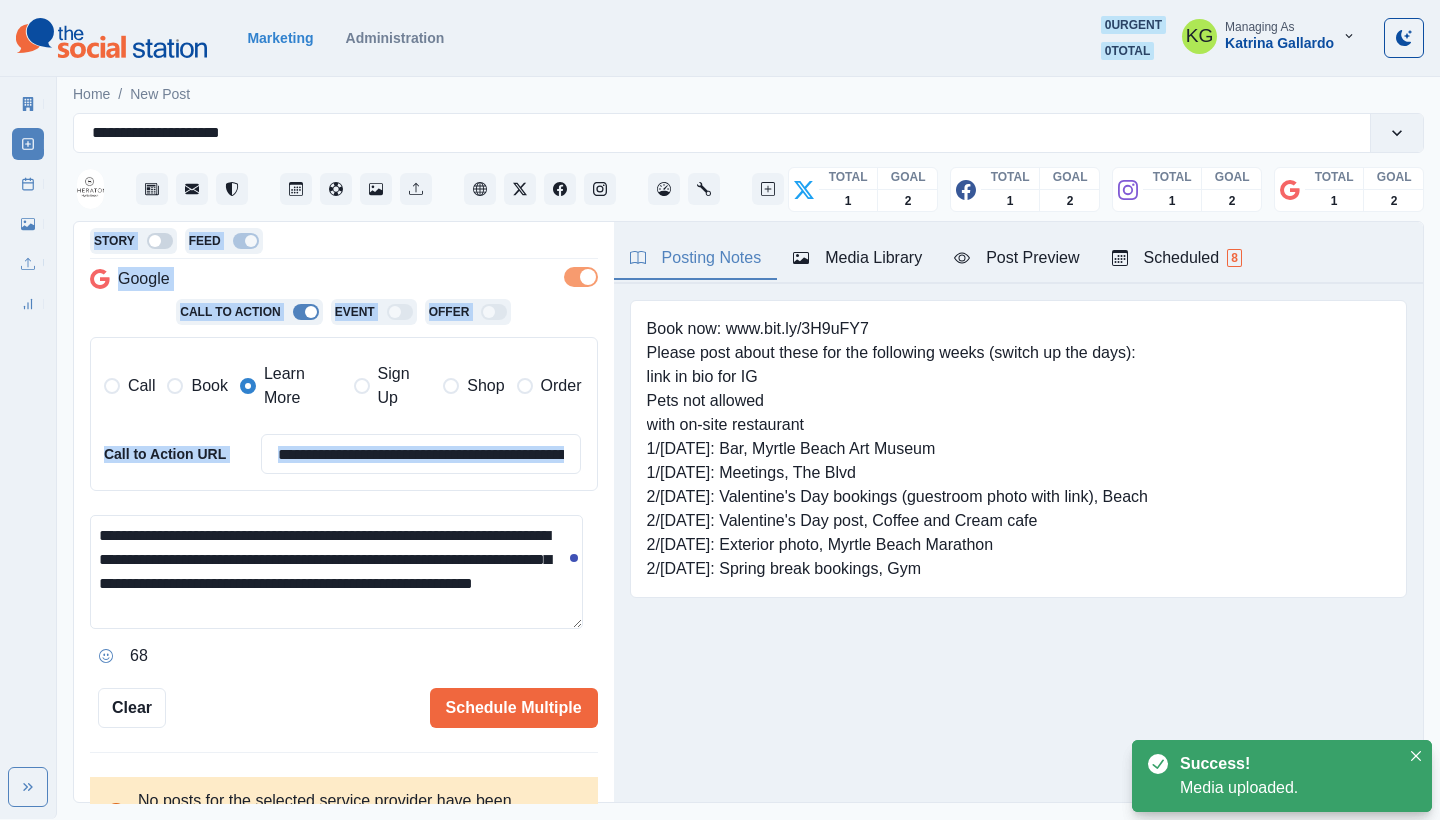 drag, startPoint x: 588, startPoint y: 613, endPoint x: 603, endPoint y: 671, distance: 59.908264 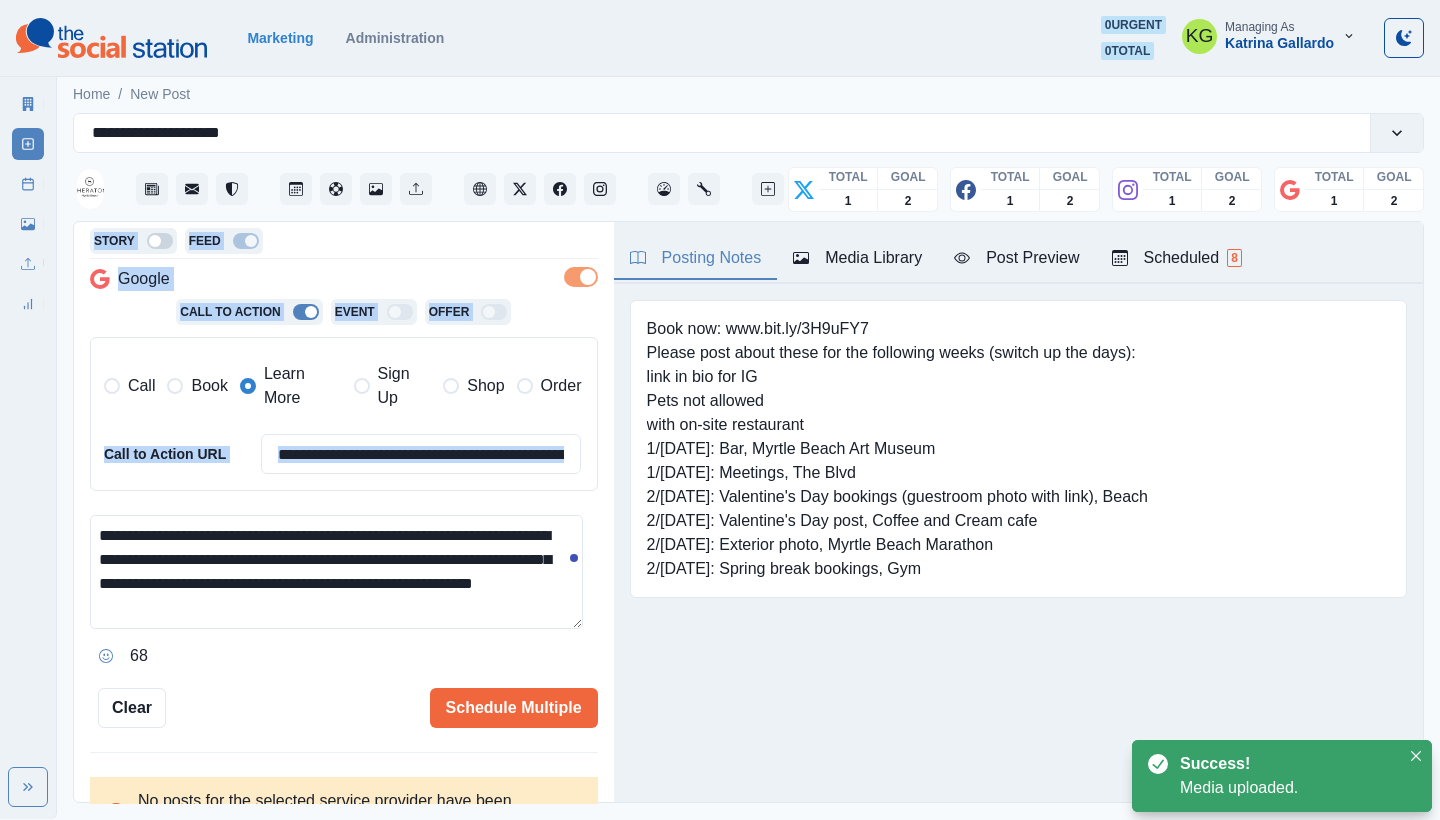 click on "**********" at bounding box center (344, 513) 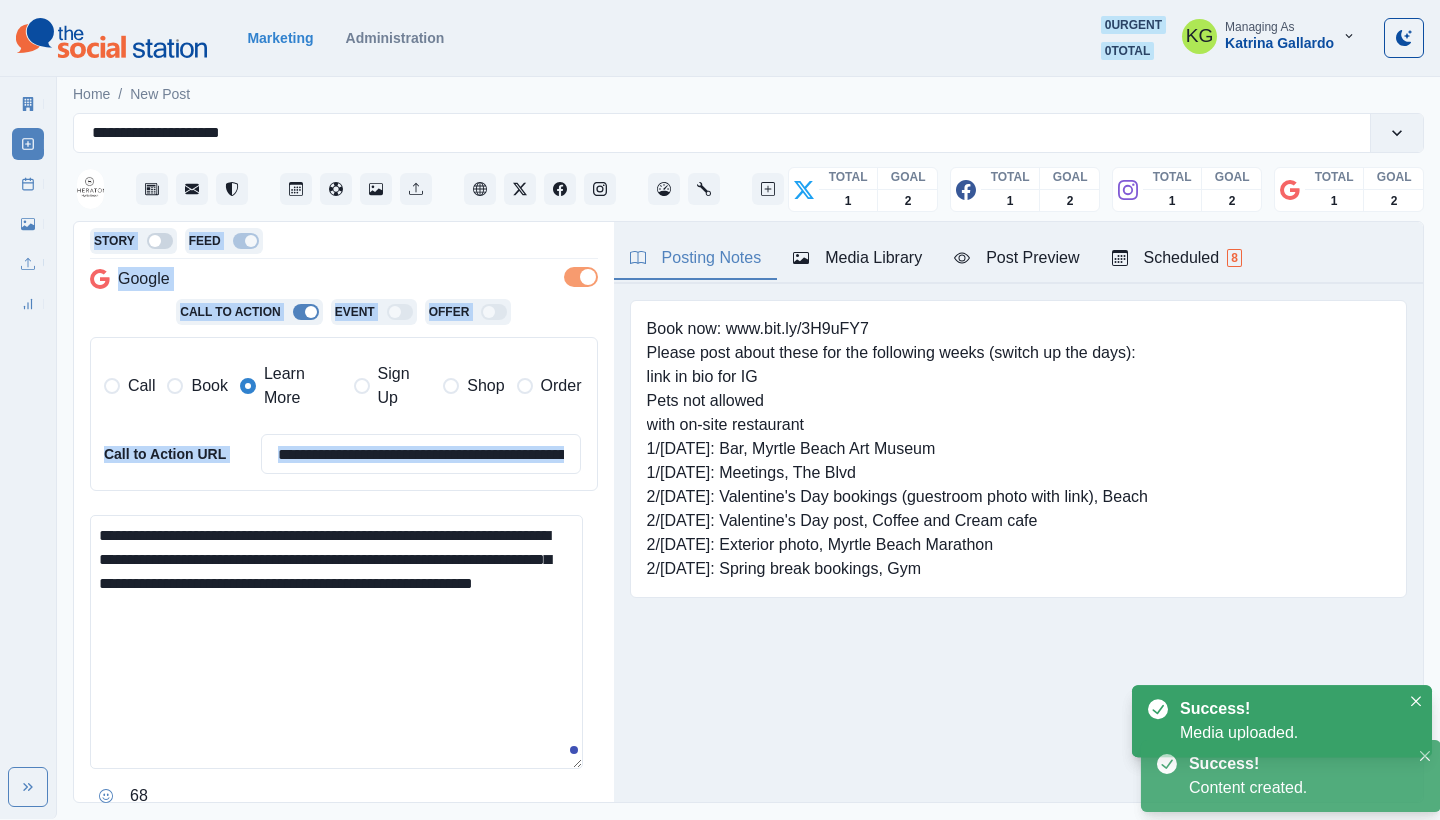 click on "**********" at bounding box center (336, 642) 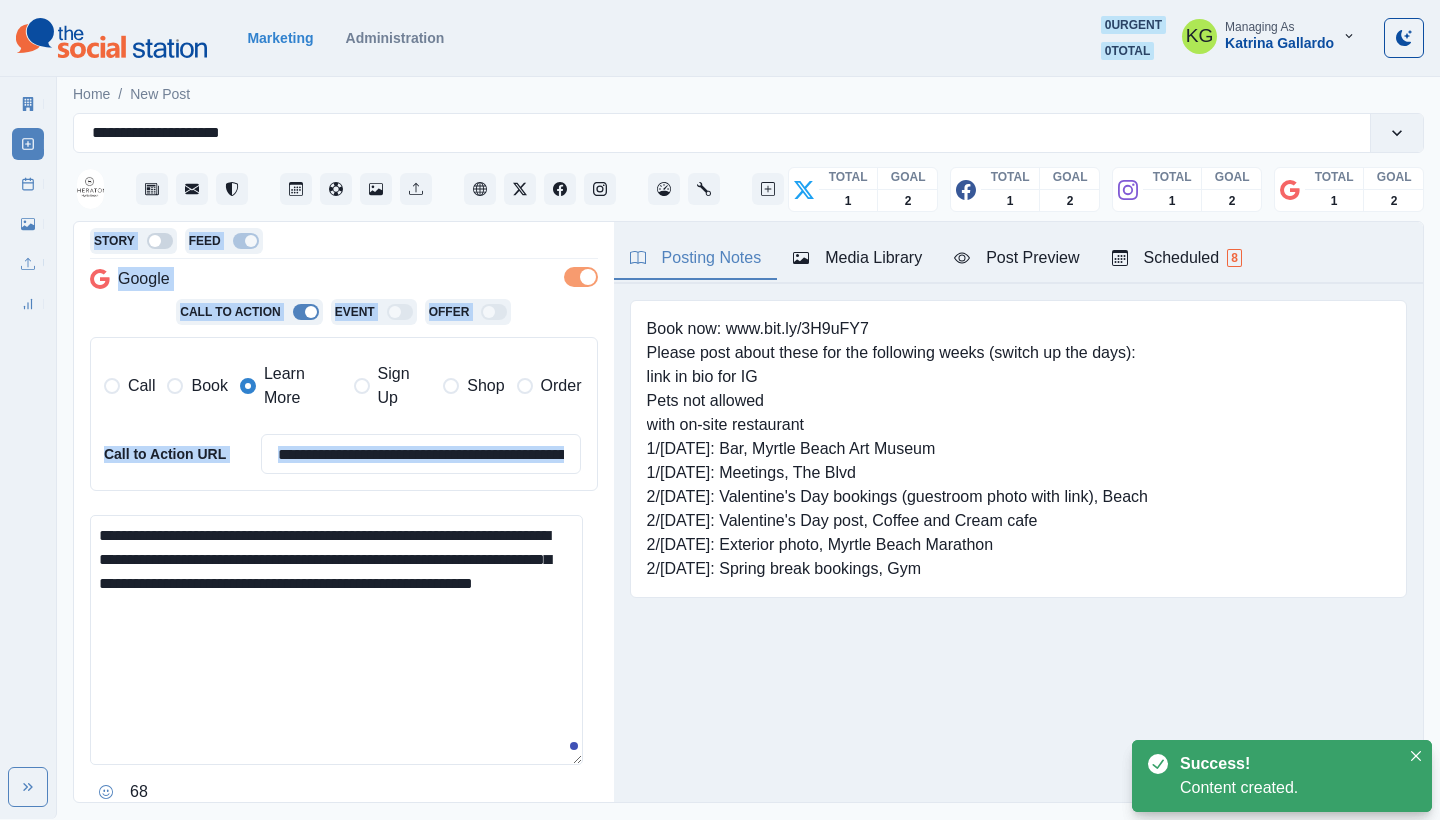 scroll, scrollTop: 0, scrollLeft: 0, axis: both 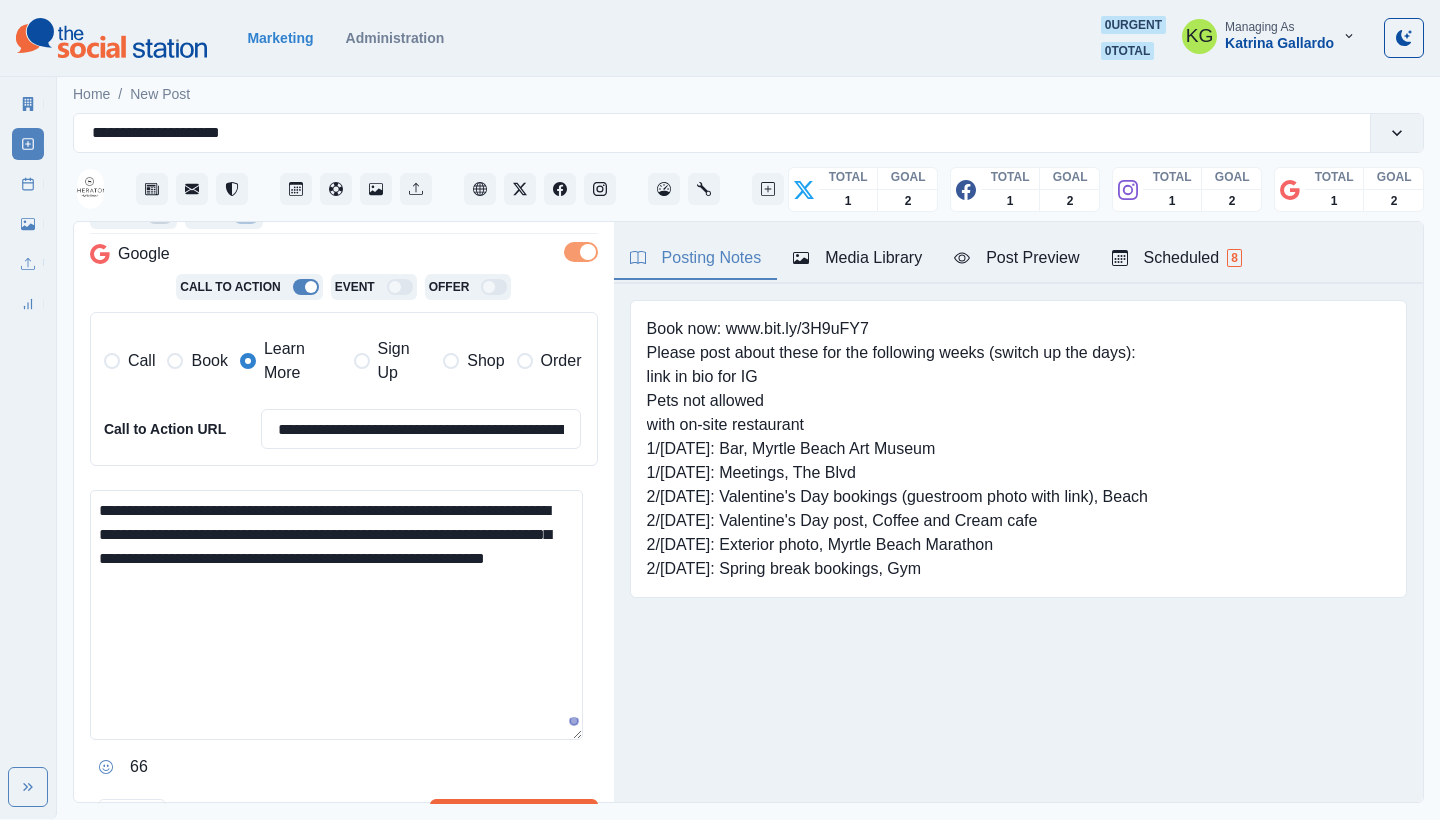 paste on "**********" 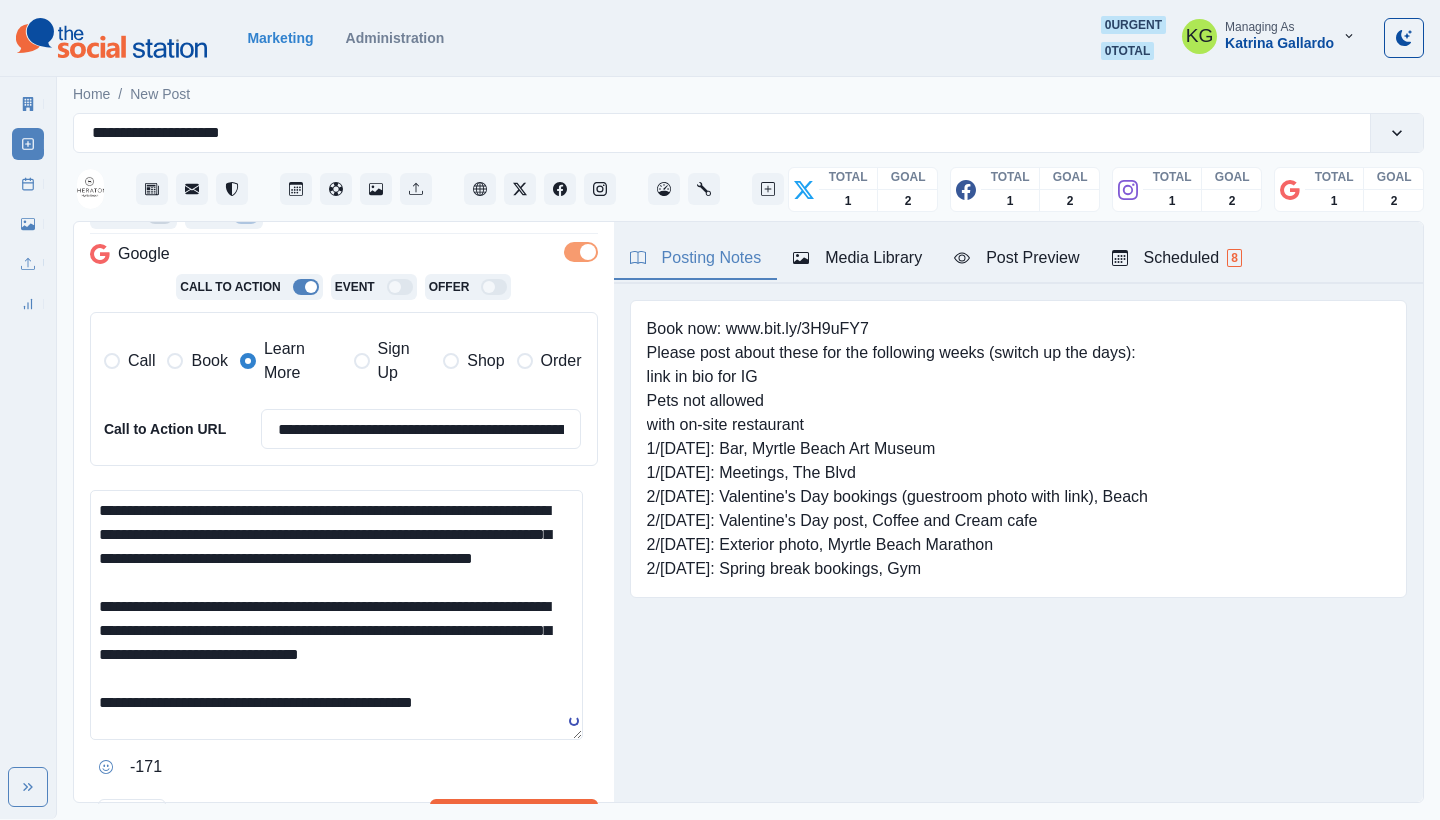 scroll, scrollTop: 8, scrollLeft: 0, axis: vertical 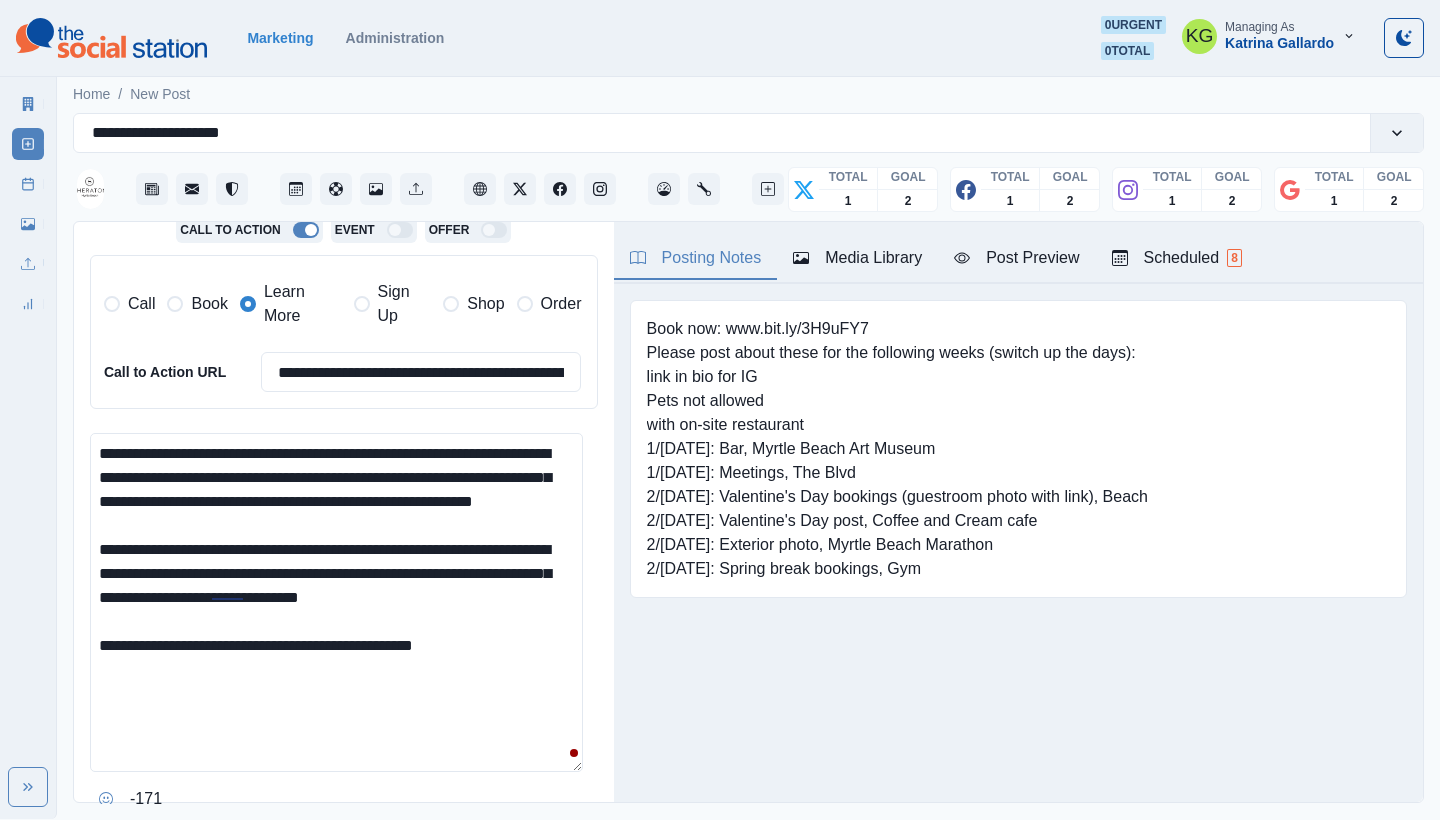 click on "**********" at bounding box center [336, 602] 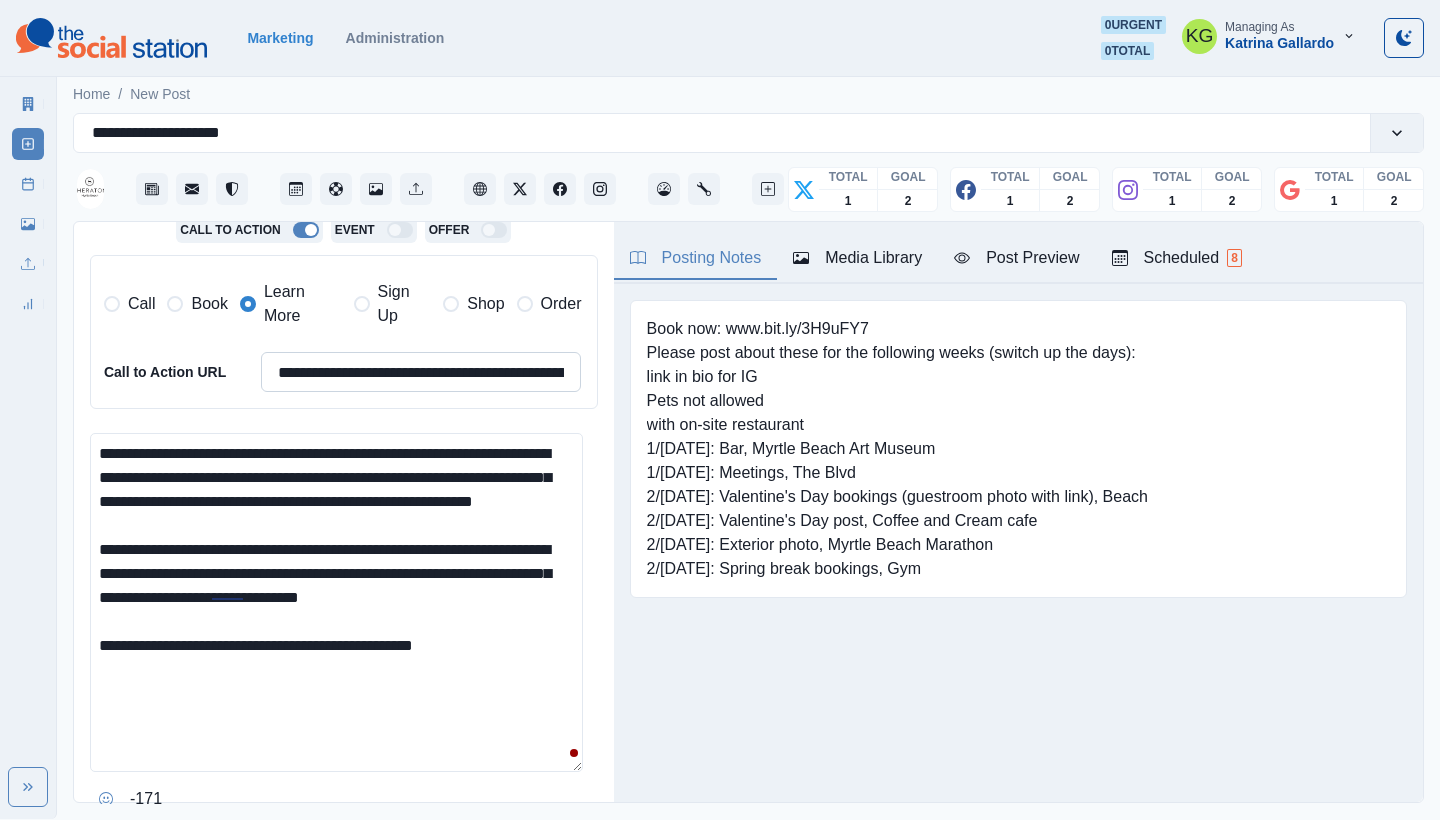type on "**********" 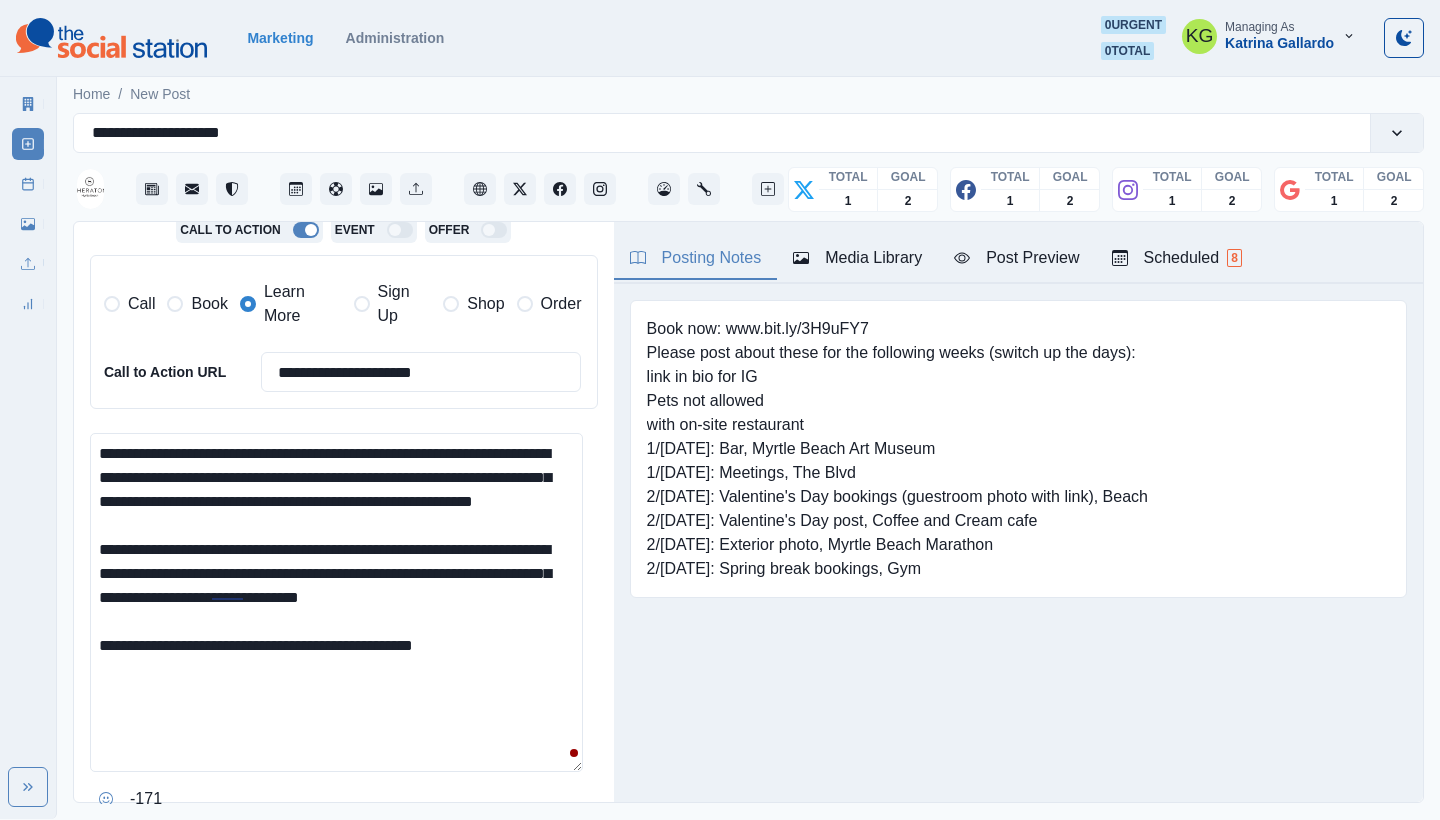 type on "**********" 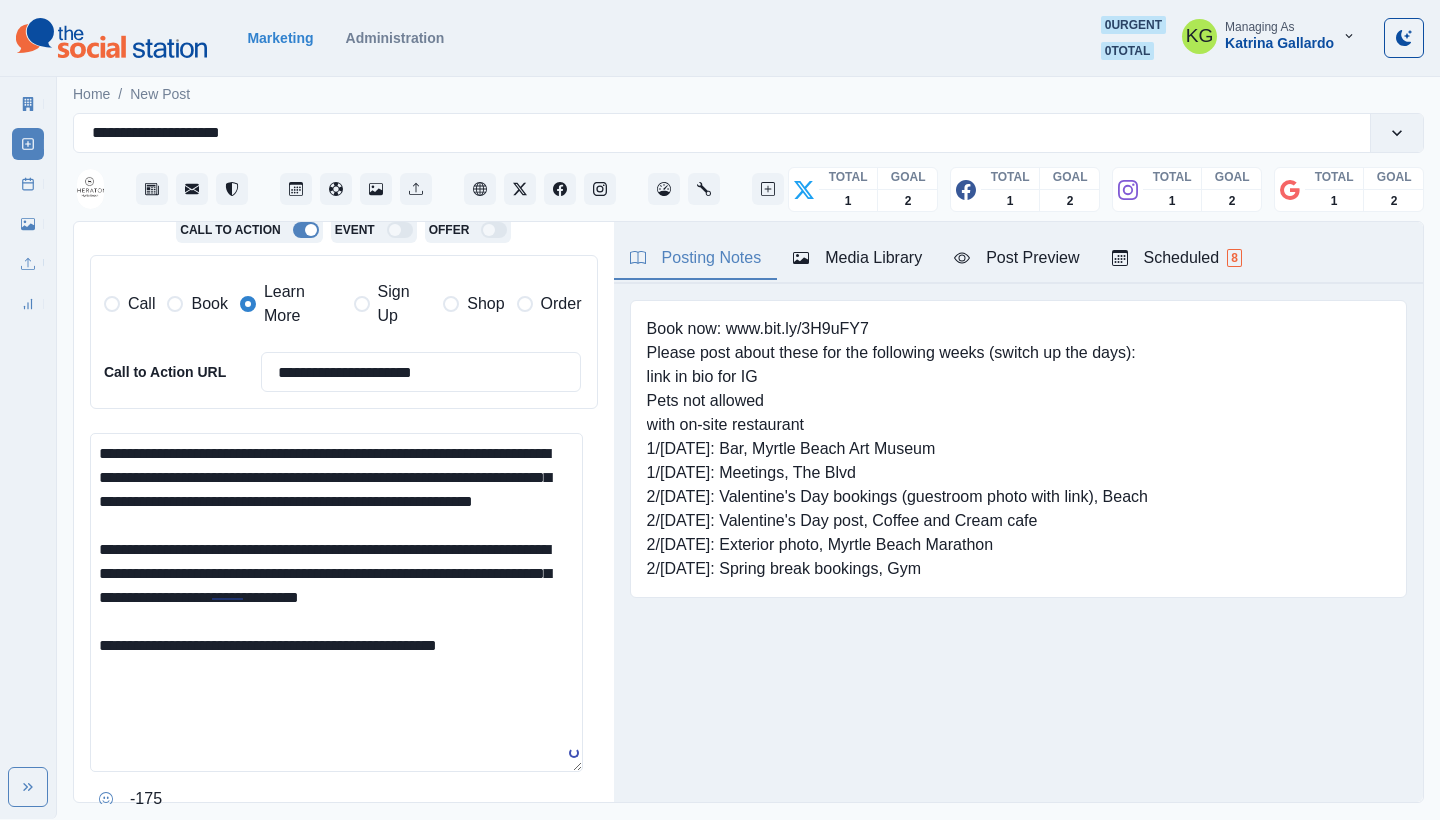 paste on "**********" 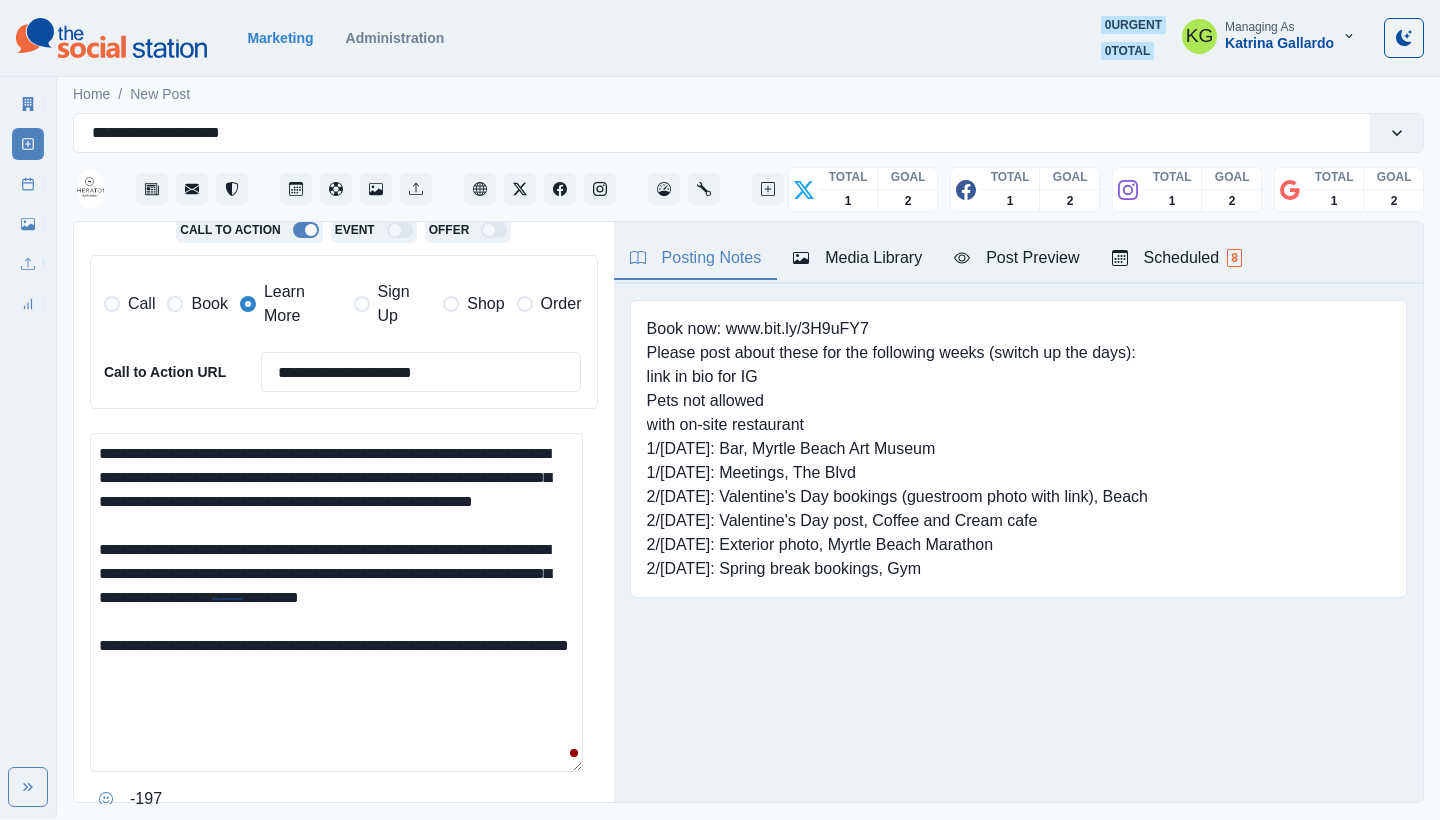 drag, startPoint x: 148, startPoint y: 683, endPoint x: 52, endPoint y: 684, distance: 96.00521 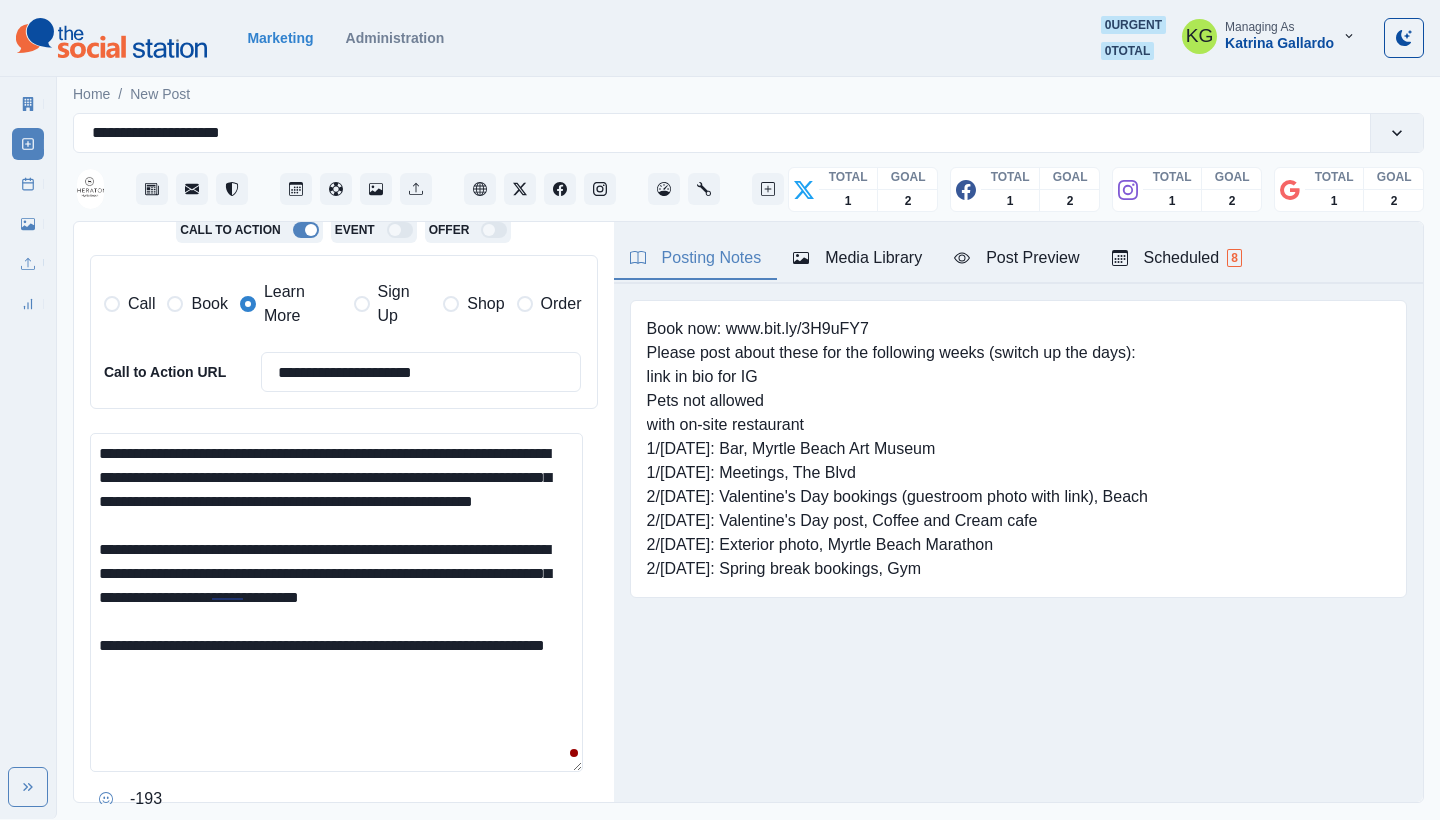 click on "**********" at bounding box center (336, 602) 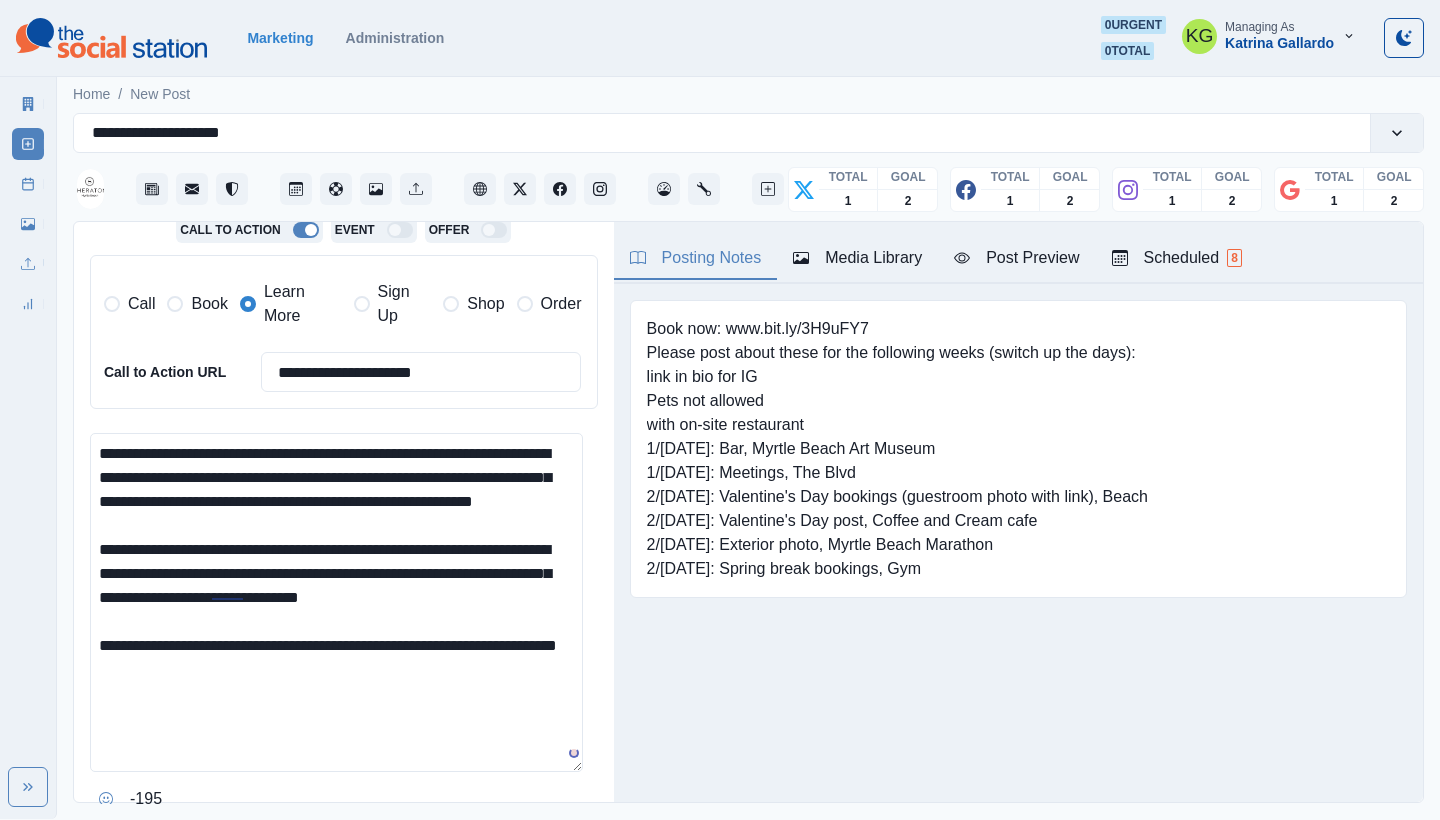 scroll, scrollTop: 645, scrollLeft: 0, axis: vertical 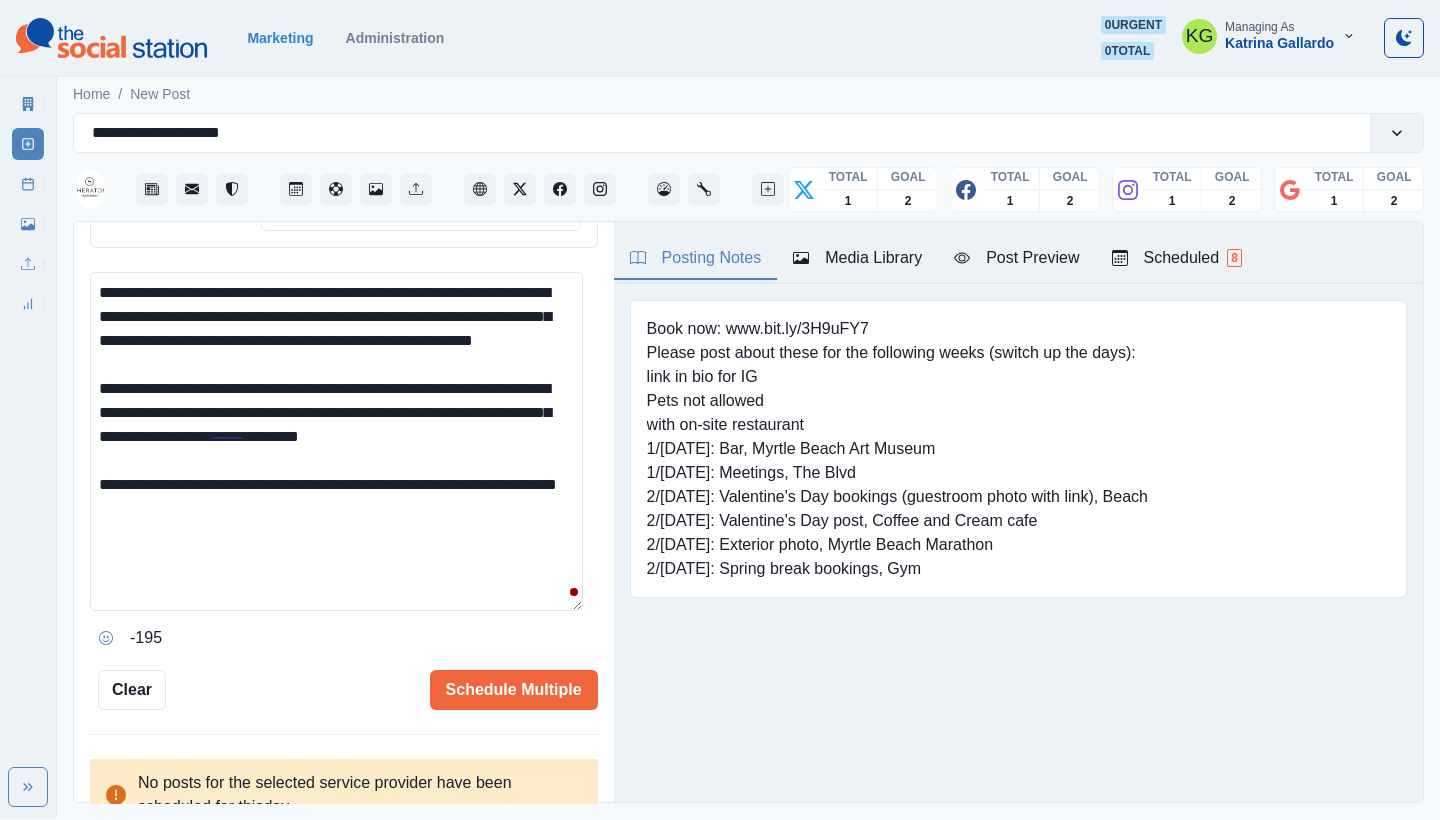 click 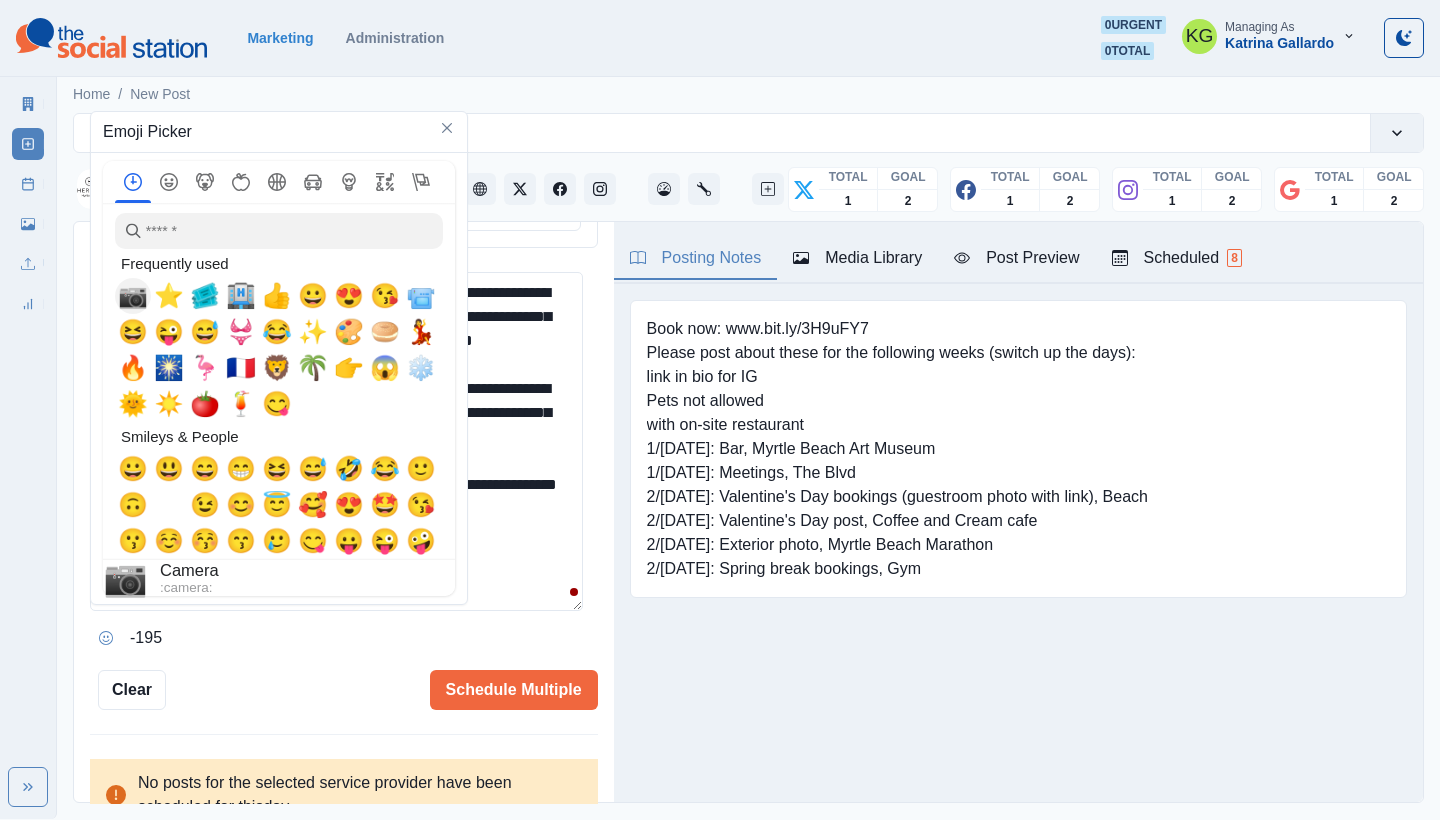 click on "📷" at bounding box center [133, 296] 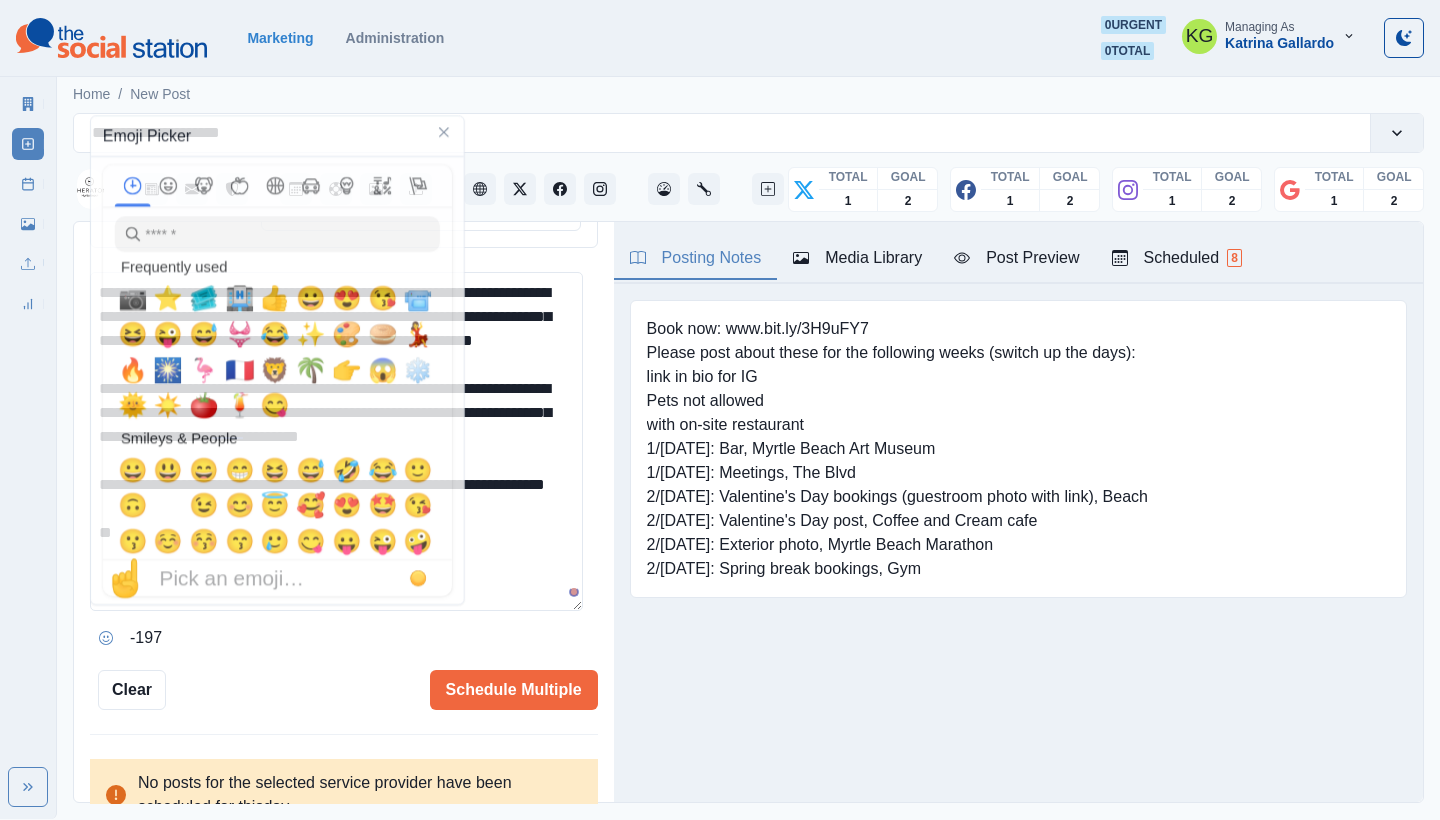click on "**********" at bounding box center (336, 441) 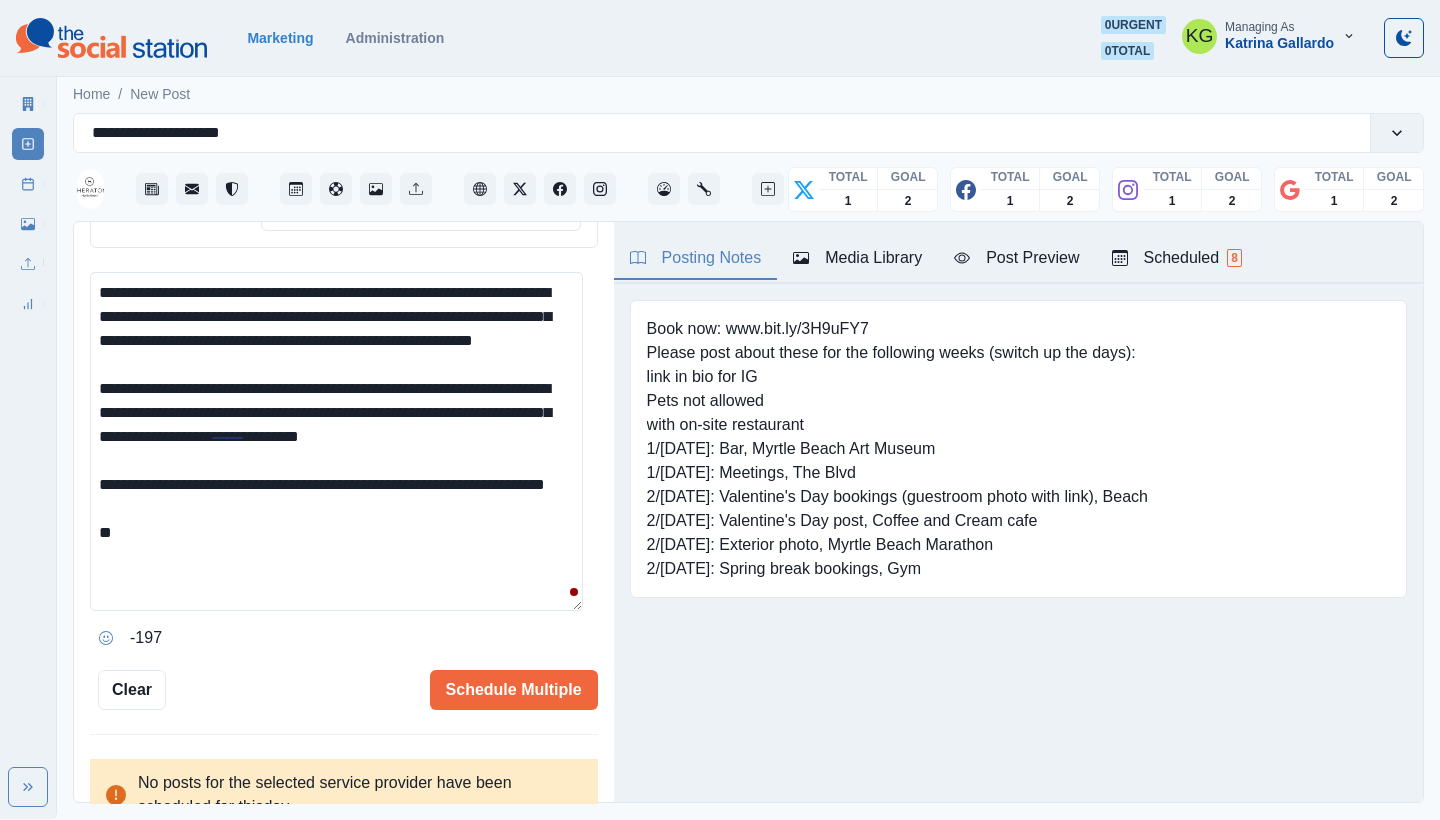 click on "**********" at bounding box center [336, 441] 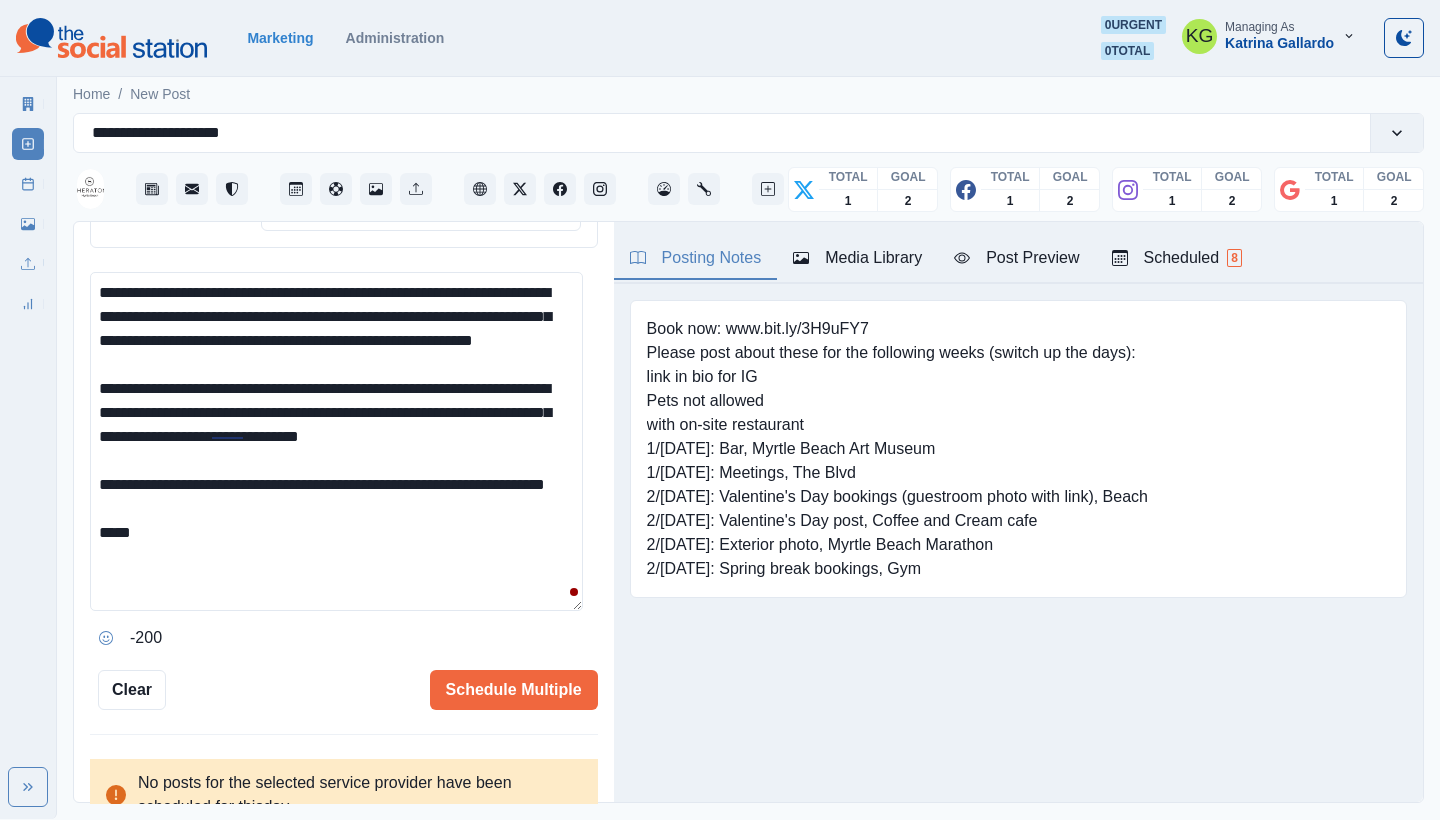 paste on "**********" 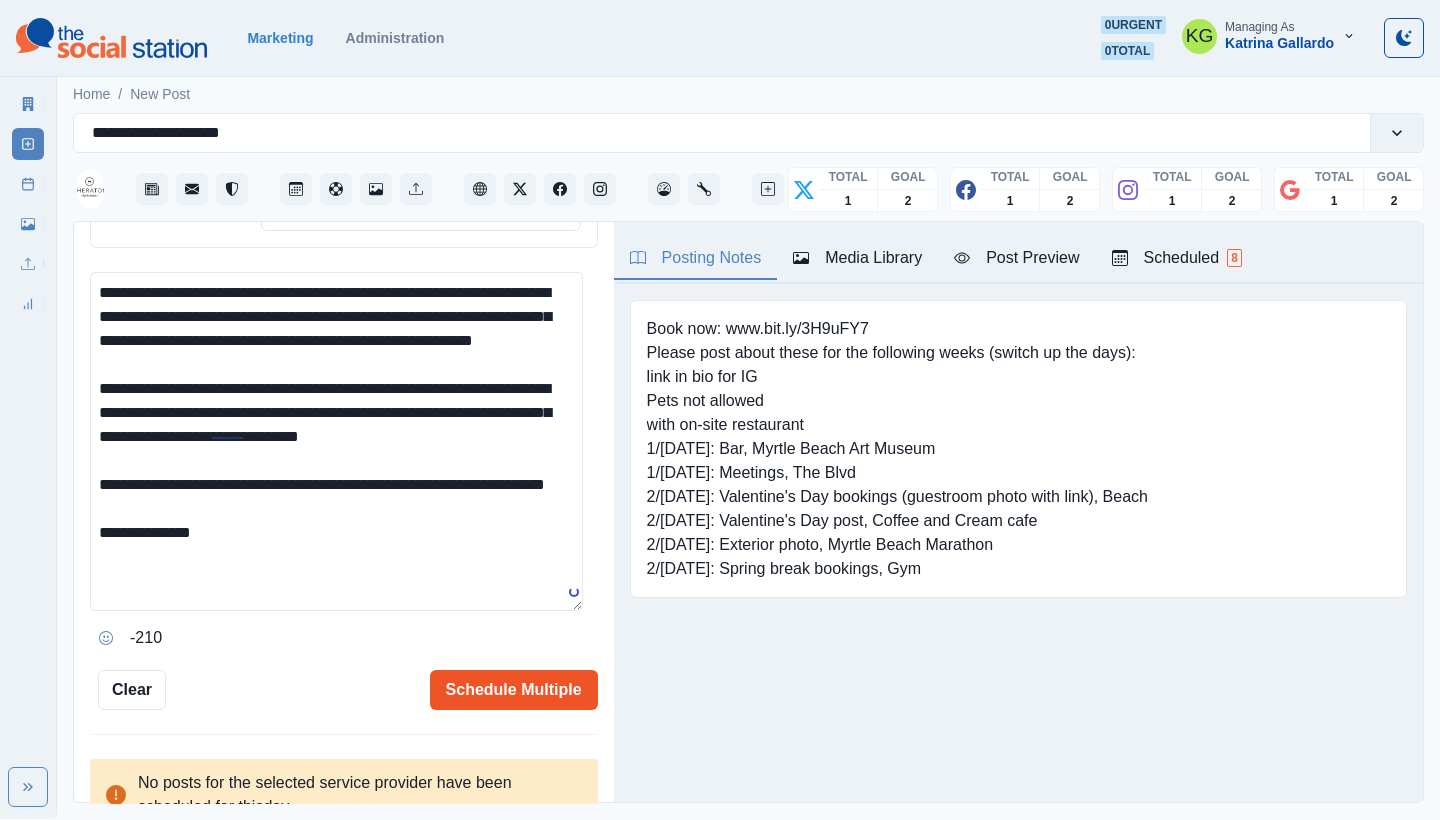 type on "**********" 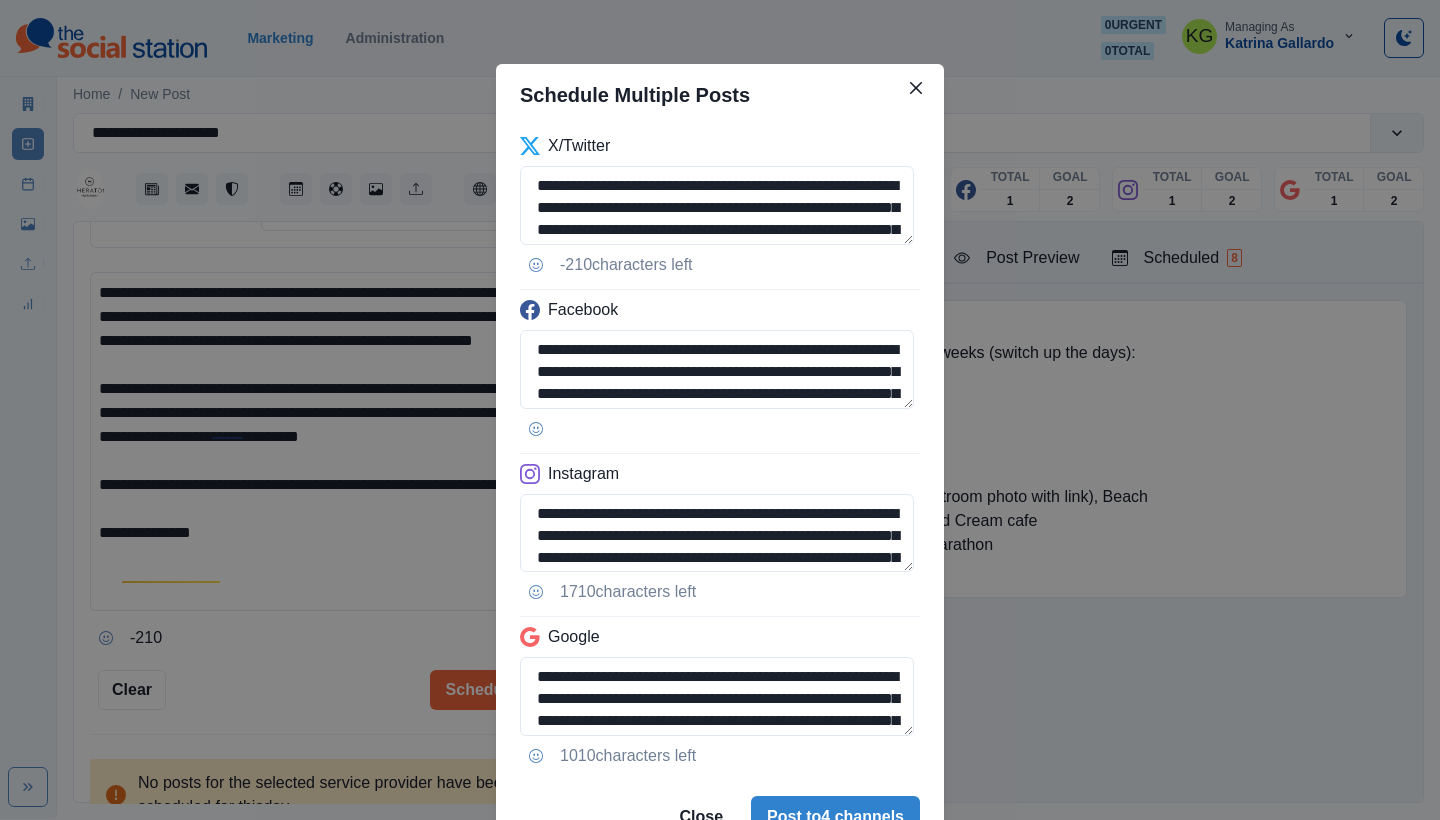 scroll, scrollTop: 101, scrollLeft: 0, axis: vertical 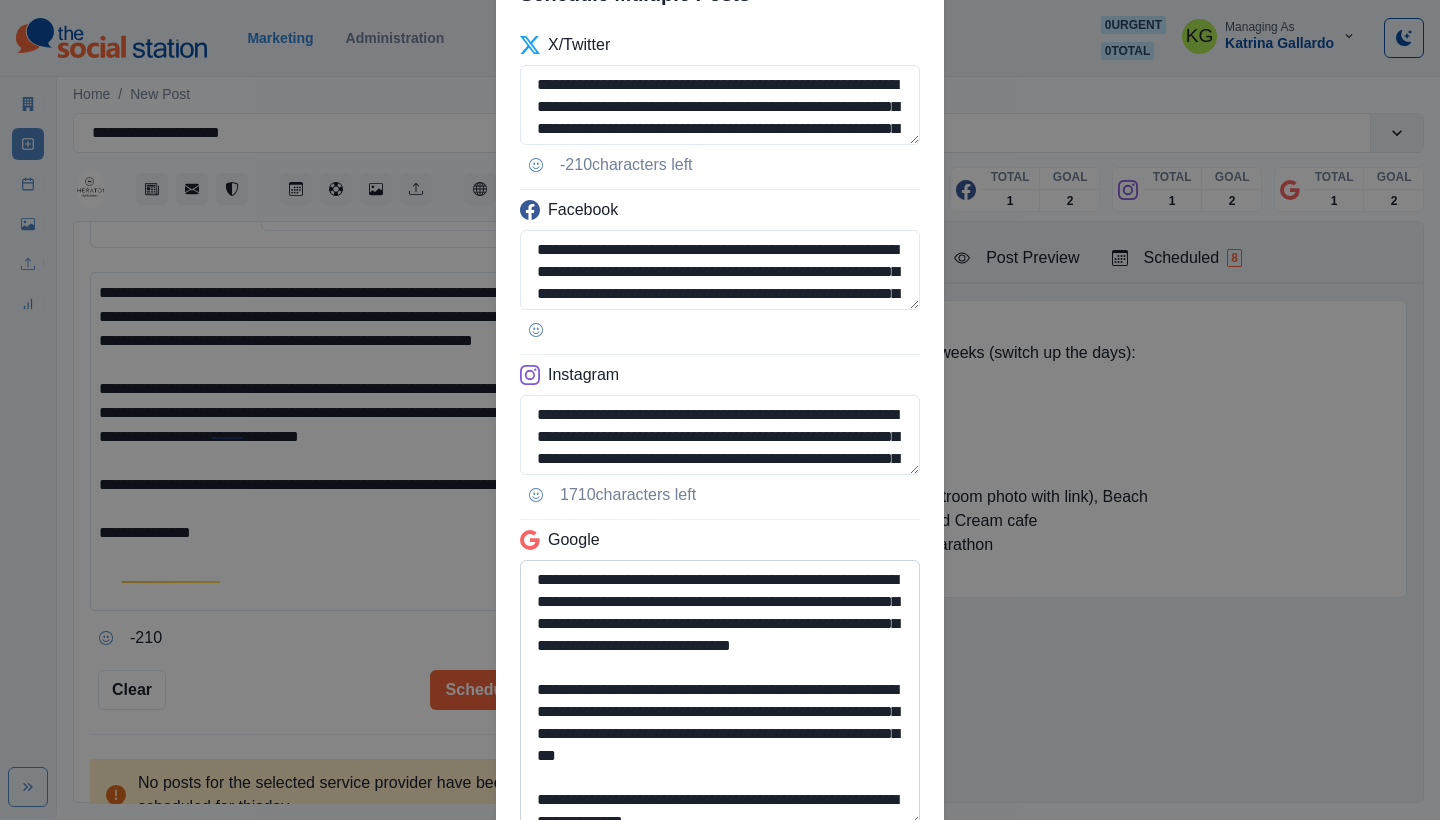 click on "**********" at bounding box center (720, 693) 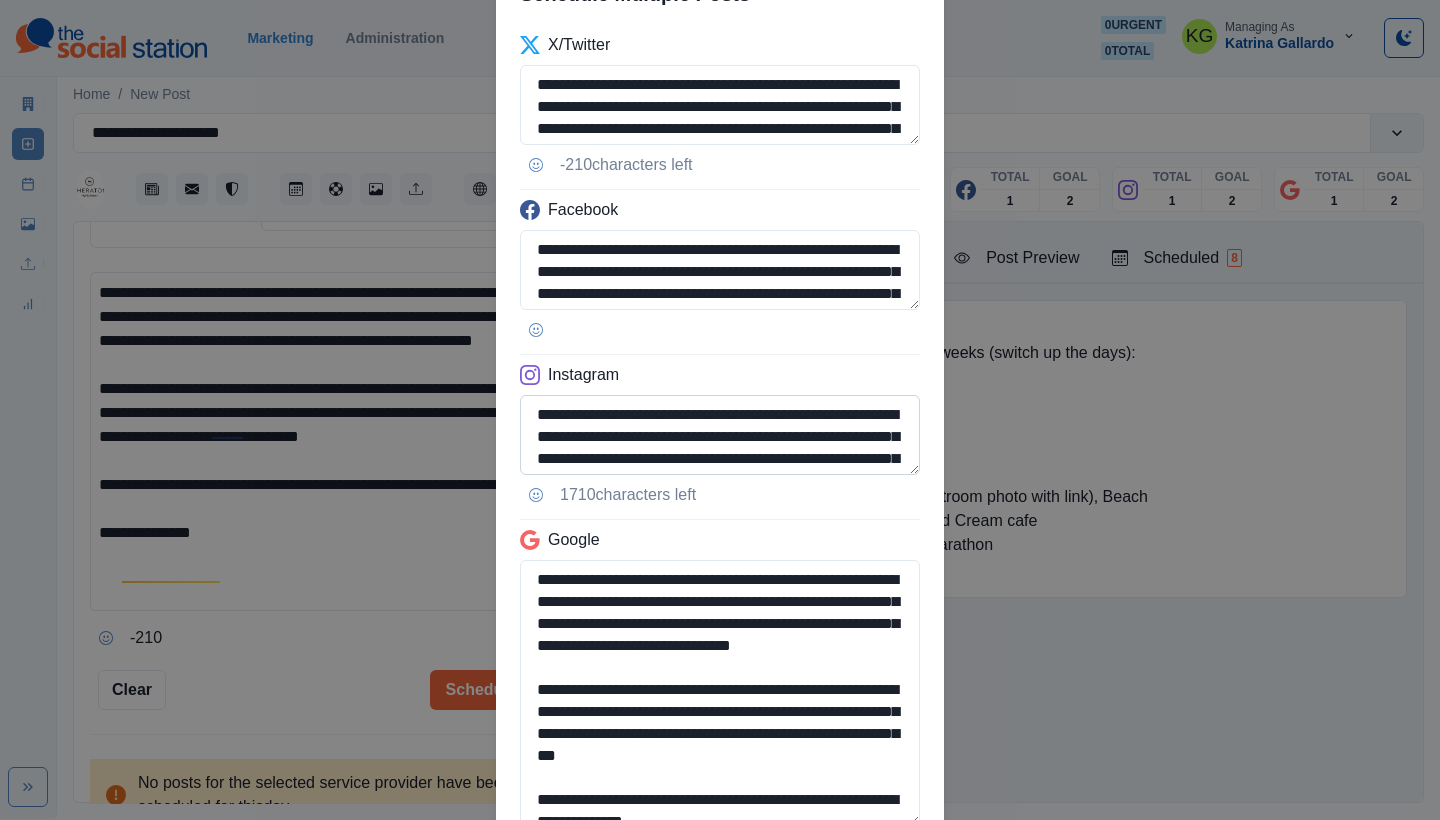 scroll, scrollTop: 268, scrollLeft: 0, axis: vertical 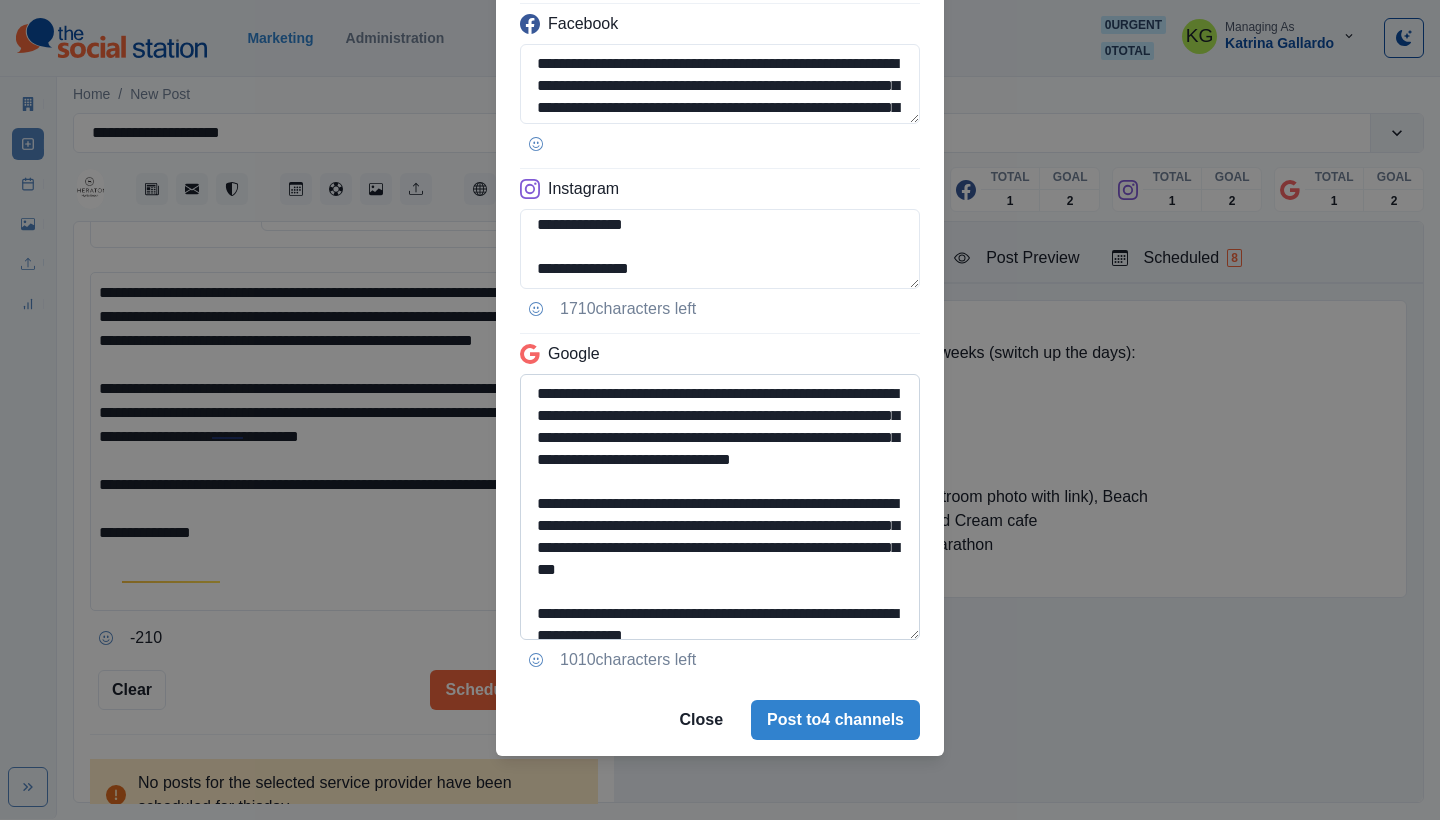 click on "**********" at bounding box center [720, 507] 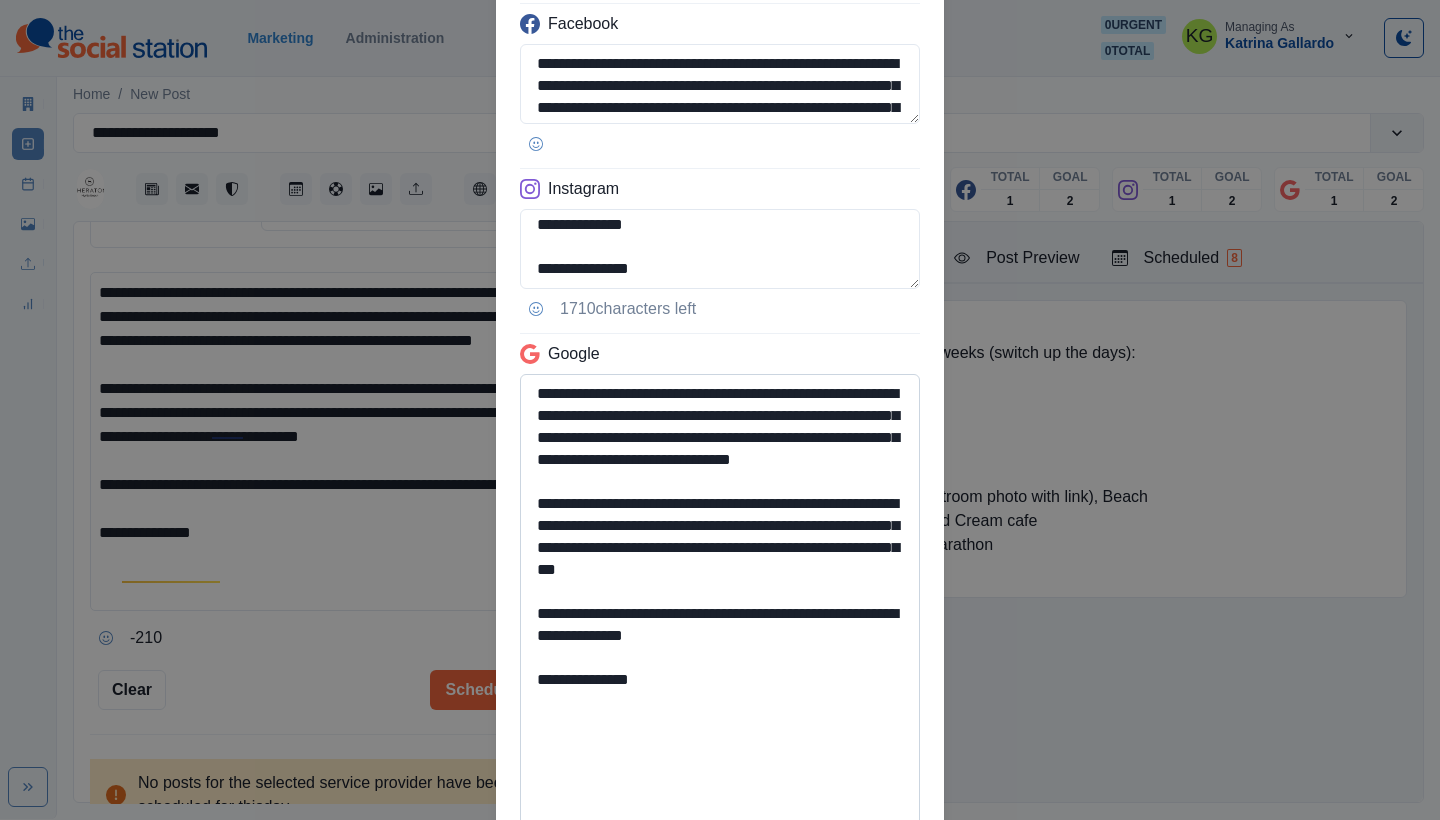 drag, startPoint x: 576, startPoint y: 697, endPoint x: 798, endPoint y: 708, distance: 222.27235 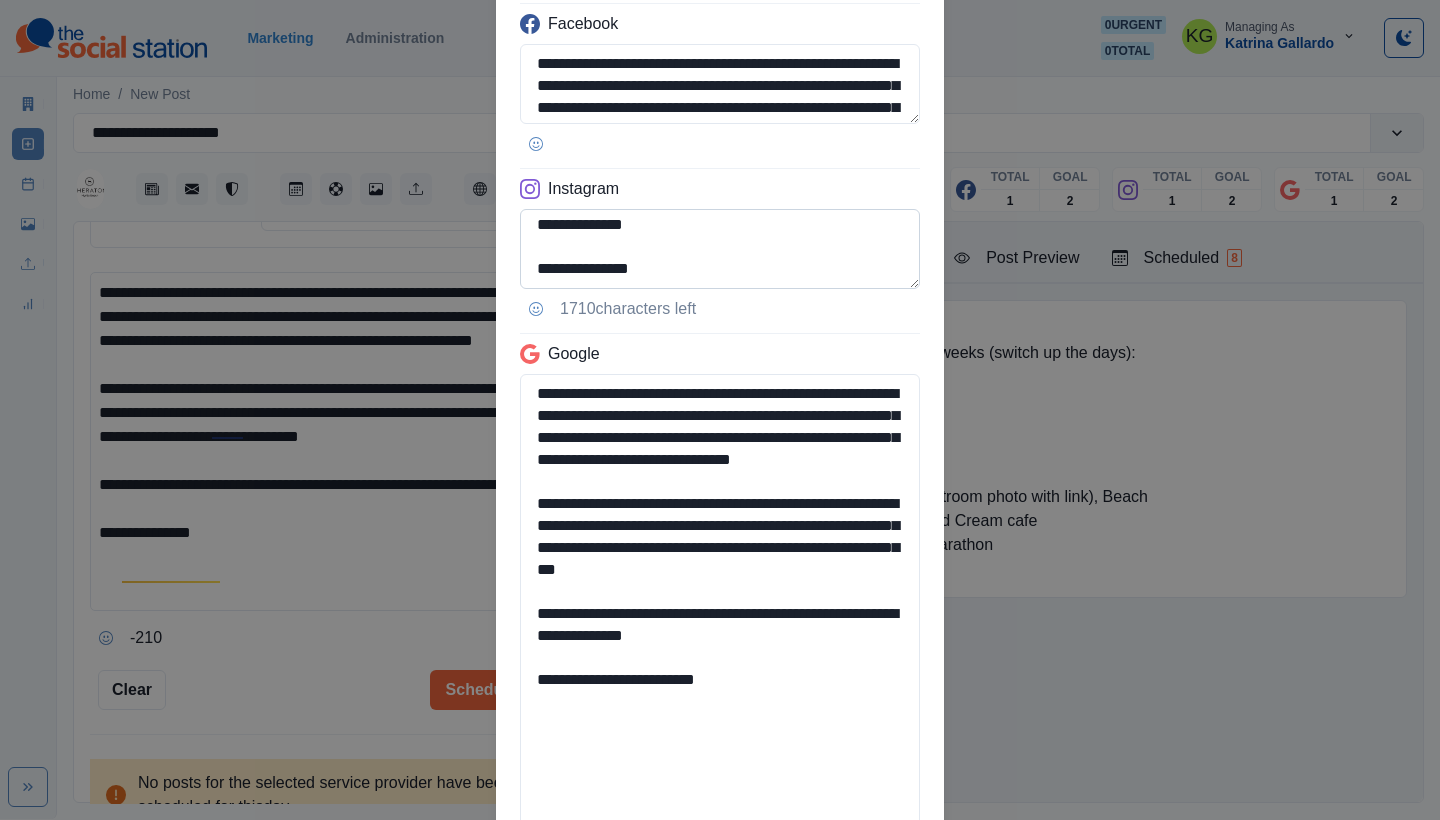 type on "**********" 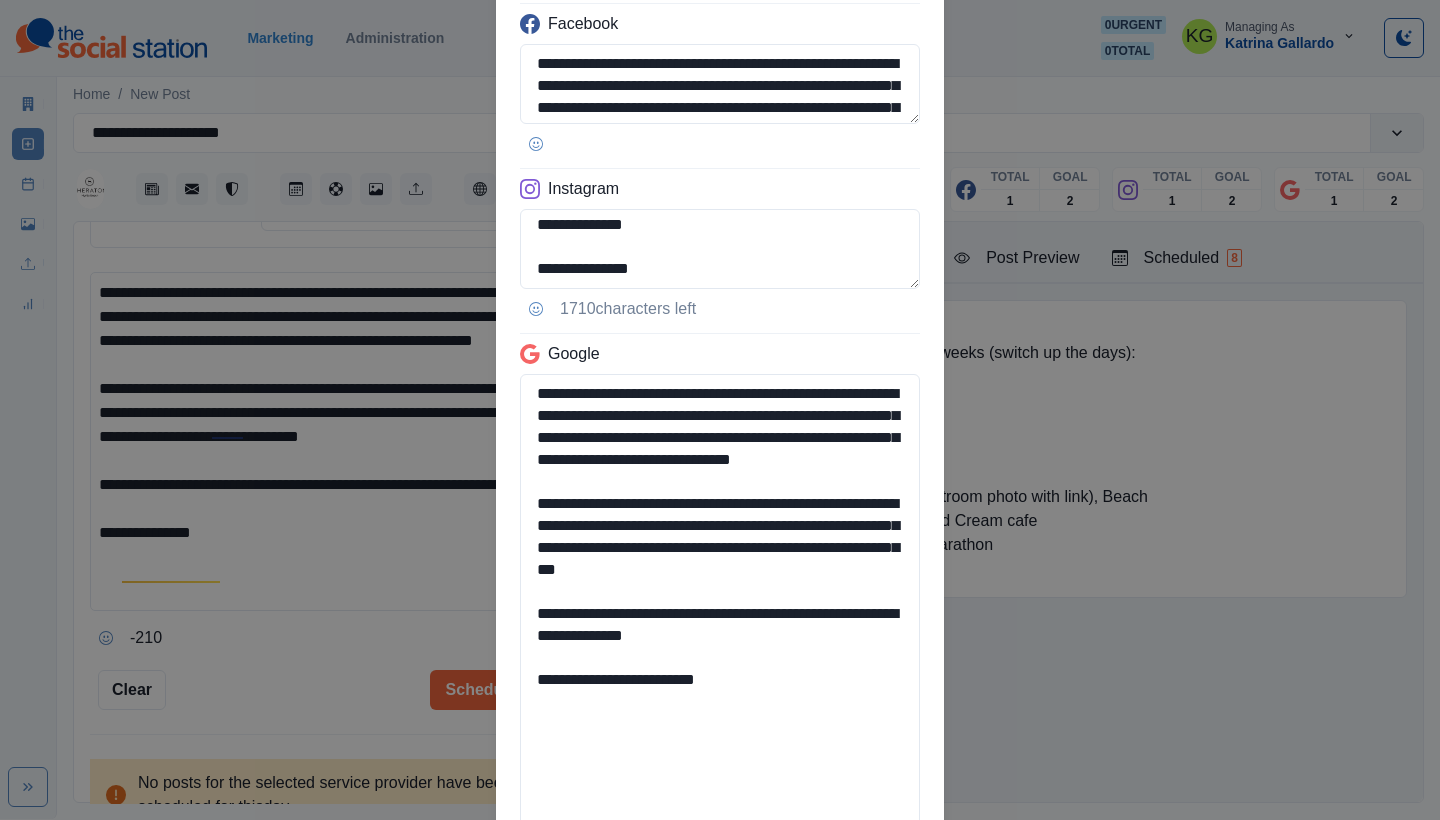 click on "**********" at bounding box center (720, 358) 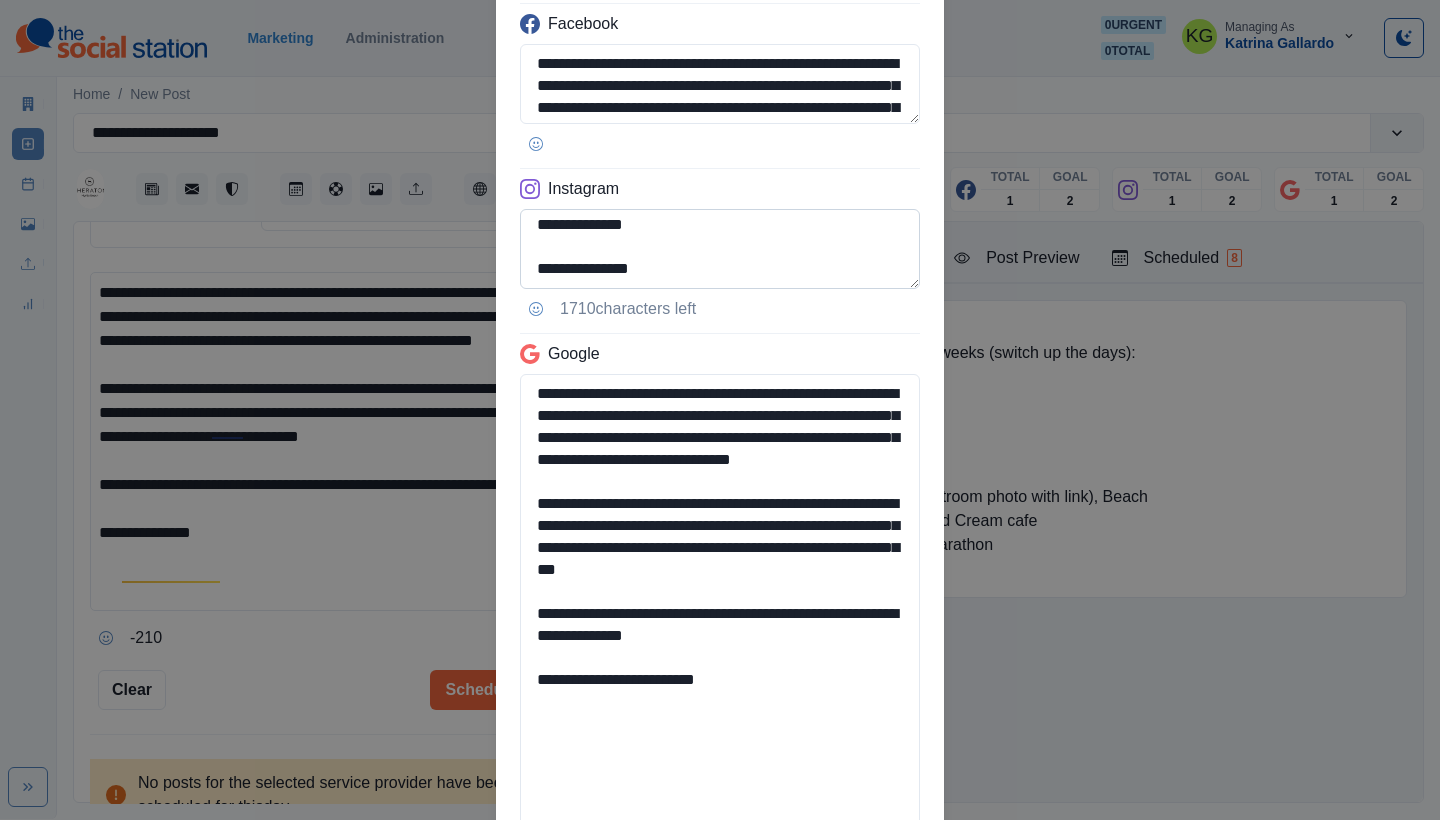 click on "**********" at bounding box center [720, 249] 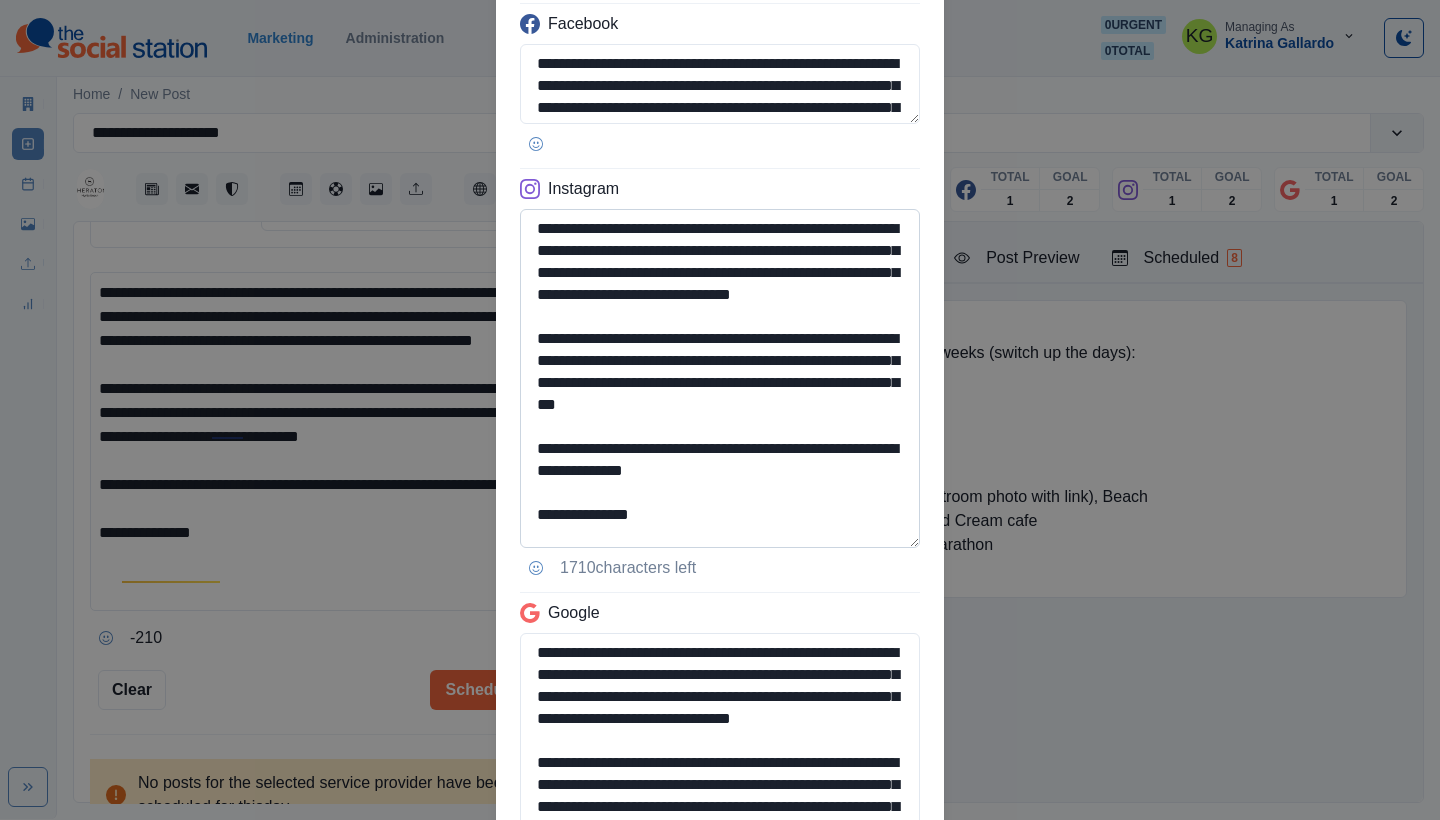 scroll, scrollTop: 0, scrollLeft: 0, axis: both 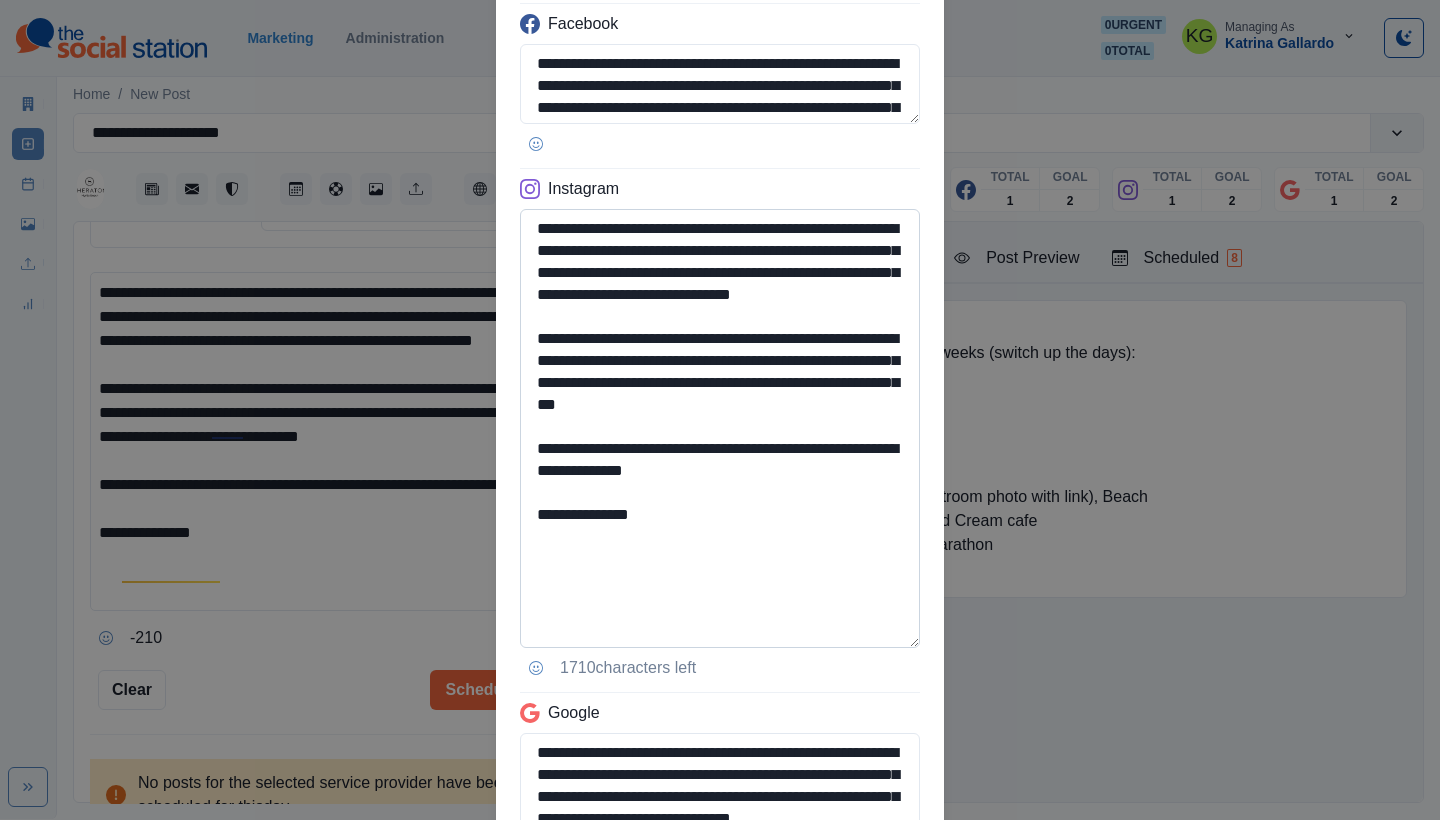 drag, startPoint x: 572, startPoint y: 535, endPoint x: 882, endPoint y: 547, distance: 310.23218 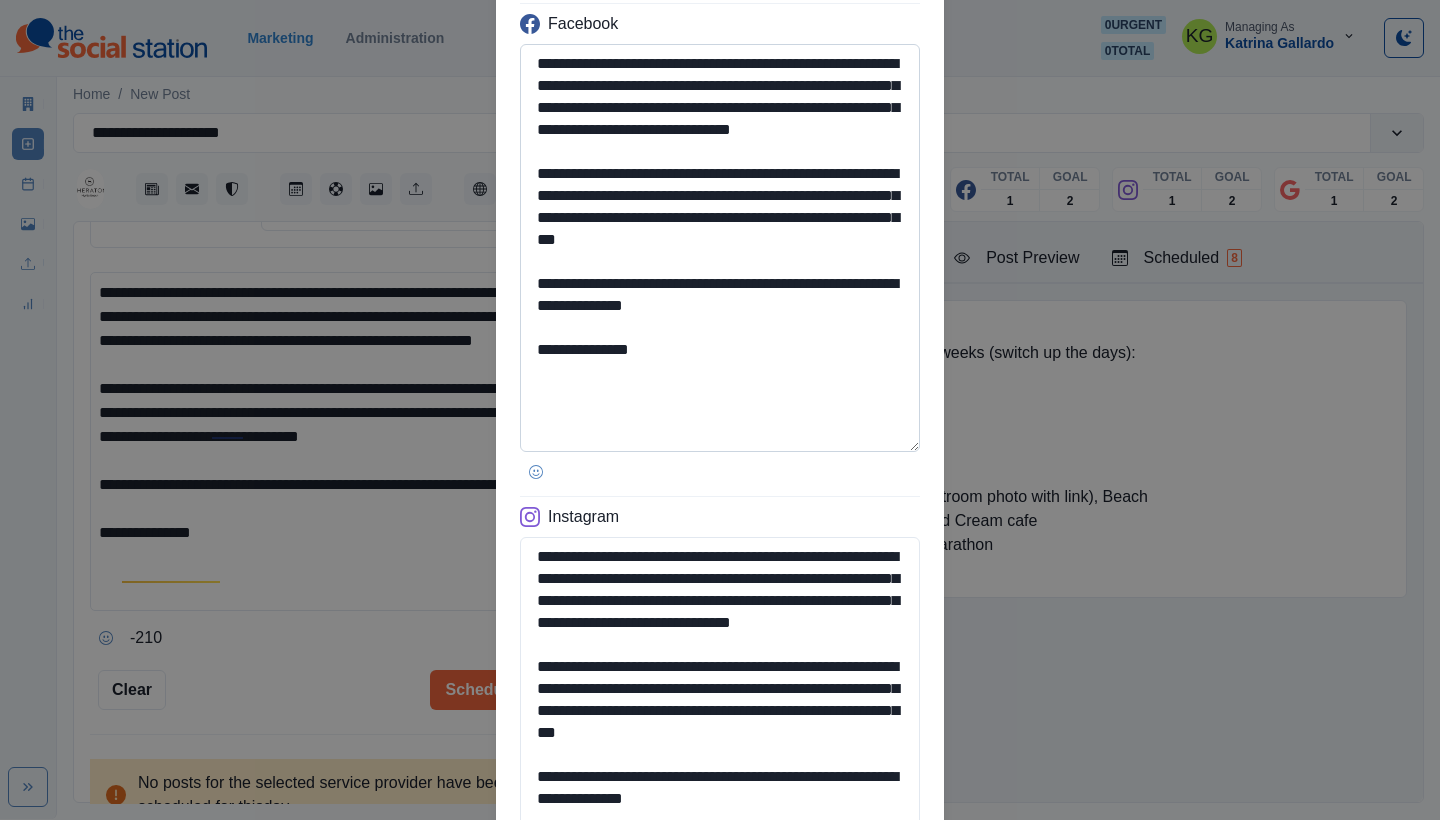 click on "**********" at bounding box center [720, 248] 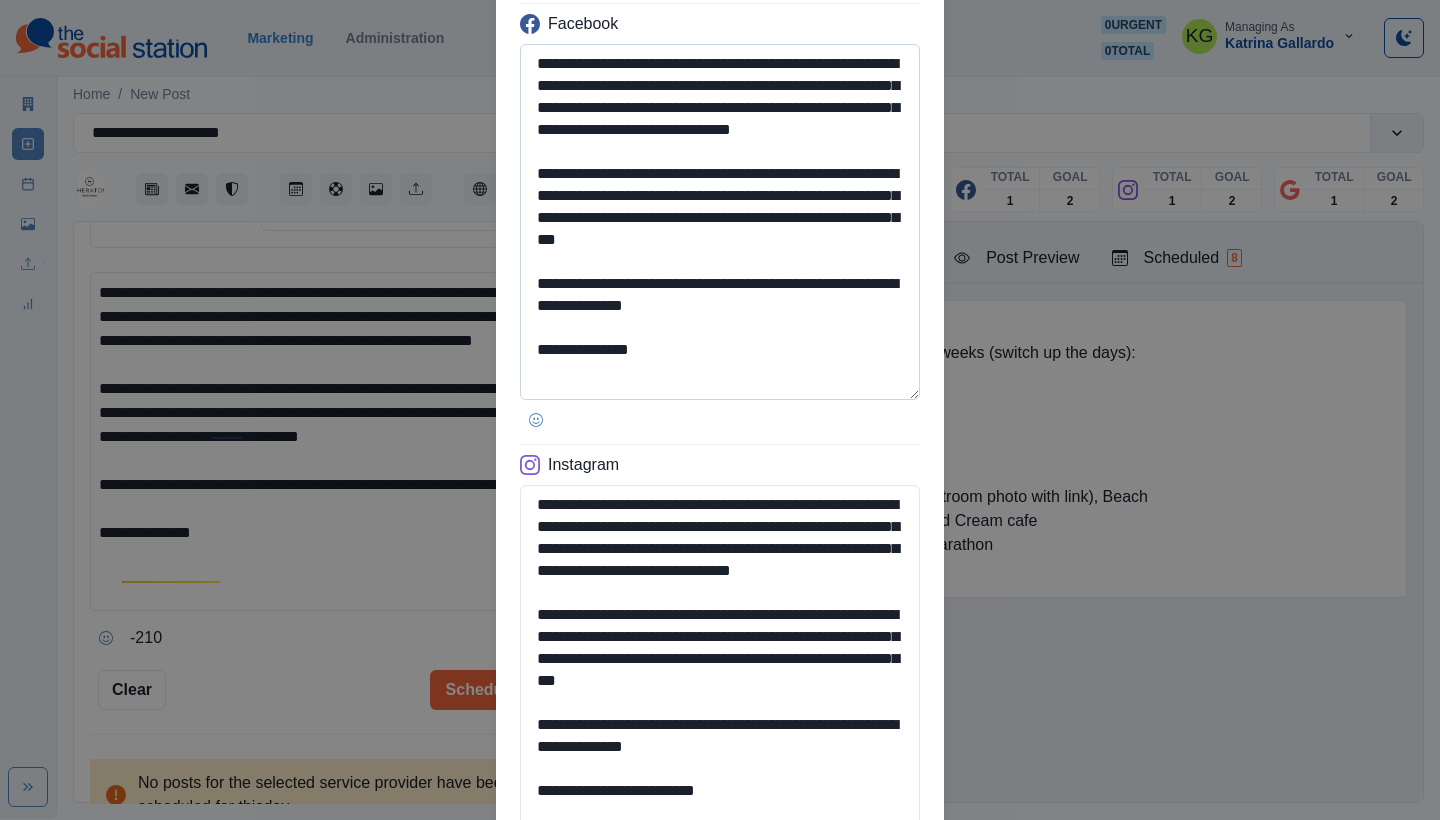 scroll, scrollTop: 0, scrollLeft: 0, axis: both 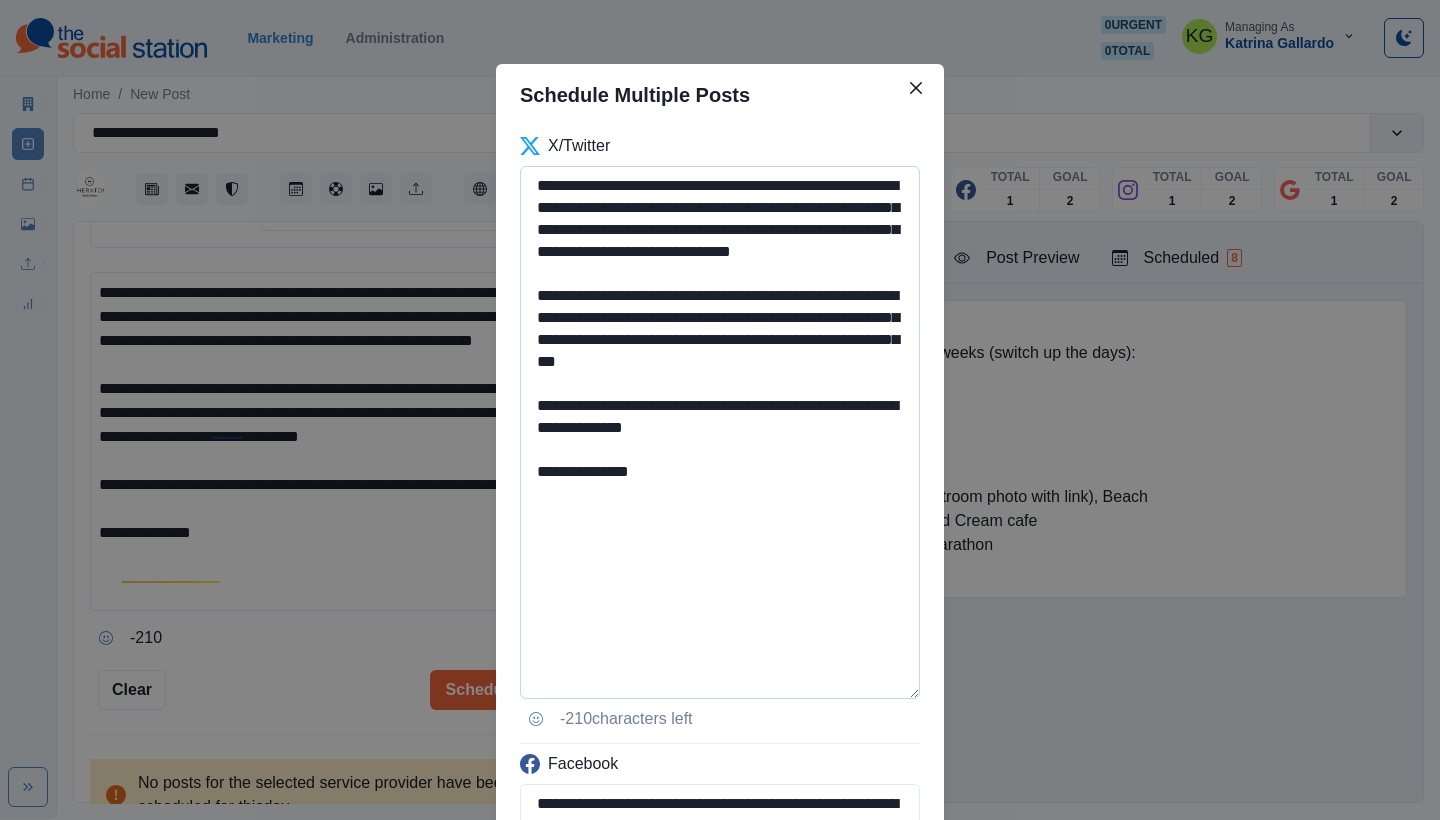 click on "**********" at bounding box center [720, 432] 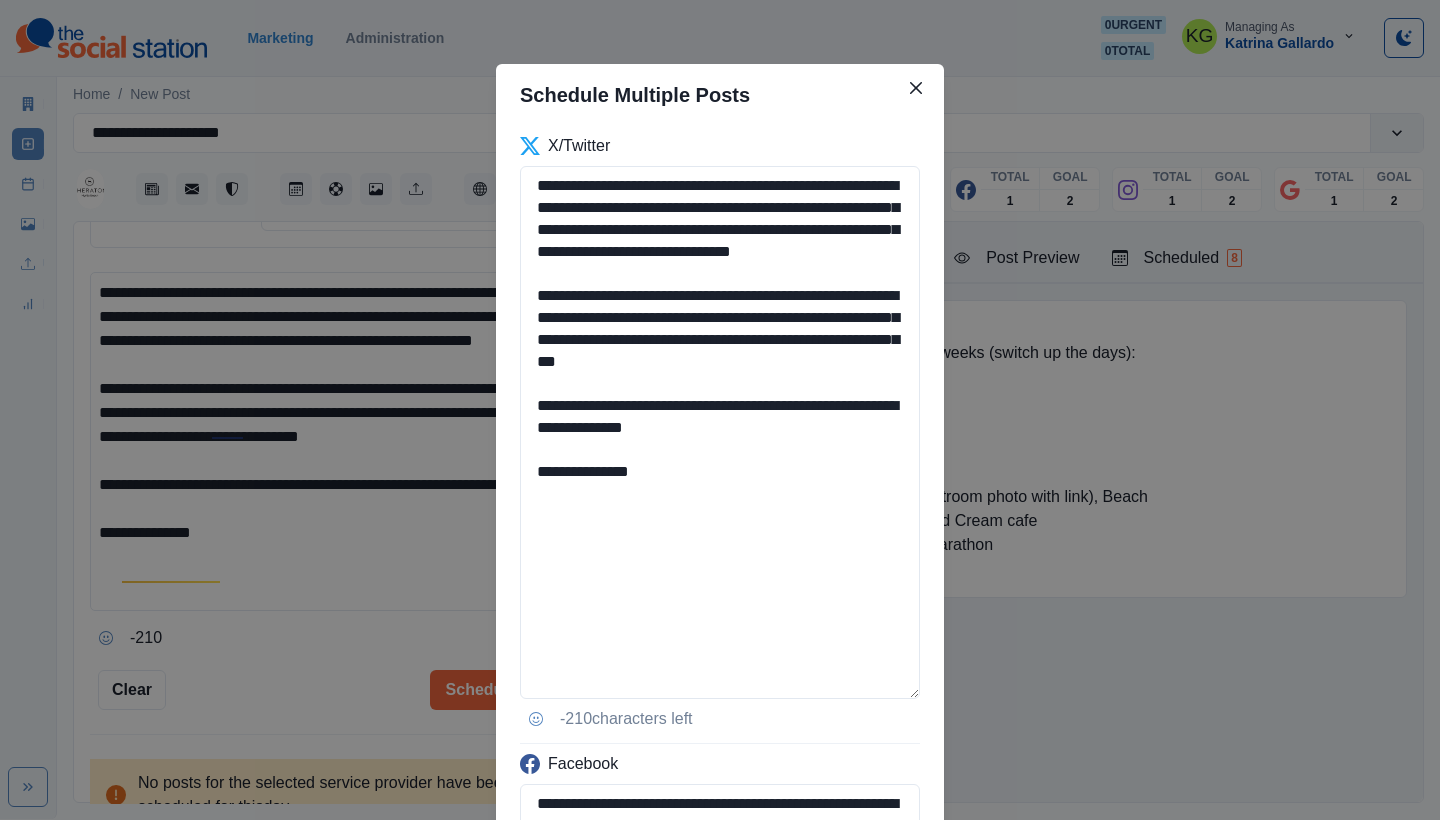drag, startPoint x: 817, startPoint y: 387, endPoint x: 494, endPoint y: 317, distance: 330.4981 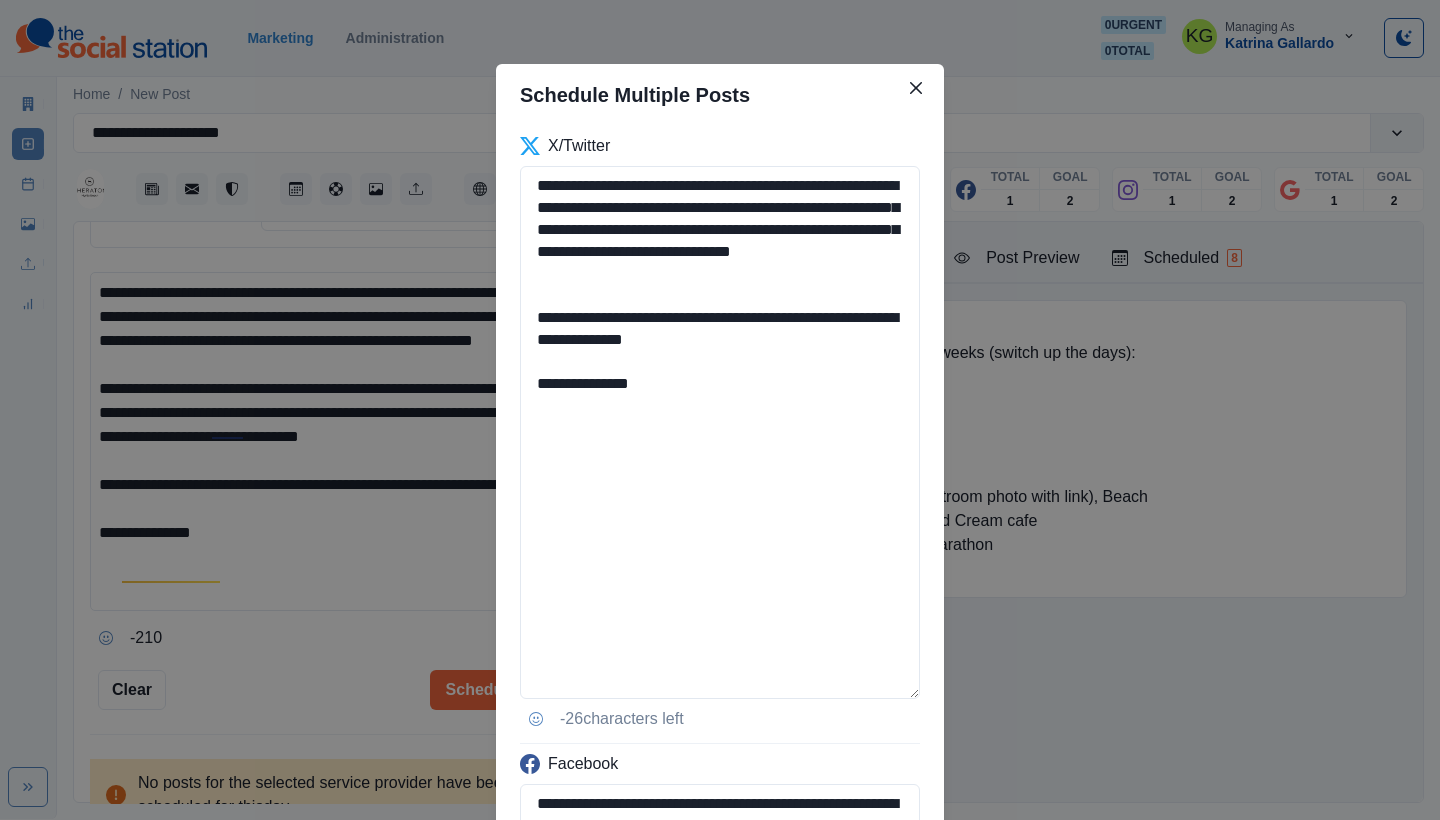 drag, startPoint x: 767, startPoint y: 335, endPoint x: 480, endPoint y: 333, distance: 287.00696 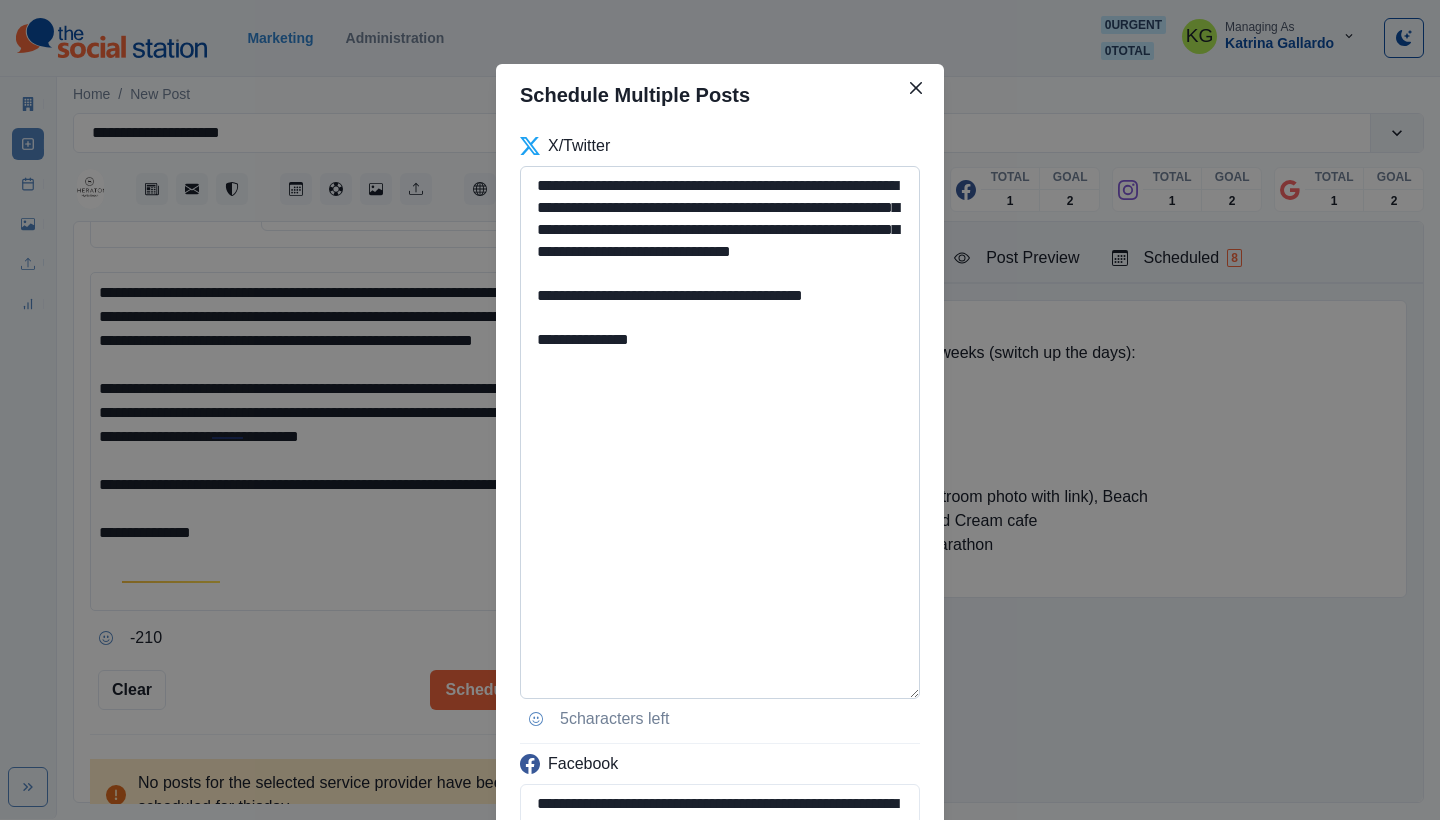 drag, startPoint x: 658, startPoint y: 229, endPoint x: 559, endPoint y: 226, distance: 99.04544 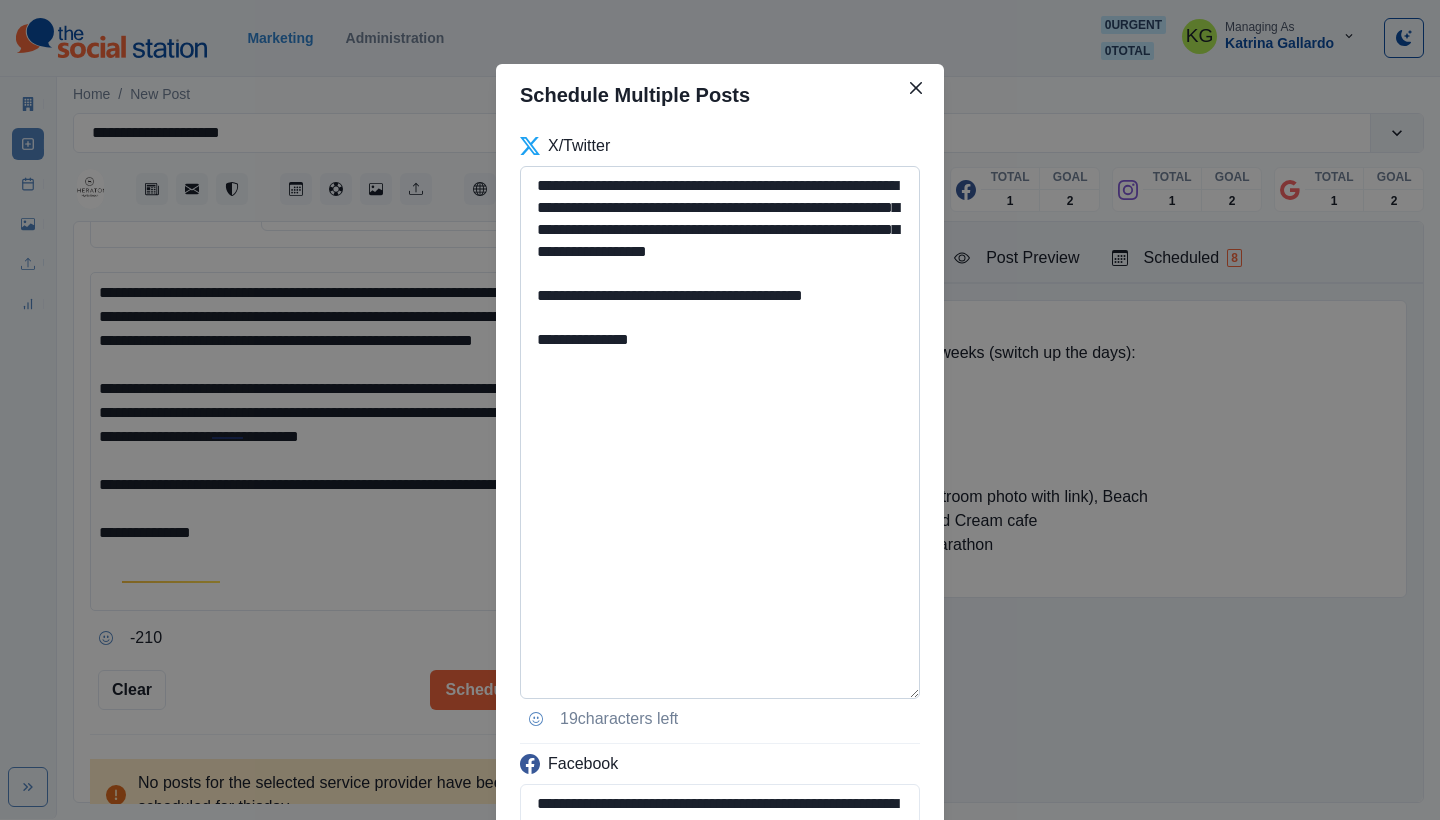 drag, startPoint x: 599, startPoint y: 363, endPoint x: 792, endPoint y: 367, distance: 193.04144 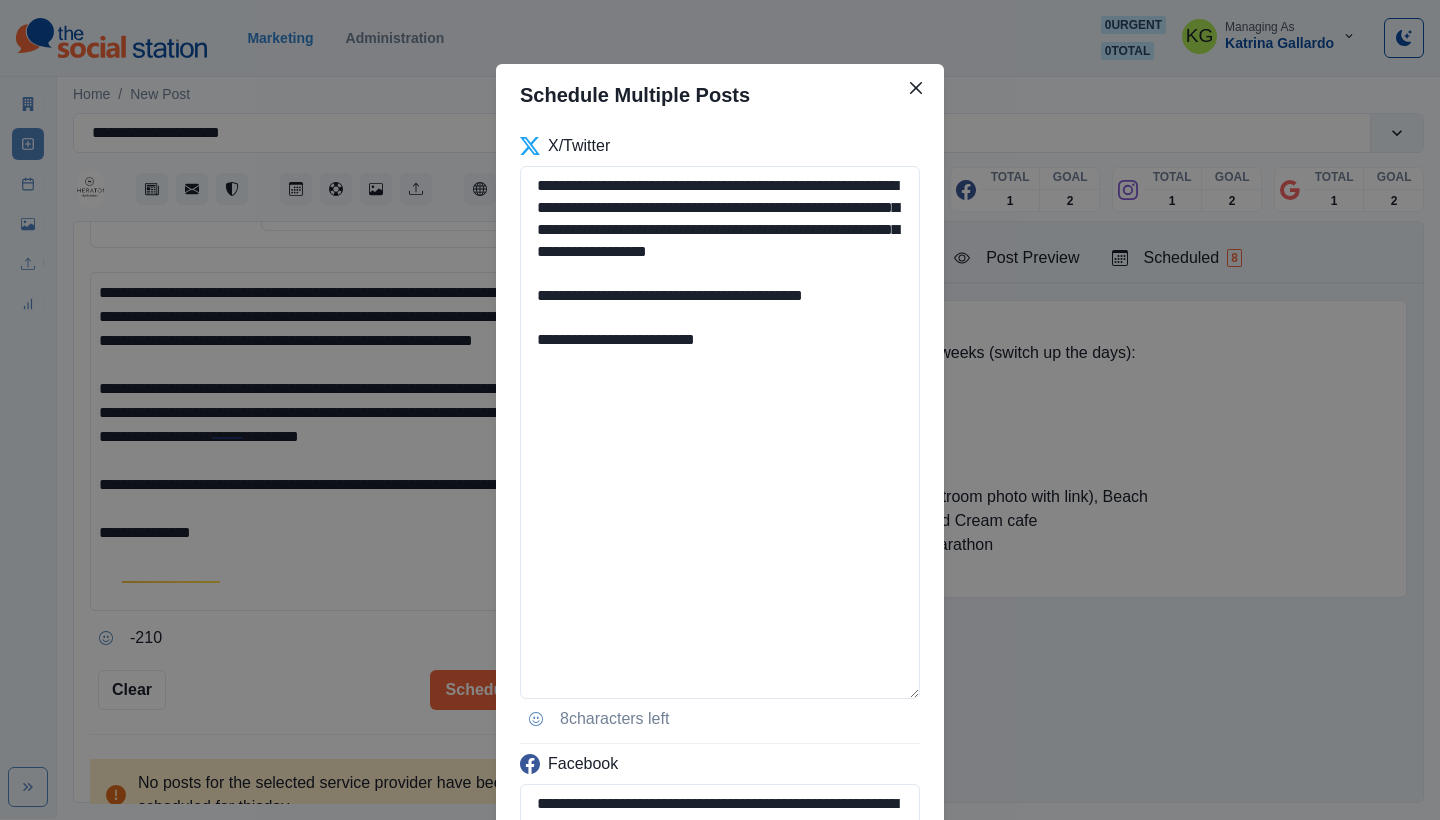drag, startPoint x: 616, startPoint y: 288, endPoint x: 509, endPoint y: 156, distance: 169.92056 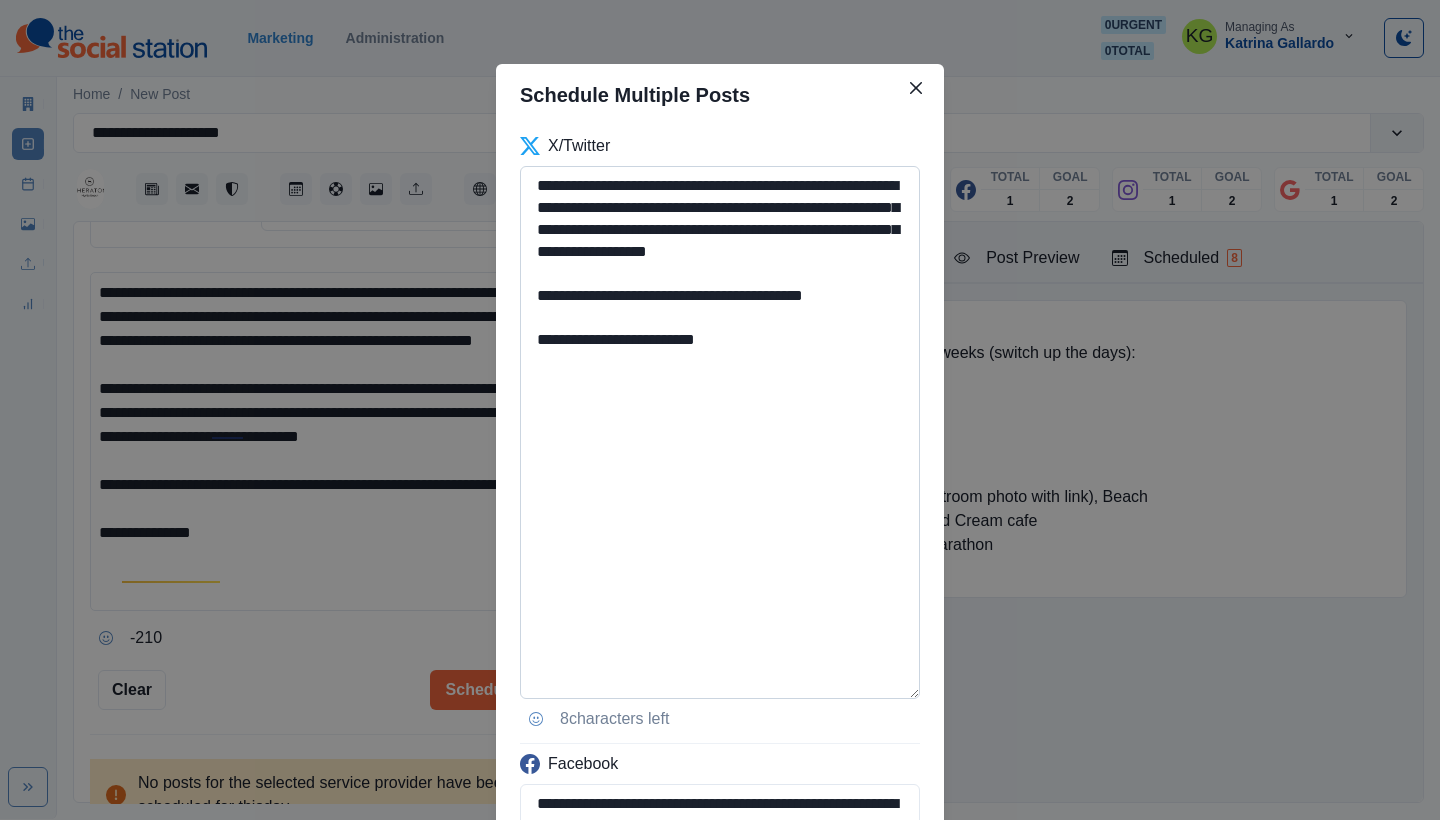 click on "**********" at bounding box center (720, 432) 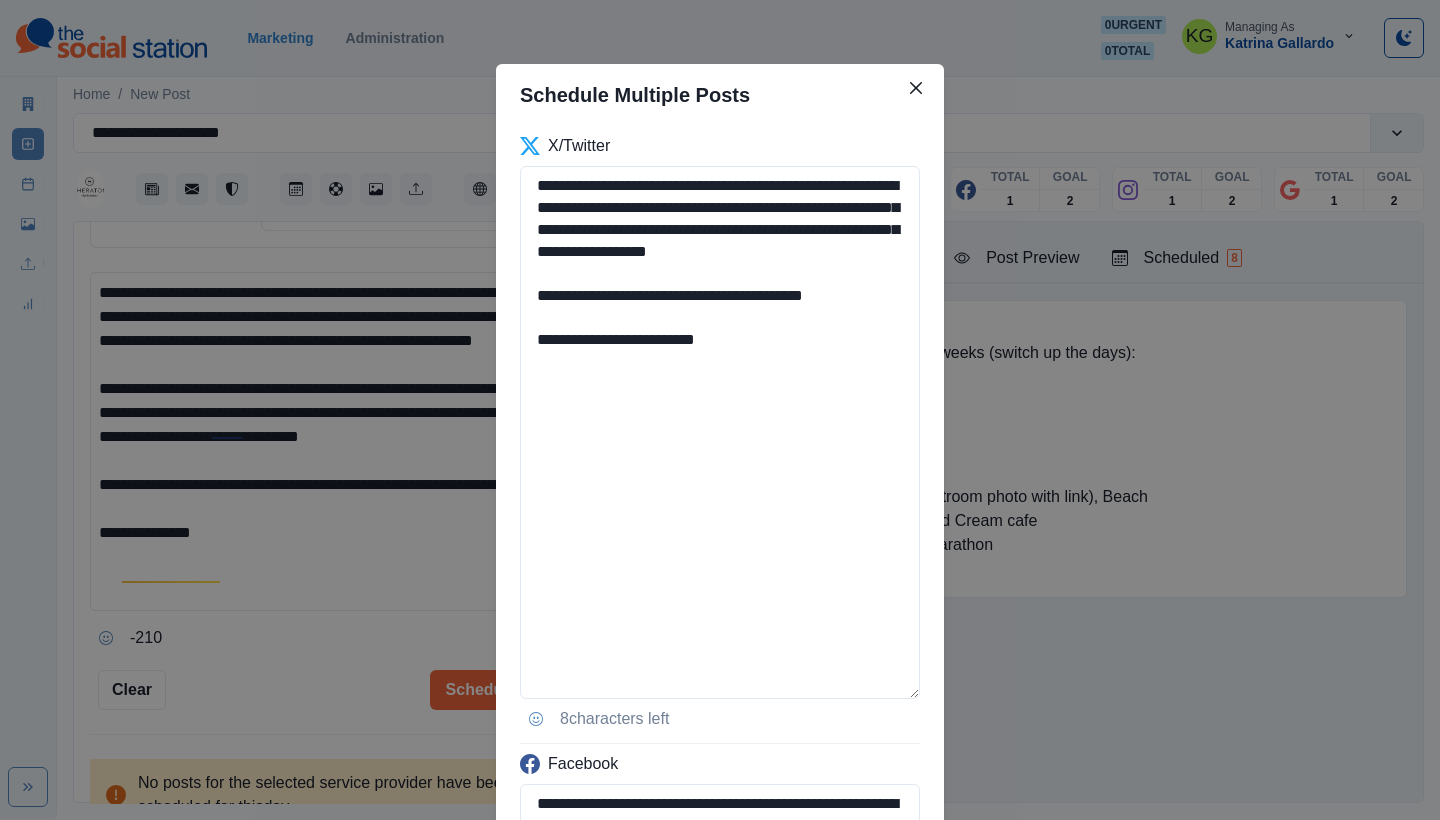 click 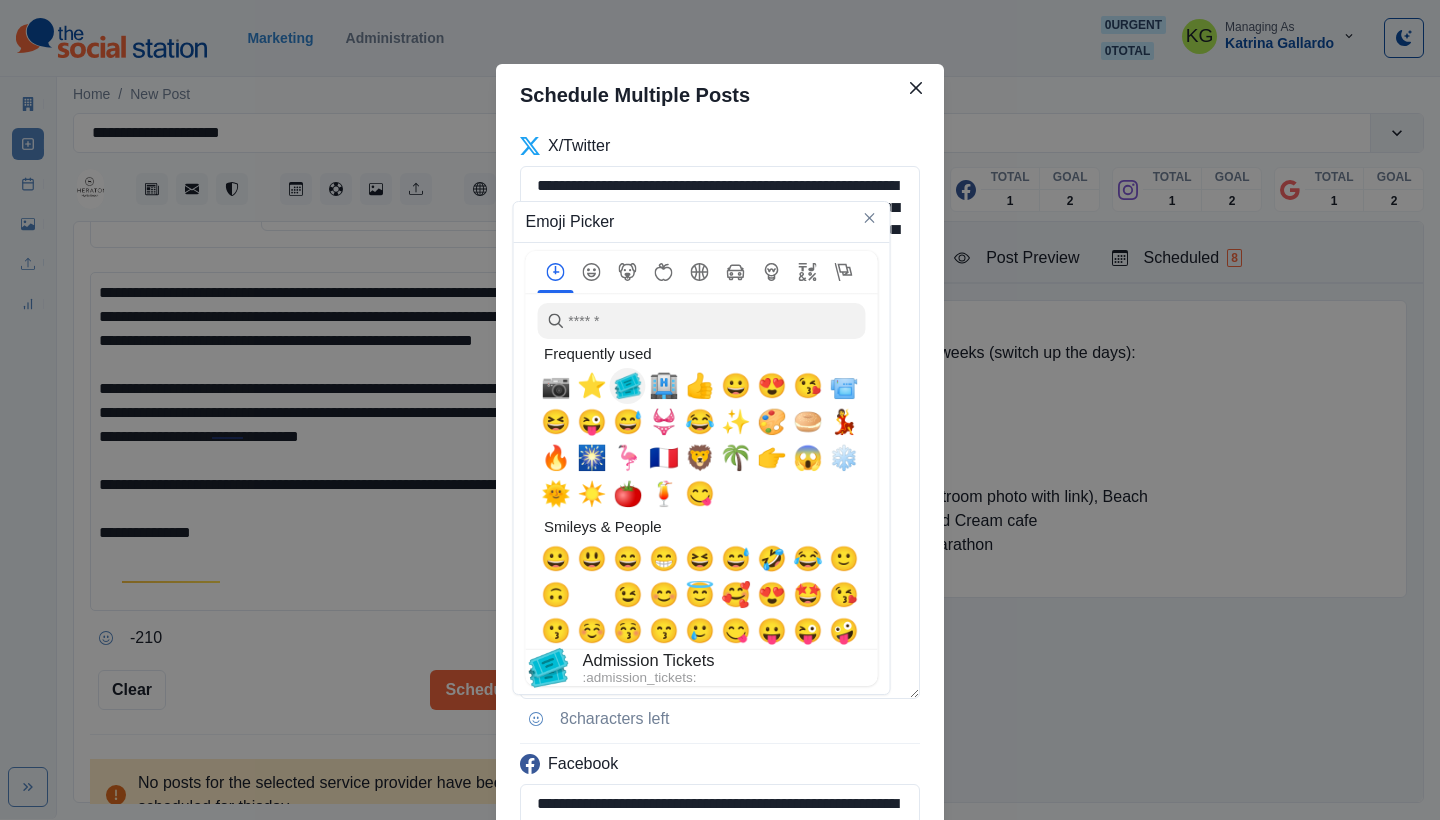click on "🎟️" at bounding box center (628, 386) 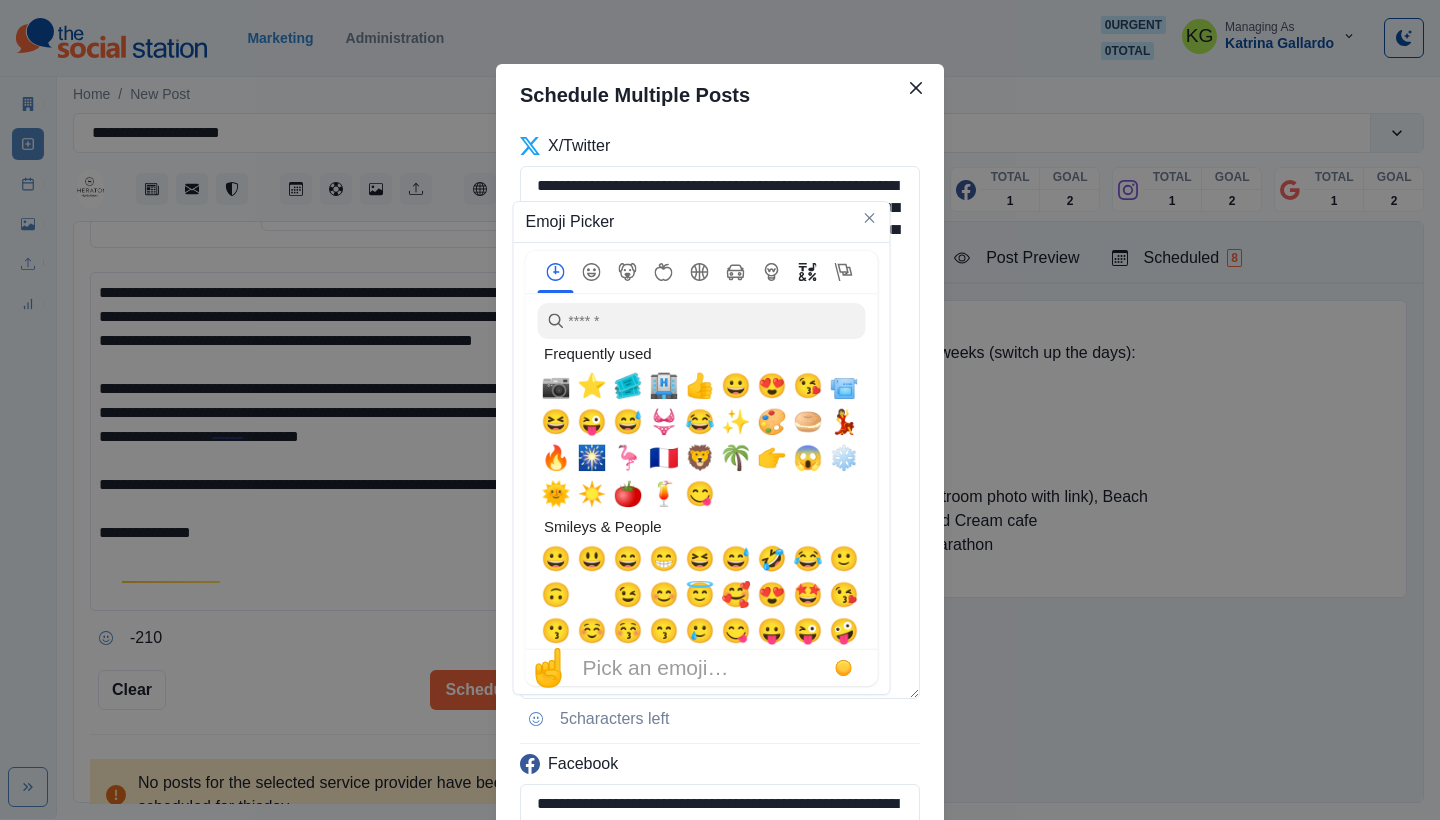 click 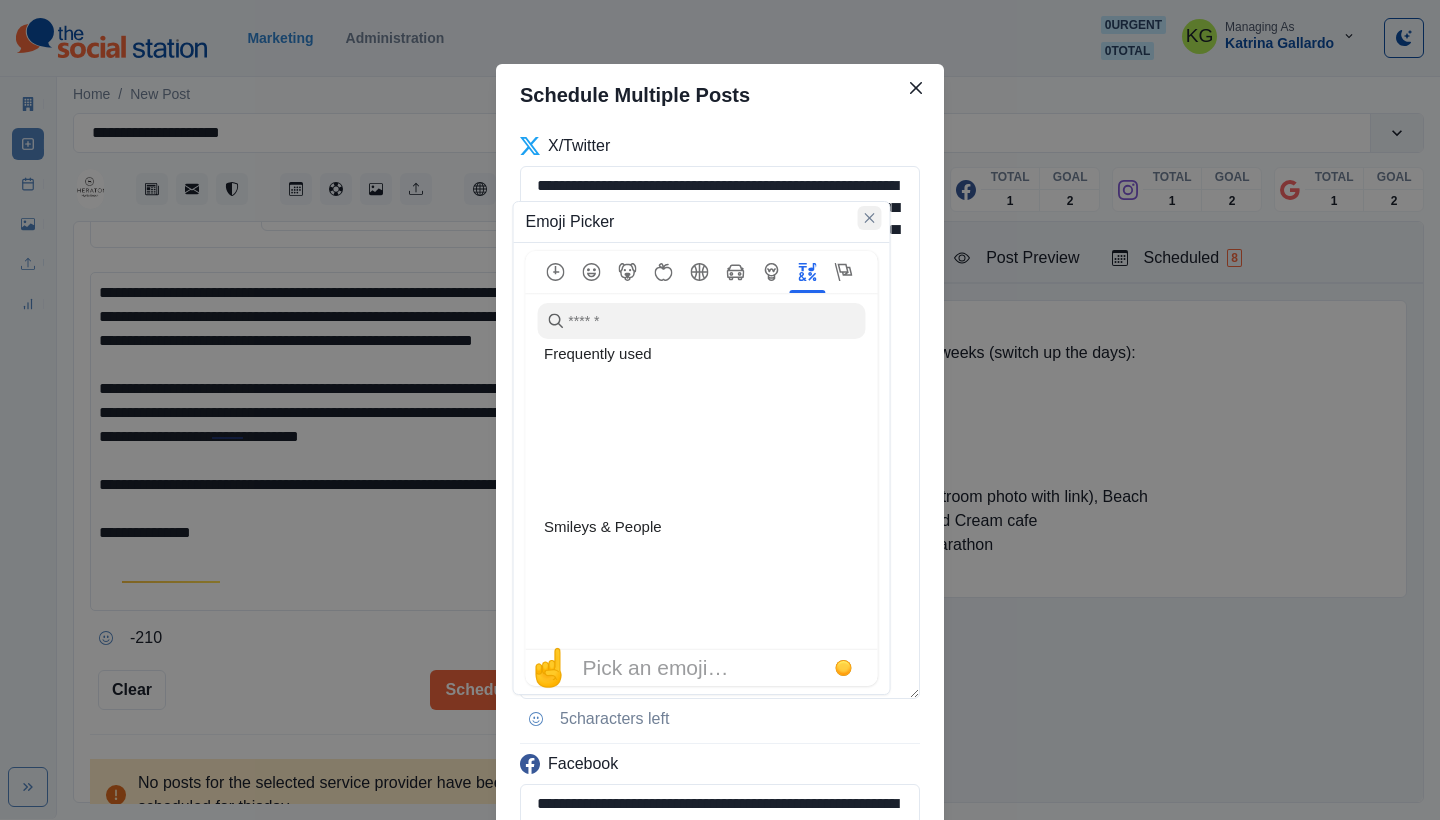 scroll, scrollTop: 5899, scrollLeft: 0, axis: vertical 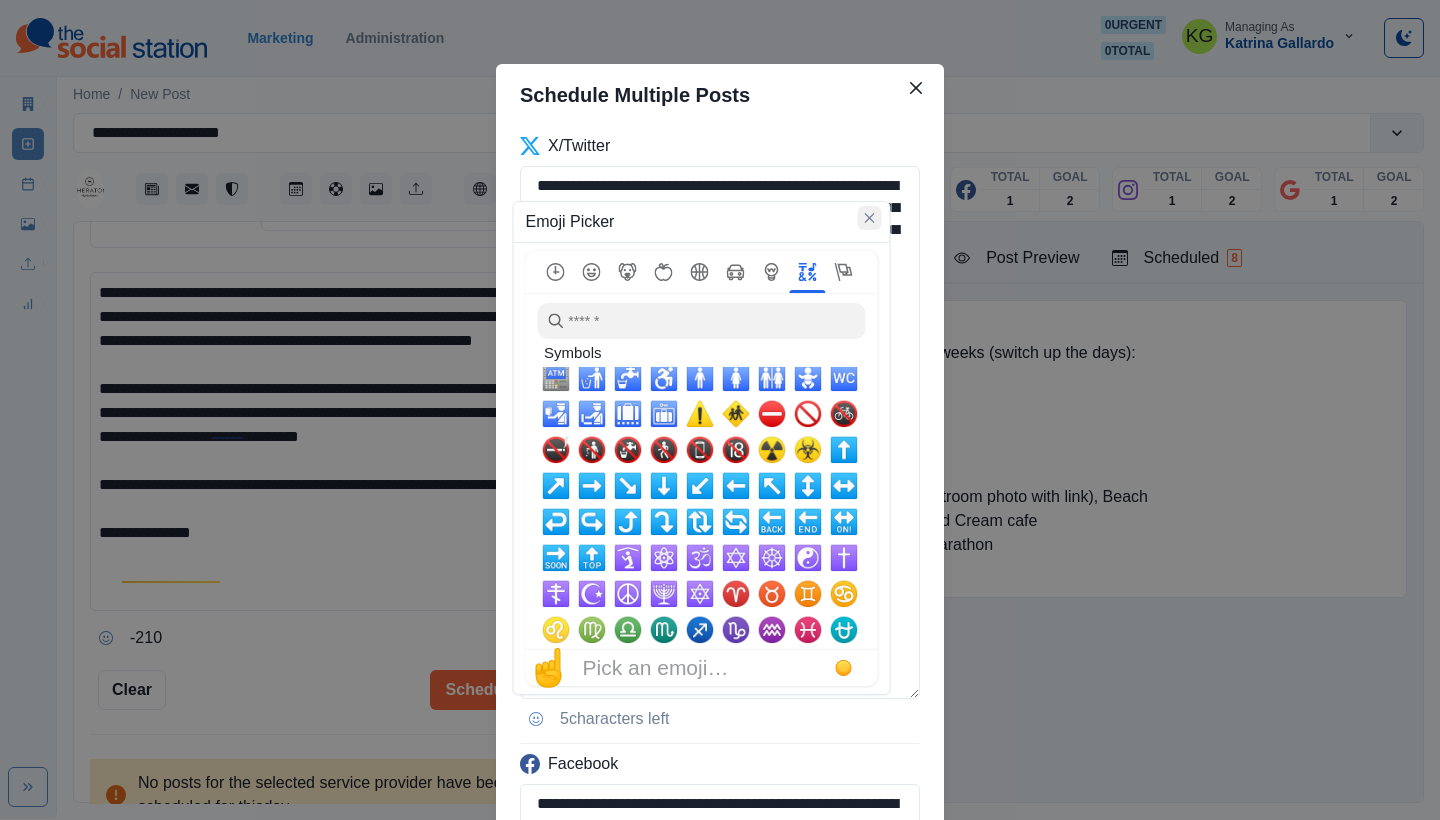 click at bounding box center [870, 218] 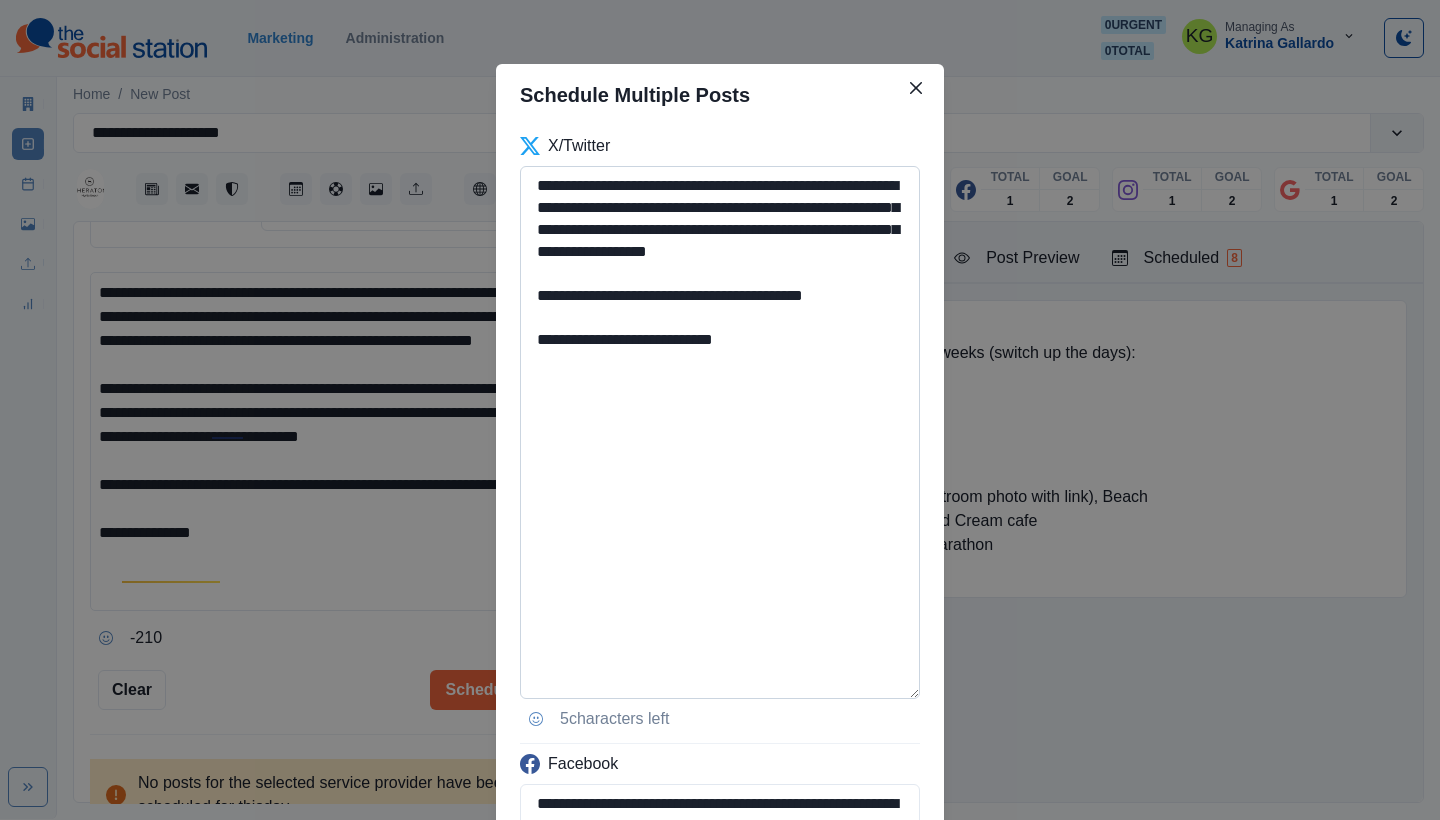 drag, startPoint x: 774, startPoint y: 352, endPoint x: 742, endPoint y: 354, distance: 32.06244 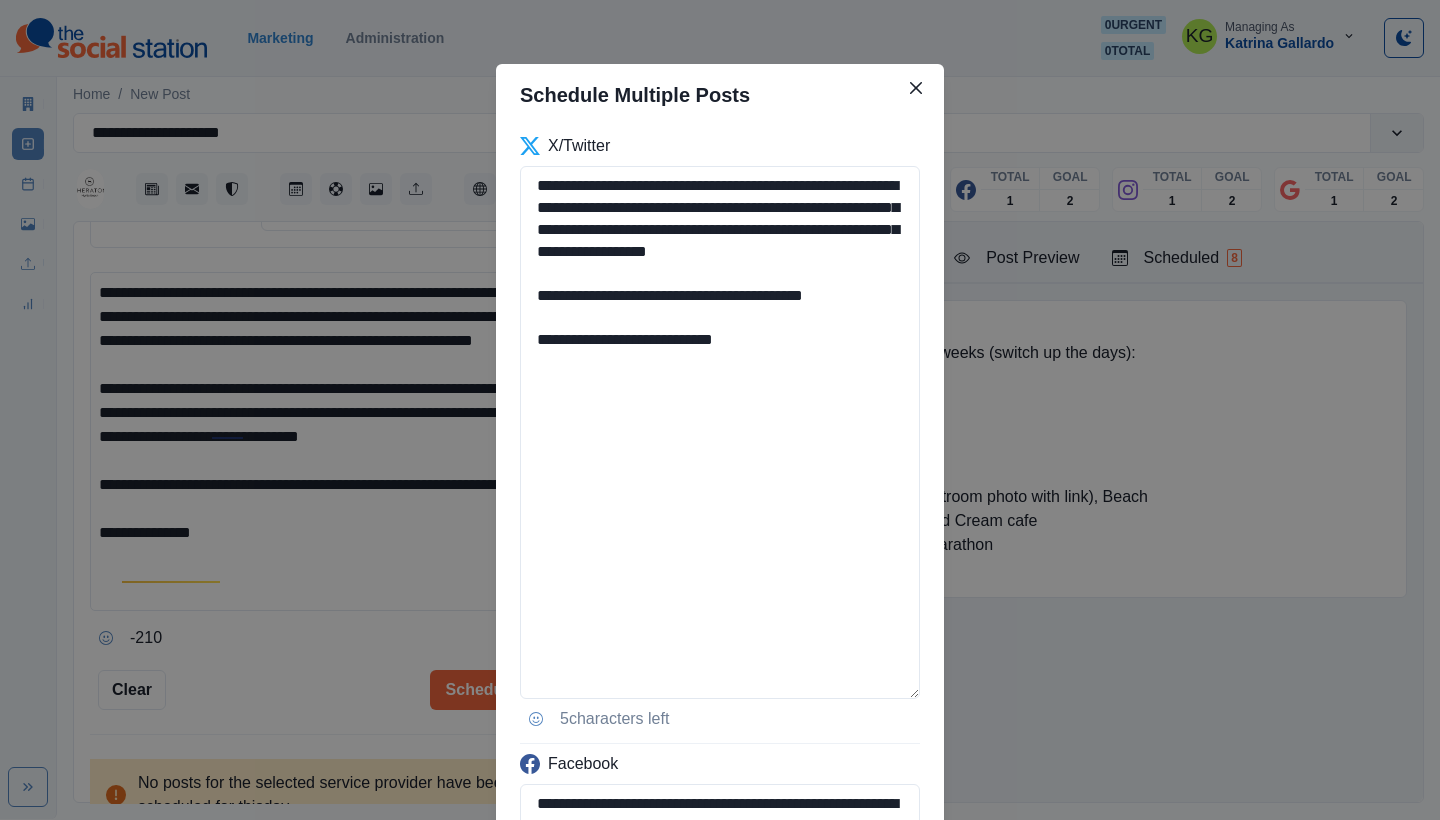 drag, startPoint x: 633, startPoint y: 312, endPoint x: 478, endPoint y: 310, distance: 155.01291 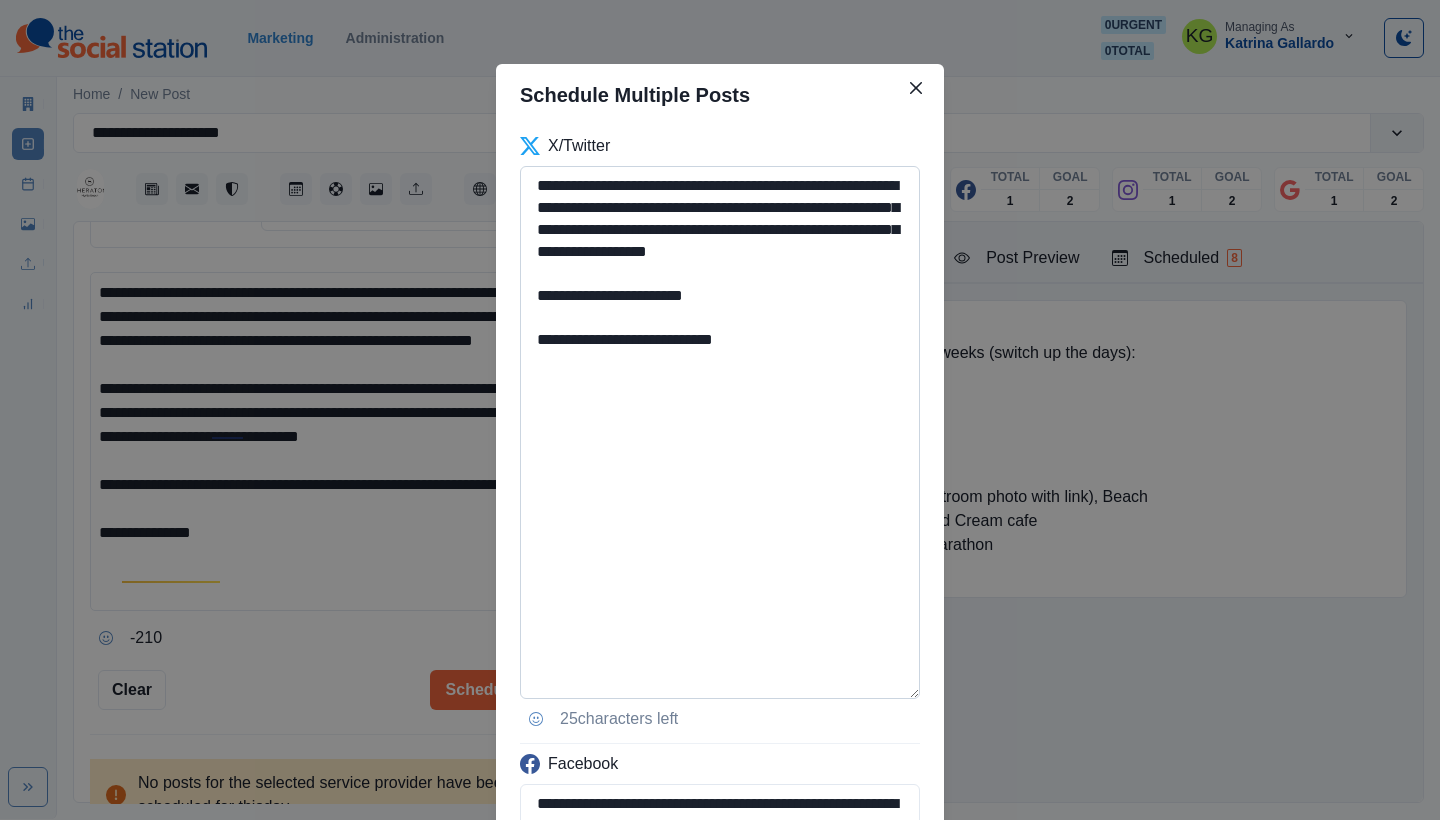 click on "**********" at bounding box center (720, 432) 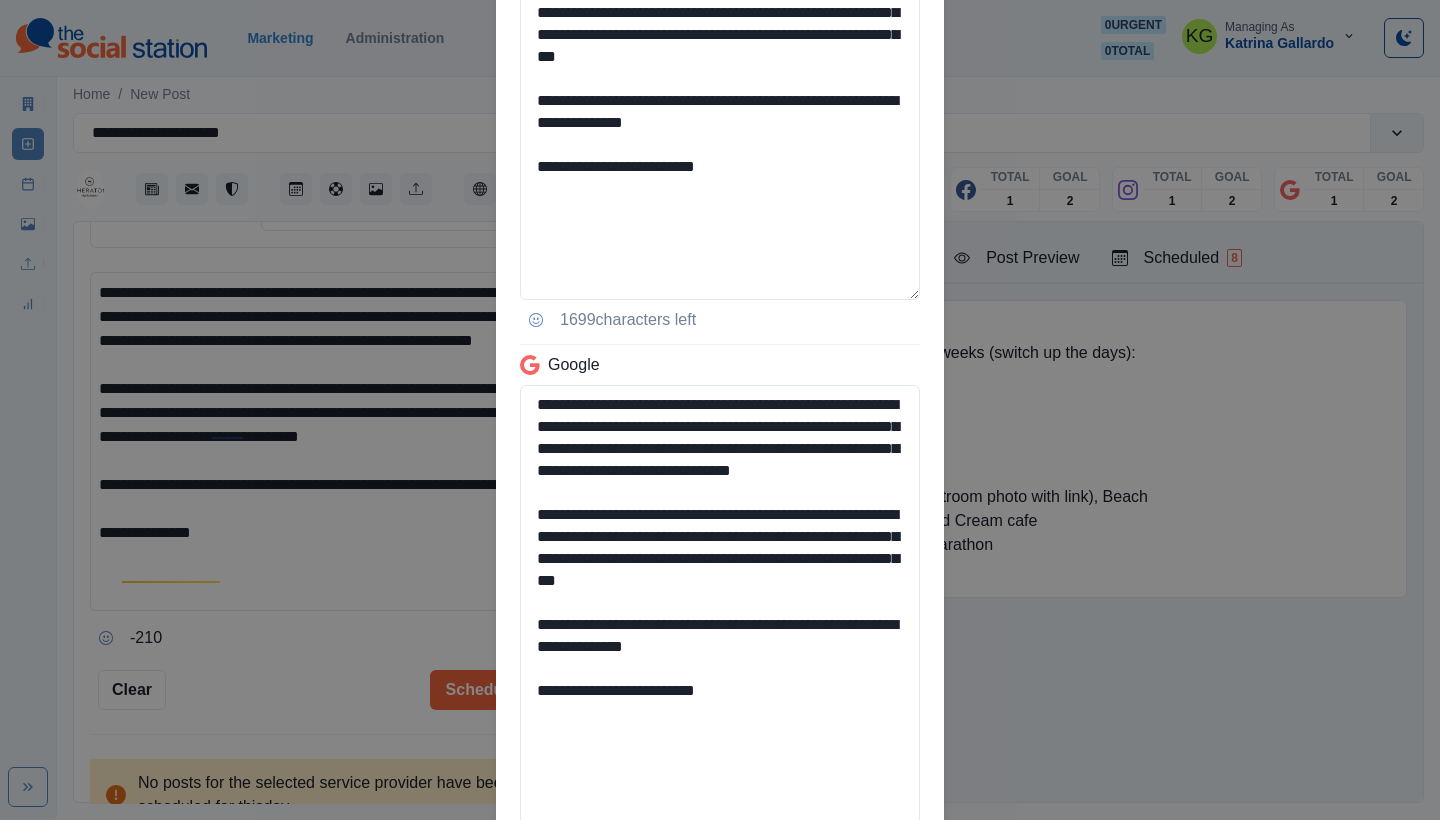 scroll, scrollTop: 1568, scrollLeft: 0, axis: vertical 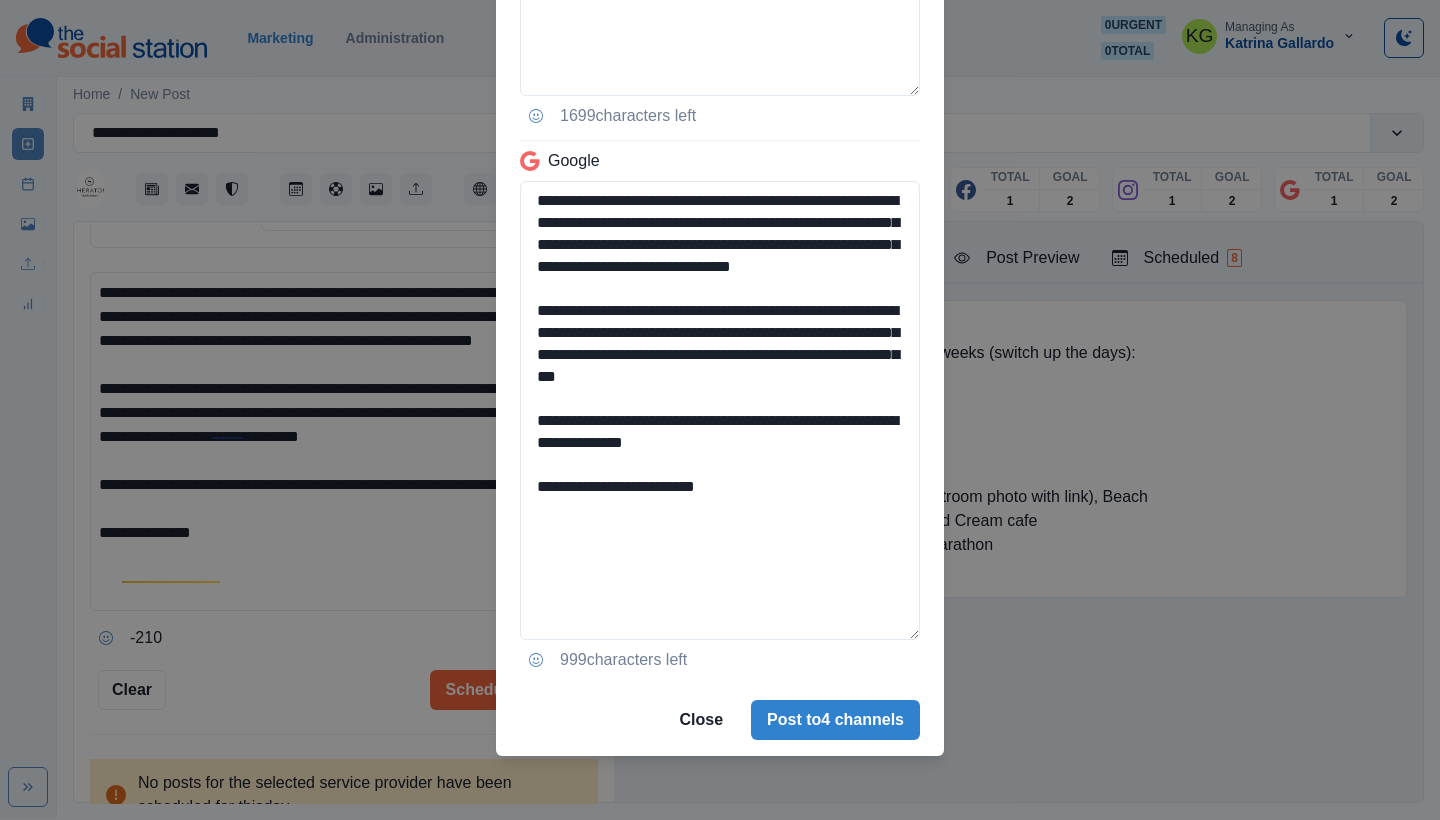 type on "**********" 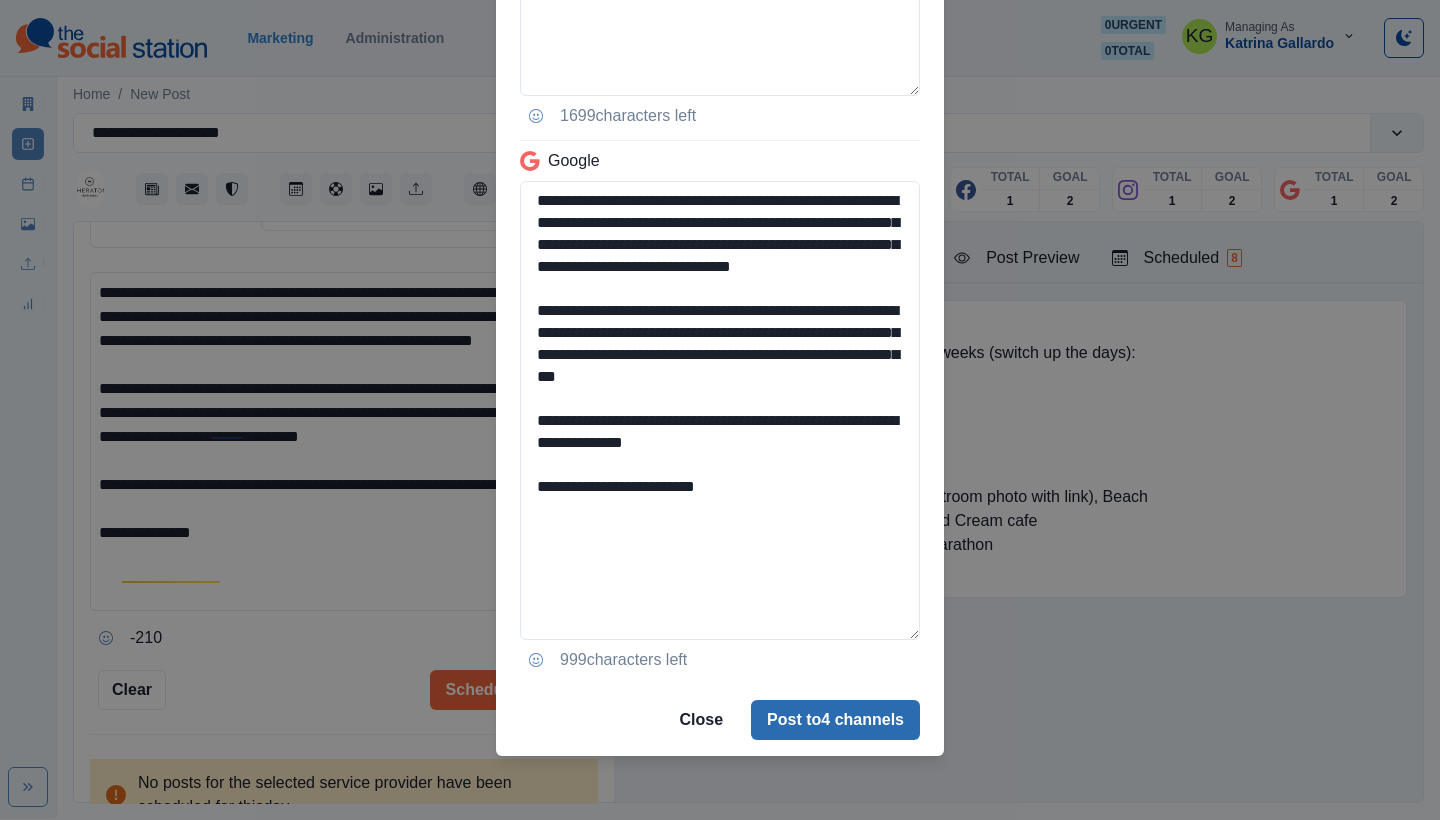 click on "Post to  4   channels" at bounding box center (835, 720) 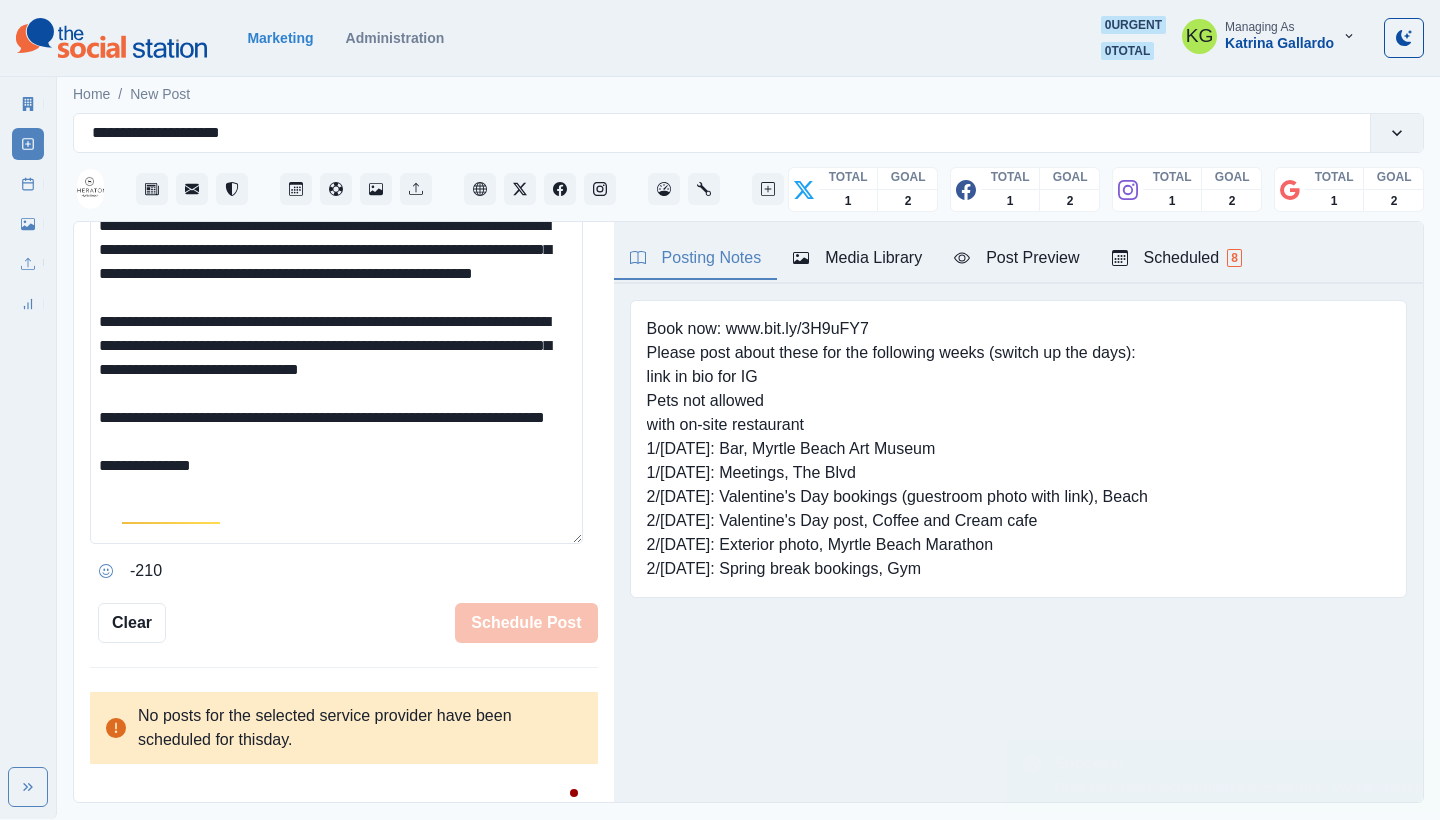 type 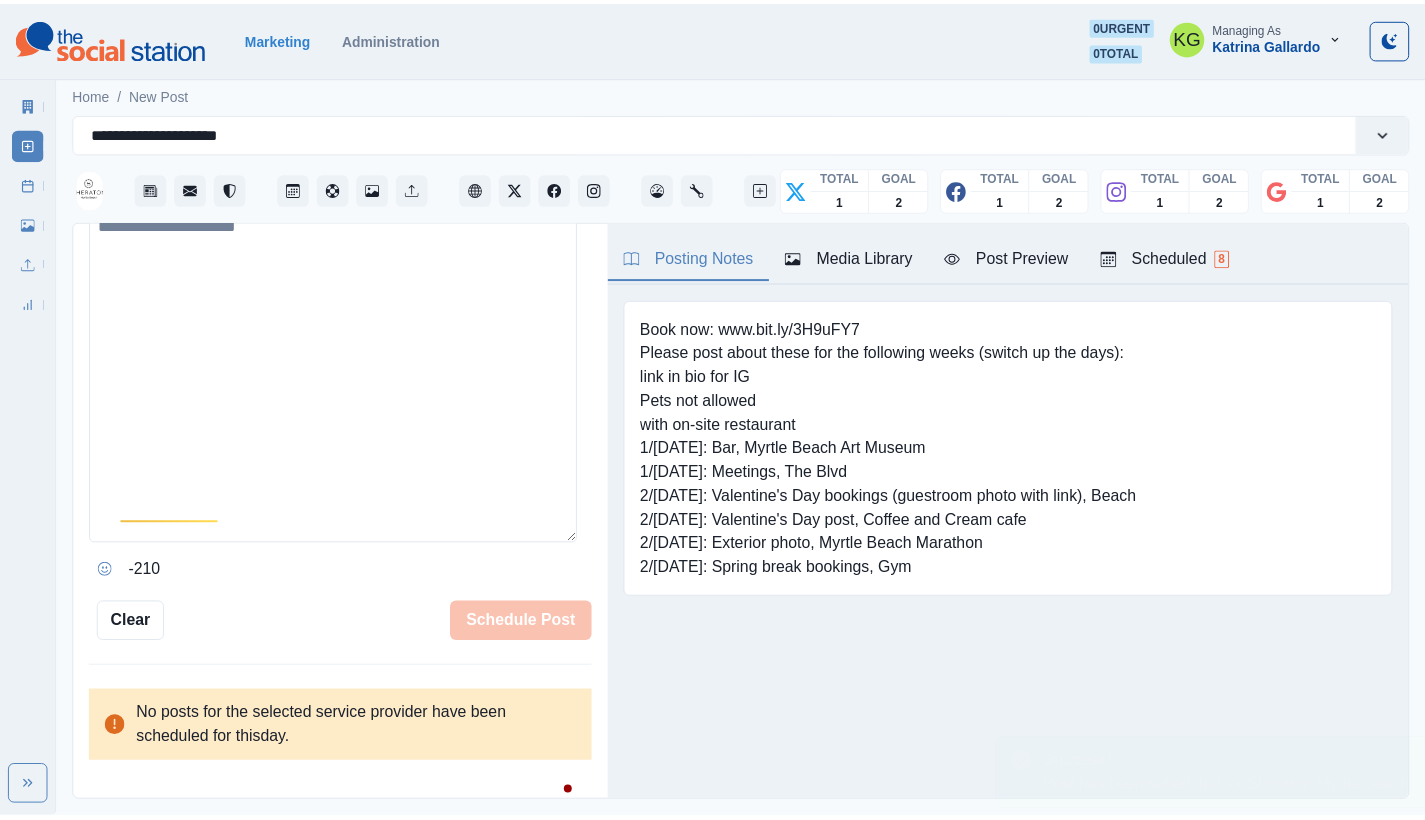 scroll, scrollTop: 419, scrollLeft: 0, axis: vertical 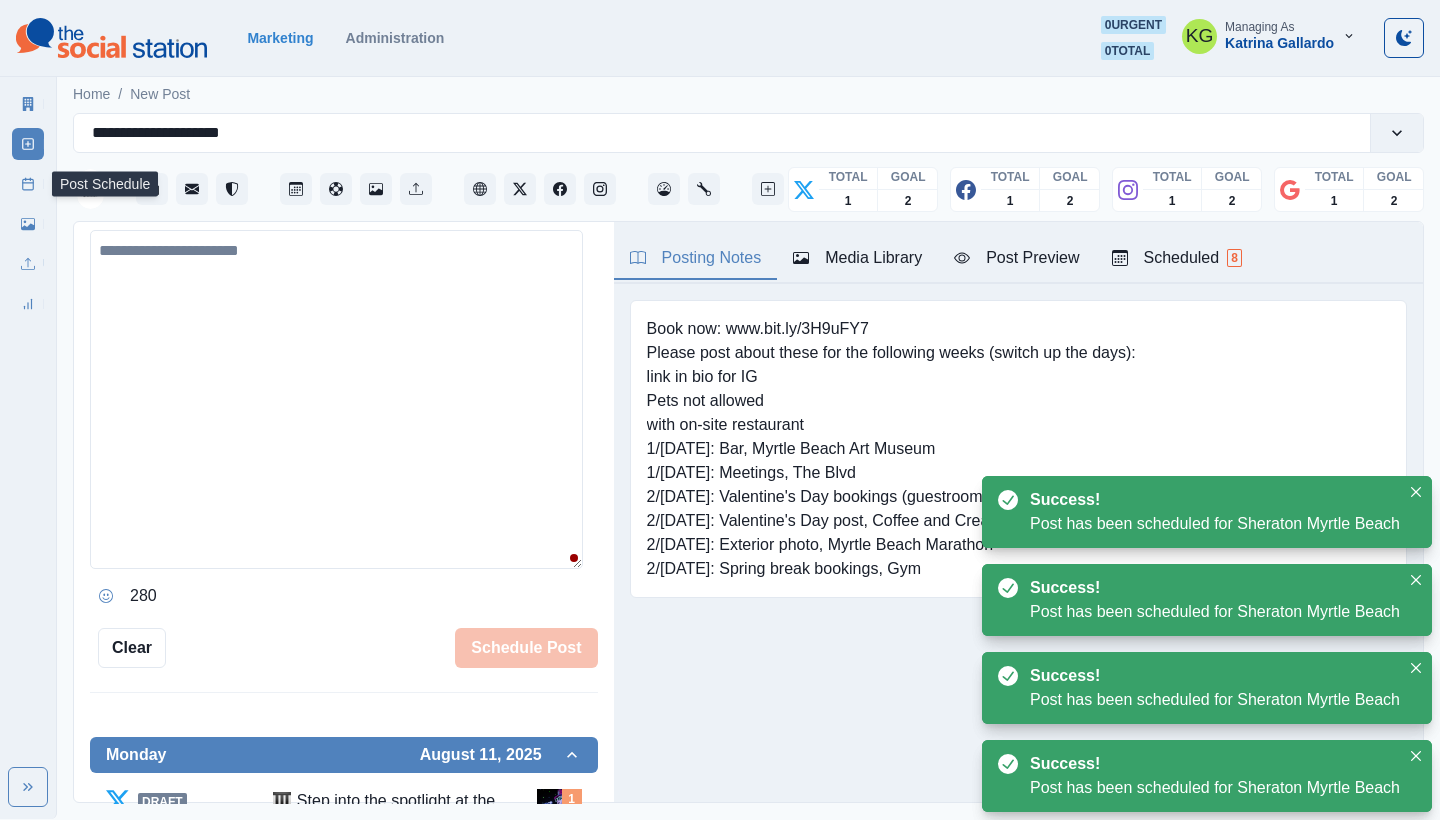 click 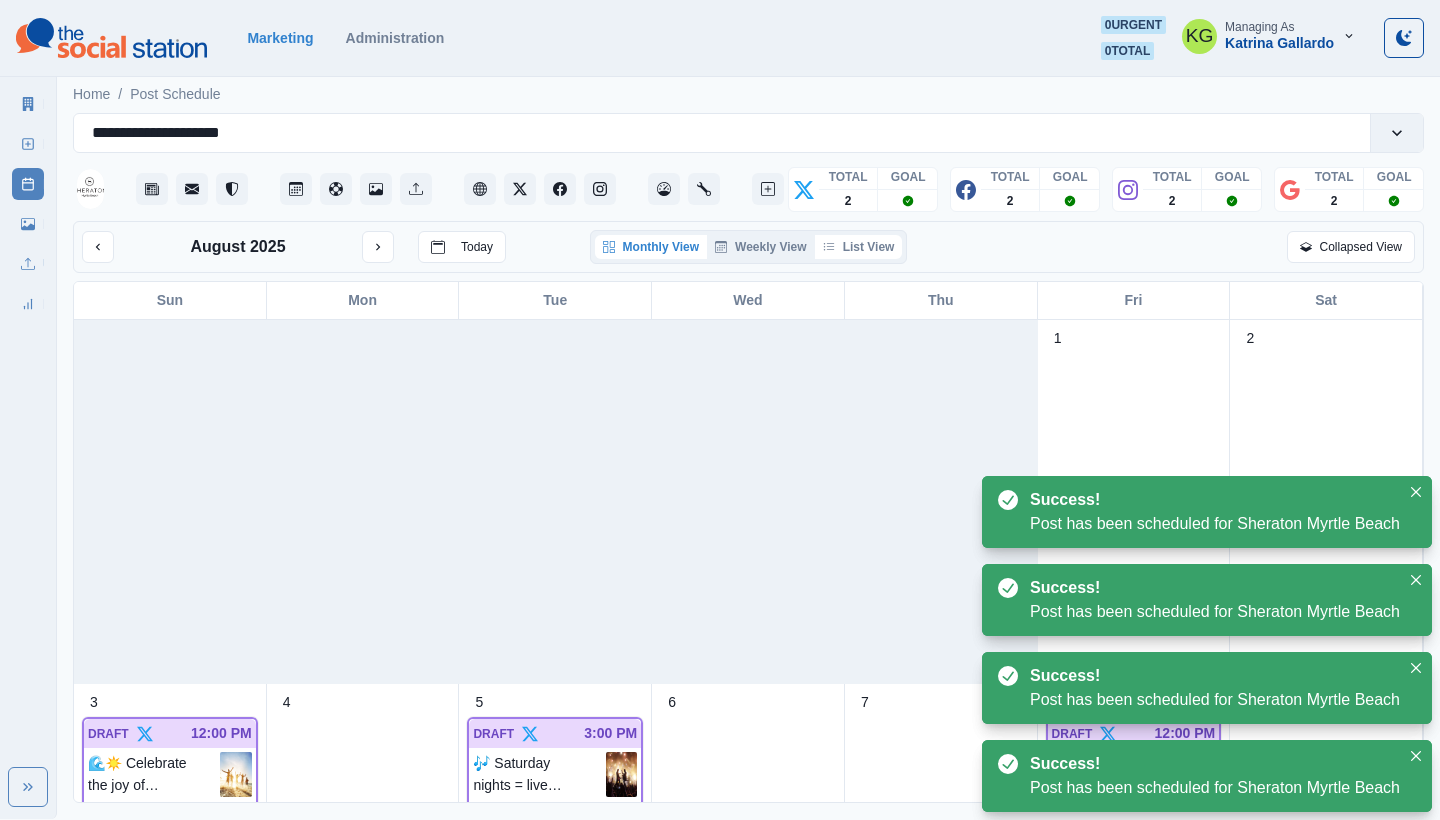 click on "List View" at bounding box center [859, 247] 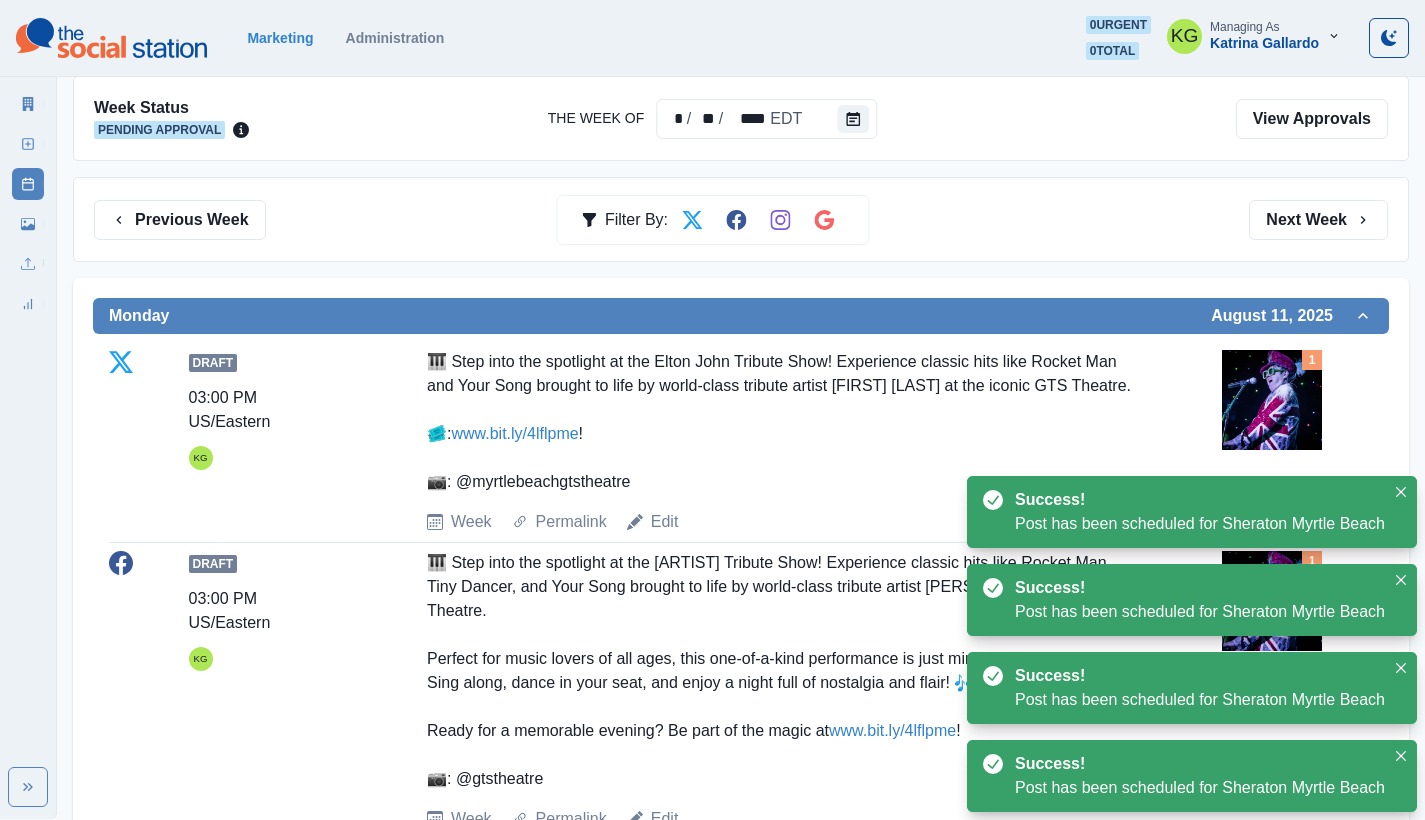 scroll, scrollTop: 228, scrollLeft: 0, axis: vertical 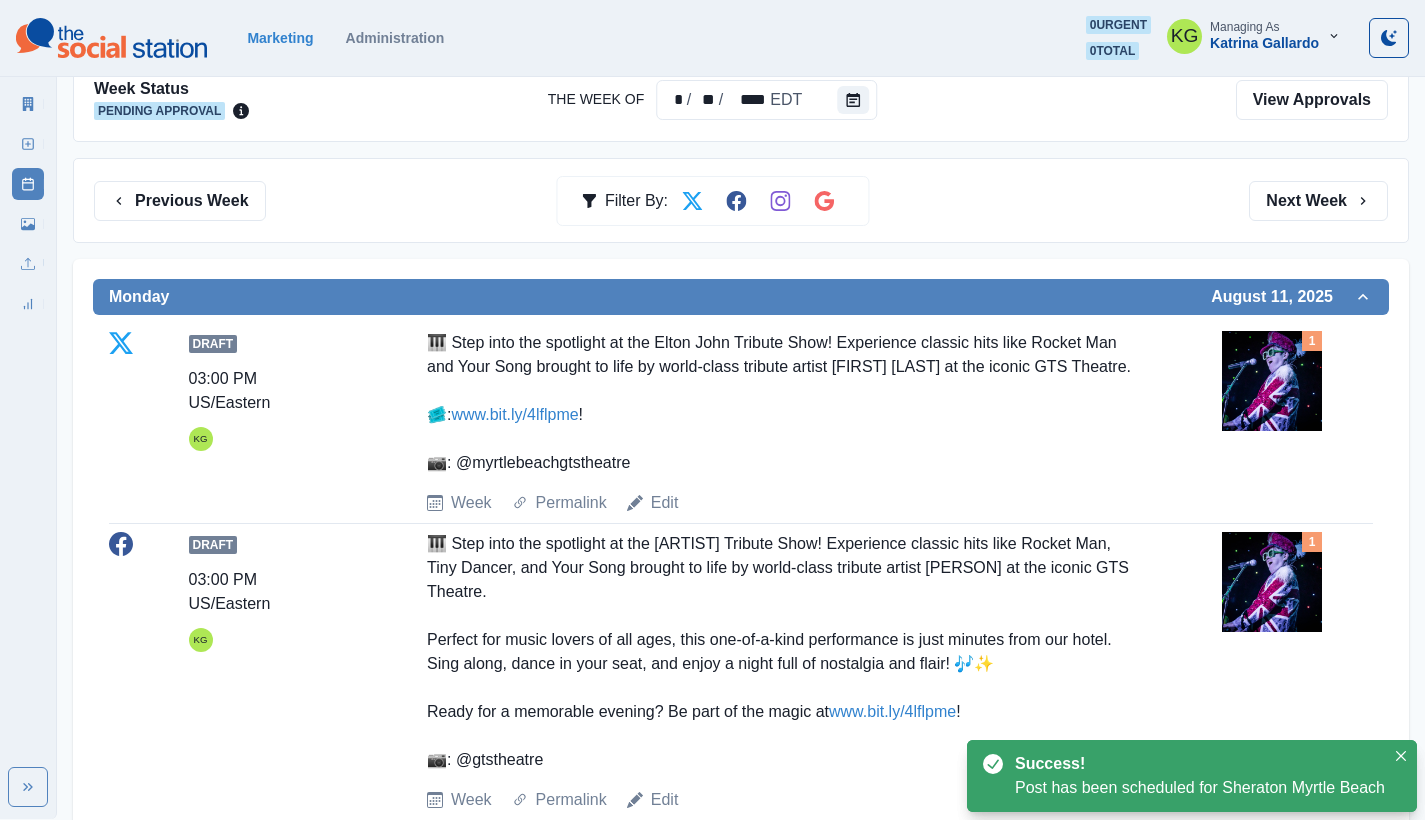 click at bounding box center [1272, 381] 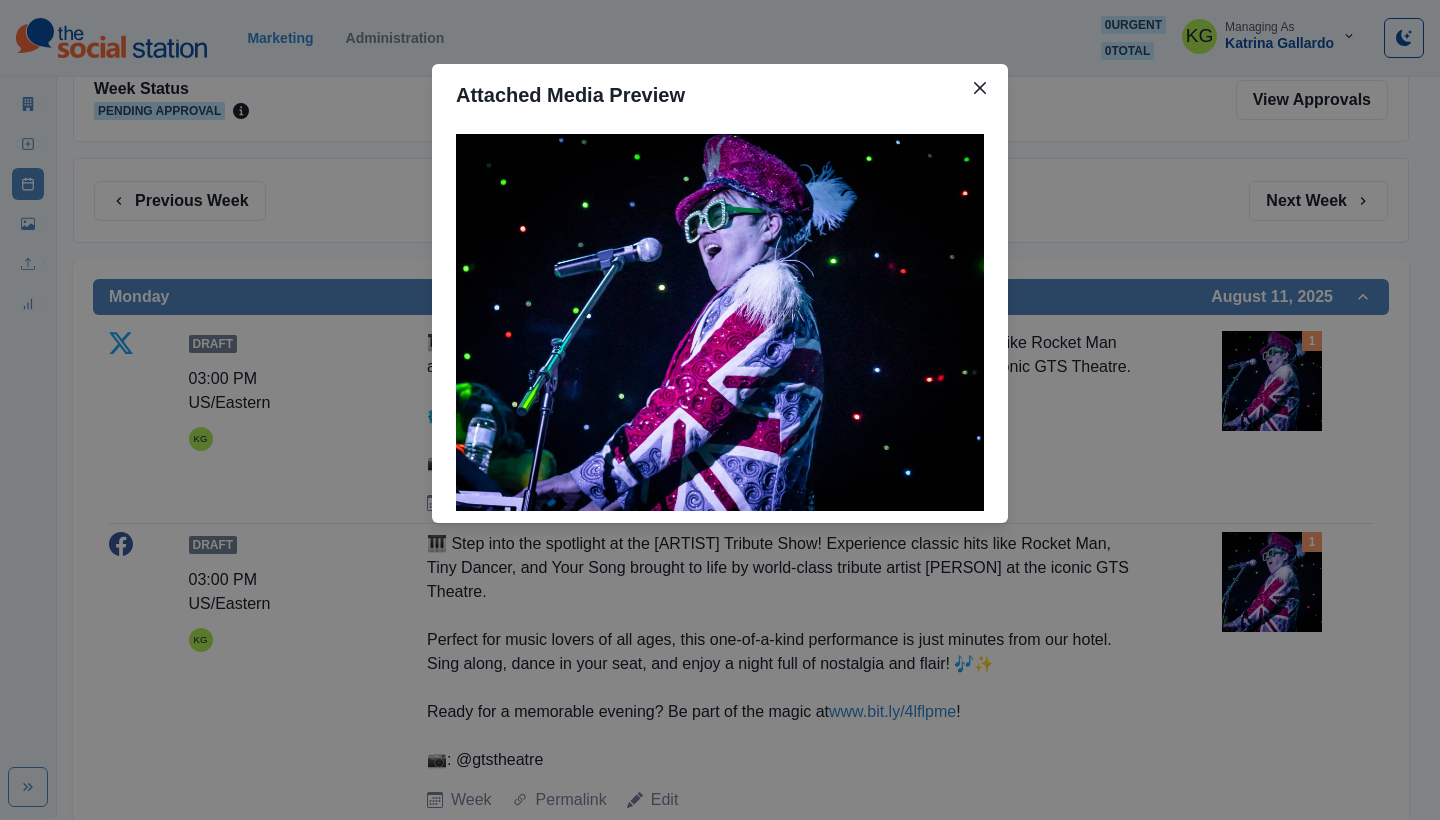 click on "Attached Media Preview" at bounding box center [720, 410] 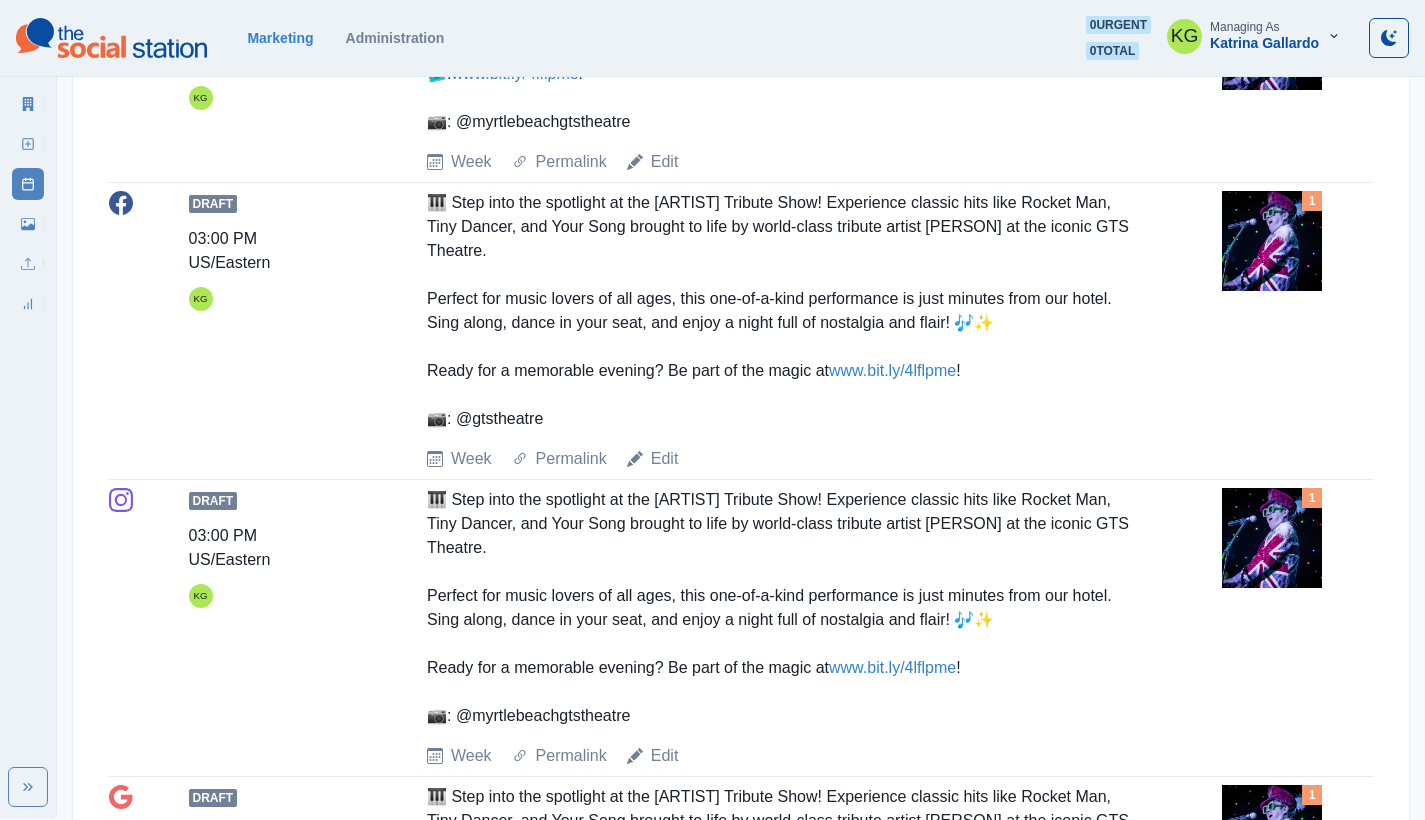 scroll, scrollTop: 0, scrollLeft: 0, axis: both 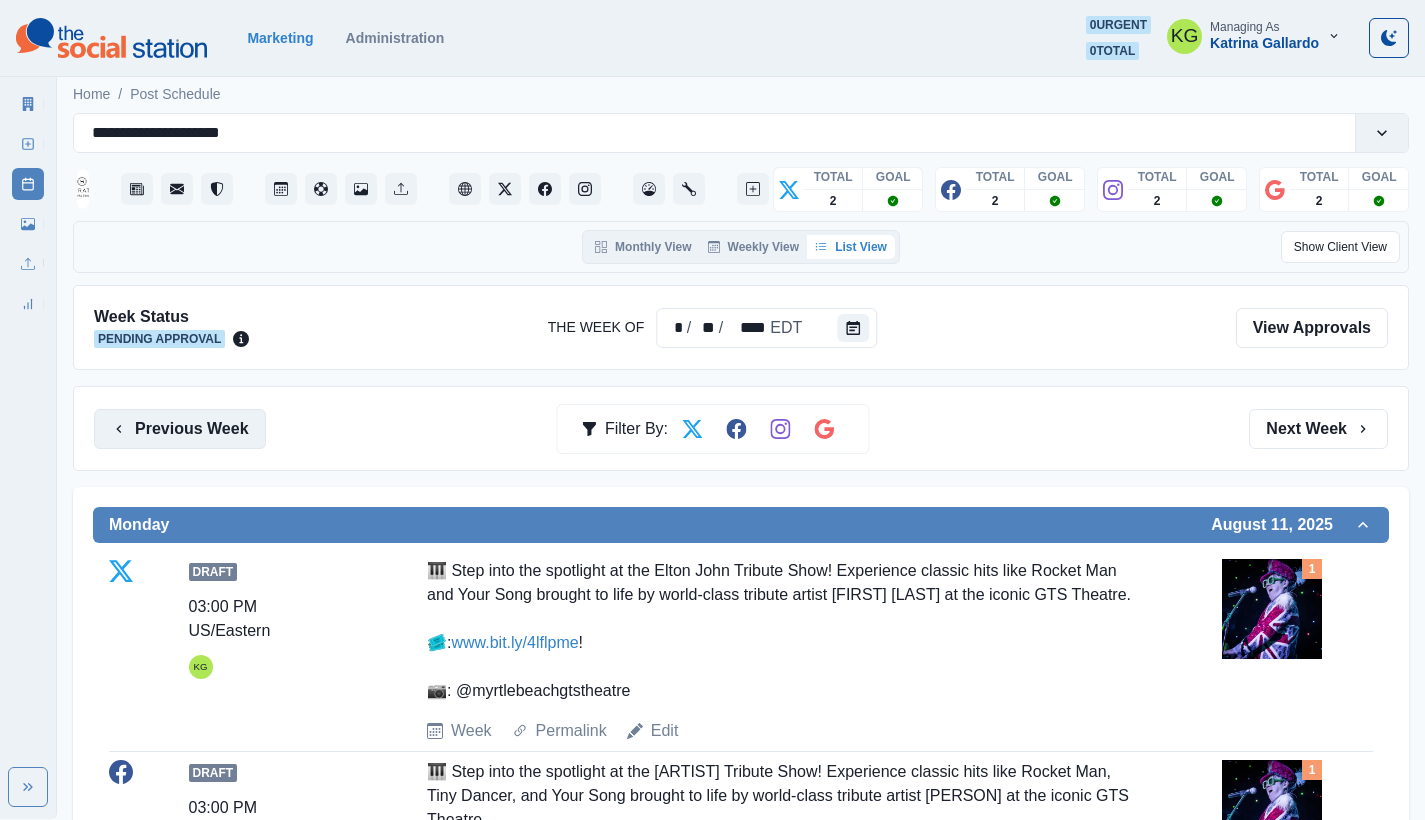 click on "Previous Week" at bounding box center [180, 429] 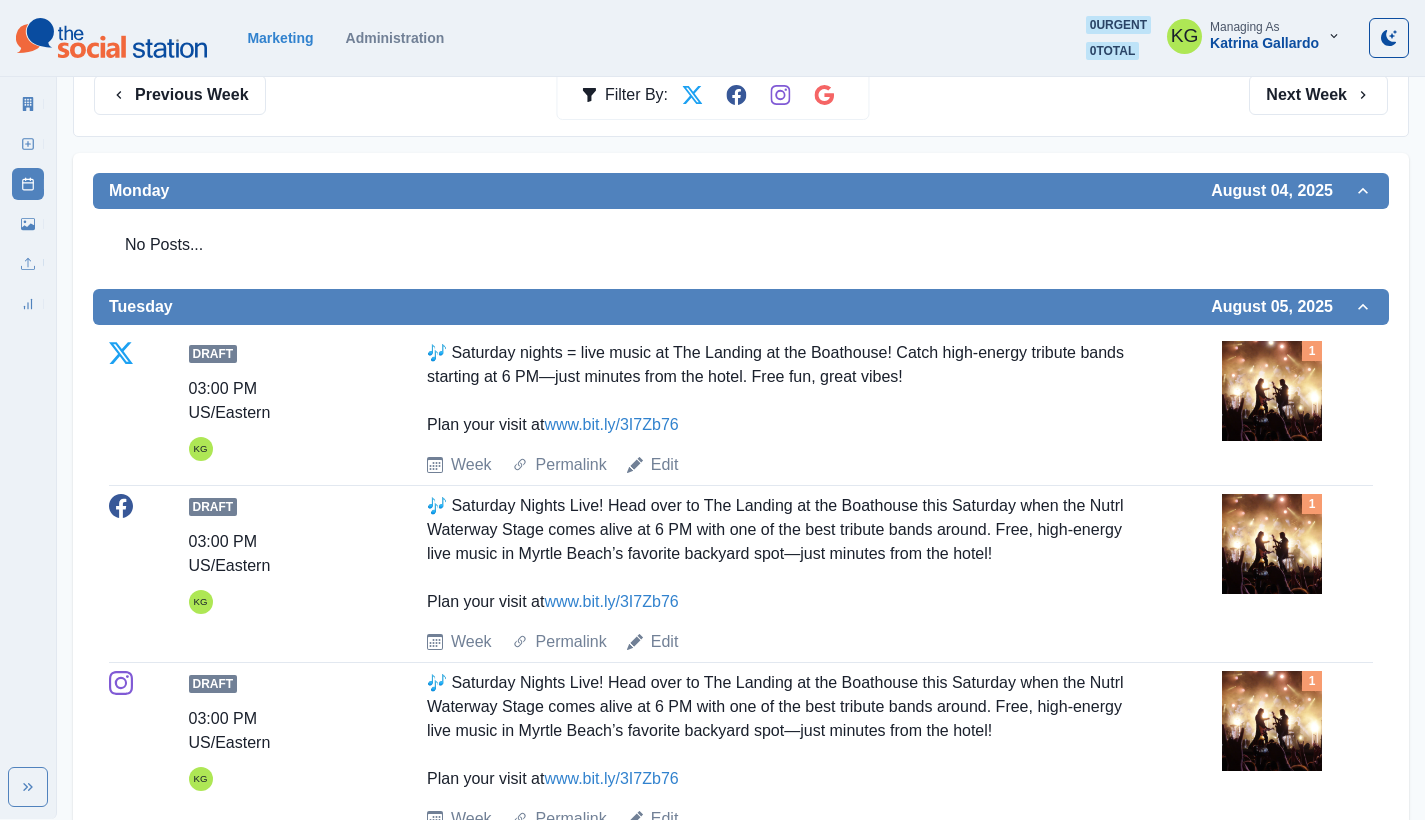 scroll, scrollTop: 0, scrollLeft: 0, axis: both 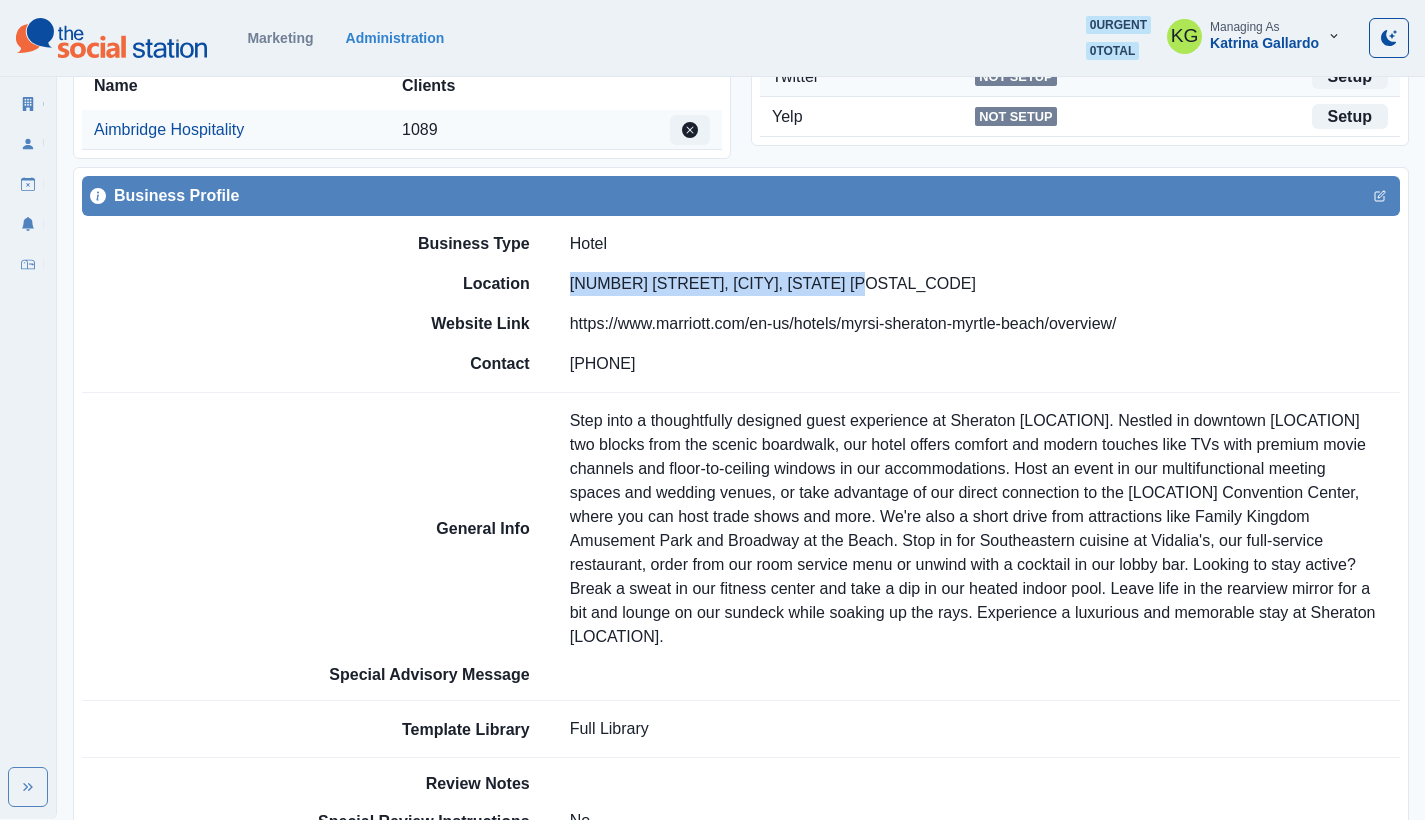drag, startPoint x: 572, startPoint y: 278, endPoint x: 880, endPoint y: 287, distance: 308.13147 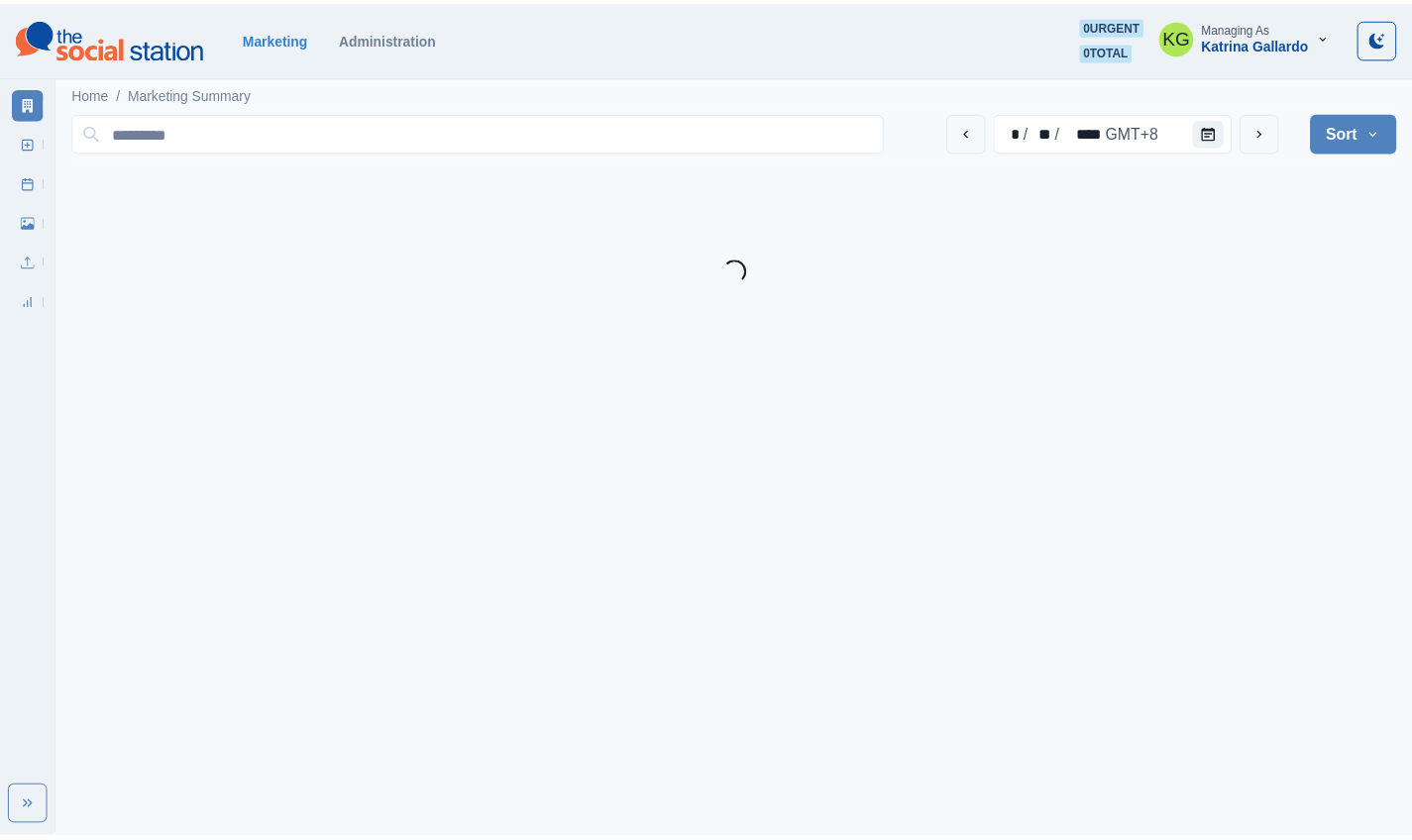 scroll, scrollTop: 0, scrollLeft: 0, axis: both 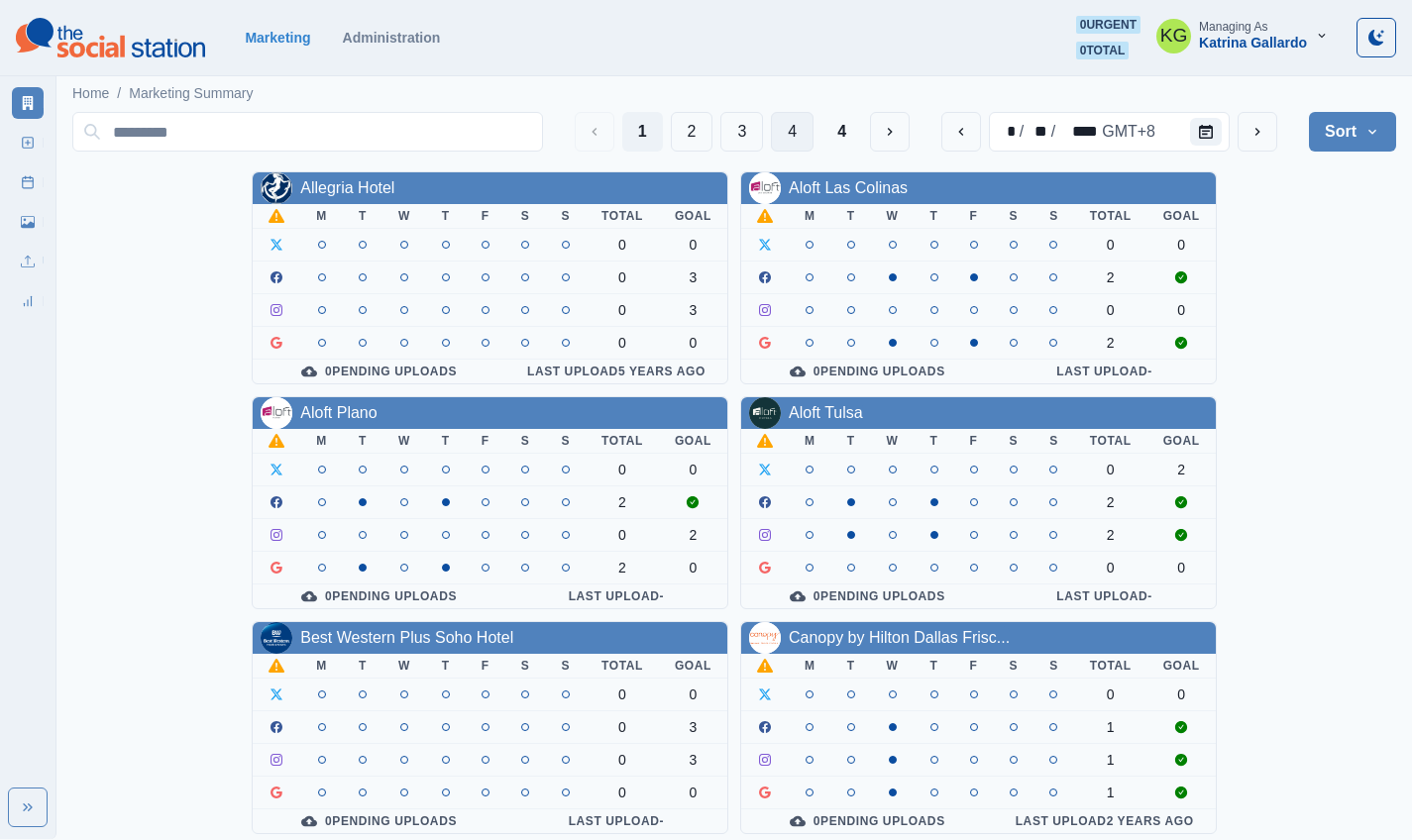 click on "4" at bounding box center (792, 132) 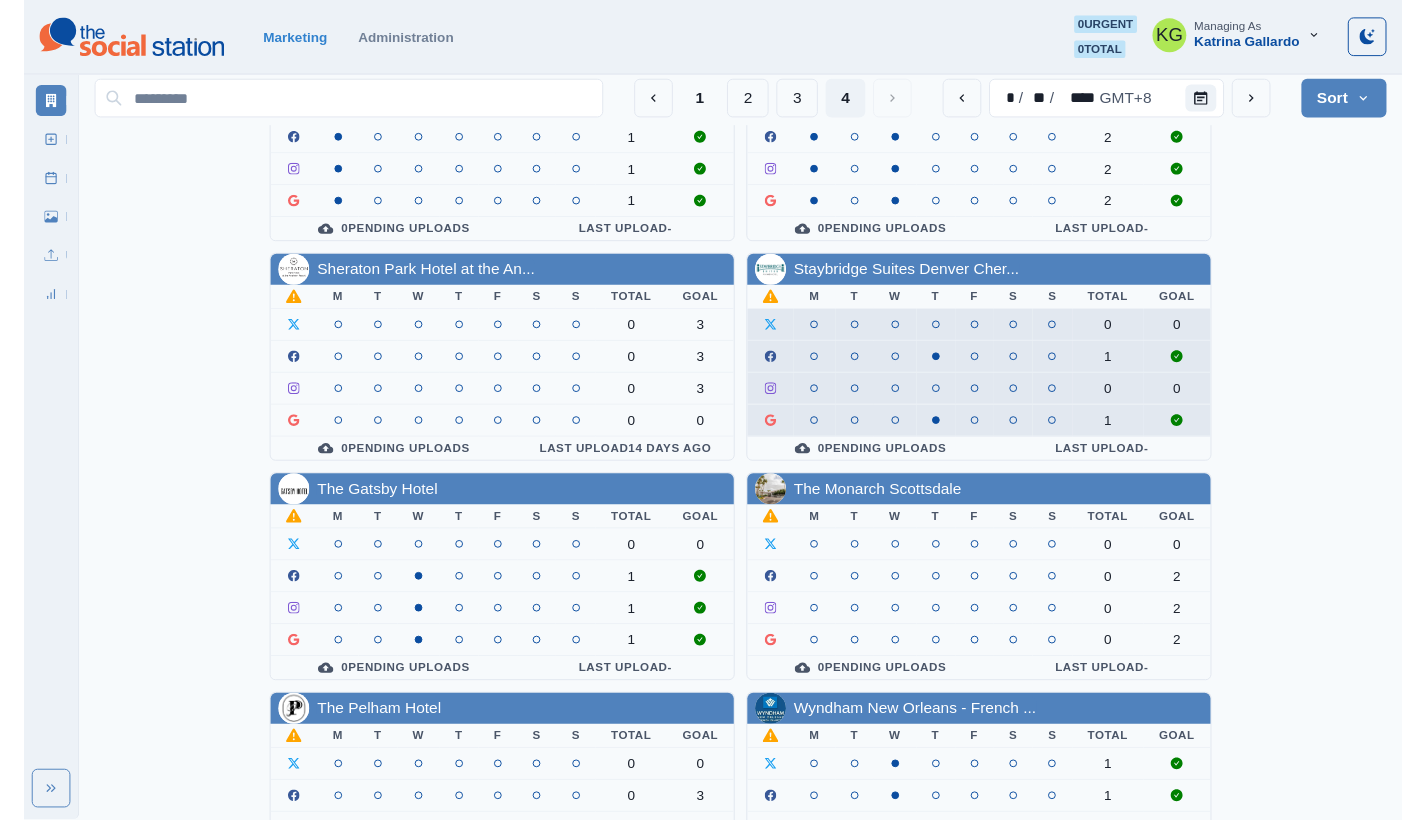 scroll, scrollTop: 237, scrollLeft: 0, axis: vertical 